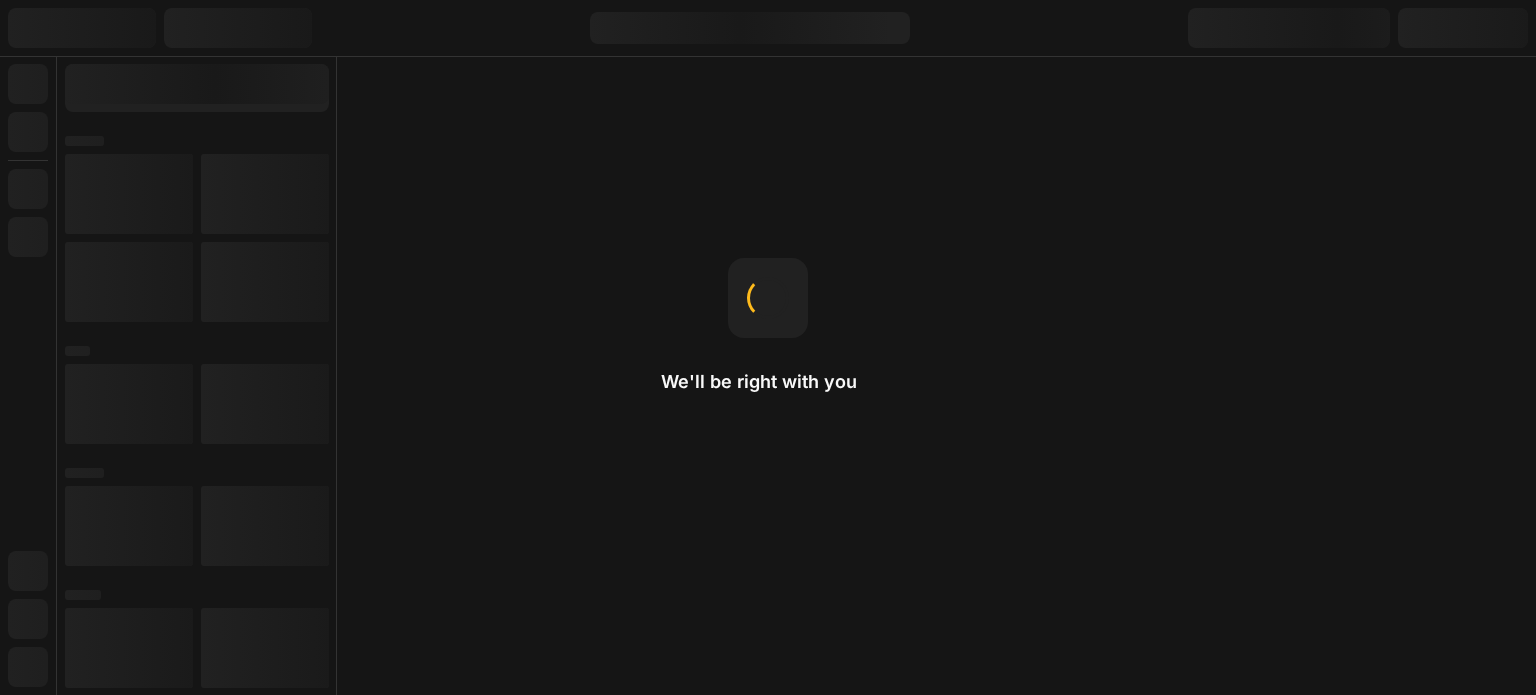 scroll, scrollTop: 0, scrollLeft: 0, axis: both 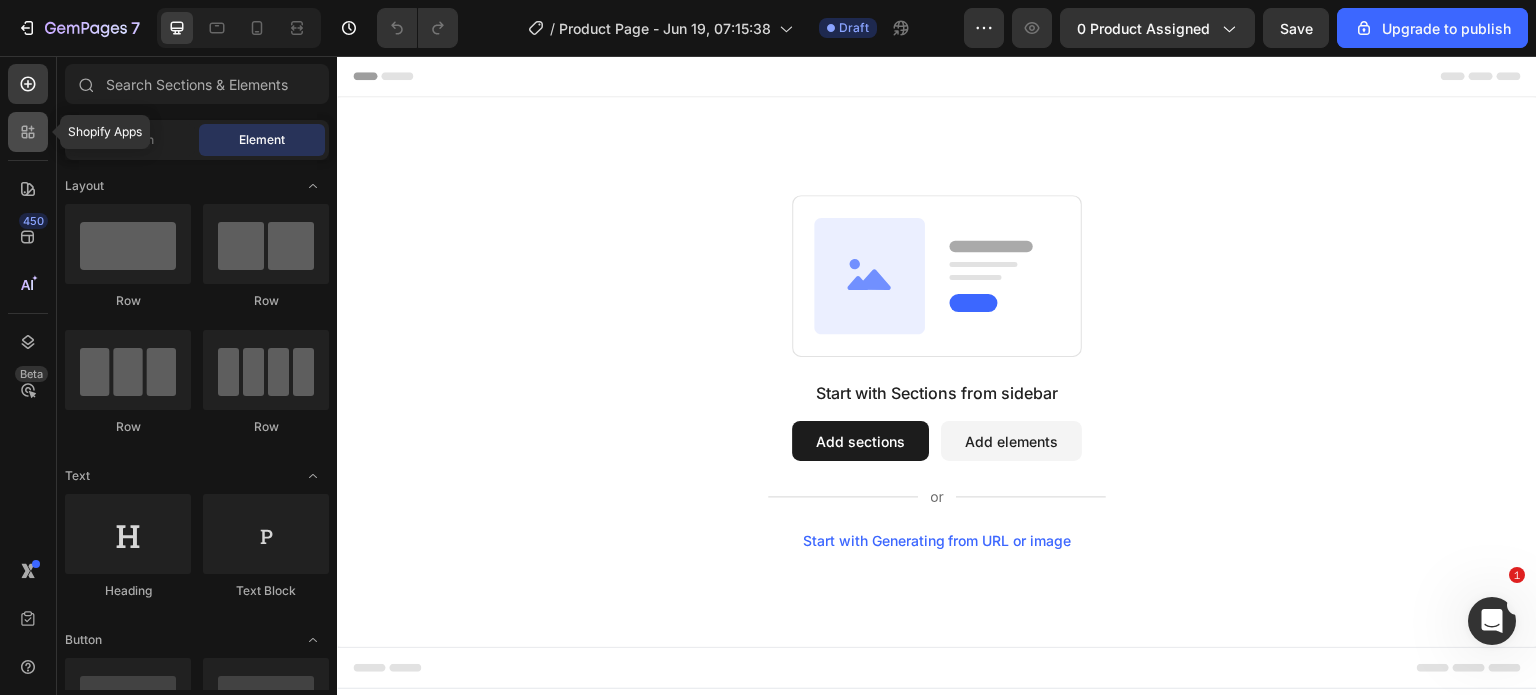 click 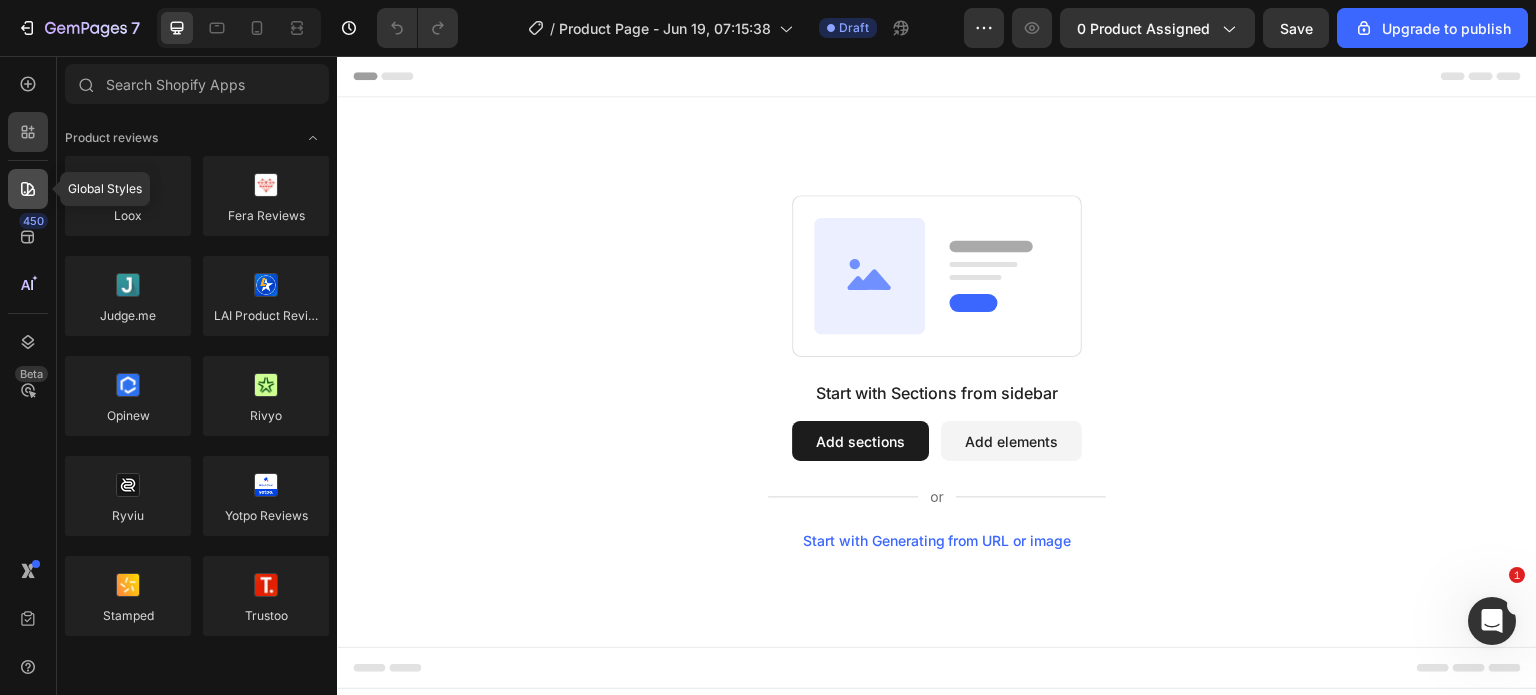 click 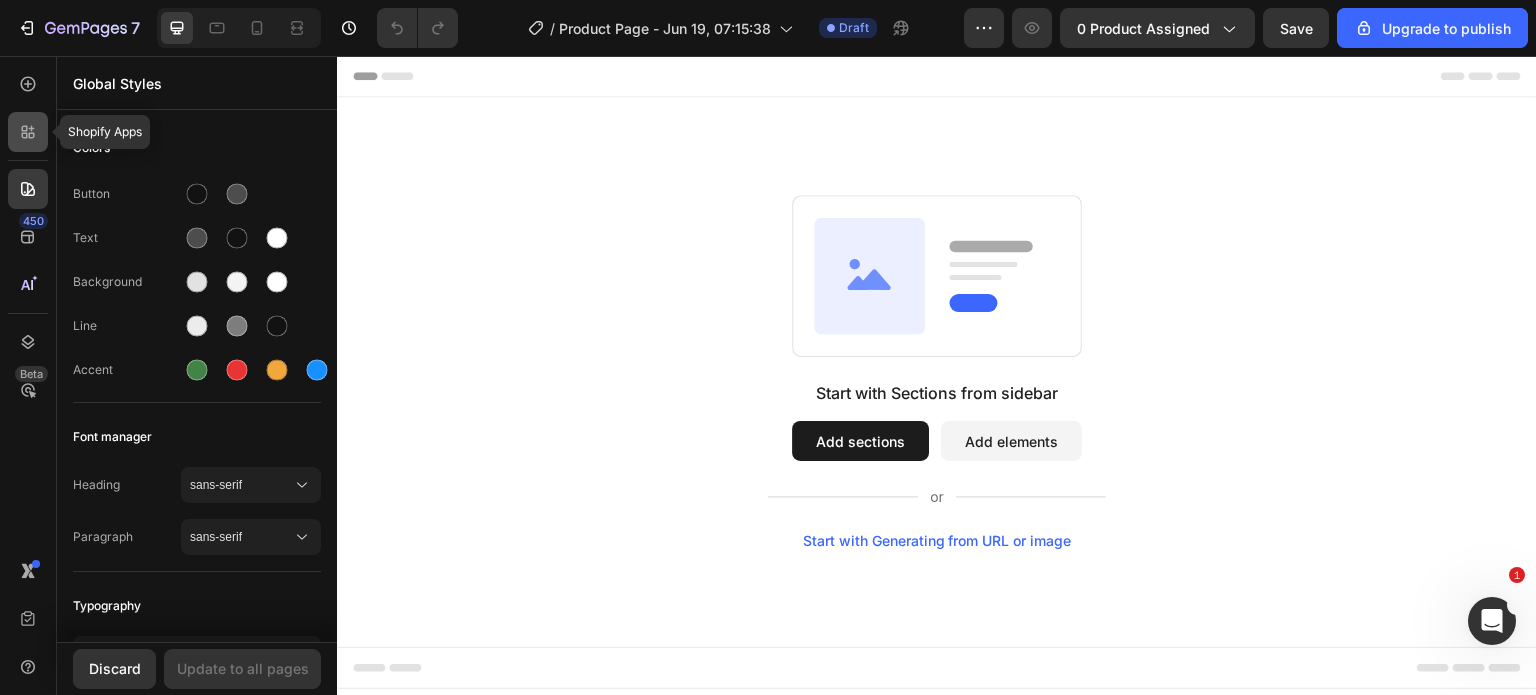click 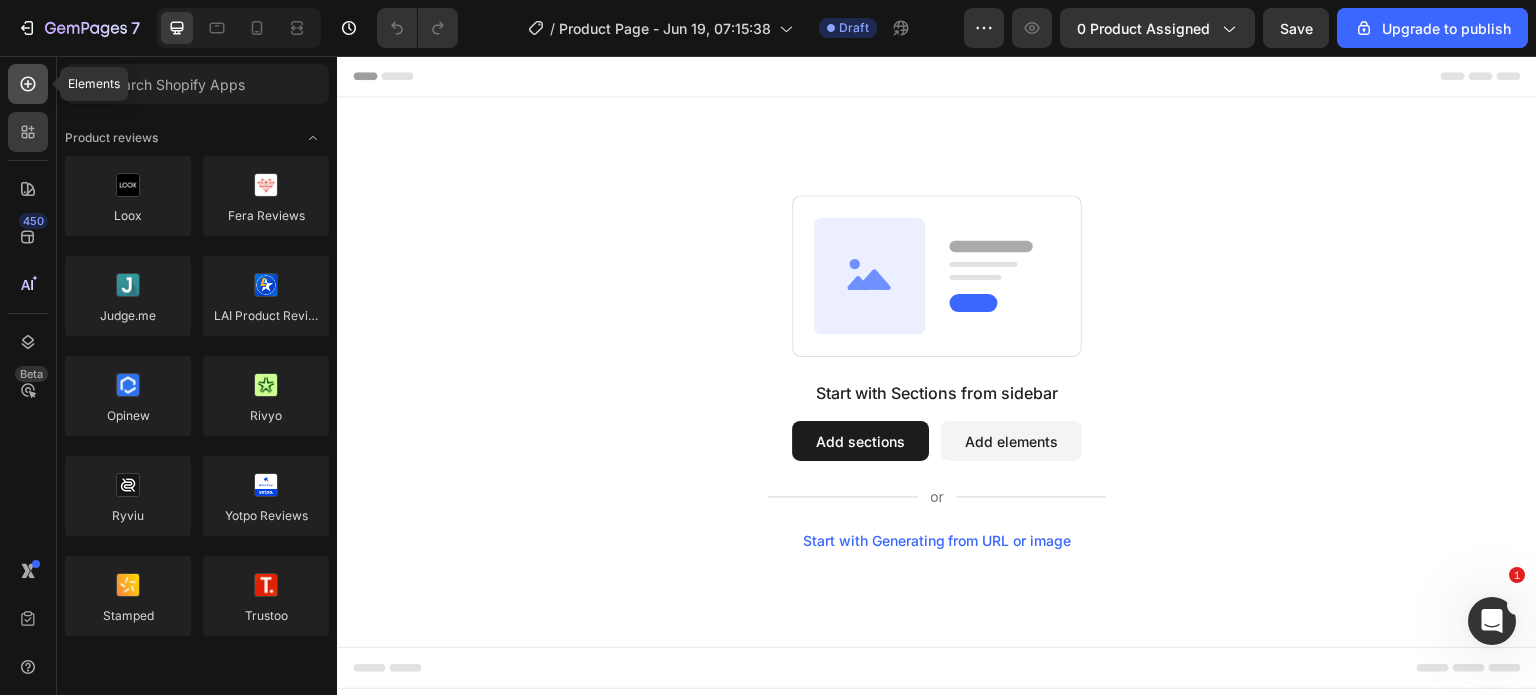 click 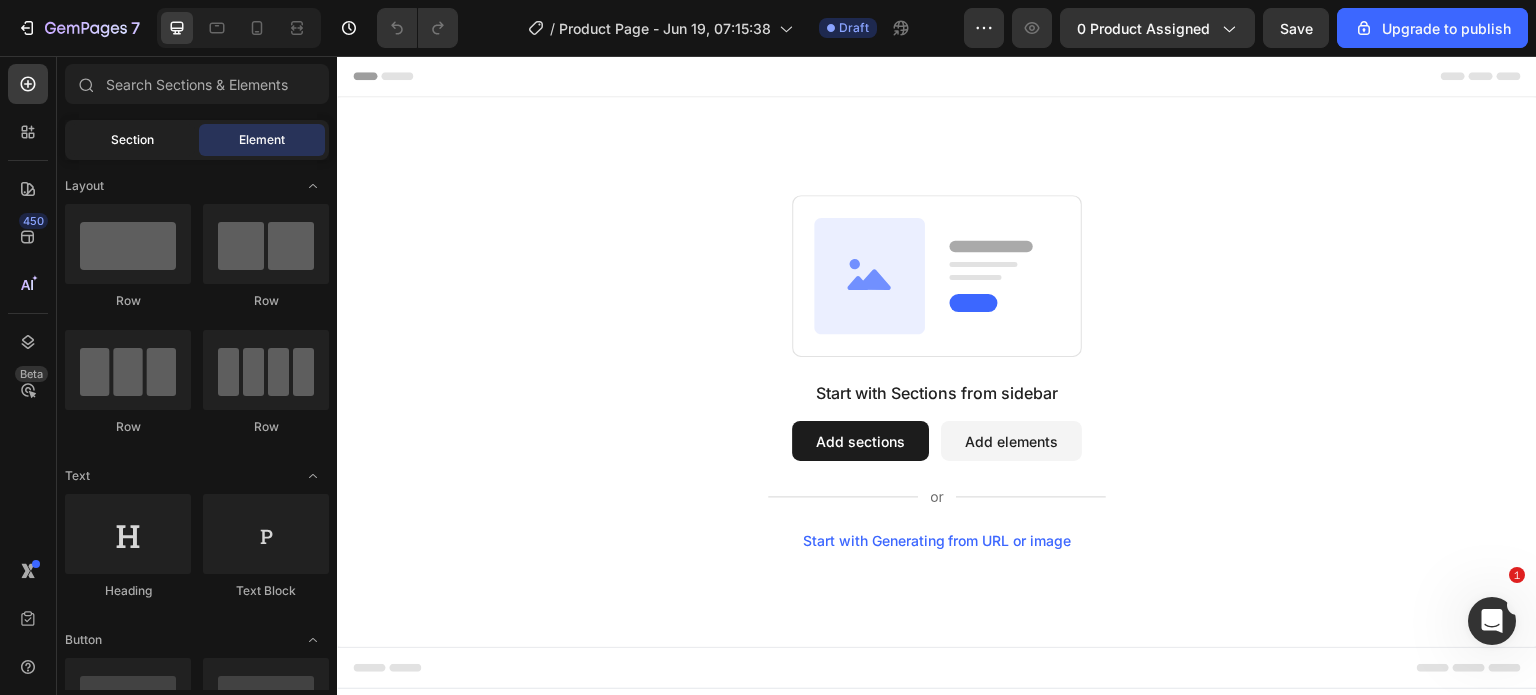click on "Section" 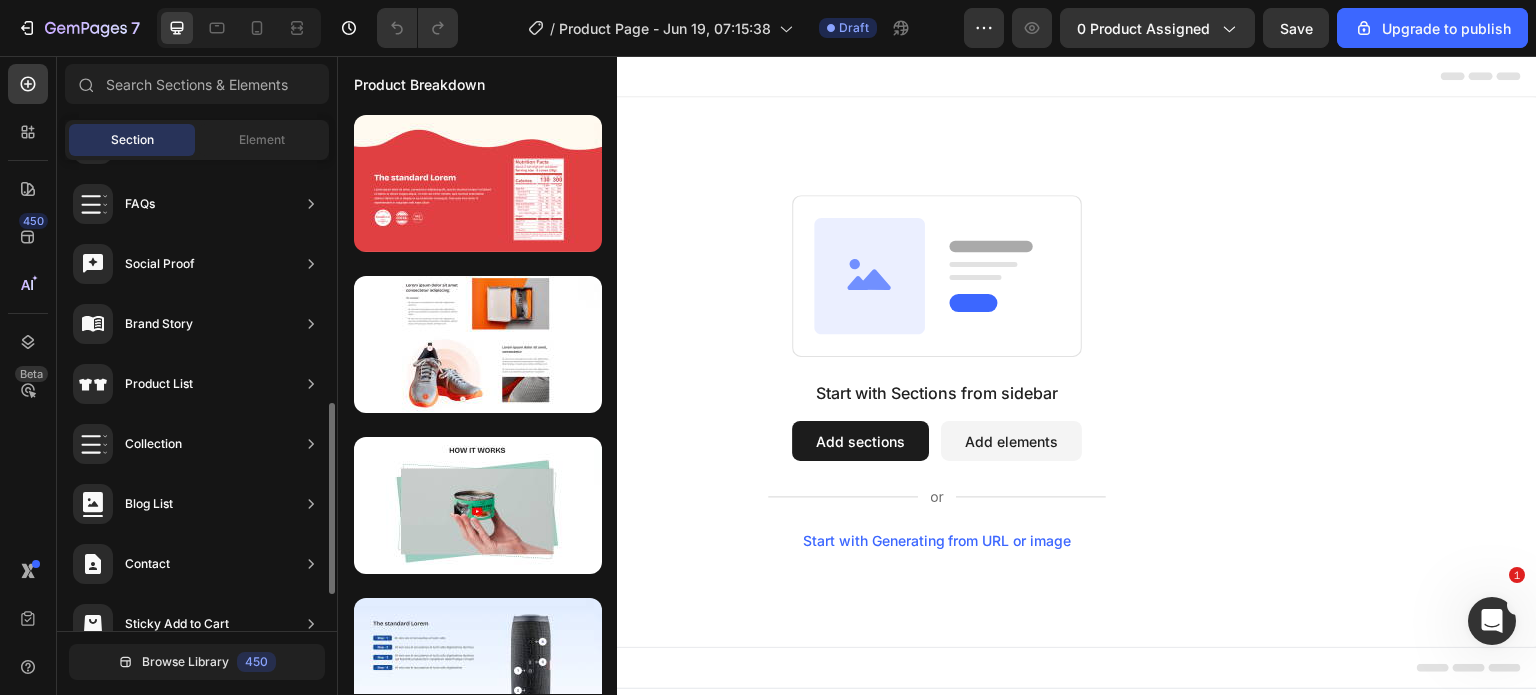 scroll, scrollTop: 688, scrollLeft: 0, axis: vertical 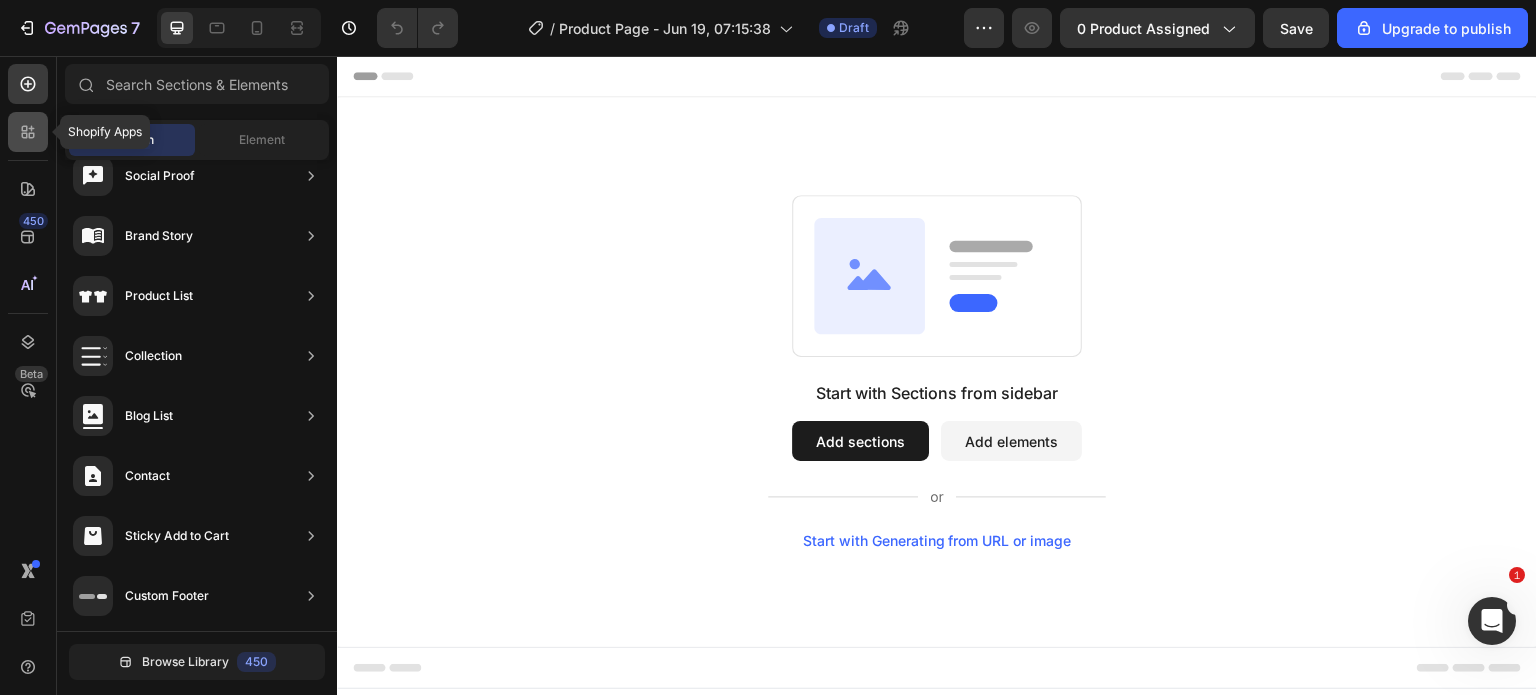 click 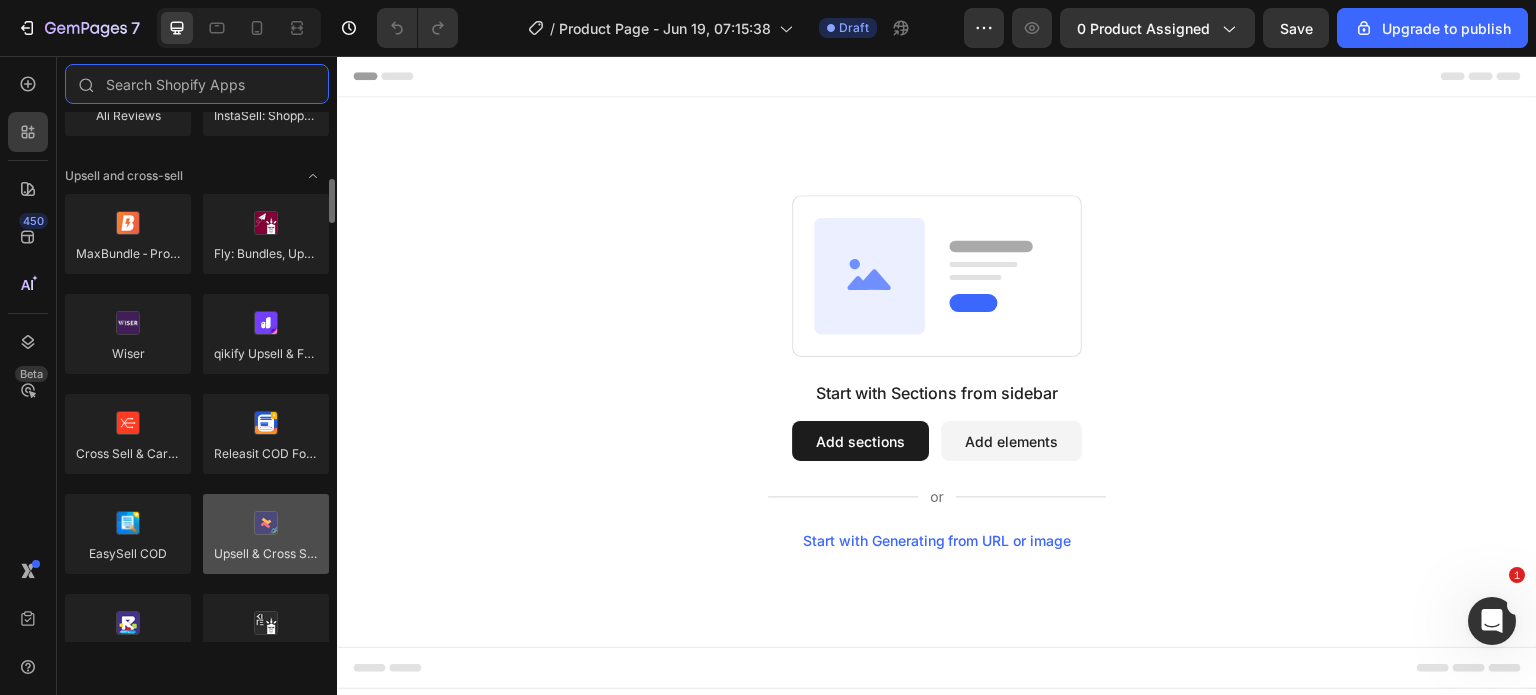 scroll, scrollTop: 1100, scrollLeft: 0, axis: vertical 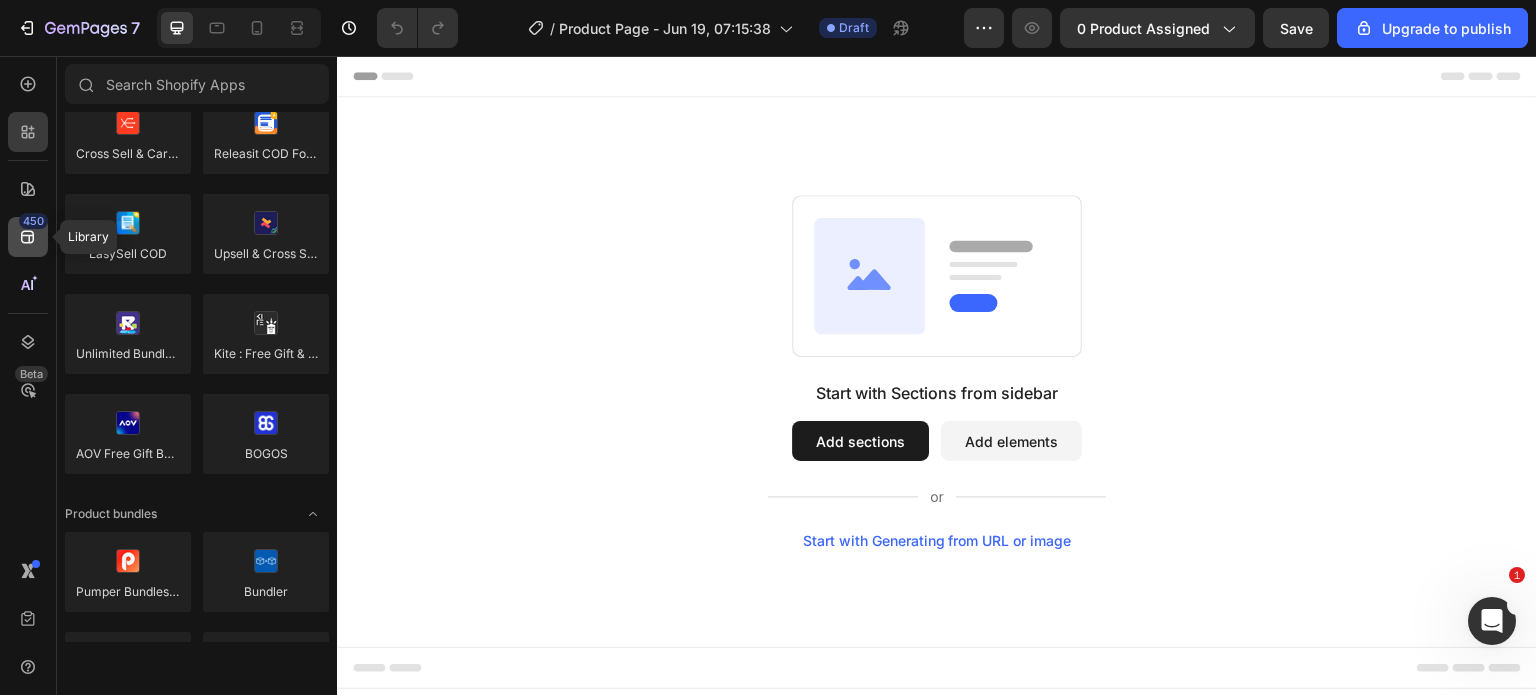 click 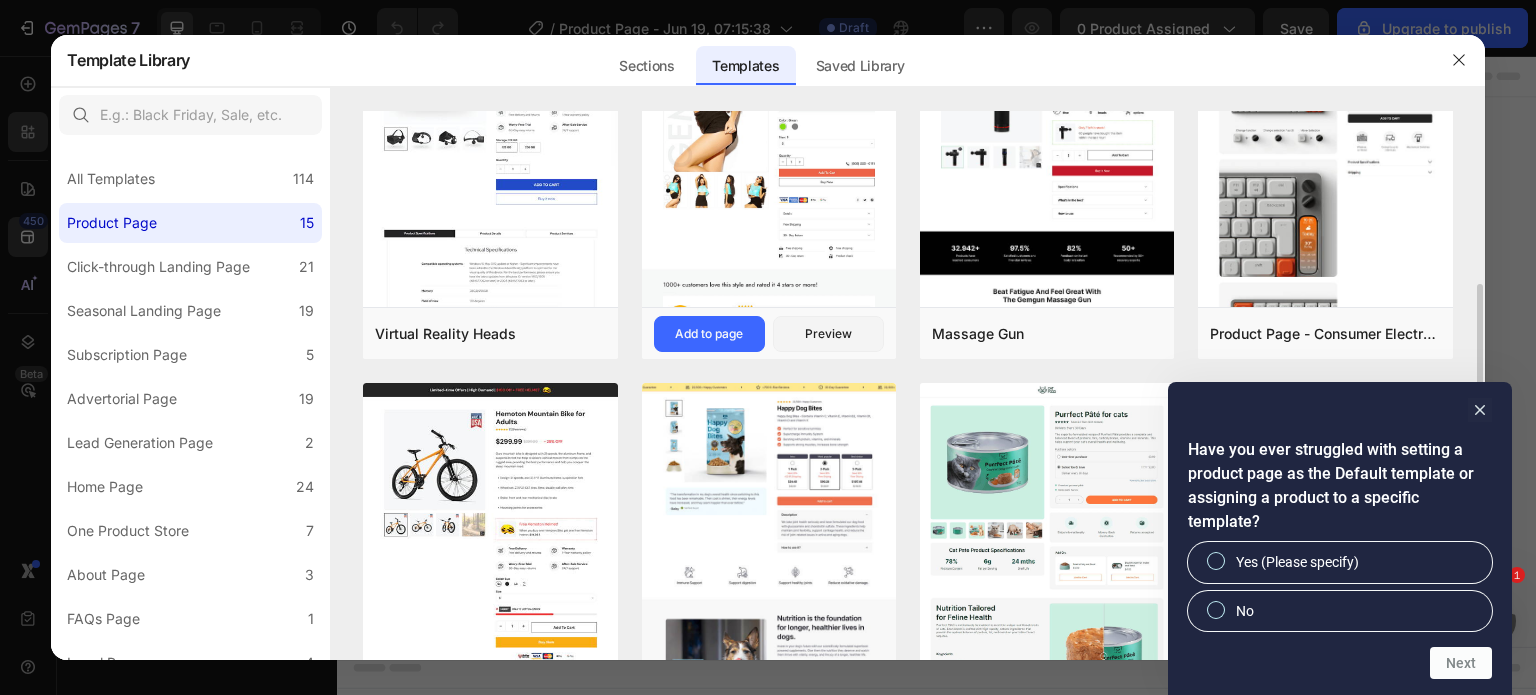 scroll, scrollTop: 300, scrollLeft: 0, axis: vertical 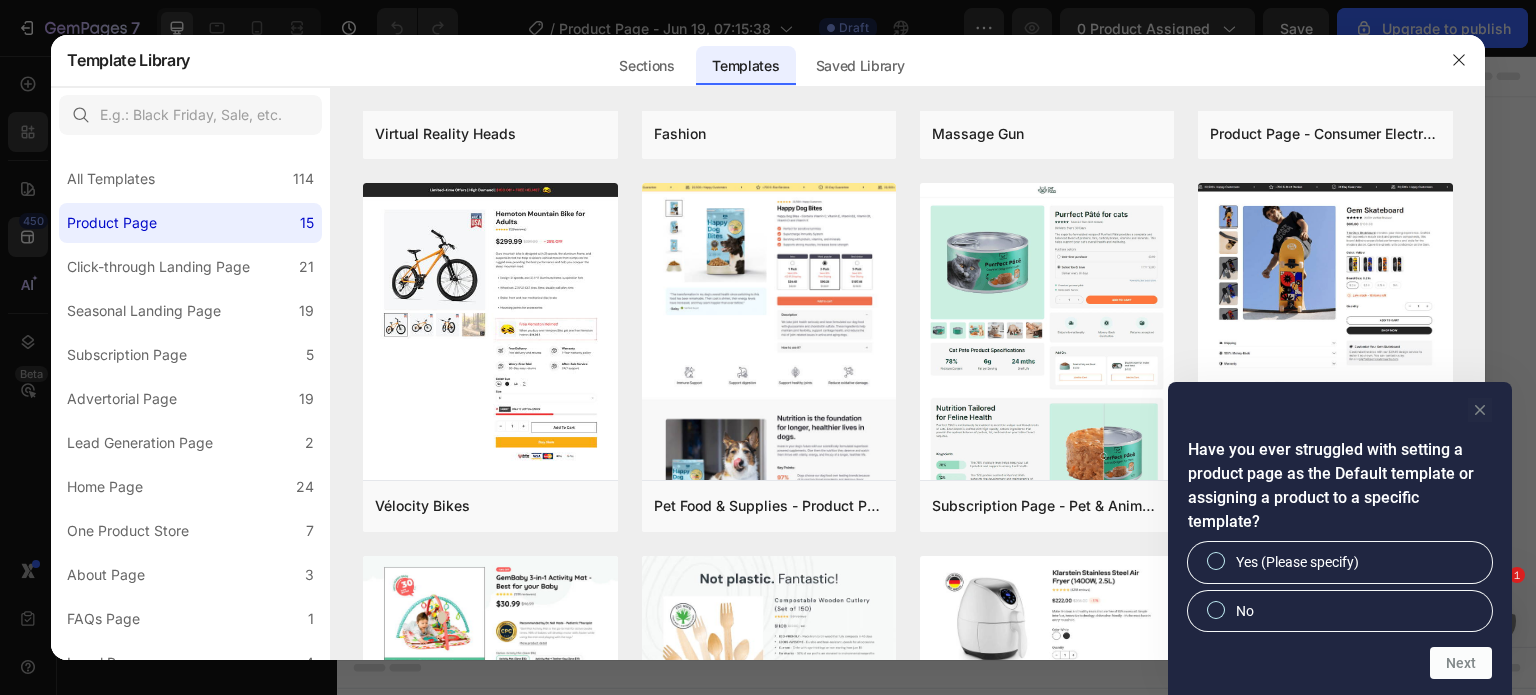 click 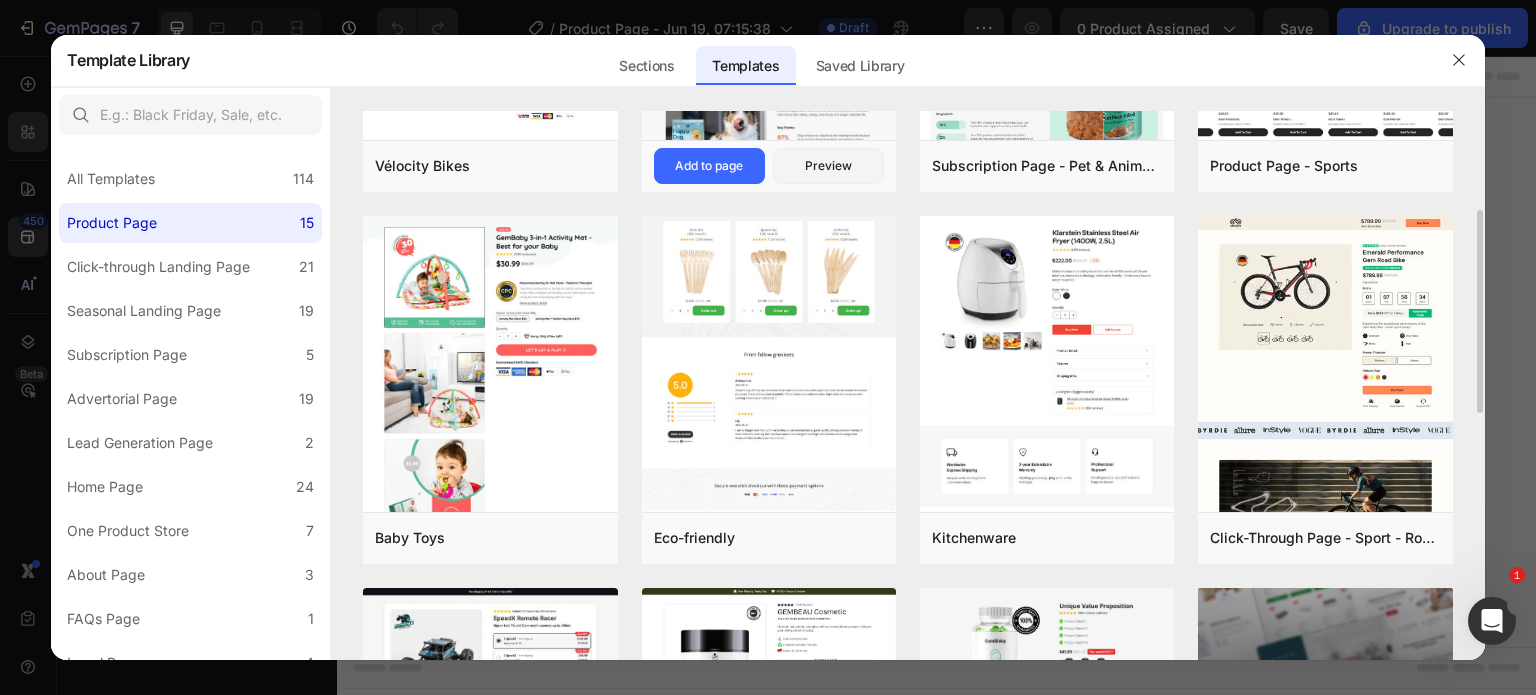 scroll, scrollTop: 340, scrollLeft: 0, axis: vertical 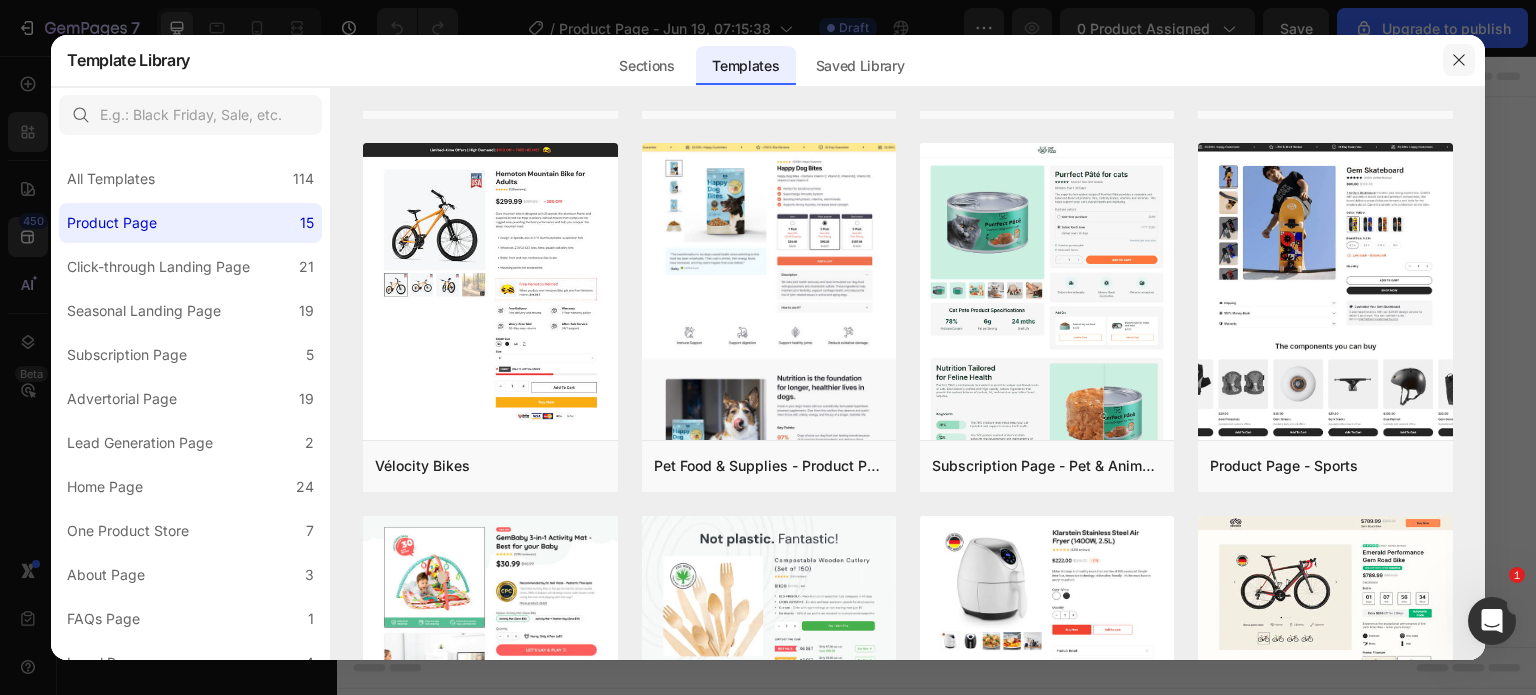 click 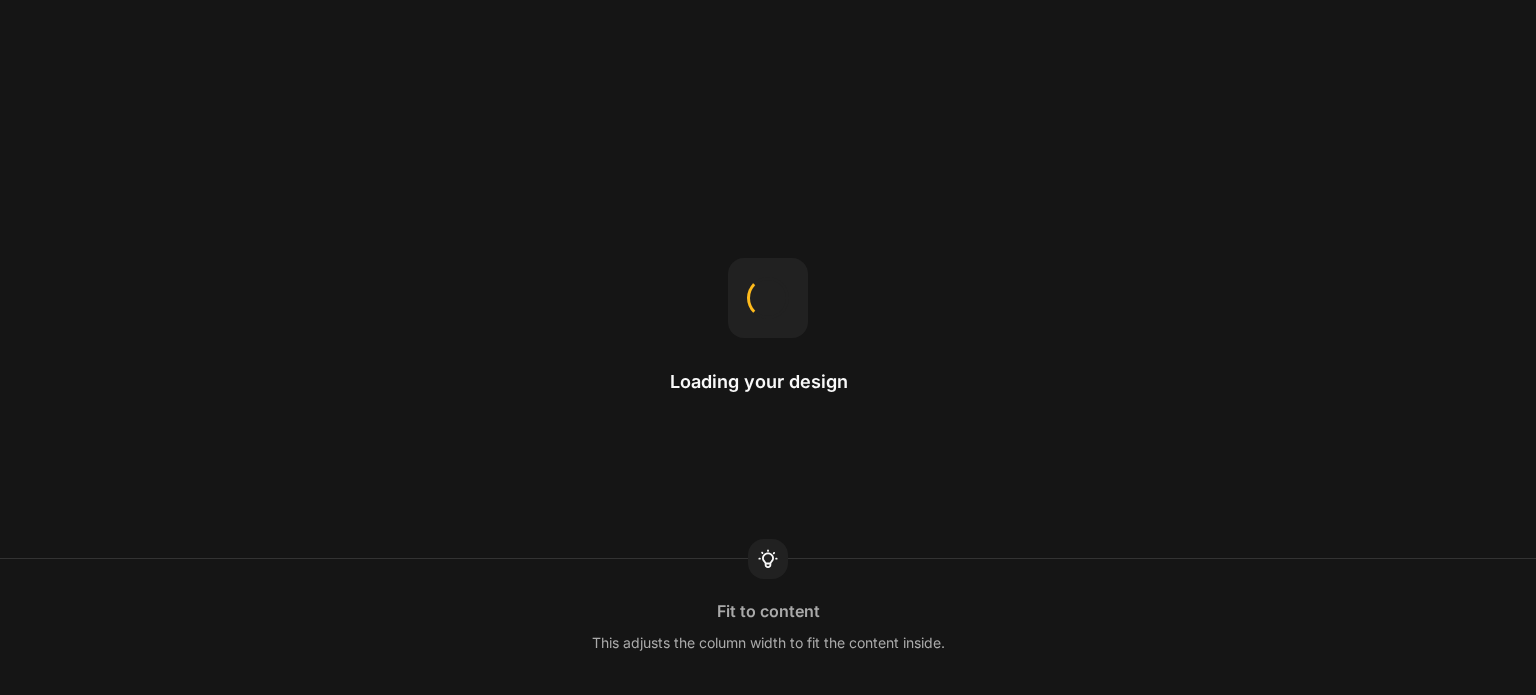 scroll, scrollTop: 0, scrollLeft: 0, axis: both 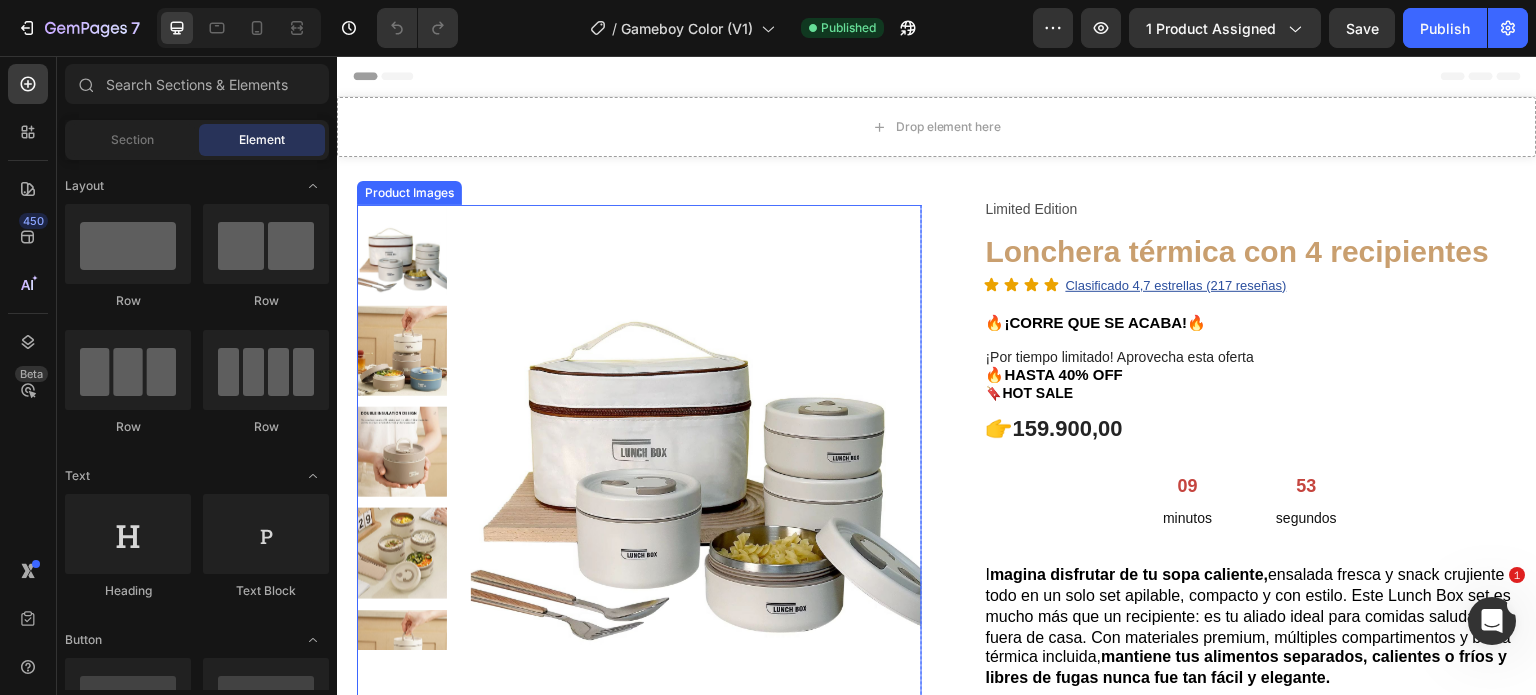 click at bounding box center (696, 430) 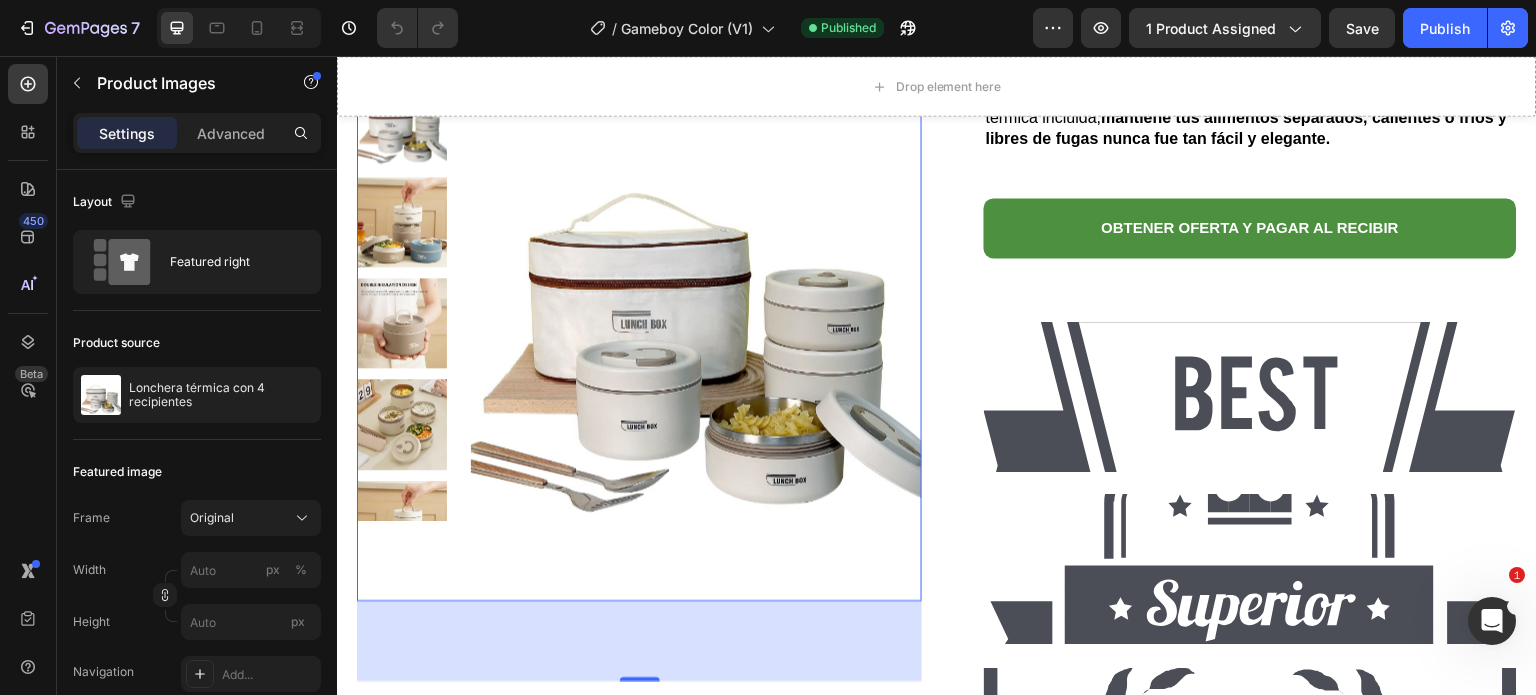 scroll, scrollTop: 500, scrollLeft: 0, axis: vertical 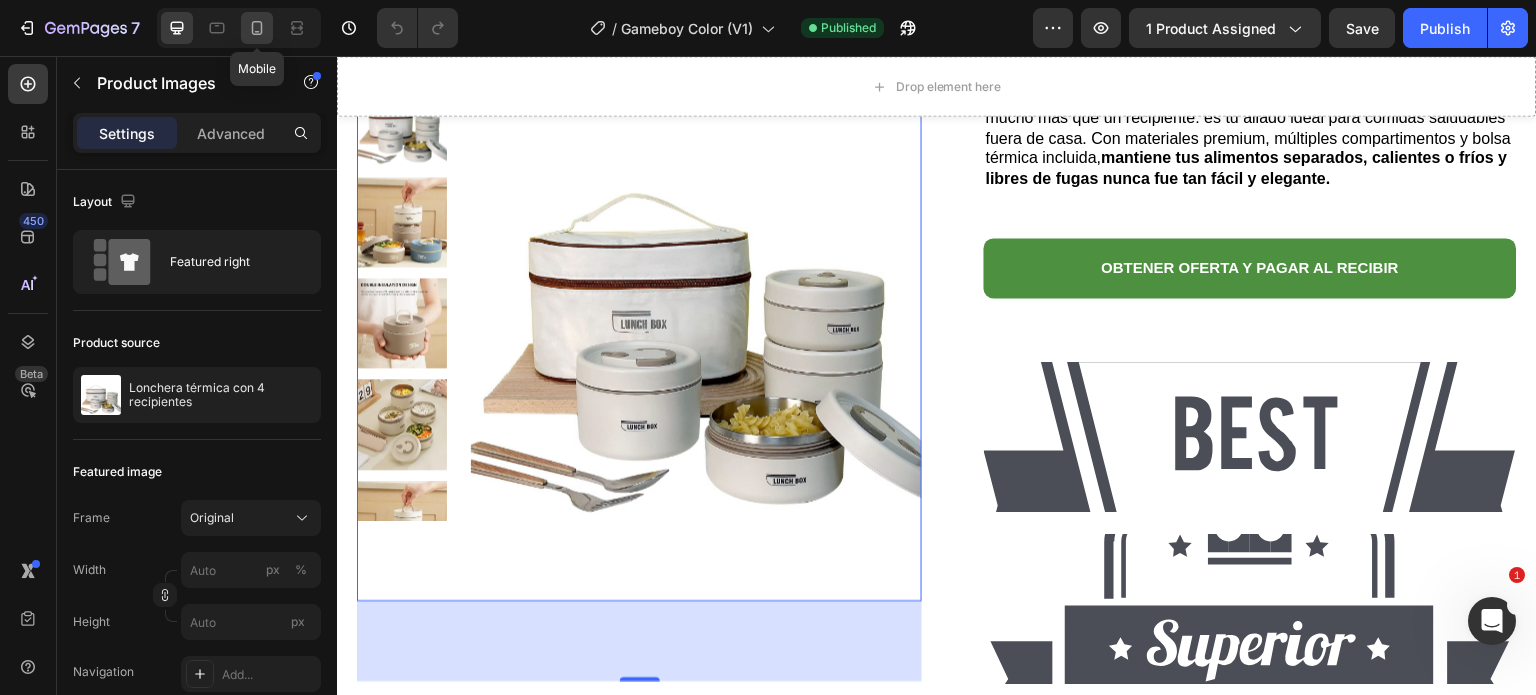 click 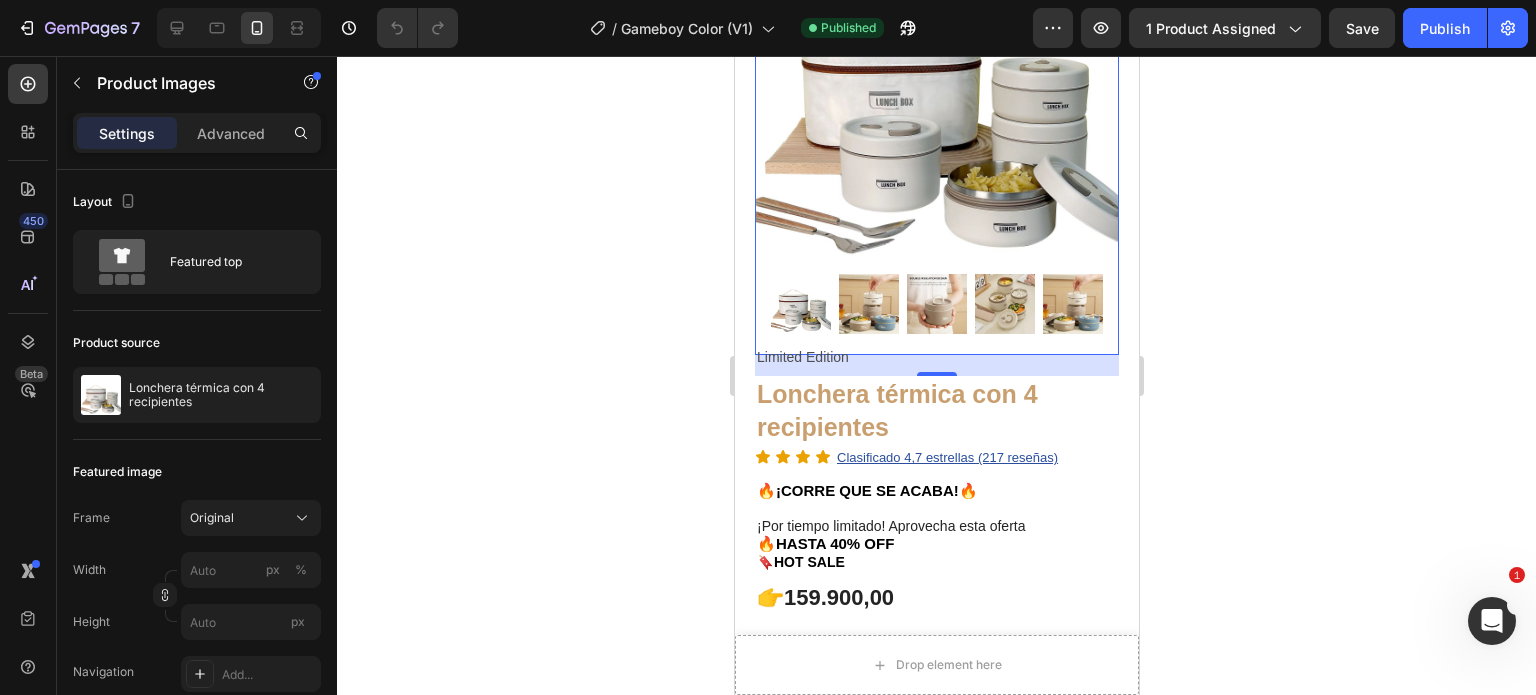 scroll, scrollTop: 0, scrollLeft: 0, axis: both 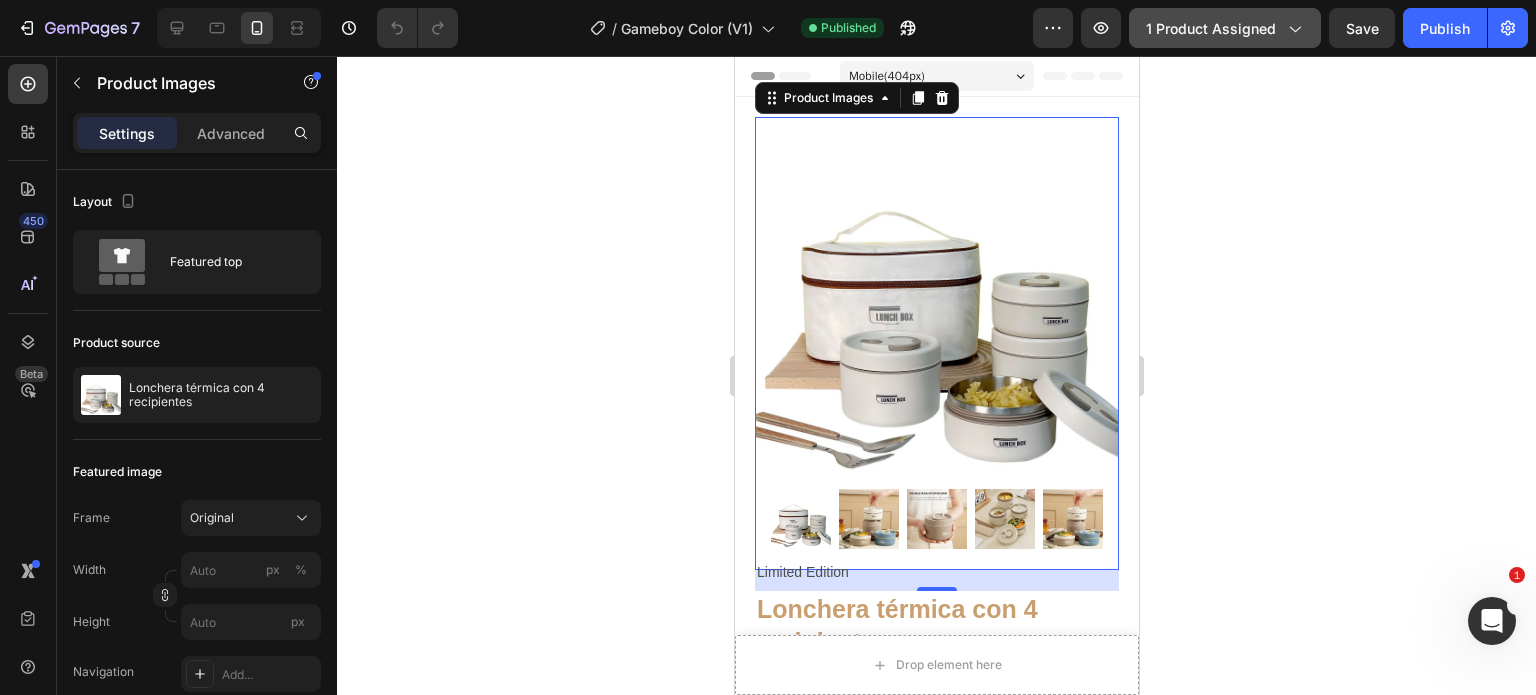 click on "1 product assigned" 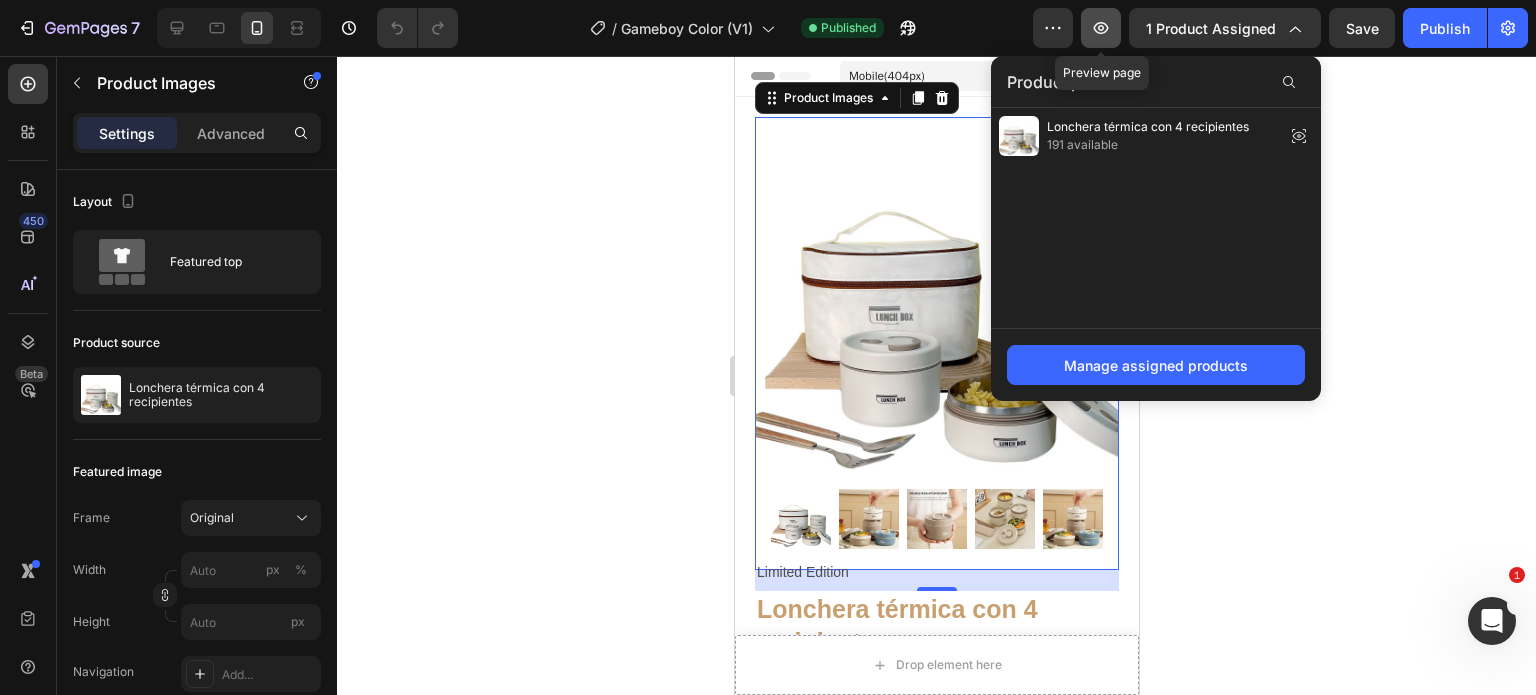click 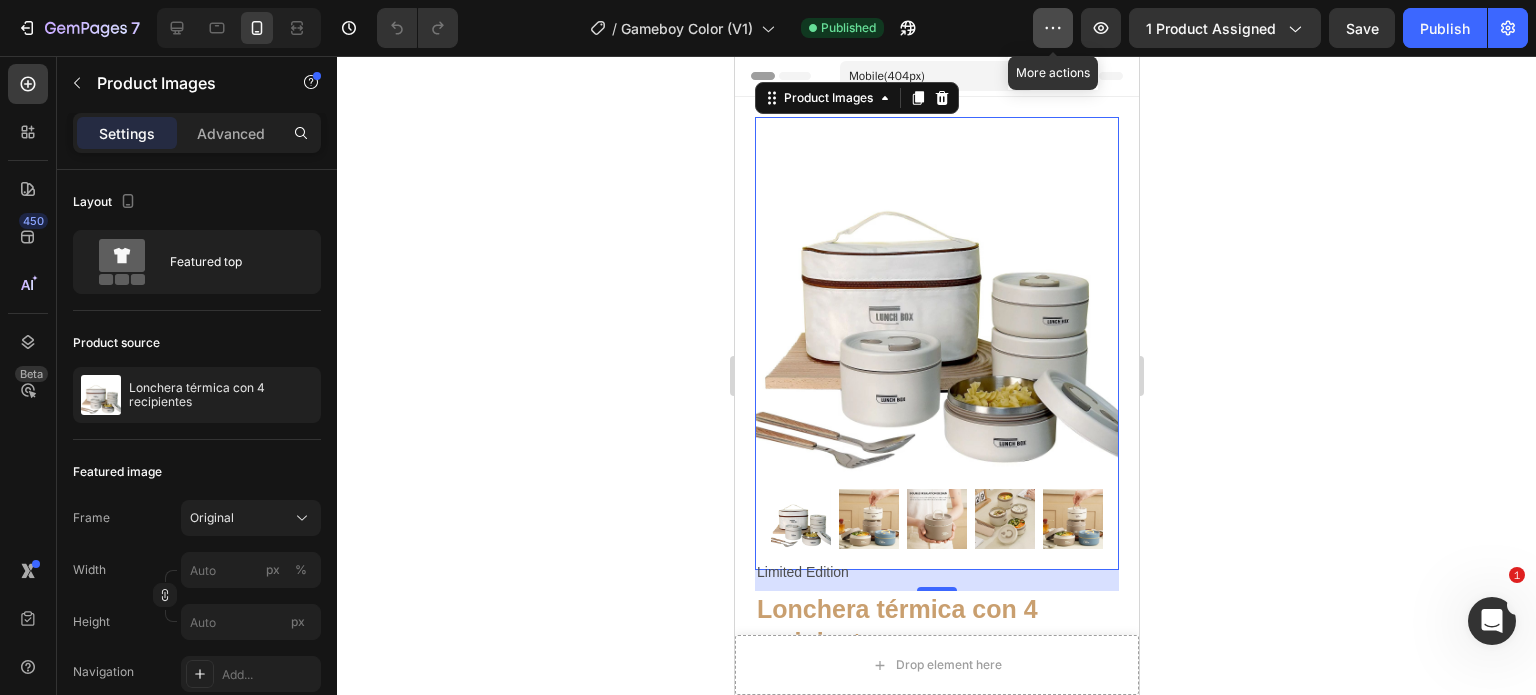 click 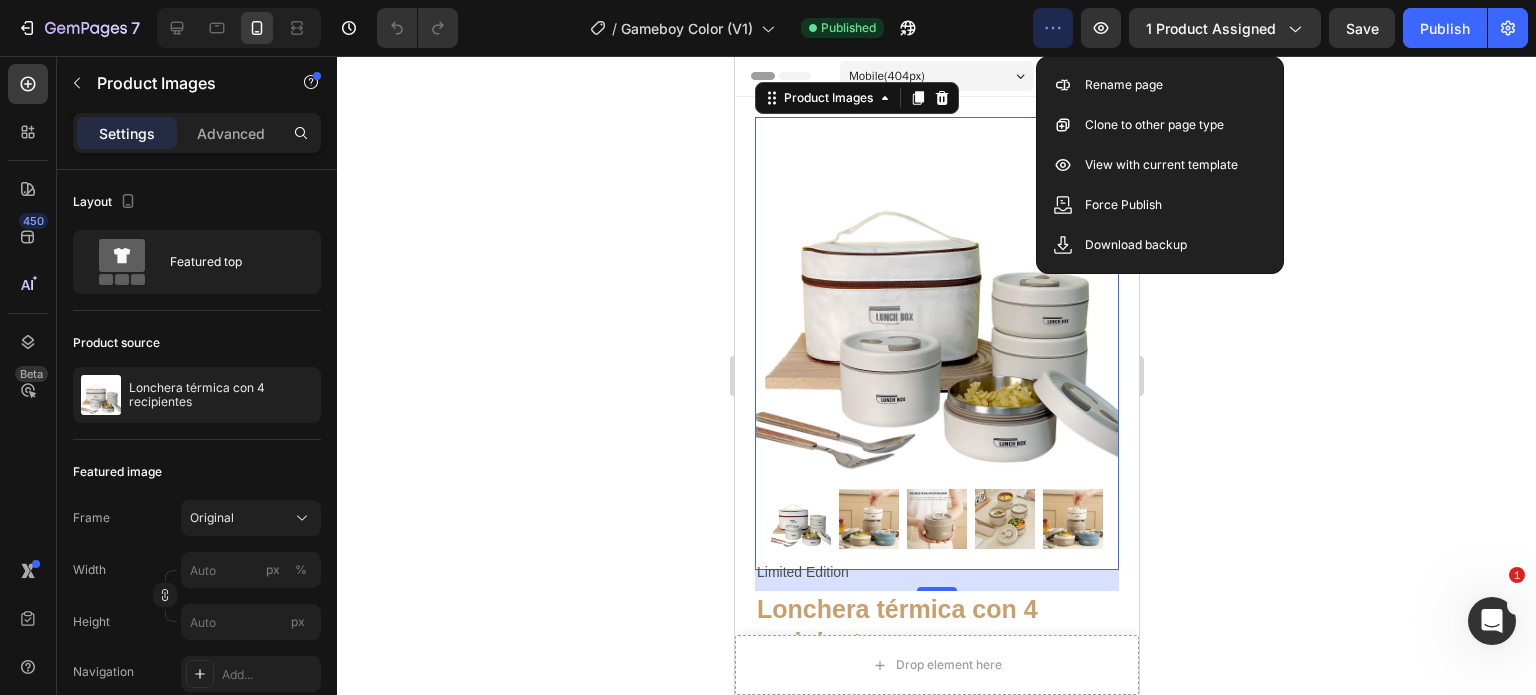 click 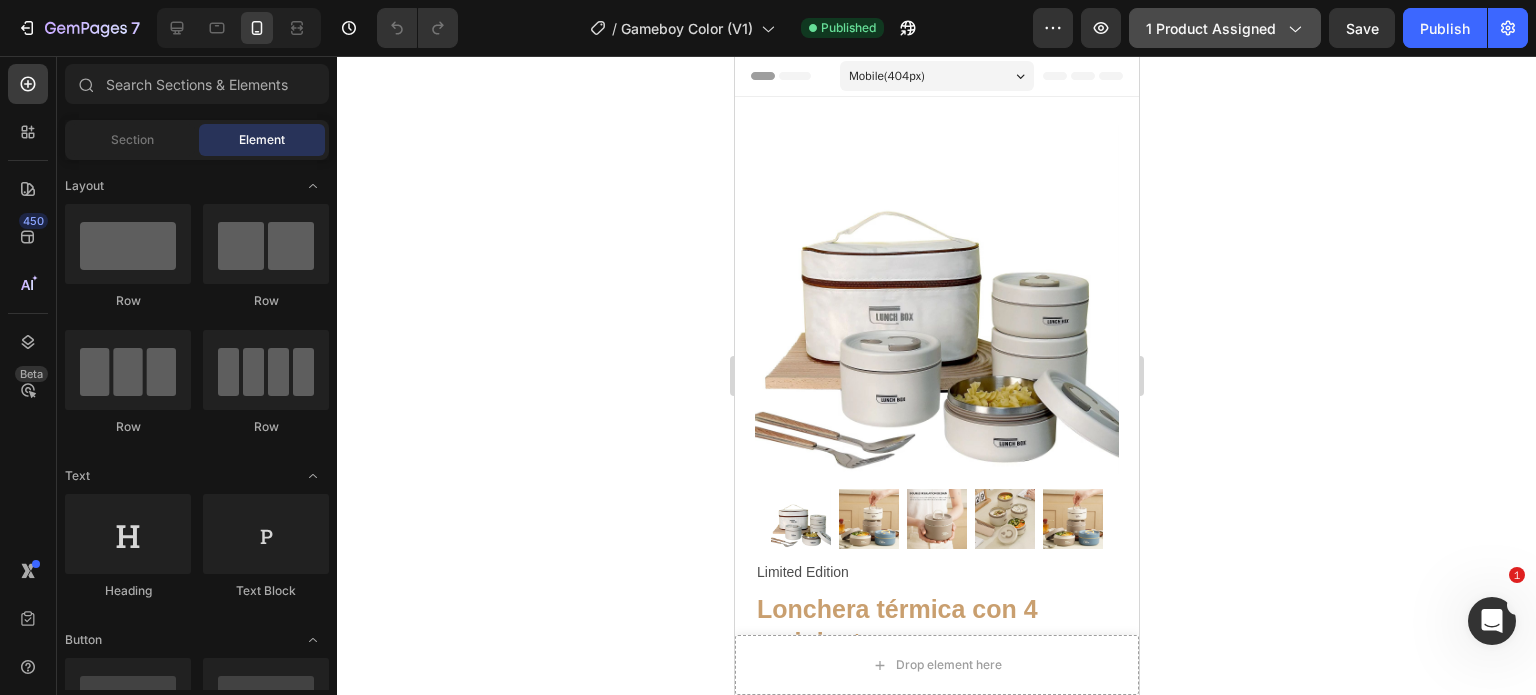 click 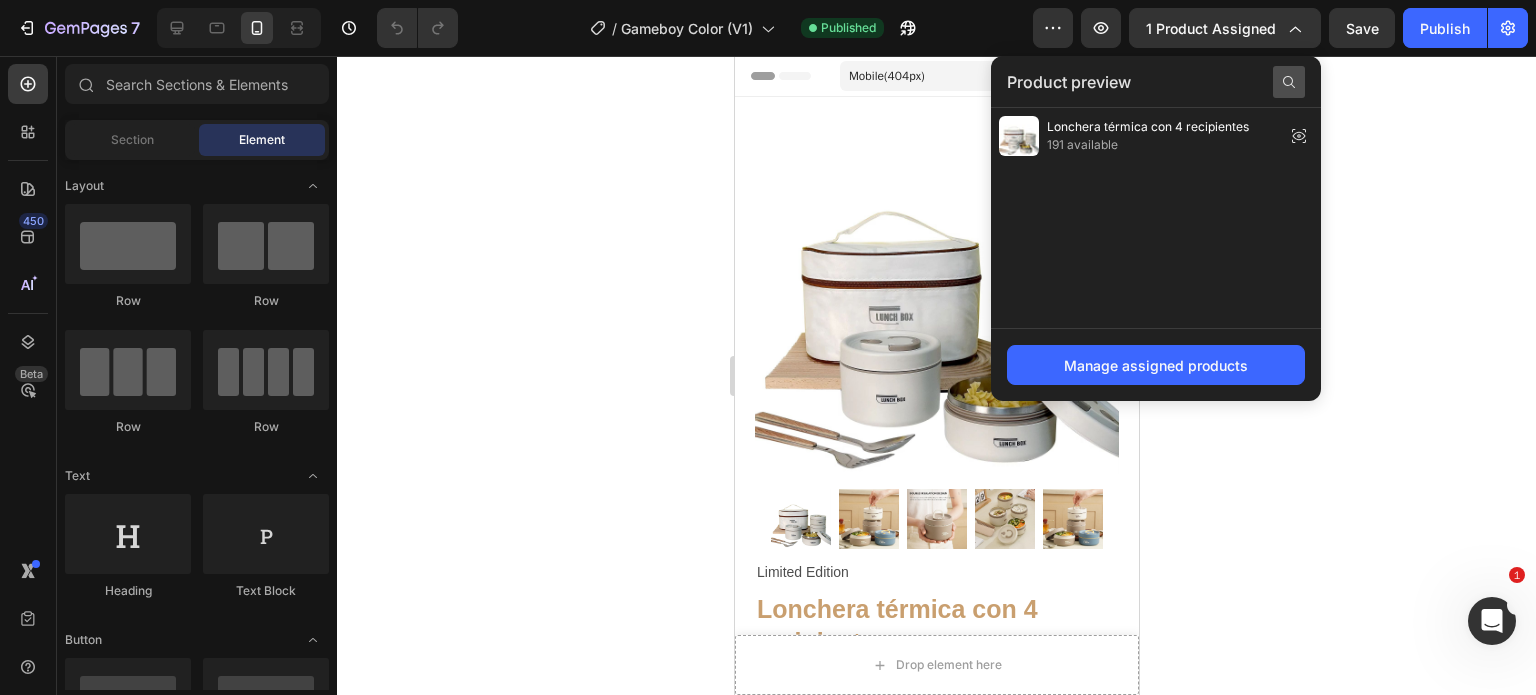 click 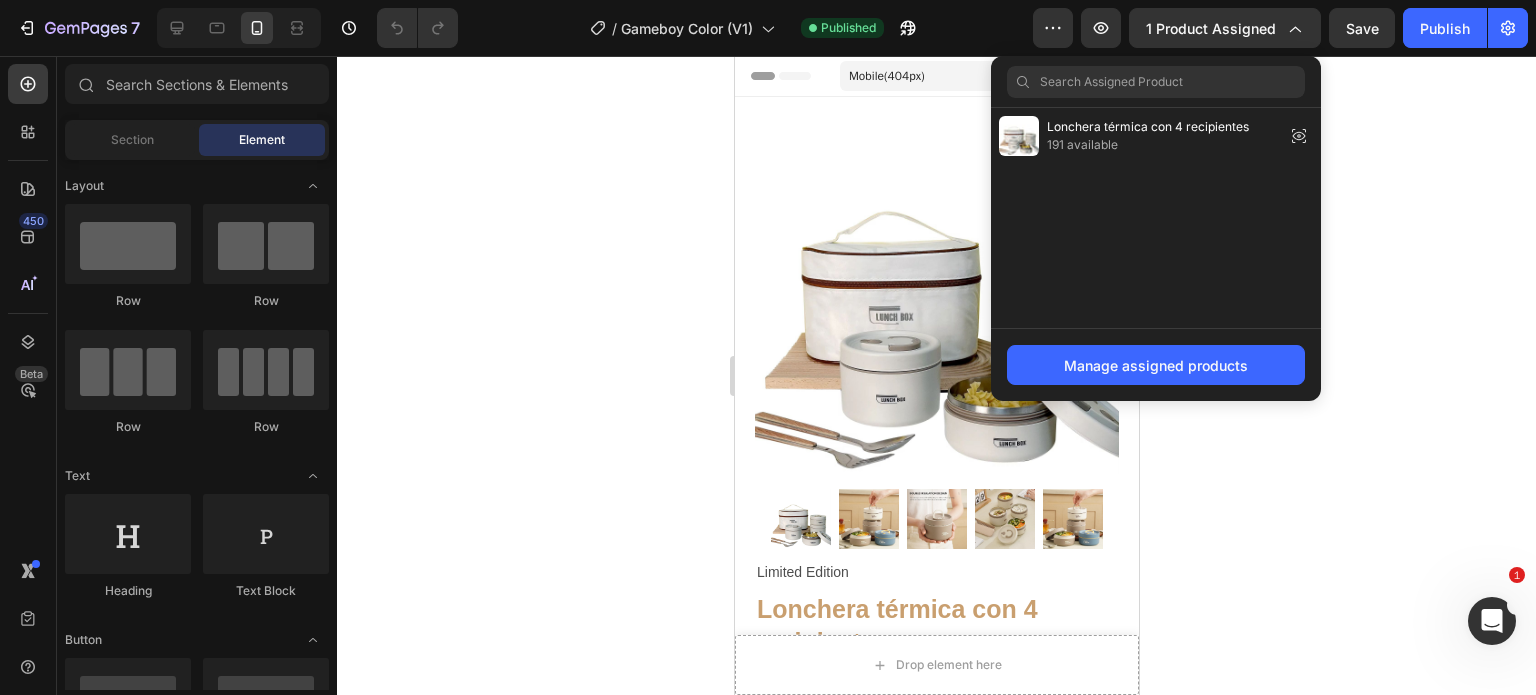 type on "q" 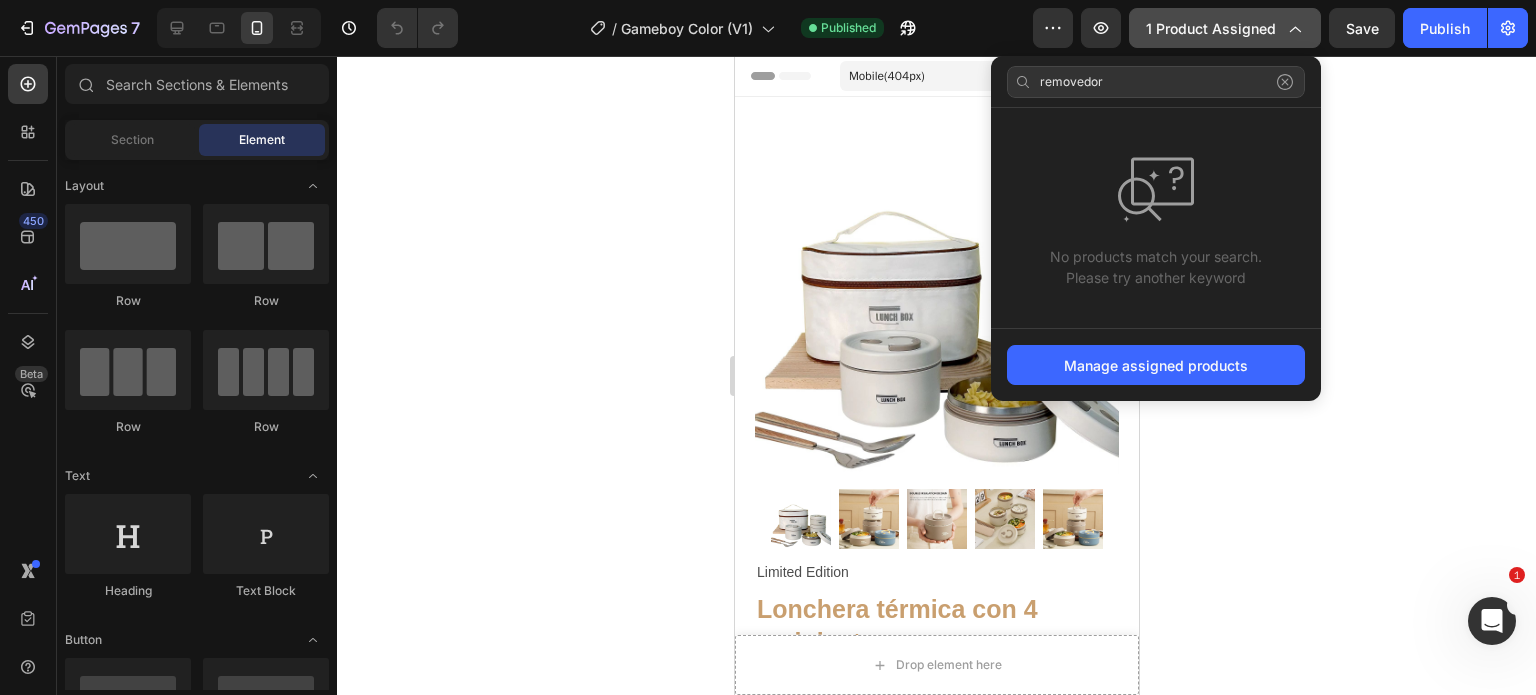 type on "removedor" 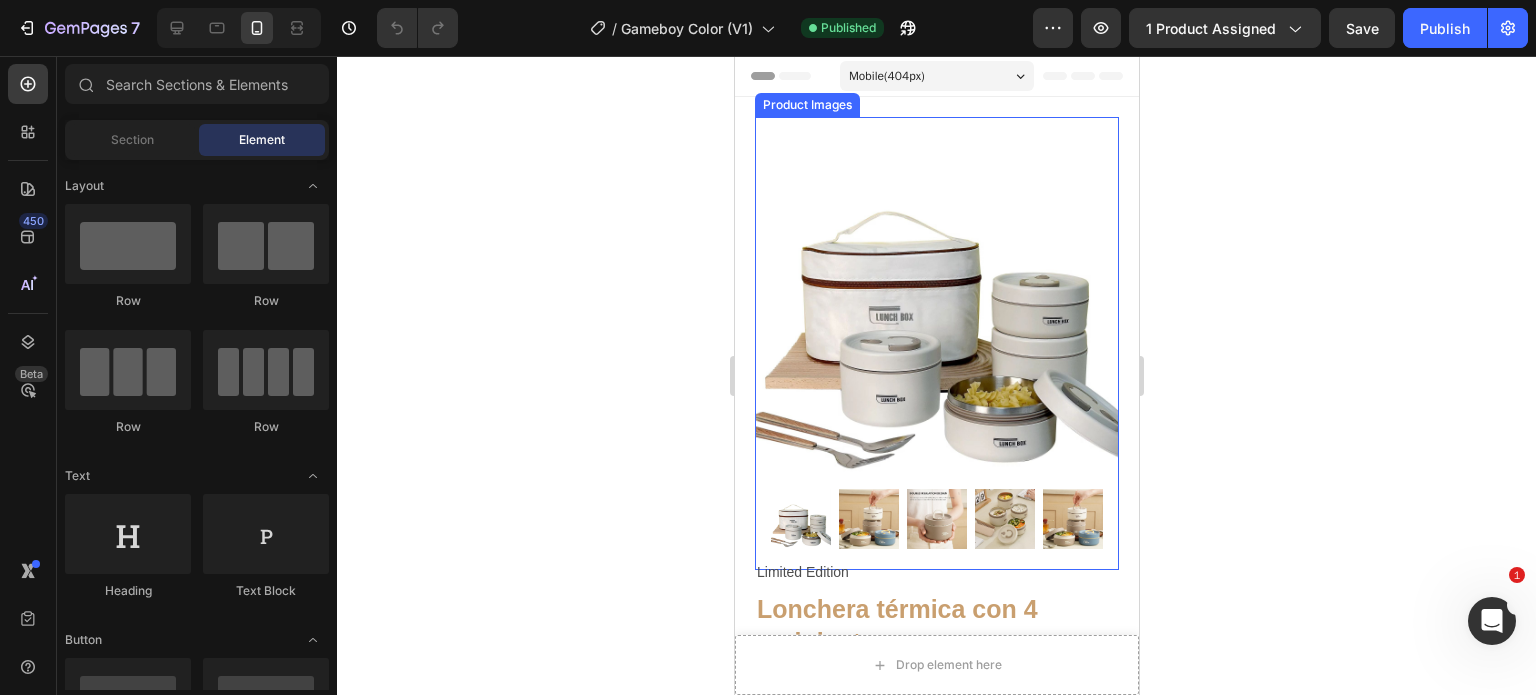click on "Product Images" at bounding box center (936, 333) 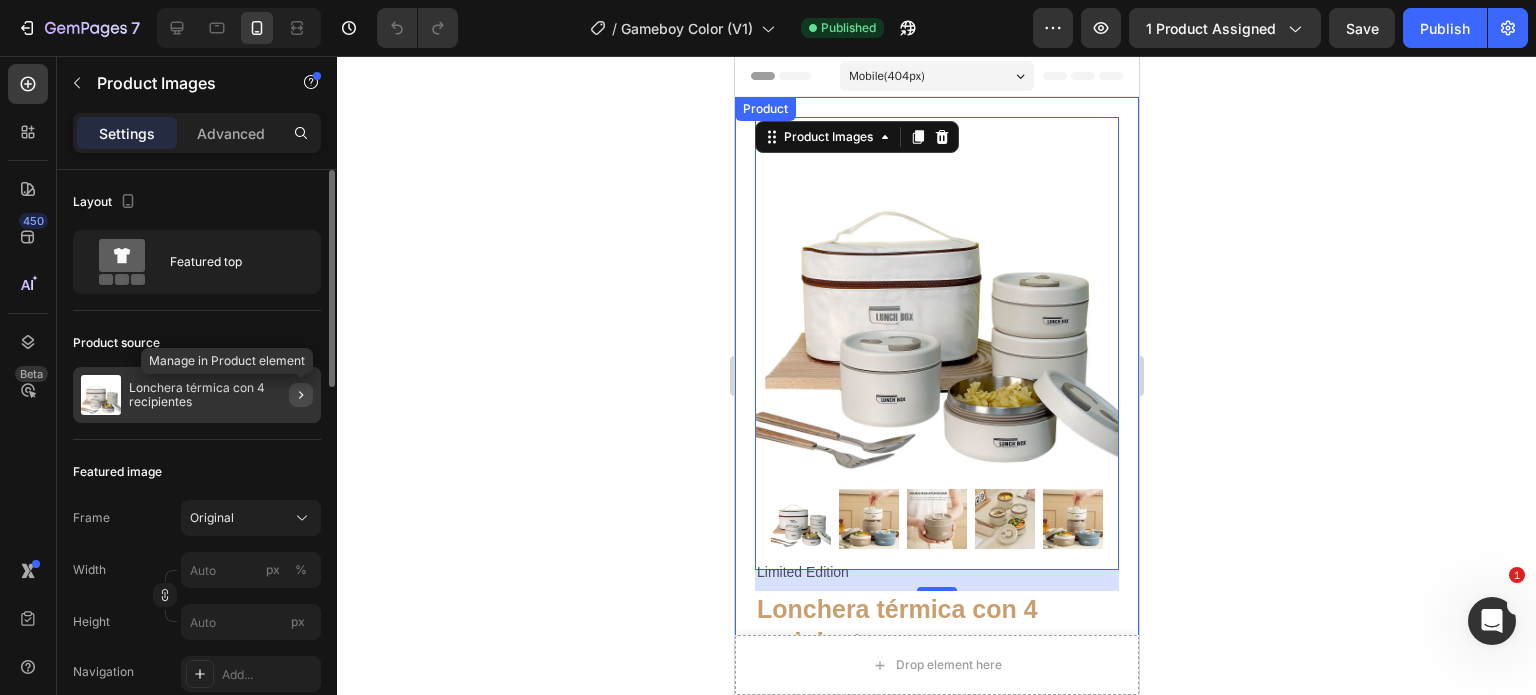 click 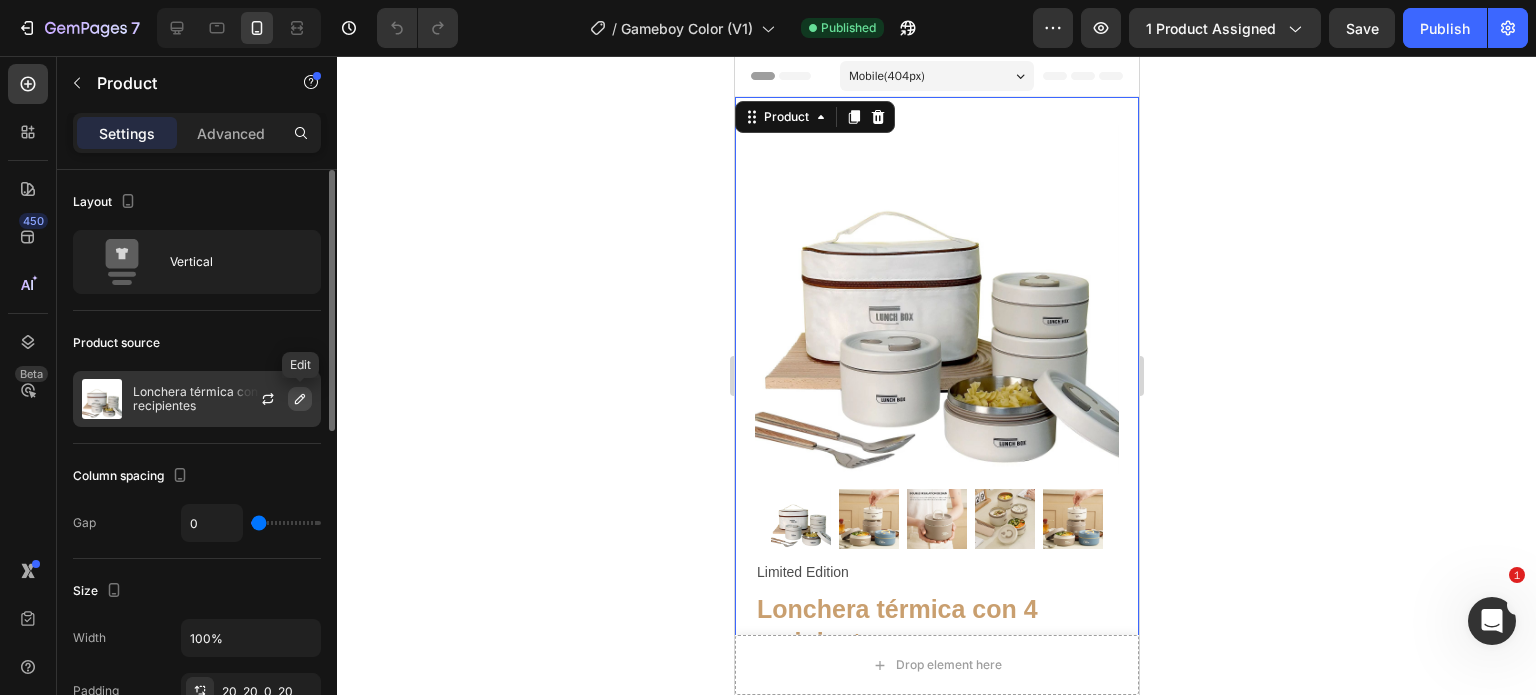 click 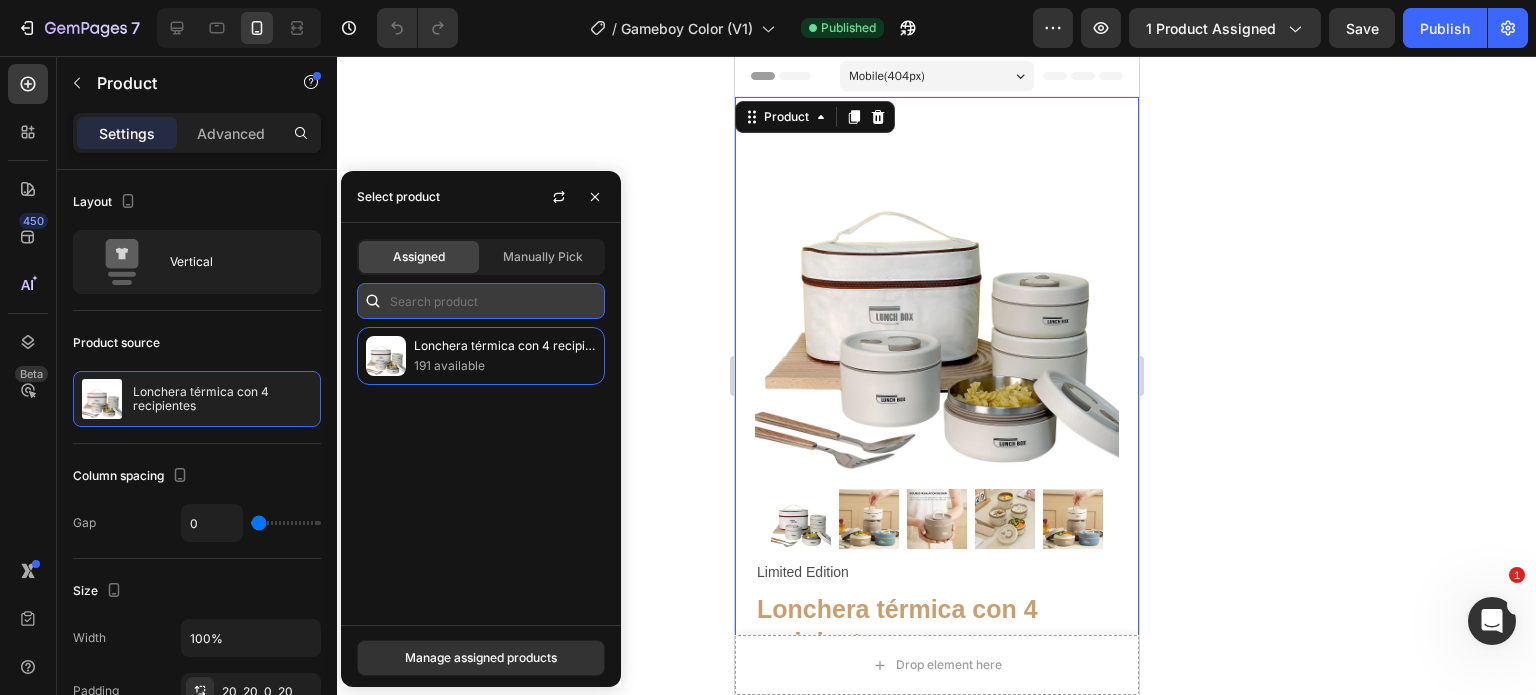click at bounding box center (481, 301) 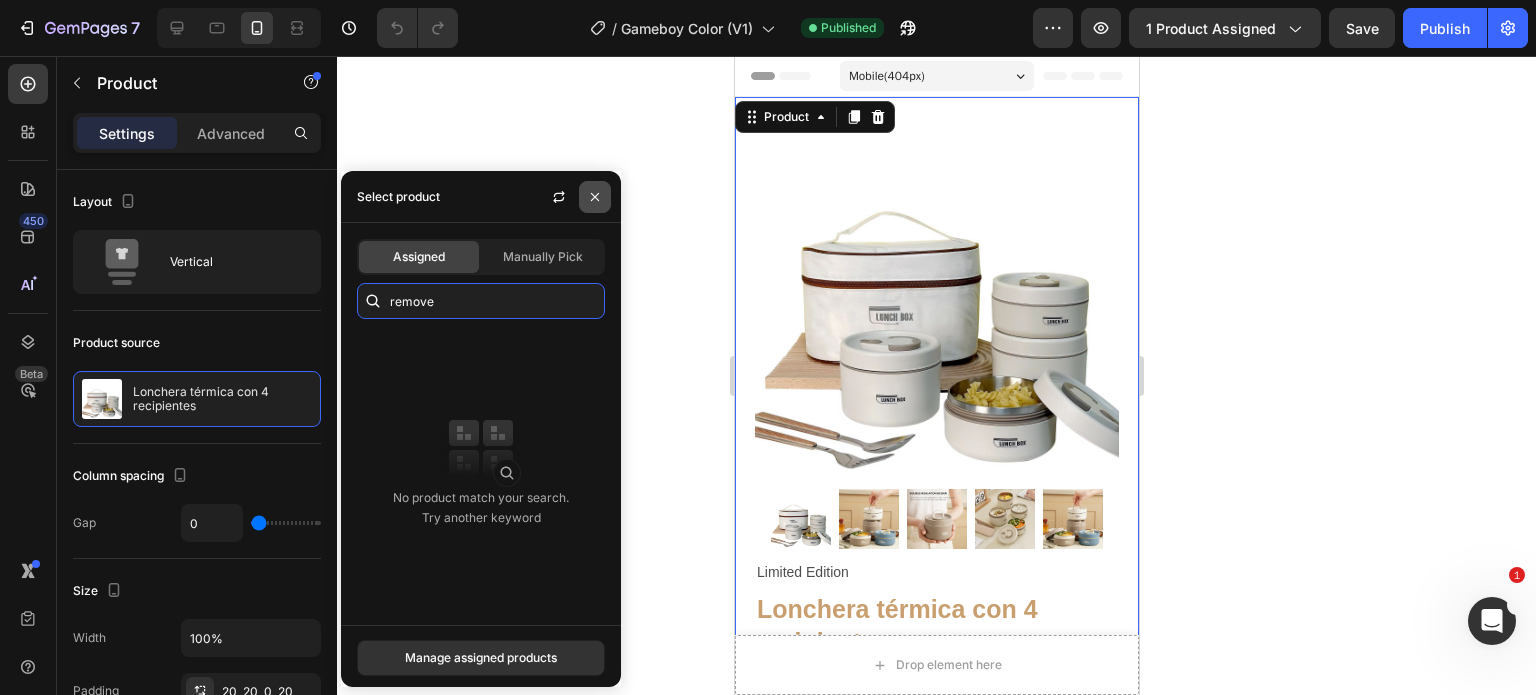 type on "remove" 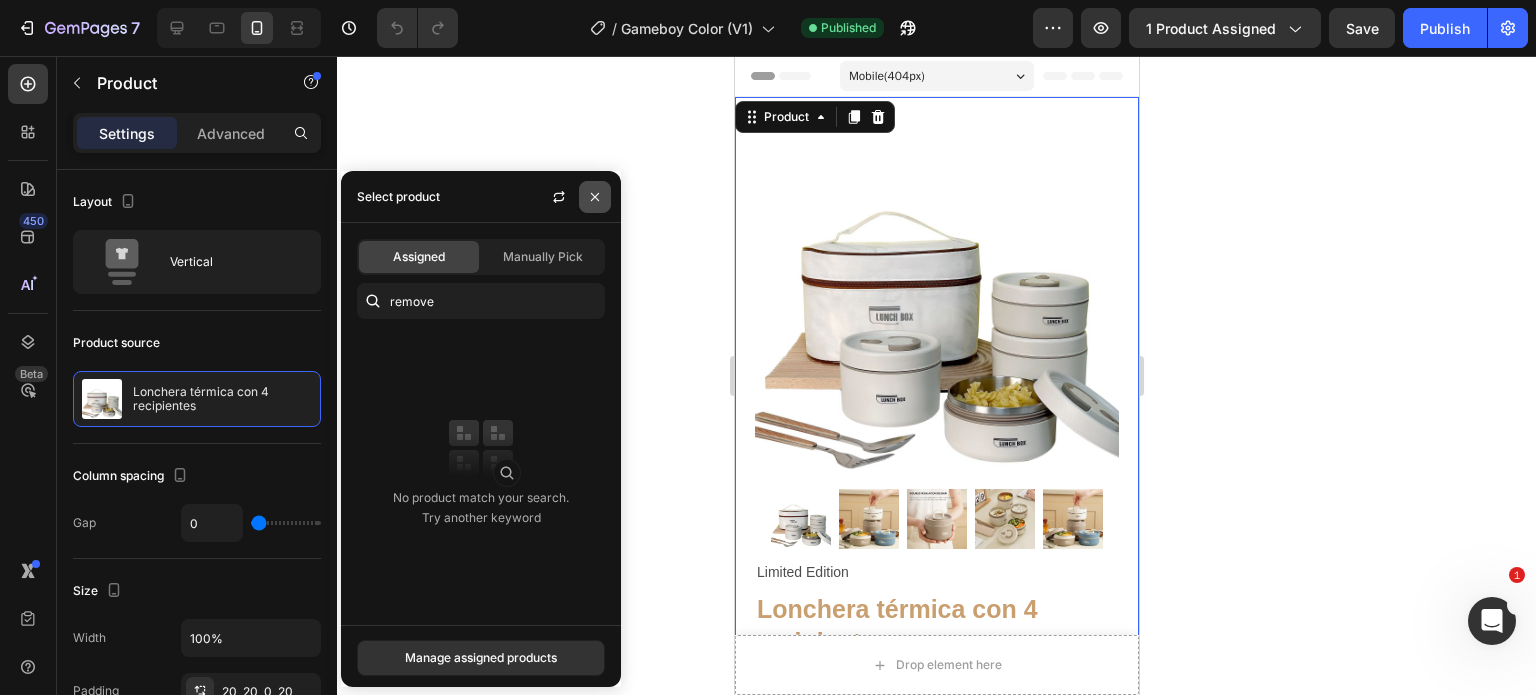 click 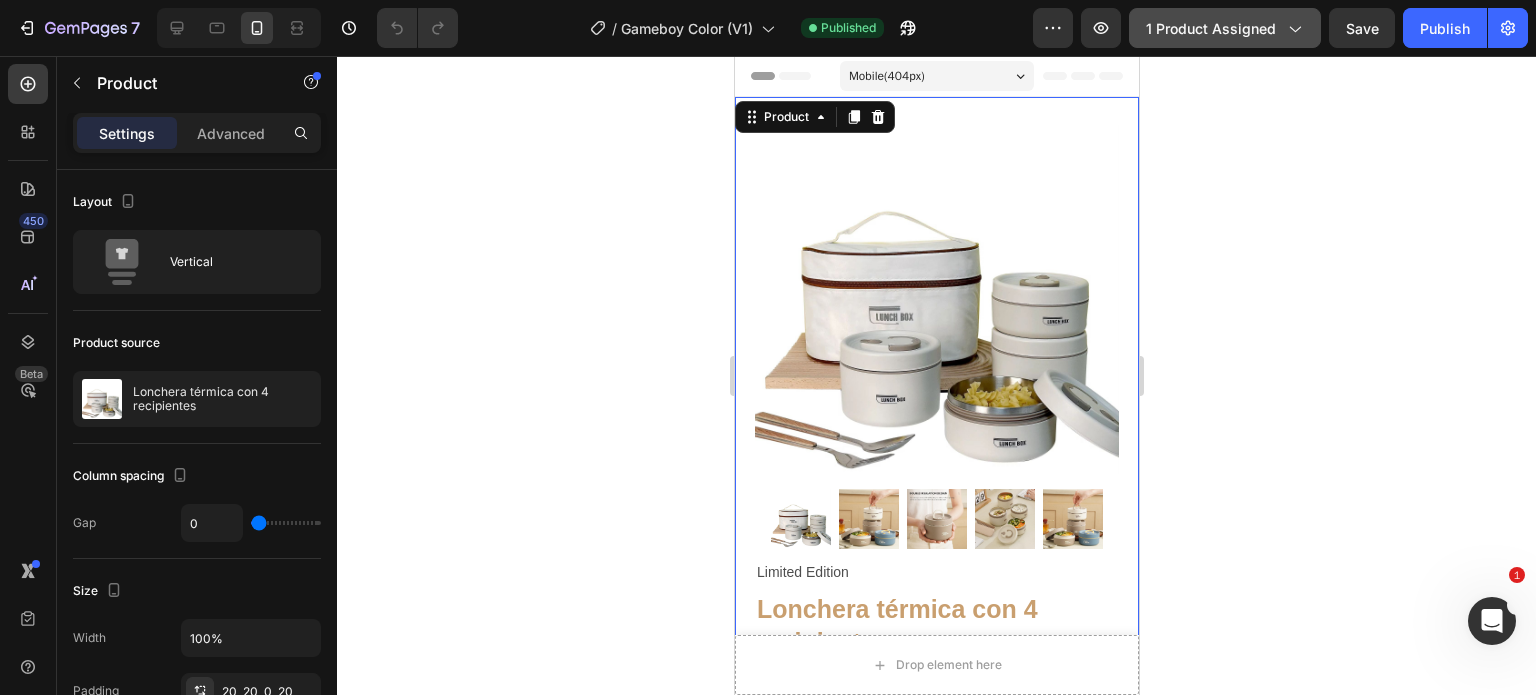 click on "1 product assigned" at bounding box center [1225, 28] 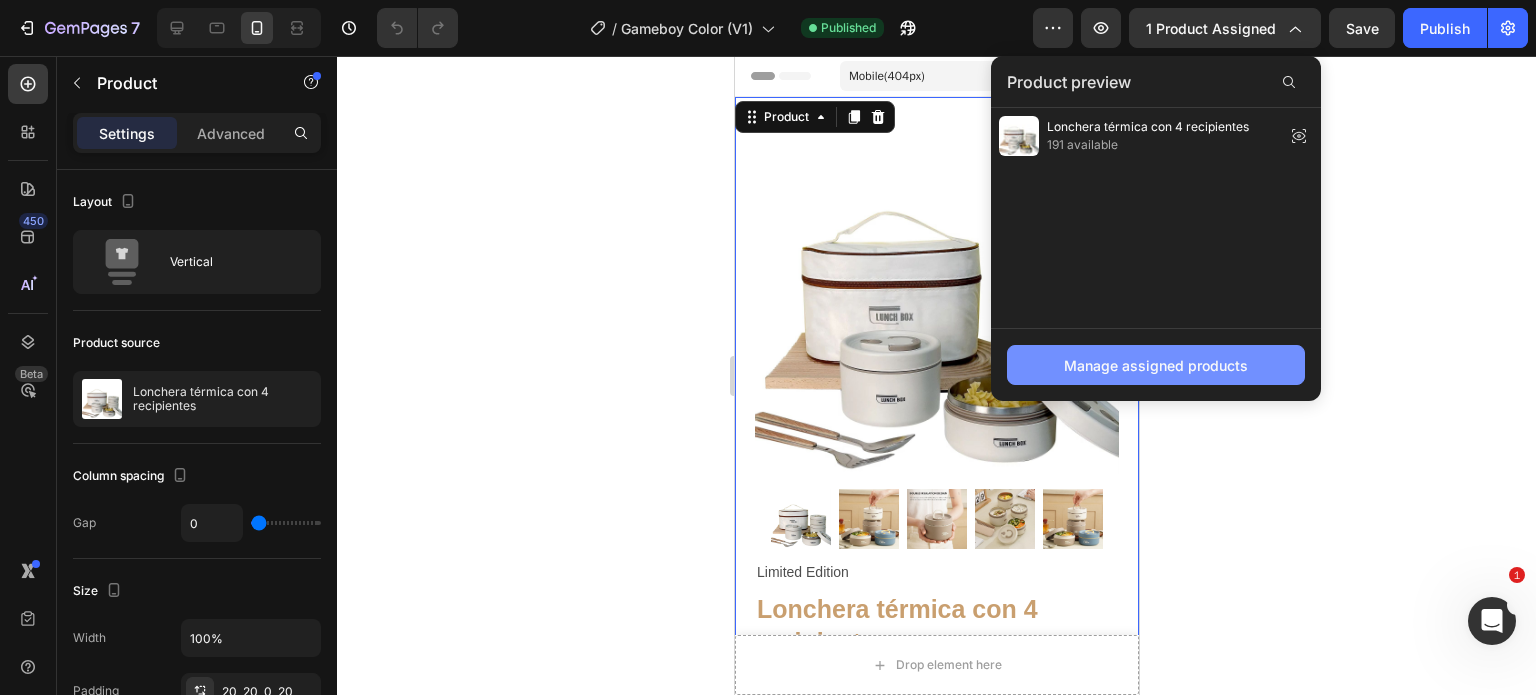 click on "Manage assigned products" at bounding box center [1156, 365] 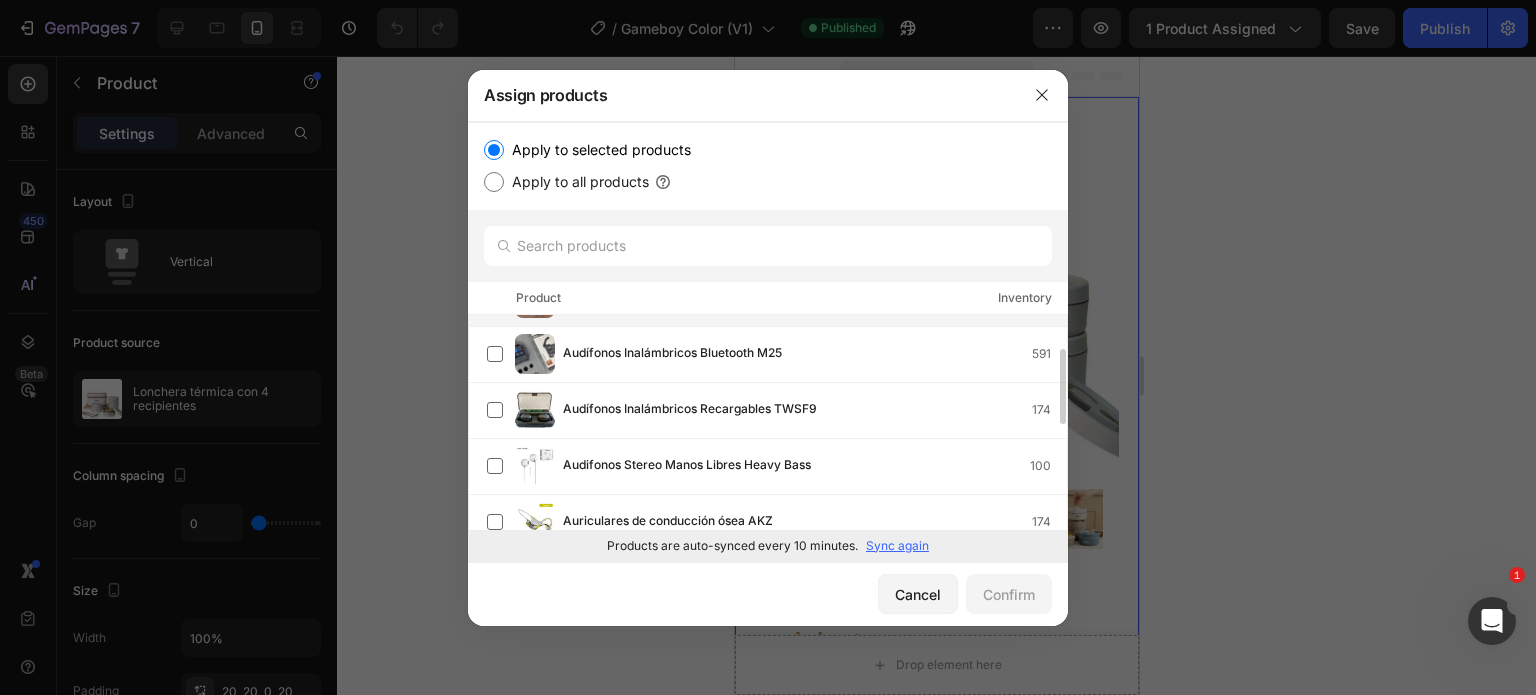 scroll, scrollTop: 0, scrollLeft: 0, axis: both 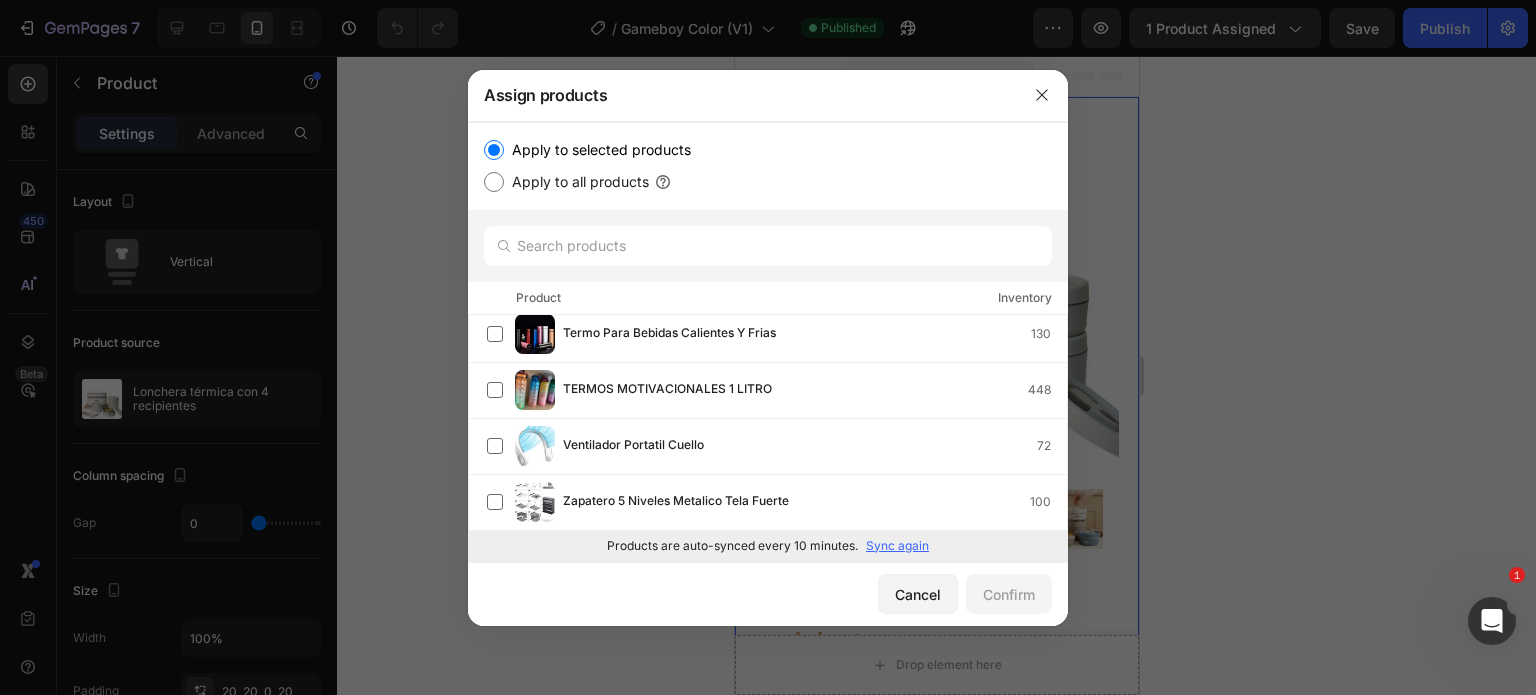 click on "Sync again" at bounding box center (897, 546) 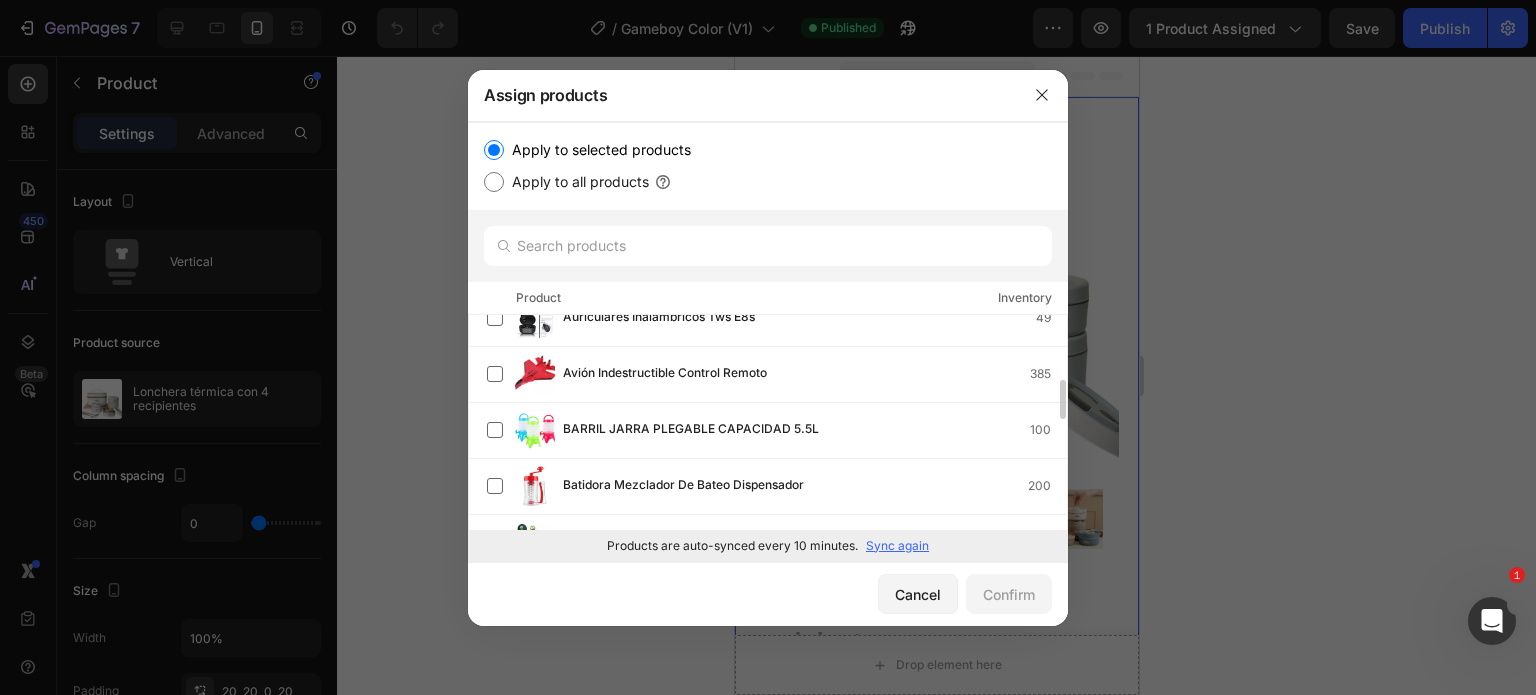 scroll, scrollTop: 60, scrollLeft: 0, axis: vertical 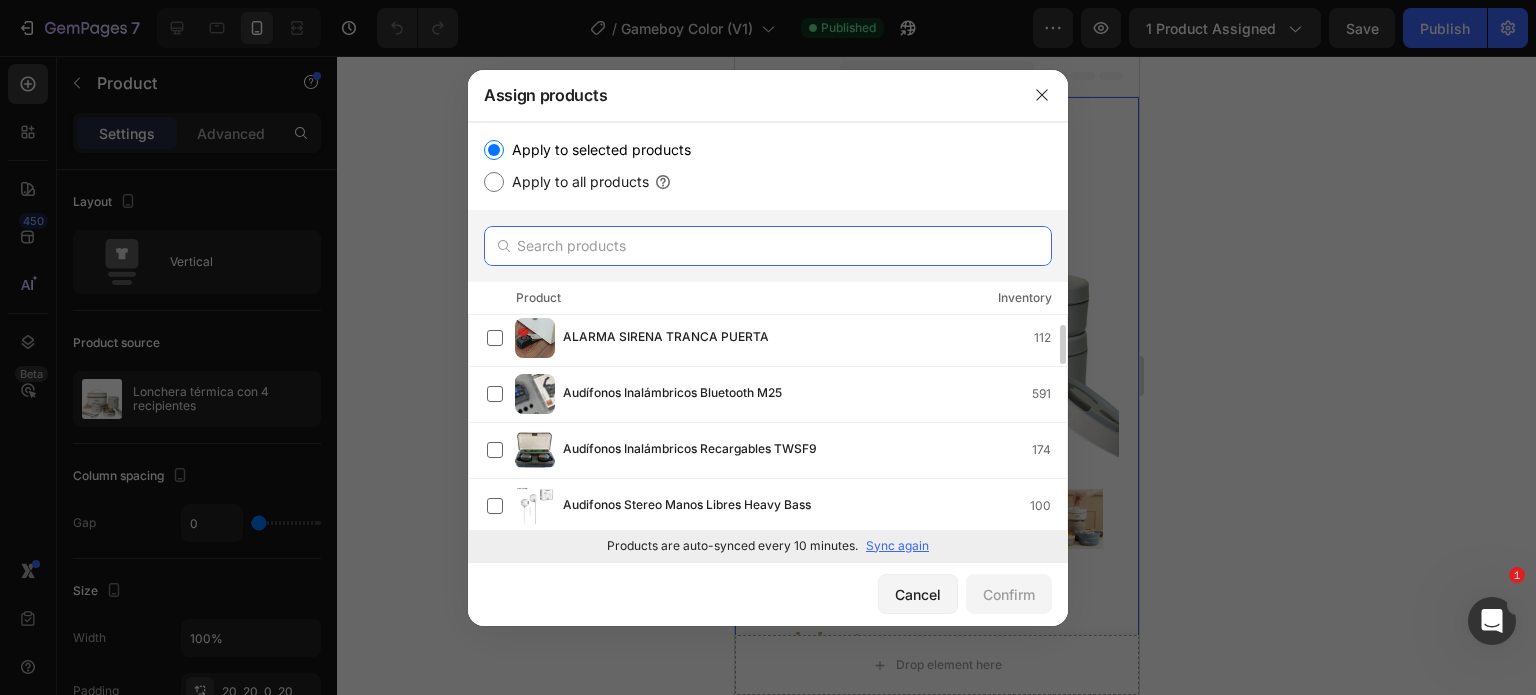 click at bounding box center (768, 246) 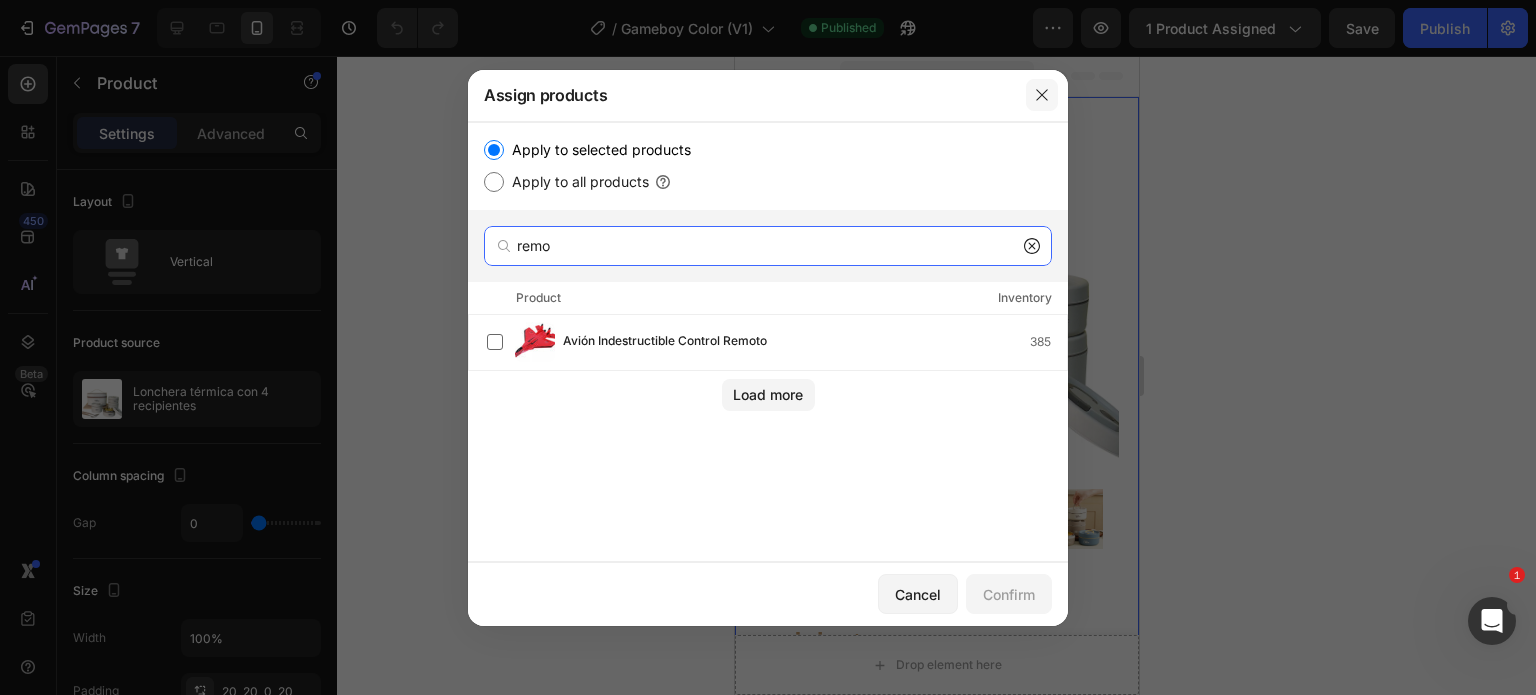type on "remo" 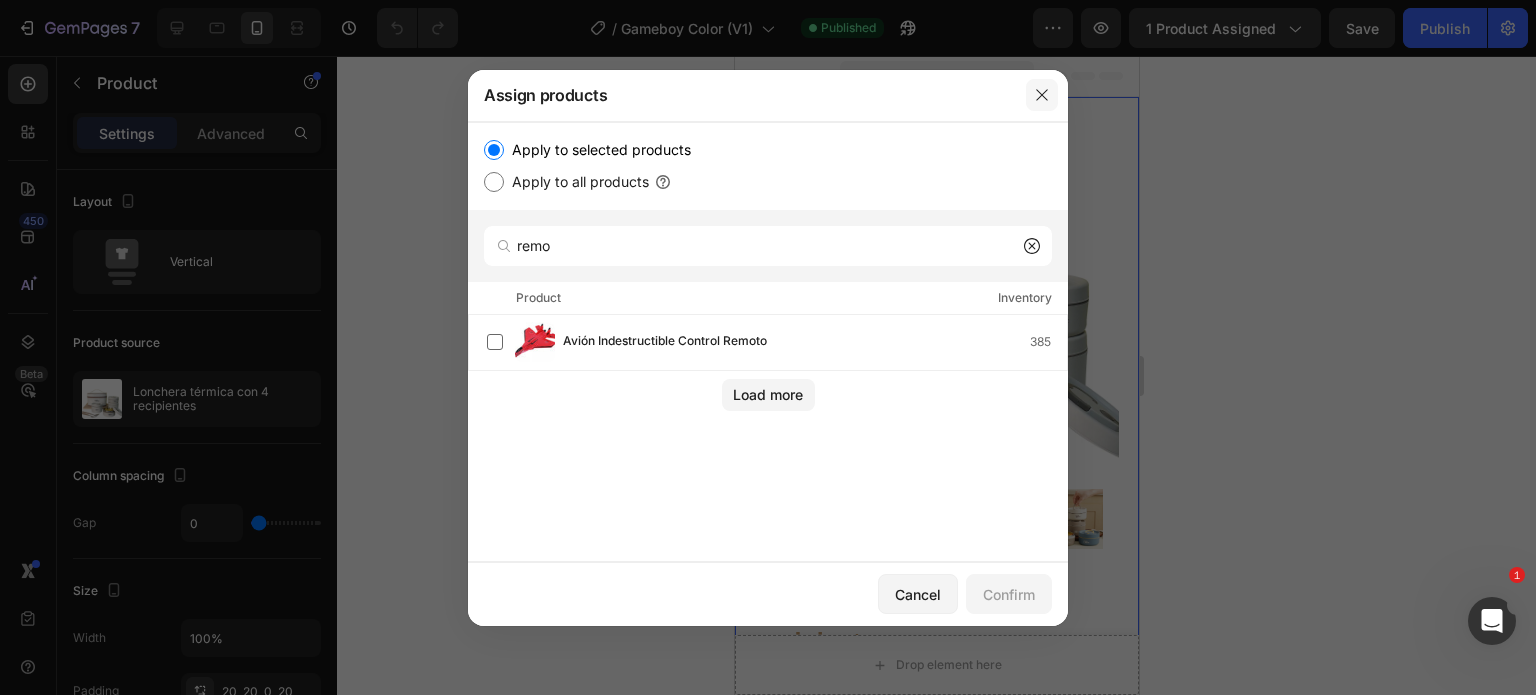 click at bounding box center (1042, 95) 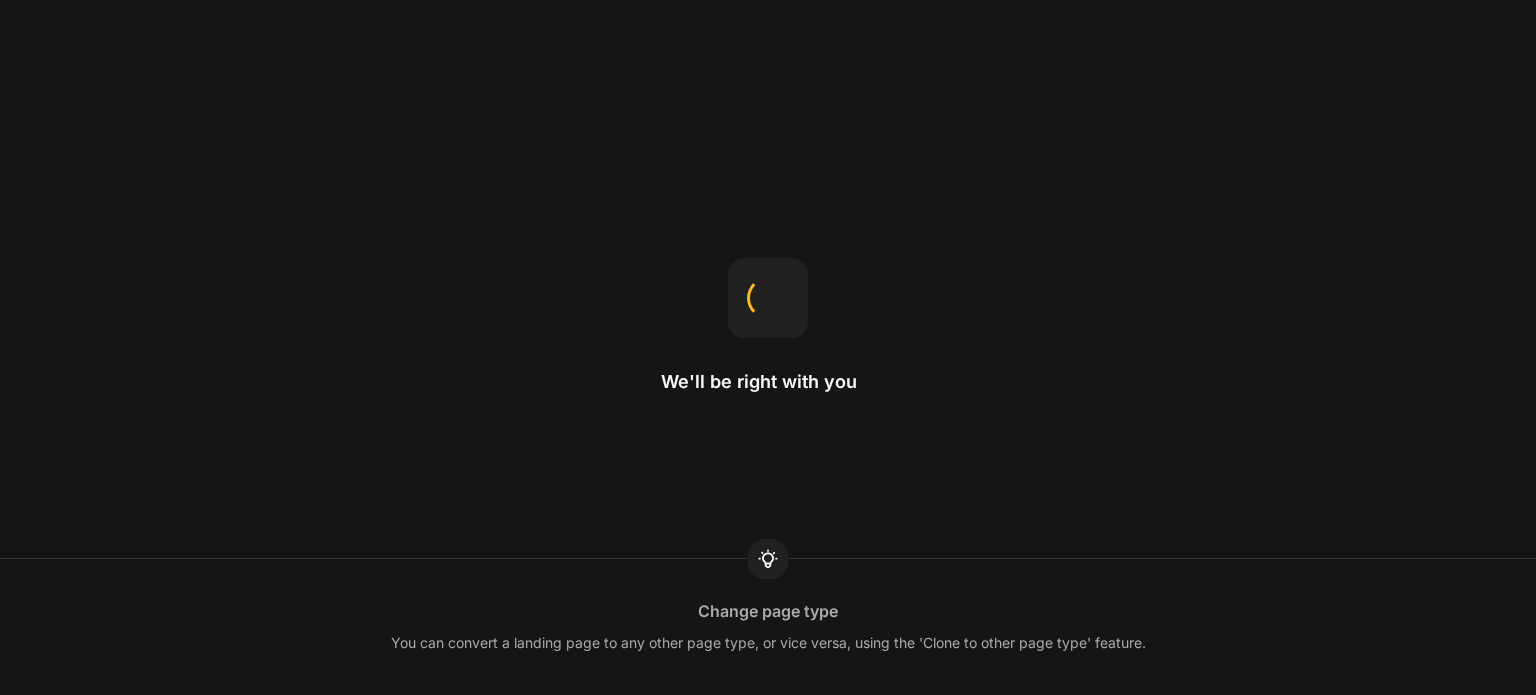 scroll, scrollTop: 0, scrollLeft: 0, axis: both 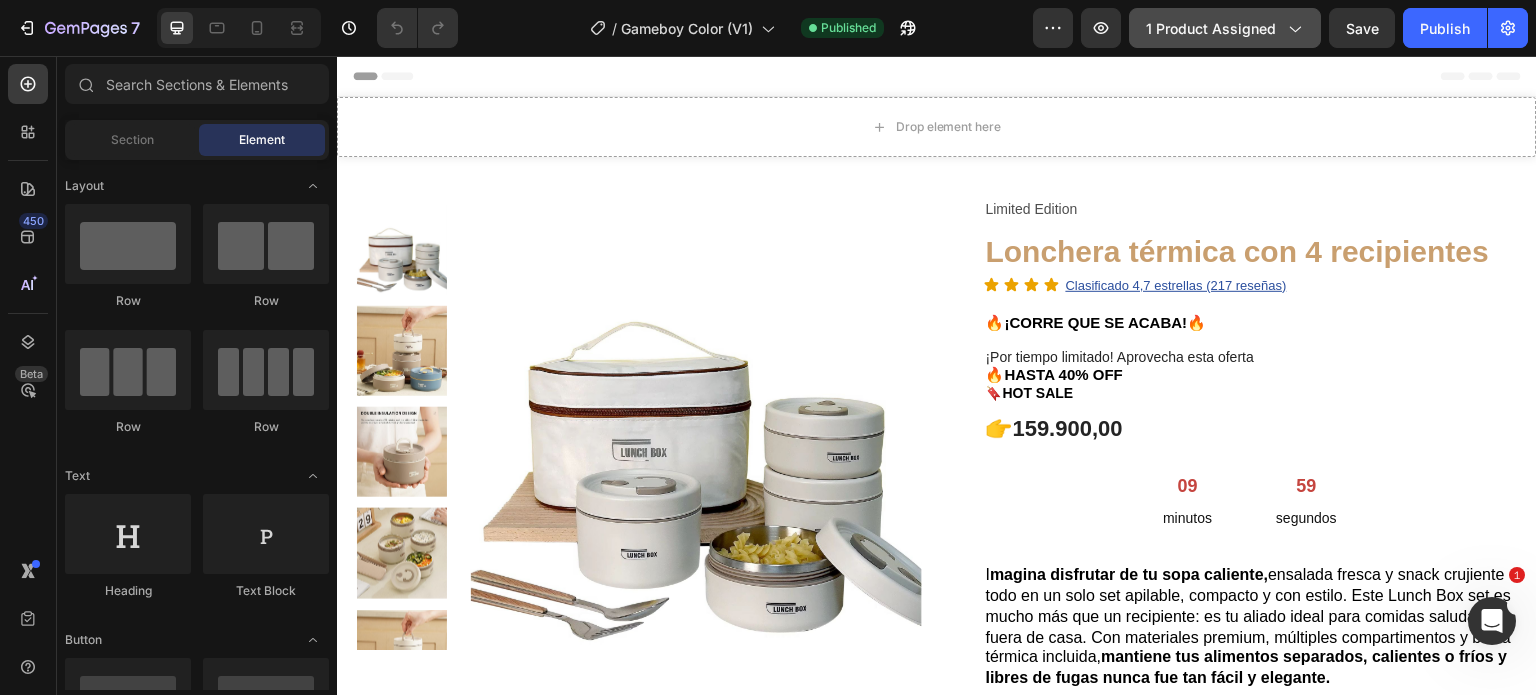 click 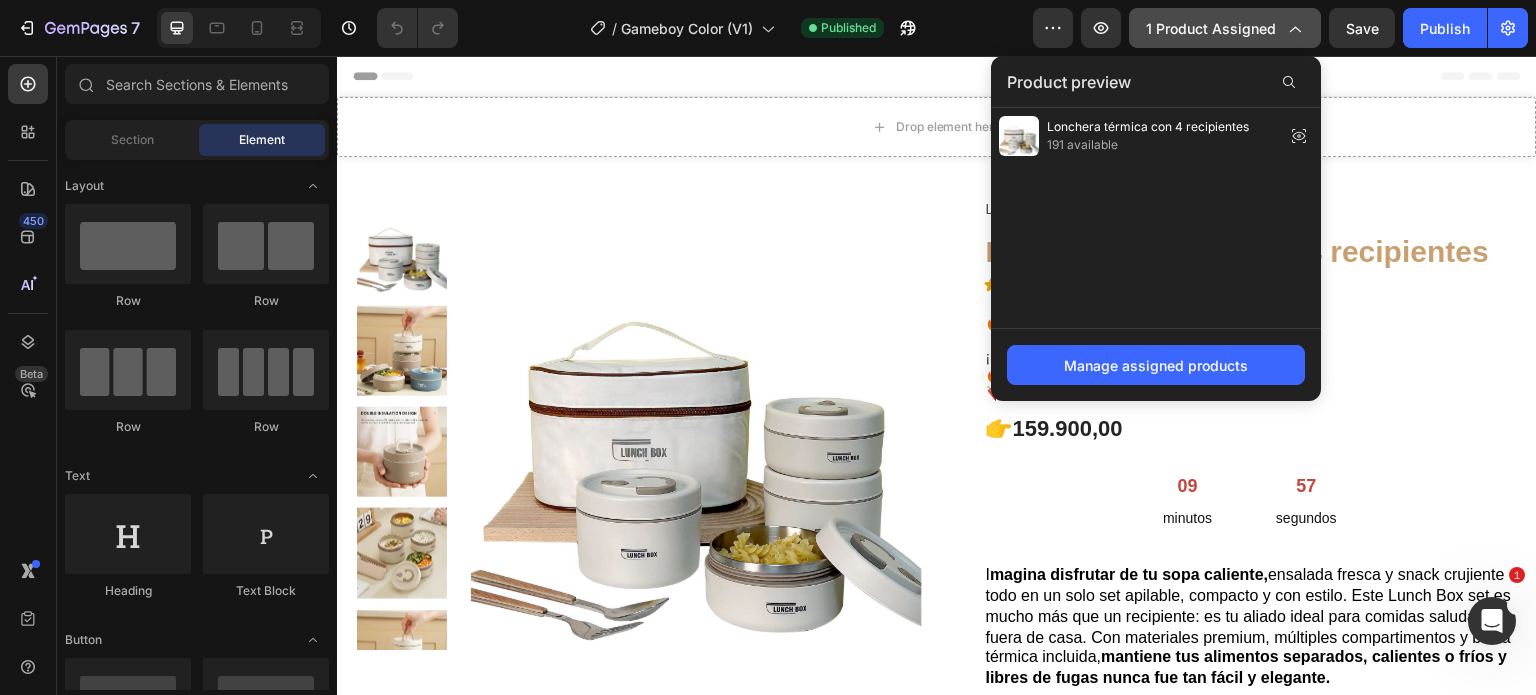 click on "Product preview" at bounding box center (1156, 82) 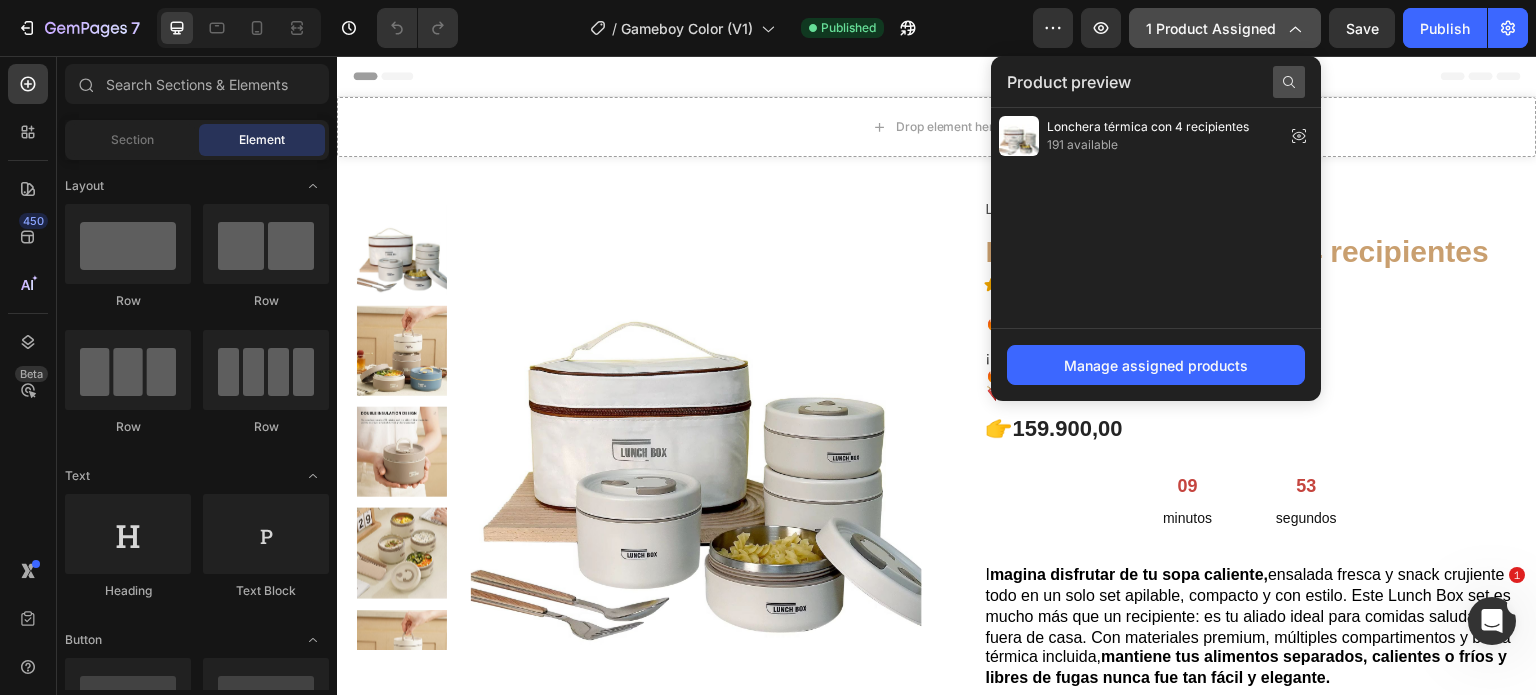 click 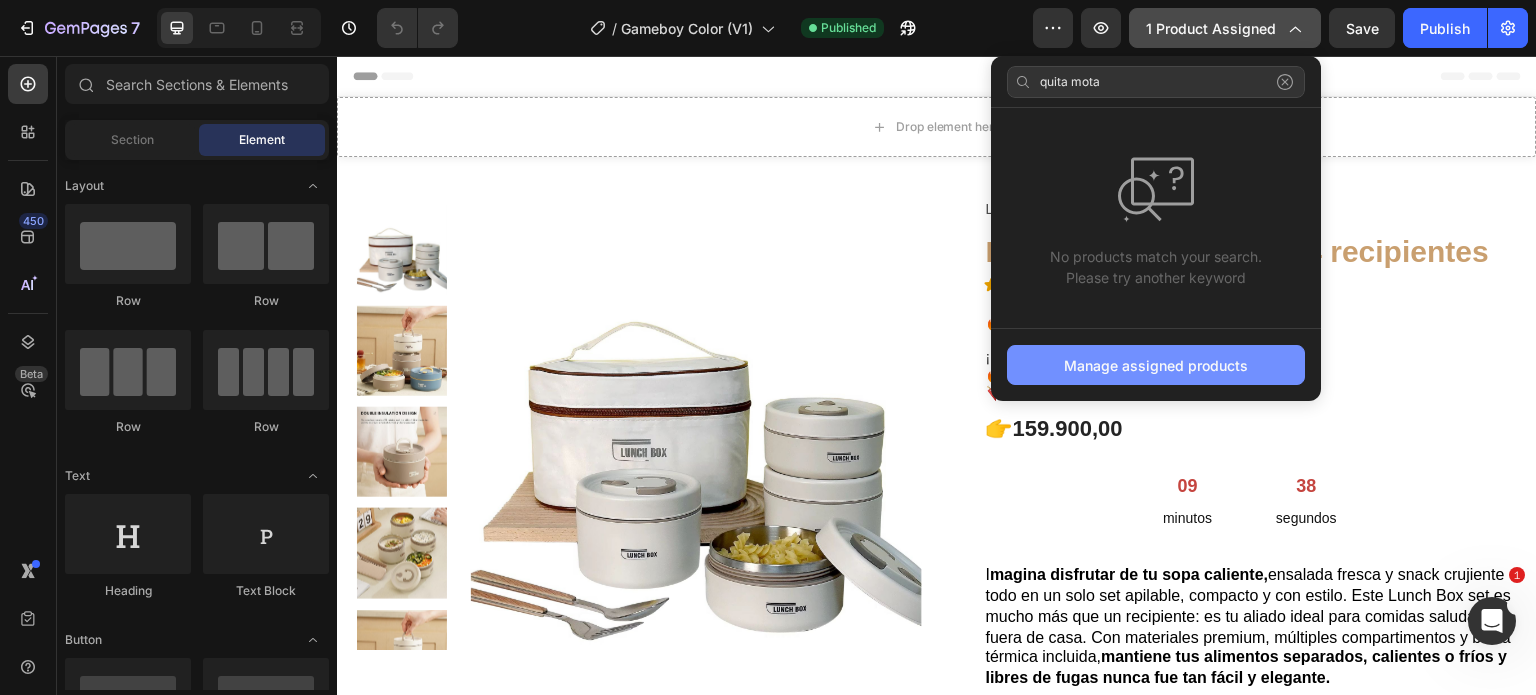 type on "quita mota" 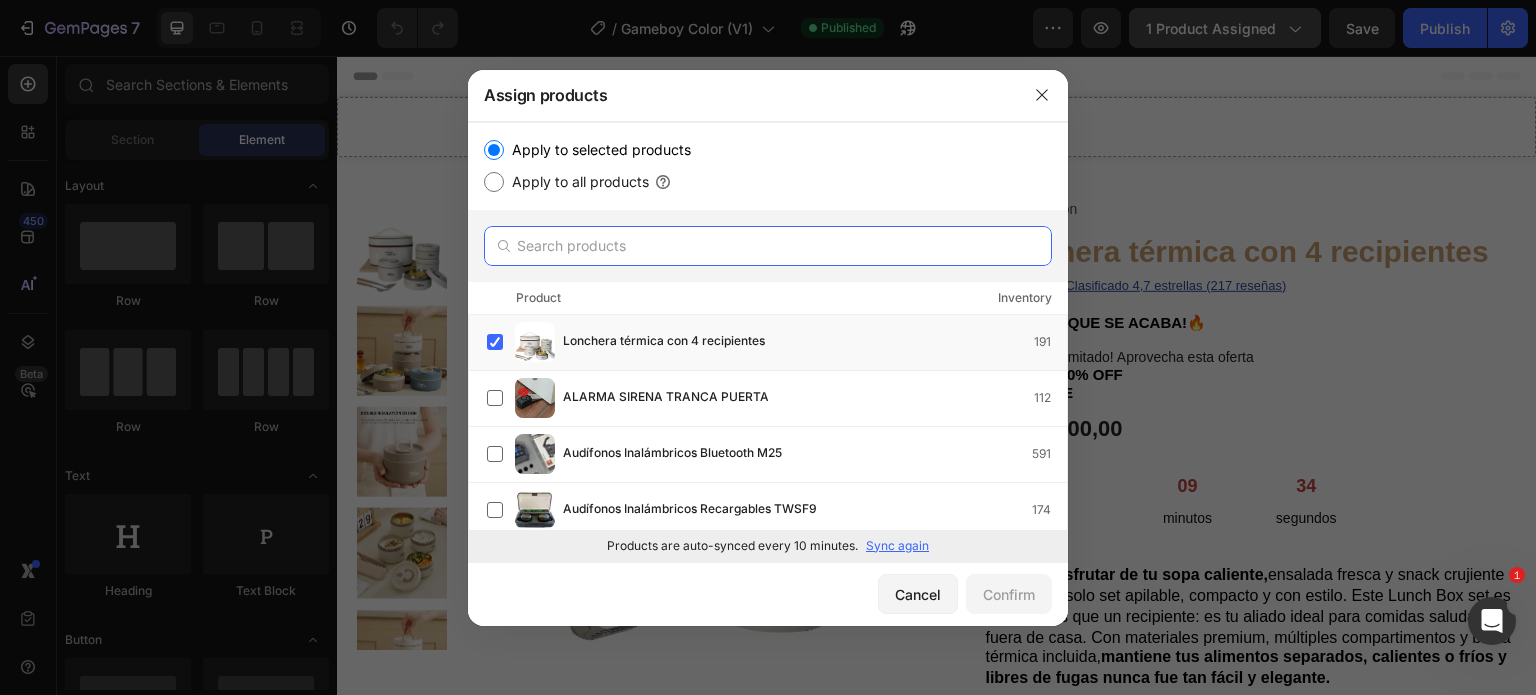 click at bounding box center (768, 246) 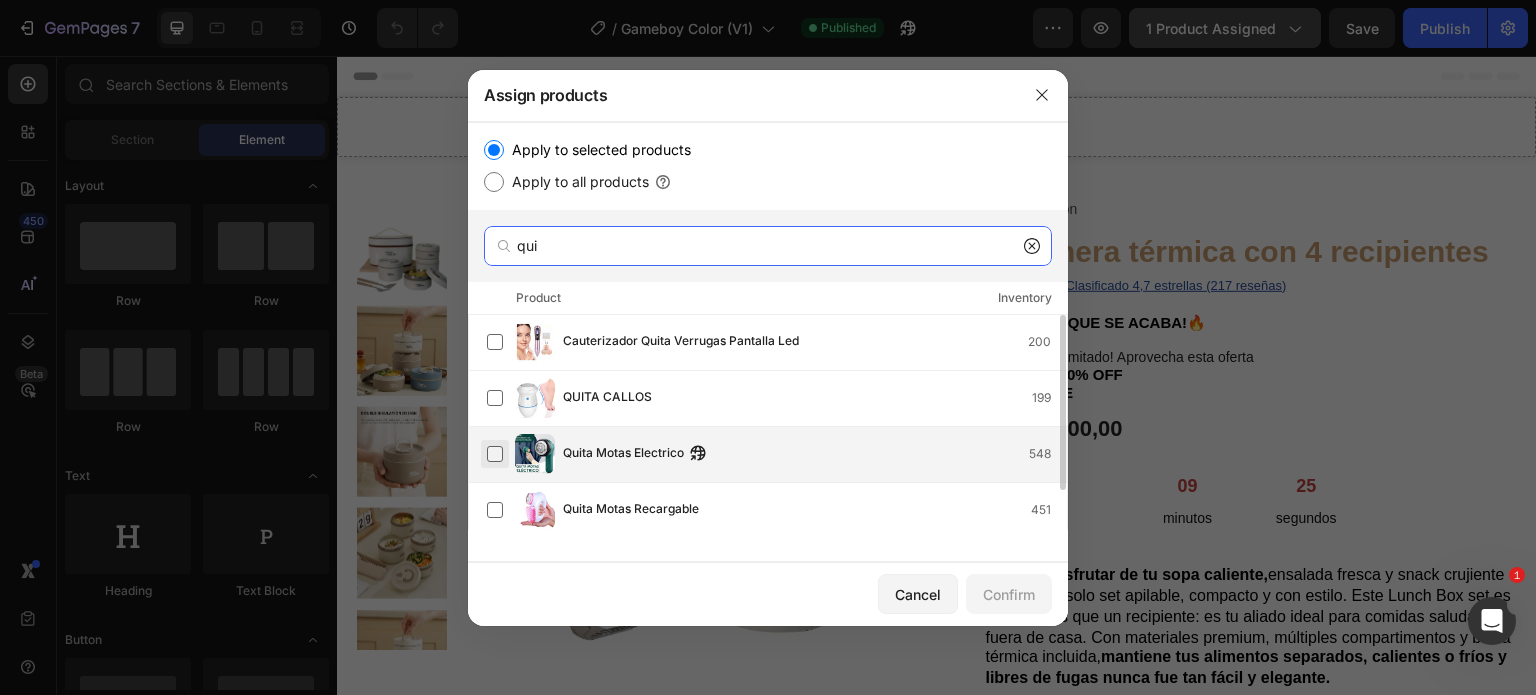 type on "qui" 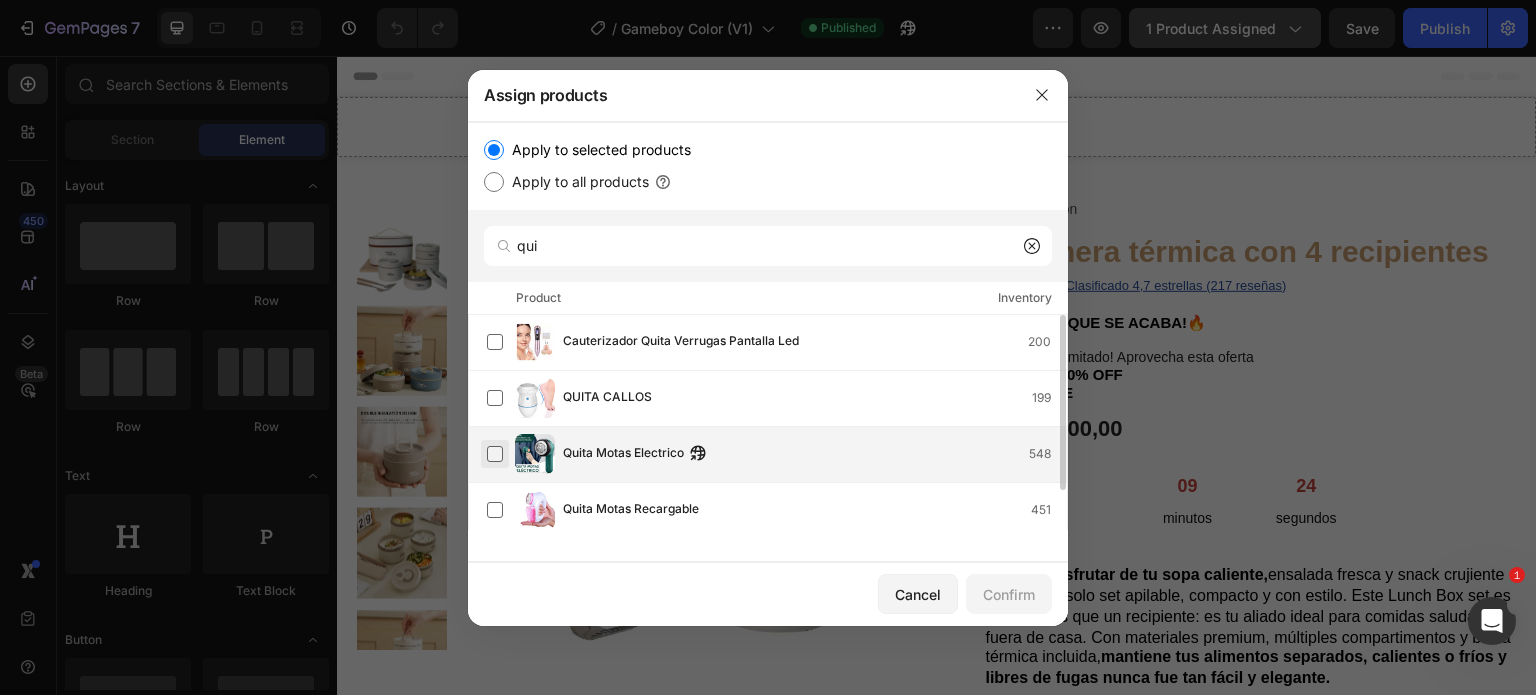 click at bounding box center [495, 454] 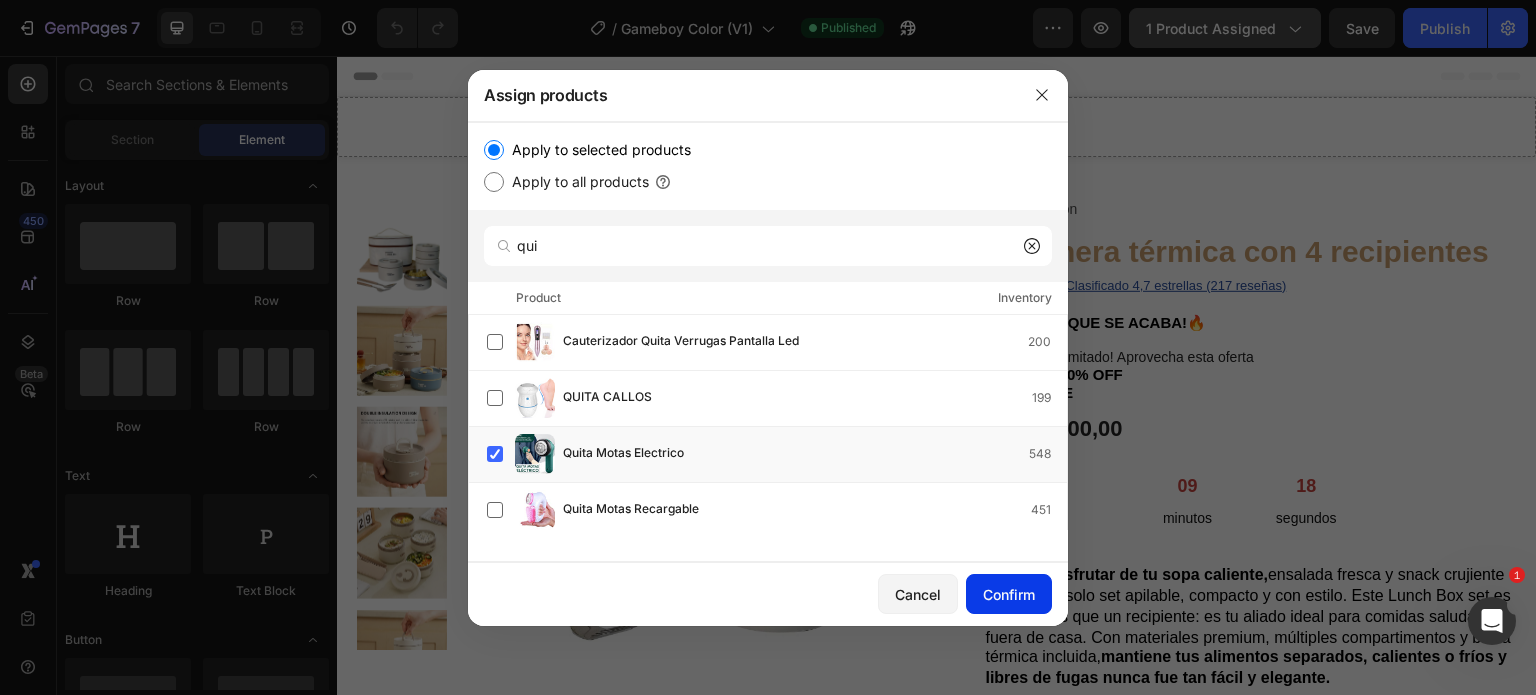click on "Confirm" at bounding box center (1009, 594) 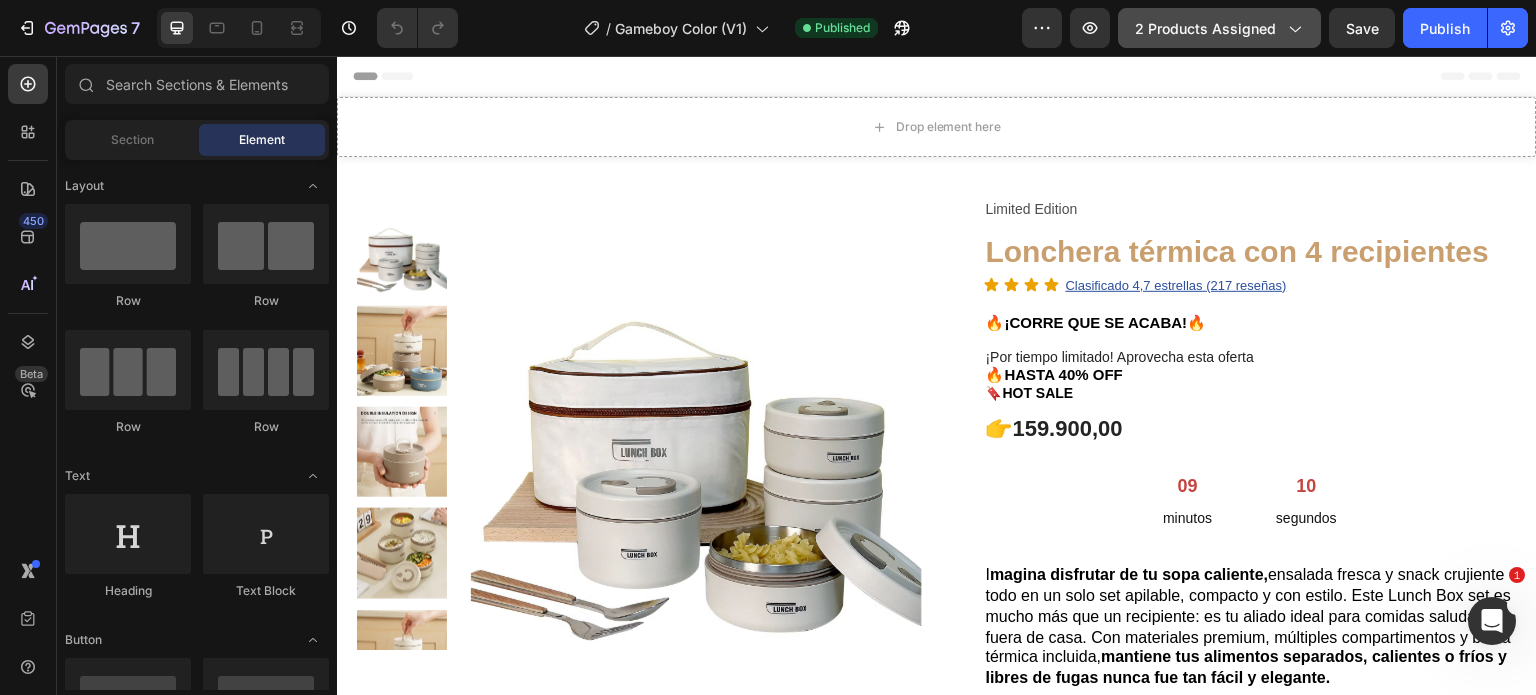 click on "2 products assigned" 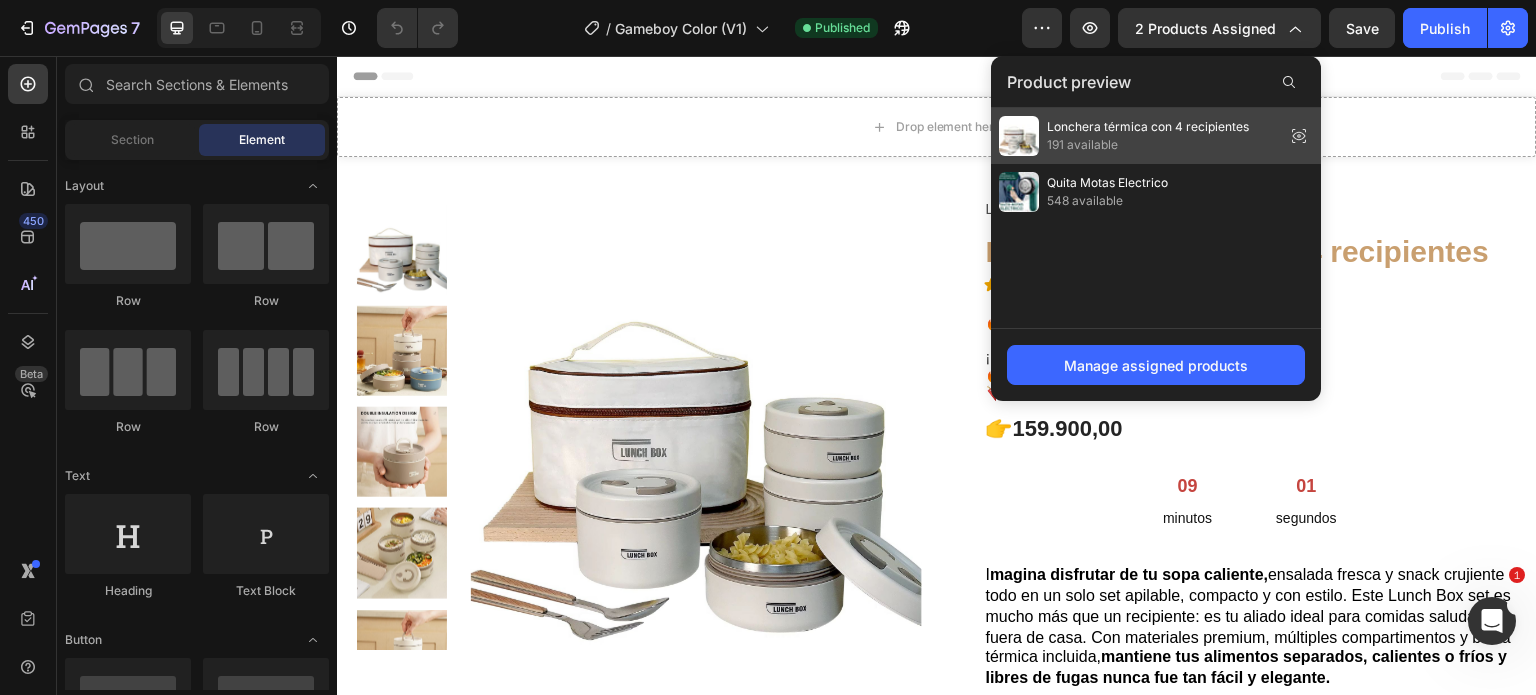 click 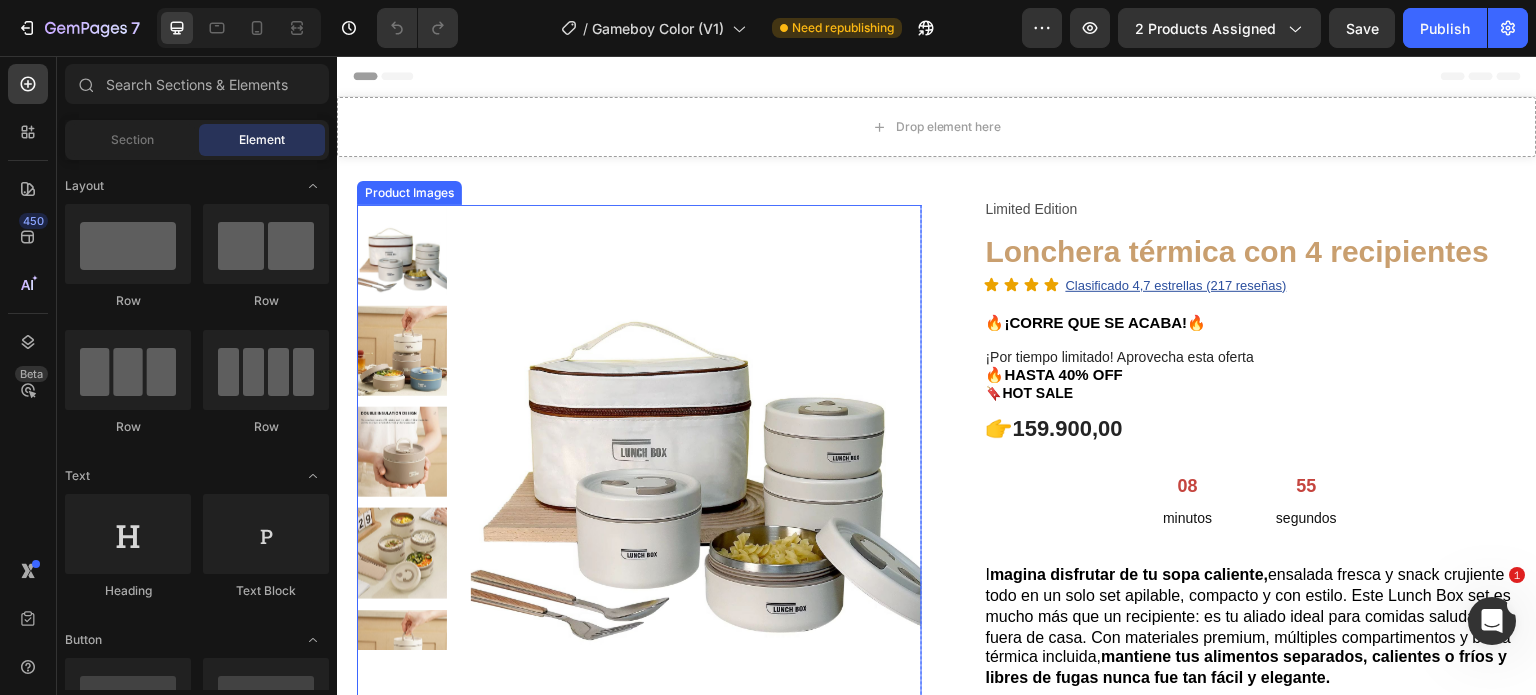 click at bounding box center (696, 430) 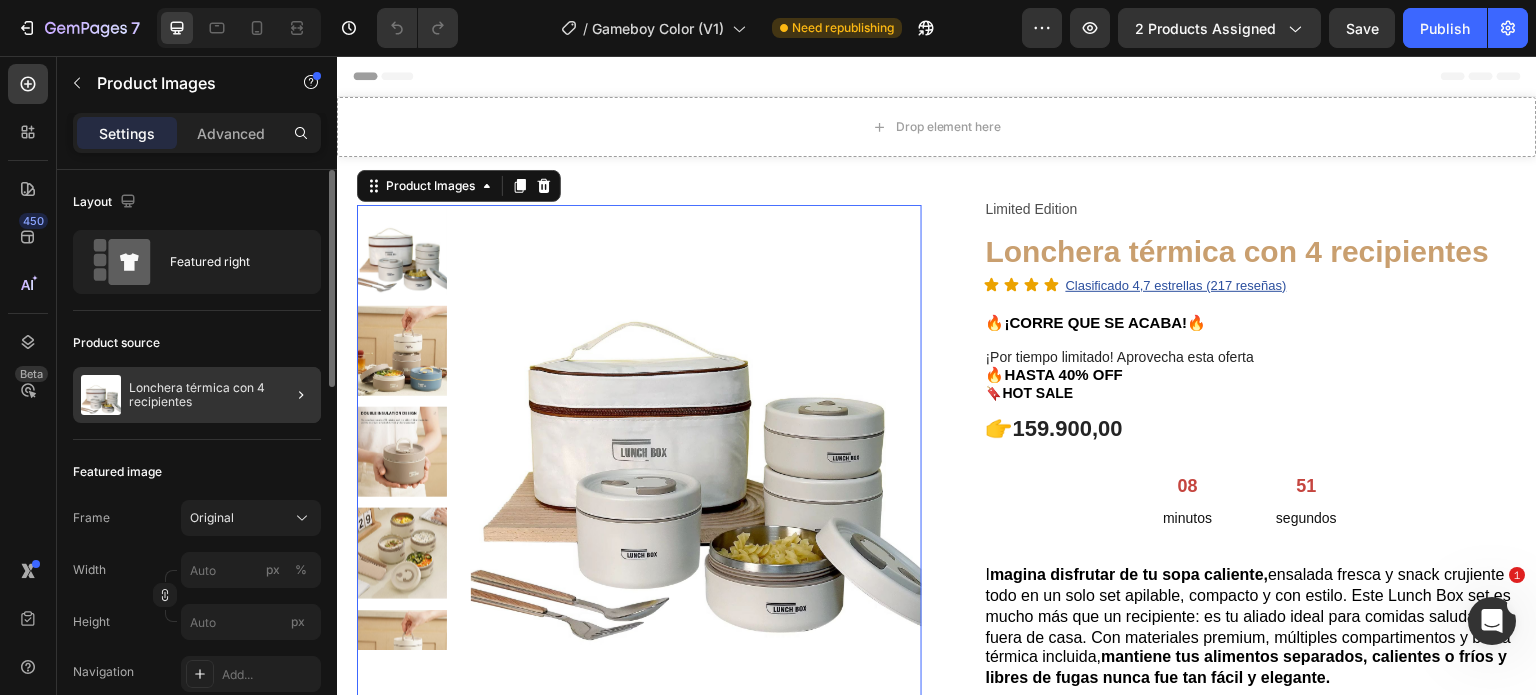 click 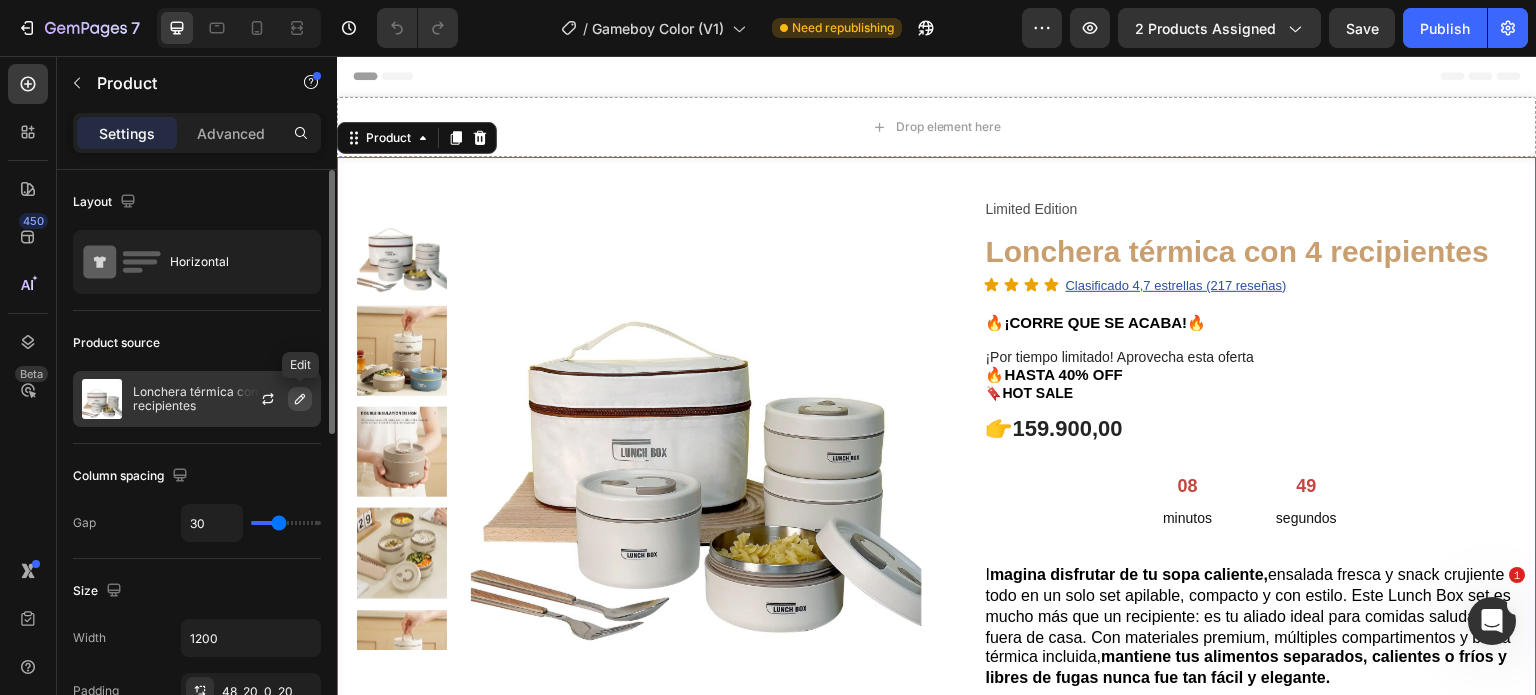 click 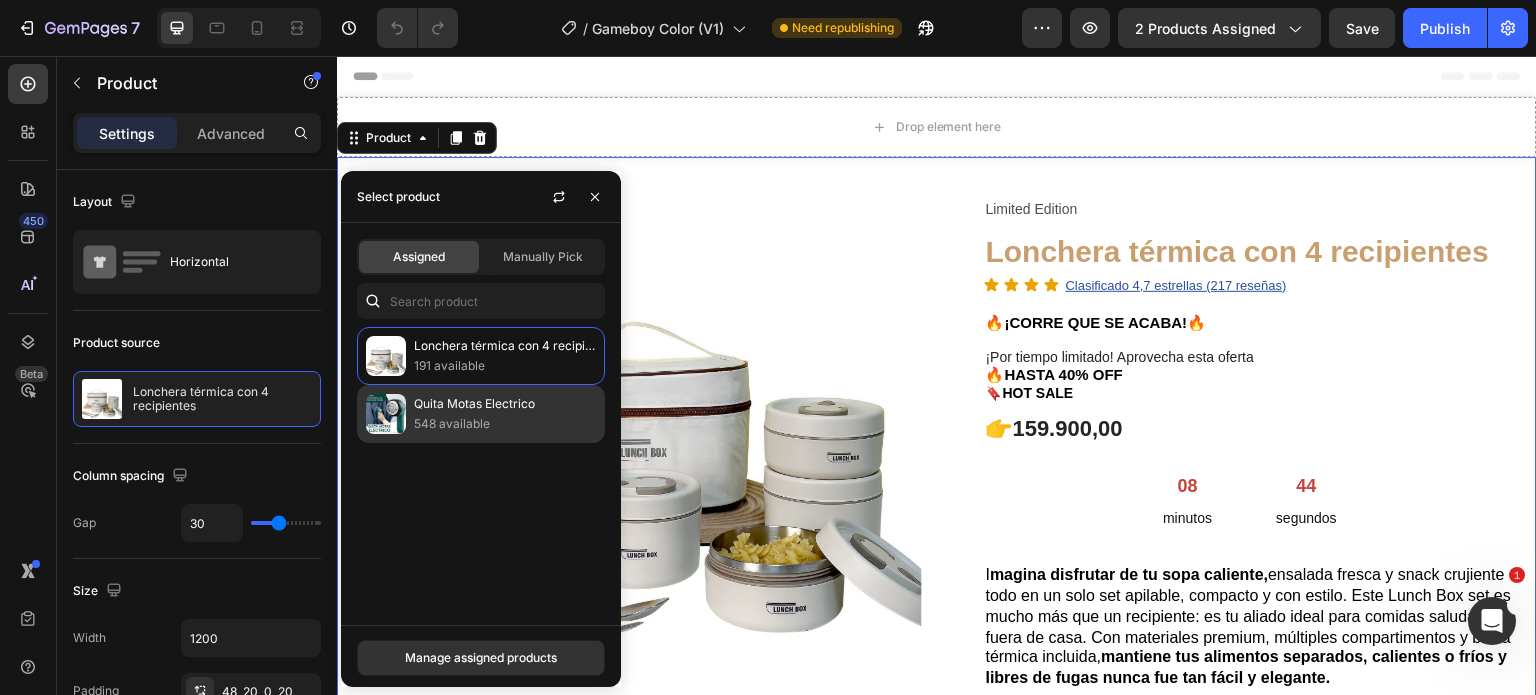 click on "Quita Motas Electrico 548 available" 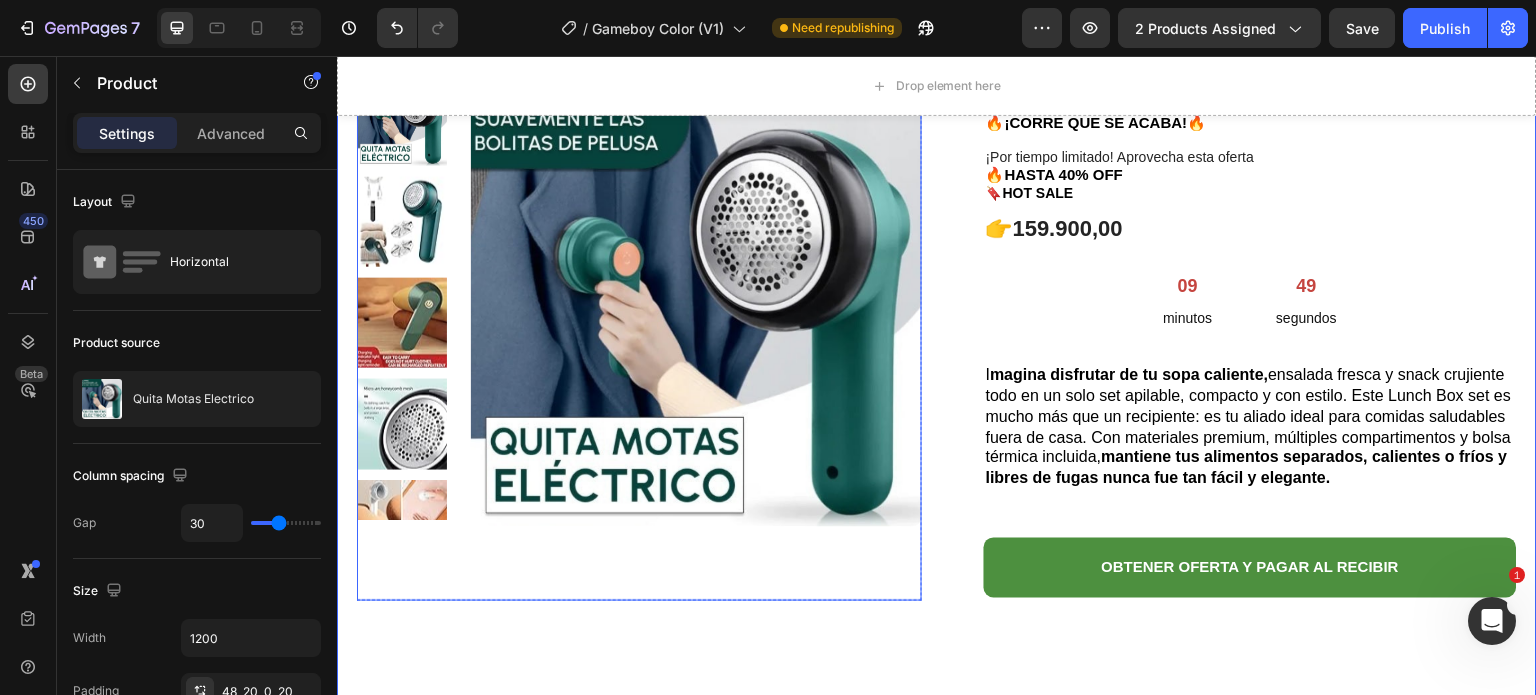 scroll, scrollTop: 0, scrollLeft: 0, axis: both 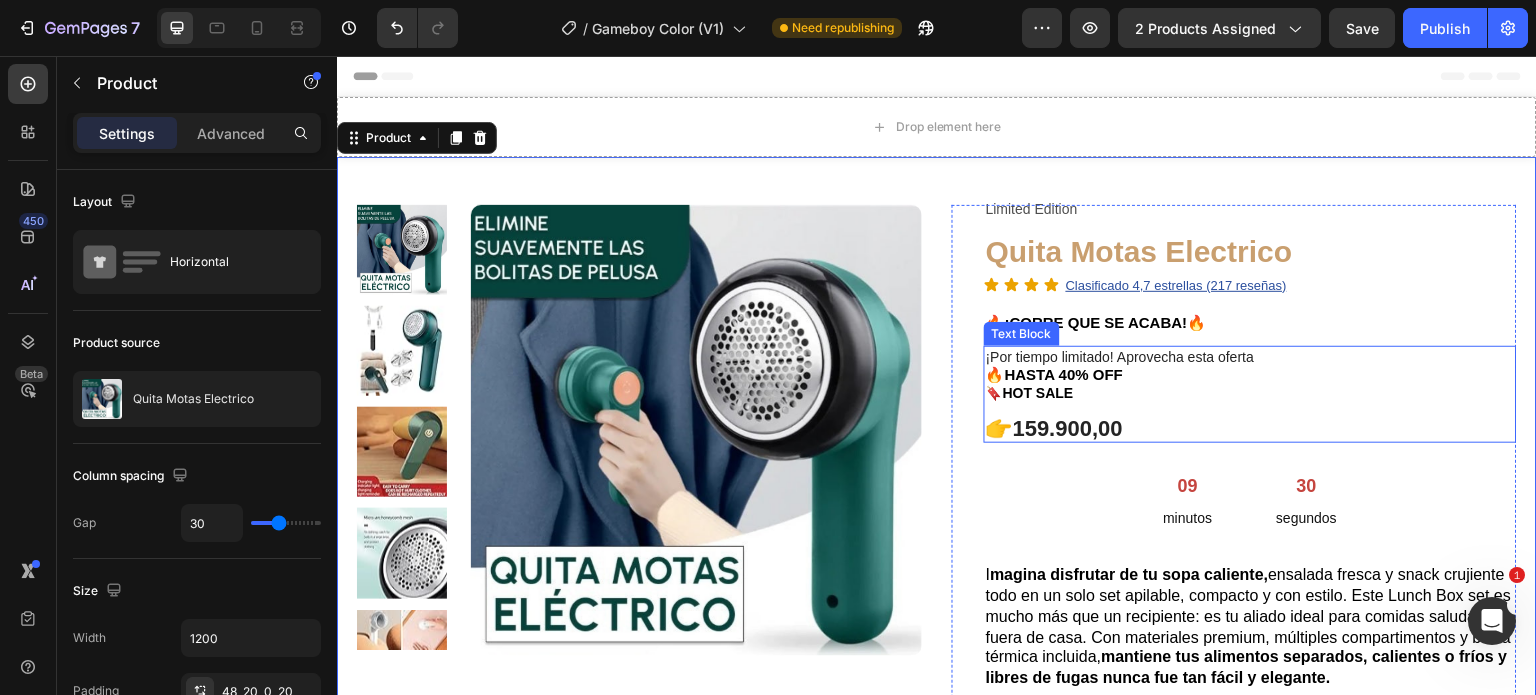 click on "159.900,00" at bounding box center (1068, 428) 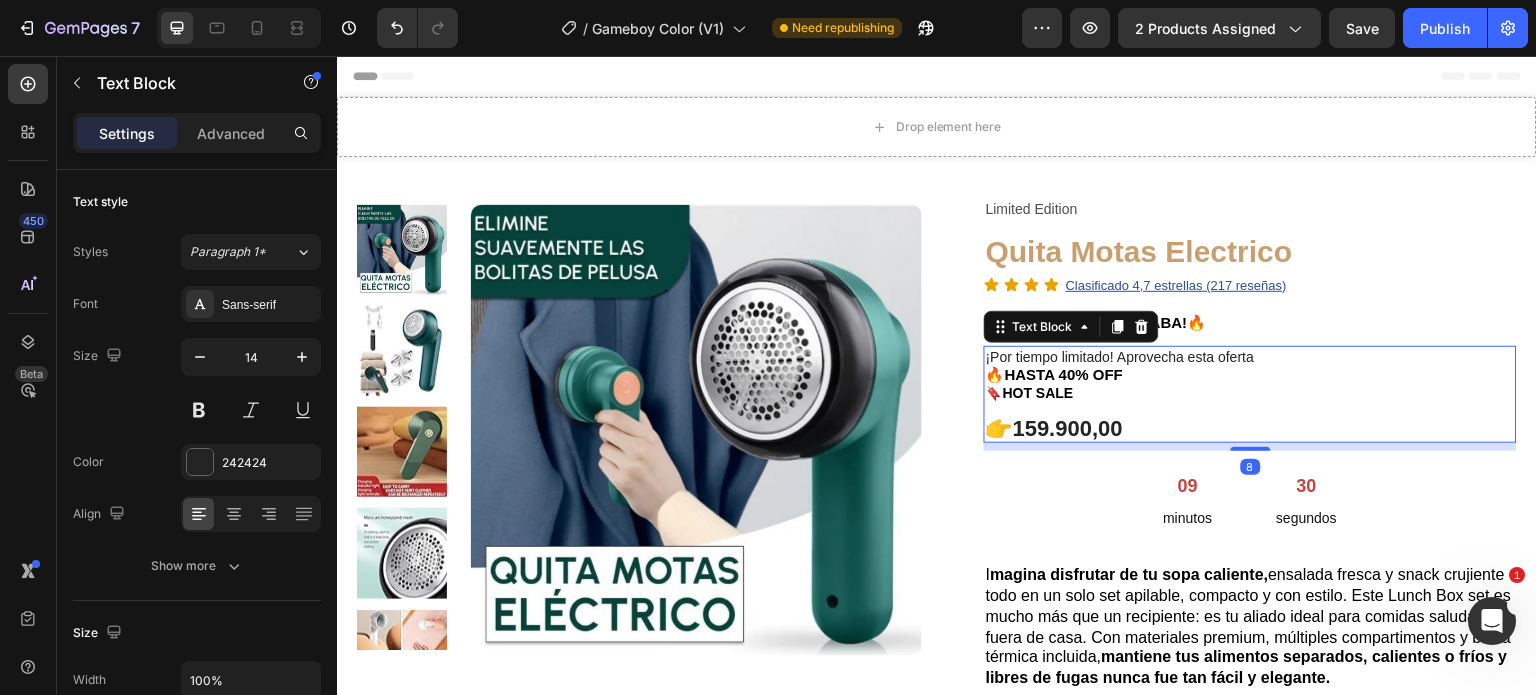 click on "159.900,00" at bounding box center (1068, 428) 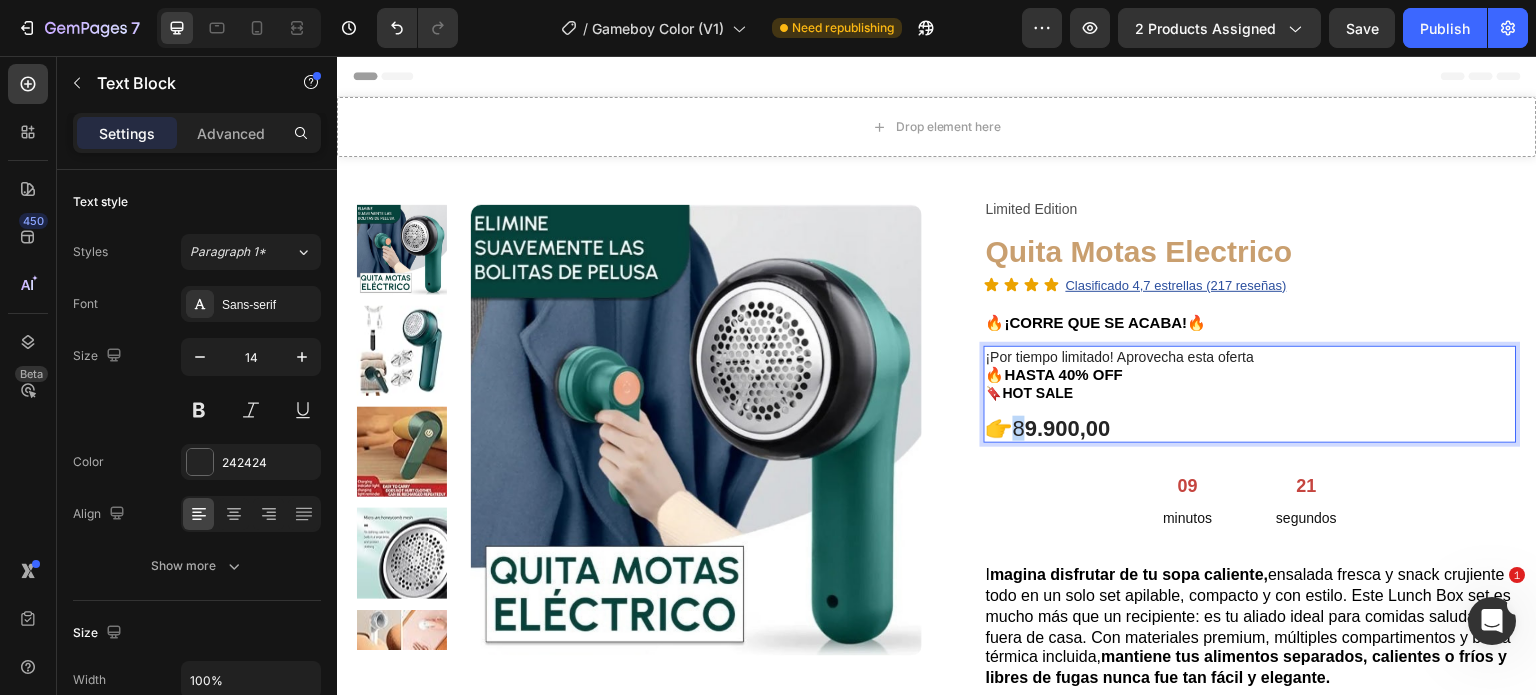 click on "👉8 9.900,00" at bounding box center (1048, 428) 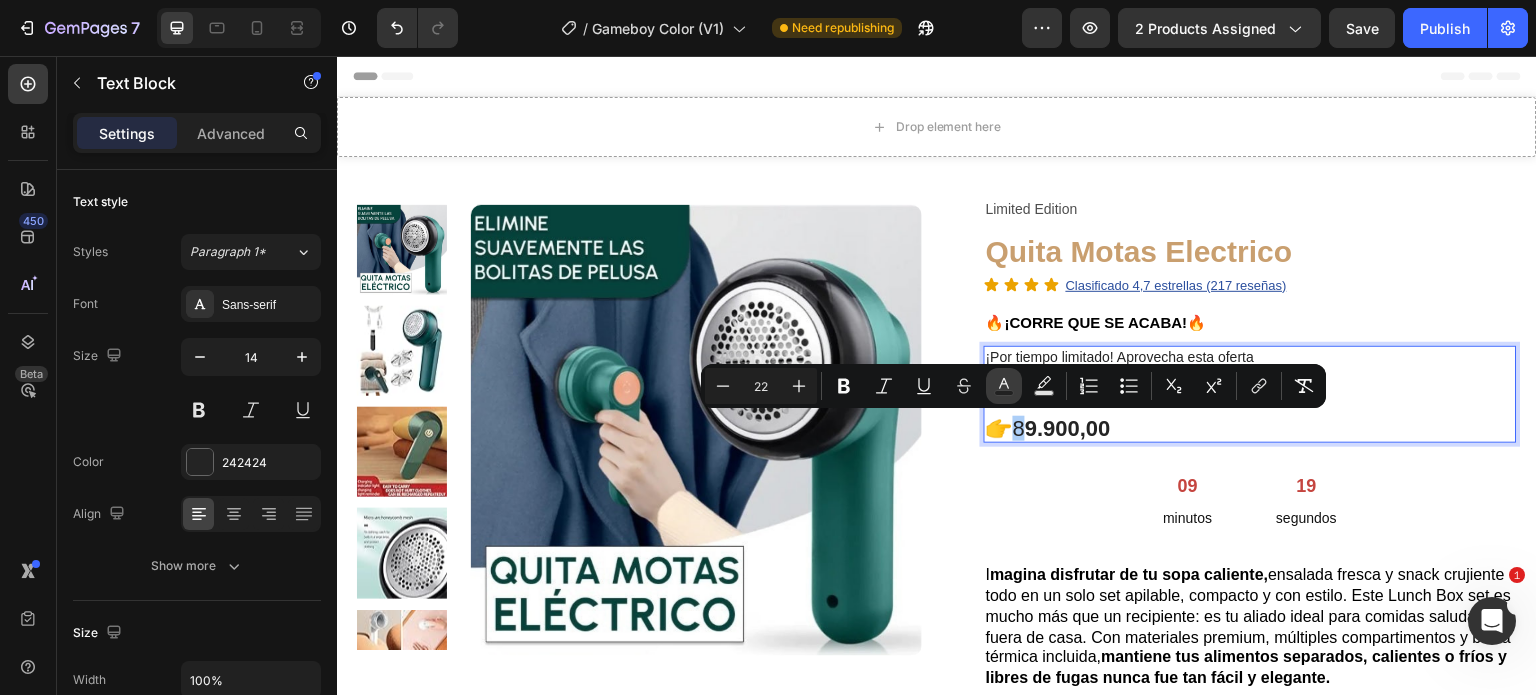 click 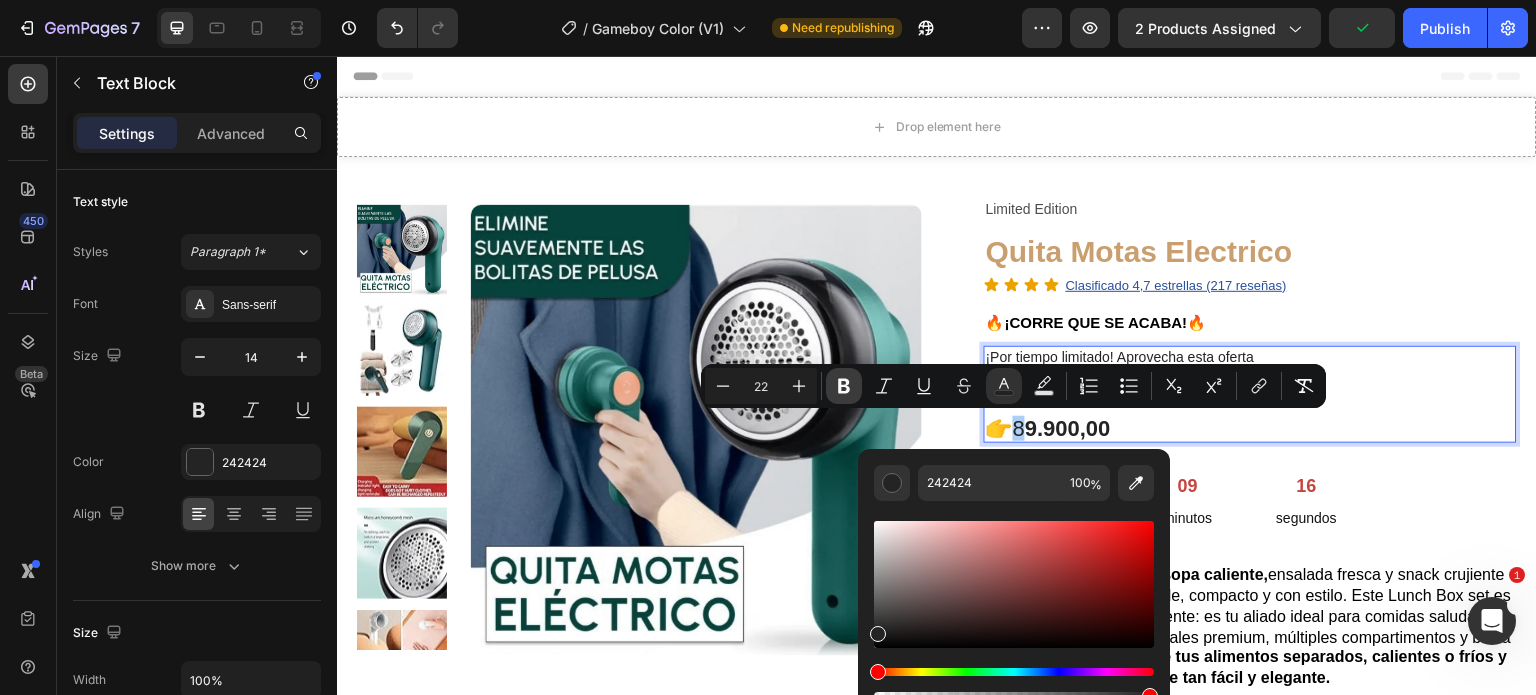click 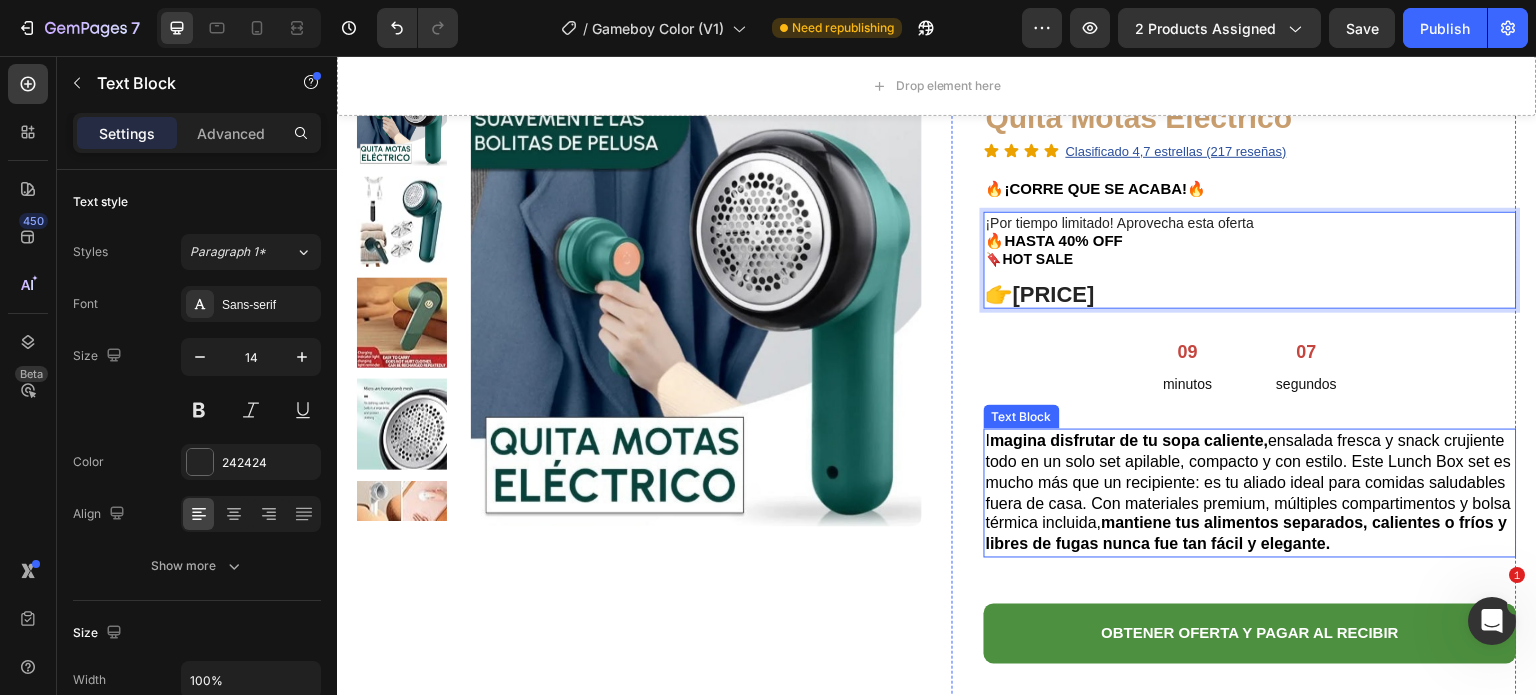 scroll, scrollTop: 100, scrollLeft: 0, axis: vertical 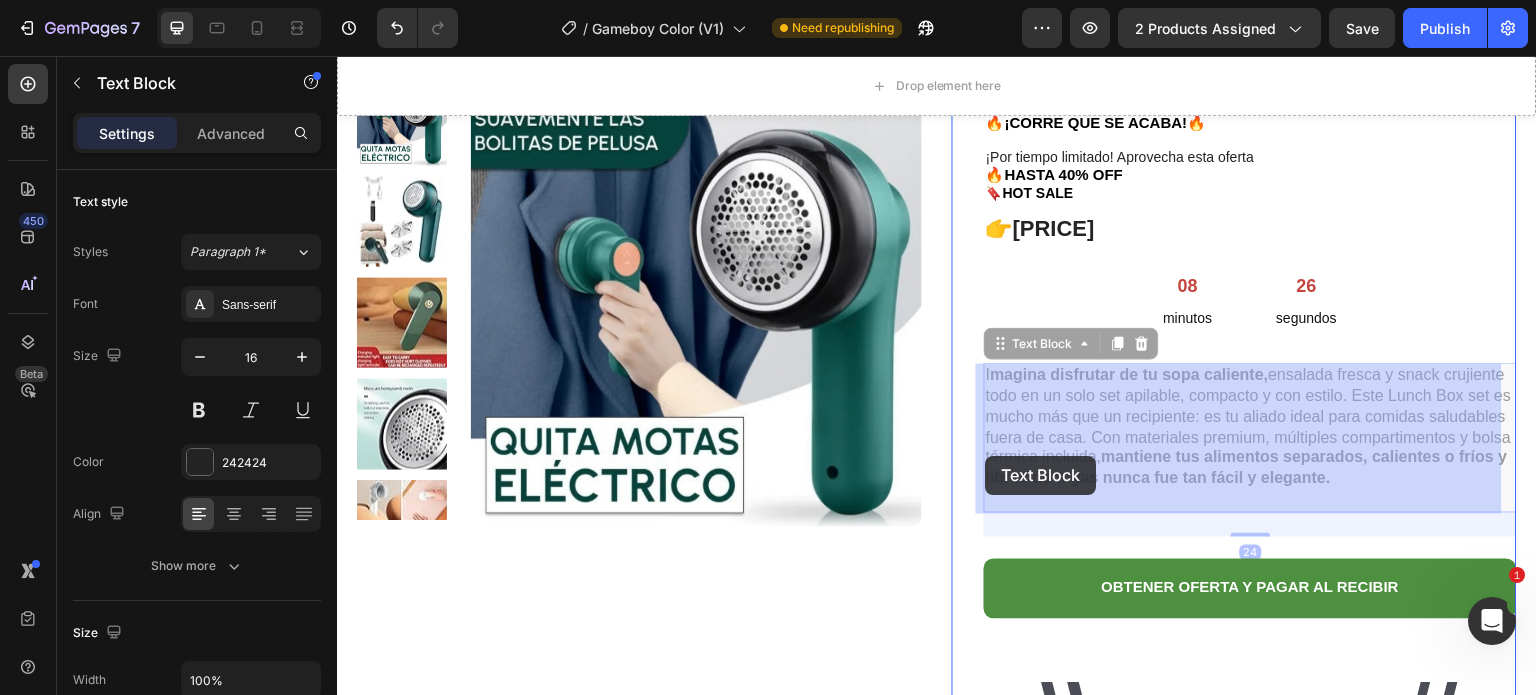 drag, startPoint x: 1057, startPoint y: 498, endPoint x: 986, endPoint y: 456, distance: 82.492424 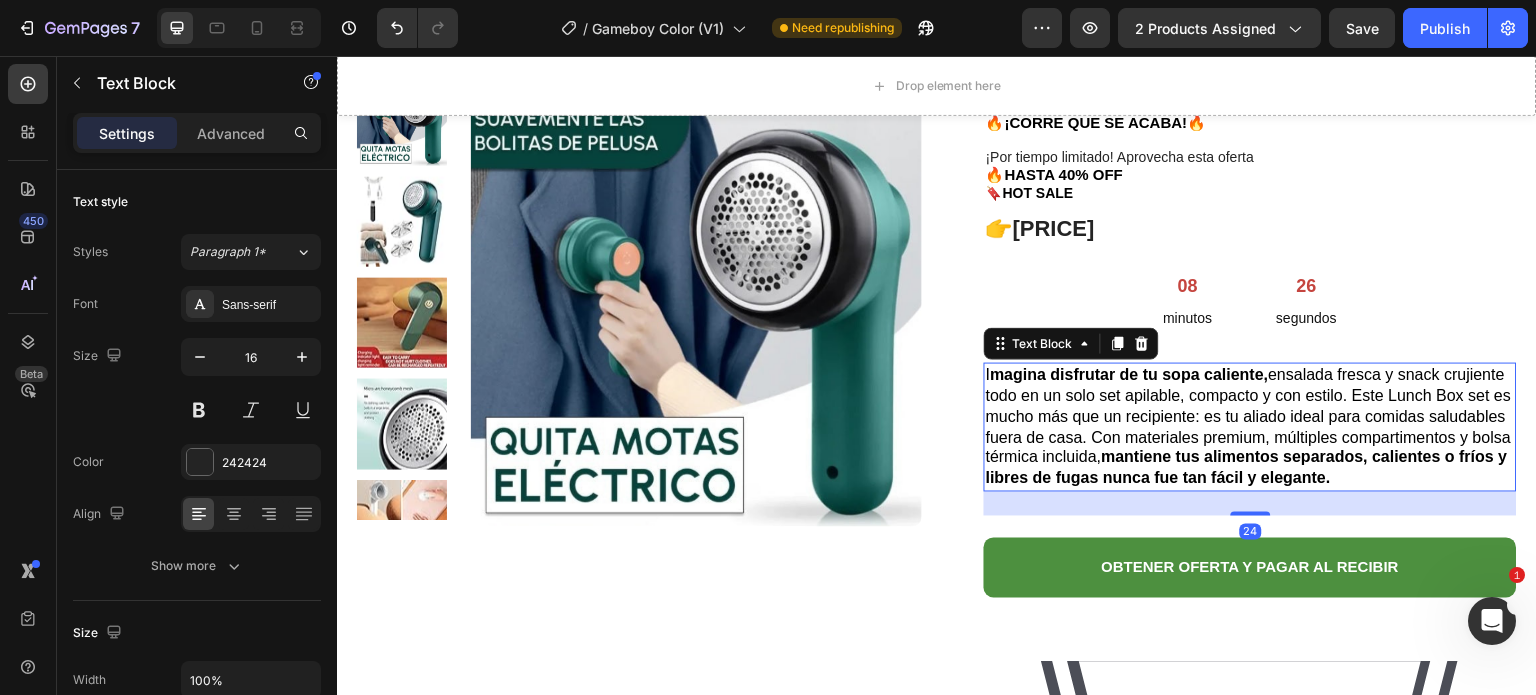 click on "mantiene tus alimentos separados, calientes o fríos y libres de fugas nunca fue tan fácil y elegante." at bounding box center [1247, 468] 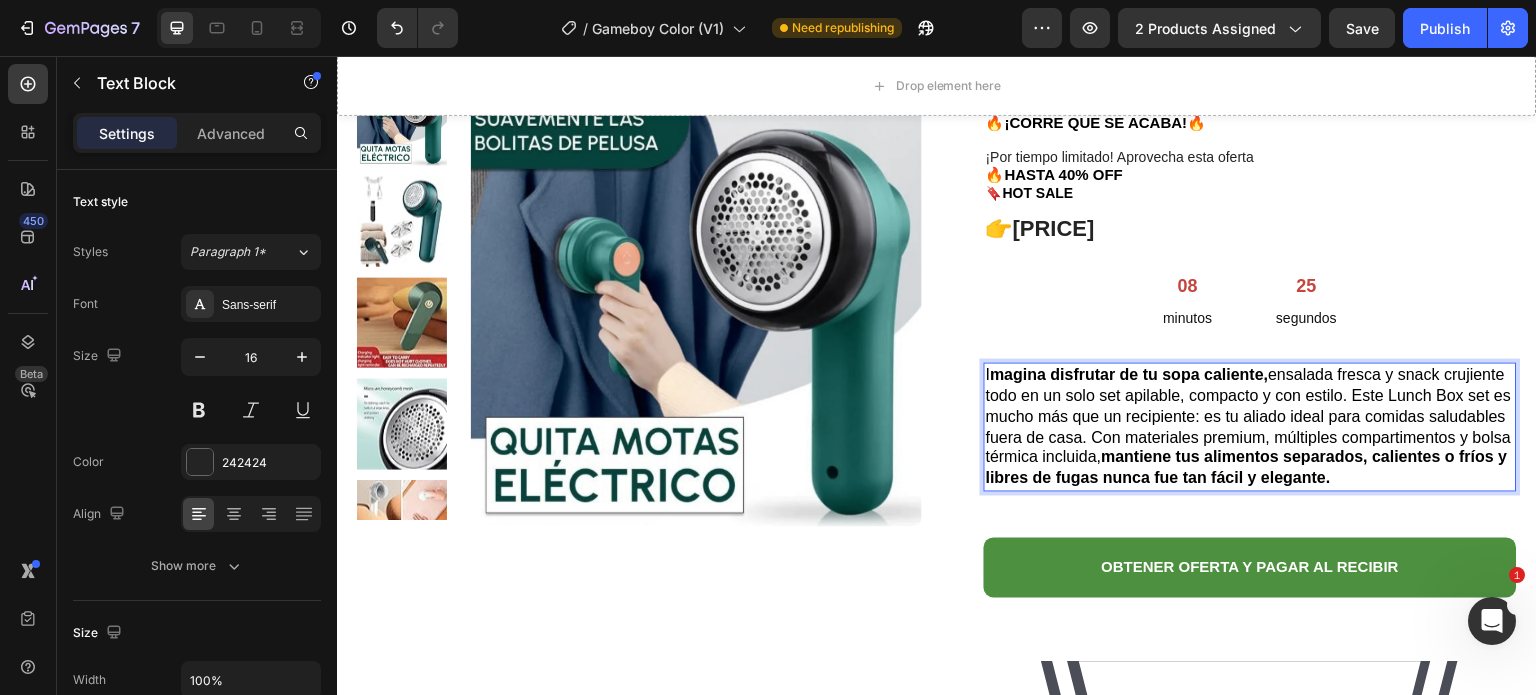click on "I magina disfrutar de tu sopa caliente,  ensalada fresca y snack crujiente todo en un solo set apilable, compacto y con estilo. Este Lunch Box set es mucho más que un recipiente: es tu aliado ideal para comidas saludables fuera de casa. Con materiales premium, múltiples compartimentos y bolsa térmica incluida,  mantiene tus alimentos separados, calientes o fríos y libres de fugas nunca fue tan fácil y elegante." at bounding box center (1250, 427) 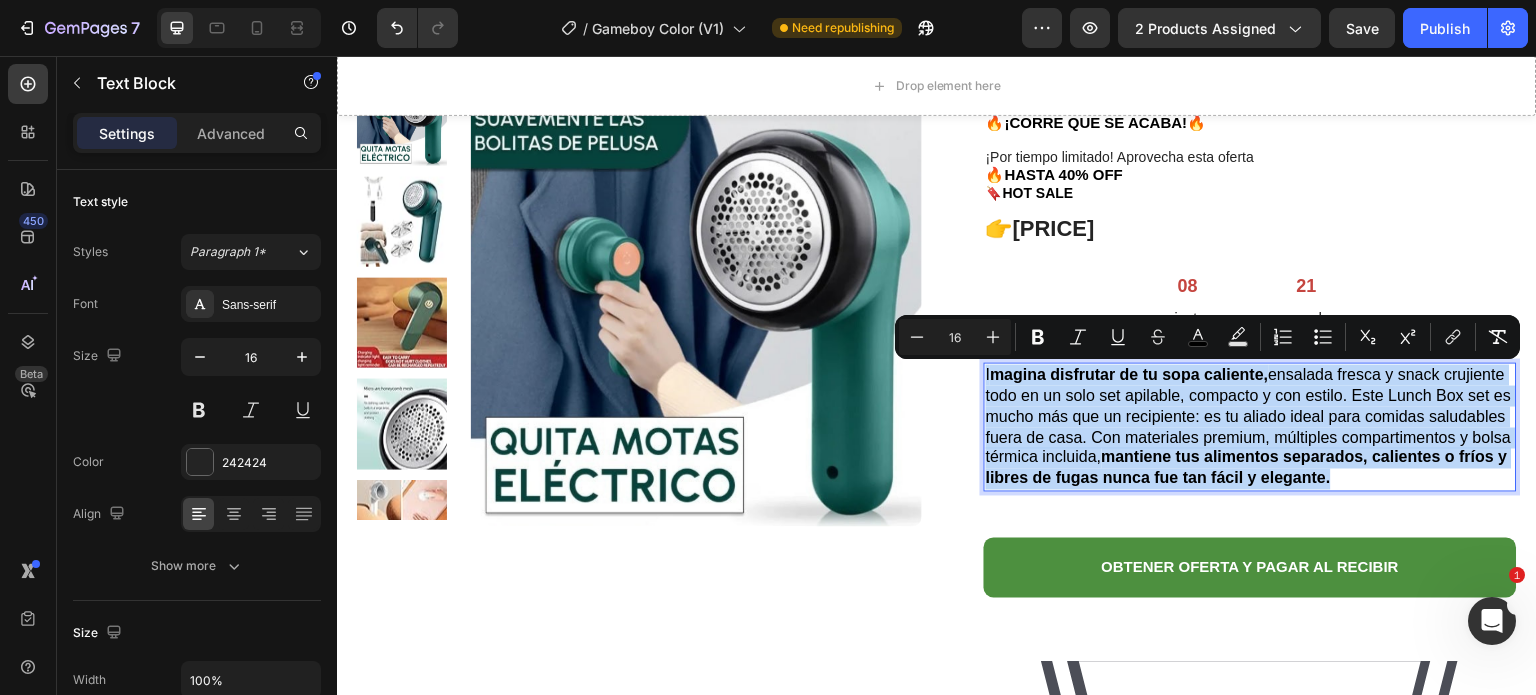 drag, startPoint x: 1055, startPoint y: 496, endPoint x: 988, endPoint y: 387, distance: 127.9453 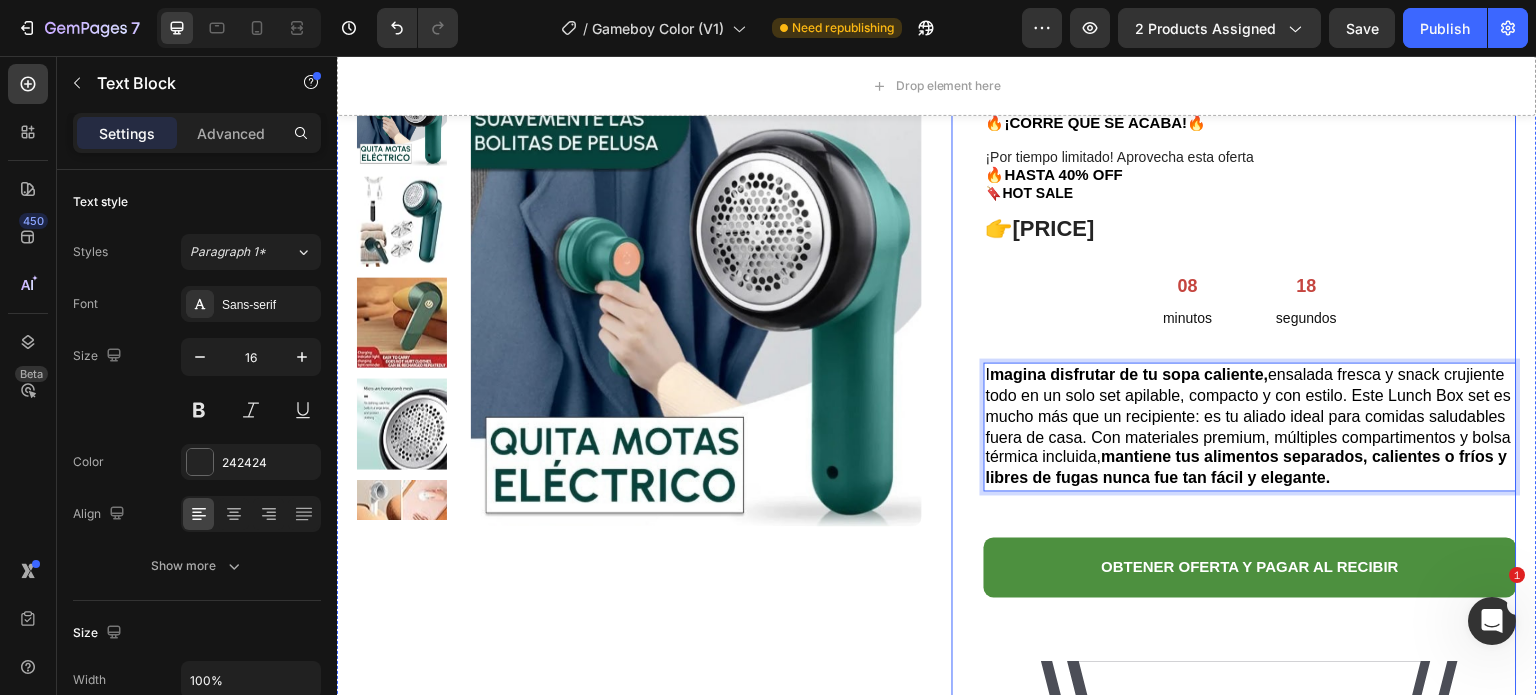 drag, startPoint x: 987, startPoint y: 376, endPoint x: 969, endPoint y: 377, distance: 18.027756 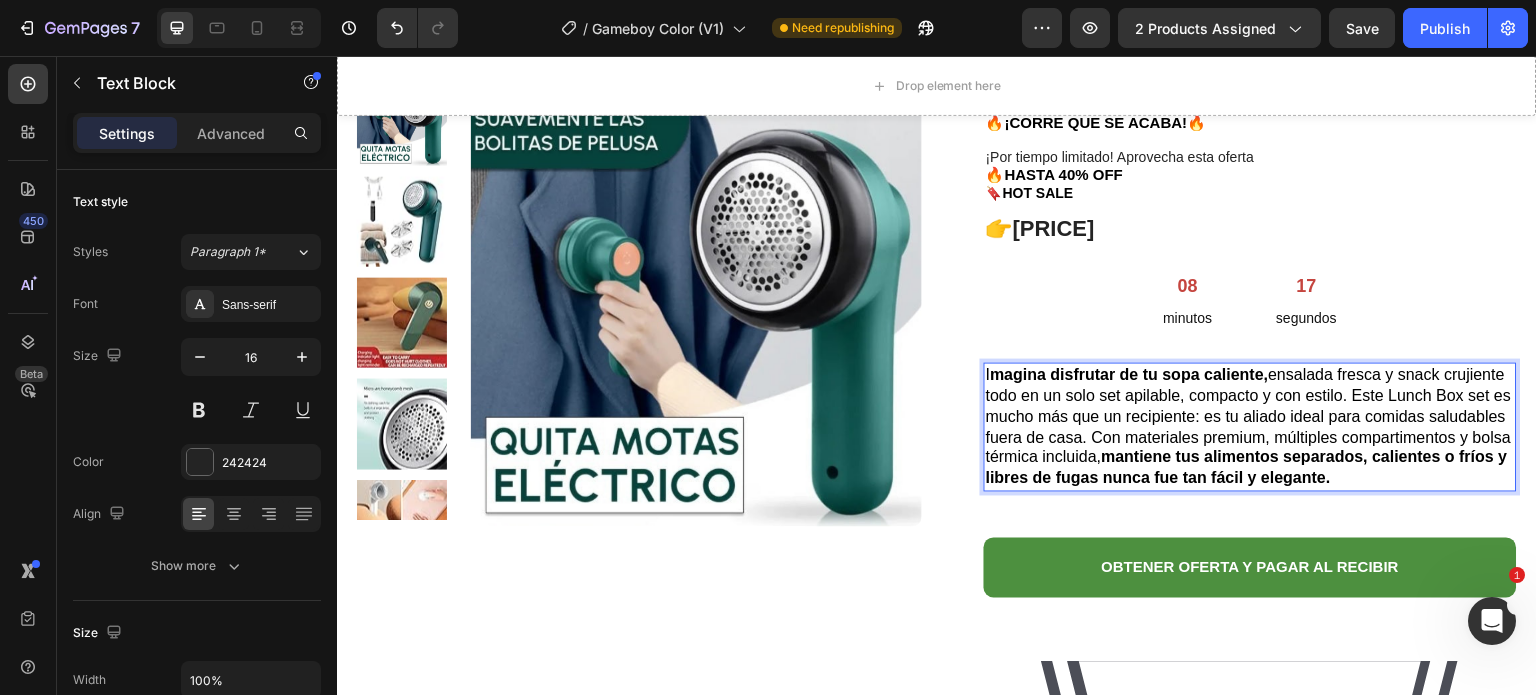 click on "mantiene tus alimentos separados, calientes o fríos y libres de fugas nunca fue tan fácil y elegante." at bounding box center [1247, 468] 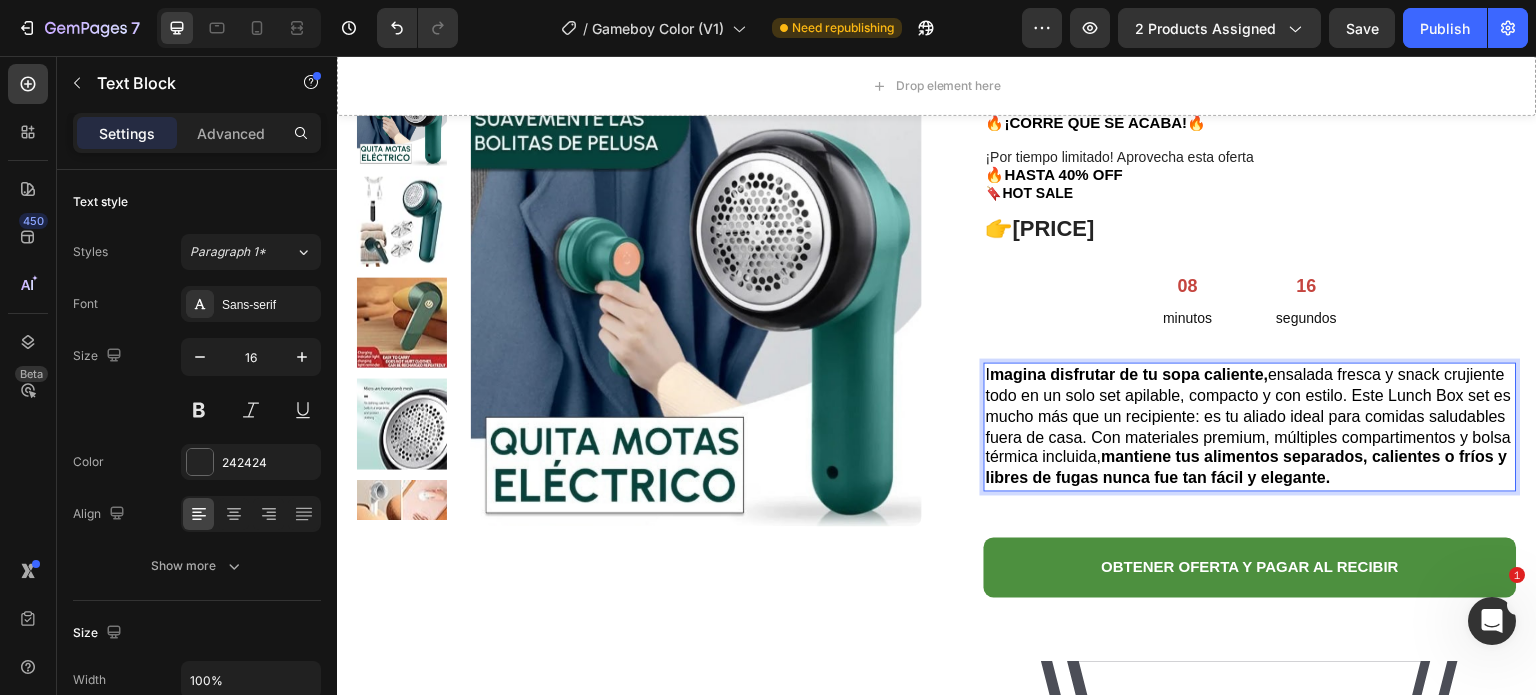 click on "I magina disfrutar de tu sopa caliente,  ensalada fresca y snack crujiente todo en un solo set apilable, compacto y con estilo. Este Lunch Box set es mucho más que un recipiente: es tu aliado ideal para comidas saludables fuera de casa. Con materiales premium, múltiples compartimentos y bolsa térmica incluida,  mantiene tus alimentos separados, calientes o fríos y libres de fugas nunca fue tan fácil y elegante." at bounding box center [1250, 427] 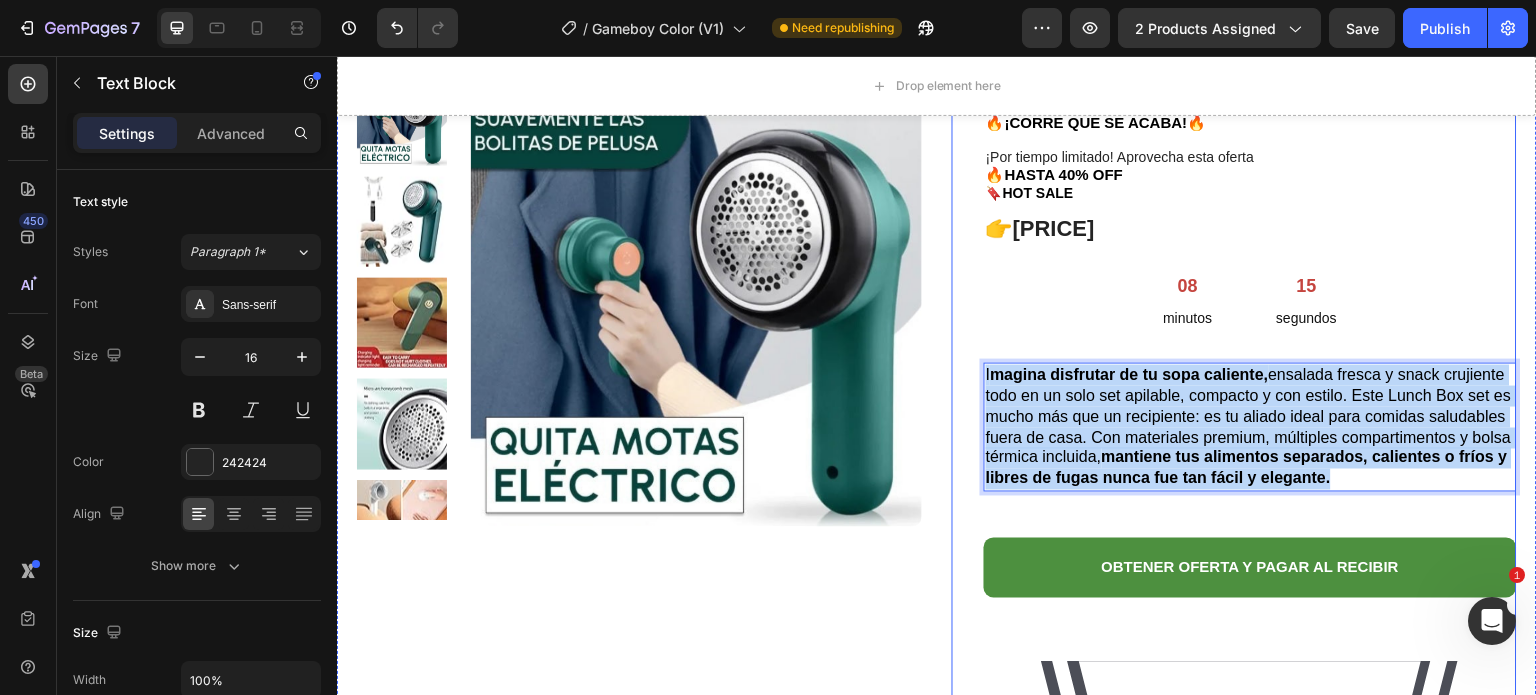 drag, startPoint x: 1049, startPoint y: 498, endPoint x: 966, endPoint y: 377, distance: 146.73105 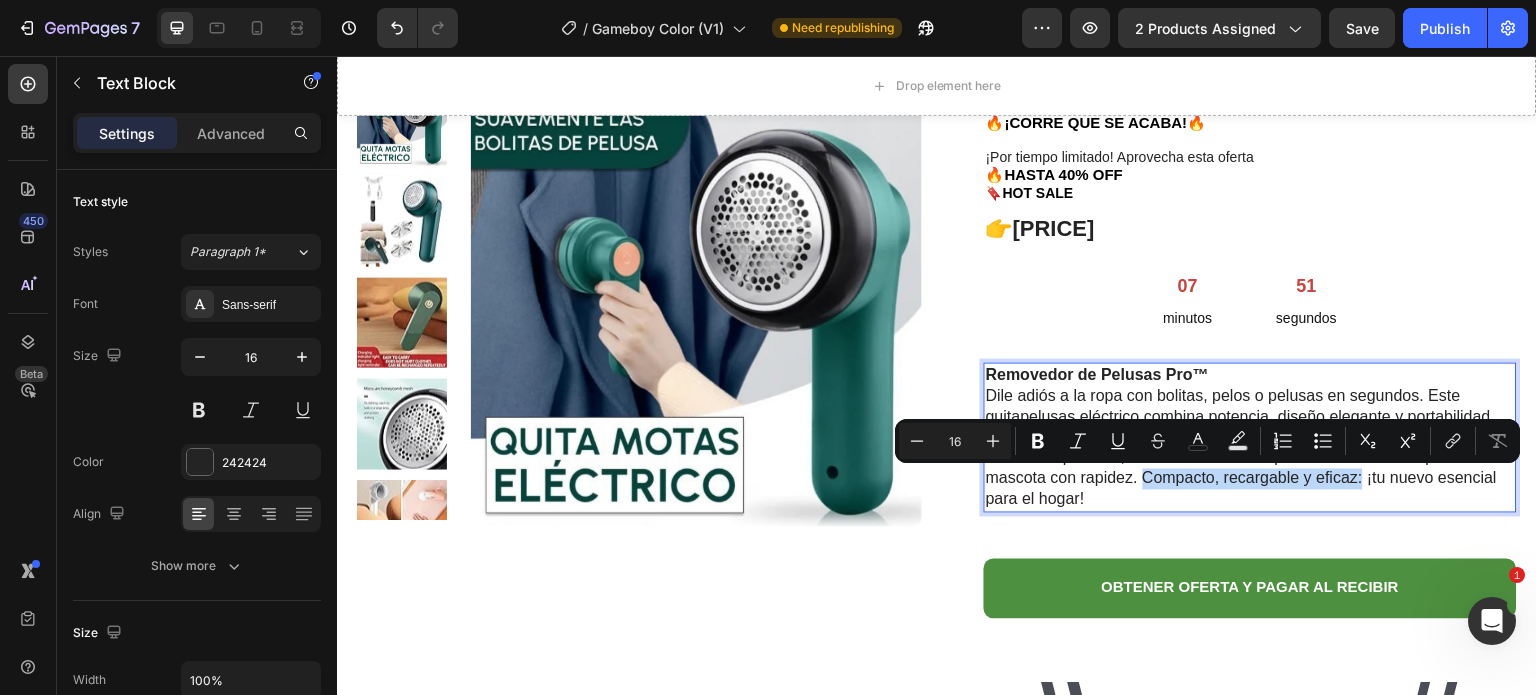 drag, startPoint x: 1352, startPoint y: 483, endPoint x: 1136, endPoint y: 480, distance: 216.02083 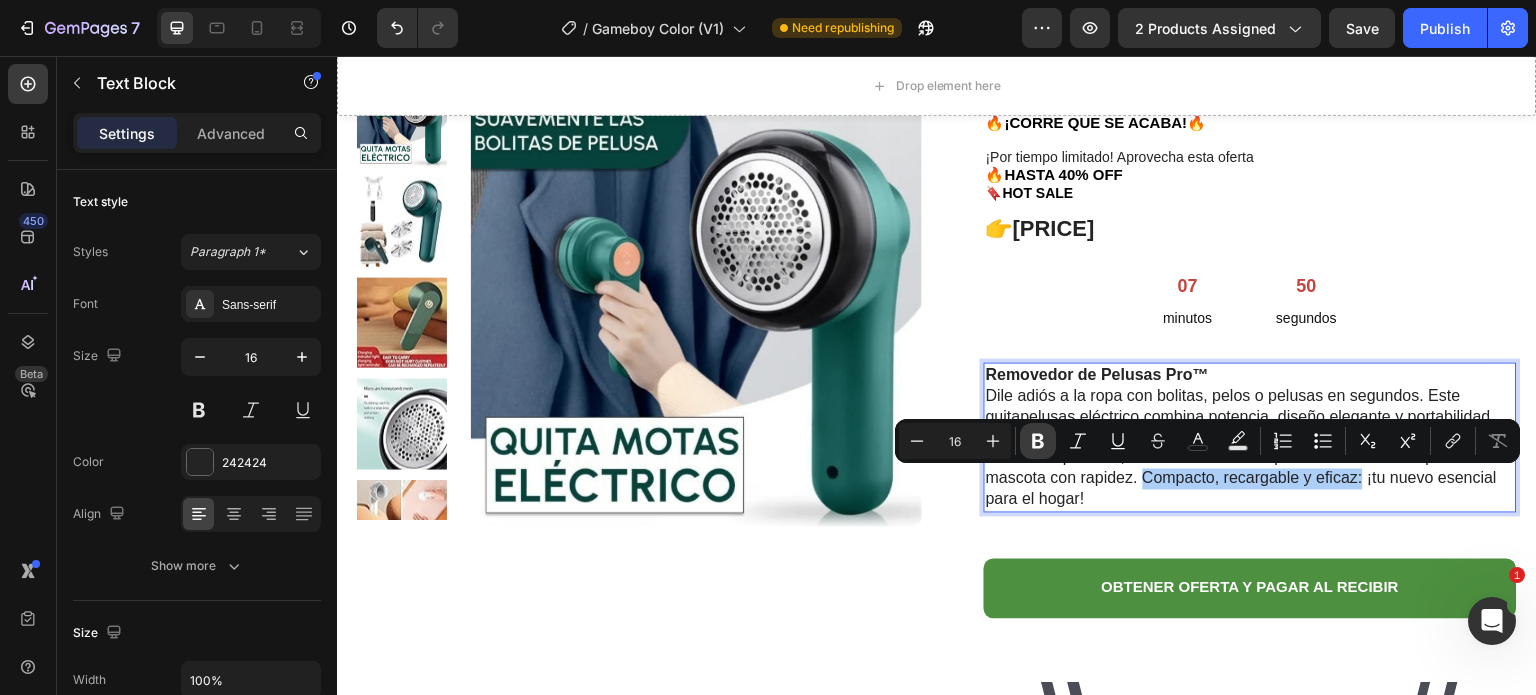 click 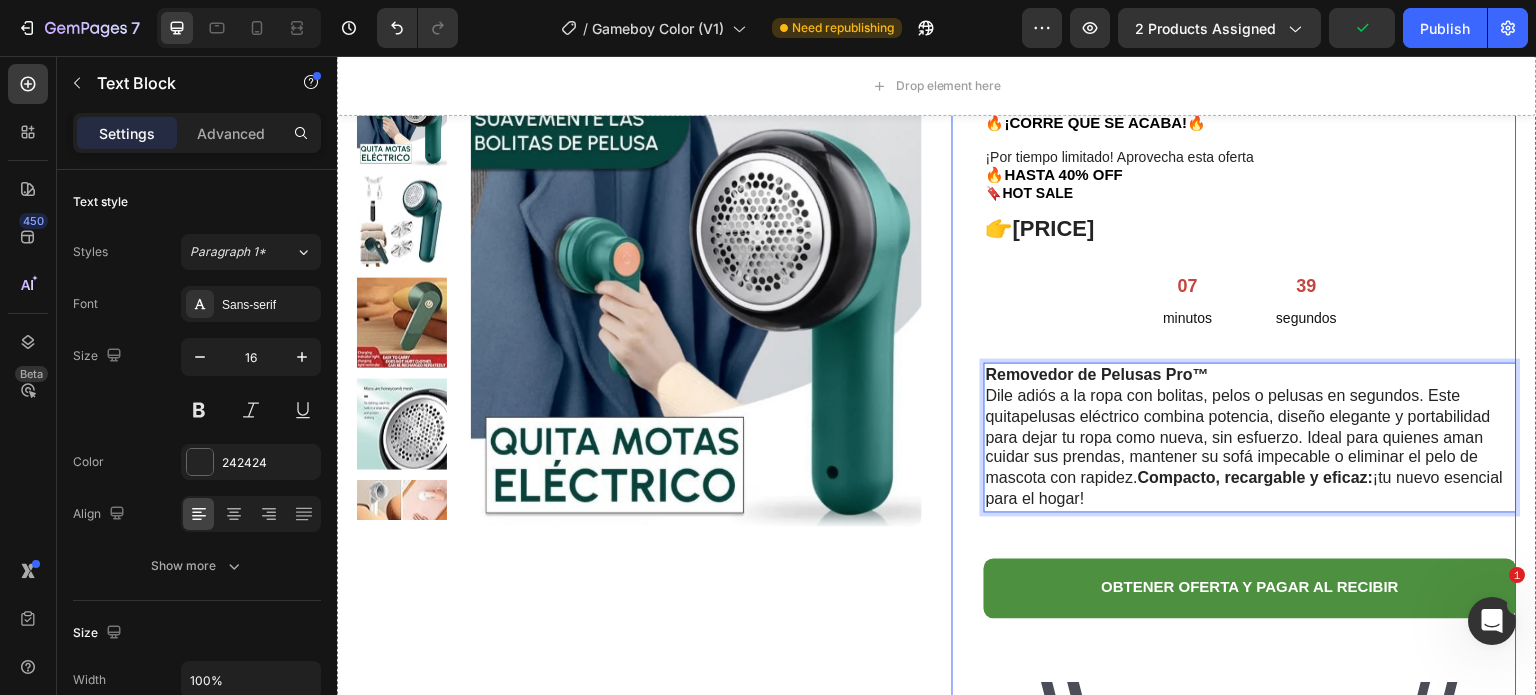 drag, startPoint x: 1143, startPoint y: 499, endPoint x: 974, endPoint y: 383, distance: 204.98048 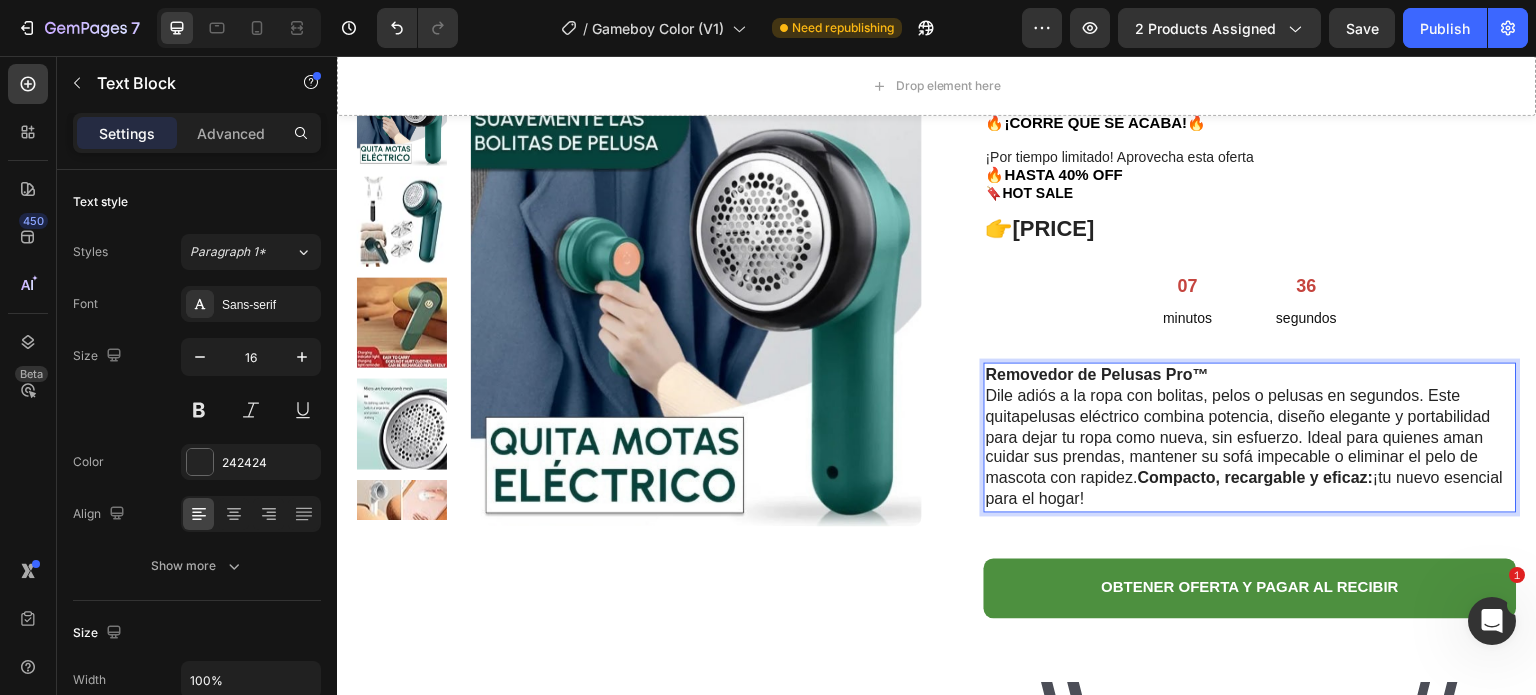 drag, startPoint x: 1001, startPoint y: 389, endPoint x: 970, endPoint y: 322, distance: 73.82411 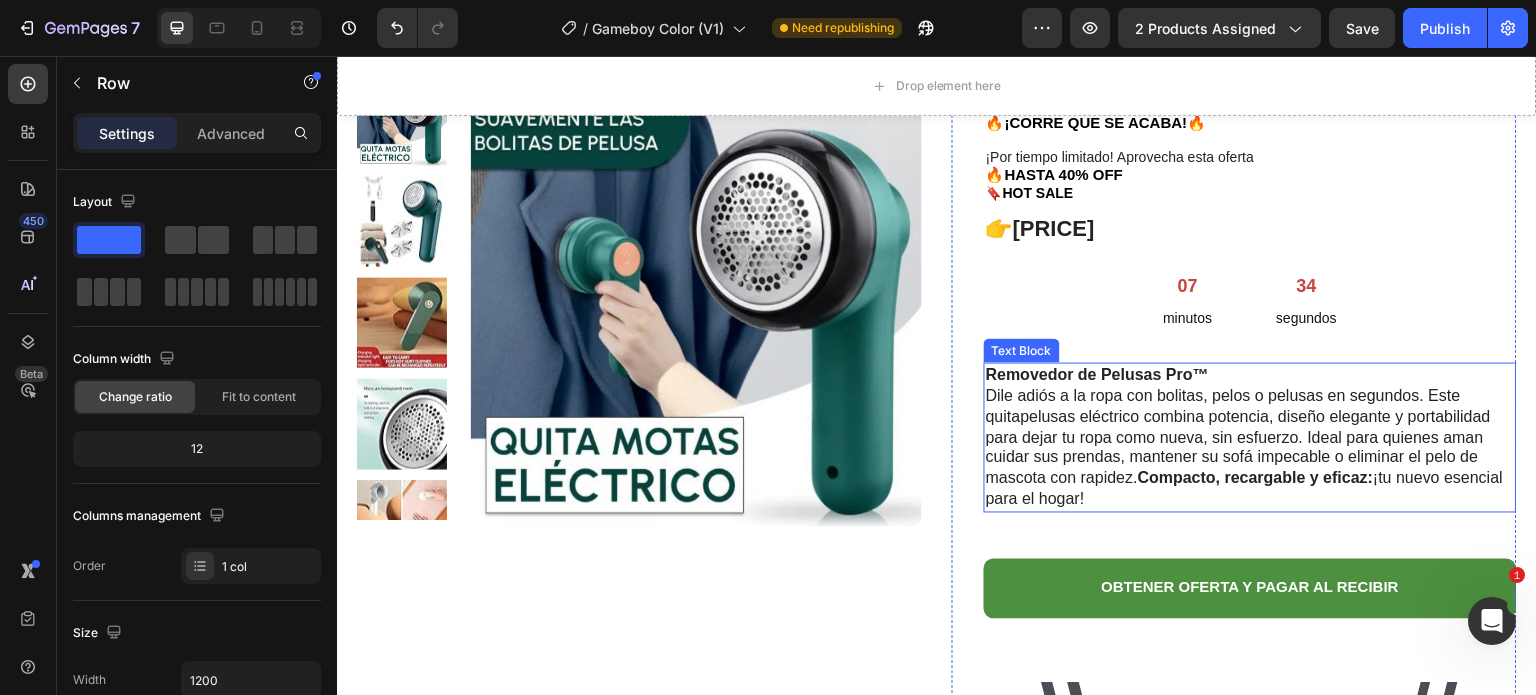 click on "Removedor de Pelusas Pro™ Dile adiós a la ropa con bolitas, pelos o pelusas en segundos. Este quitapelusas eléctrico combina potencia, diseño elegante y portabilidad para dejar tu ropa como nueva, sin esfuerzo. Ideal para quienes aman cuidar sus prendas, mantener su sofá impecable o eliminar el pelo de mascota con rapidez.  Compacto, recargable y eficaz:  ¡tu nuevo esencial para el hogar!" at bounding box center (1250, 438) 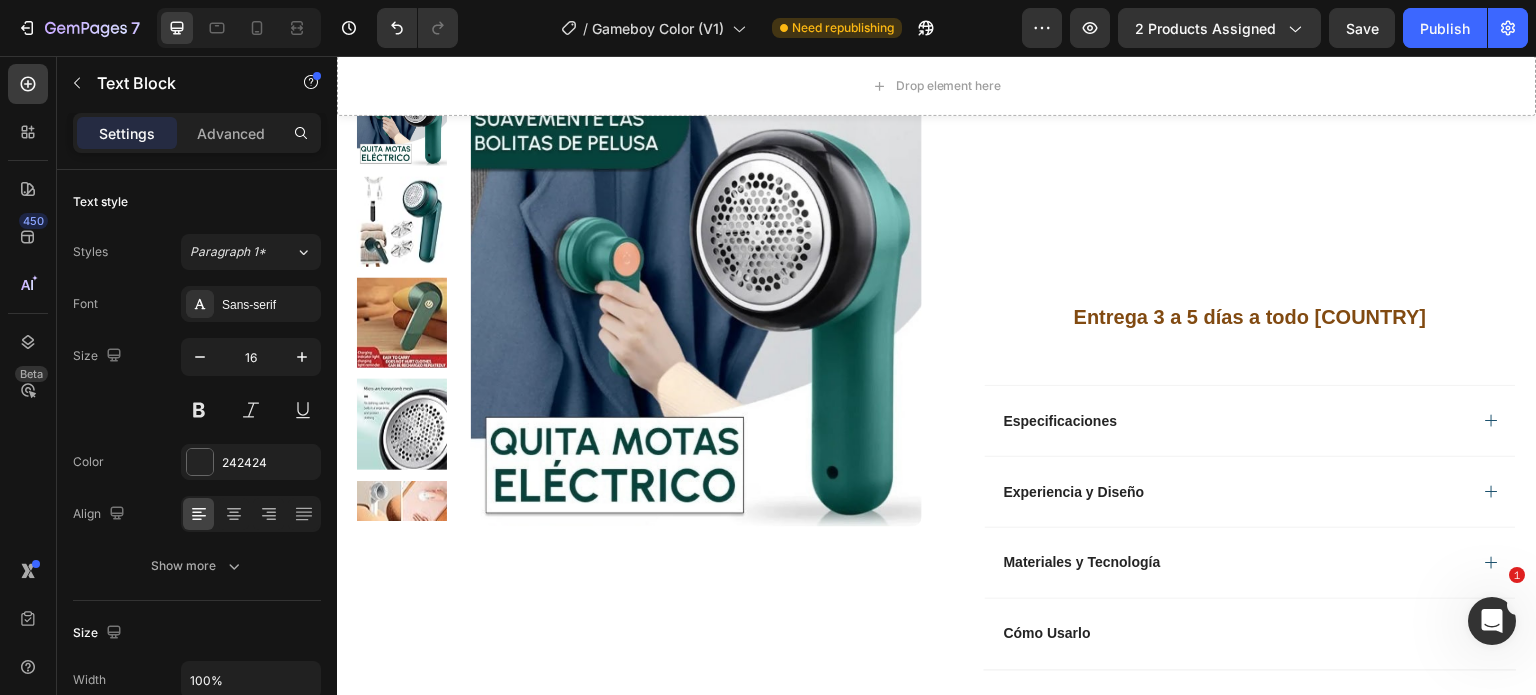 scroll, scrollTop: 1300, scrollLeft: 0, axis: vertical 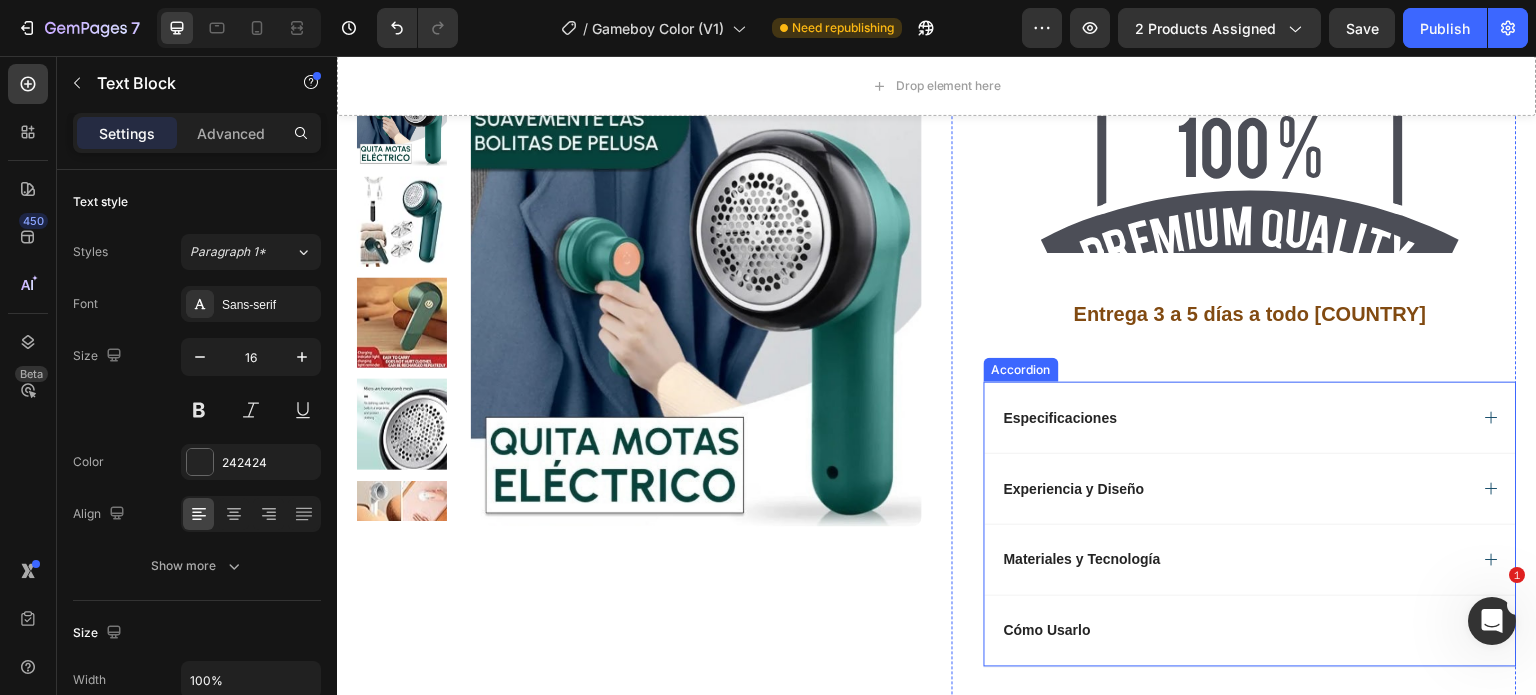 click on "Especificaciones" at bounding box center (1234, 418) 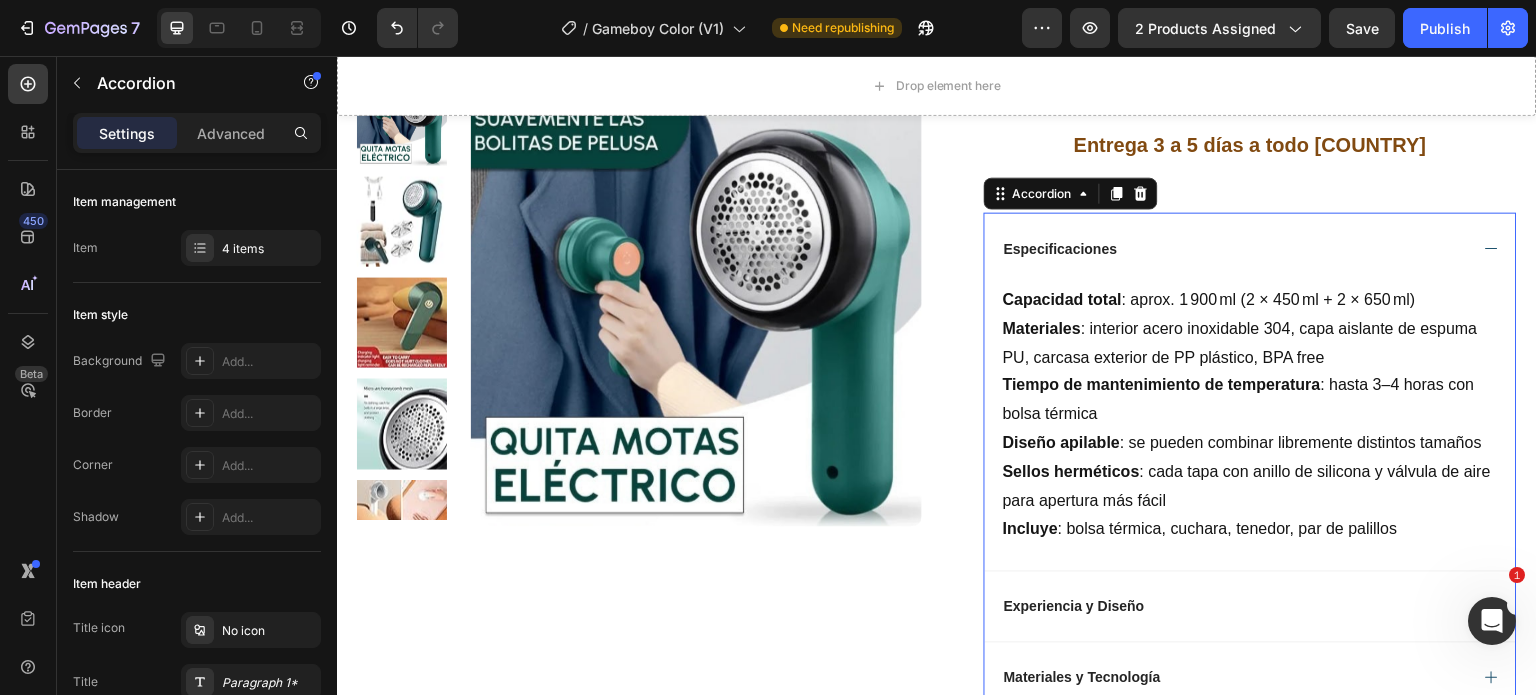 scroll, scrollTop: 1500, scrollLeft: 0, axis: vertical 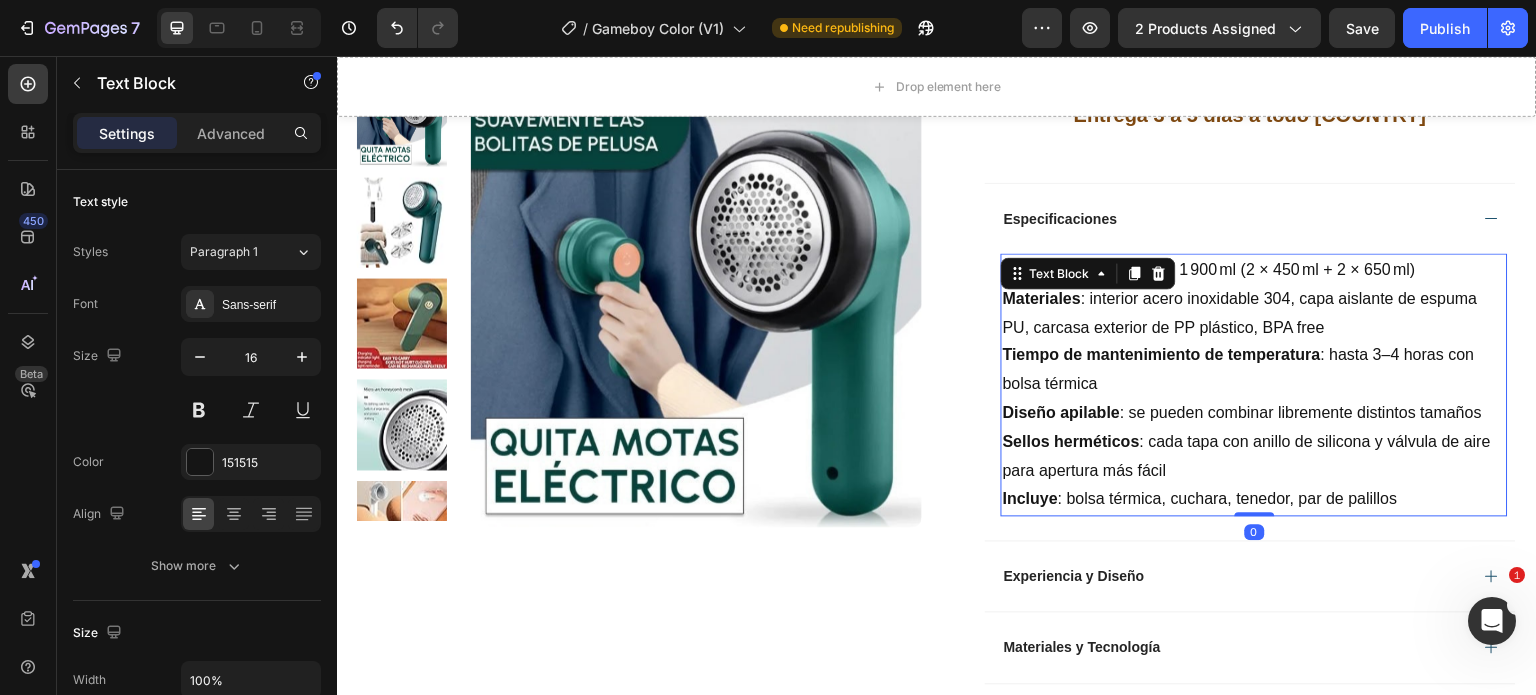 click on "Sellos herméticos : cada tapa con anillo de silicona y válvula de aire para apertura más fácil" at bounding box center (1254, 457) 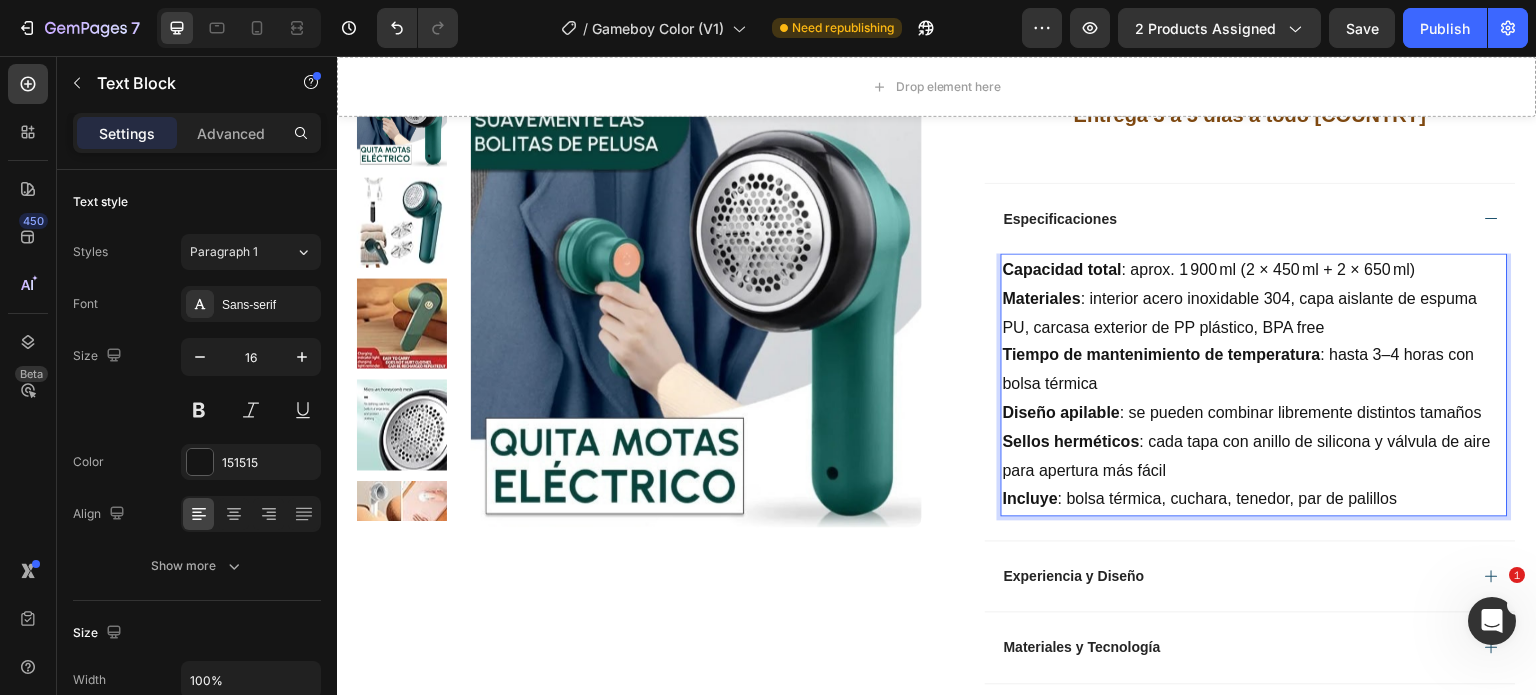 click on "Incluye : bolsa térmica, cuchara, tenedor, par de palillos" at bounding box center [1254, 499] 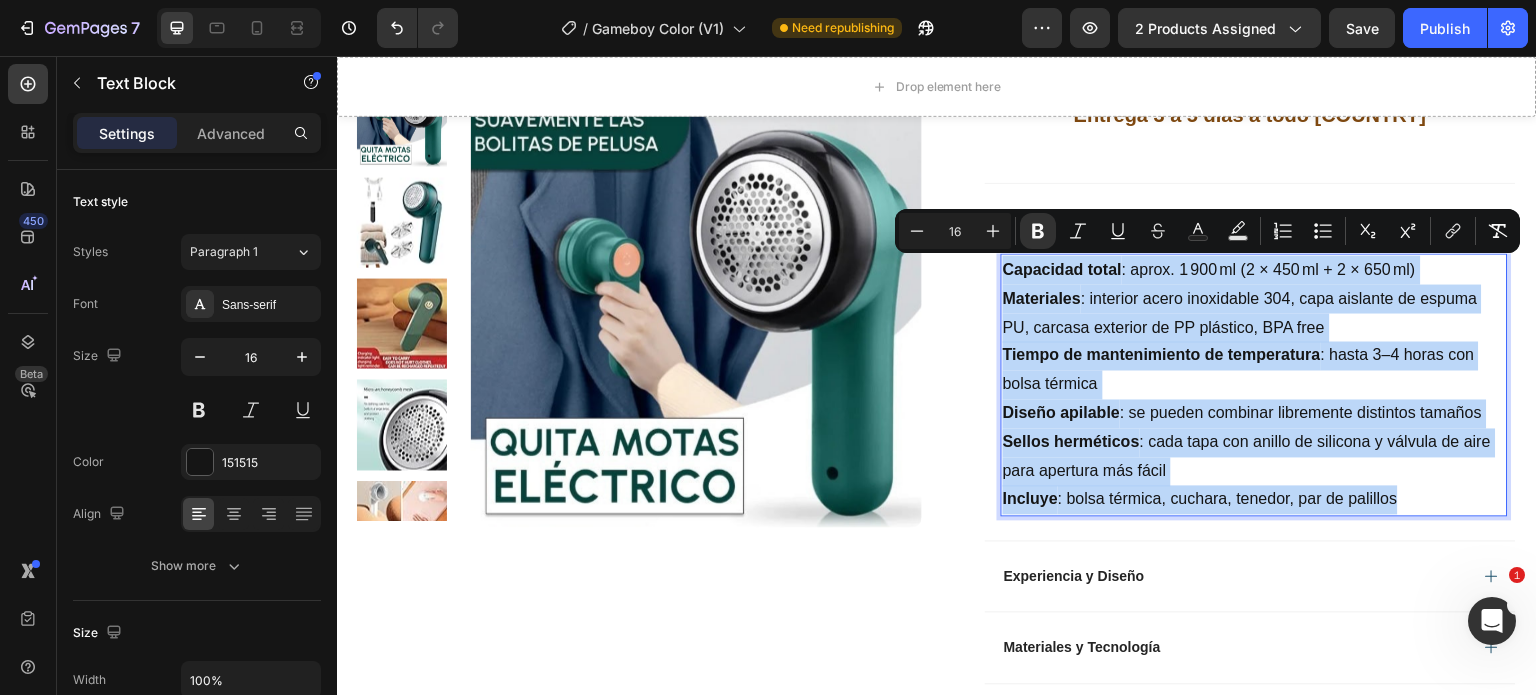 drag, startPoint x: 1401, startPoint y: 499, endPoint x: 995, endPoint y: 279, distance: 461.77484 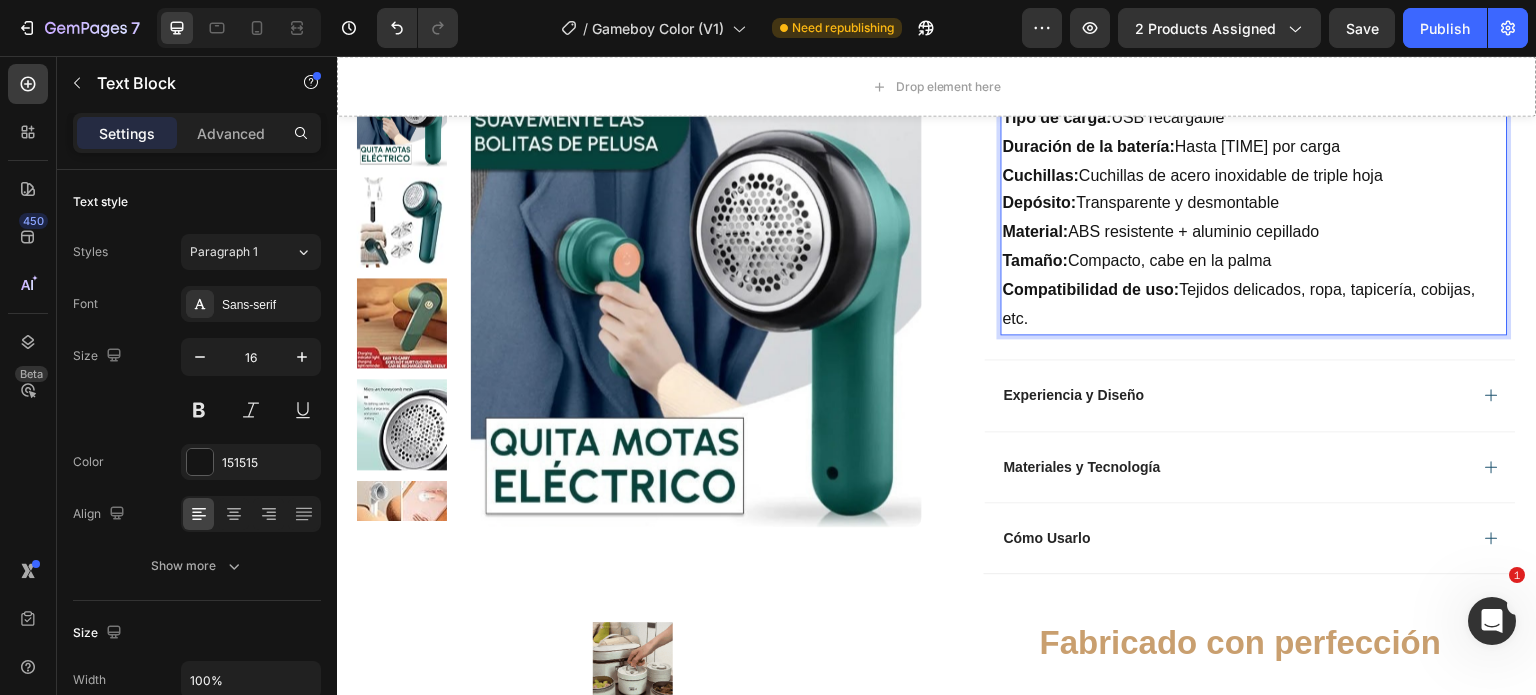 scroll, scrollTop: 1700, scrollLeft: 0, axis: vertical 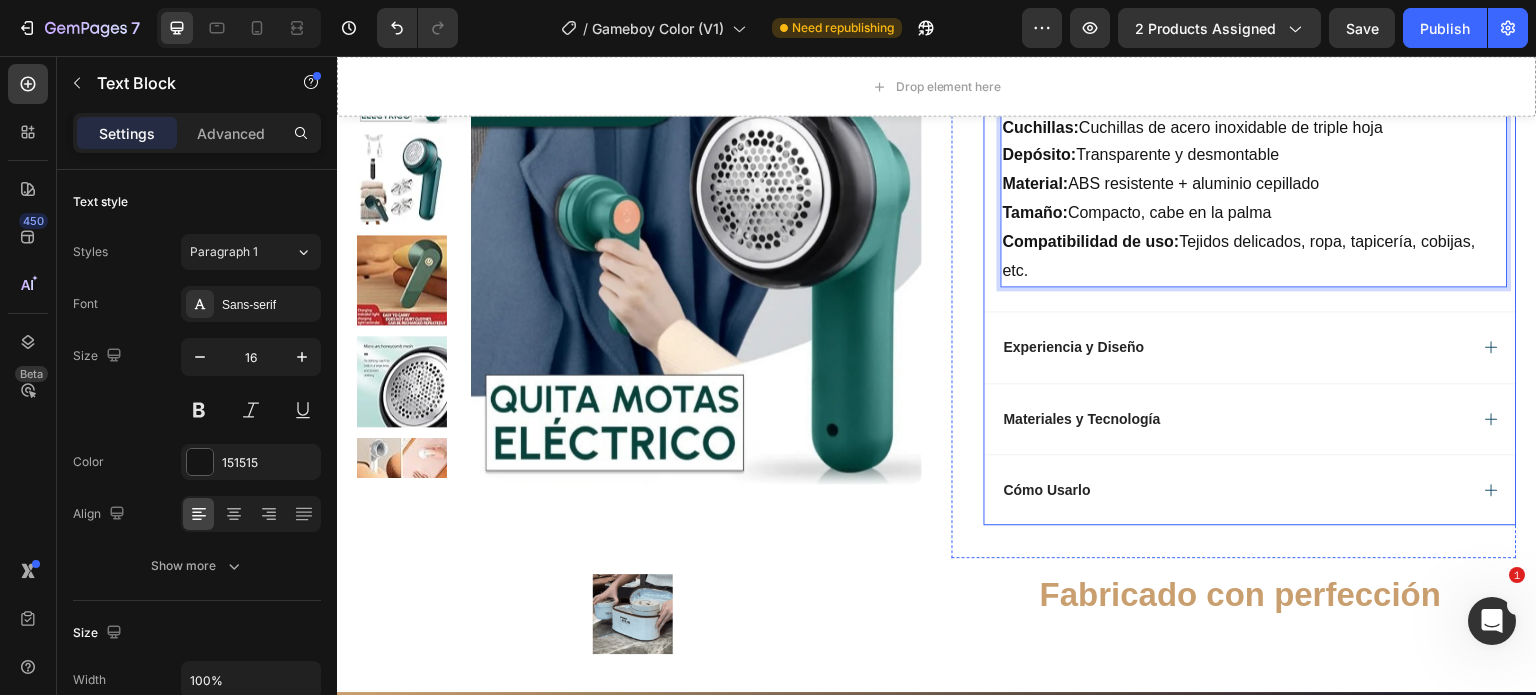 click on "Experiencia y Diseño" at bounding box center (1234, 347) 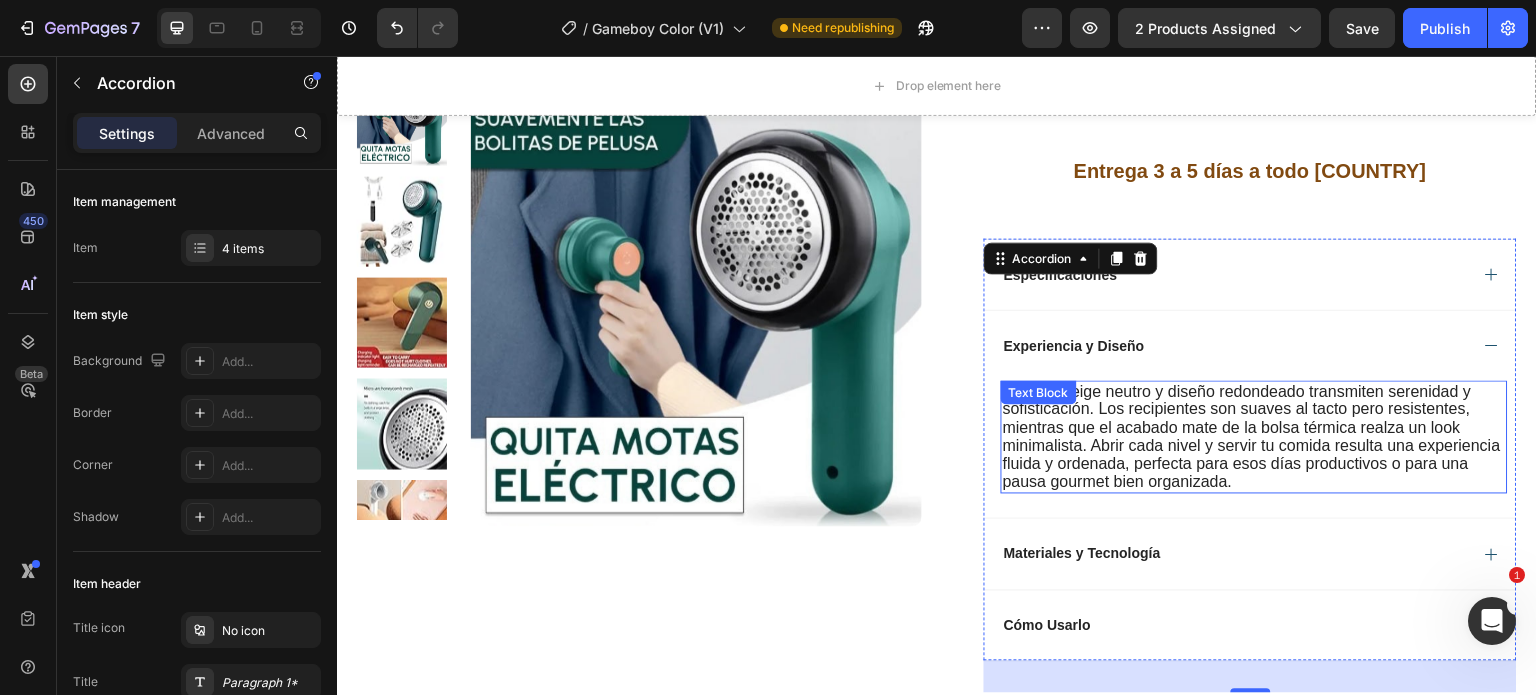 scroll, scrollTop: 1400, scrollLeft: 0, axis: vertical 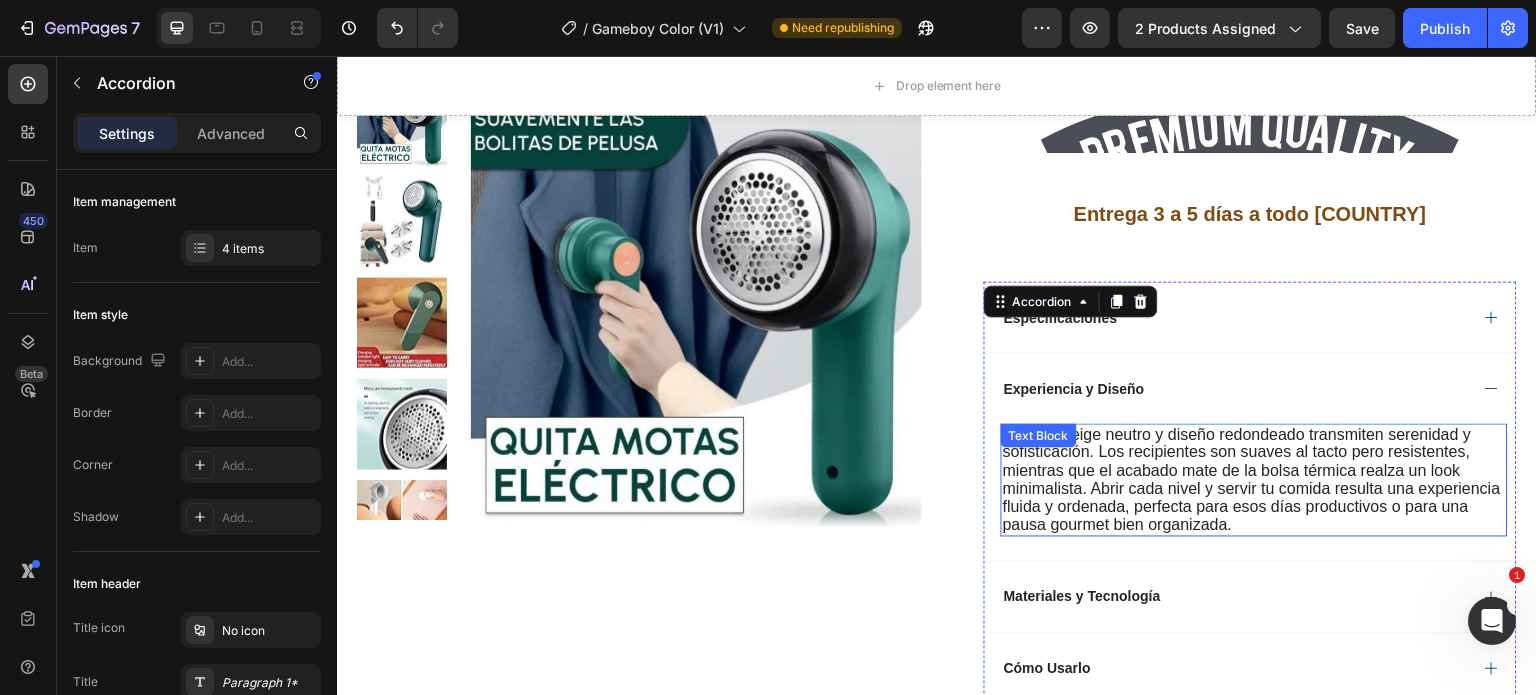 click on "Su tono beige neutro y diseño redondeado transmiten serenidad y sofisticación. Los recipientes son suaves al tacto pero resistentes, mientras que el acabado mate de la bolsa térmica realza un look minimalista. Abrir cada nivel y servir tu comida resulta una experiencia fluida y ordenada, perfecta para esos días productivos o para una pausa gourmet bien organizada." at bounding box center [1254, 480] 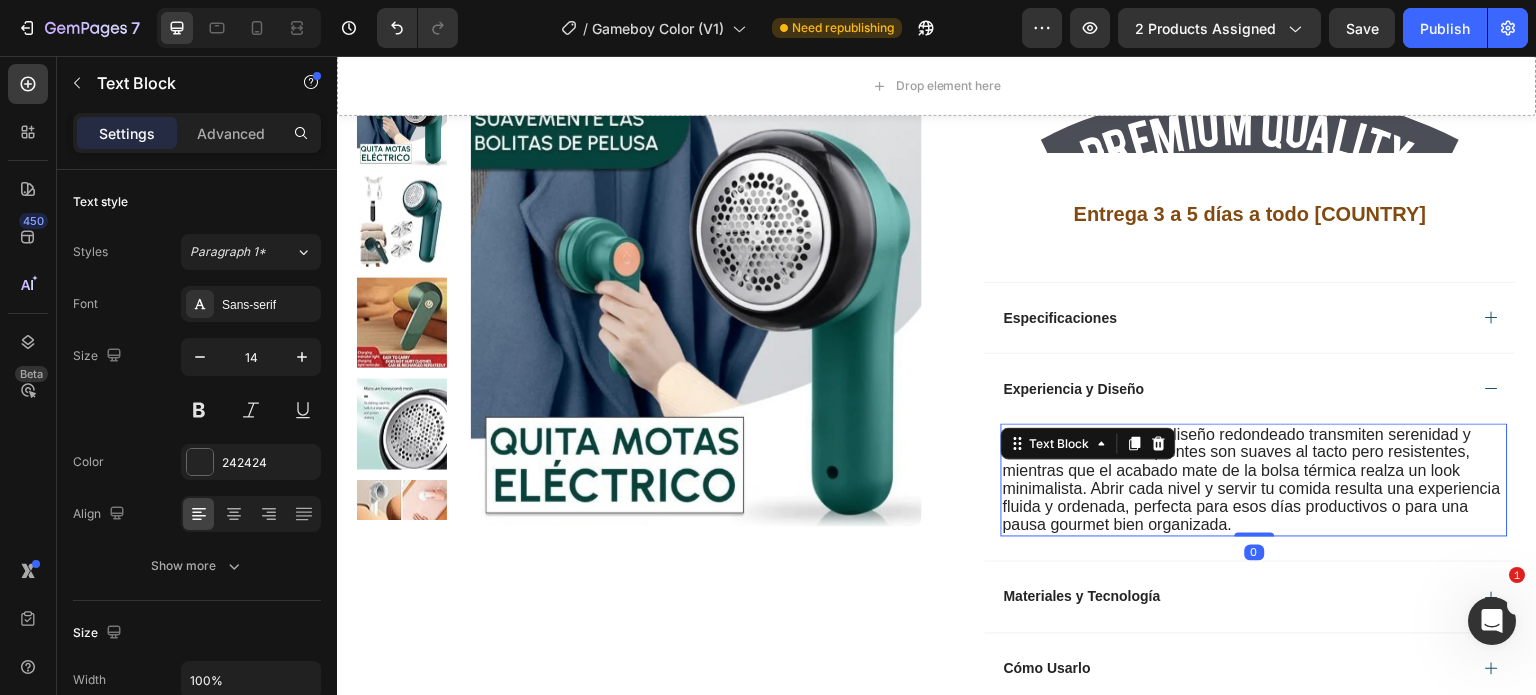 click on "Su tono beige neutro y diseño redondeado transmiten serenidad y sofisticación. Los recipientes son suaves al tacto pero resistentes, mientras que el acabado mate de la bolsa térmica realza un look minimalista. Abrir cada nivel y servir tu comida resulta una experiencia fluida y ordenada, perfecta para esos días productivos o para una pausa gourmet bien organizada." at bounding box center [1254, 480] 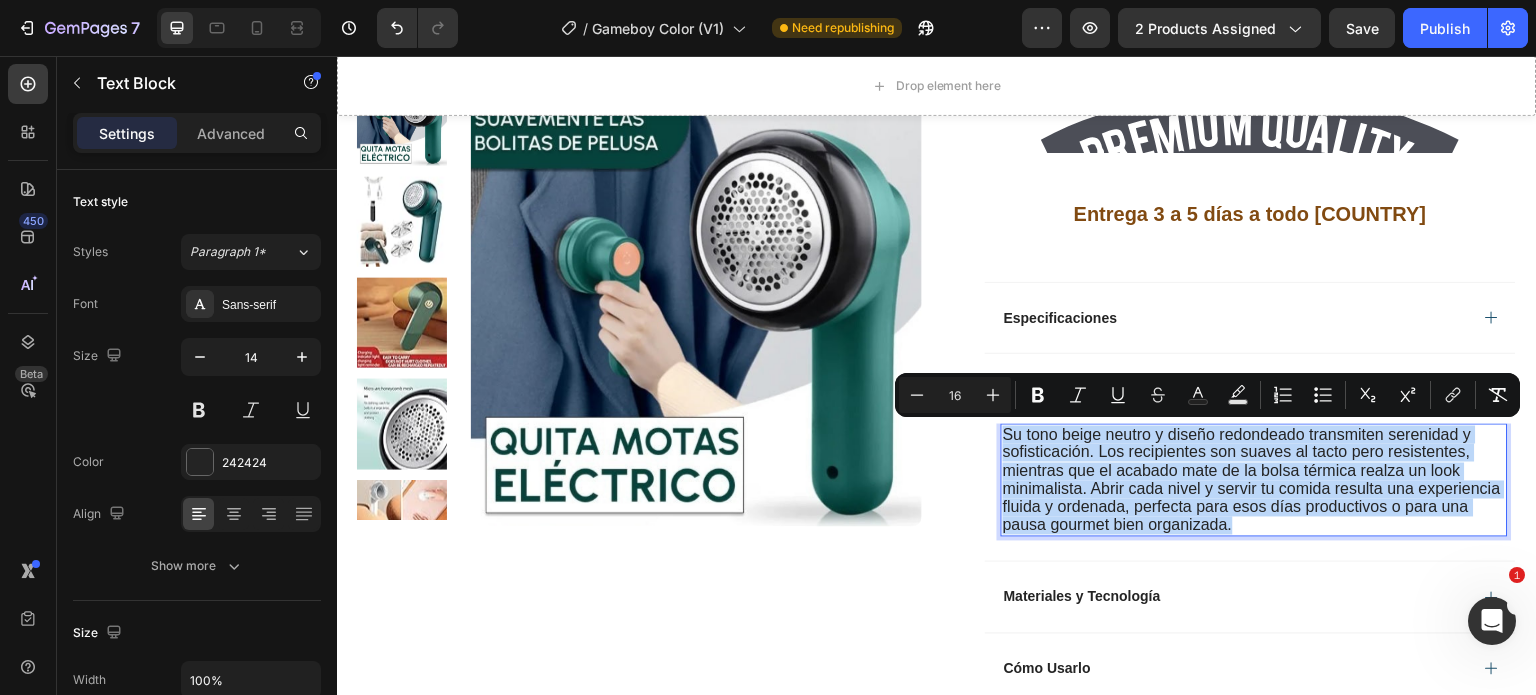 drag, startPoint x: 1293, startPoint y: 532, endPoint x: 997, endPoint y: 436, distance: 311.1784 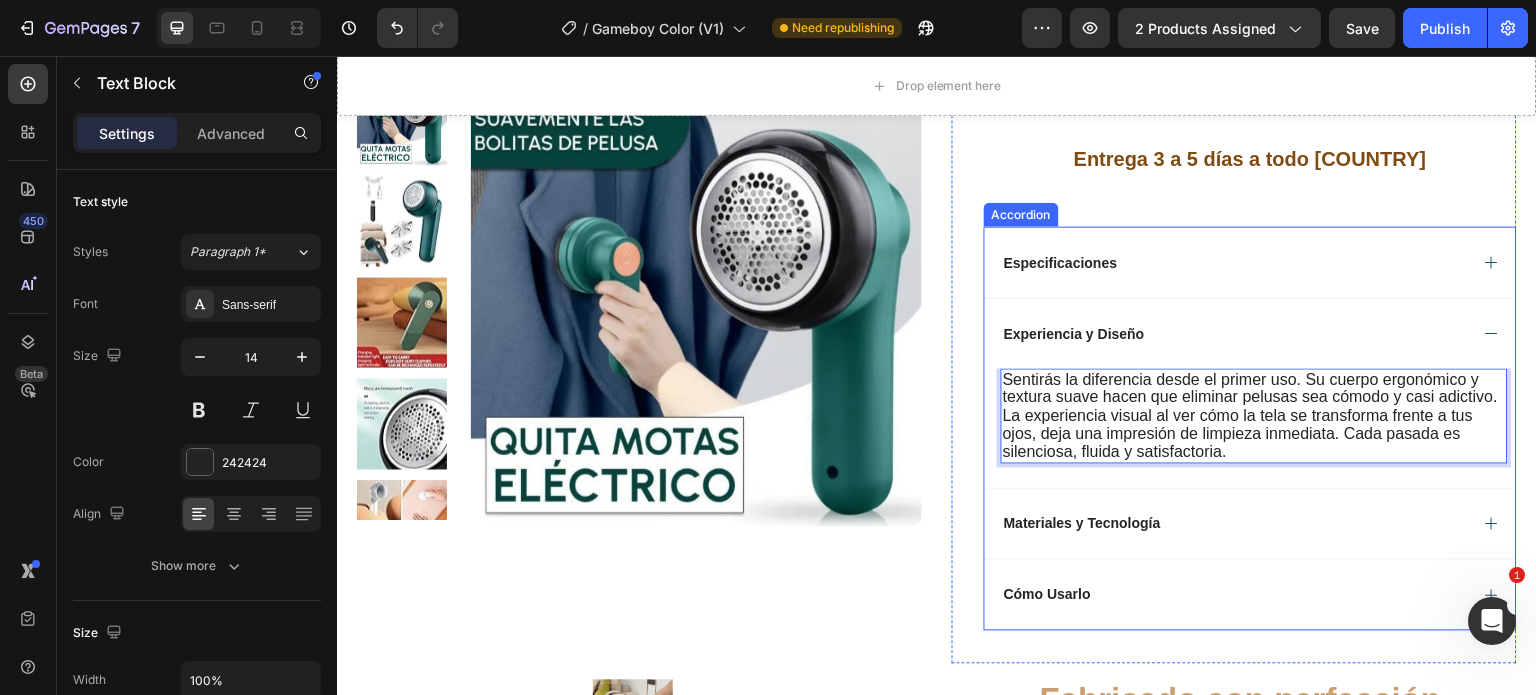 scroll, scrollTop: 1500, scrollLeft: 0, axis: vertical 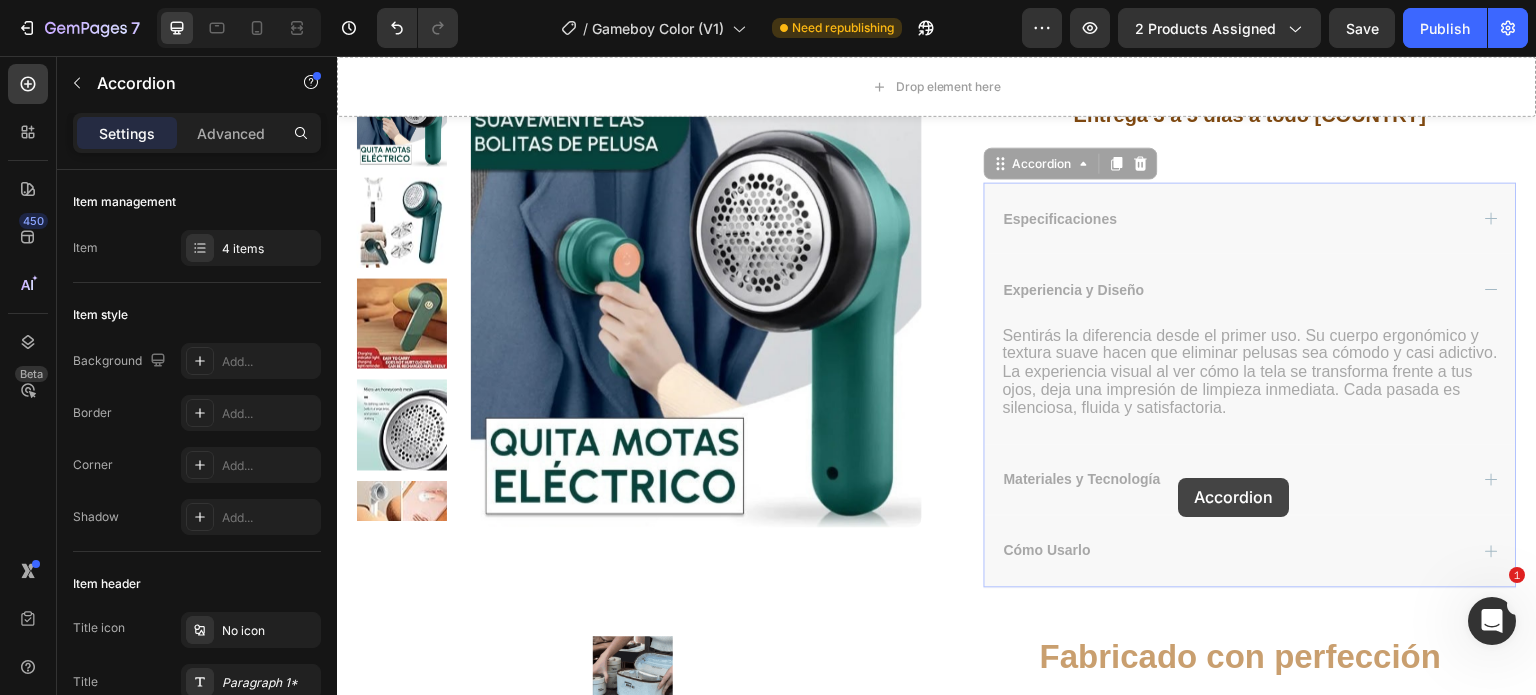 drag, startPoint x: 1179, startPoint y: 478, endPoint x: 1139, endPoint y: 492, distance: 42.379242 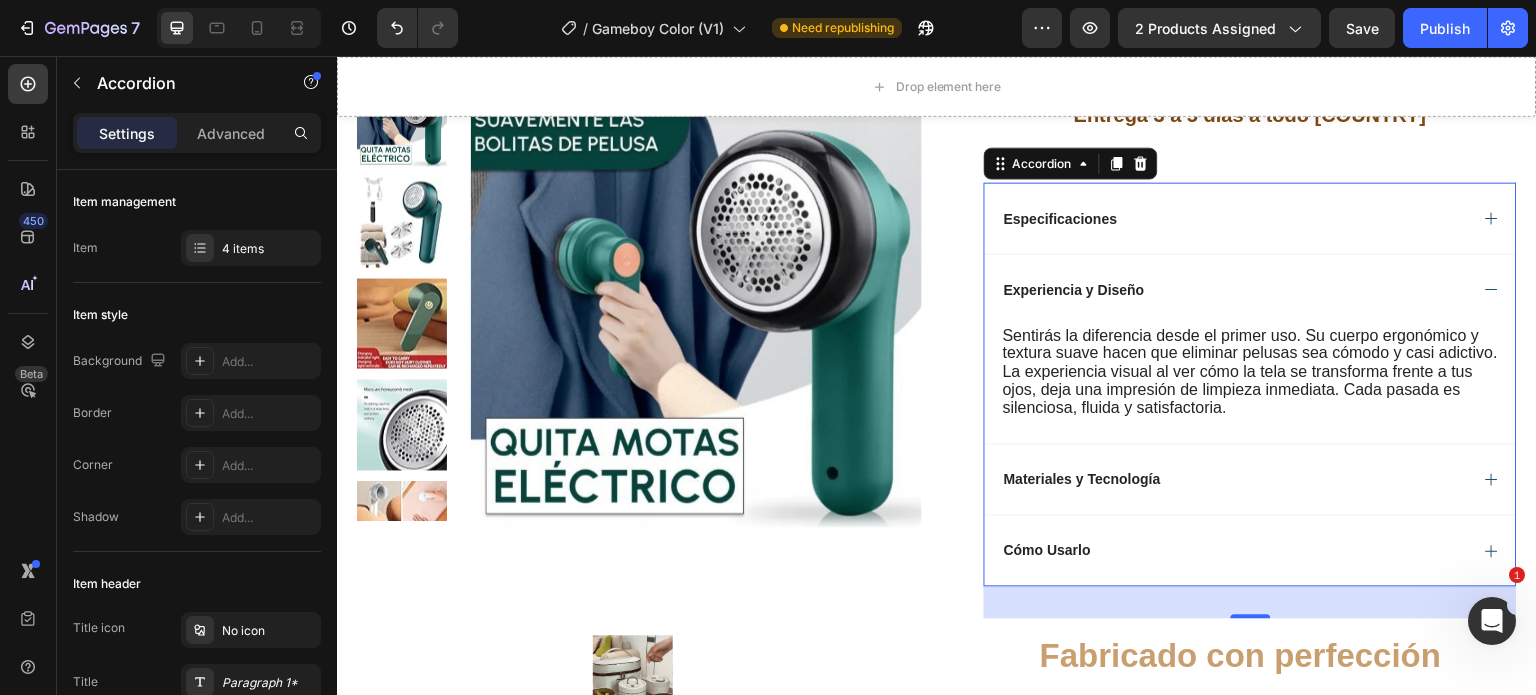 click on "Materiales y Tecnología" at bounding box center [1234, 479] 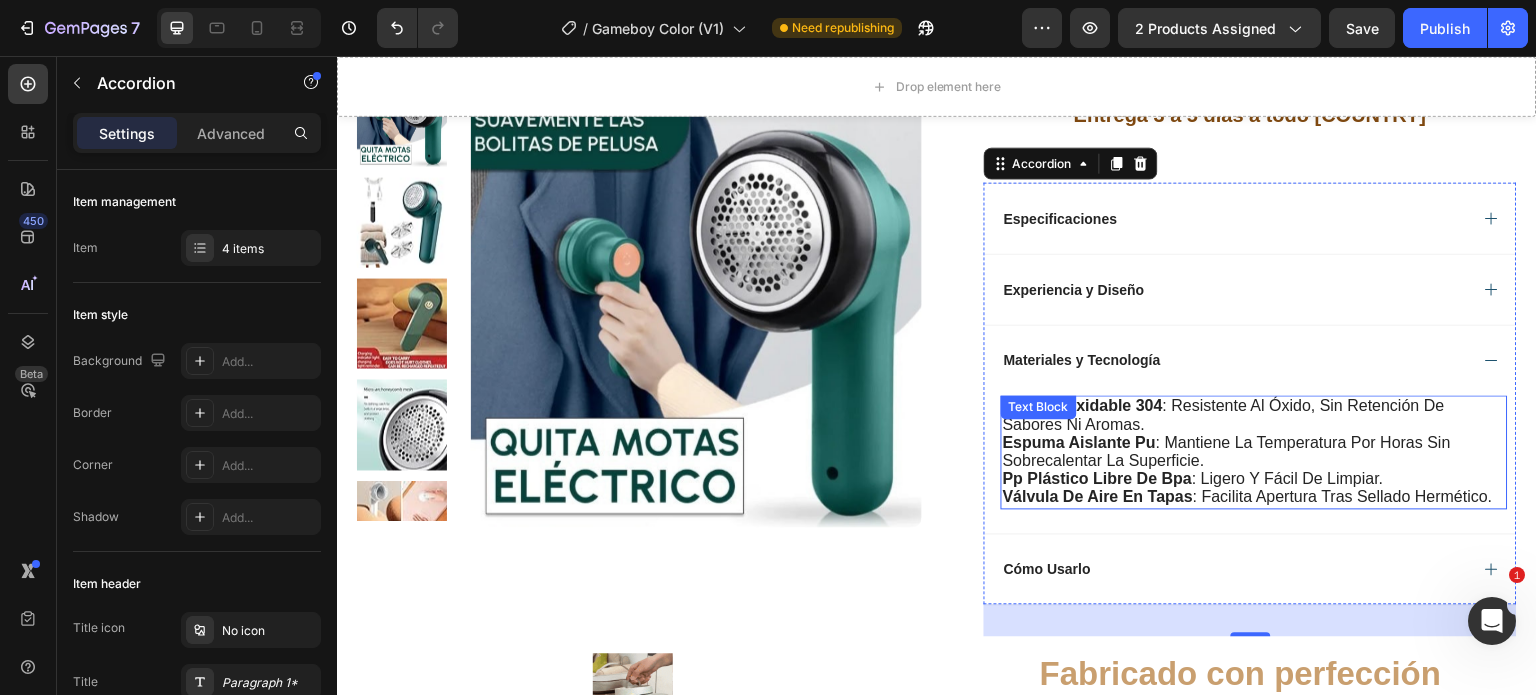 click on "válvula de aire en tapas : facilita apertura tras sellado hermético." at bounding box center [1248, 496] 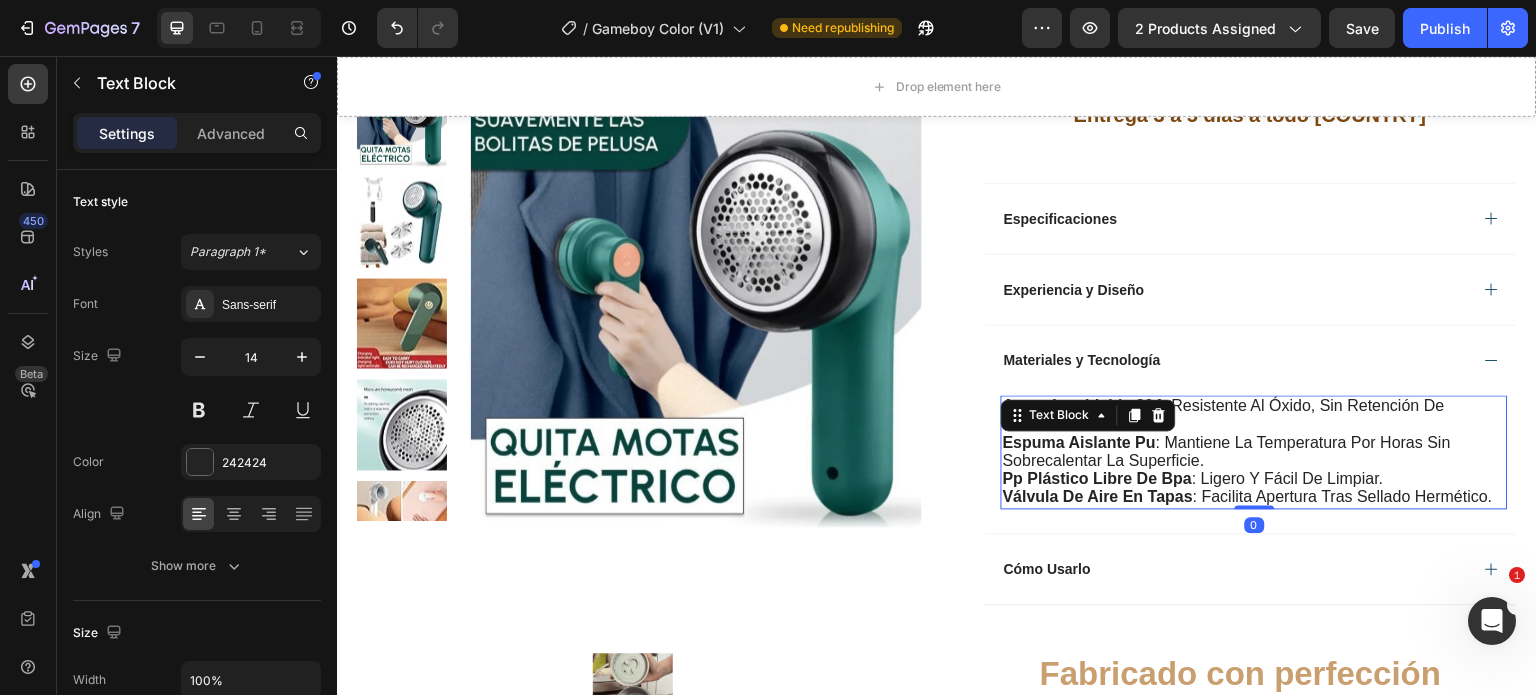 click on "válvula de aire en tapas : facilita apertura tras sellado hermético." at bounding box center (1248, 496) 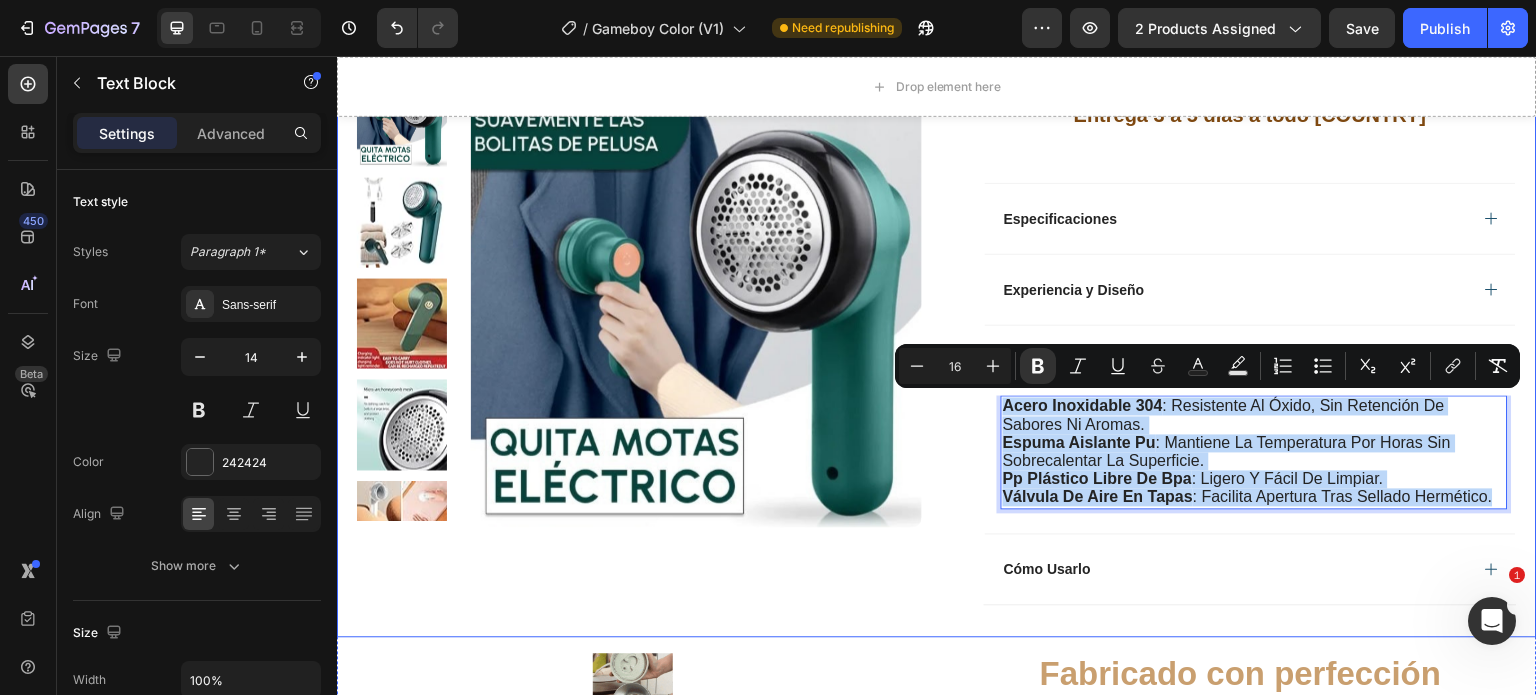 drag, startPoint x: 1484, startPoint y: 497, endPoint x: 938, endPoint y: 407, distance: 553.36786 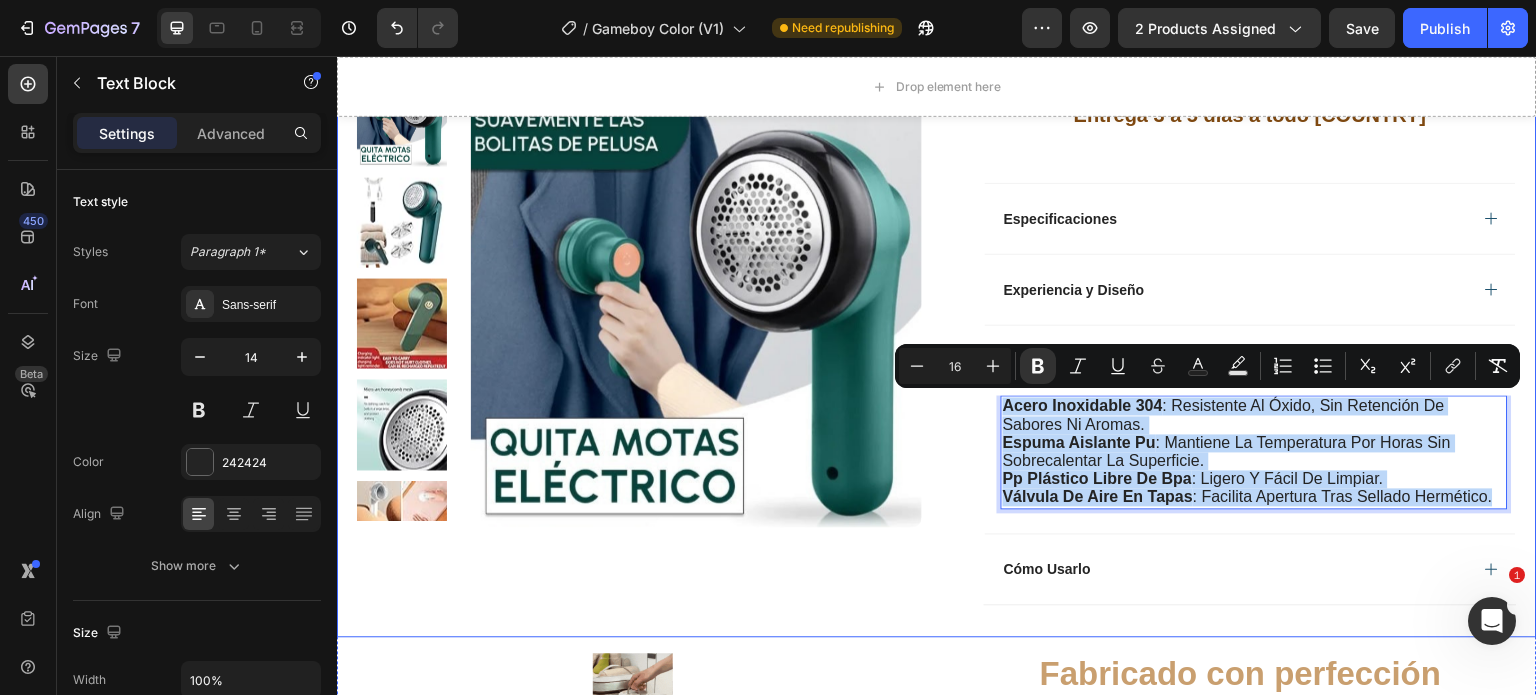 click on "Product Images Row Limited Edition Text Block Quita Motas Electrico Product Title Icon Icon Icon Icon  Clasificado 4,7 estrellas (217 reseñas) Text Block Icon List 🔥¡CORRE QUE SE ACABA!🔥 Text Block Row  ¡Por tiempo limitado! Aprovecha esta oferta 🔥HASTA 40% OFF 🔖  HOT SALE   👉 89.900,00 Text Block 05 minutos 55 segundos Countdown Timer Row Removedor de Pelusas Pro™ Dile adiós a la ropa con bolitas, pelos o pelusas en segundos. Este quitapelusas eléctrico combina potencia, diseño elegante y portabilidad para dejar tu ropa como nueva, sin esfuerzo. Ideal para quienes aman cuidar sus prendas, mantener su sofá impecable o eliminar el pelo de mascota con rapidez.  Compacto, recargable y eficaz:  ¡tu nuevo esencial para el hogar! Text Block OBTENER OFERTA Y PAGAR AL RECIBIR Button Image Image Image Image Entrega 3 a 5 días a todo Colombia Text Block Row
Especificaciones
Experiencia y Diseño   0 Row" at bounding box center [937, -353] 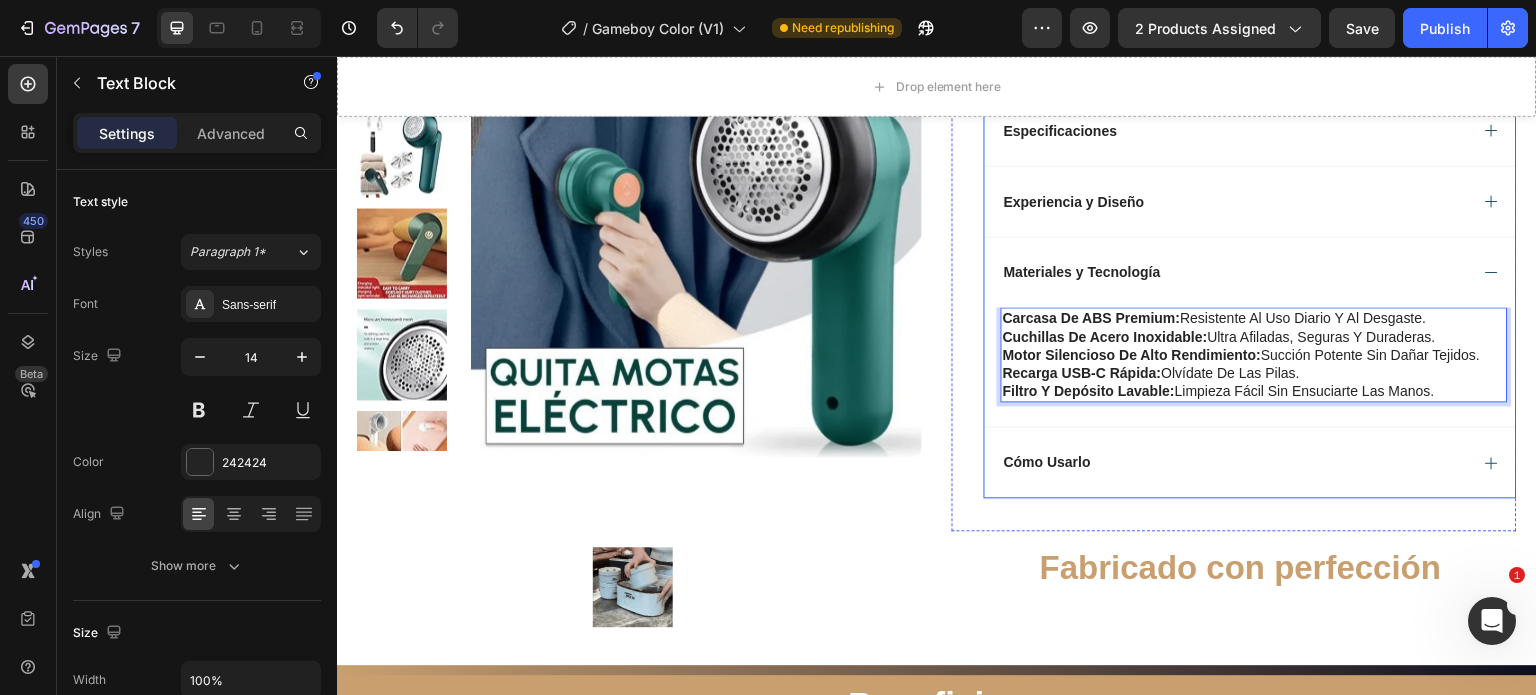 scroll, scrollTop: 1600, scrollLeft: 0, axis: vertical 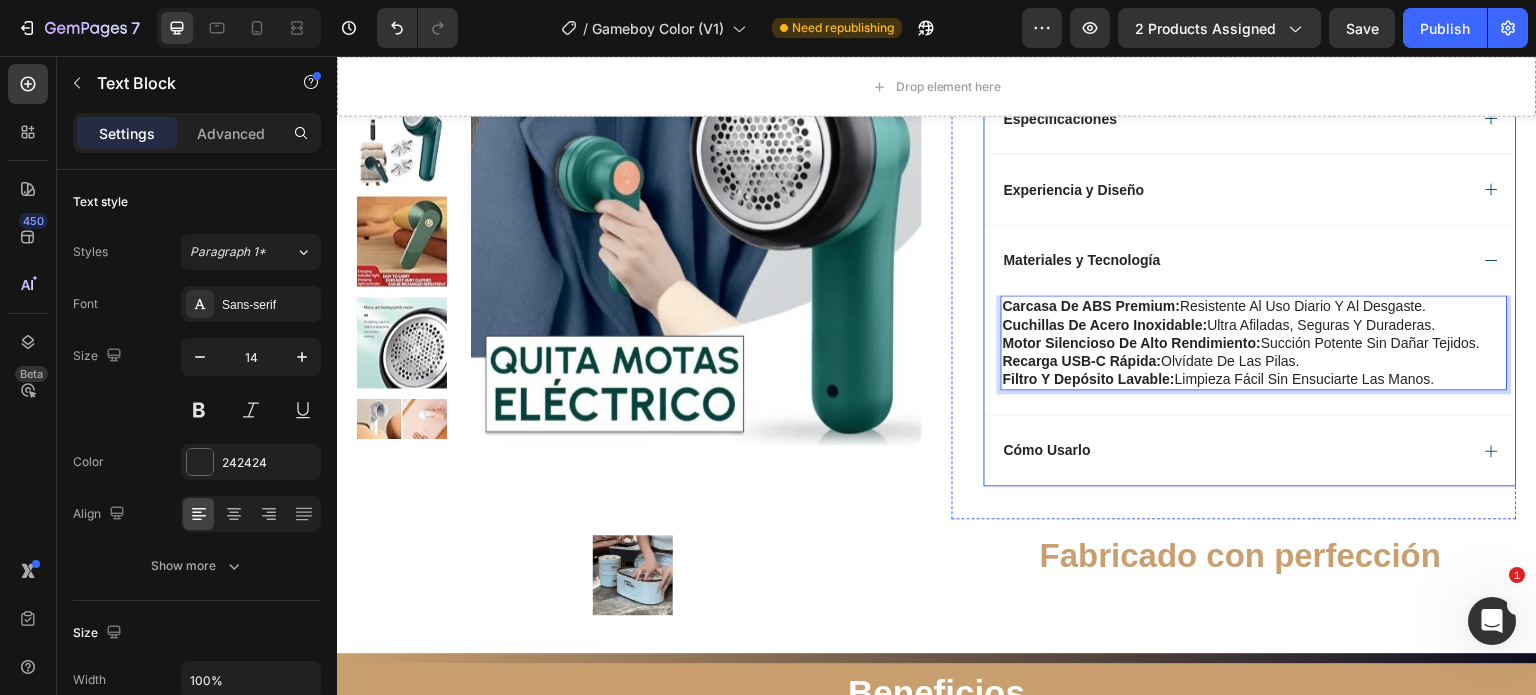click on "Cómo Usarlo" at bounding box center [1234, 450] 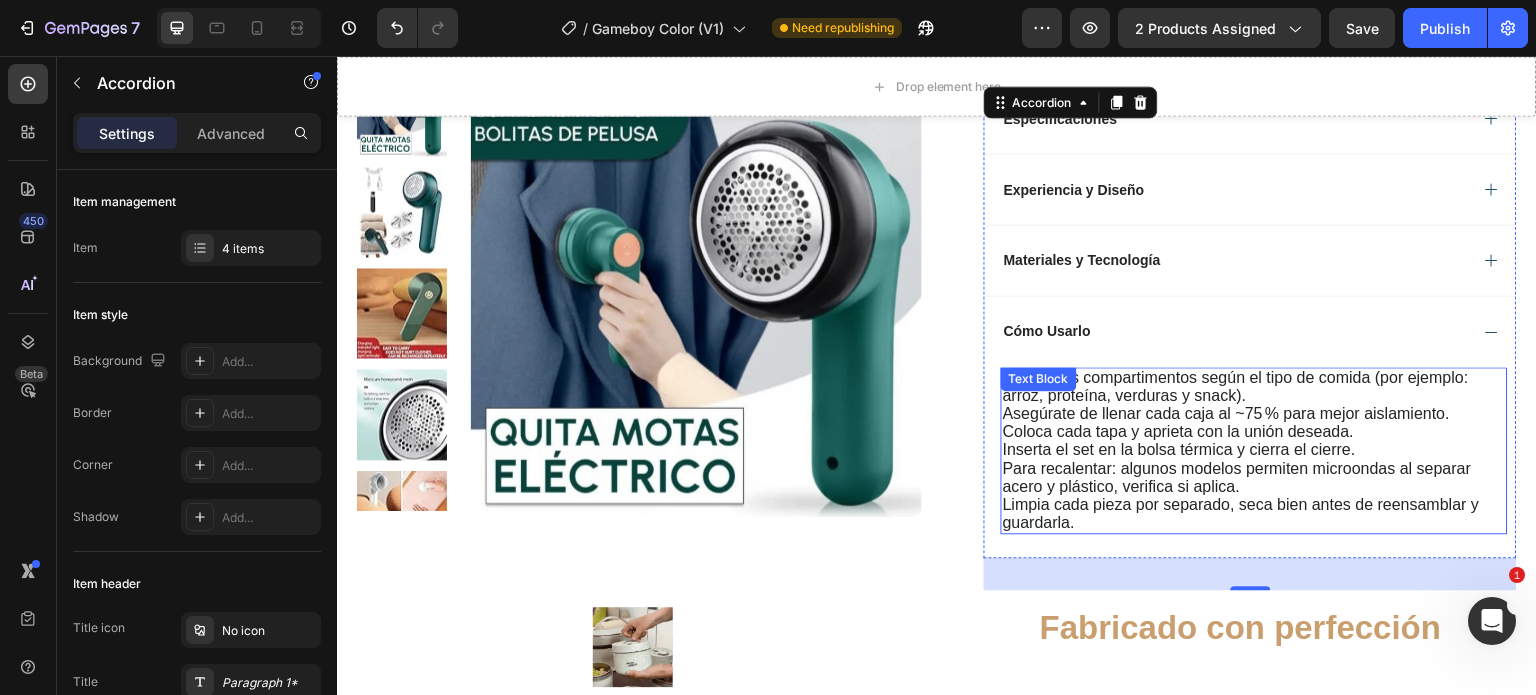 click on "Limpia cada pieza por separado, seca bien antes de reensamblar y guardarla." at bounding box center (1254, 514) 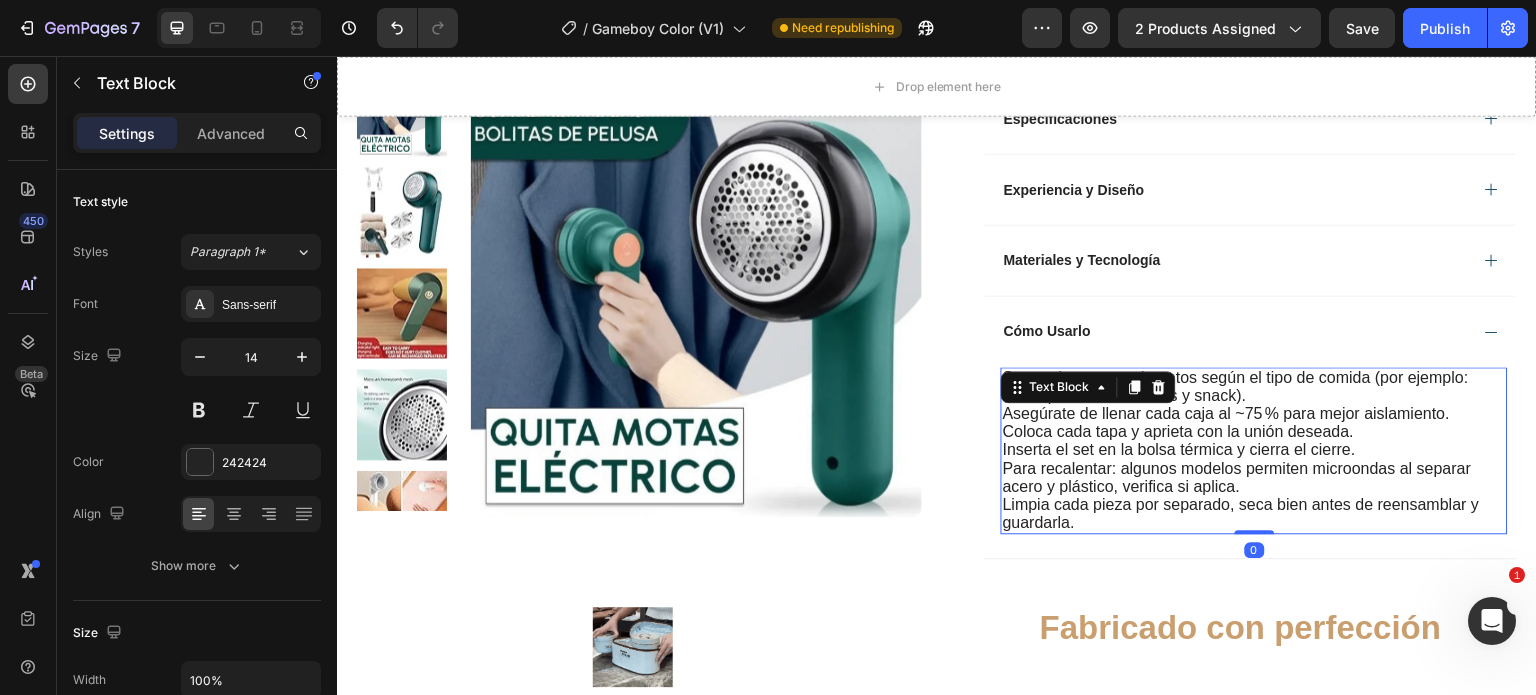 click on "Limpia cada pieza por separado, seca bien antes de reensamblar y guardarla." at bounding box center (1254, 514) 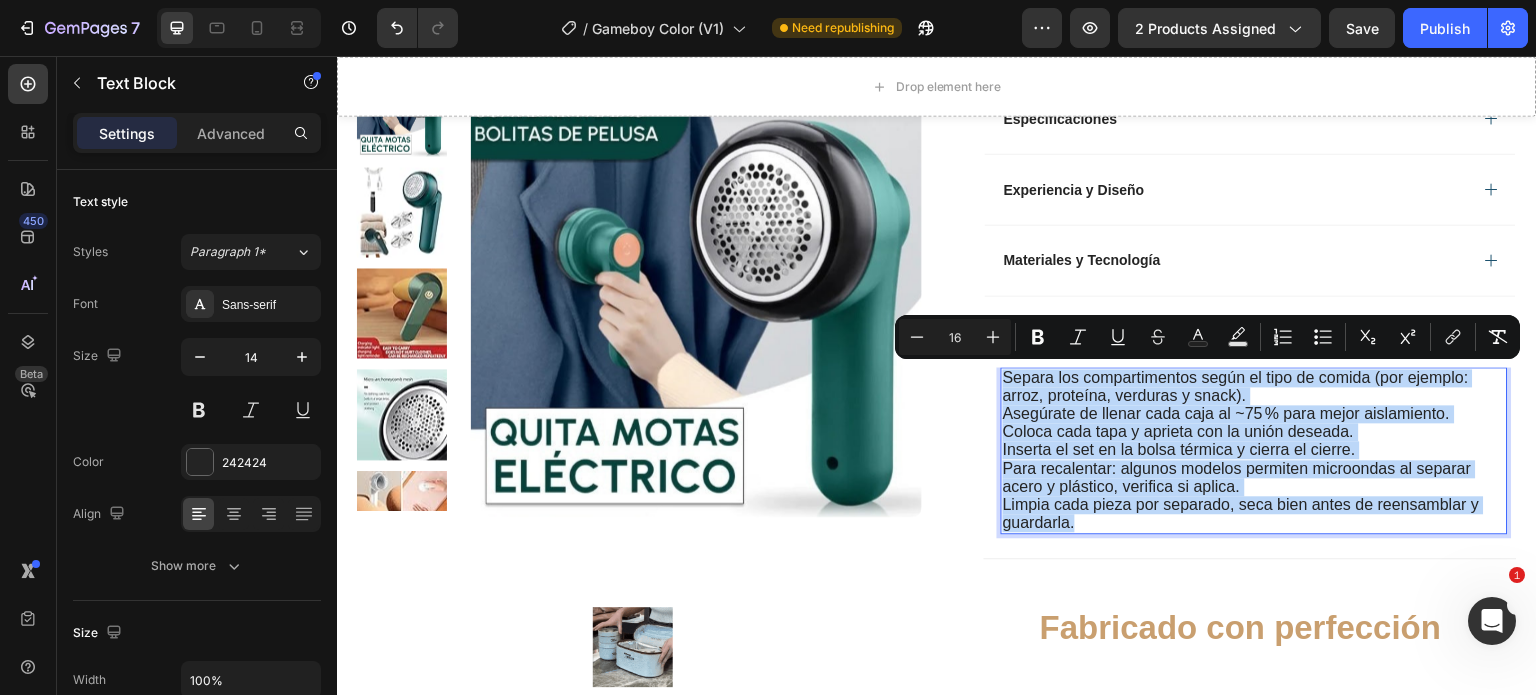 drag, startPoint x: 1076, startPoint y: 527, endPoint x: 995, endPoint y: 381, distance: 166.96407 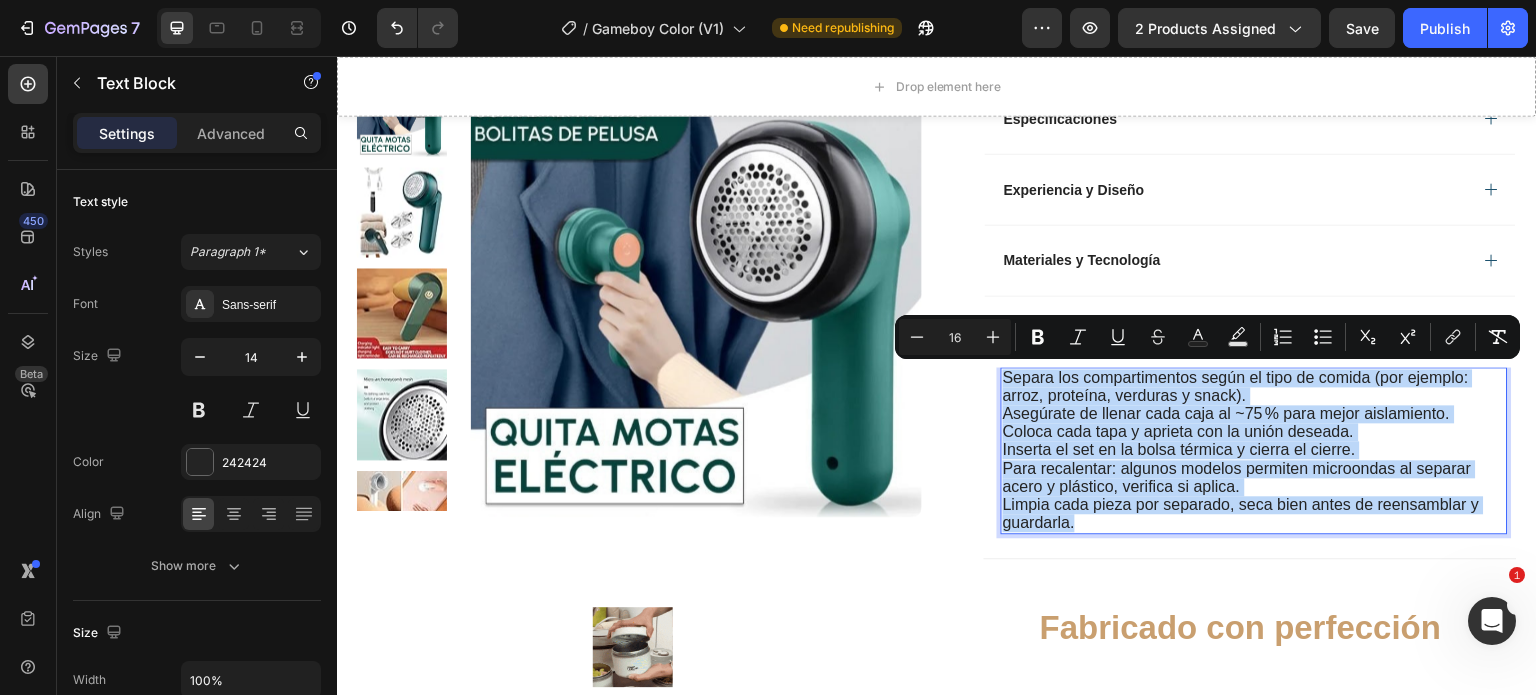 click on "Separa los compartimentos según el tipo de comida (por ejemplo: arroz, proteína, verduras y snack). Asegúrate de llenar cada caja al ~75 % para mejor aislamiento. Coloca cada tapa y aprieta con la unión deseada. Inserta el set en la bolsa térmica y cierra el cierre. Para recalentar: algunos modelos permiten microondas al separar acero y plástico, verifica si aplica. Limpia cada pieza por separado, seca bien antes de reensamblar y guardarla." at bounding box center [1254, 451] 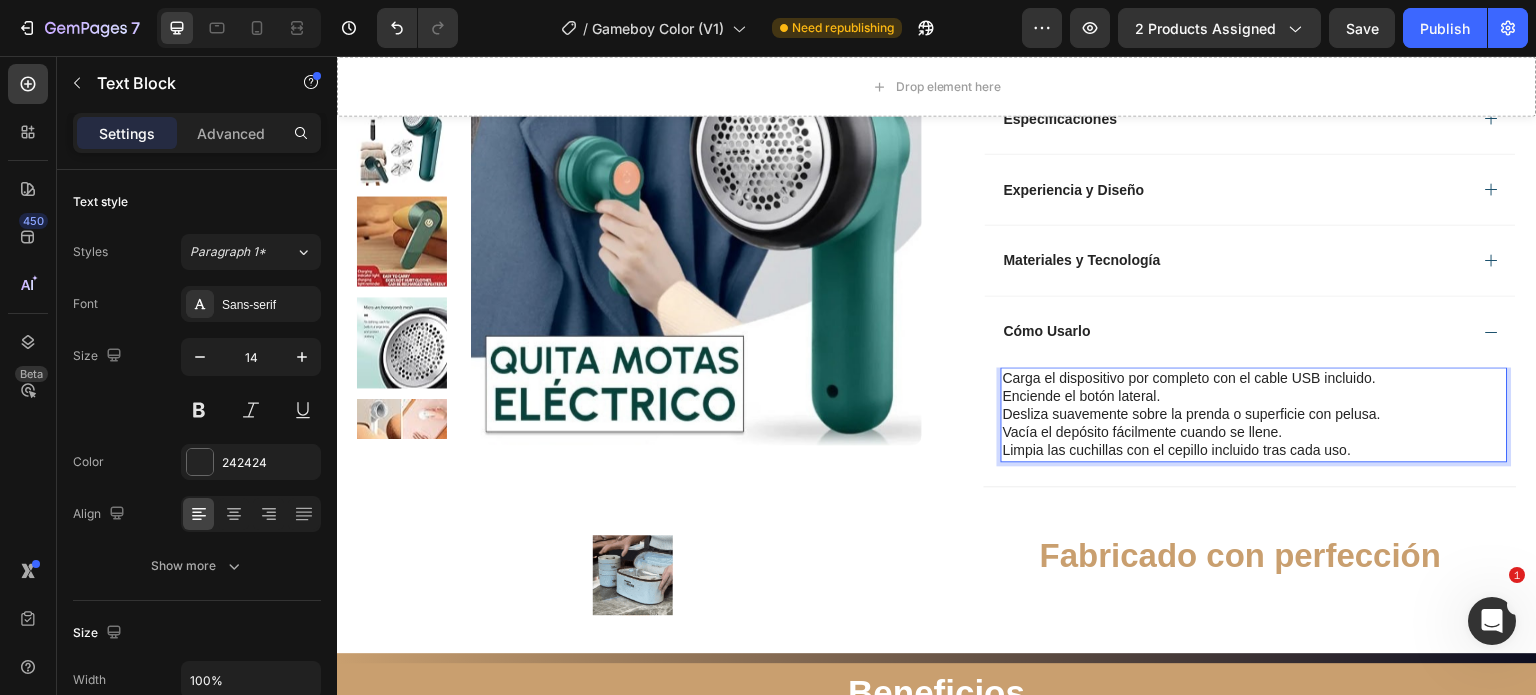 click on "Limpia las cuchillas con el cepillo incluido tras cada uso." at bounding box center (1254, 450) 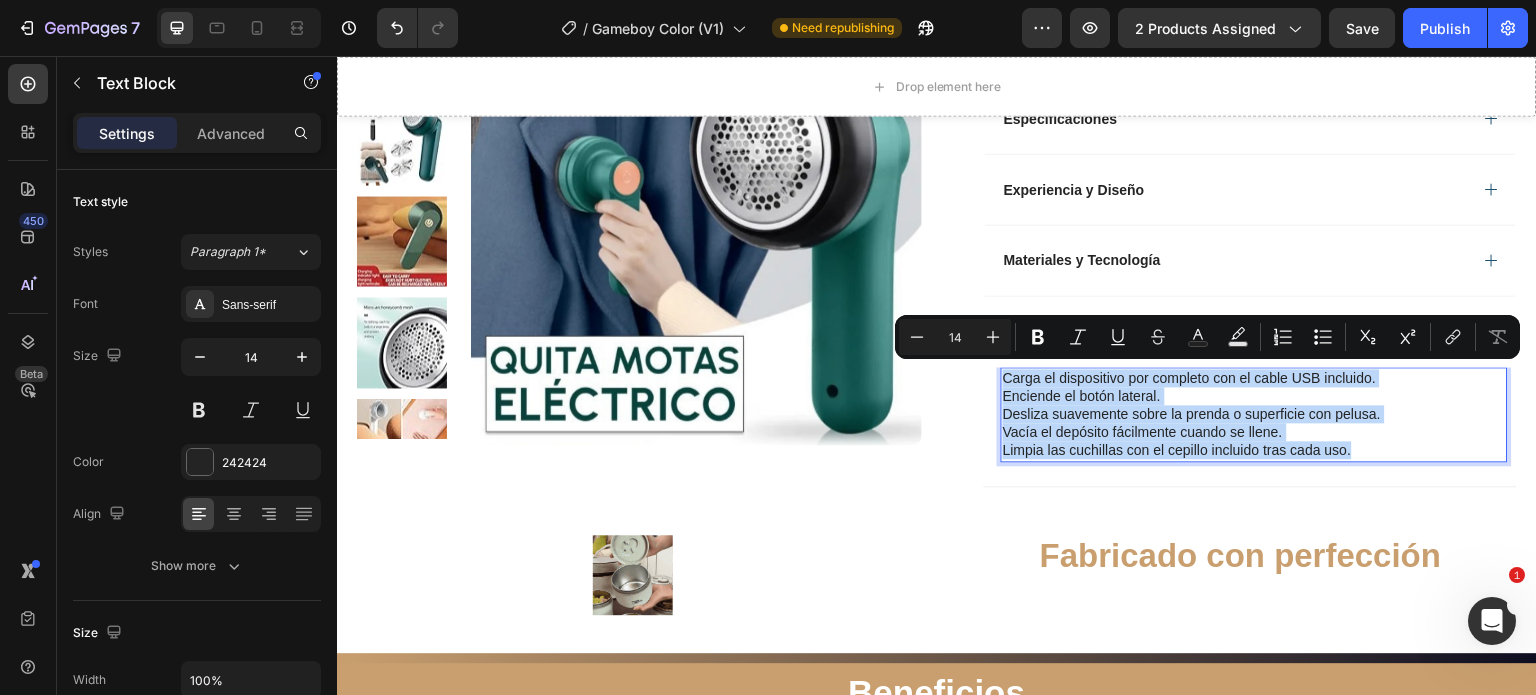 drag, startPoint x: 1343, startPoint y: 441, endPoint x: 996, endPoint y: 371, distance: 353.9901 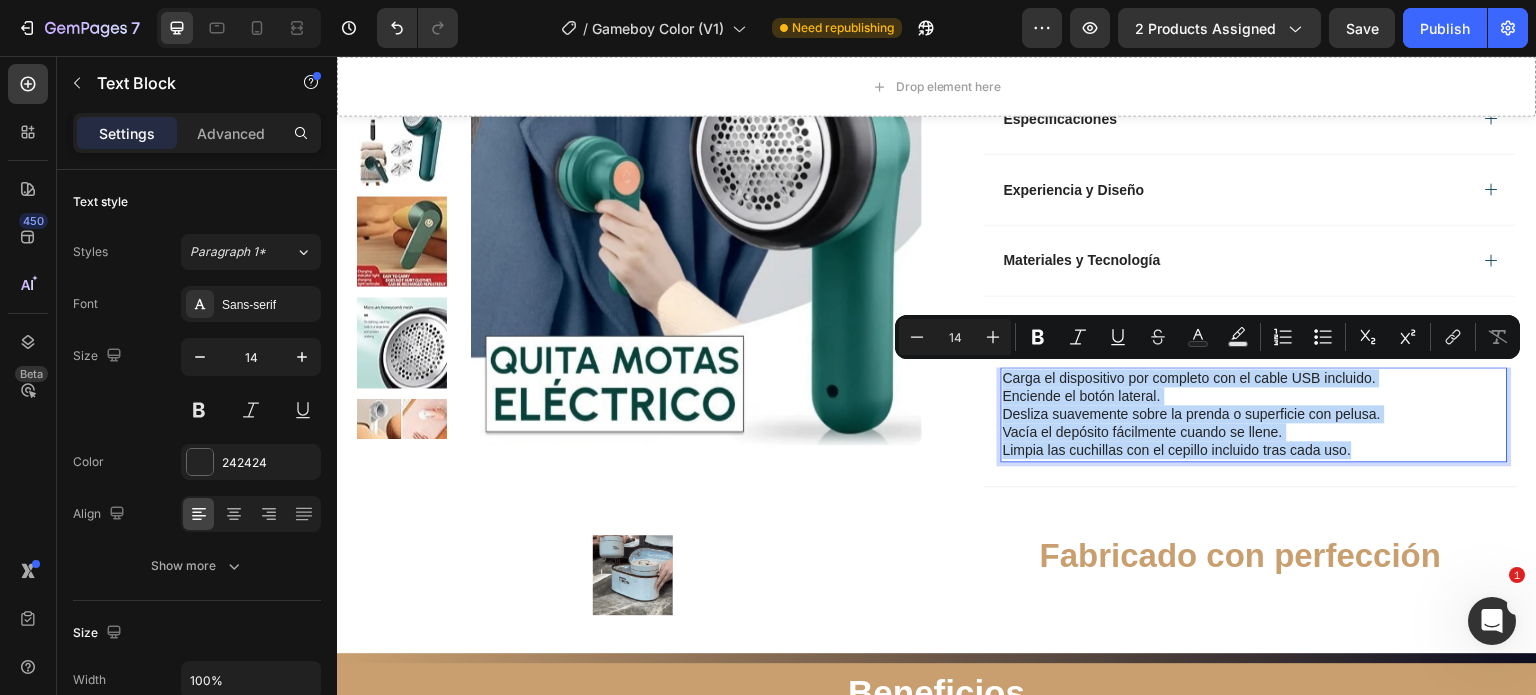 click on "Carga el dispositivo por completo con el cable USB incluido. Enciende el botón lateral. Desliza suavemente sobre la prenda o superficie con pelusa. Vacía el depósito fácilmente cuando se llene. Limpia las cuchillas con el cepillo incluido tras cada uso." at bounding box center (1254, 414) 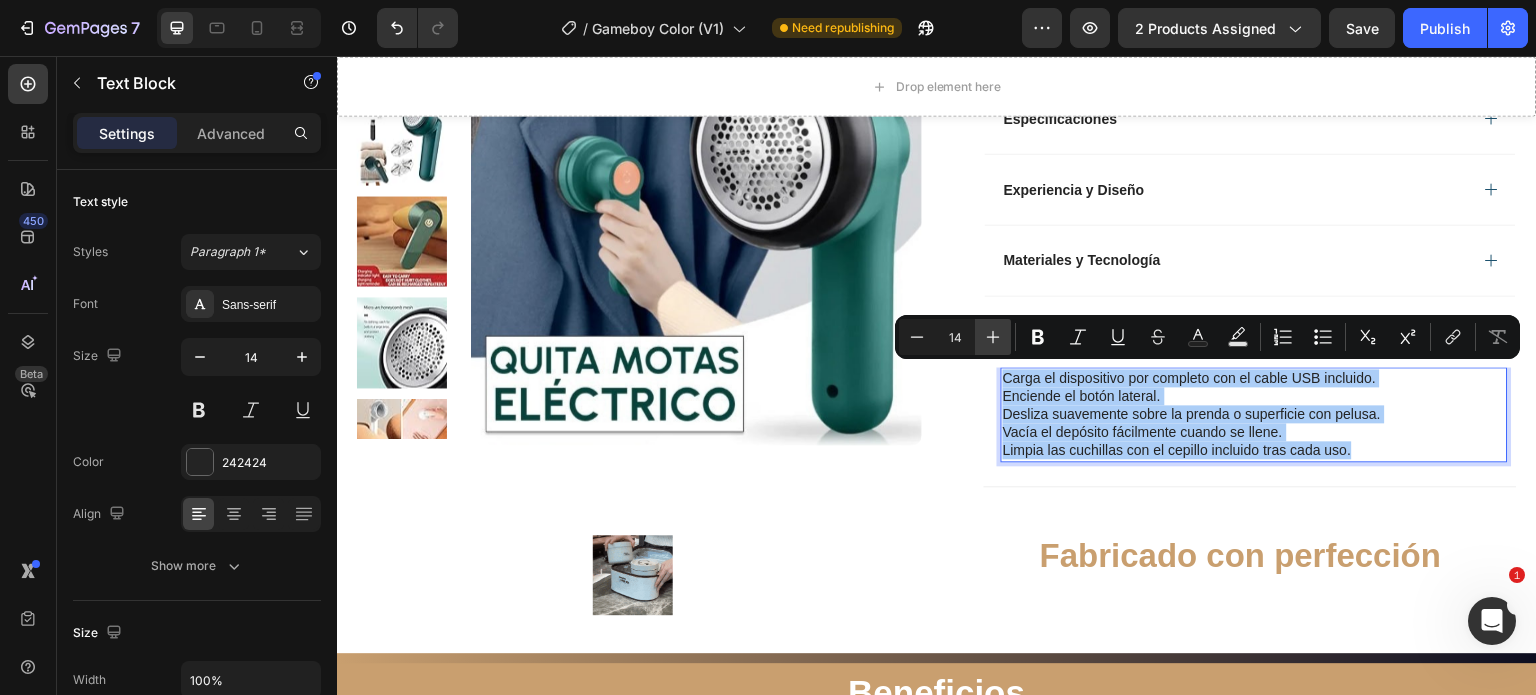 click 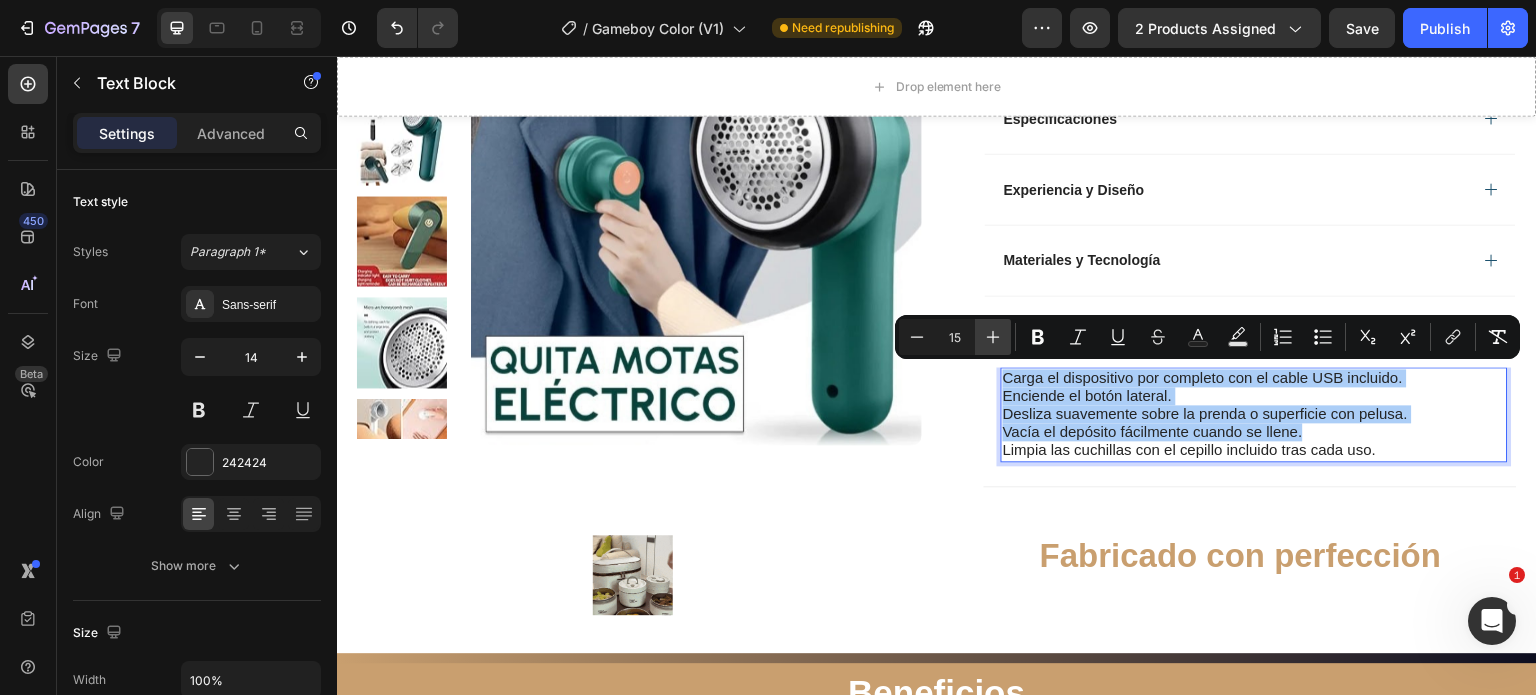 click 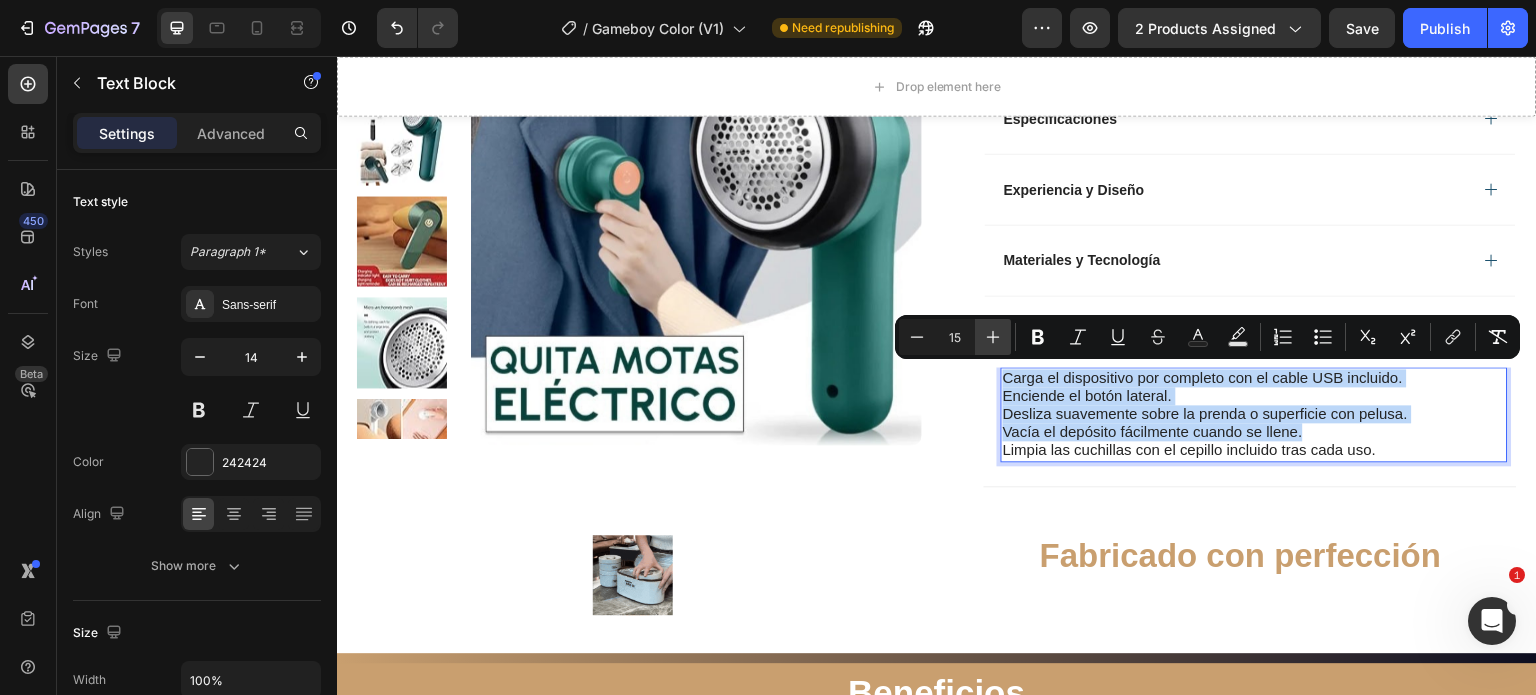type on "16" 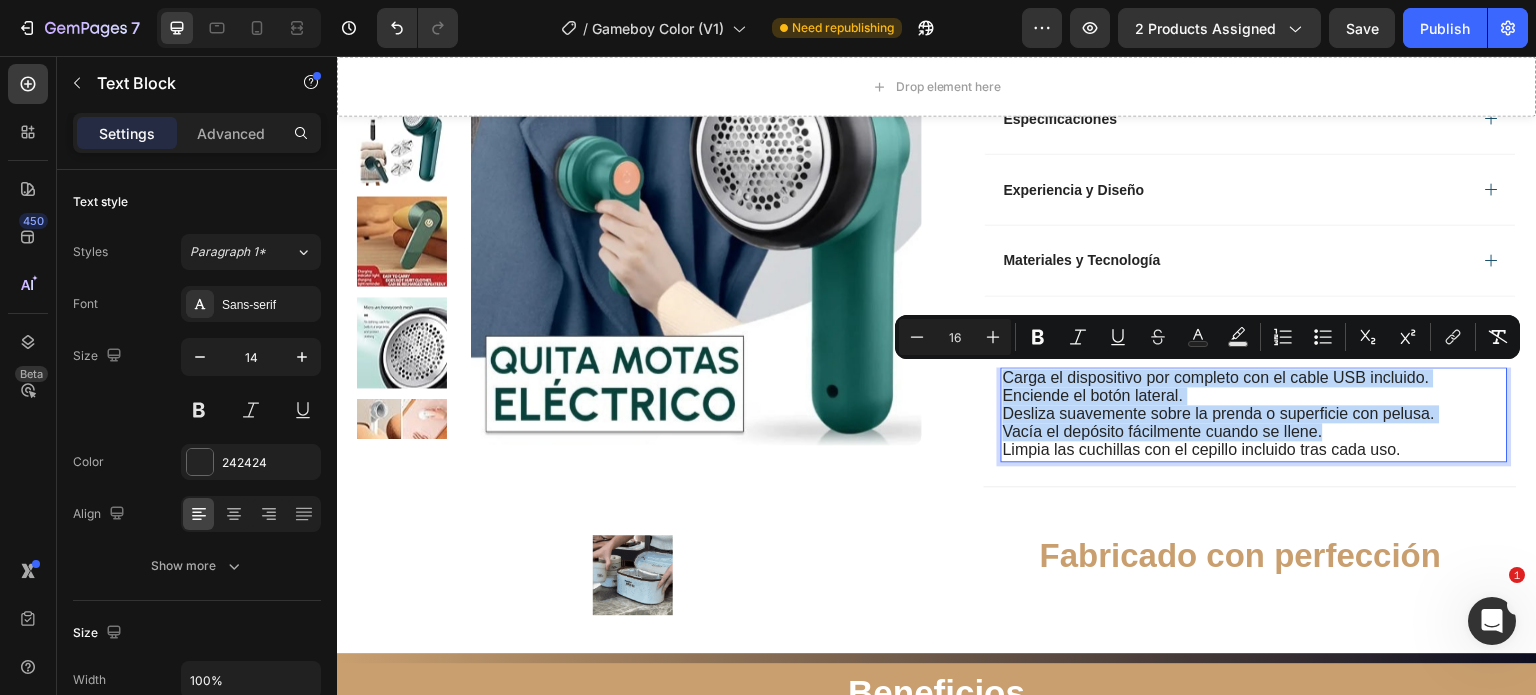 click on "Limpia las cuchillas con el cepillo incluido tras cada uso." at bounding box center (1254, 450) 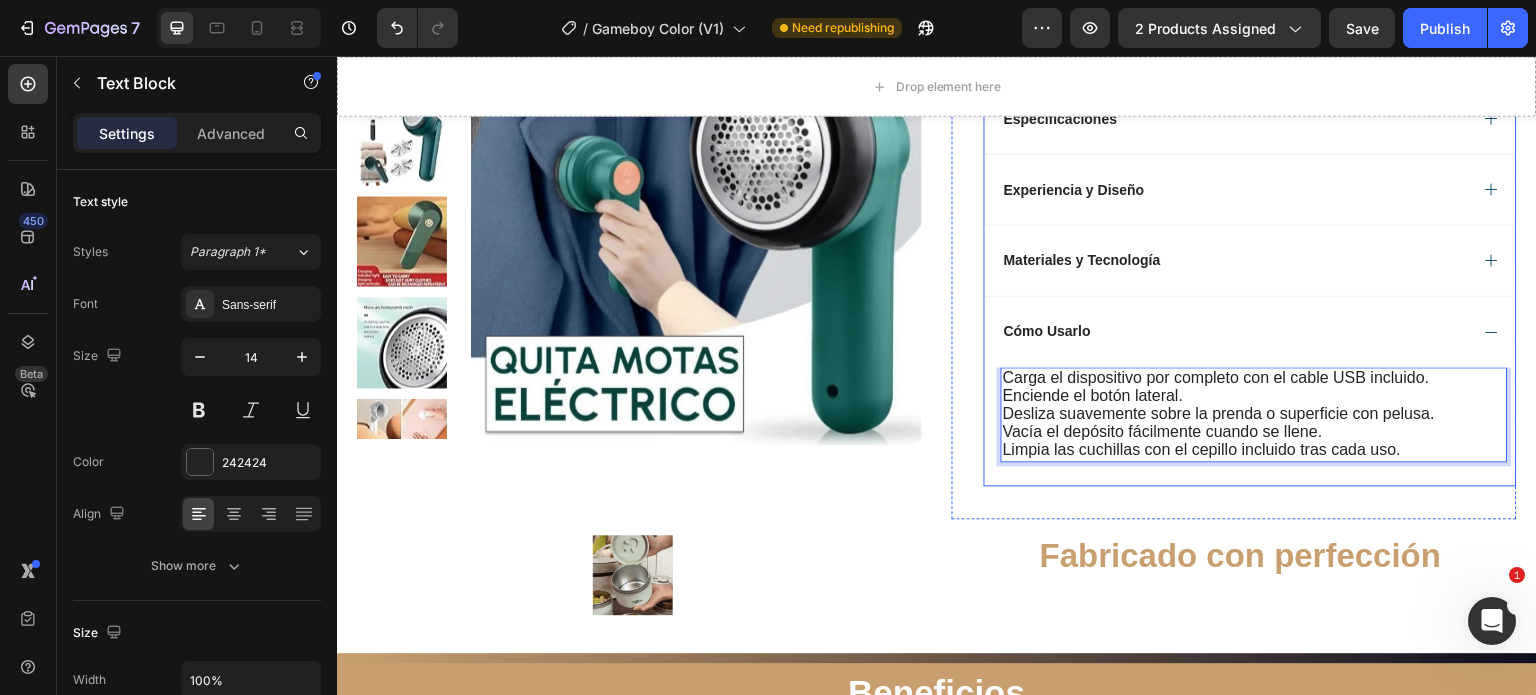 click on "Cómo Usarlo" at bounding box center (1234, 331) 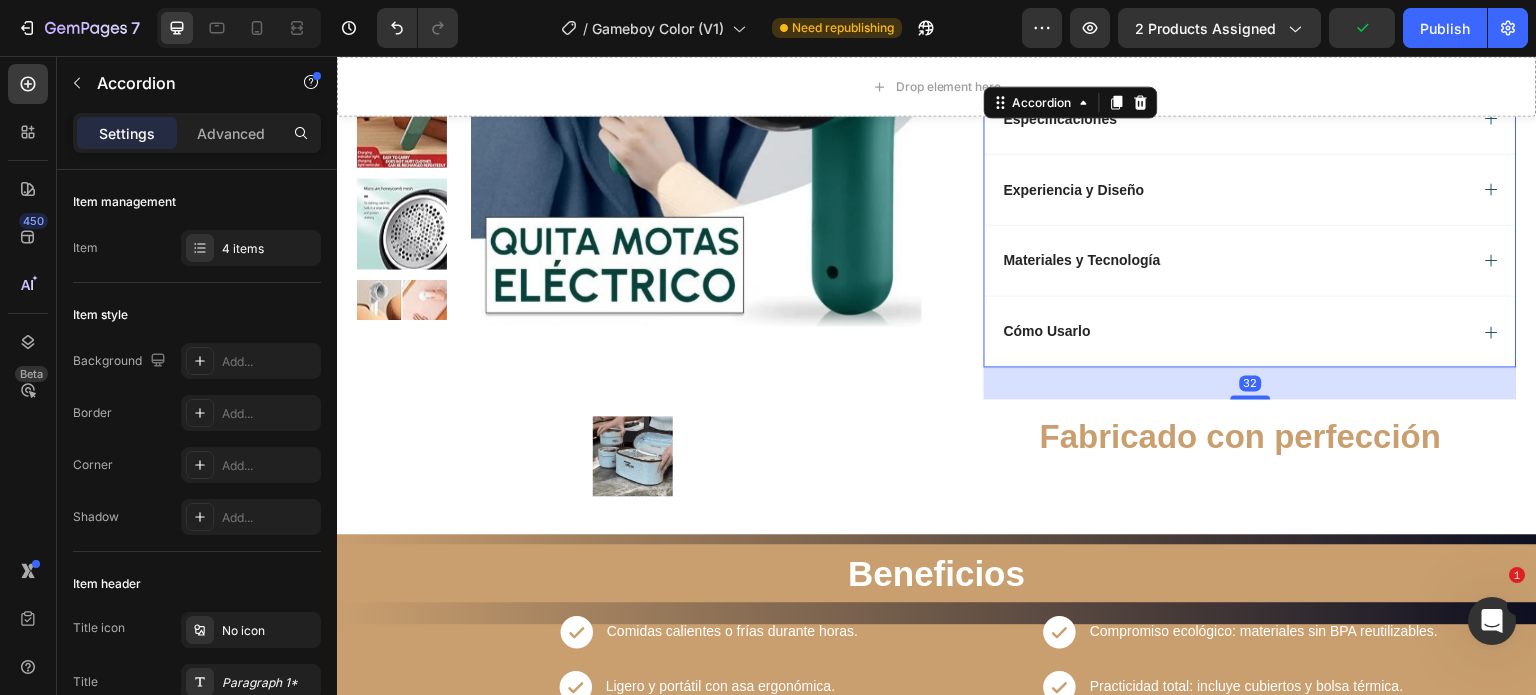 click on "Materiales y Tecnología" at bounding box center (1082, 260) 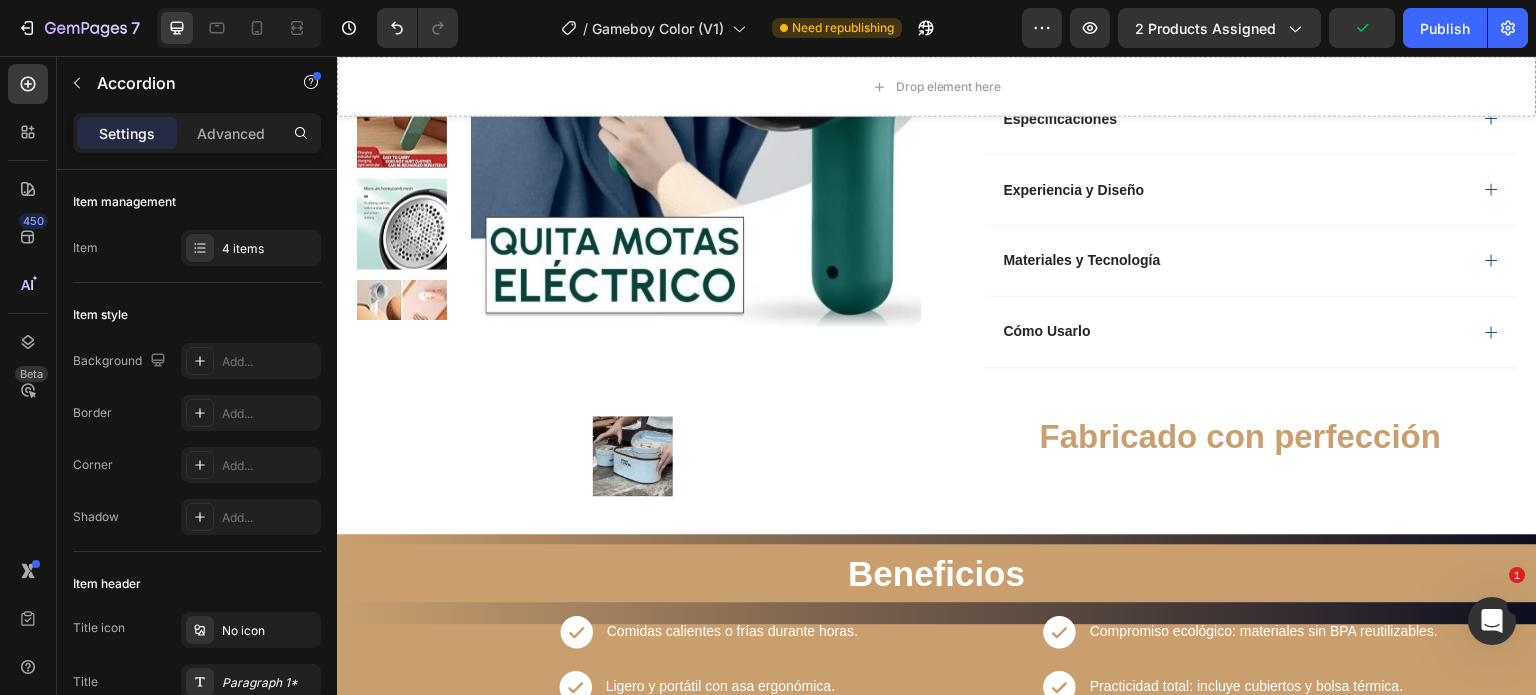 click on "Materiales y Tecnología" at bounding box center [1234, 260] 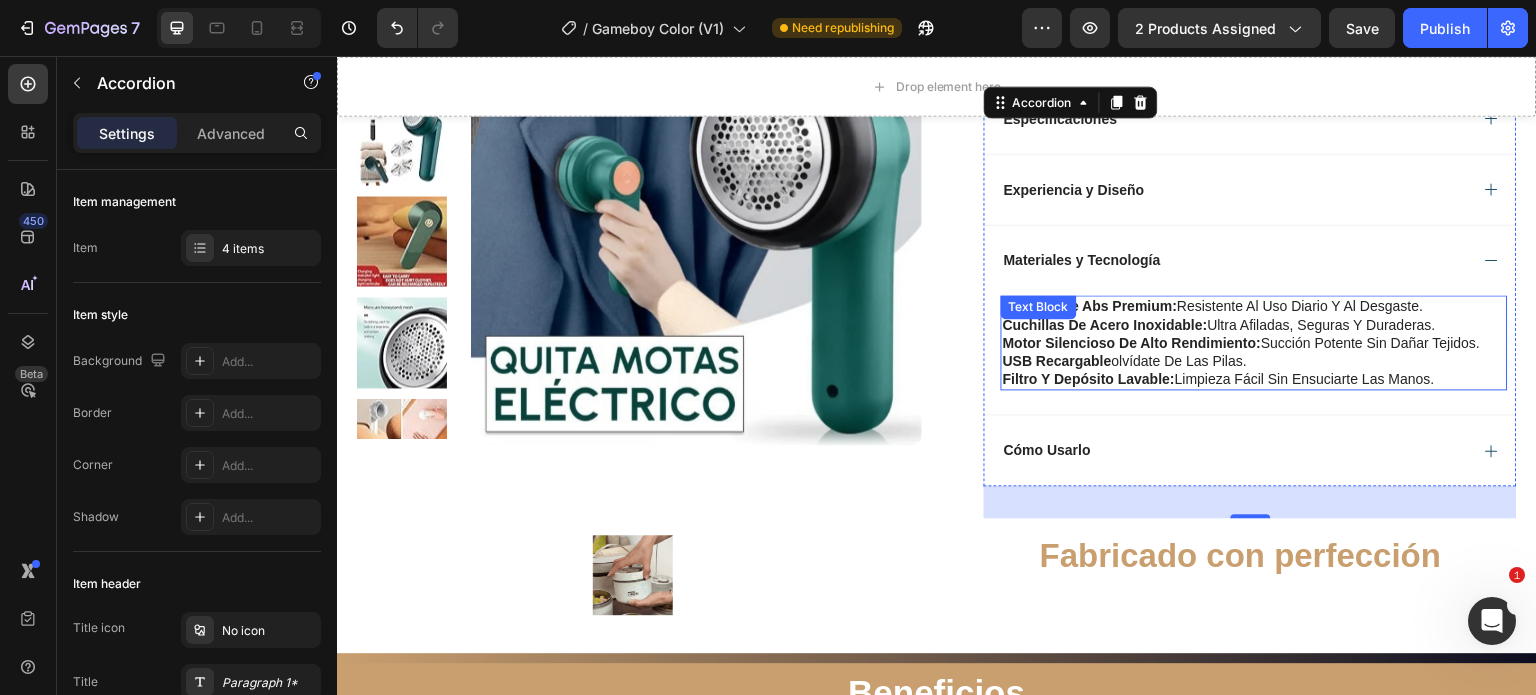 click on "filtro y depósito lavable:  limpieza fácil sin ensuciarte las manos." at bounding box center [1254, 379] 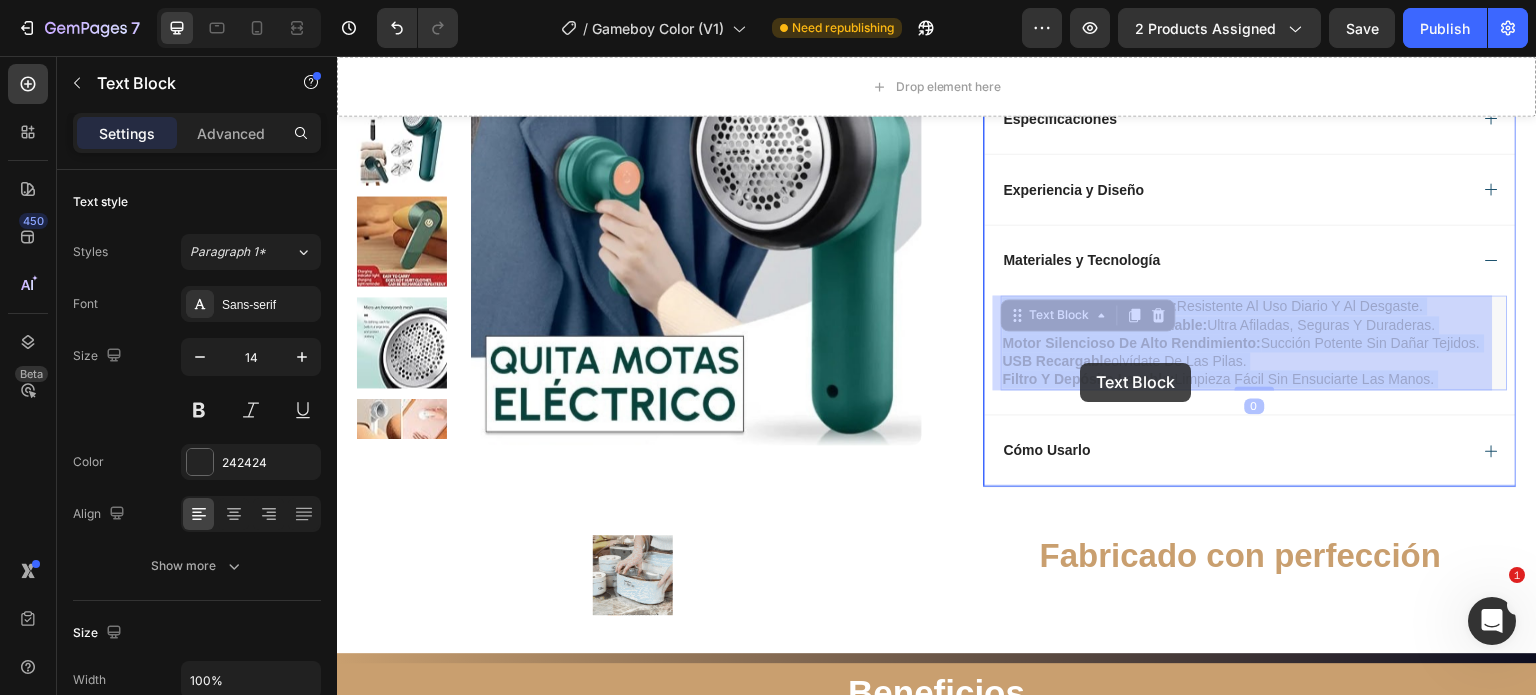 drag, startPoint x: 1432, startPoint y: 377, endPoint x: 1034, endPoint y: 360, distance: 398.3629 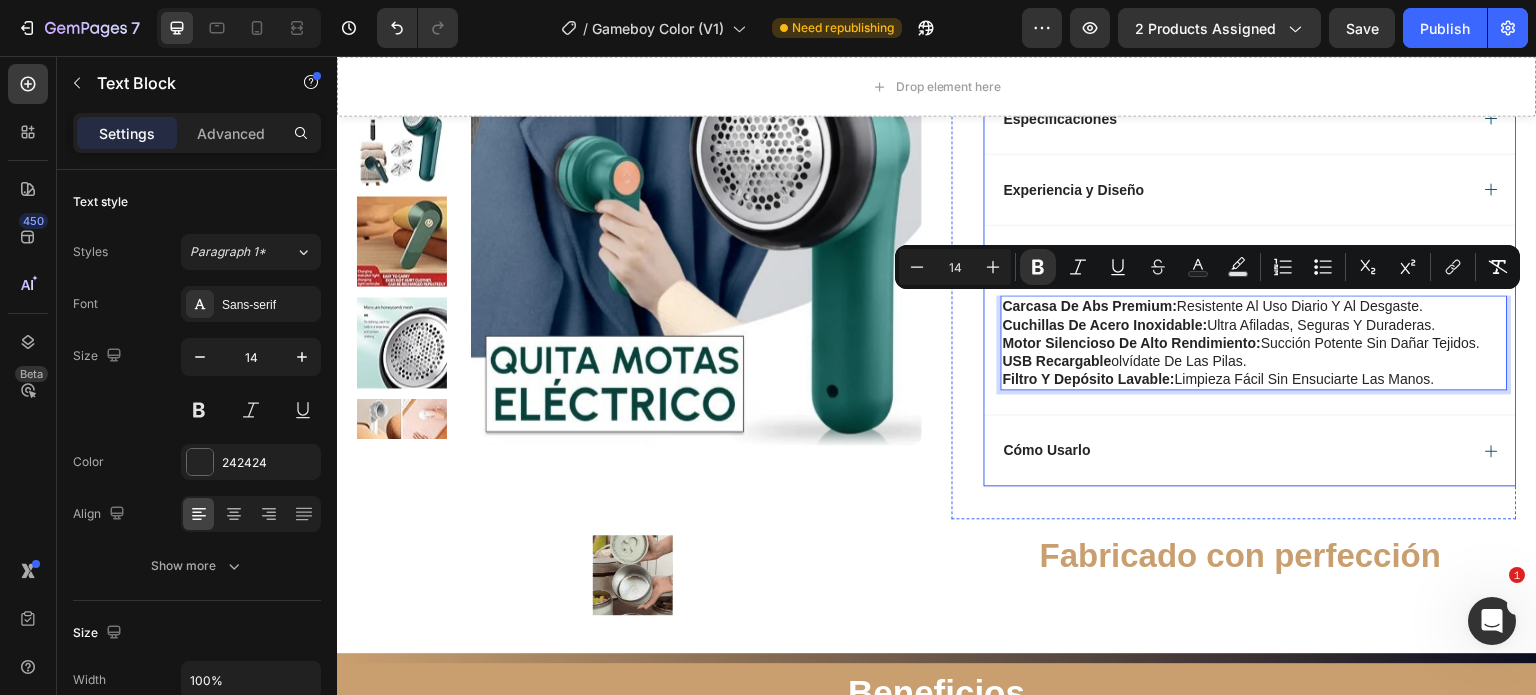 drag, startPoint x: 1348, startPoint y: 387, endPoint x: 984, endPoint y: 310, distance: 372.0551 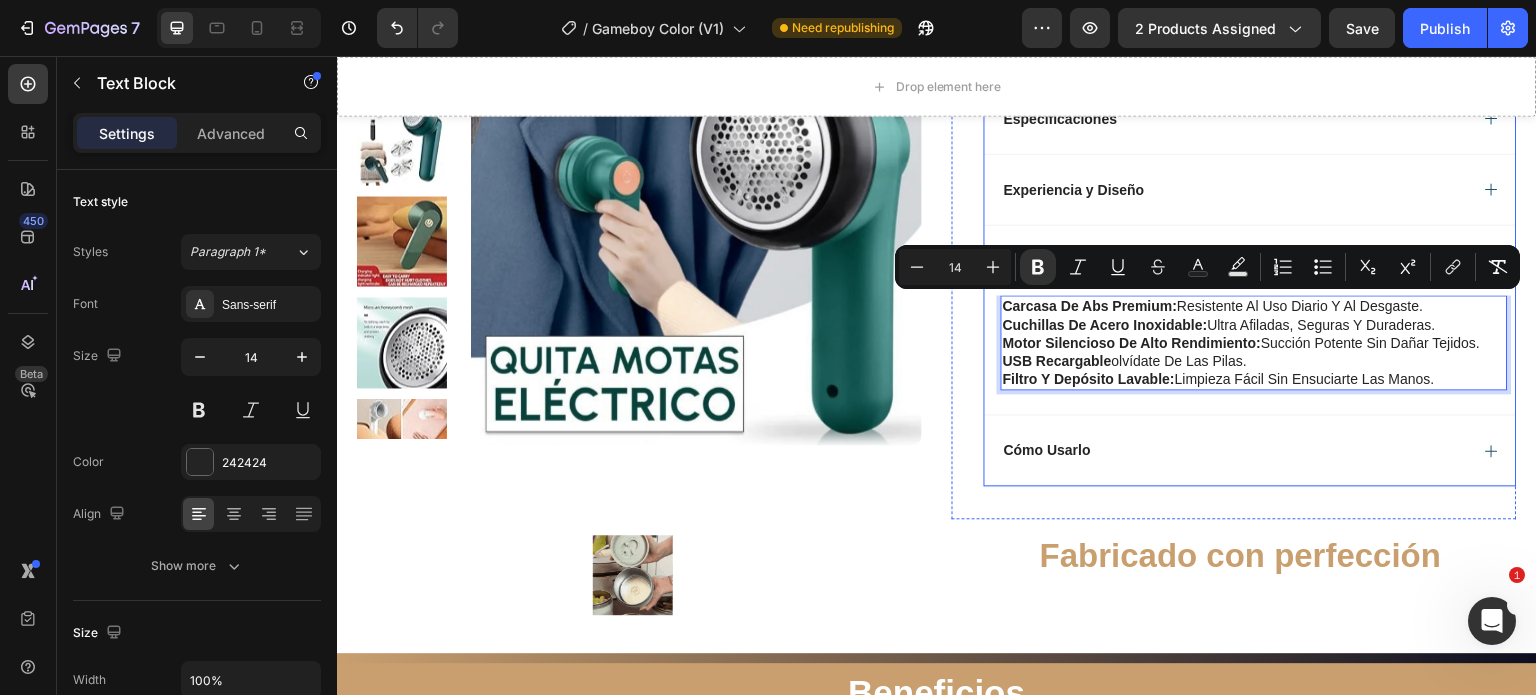 click on "carcasa de abs premium:  resistente al uso diario y al desgaste. cuchillas de acero inoxidable:  ultra afiladas, seguras y duraderas. motor silencioso de alto rendimiento:  succión potente sin dañar tejidos. recarga usb-c rápida:  olvídate de las pilas. filtro y depósito lavable:  limpieza fácil sin ensuciarte las manos. Text Block   0" at bounding box center (1250, 354) 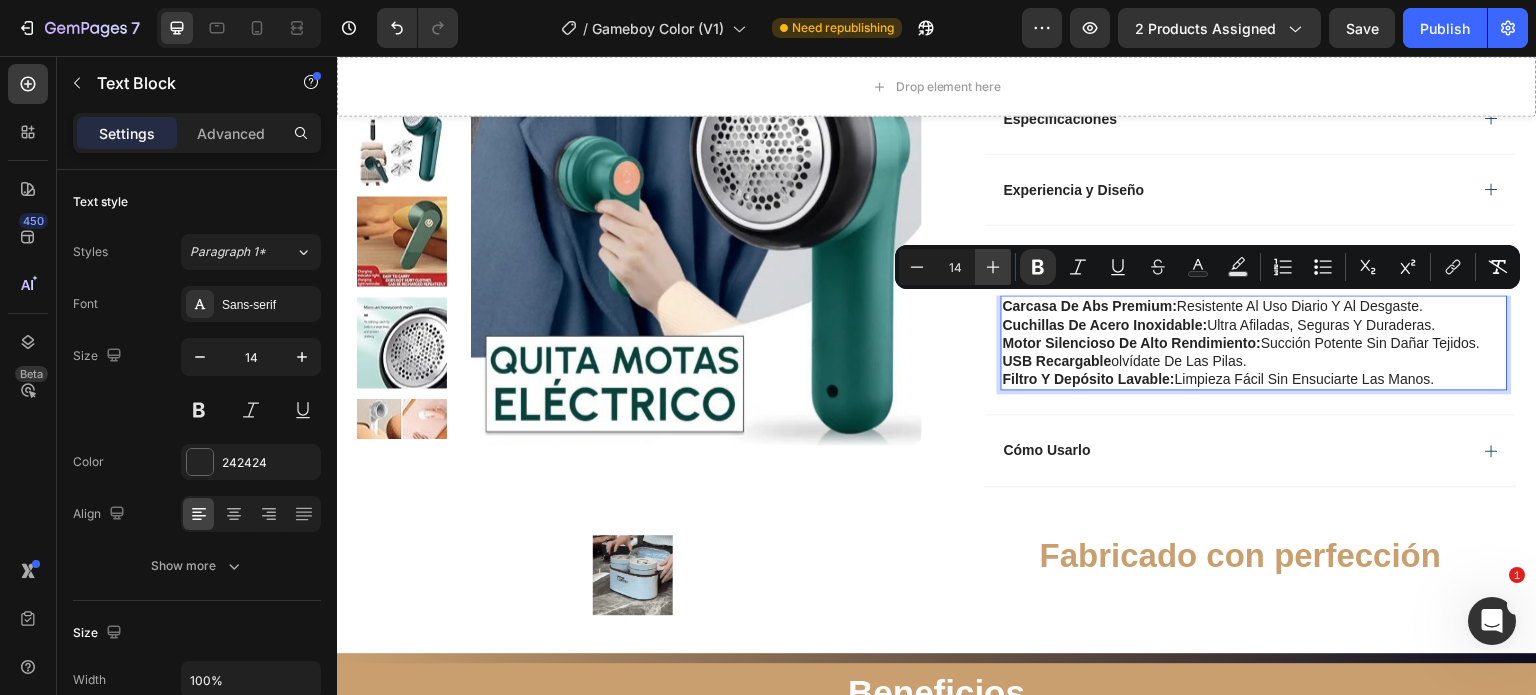 click 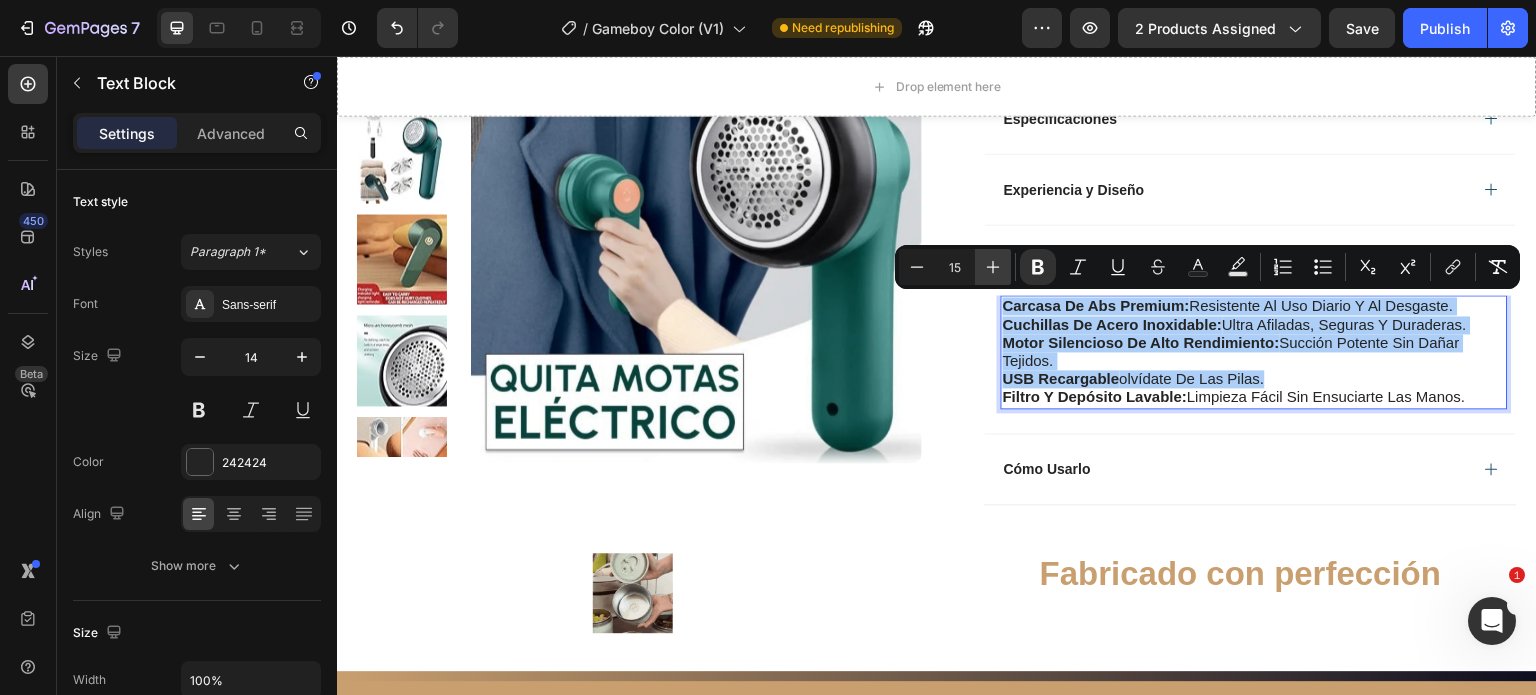 click 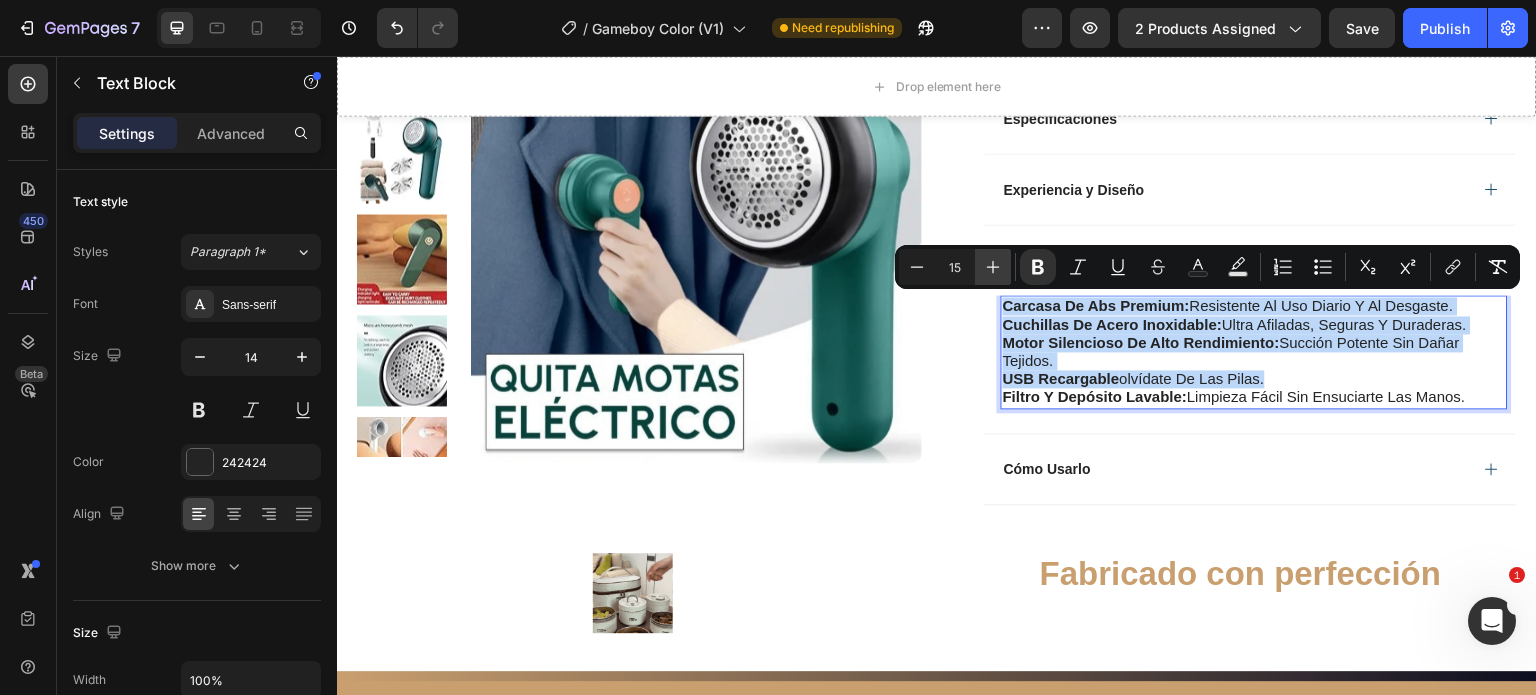 type on "16" 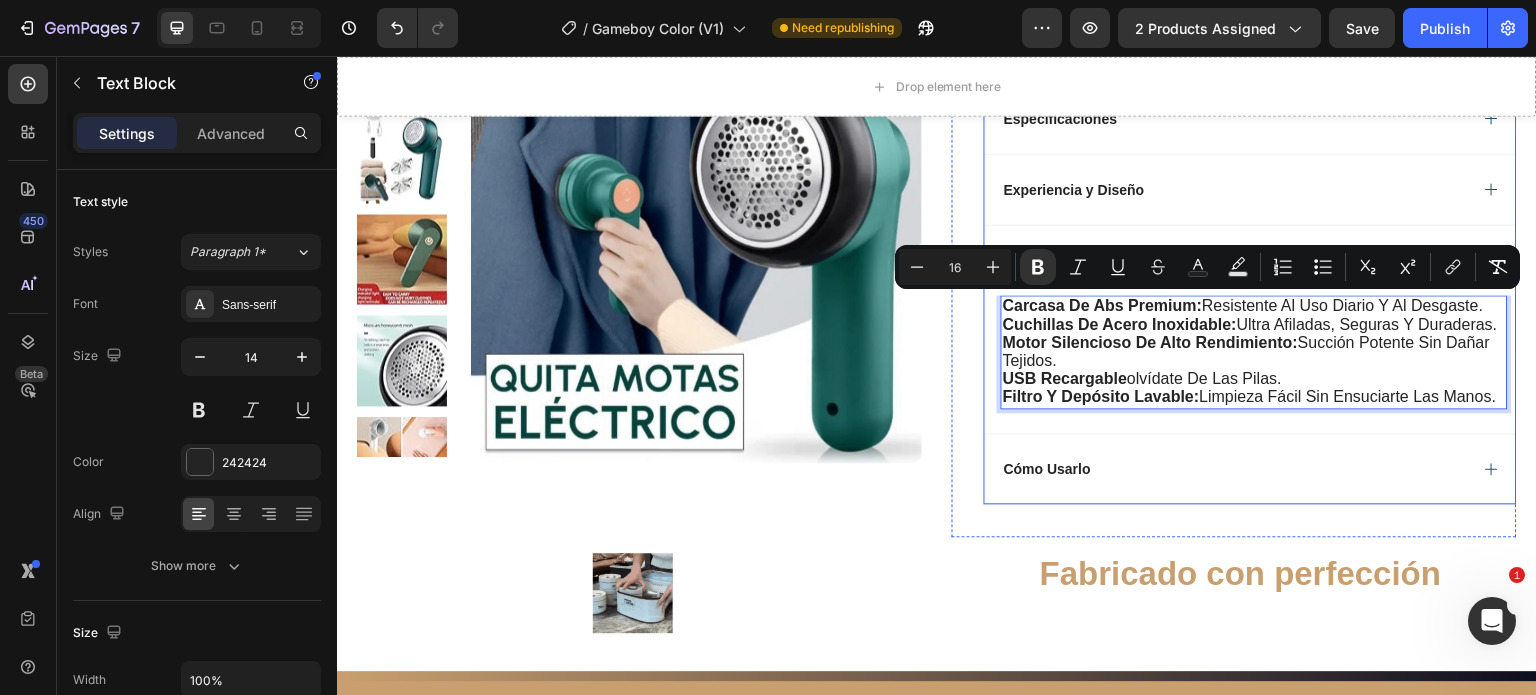 click on "Experiencia y Diseño" at bounding box center [1250, 188] 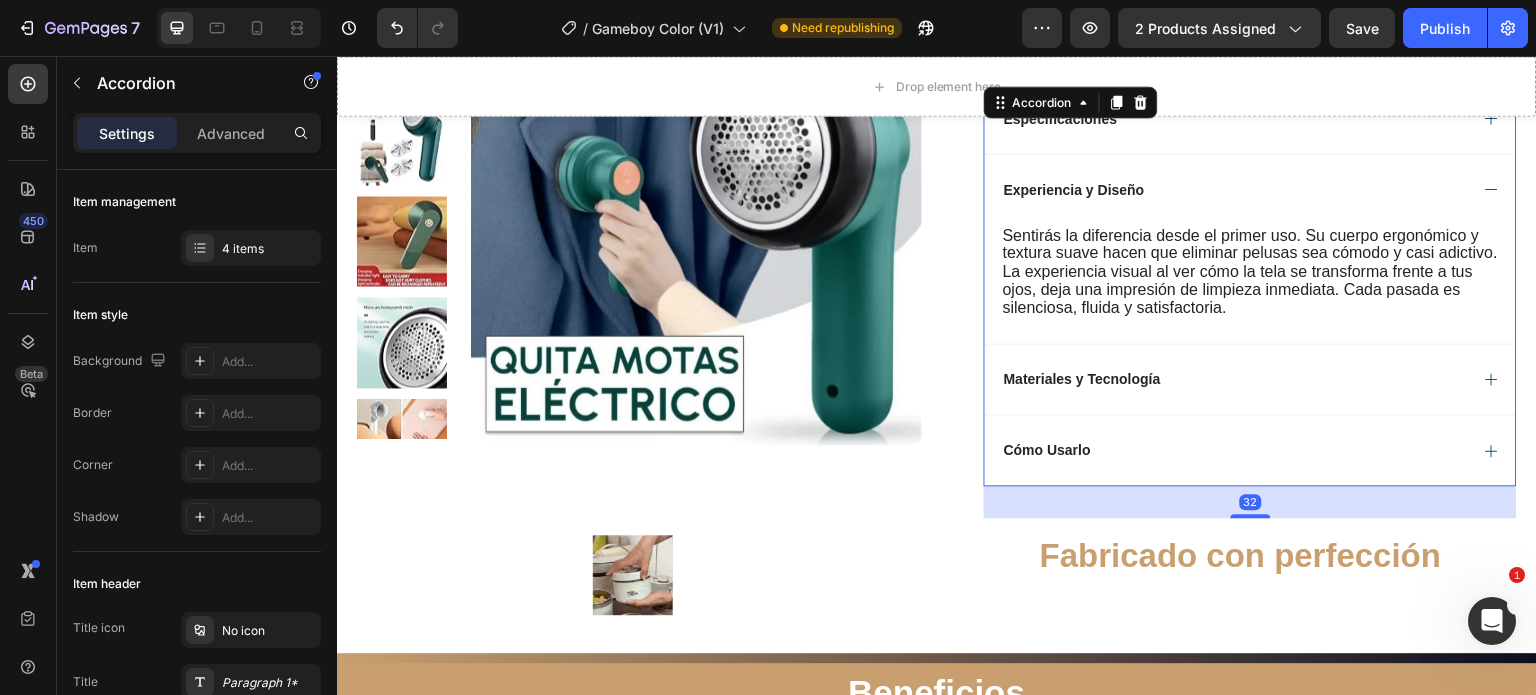 click on "Materiales y Tecnología" at bounding box center [1234, 379] 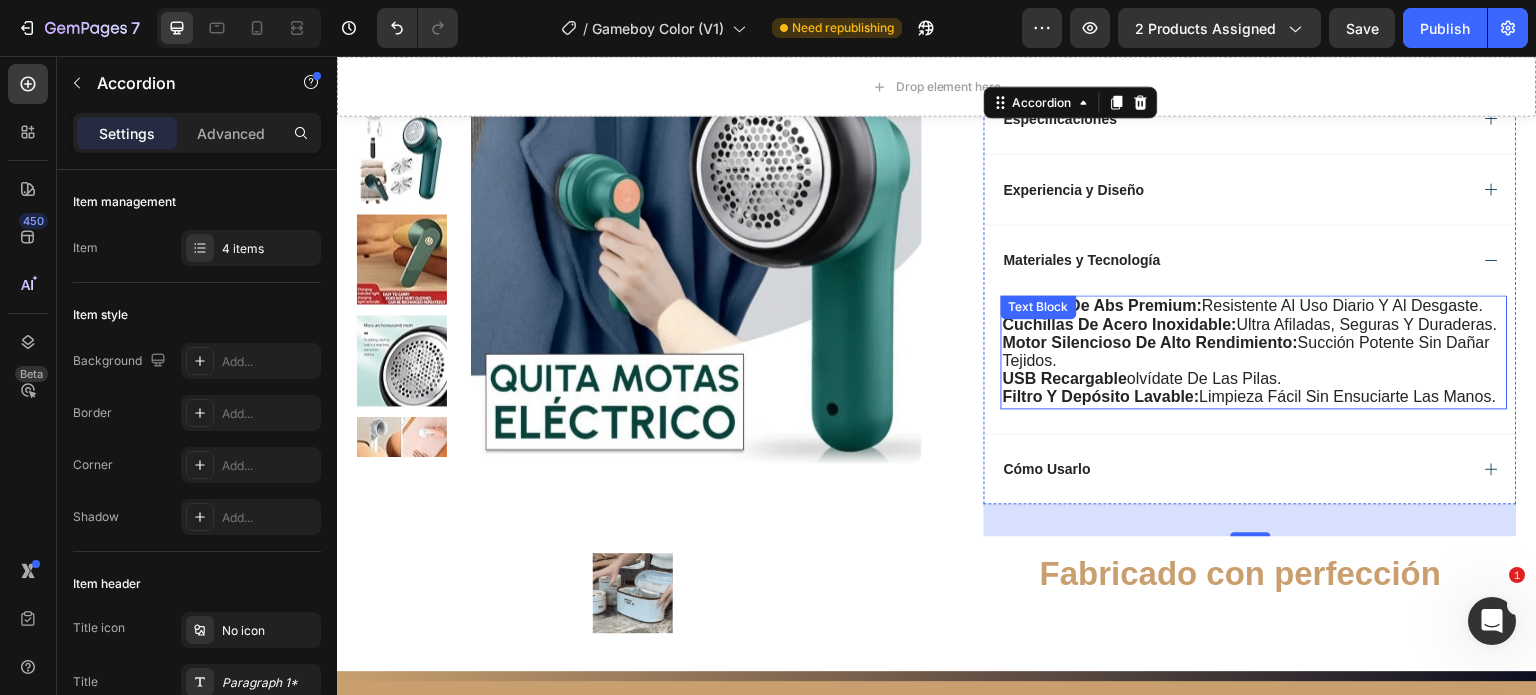 click on "filtro y depósito lavable:" at bounding box center [1101, 396] 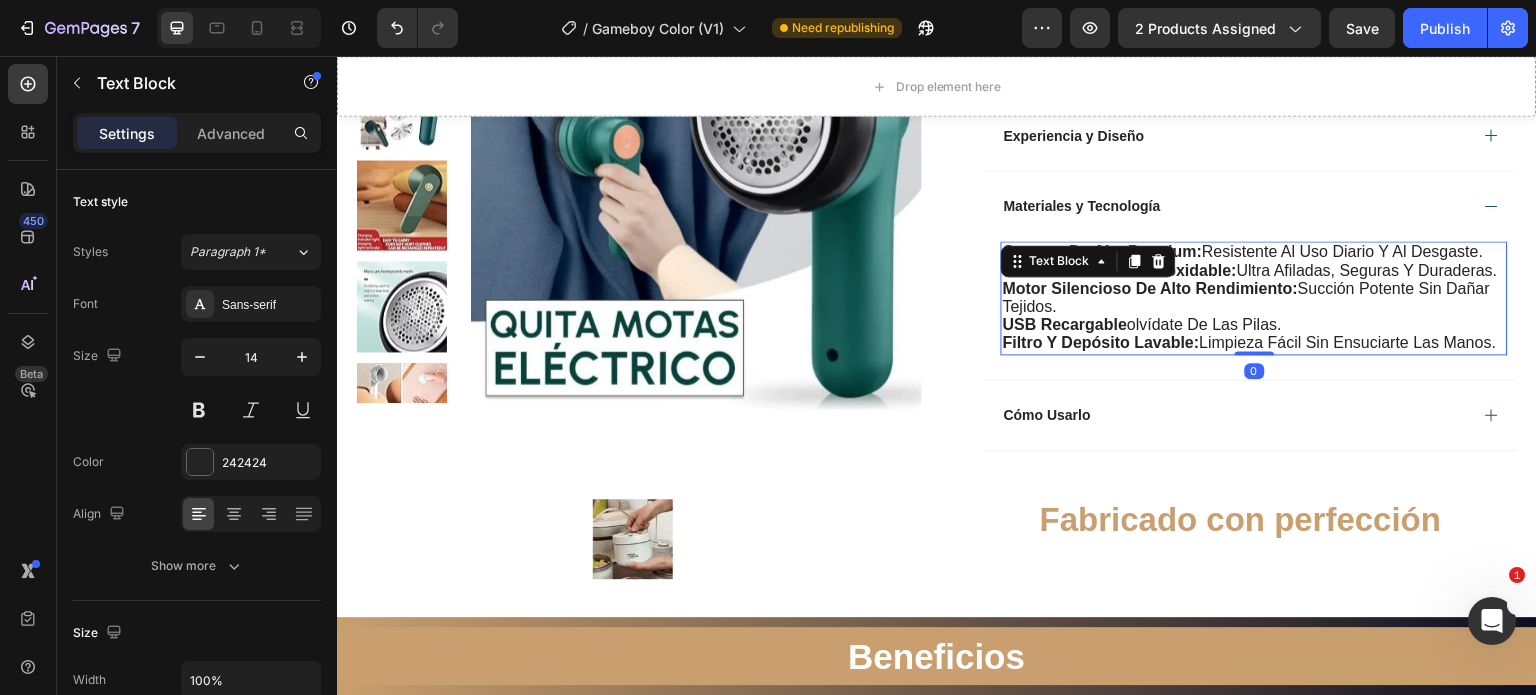 scroll, scrollTop: 1700, scrollLeft: 0, axis: vertical 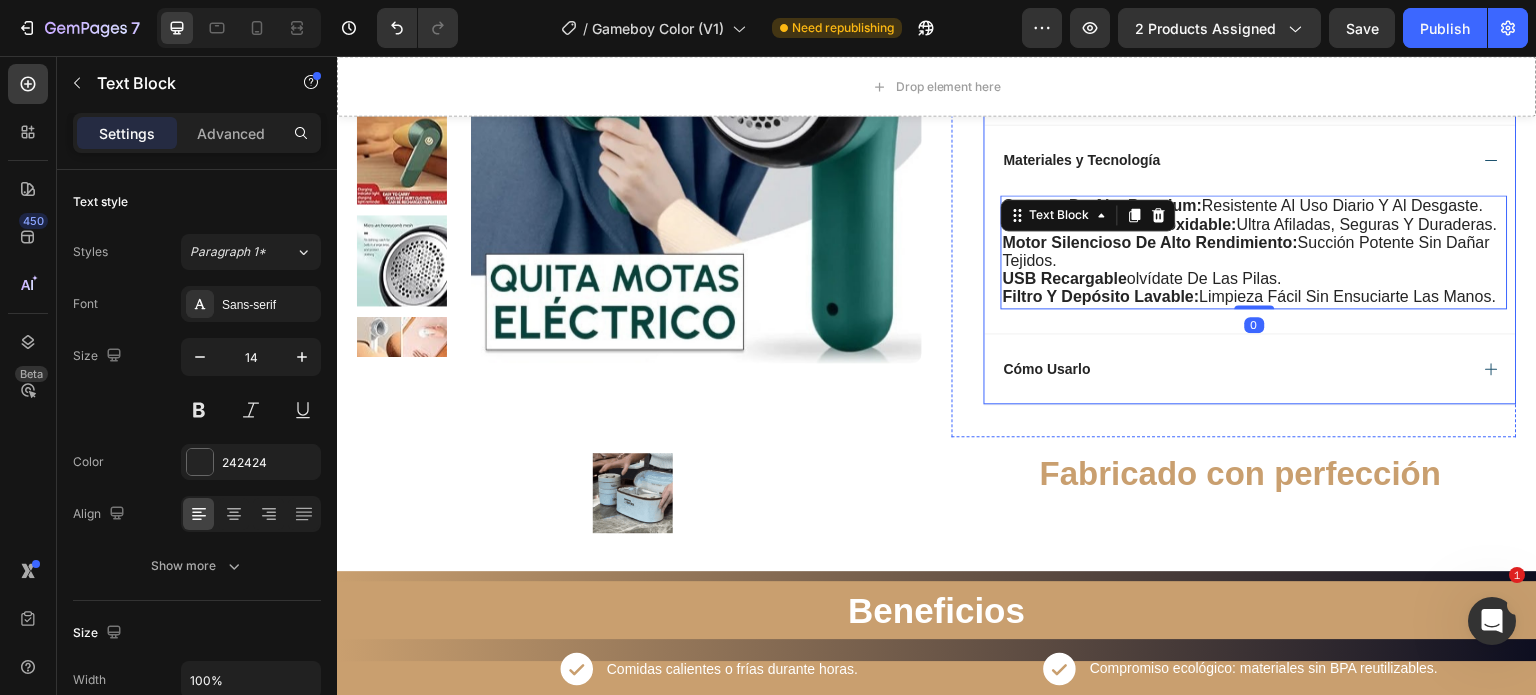 click on "Cómo Usarlo" at bounding box center [1234, 369] 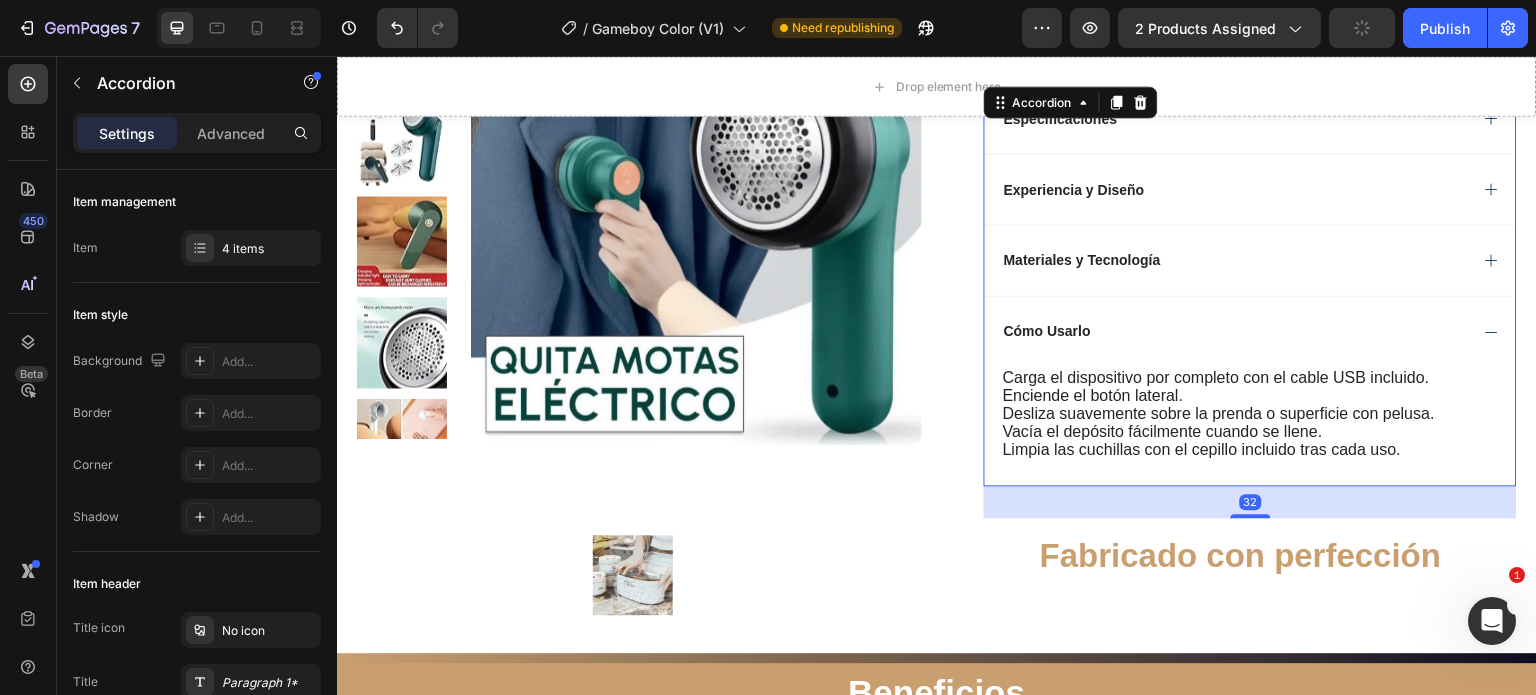 scroll, scrollTop: 1400, scrollLeft: 0, axis: vertical 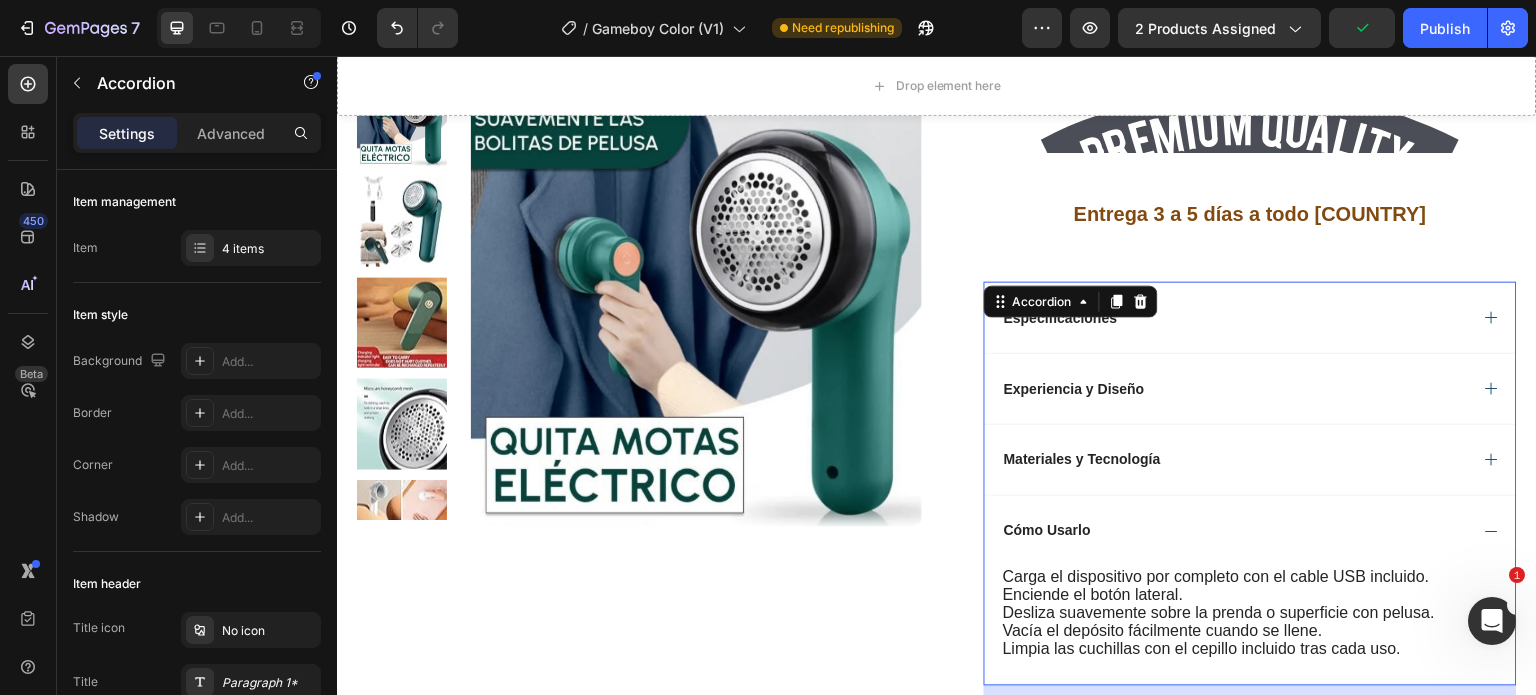click on "Especificaciones" at bounding box center [1234, 318] 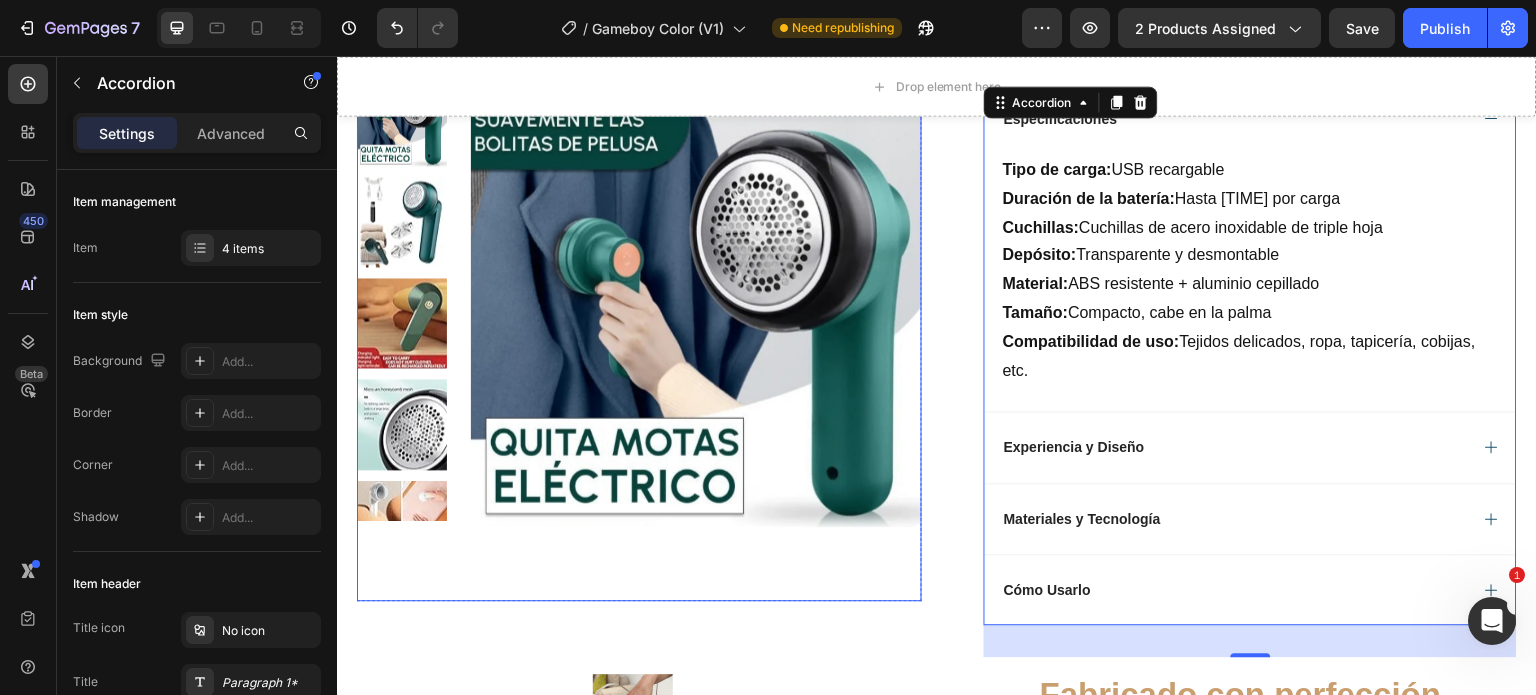 scroll, scrollTop: 2100, scrollLeft: 0, axis: vertical 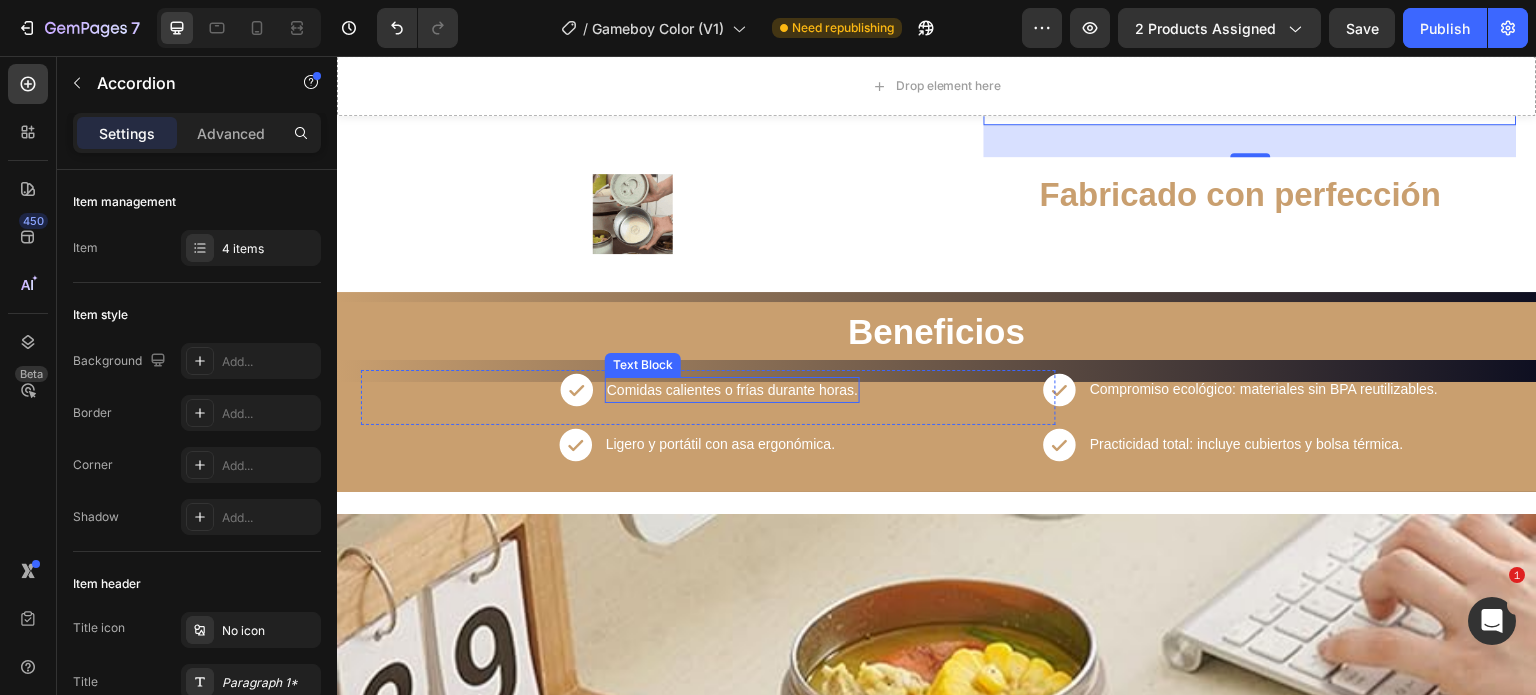 click on "Comidas calientes o frías durante horas." at bounding box center [732, 390] 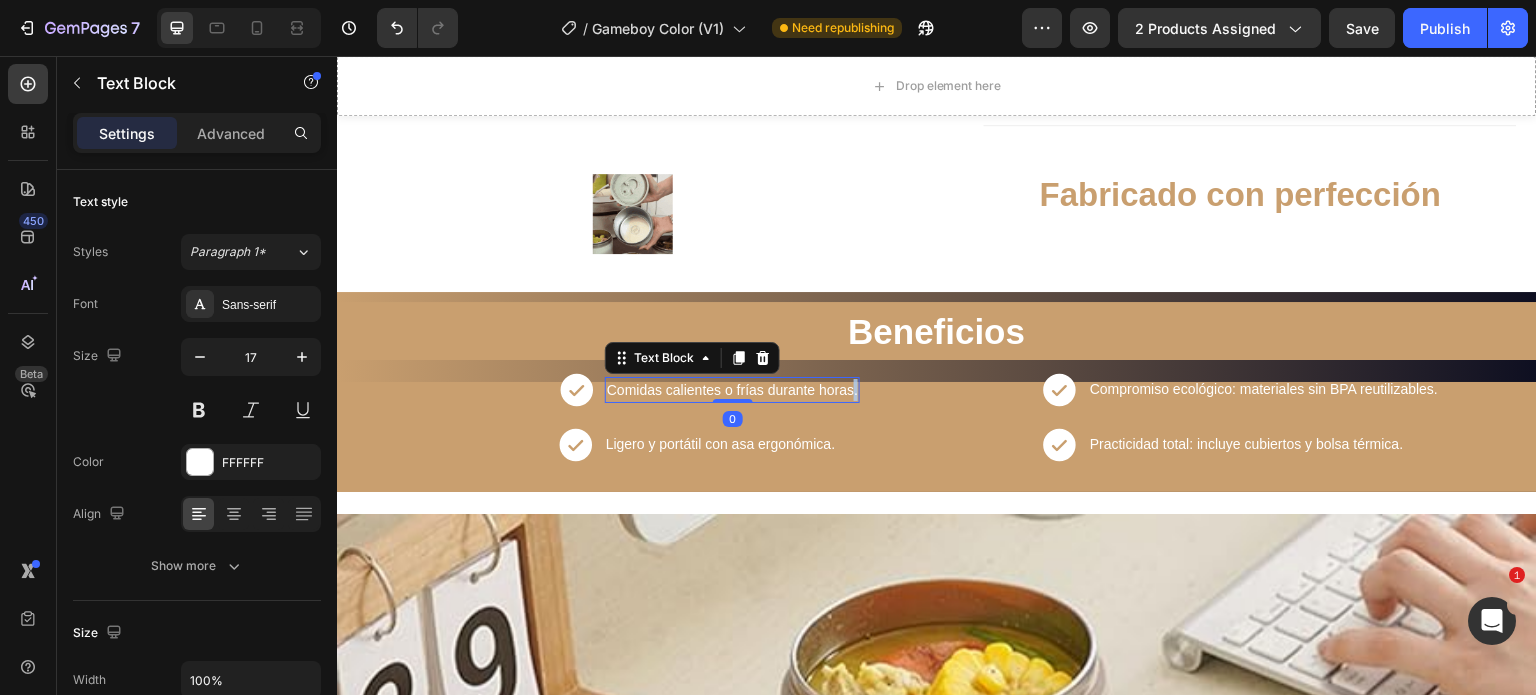 scroll, scrollTop: 2094, scrollLeft: 0, axis: vertical 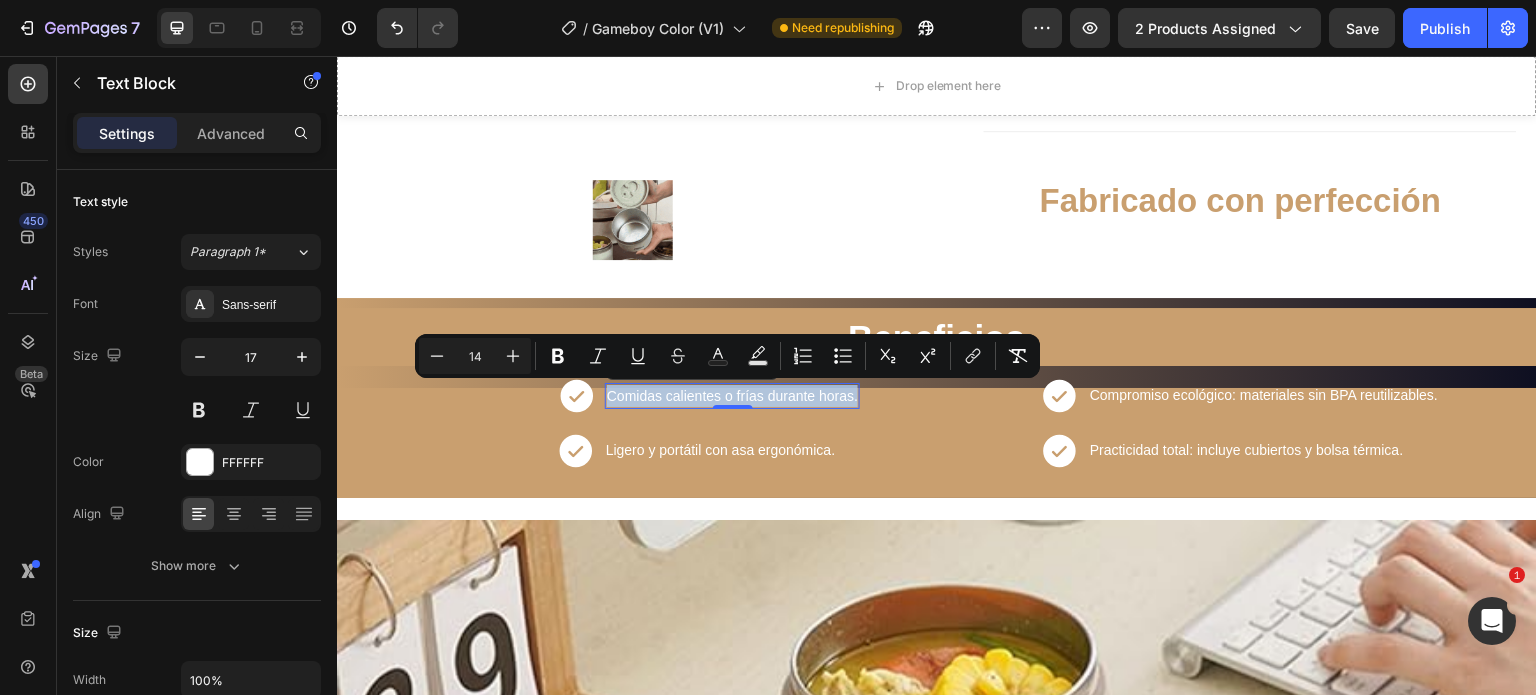 drag, startPoint x: 853, startPoint y: 385, endPoint x: 604, endPoint y: 392, distance: 249.09837 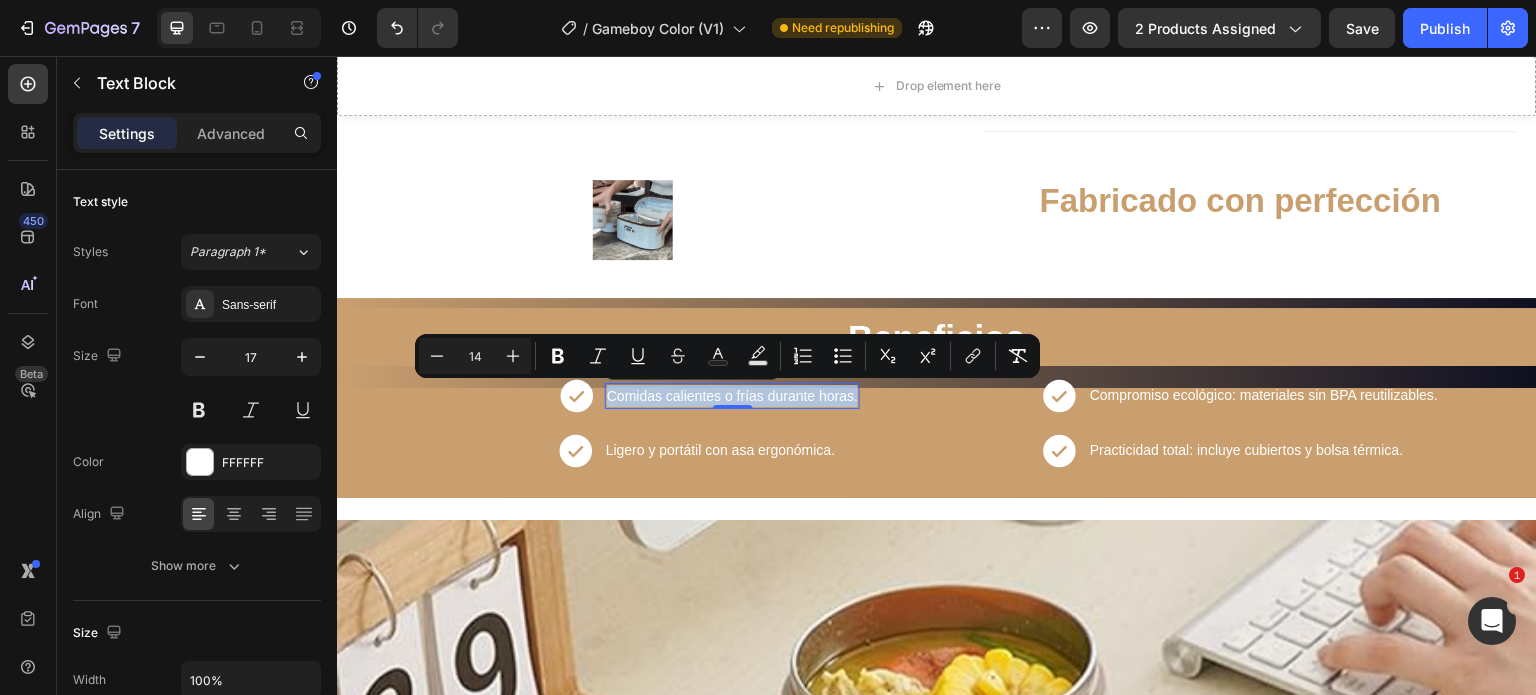 click on "Comidas calientes o frías durante horas." at bounding box center [732, 396] 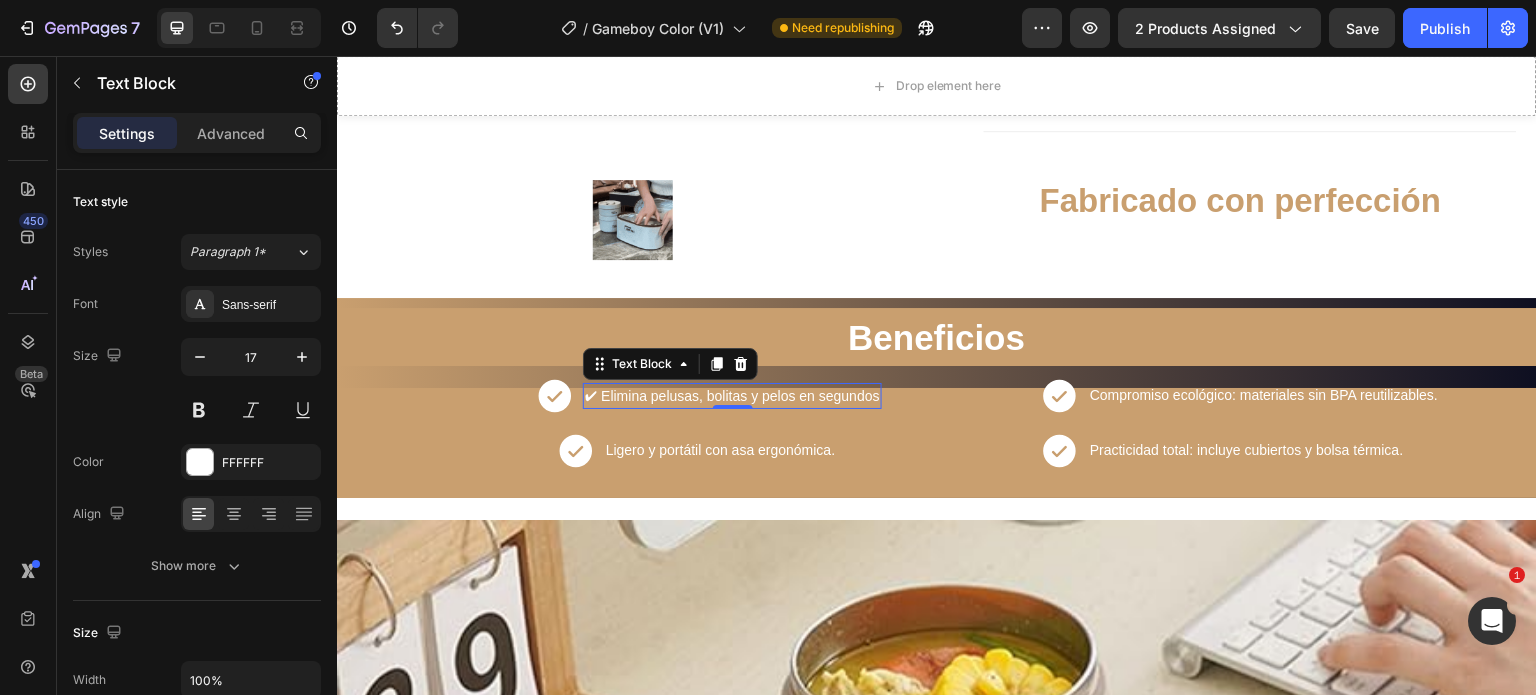 click on "✔ Elimina pelusas, bolitas y pelos en segundos" at bounding box center (732, 396) 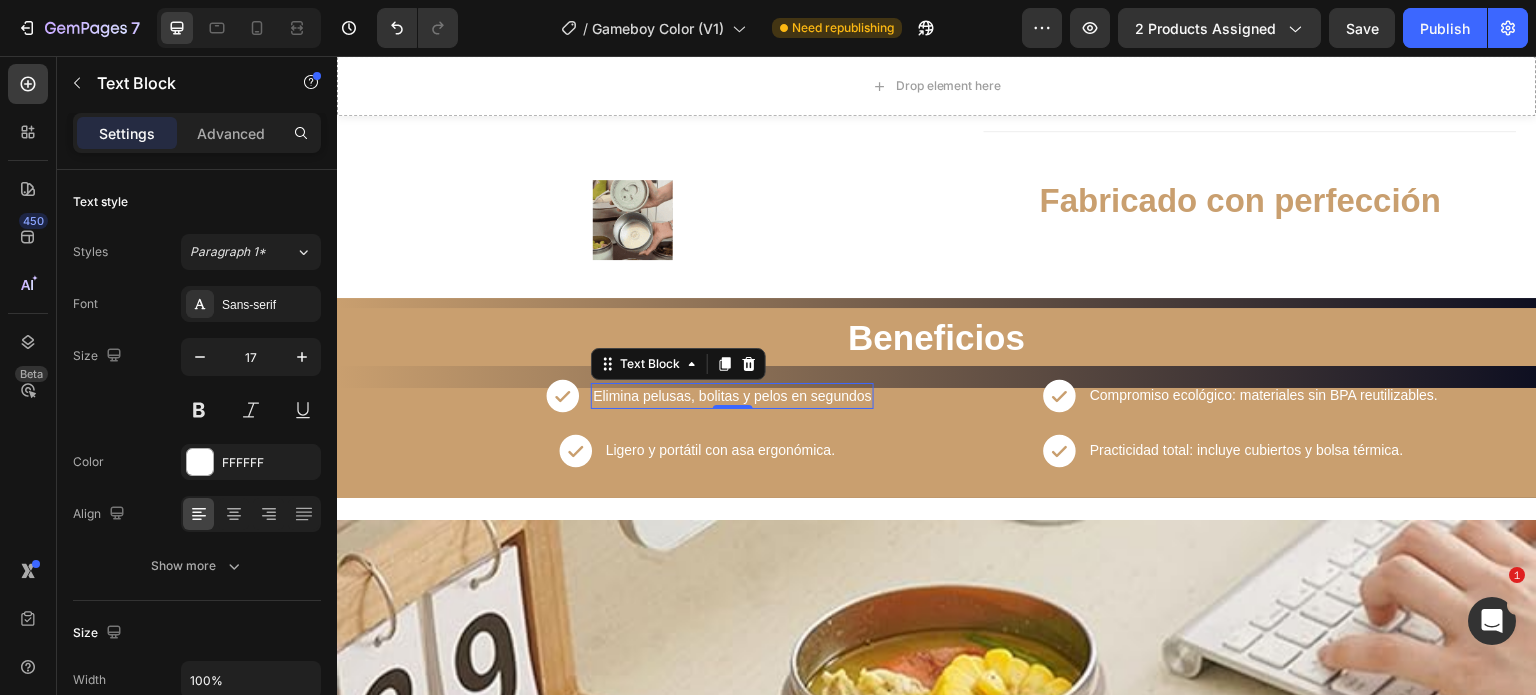 click on "Elimina pelusas, bolitas y pelos en segundos" at bounding box center (732, 396) 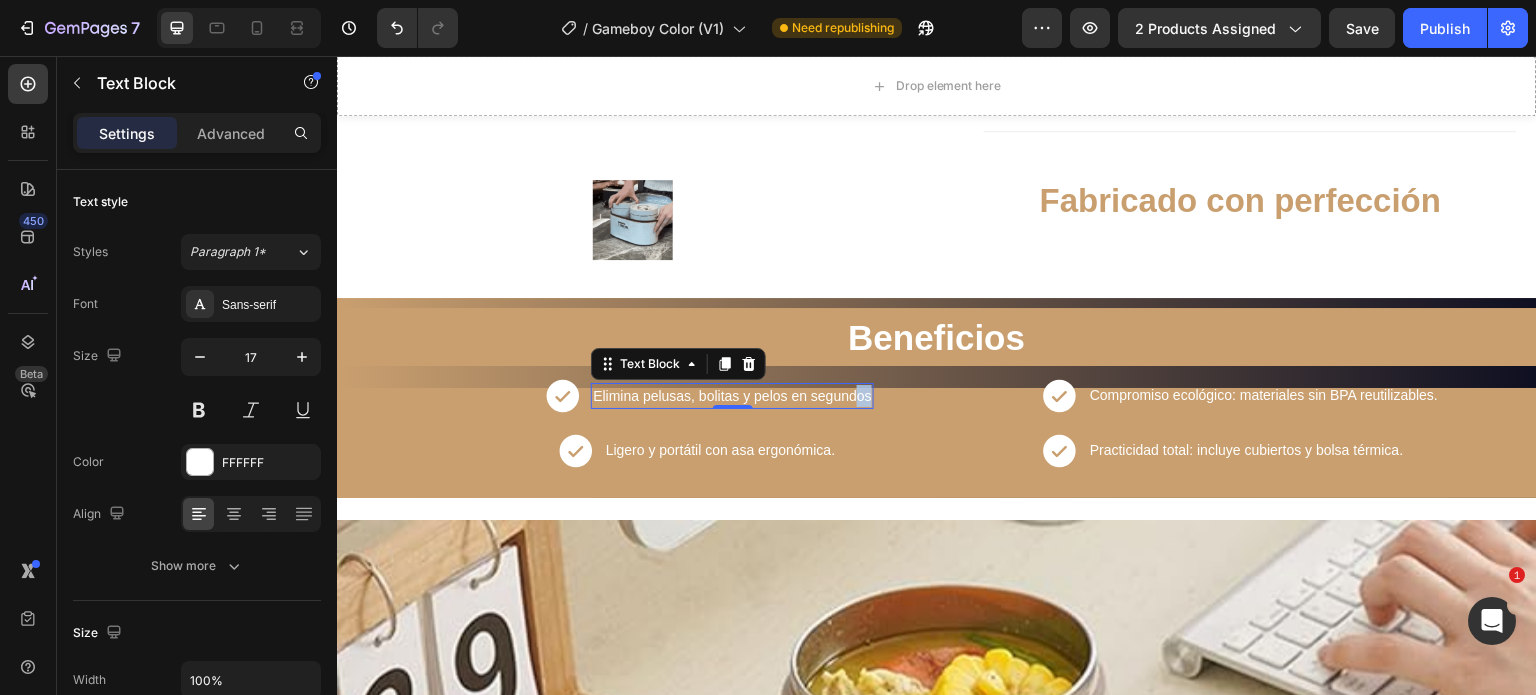 drag, startPoint x: 866, startPoint y: 392, endPoint x: 849, endPoint y: 392, distance: 17 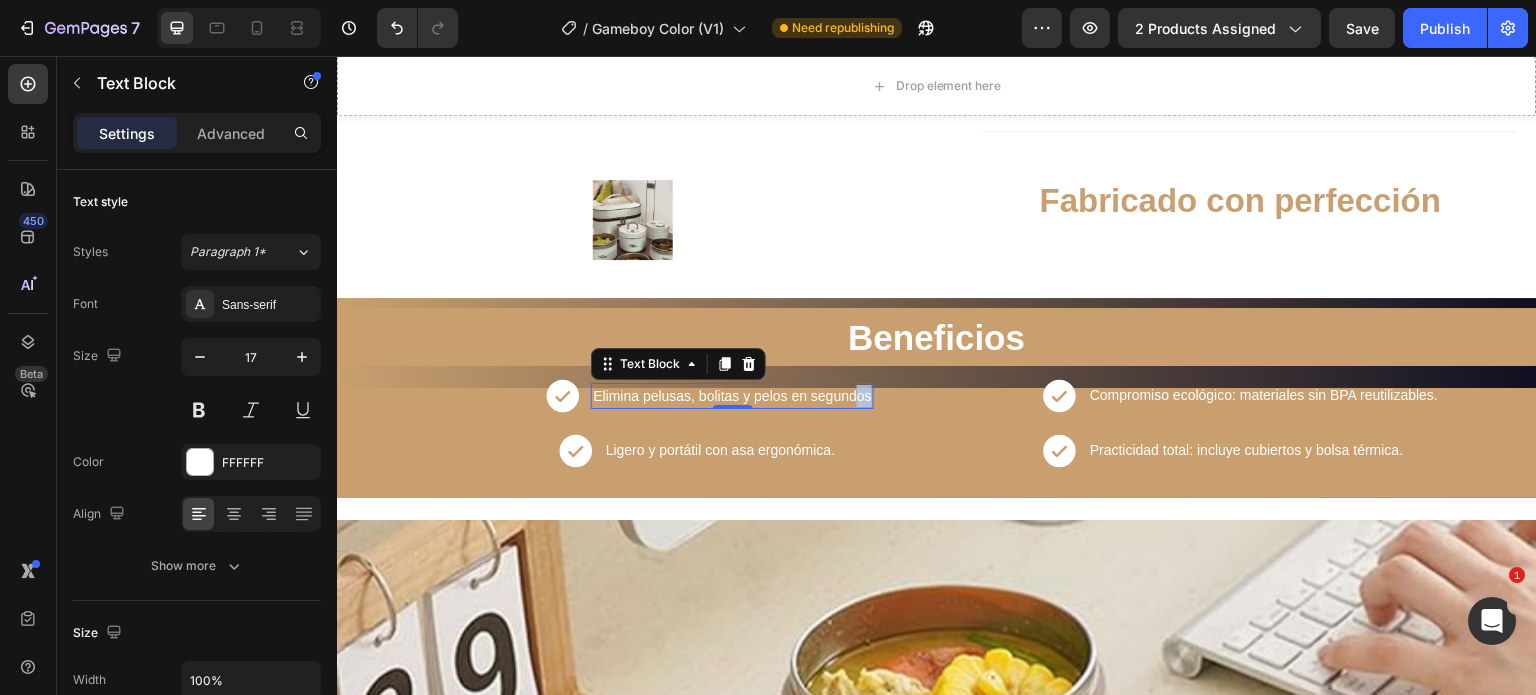 click on "Elimina pelusas, bolitas y pelos en segundos" at bounding box center [732, 396] 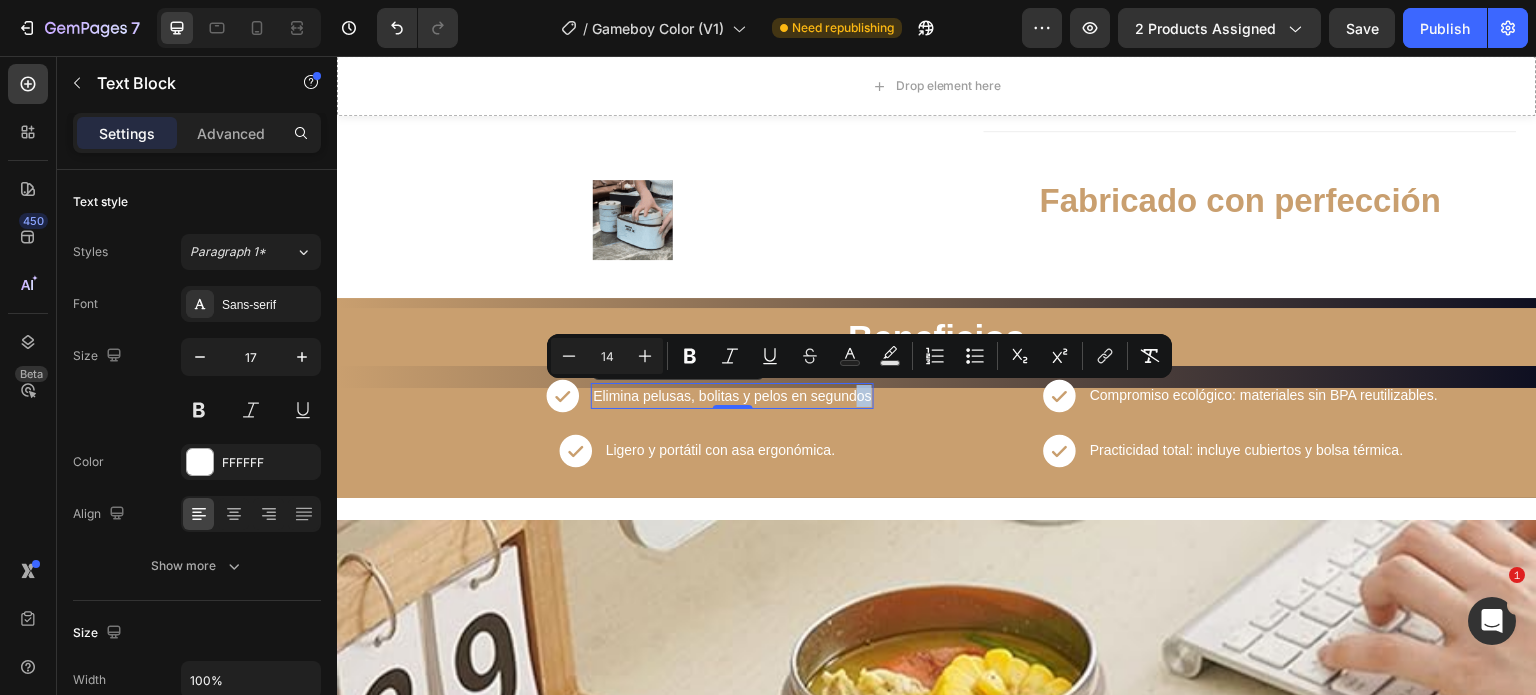 click on "Elimina pelusas, bolitas y pelos en segundos" at bounding box center [732, 396] 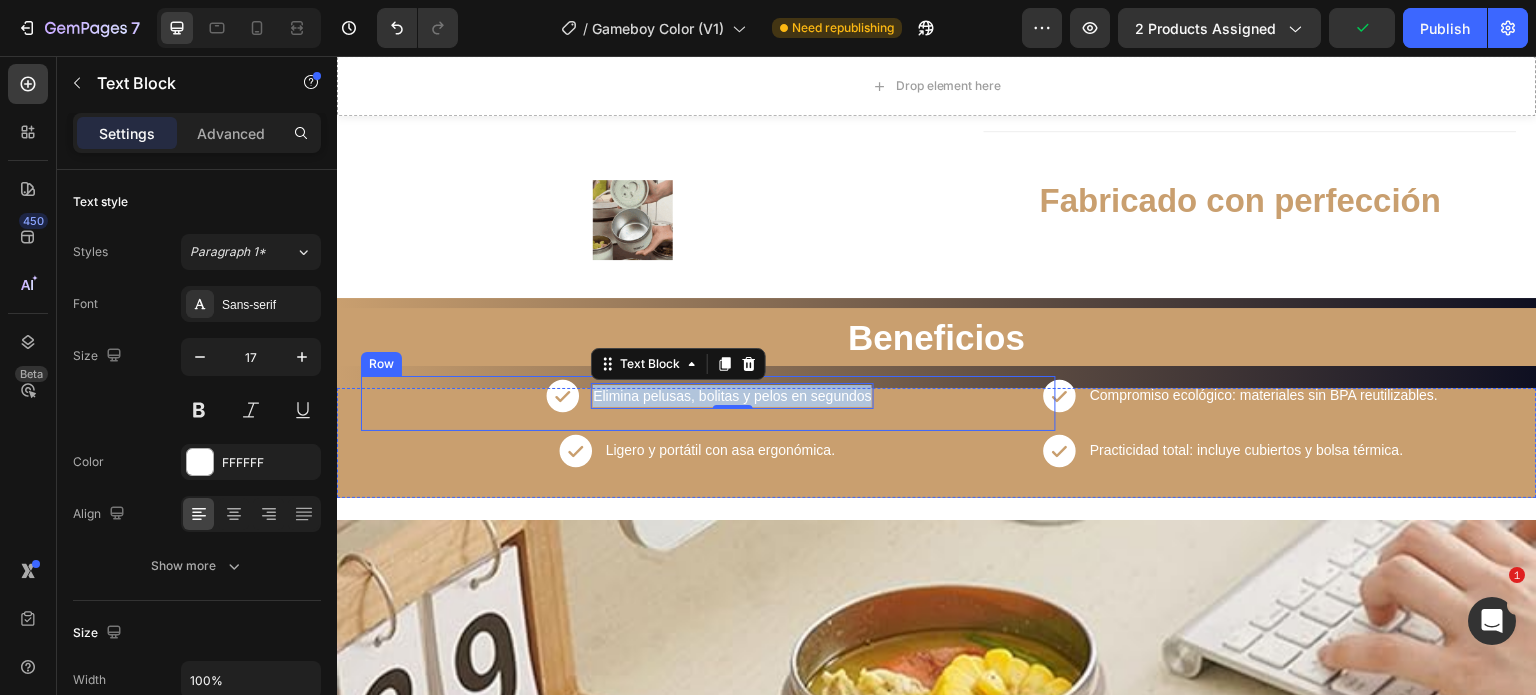 drag, startPoint x: 864, startPoint y: 392, endPoint x: 587, endPoint y: 415, distance: 277.95325 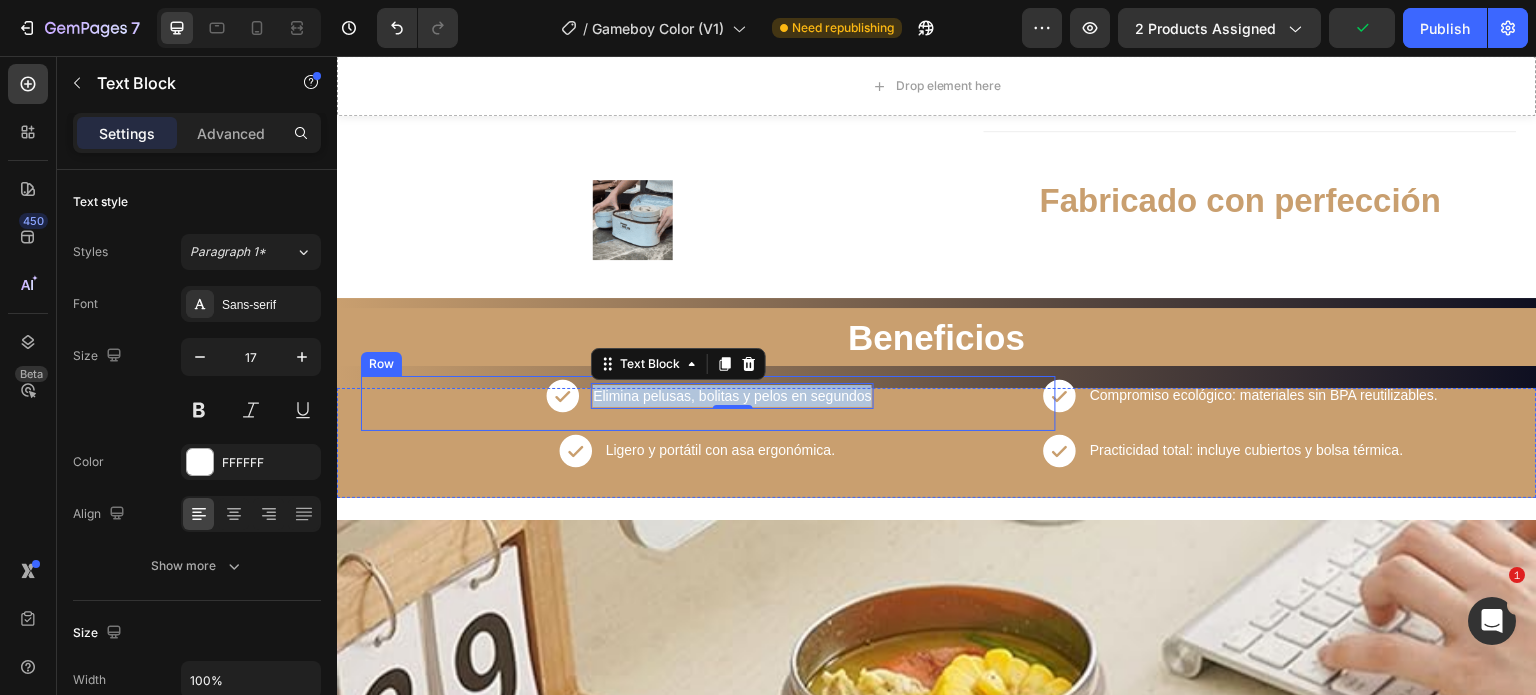 click on "Elimina pelusas, bolitas y pelos en segundos Text Block   0" at bounding box center (732, 403) 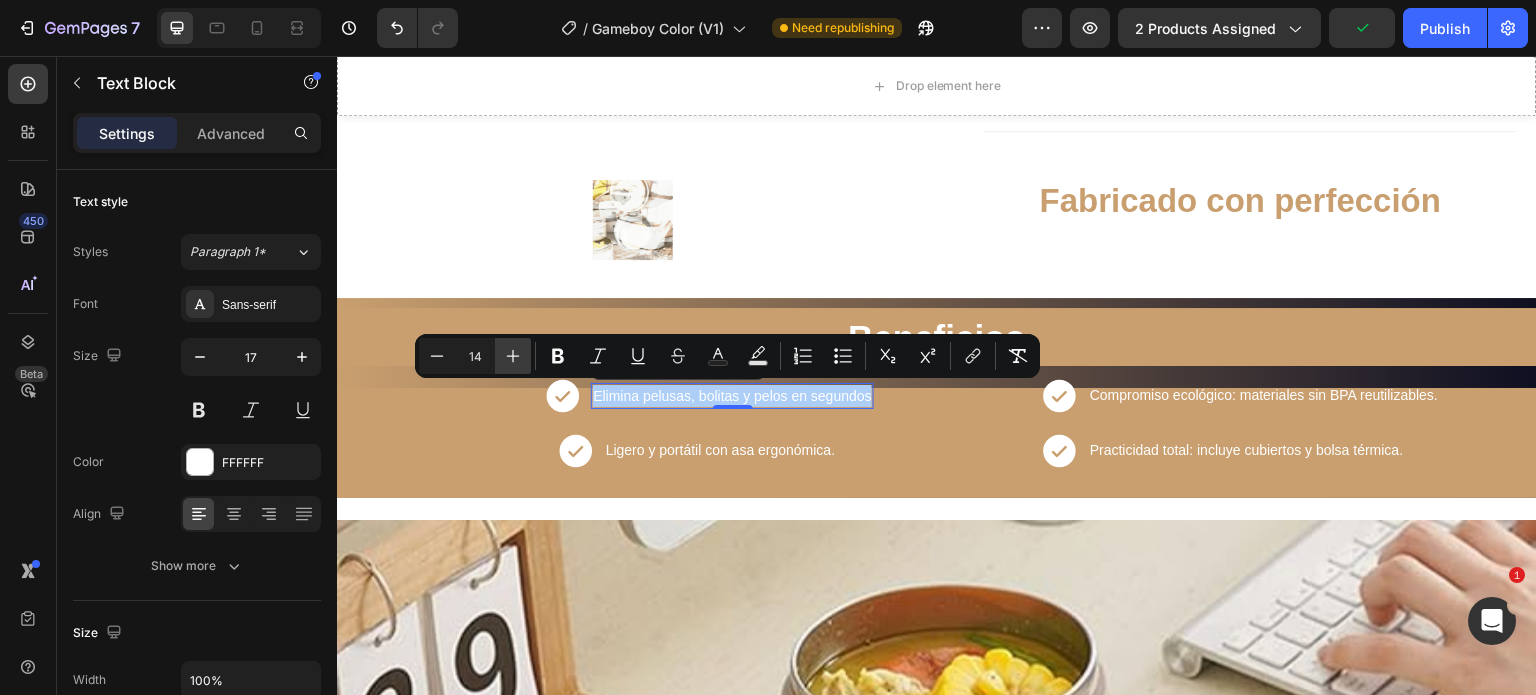 click on "Plus" at bounding box center (513, 356) 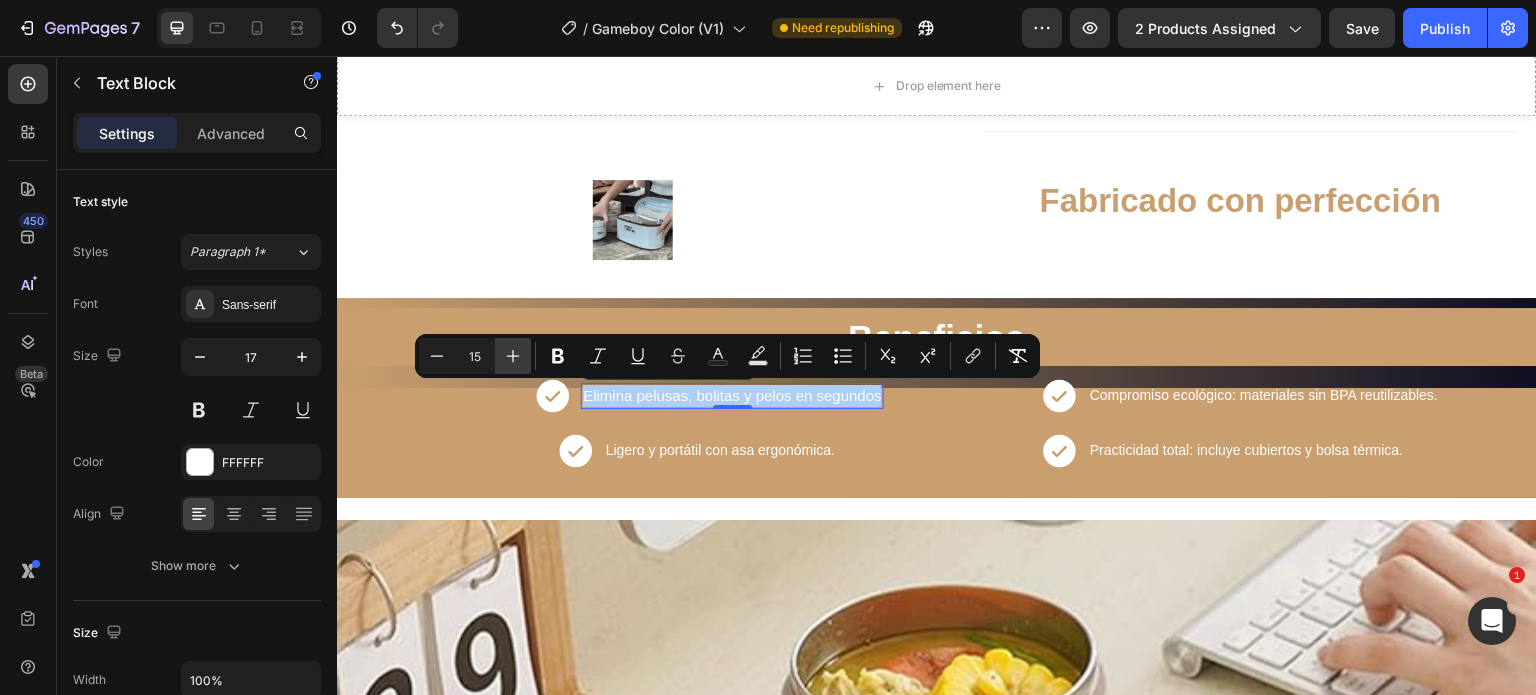 click 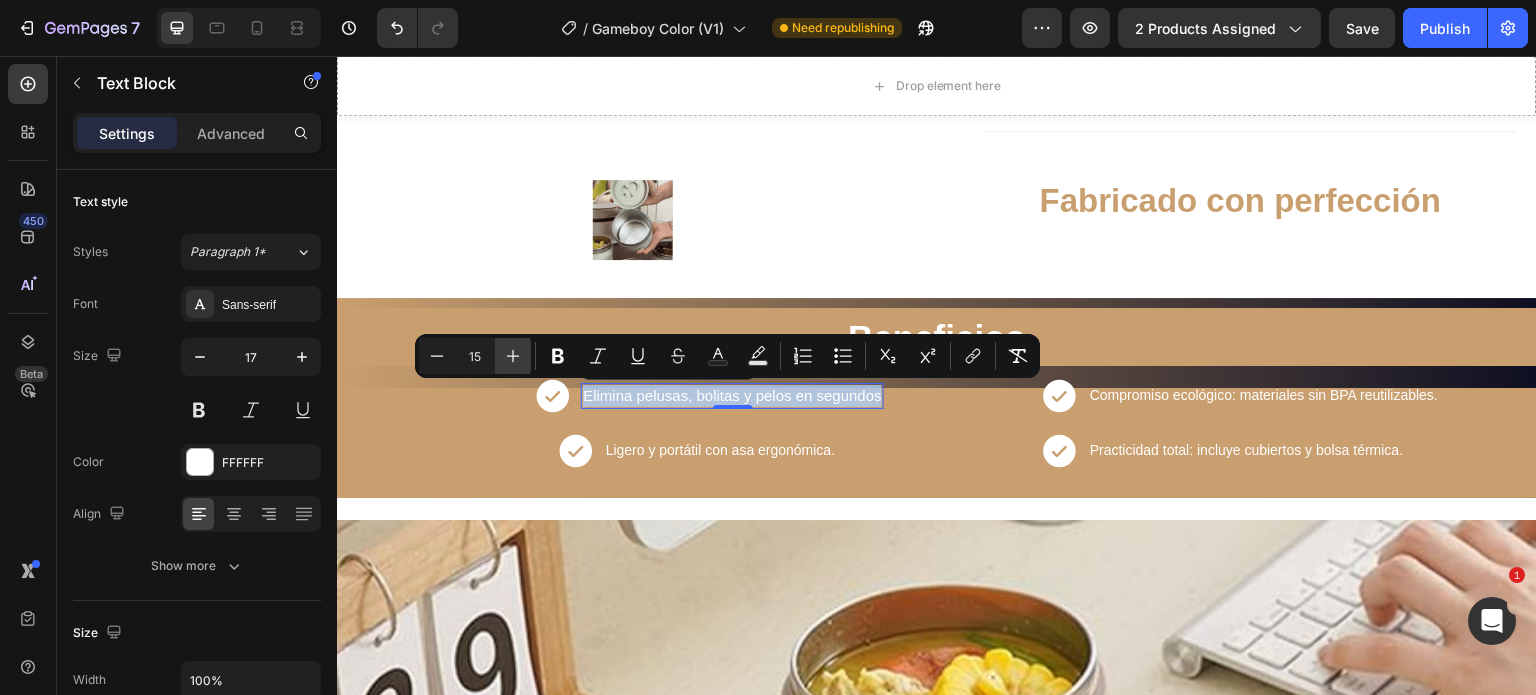 type on "16" 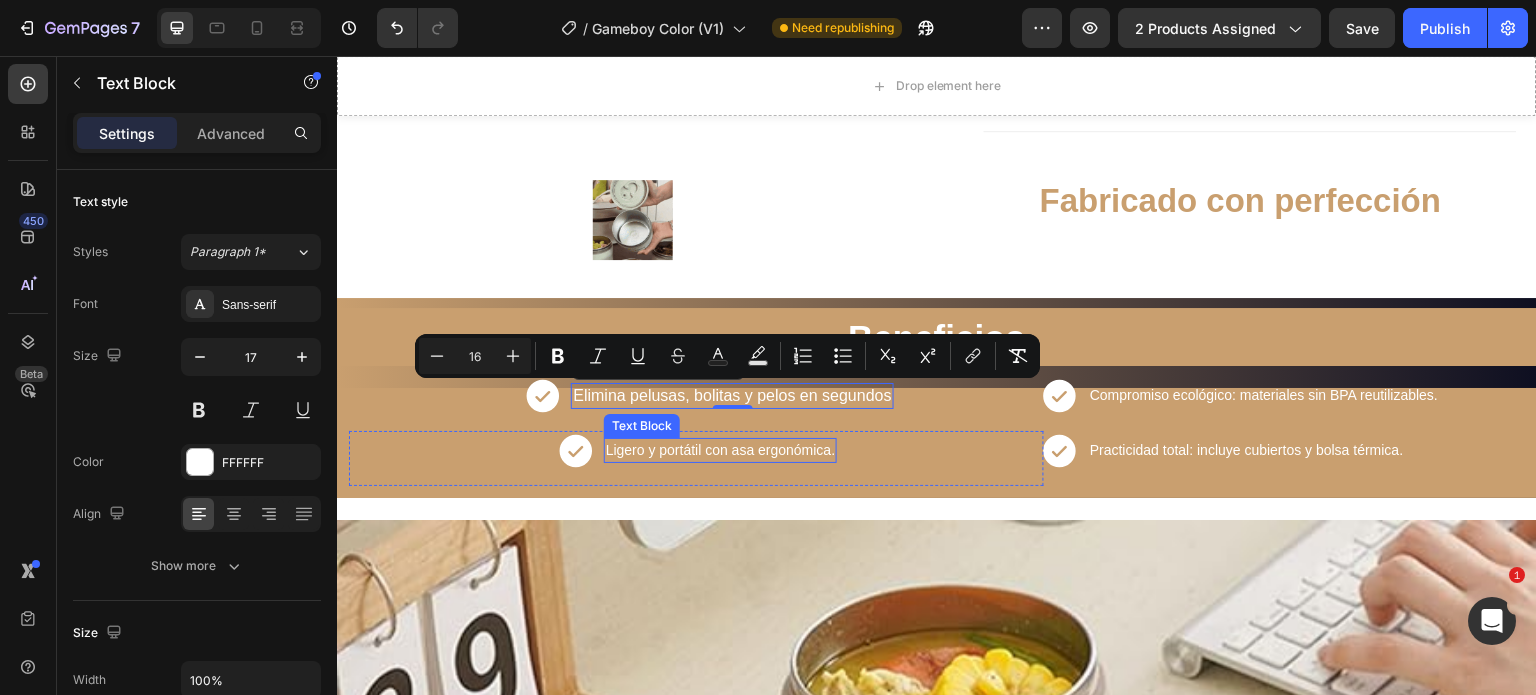 click on "Ligero y portátil con asa ergonómica." at bounding box center (721, 450) 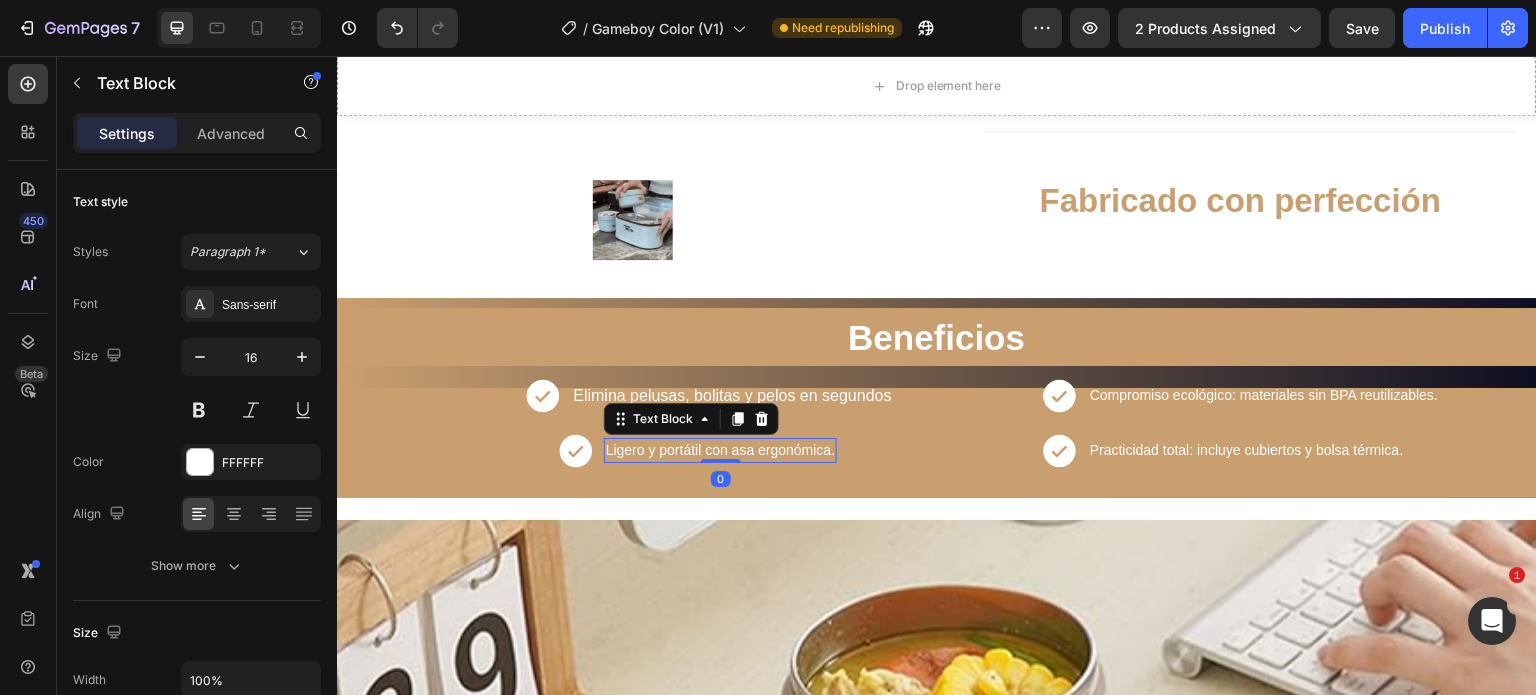 click on "Ligero y portátil con asa ergonómica." at bounding box center (721, 450) 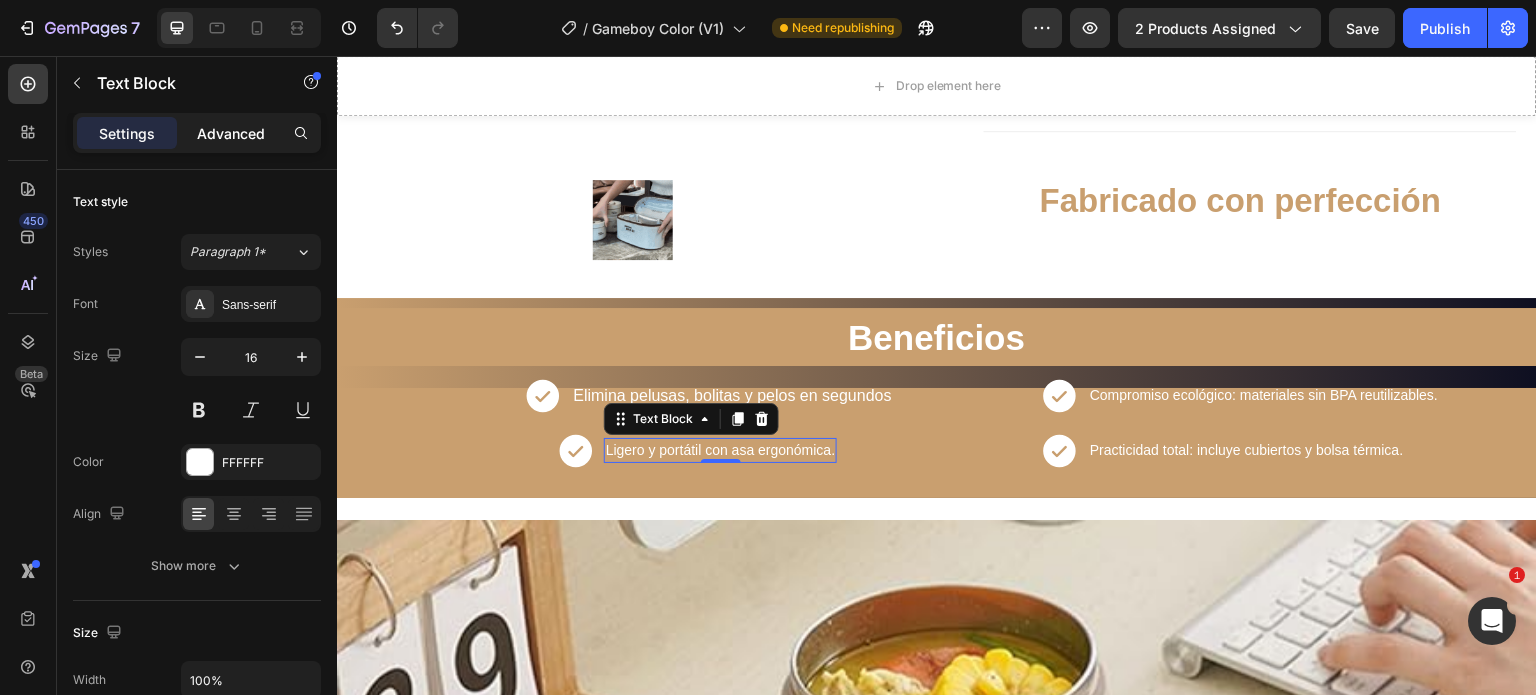 click on "Advanced" at bounding box center (231, 133) 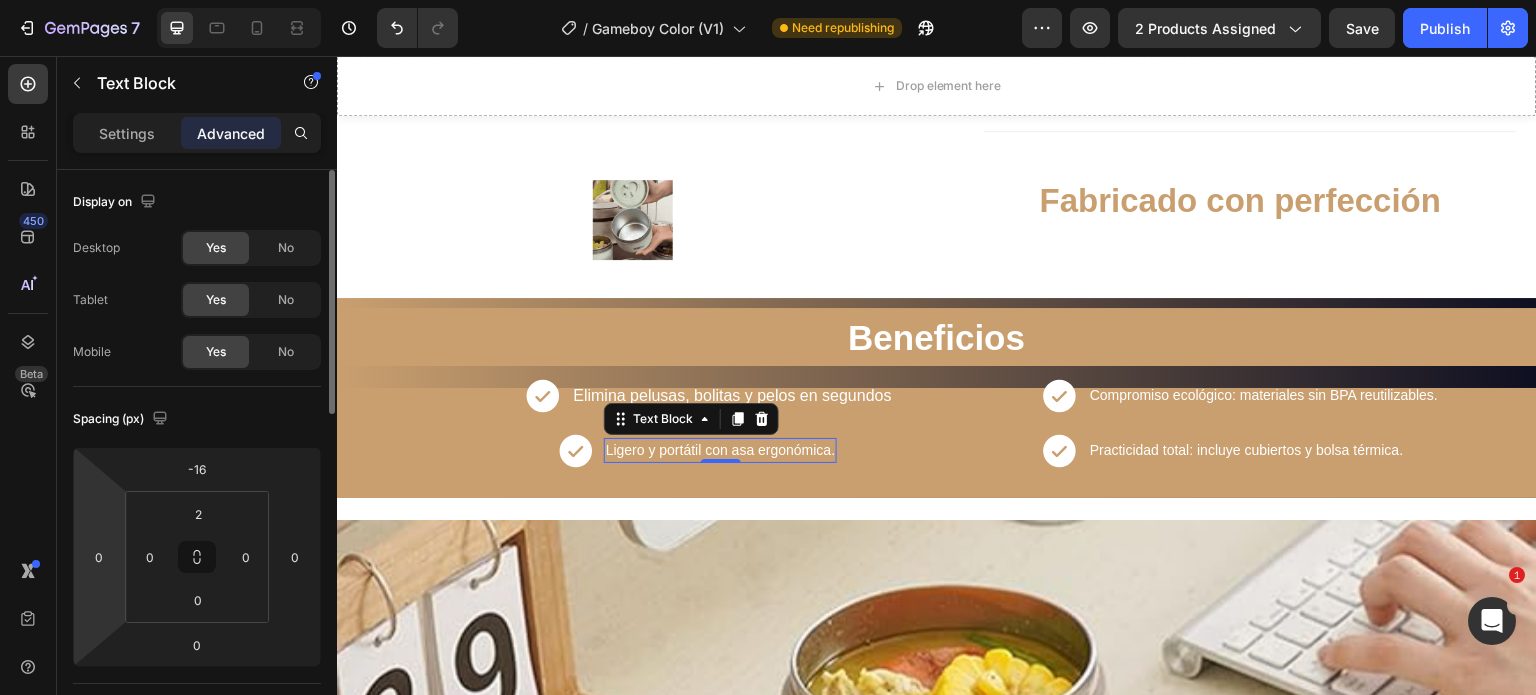 click on "7   /  Gameboy Color (V1) Need republishing Preview 2 products assigned  Save   Publish  450 Beta Sections(18) Elements(84) Section Element Hero Section Product Detail Brands Trusted Badges Guarantee Product Breakdown How to use Testimonials Compare Bundle FAQs Social Proof Brand Story Product List Collection Blog List Contact Sticky Add to Cart Custom Footer Browse Library 450 Layout
Row
Row
Row
Row Text
Heading
Text Block Button
Button
Button Media
Image
Image
Video" at bounding box center (768, 0) 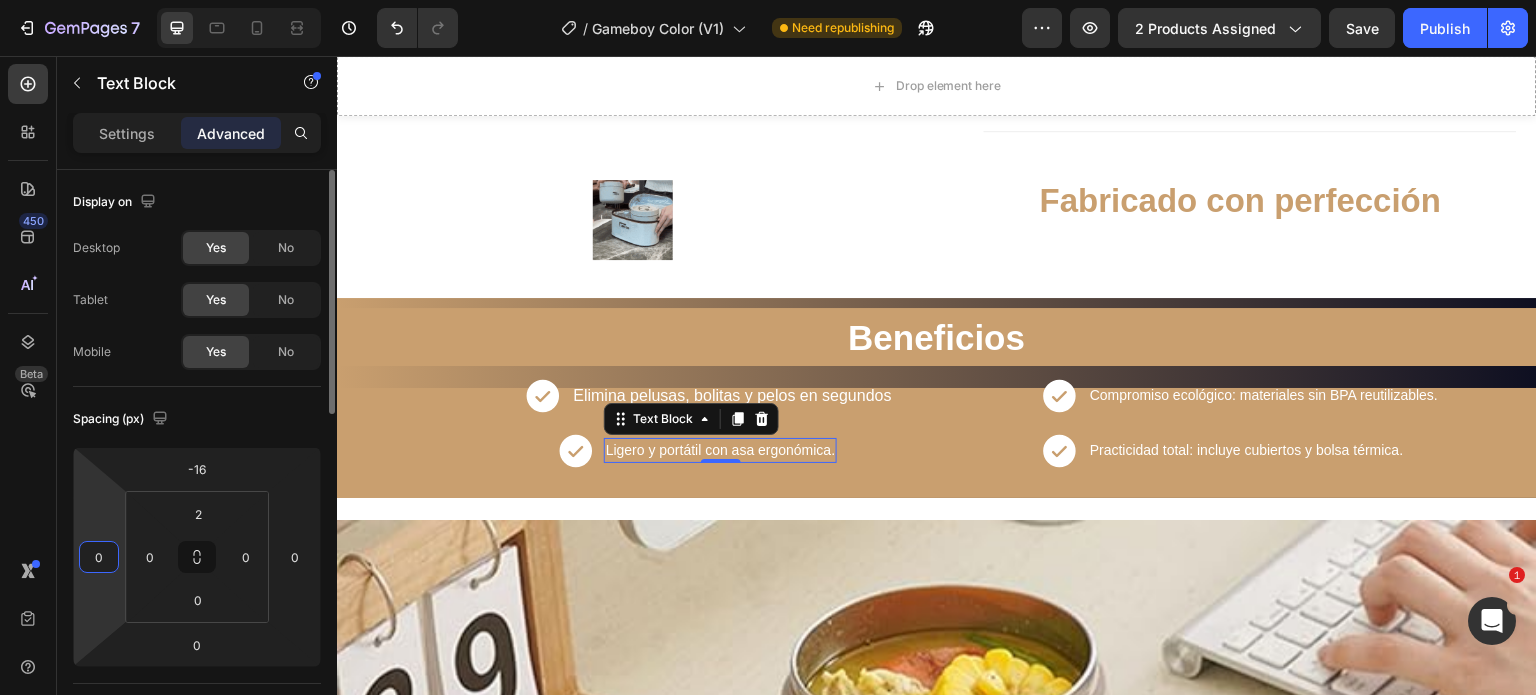 click on "7   /  Gameboy Color (V1) Need republishing Preview 2 products assigned  Save   Publish  450 Beta Sections(18) Elements(84) Section Element Hero Section Product Detail Brands Trusted Badges Guarantee Product Breakdown How to use Testimonials Compare Bundle FAQs Social Proof Brand Story Product List Collection Blog List Contact Sticky Add to Cart Custom Footer Browse Library 450 Layout
Row
Row
Row
Row Text
Heading
Text Block Button
Button
Button Media
Image
Image
Video" at bounding box center (768, 0) 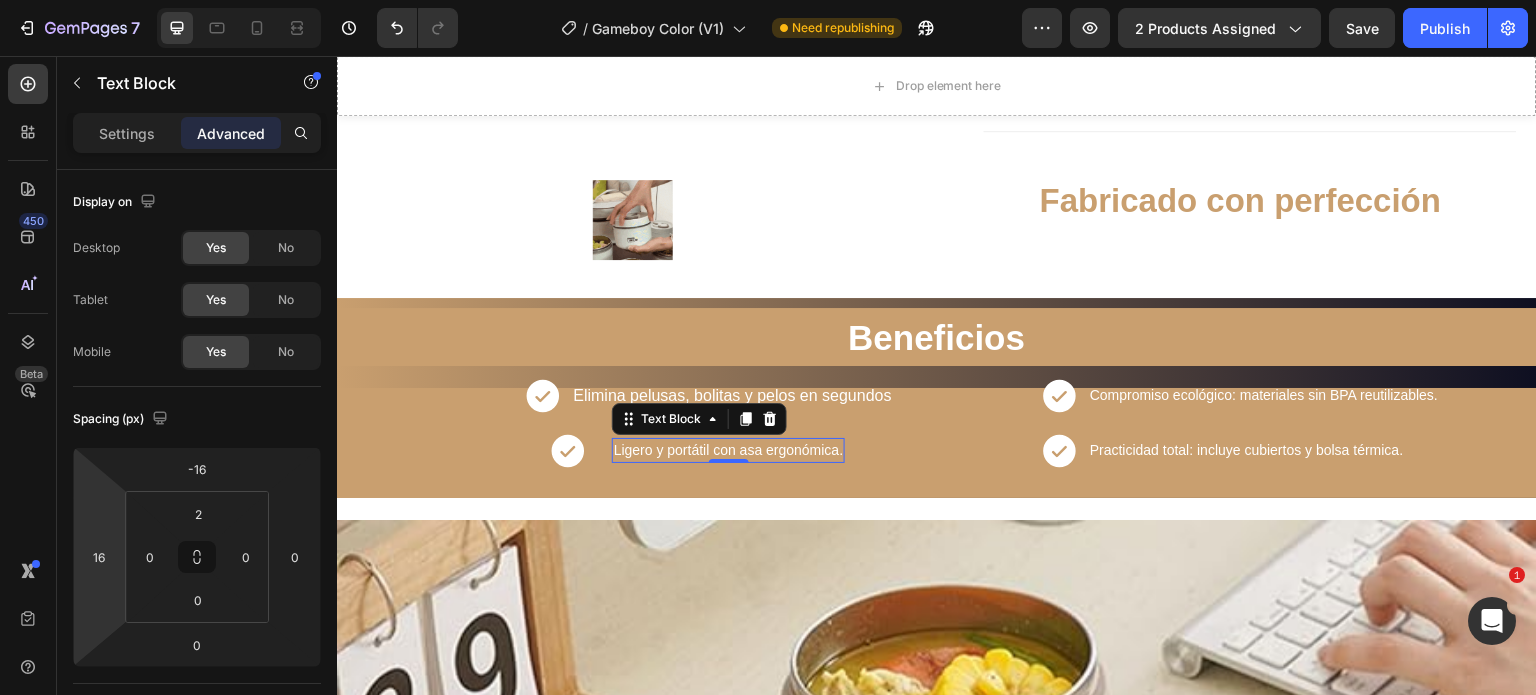 drag, startPoint x: 104, startPoint y: 525, endPoint x: 88, endPoint y: 517, distance: 17.888544 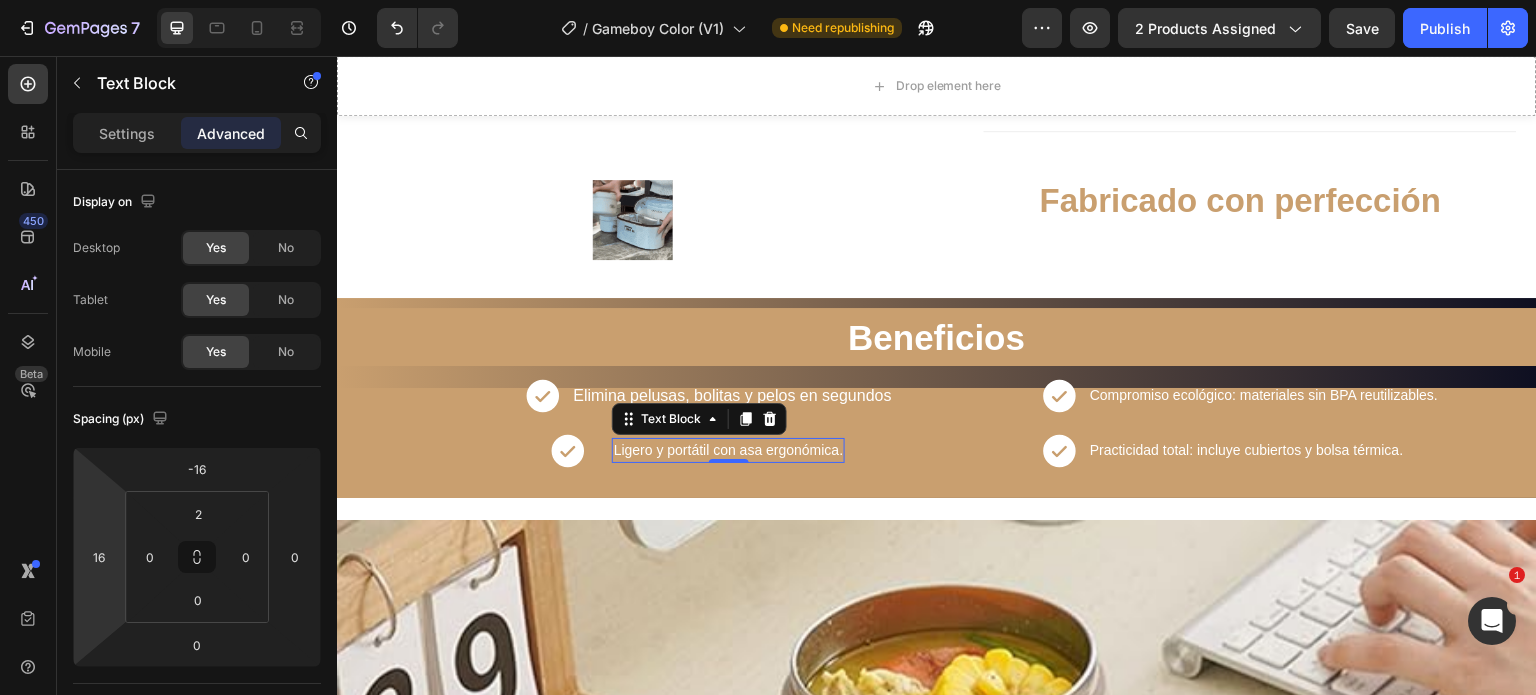 click on "7   /  Gameboy Color (V1) Need republishing Preview 2 products assigned  Save   Publish  450 Beta Sections(18) Elements(84) Section Element Hero Section Product Detail Brands Trusted Badges Guarantee Product Breakdown How to use Testimonials Compare Bundle FAQs Social Proof Brand Story Product List Collection Blog List Contact Sticky Add to Cart Custom Footer Browse Library 450 Layout
Row
Row
Row
Row Text
Heading
Text Block Button
Button
Button Media
Image
Image
Video" at bounding box center (768, 0) 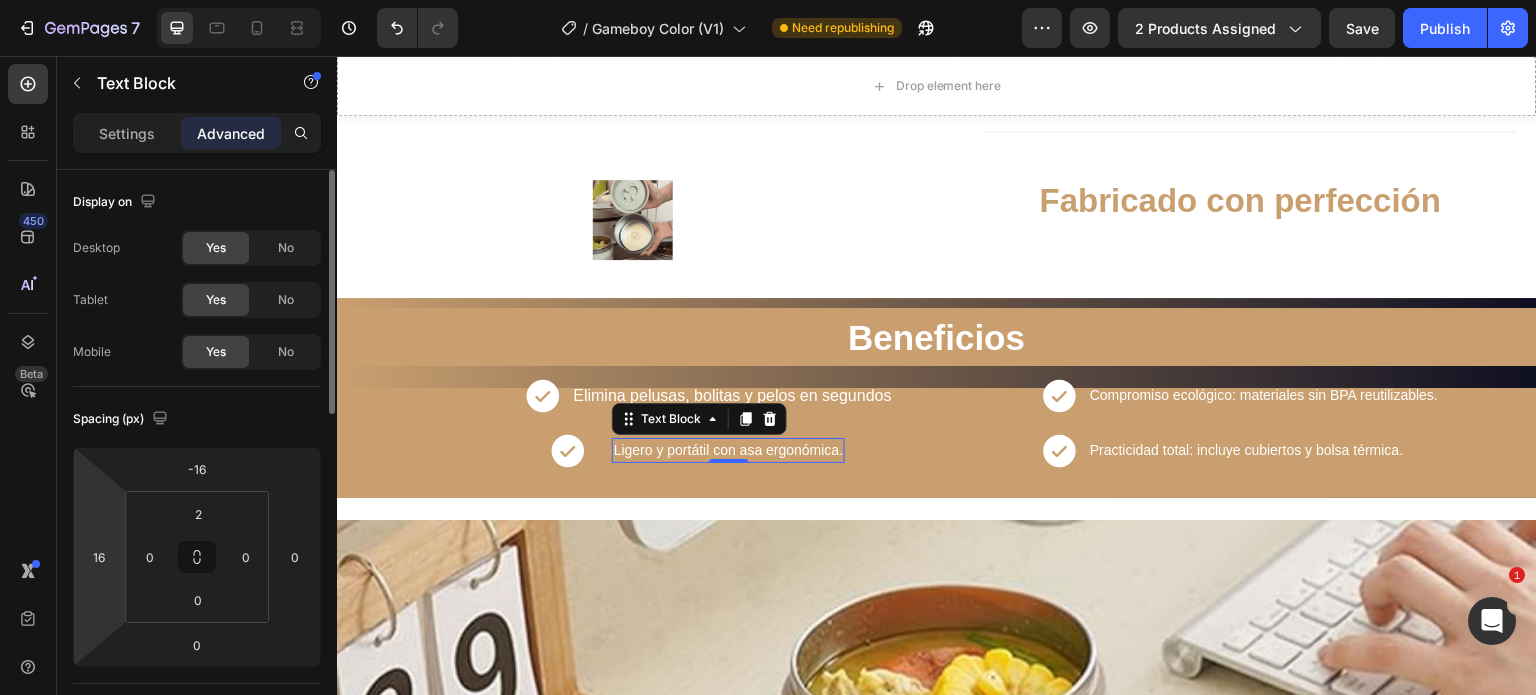 drag, startPoint x: 116, startPoint y: 517, endPoint x: 88, endPoint y: 517, distance: 28 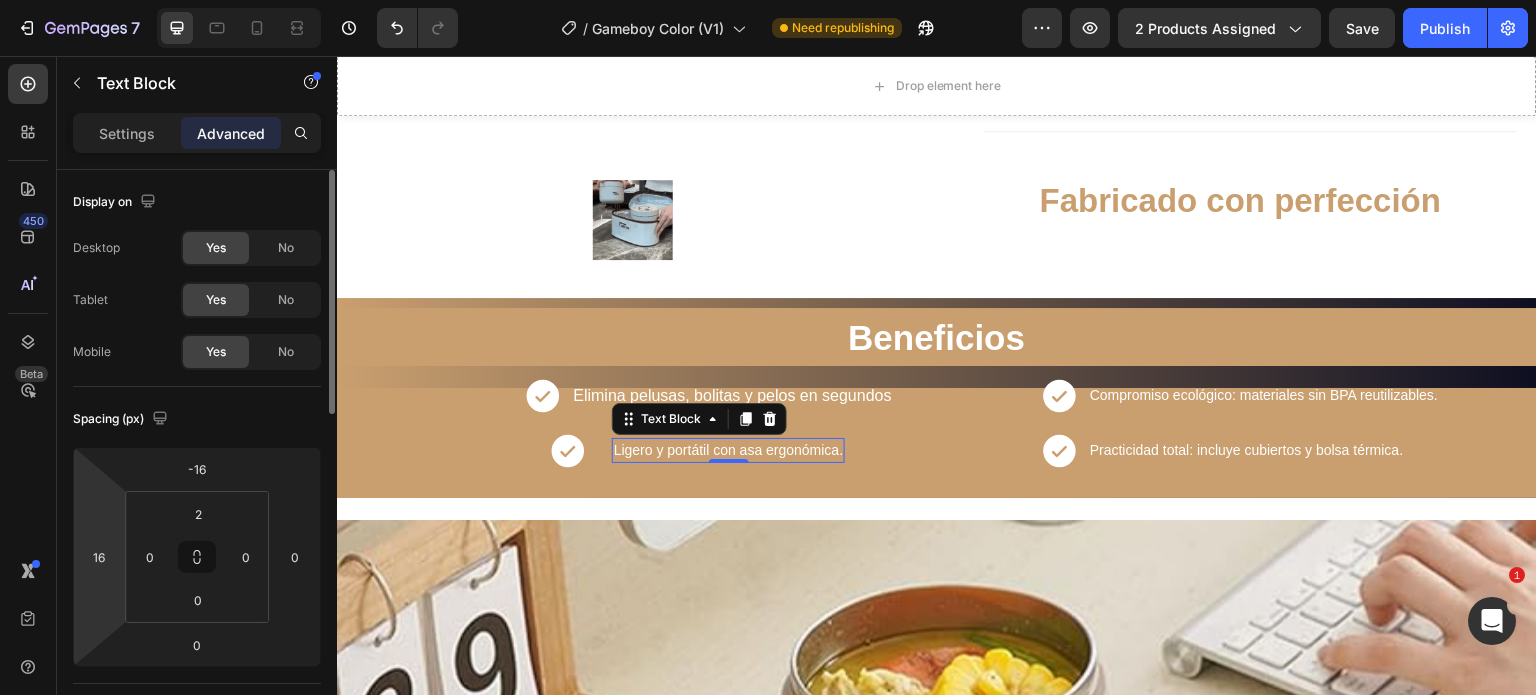click on "7   /  Gameboy Color (V1) Need republishing Preview 2 products assigned  Save   Publish  450 Beta Sections(18) Elements(84) Section Element Hero Section Product Detail Brands Trusted Badges Guarantee Product Breakdown How to use Testimonials Compare Bundle FAQs Social Proof Brand Story Product List Collection Blog List Contact Sticky Add to Cart Custom Footer Browse Library 450 Layout
Row
Row
Row
Row Text
Heading
Text Block Button
Button
Button Media
Image
Image
Video" at bounding box center (768, 0) 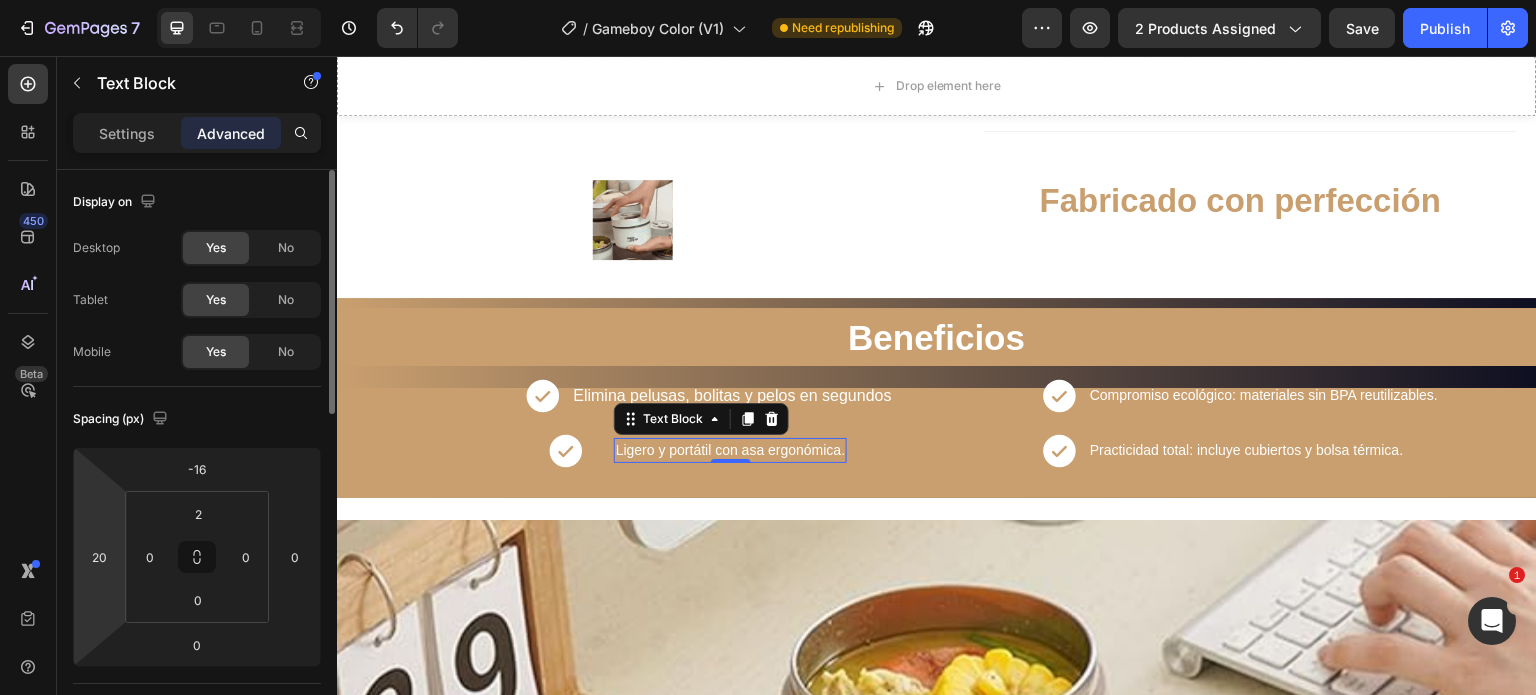 drag, startPoint x: 111, startPoint y: 523, endPoint x: 97, endPoint y: 521, distance: 14.142136 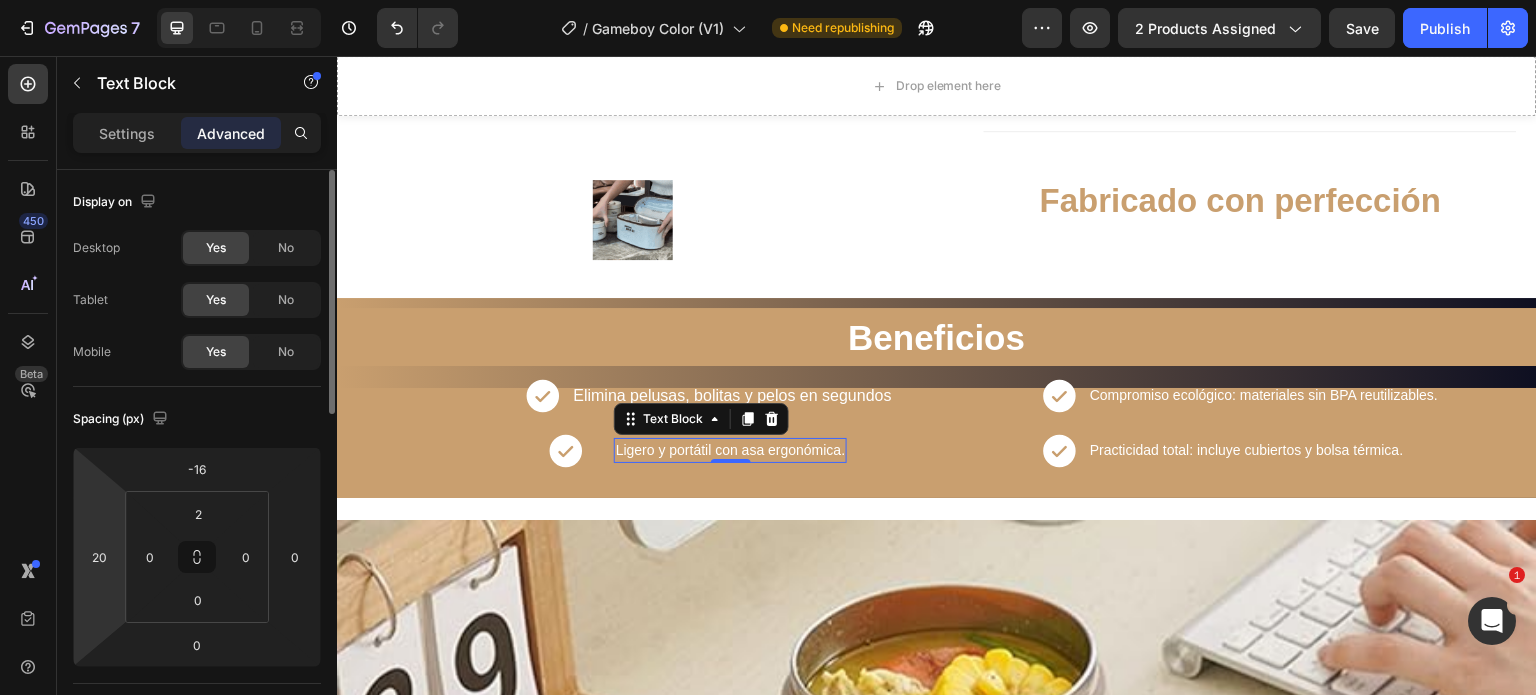 click on "7   /  Gameboy Color (V1) Need republishing Preview 2 products assigned  Save   Publish  450 Beta Sections(18) Elements(84) Section Element Hero Section Product Detail Brands Trusted Badges Guarantee Product Breakdown How to use Testimonials Compare Bundle FAQs Social Proof Brand Story Product List Collection Blog List Contact Sticky Add to Cart Custom Footer Browse Library 450 Layout
Row
Row
Row
Row Text
Heading
Text Block Button
Button
Button Media
Image
Image
Video" at bounding box center (768, 0) 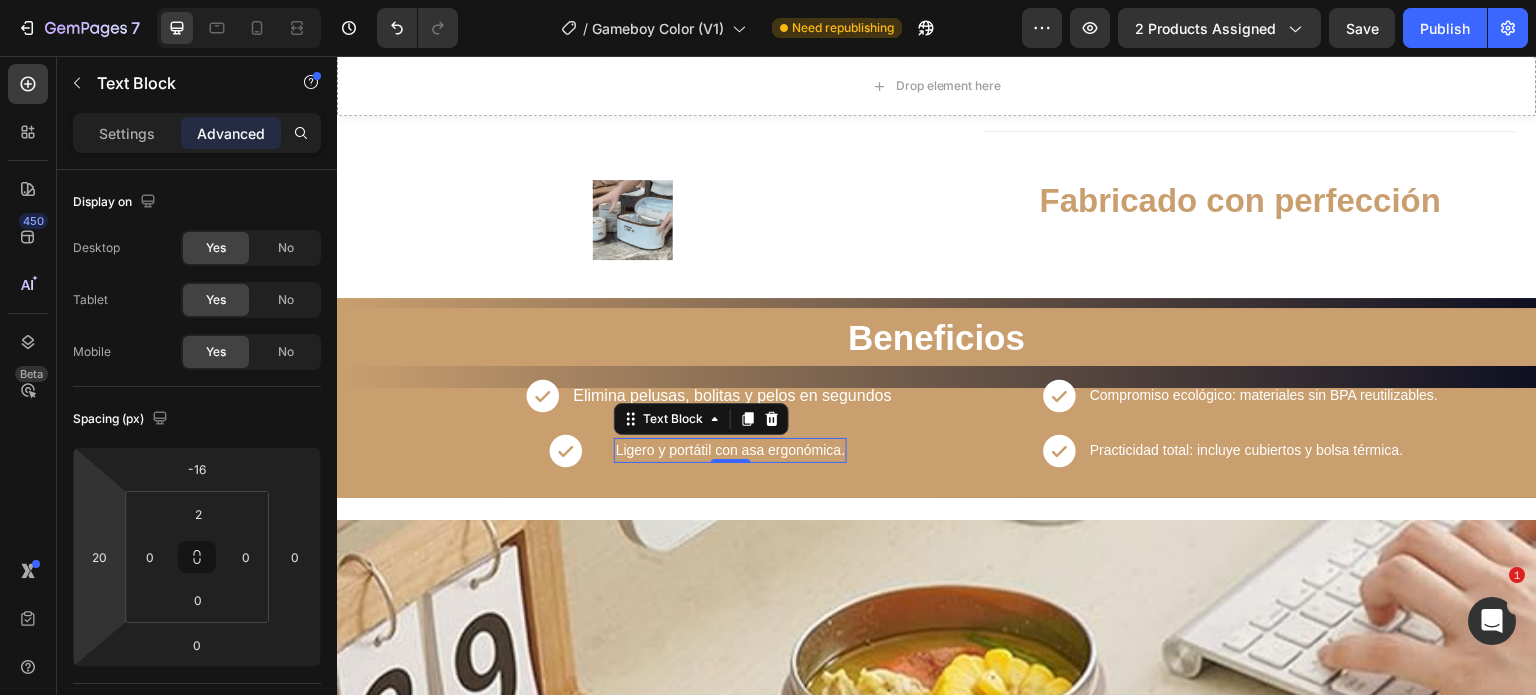 drag, startPoint x: 113, startPoint y: 521, endPoint x: 76, endPoint y: 521, distance: 37 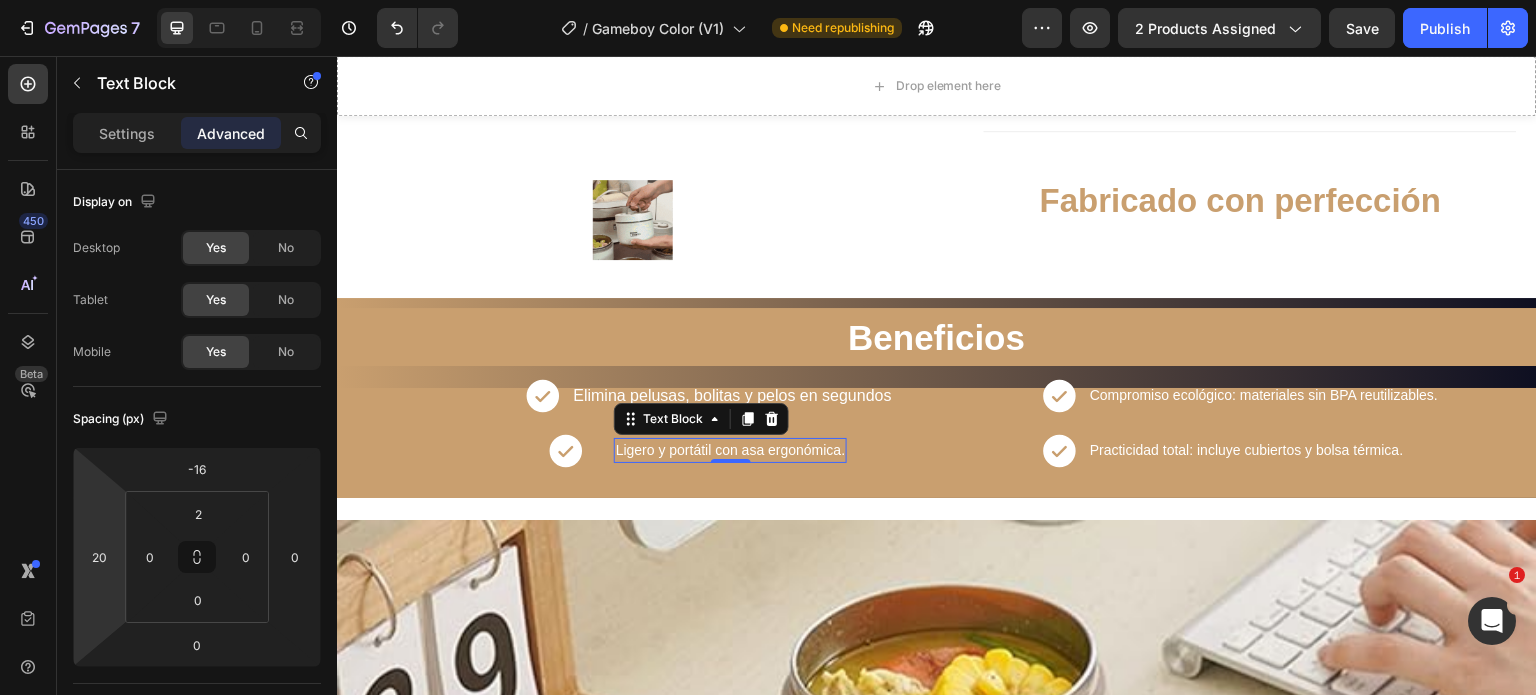 click on "7   /  Gameboy Color (V1) Need republishing Preview 2 products assigned  Save   Publish  450 Beta Sections(18) Elements(84) Section Element Hero Section Product Detail Brands Trusted Badges Guarantee Product Breakdown How to use Testimonials Compare Bundle FAQs Social Proof Brand Story Product List Collection Blog List Contact Sticky Add to Cart Custom Footer Browse Library 450 Layout
Row
Row
Row
Row Text
Heading
Text Block Button
Button
Button Media
Image
Image
Video" at bounding box center [768, 0] 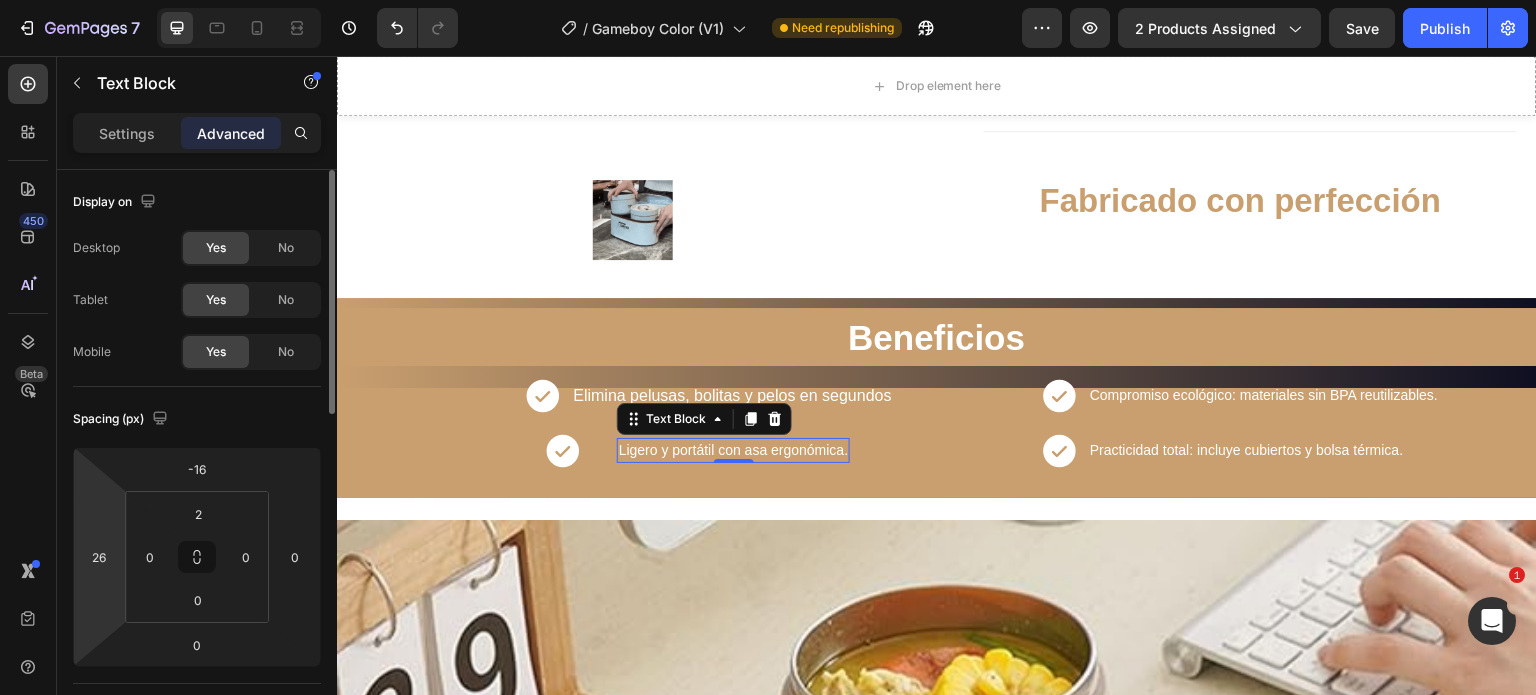 drag, startPoint x: 108, startPoint y: 530, endPoint x: 82, endPoint y: 527, distance: 26.172504 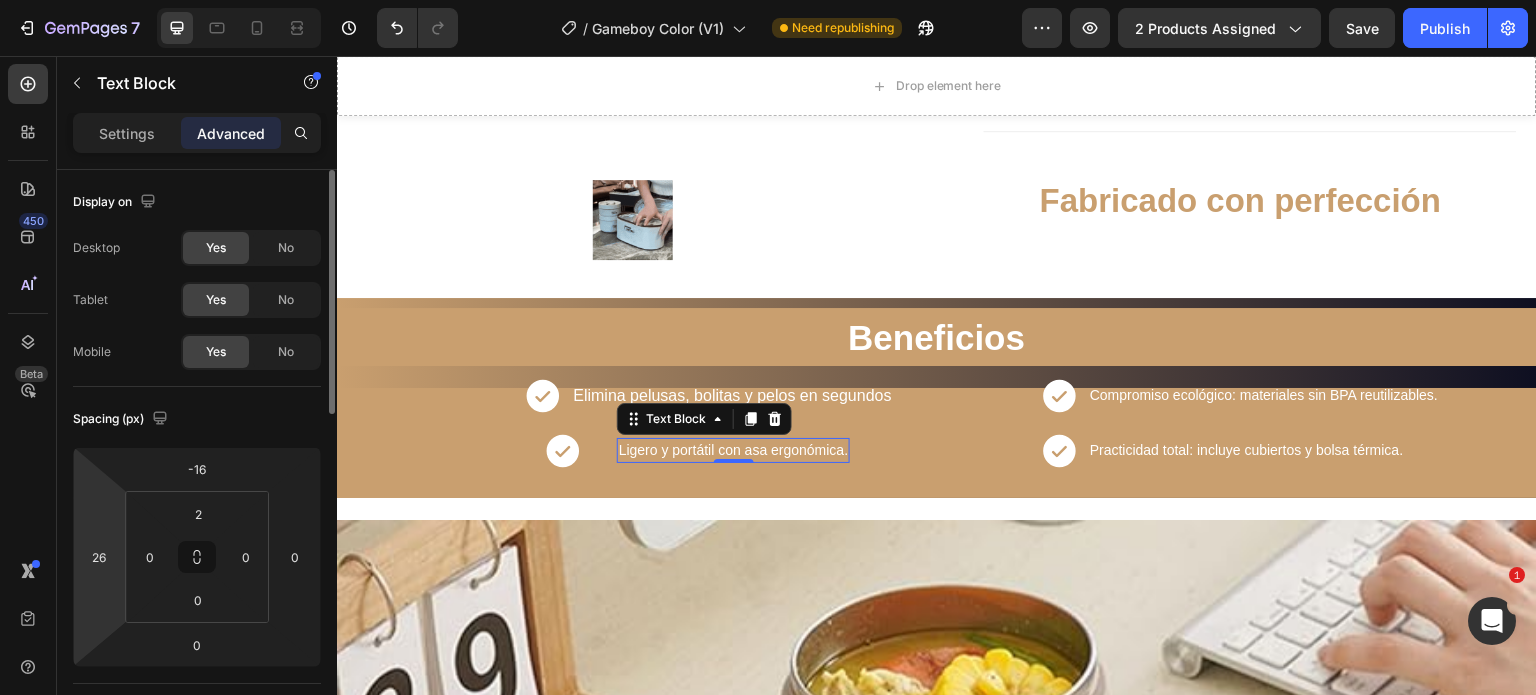 click on "7   /  Gameboy Color (V1) Need republishing Preview 2 products assigned  Save   Publish  450 Beta Sections(18) Elements(84) Section Element Hero Section Product Detail Brands Trusted Badges Guarantee Product Breakdown How to use Testimonials Compare Bundle FAQs Social Proof Brand Story Product List Collection Blog List Contact Sticky Add to Cart Custom Footer Browse Library 450 Layout
Row
Row
Row
Row Text
Heading
Text Block Button
Button
Button Media
Image
Image
Video" at bounding box center [768, 0] 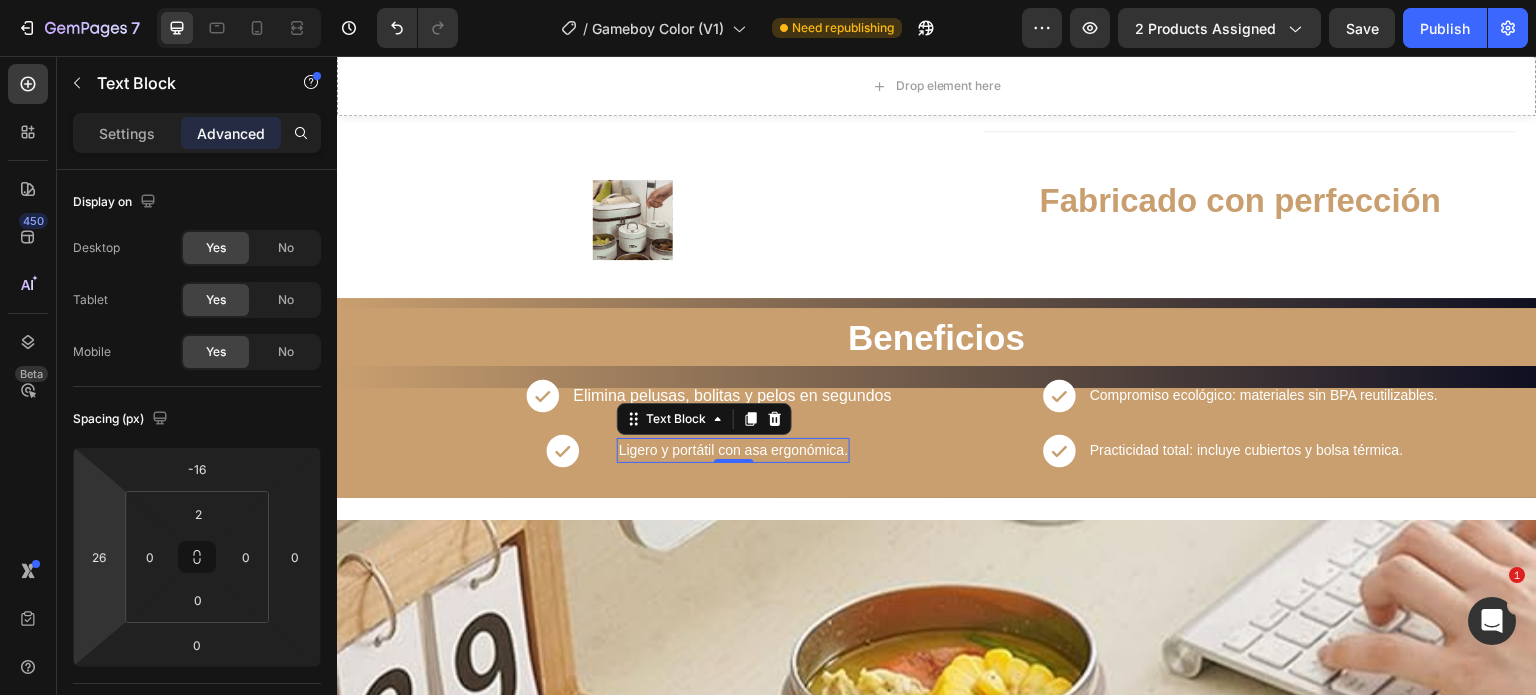 drag, startPoint x: 105, startPoint y: 529, endPoint x: 59, endPoint y: 529, distance: 46 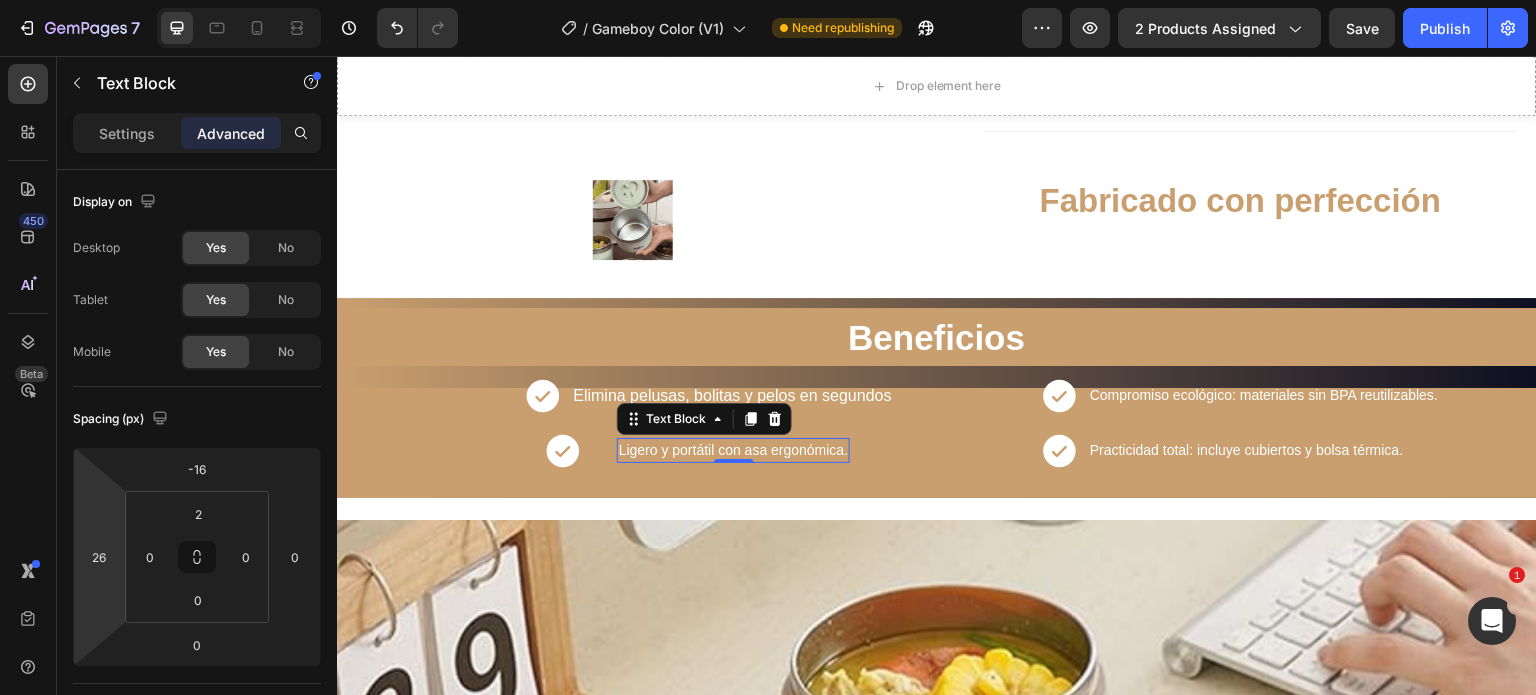 click on "7   /  Gameboy Color (V1) Need republishing Preview 2 products assigned  Save   Publish  450 Beta Sections(18) Elements(84) Section Element Hero Section Product Detail Brands Trusted Badges Guarantee Product Breakdown How to use Testimonials Compare Bundle FAQs Social Proof Brand Story Product List Collection Blog List Contact Sticky Add to Cart Custom Footer Browse Library 450 Layout
Row
Row
Row
Row Text
Heading
Text Block Button
Button
Button Media
Image
Image
Video" at bounding box center (768, 0) 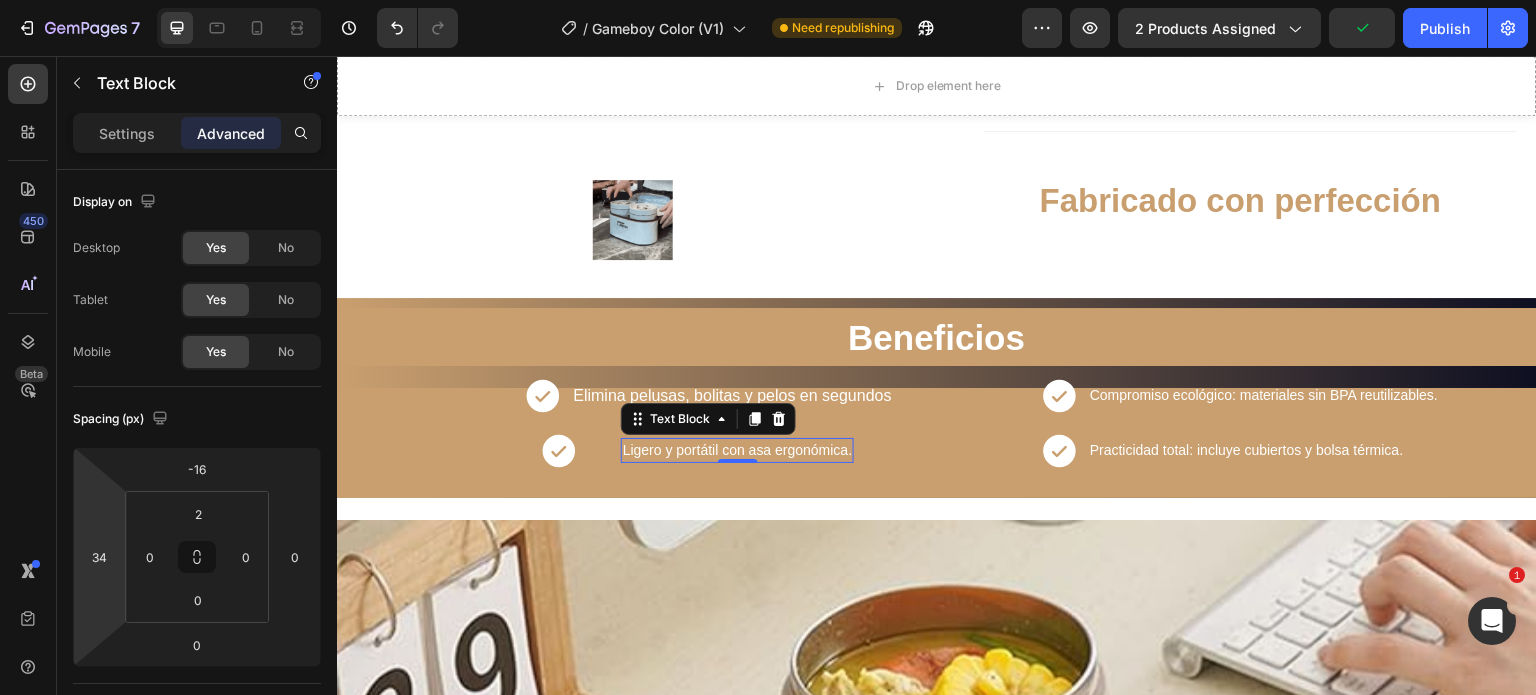 drag, startPoint x: 112, startPoint y: 531, endPoint x: 88, endPoint y: 527, distance: 24.33105 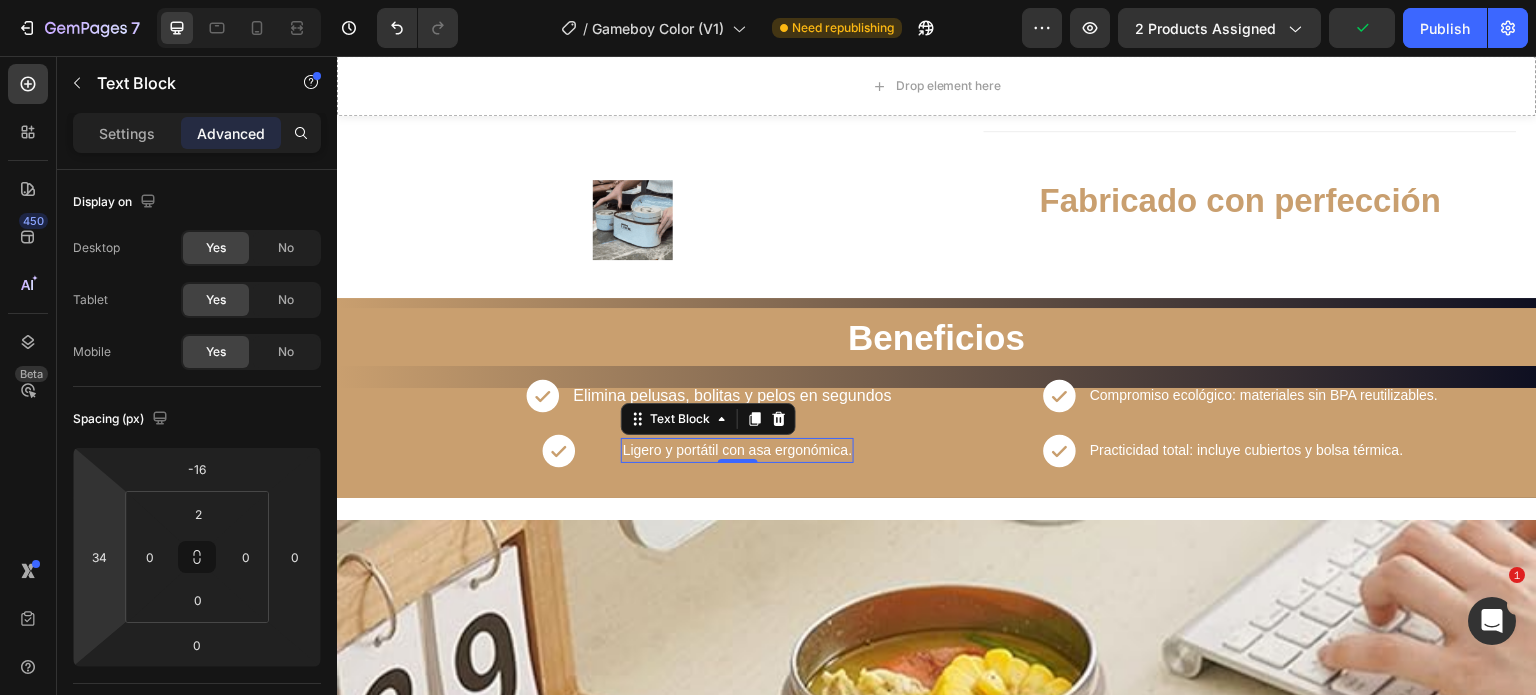 click on "7   /  Gameboy Color (V1) Need republishing Preview 2 products assigned  Publish  450 Beta Sections(18) Elements(84) Section Element Hero Section Product Detail Brands Trusted Badges Guarantee Product Breakdown How to use Testimonials Compare Bundle FAQs Social Proof Brand Story Product List Collection Blog List Contact Sticky Add to Cart Custom Footer Browse Library 450 Layout
Row
Row
Row
Row Text
Heading
Text Block Button
Button
Button Media
Image
Image" at bounding box center [768, 0] 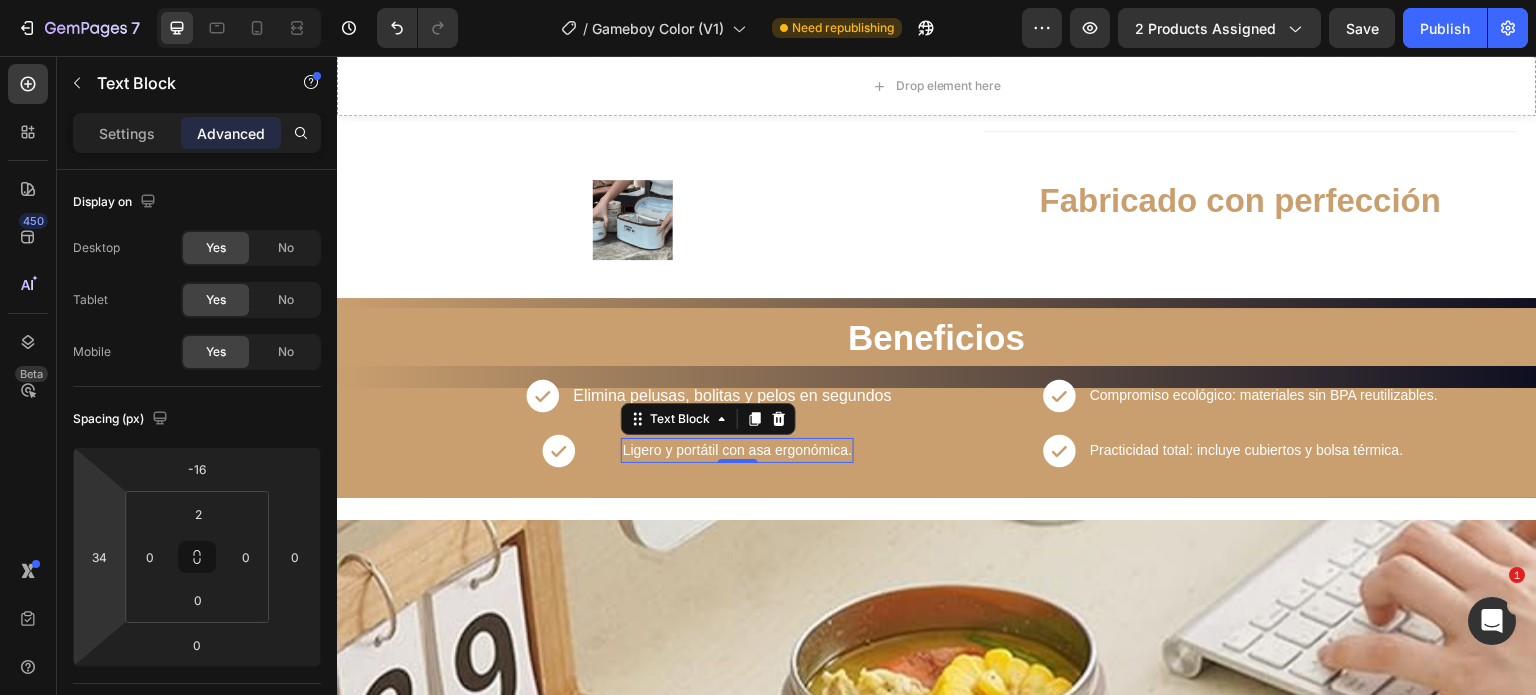 type on "38" 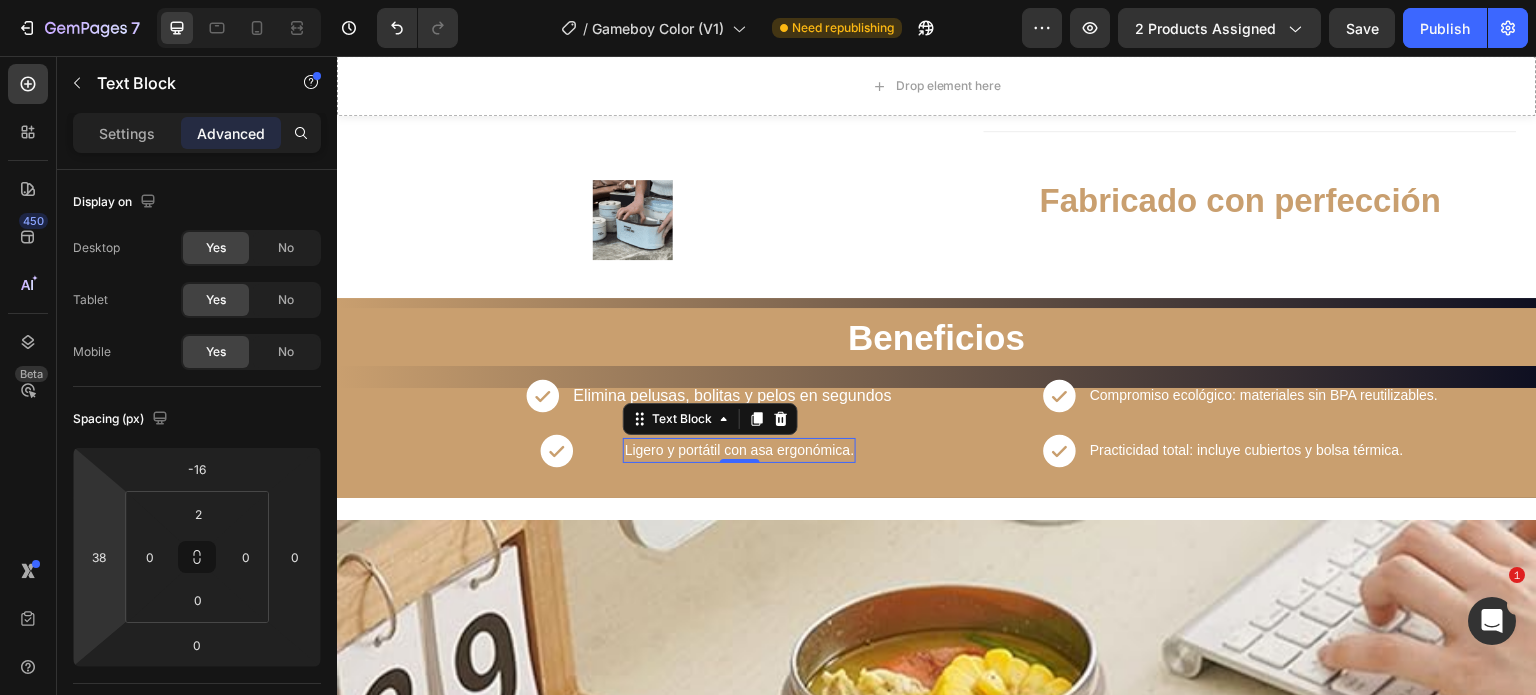 drag, startPoint x: 117, startPoint y: 535, endPoint x: 88, endPoint y: 533, distance: 29.068884 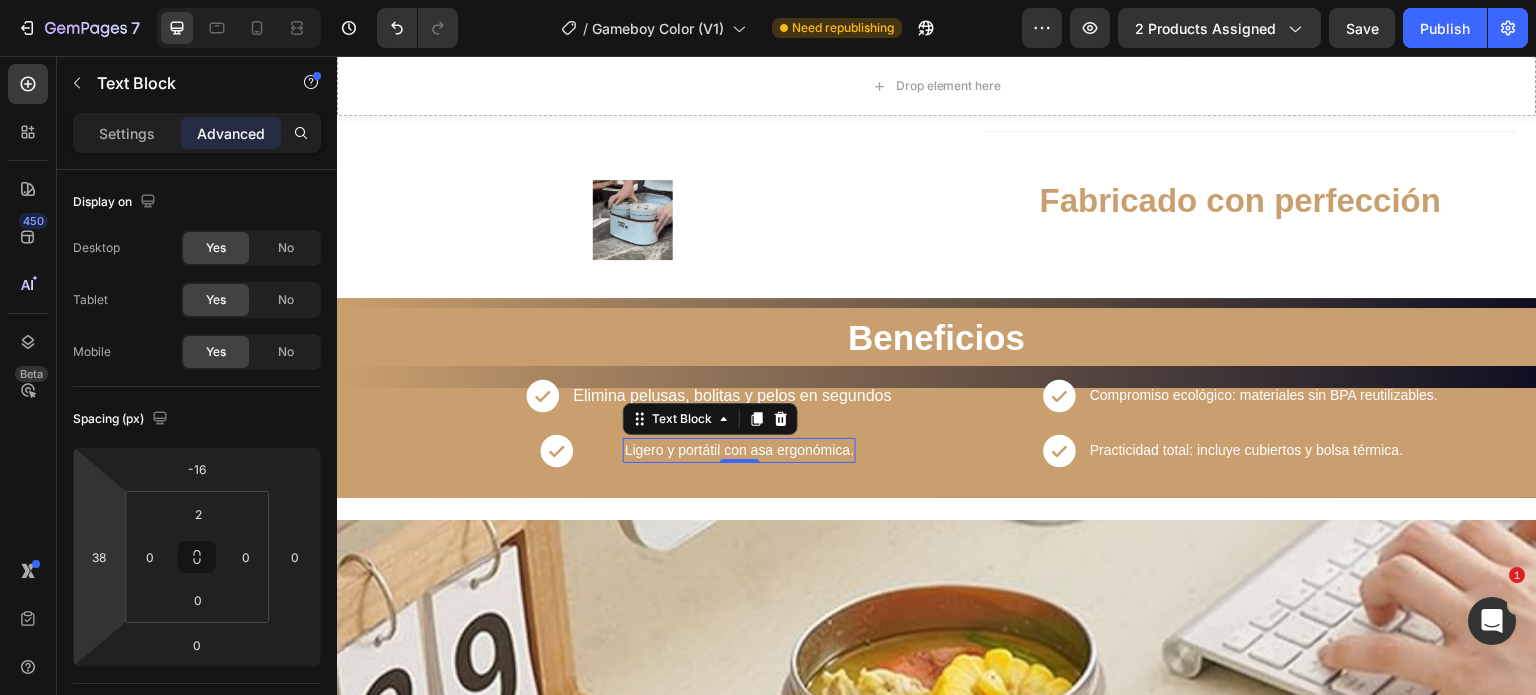 click on "7   /  Gameboy Color (V1) Need republishing Preview 2 products assigned  Save   Publish  450 Beta Sections(18) Elements(84) Section Element Hero Section Product Detail Brands Trusted Badges Guarantee Product Breakdown How to use Testimonials Compare Bundle FAQs Social Proof Brand Story Product List Collection Blog List Contact Sticky Add to Cart Custom Footer Browse Library 450 Layout
Row
Row
Row
Row Text
Heading
Text Block Button
Button
Button Media
Image
Image
Video" at bounding box center [768, 0] 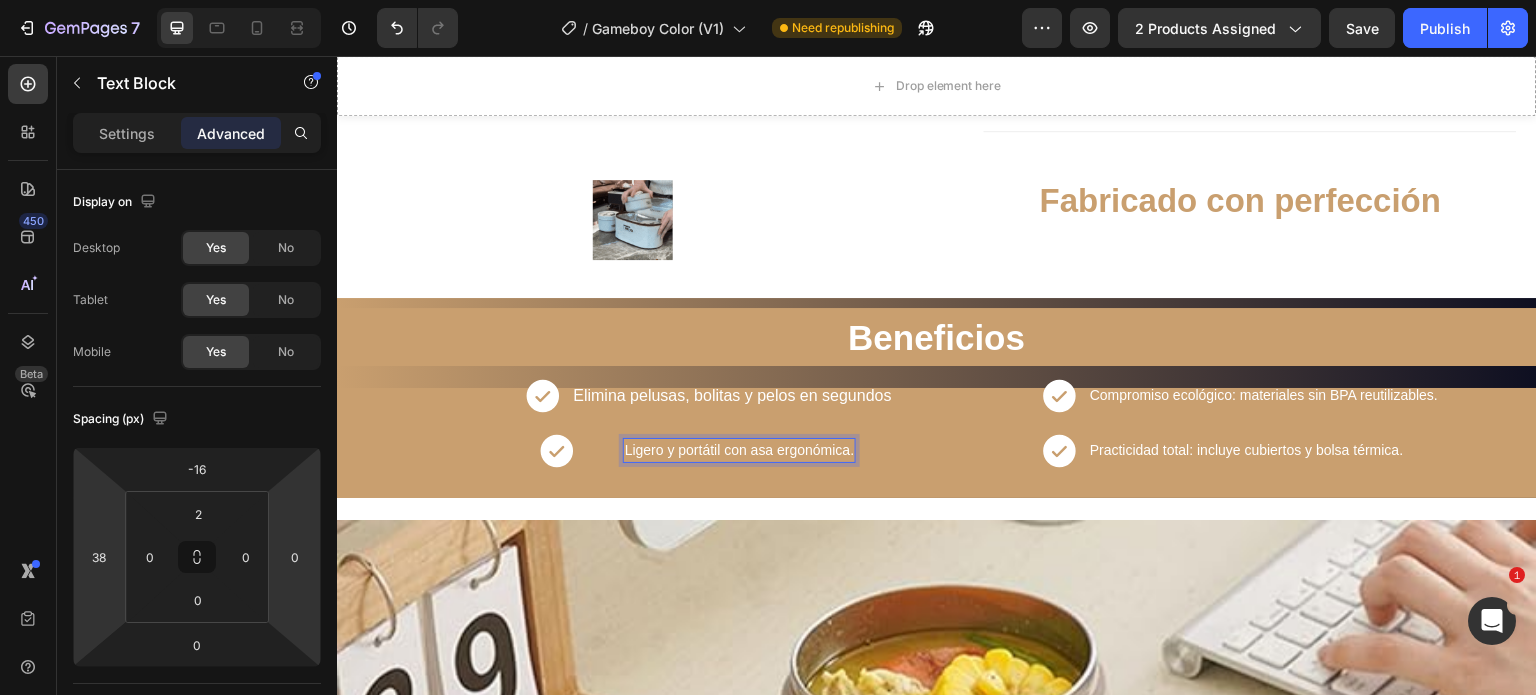 click on "Ligero y portátil con asa ergonómica." at bounding box center [740, 450] 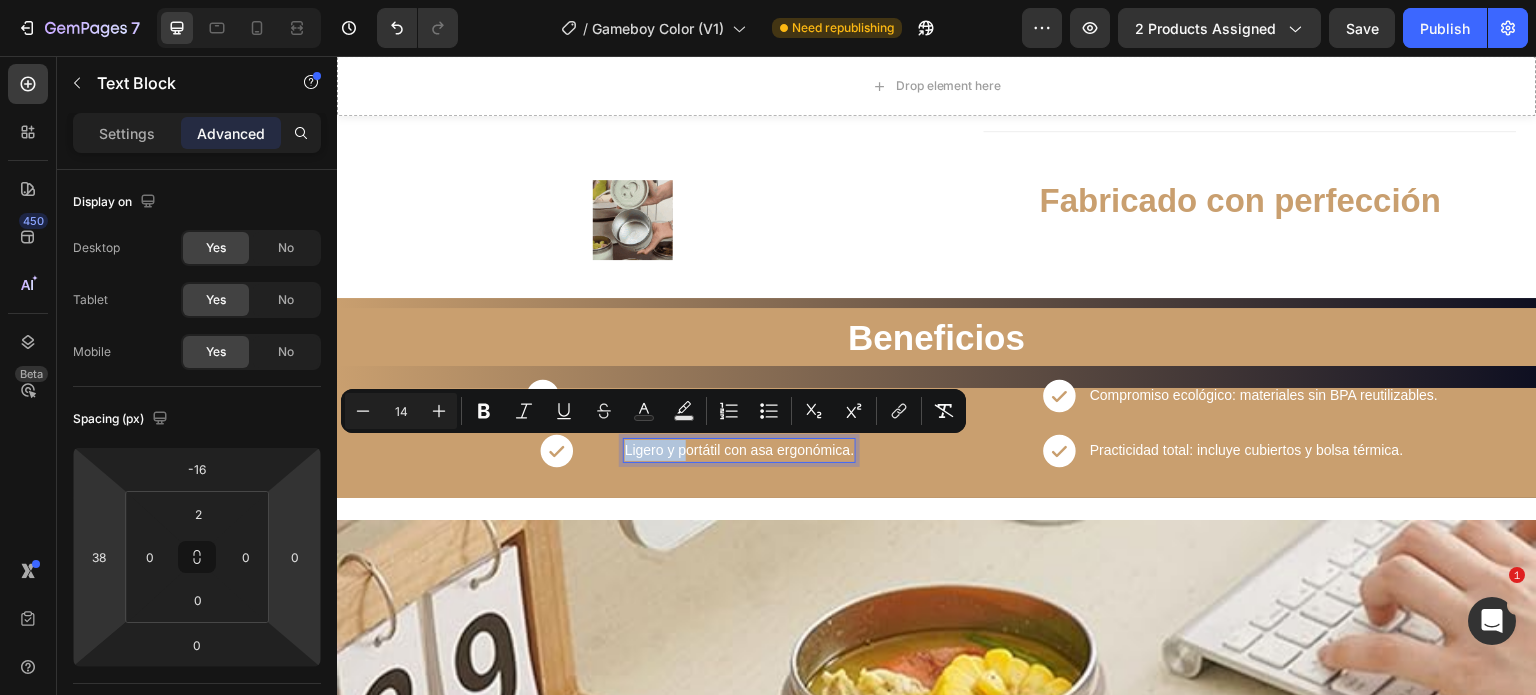 drag, startPoint x: 685, startPoint y: 444, endPoint x: 617, endPoint y: 449, distance: 68.18358 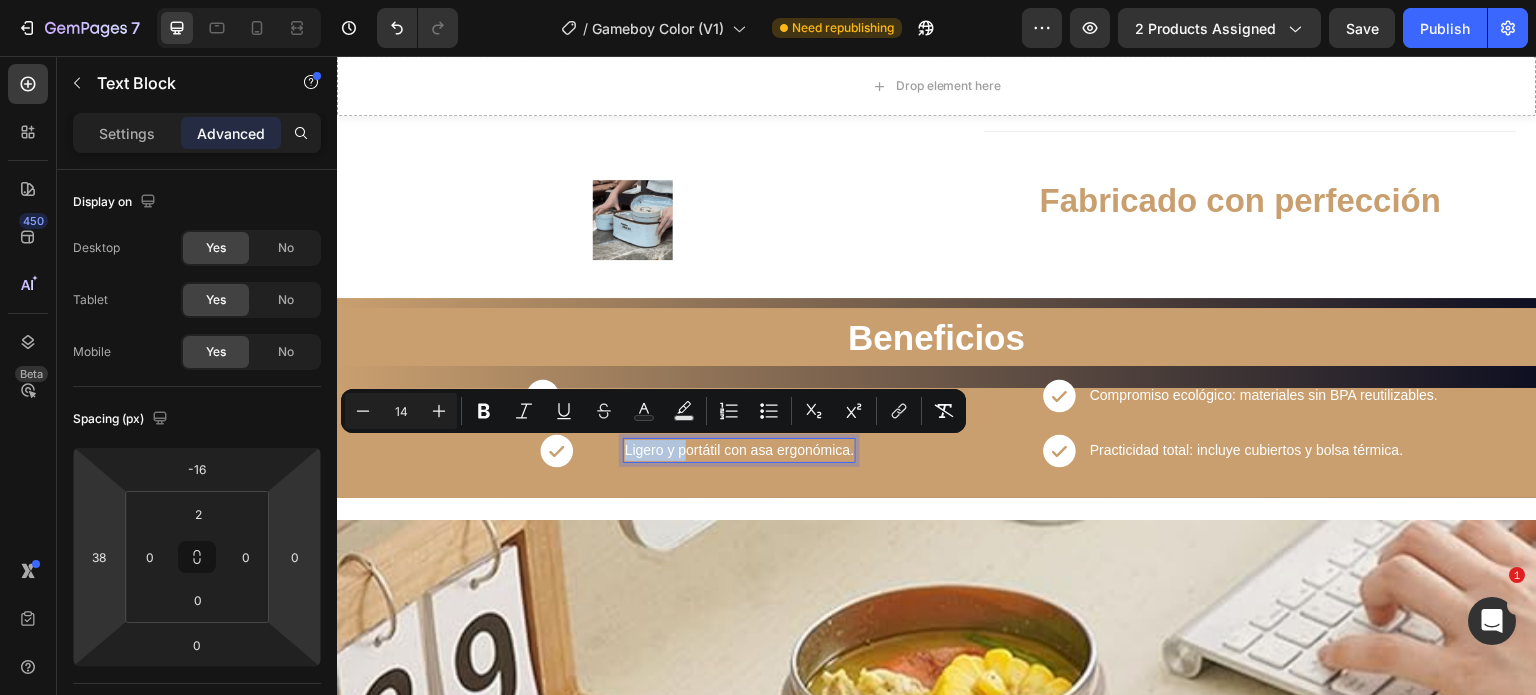 click on "Ligero y portátil con asa ergonómica." at bounding box center [740, 451] 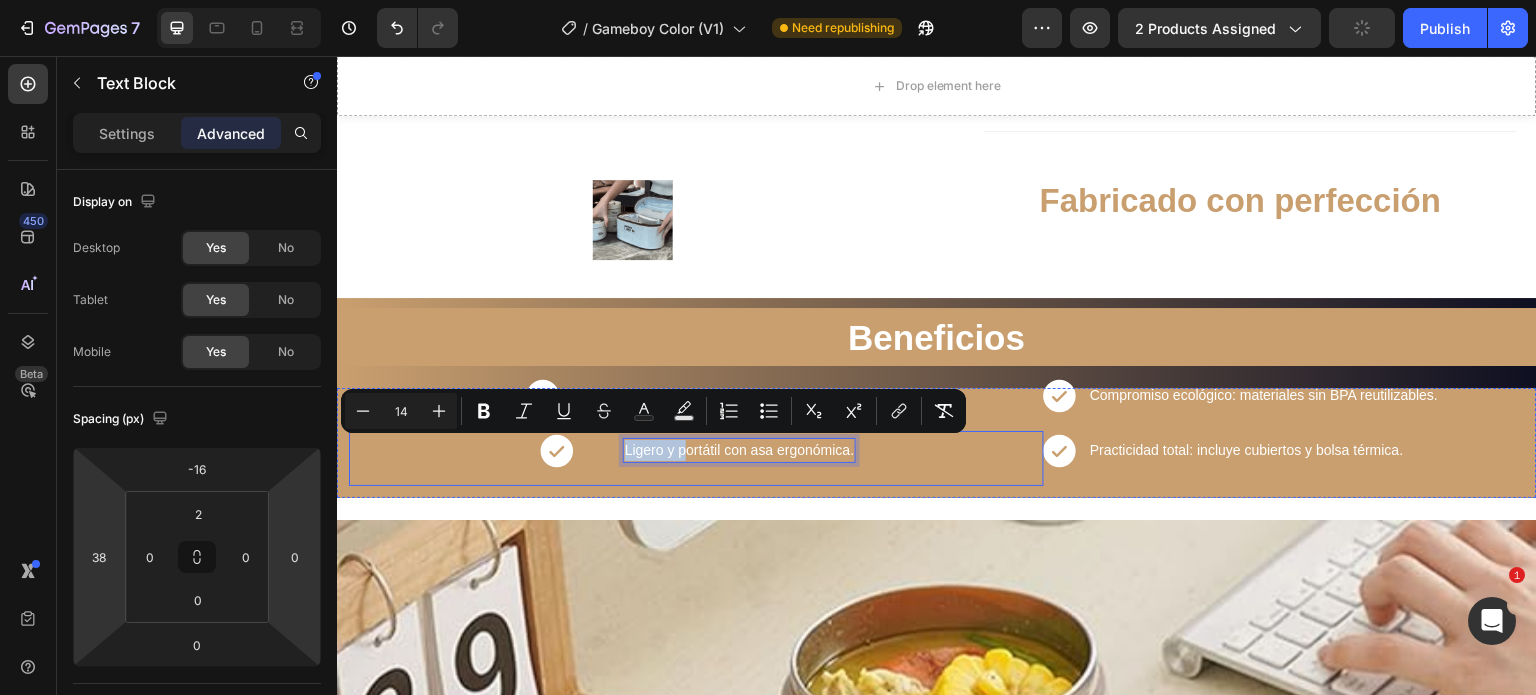 click on "Icon Ligero y portátil con asa ergonómica. Text Block   0 Row" at bounding box center [696, 458] 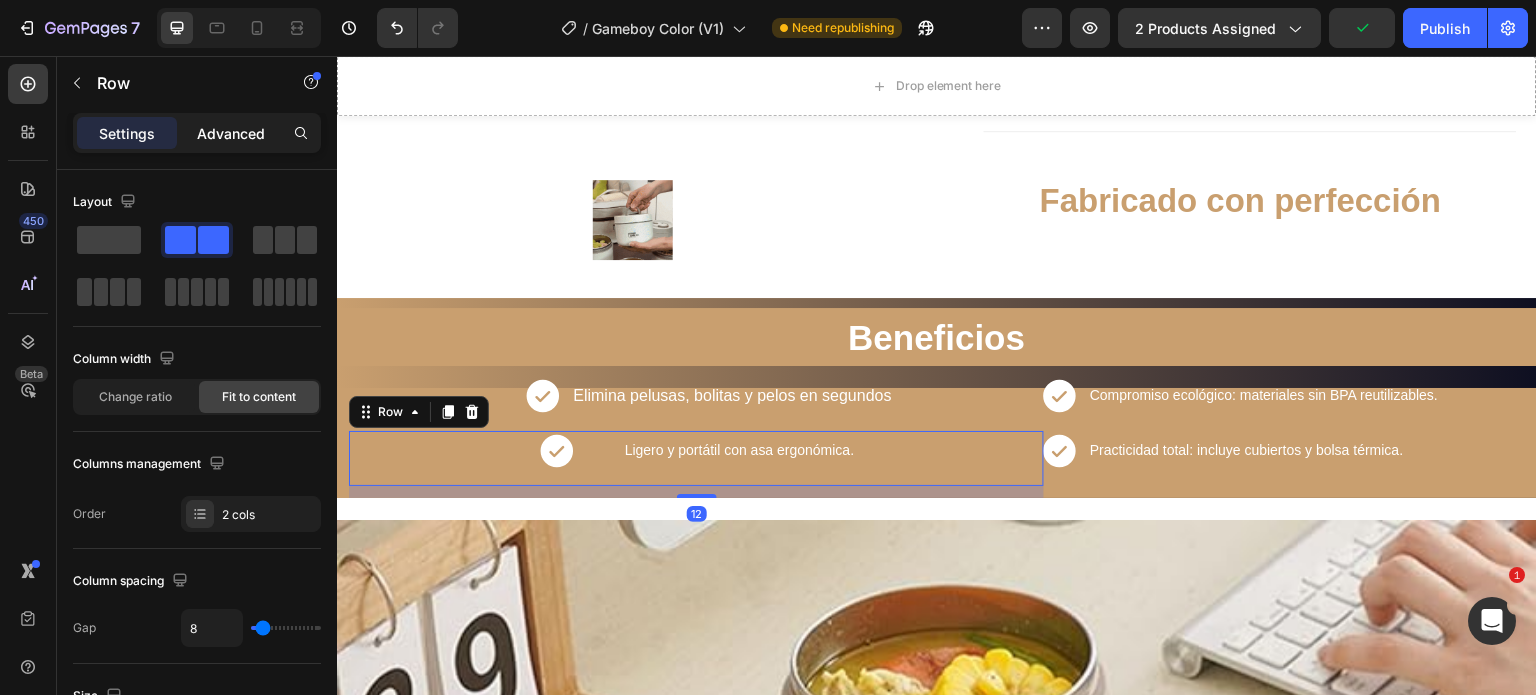 click on "Advanced" at bounding box center [231, 133] 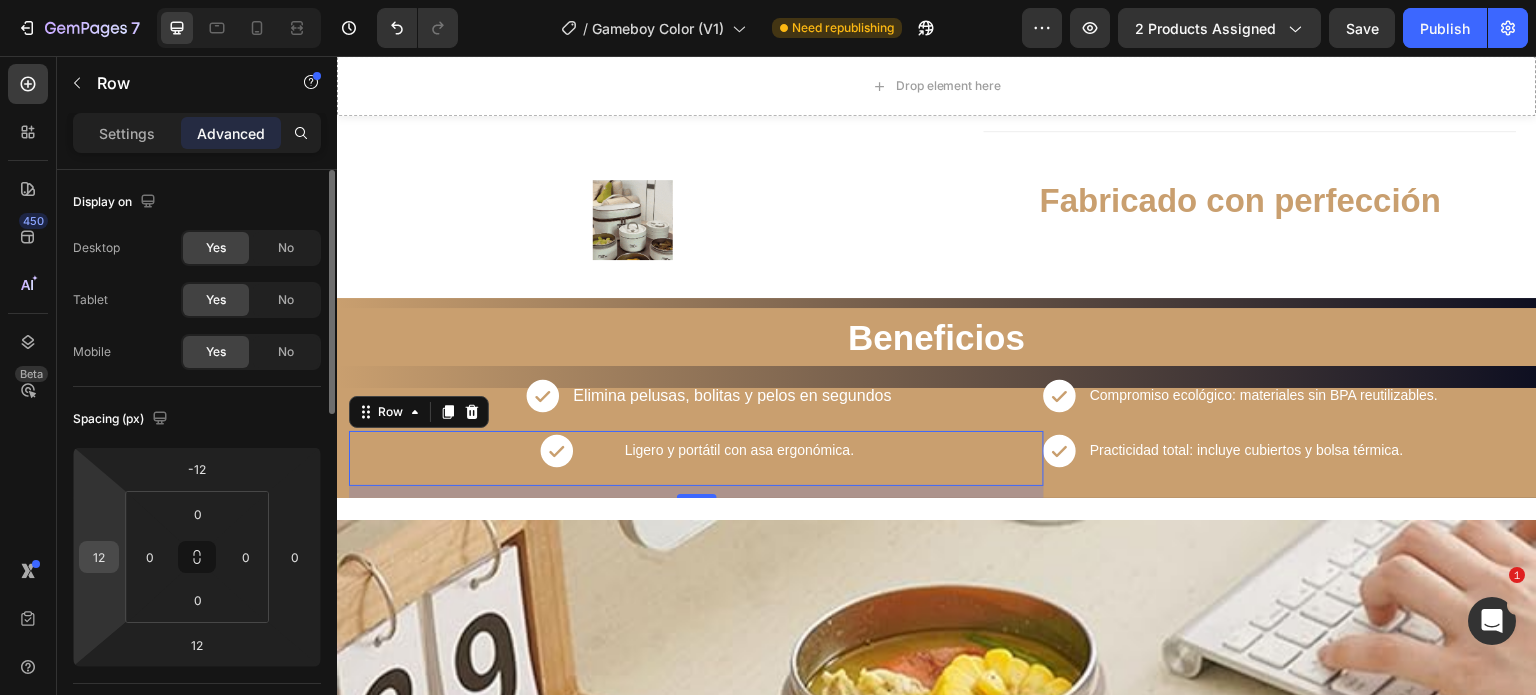 click on "12" at bounding box center (99, 557) 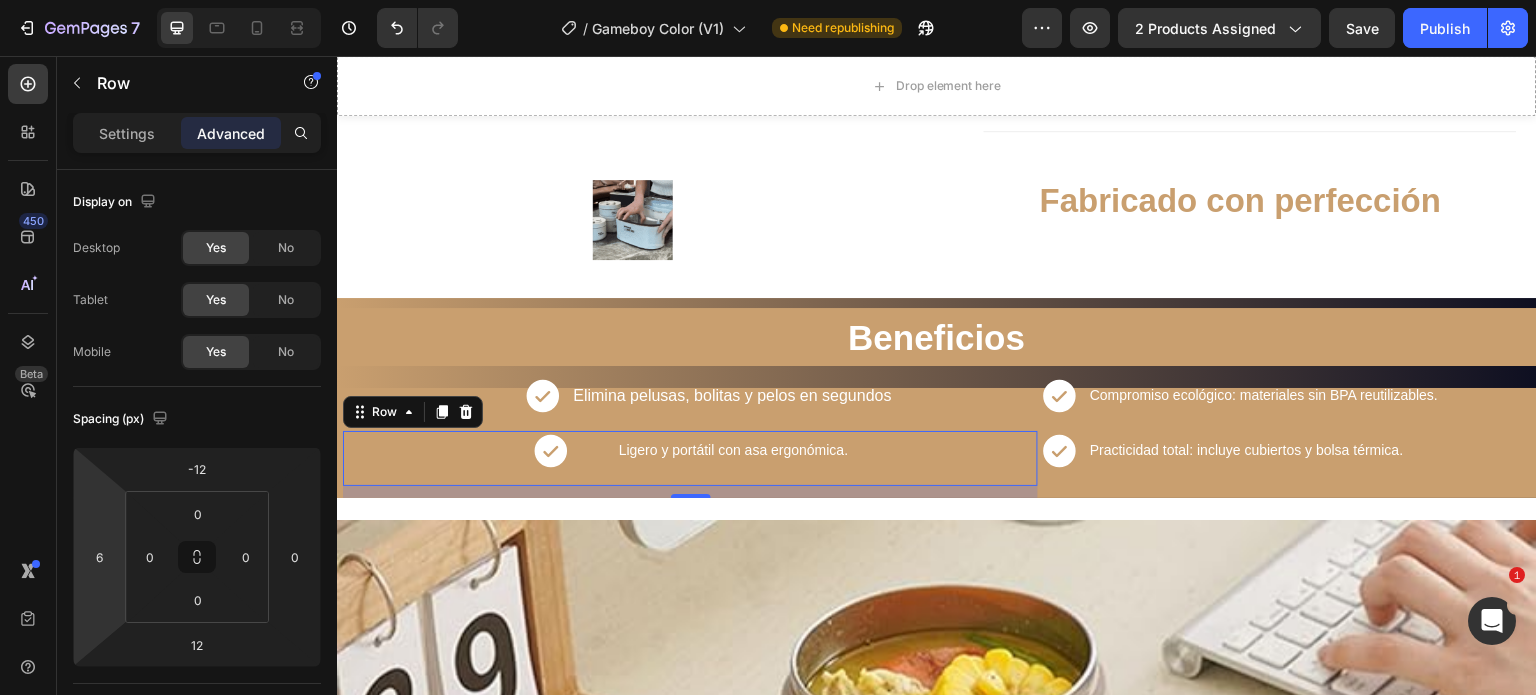 drag, startPoint x: 88, startPoint y: 521, endPoint x: 110, endPoint y: 521, distance: 22 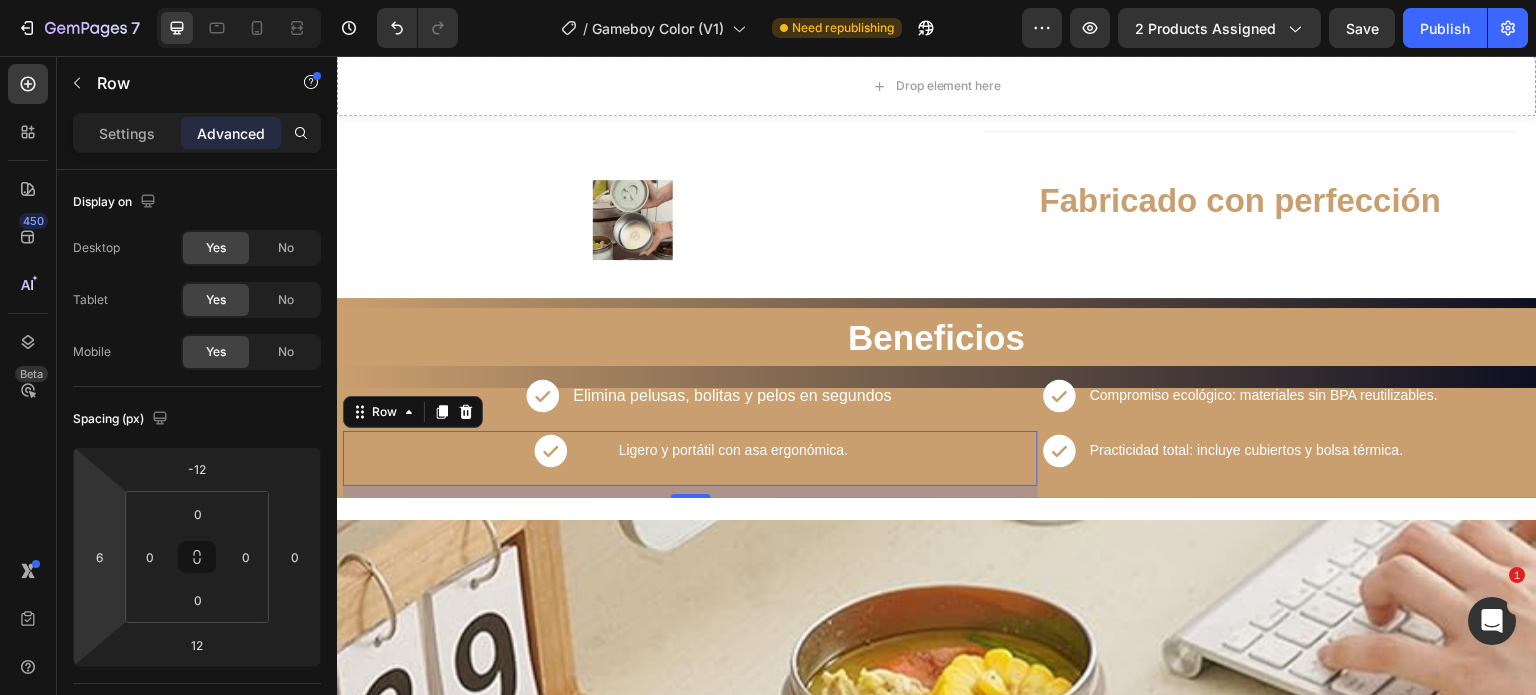 click on "7   /  Gameboy Color (V1) Need republishing Preview 2 products assigned  Save   Publish  450 Beta Sections(18) Elements(84) Section Element Hero Section Product Detail Brands Trusted Badges Guarantee Product Breakdown How to use Testimonials Compare Bundle FAQs Social Proof Brand Story Product List Collection Blog List Contact Sticky Add to Cart Custom Footer Browse Library 450 Layout
Row
Row
Row
Row Text
Heading
Text Block Button
Button
Button Media
Image
Image
Video" at bounding box center [768, 0] 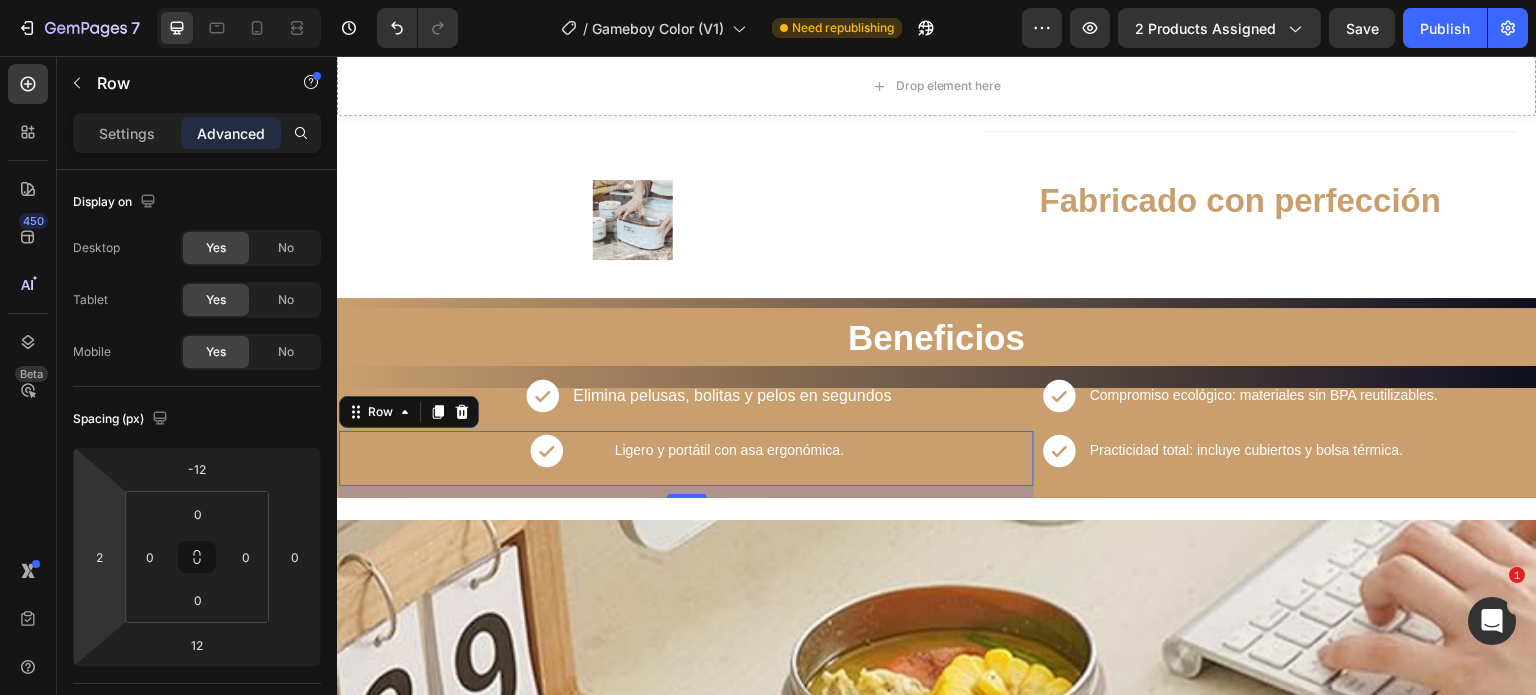 type on "0" 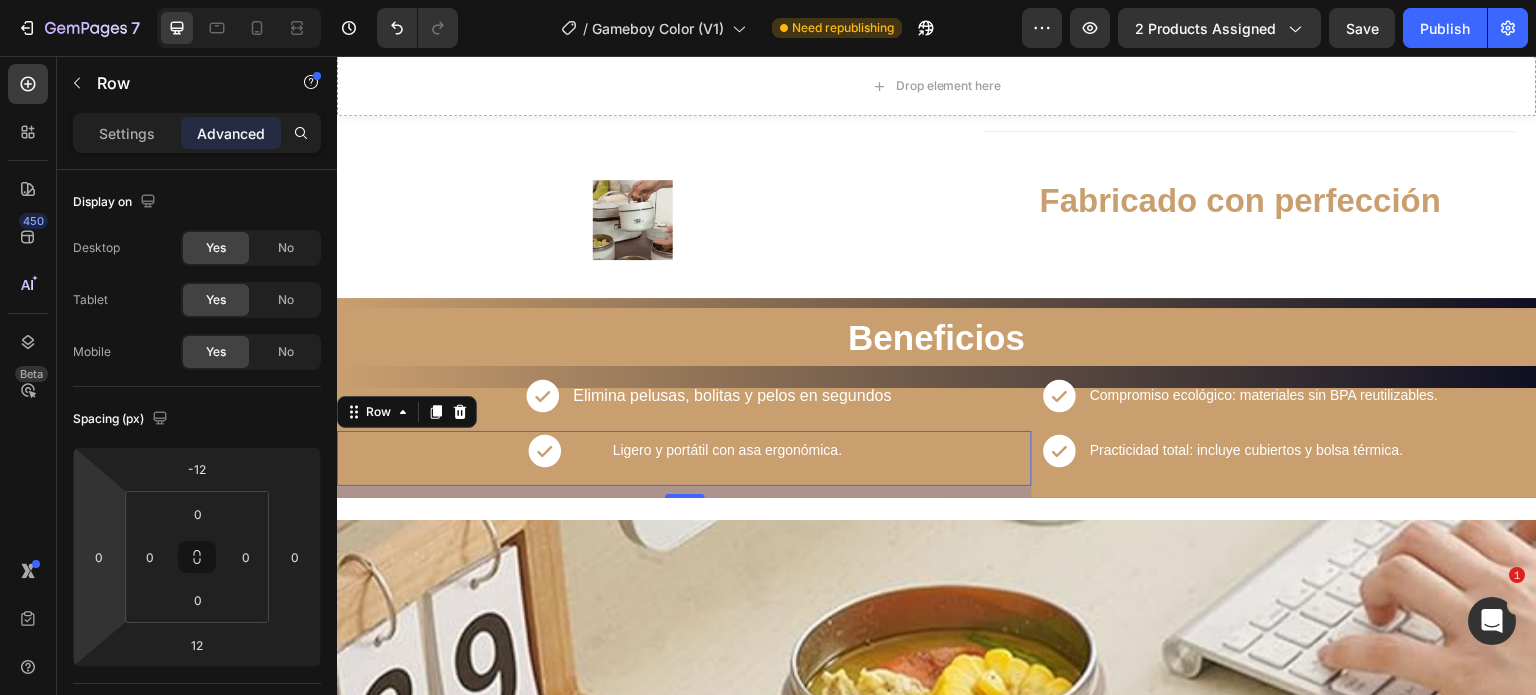 drag, startPoint x: 85, startPoint y: 525, endPoint x: 112, endPoint y: 528, distance: 27.166155 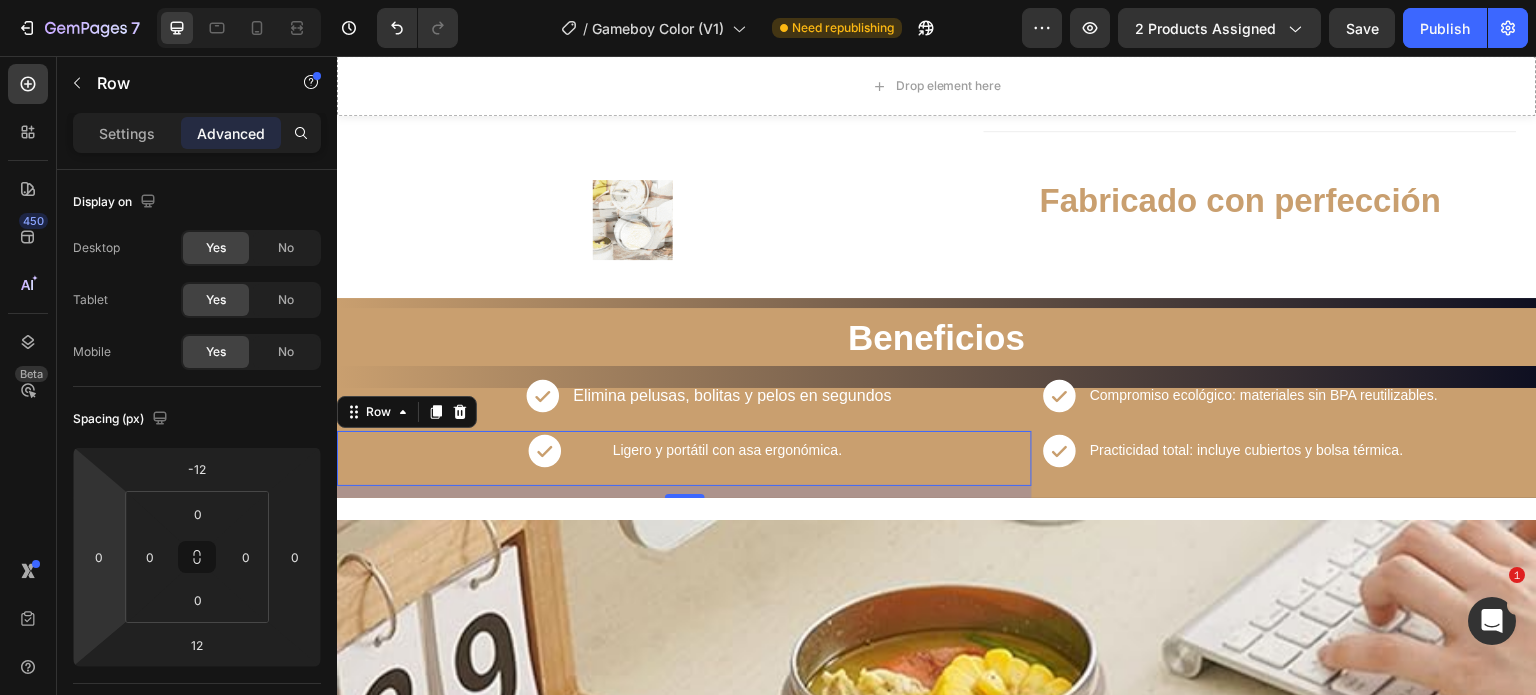 click on "7   /  Gameboy Color (V1) Need republishing Preview 2 products assigned  Save   Publish  450 Beta Sections(18) Elements(84) Section Element Hero Section Product Detail Brands Trusted Badges Guarantee Product Breakdown How to use Testimonials Compare Bundle FAQs Social Proof Brand Story Product List Collection Blog List Contact Sticky Add to Cart Custom Footer Browse Library 450 Layout
Row
Row
Row
Row Text
Heading
Text Block Button
Button
Button Media
Image
Image
Video" at bounding box center (768, 0) 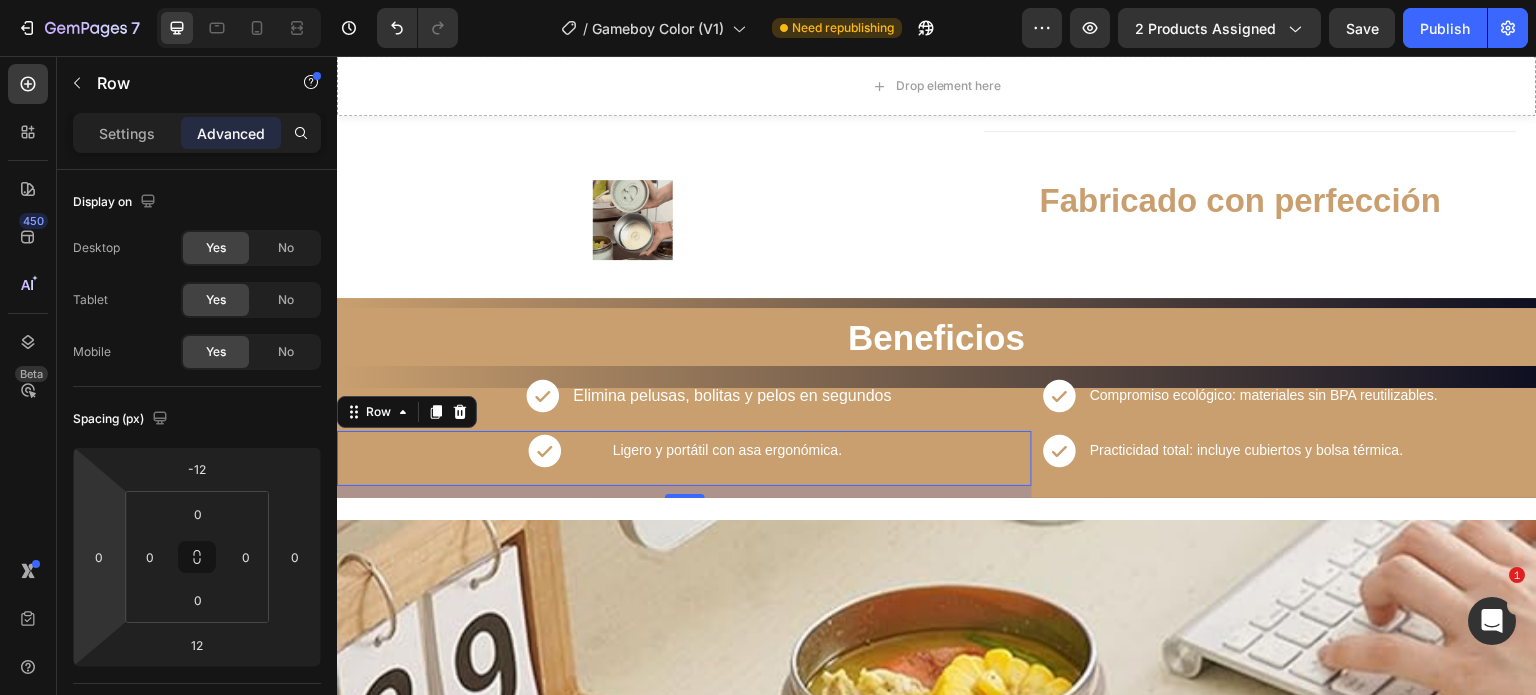 click on "Icon Ligero y portátil con asa ergonómica. Text Block Row   12" at bounding box center [684, 458] 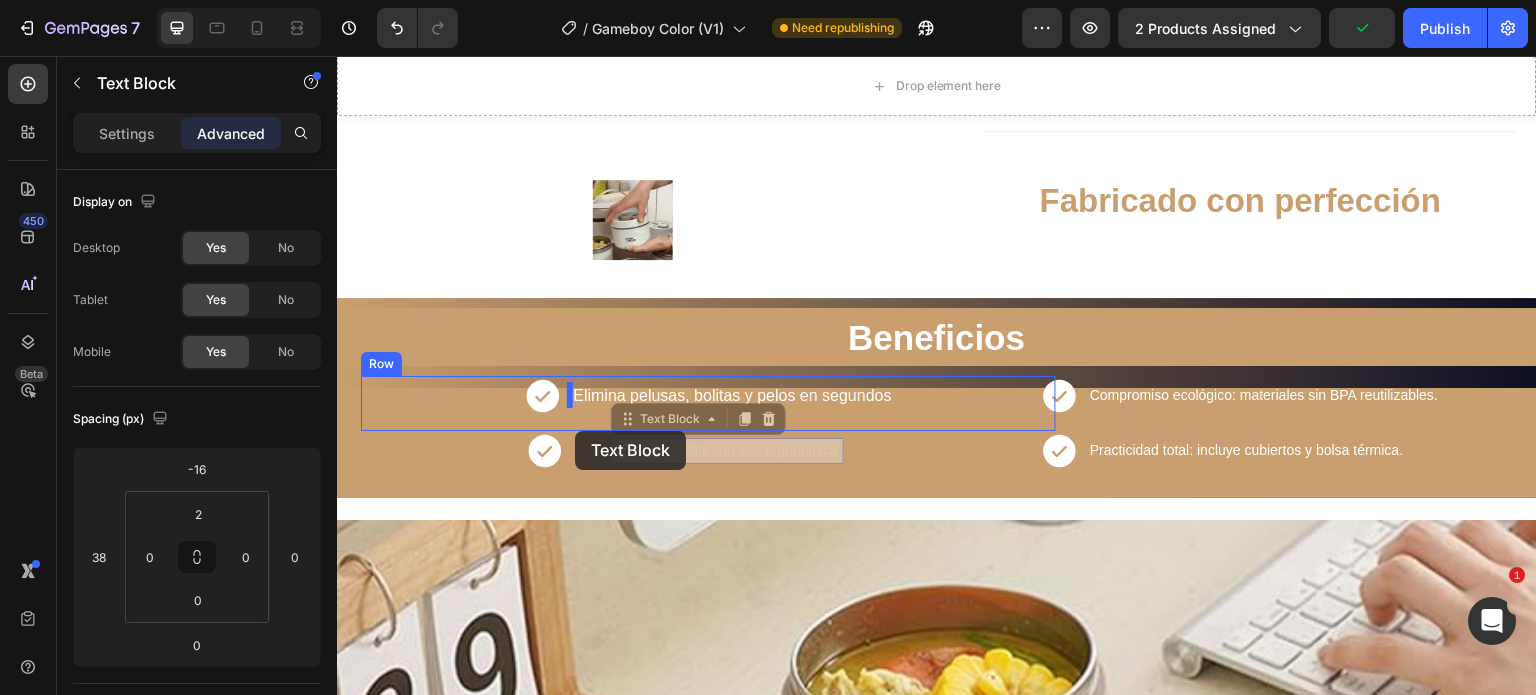 drag, startPoint x: 624, startPoint y: 428, endPoint x: 575, endPoint y: 431, distance: 49.09175 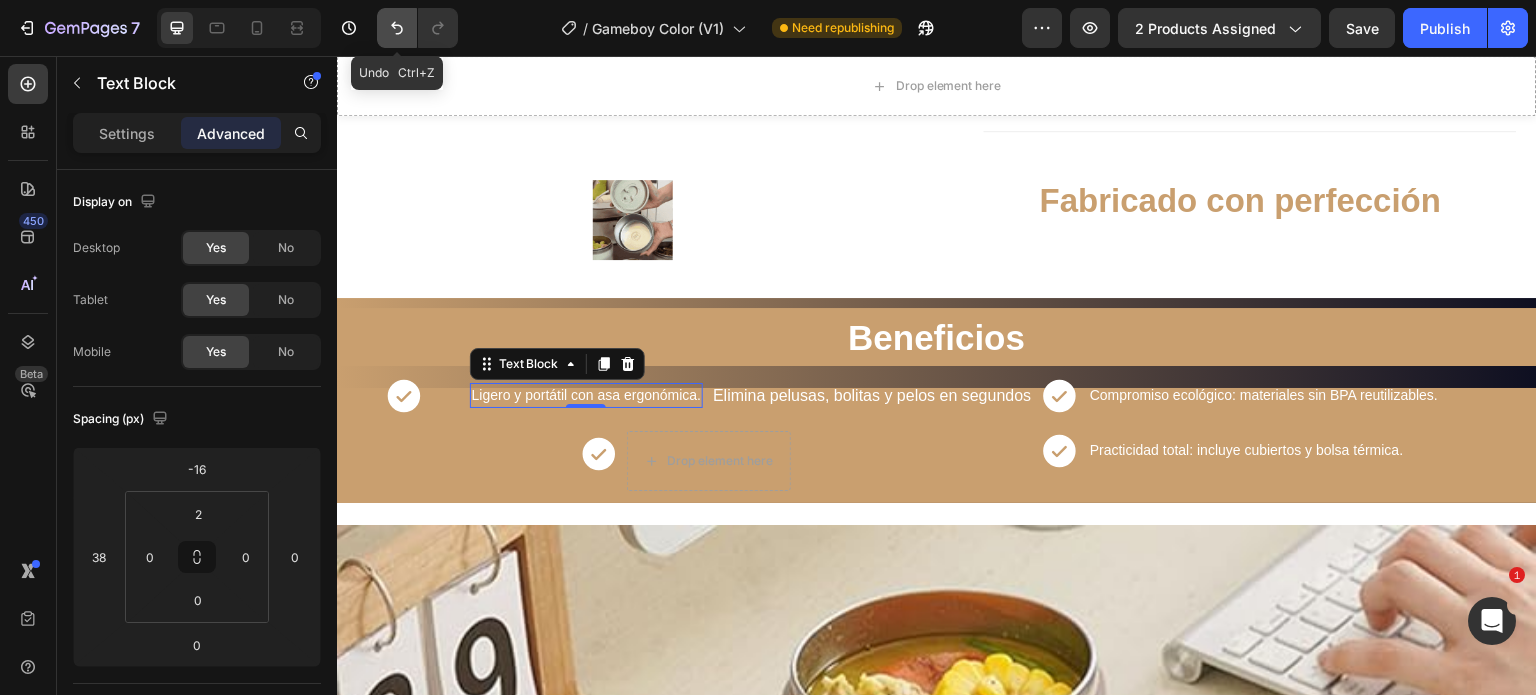 click 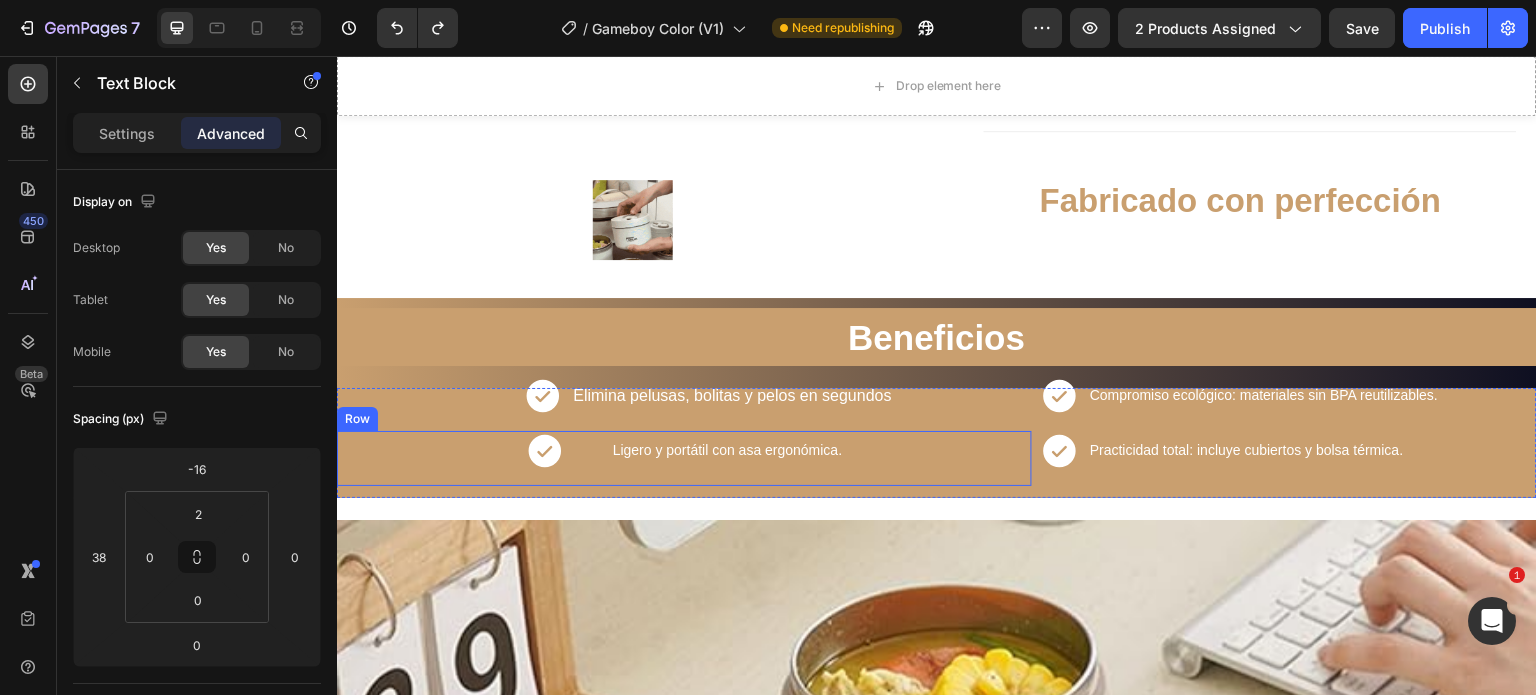 click on "Icon Ligero y portátil con asa ergonómica. Text Block Row" at bounding box center [684, 458] 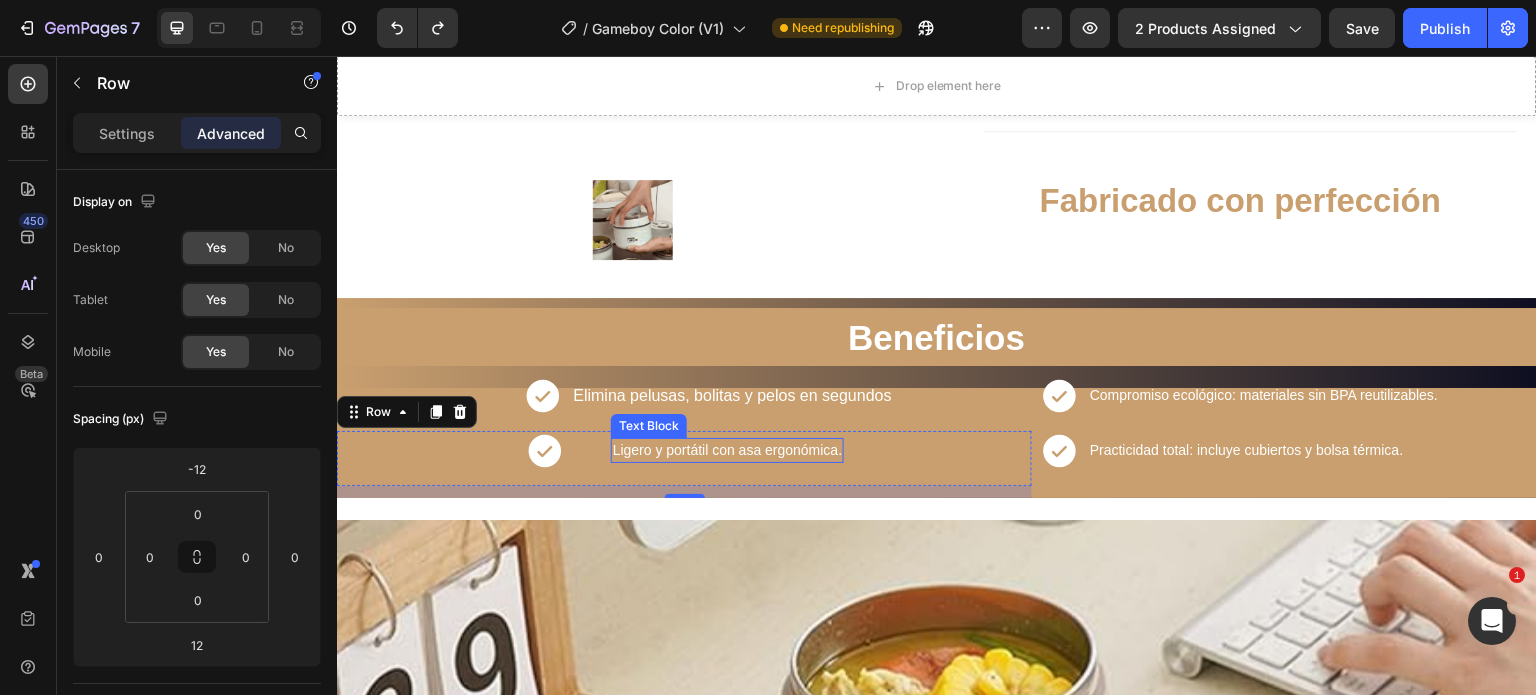 click on "Ligero y portátil con asa ergonómica." at bounding box center (728, 450) 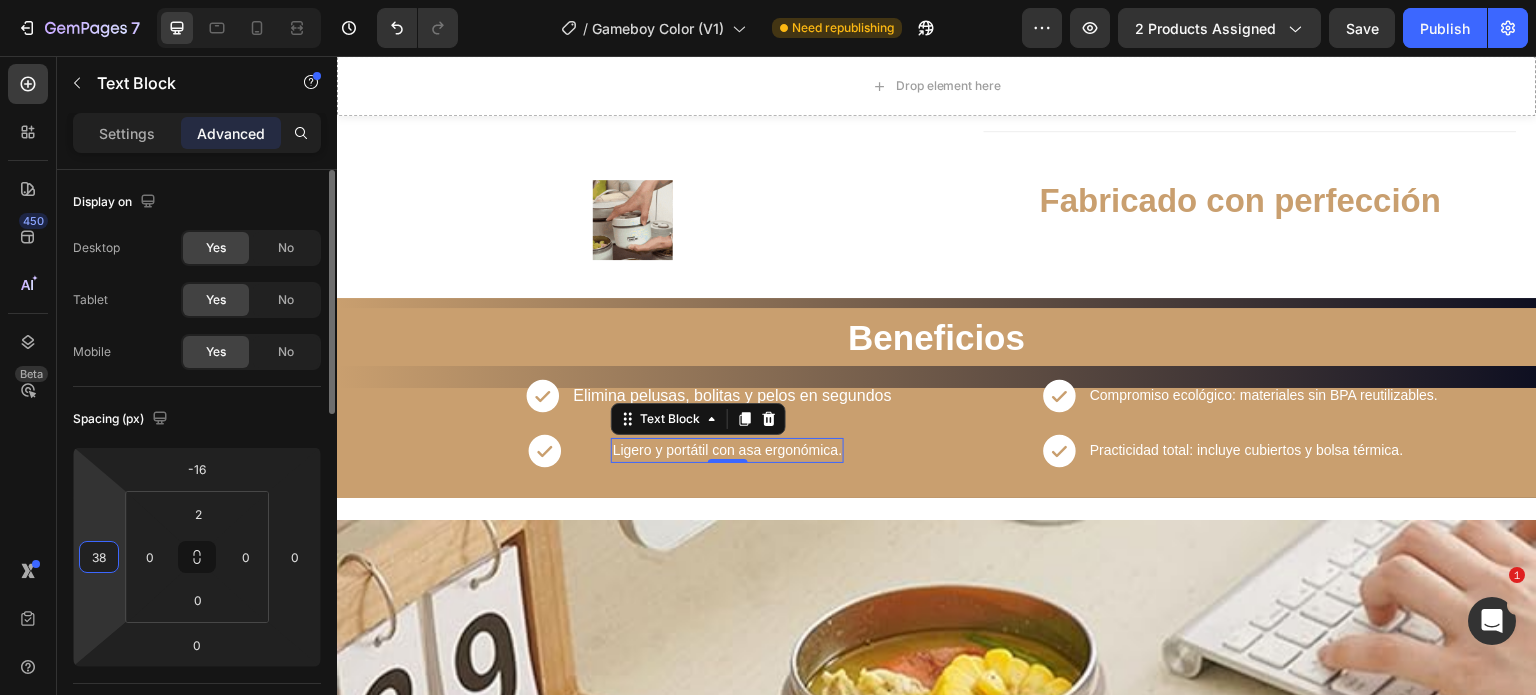 click on "7   /  Gameboy Color (V1) Need republishing Preview 2 products assigned  Save   Publish  450 Beta Sections(18) Elements(84) Section Element Hero Section Product Detail Brands Trusted Badges Guarantee Product Breakdown How to use Testimonials Compare Bundle FAQs Social Proof Brand Story Product List Collection Blog List Contact Sticky Add to Cart Custom Footer Browse Library 450 Layout
Row
Row
Row
Row Text
Heading
Text Block Button
Button
Button Media
Image
Image
Video" at bounding box center (768, 0) 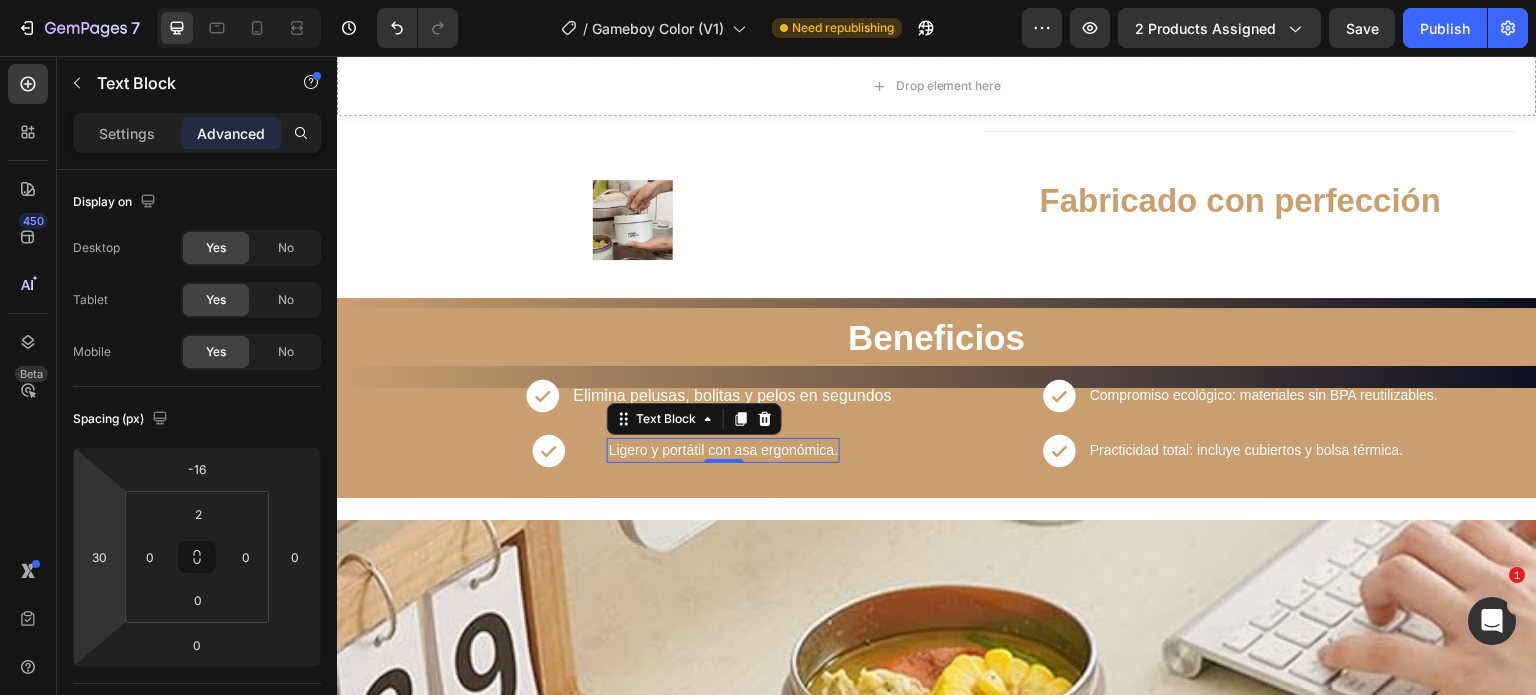 drag, startPoint x: 89, startPoint y: 526, endPoint x: 112, endPoint y: 529, distance: 23.194826 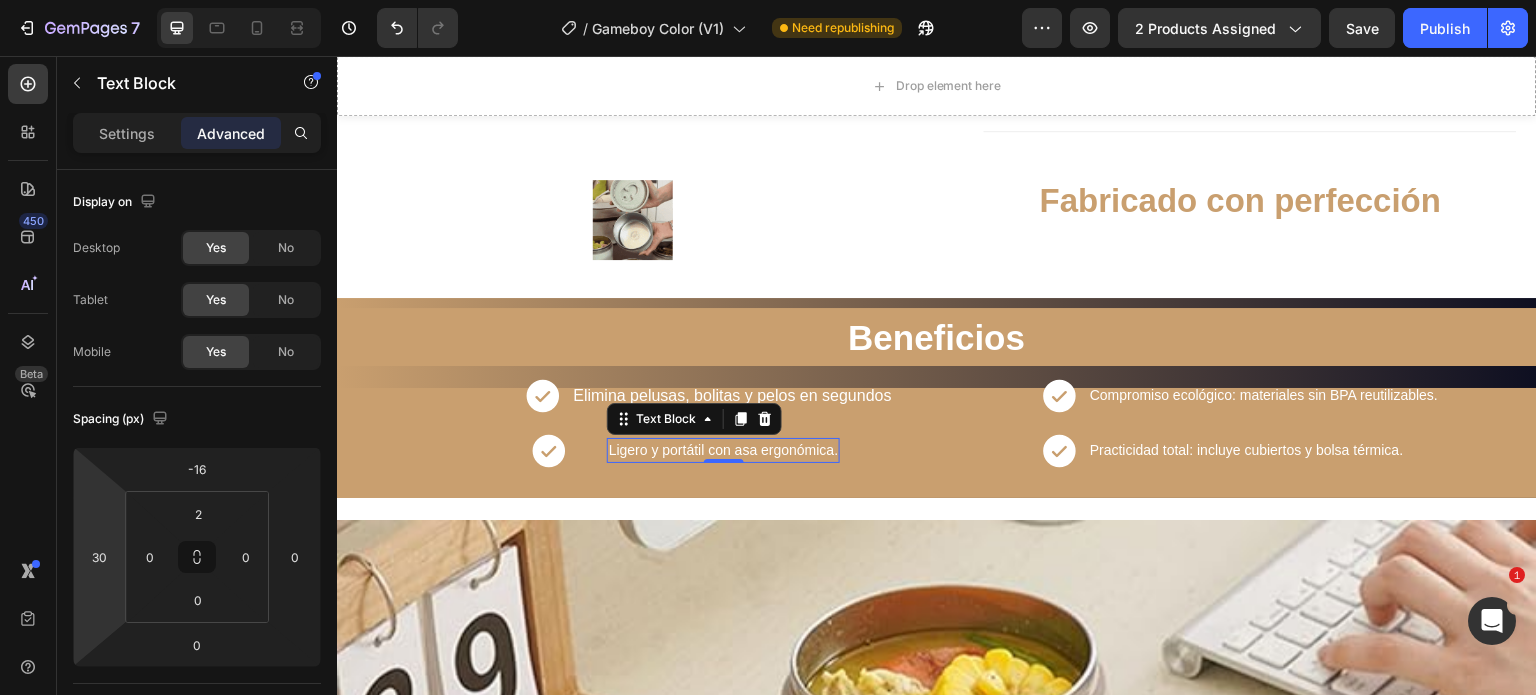 click on "7   /  Gameboy Color (V1) Need republishing Preview 2 products assigned  Save   Publish  450 Beta Sections(18) Elements(84) Section Element Hero Section Product Detail Brands Trusted Badges Guarantee Product Breakdown How to use Testimonials Compare Bundle FAQs Social Proof Brand Story Product List Collection Blog List Contact Sticky Add to Cart Custom Footer Browse Library 450 Layout
Row
Row
Row
Row Text
Heading
Text Block Button
Button
Button Media
Image
Image
Video" at bounding box center (768, 0) 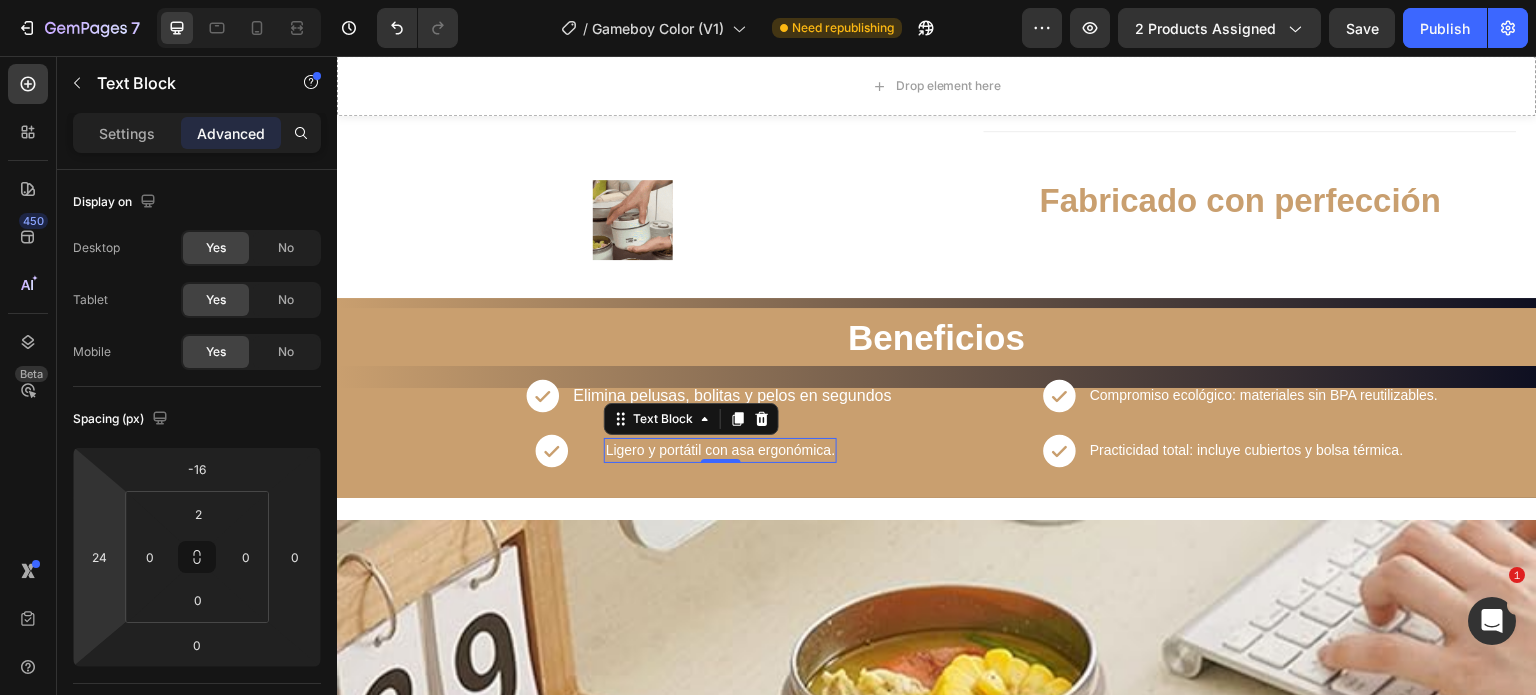 drag, startPoint x: 92, startPoint y: 524, endPoint x: 112, endPoint y: 527, distance: 20.22375 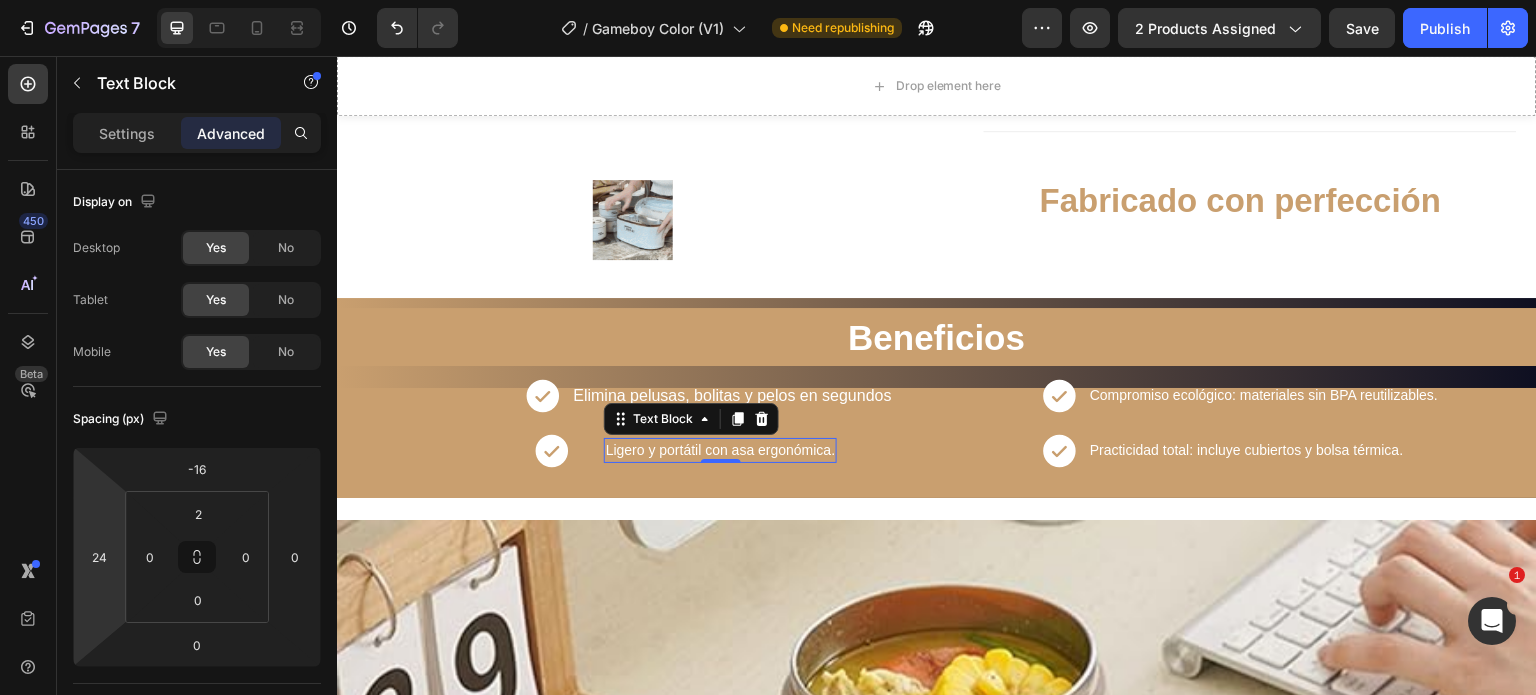 click on "7   /  Gameboy Color (V1) Need republishing Preview 2 products assigned  Save   Publish  450 Beta Sections(18) Elements(84) Section Element Hero Section Product Detail Brands Trusted Badges Guarantee Product Breakdown How to use Testimonials Compare Bundle FAQs Social Proof Brand Story Product List Collection Blog List Contact Sticky Add to Cart Custom Footer Browse Library 450 Layout
Row
Row
Row
Row Text
Heading
Text Block Button
Button
Button Media
Image
Image
Video" at bounding box center [768, 0] 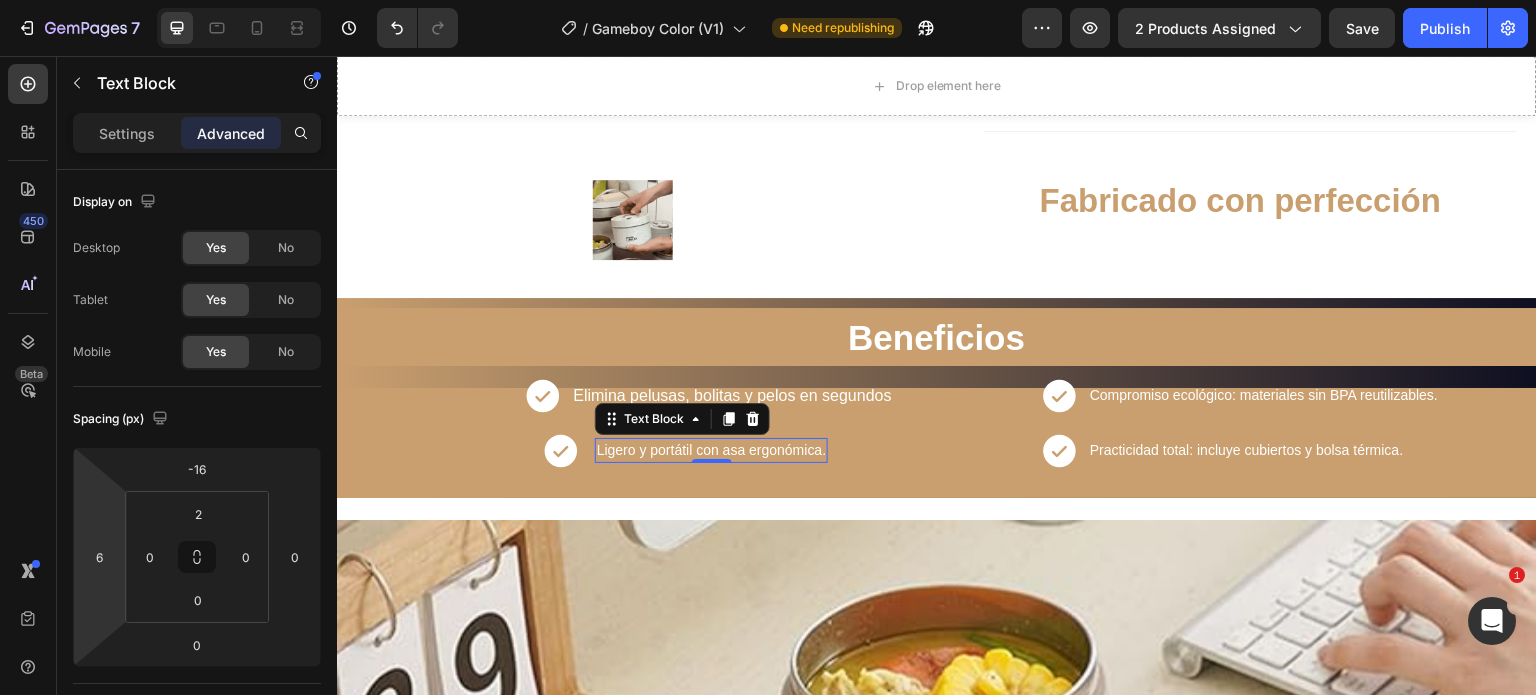 drag, startPoint x: 96, startPoint y: 522, endPoint x: 124, endPoint y: 529, distance: 28.86174 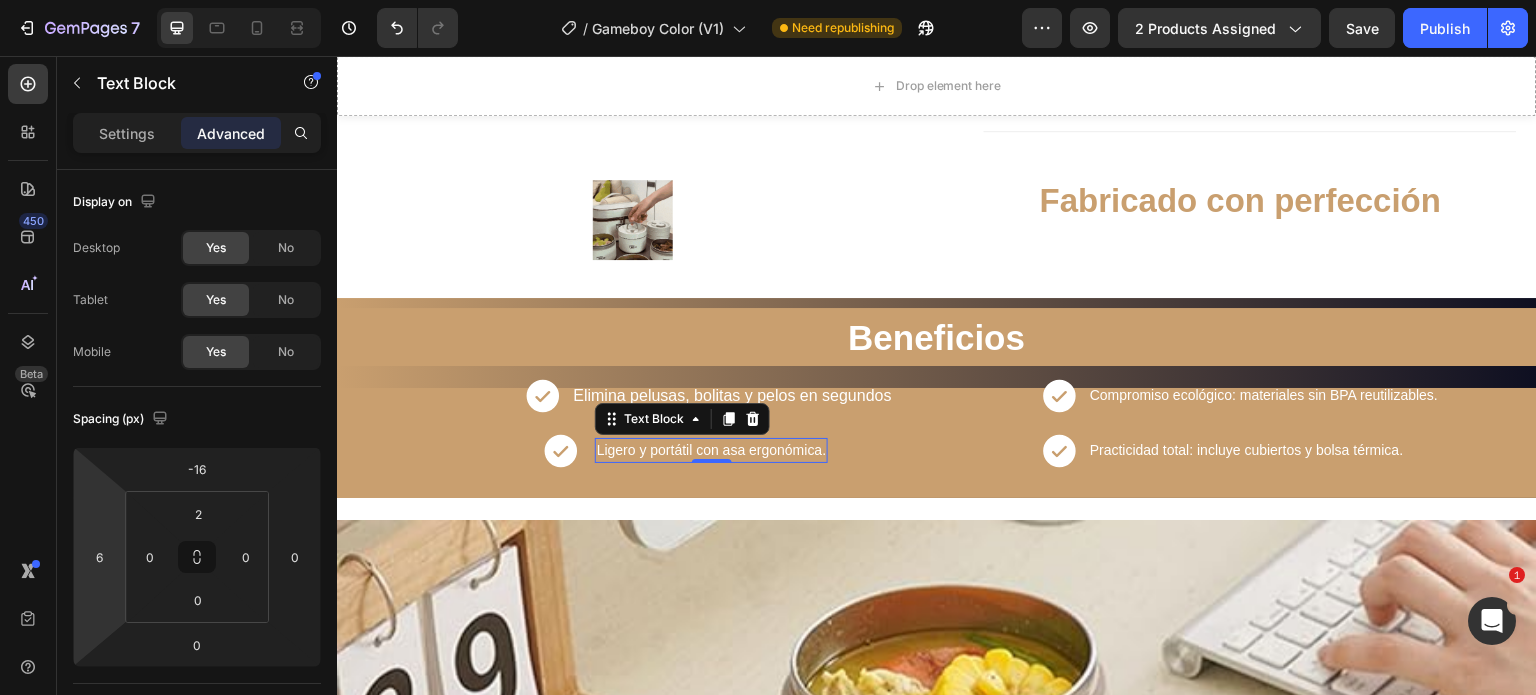 click on "7   /  Gameboy Color (V1) Need republishing Preview 2 products assigned  Save   Publish  450 Beta Sections(18) Elements(84) Section Element Hero Section Product Detail Brands Trusted Badges Guarantee Product Breakdown How to use Testimonials Compare Bundle FAQs Social Proof Brand Story Product List Collection Blog List Contact Sticky Add to Cart Custom Footer Browse Library 450 Layout
Row
Row
Row
Row Text
Heading
Text Block Button
Button
Button Media
Image
Image
Video" at bounding box center (768, 0) 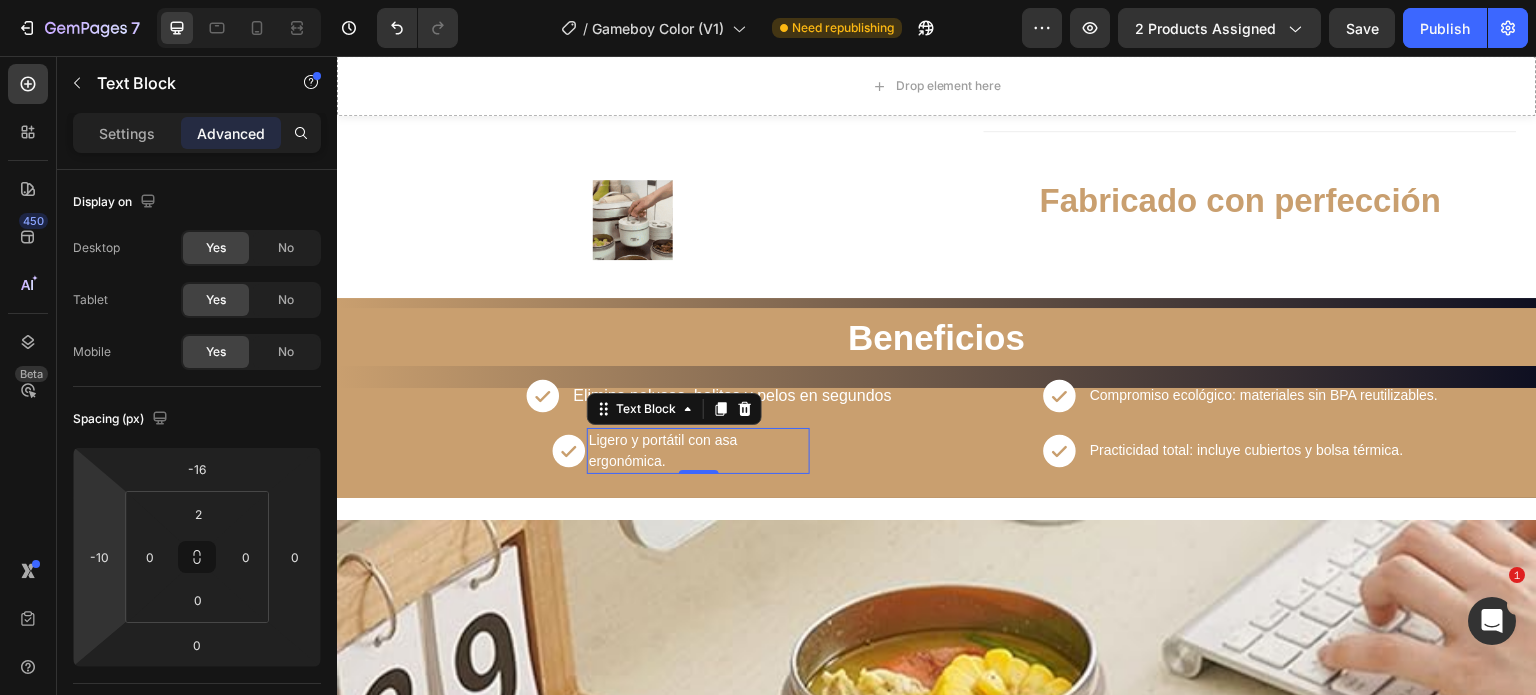 click on "7   /  Gameboy Color (V1) Need republishing Preview 2 products assigned  Save   Publish  450 Beta Sections(18) Elements(84) Section Element Hero Section Product Detail Brands Trusted Badges Guarantee Product Breakdown How to use Testimonials Compare Bundle FAQs Social Proof Brand Story Product List Collection Blog List Contact Sticky Add to Cart Custom Footer Browse Library 450 Layout
Row
Row
Row
Row Text
Heading
Text Block Button
Button
Button Media
Image
Image
Video" at bounding box center [768, 0] 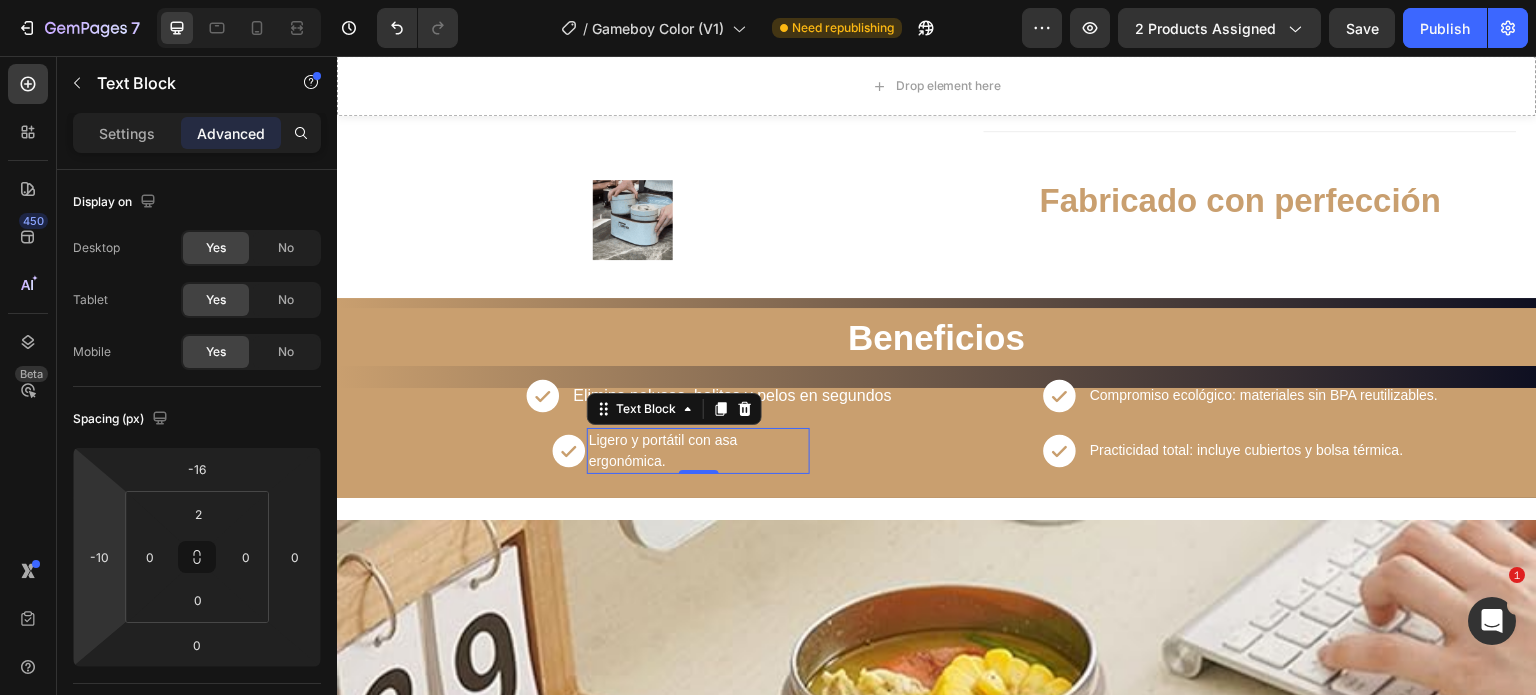 click on "7   /  Gameboy Color (V1) Need republishing Preview 2 products assigned  Save   Publish  450 Beta Sections(18) Elements(84) Section Element Hero Section Product Detail Brands Trusted Badges Guarantee Product Breakdown How to use Testimonials Compare Bundle FAQs Social Proof Brand Story Product List Collection Blog List Contact Sticky Add to Cart Custom Footer Browse Library 450 Layout
Row
Row
Row
Row Text
Heading
Text Block Button
Button
Button Media
Image
Image
Video" at bounding box center (768, 0) 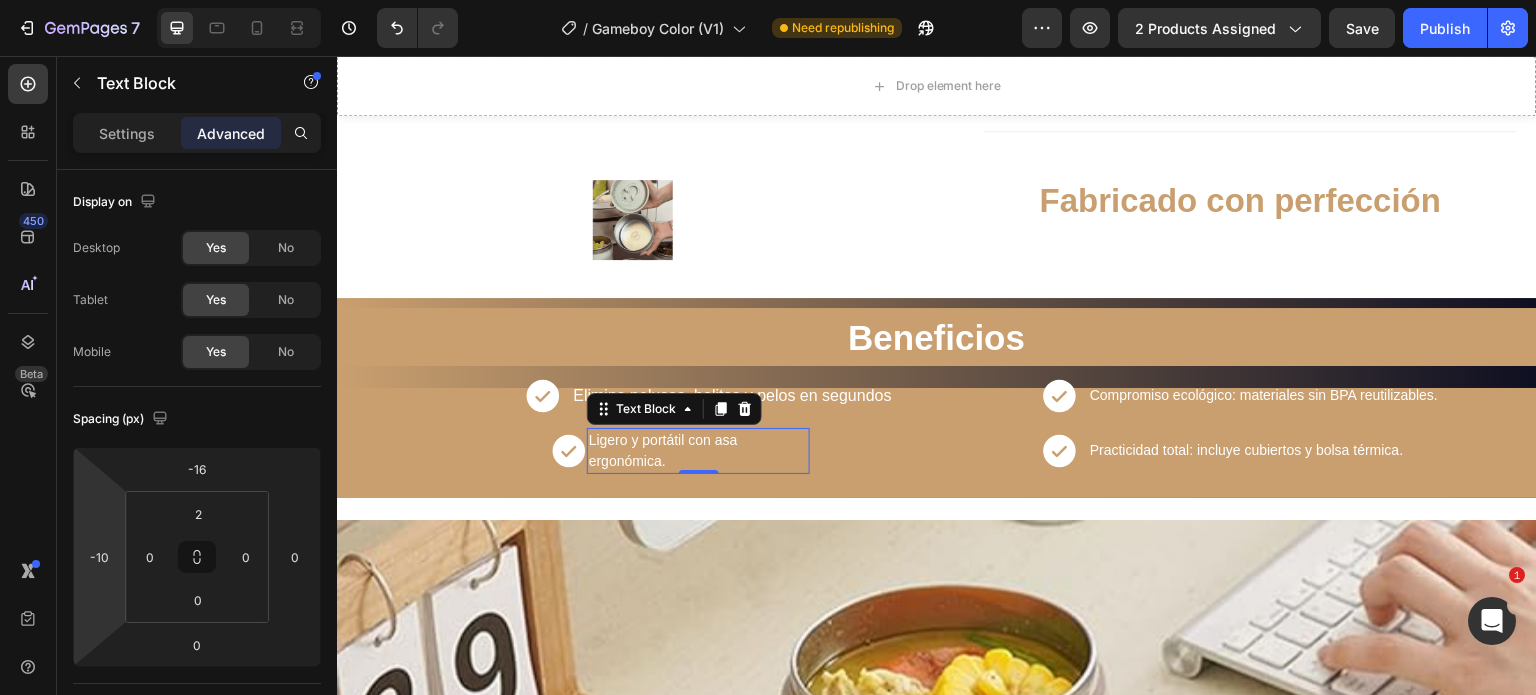 drag, startPoint x: 104, startPoint y: 527, endPoint x: 77, endPoint y: 527, distance: 27 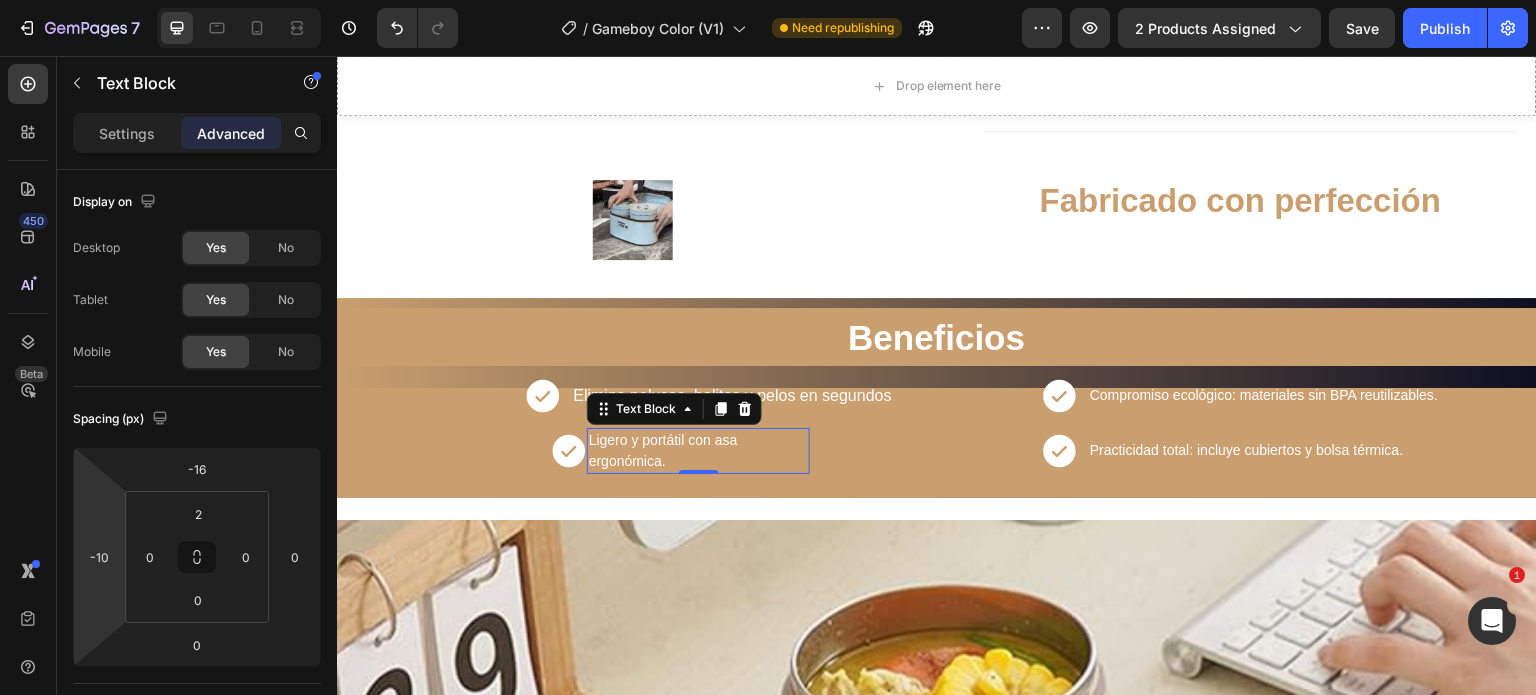 click on "7   /  Gameboy Color (V1) Need republishing Preview 2 products assigned  Save   Publish  450 Beta Sections(18) Elements(84) Section Element Hero Section Product Detail Brands Trusted Badges Guarantee Product Breakdown How to use Testimonials Compare Bundle FAQs Social Proof Brand Story Product List Collection Blog List Contact Sticky Add to Cart Custom Footer Browse Library 450 Layout
Row
Row
Row
Row Text
Heading
Text Block Button
Button
Button Media
Image
Image
Video" at bounding box center [768, 0] 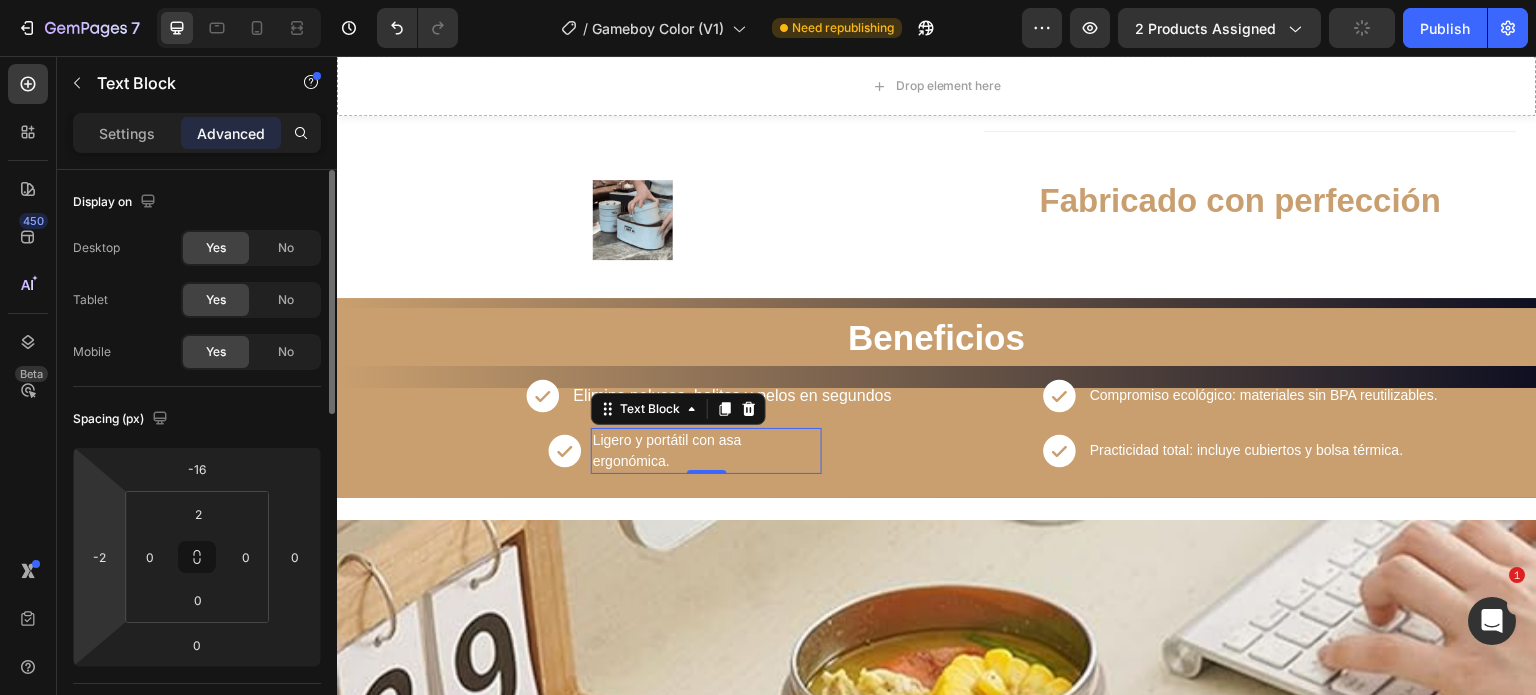 click on "7   /  Gameboy Color (V1) Need republishing Preview 2 products assigned  Publish  450 Beta Sections(18) Elements(84) Section Element Hero Section Product Detail Brands Trusted Badges Guarantee Product Breakdown How to use Testimonials Compare Bundle FAQs Social Proof Brand Story Product List Collection Blog List Contact Sticky Add to Cart Custom Footer Browse Library 450 Layout
Row
Row
Row
Row Text
Heading
Text Block Button
Button
Button Media
Image
Image" at bounding box center [768, 0] 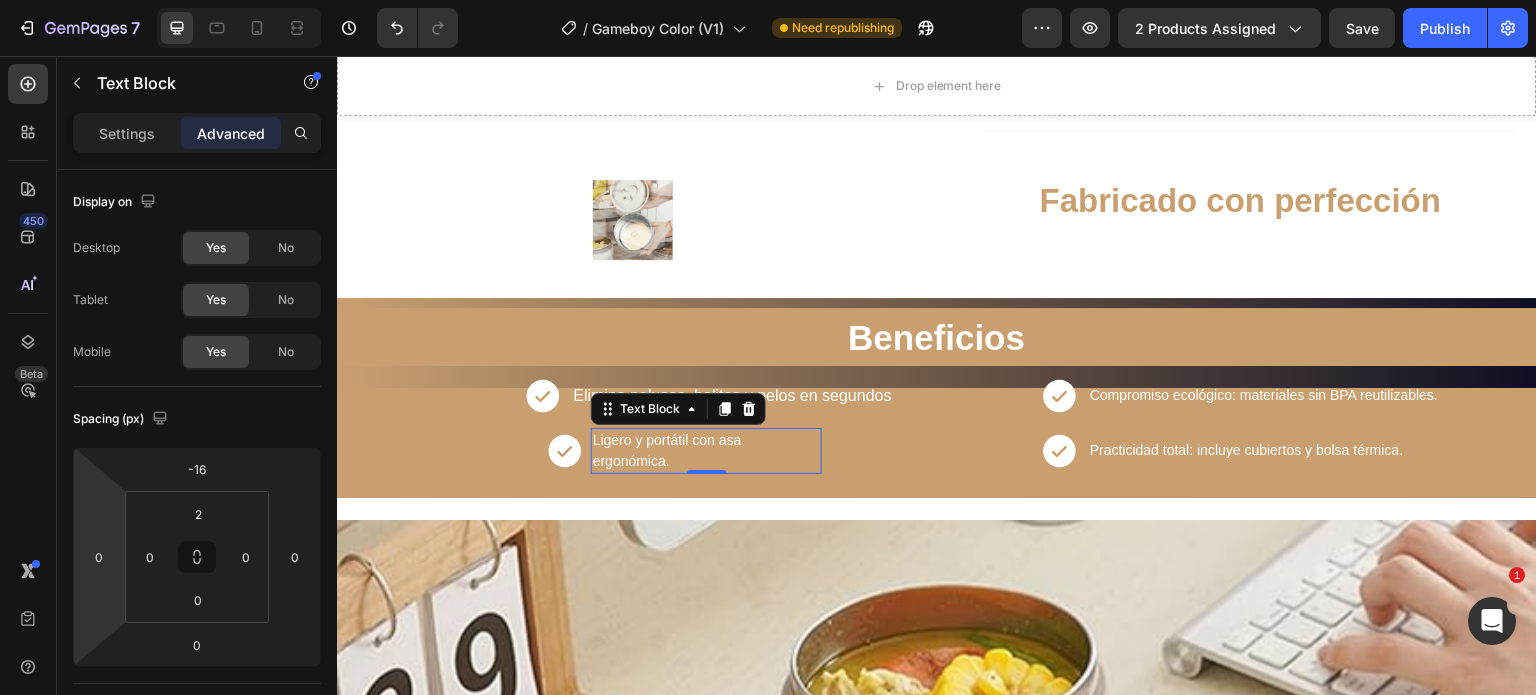 drag, startPoint x: 113, startPoint y: 527, endPoint x: 96, endPoint y: 526, distance: 17.029387 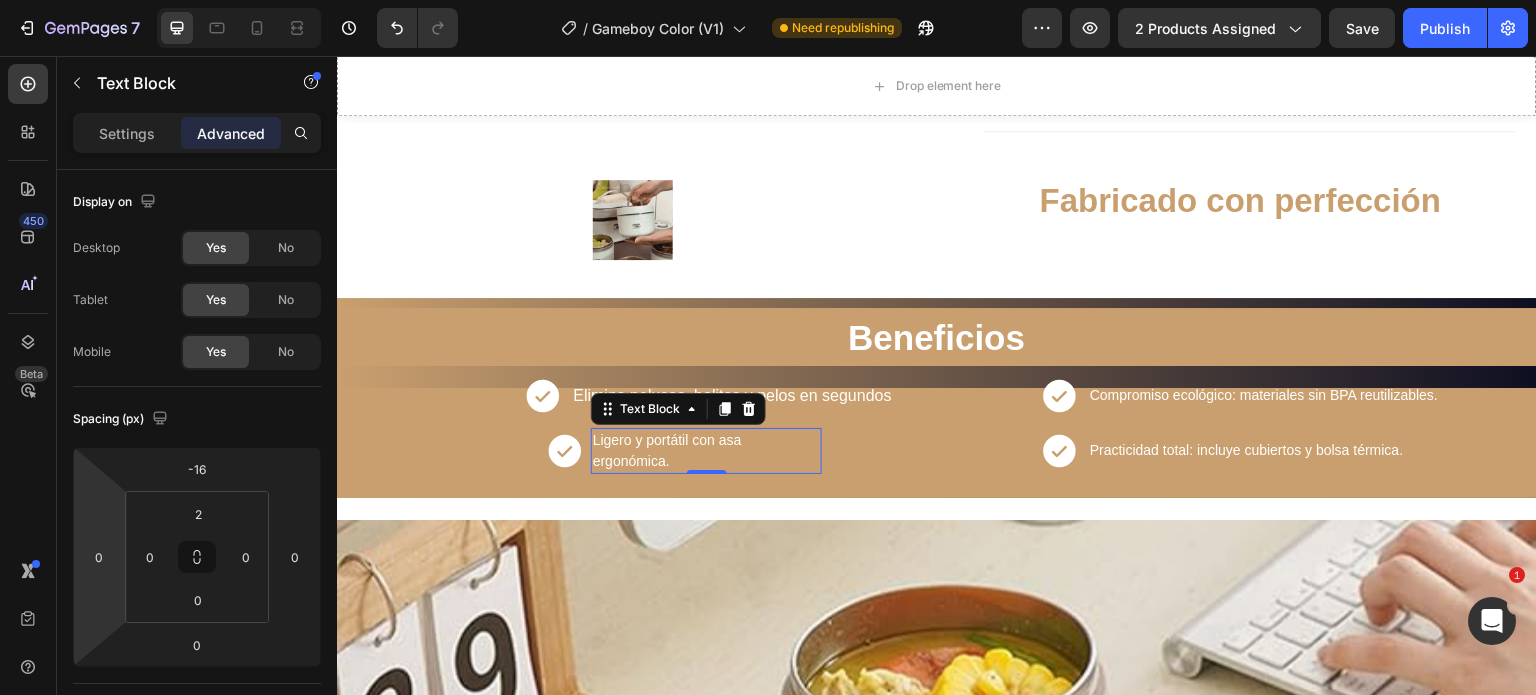 click on "7   /  Gameboy Color (V1) Need republishing Preview 2 products assigned  Save   Publish  450 Beta Sections(18) Elements(84) Section Element Hero Section Product Detail Brands Trusted Badges Guarantee Product Breakdown How to use Testimonials Compare Bundle FAQs Social Proof Brand Story Product List Collection Blog List Contact Sticky Add to Cart Custom Footer Browse Library 450 Layout
Row
Row
Row
Row Text
Heading
Text Block Button
Button
Button Media
Image
Image
Video" at bounding box center [768, 0] 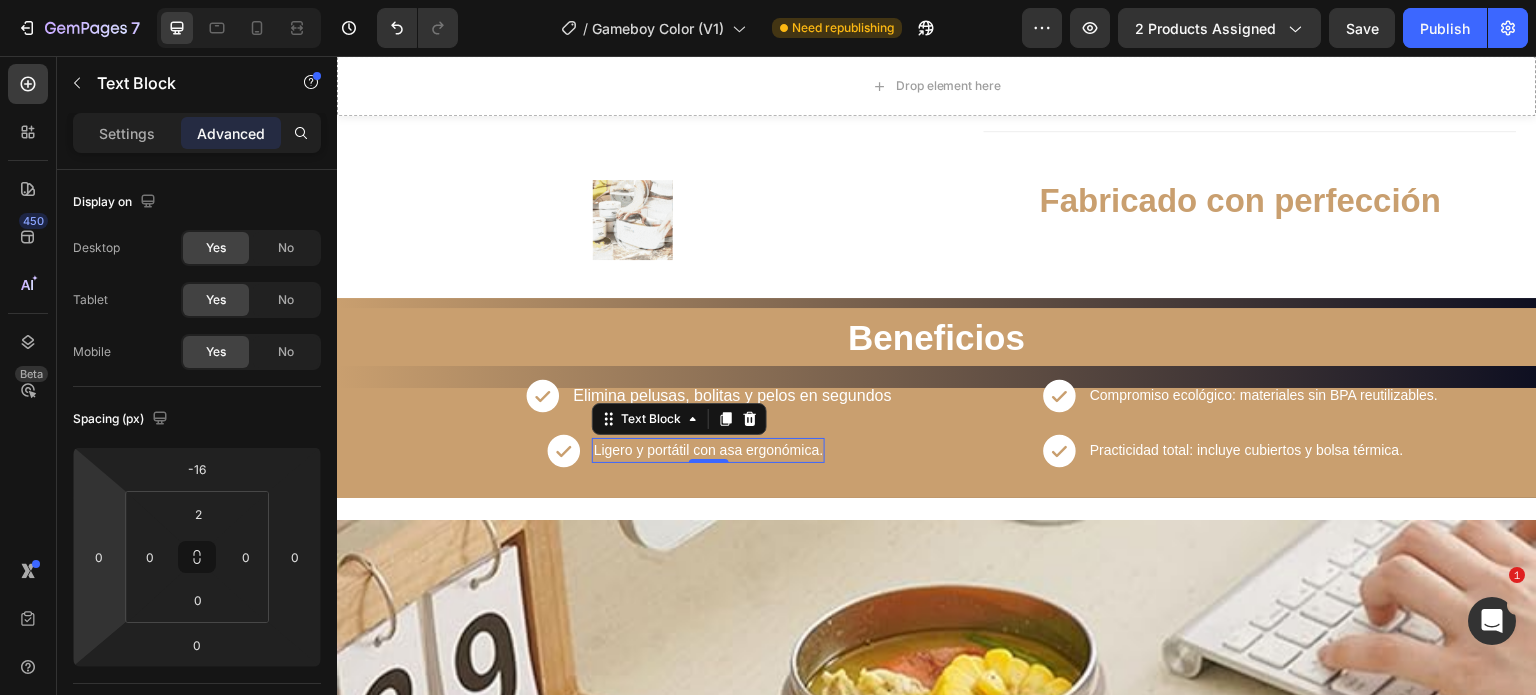 type on "2" 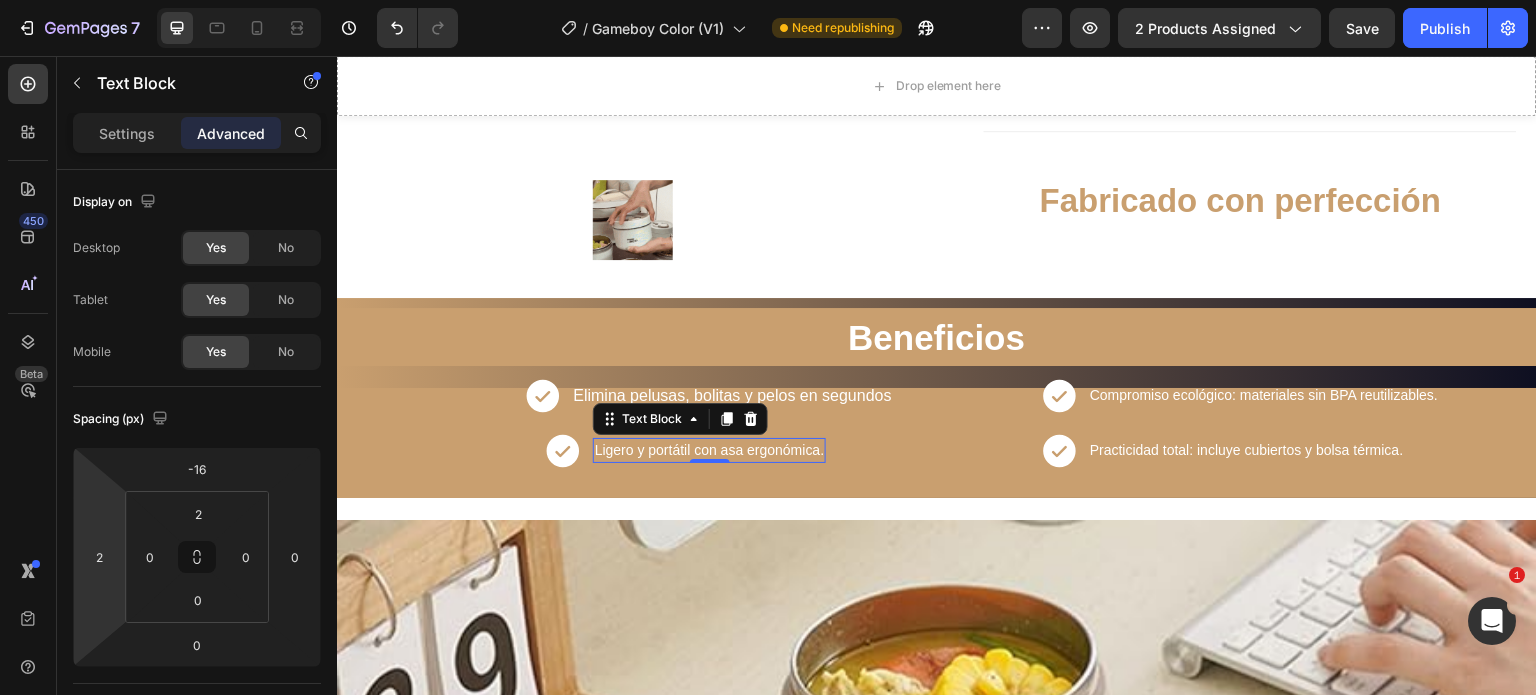 drag, startPoint x: 116, startPoint y: 526, endPoint x: 104, endPoint y: 525, distance: 12.0415945 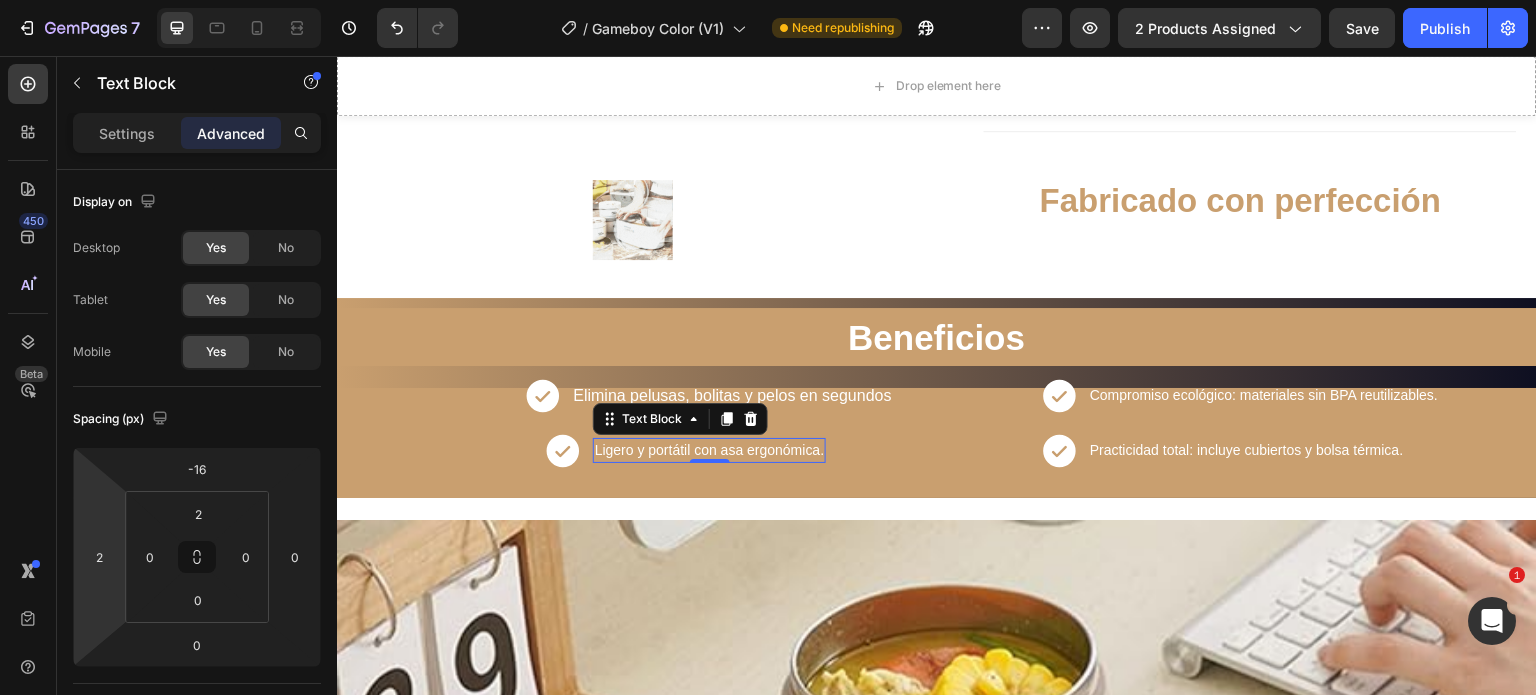 click on "7   /  Gameboy Color (V1) Need republishing Preview 2 products assigned  Save   Publish  450 Beta Sections(18) Elements(84) Section Element Hero Section Product Detail Brands Trusted Badges Guarantee Product Breakdown How to use Testimonials Compare Bundle FAQs Social Proof Brand Story Product List Collection Blog List Contact Sticky Add to Cart Custom Footer Browse Library 450 Layout
Row
Row
Row
Row Text
Heading
Text Block Button
Button
Button Media
Image
Image
Video" at bounding box center [768, 0] 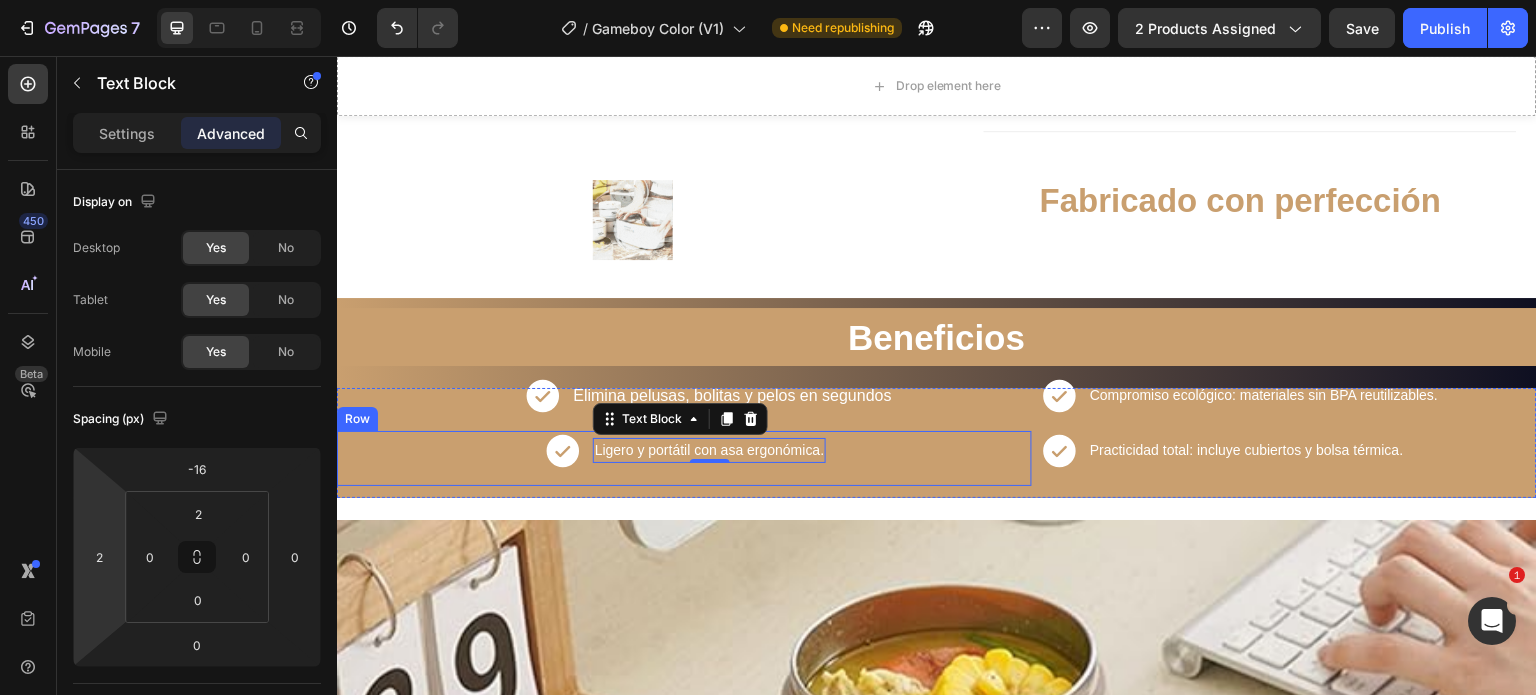 click on "Icon Ligero y portátil con asa ergonómica. Text Block   0 Row" at bounding box center [684, 458] 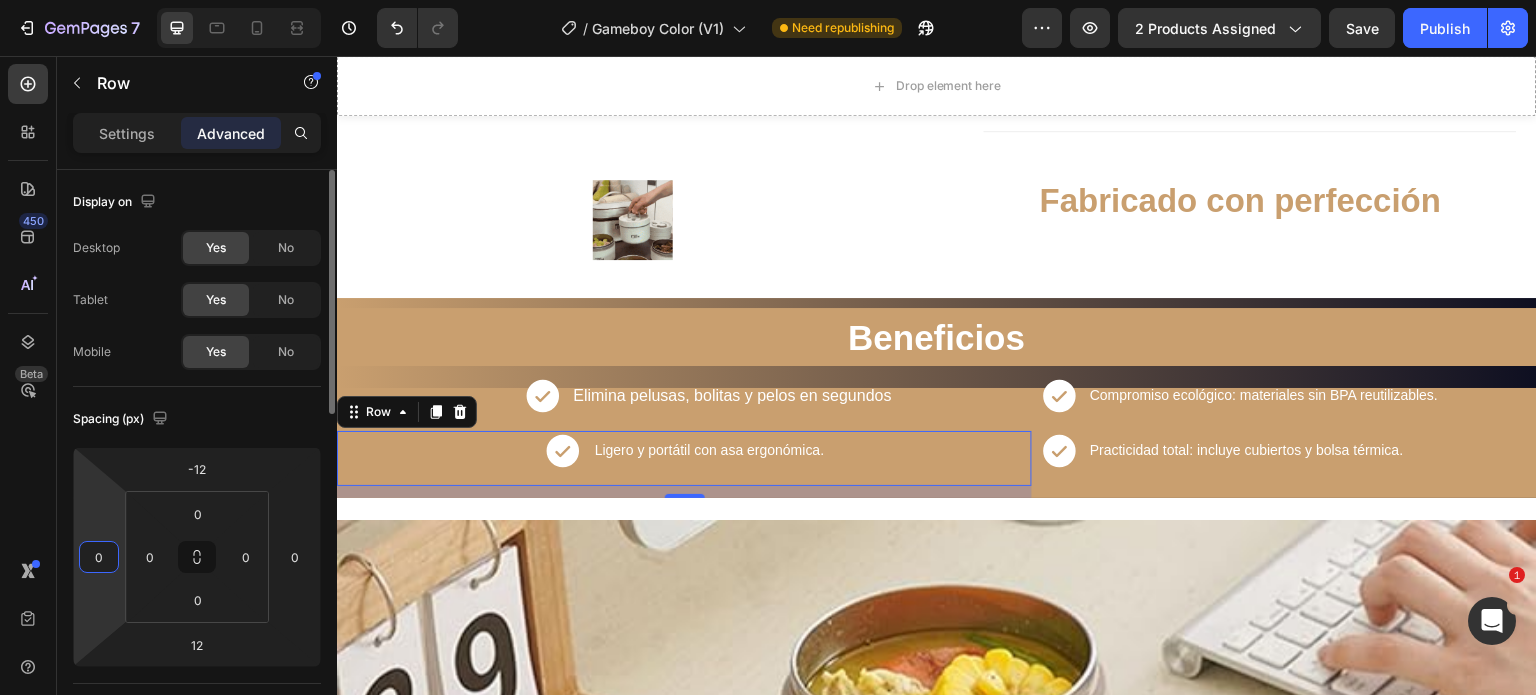 click on "0" at bounding box center (99, 557) 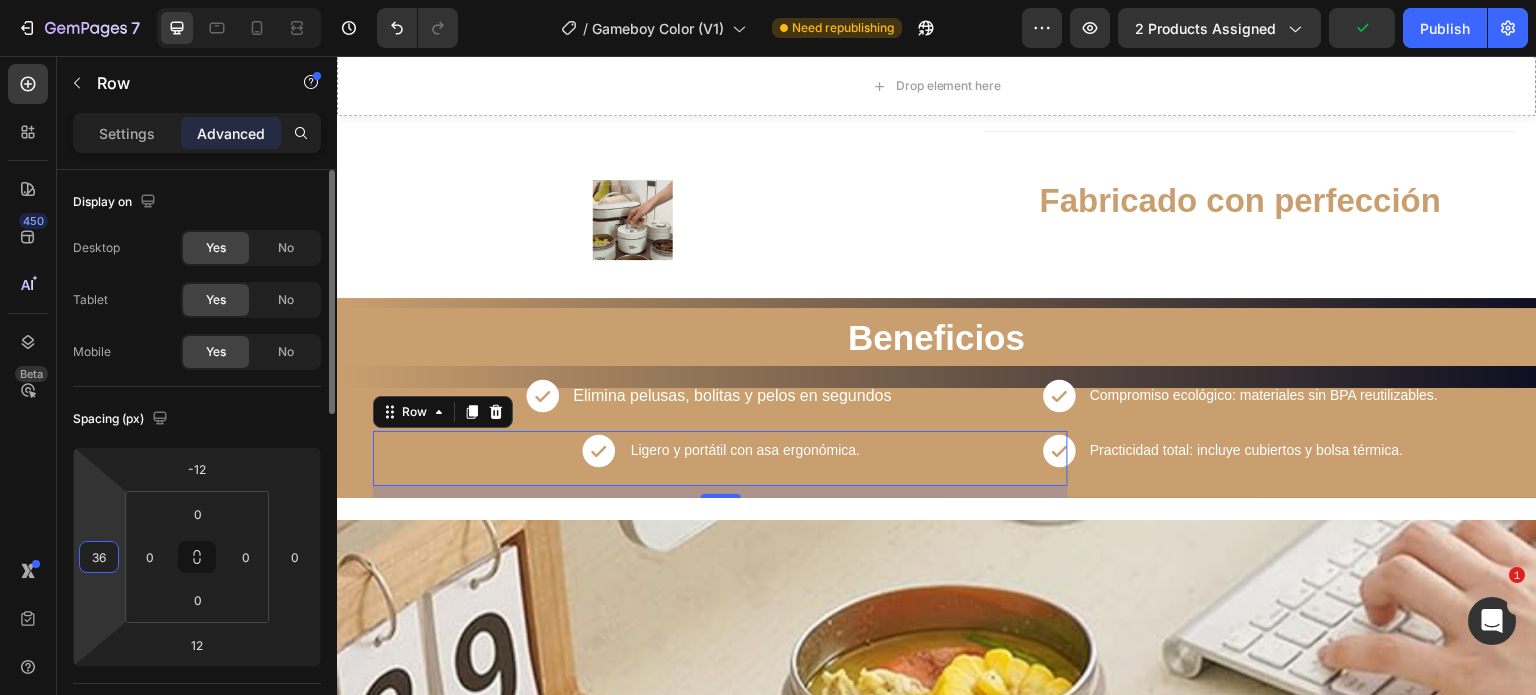 type on "3" 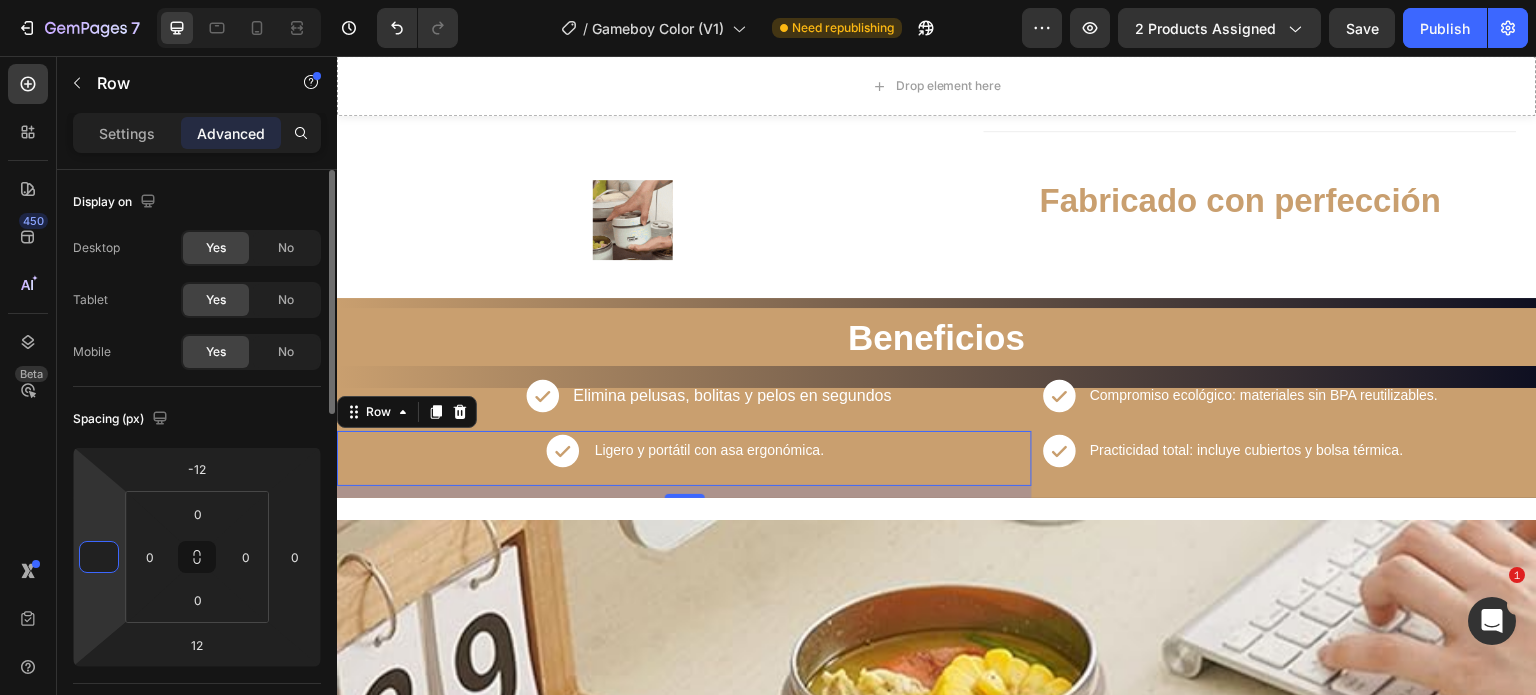 type on "6" 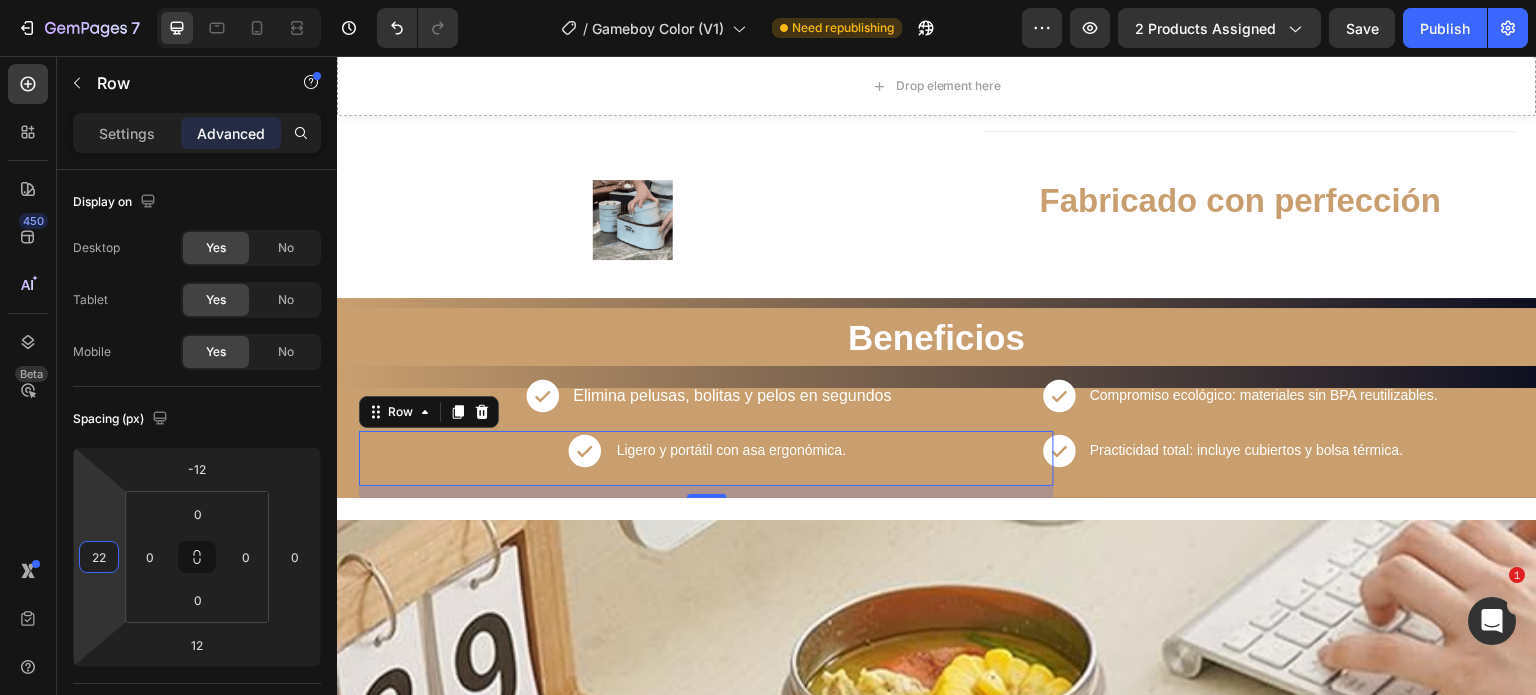 type on "2" 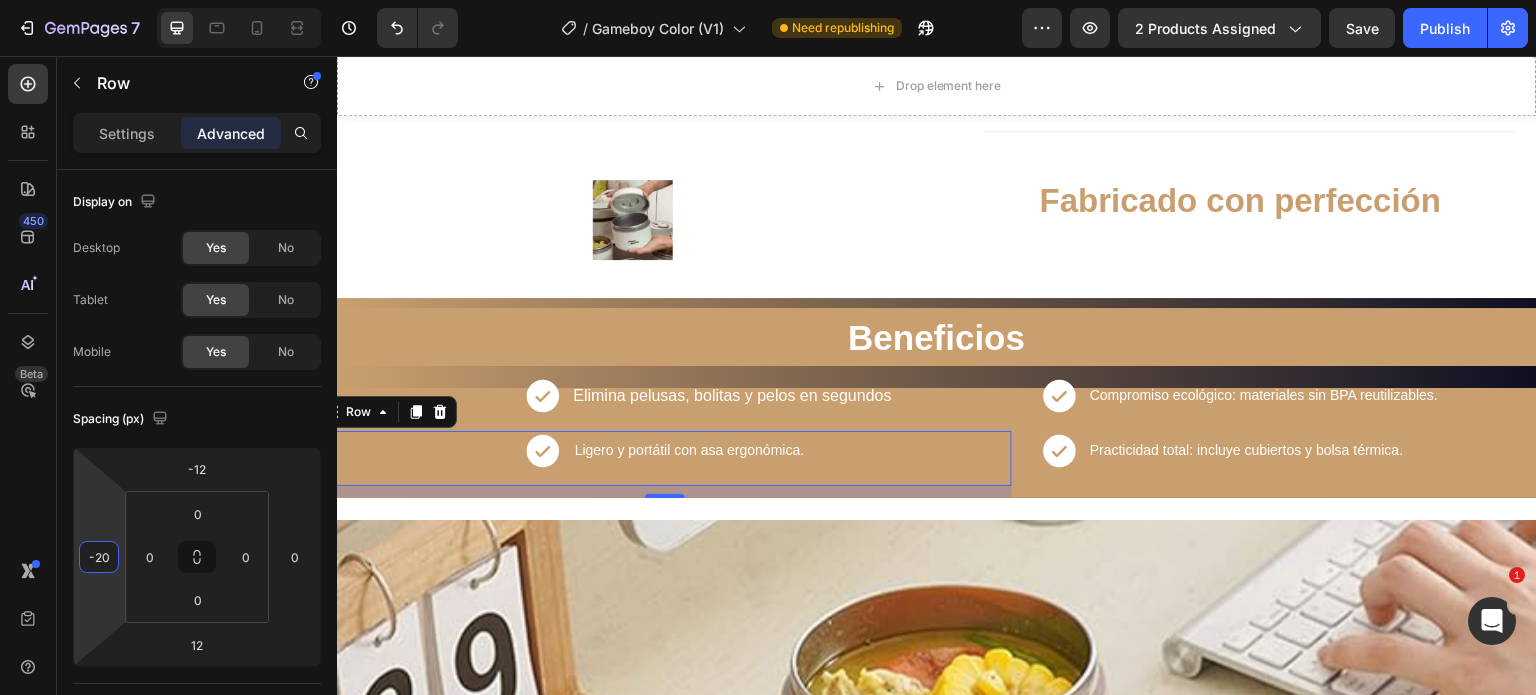 type on "-20" 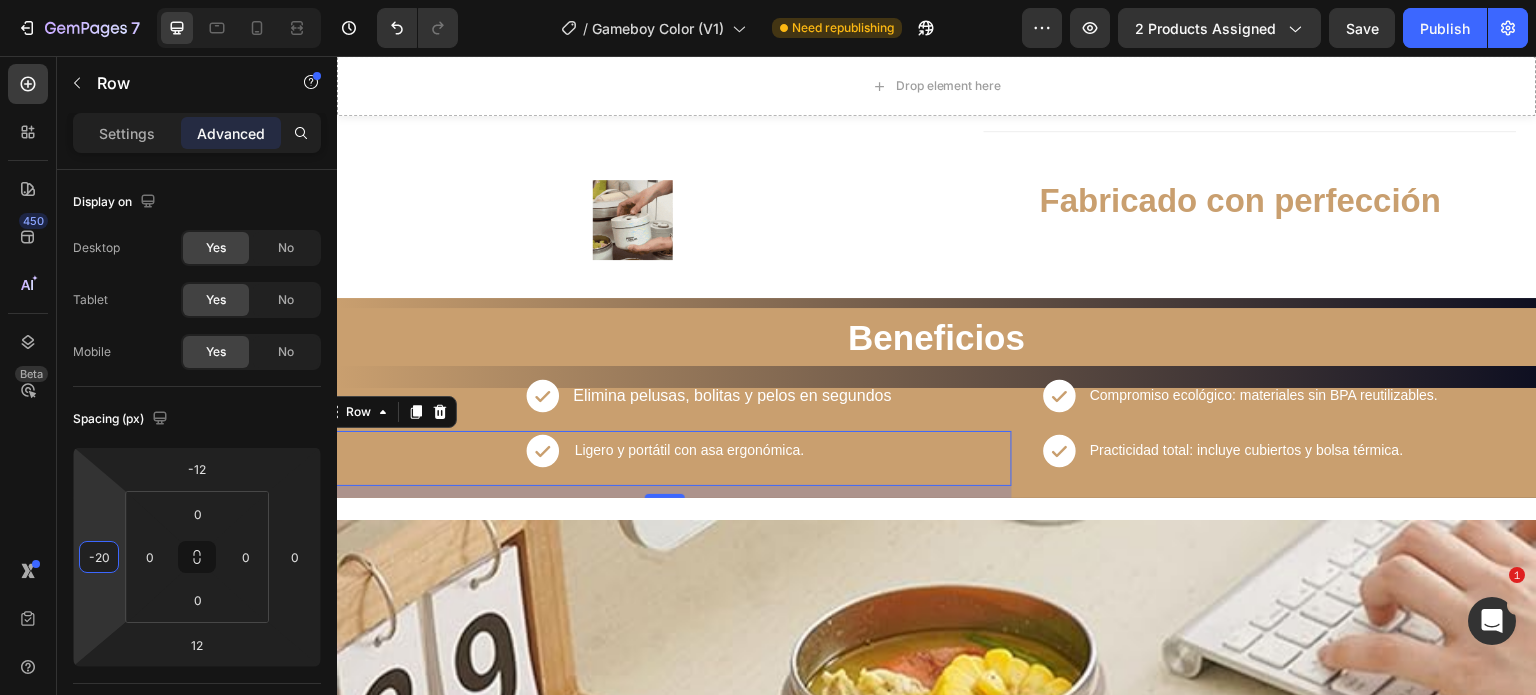 click on "Icon Ligero y portátil con asa ergonómica. Text Block Row   12" at bounding box center (664, 458) 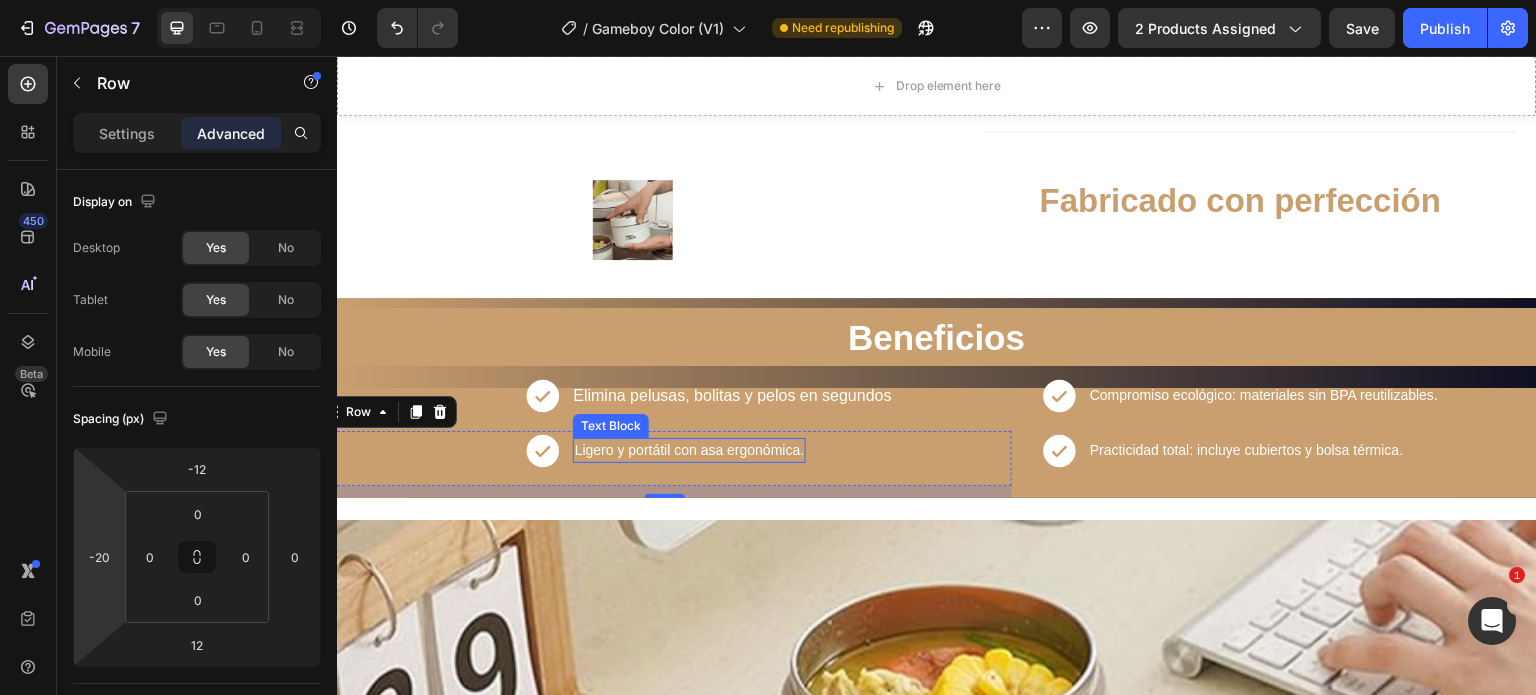 click on "Ligero y portátil con asa ergonómica." at bounding box center [690, 451] 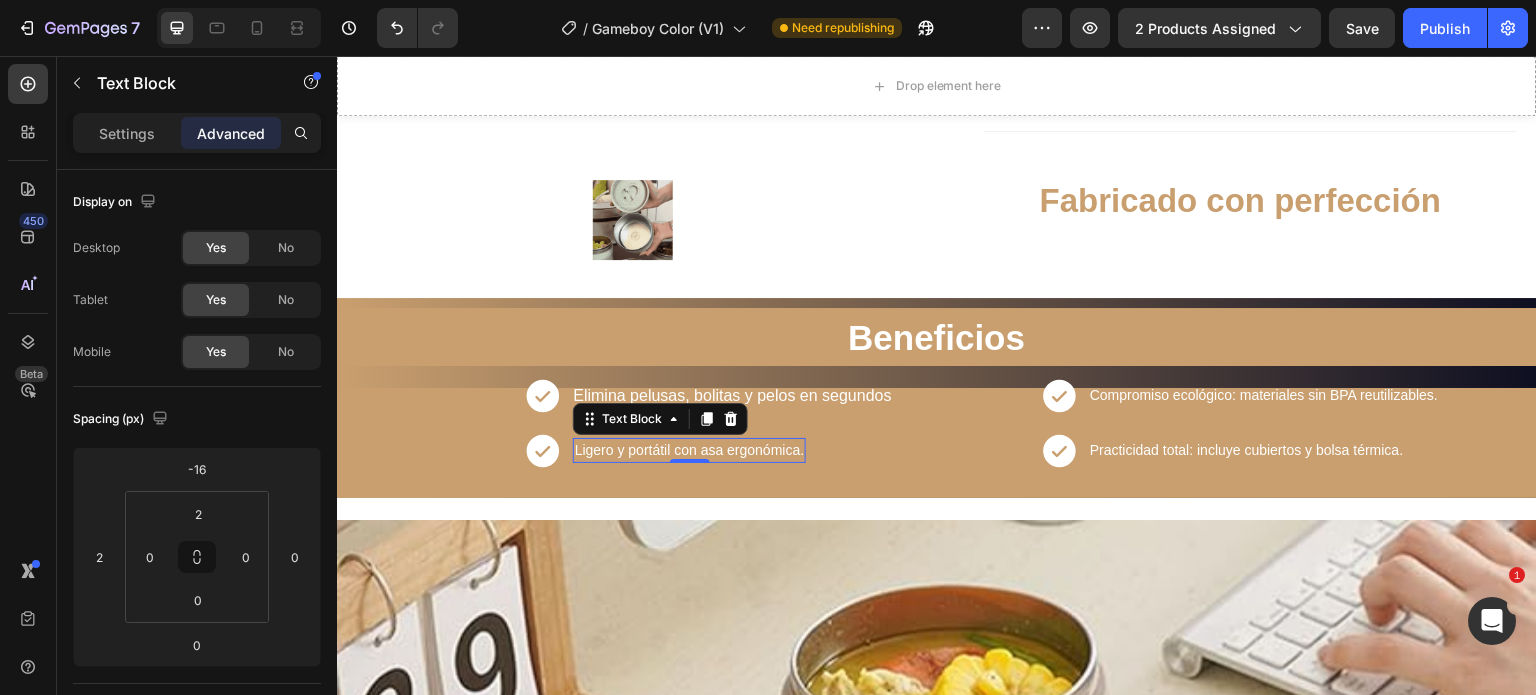 click on "Ligero y portátil con asa ergonómica." at bounding box center [690, 450] 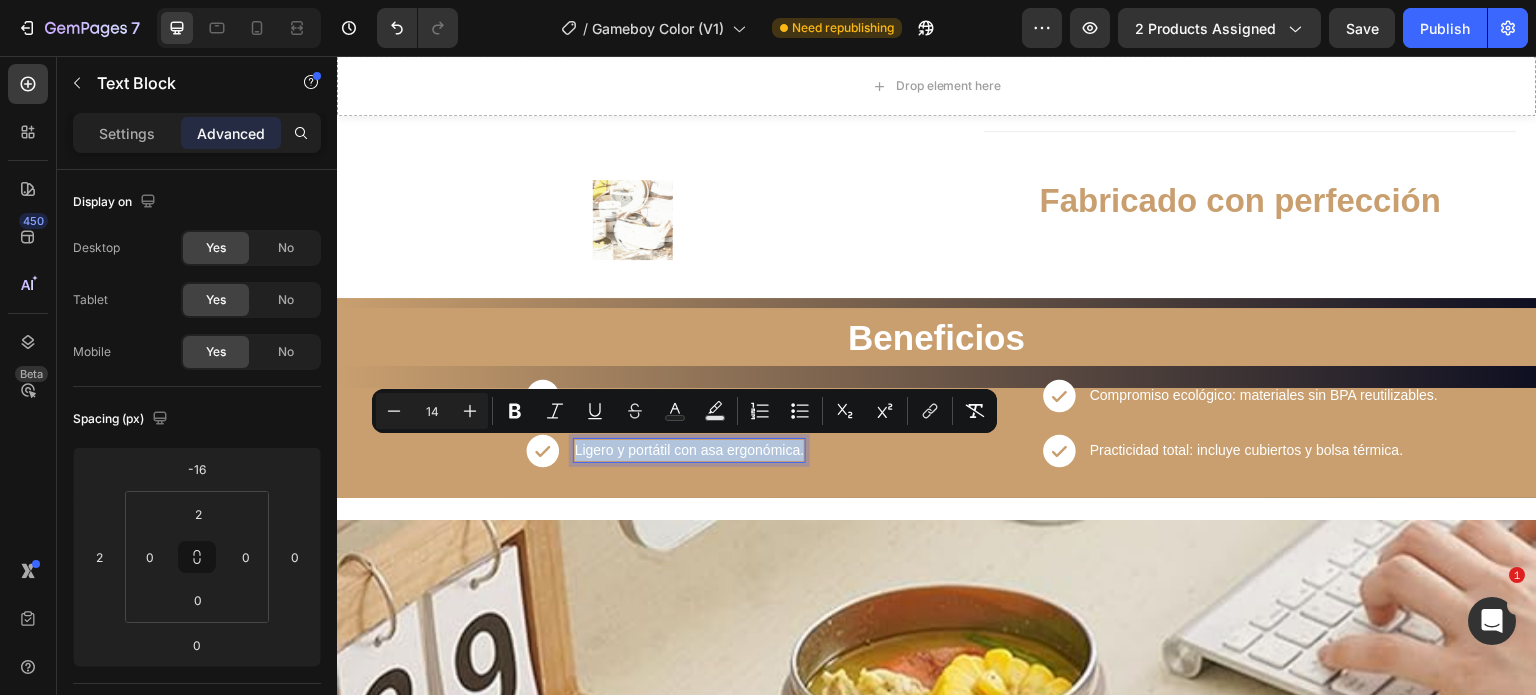 drag, startPoint x: 798, startPoint y: 447, endPoint x: 572, endPoint y: 447, distance: 226 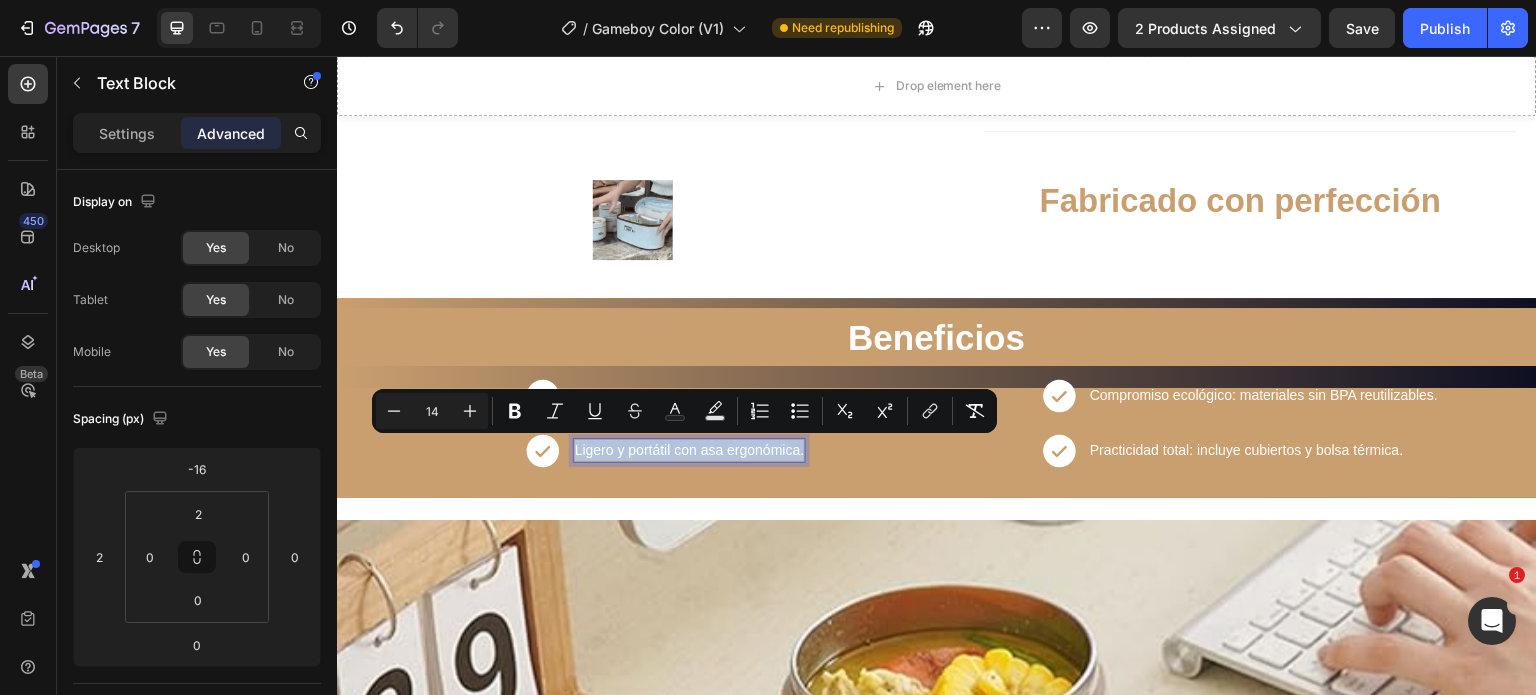 click on "Ligero y portátil con asa ergonómica." at bounding box center (690, 451) 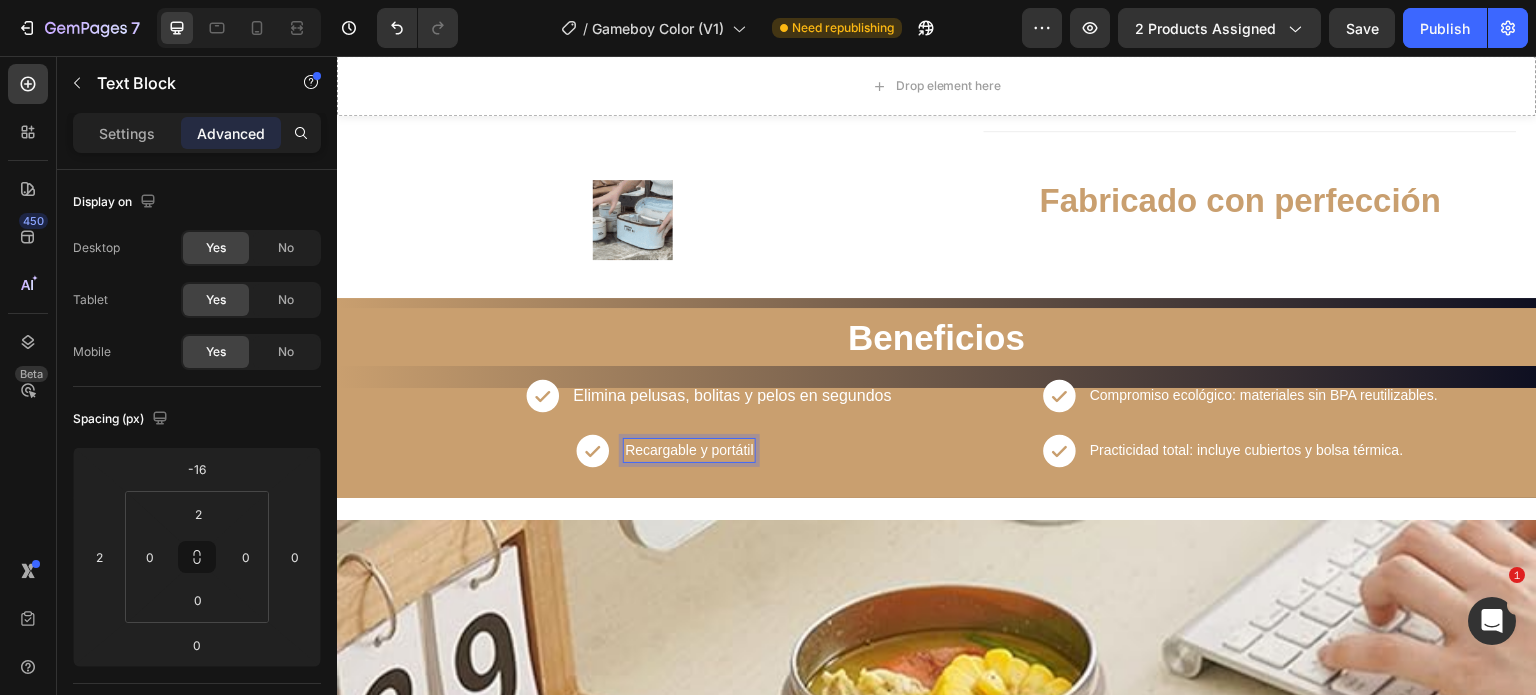 click on "Recargable y portátil" at bounding box center (689, 450) 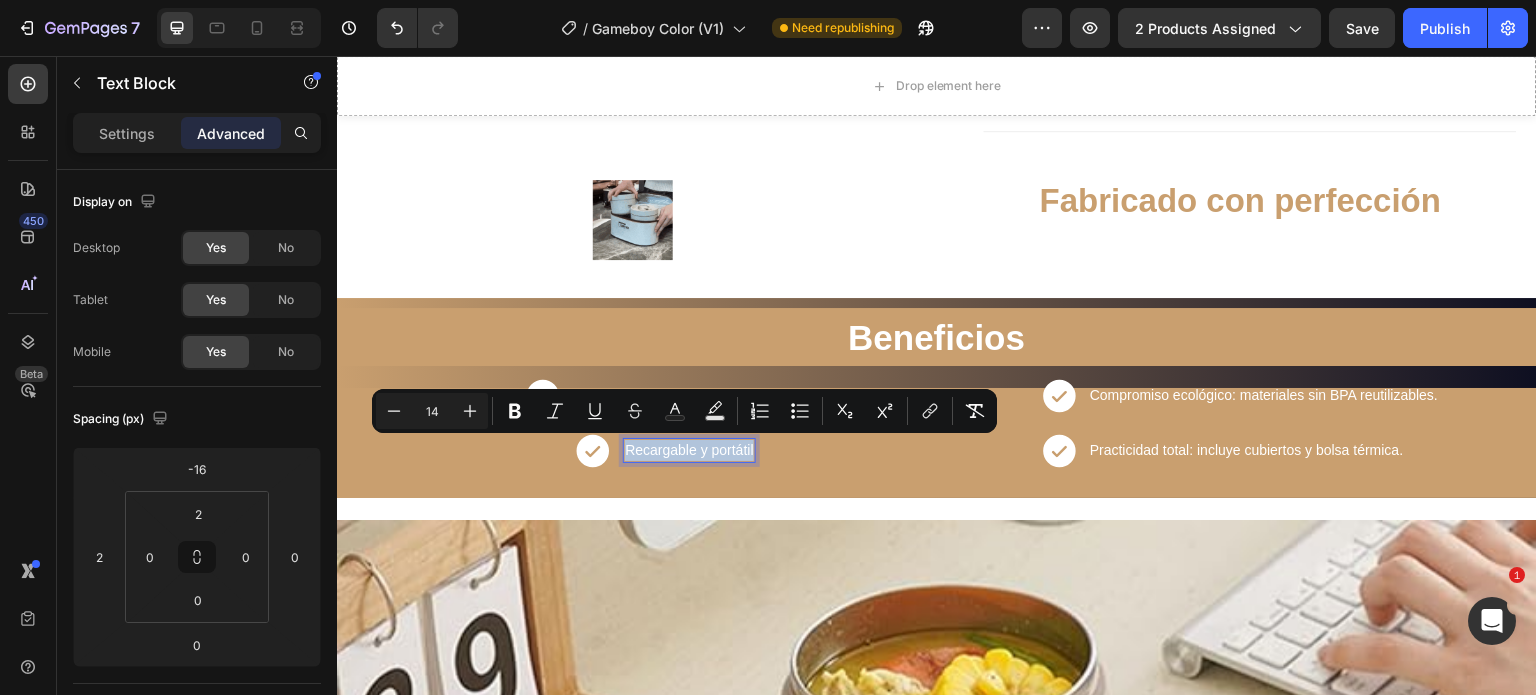 drag, startPoint x: 748, startPoint y: 448, endPoint x: 620, endPoint y: 446, distance: 128.01562 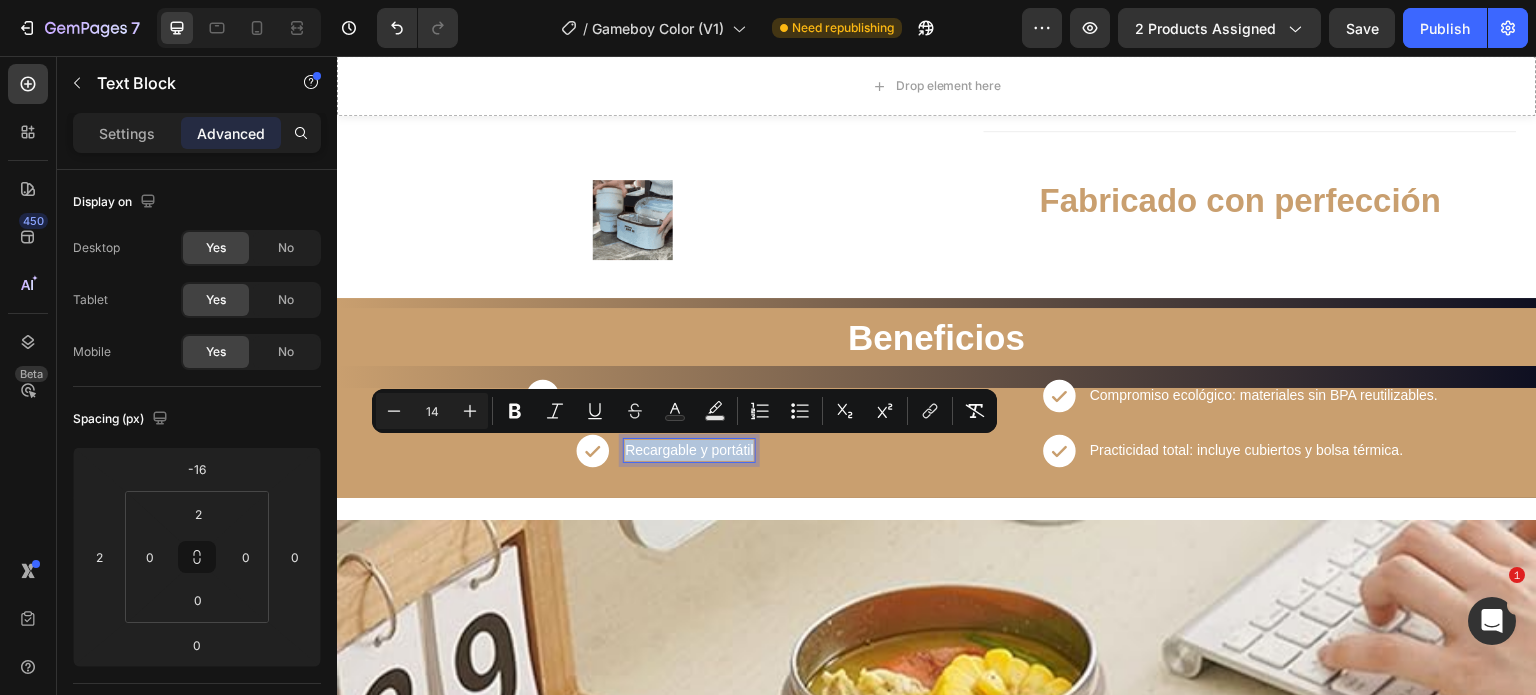 click on "Recargable y portátil" at bounding box center (689, 450) 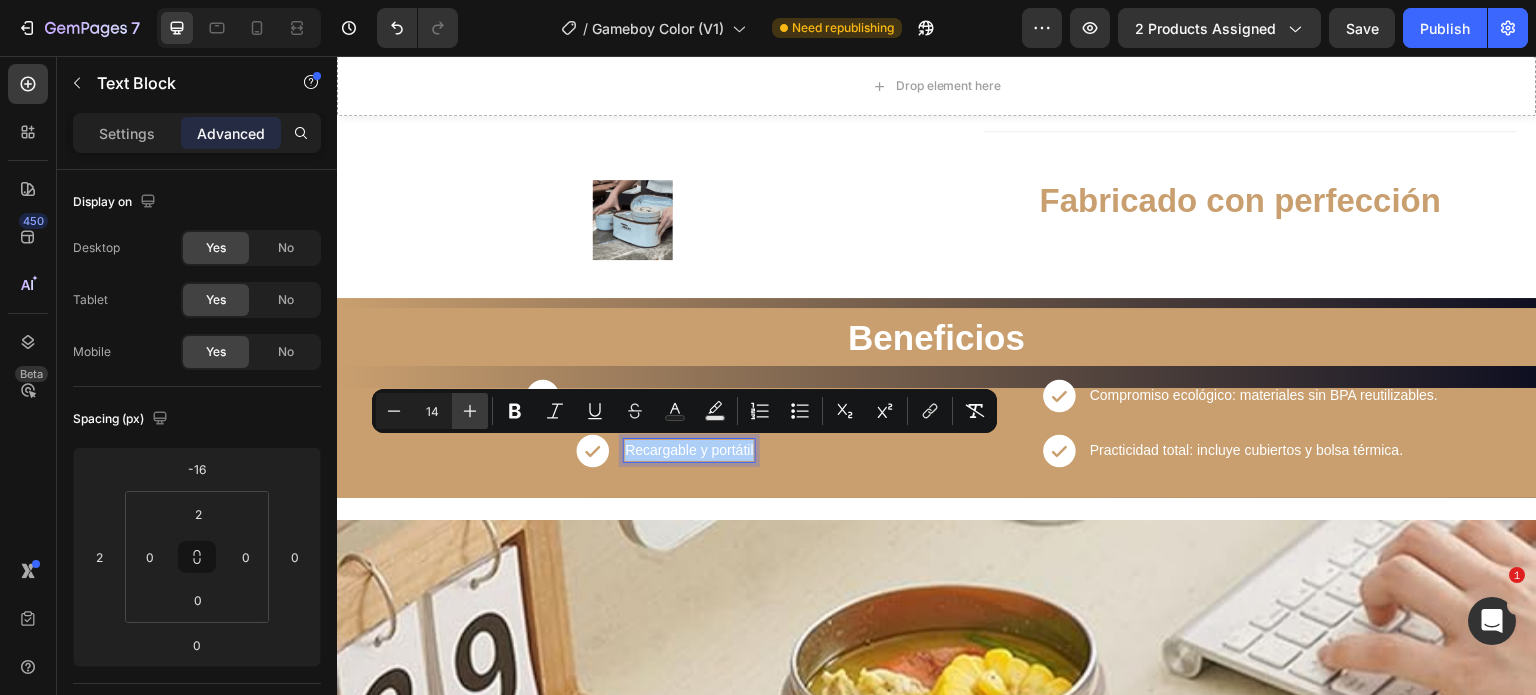 click 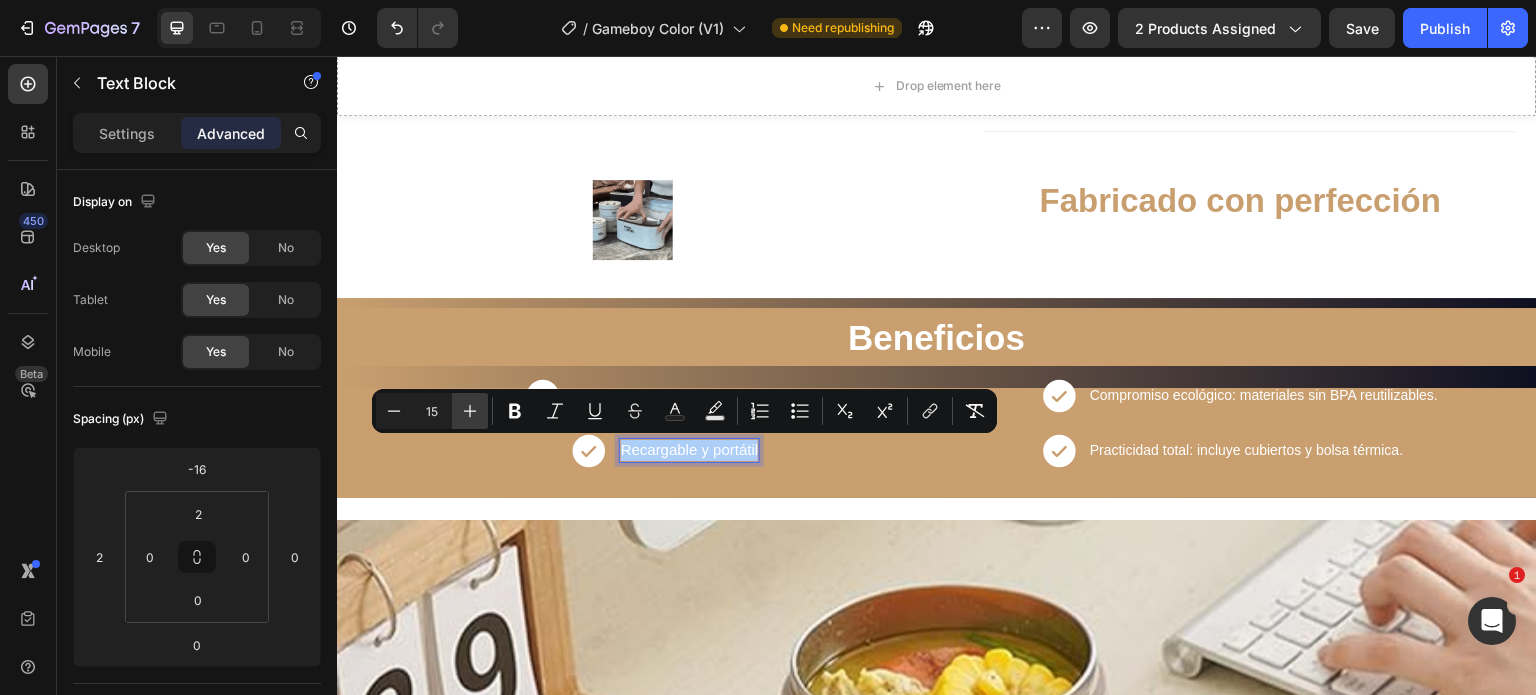 click 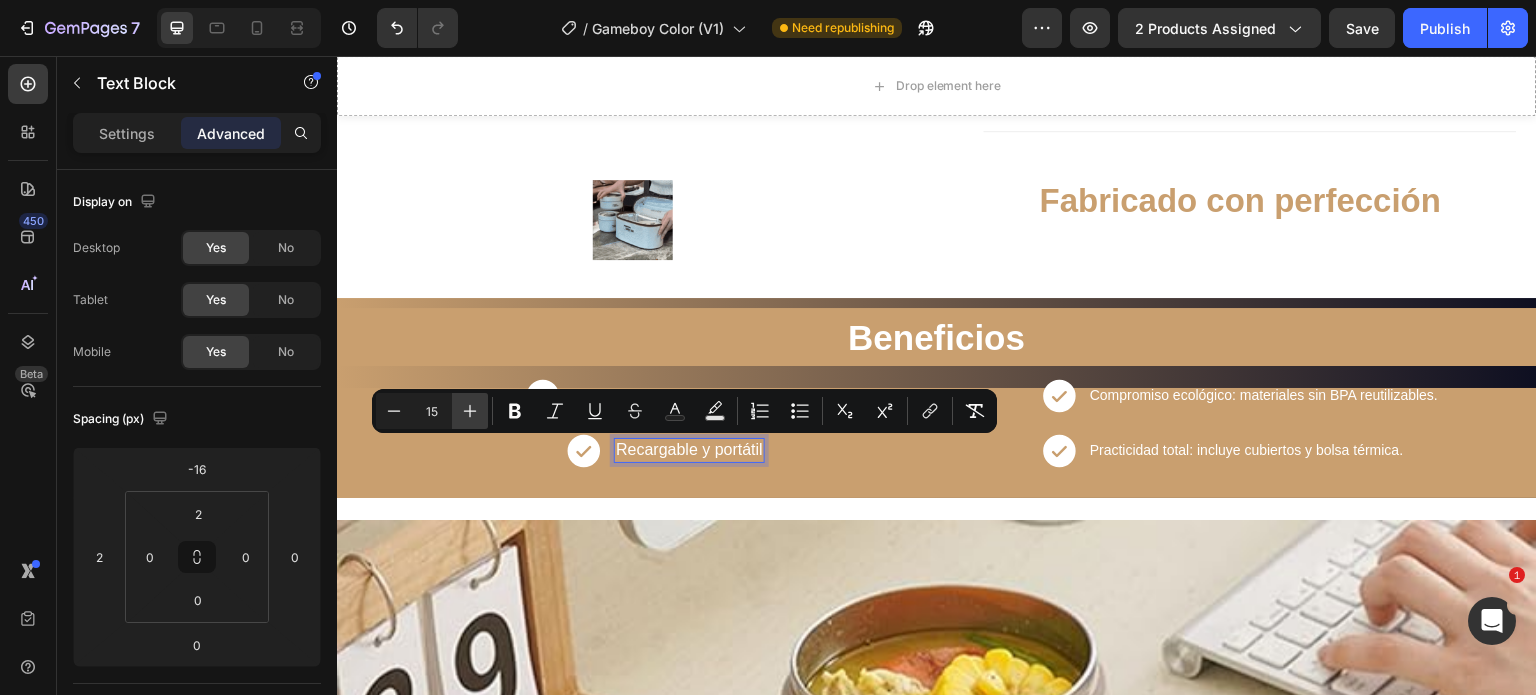 type on "16" 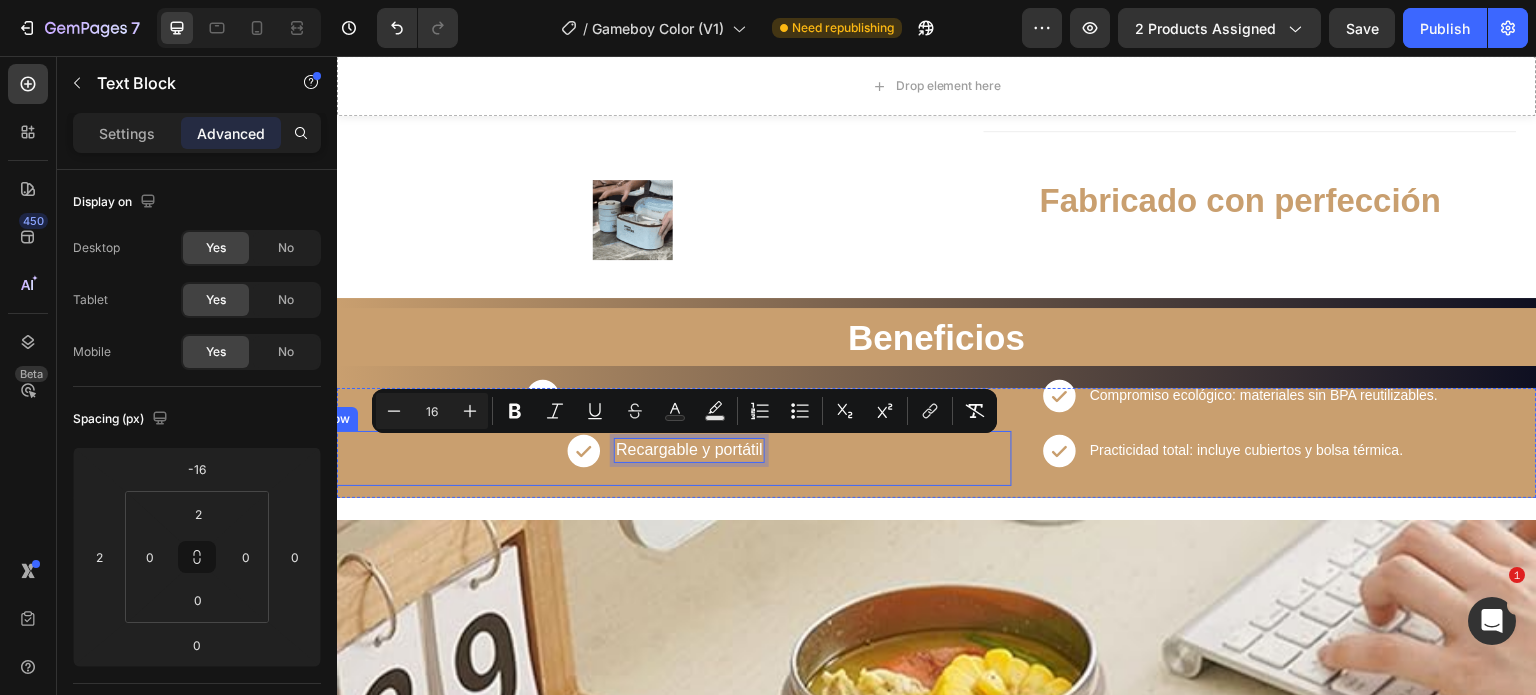 click on "Icon Recargable y portátil Text Block   0 Row" at bounding box center (664, 458) 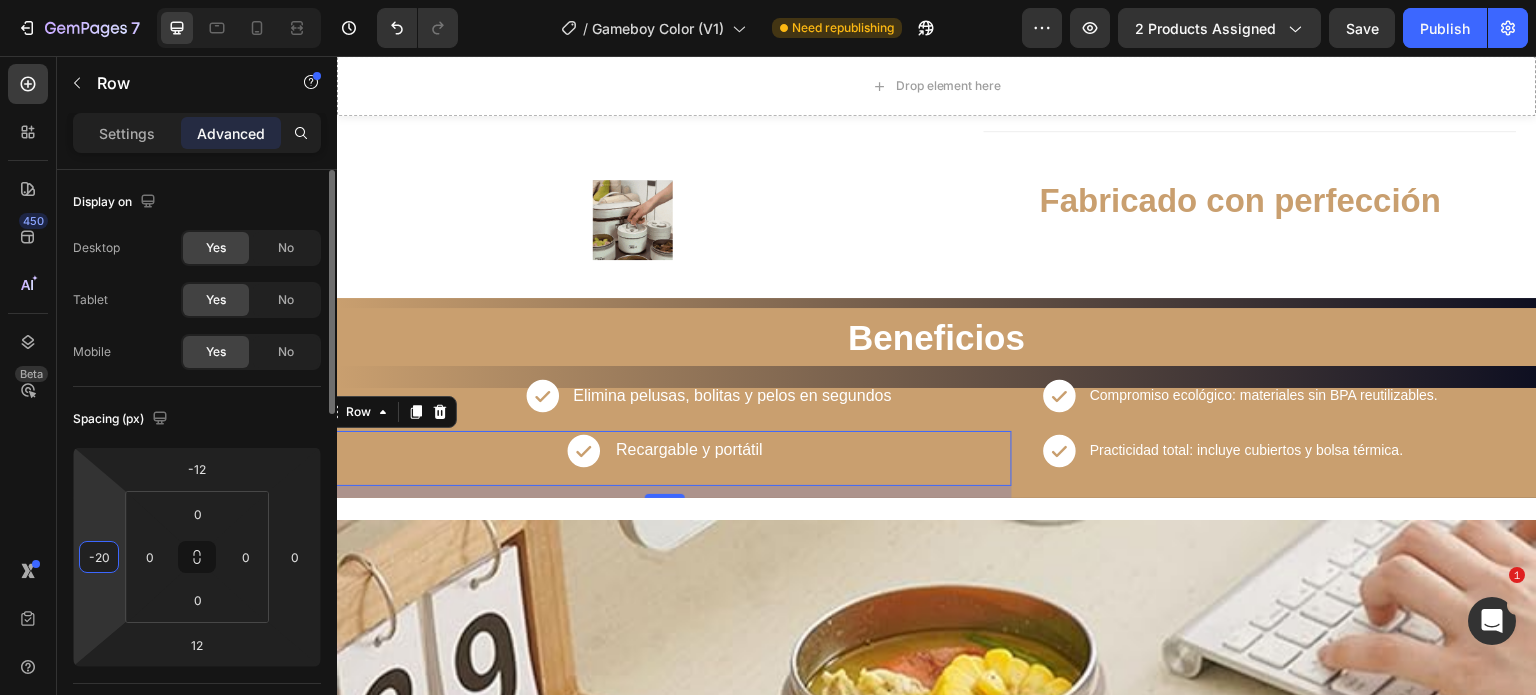 click on "-20" at bounding box center (99, 557) 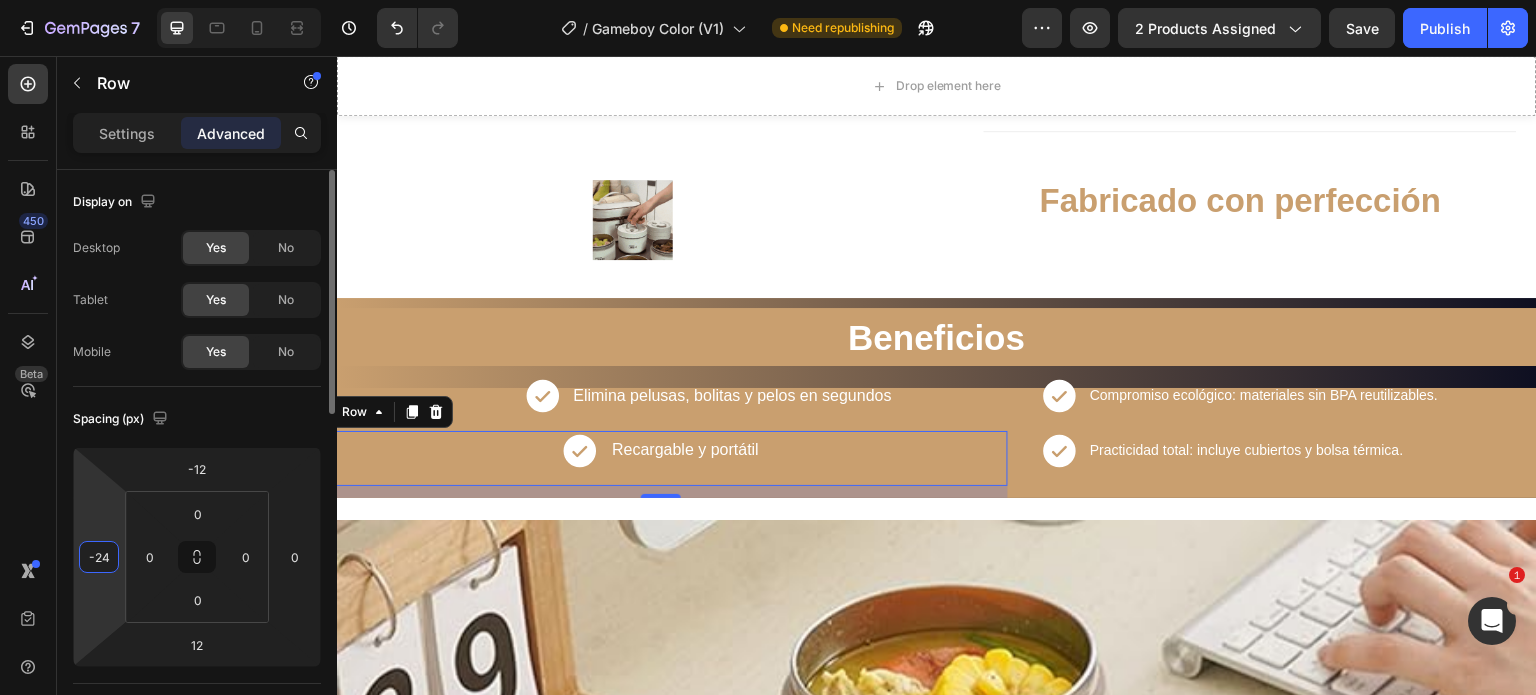 type on "-2" 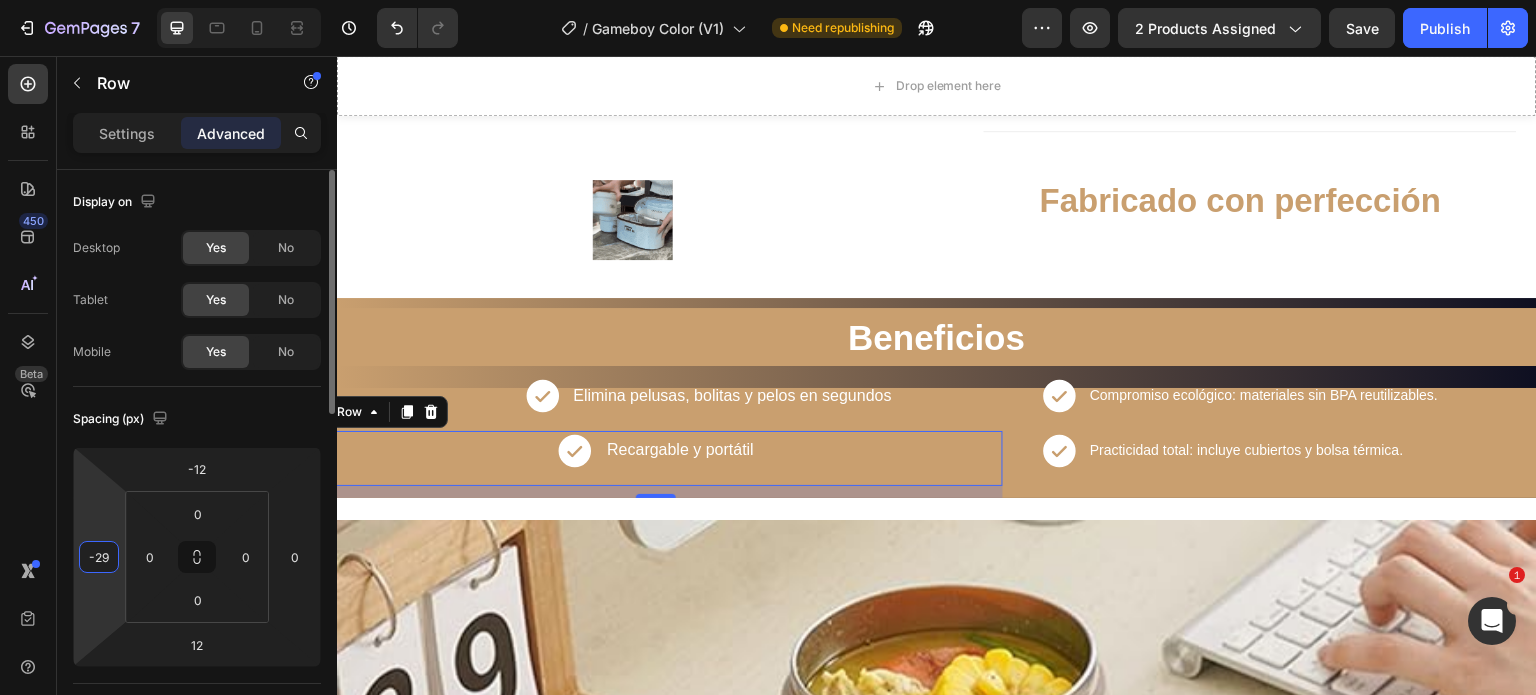 type on "-2" 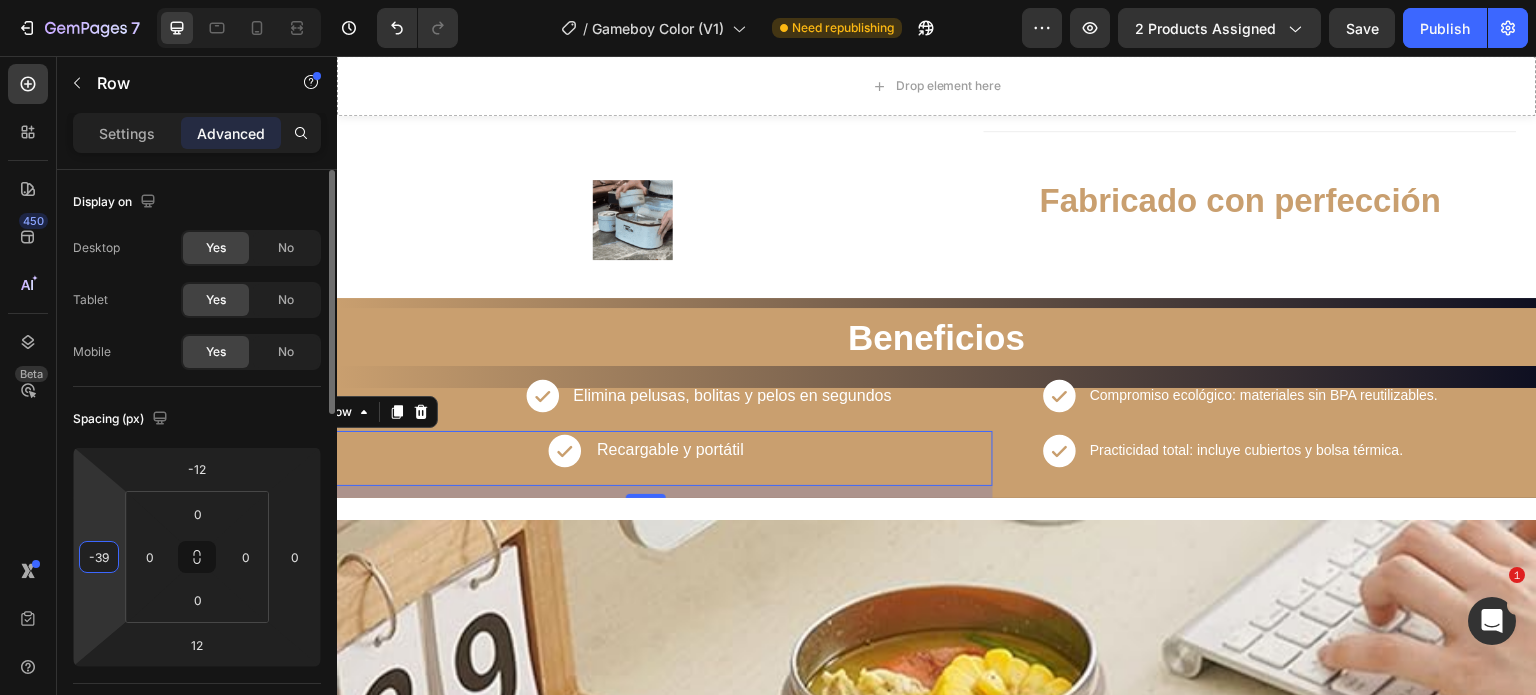 type on "-3" 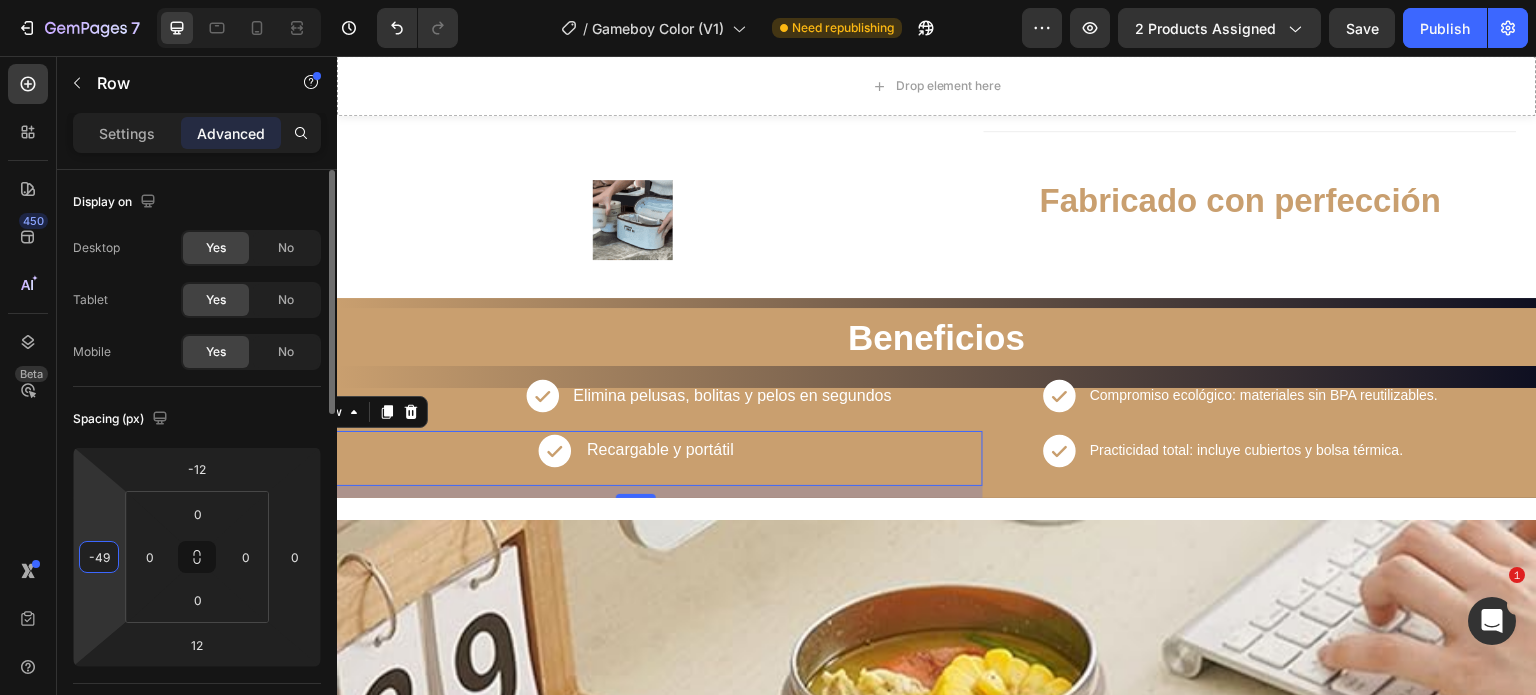 type on "-4" 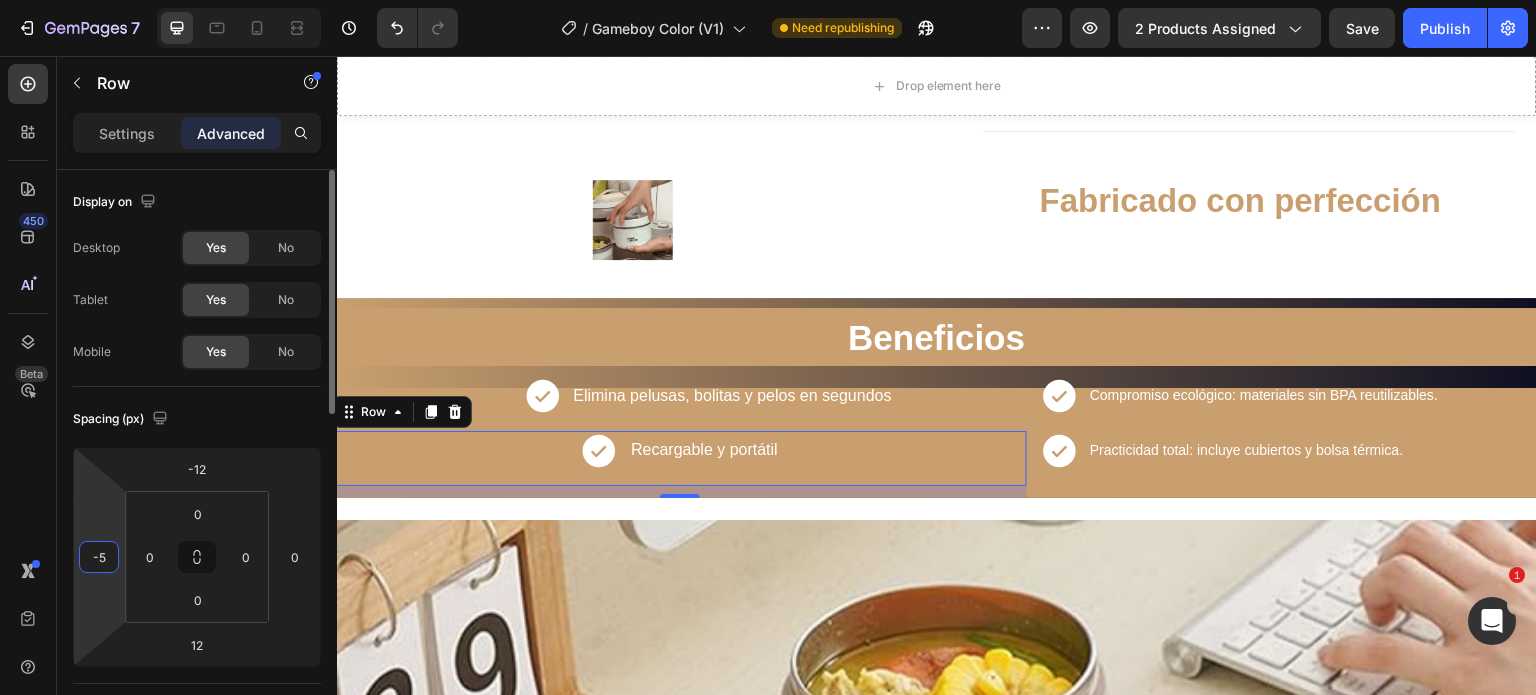type on "-58" 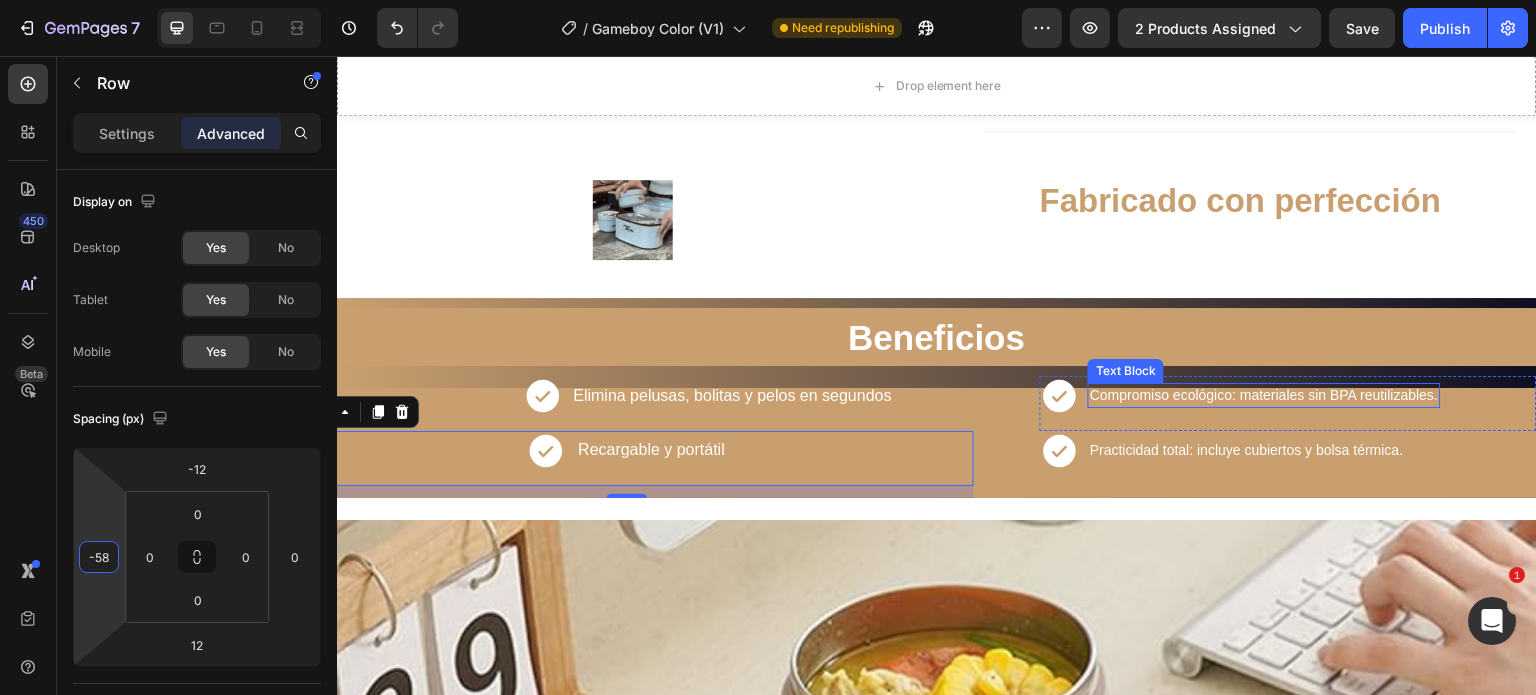click on "Compromiso ecológico: materiales sin BPA reutilizables." at bounding box center (1264, 395) 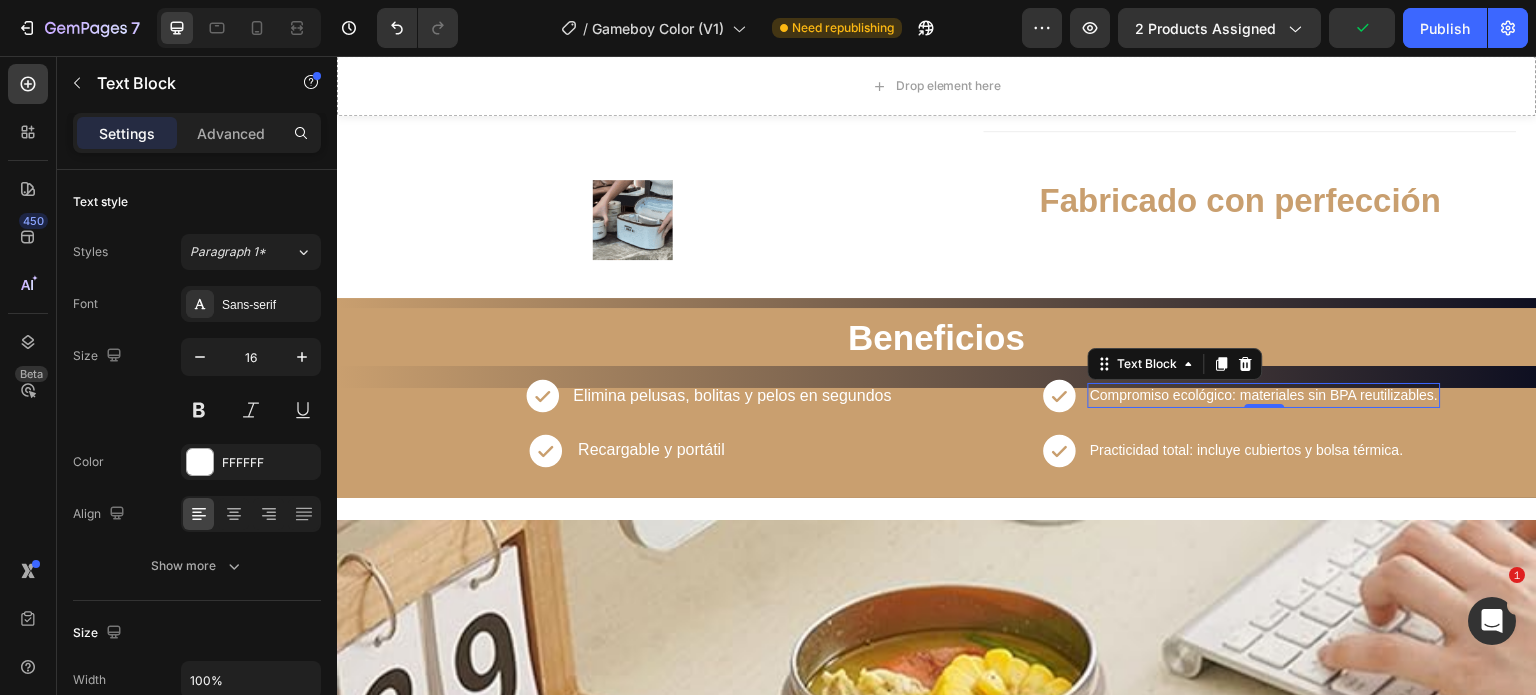 click on "Compromiso ecológico: materiales sin BPA reutilizables." at bounding box center [1264, 395] 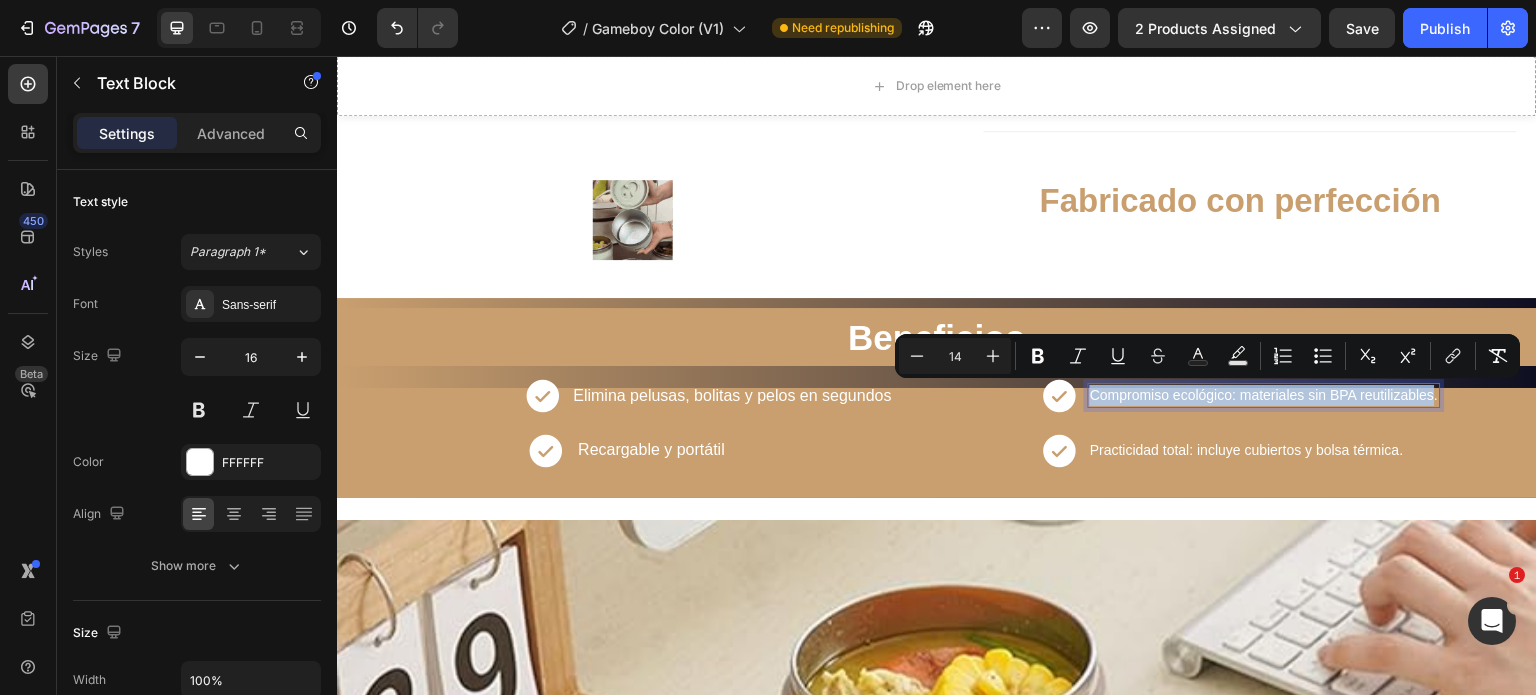 drag, startPoint x: 1427, startPoint y: 396, endPoint x: 1082, endPoint y: 403, distance: 345.071 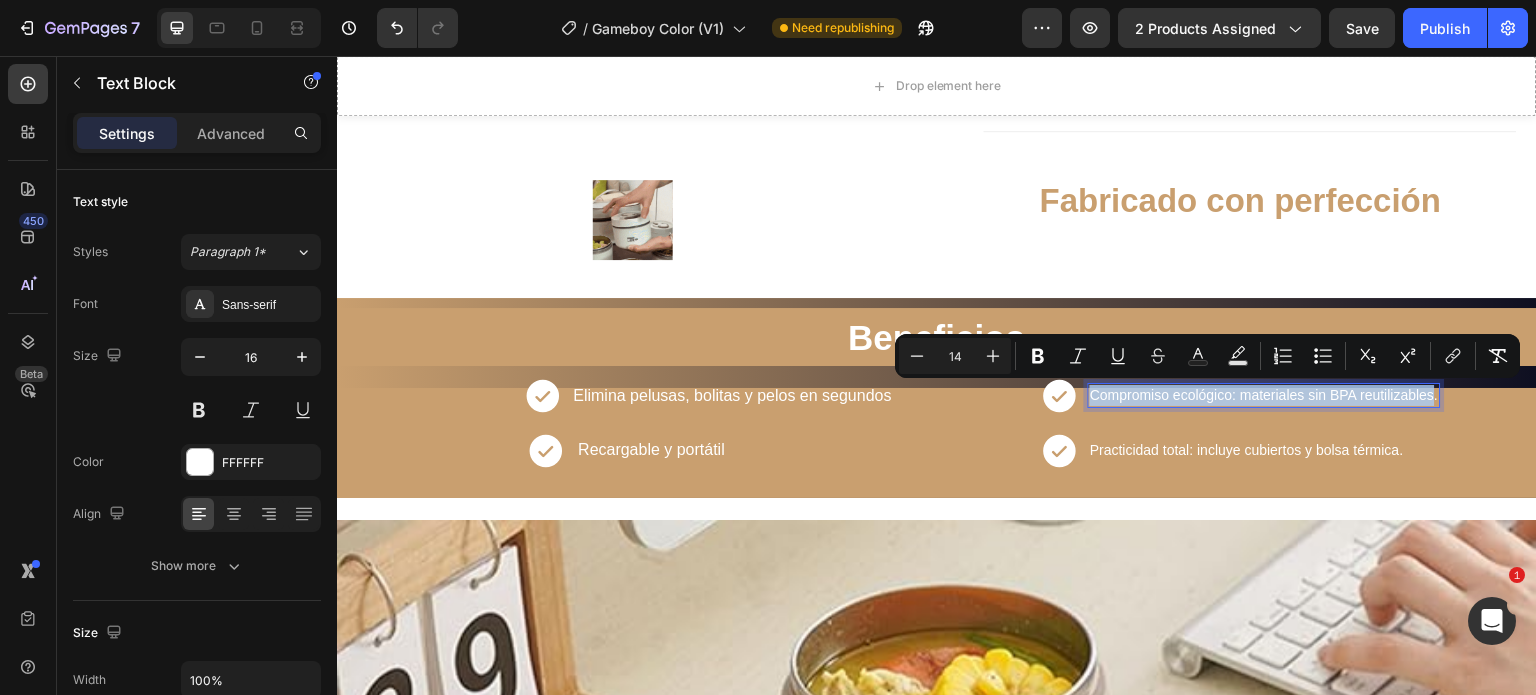 click on "Compromiso ecológico: materiales sin BPA reutilizables." at bounding box center [1264, 395] 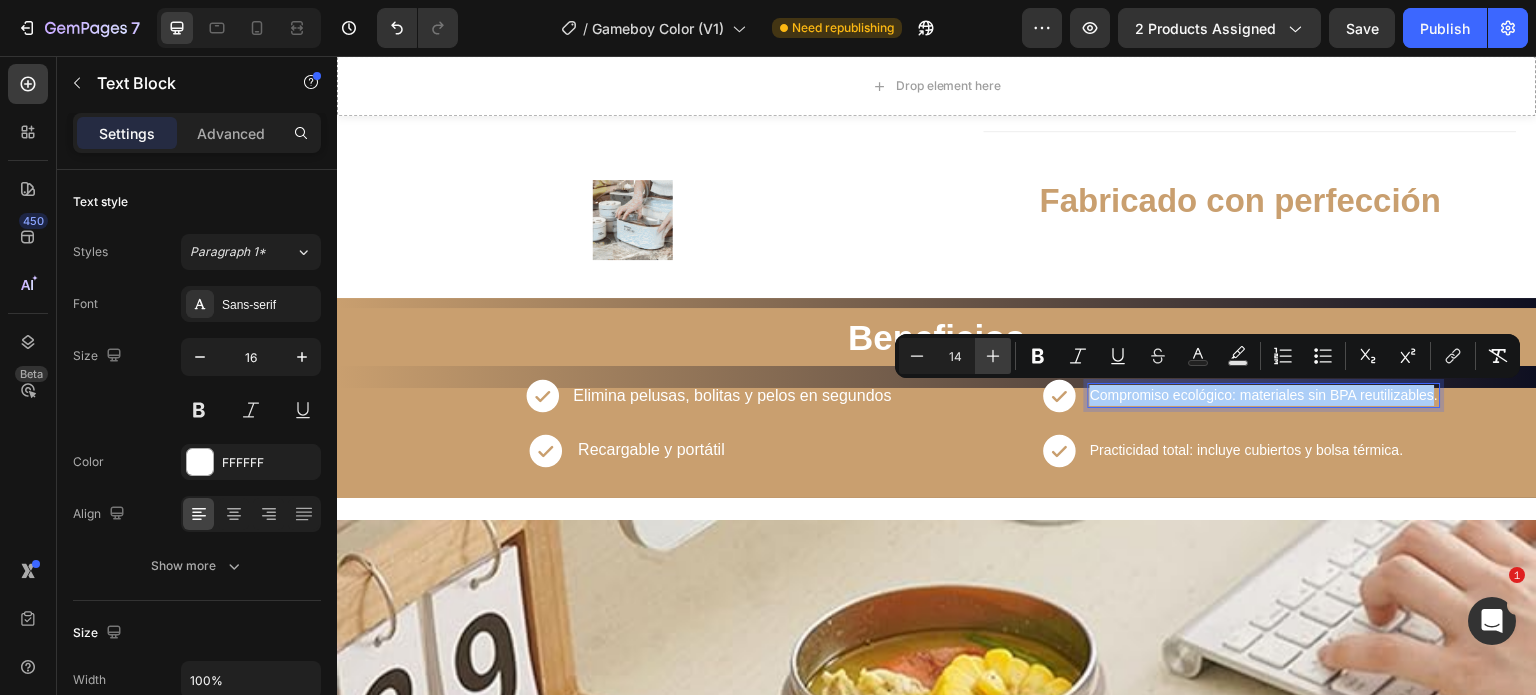click 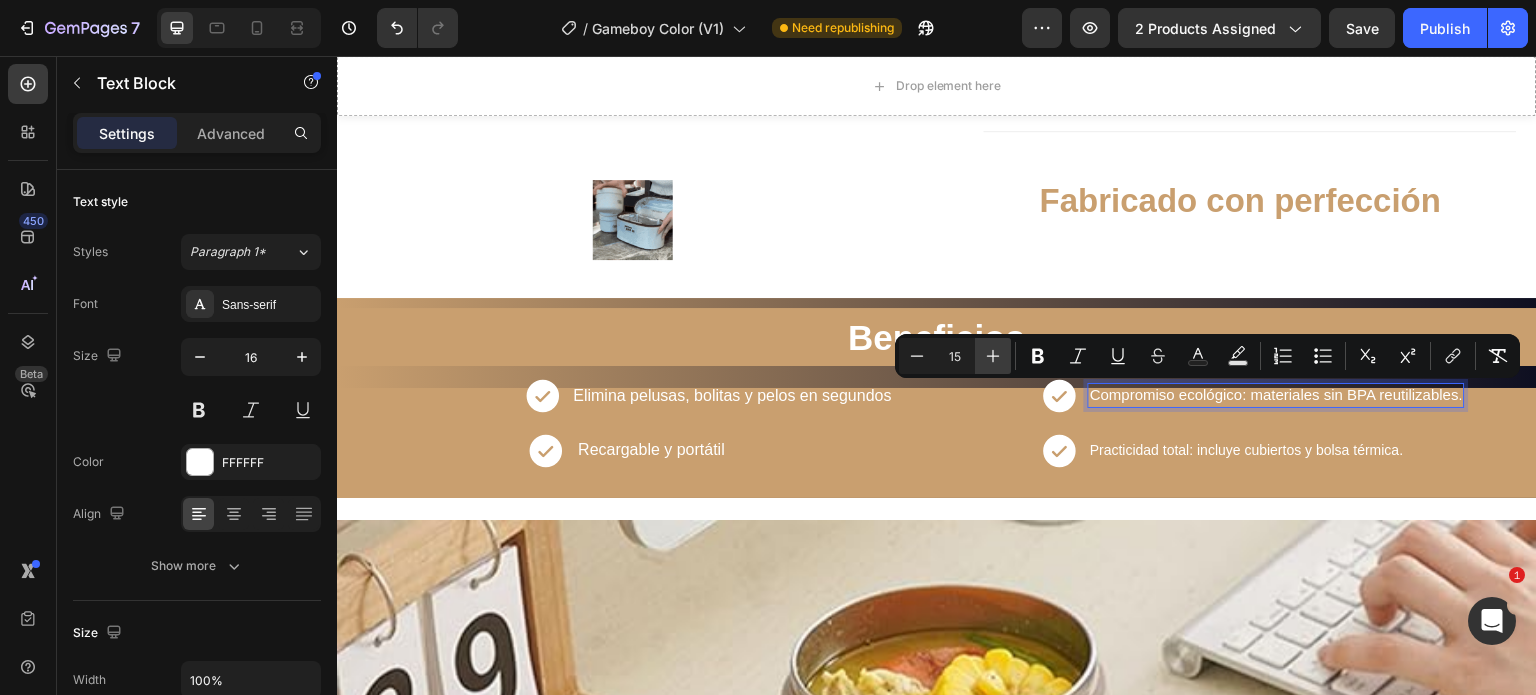 click 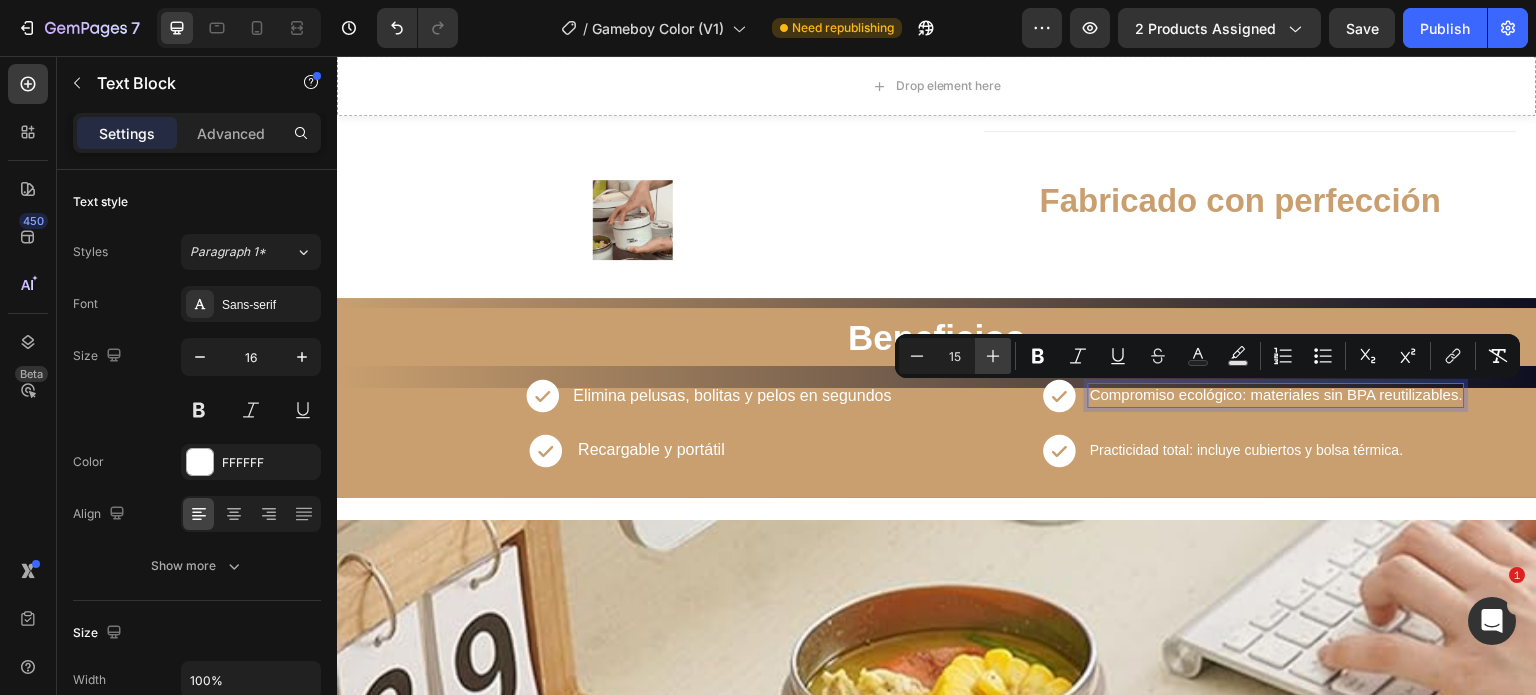type on "16" 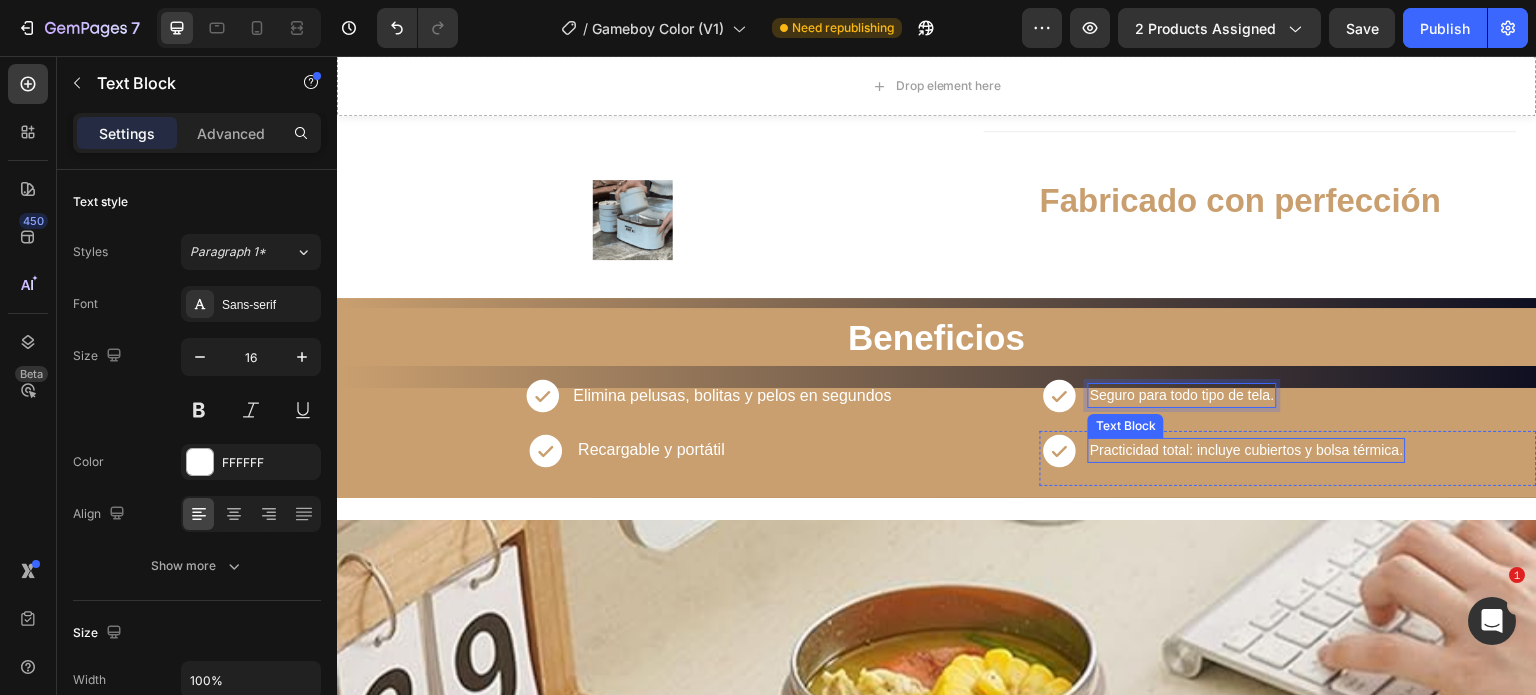 click on "Practicidad total: incluye cubiertos y bolsa térmica." at bounding box center [1247, 451] 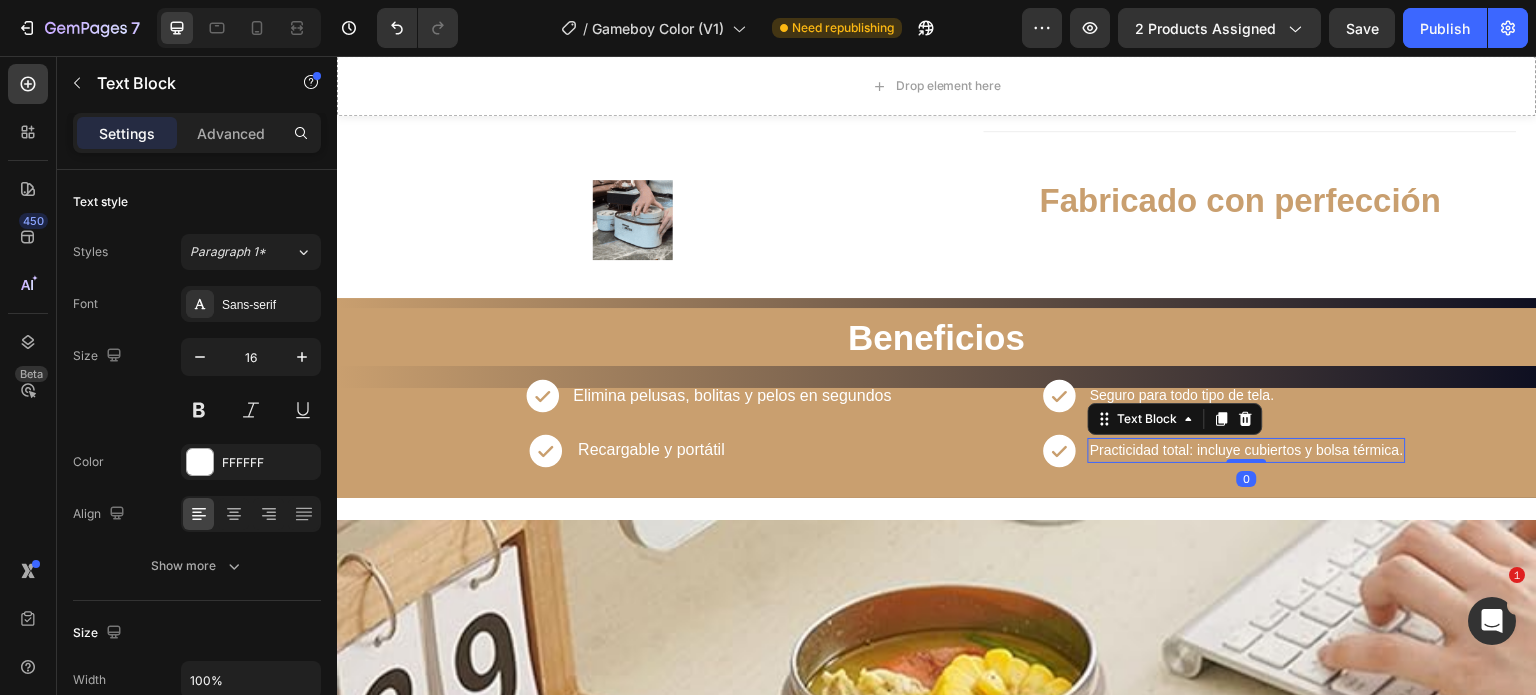 click on "Practicidad total: incluye cubiertos y bolsa térmica." at bounding box center (1247, 450) 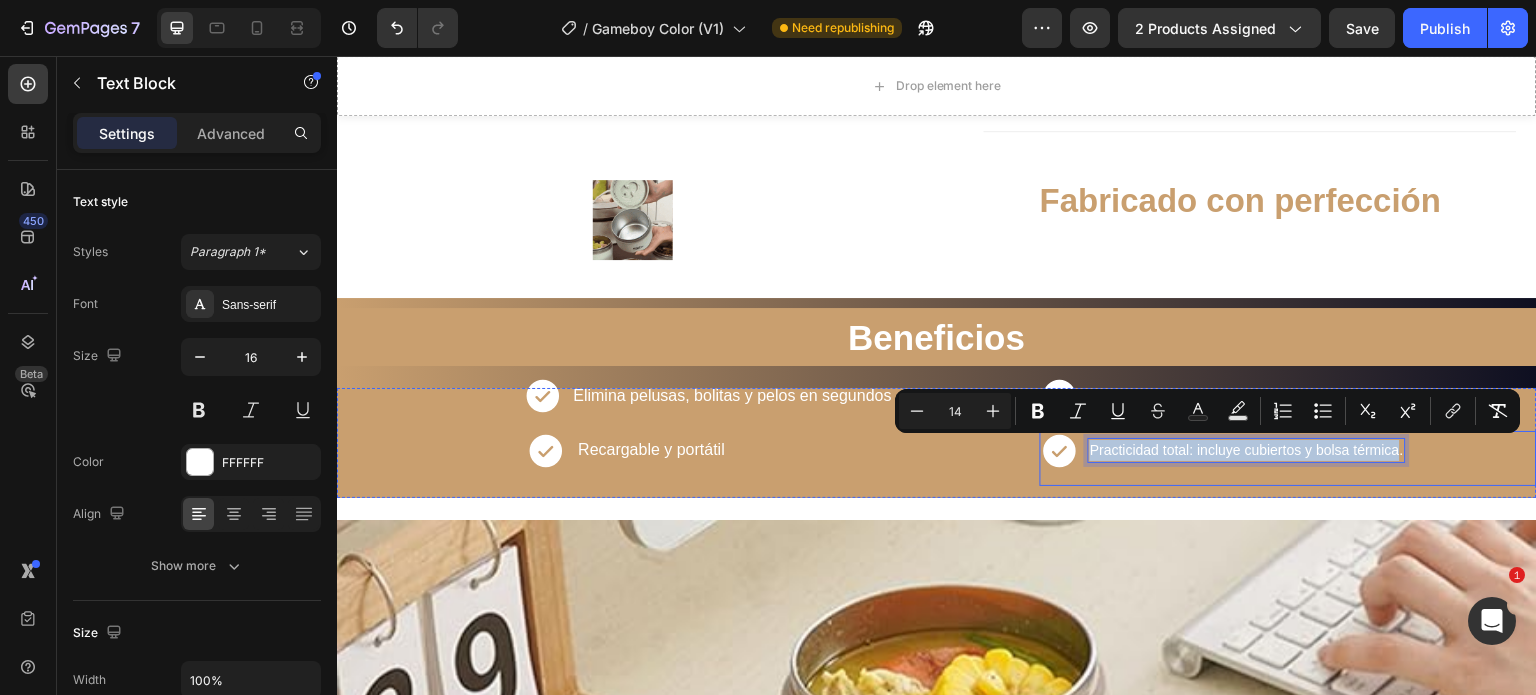 drag, startPoint x: 1392, startPoint y: 448, endPoint x: 1071, endPoint y: 448, distance: 321 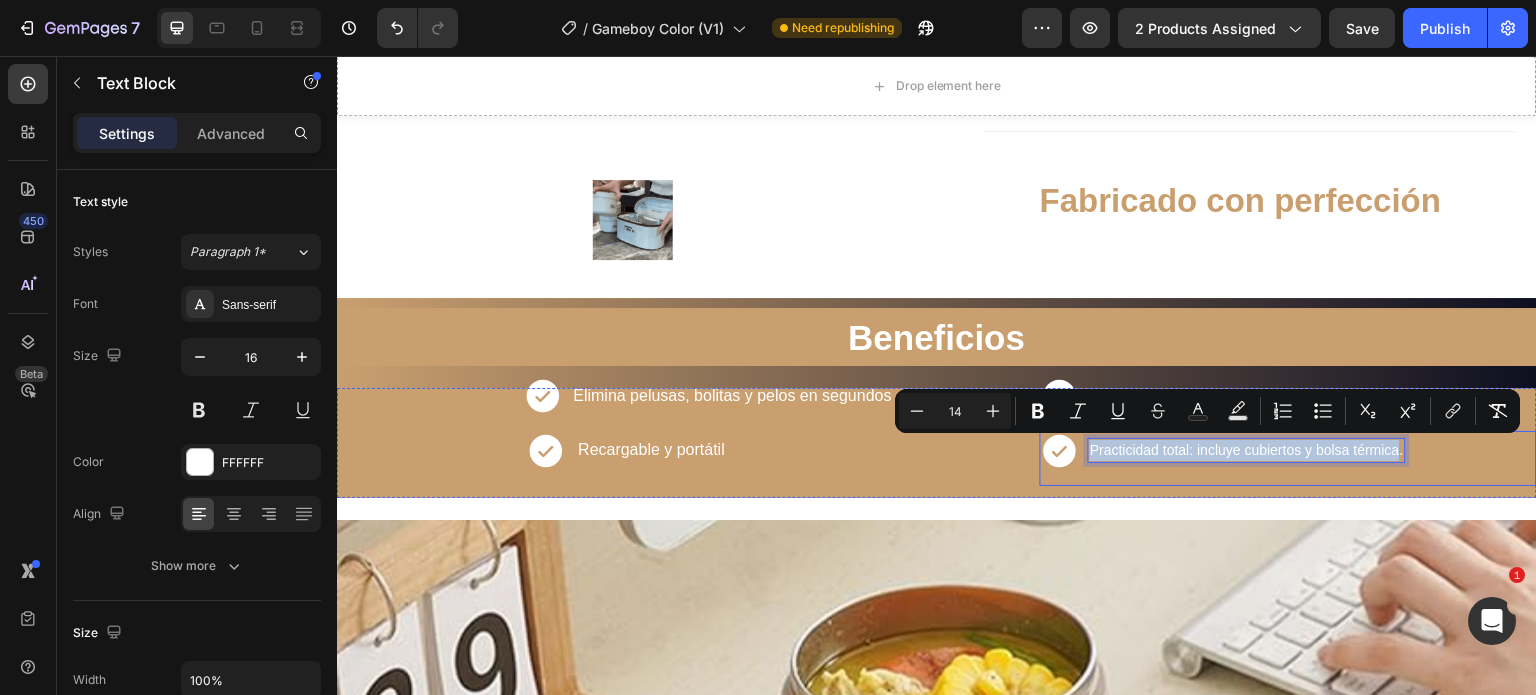click on "Icon Practicidad total: incluye cubiertos y bolsa térmica. Text Block   0 Row" at bounding box center (1288, 458) 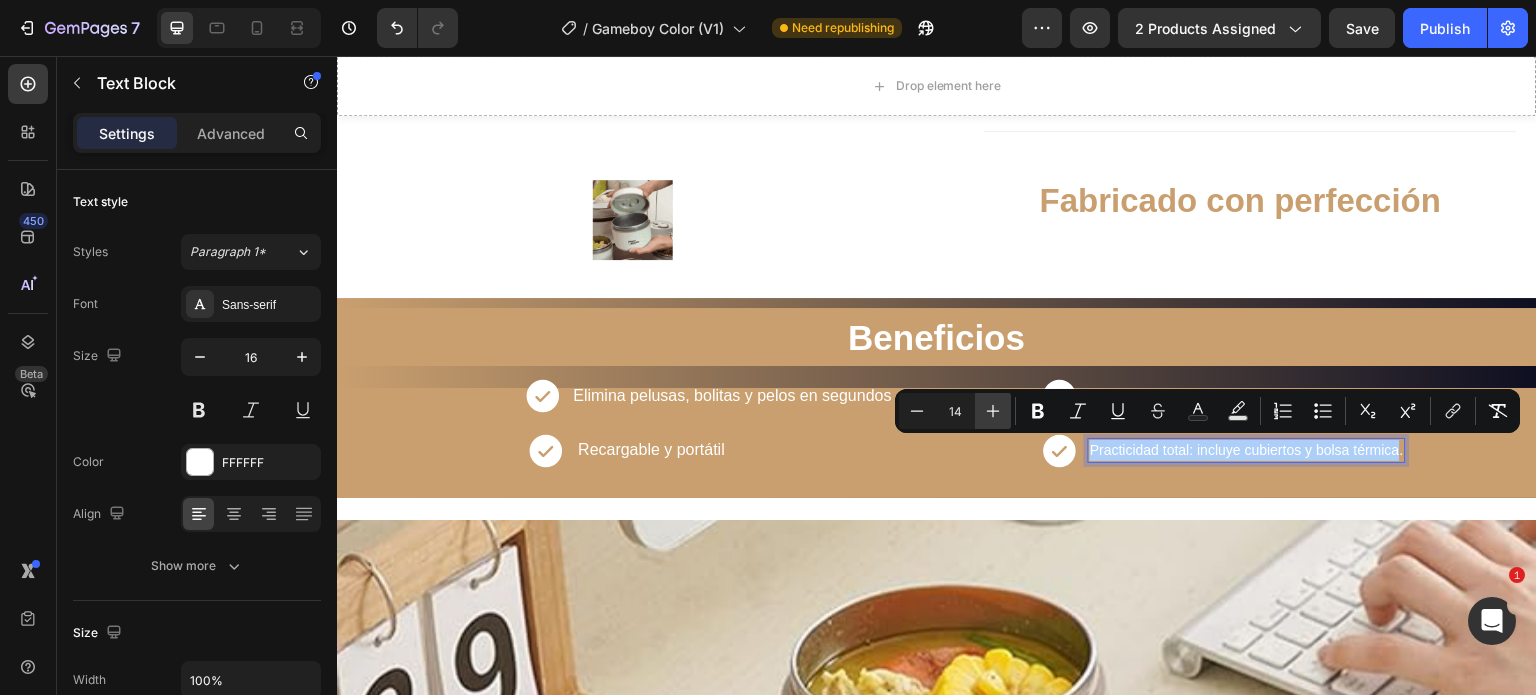 click 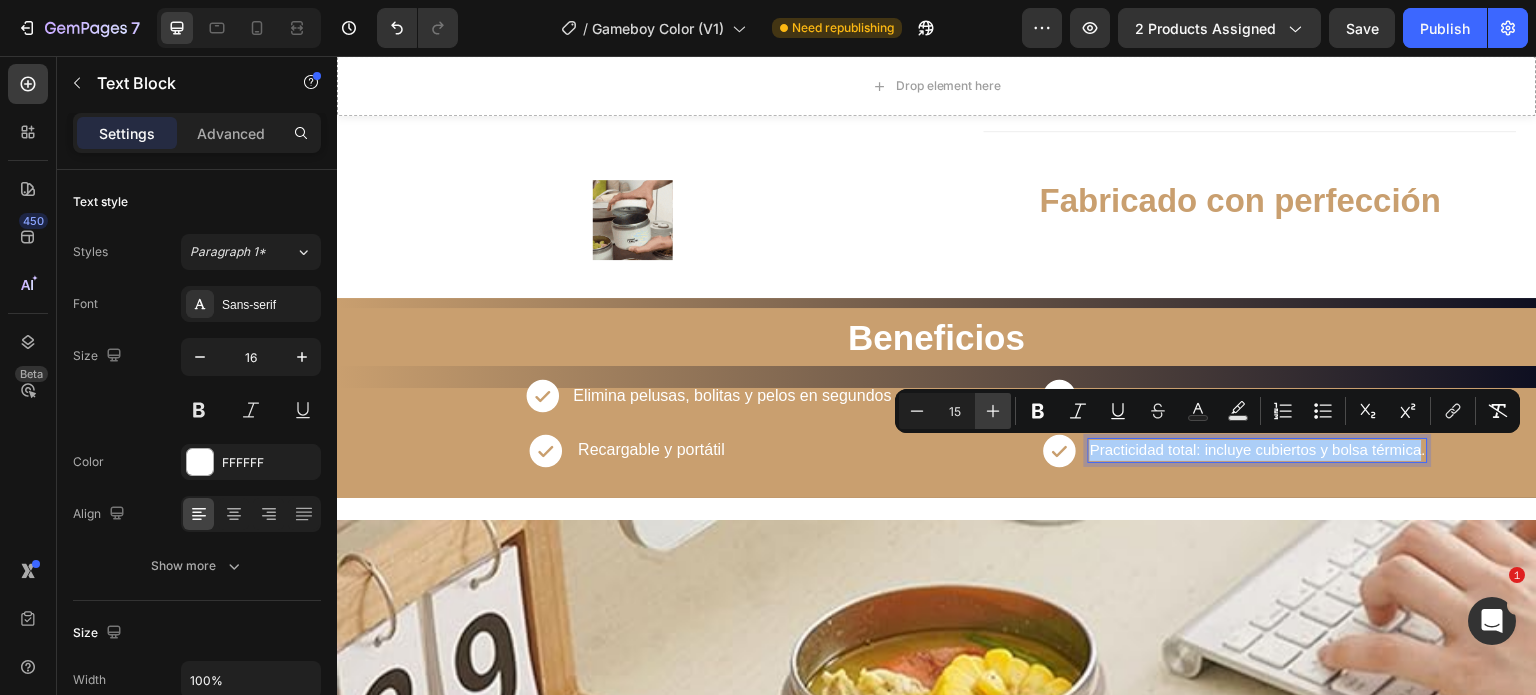 click 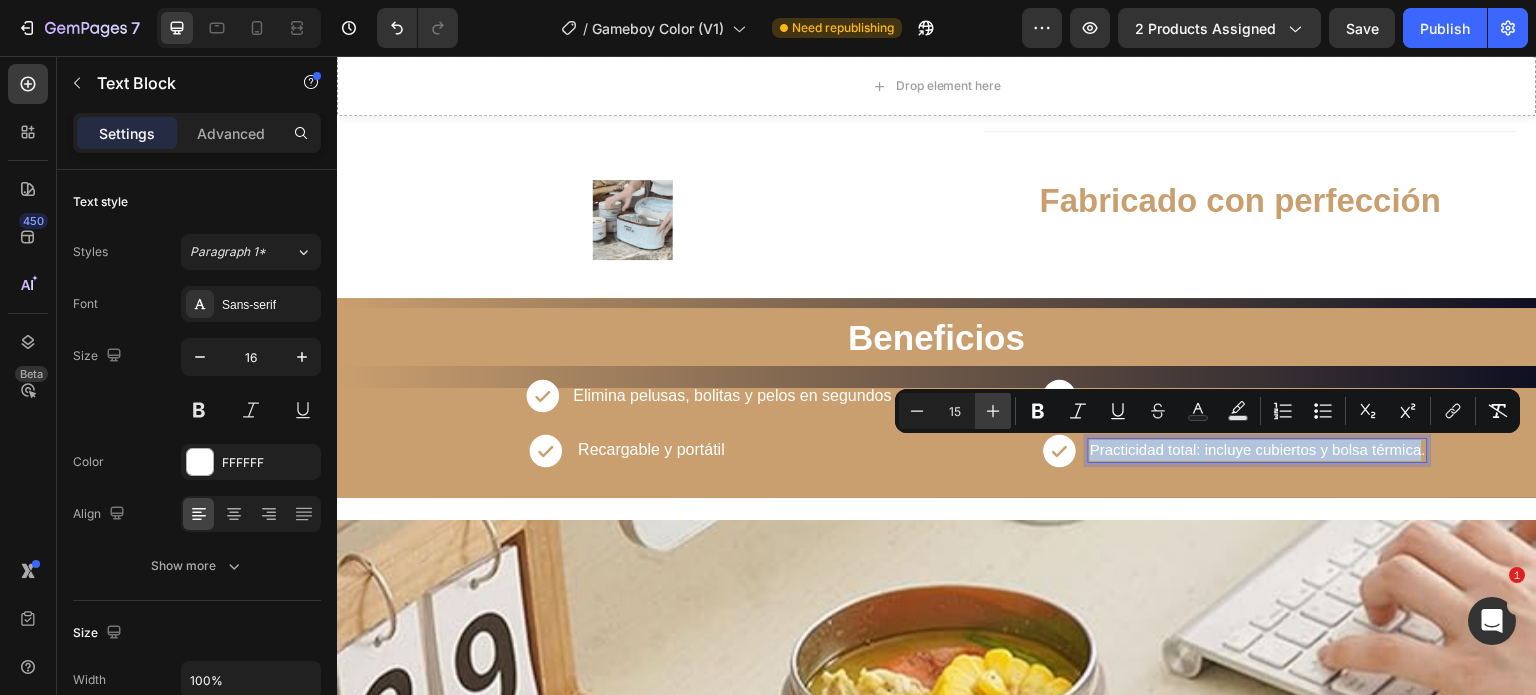 type on "16" 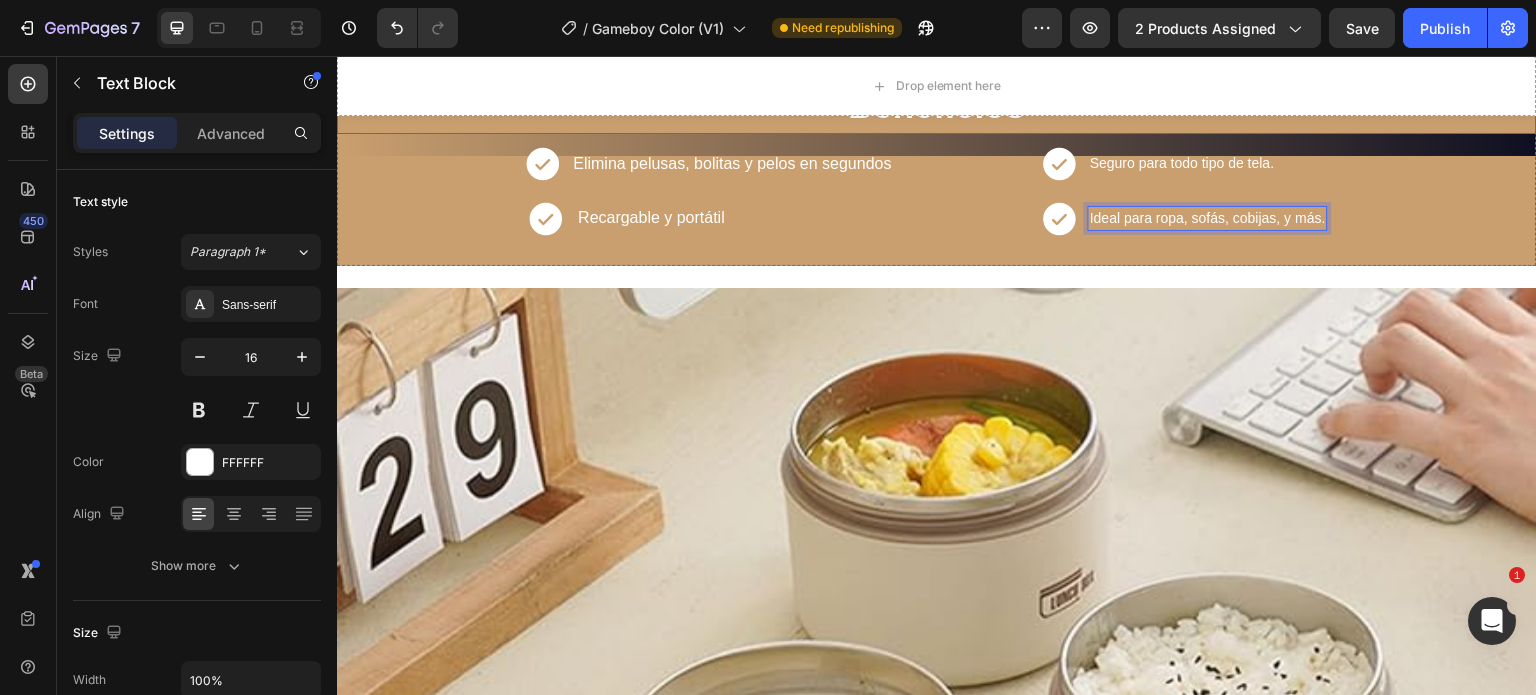 scroll, scrollTop: 2194, scrollLeft: 0, axis: vertical 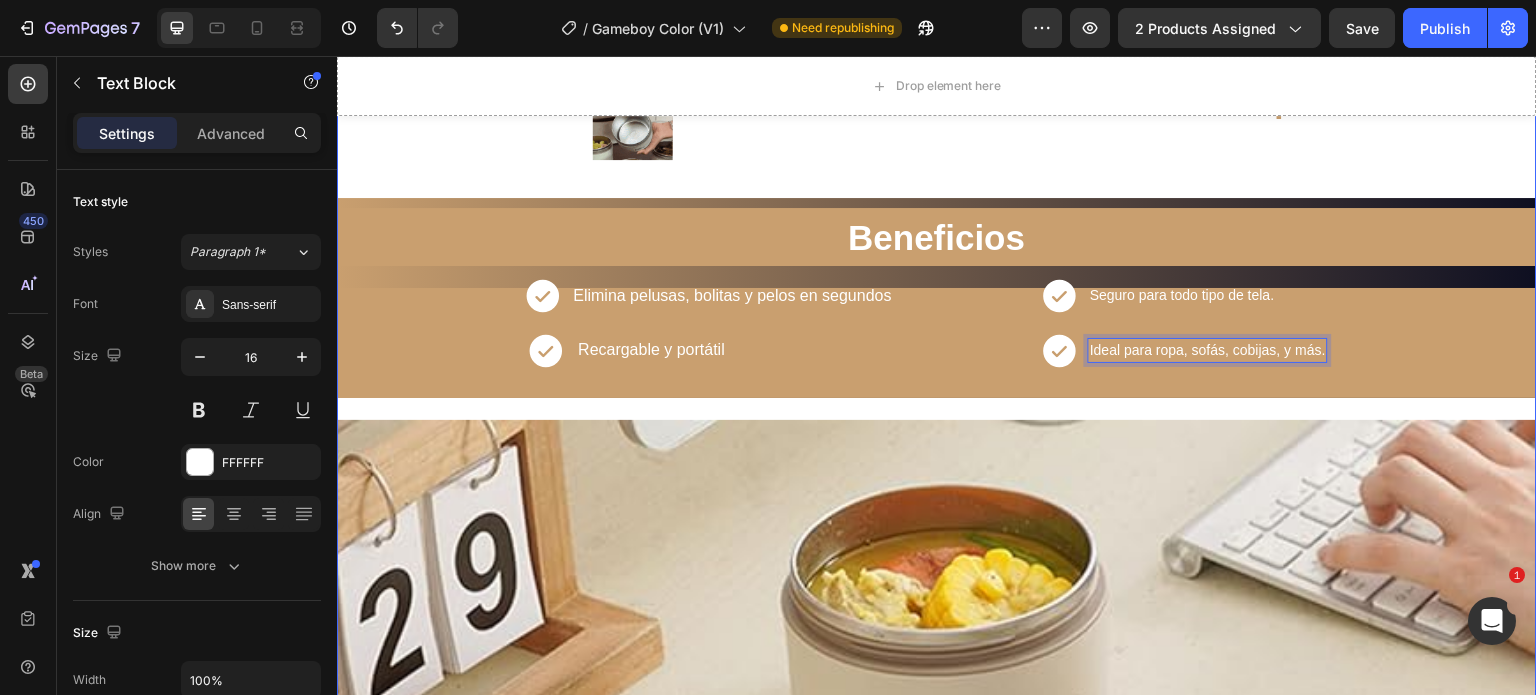 click on "Product Images Row Limited Edition Text Block Quita Motas Electrico Product Title Icon Icon Icon Icon  Clasificado 4,7 estrellas (217 reseñas) Text Block Icon List 🔥¡CORRE QUE SE ACABA!🔥 Text Block Row  ¡Por tiempo limitado! Aprovecha esta oferta 🔥HASTA 40% OFF 🔖  HOT SALE   👉 89.900,00 Text Block 09 minutos 25 segundos Countdown Timer Row Removedor de Pelusas Pro™ Dile adiós a la ropa con bolitas, pelos o pelusas en segundos. Este quitapelusas eléctrico combina potencia, diseño elegante y portabilidad para dejar tu ropa como nueva, sin esfuerzo. Ideal para quienes aman cuidar sus prendas, mantener su sofá impecable o eliminar el pelo de mascota con rapidez.  Compacto, recargable y eficaz:  ¡tu nuevo esencial para el hogar! Text Block OBTENER OFERTA Y PAGAR AL RECIBIR Button Image Image Image Image Entrega 3 a 5 días a todo Colombia Text Block Row
Especificaciones Tipo de carga:  USB recargable Duración de la batería: Cuchillas: Row" at bounding box center [937, -222] 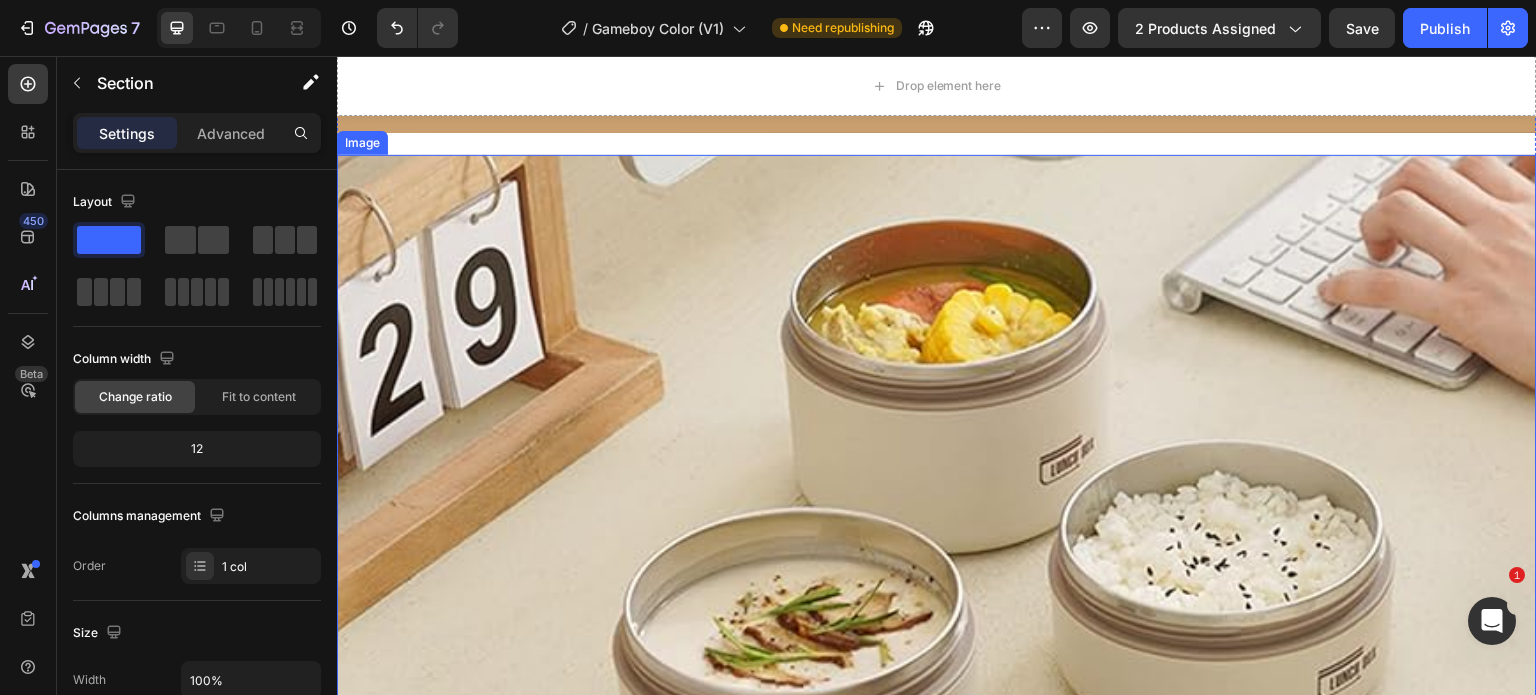 scroll, scrollTop: 2494, scrollLeft: 0, axis: vertical 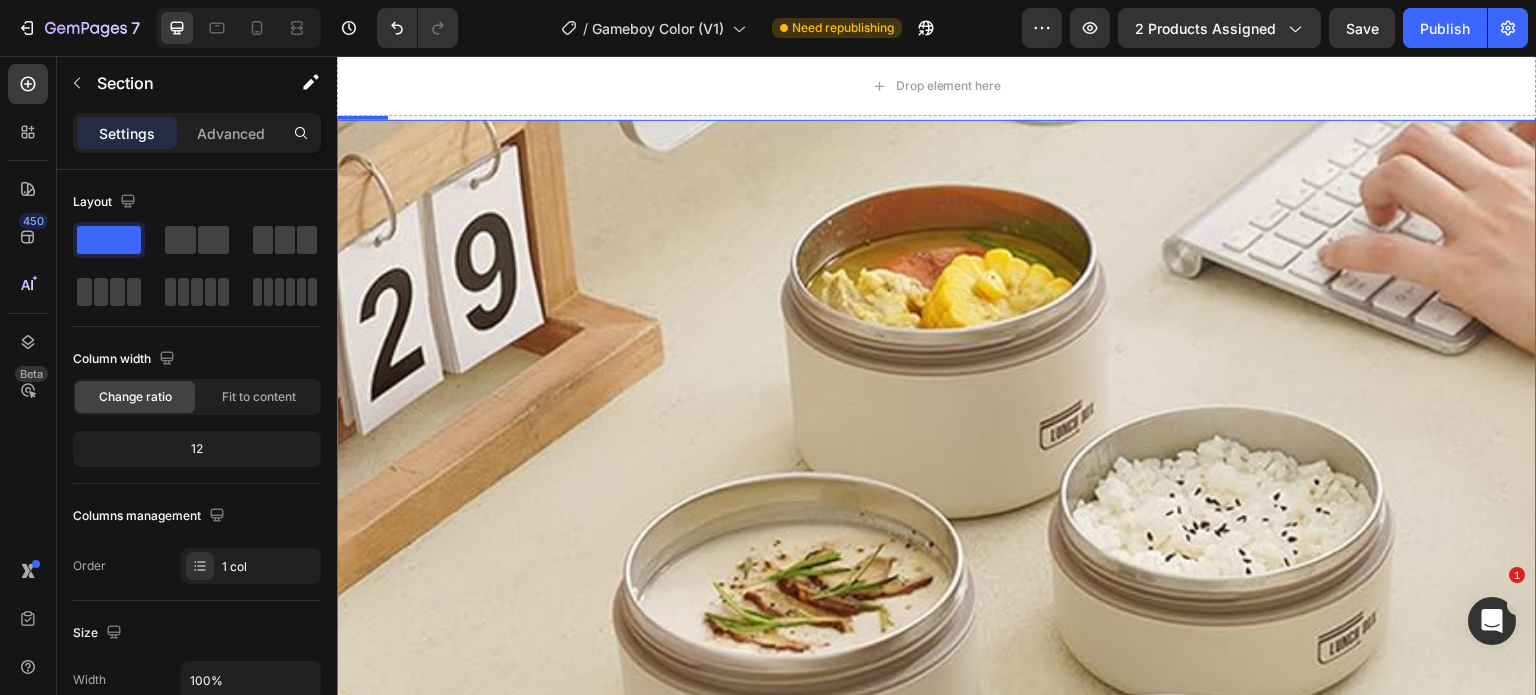 click at bounding box center [937, 720] 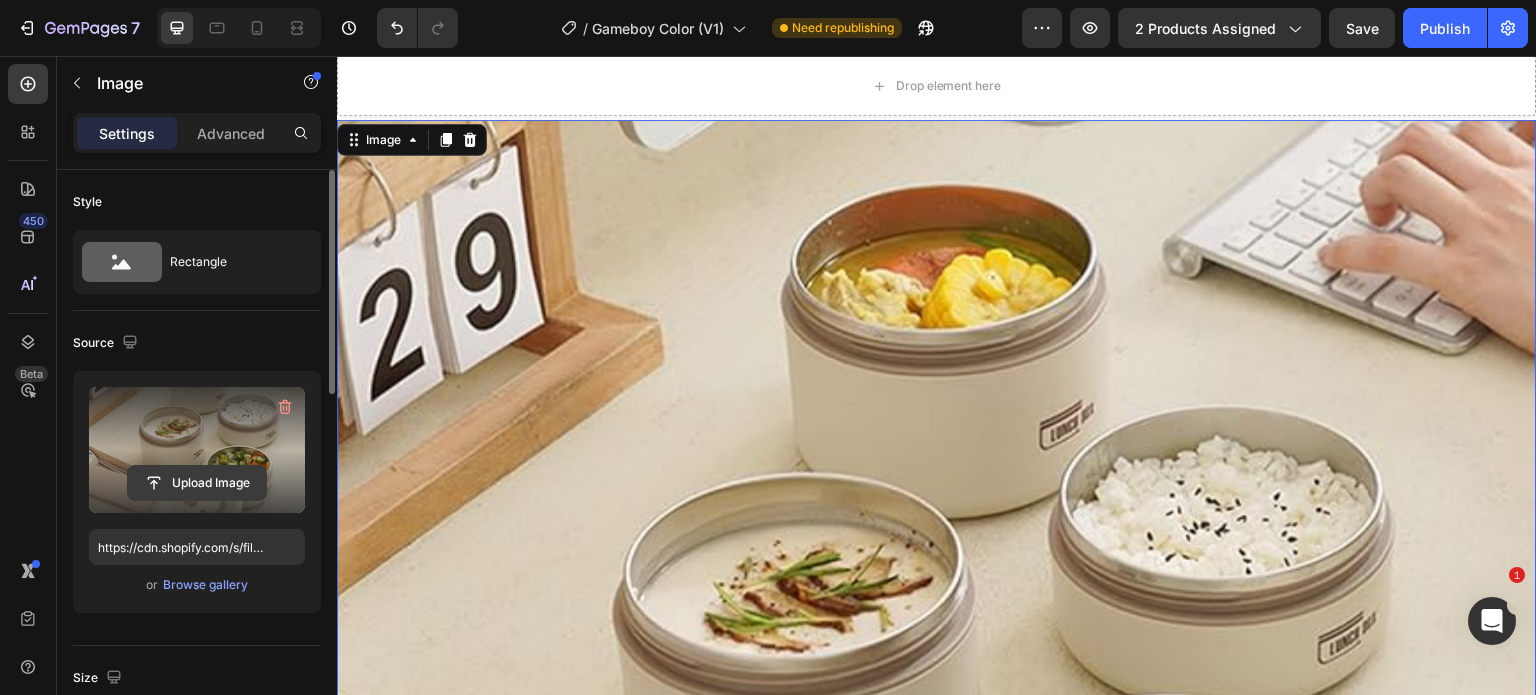 click 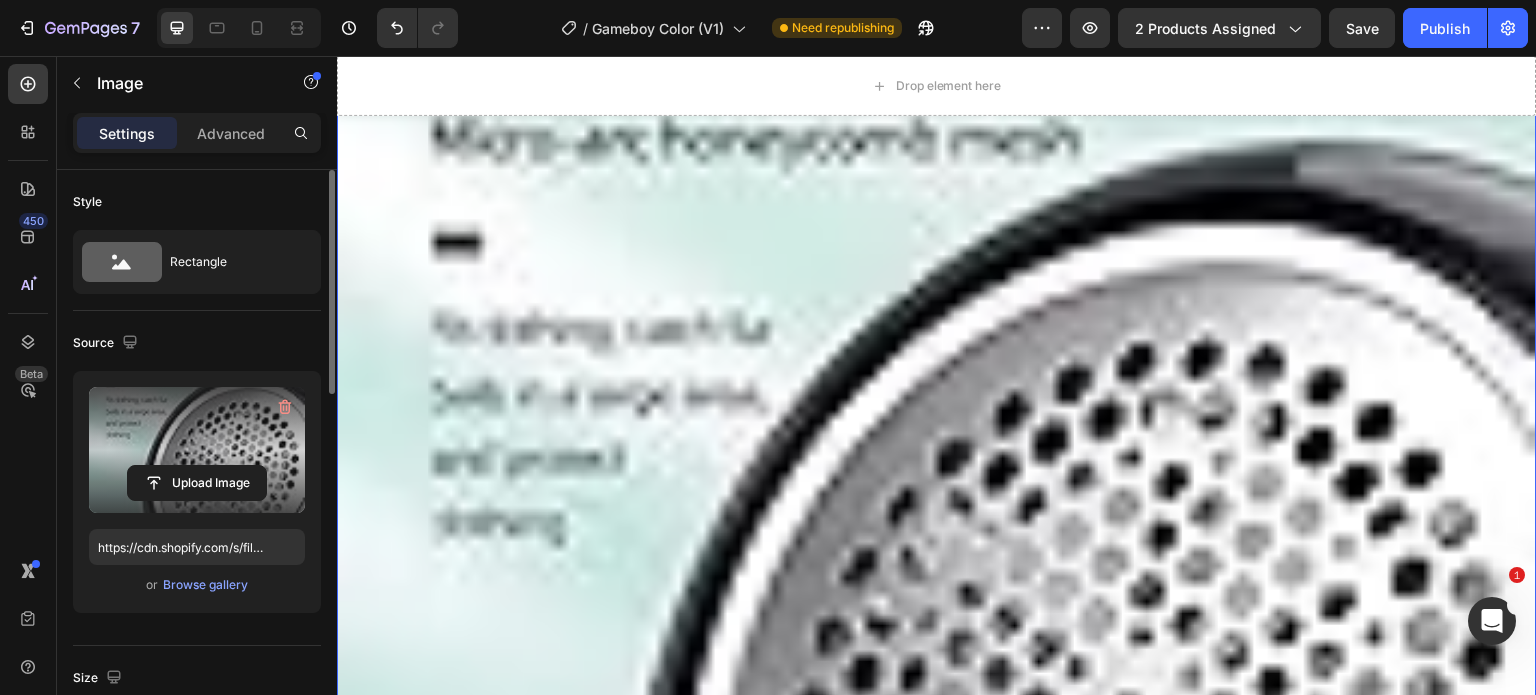 scroll, scrollTop: 2594, scrollLeft: 0, axis: vertical 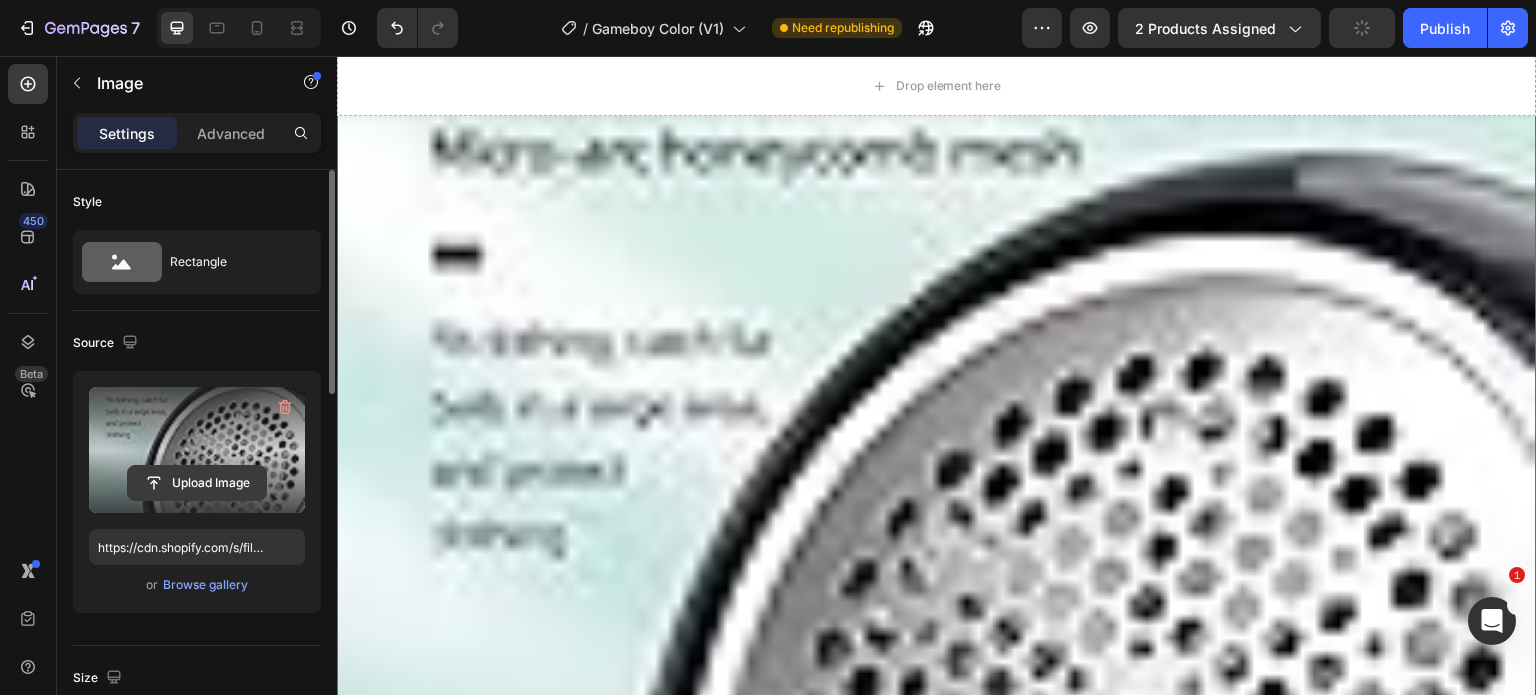 click 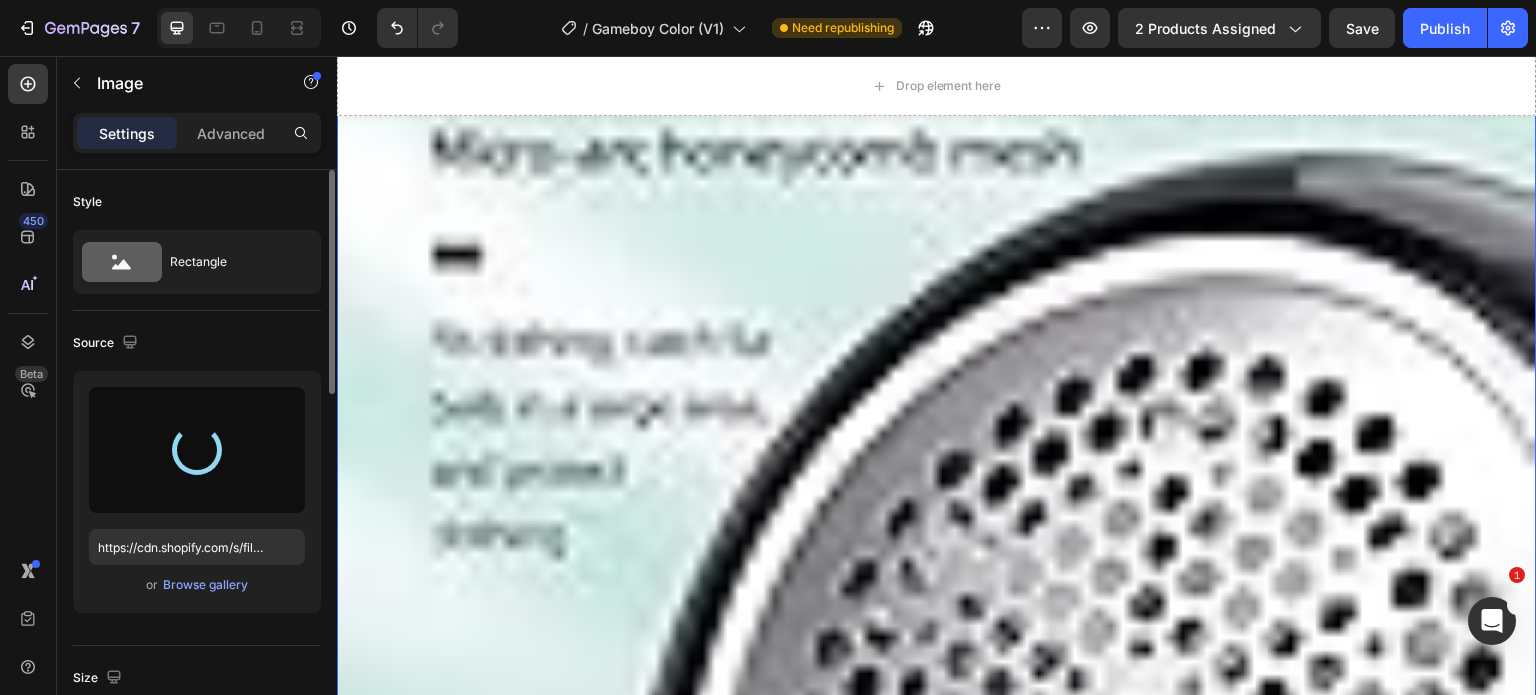 type on "https://cdn.shopify.com/s/files/1/0785/6036/2810/files/gempages_571405893254513816-d14b5c9f-41b2-44cf-a3b1-1904055dcfd9.jpg" 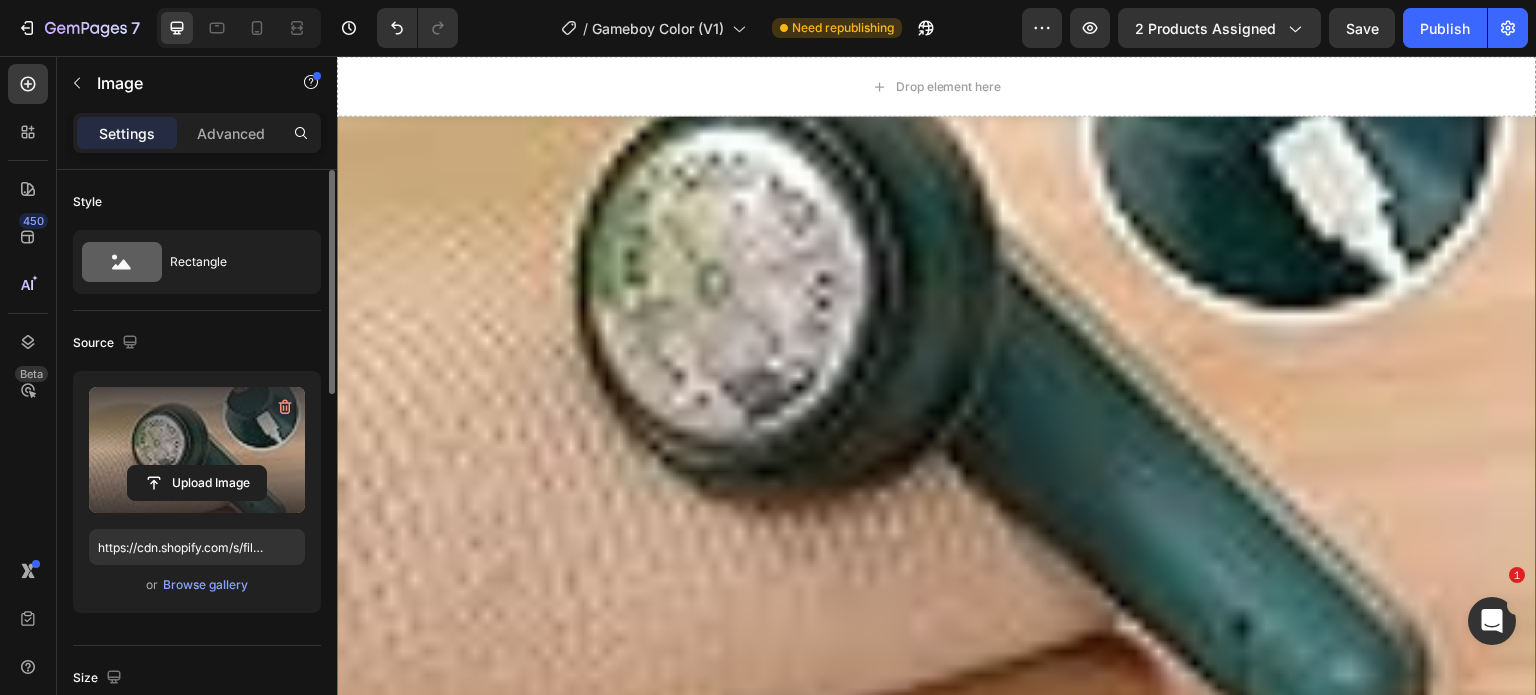 scroll, scrollTop: 2794, scrollLeft: 0, axis: vertical 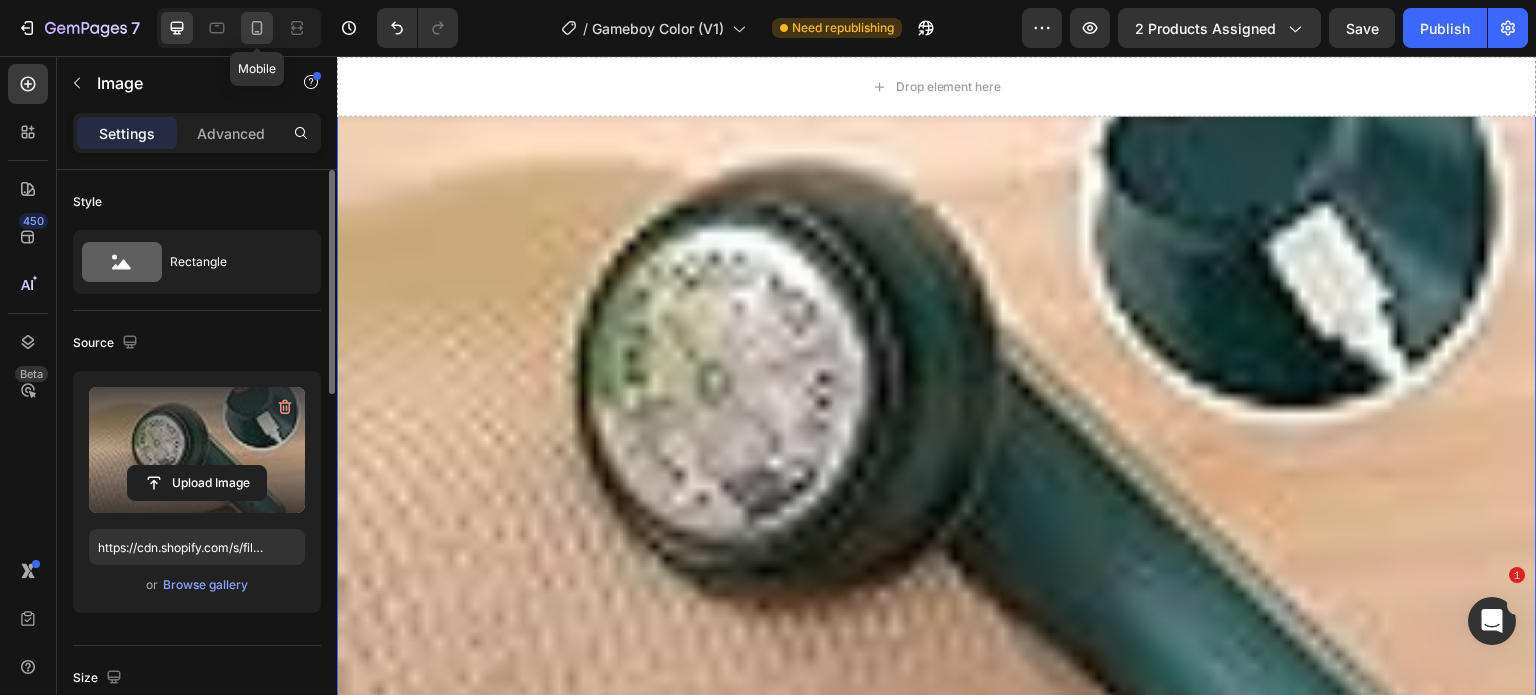 click 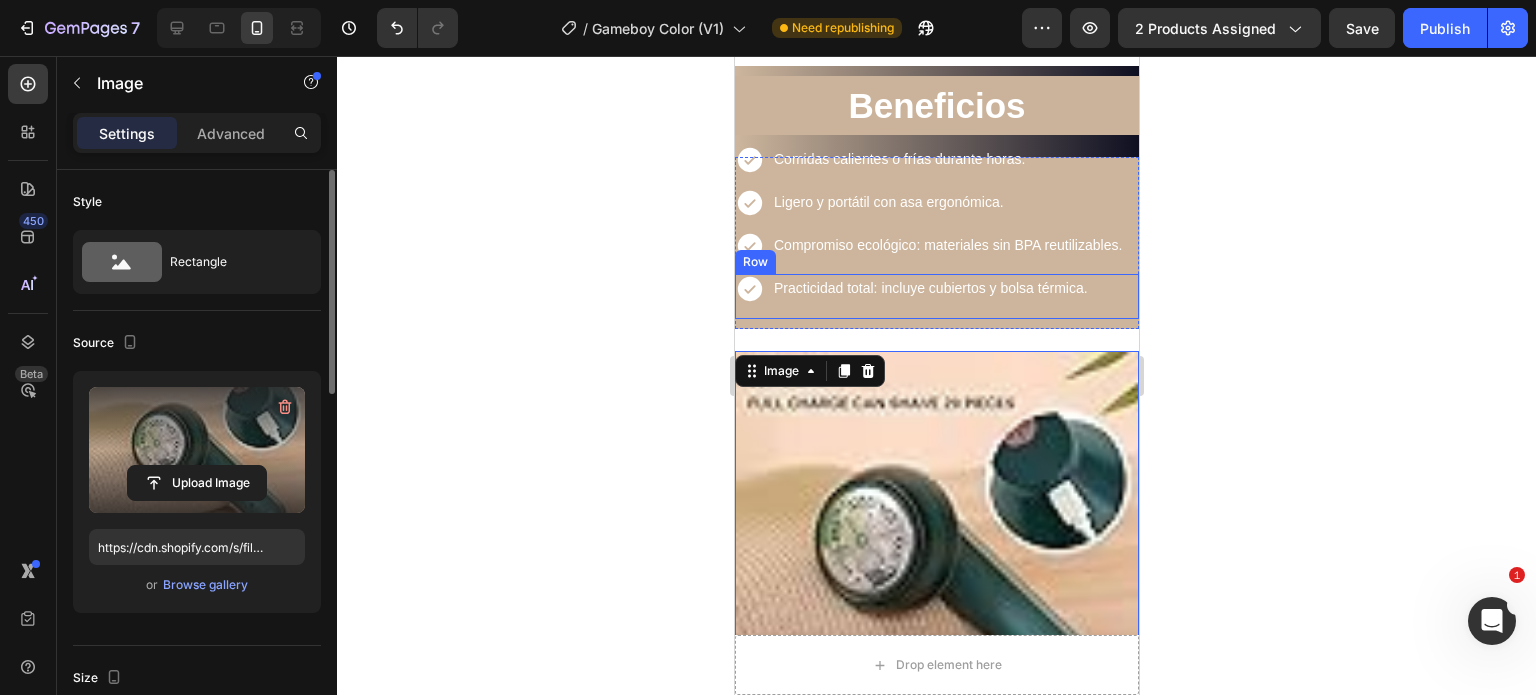 scroll, scrollTop: 3013, scrollLeft: 0, axis: vertical 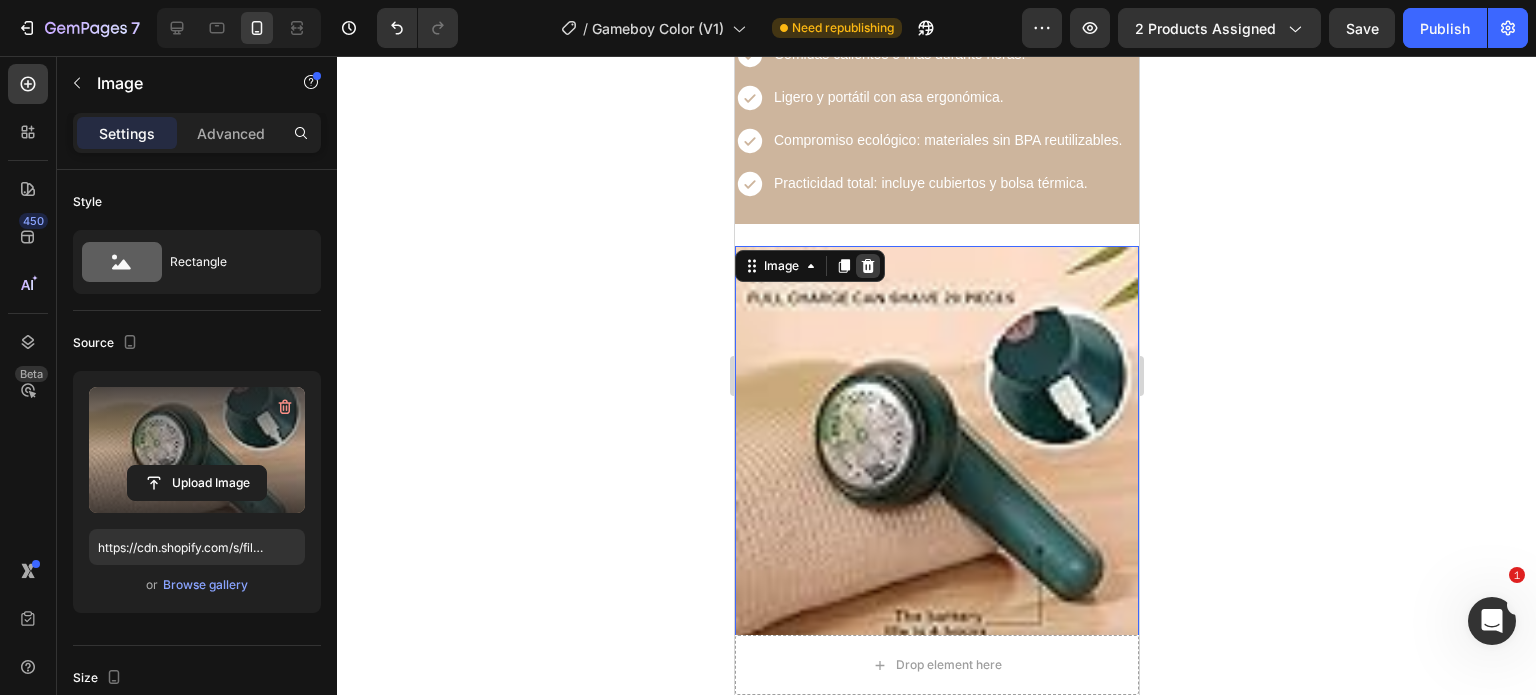 click 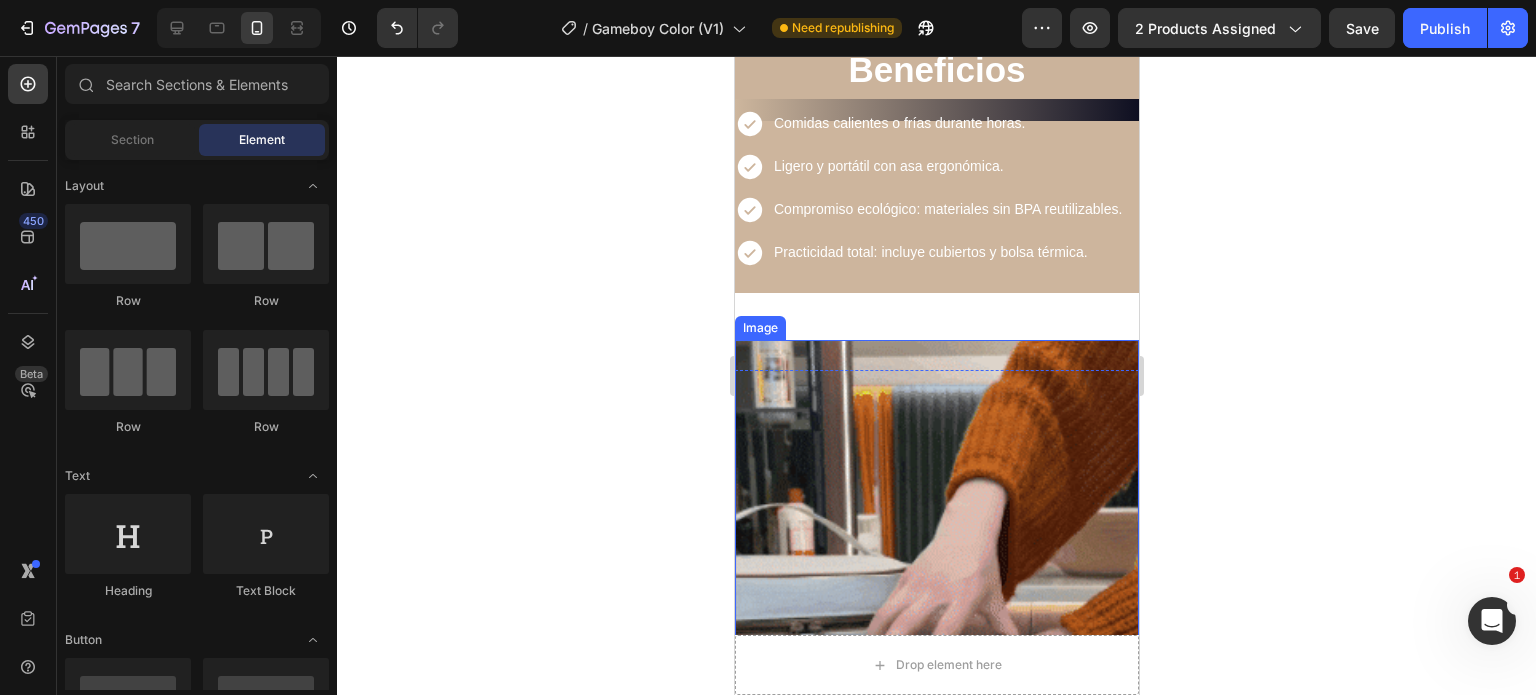 scroll, scrollTop: 3113, scrollLeft: 0, axis: vertical 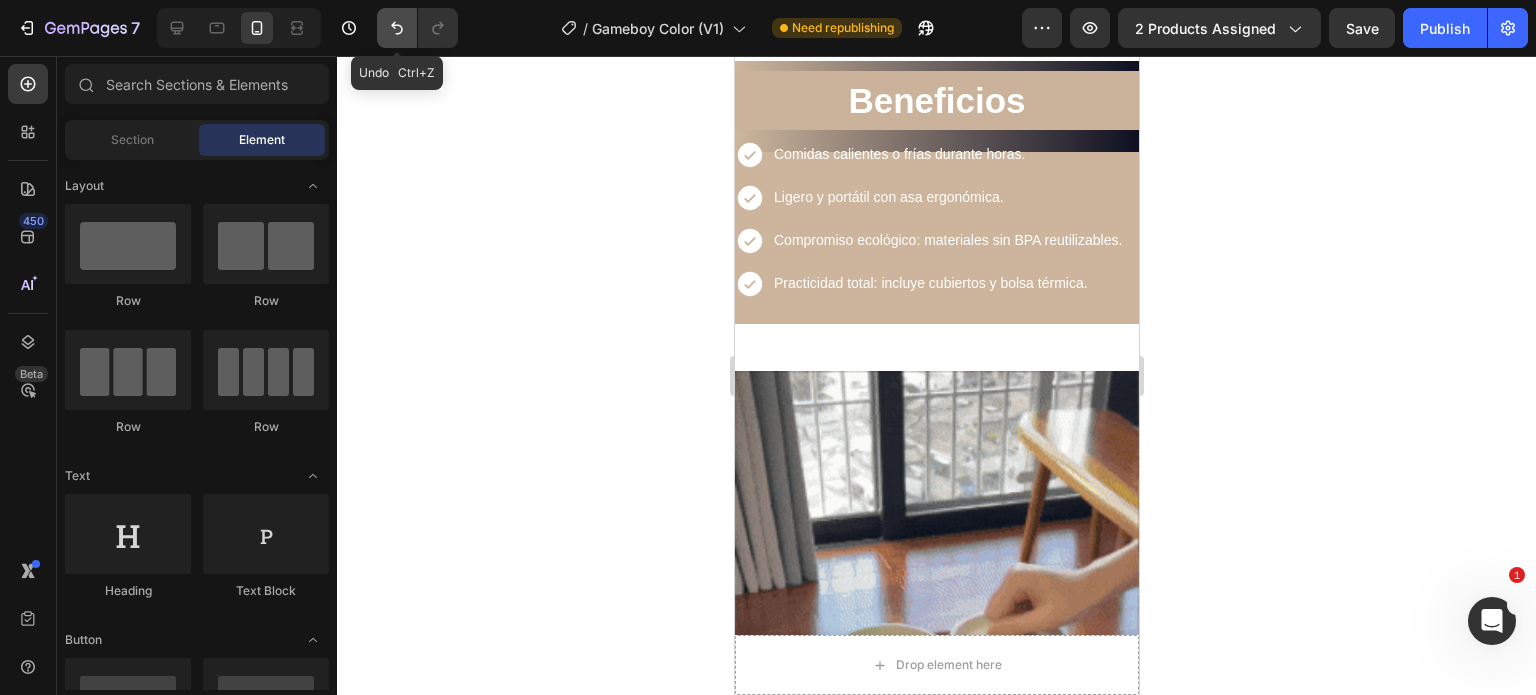 click 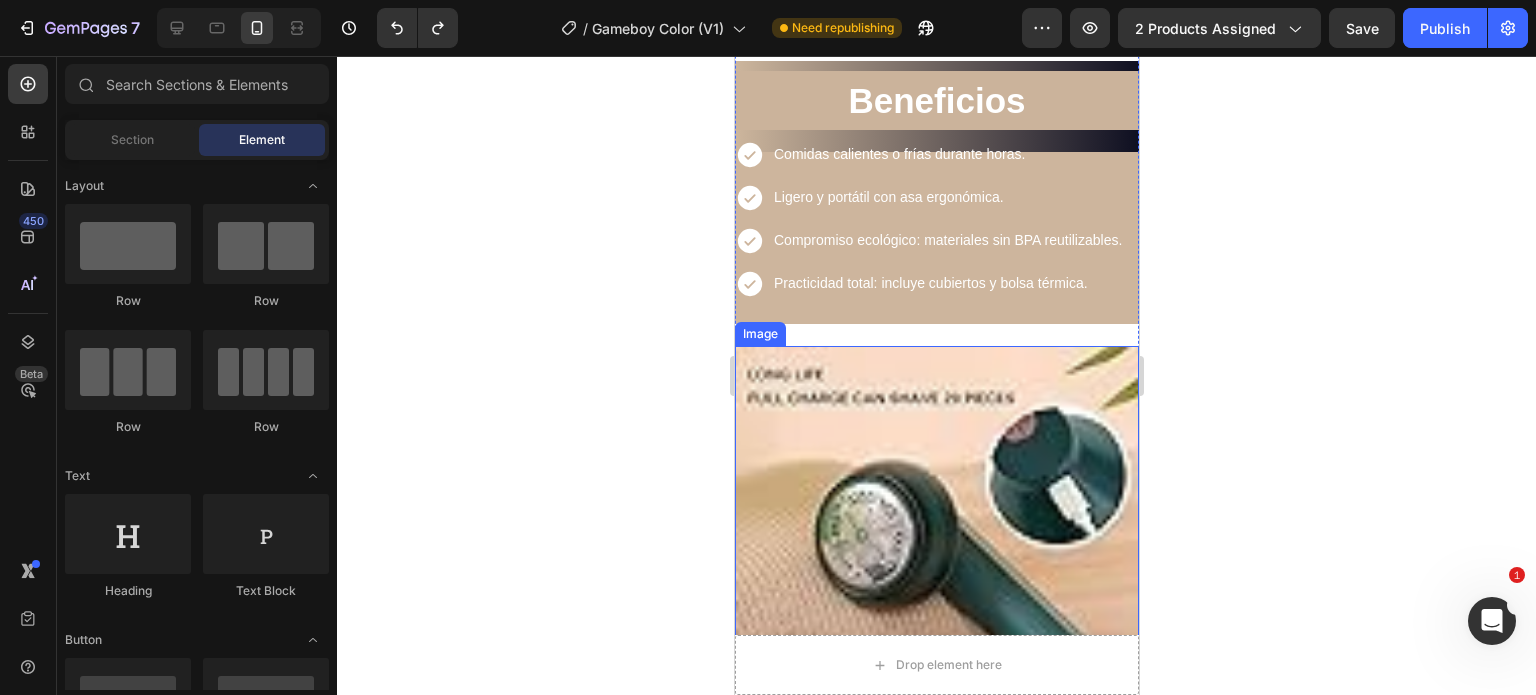 click at bounding box center (936, 548) 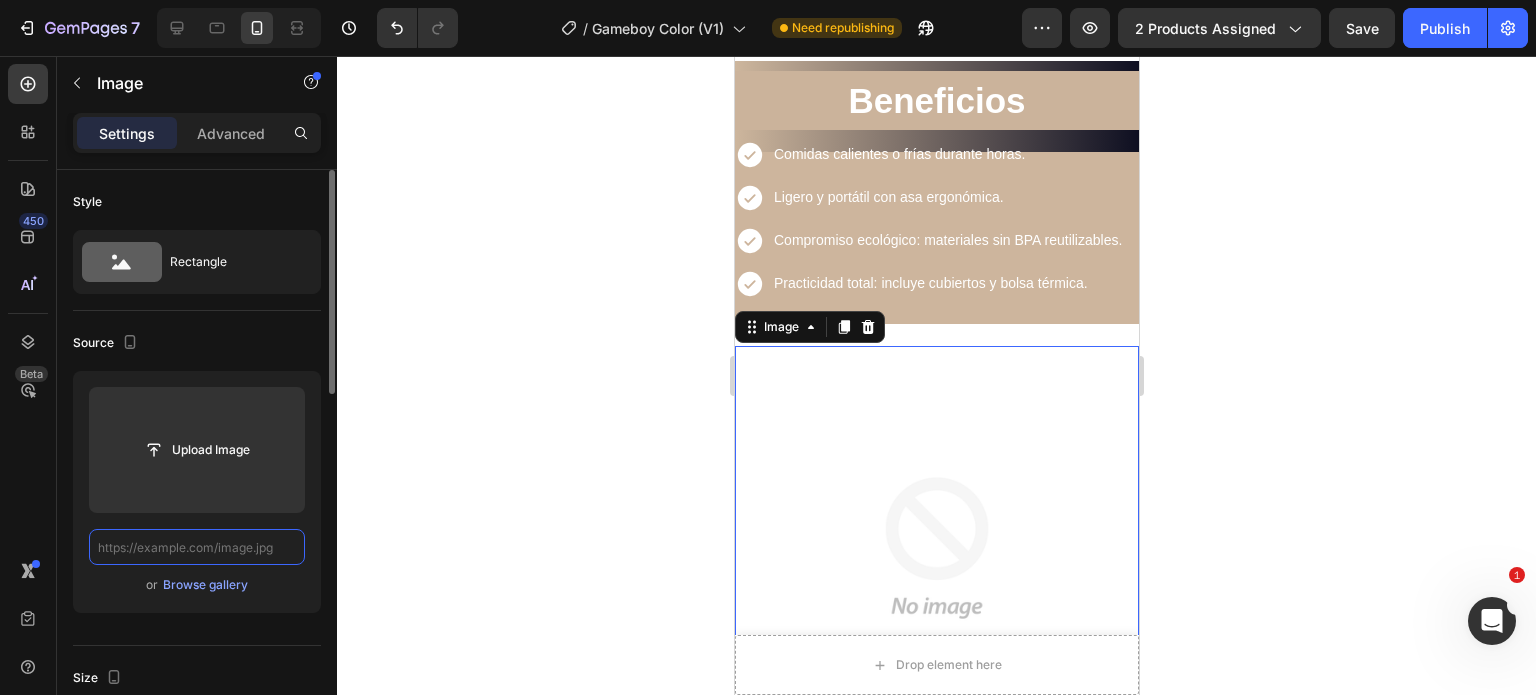 scroll, scrollTop: 0, scrollLeft: 0, axis: both 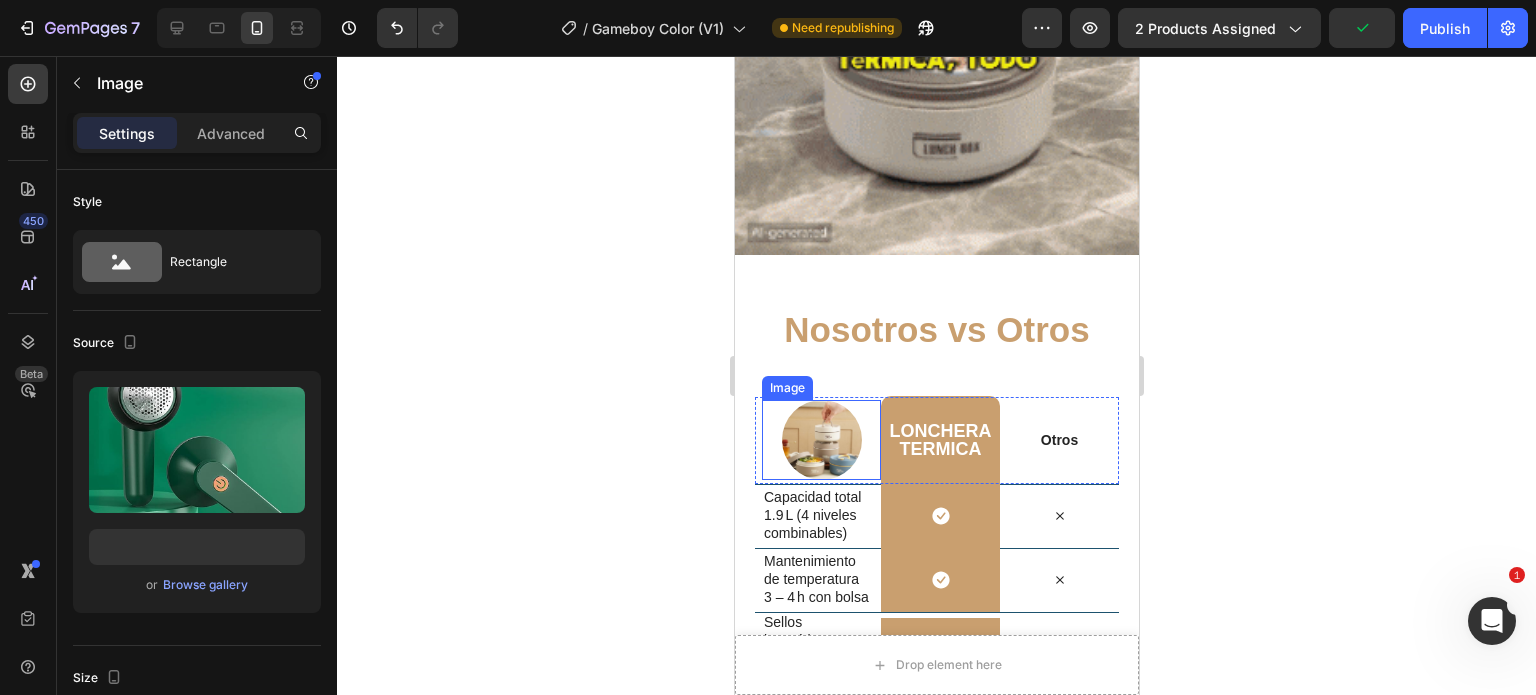 click at bounding box center [821, 440] 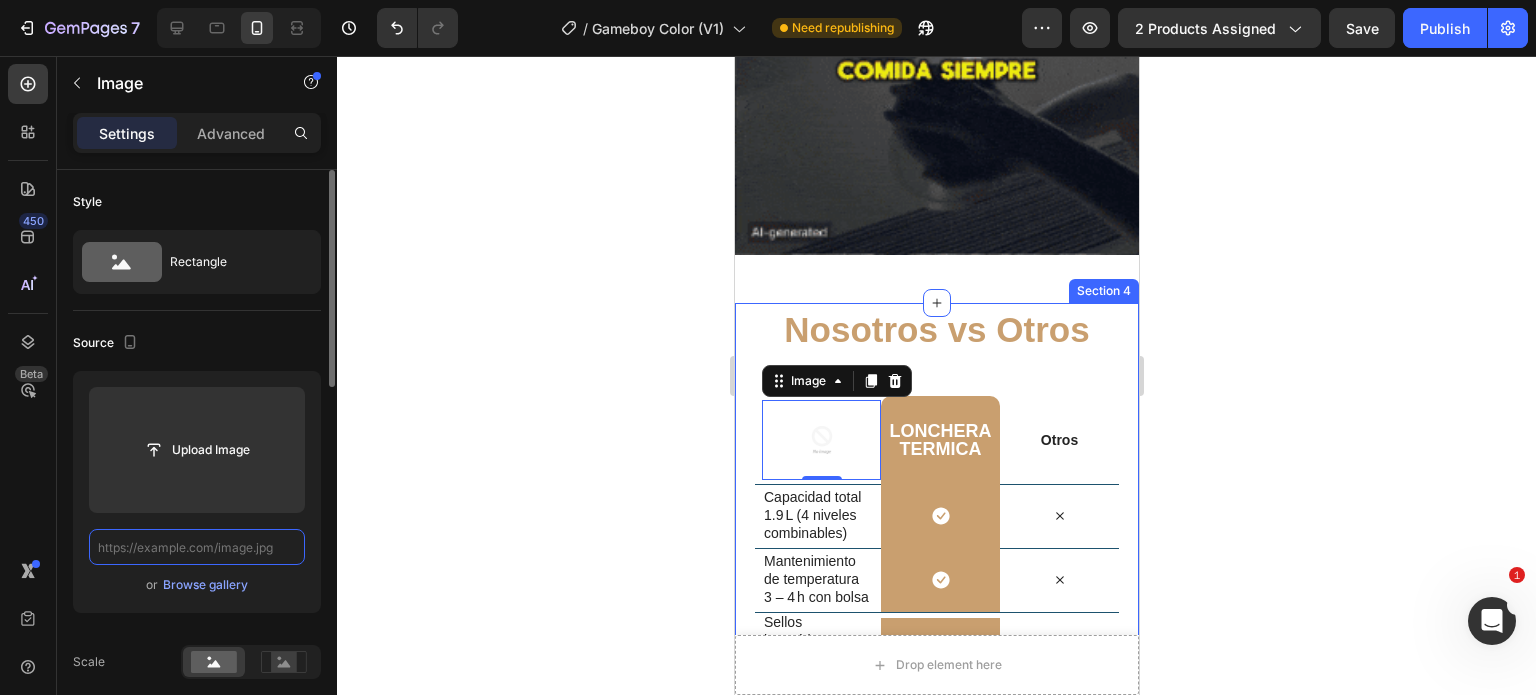 scroll, scrollTop: 0, scrollLeft: 0, axis: both 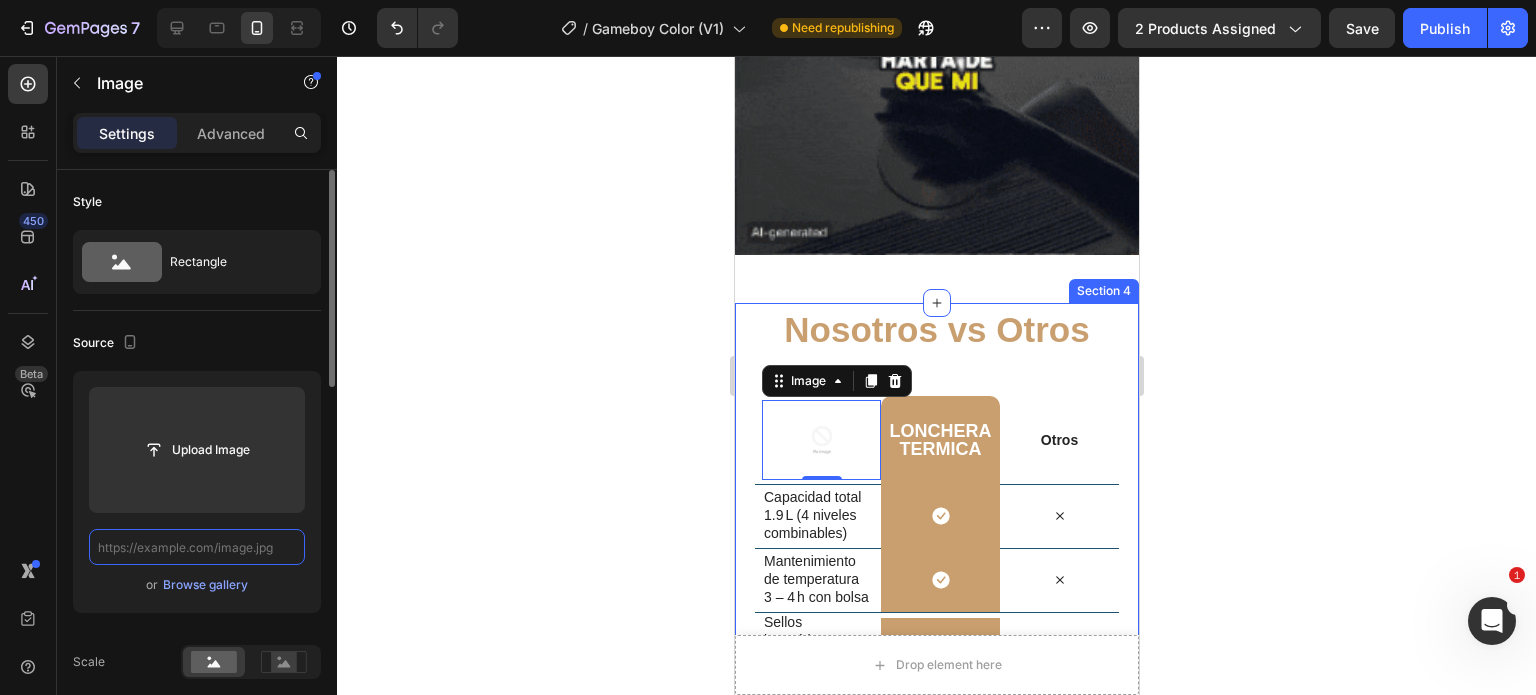paste on "https://m.media-amazon.com/images/I/51LAyxlaYbL._AC_US100_.jpg" 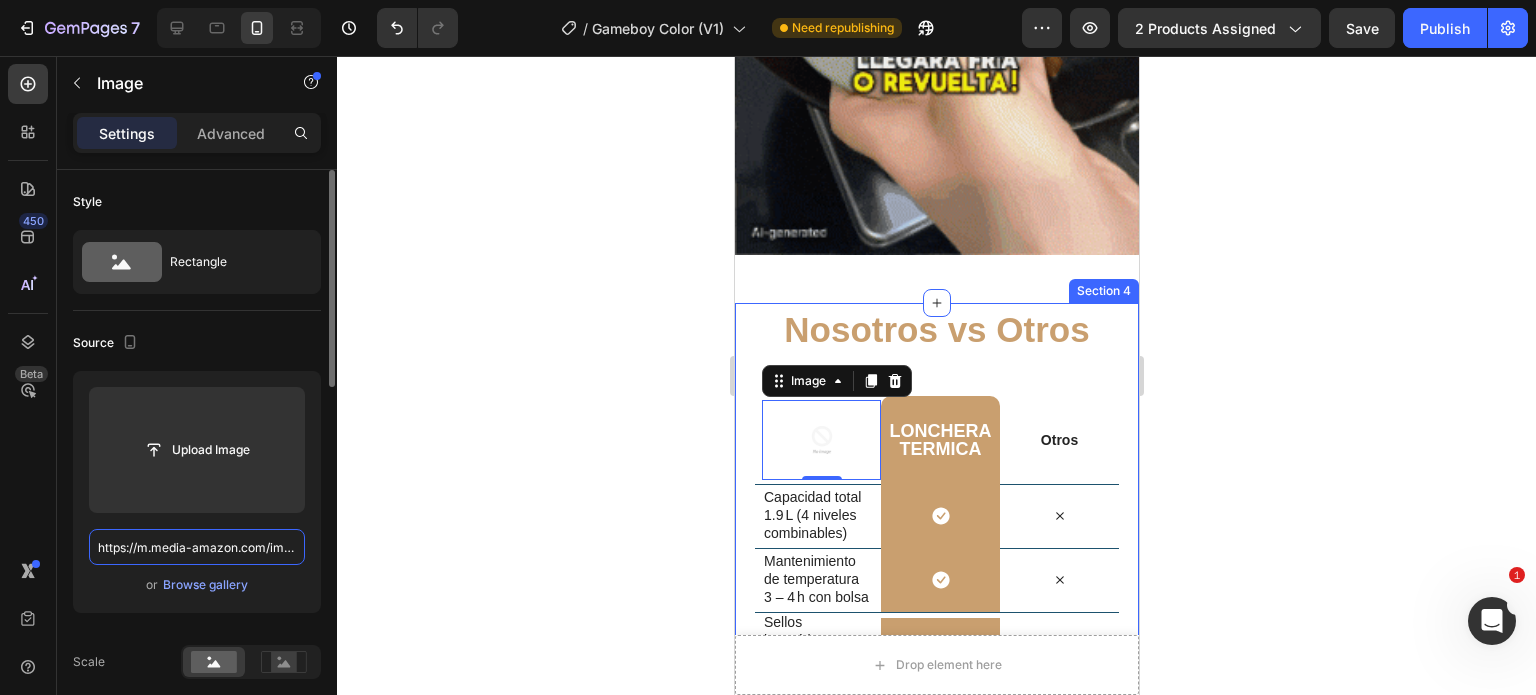 scroll, scrollTop: 0, scrollLeft: 221, axis: horizontal 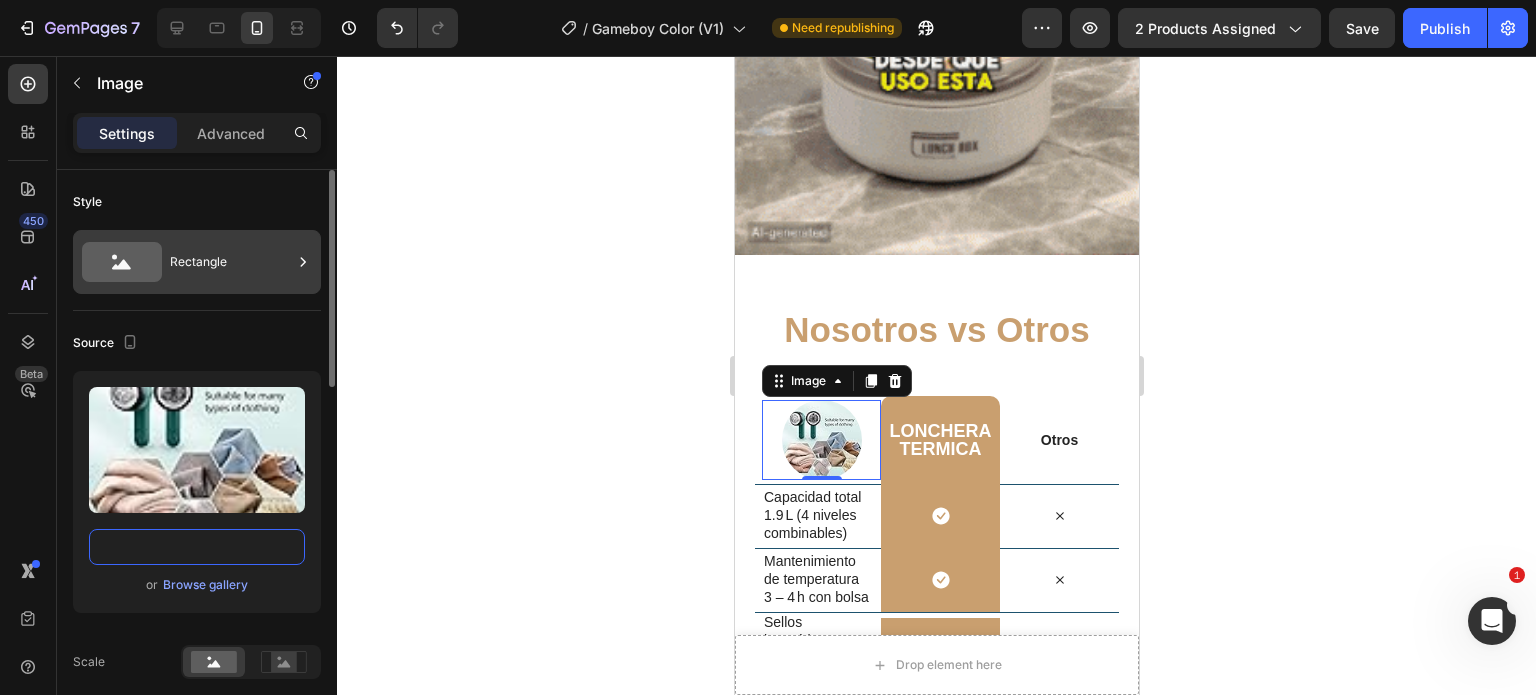 type on "https://m.media-amazon.com/images/I/51LAyxlaYbL._AC_US100_.jpg" 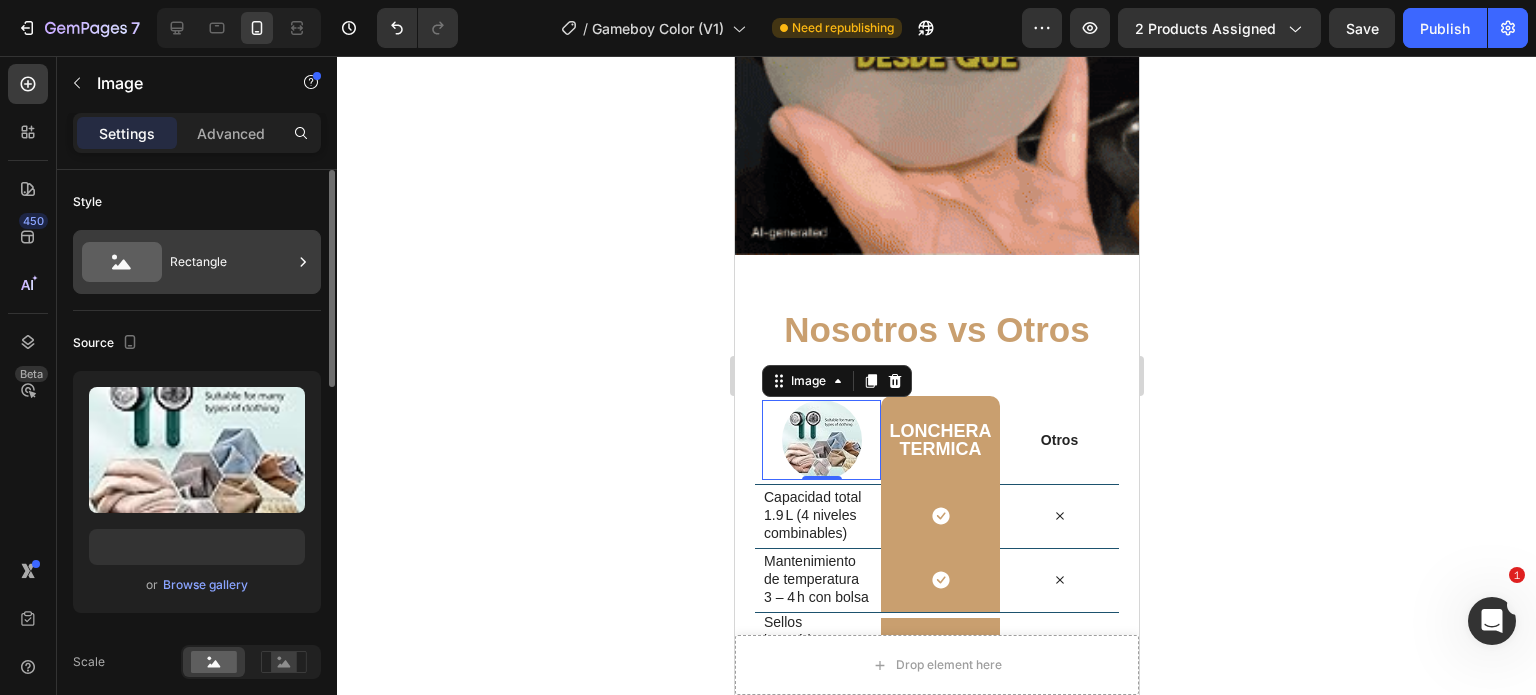 scroll, scrollTop: 0, scrollLeft: 0, axis: both 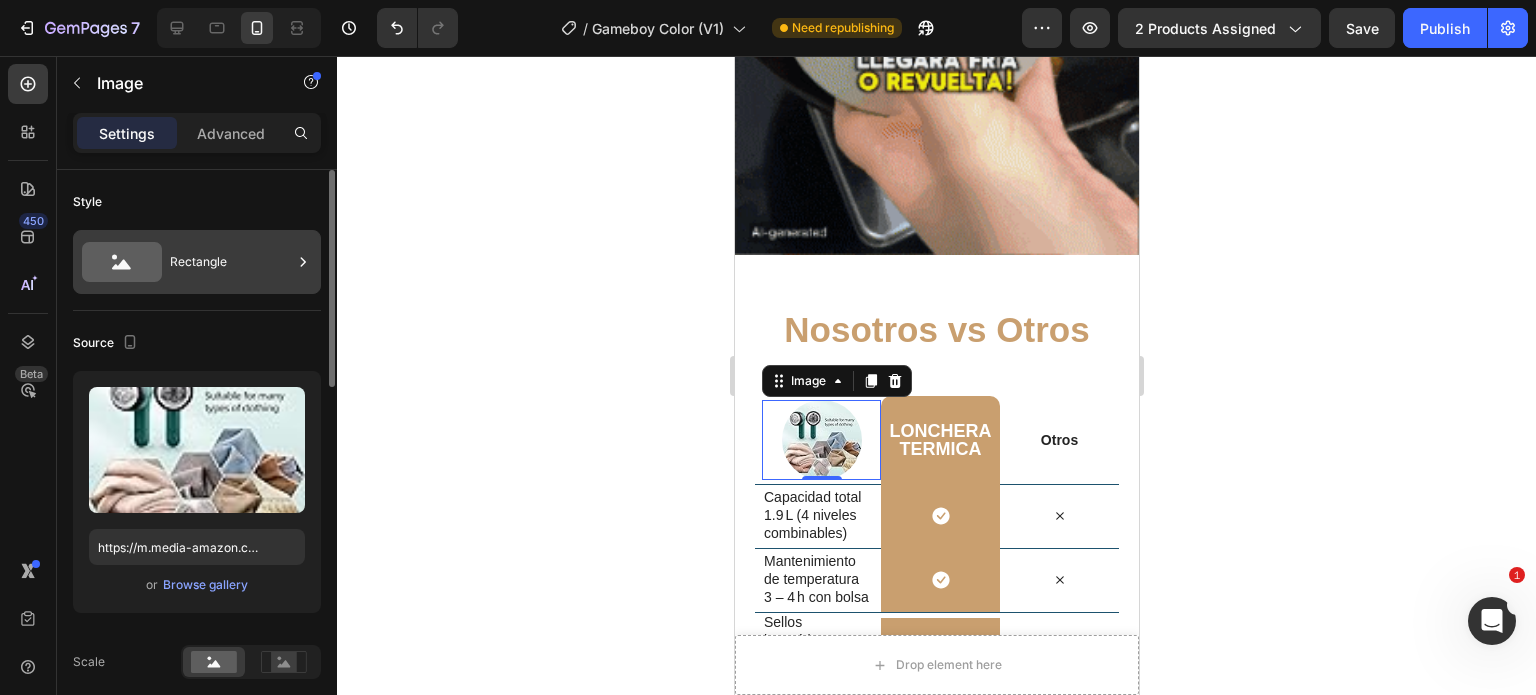 click on "Rectangle" at bounding box center (231, 262) 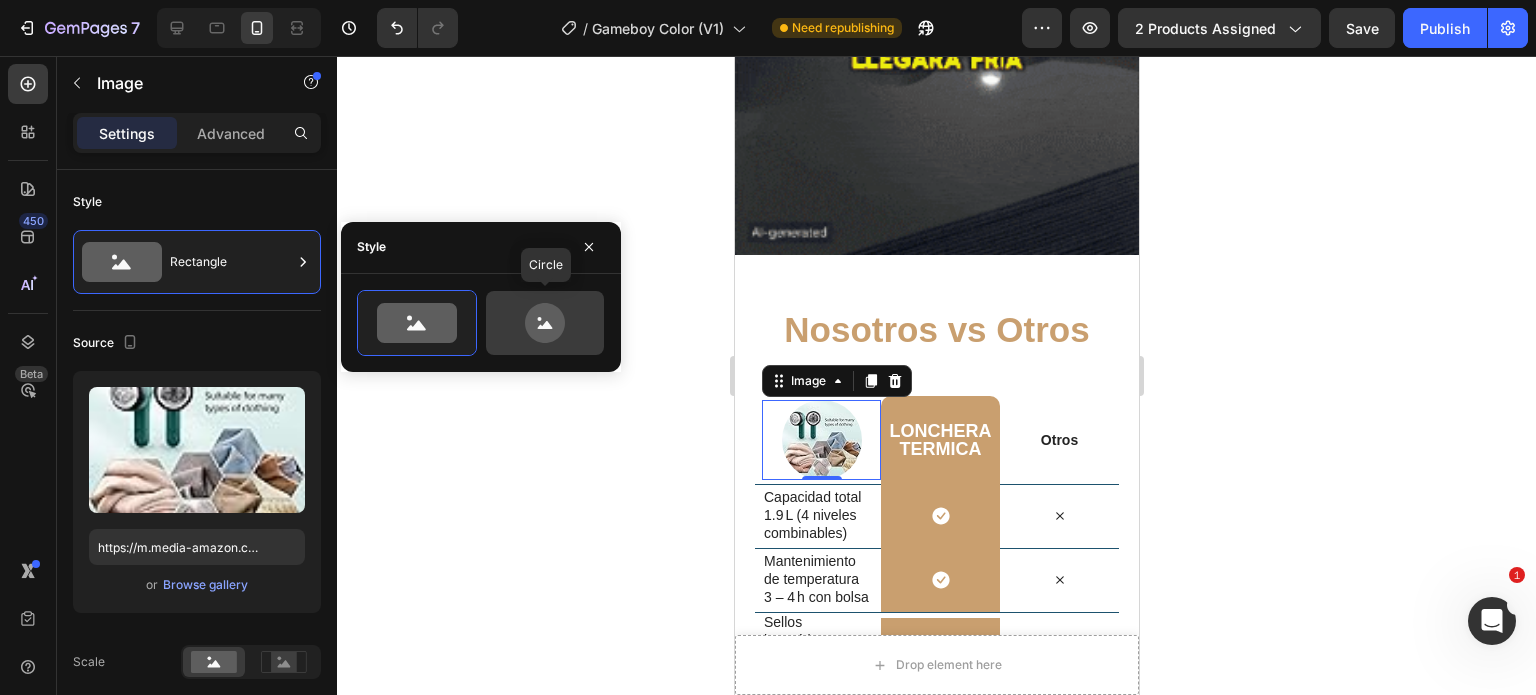 click 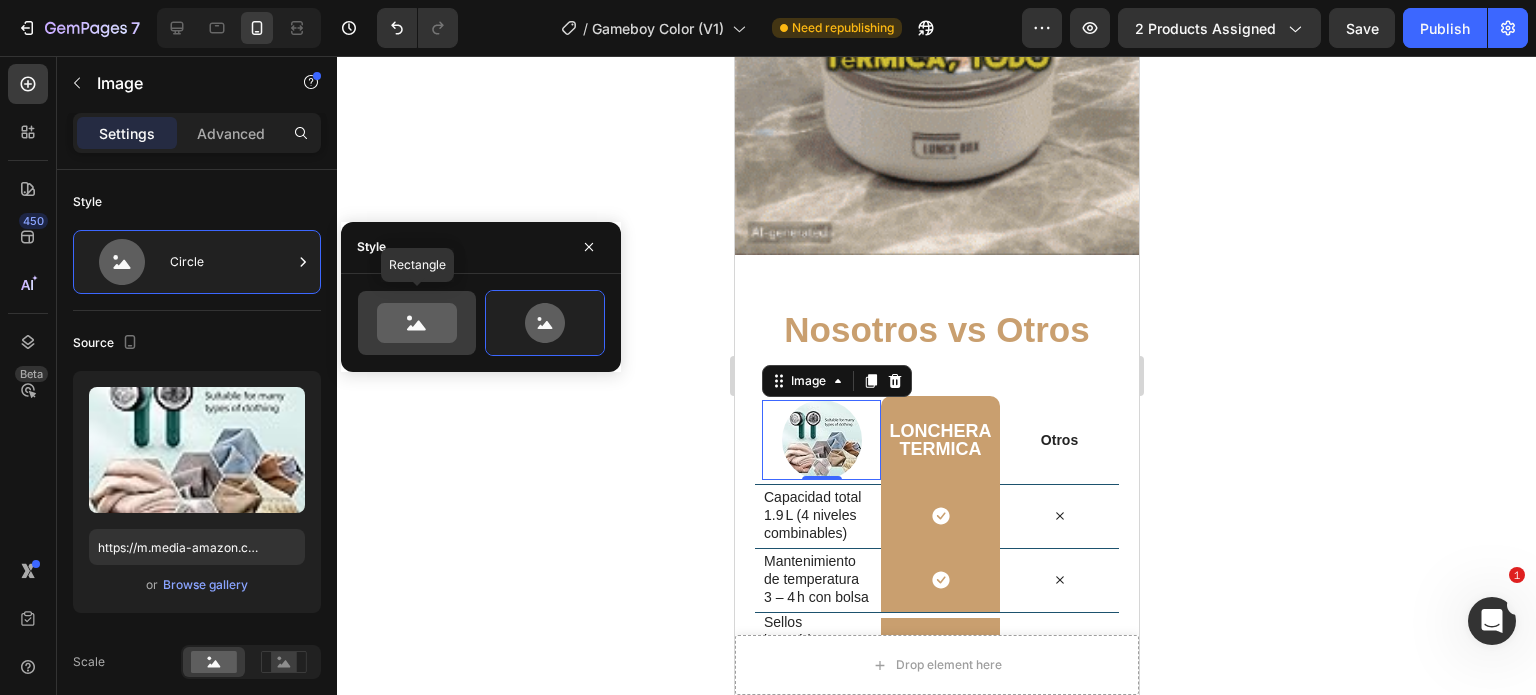 click 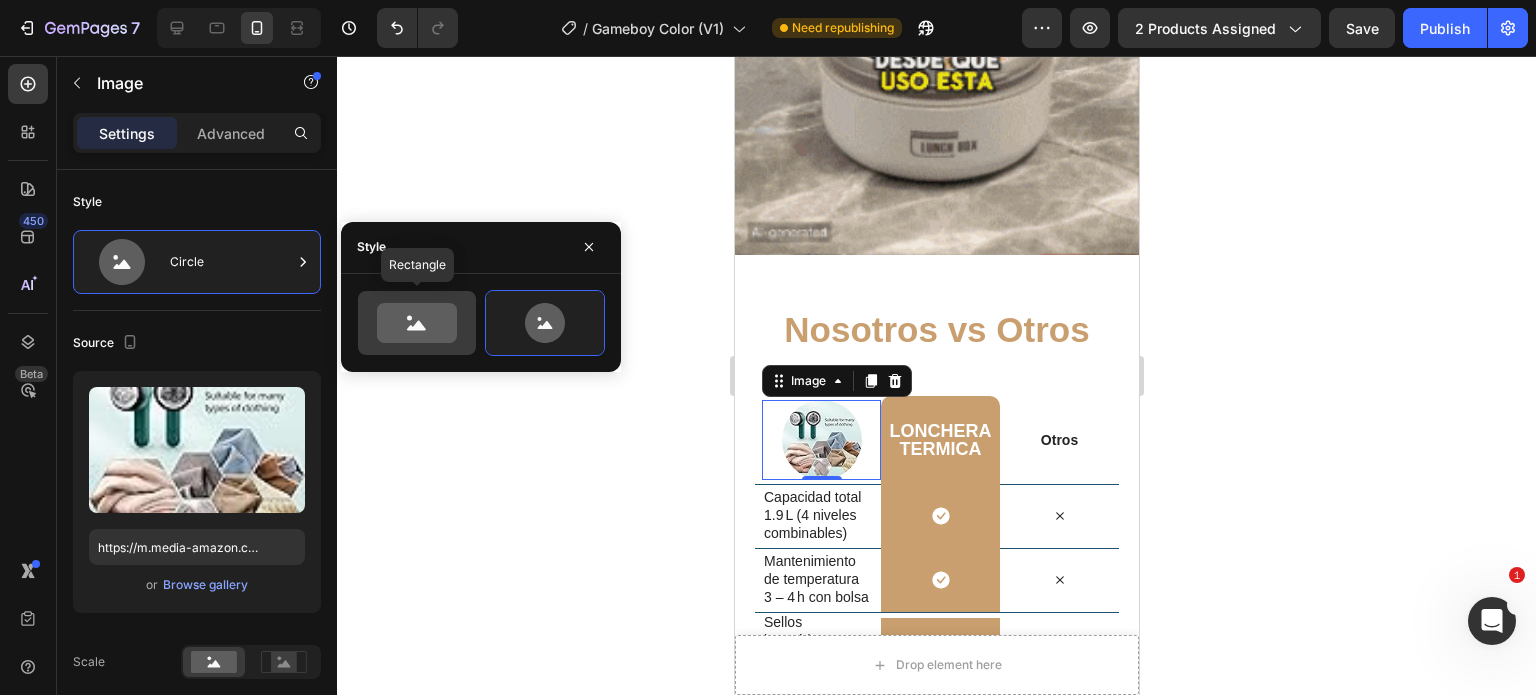 type on "100" 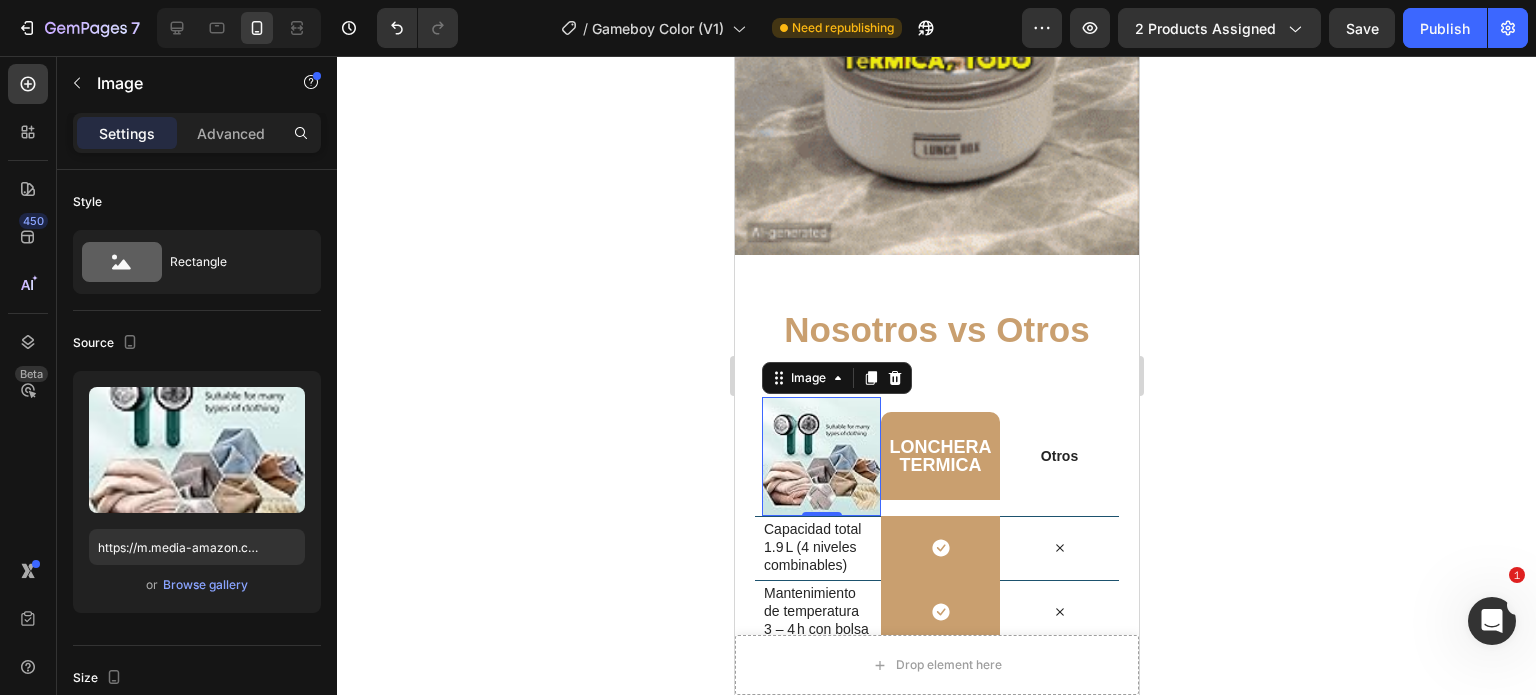 click 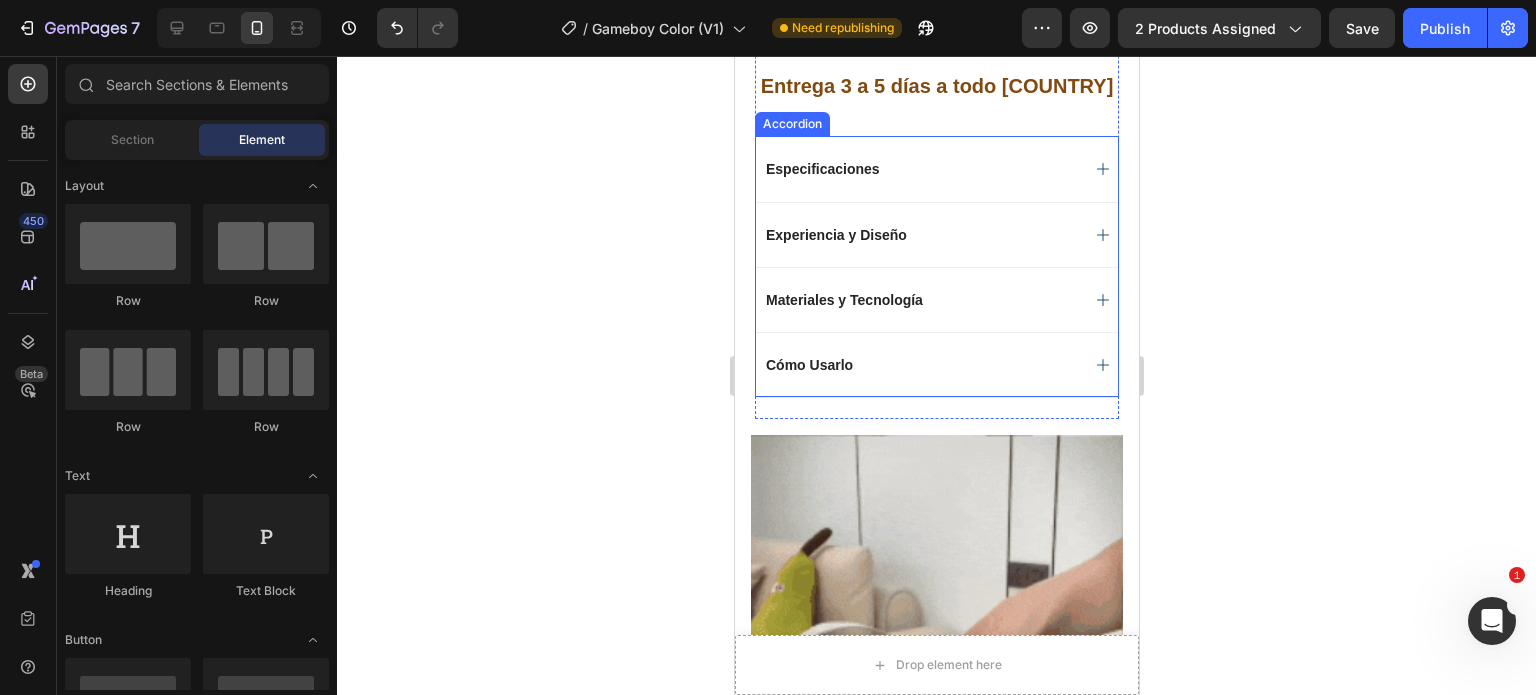 scroll, scrollTop: 1813, scrollLeft: 0, axis: vertical 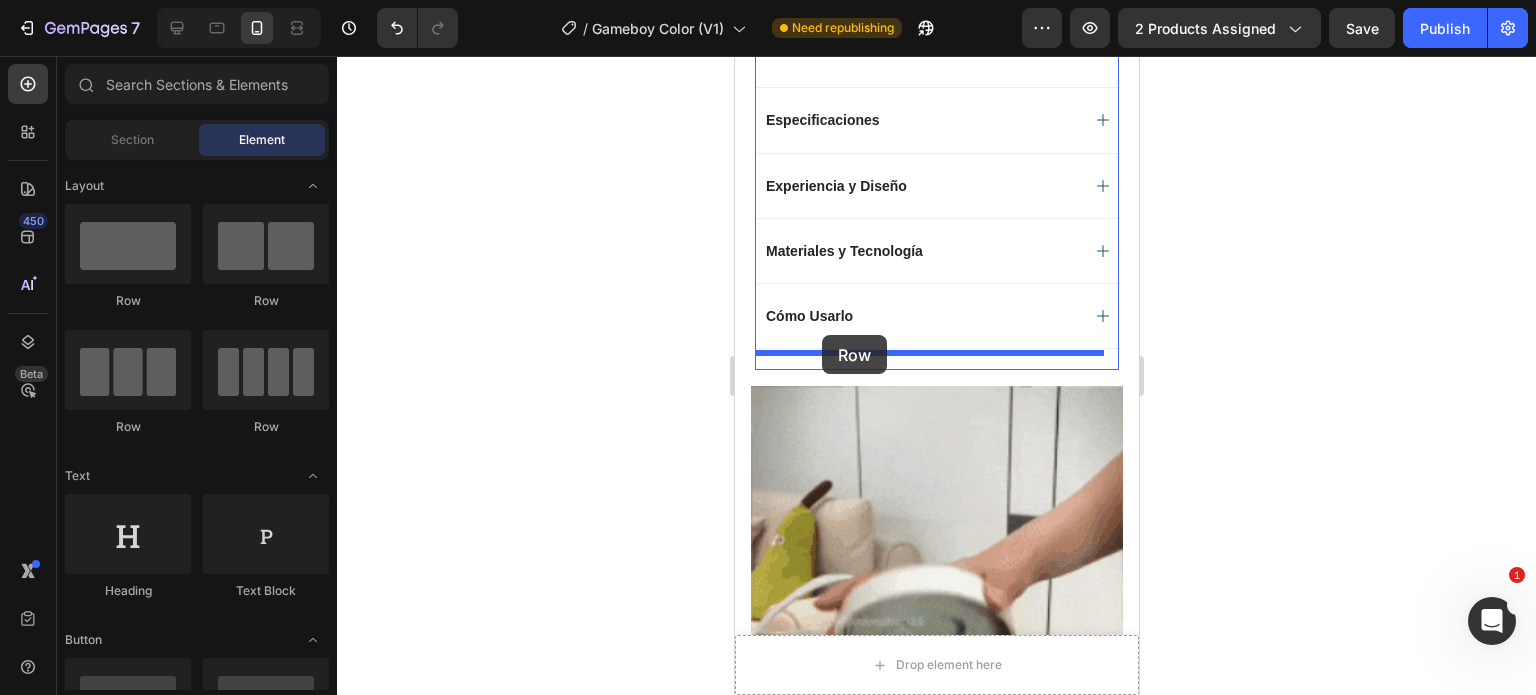drag, startPoint x: 849, startPoint y: 309, endPoint x: 821, endPoint y: 335, distance: 38.209946 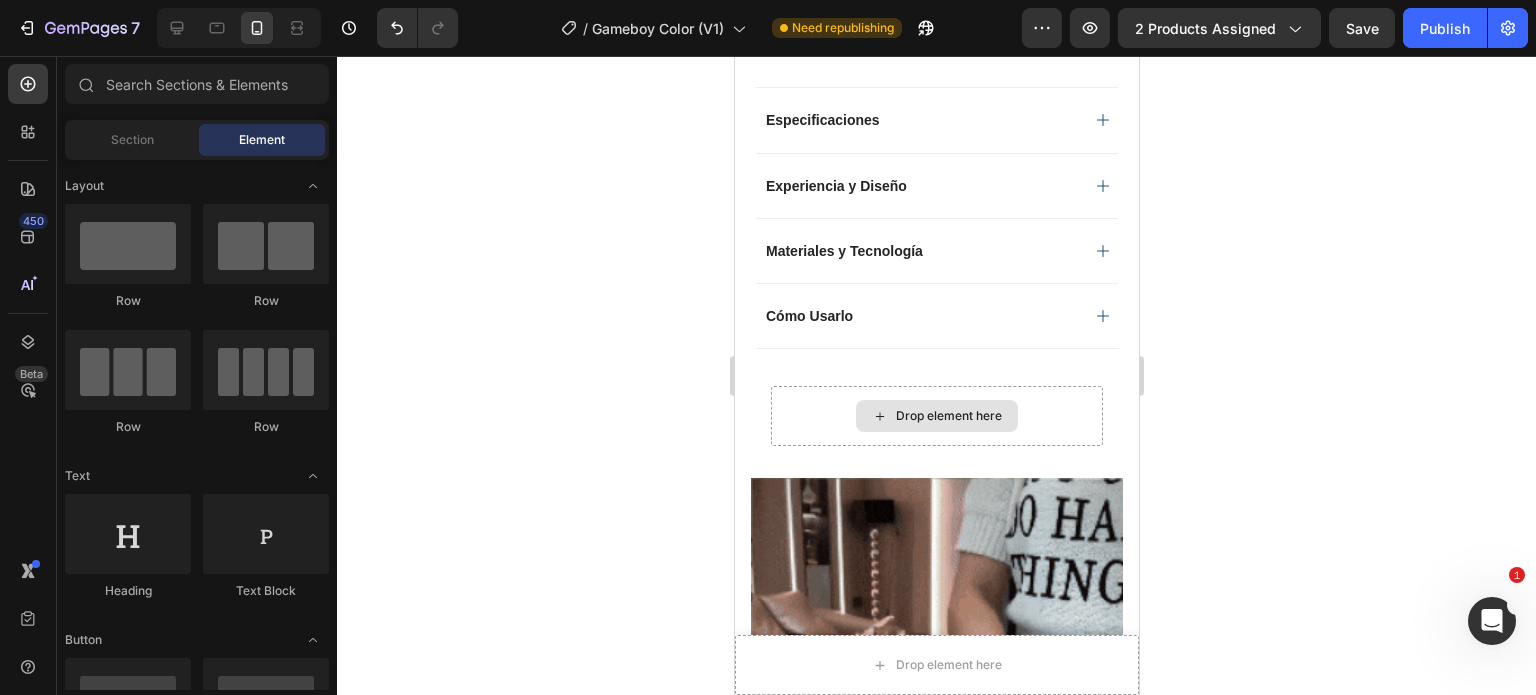 click on "Drop element here" at bounding box center (948, 416) 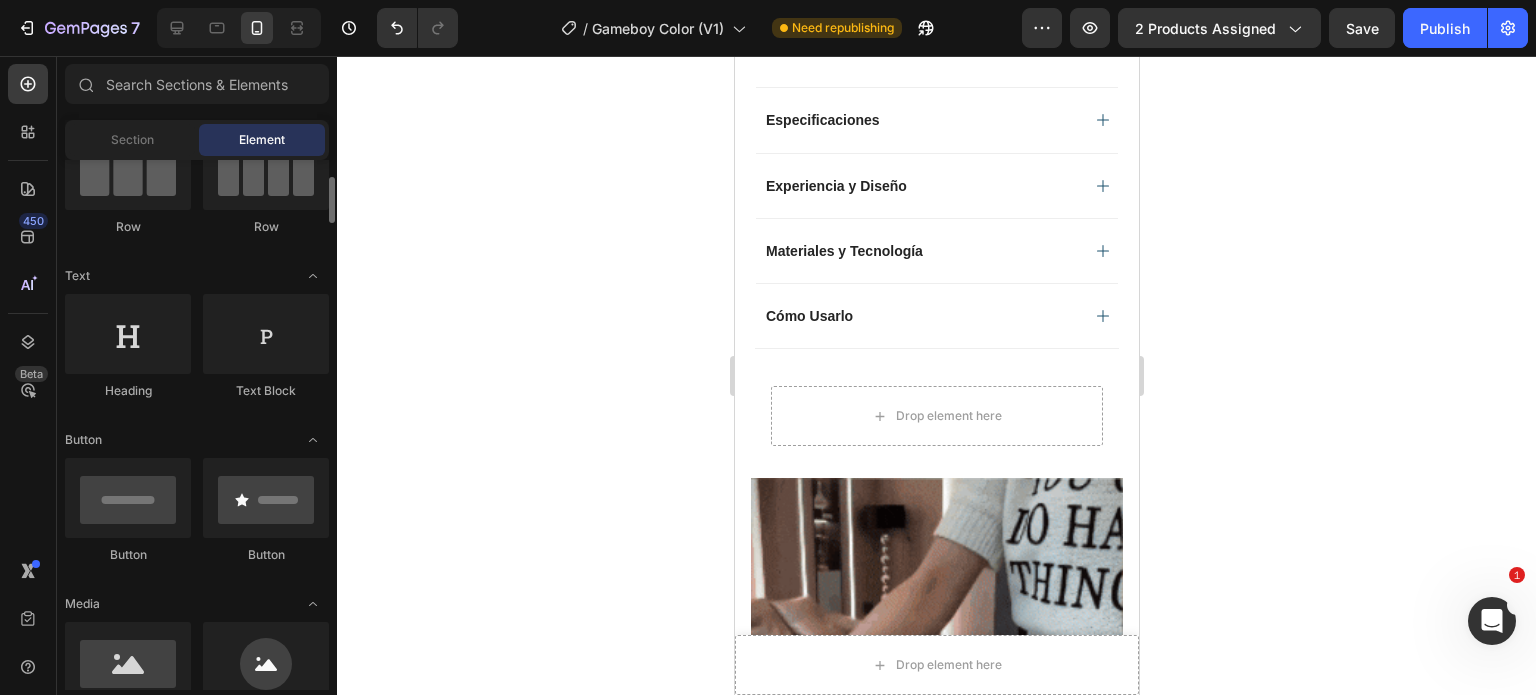 scroll, scrollTop: 300, scrollLeft: 0, axis: vertical 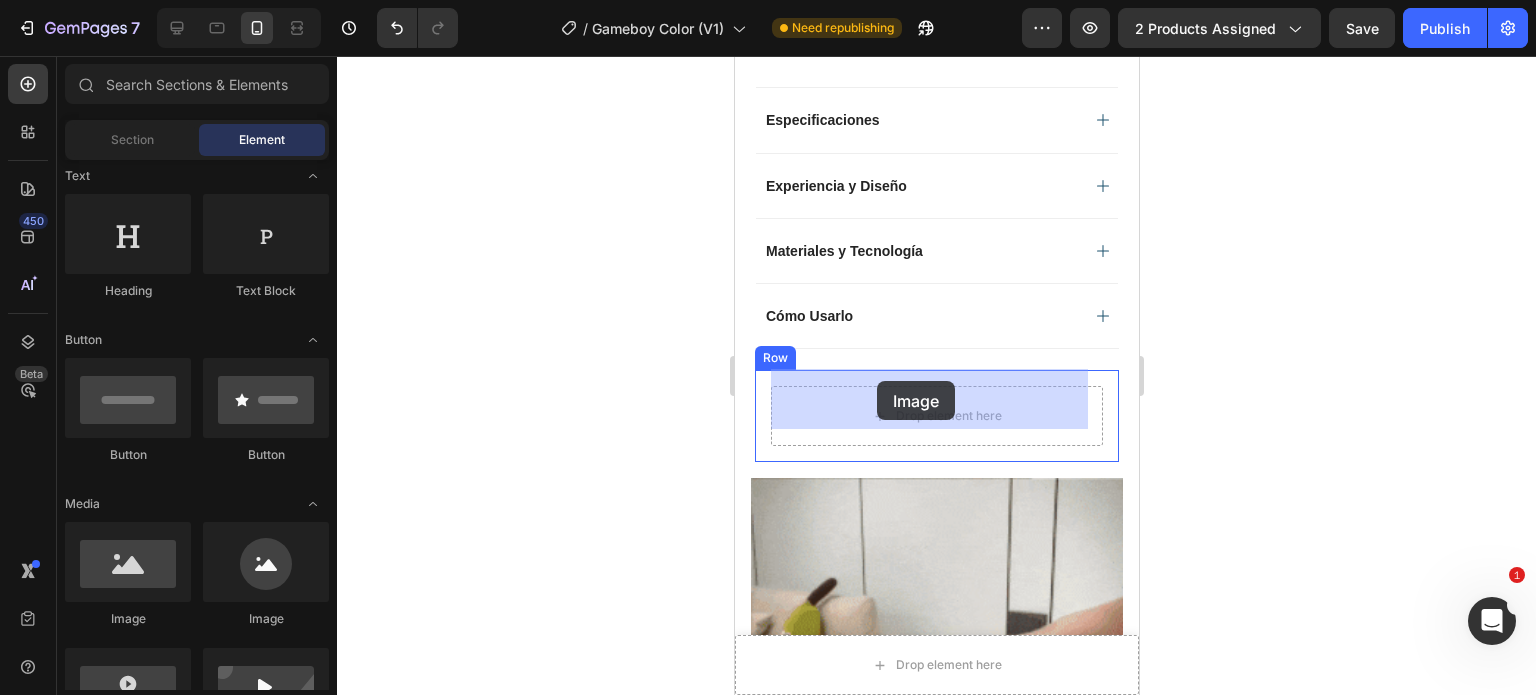 drag, startPoint x: 1000, startPoint y: 626, endPoint x: 876, endPoint y: 381, distance: 274.59244 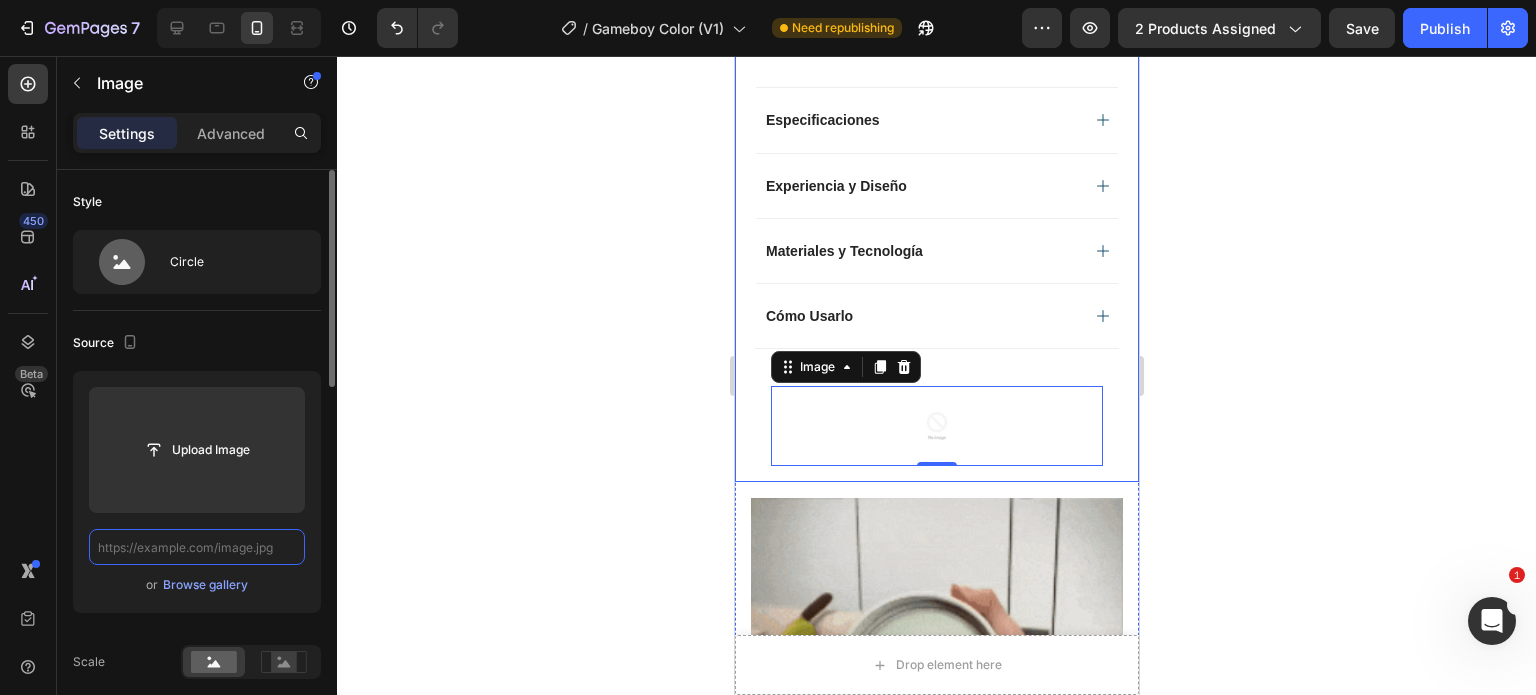 scroll, scrollTop: 0, scrollLeft: 0, axis: both 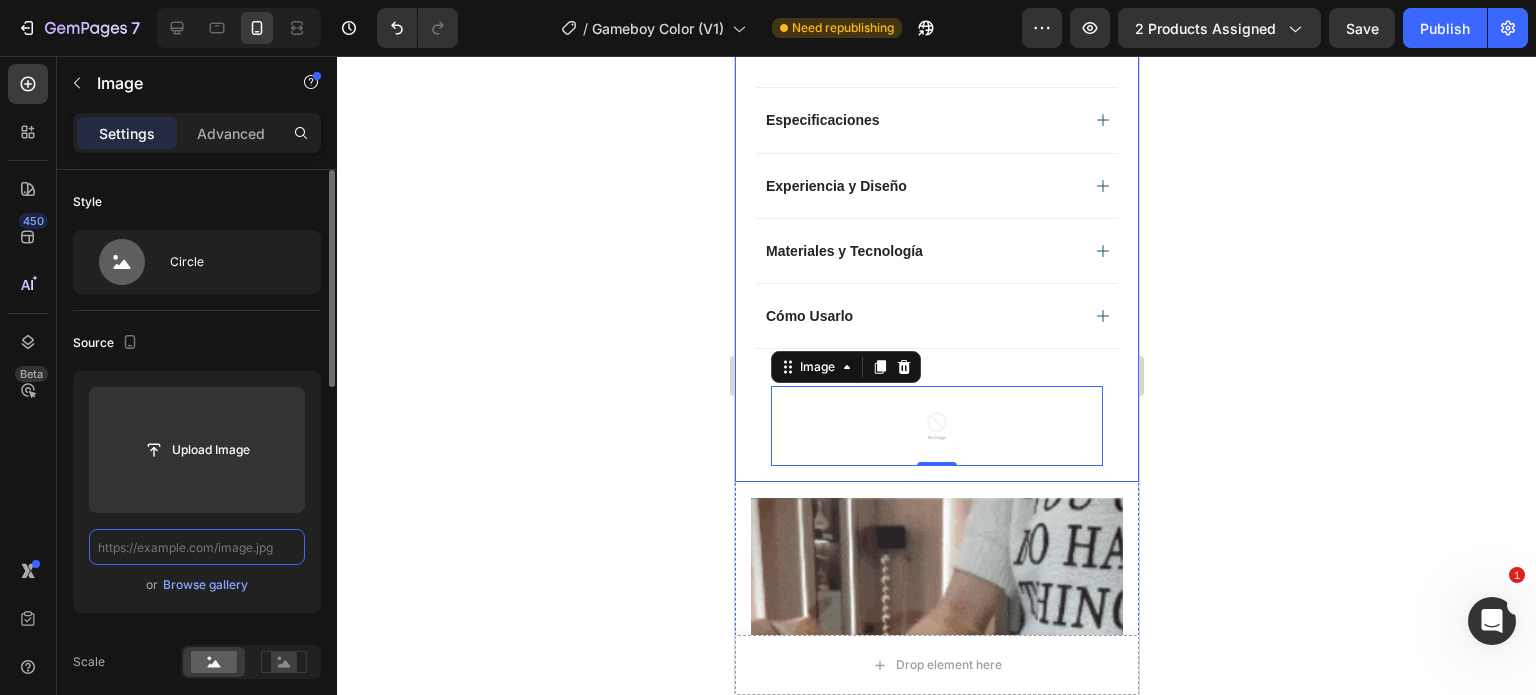 paste on "https://m.media-amazon.com/images/I/31a1npmq9JL._AC_US100_.jpg" 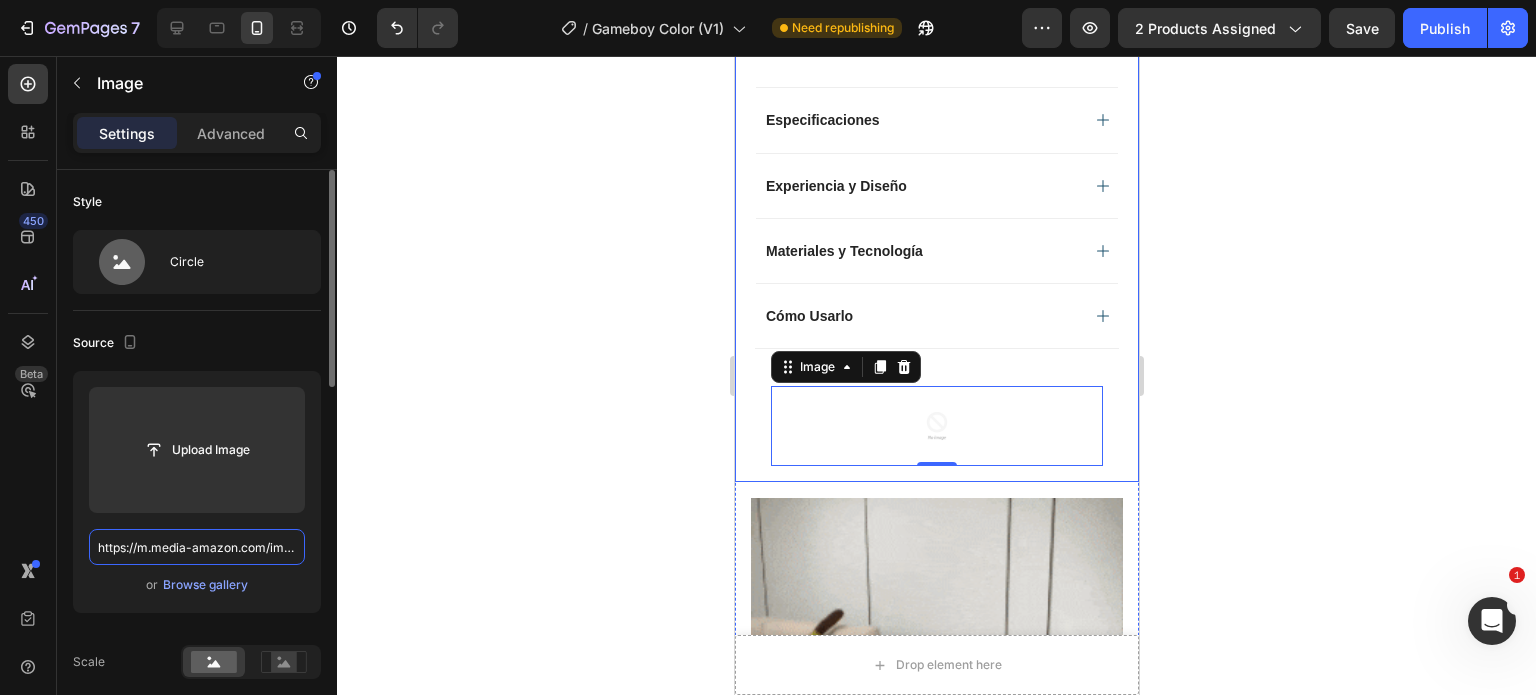 scroll, scrollTop: 0, scrollLeft: 228, axis: horizontal 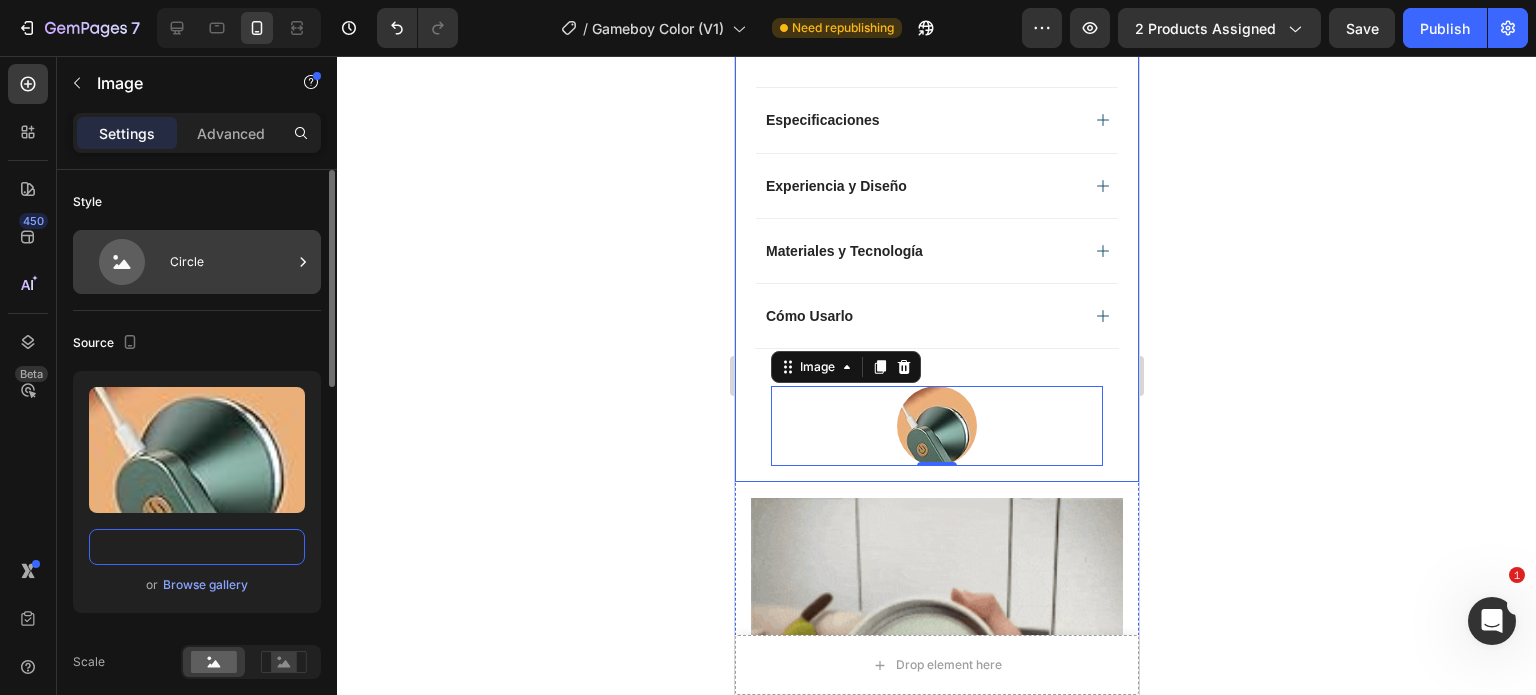 type on "https://m.media-amazon.com/images/I/31a1npmq9JL._AC_US100_.jpg" 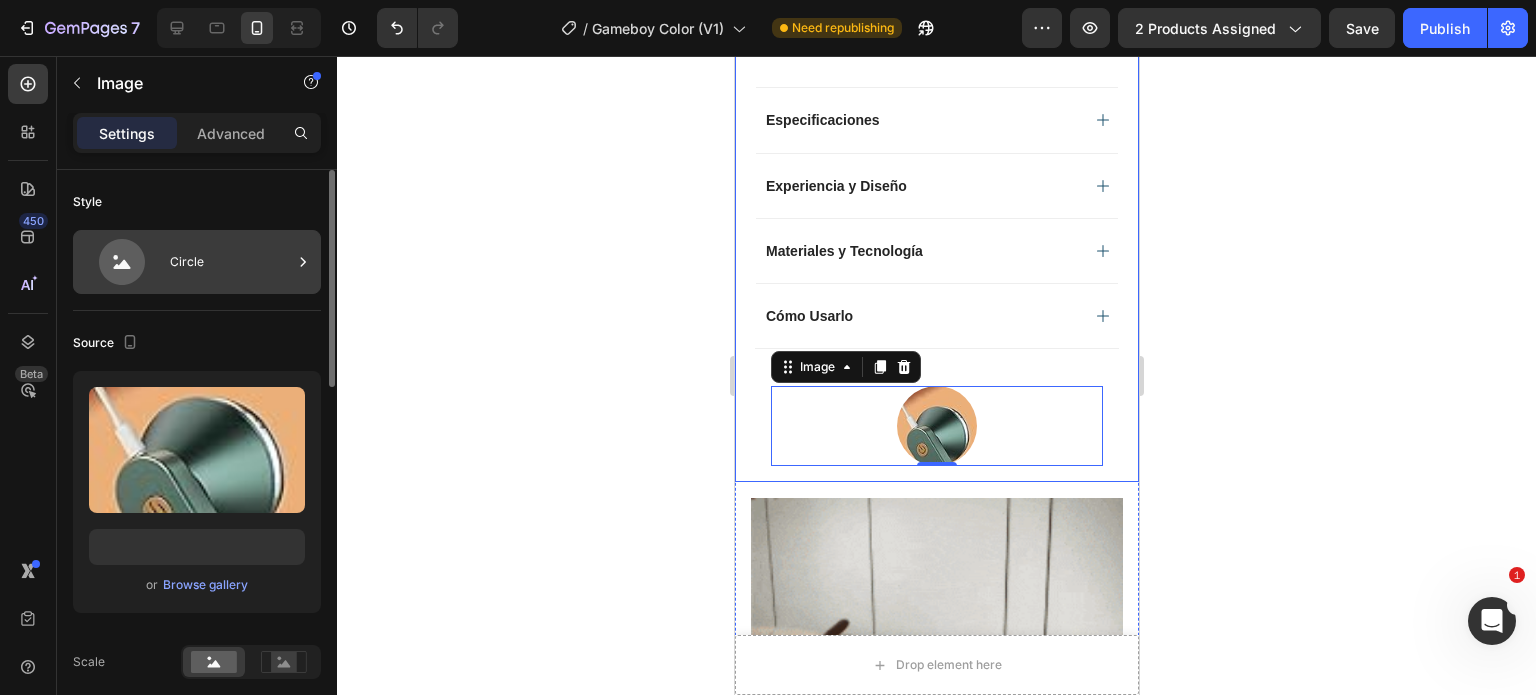 scroll, scrollTop: 0, scrollLeft: 0, axis: both 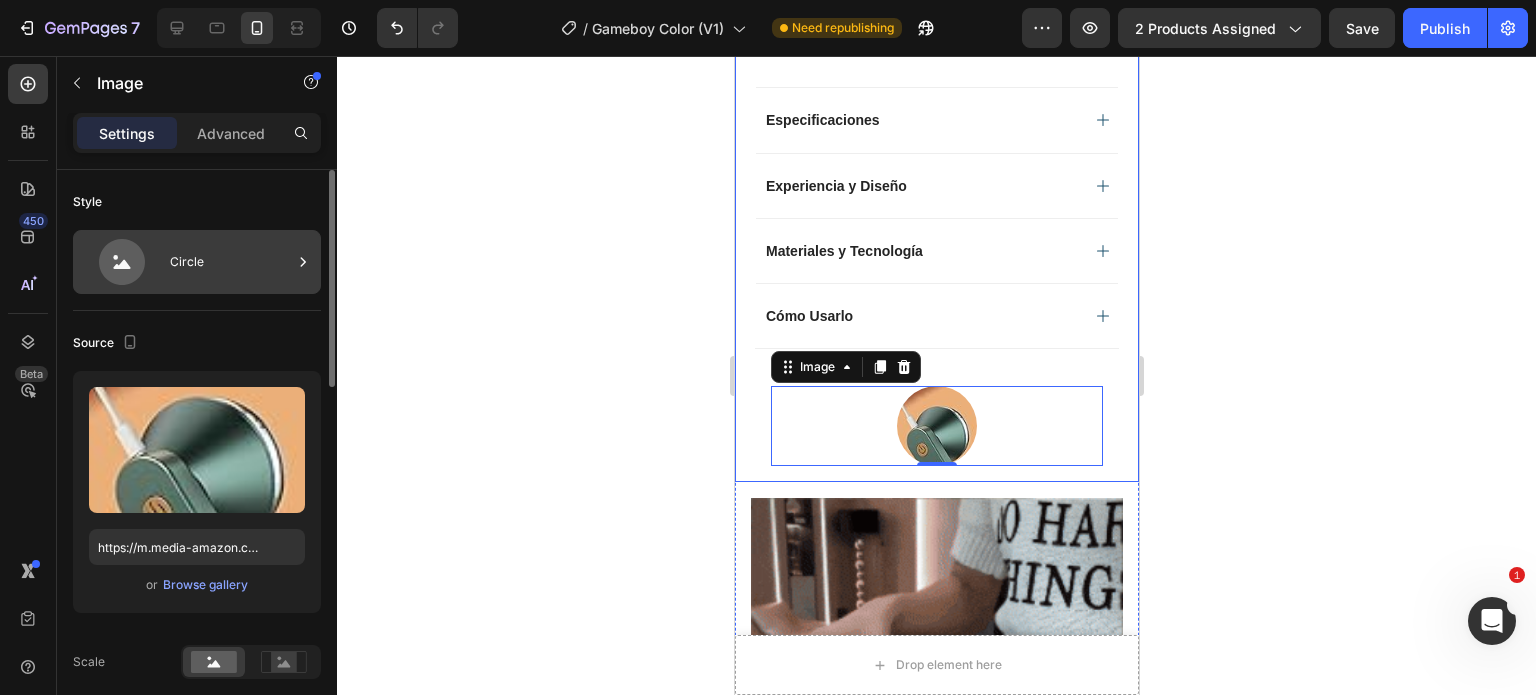 click on "Circle" at bounding box center (231, 262) 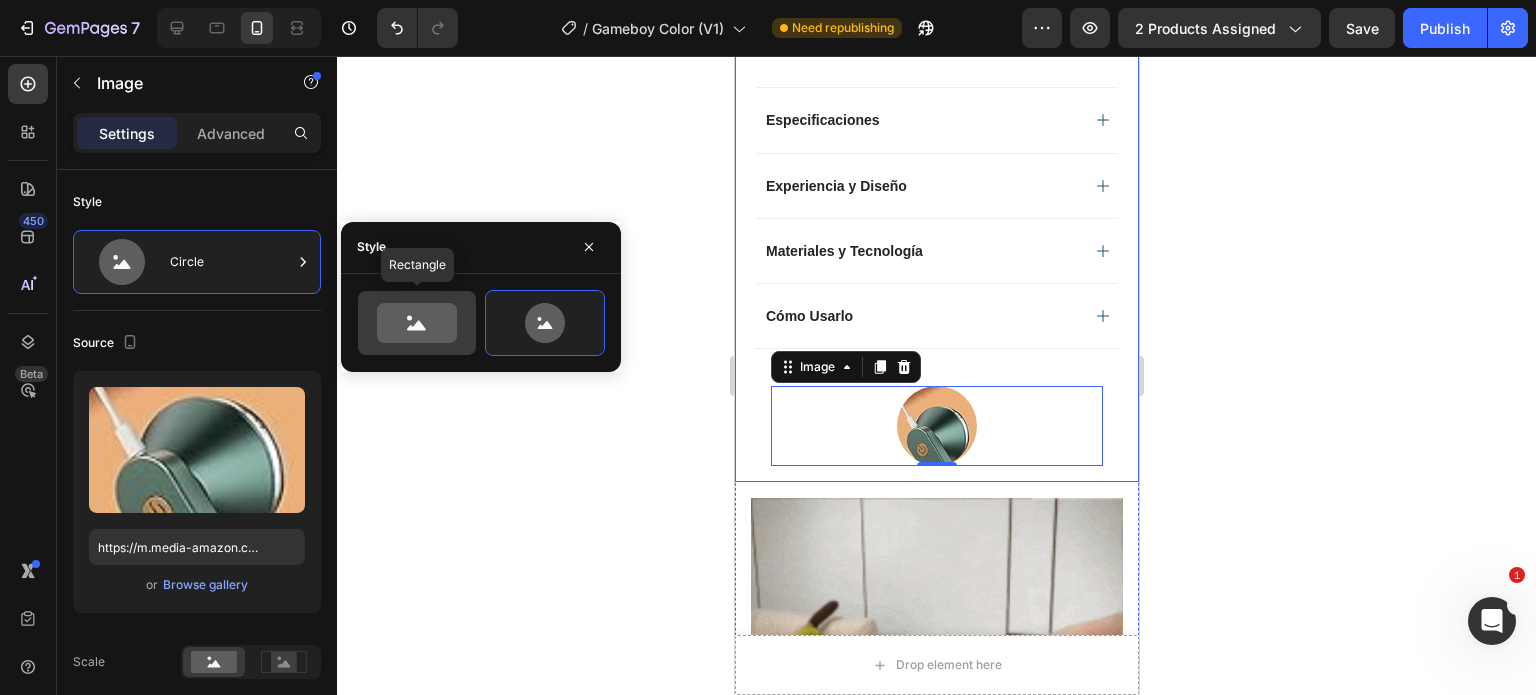 click 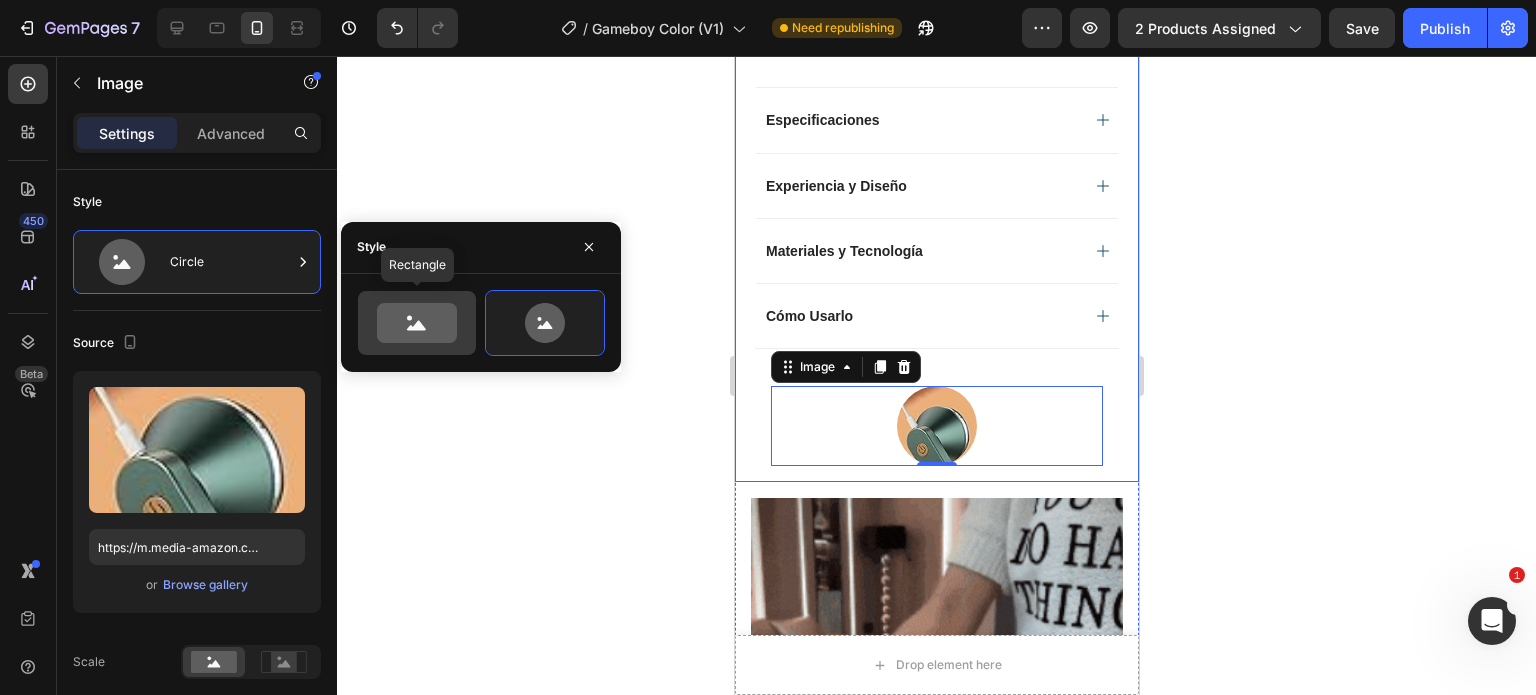 type on "100" 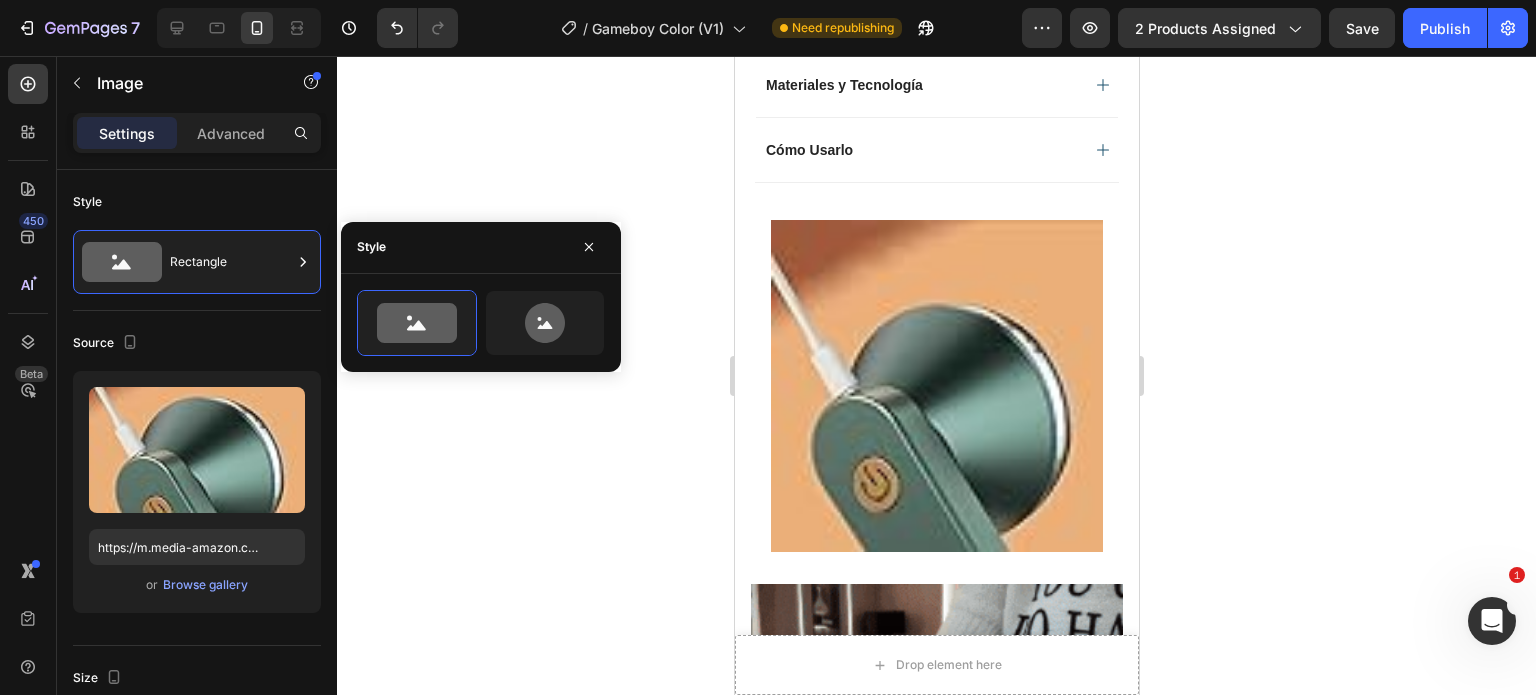 scroll, scrollTop: 2013, scrollLeft: 0, axis: vertical 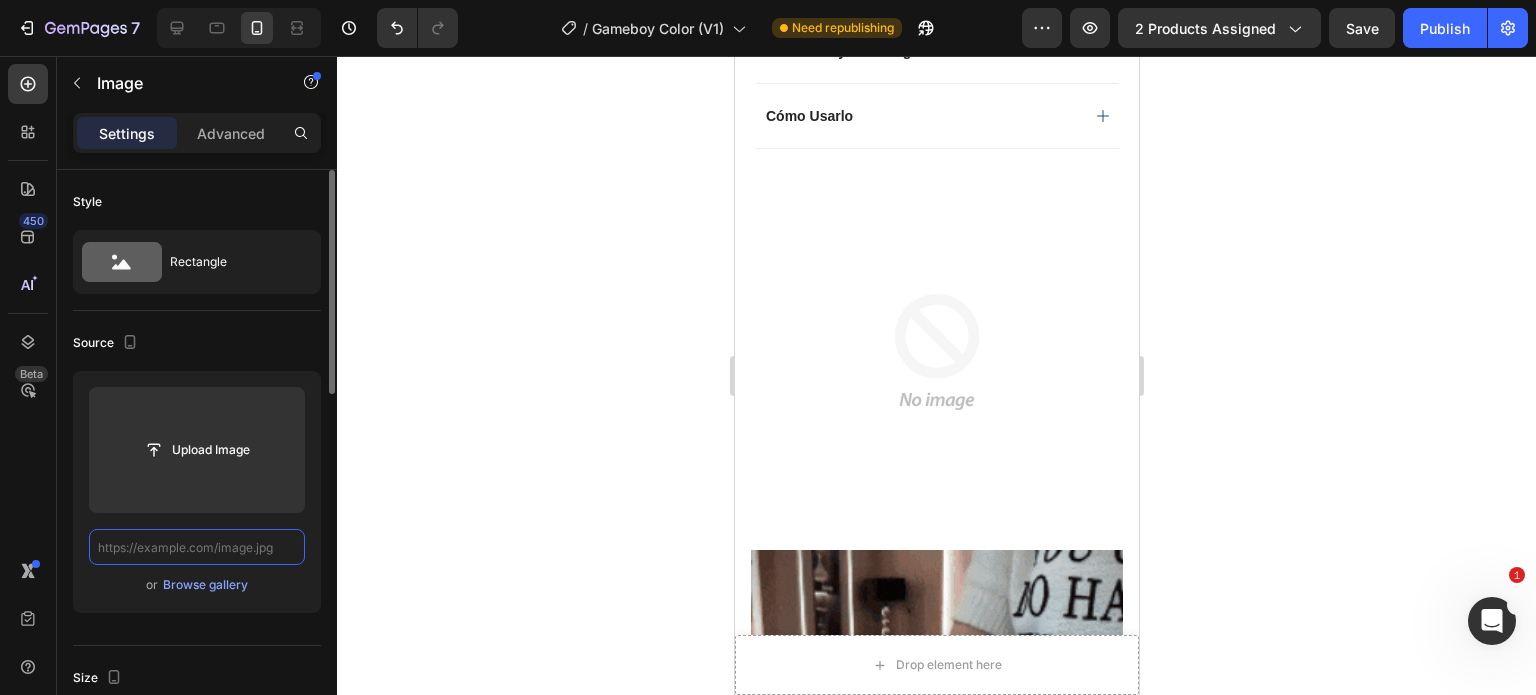 paste on "https://m.media-amazon.com/images/I/41IPr65eu1L._AC_US100_.jpg" 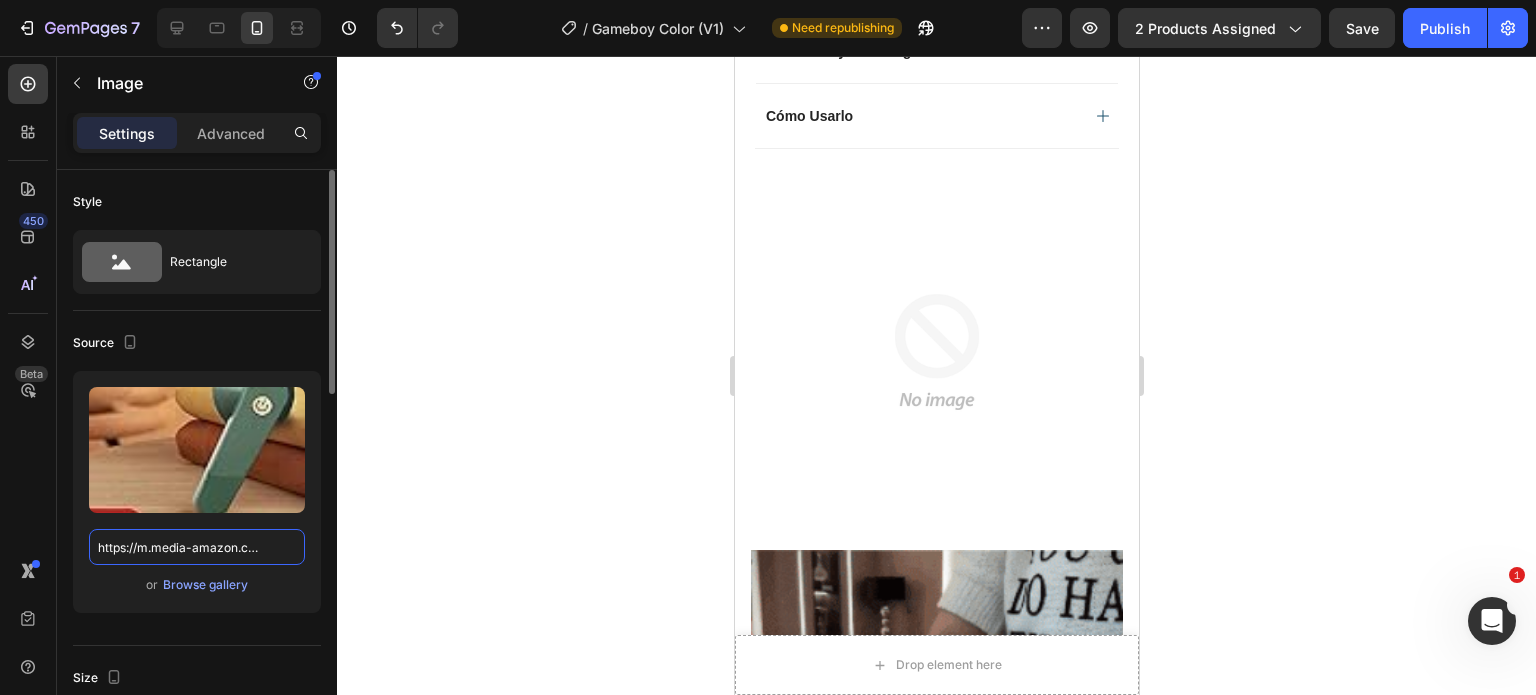 scroll, scrollTop: 0, scrollLeft: 219, axis: horizontal 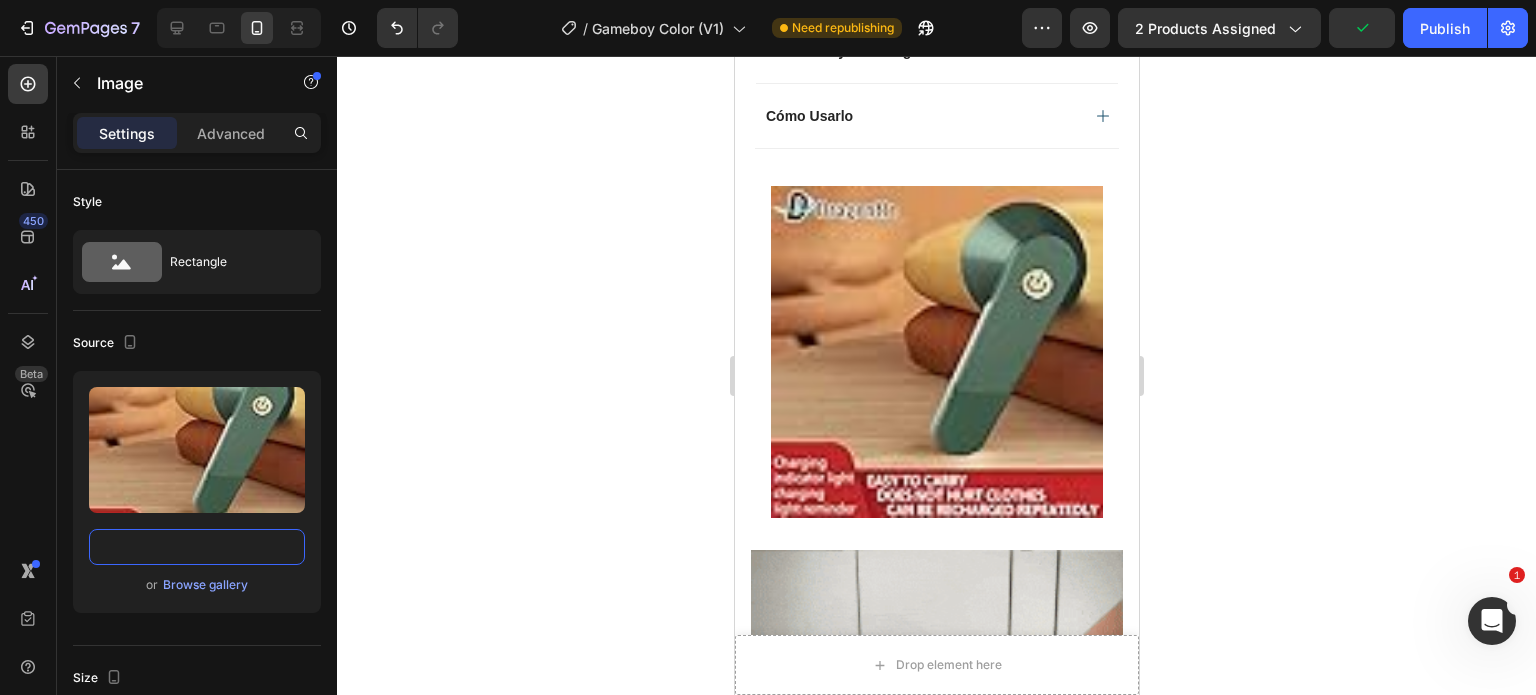 type on "https://m.media-amazon.com/images/I/41IPr65eu1L._AC_US100_.jpg" 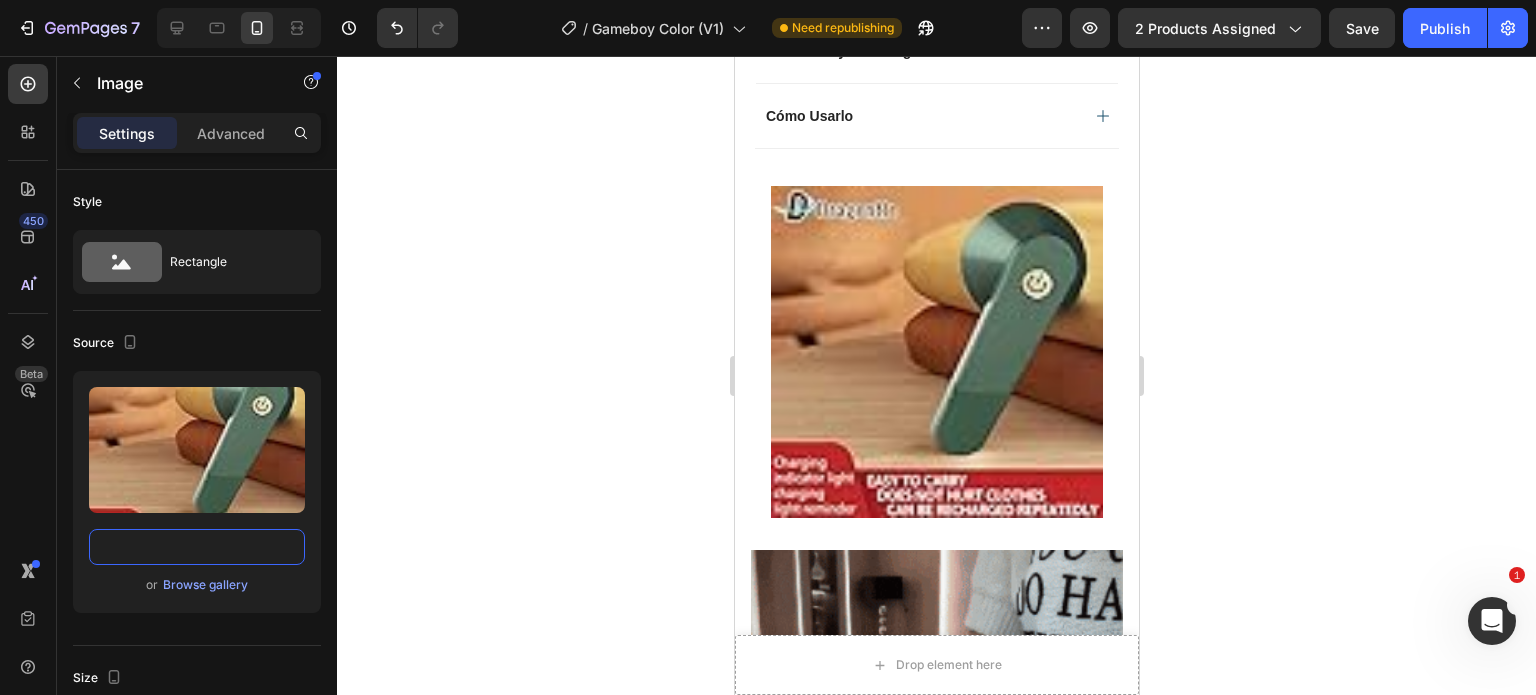 scroll, scrollTop: 0, scrollLeft: 0, axis: both 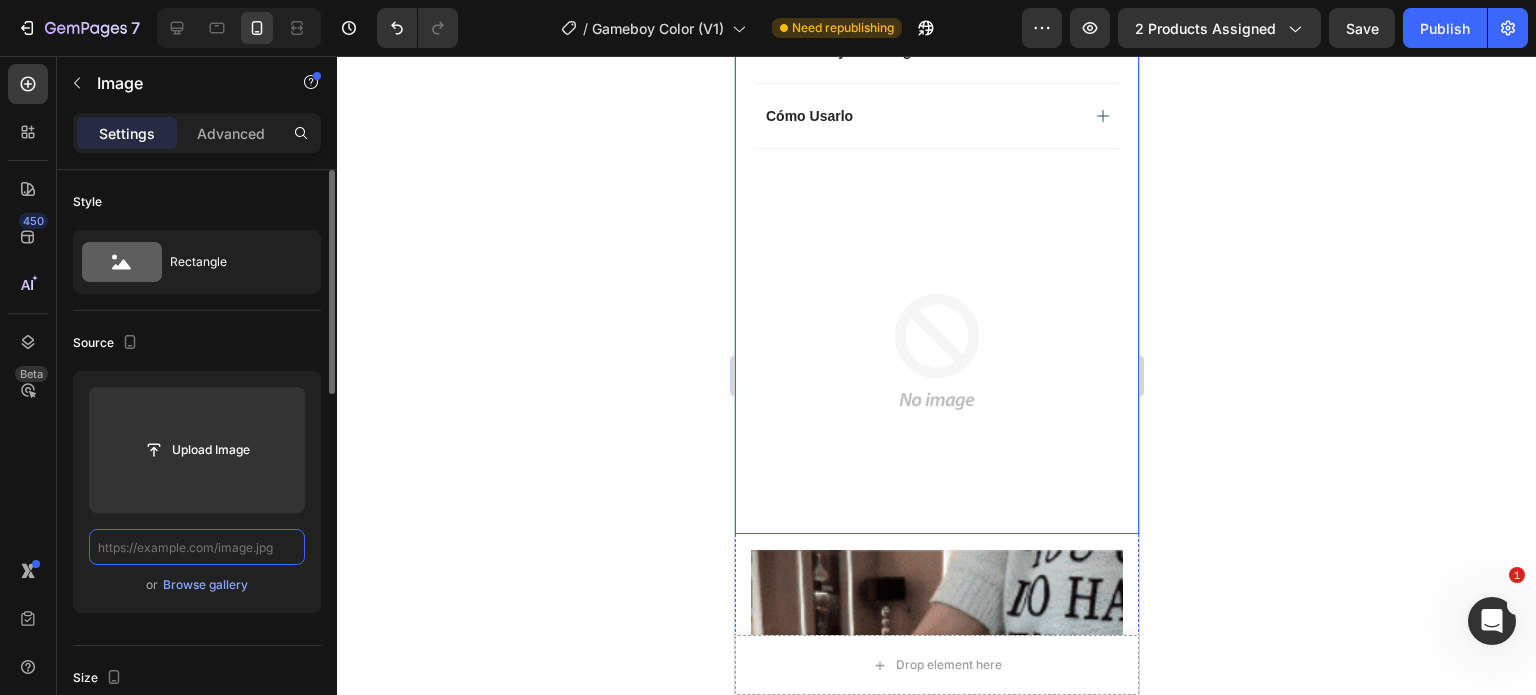 paste on "https://m.media-amazon.com/images/I/51ptJhaZ48L._AC_US100_.jpg" 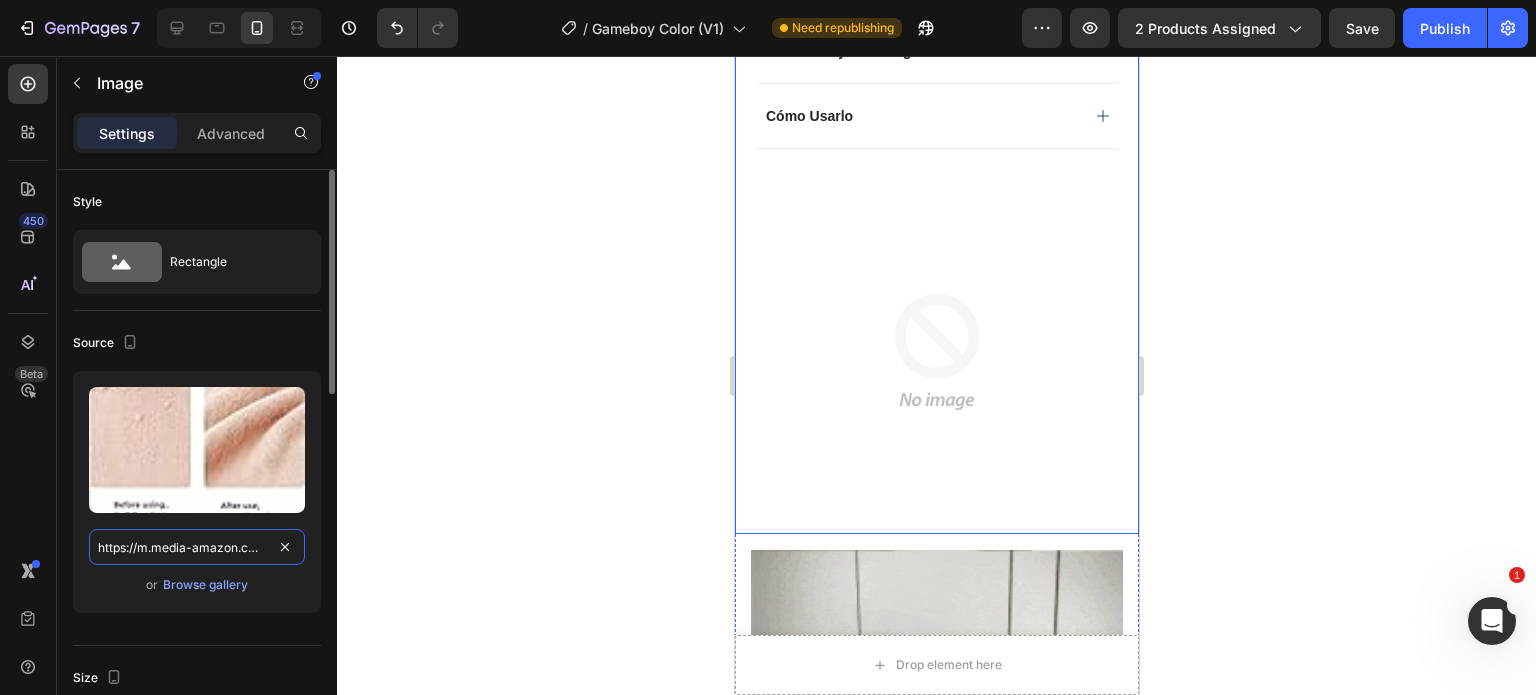 scroll, scrollTop: 0, scrollLeft: 224, axis: horizontal 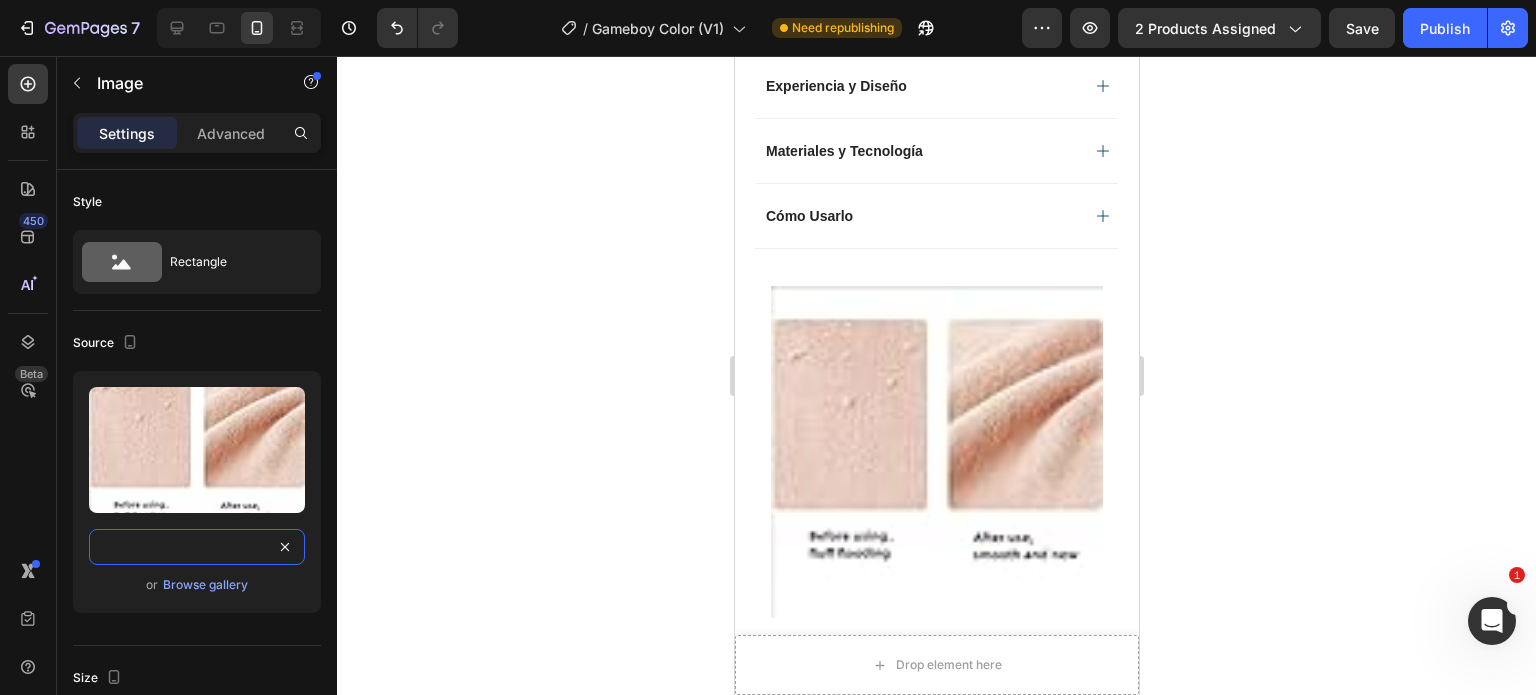 type on "https://m.media-amazon.com/images/I/51ptJhaZ48L._AC_US100_.jpg" 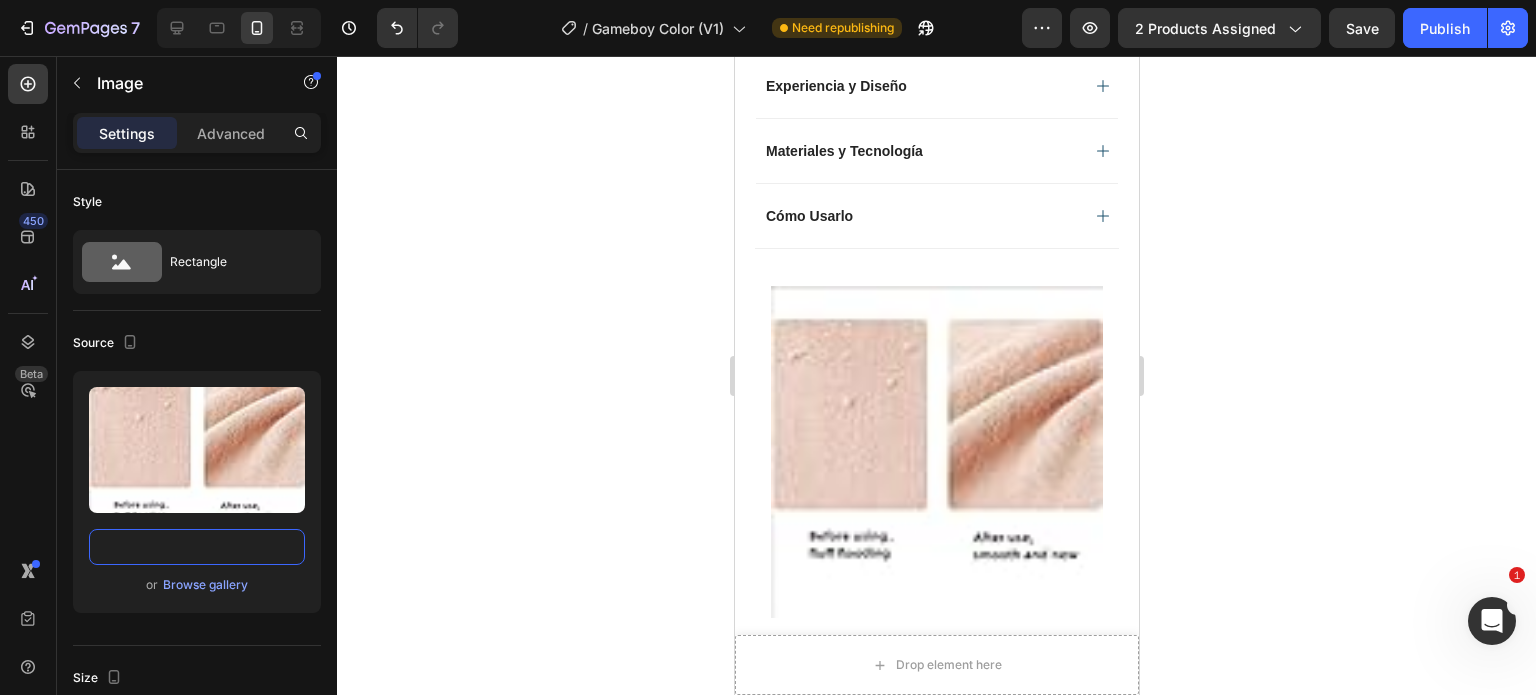 scroll, scrollTop: 0, scrollLeft: 0, axis: both 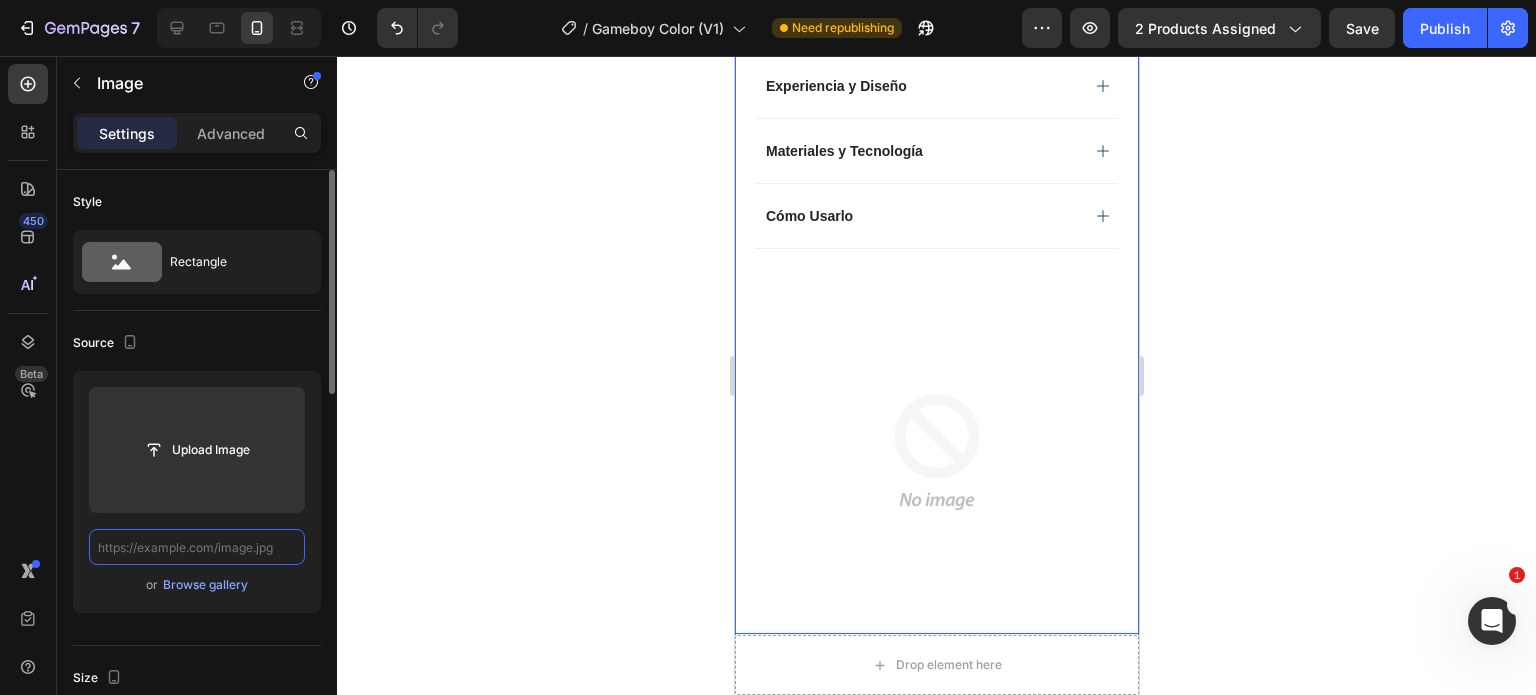 paste on "https://m.media-amazon.com/images/I/51fuhSMsO3L._AC_US100_.jpg" 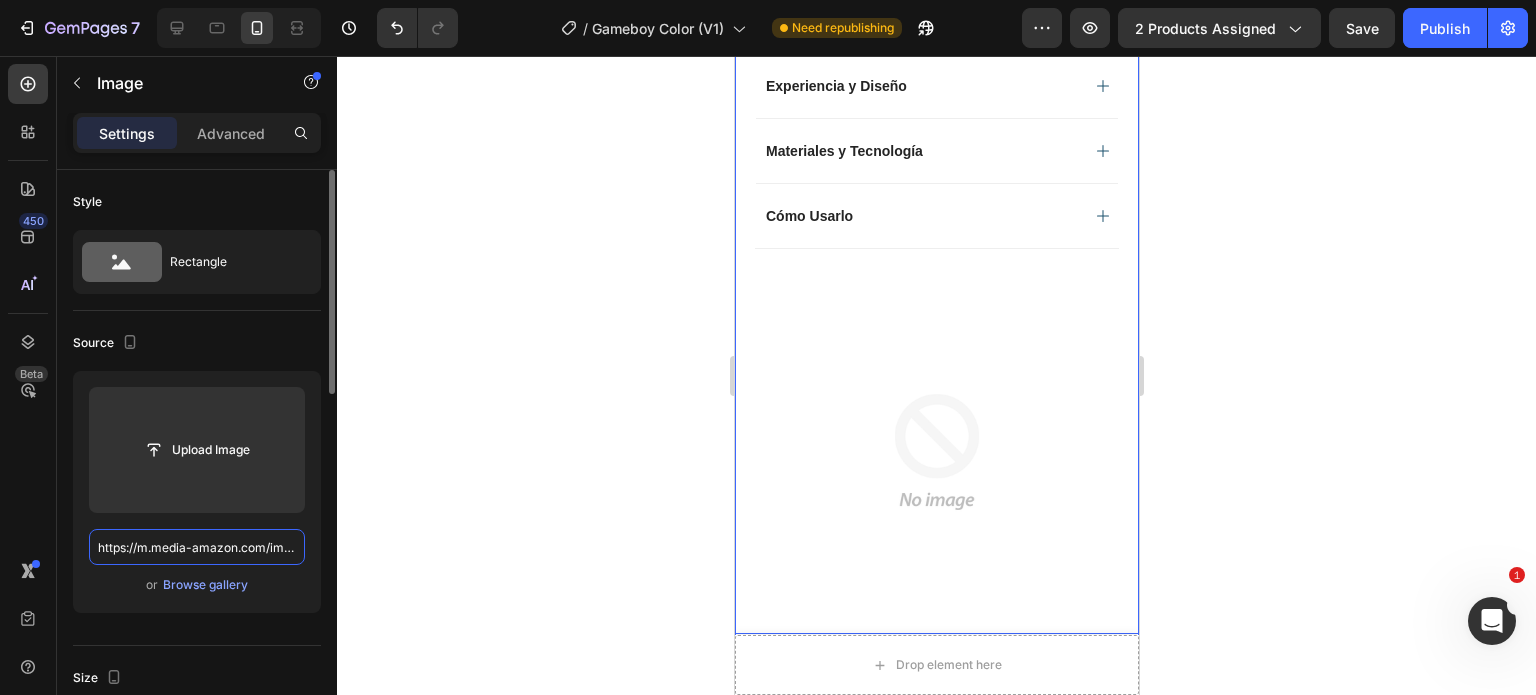 scroll, scrollTop: 0, scrollLeft: 229, axis: horizontal 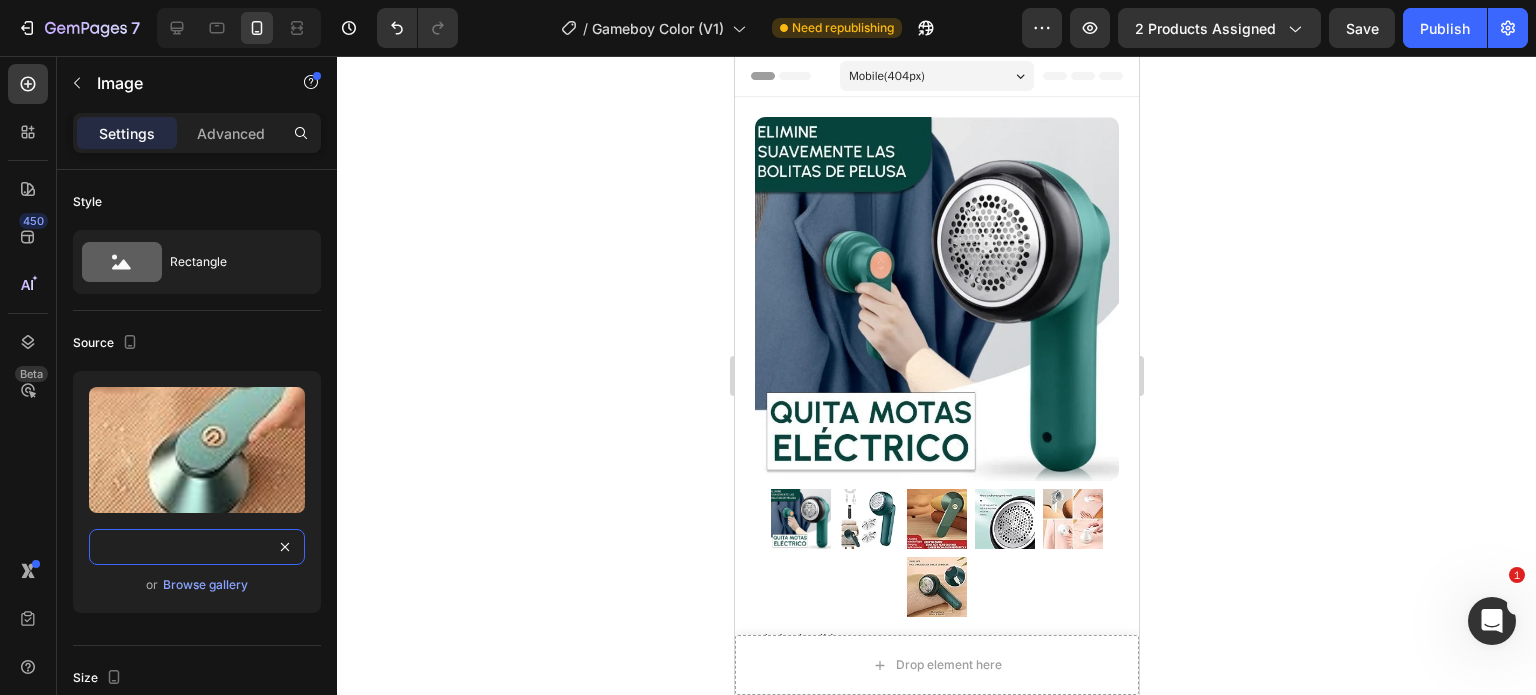 type on "https://m.media-amazon.com/images/I/51fuhSMsO3L._AC_US100_.jpg" 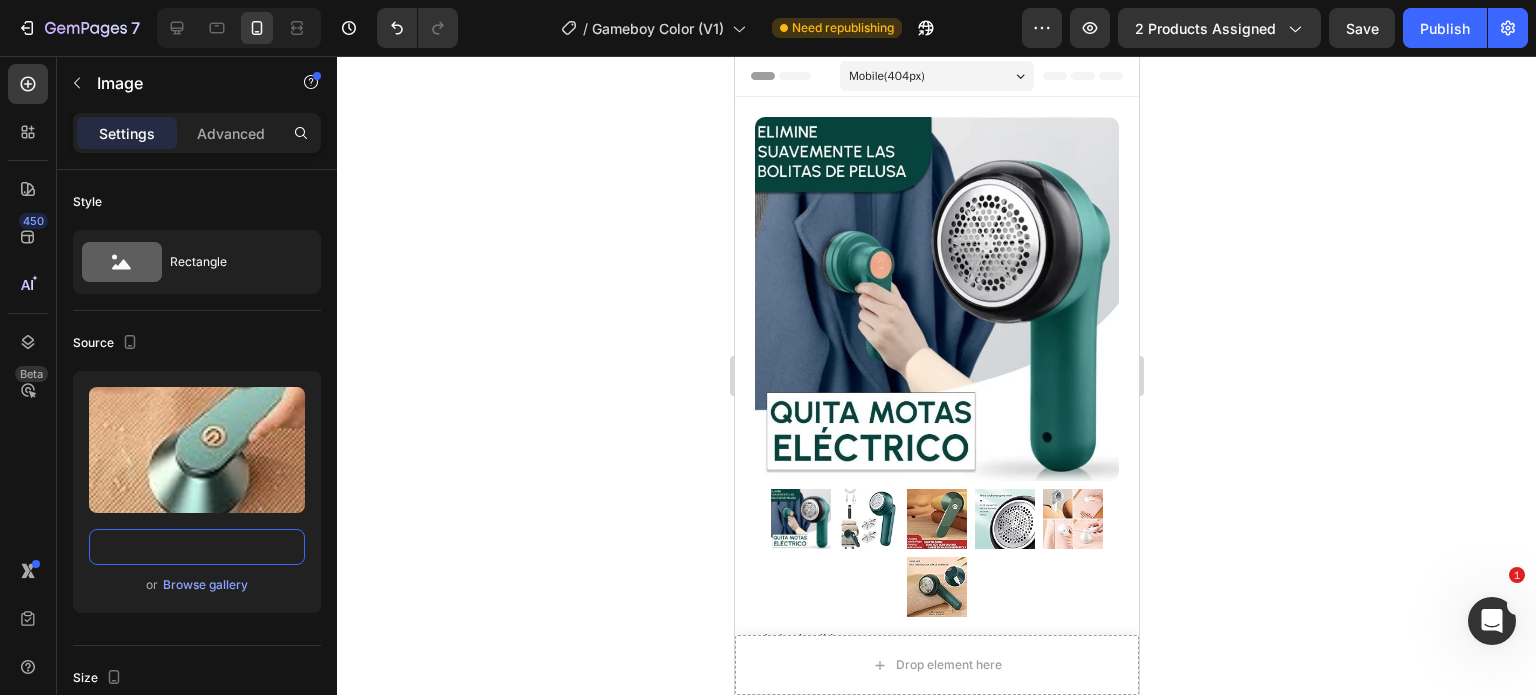 scroll, scrollTop: 0, scrollLeft: 0, axis: both 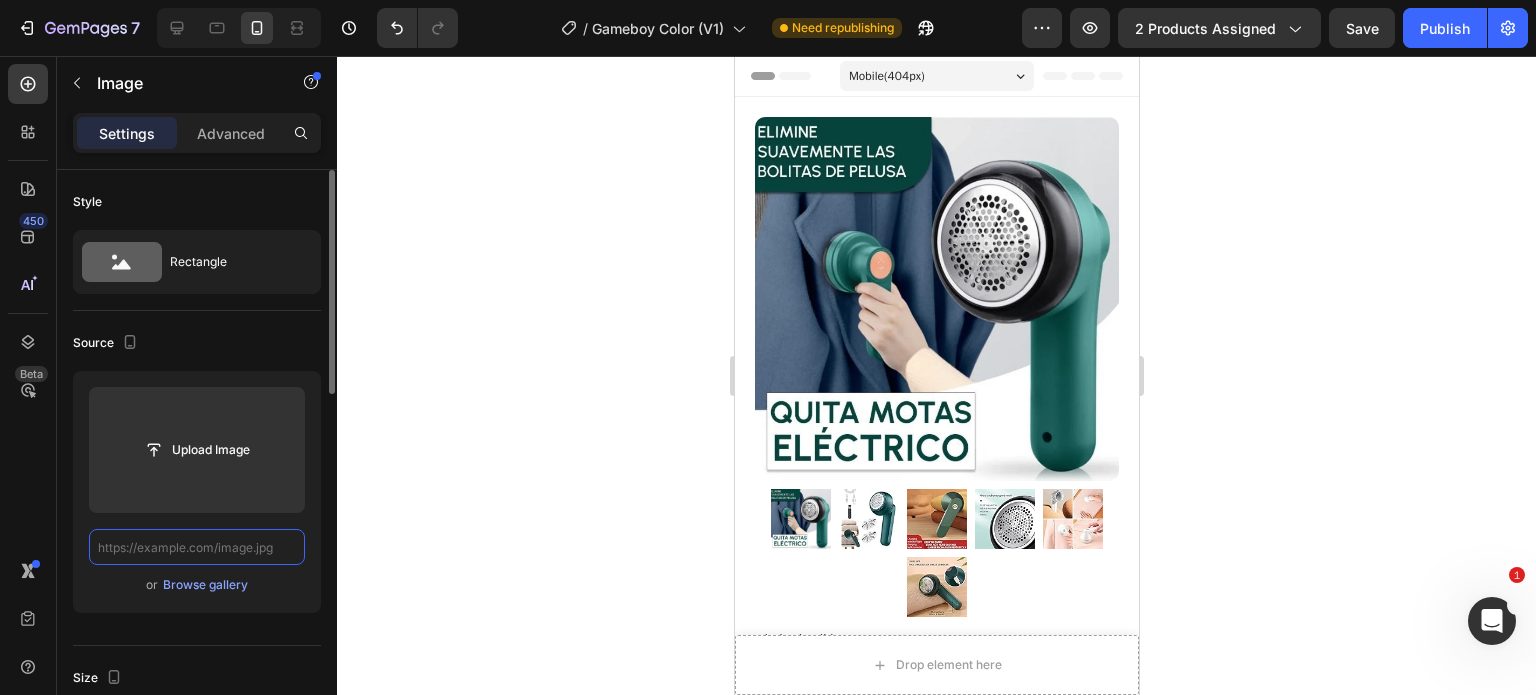 paste on "https://www.vitalo.cl/cdn/shop/files/17442130211722394176171450777117044993666_d860bdcf-dd21-404b-b971-457562.jpg?v=1752024266" 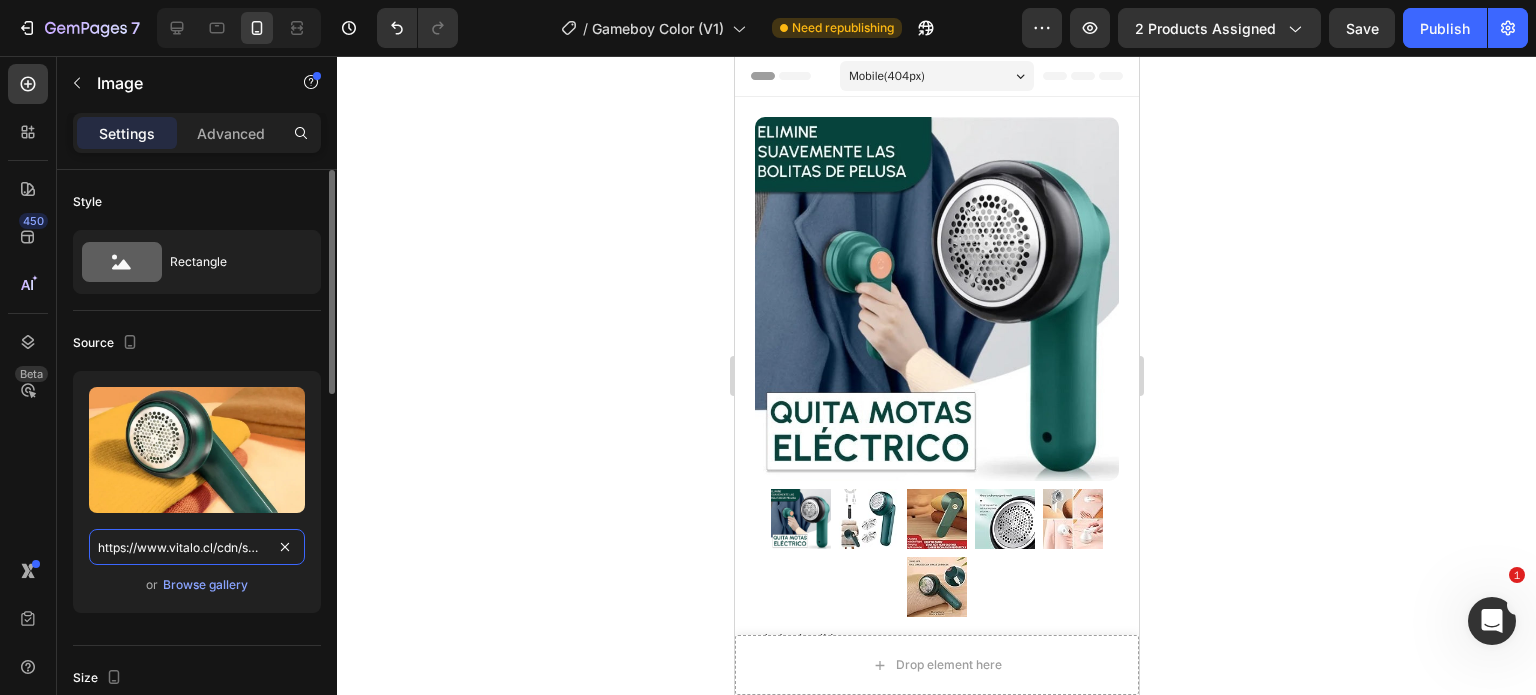 scroll, scrollTop: 0, scrollLeft: 639, axis: horizontal 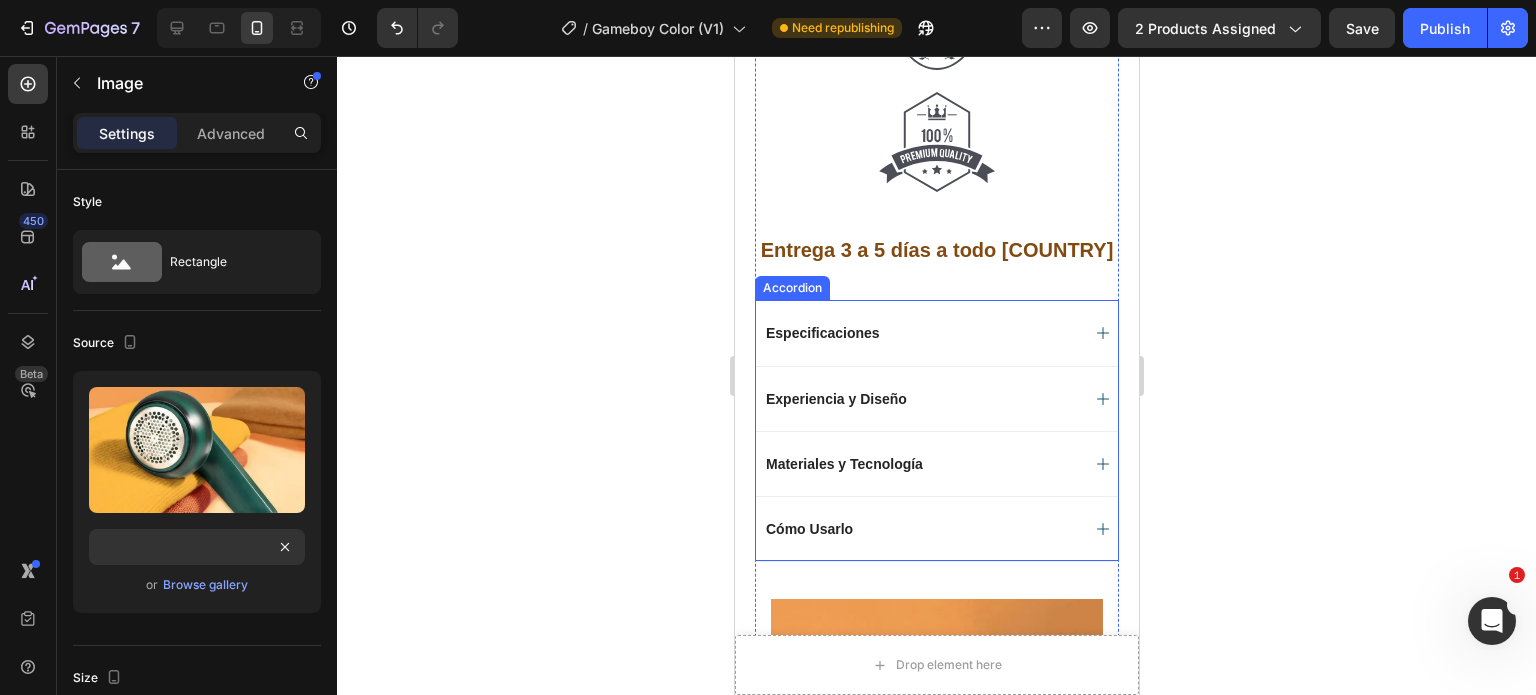 click on "Especificaciones" at bounding box center (920, 333) 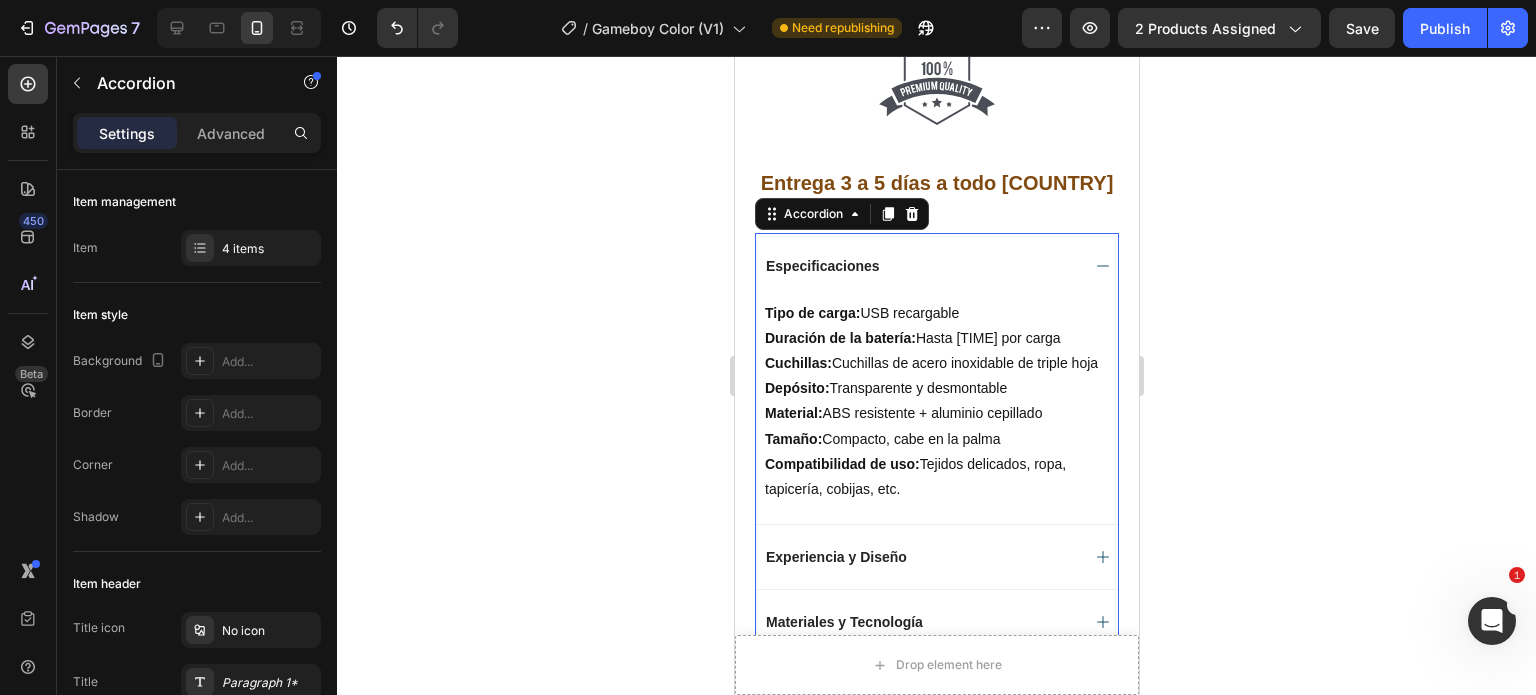 scroll, scrollTop: 1900, scrollLeft: 0, axis: vertical 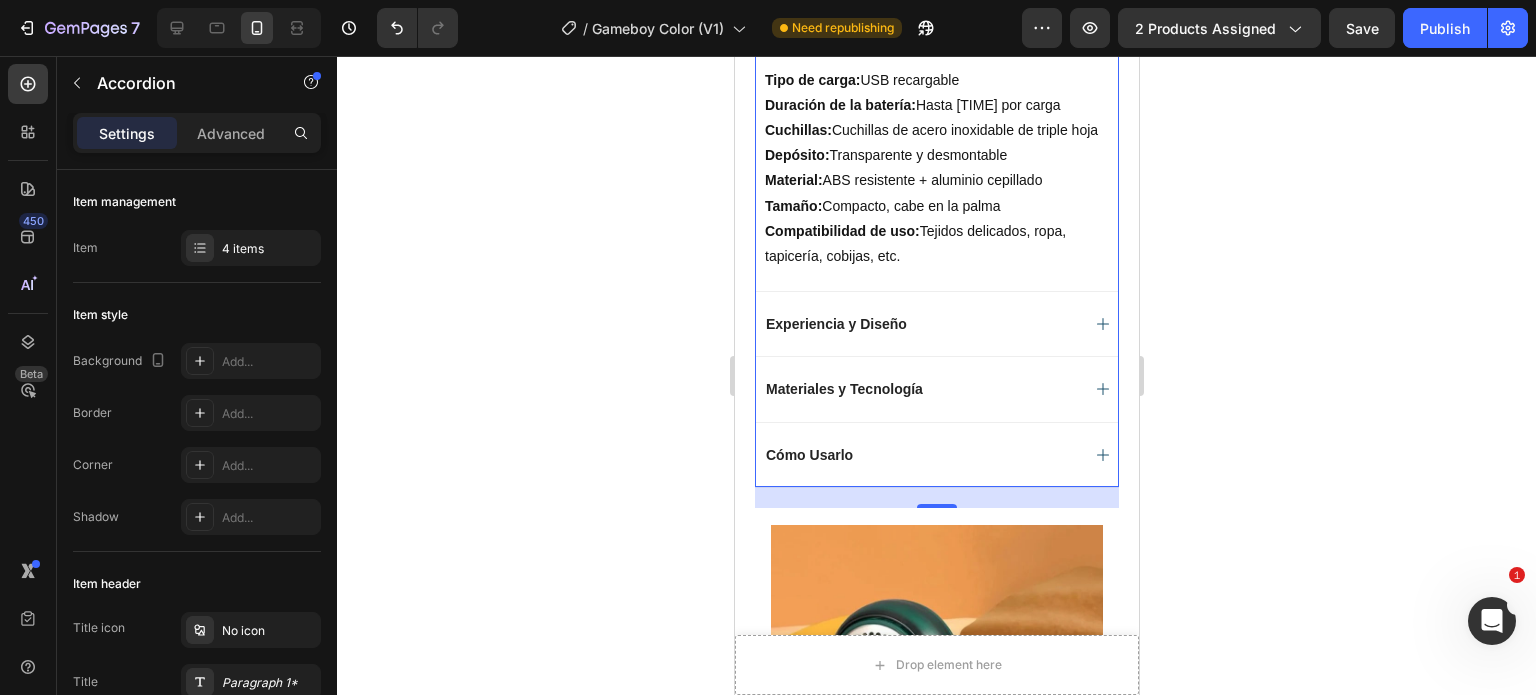 click on "Experiencia y Diseño" at bounding box center [920, 324] 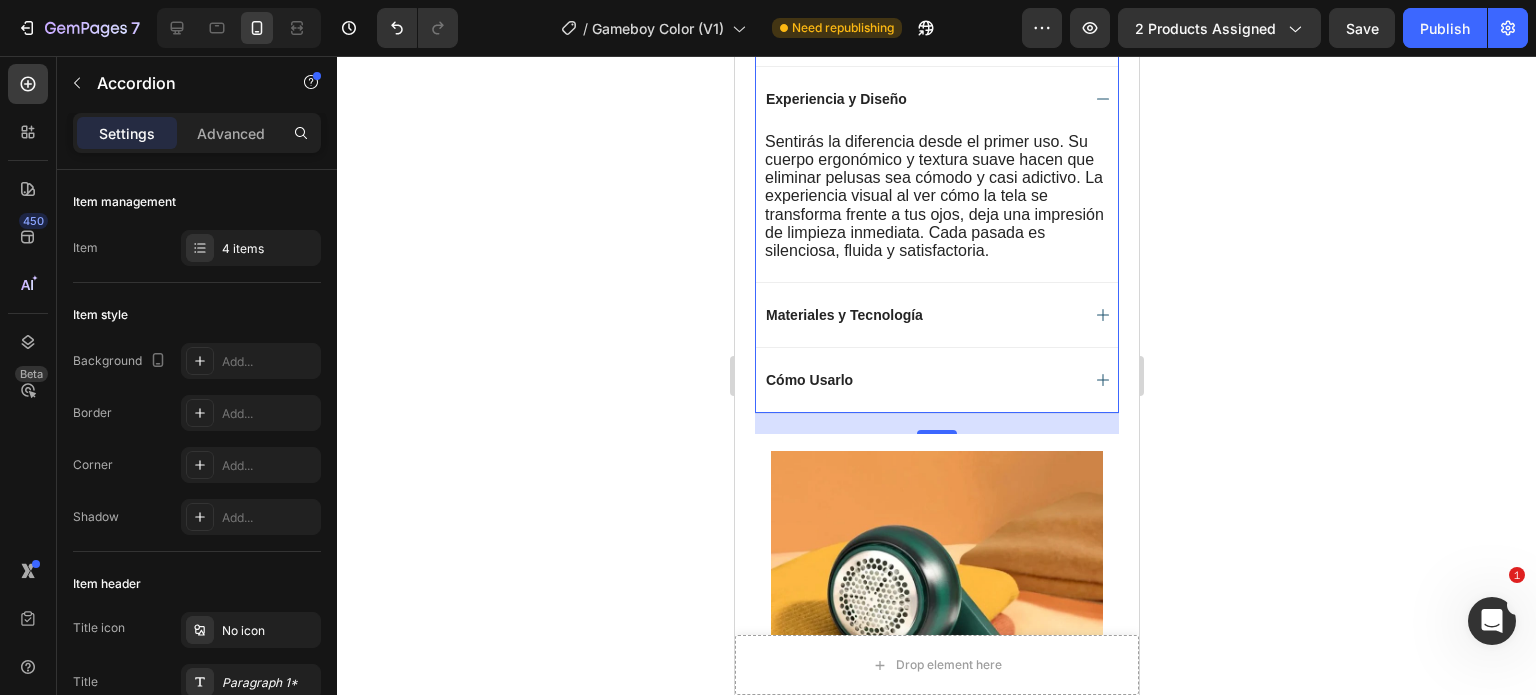click 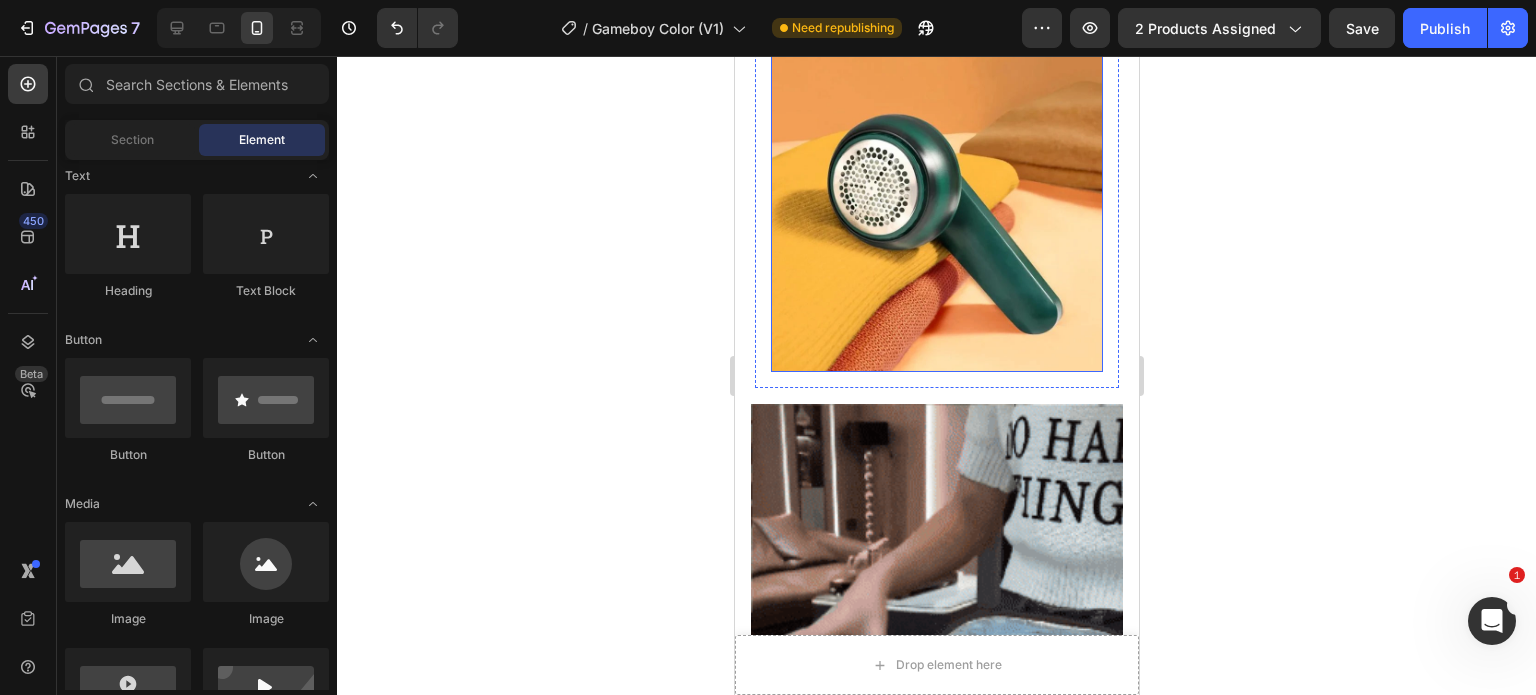 scroll, scrollTop: 2500, scrollLeft: 0, axis: vertical 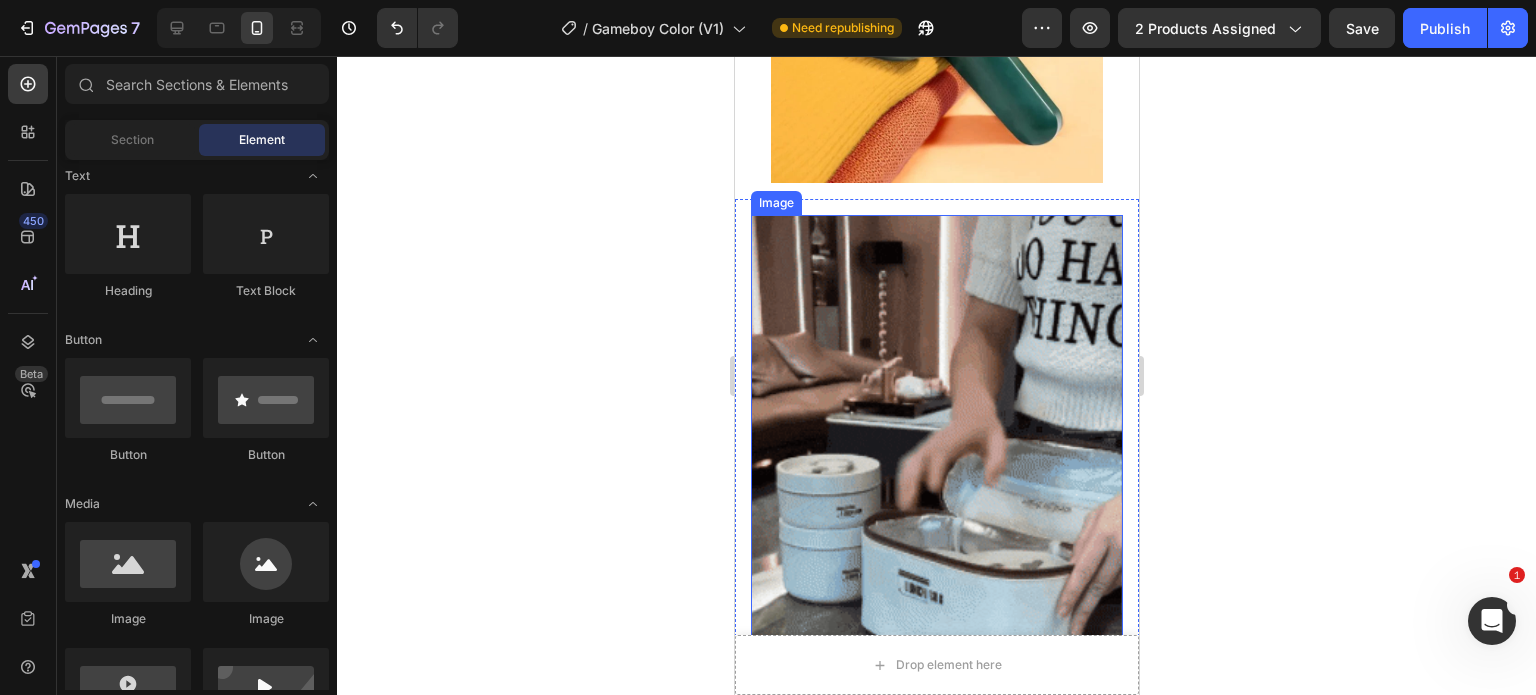 click at bounding box center [936, 546] 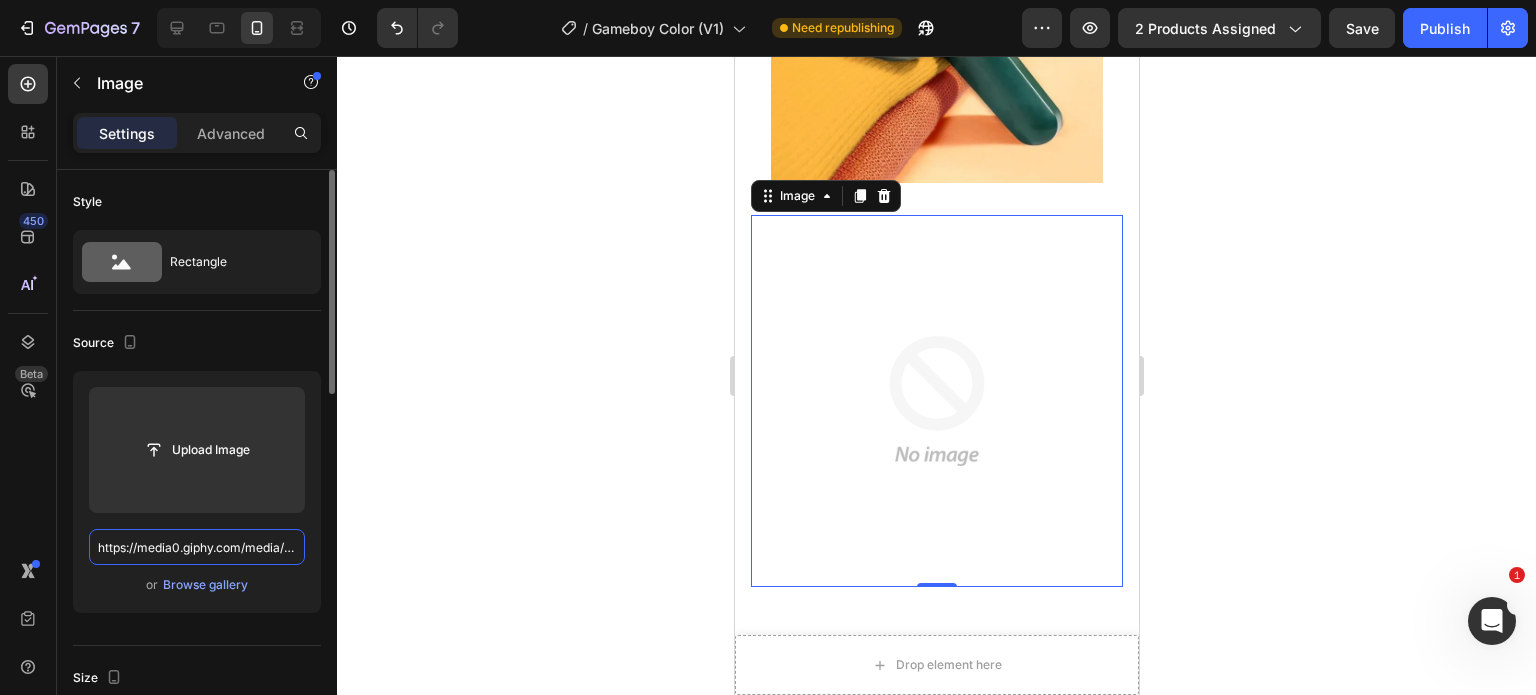 scroll, scrollTop: 0, scrollLeft: 0, axis: both 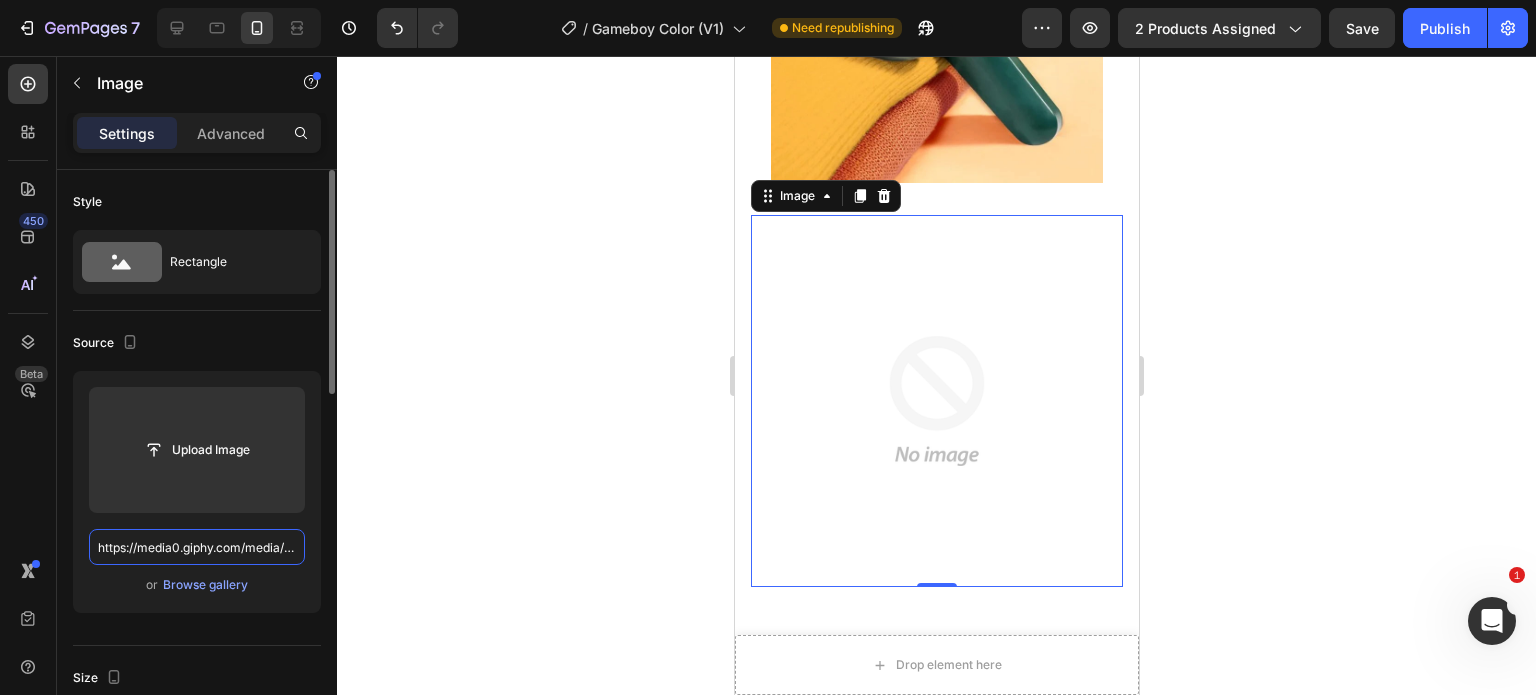 paste on "bnBuM3l6NjAwOXozenlnanBya2NhamFzZ2VhcmRqNWNuenNheTRtNiZlcD12MV9pbnRlcm5hbF9naWZfYnlfaWQmY3Q9Zw/o2kbsGM68xVdScNHAK" 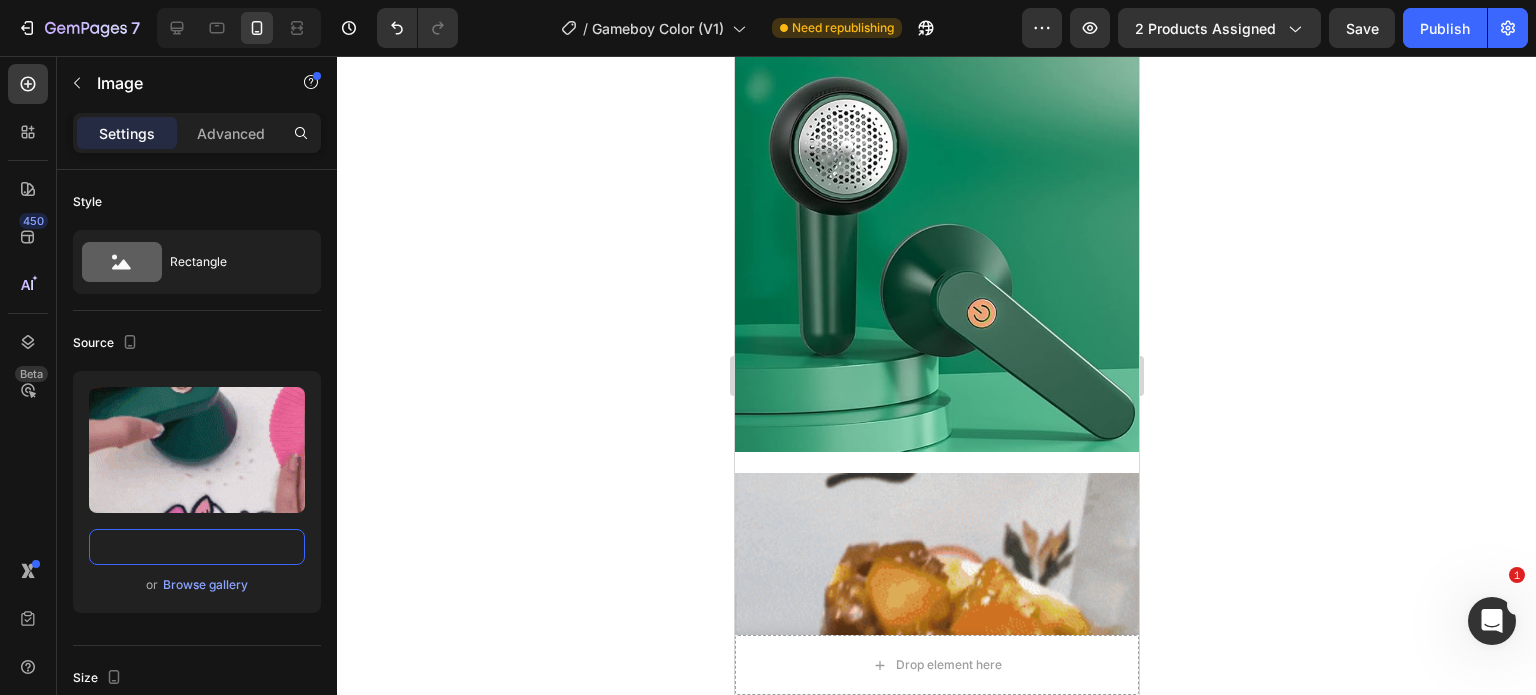 scroll, scrollTop: 4000, scrollLeft: 0, axis: vertical 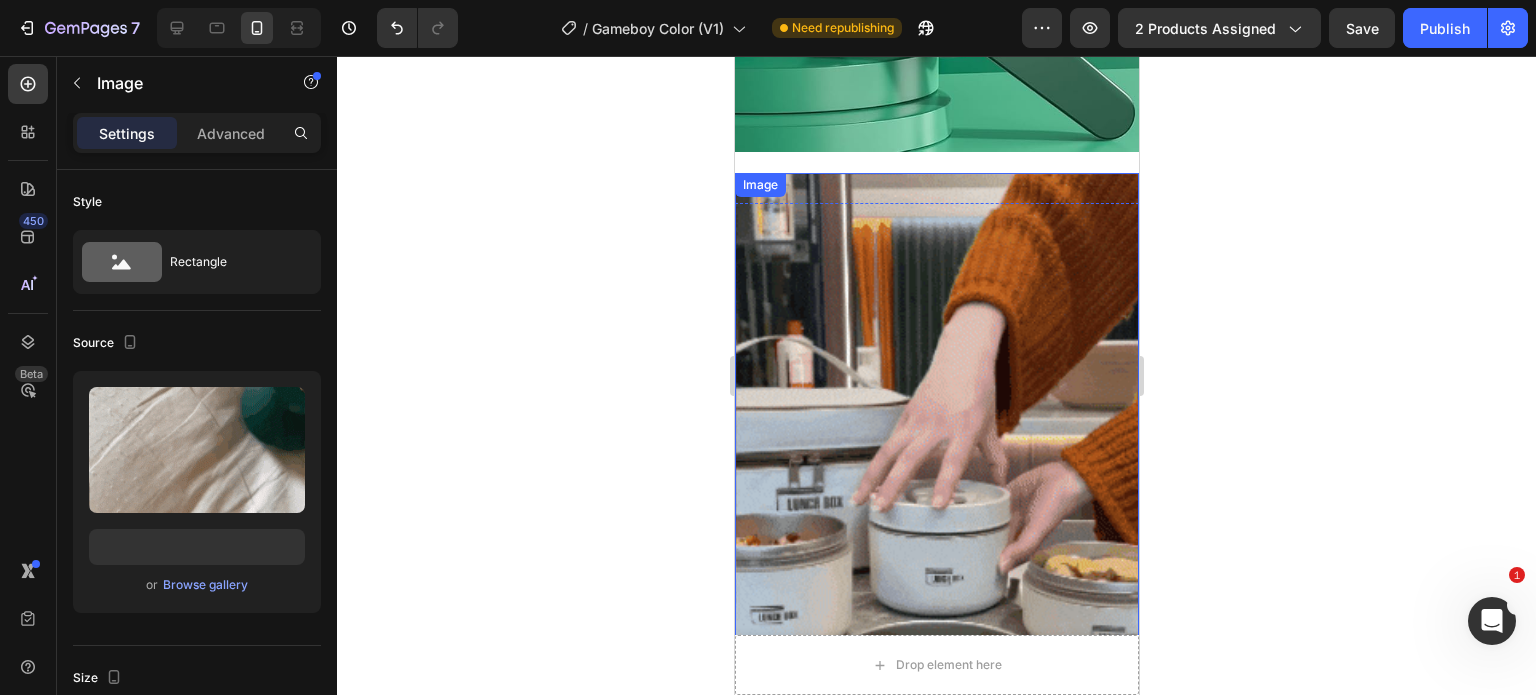 click at bounding box center (936, 532) 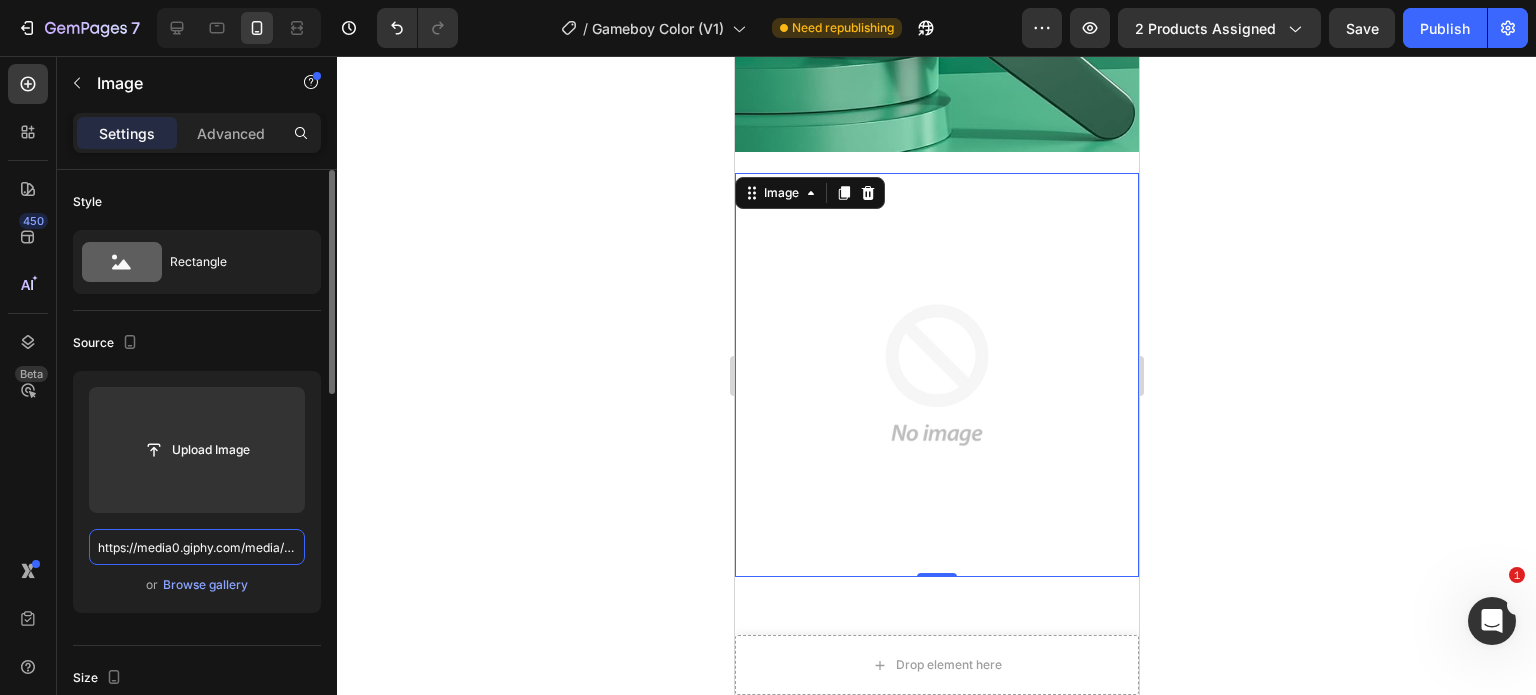 scroll, scrollTop: 0, scrollLeft: 0, axis: both 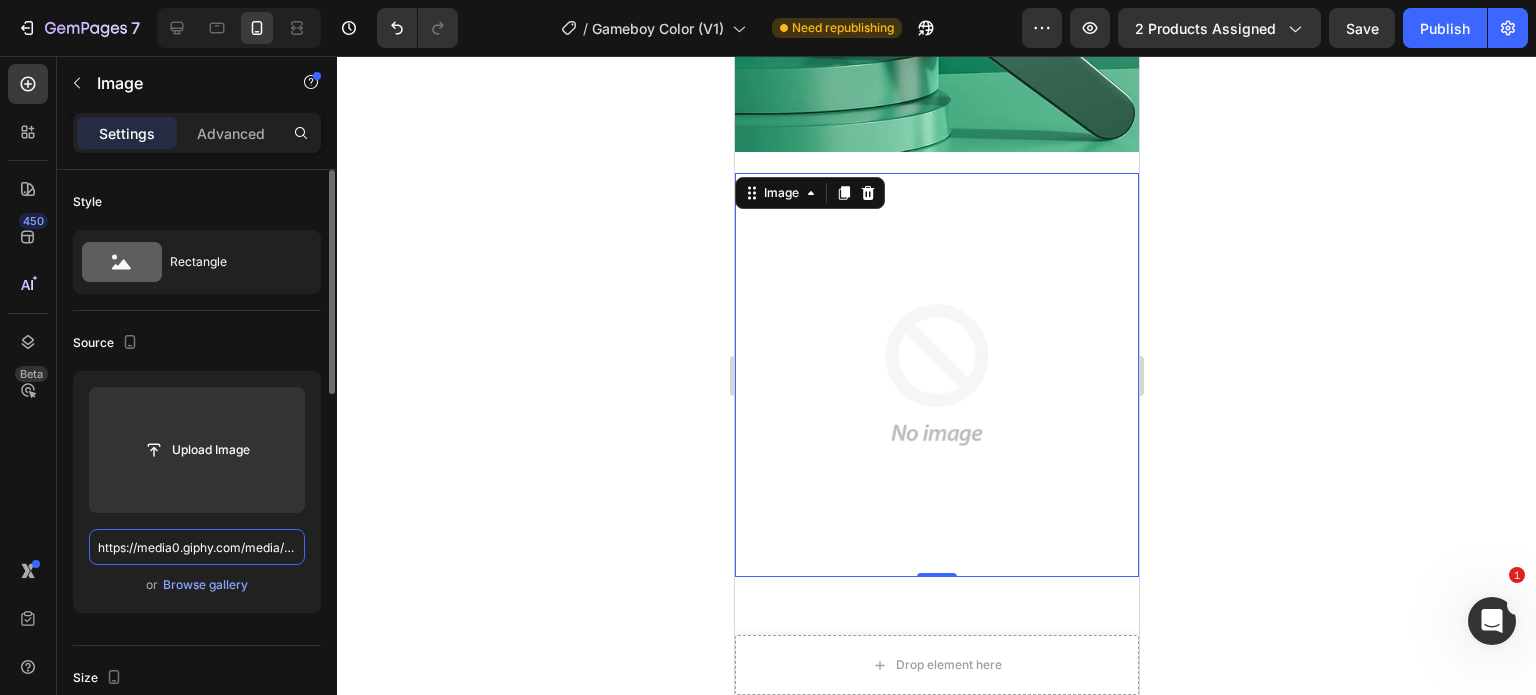 paste on "1.giphy.com/media/v1.Y2lkPTc5MGI3NjExa2Zkb2Z0ZjN4Z2VydnRvN3JjNDBqNXR3eXlzeTZ2dmluZDM1dnhqbiZlcD12MV9pbnRlcm5hbF9naWZfYnlfaWQmY3Q9Zw/E4xyPUff00kMo8NQlf" 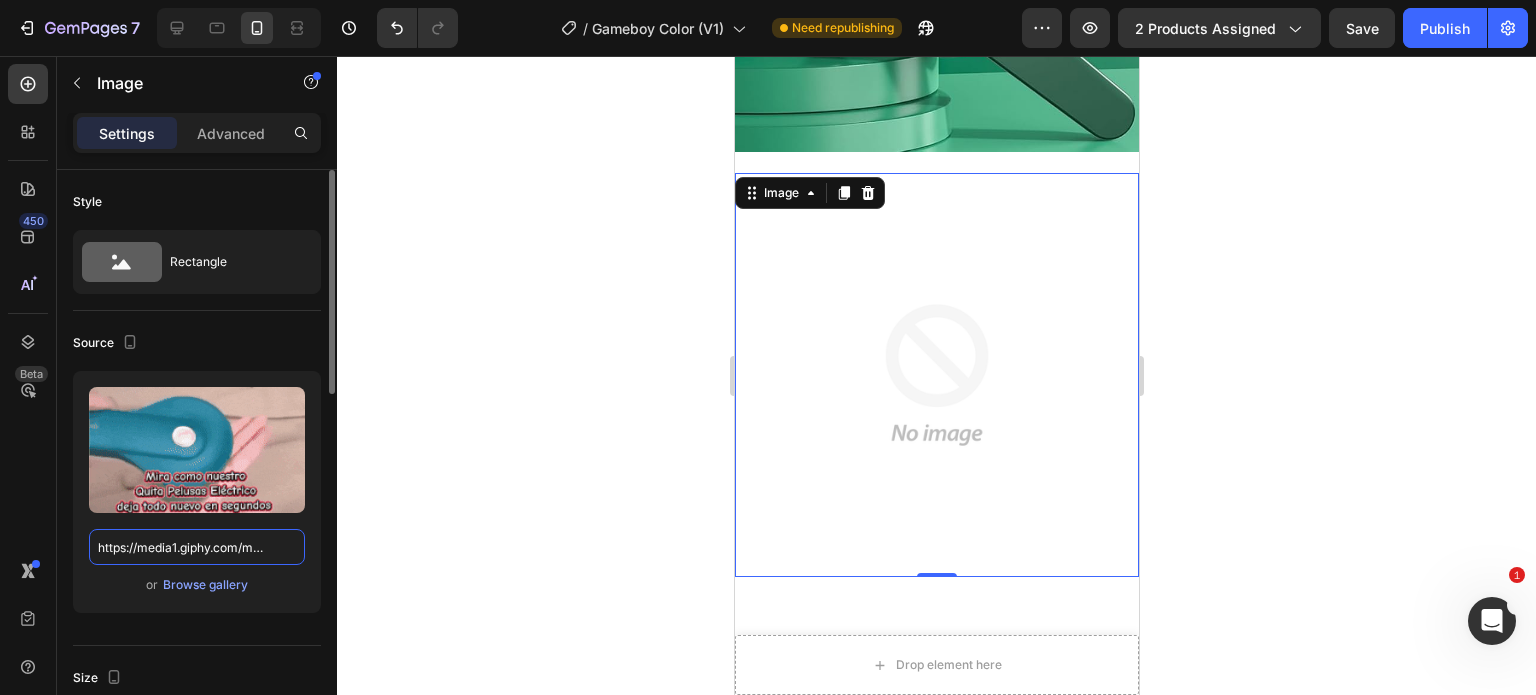 scroll, scrollTop: 0, scrollLeft: 1009, axis: horizontal 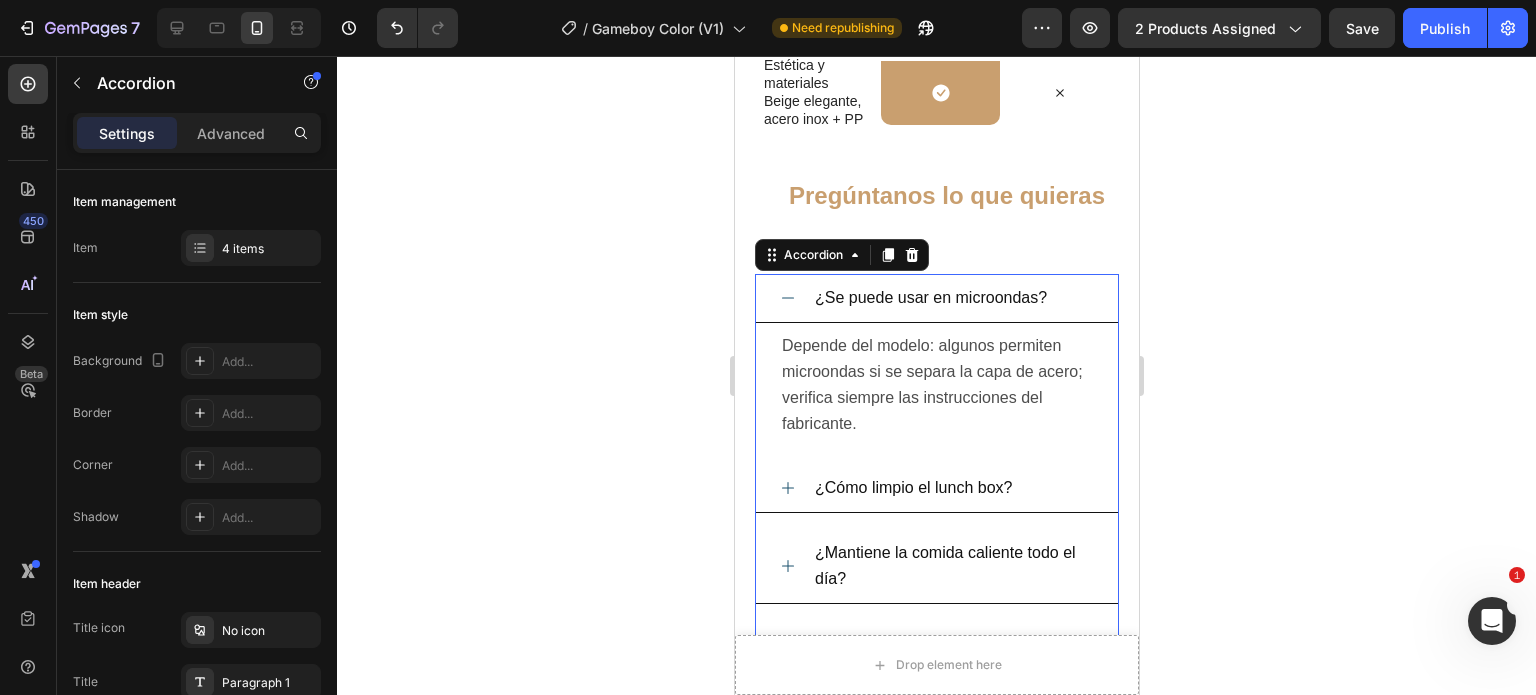 click on "¿Se puede usar en microondas?" at bounding box center (952, 298) 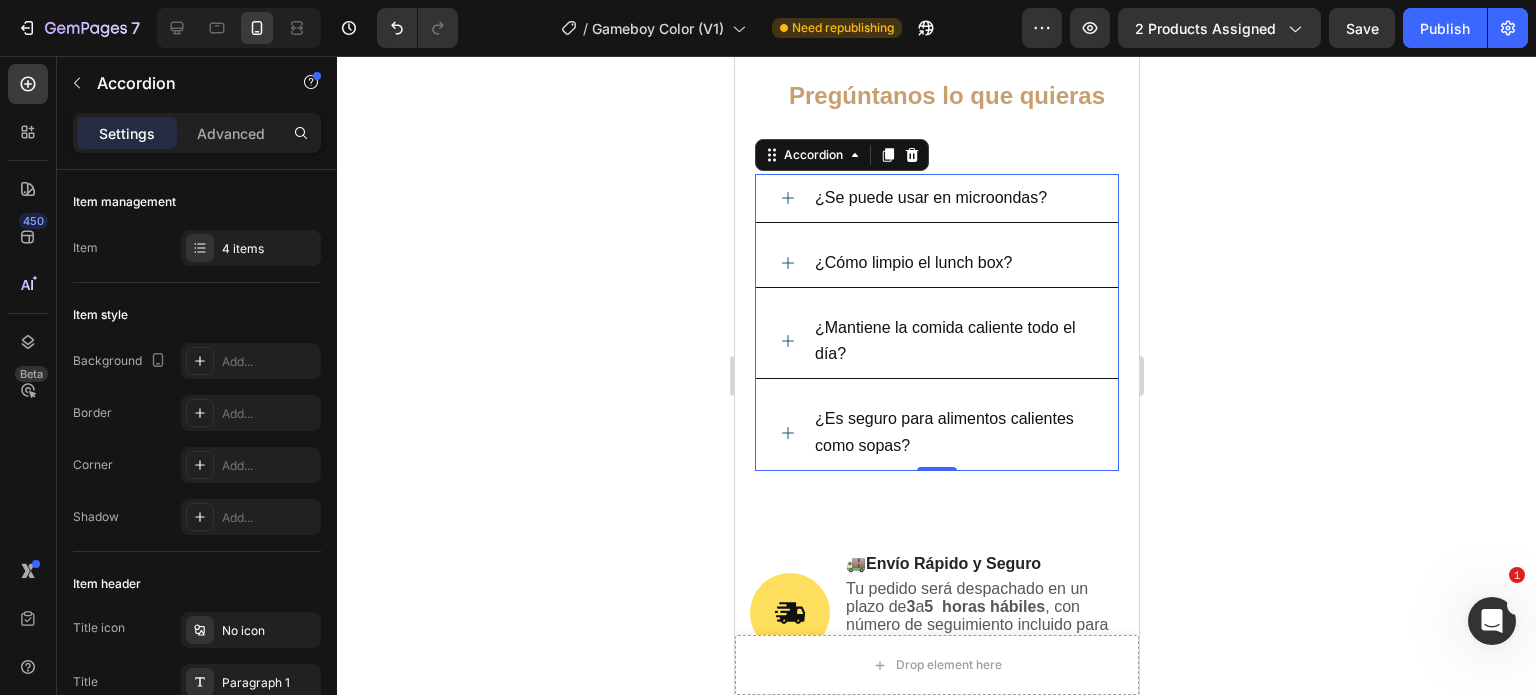 scroll, scrollTop: 5300, scrollLeft: 0, axis: vertical 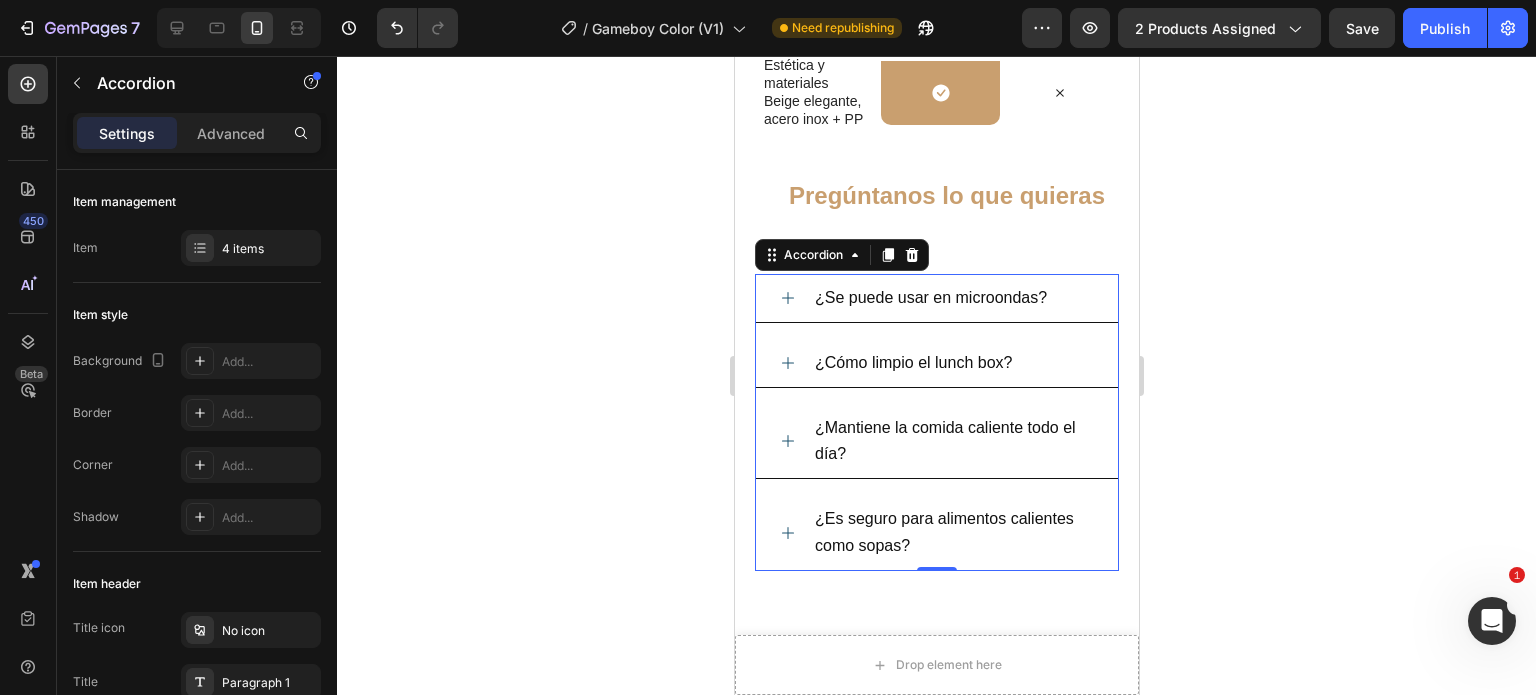 click on "¿Se puede usar en microondas?" at bounding box center (930, 297) 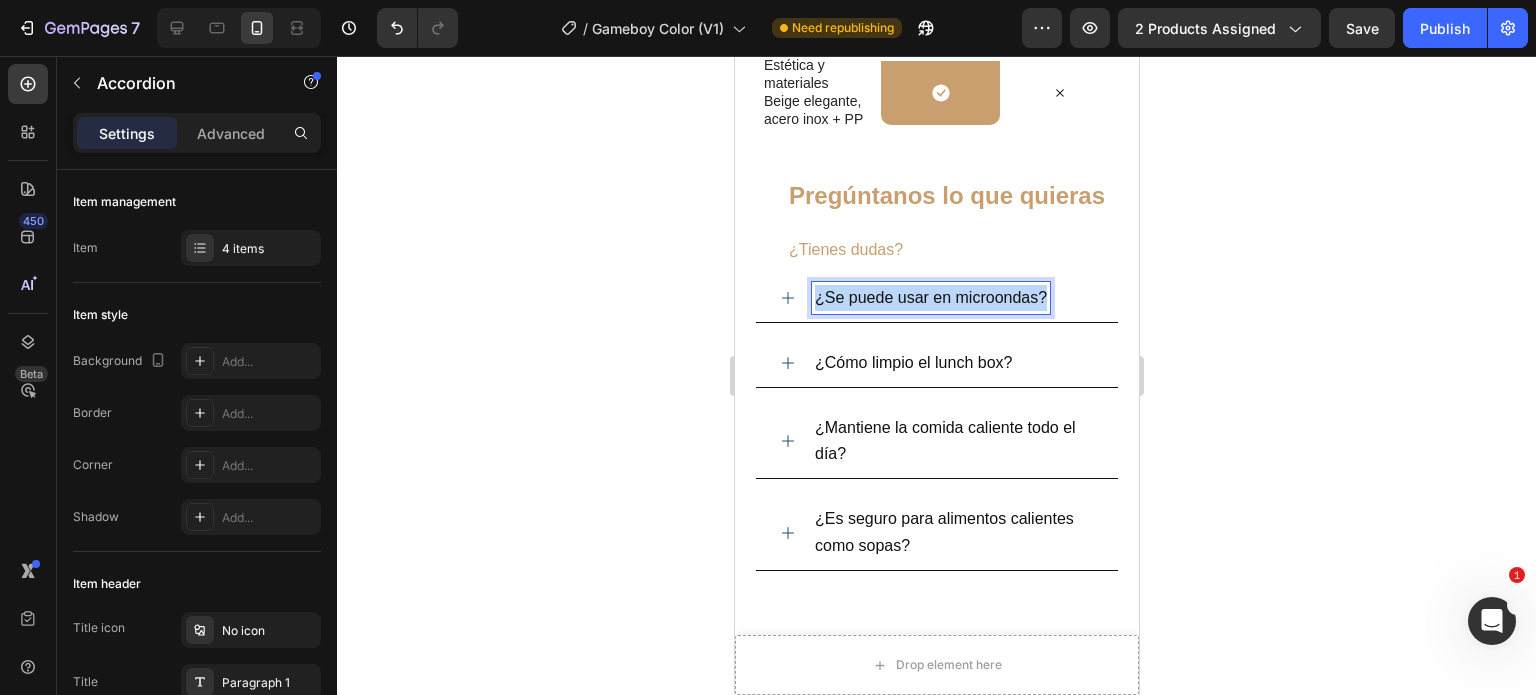 drag, startPoint x: 1045, startPoint y: 355, endPoint x: 814, endPoint y: 364, distance: 231.17526 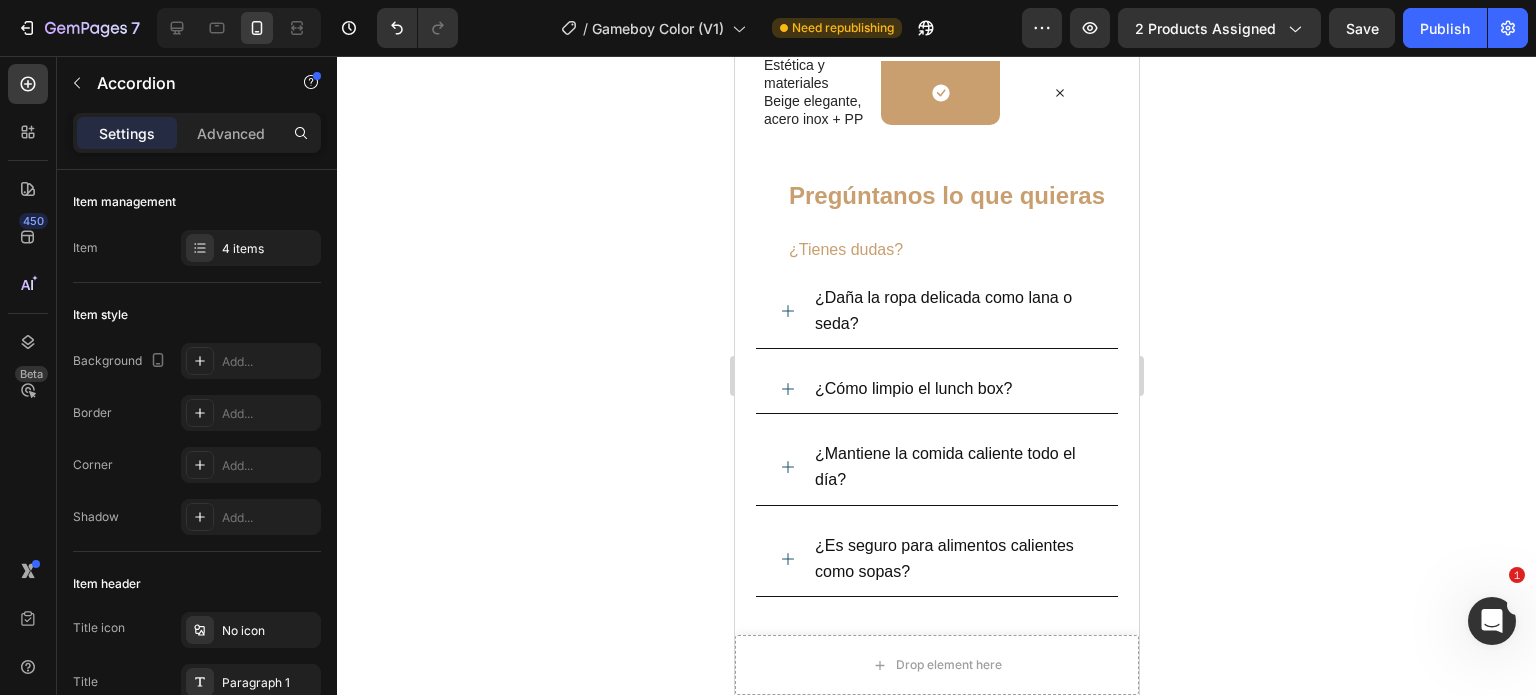 click on "¿Daña la ropa delicada como lana o seda?" at bounding box center (936, 311) 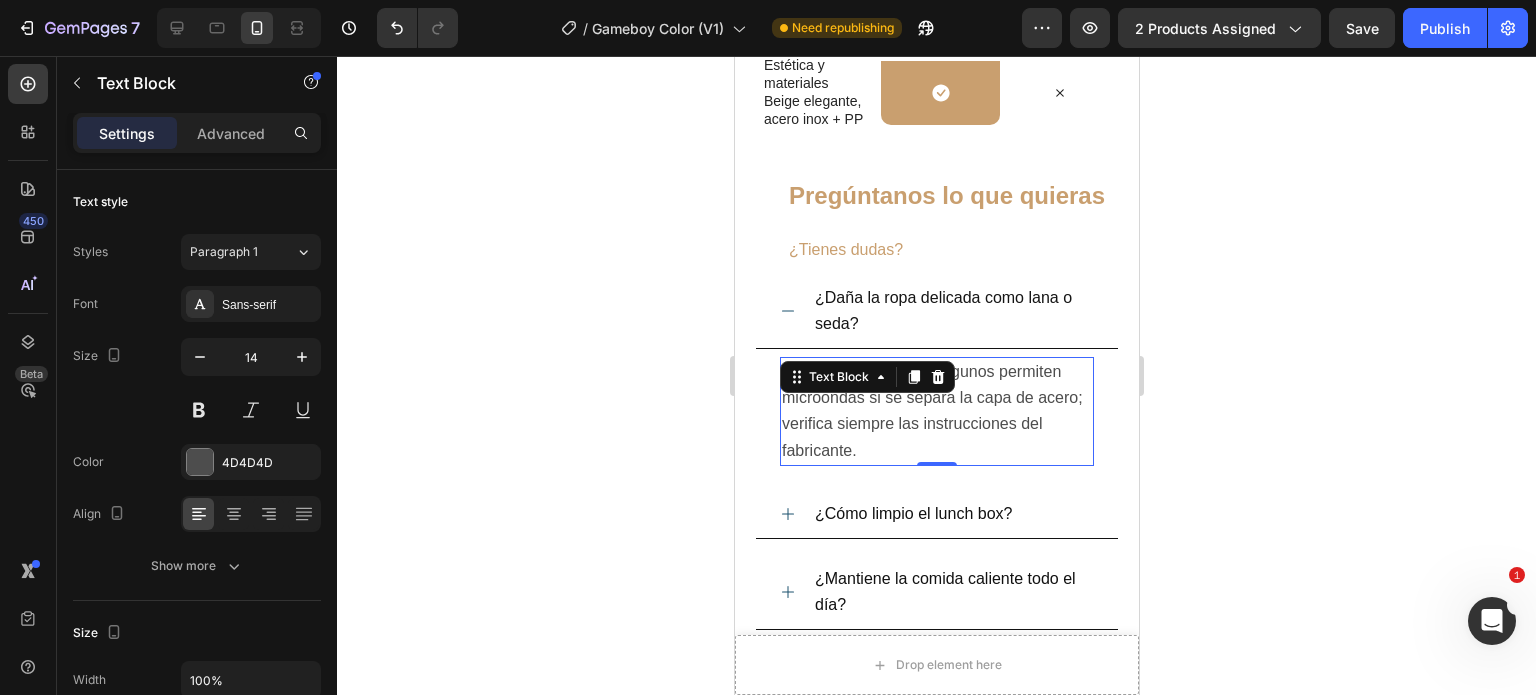 click on "Depende del modelo: algunos permiten microondas si se separa la capa de acero; verifica siempre las instrucciones del fabricante." at bounding box center (936, 411) 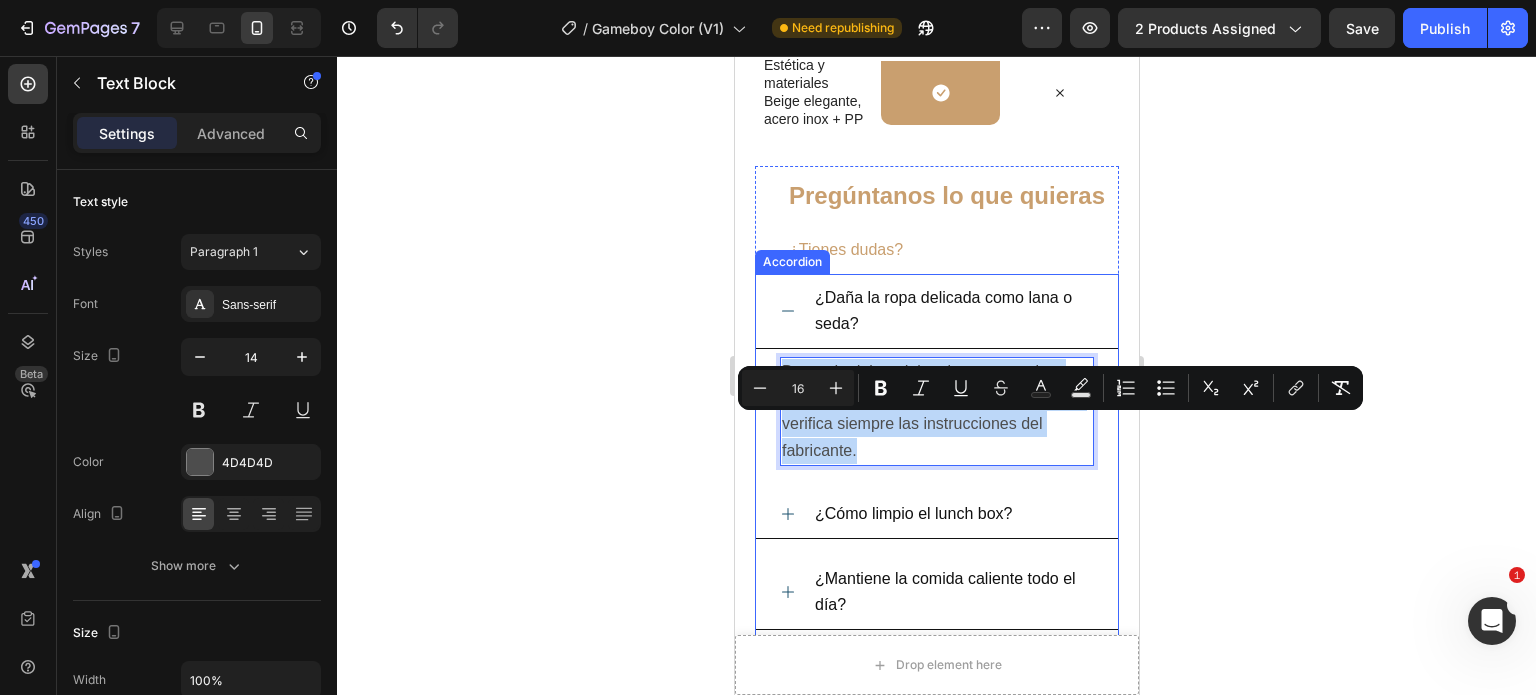 drag, startPoint x: 893, startPoint y: 499, endPoint x: 777, endPoint y: 424, distance: 138.13399 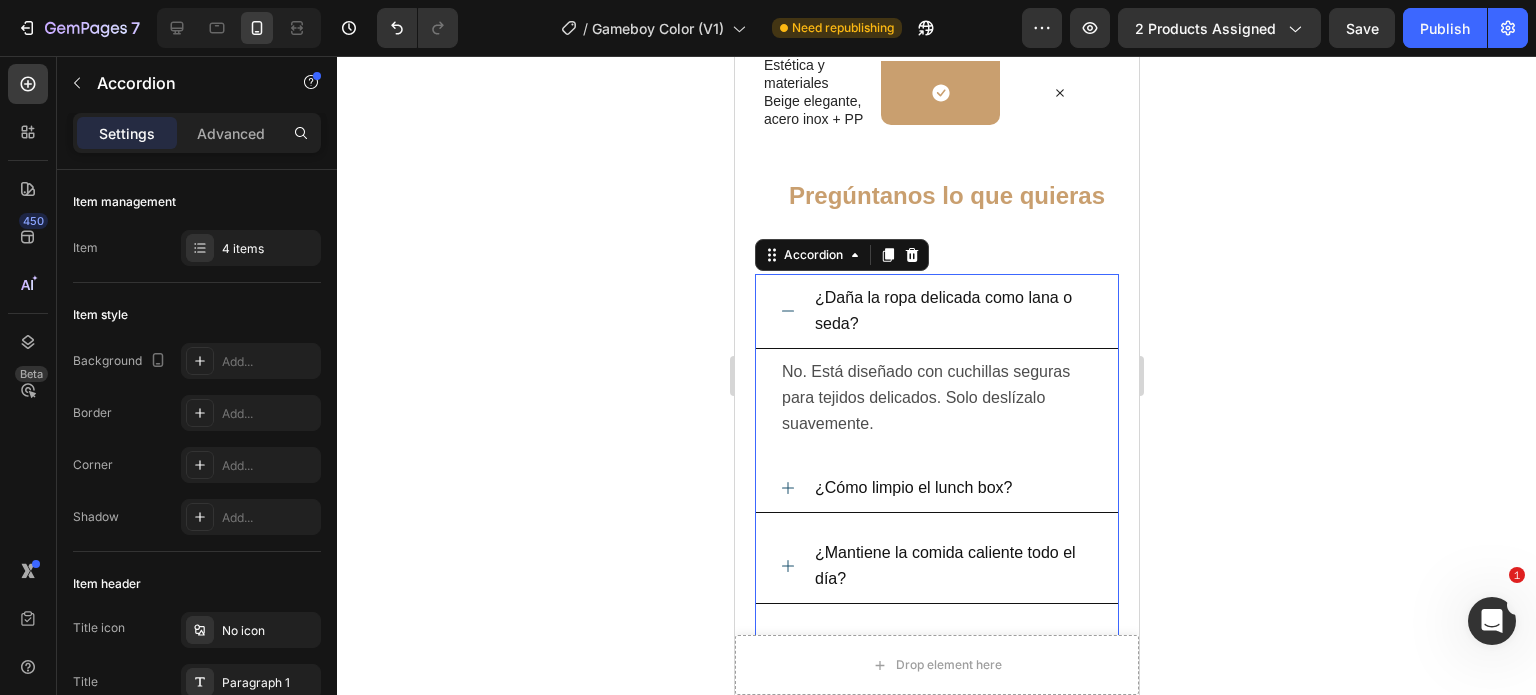 click on "¿Daña la ropa delicada como lana o seda? No. Está diseñado con cuchillas seguras para tejidos delicados. Solo deslízalo suavemente. Text Block
¿Cómo limpio el lunch box?
¿Mantiene la comida caliente todo el día?
¿Es seguro para alimentos calientes como sopas?" at bounding box center [936, 485] 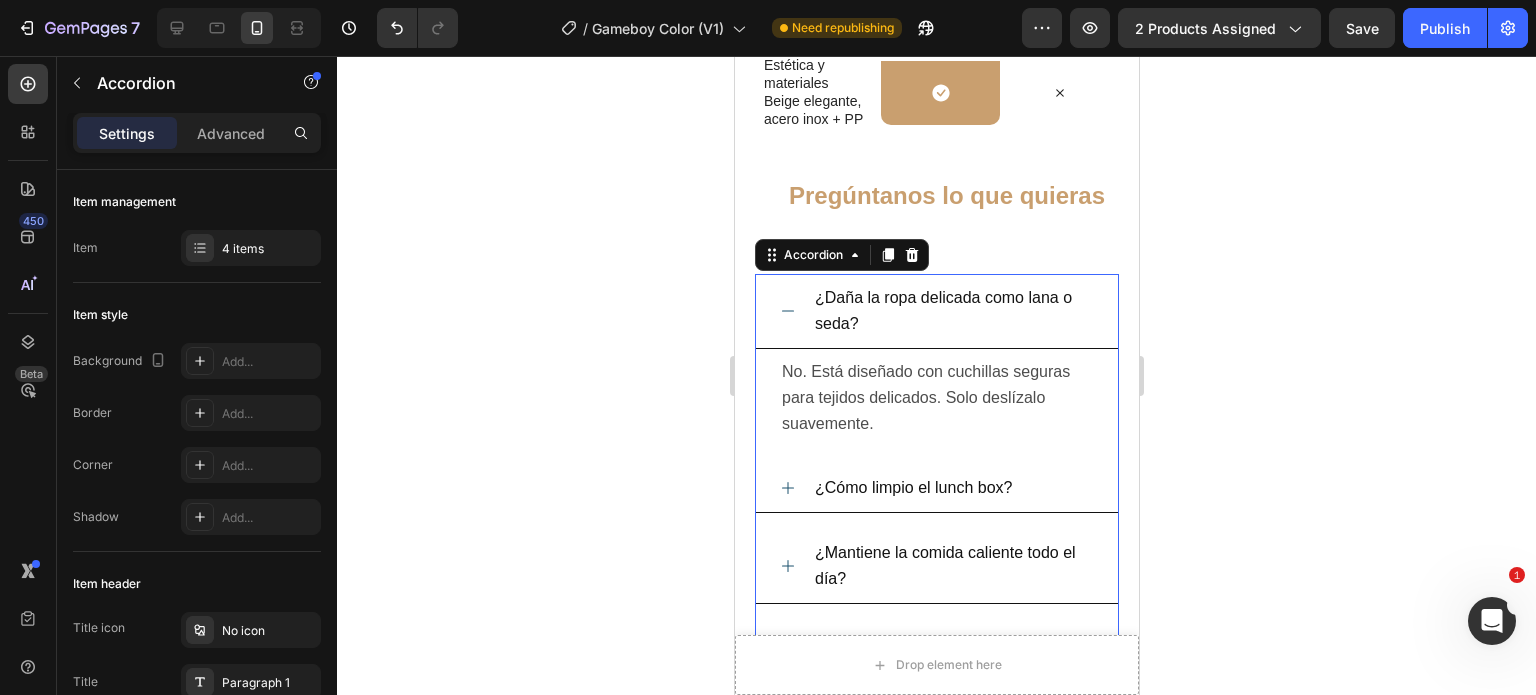 click on "¿Daña la ropa delicada como lana o seda?" at bounding box center [936, 311] 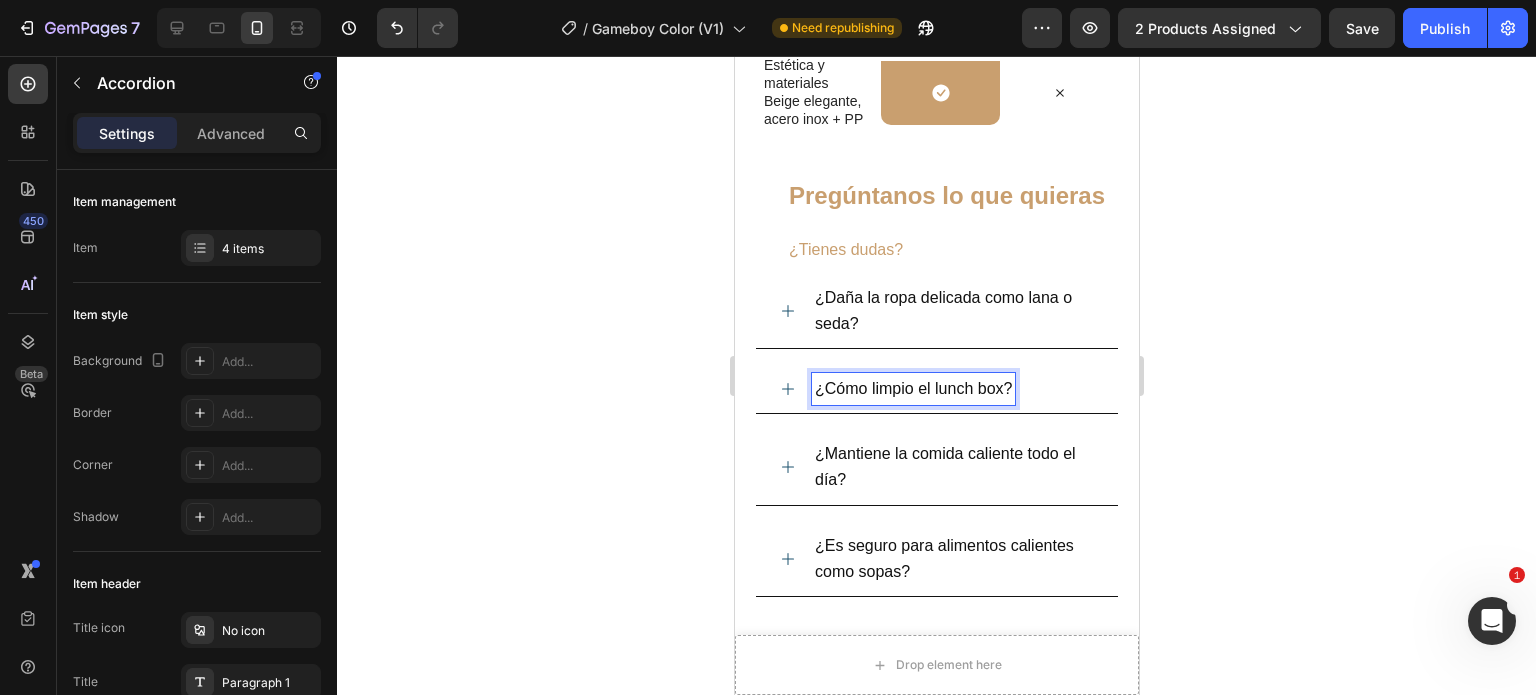 click on "¿Cómo limpio el lunch box?" at bounding box center (912, 388) 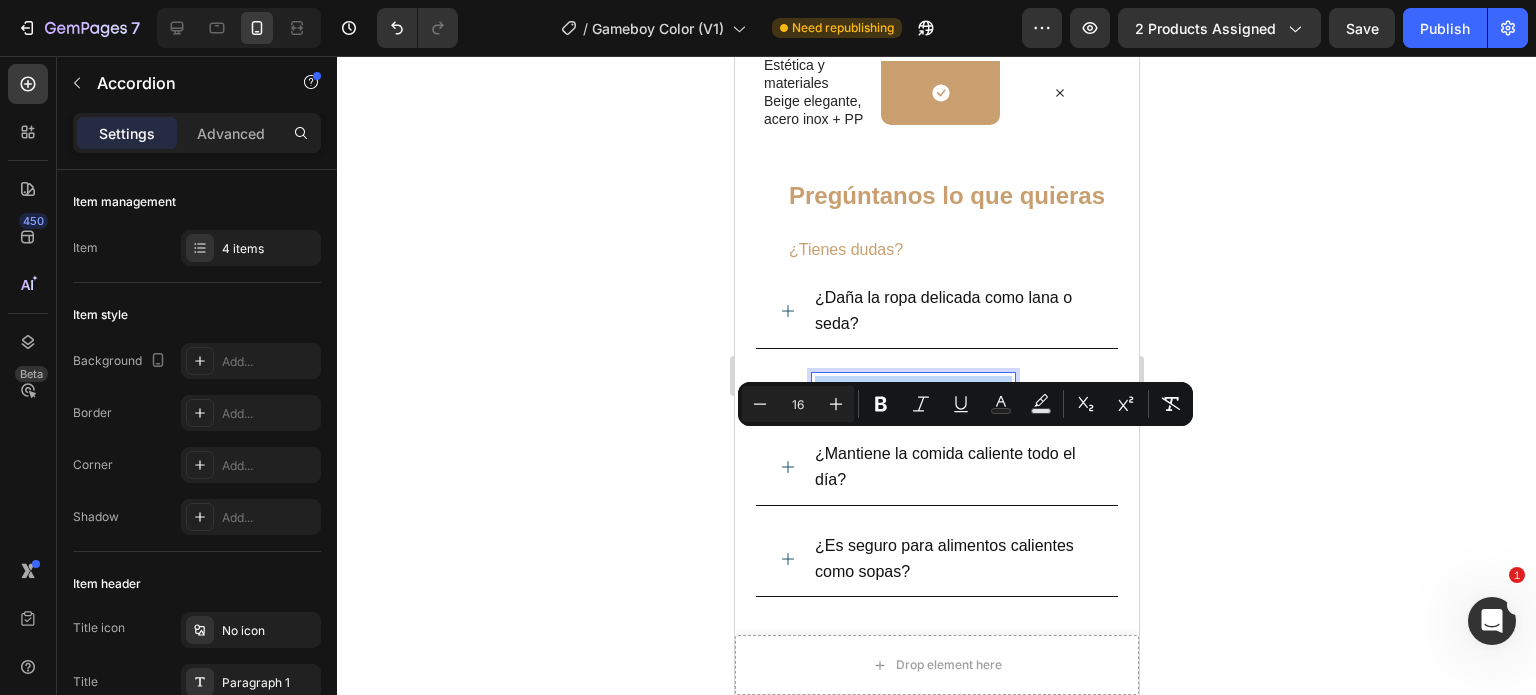 drag, startPoint x: 1009, startPoint y: 447, endPoint x: 816, endPoint y: 454, distance: 193.1269 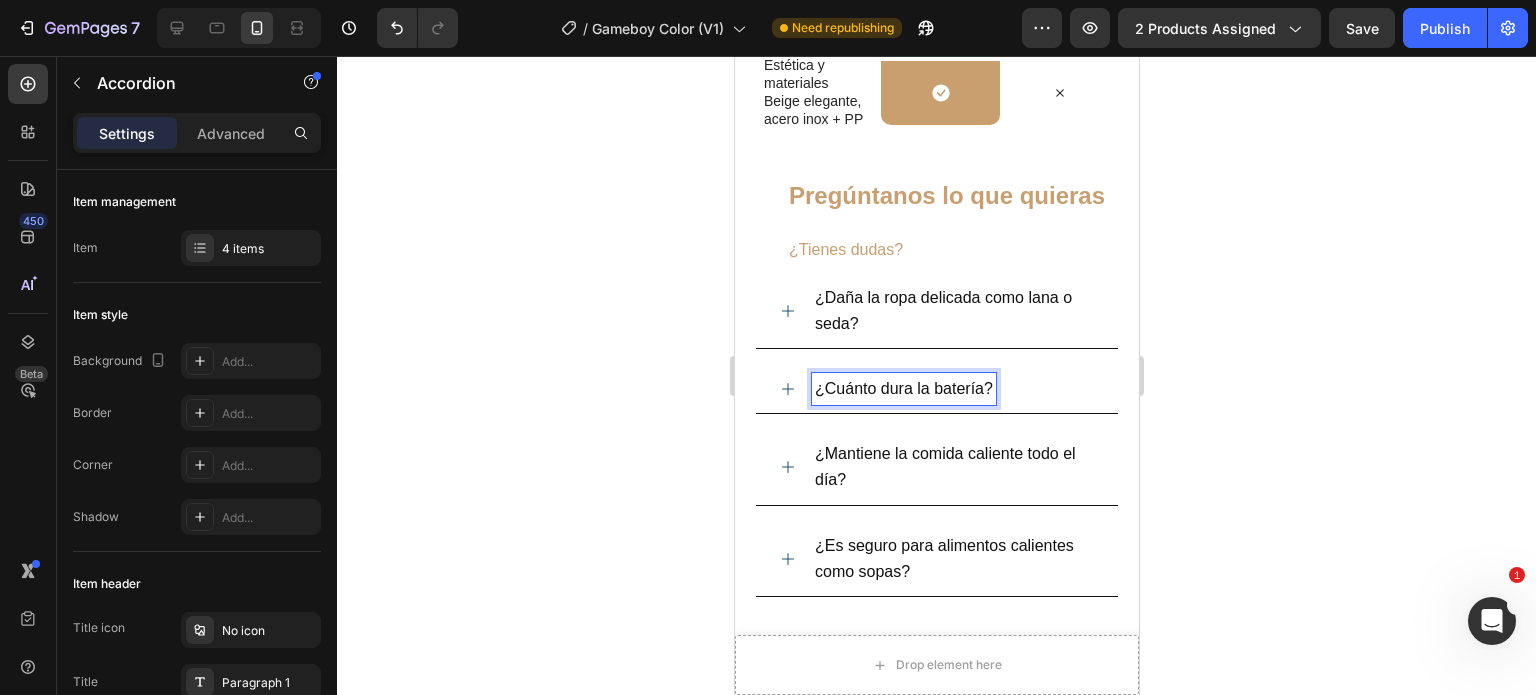 click on "¿Mantiene la comida caliente todo el día?" at bounding box center (936, 467) 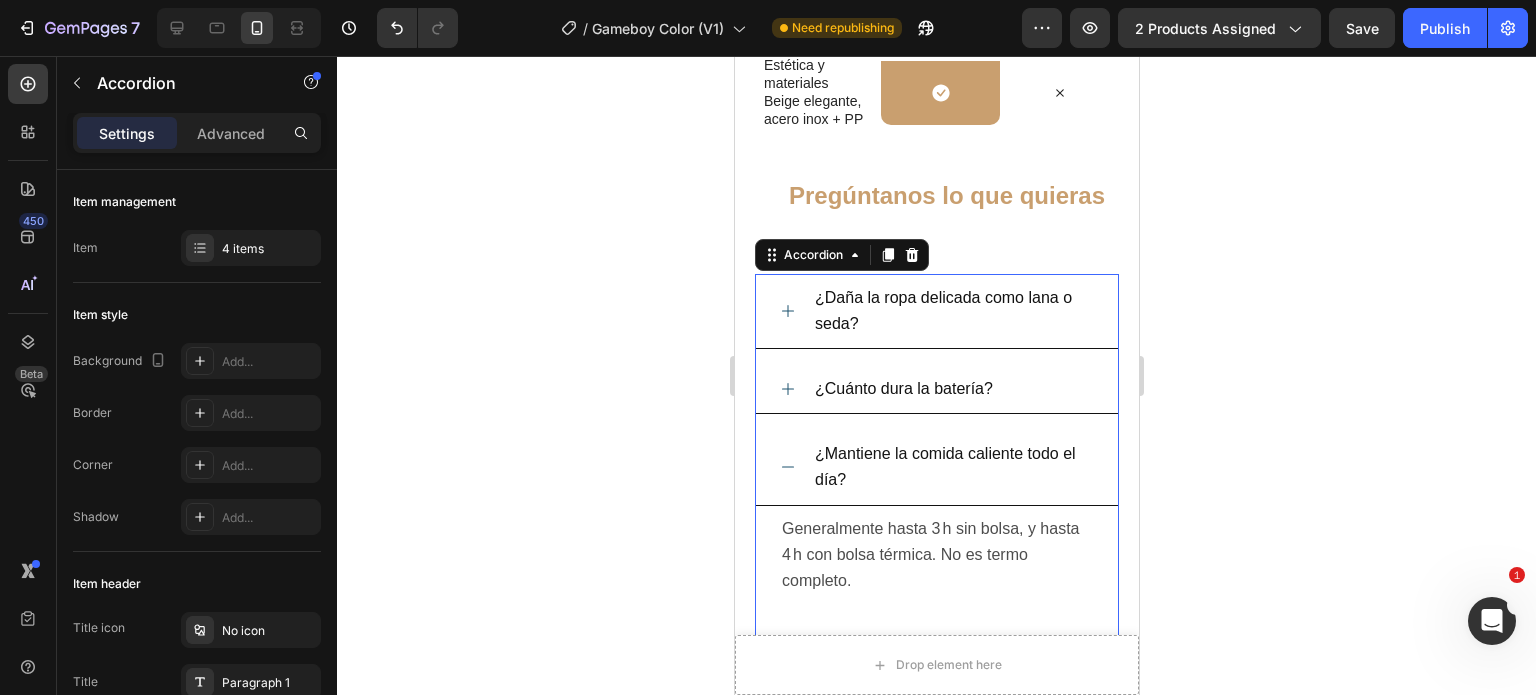 click on "¿Cuánto dura la batería?" at bounding box center (952, 389) 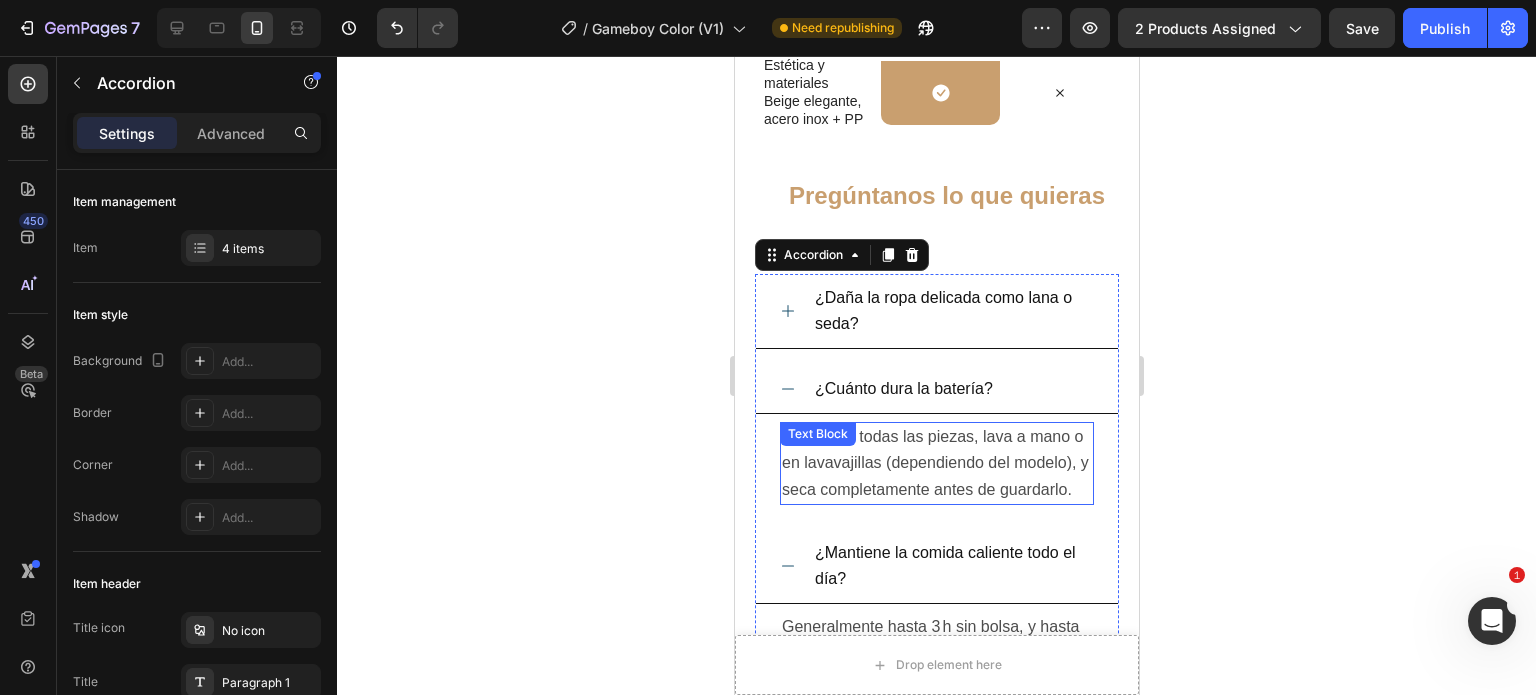 click on "Desmonta todas las piezas, lava a mano o en lavavajillas (dependiendo del modelo), y seca completamente antes de guardarlo." at bounding box center [936, 463] 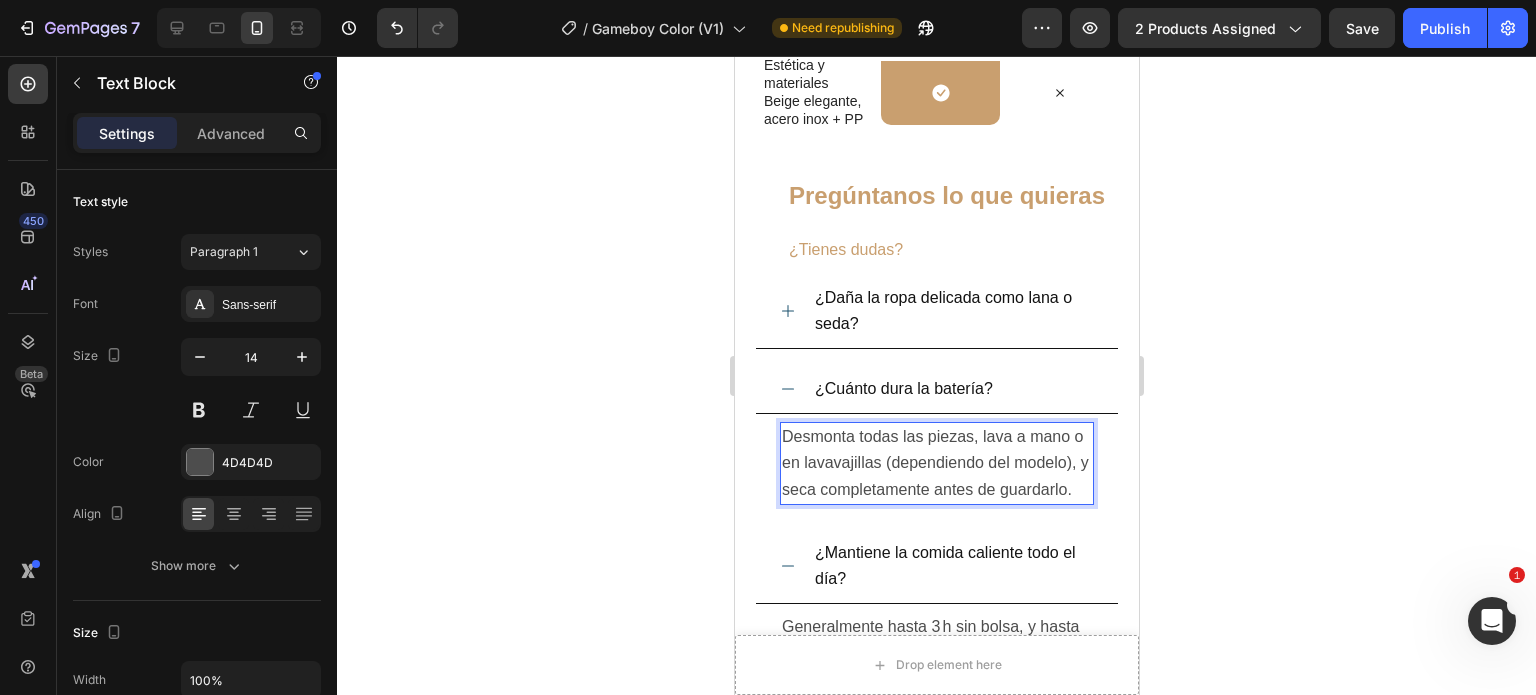 click on "Desmonta todas las piezas, lava a mano o en lavavajillas (dependiendo del modelo), y seca completamente antes de guardarlo." at bounding box center [936, 463] 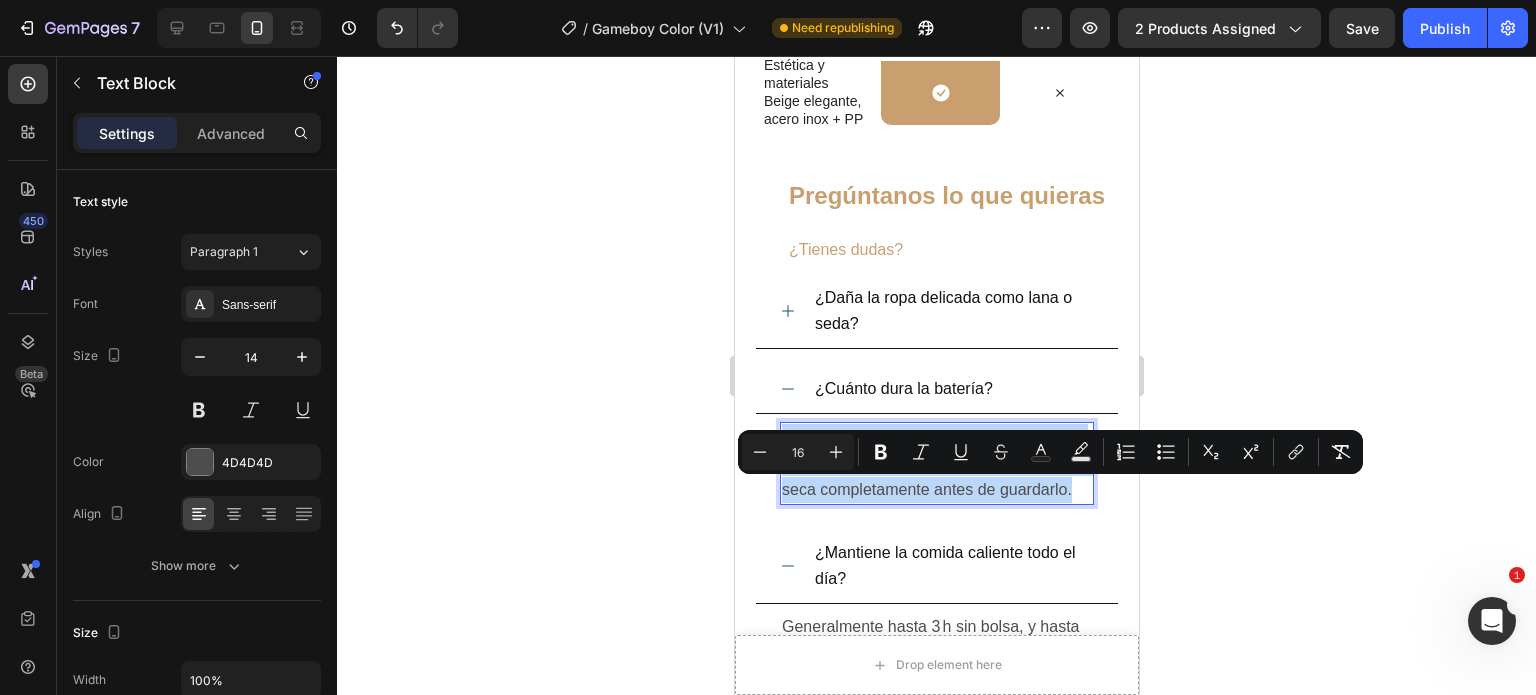 drag, startPoint x: 856, startPoint y: 572, endPoint x: 785, endPoint y: 565, distance: 71.34424 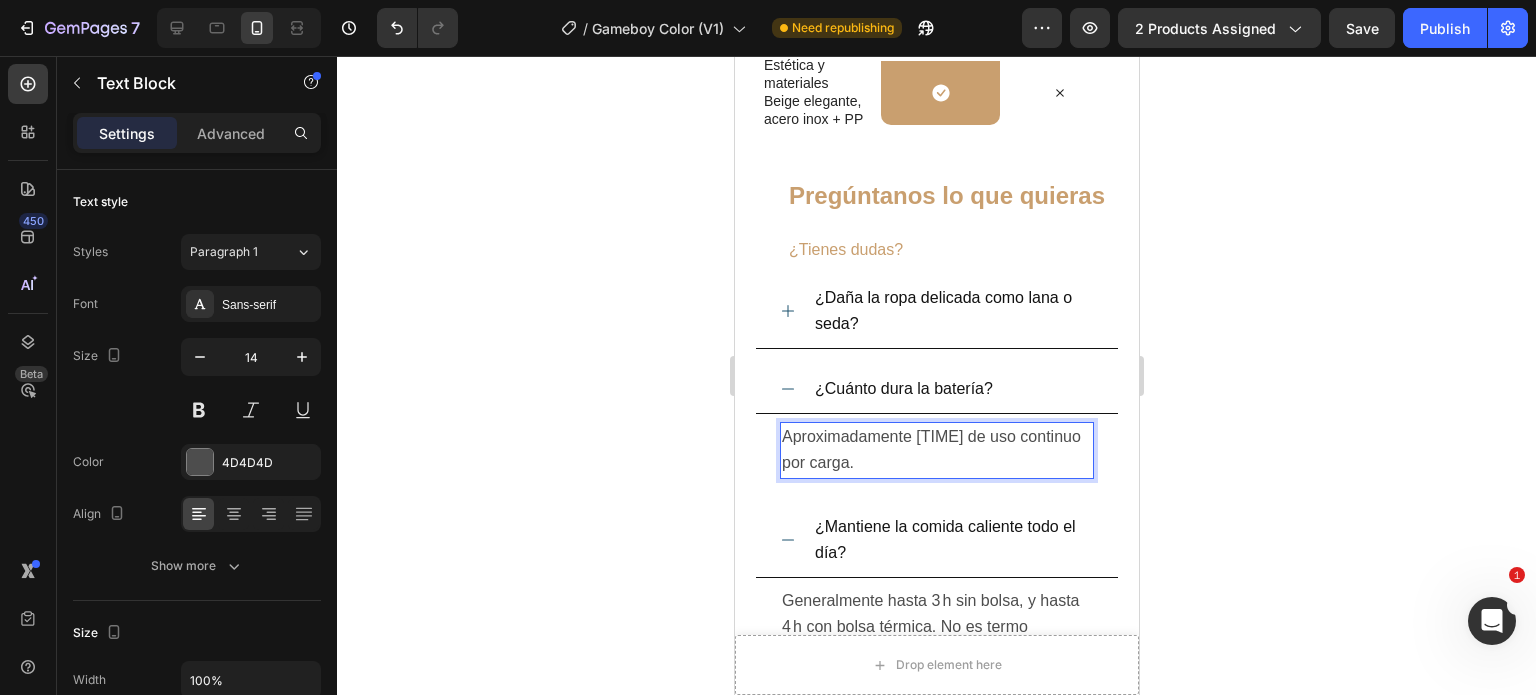 scroll, scrollTop: 5400, scrollLeft: 0, axis: vertical 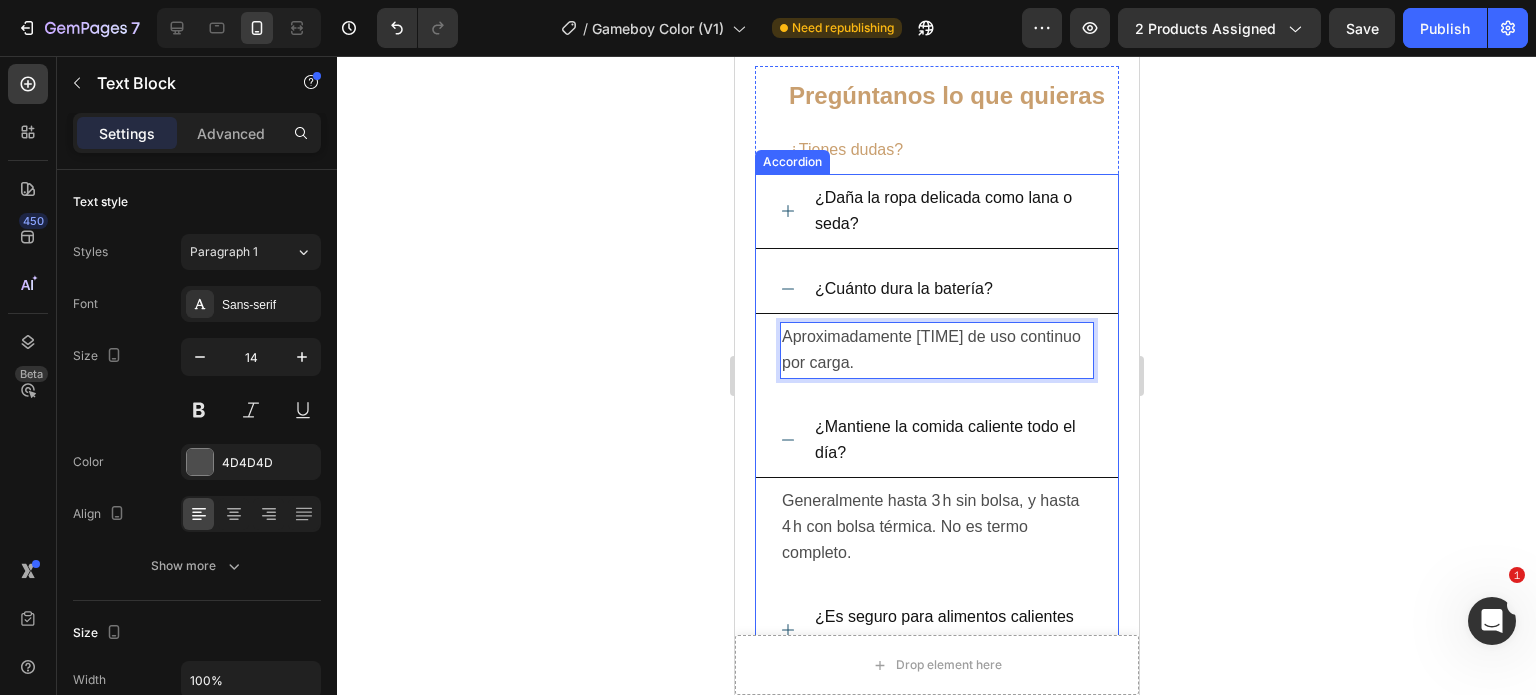 click on "¿Mantiene la comida caliente todo el día?" at bounding box center (936, 440) 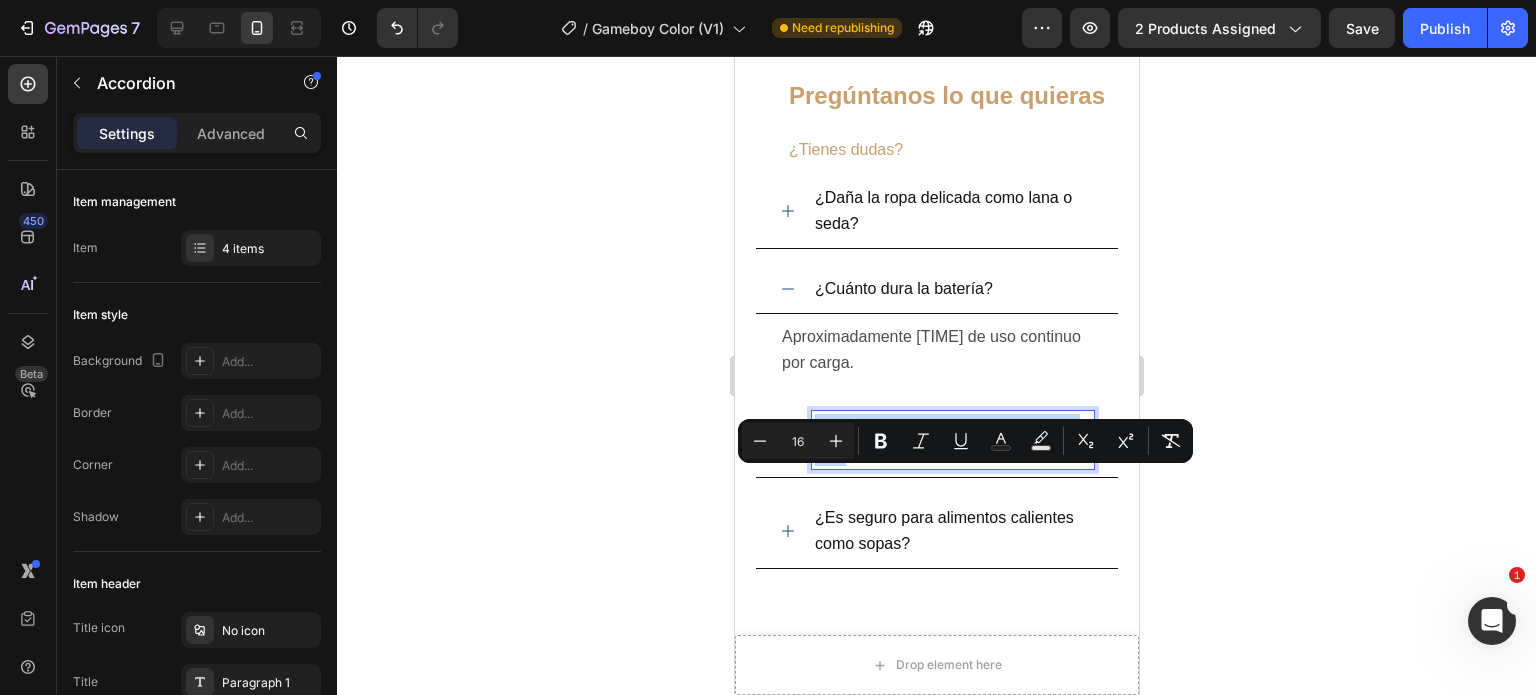 drag, startPoint x: 856, startPoint y: 508, endPoint x: 805, endPoint y: 479, distance: 58.66856 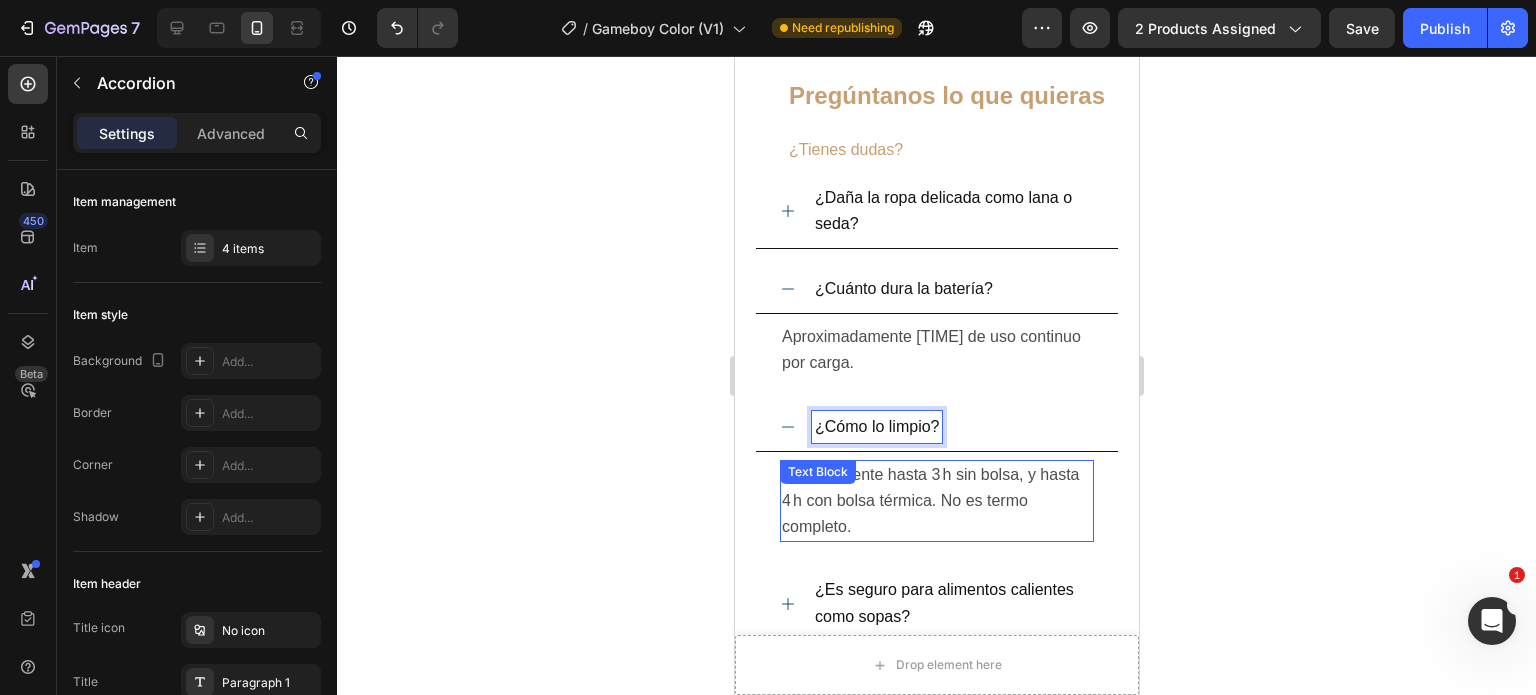 click on "Generalmente hasta 3 h sin bolsa, y hasta 4 h con bolsa térmica. No es termo completo." at bounding box center (936, 501) 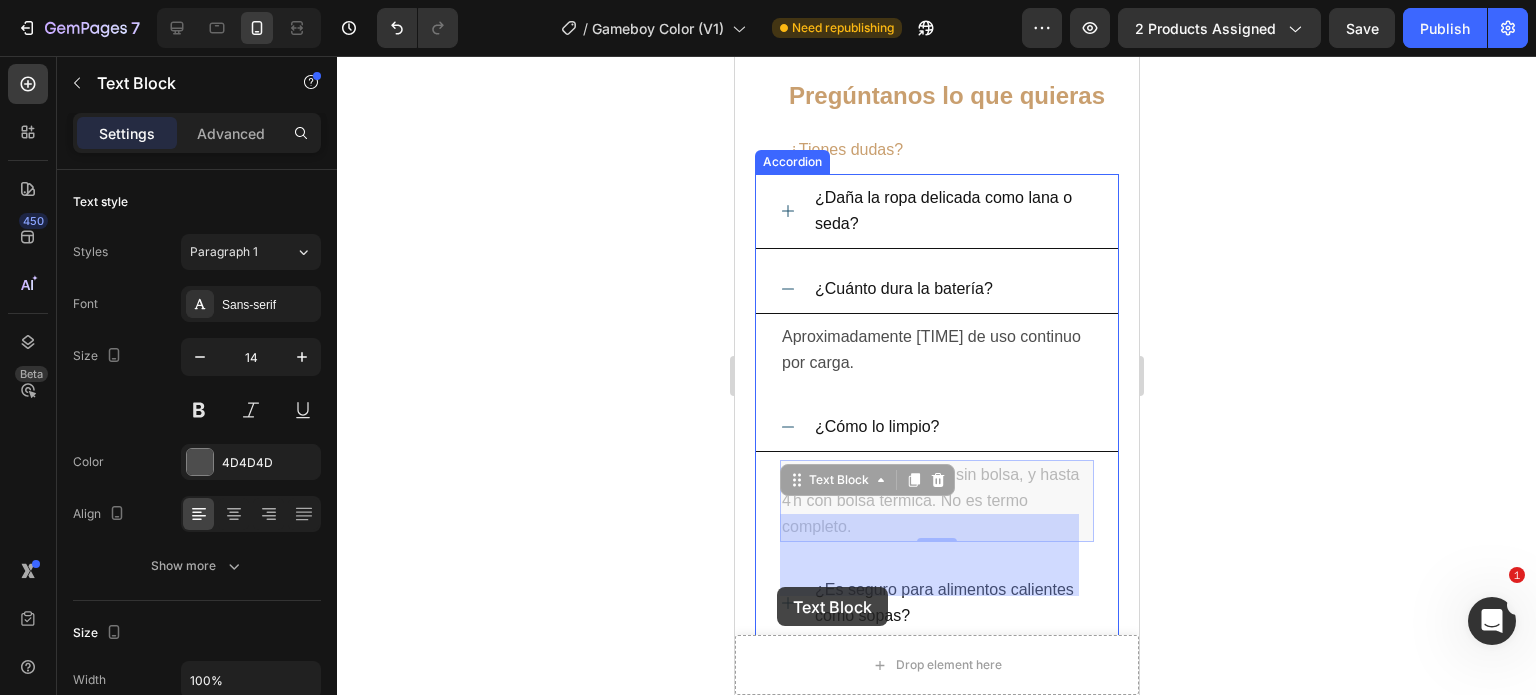 drag, startPoint x: 849, startPoint y: 580, endPoint x: 776, endPoint y: 587, distance: 73.33485 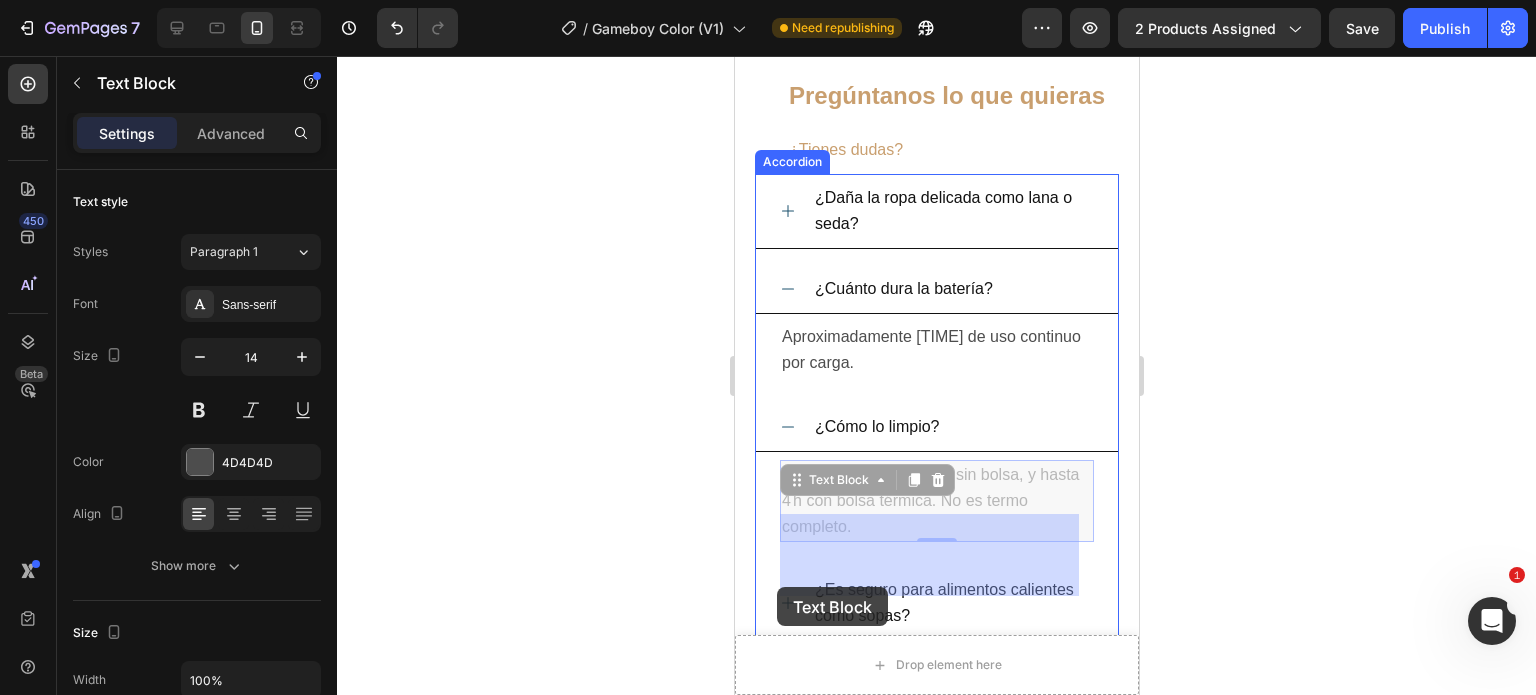 click on "Mobile  ( 404 px) iPhone 13 Mini iPhone 13 Pro iPhone 11 Pro Max iPhone 15 Pro Max Pixel 7 Galaxy S8+ Galaxy S20 Ultra iPad Mini iPad Air iPad Pro Header
Drop element here Sticky Nosotros vs Otros Heading Row Image lonchera termica Heading Row Otros Text Block Row Capacidad total 1.9 L (4 niveles combinables) Text Block
Icon Row
Icon Row Mantenimiento de temperatura 3 – 4 h con bolsa Text Block
Icon Row
Icon Row Sellos herméticos Sí: silicona + válvula de aire Text Block
Icon Row
Icon Row Complementos incluidos Bolsa térmica + cubiertos + palillos Text Block
Icon Row
Icon Row Estética y materiales Beige elegante, acero inox + PP Text Block
Icon Row
Icon Row Pregúntanos lo que quieras ¿Tienes dudas? Heading
¿Daña la ropa delicada como lana o seda?
¿Cuánto dura la batería? Aproximadamente 60 minutos de uso continuo por carga. Text Block" at bounding box center (936, -1865) 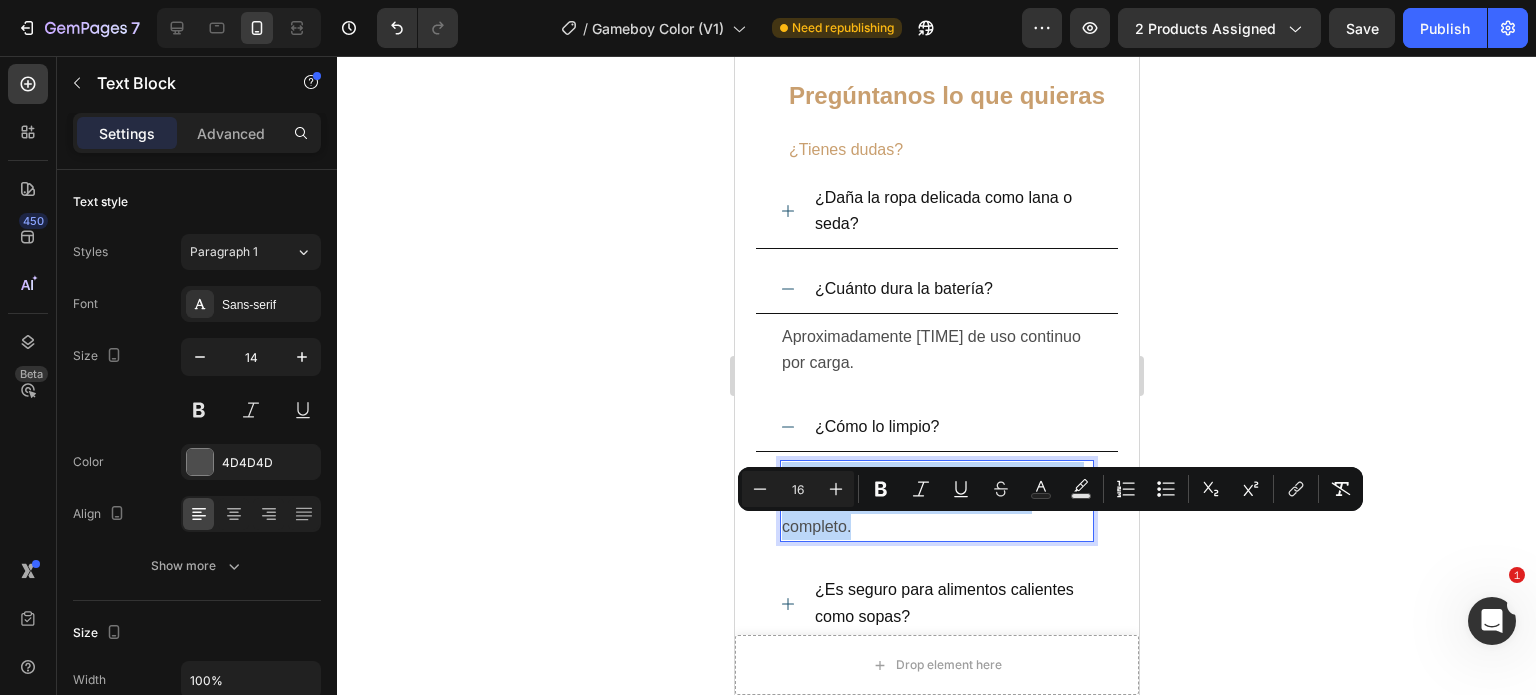 drag, startPoint x: 826, startPoint y: 576, endPoint x: 782, endPoint y: 535, distance: 60.1415 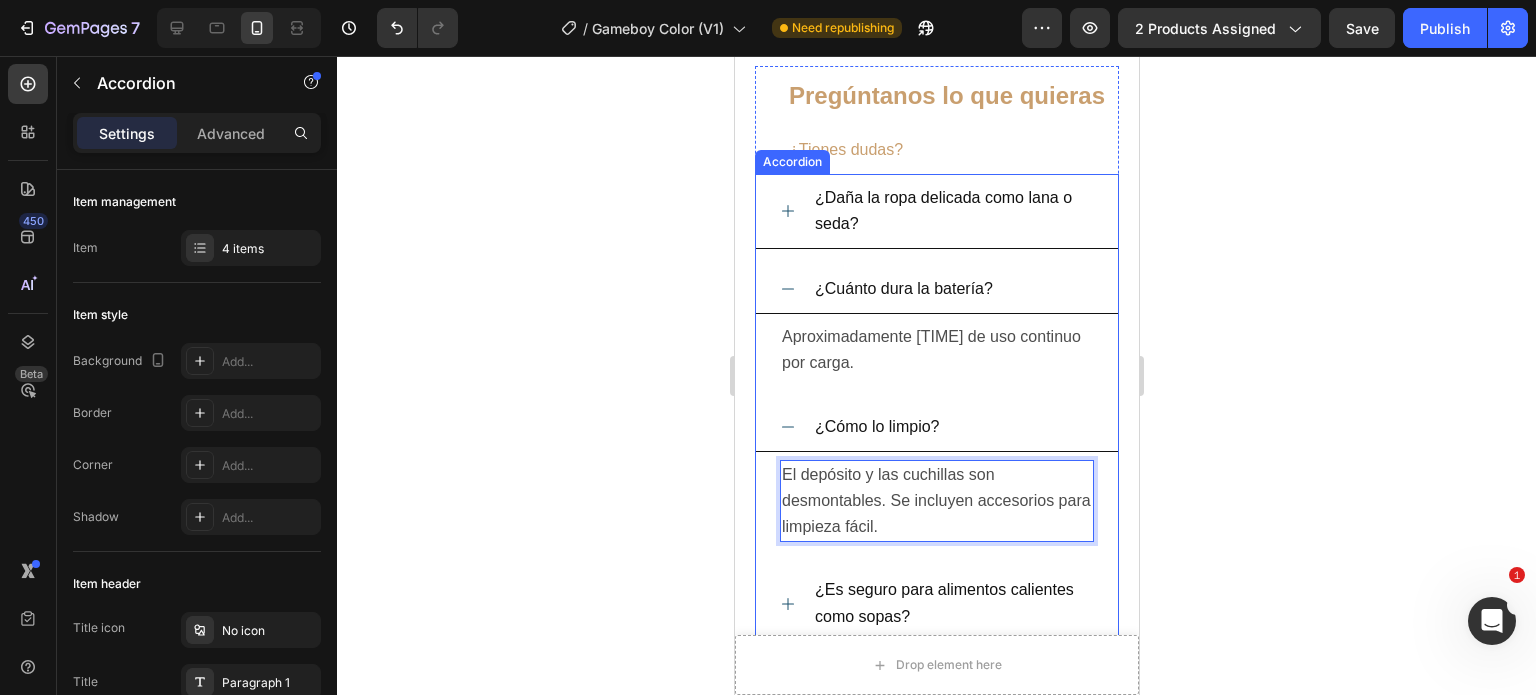 click on "¿Cómo lo limpio?" at bounding box center [952, 427] 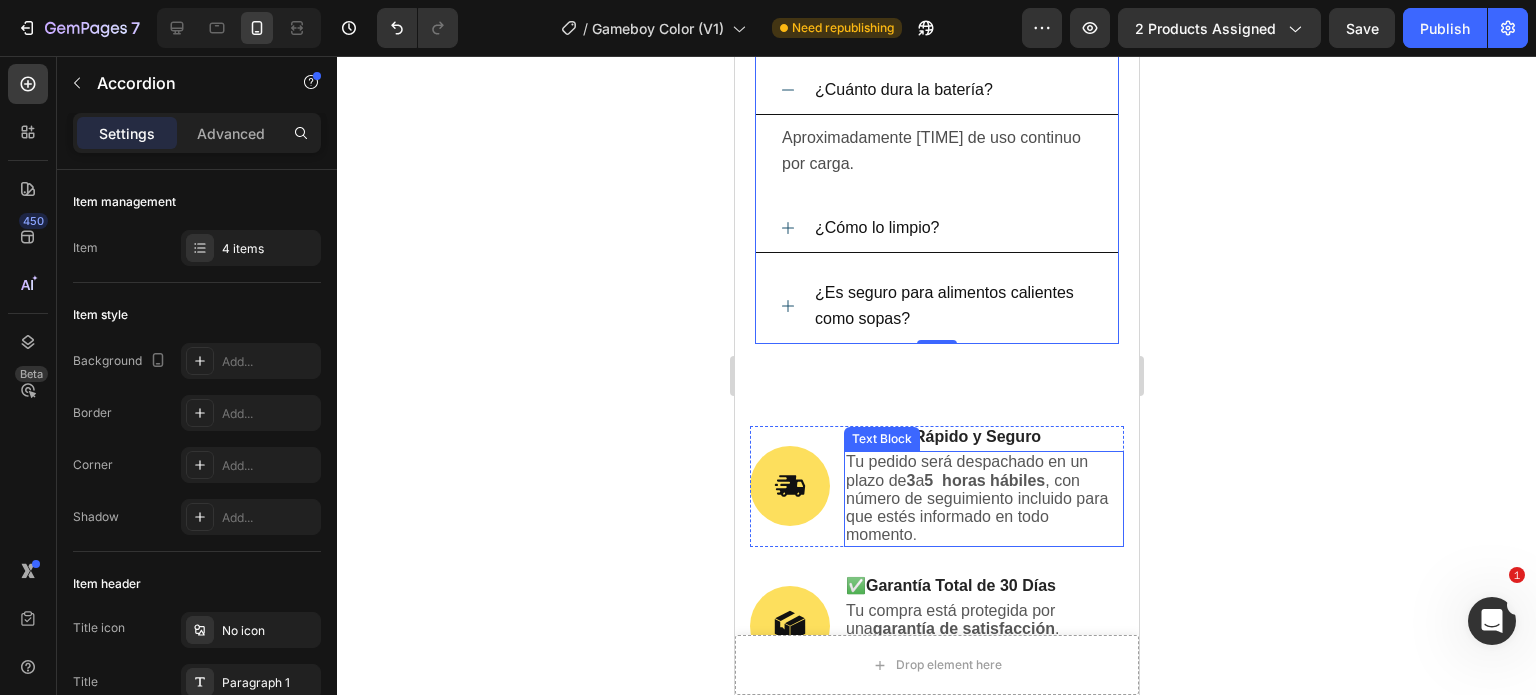 scroll, scrollTop: 5600, scrollLeft: 0, axis: vertical 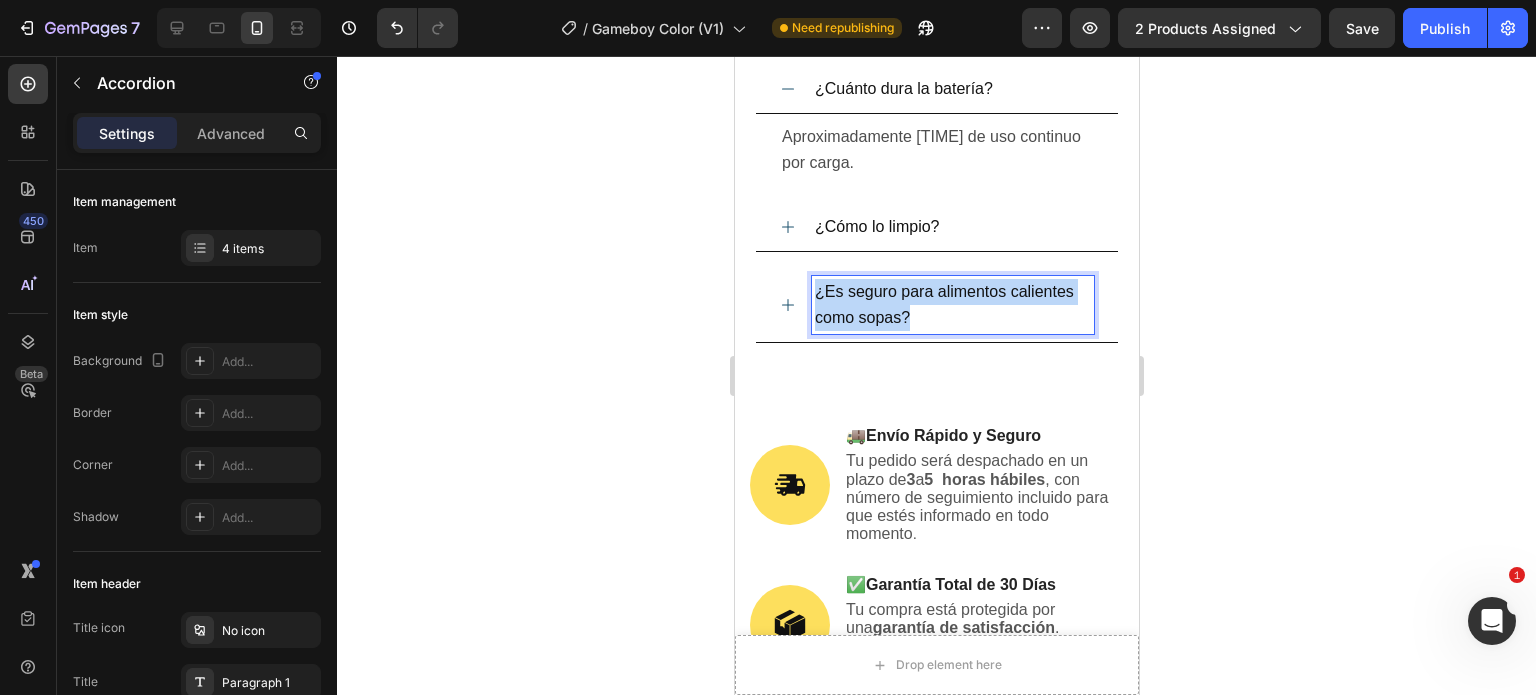 drag, startPoint x: 913, startPoint y: 371, endPoint x: 813, endPoint y: 355, distance: 101.27191 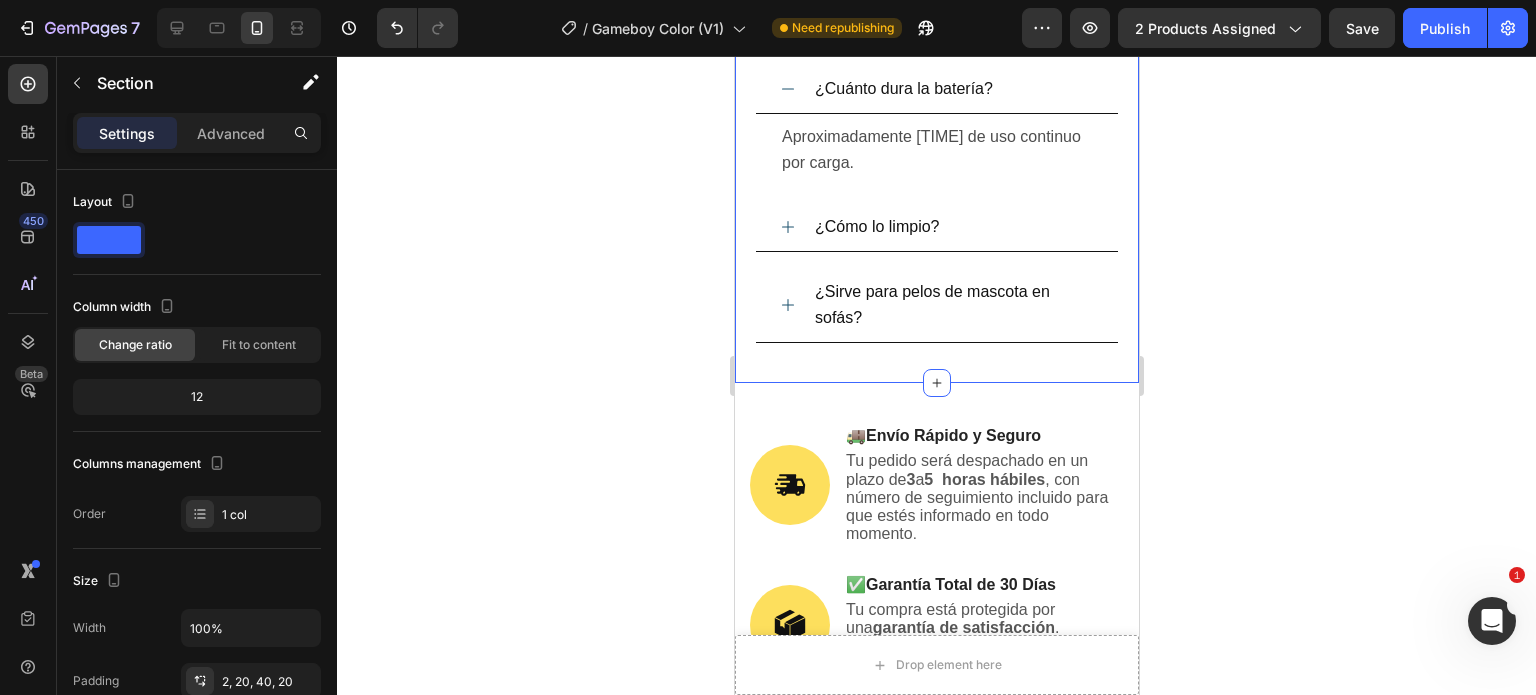 click on "Nosotros vs Otros Heading Row Image lonchera termica Heading Row Otros Text Block Row Capacidad total 1.9 L (4 niveles combinables) Text Block
Icon Row
Icon Row Mantenimiento de temperatura 3 – 4 h con bolsa Text Block
Icon Row
Icon Row Sellos herméticos Sí: silicona + válvula de aire Text Block
Icon Row
Icon Row Complementos incluidos Bolsa térmica + cubiertos + palillos Text Block
Icon Row
Icon Row Estética y materiales Beige elegante, acero inox + PP Text Block
Icon Row
Icon Row Pregúntanos lo que quieras ¿Tienes dudas? Heading
¿Daña la ropa delicada como lana o seda?
¿Cuánto dura la batería? Aproximadamente 60 minutos de uso continuo por carga. Text Block
¿Cómo lo limpio?
¿Sirve para pelos de mascota en sofás? Accordion Row Section 4   You can create reusable sections" at bounding box center [936, -187] 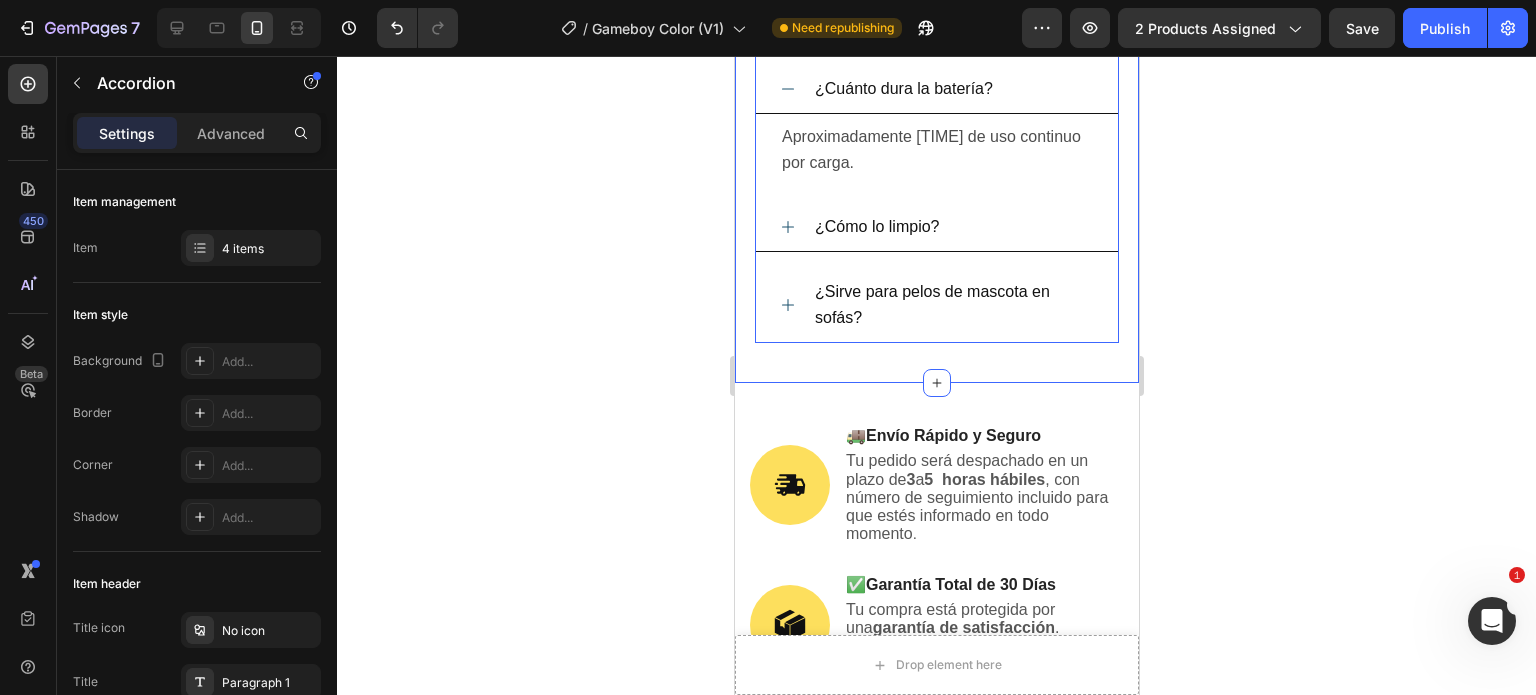 click on "¿Sirve para pelos de mascota en sofás?" at bounding box center (936, 305) 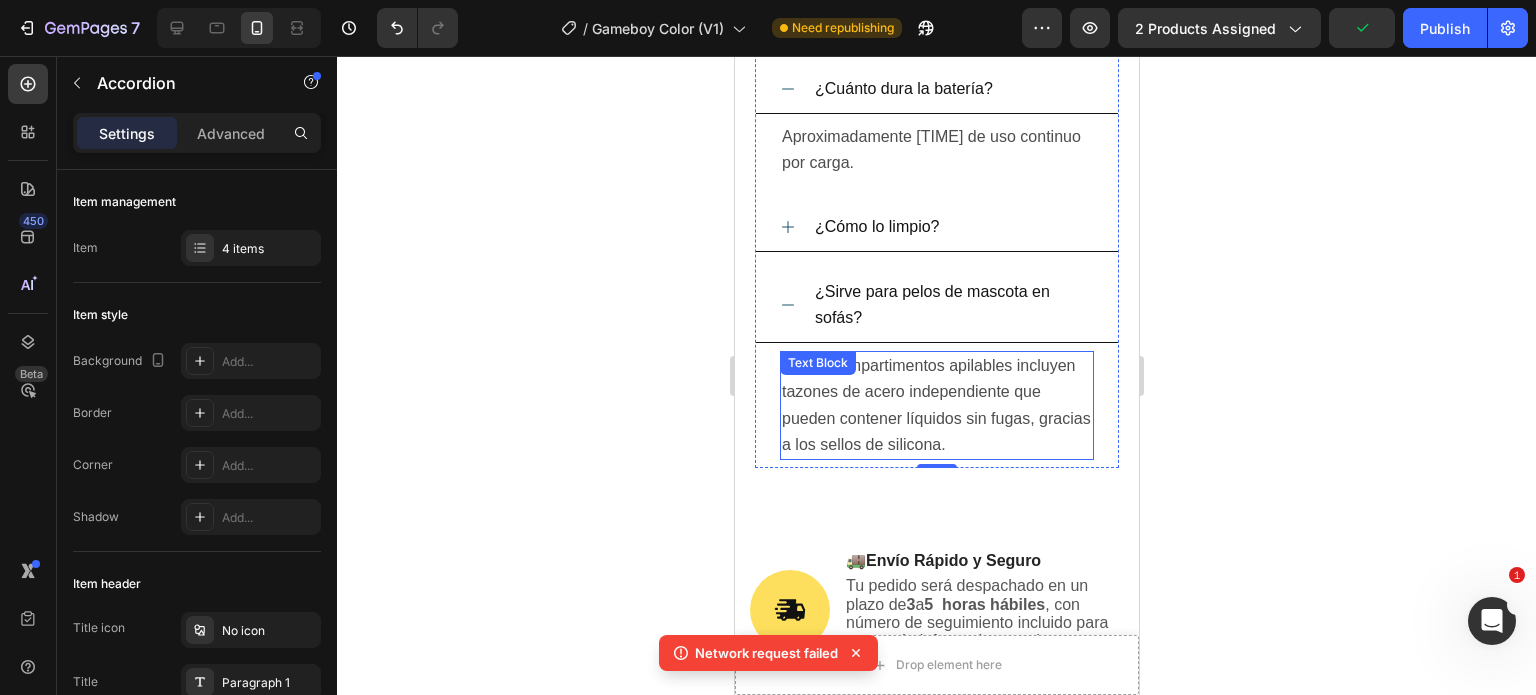 click on "Sí, los compartimentos apilables incluyen tazones de acero independiente que pueden contener líquidos sin fugas, gracias a los sellos de silicona." at bounding box center [936, 405] 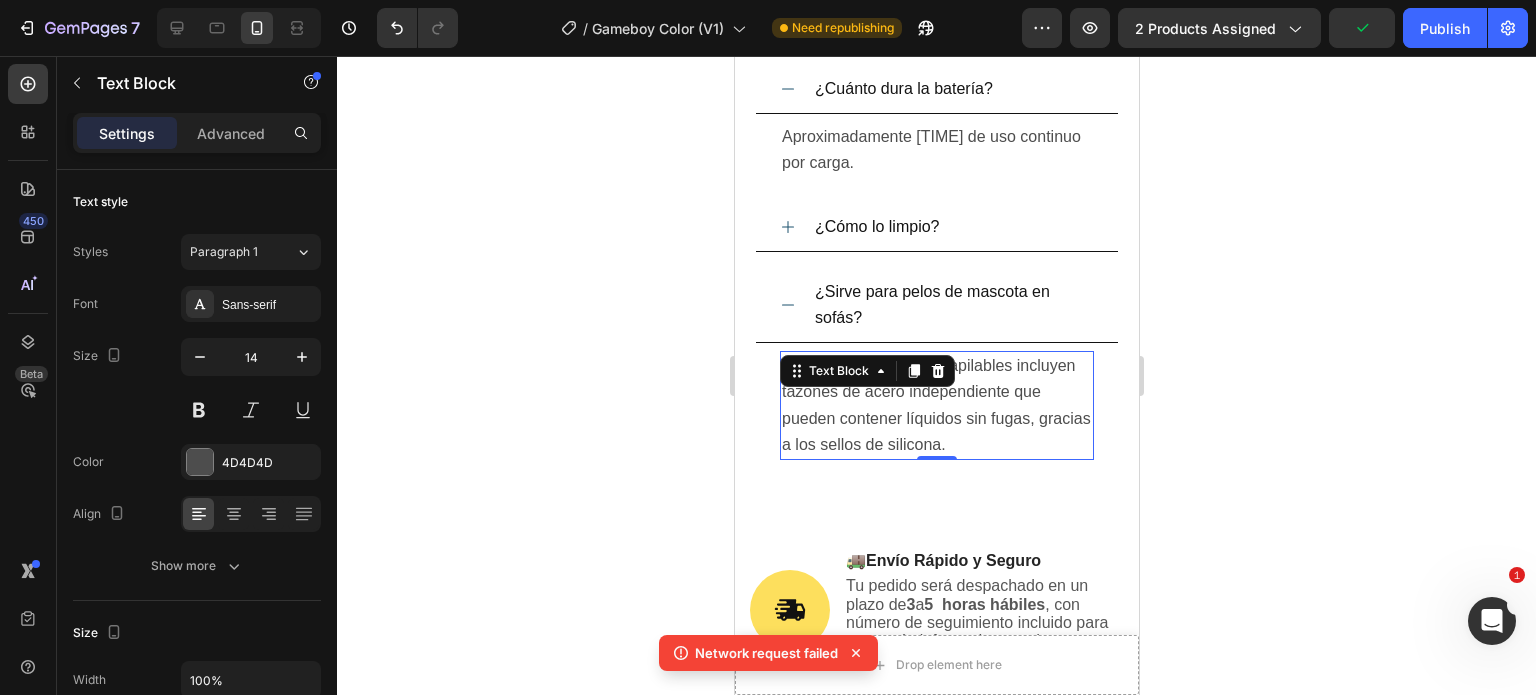 click on "Sí, los compartimentos apilables incluyen tazones de acero independiente que pueden contener líquidos sin fugas, gracias a los sellos de silicona." at bounding box center (936, 405) 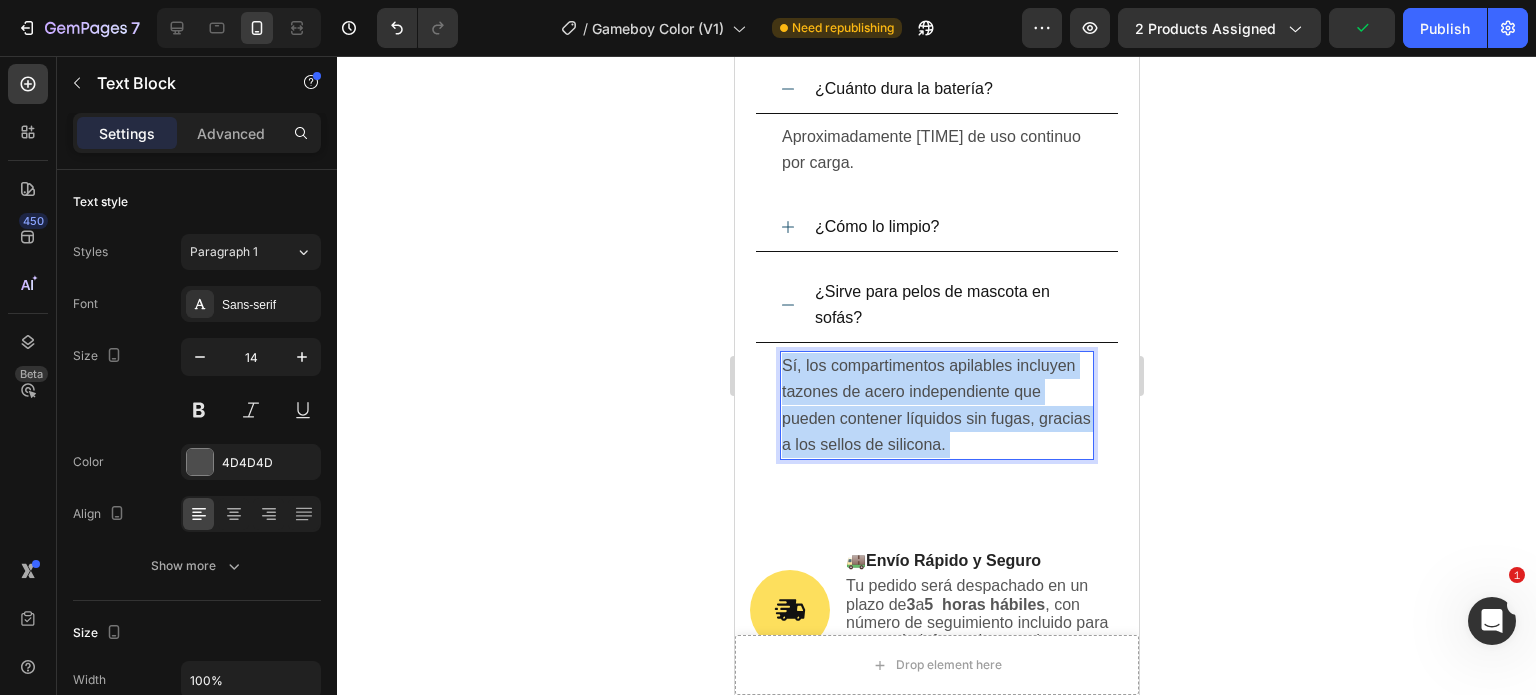 drag, startPoint x: 1002, startPoint y: 499, endPoint x: 980, endPoint y: 503, distance: 22.36068 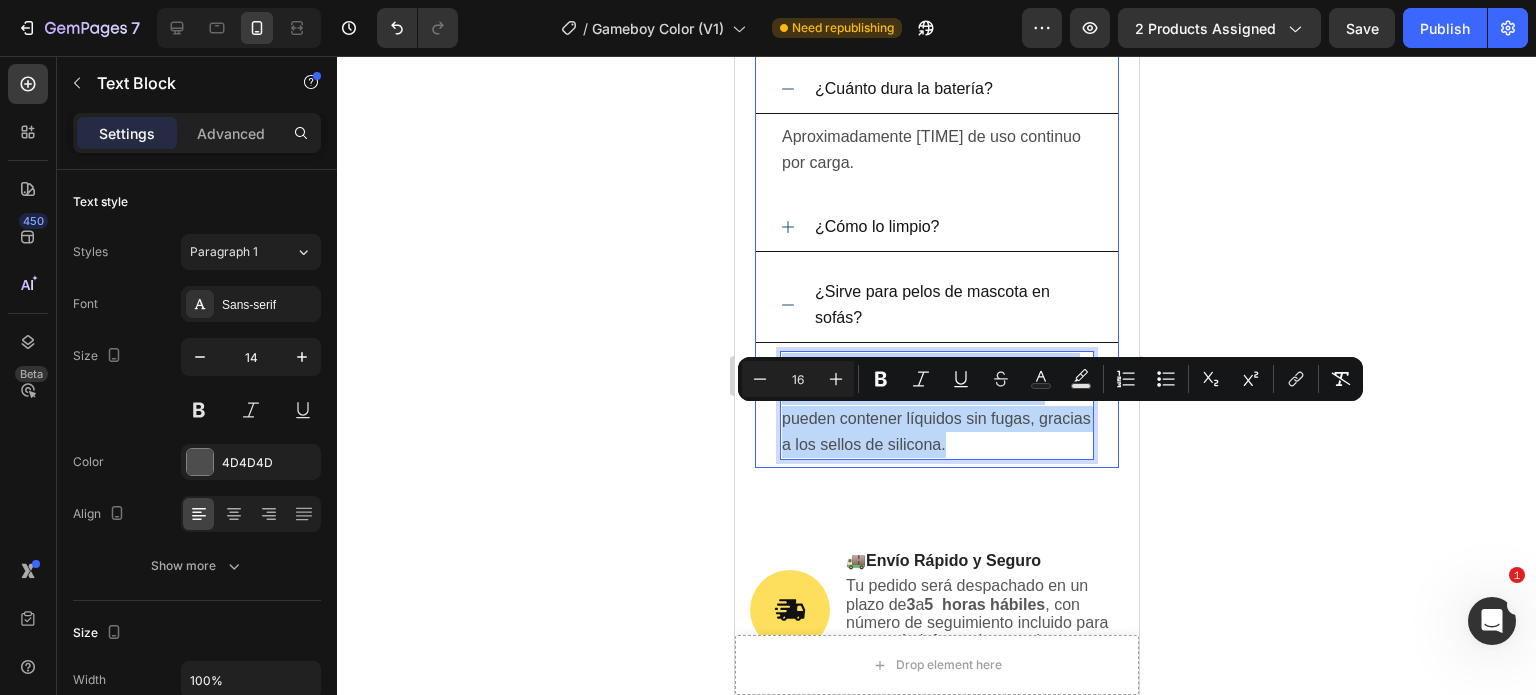 drag, startPoint x: 996, startPoint y: 494, endPoint x: 777, endPoint y: 424, distance: 229.9152 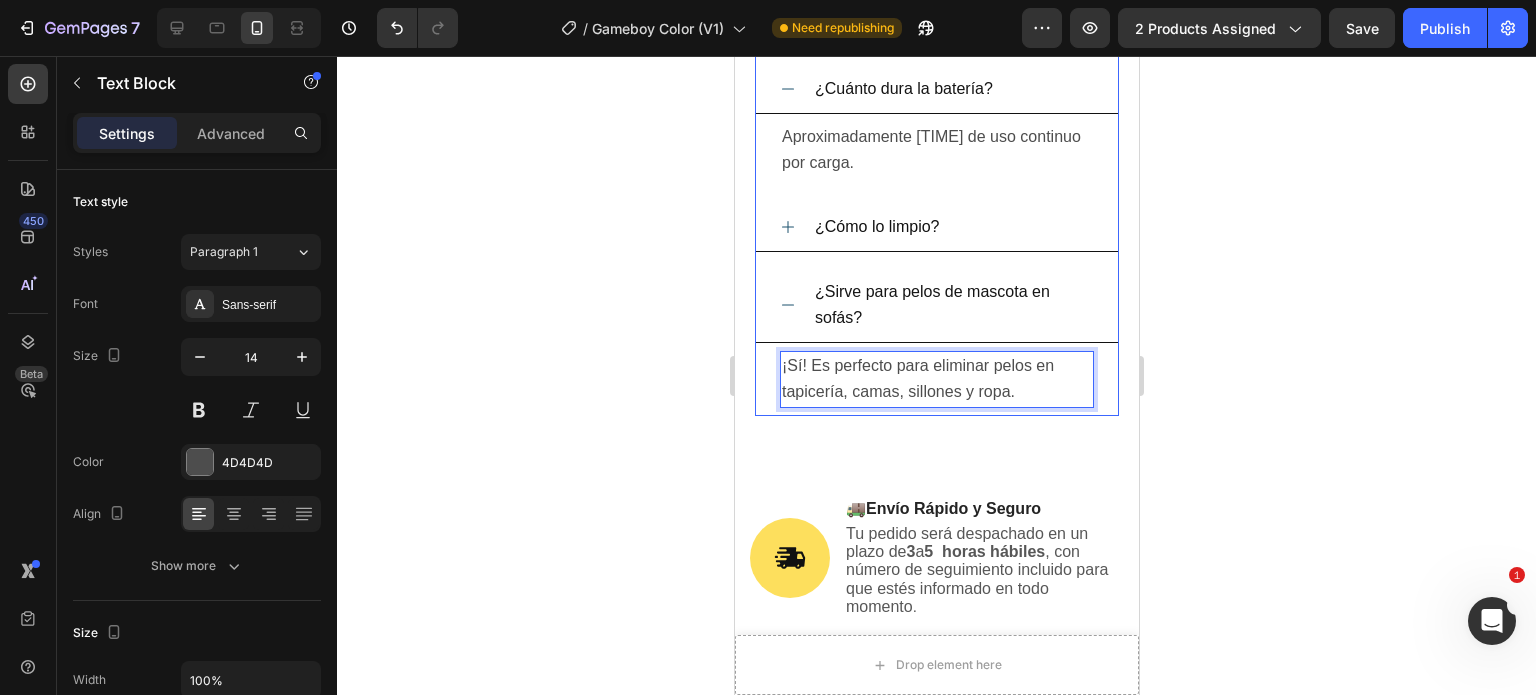 click on "¿Sirve para pelos de mascota en sofás?" at bounding box center [936, 305] 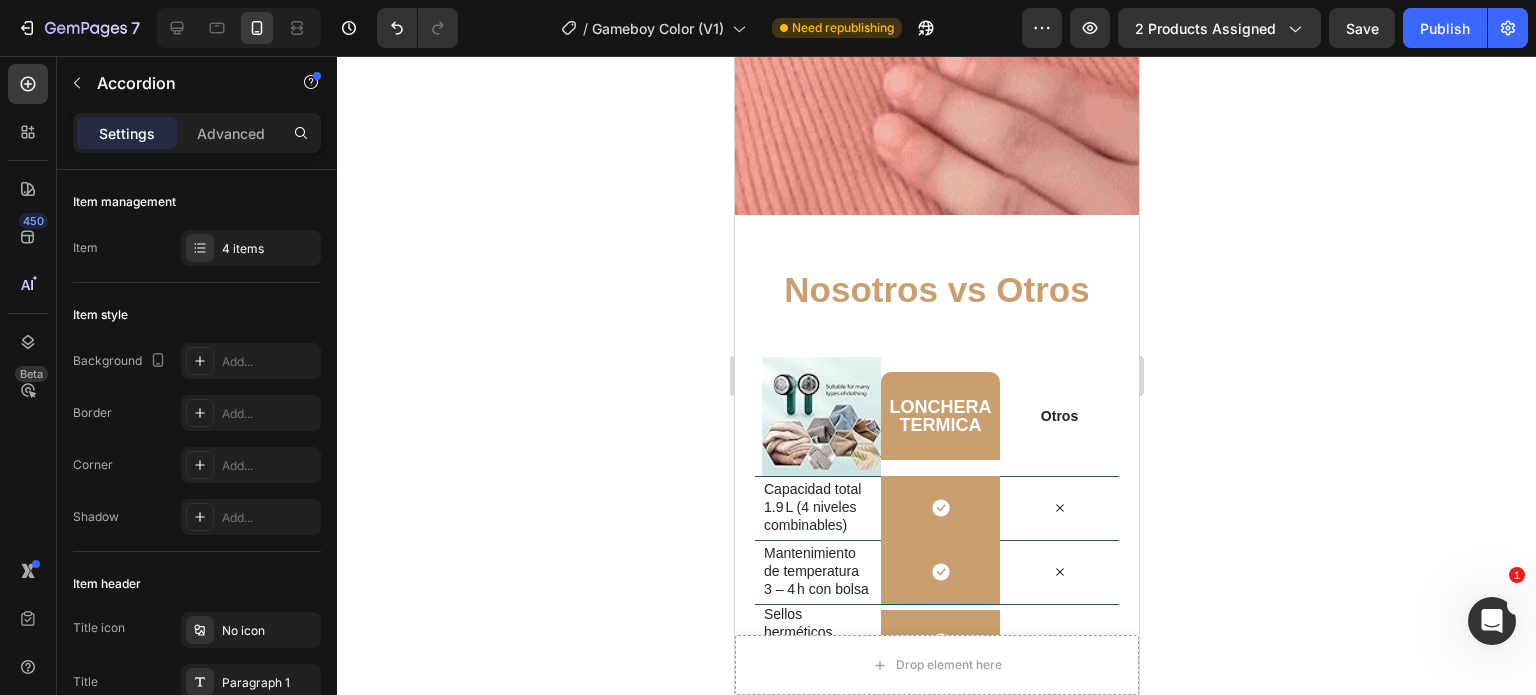 scroll, scrollTop: 4572, scrollLeft: 0, axis: vertical 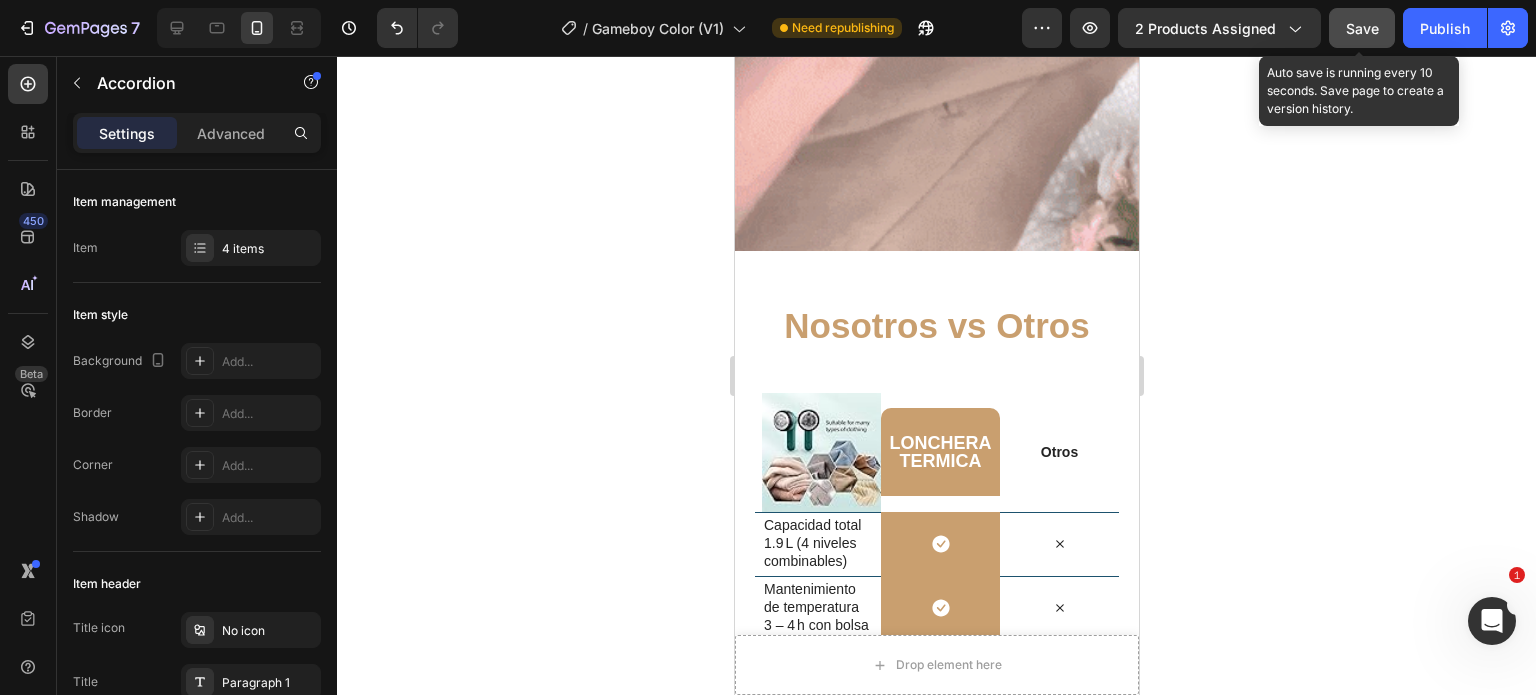 click on "Save" at bounding box center (1362, 28) 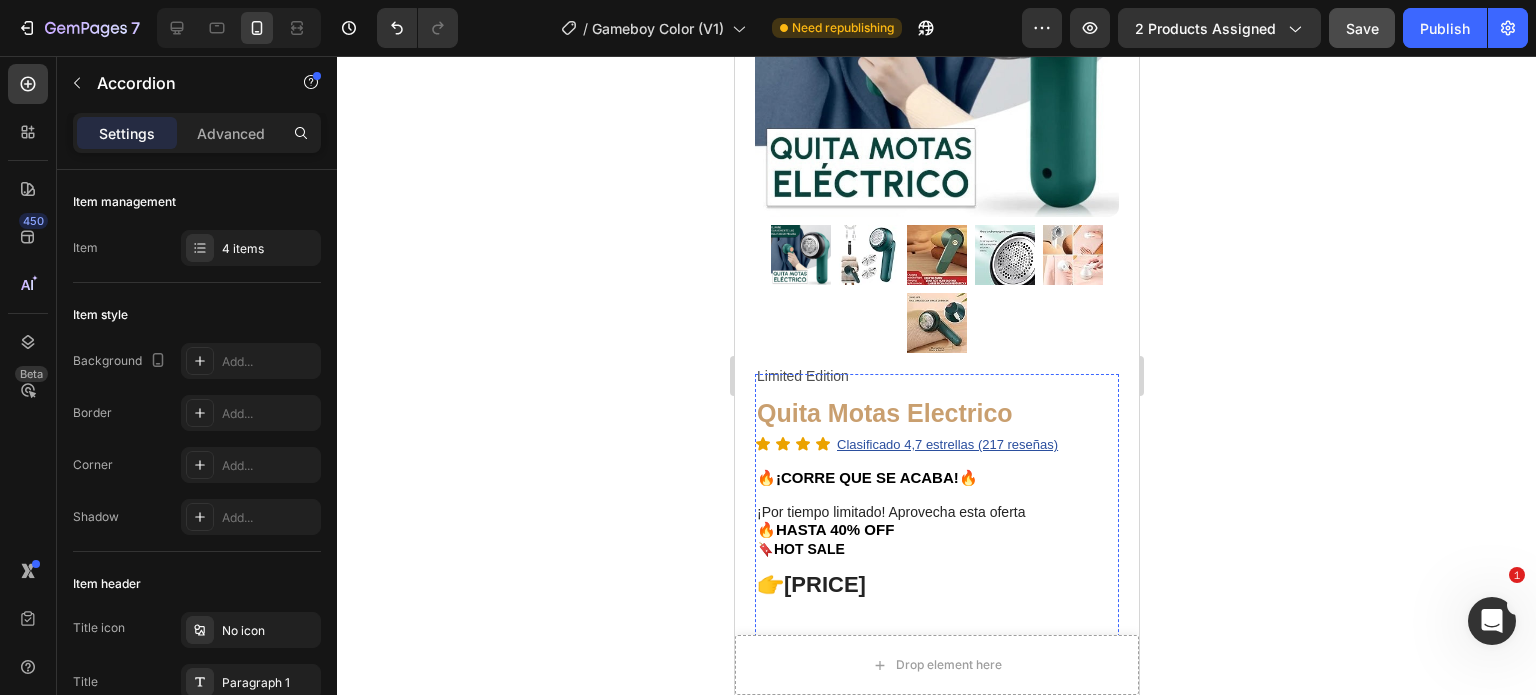 scroll, scrollTop: 252, scrollLeft: 0, axis: vertical 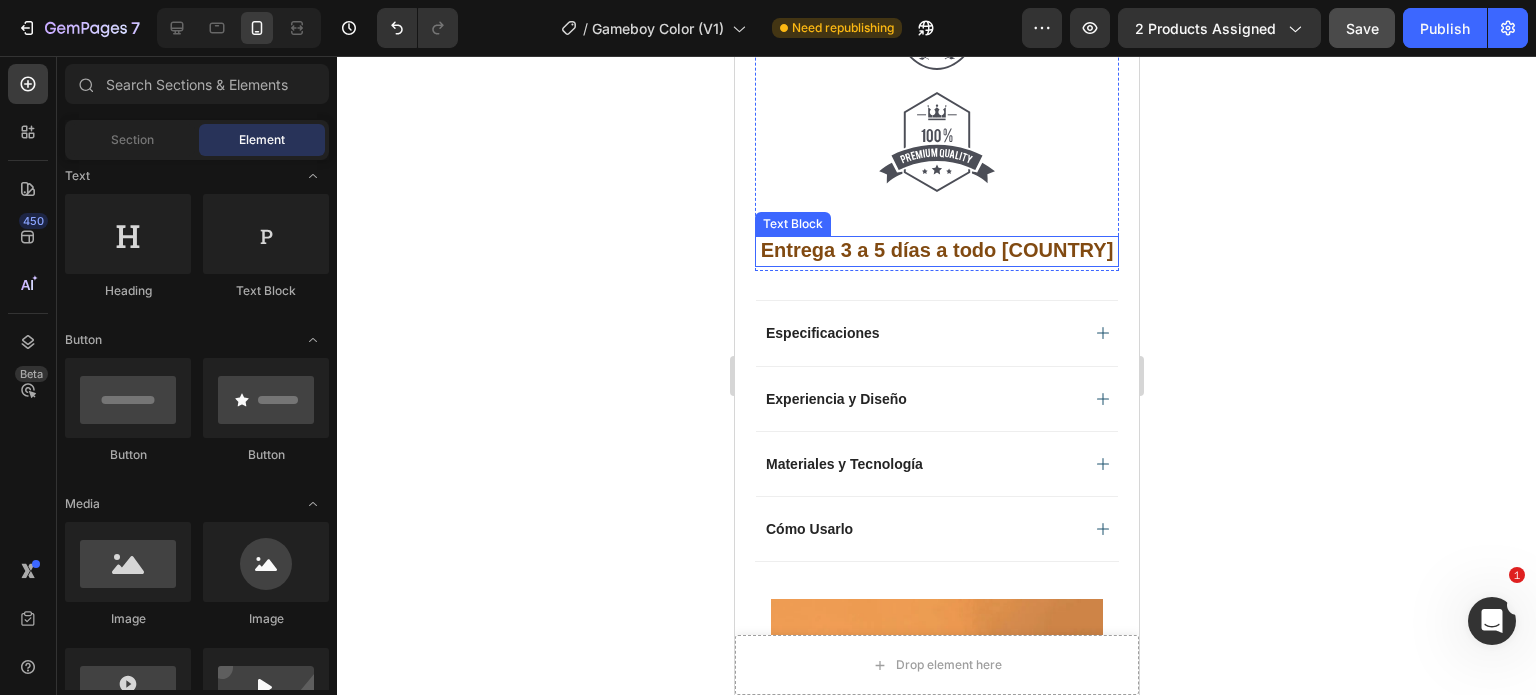 click on "Entrega [NUMBER] a [NUMBER] días a todo Colombia" at bounding box center (936, 250) 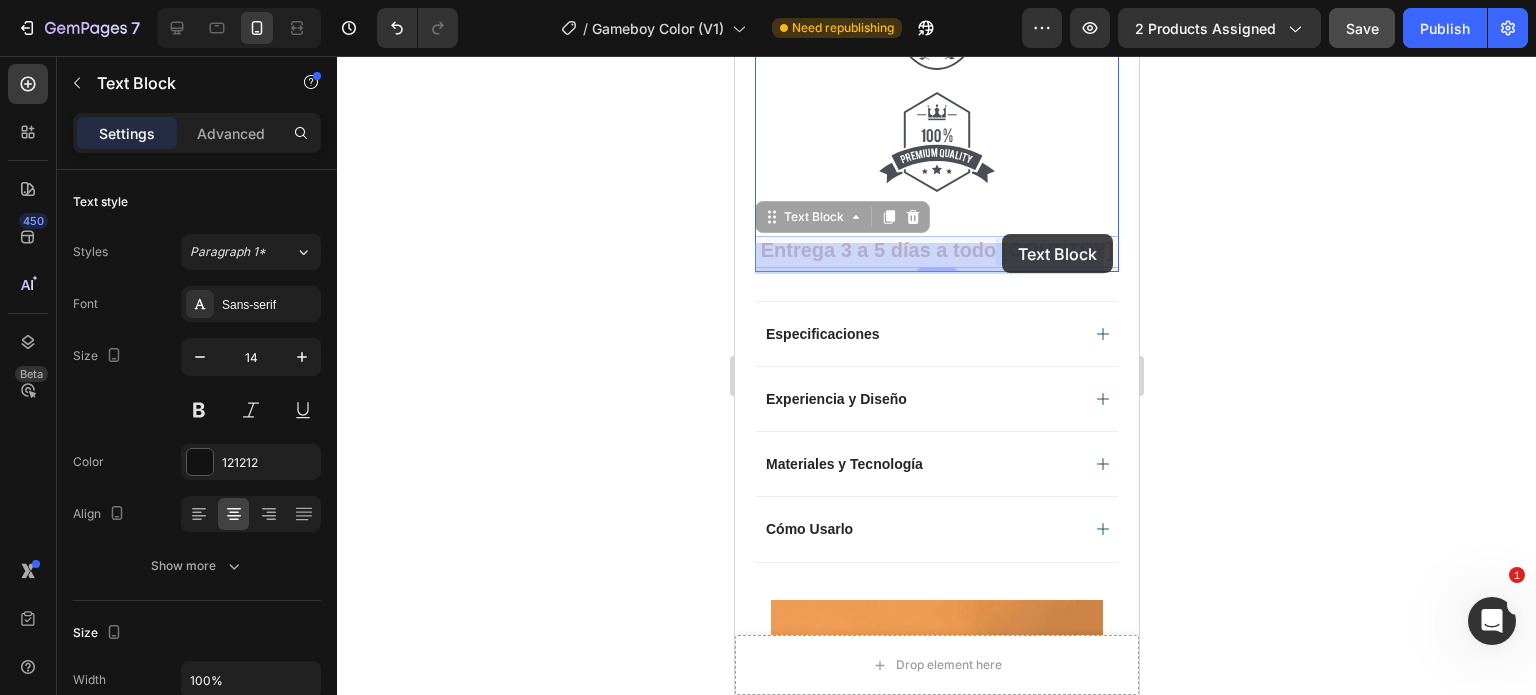 drag, startPoint x: 1097, startPoint y: 237, endPoint x: 1000, endPoint y: 234, distance: 97.04638 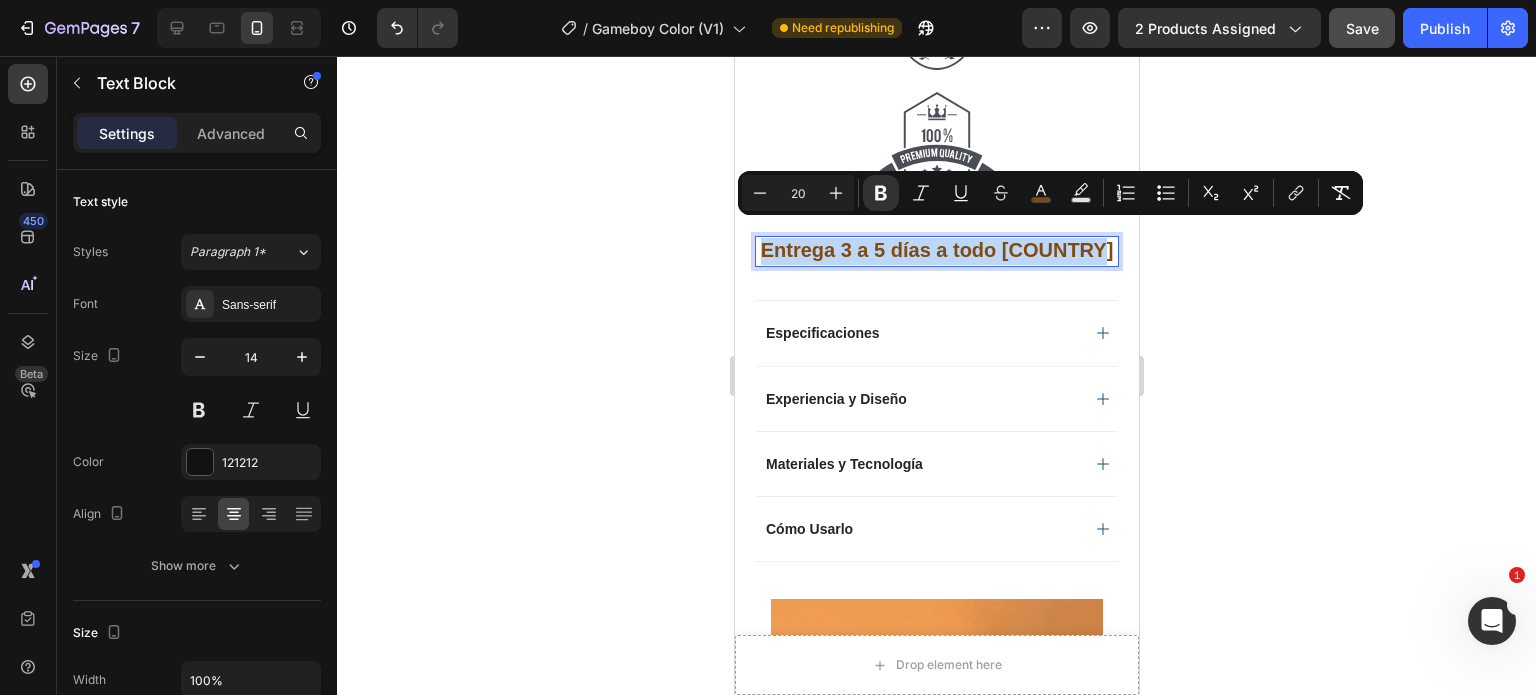 drag, startPoint x: 1094, startPoint y: 231, endPoint x: 757, endPoint y: 221, distance: 337.14835 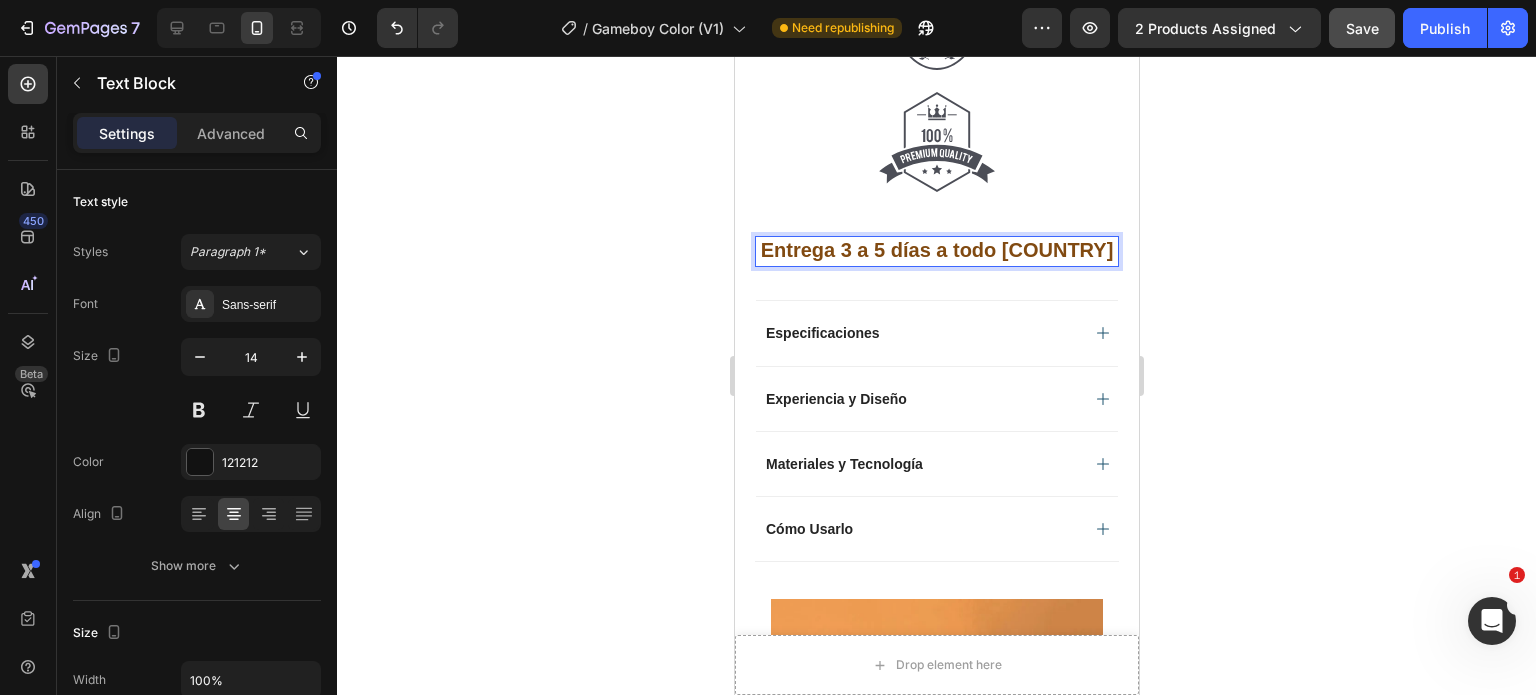 click on "Entrega [NUMBER] a [NUMBER] días a todo Colombia" at bounding box center (936, 251) 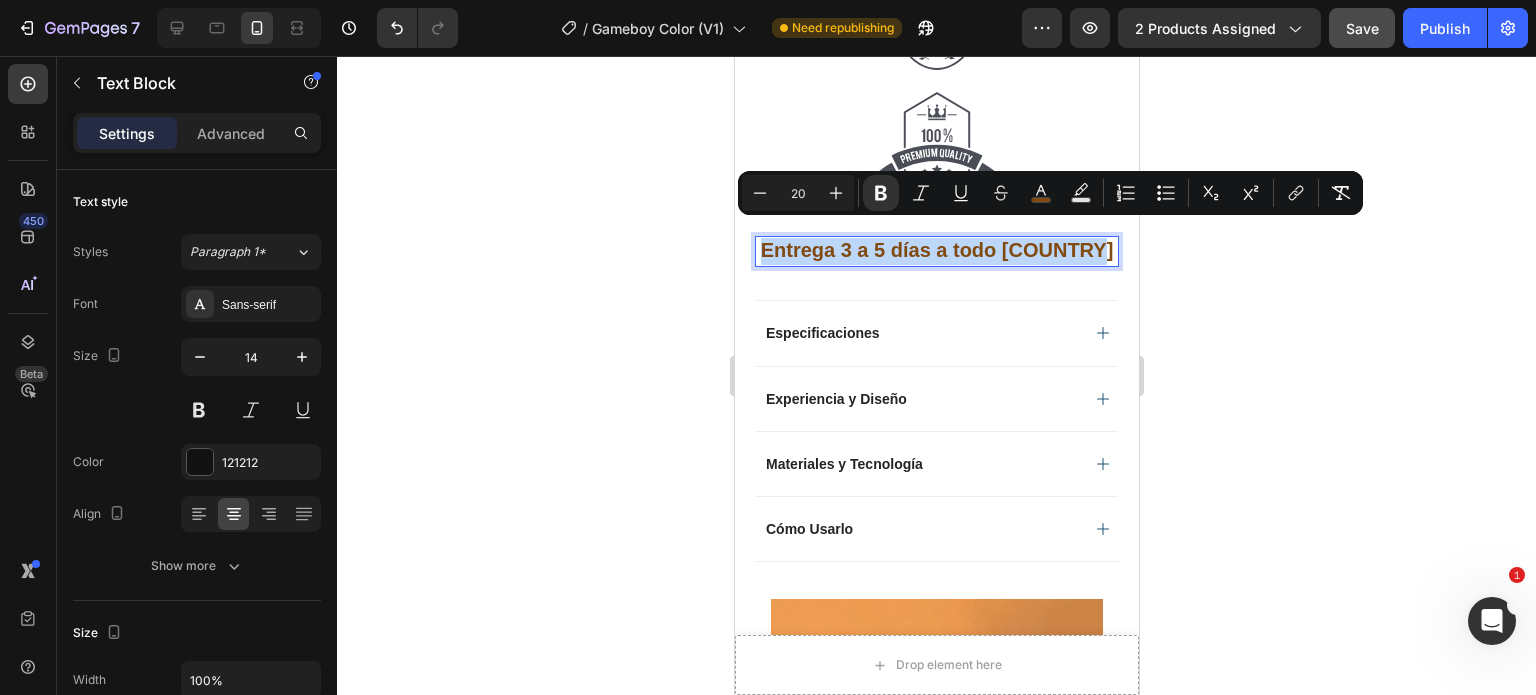 drag, startPoint x: 1095, startPoint y: 238, endPoint x: 761, endPoint y: 251, distance: 334.2529 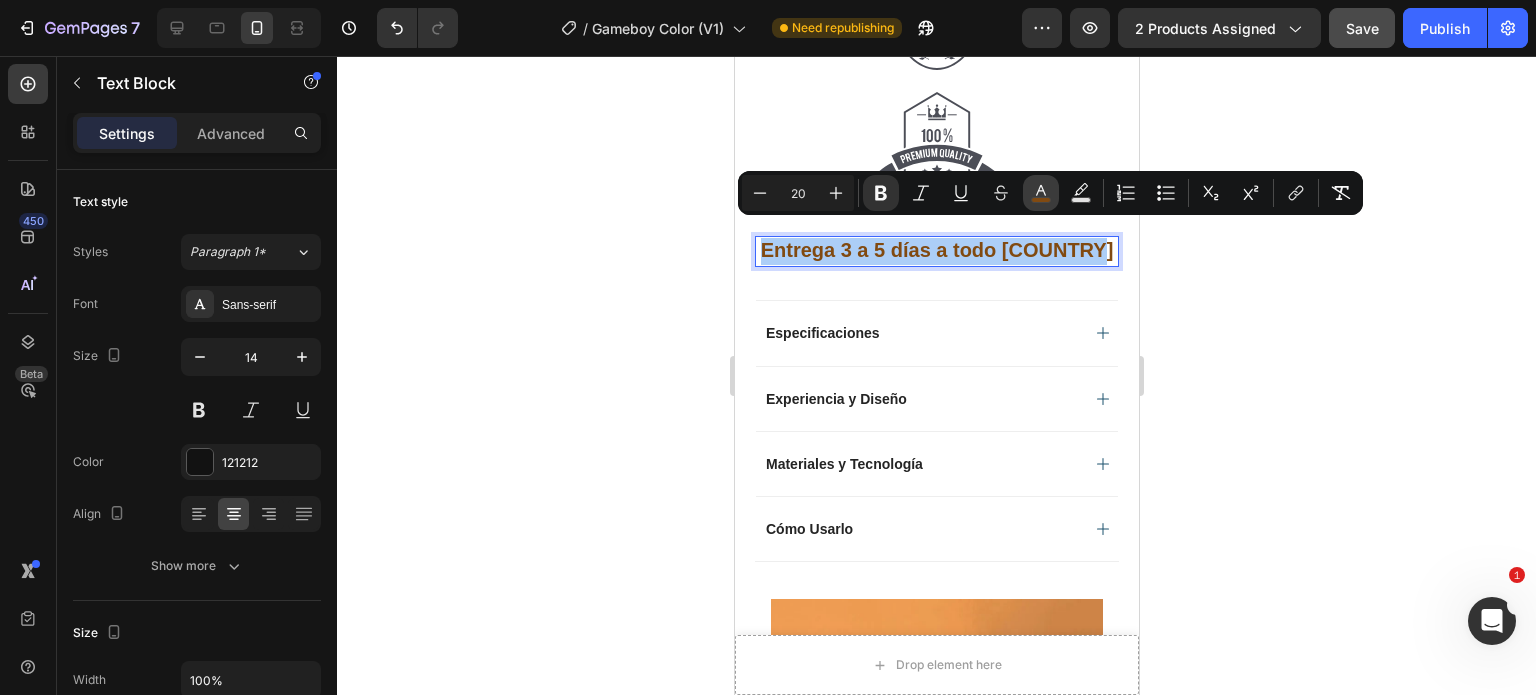 click 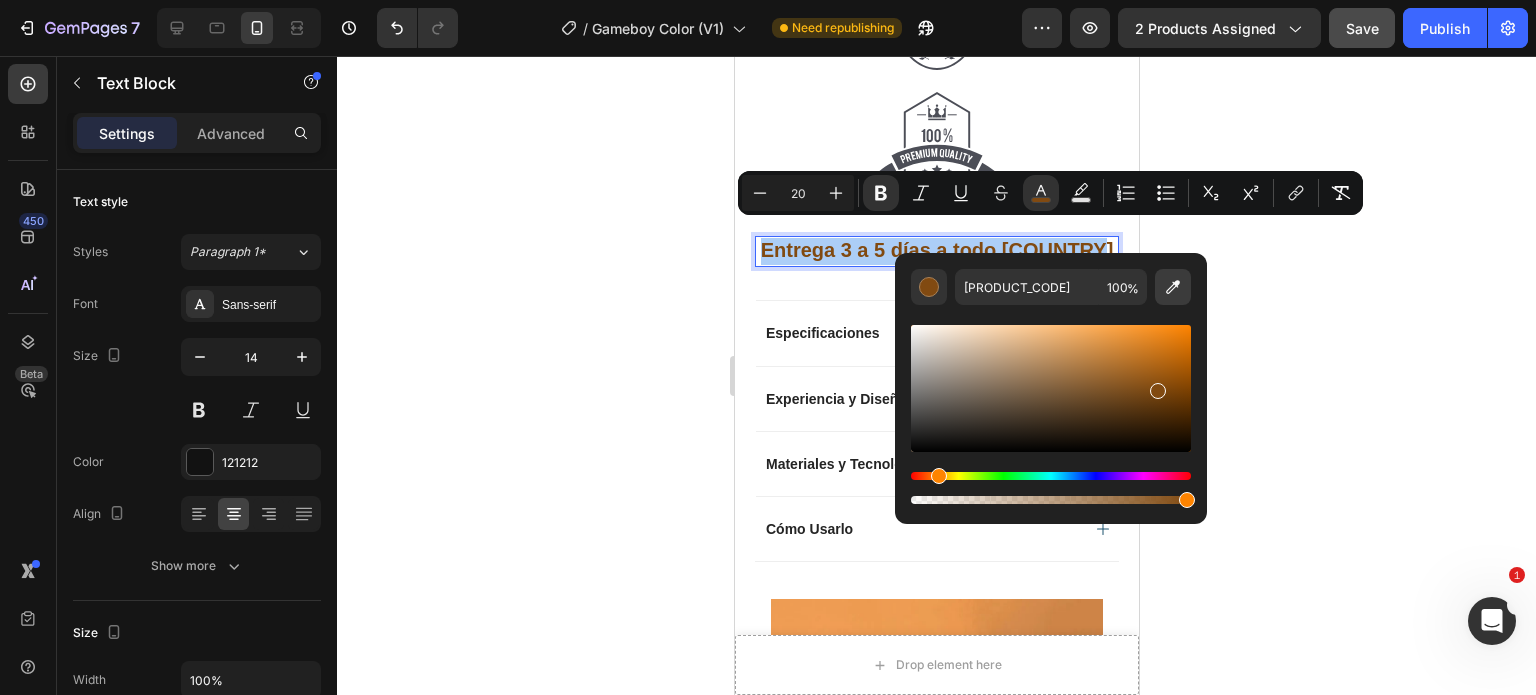 click 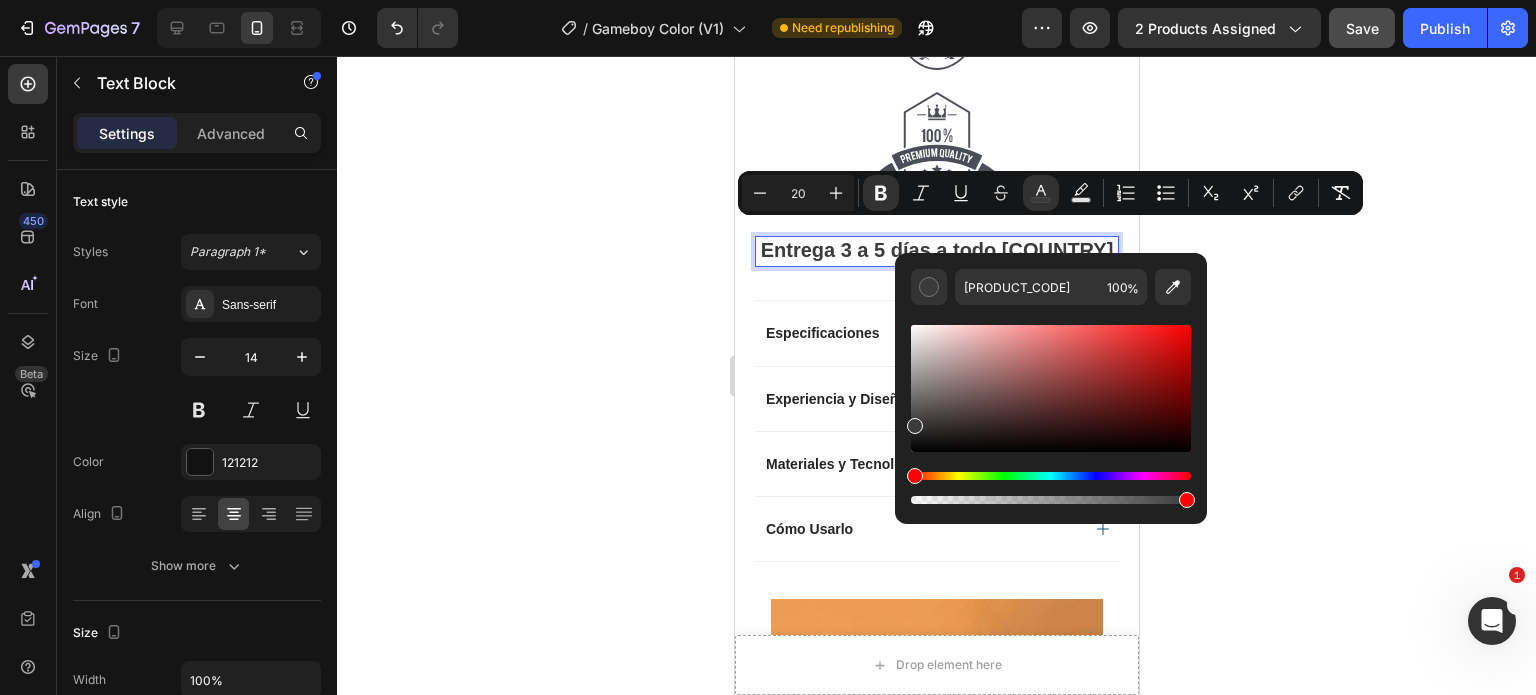 click 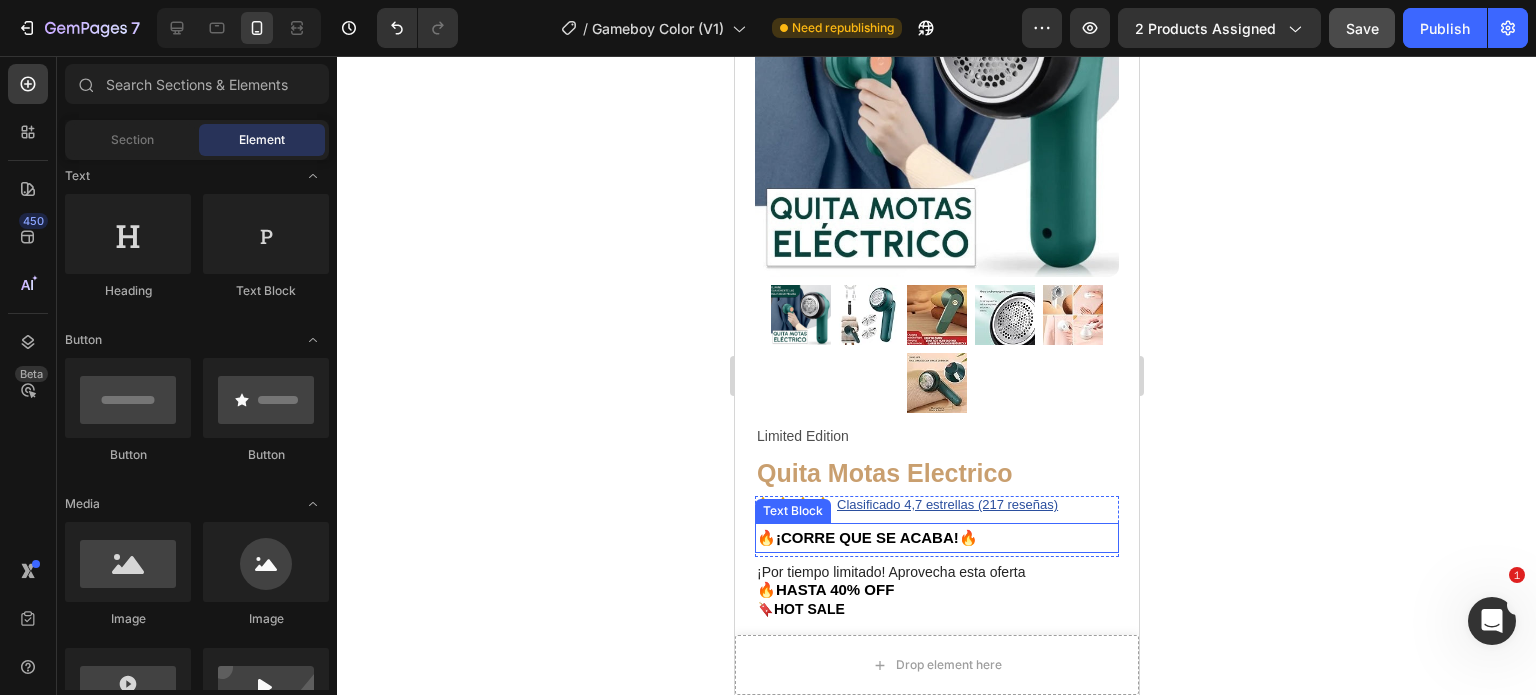 scroll, scrollTop: 200, scrollLeft: 0, axis: vertical 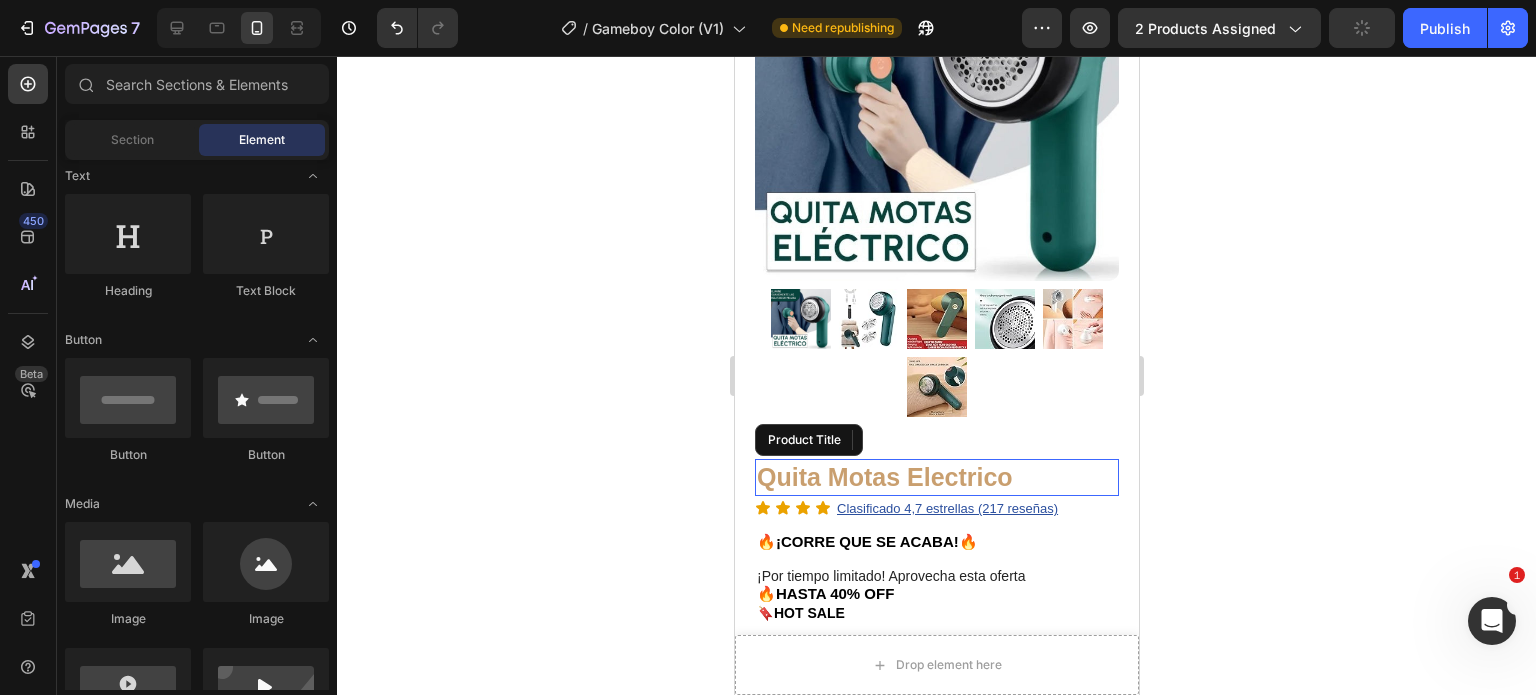 click on "Quita Motas Electrico" at bounding box center [936, 477] 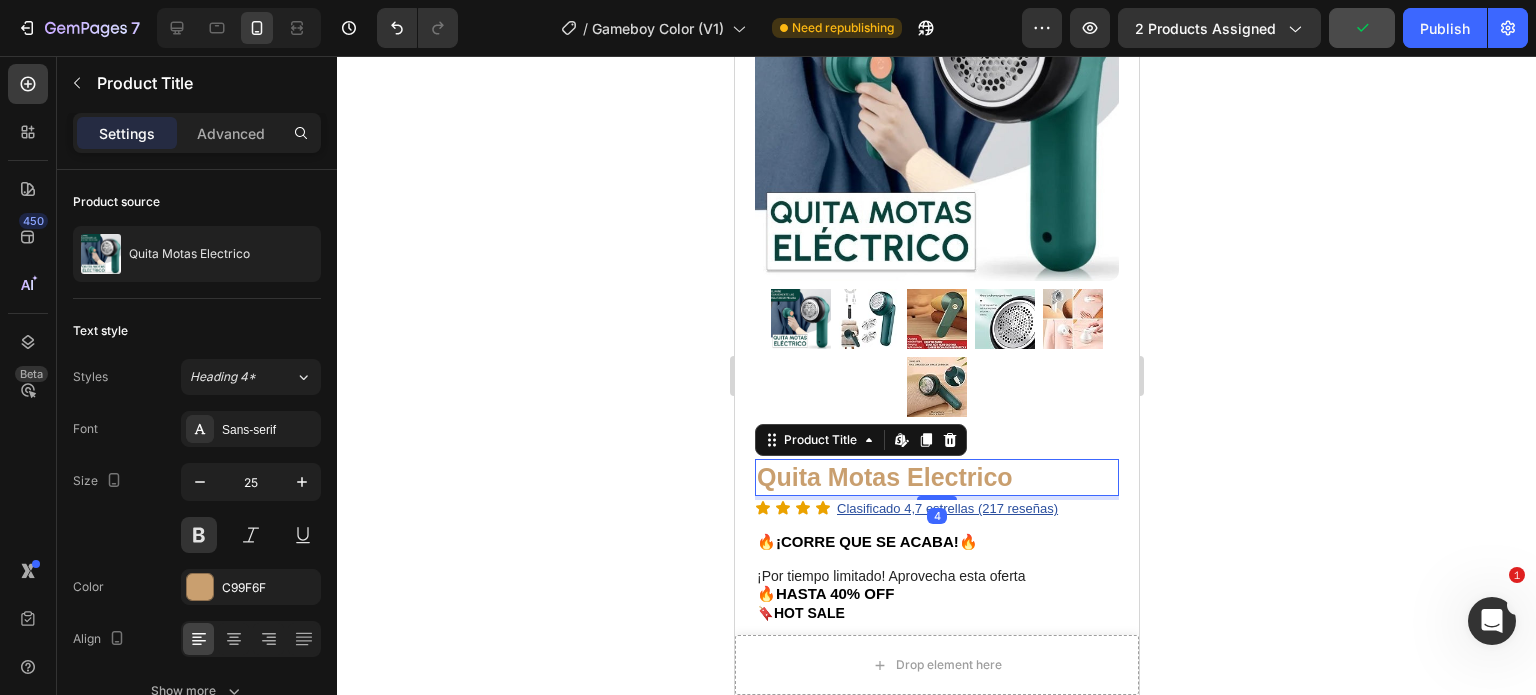 click on "Quita Motas Electrico" at bounding box center [936, 477] 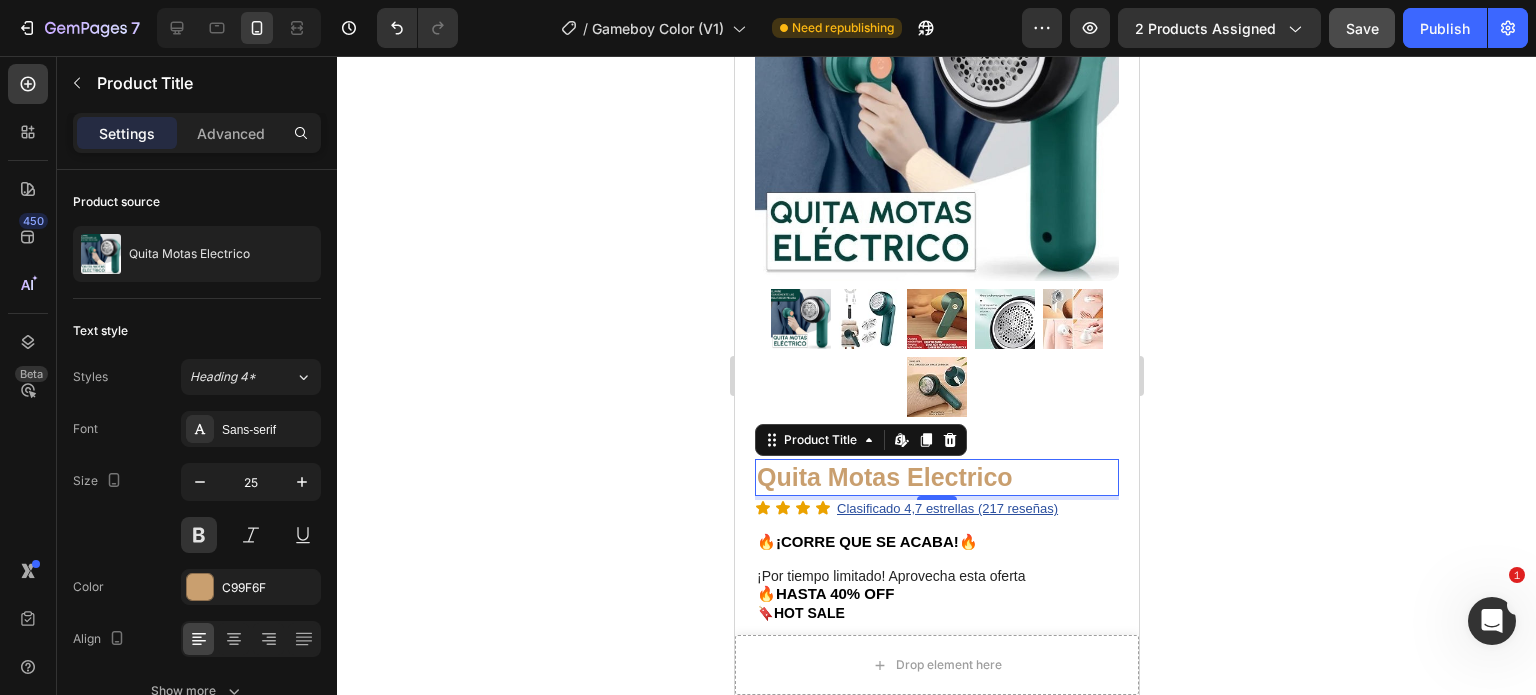 click on "Quita Motas Electrico" at bounding box center (936, 477) 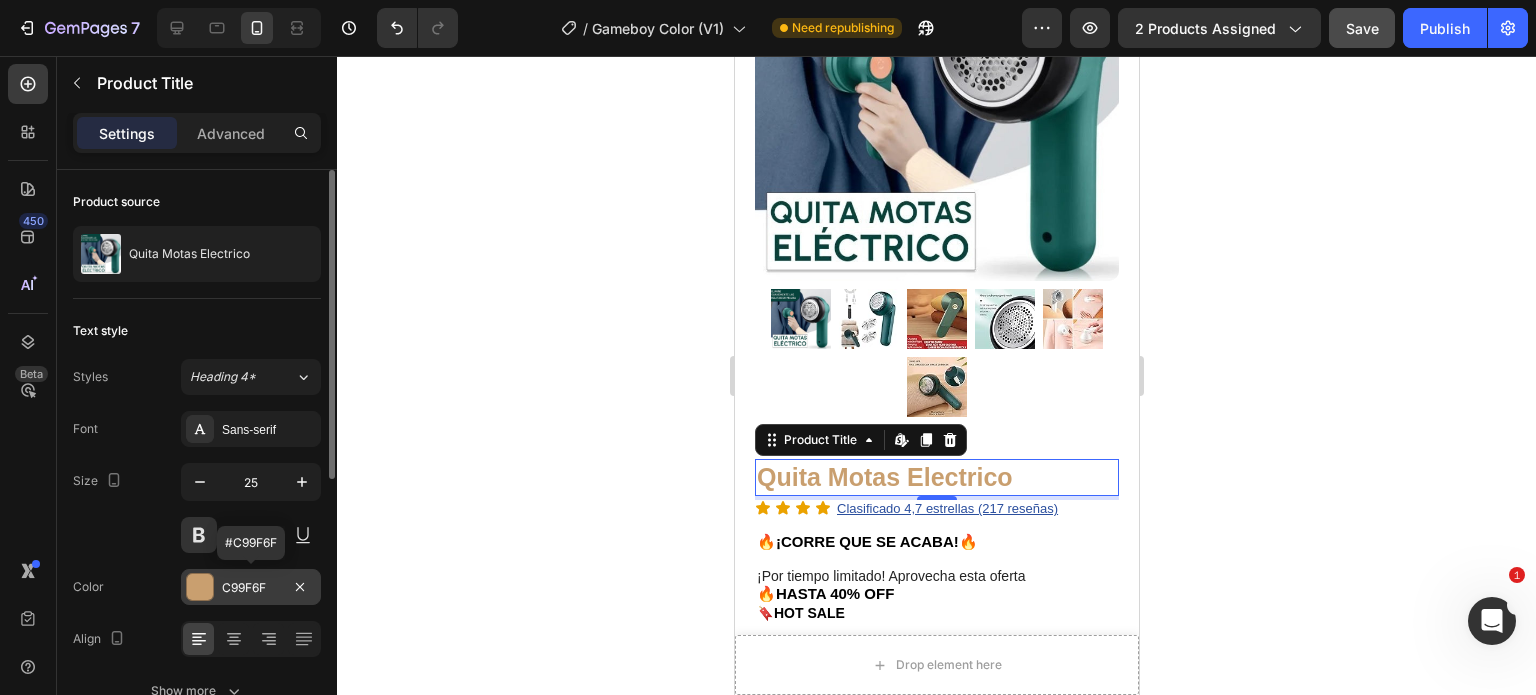 click at bounding box center (200, 587) 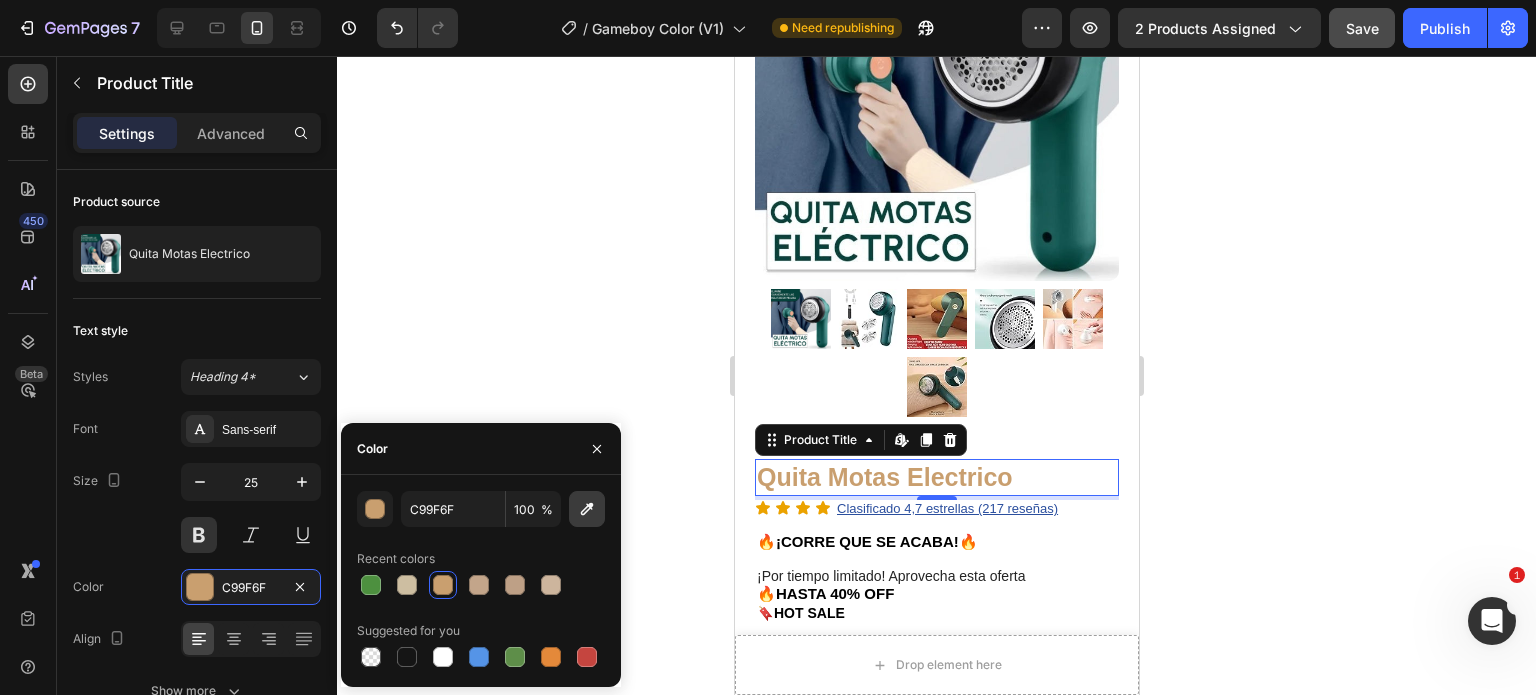 click 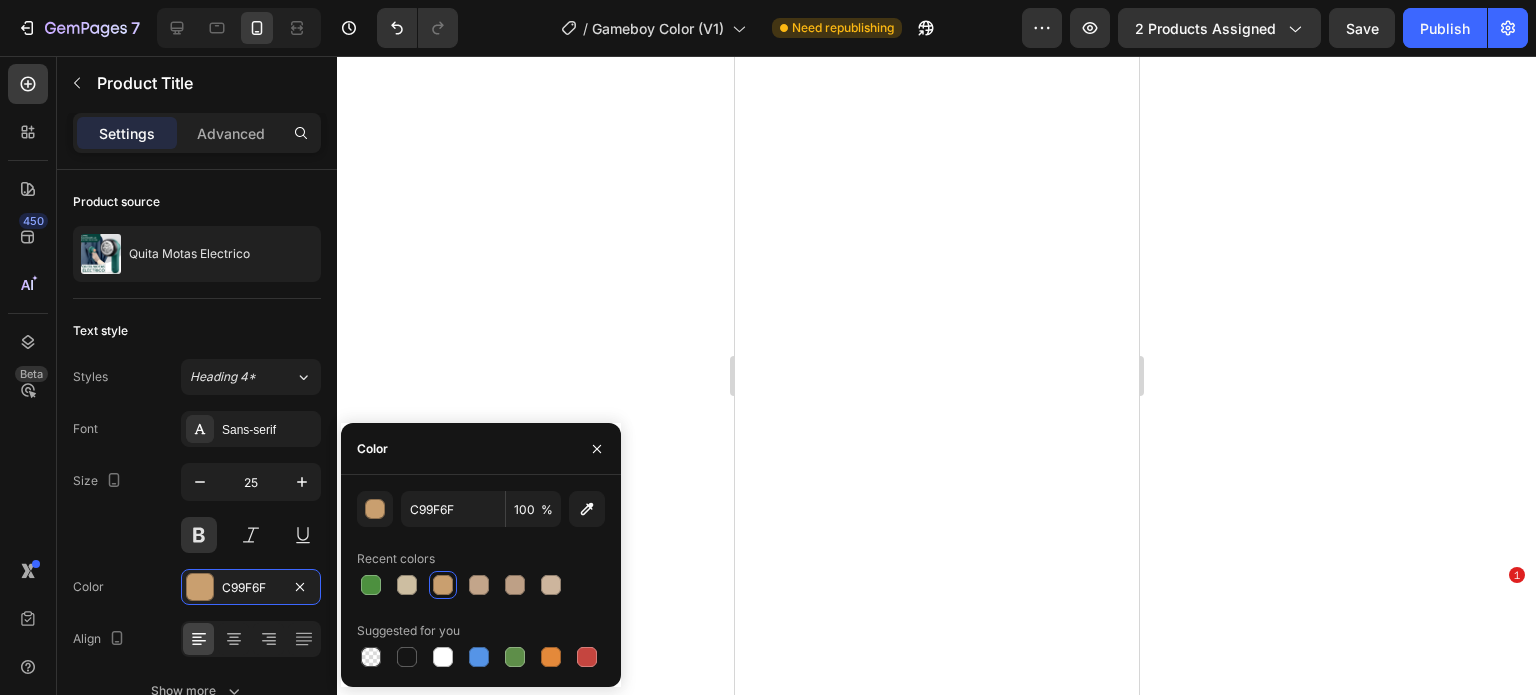 scroll, scrollTop: 0, scrollLeft: 0, axis: both 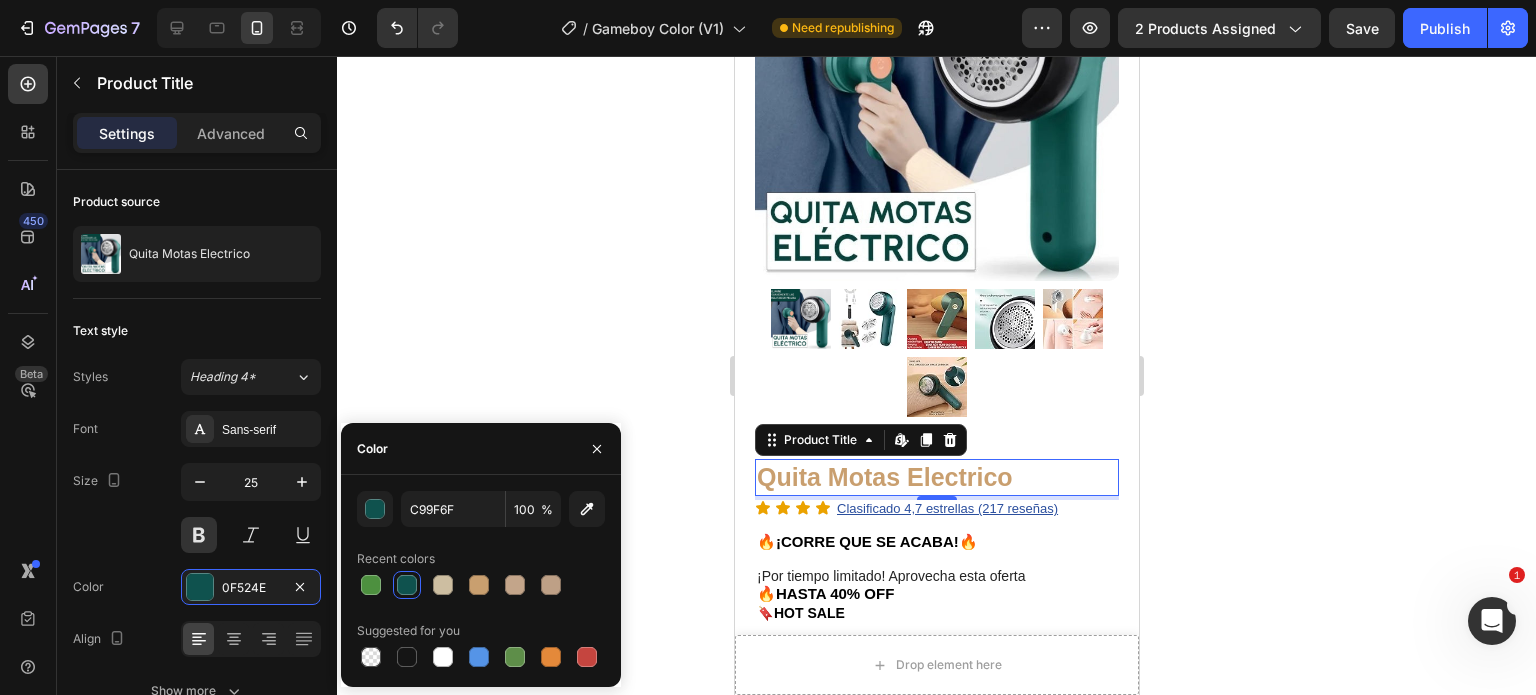 type on "0F524E" 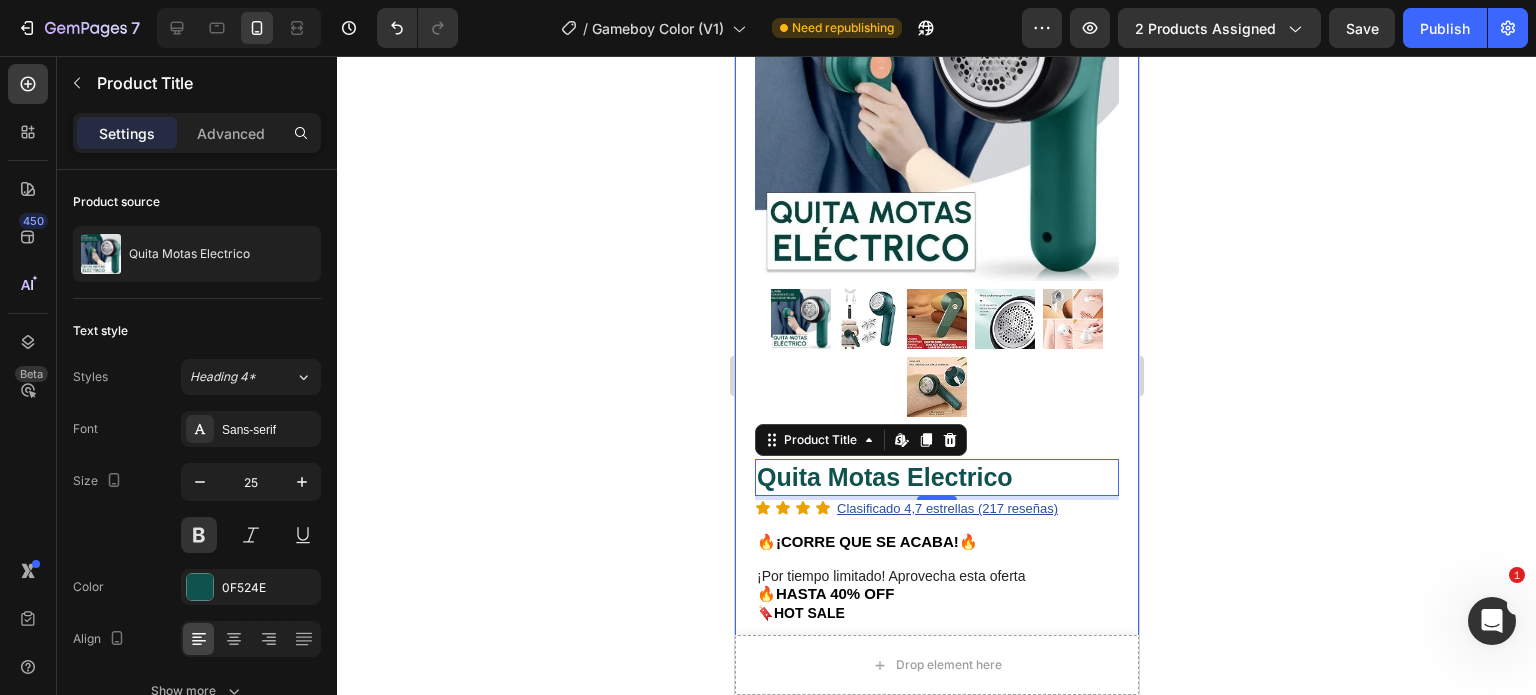 click 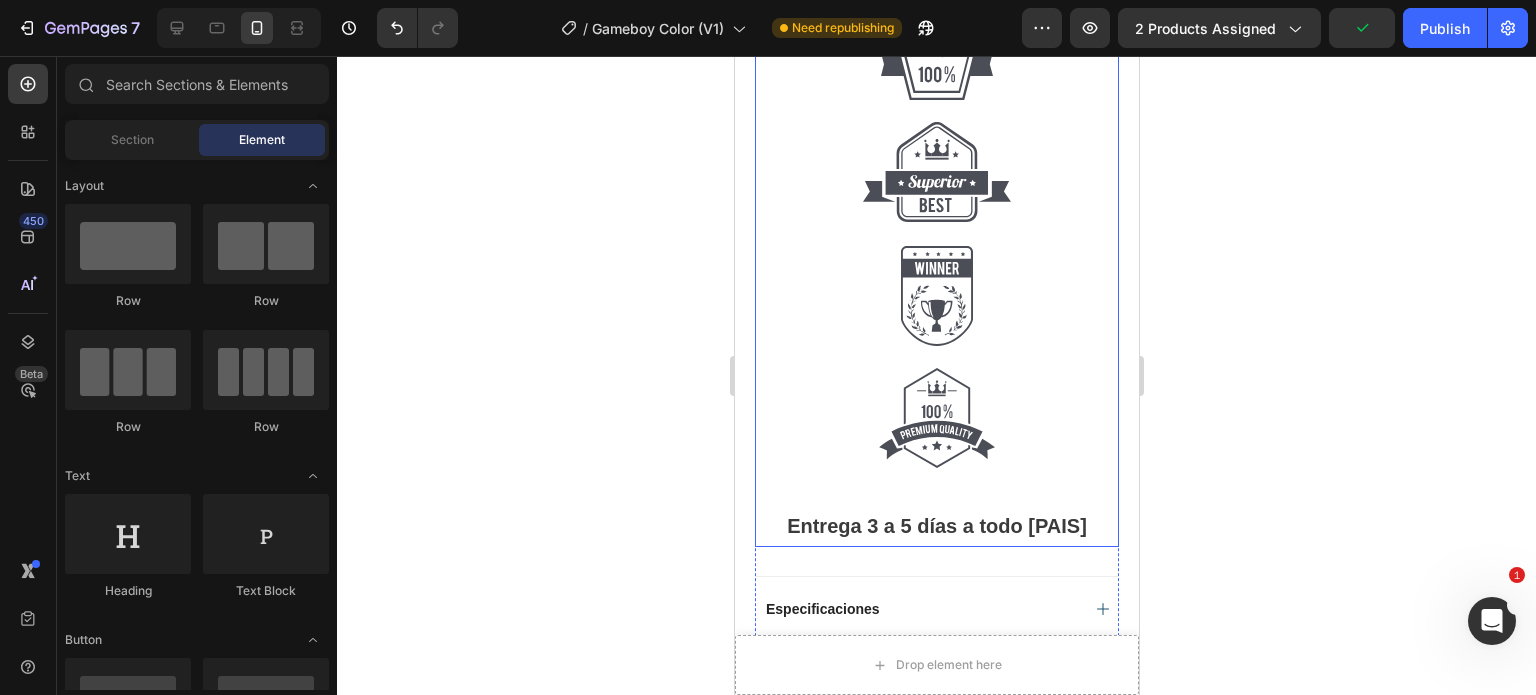 scroll, scrollTop: 1300, scrollLeft: 0, axis: vertical 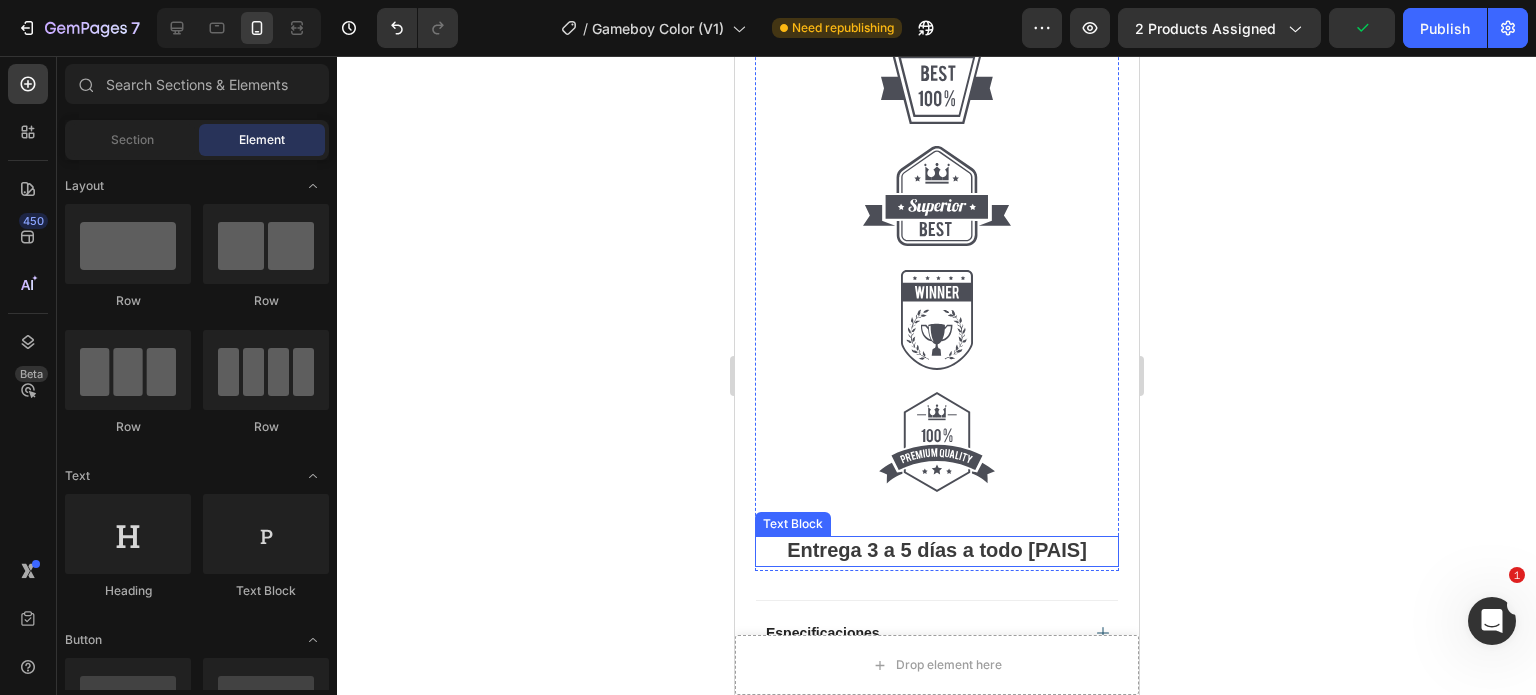 click on "Entrega 3 a 5 días a todo [COUNTRY]" at bounding box center (936, 550) 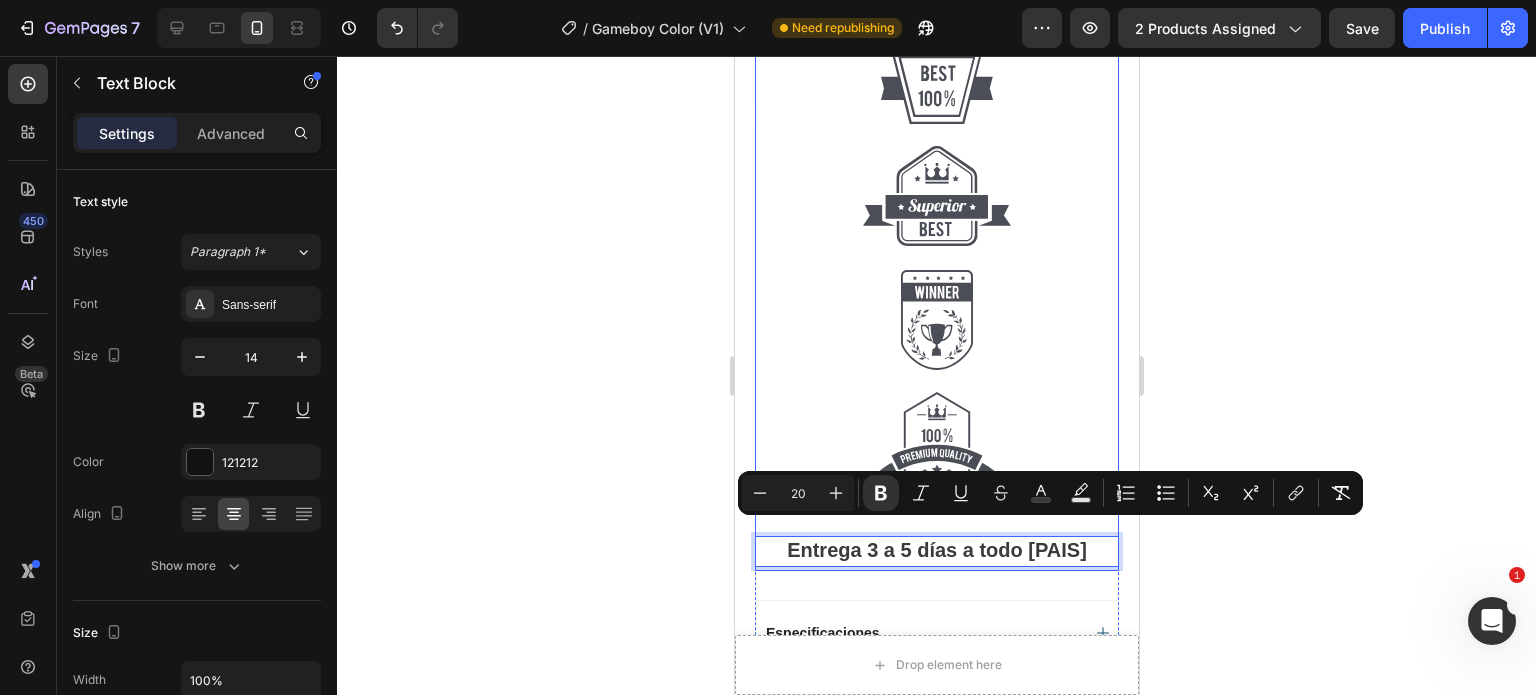 drag, startPoint x: 1095, startPoint y: 531, endPoint x: 1492, endPoint y: 569, distance: 398.81448 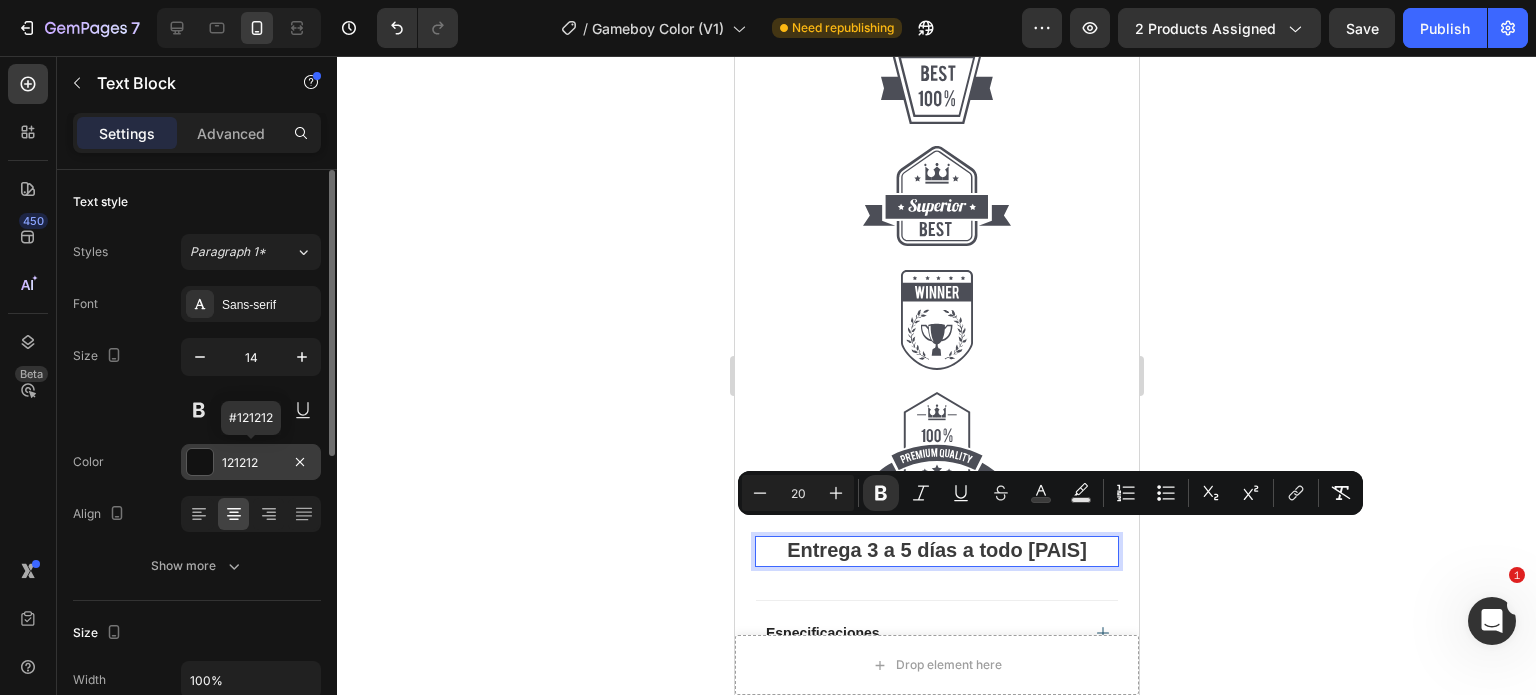 click at bounding box center [200, 462] 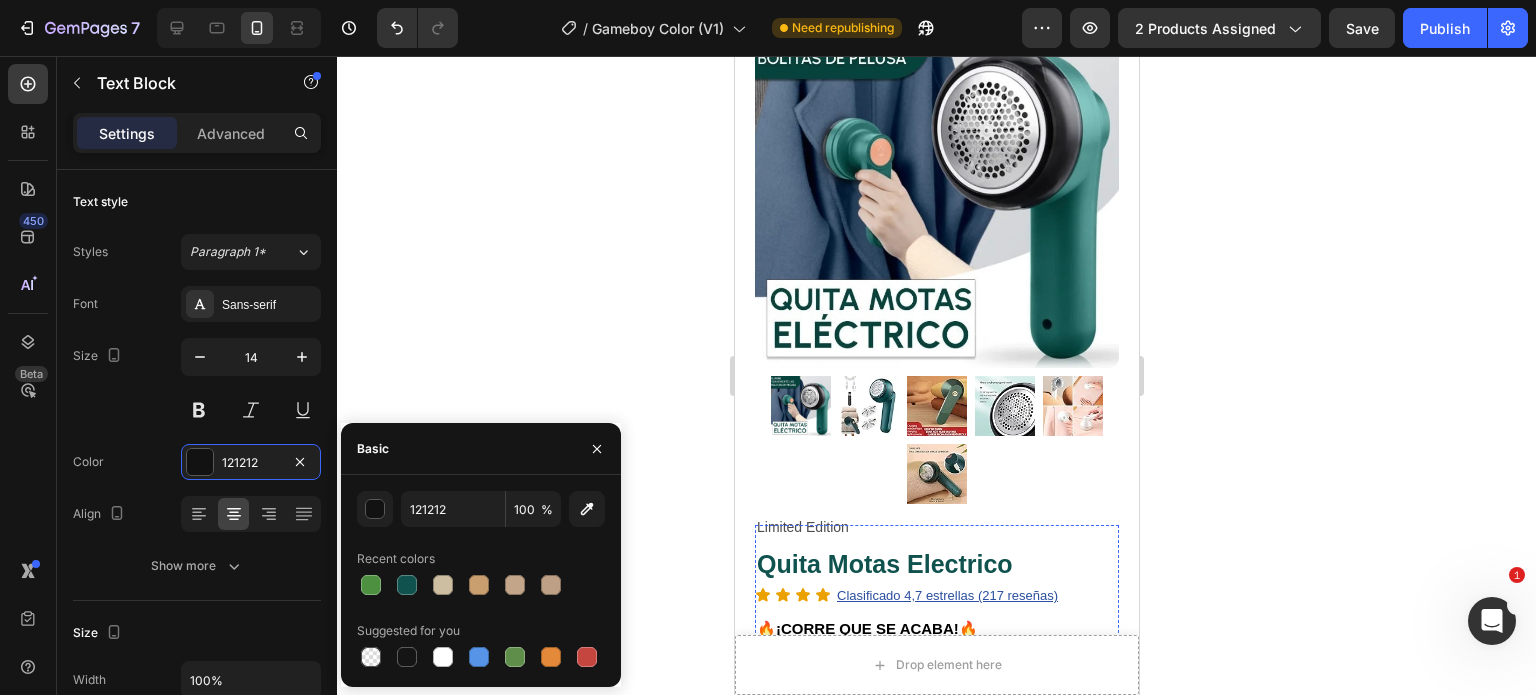 scroll, scrollTop: 100, scrollLeft: 0, axis: vertical 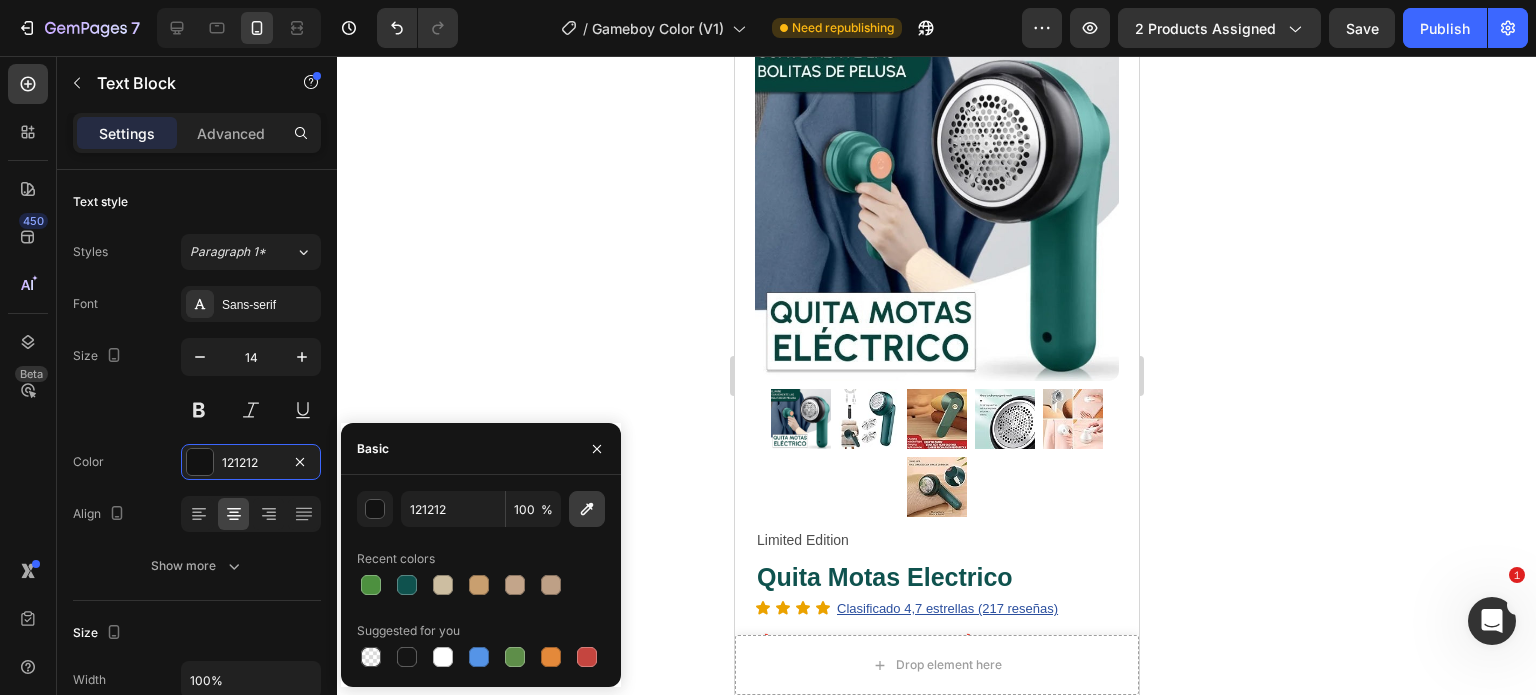click 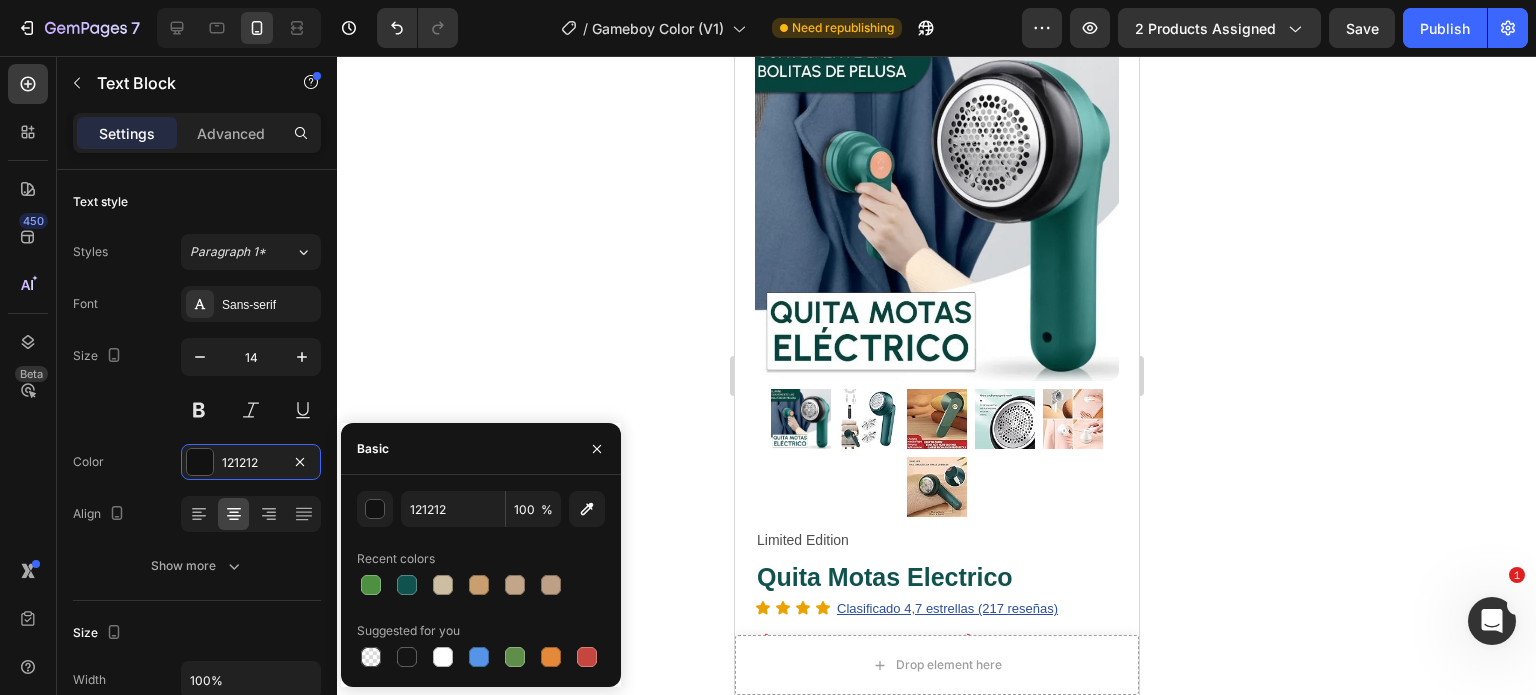 type on "12534D" 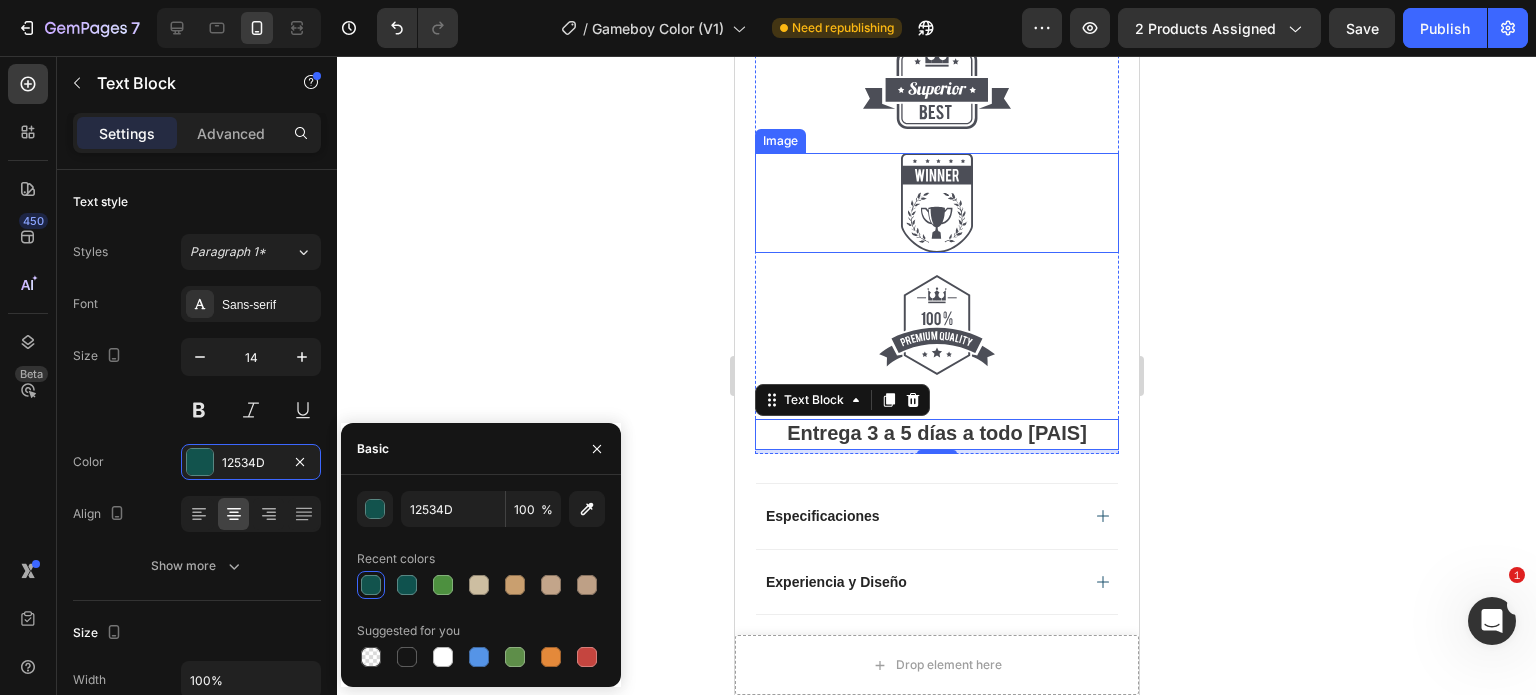 scroll, scrollTop: 1200, scrollLeft: 0, axis: vertical 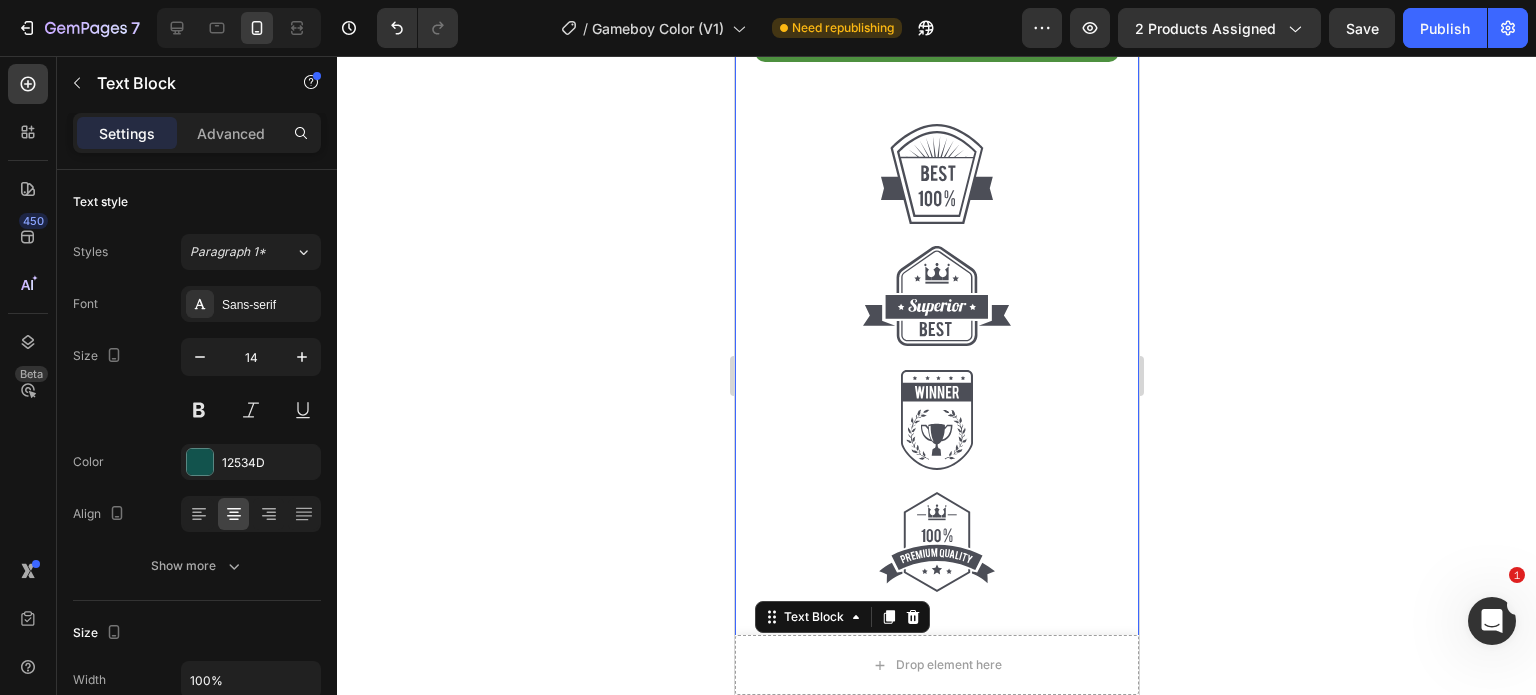 click 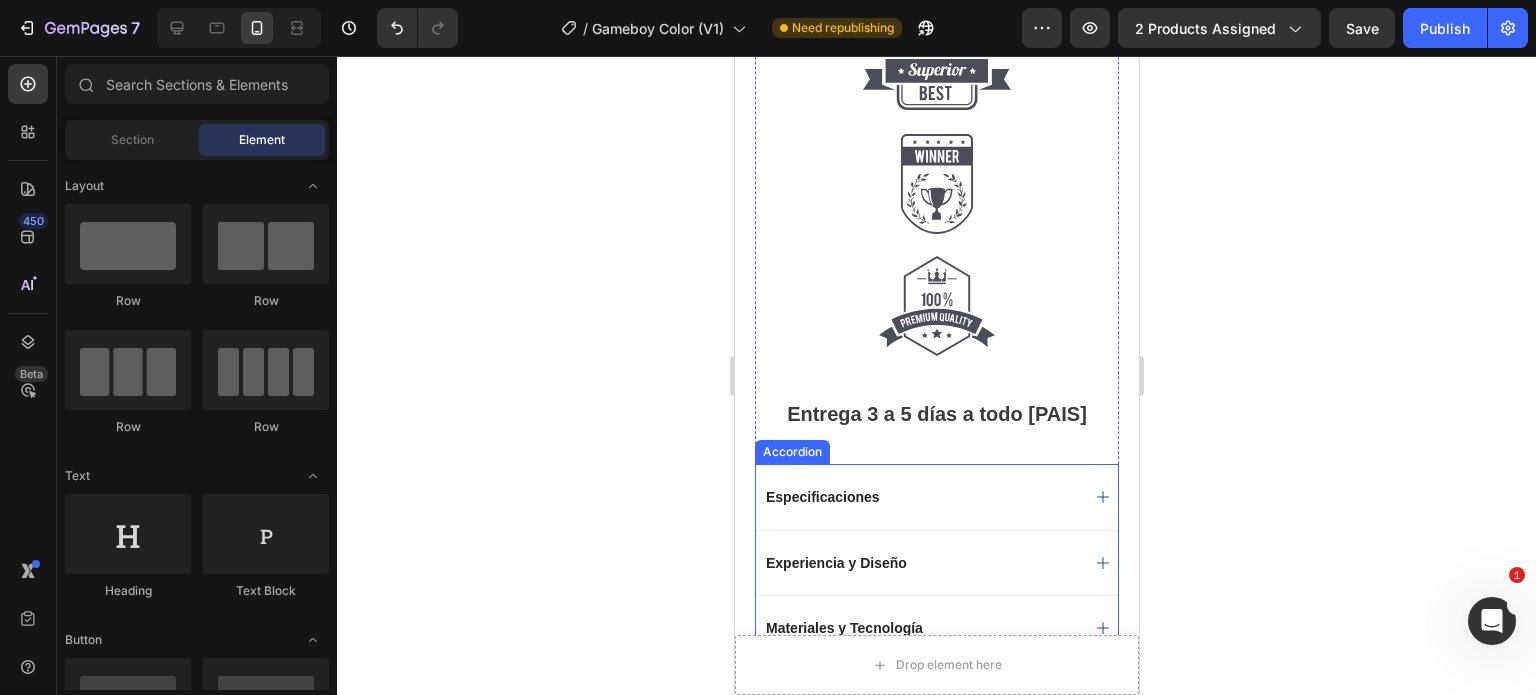 scroll, scrollTop: 1600, scrollLeft: 0, axis: vertical 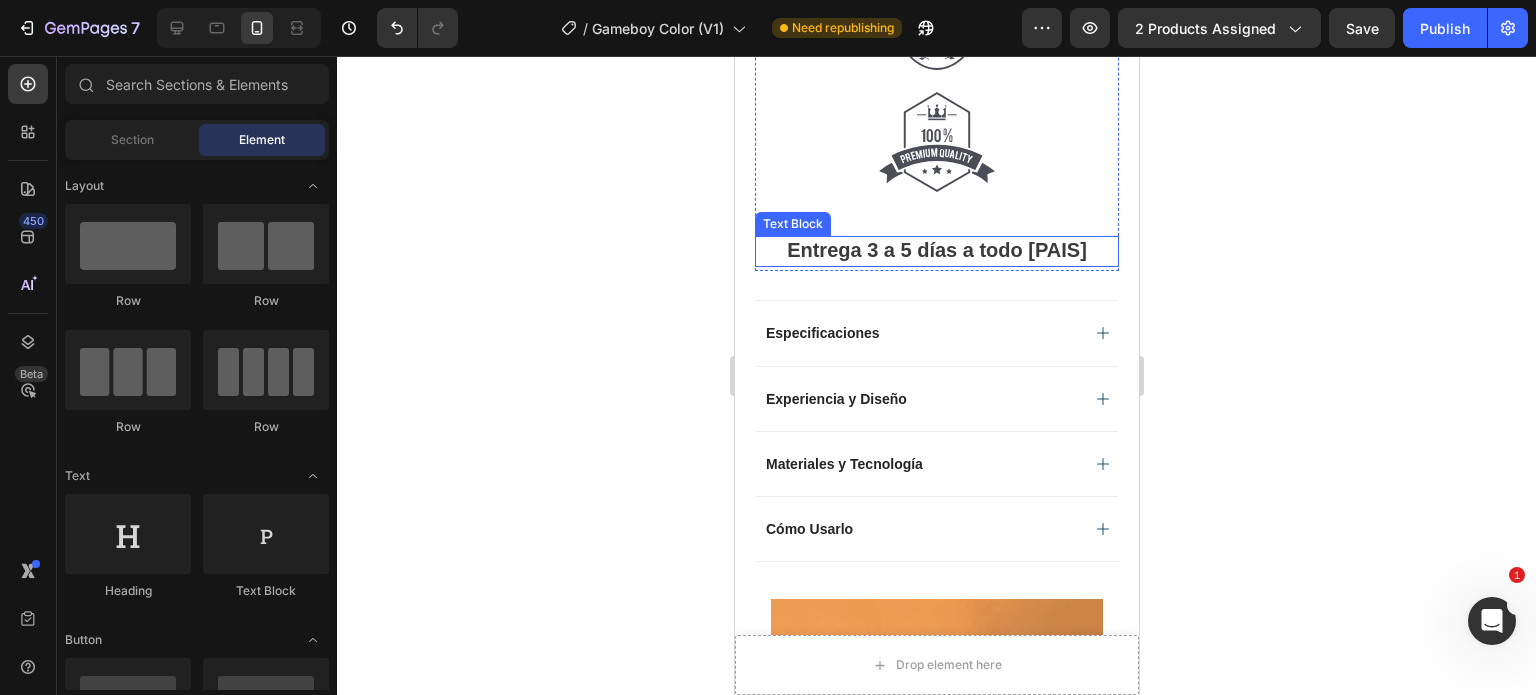 click on "Entrega 3 a 5 días a todo [PAIS]" at bounding box center [936, 250] 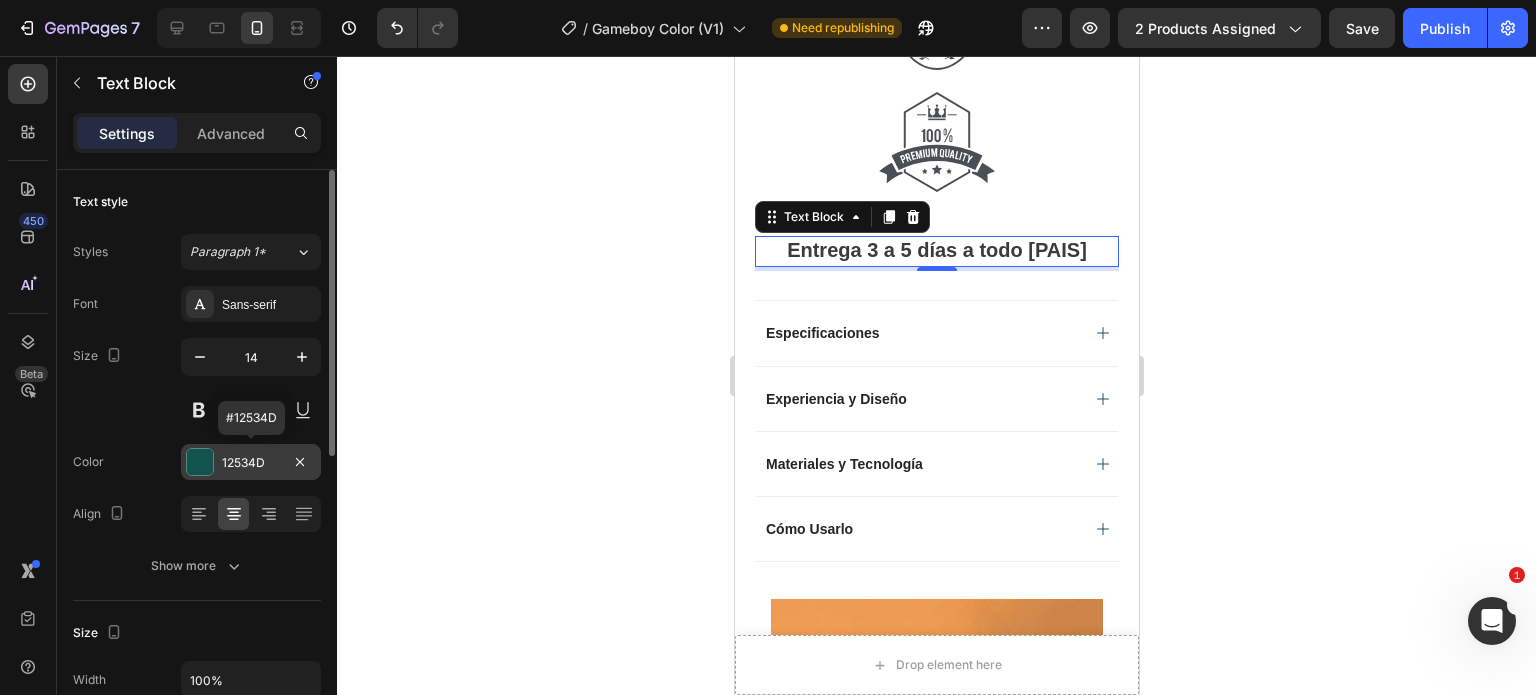click at bounding box center (200, 462) 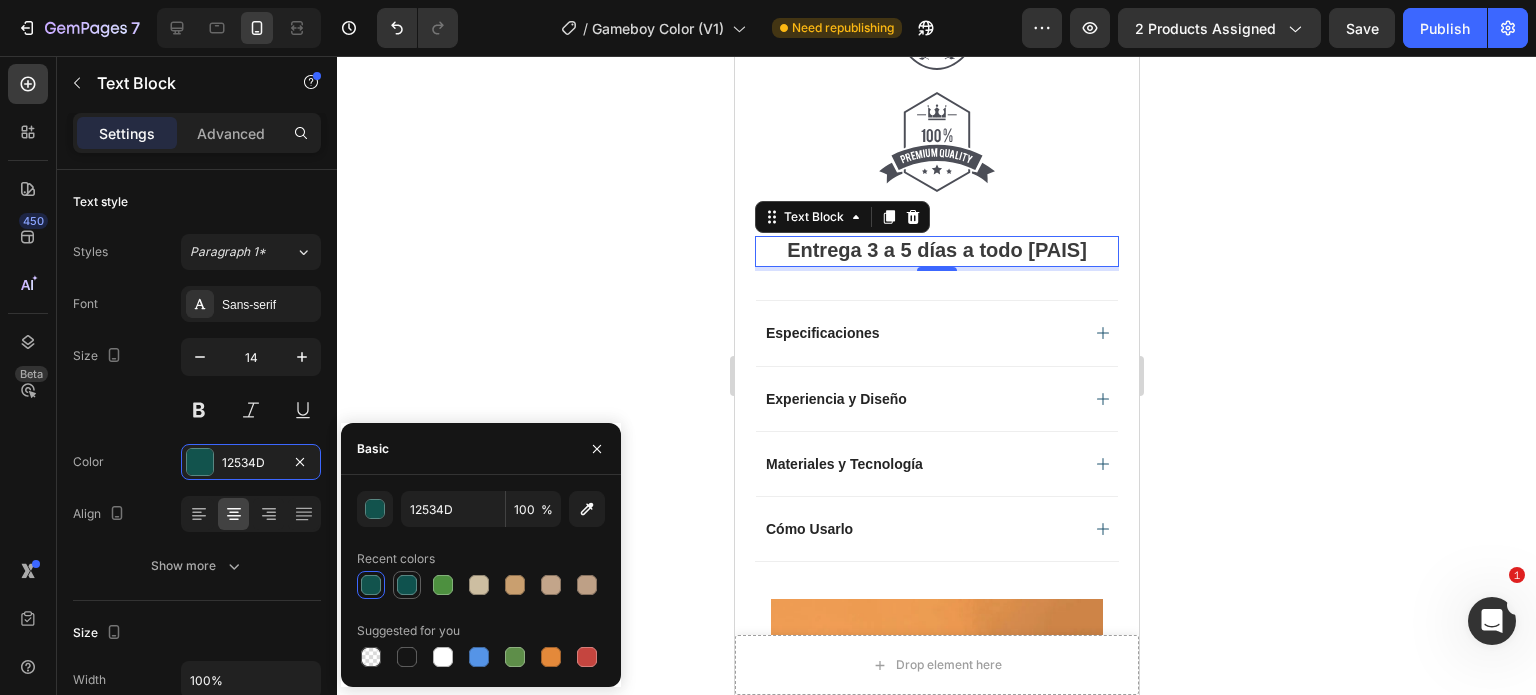 click at bounding box center (407, 585) 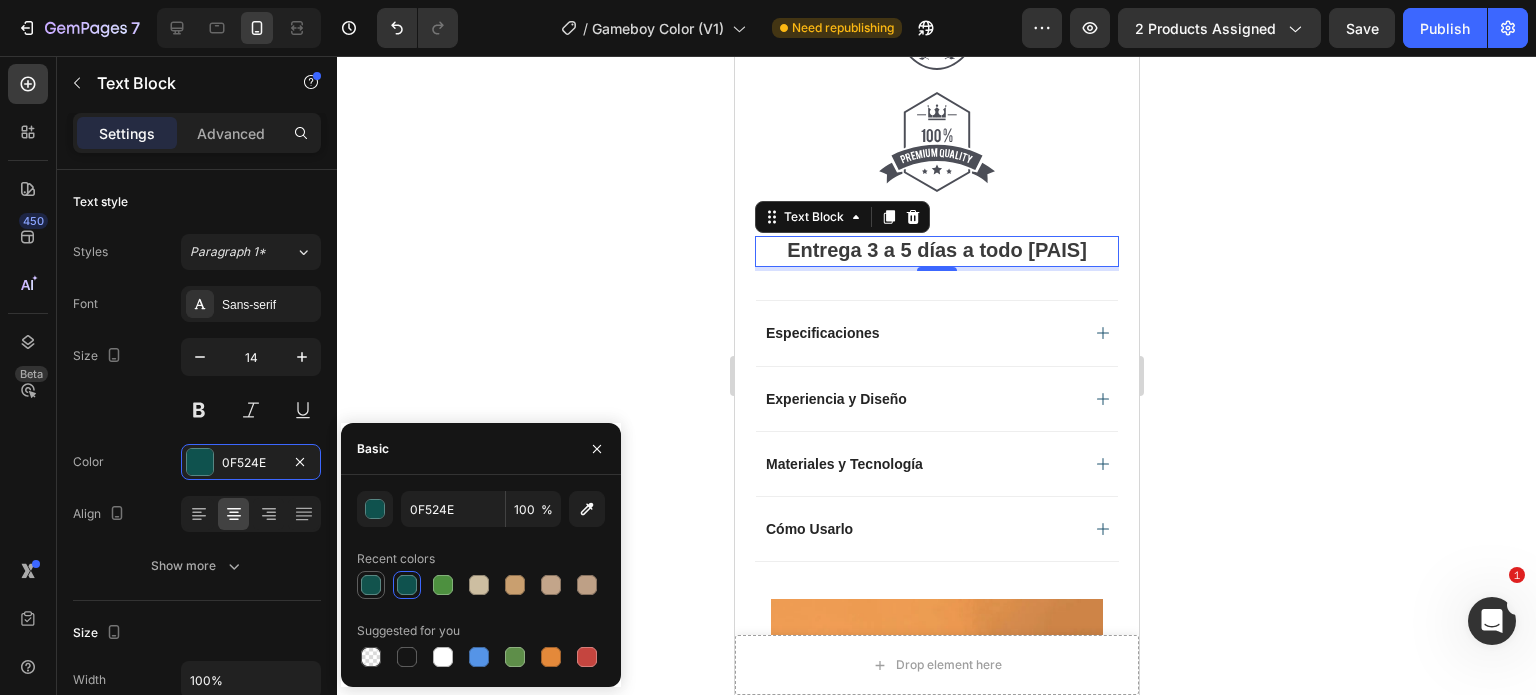 click at bounding box center [371, 585] 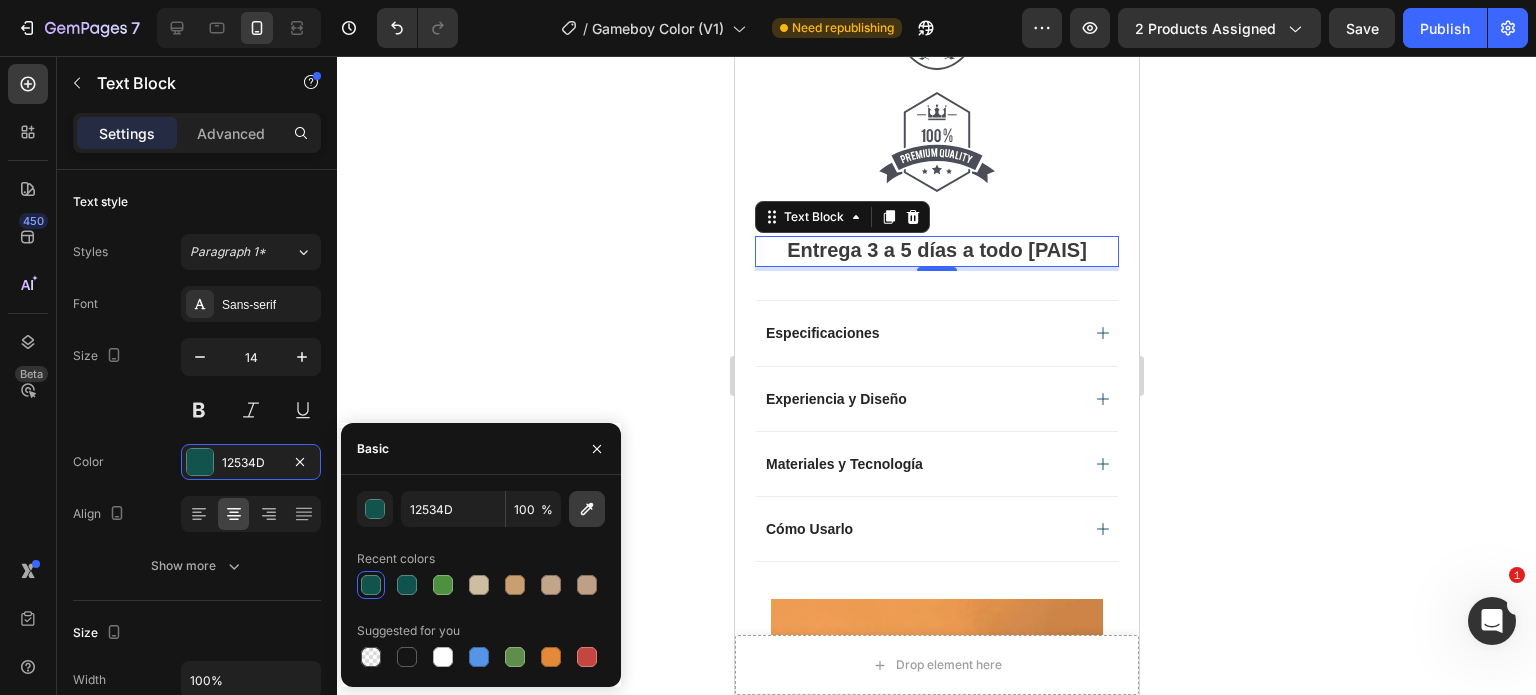 click 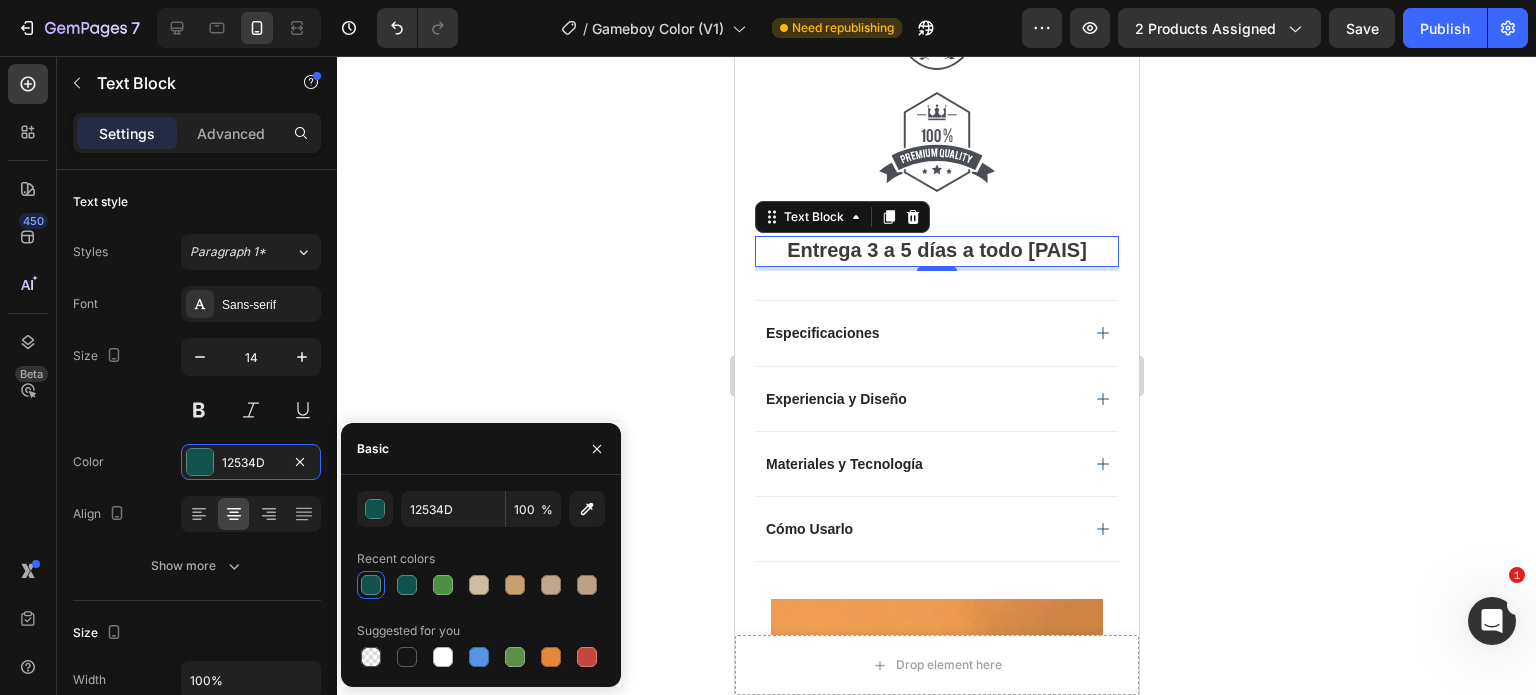 scroll, scrollTop: 1500, scrollLeft: 0, axis: vertical 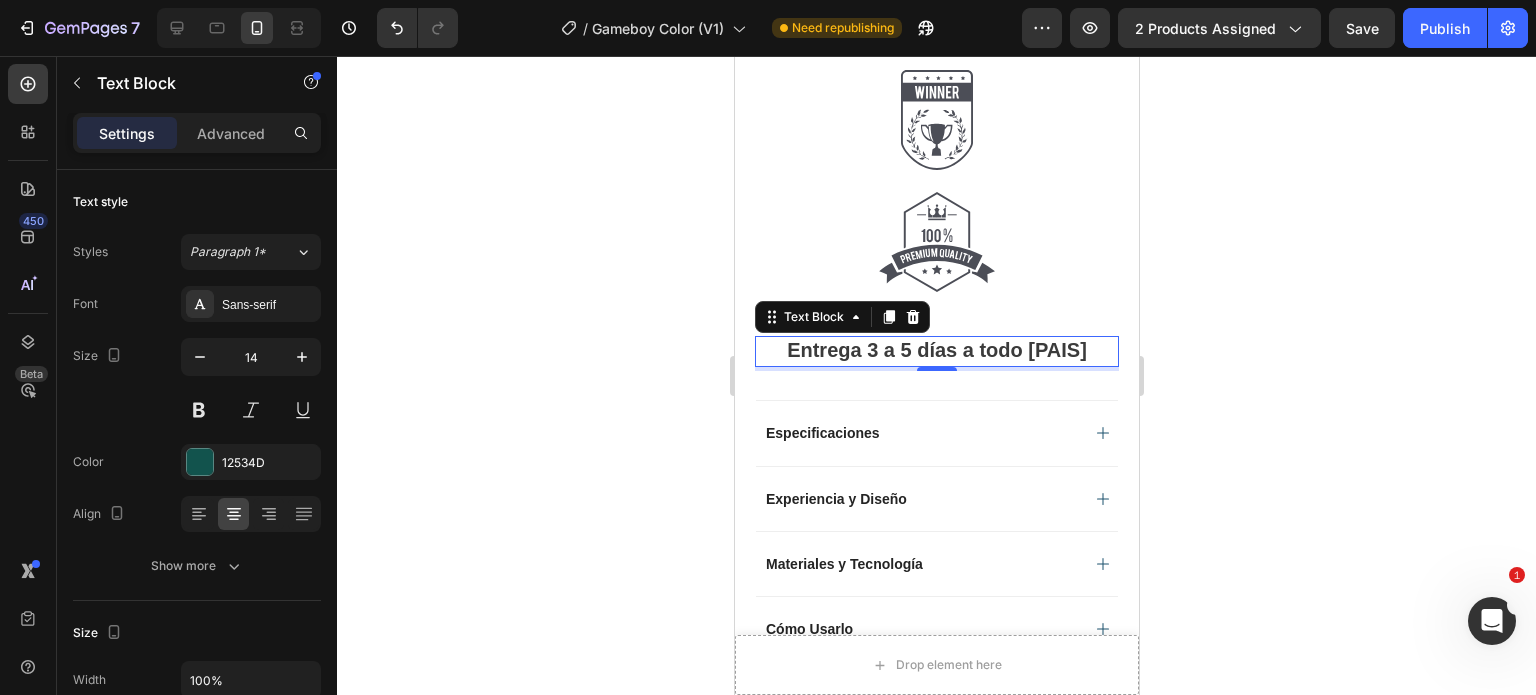 click 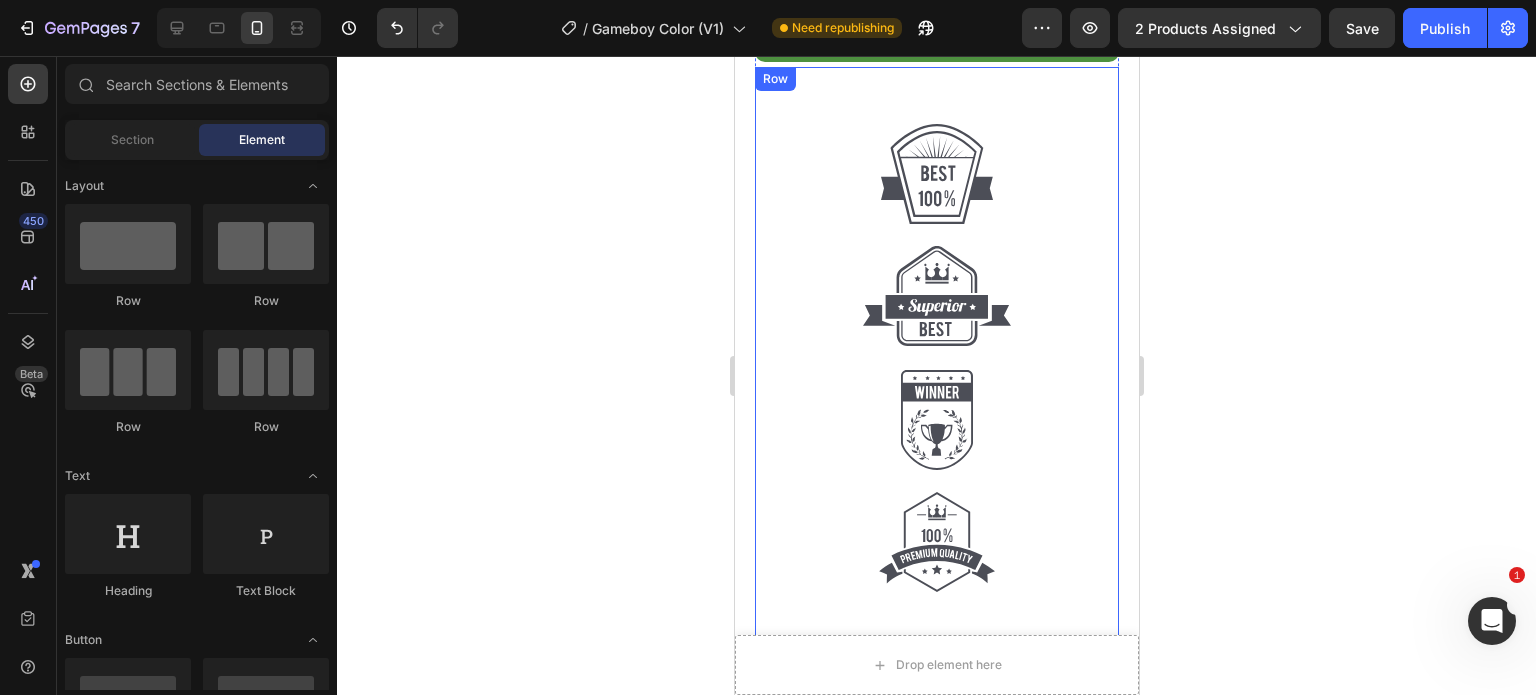 scroll, scrollTop: 1500, scrollLeft: 0, axis: vertical 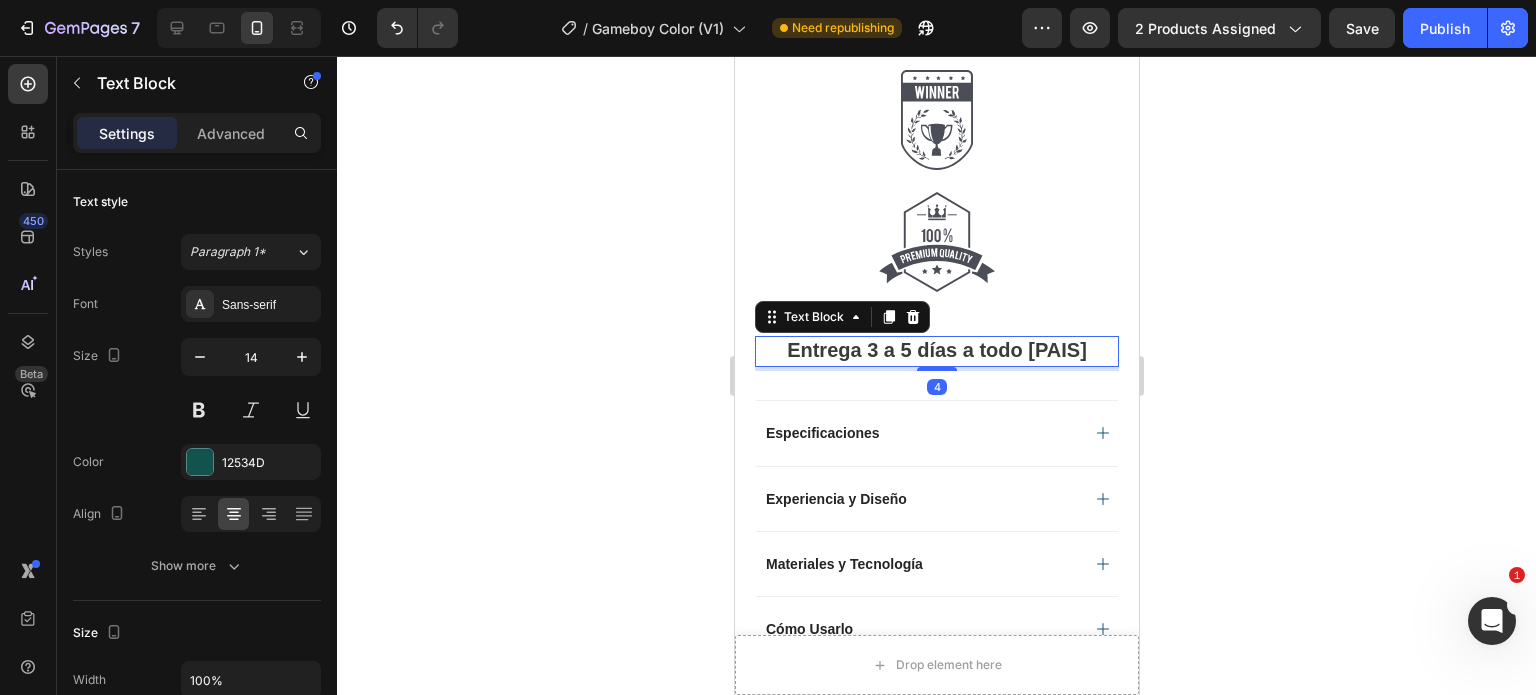 click on "Entrega 3 a 5 días a todo [PAIS]" at bounding box center [936, 350] 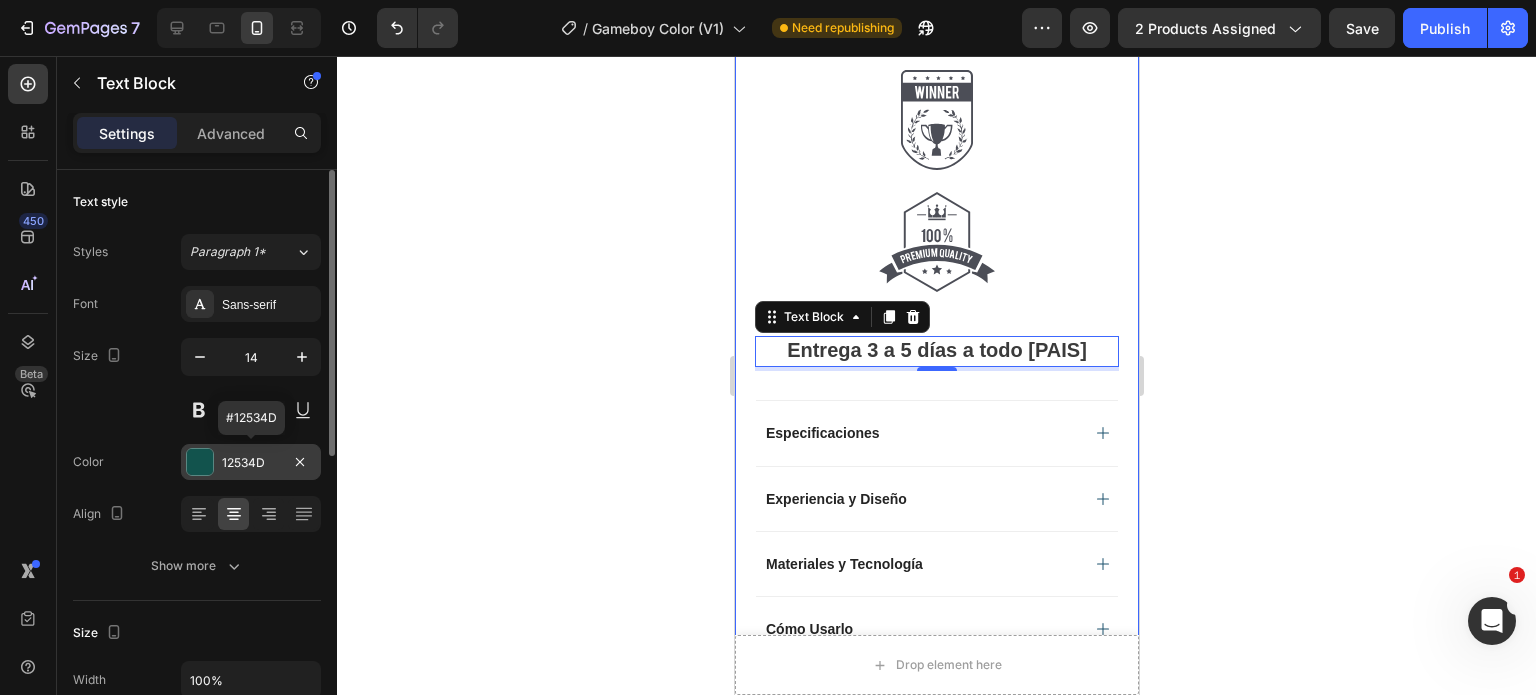 click at bounding box center [200, 462] 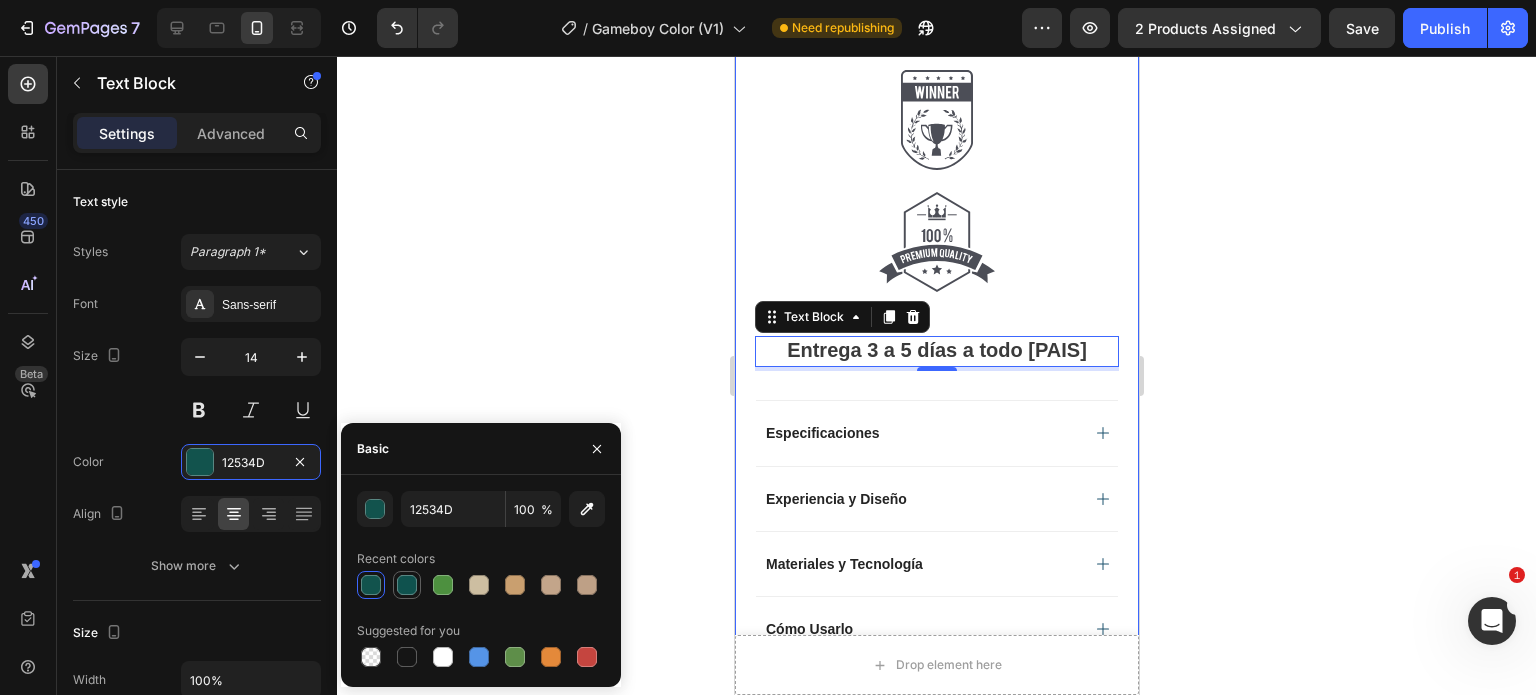 click at bounding box center (407, 585) 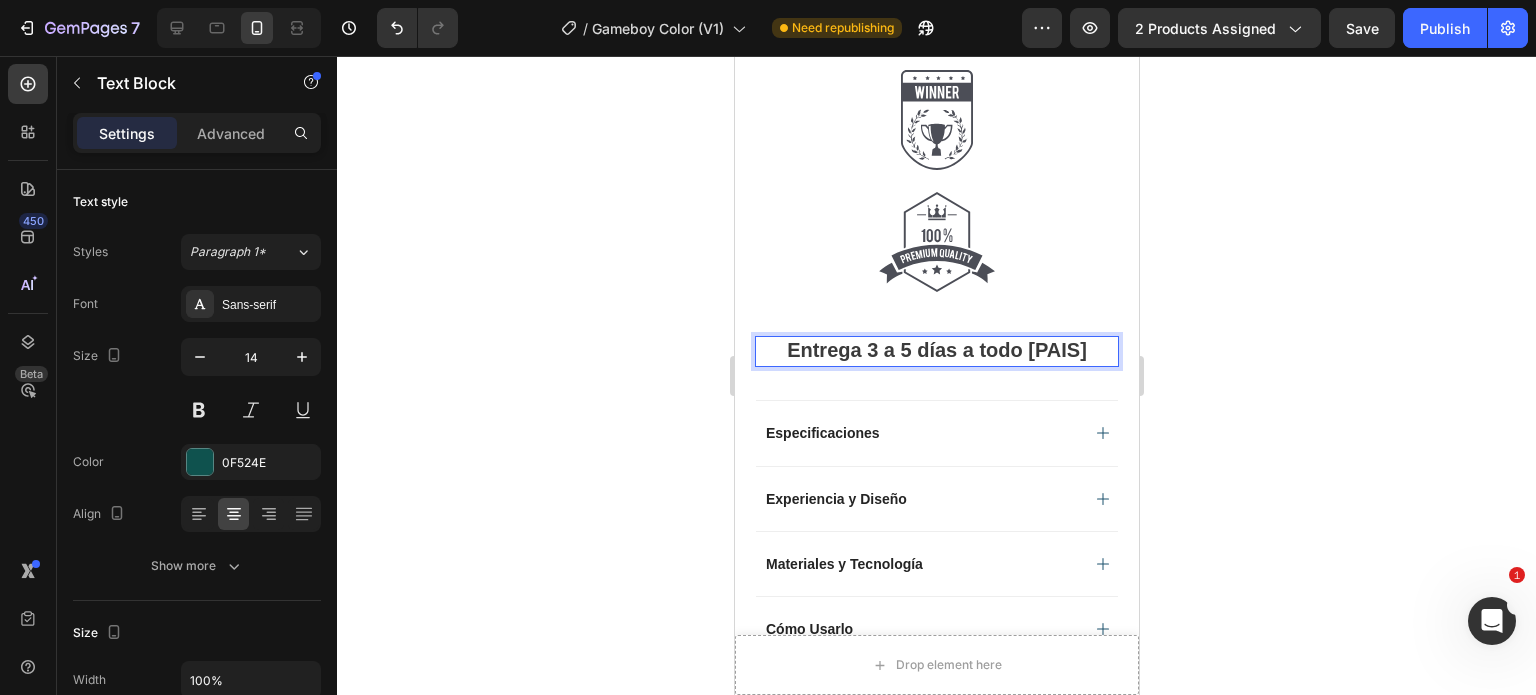 click 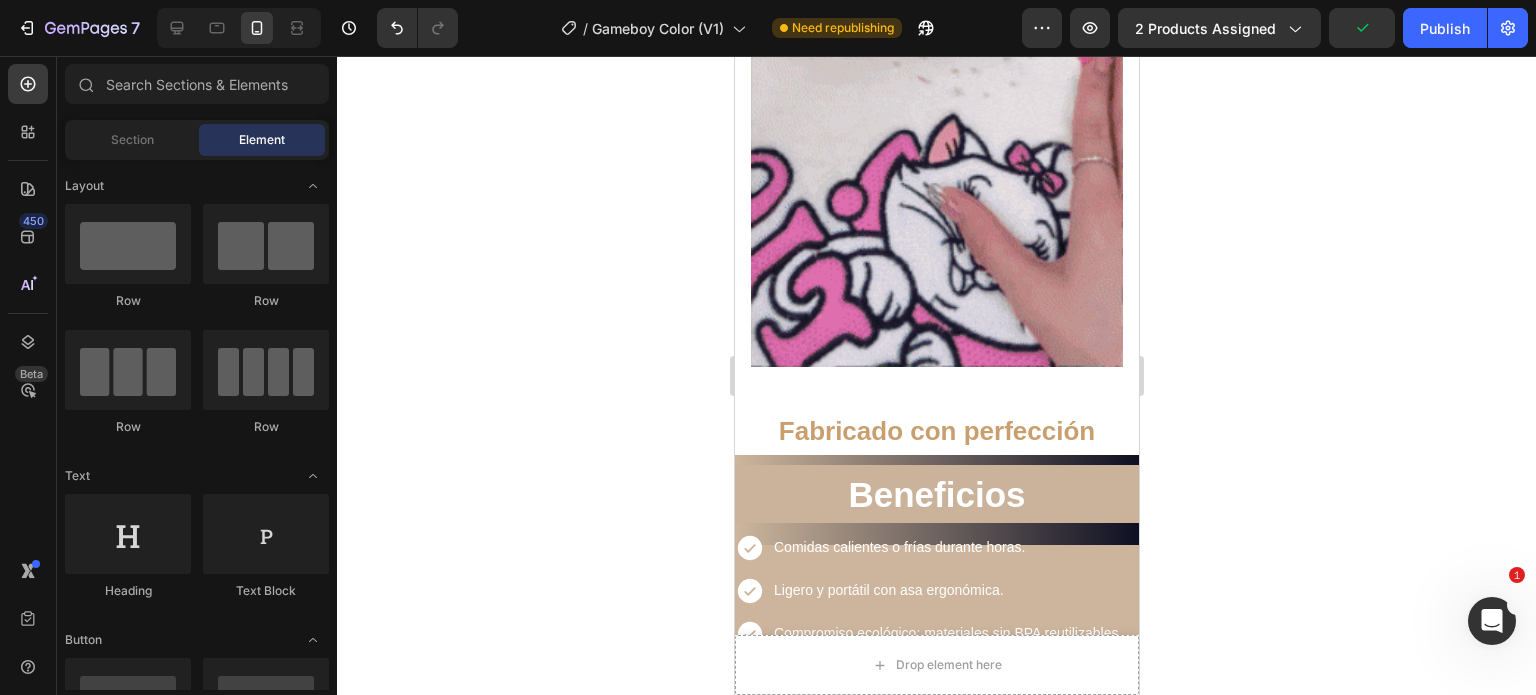 scroll, scrollTop: 3000, scrollLeft: 0, axis: vertical 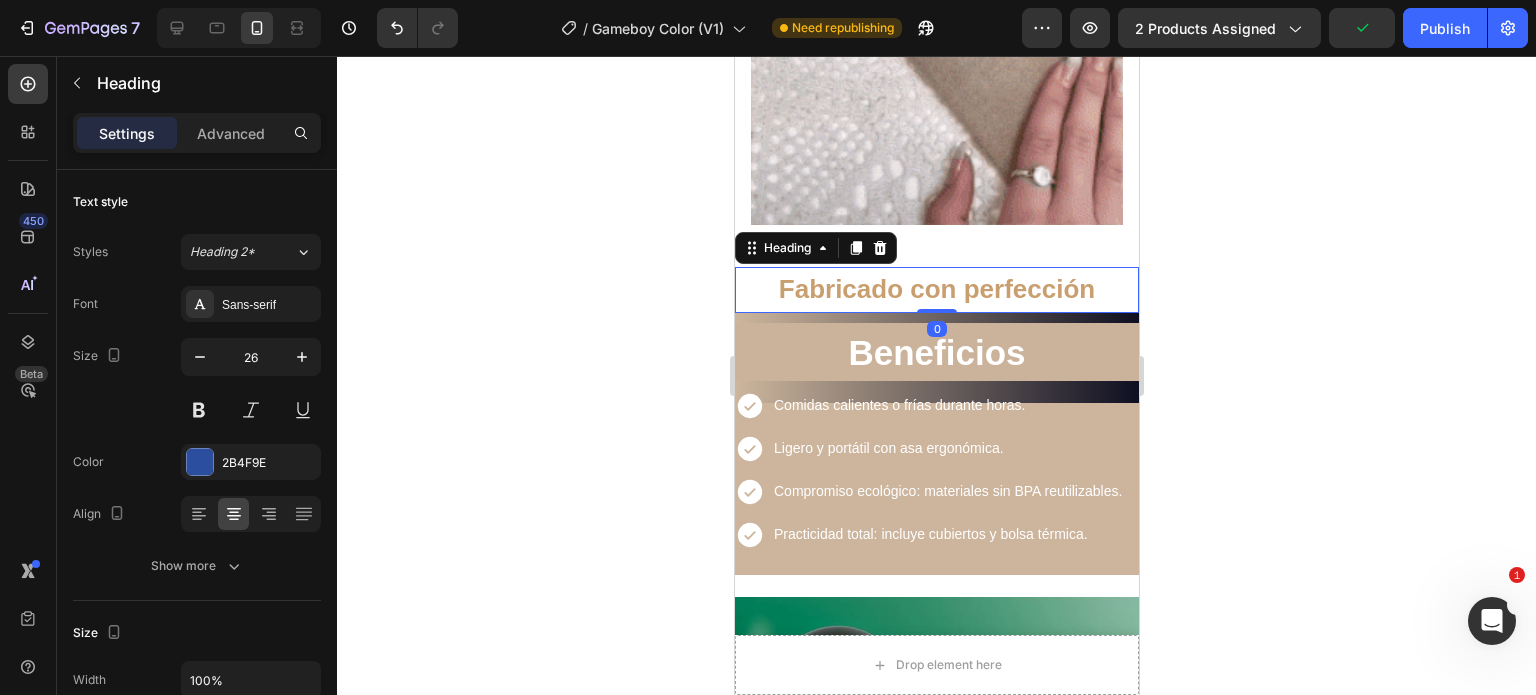 click on "Fabricado con perfección" at bounding box center (936, 289) 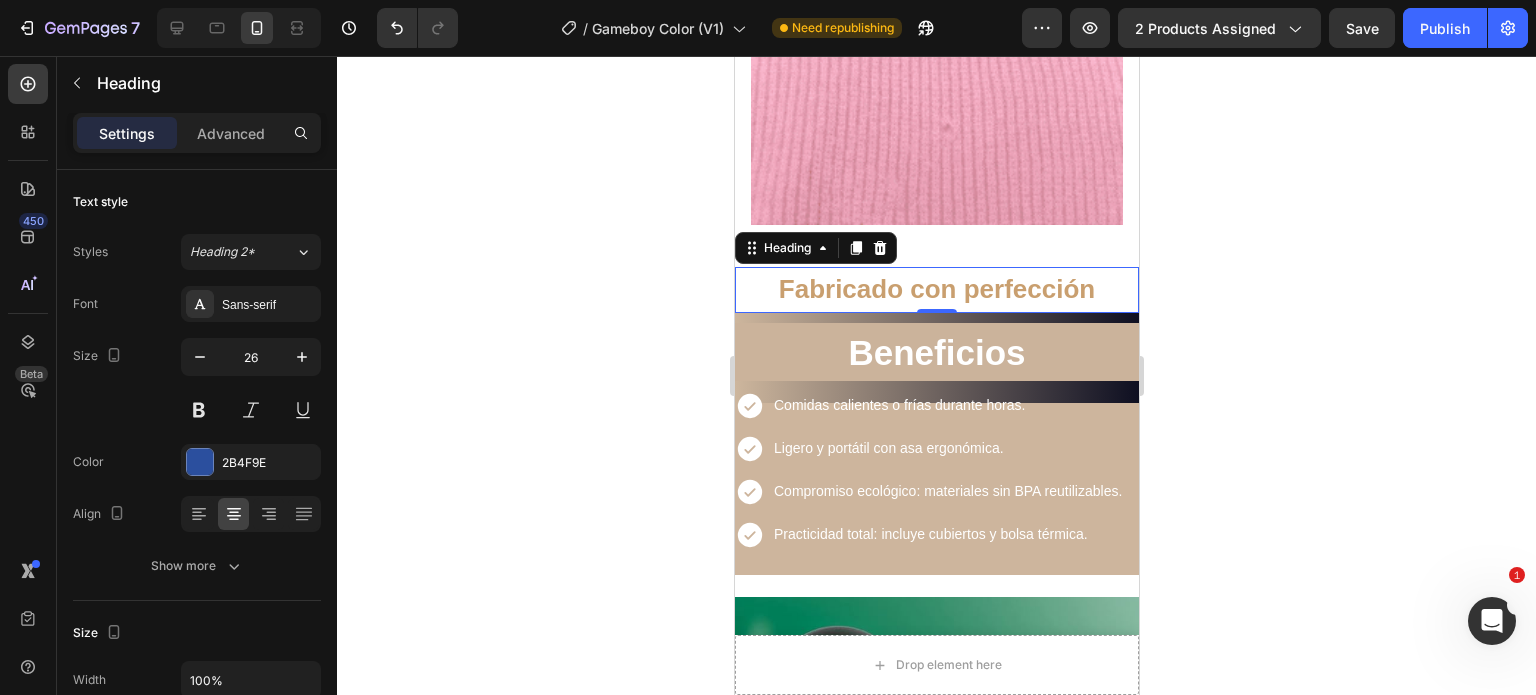 click on "Fabricado con perfección" at bounding box center (936, 290) 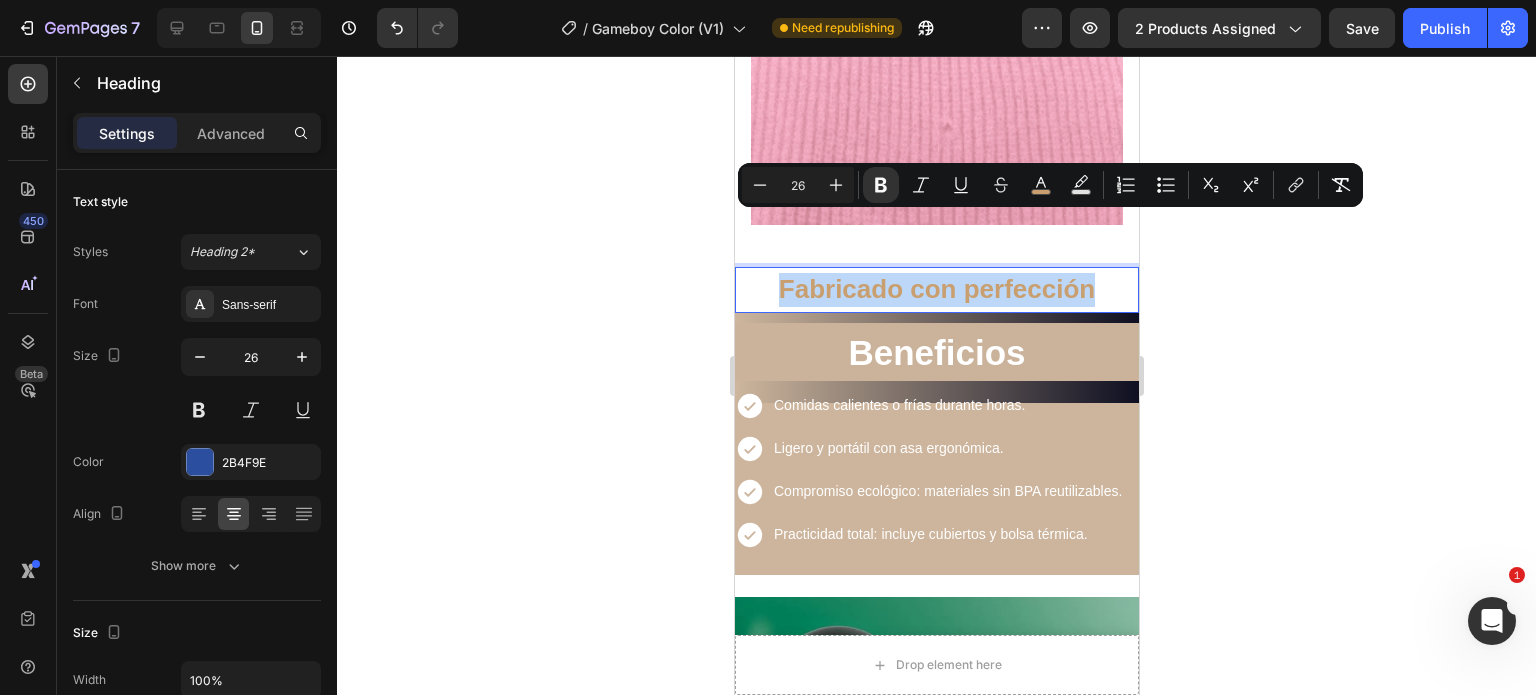 drag, startPoint x: 1086, startPoint y: 225, endPoint x: 769, endPoint y: 221, distance: 317.02524 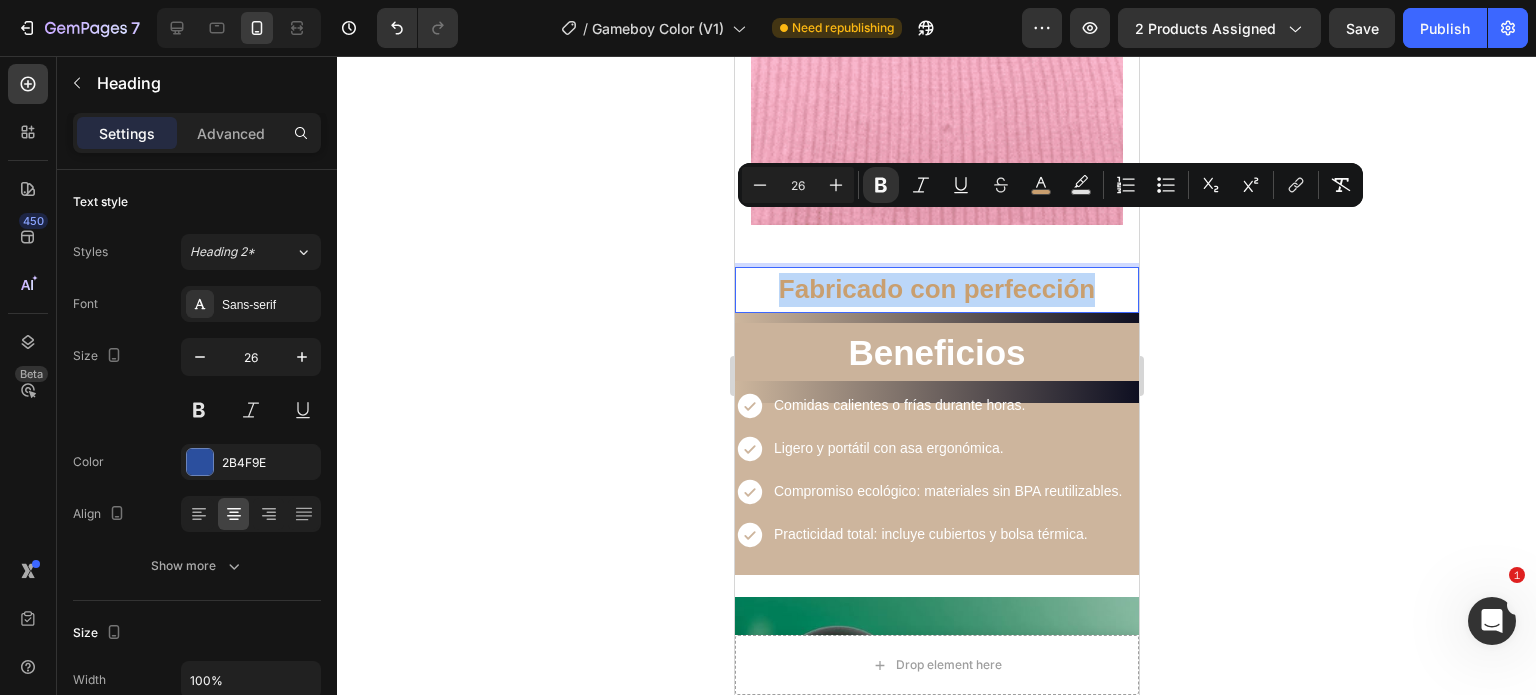 click on "Fabricado con perfección" at bounding box center (936, 290) 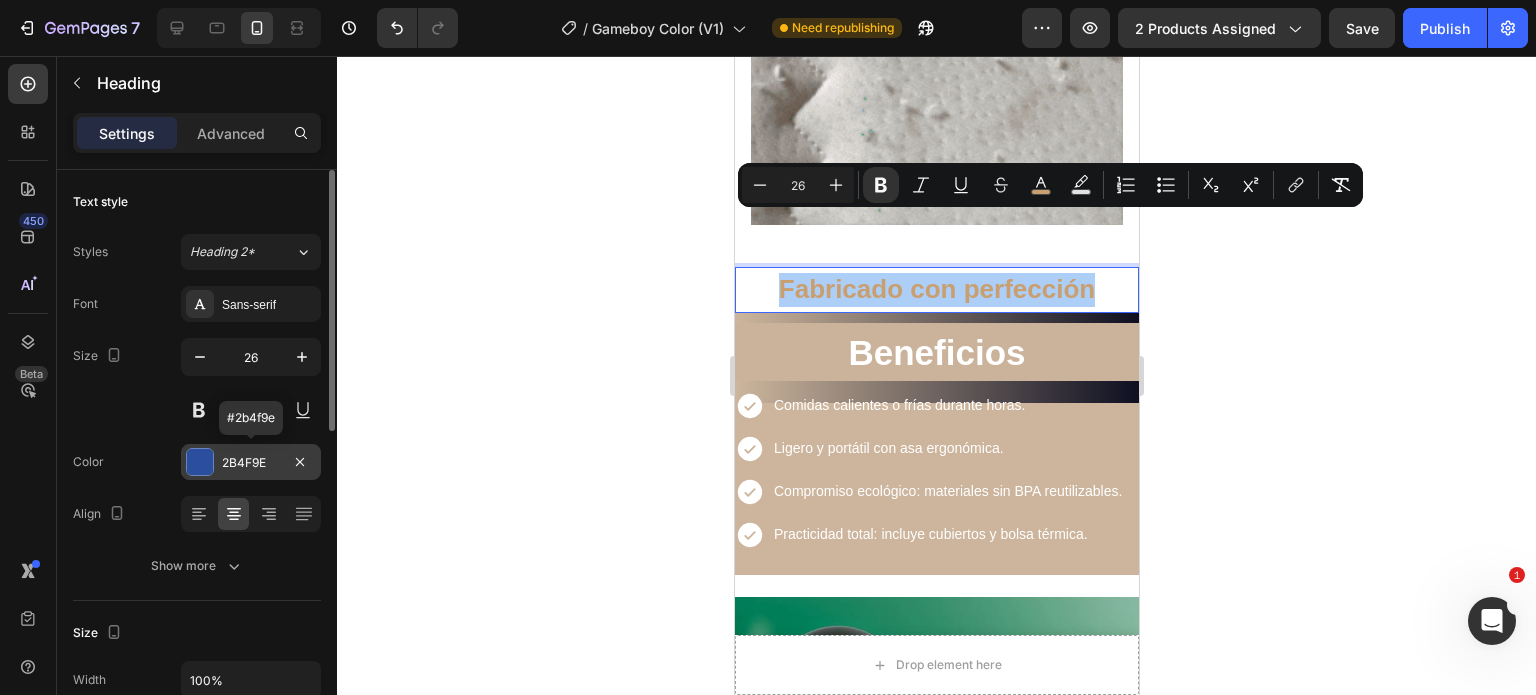 click at bounding box center (200, 462) 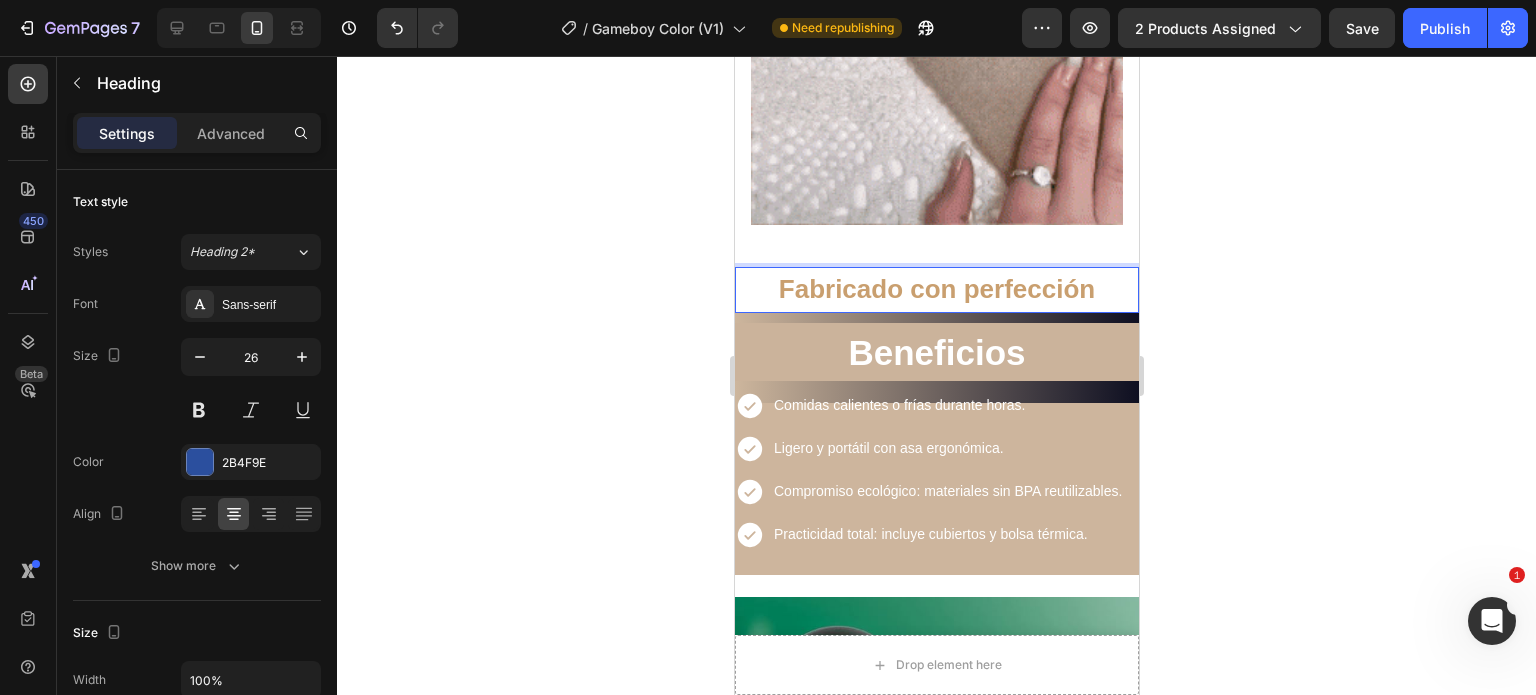 click on "Fabricado con perfección" at bounding box center [936, 289] 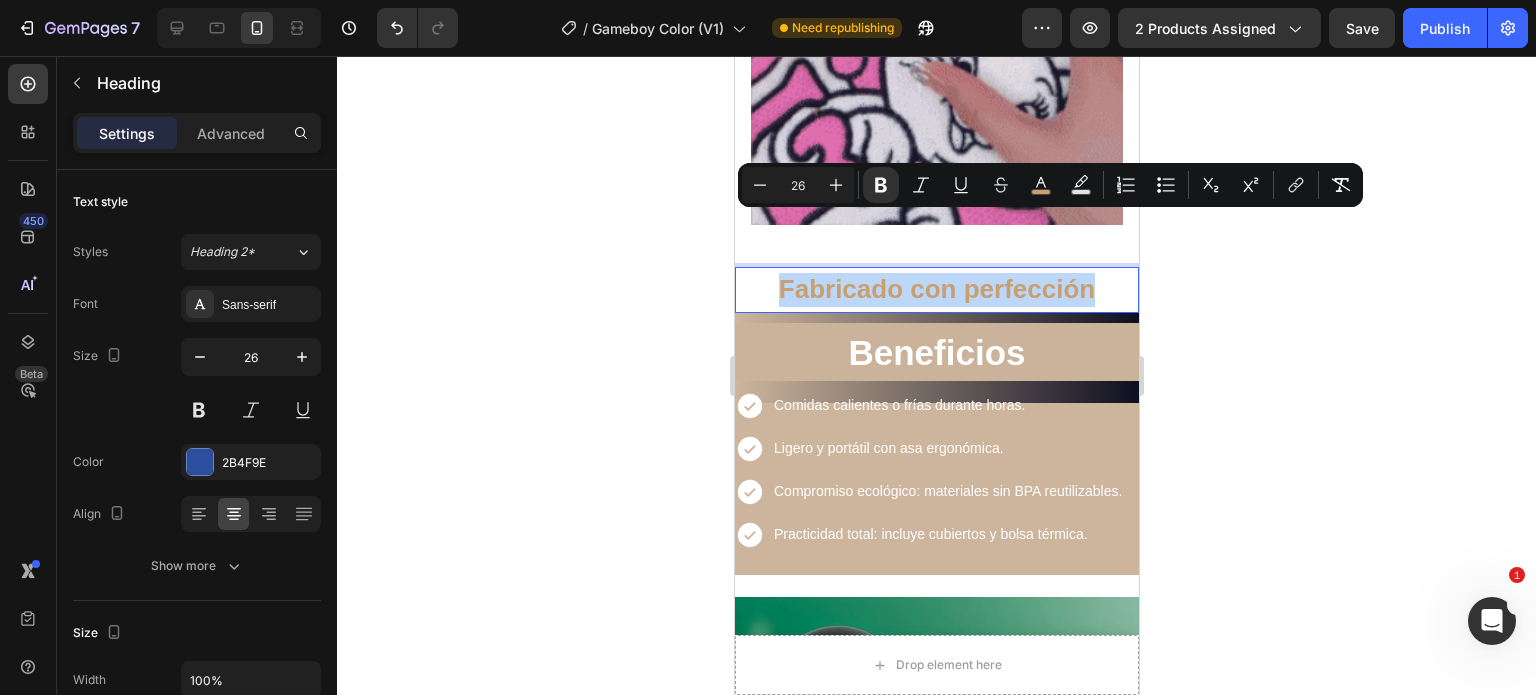 drag, startPoint x: 1085, startPoint y: 228, endPoint x: 796, endPoint y: 232, distance: 289.02768 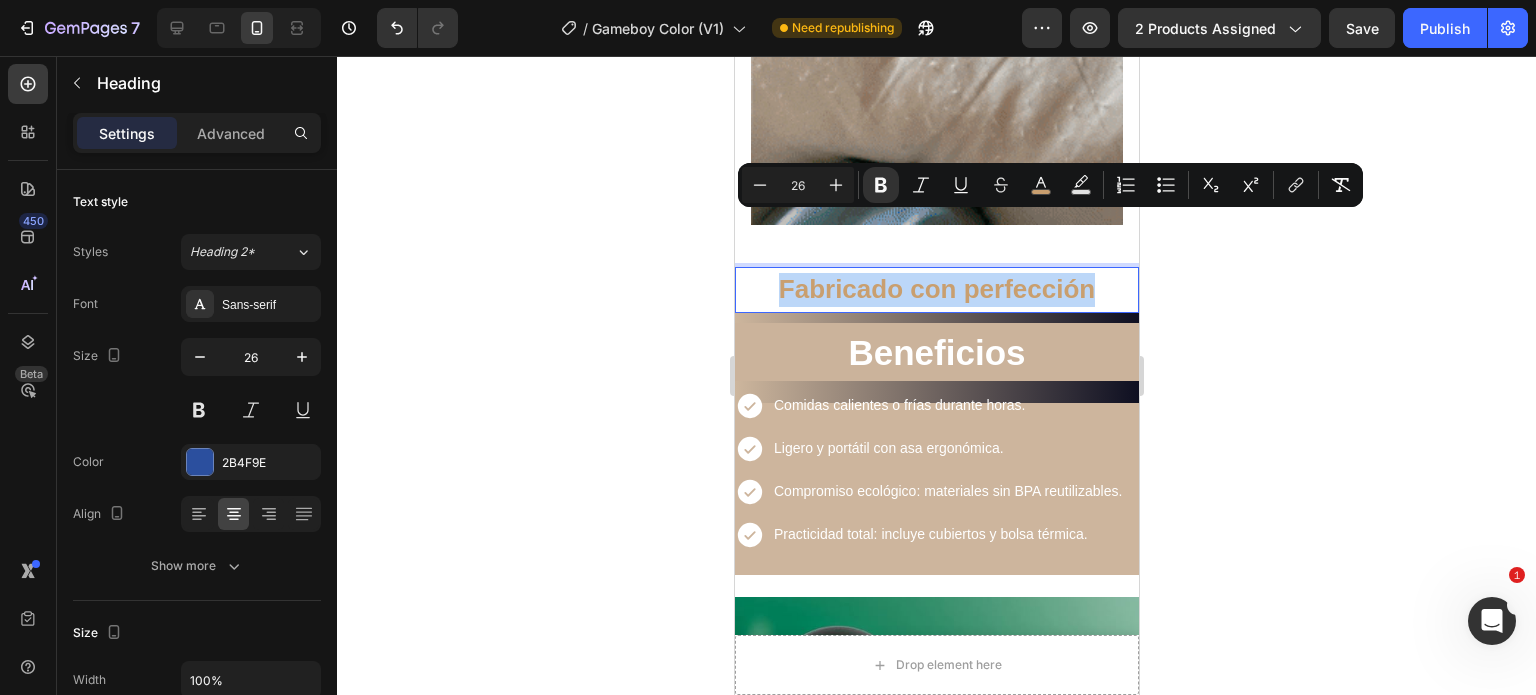 click on "Fabricado con perfección" at bounding box center (936, 289) 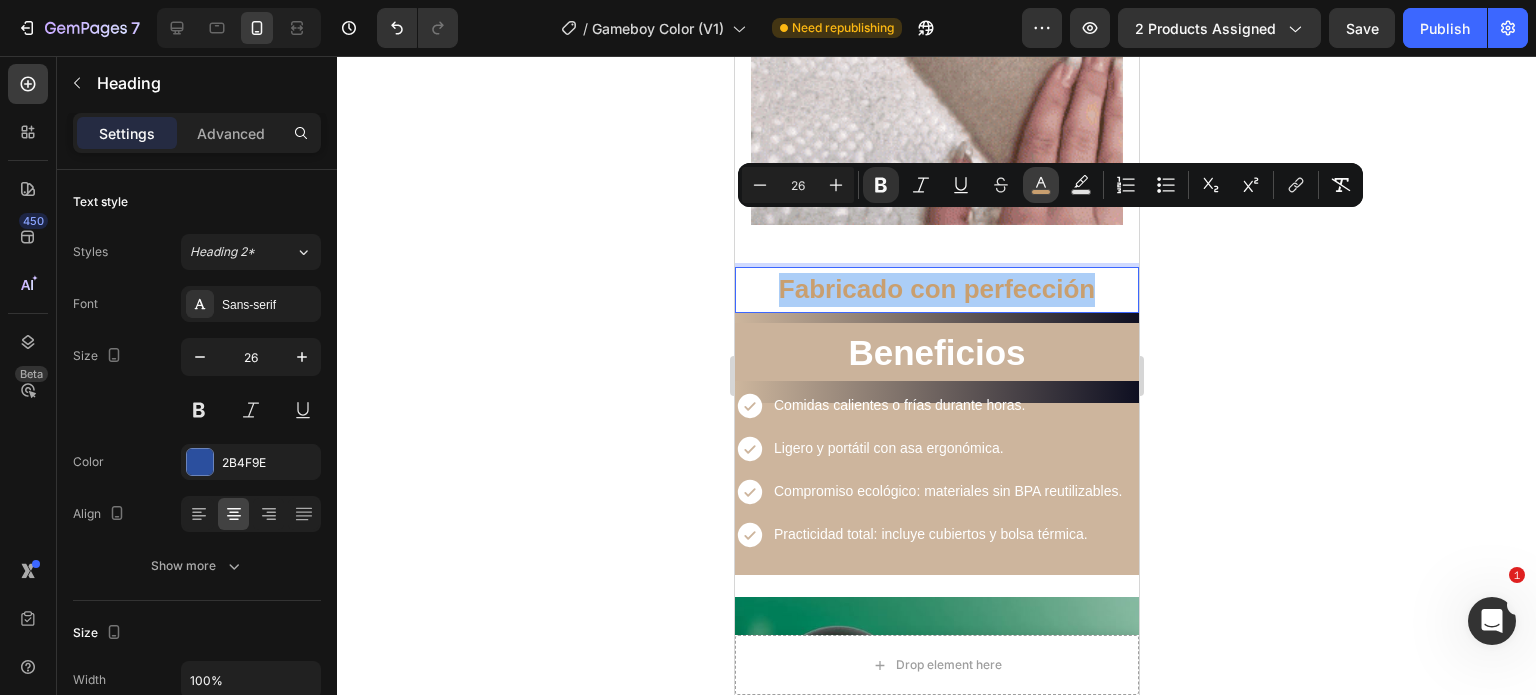 click 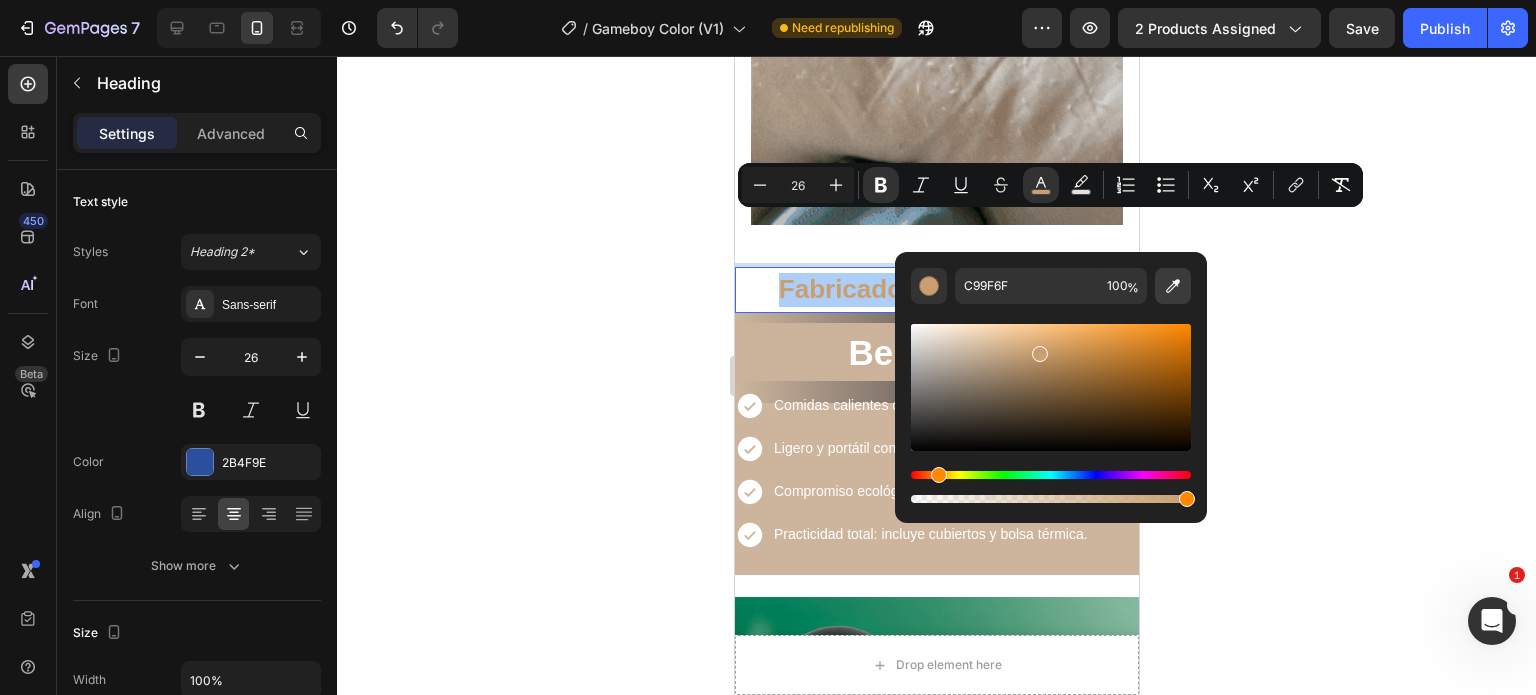click 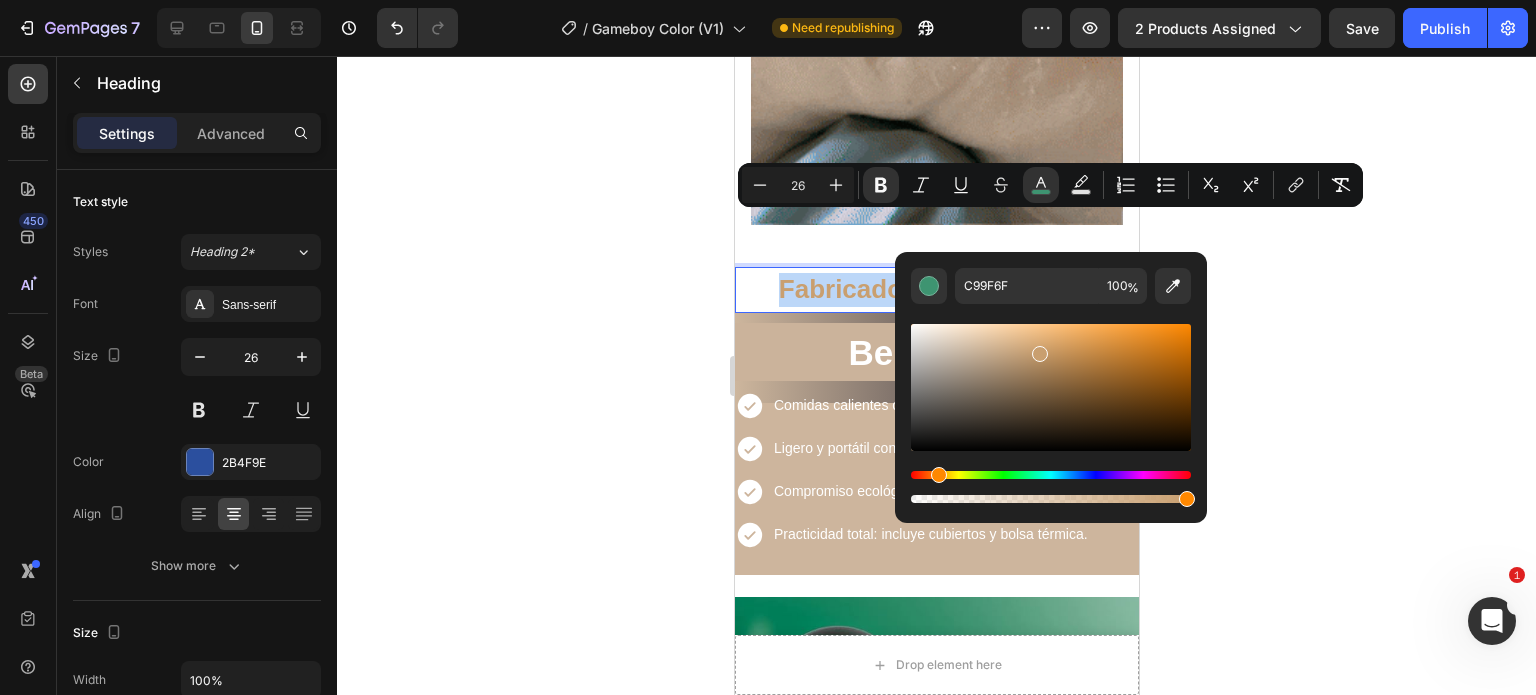 type on "3E9471" 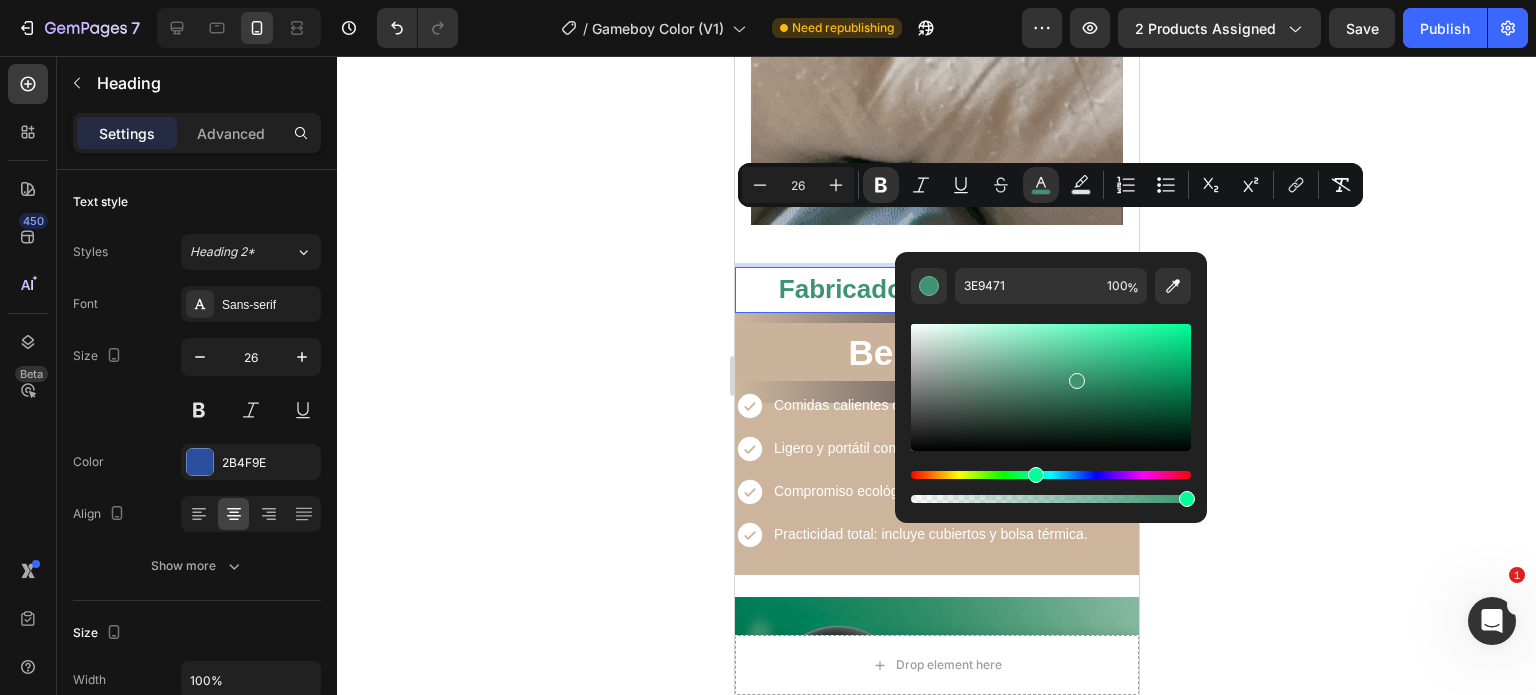 click 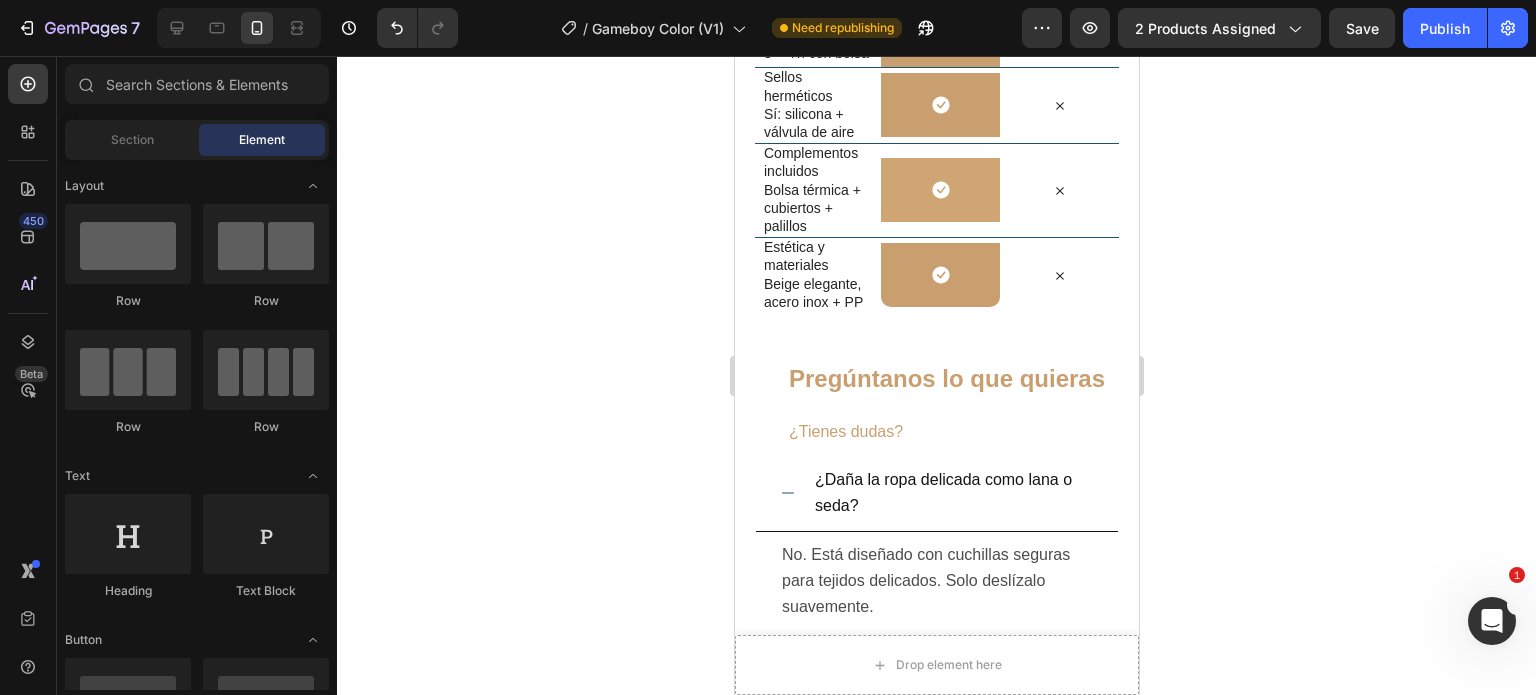 scroll, scrollTop: 4300, scrollLeft: 0, axis: vertical 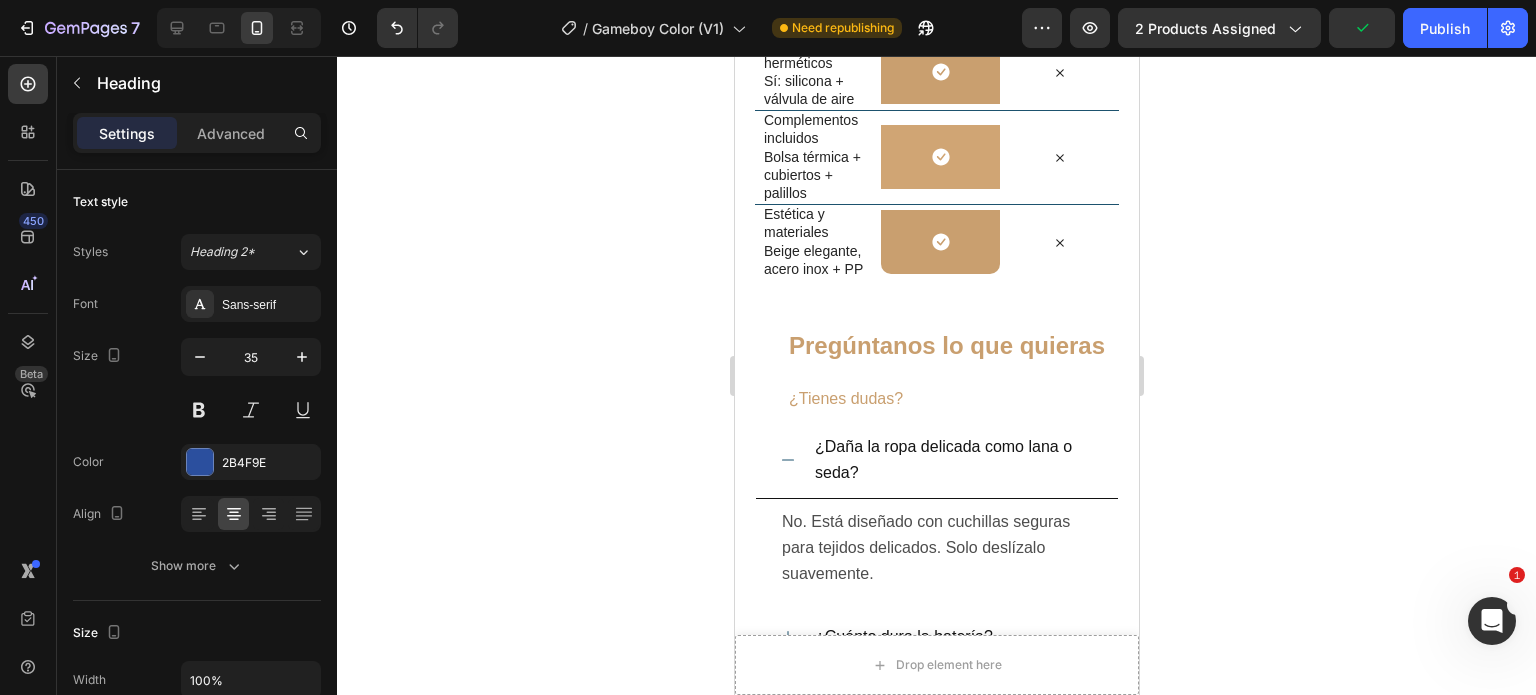 click on "Nosotros vs Otros" at bounding box center [936, -247] 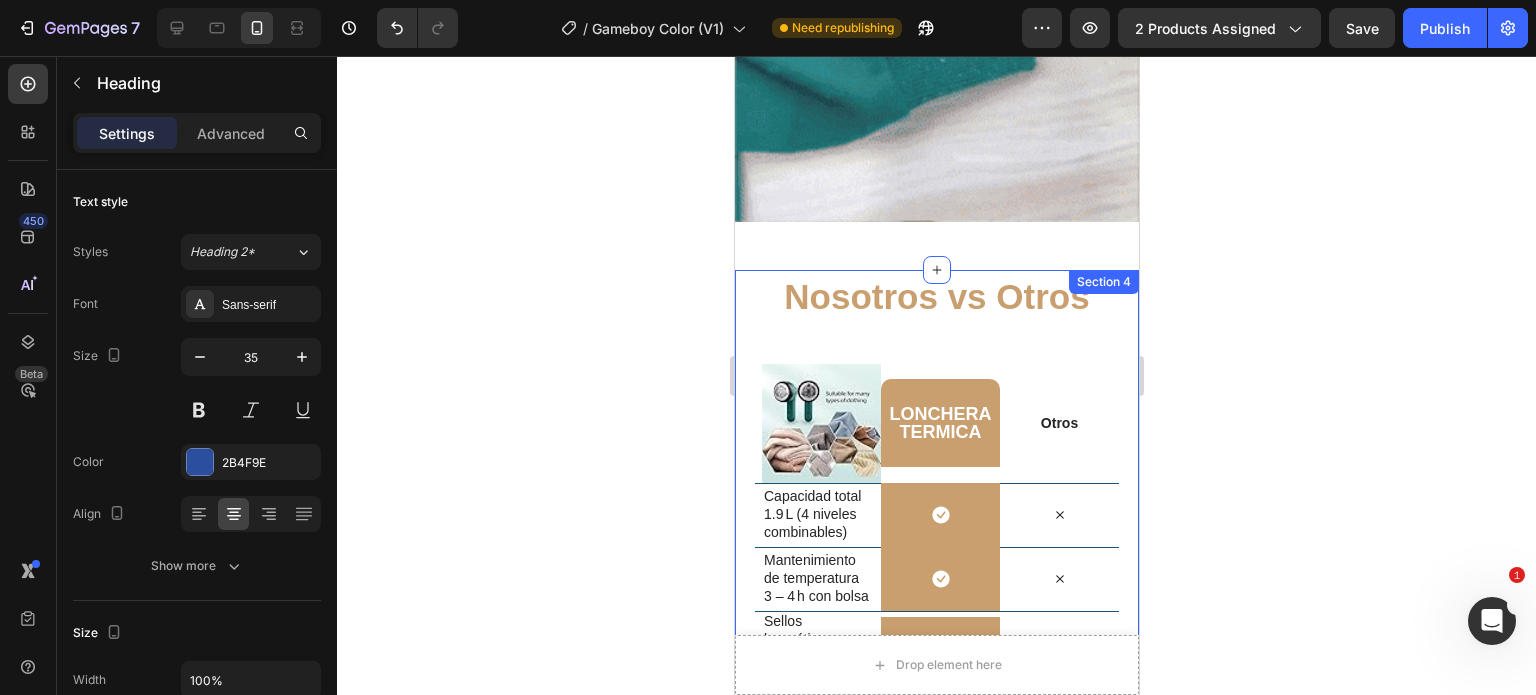 scroll, scrollTop: 4400, scrollLeft: 0, axis: vertical 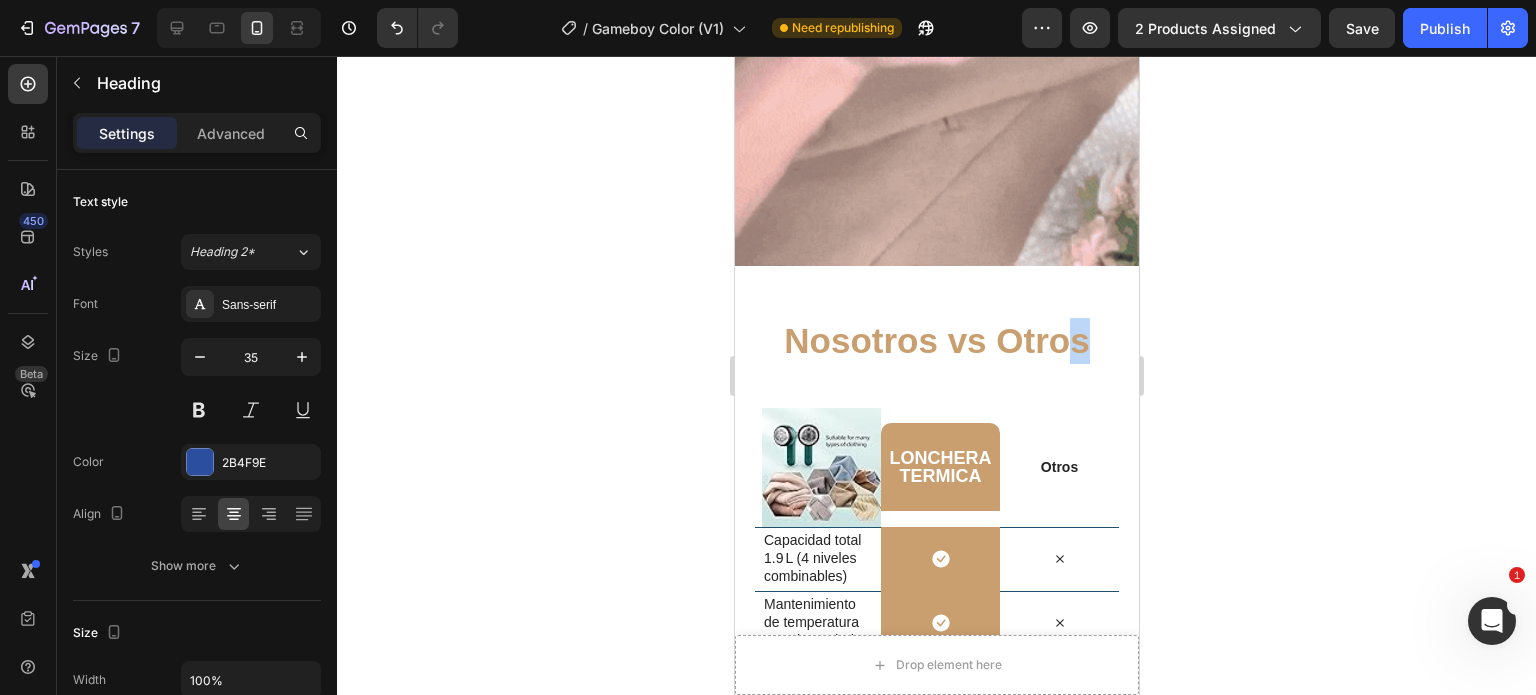 drag, startPoint x: 1085, startPoint y: 315, endPoint x: 1066, endPoint y: 315, distance: 19 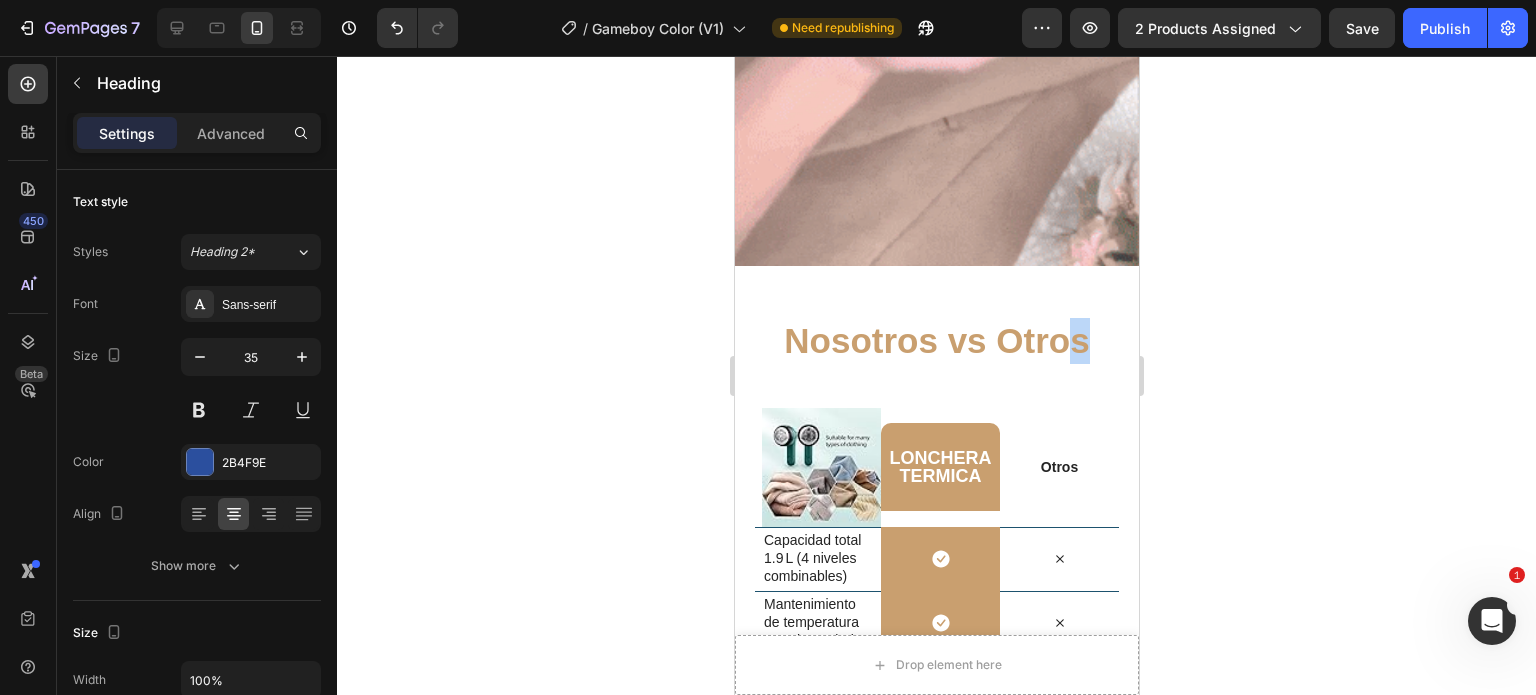 click on "Nosotros vs Otros" at bounding box center [936, 341] 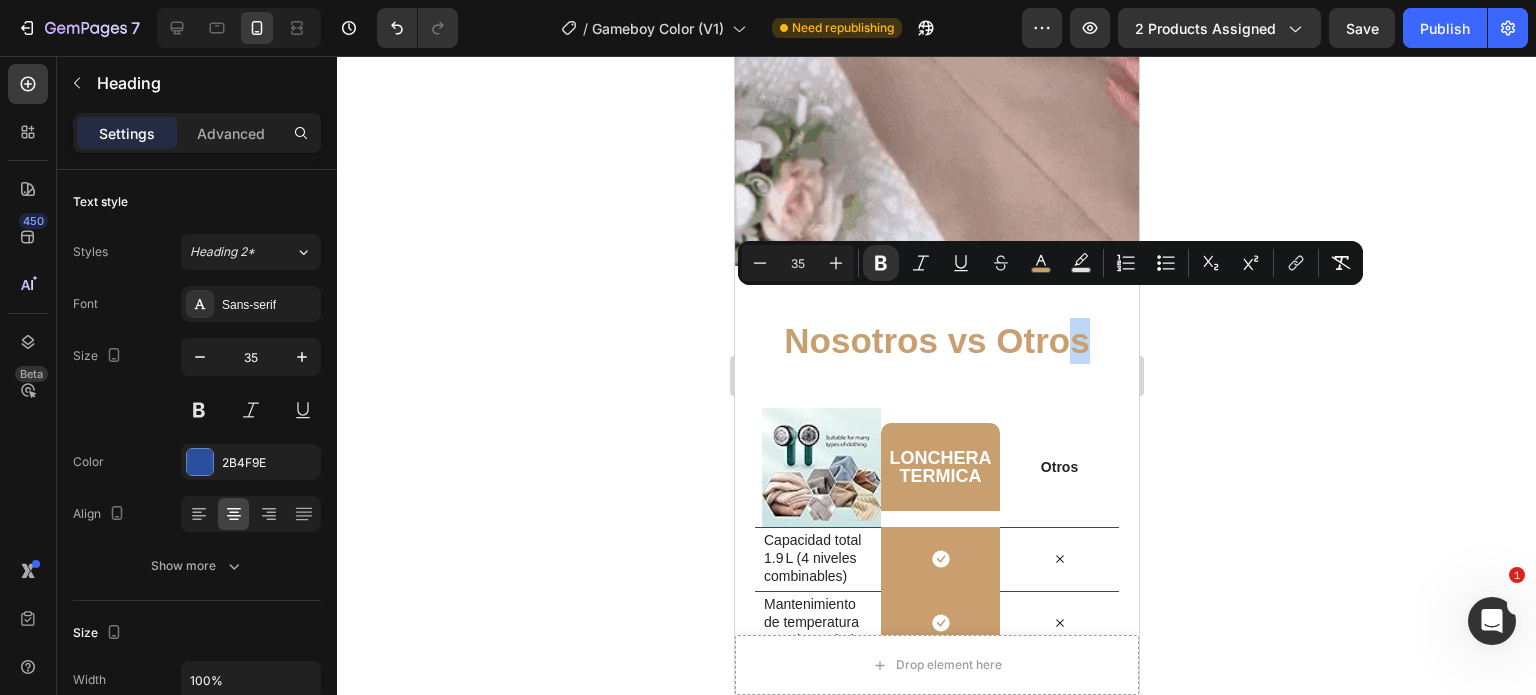 click on "Nosotros vs Otros" at bounding box center [936, 341] 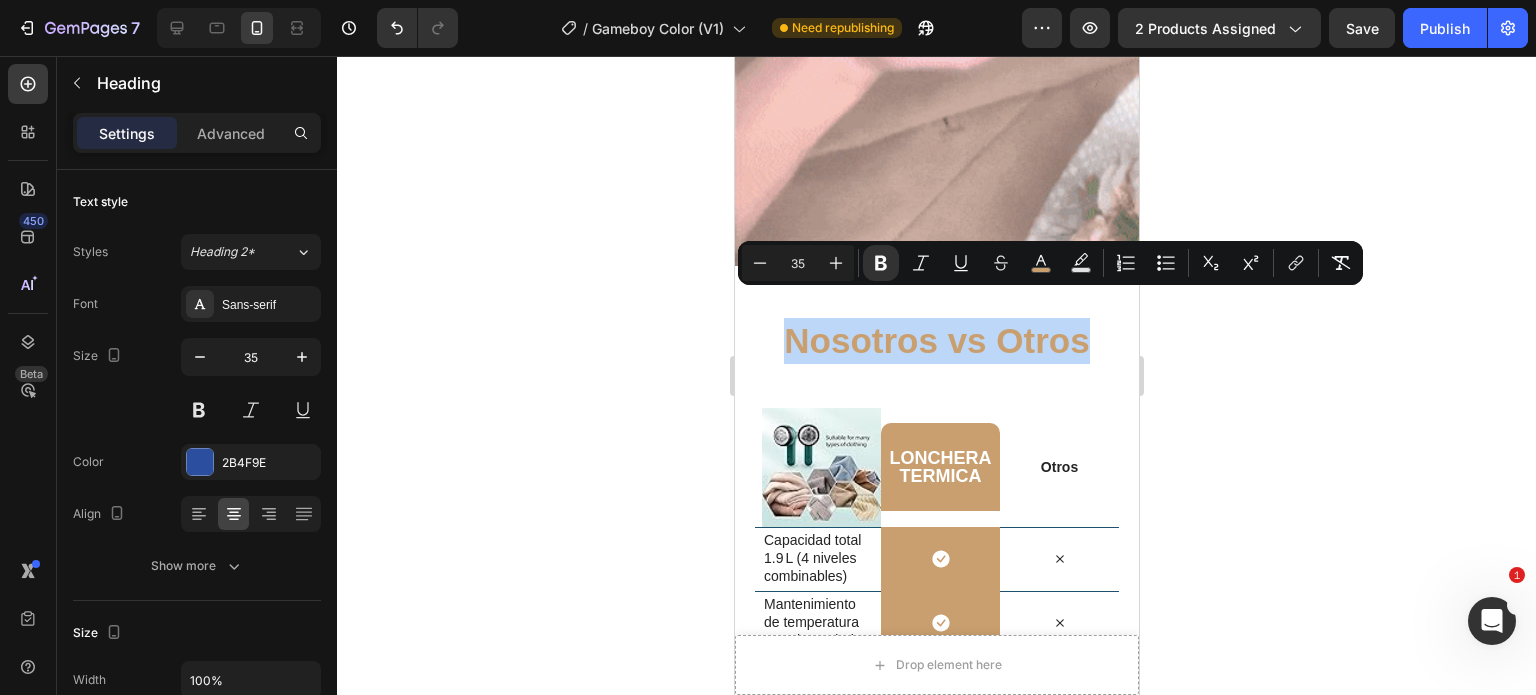 drag, startPoint x: 1088, startPoint y: 318, endPoint x: 781, endPoint y: 306, distance: 307.23444 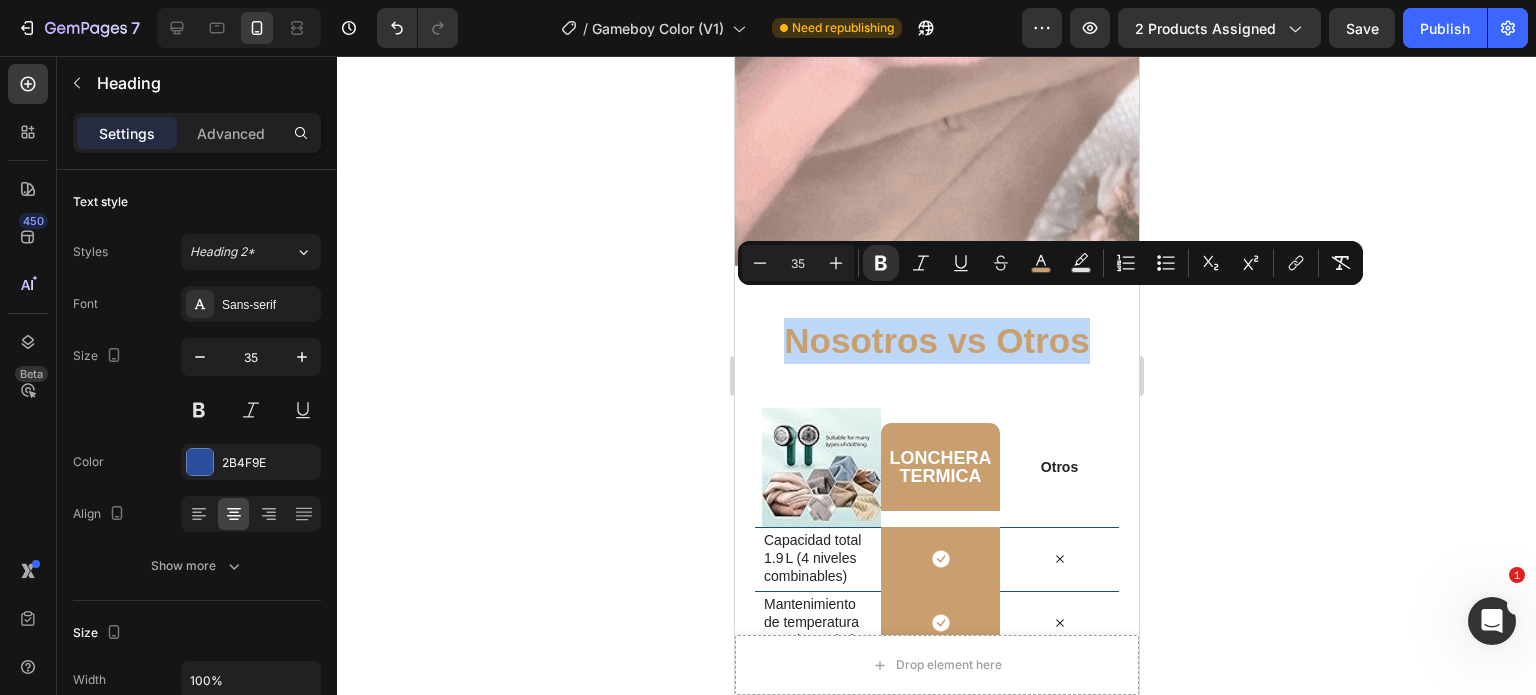 click on "Nosotros vs Otros" at bounding box center [936, 341] 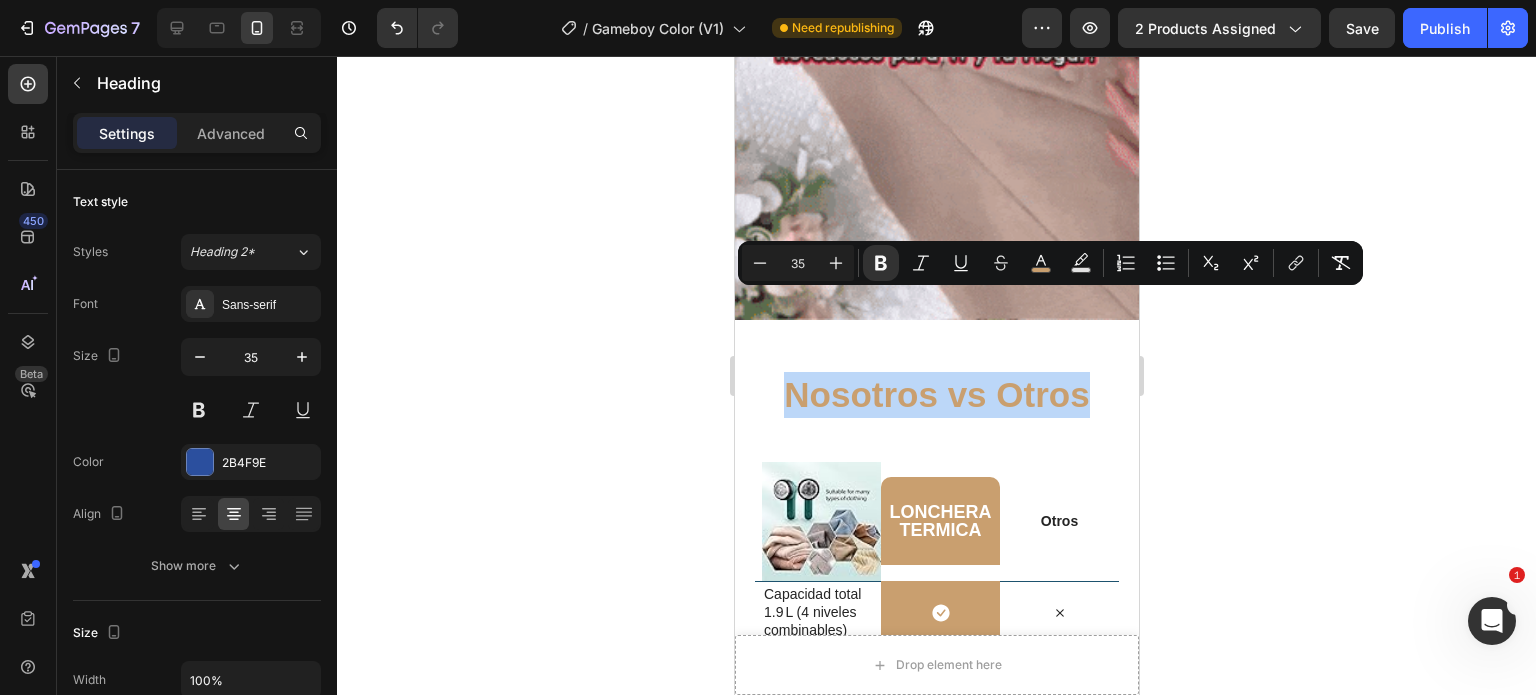 scroll, scrollTop: 4300, scrollLeft: 0, axis: vertical 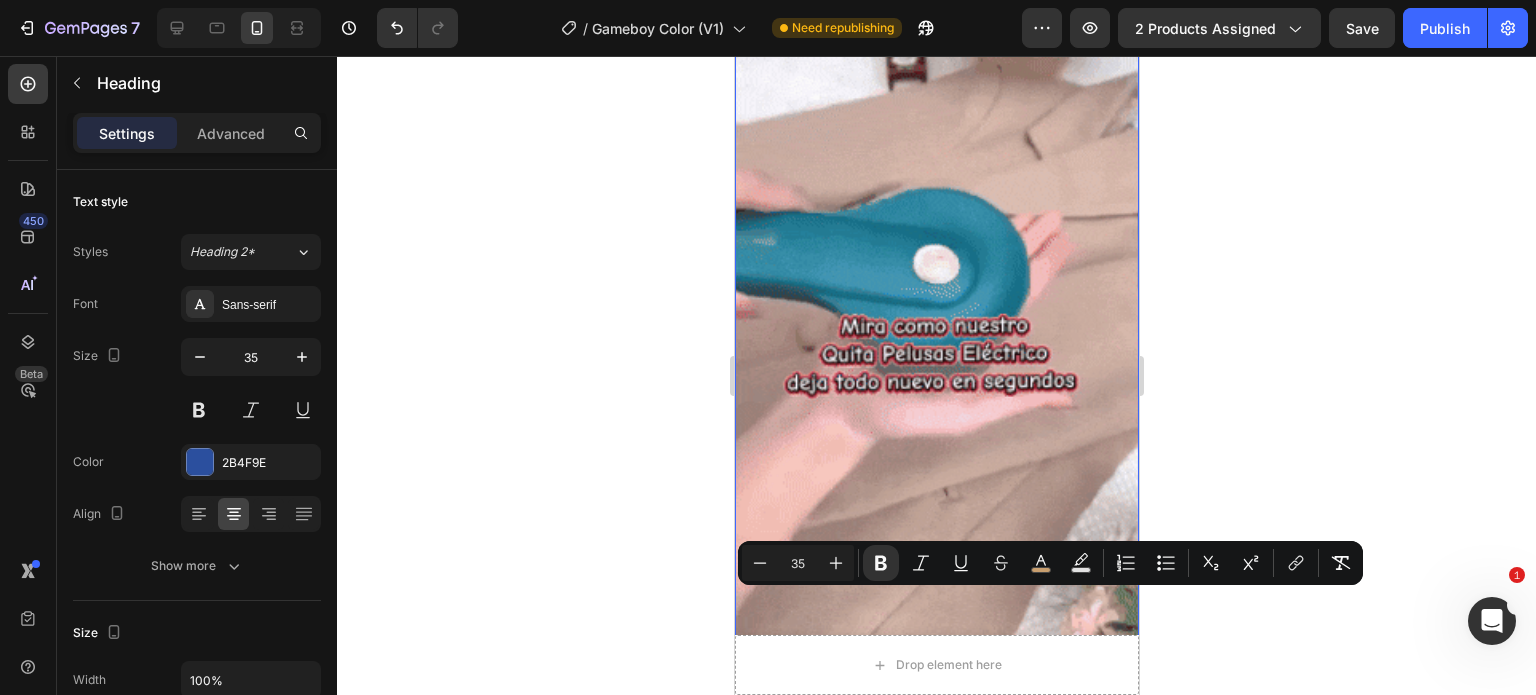 type on "16" 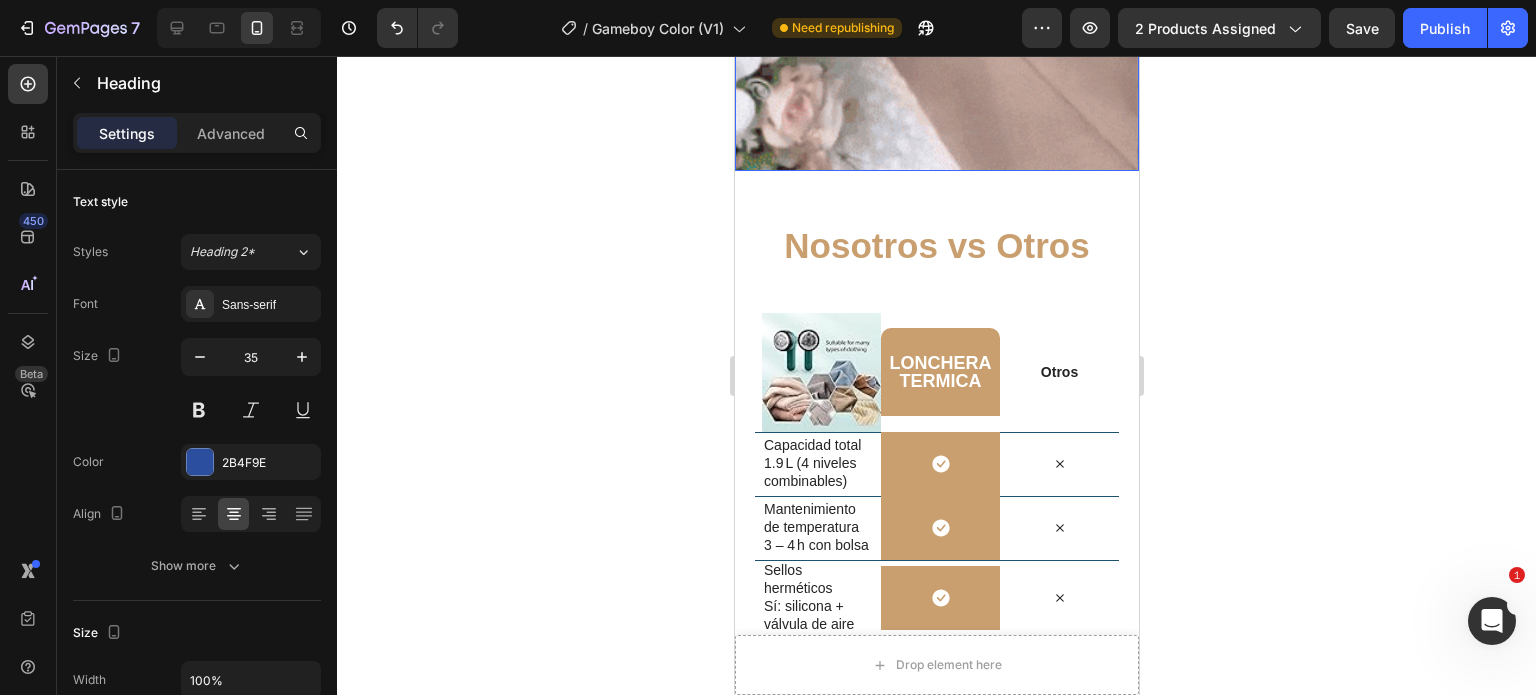 scroll, scrollTop: 4500, scrollLeft: 0, axis: vertical 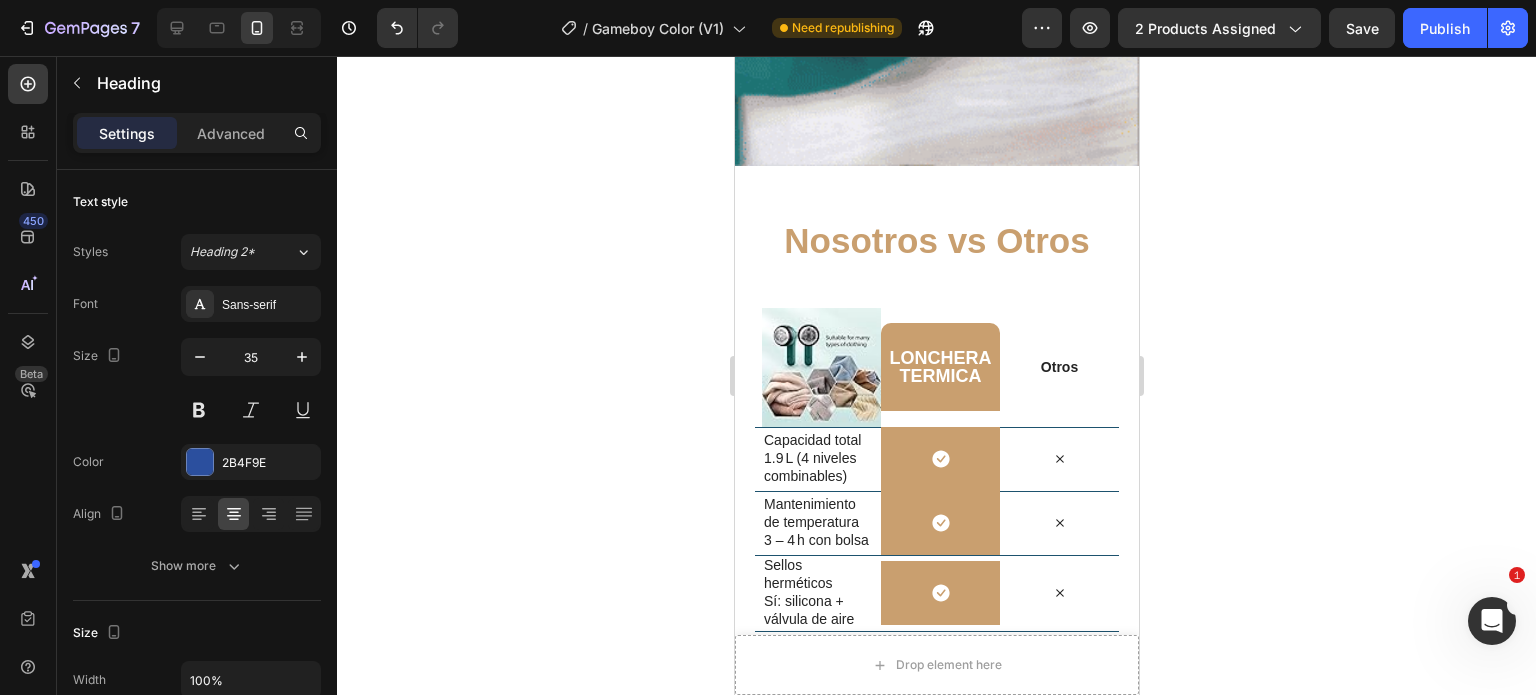 click on "Nosotros vs Otros" at bounding box center (936, 241) 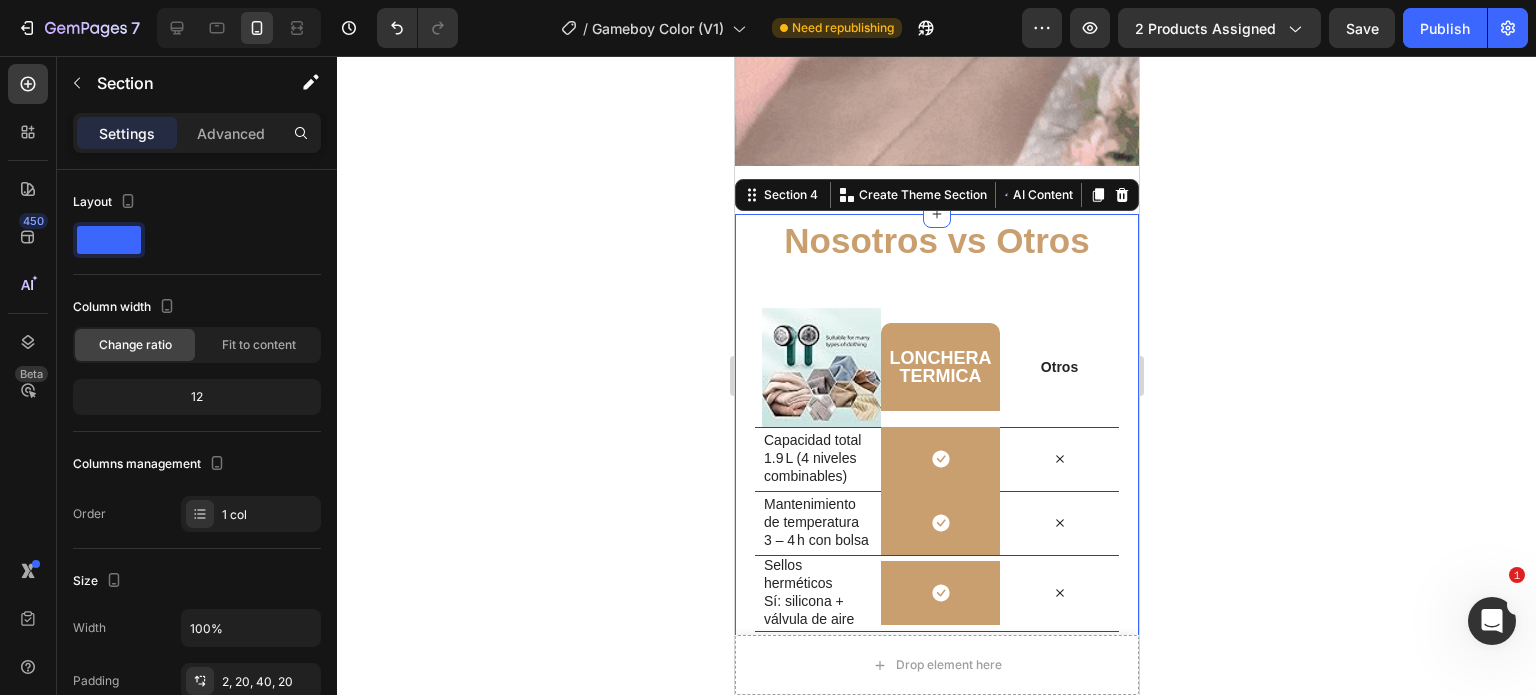 click on "⁠⁠⁠⁠⁠⁠⁠ Nosotros vs Otros Heading Row Image lonchera termica Heading Row Otros Text Block Row Capacidad total 1.9 L (4 niveles combinables) Text Block
Icon Row
Icon Row Mantenimiento de temperatura 3 – 4 h con bolsa Text Block
Icon Row
Icon Row Sellos herméticos Sí: silicona + válvula de aire Text Block
Icon Row
Icon Row Complementos incluidos Bolsa térmica + cubiertos + palillos Text Block
Icon Row
Icon Row Estética y materiales Beige elegante, acero inox + PP Text Block
Icon Row
Icon Row Pregúntanos lo que quieras ¿Tienes dudas? Heading
¿Daña la ropa delicada como lana o seda? No. Está diseñado con cuchillas seguras para tejidos delicados. Solo deslízalo suavemente. Text Block
¿Cuánto dura la batería?
¿Cómo lo limpio?
¿Sirve para pelos de mascota en sofás?" at bounding box center [936, 796] 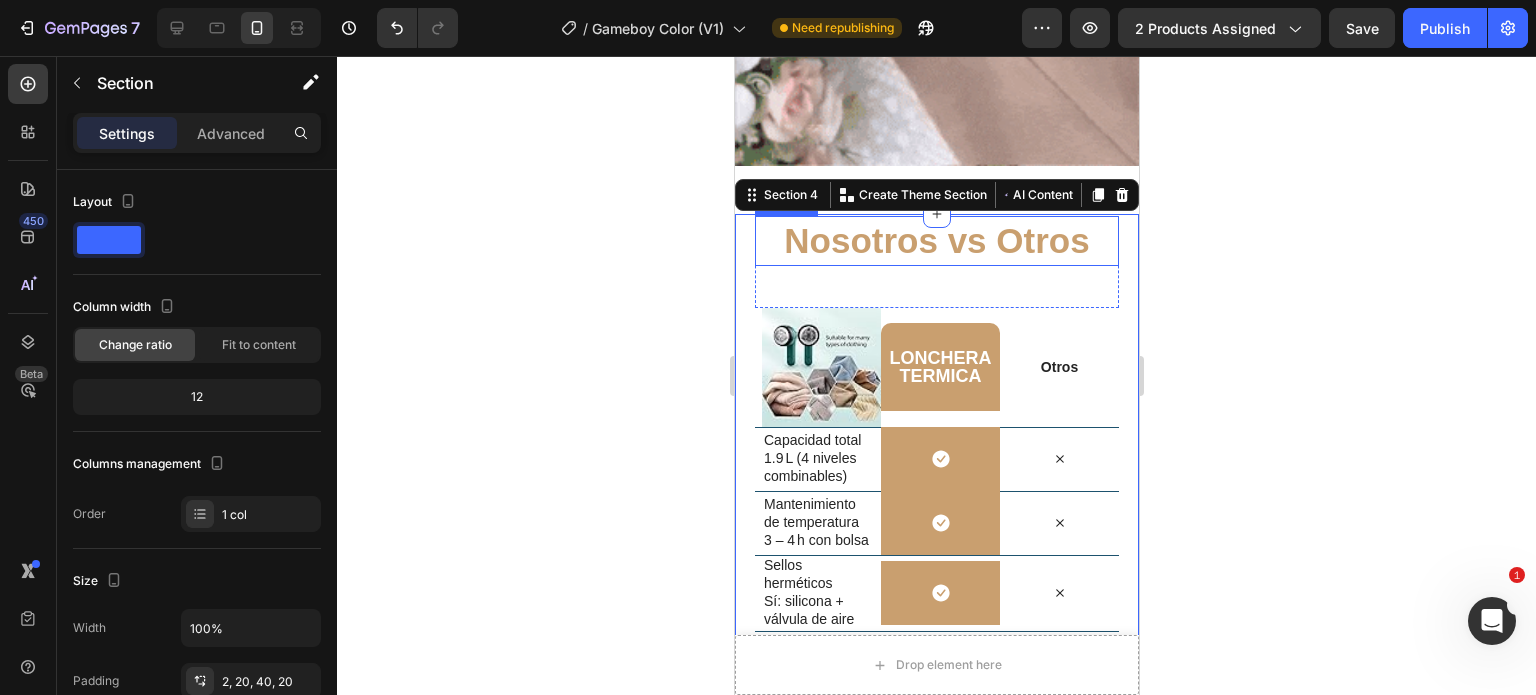 click on "⁠⁠⁠⁠⁠⁠⁠ Nosotros vs Otros" at bounding box center [936, 241] 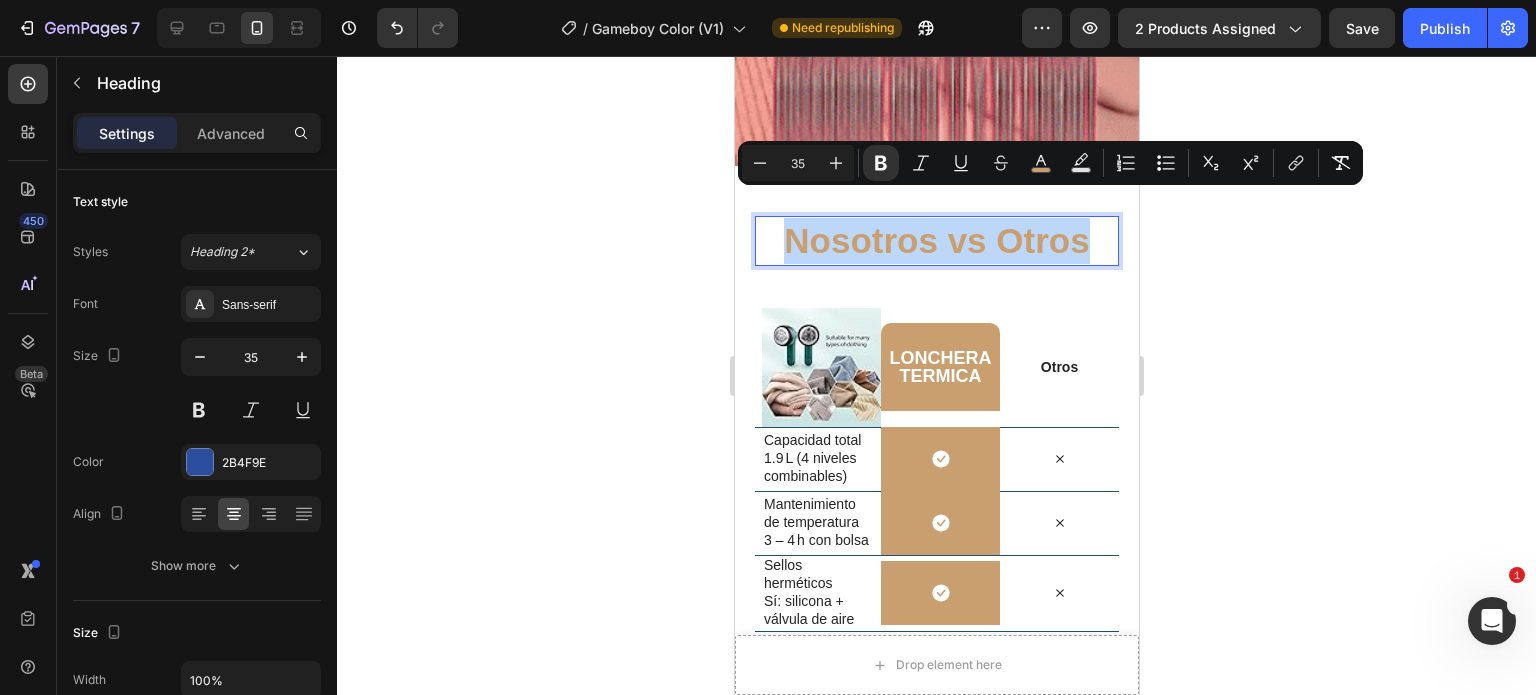 drag, startPoint x: 1083, startPoint y: 209, endPoint x: 779, endPoint y: 212, distance: 304.0148 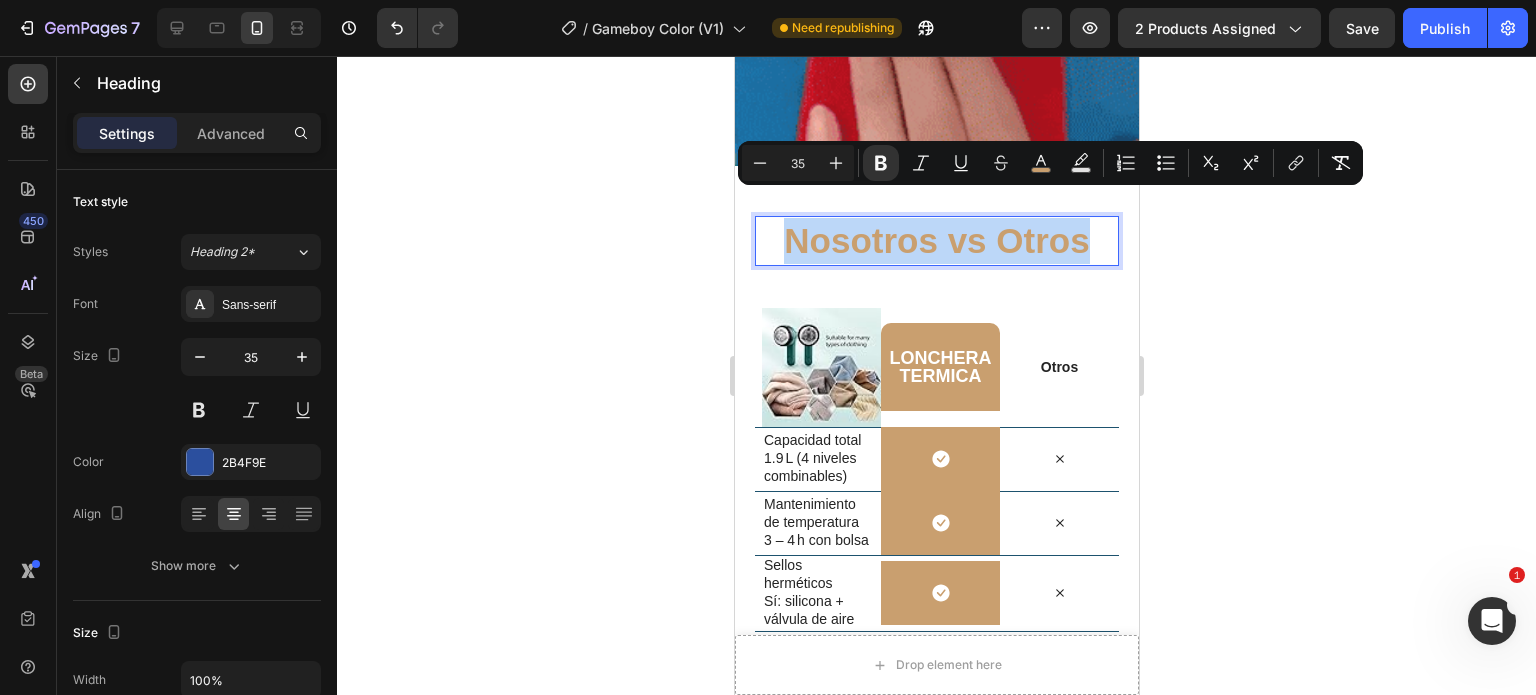 click on "Nosotros vs Otros" at bounding box center [936, 241] 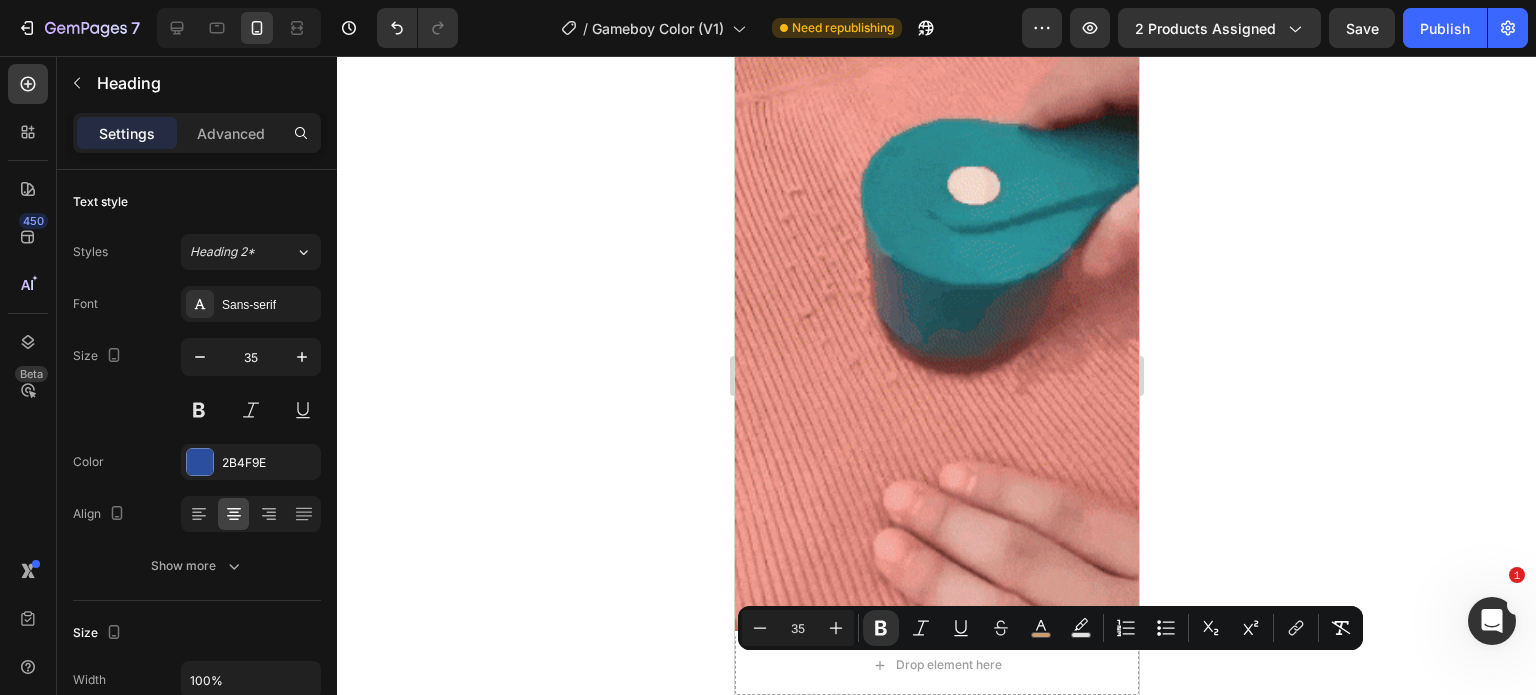 scroll, scrollTop: 4000, scrollLeft: 0, axis: vertical 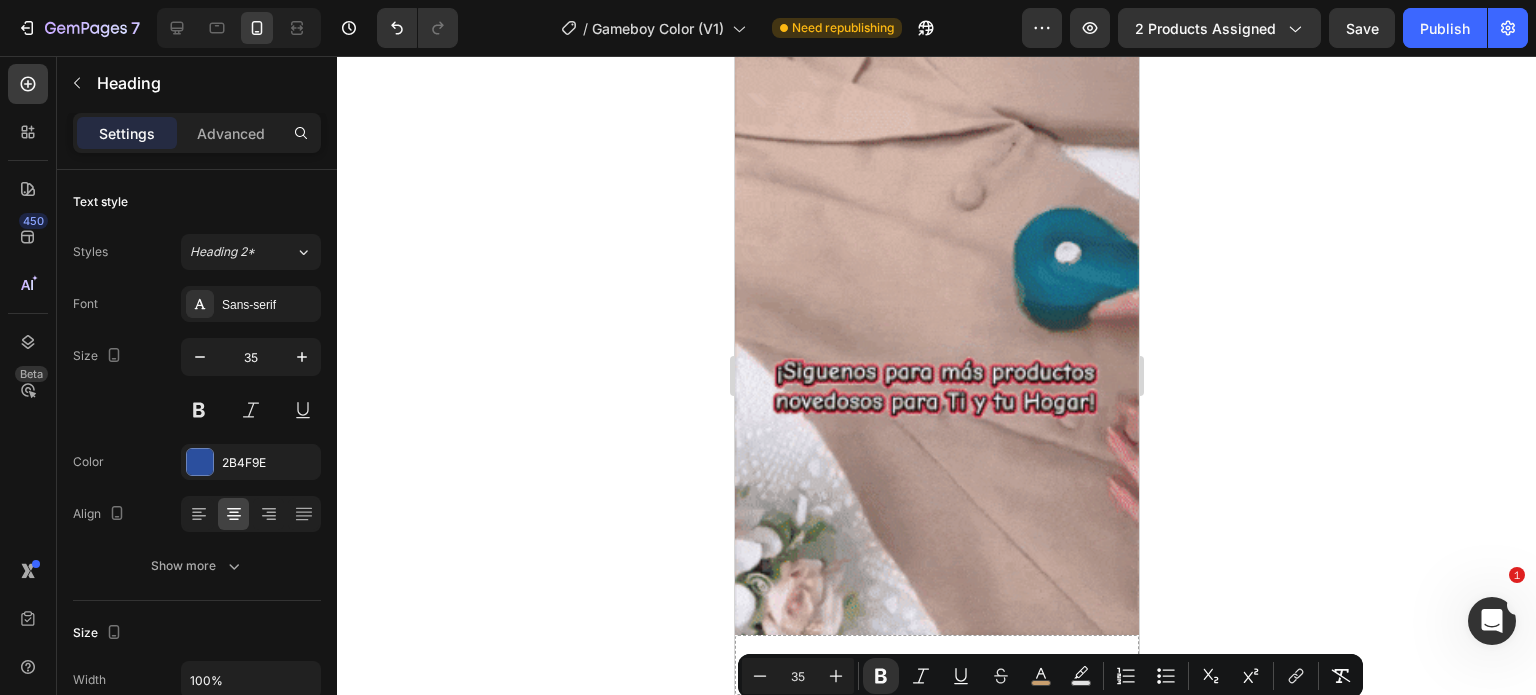 type on "16" 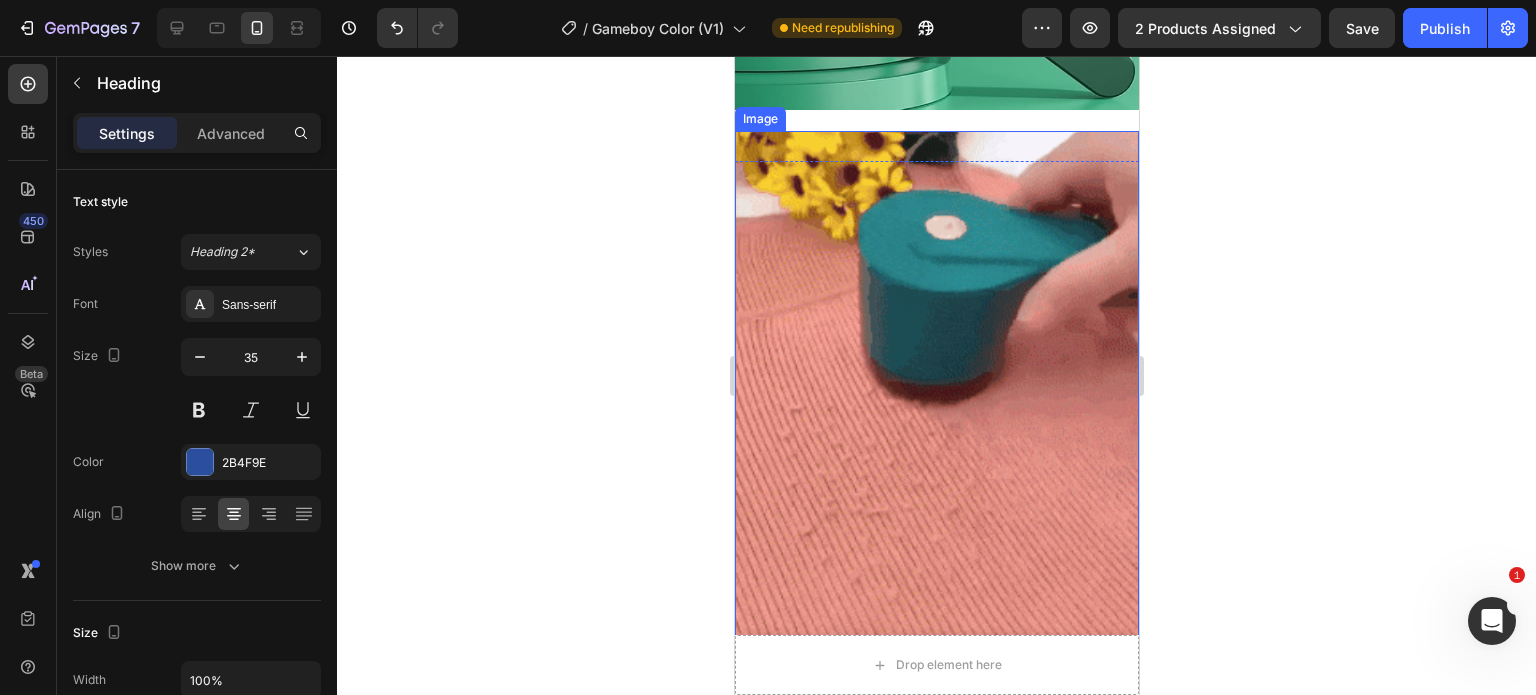 scroll, scrollTop: 3600, scrollLeft: 0, axis: vertical 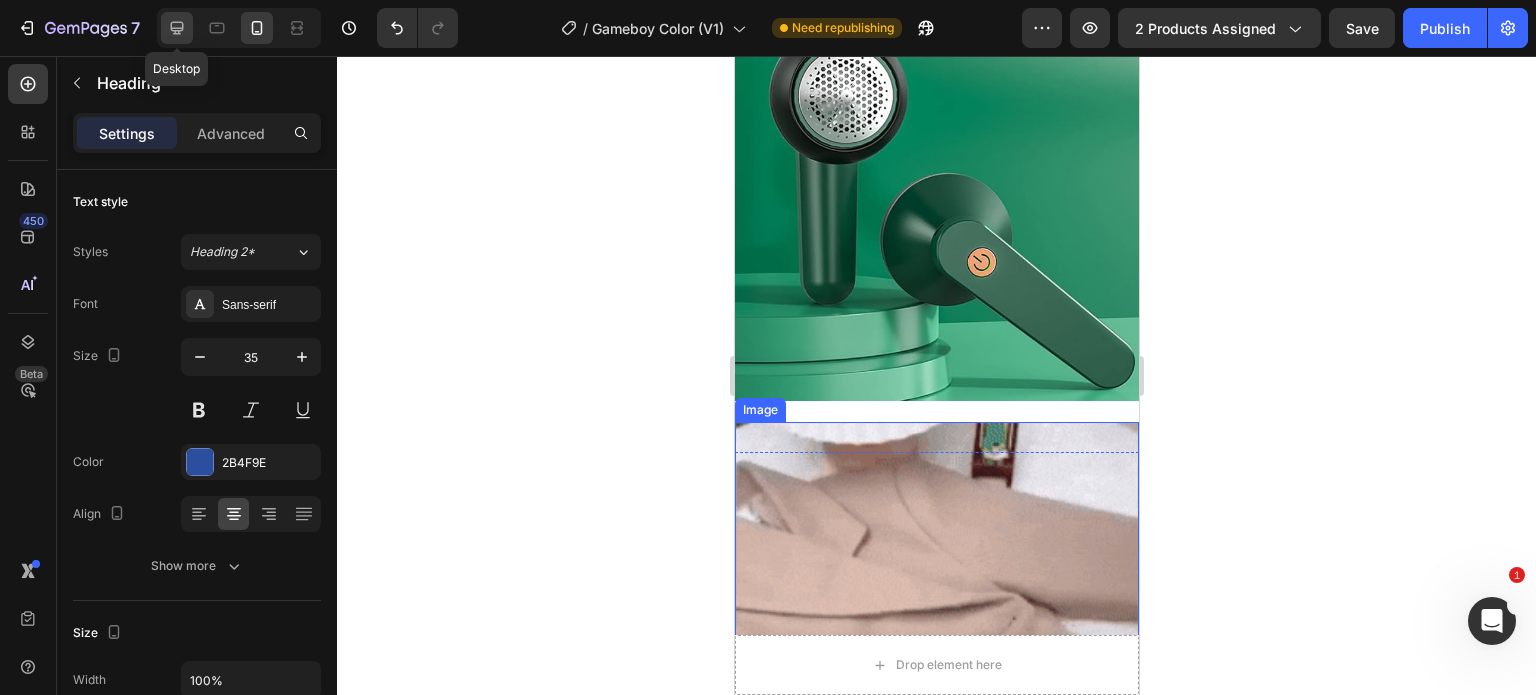 click 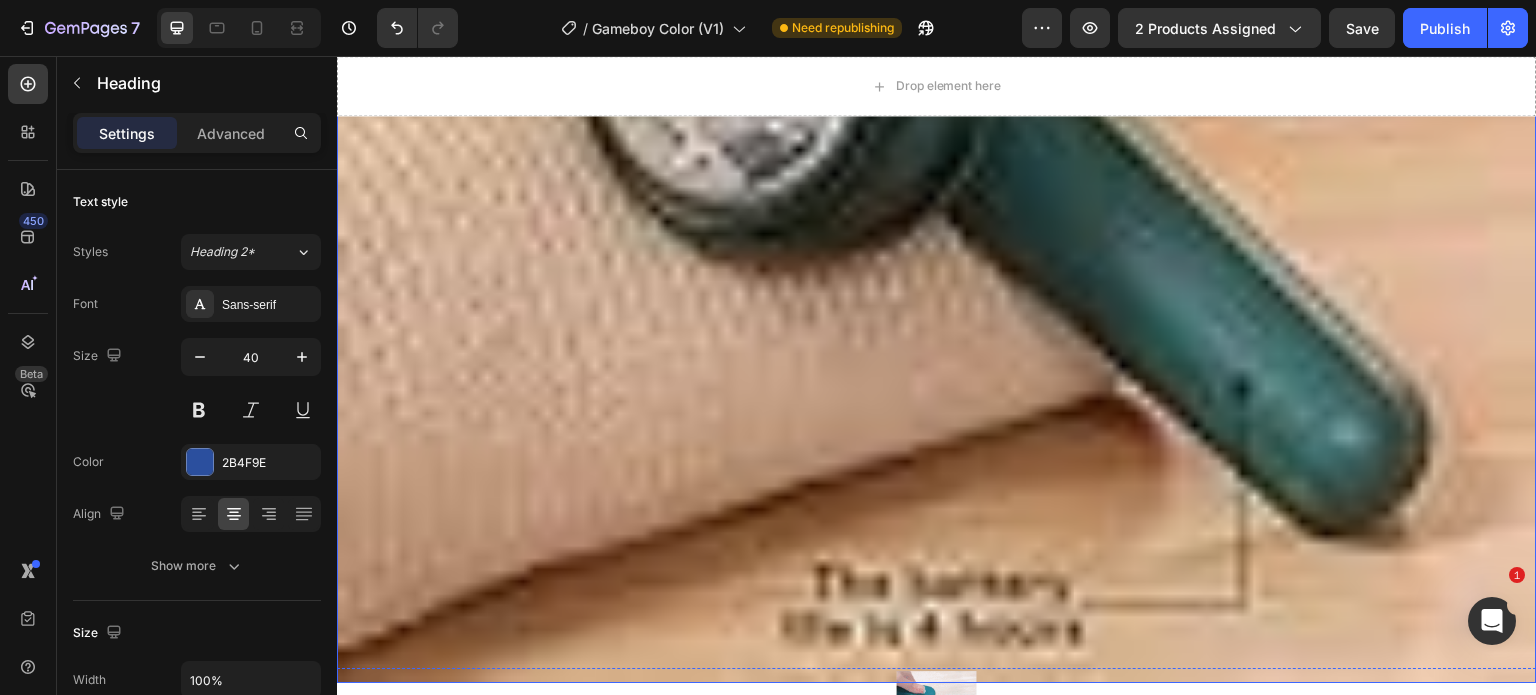 scroll, scrollTop: 2974, scrollLeft: 0, axis: vertical 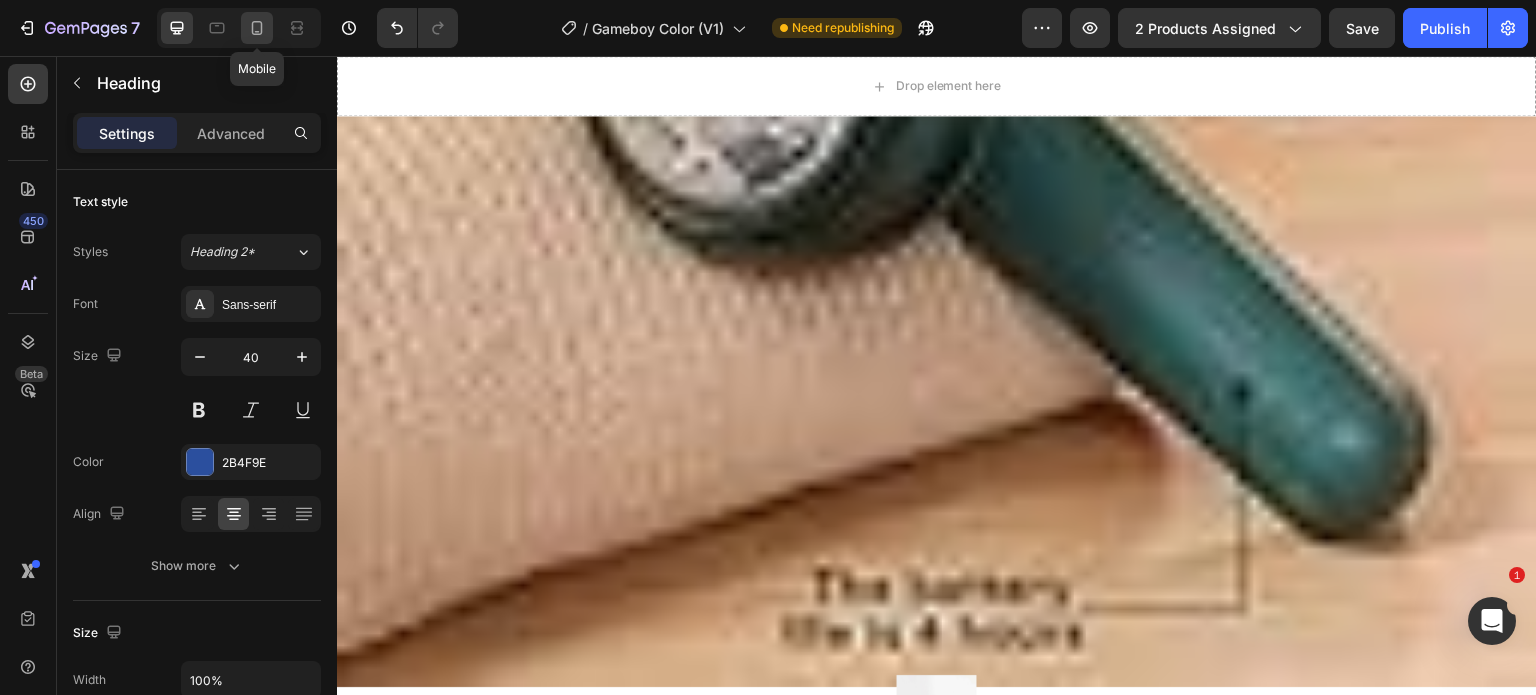 click 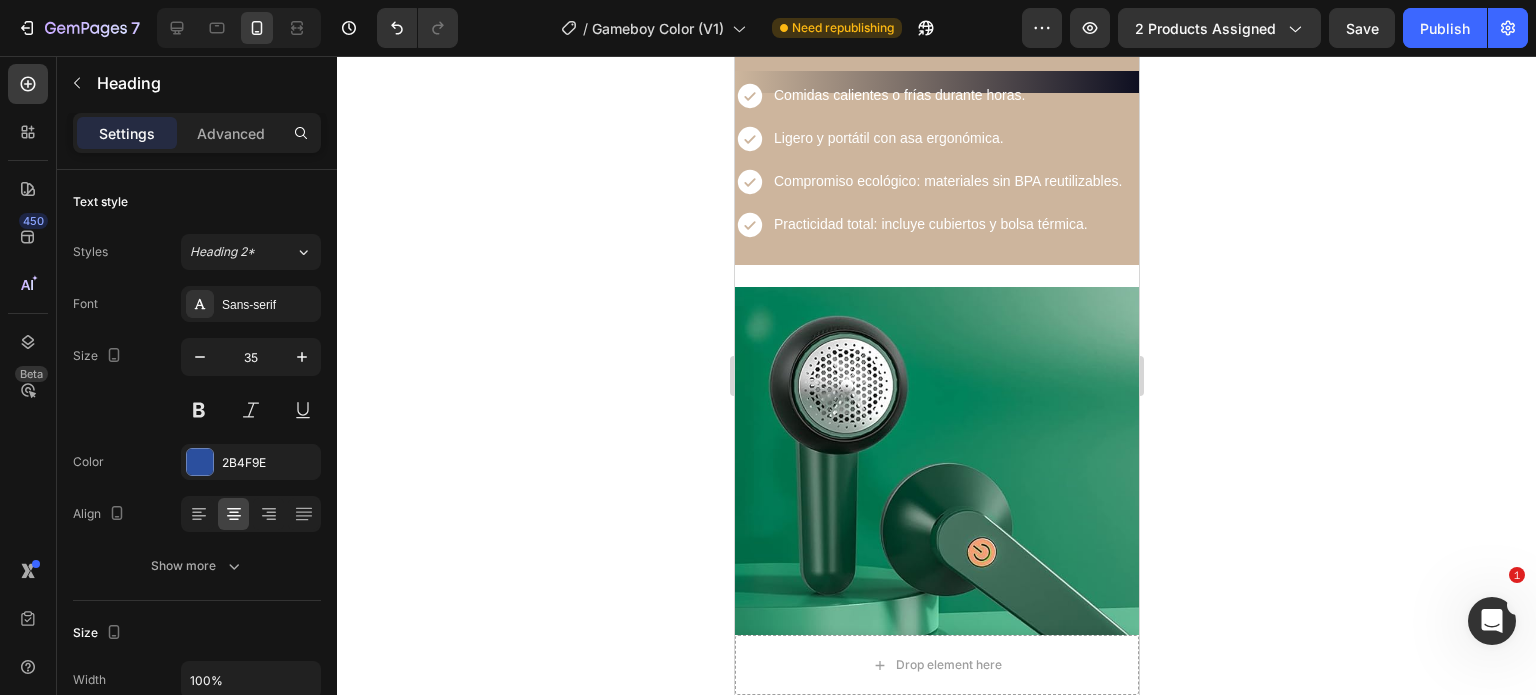 scroll, scrollTop: 3460, scrollLeft: 0, axis: vertical 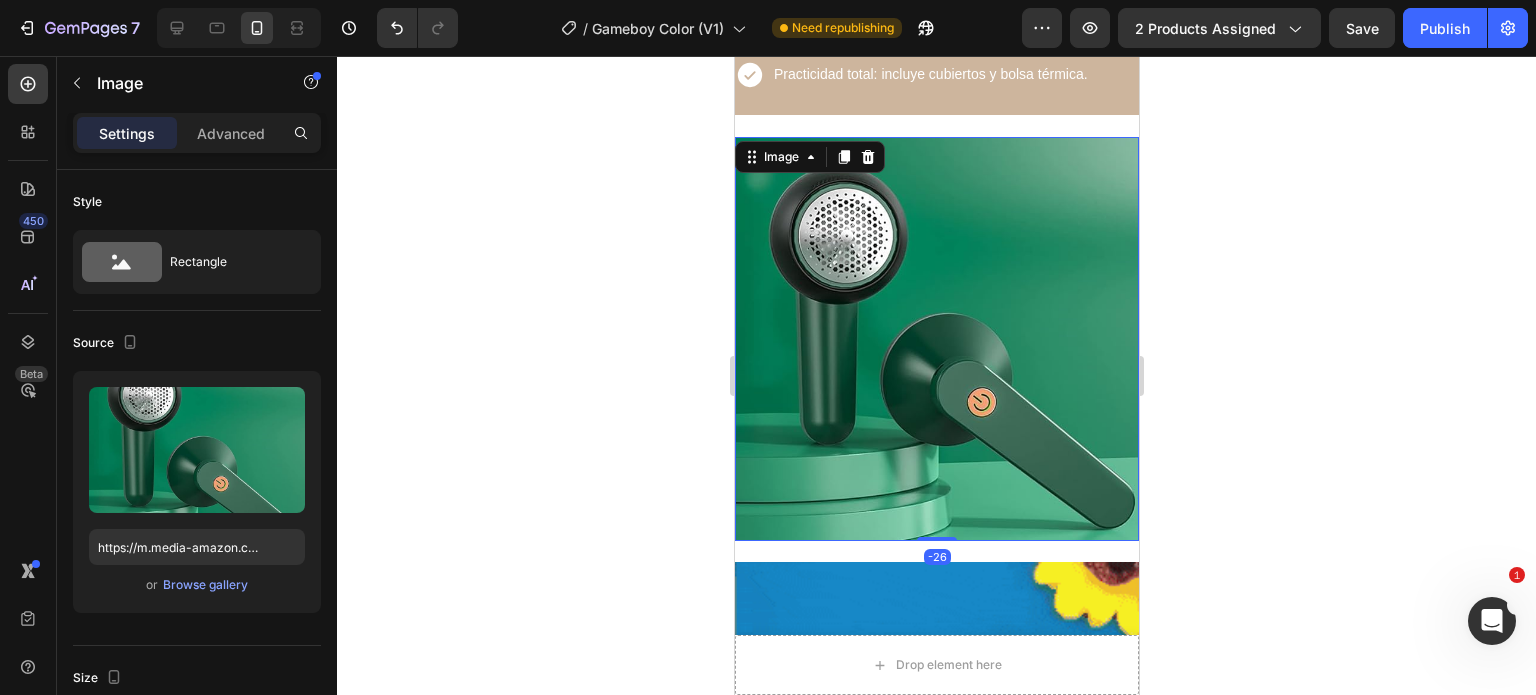 click at bounding box center (936, 339) 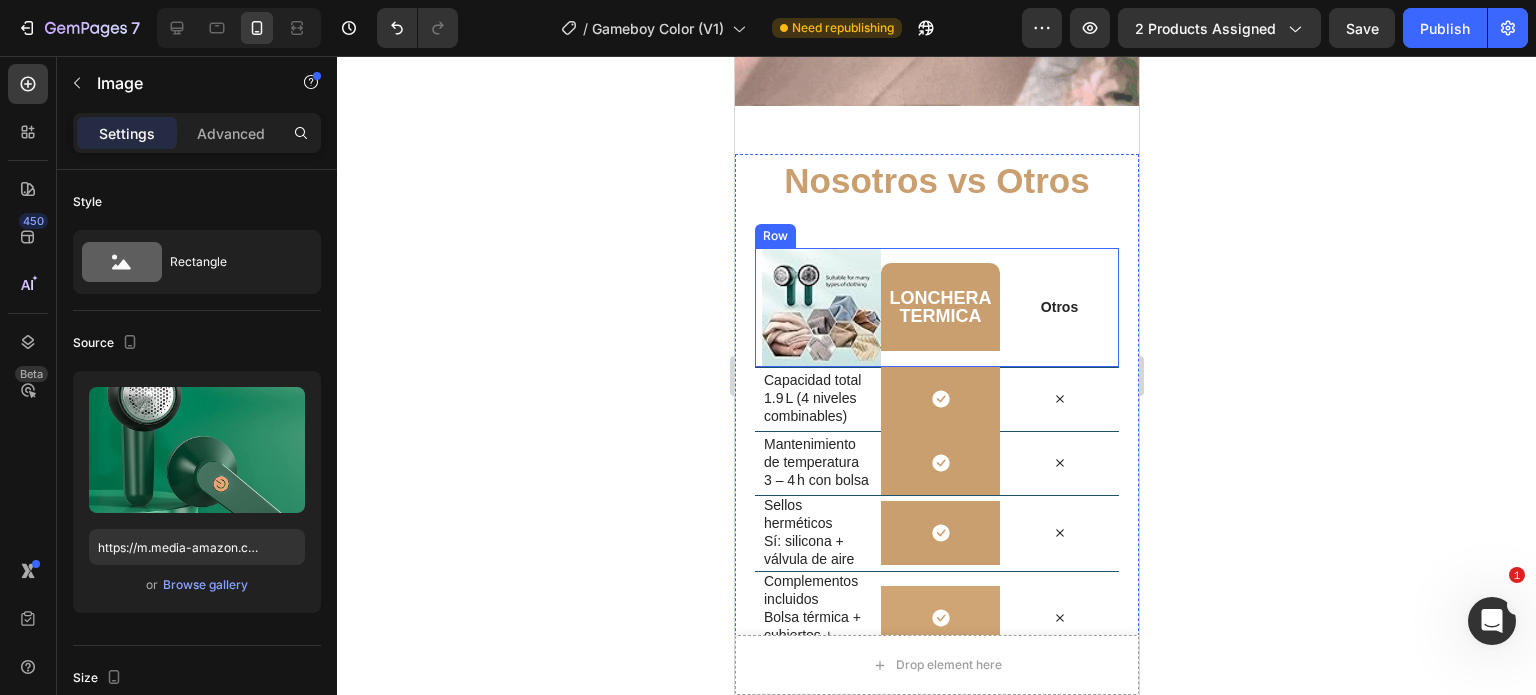 scroll, scrollTop: 4460, scrollLeft: 0, axis: vertical 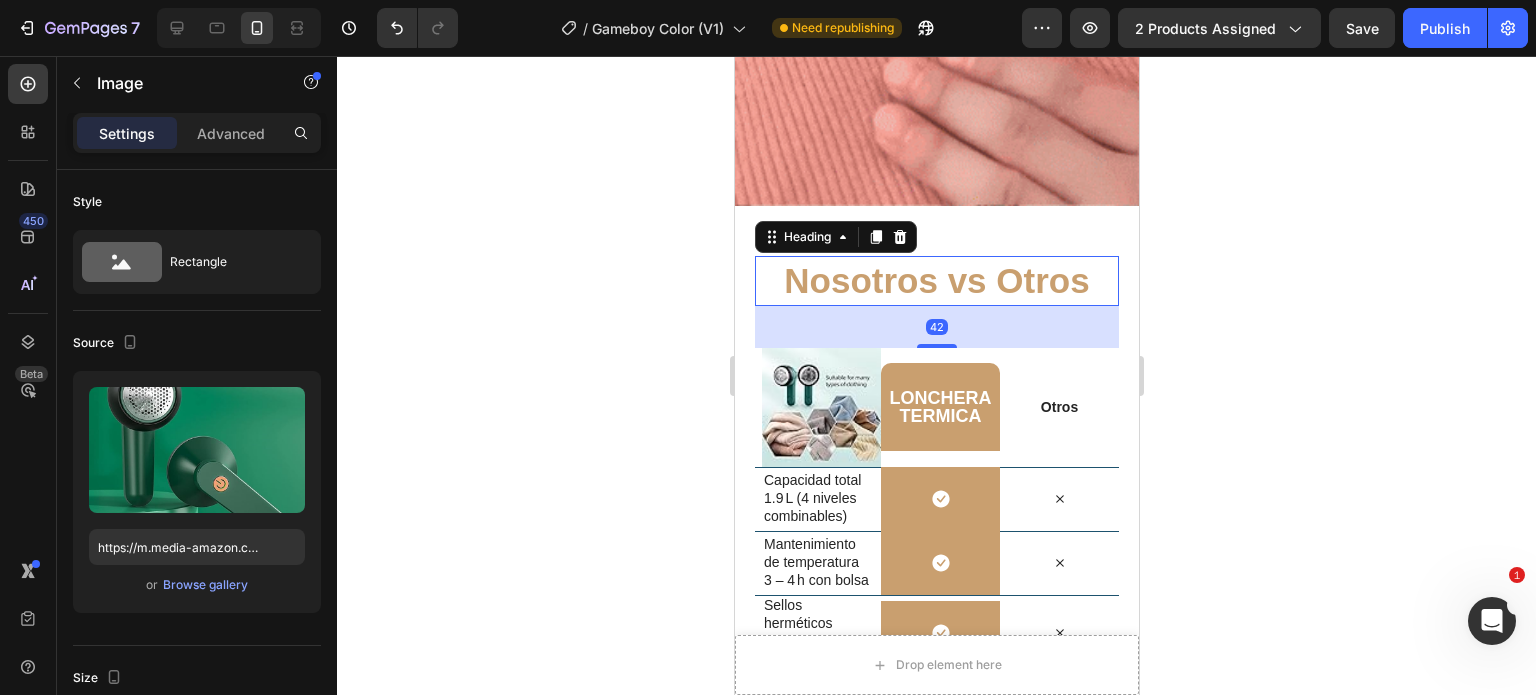 click on "Nosotros vs Otros" at bounding box center (936, 281) 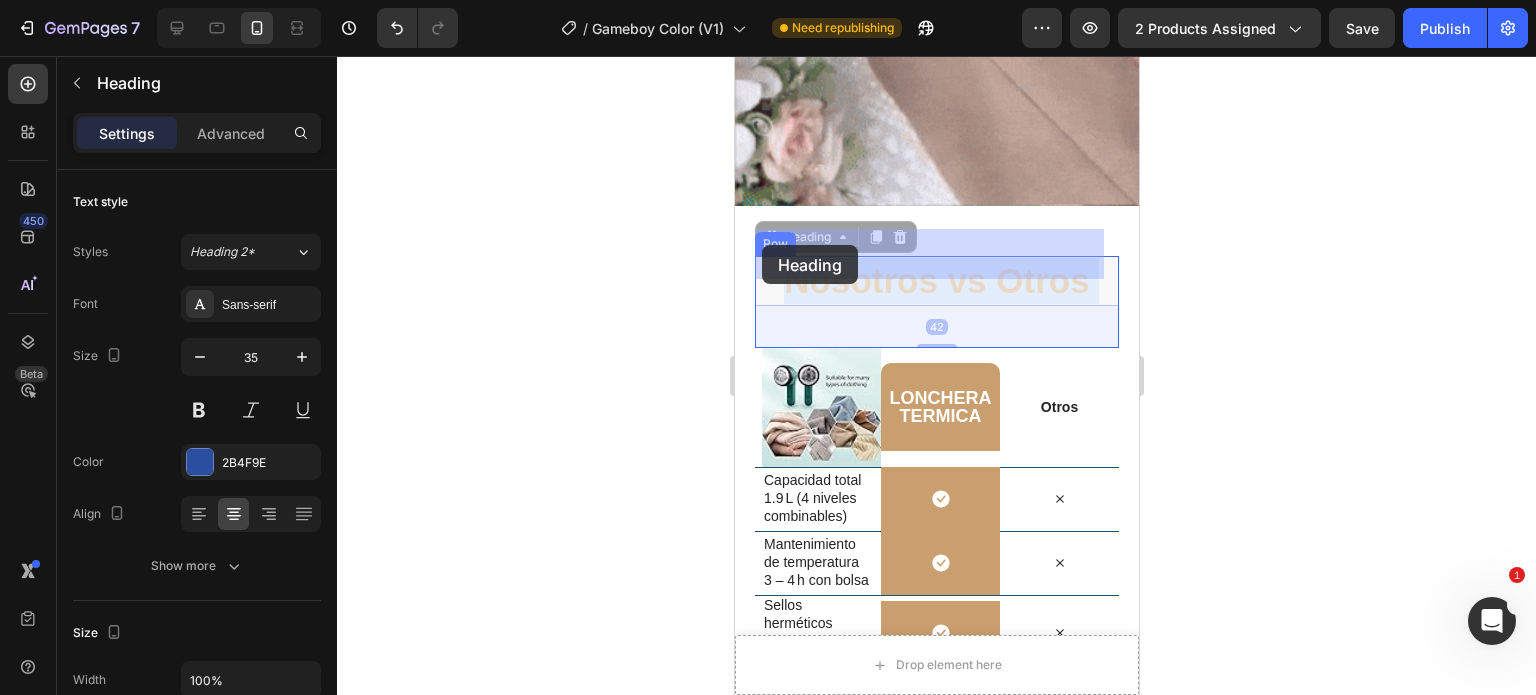 drag, startPoint x: 1087, startPoint y: 250, endPoint x: 805, endPoint y: 260, distance: 282.17725 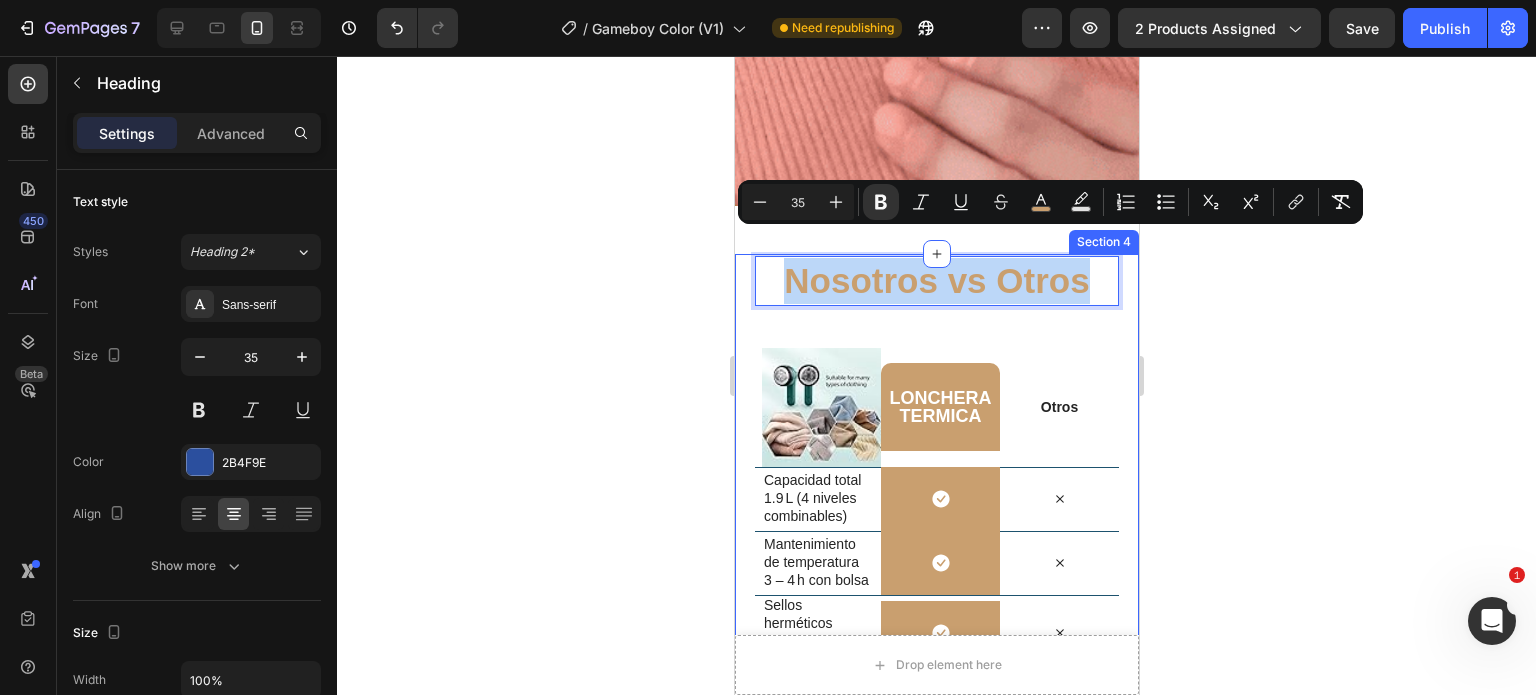 drag, startPoint x: 1078, startPoint y: 253, endPoint x: 745, endPoint y: 251, distance: 333.006 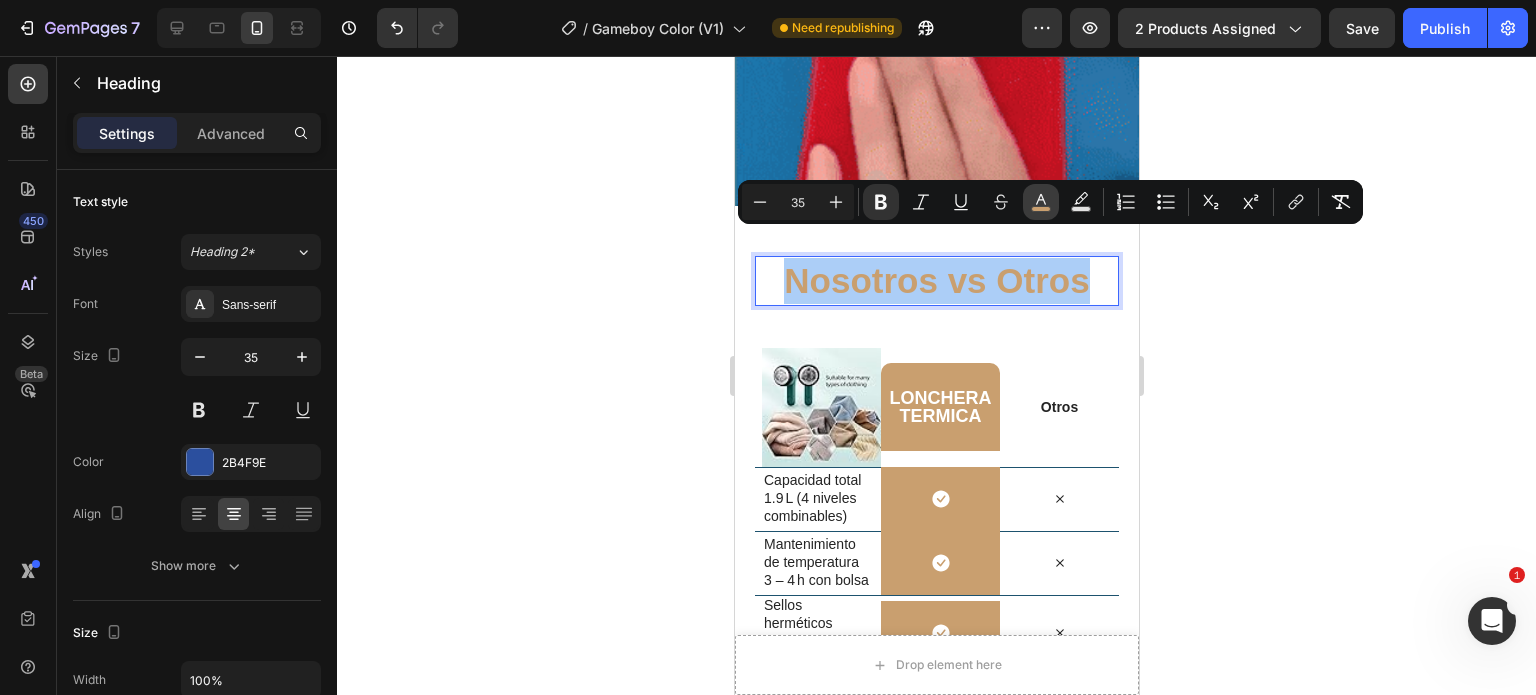 click 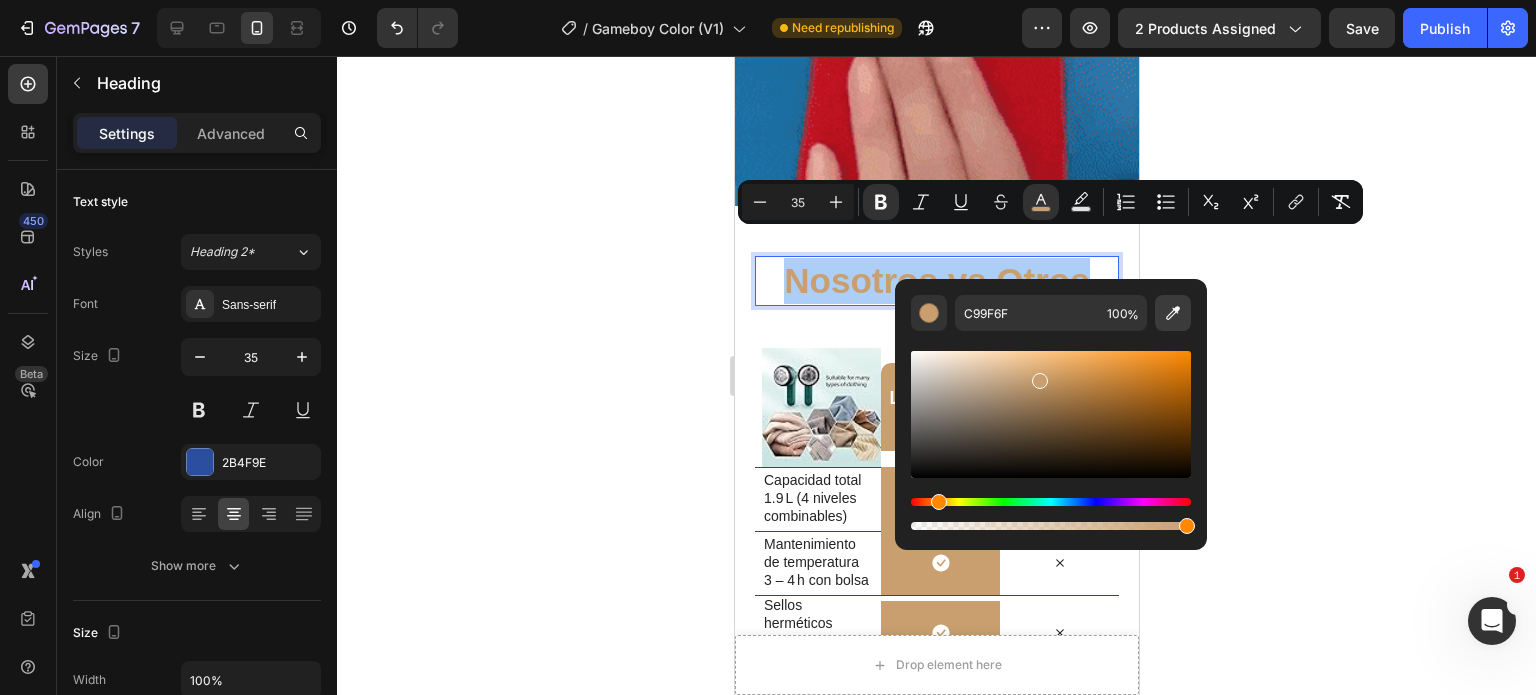 click 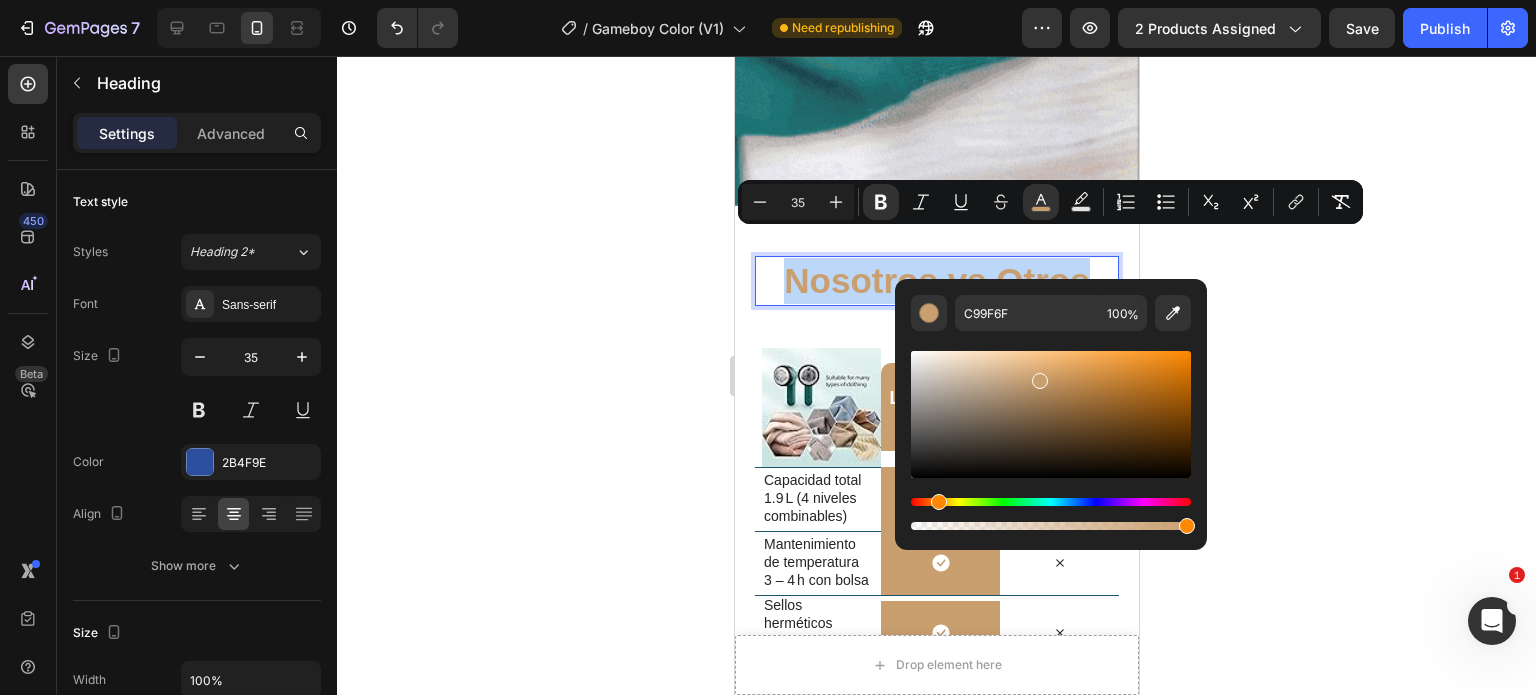 type on "00FFB4" 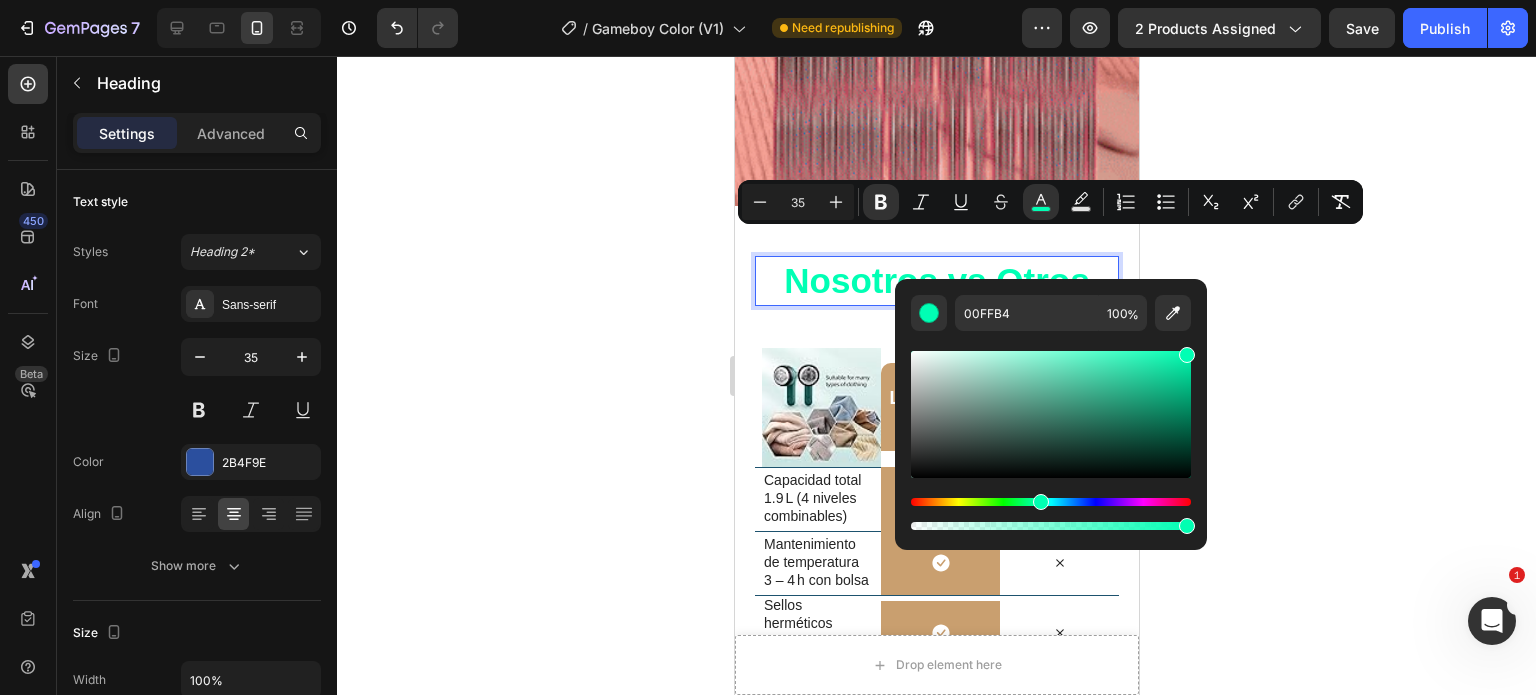 click 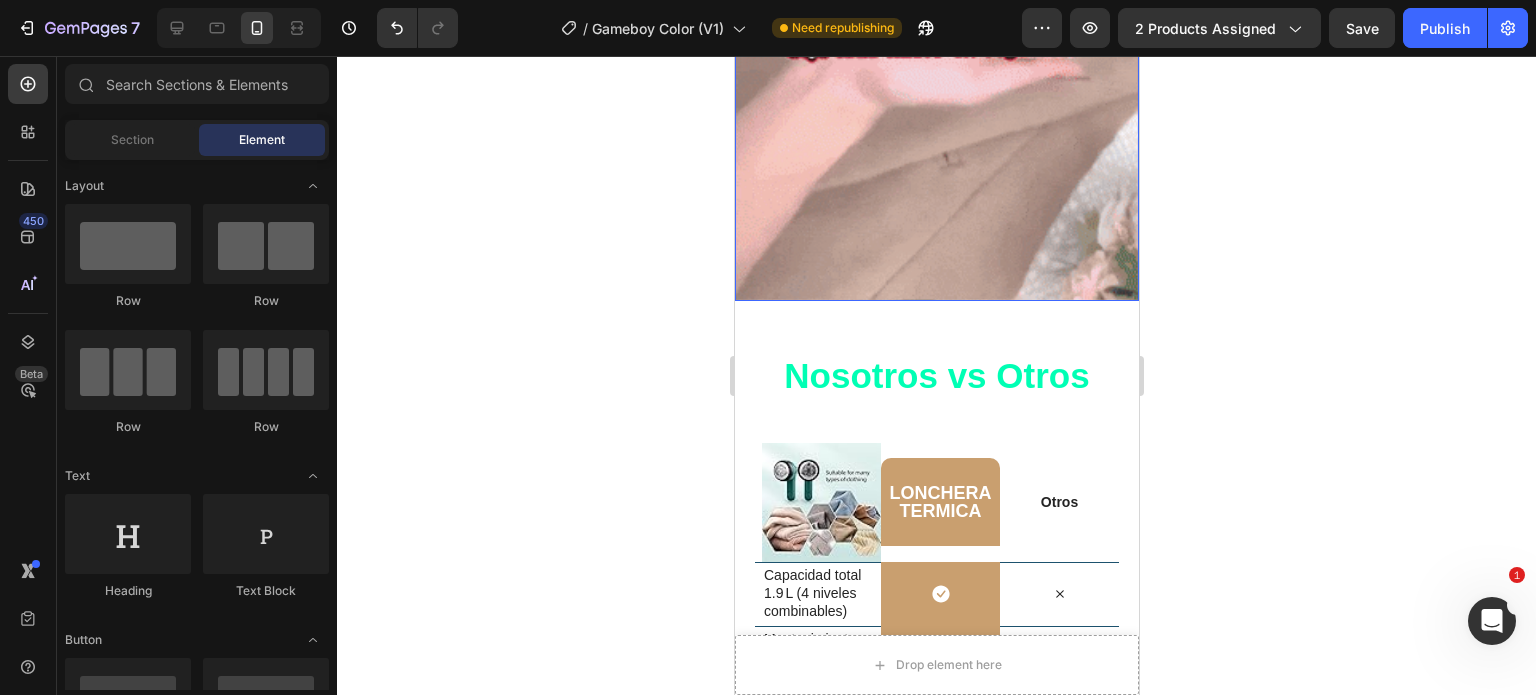 scroll, scrollTop: 4360, scrollLeft: 0, axis: vertical 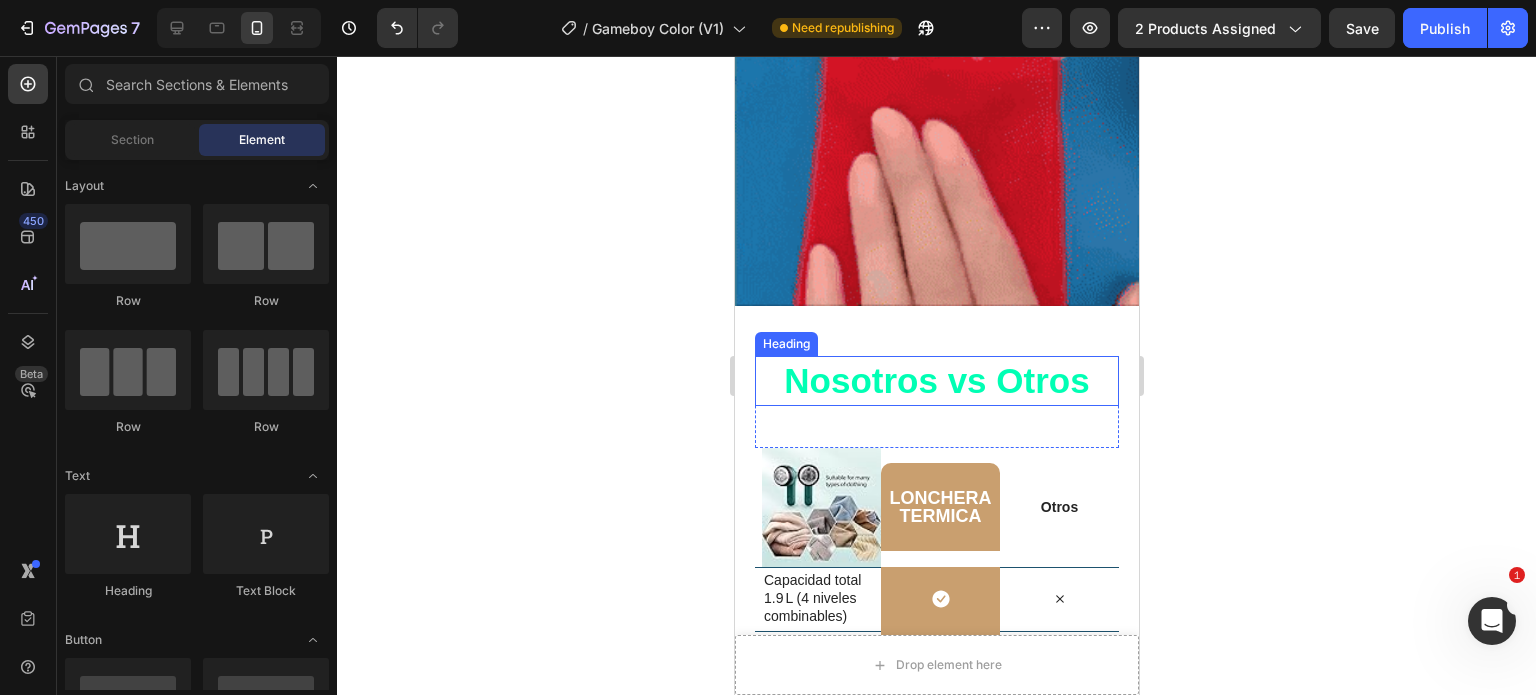 click on "Nosotros vs Otros" at bounding box center [935, 380] 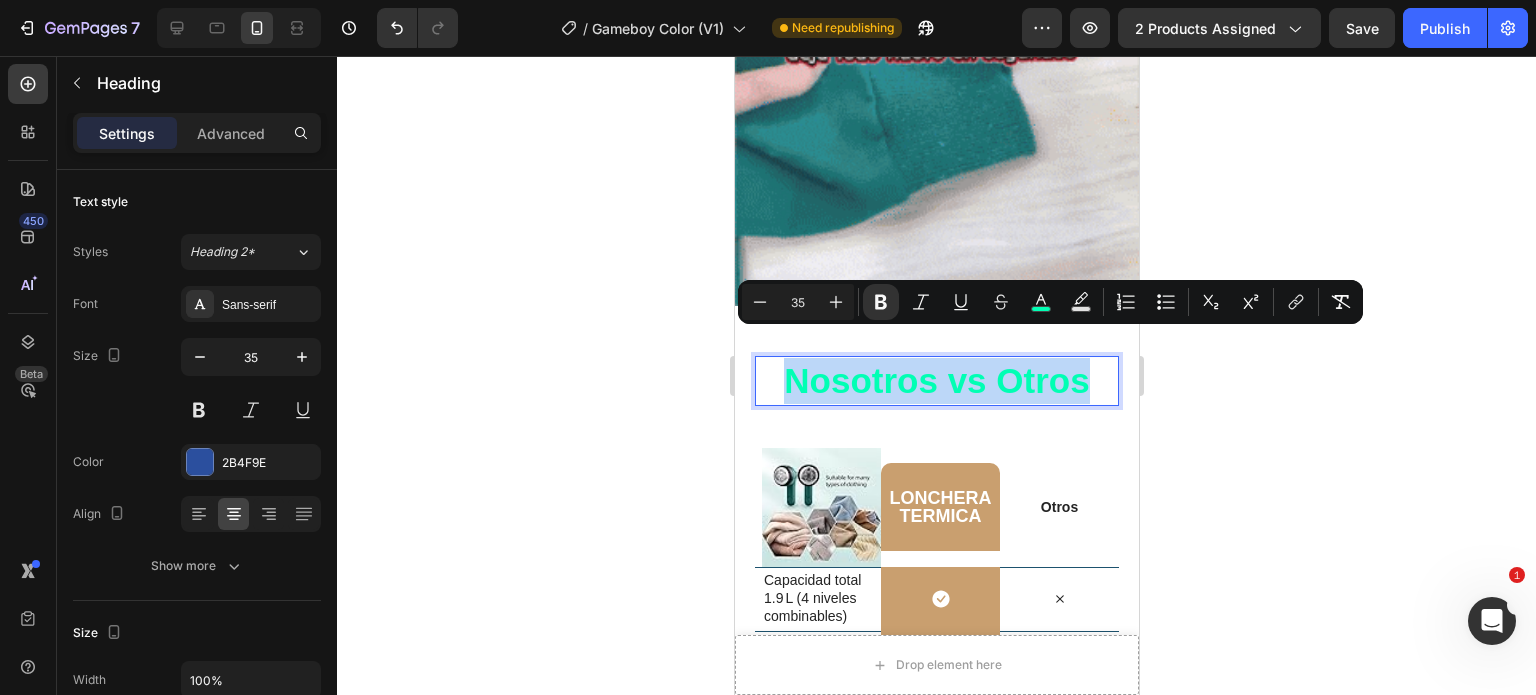 drag, startPoint x: 1078, startPoint y: 354, endPoint x: 764, endPoint y: 356, distance: 314.00638 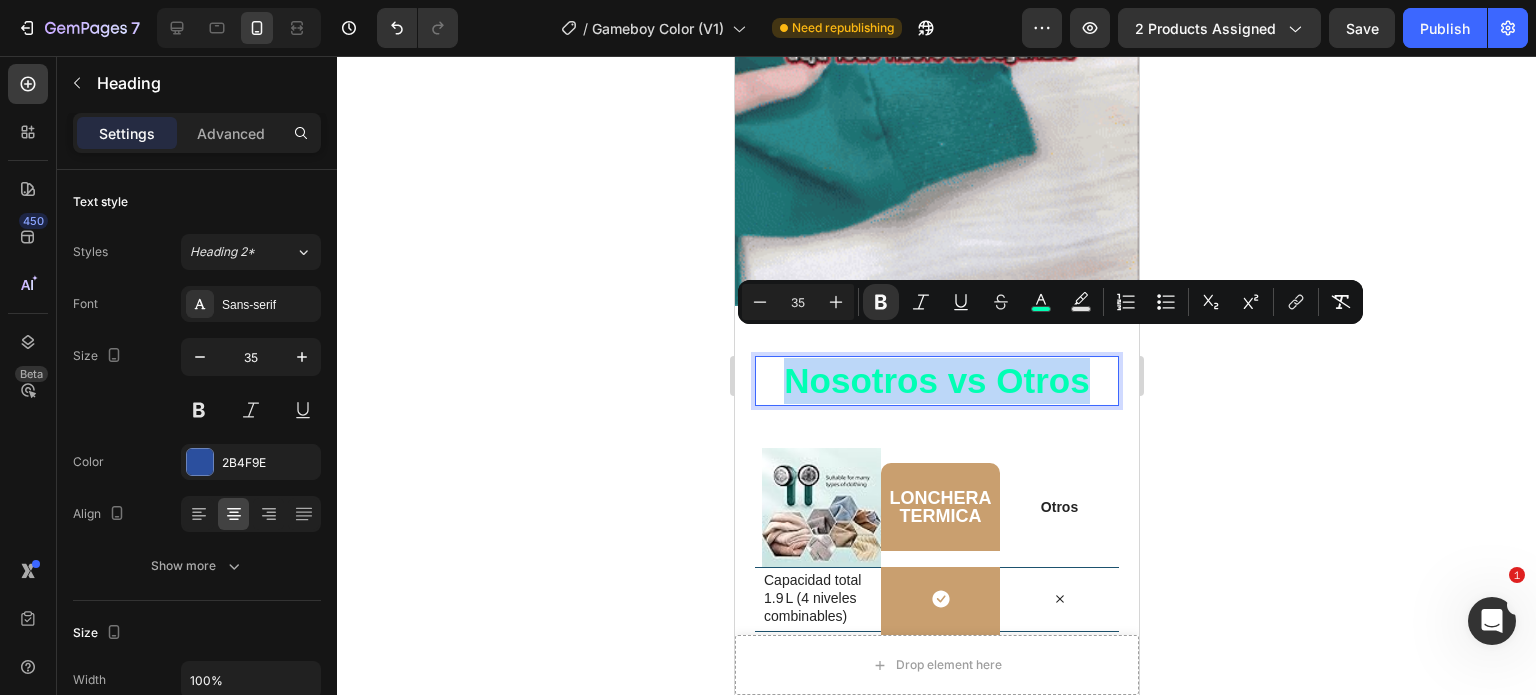 click on "Nosotros vs Otros" at bounding box center (936, 381) 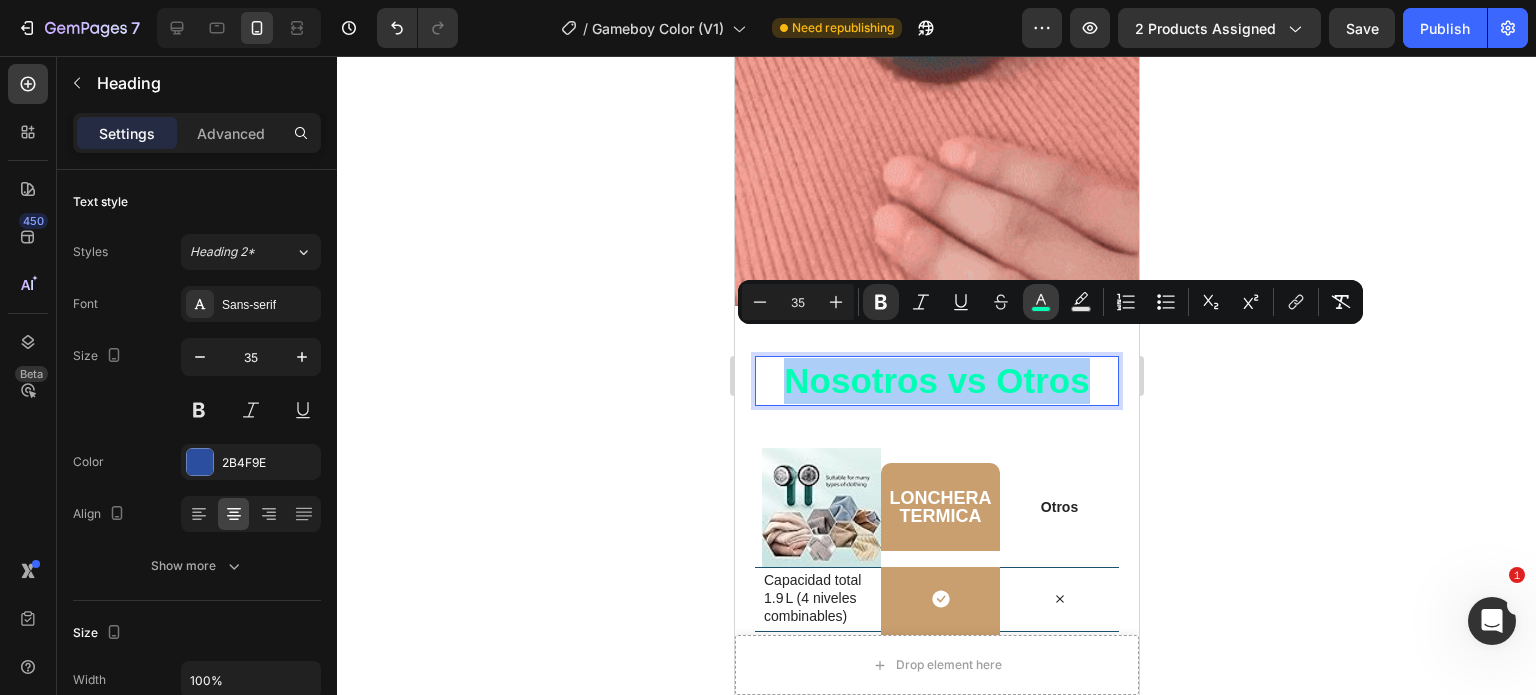 click 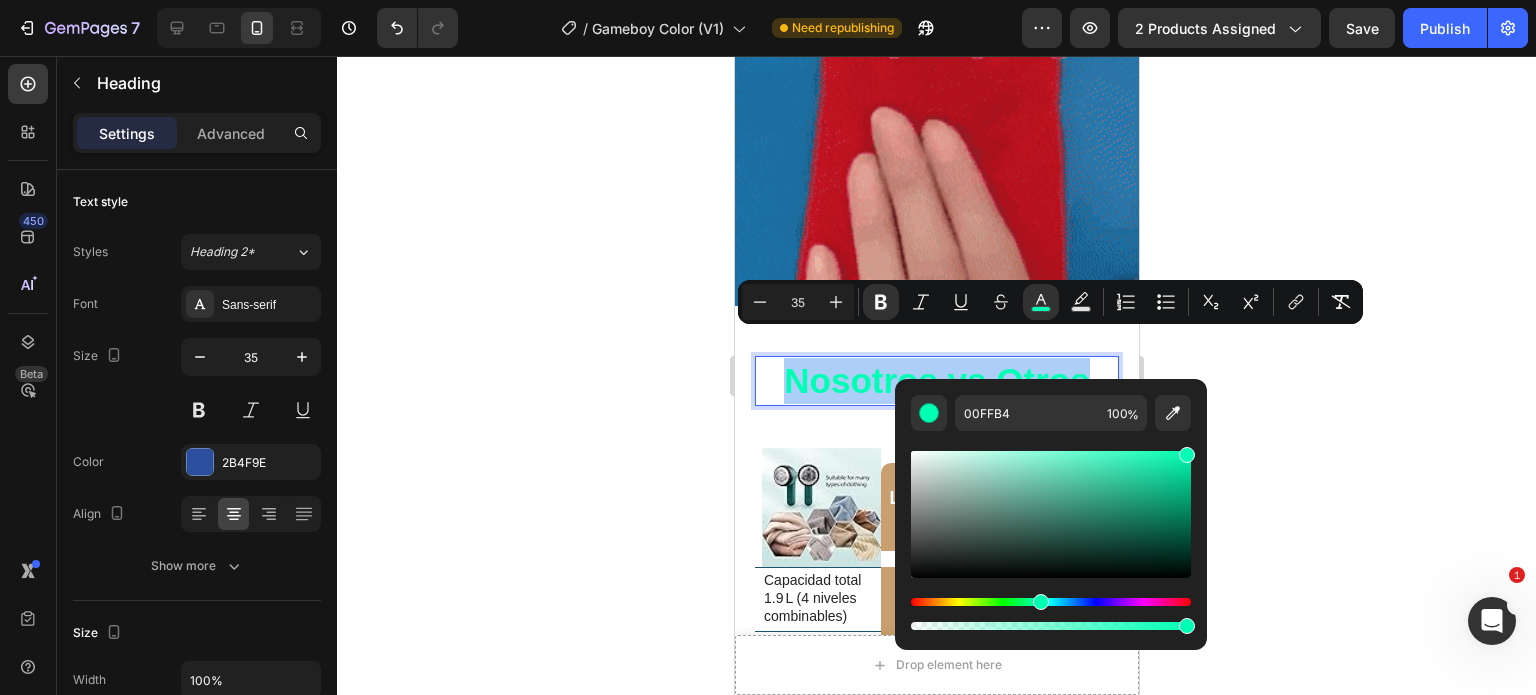 click at bounding box center (1051, 514) 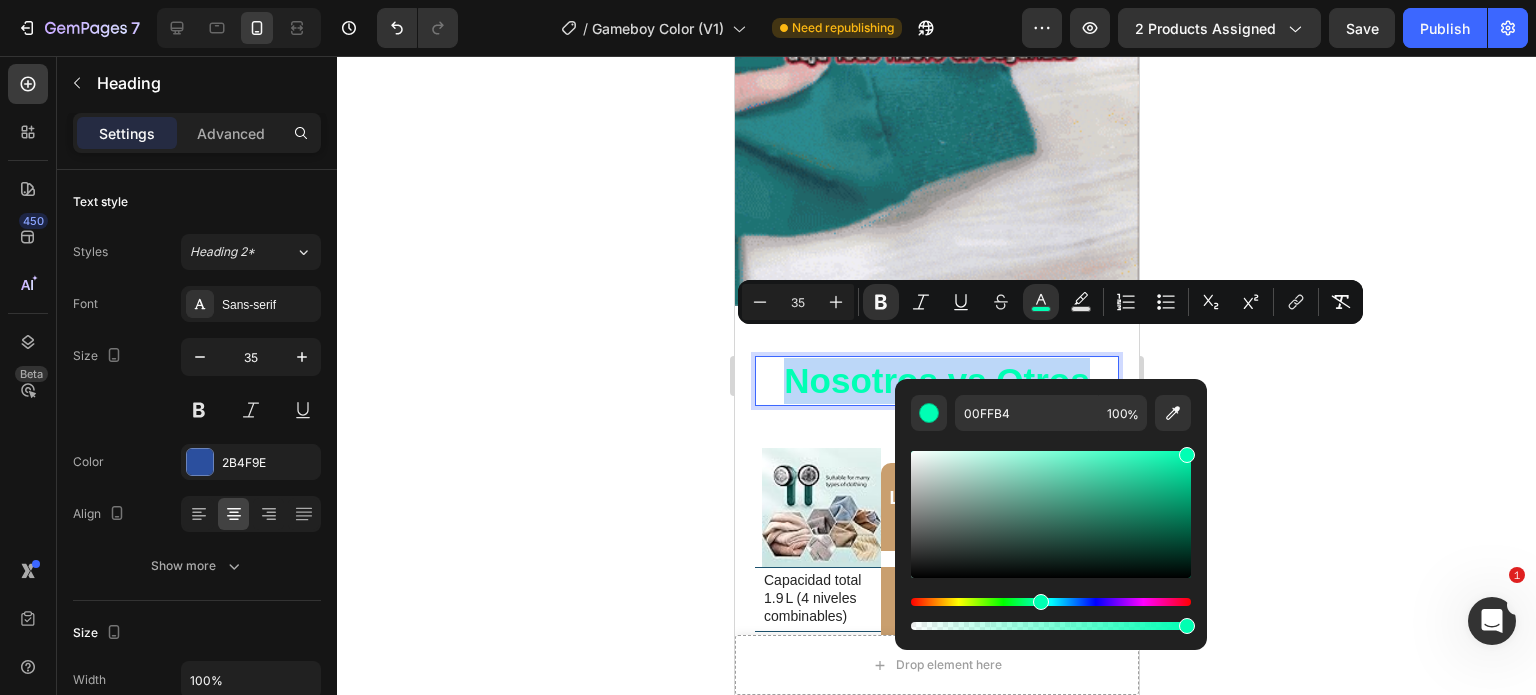type on "27BC8F" 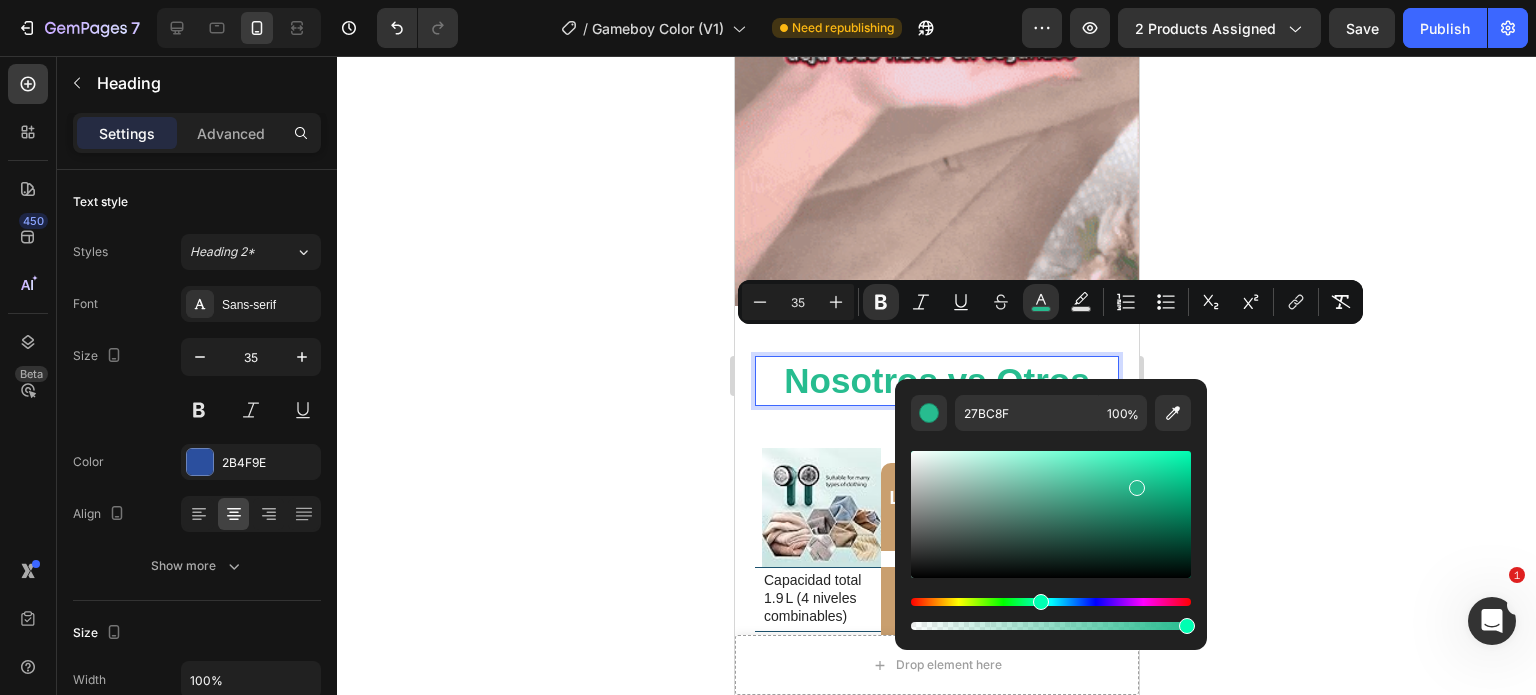 click 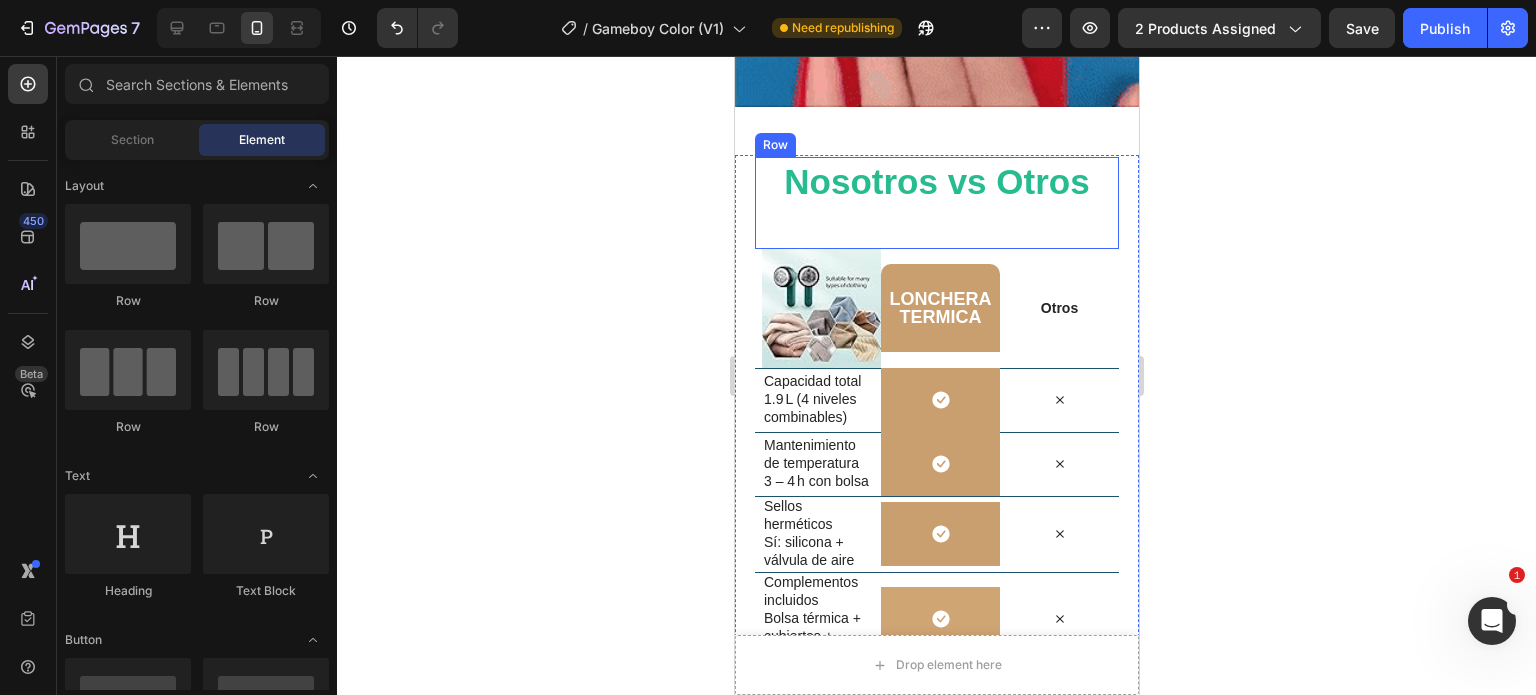 scroll, scrollTop: 4560, scrollLeft: 0, axis: vertical 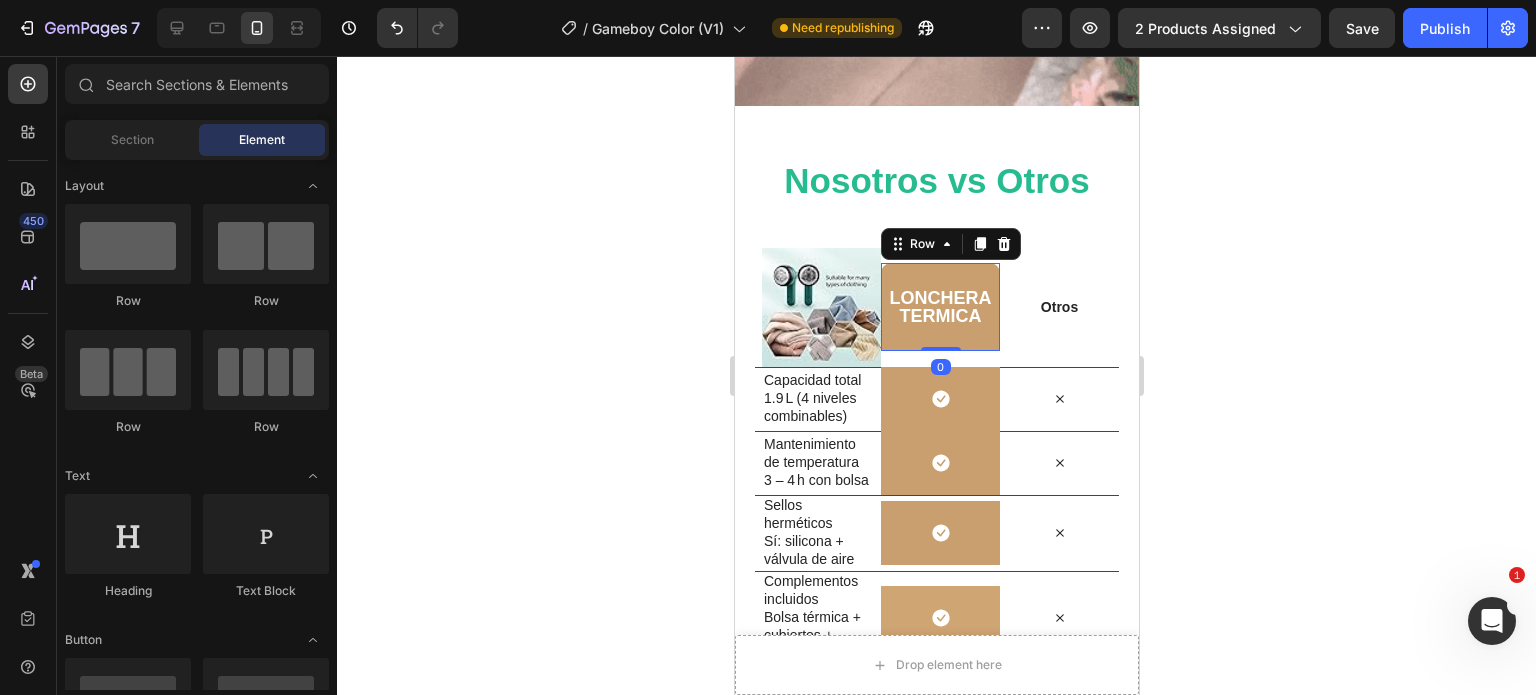 click on "lonchera termica Heading Row   0" at bounding box center (939, 307) 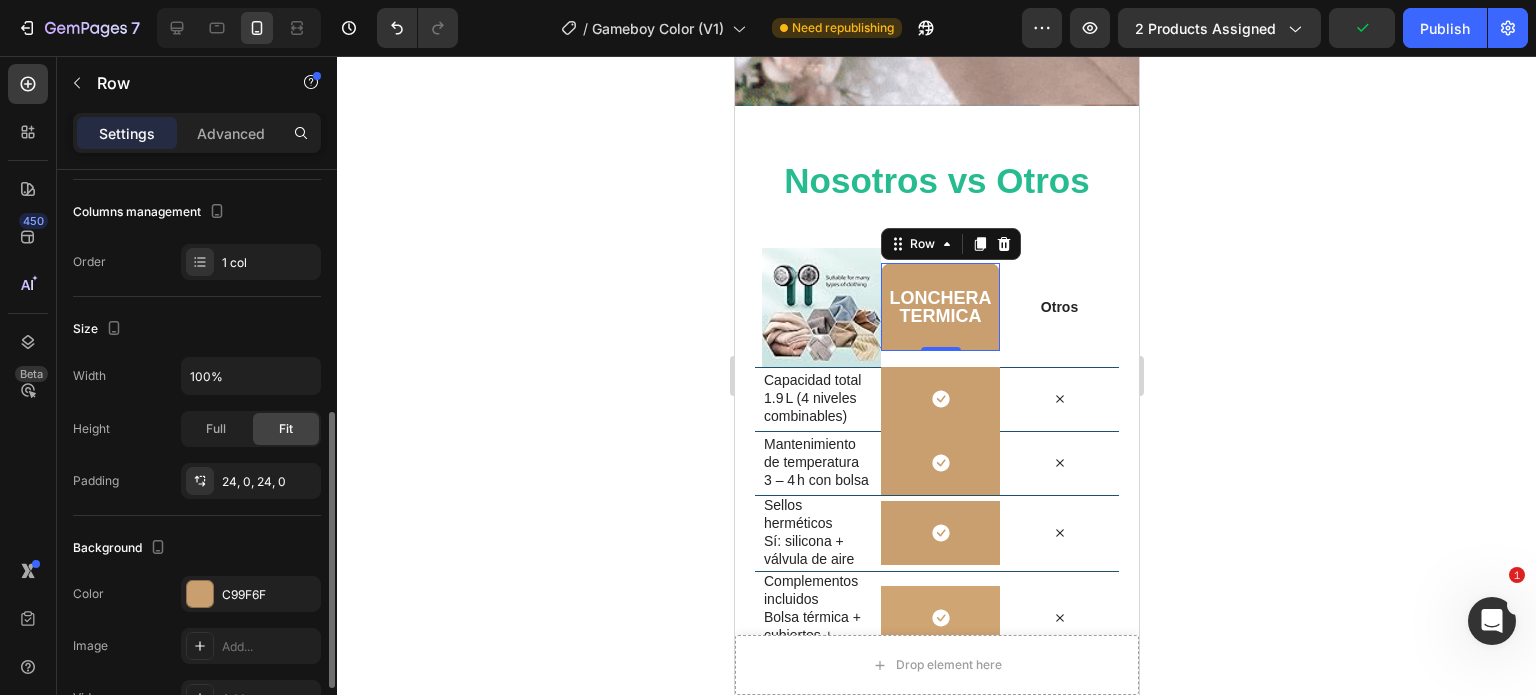 scroll, scrollTop: 300, scrollLeft: 0, axis: vertical 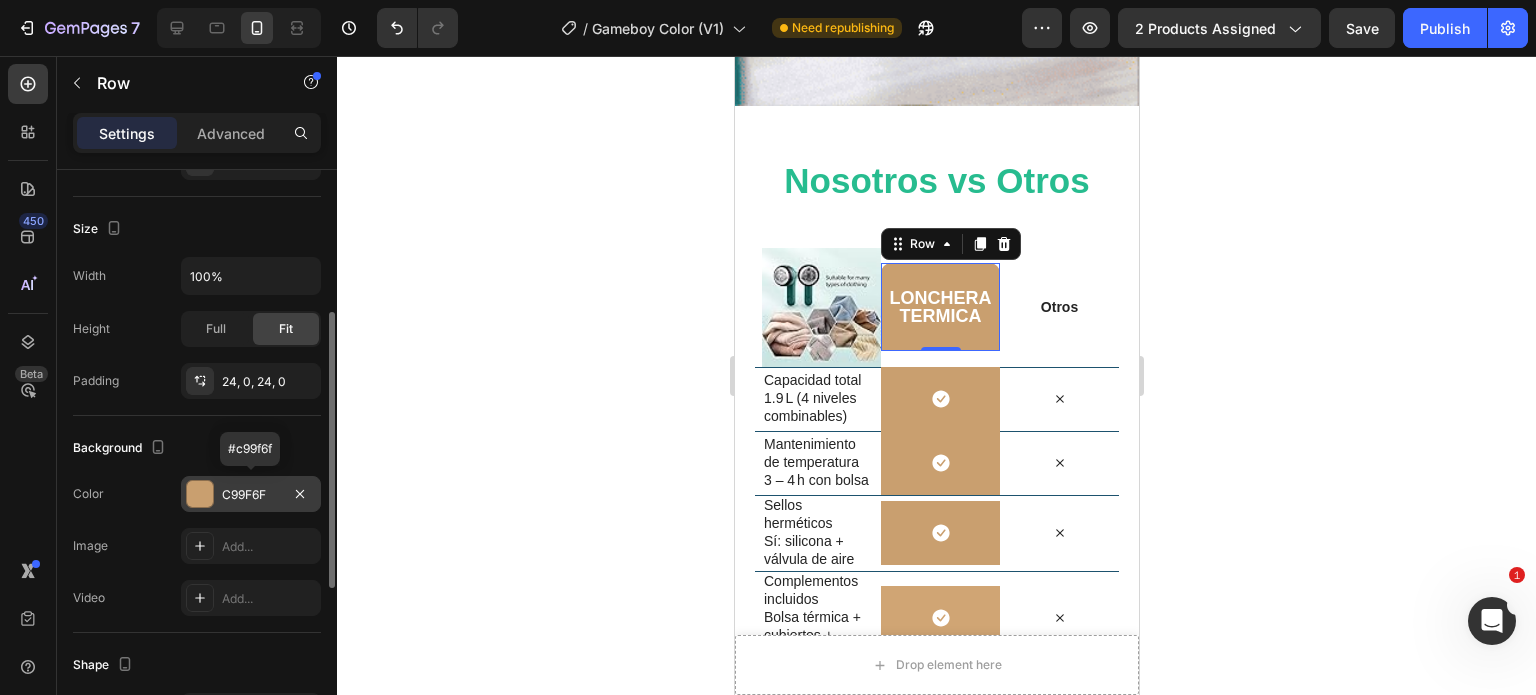 click at bounding box center [200, 494] 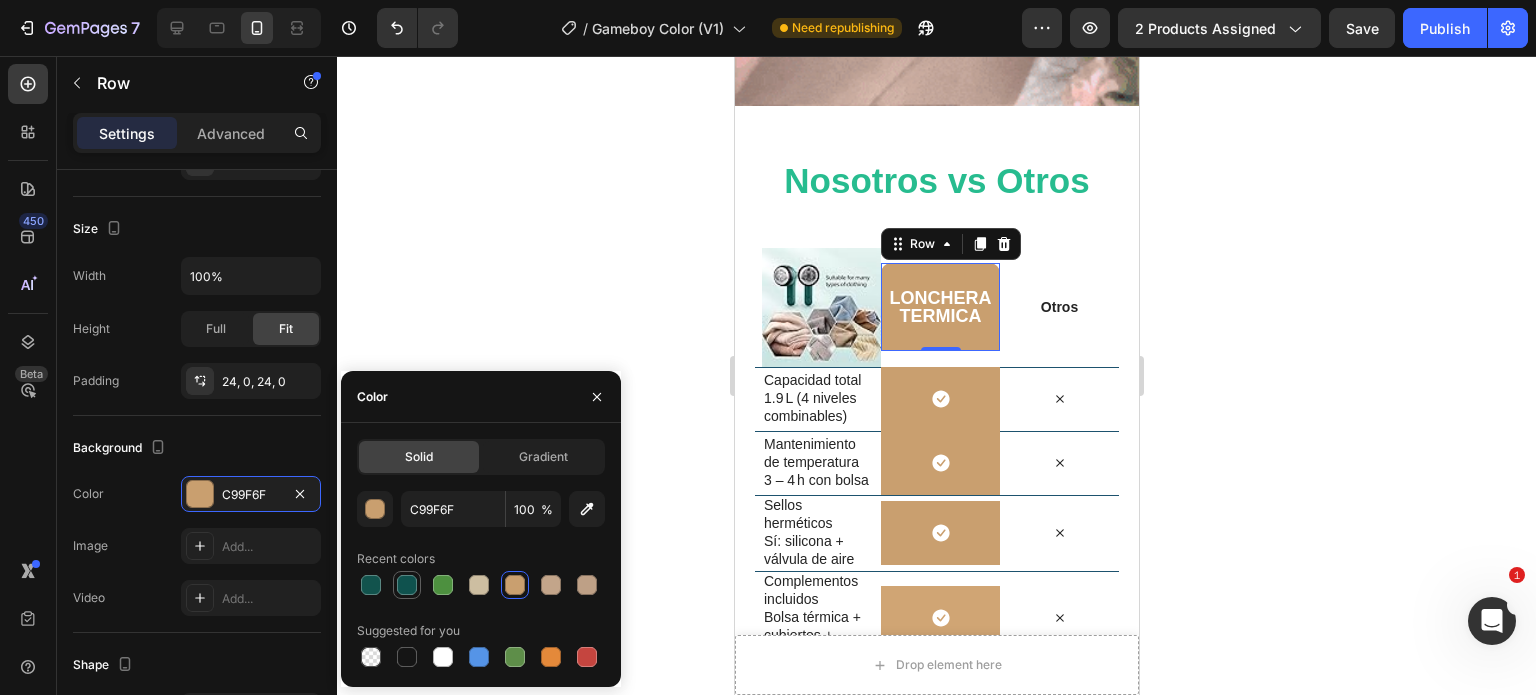 click at bounding box center (407, 585) 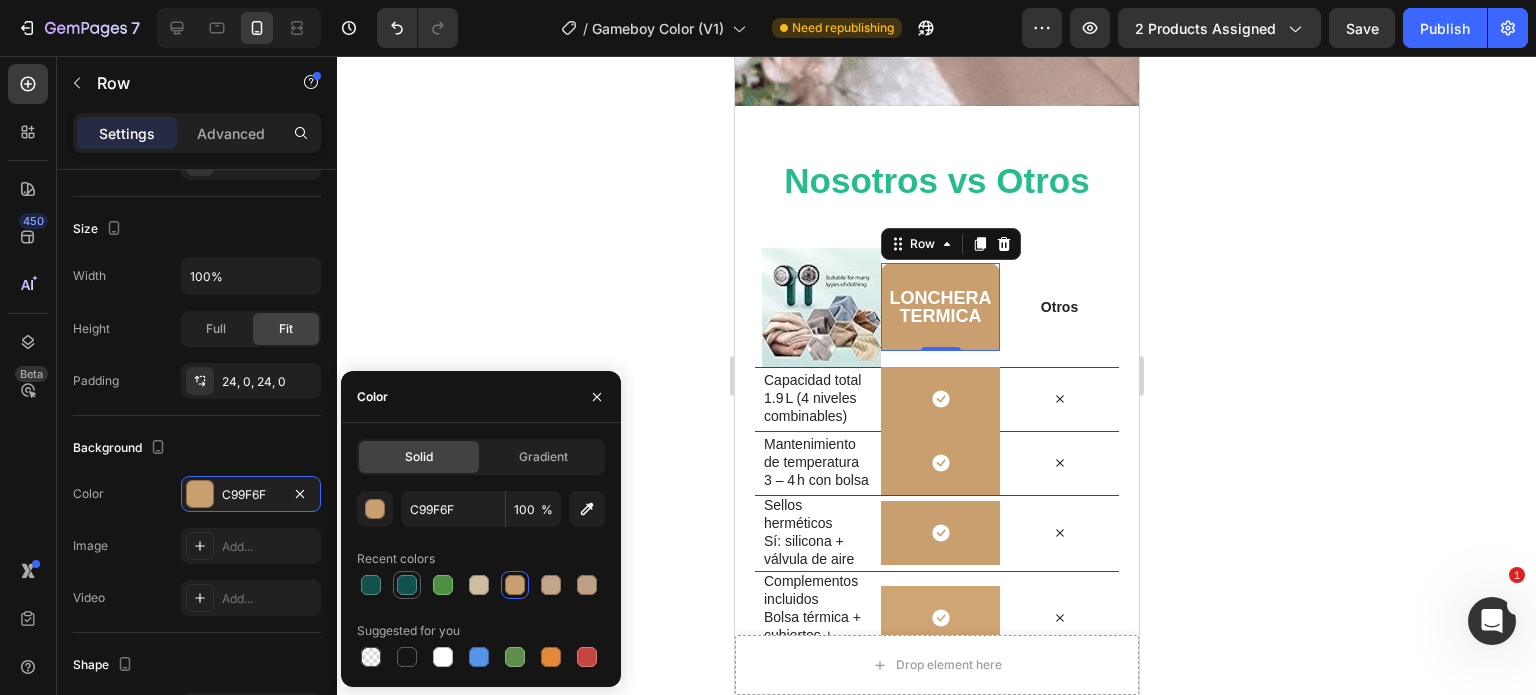 type on "0F524E" 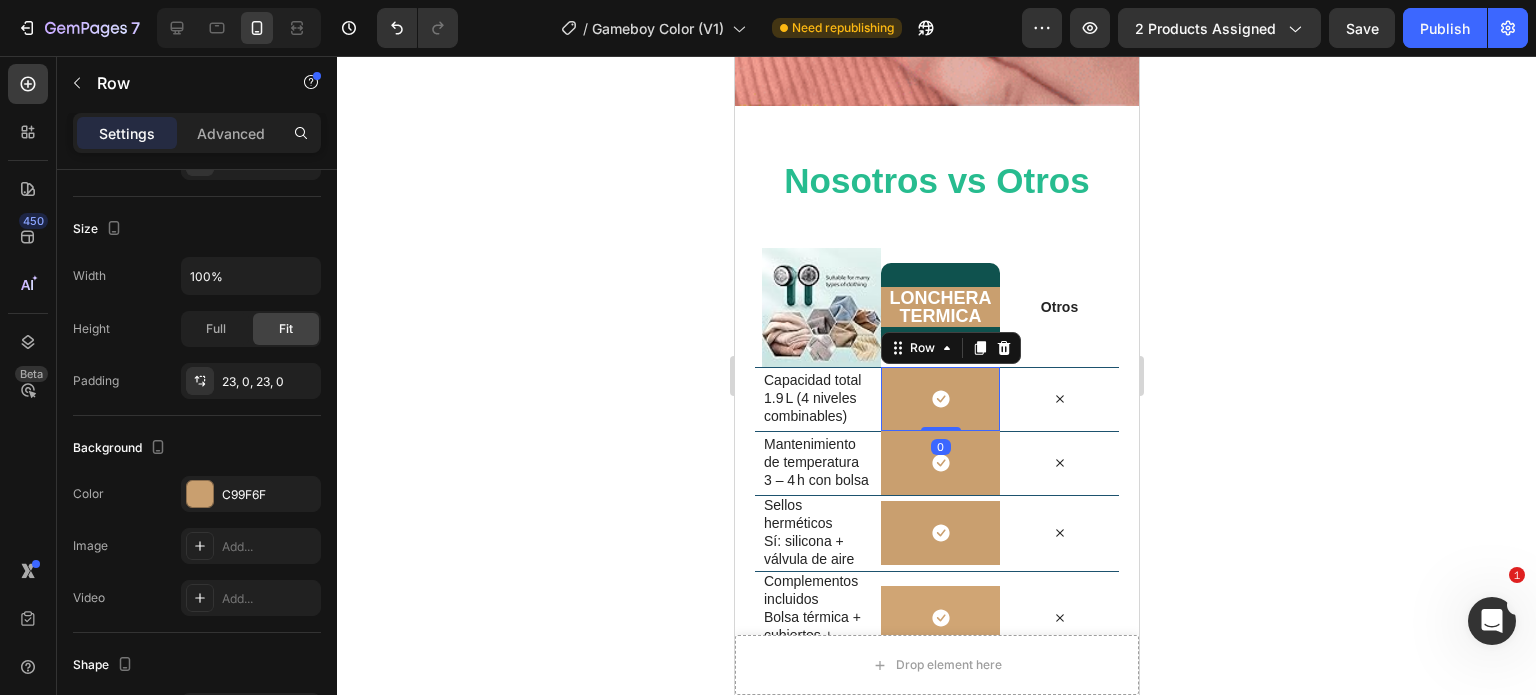 click on "Icon Row   0" at bounding box center (939, 399) 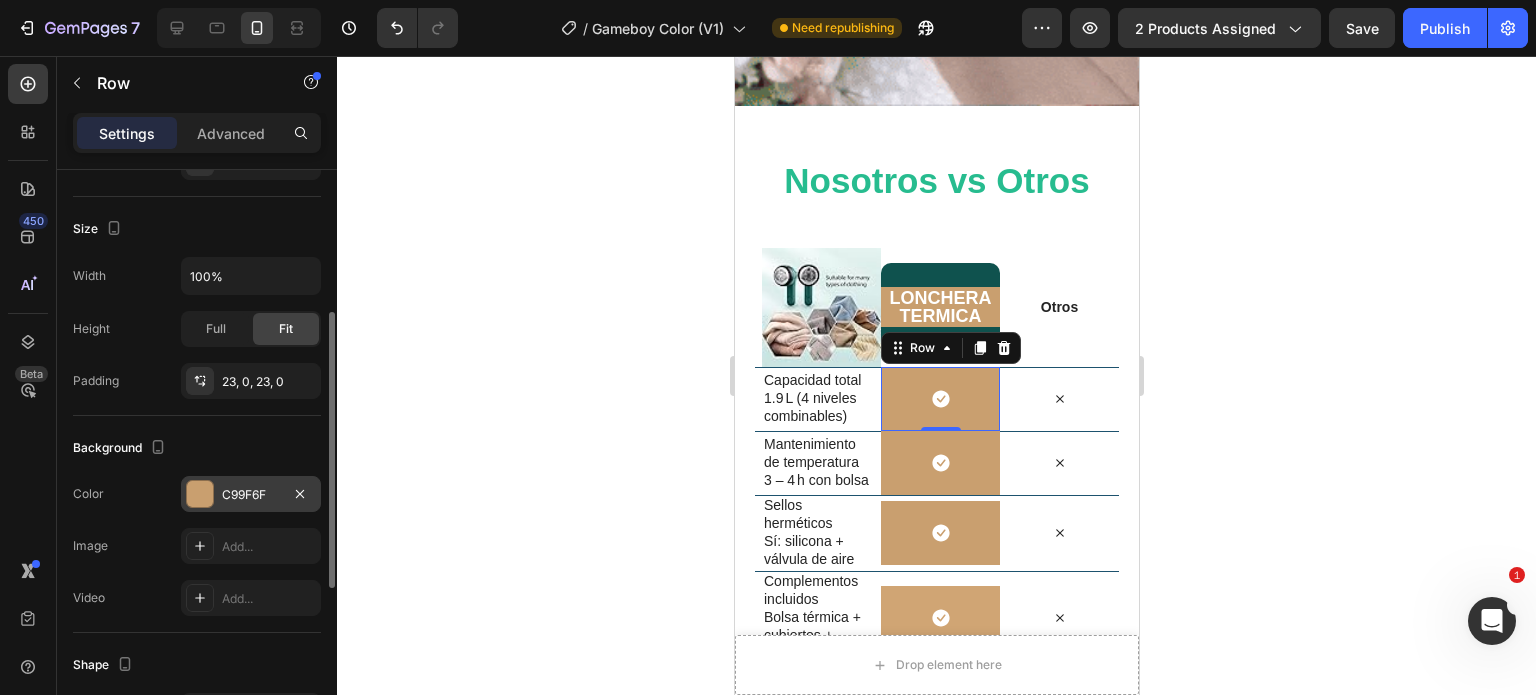 click at bounding box center [200, 494] 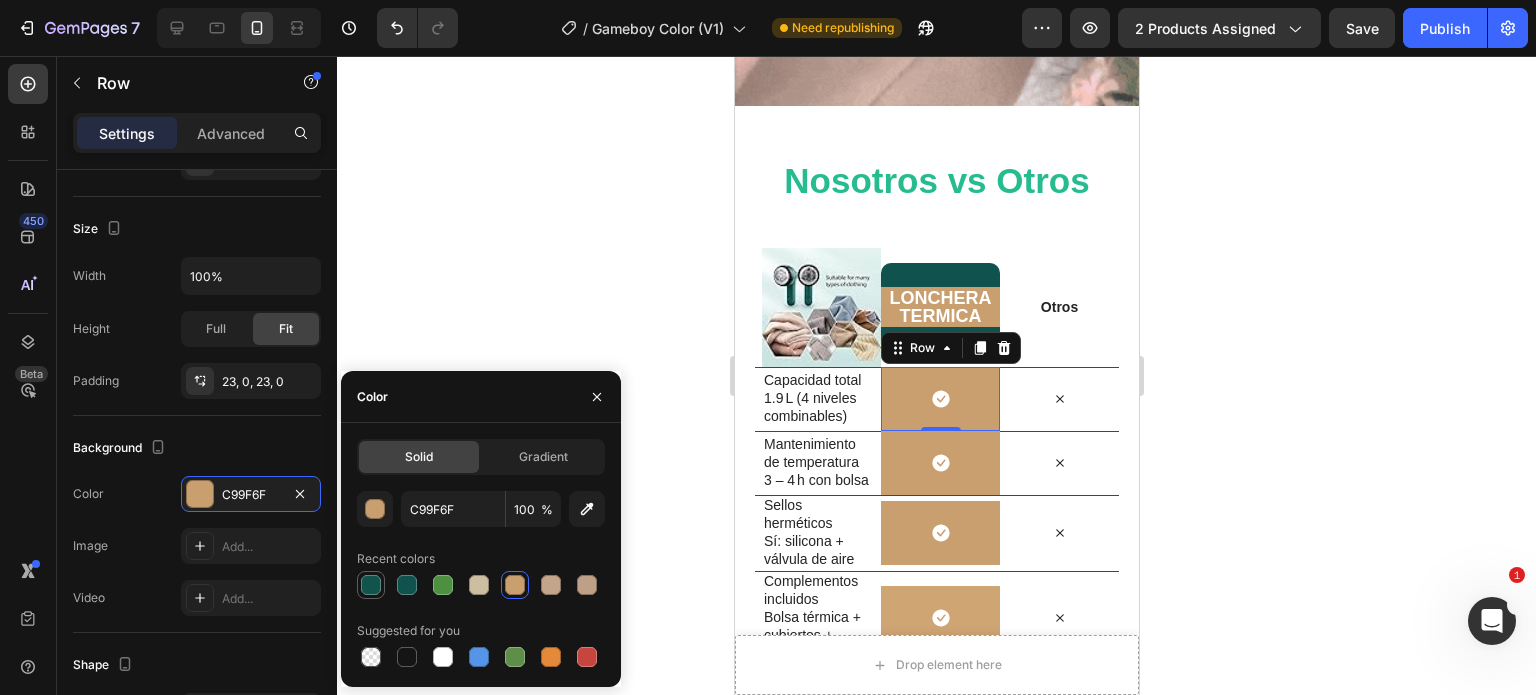 click at bounding box center (371, 585) 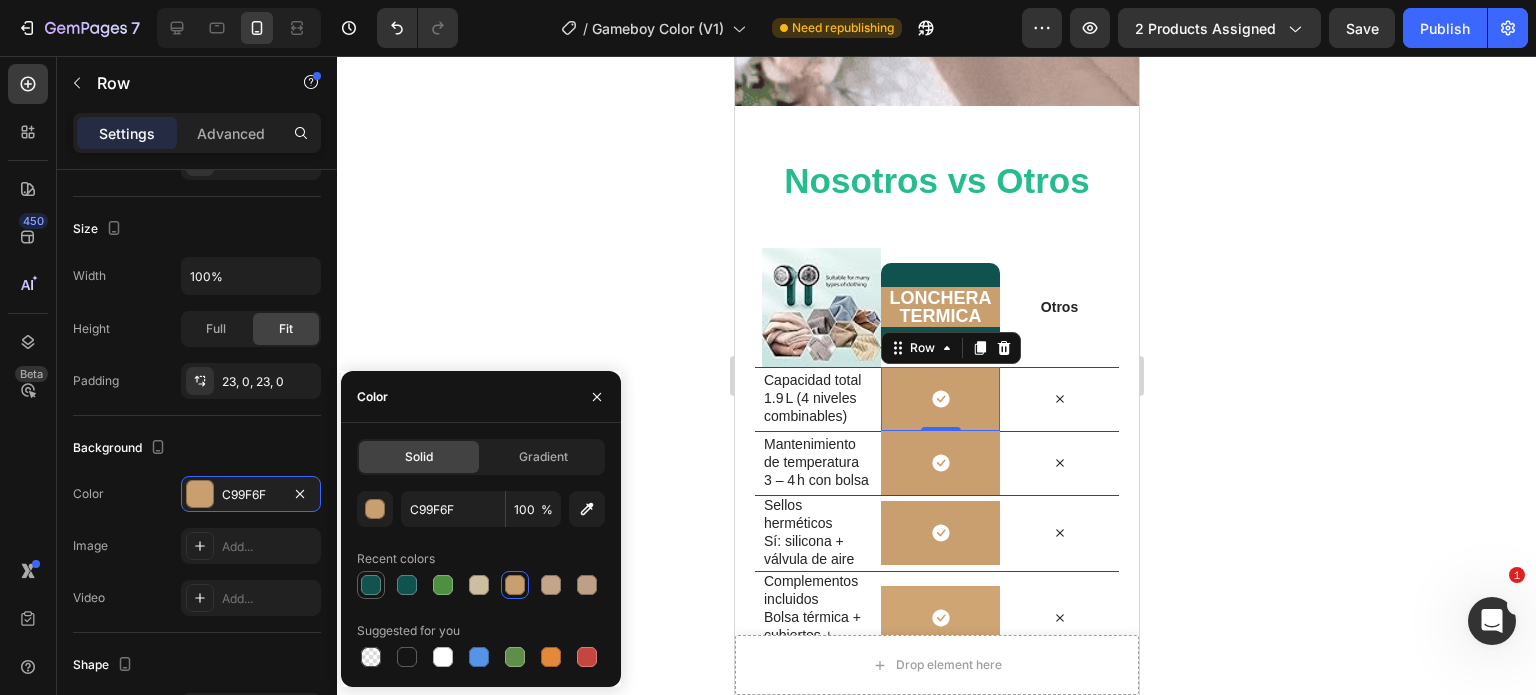 type on "12534D" 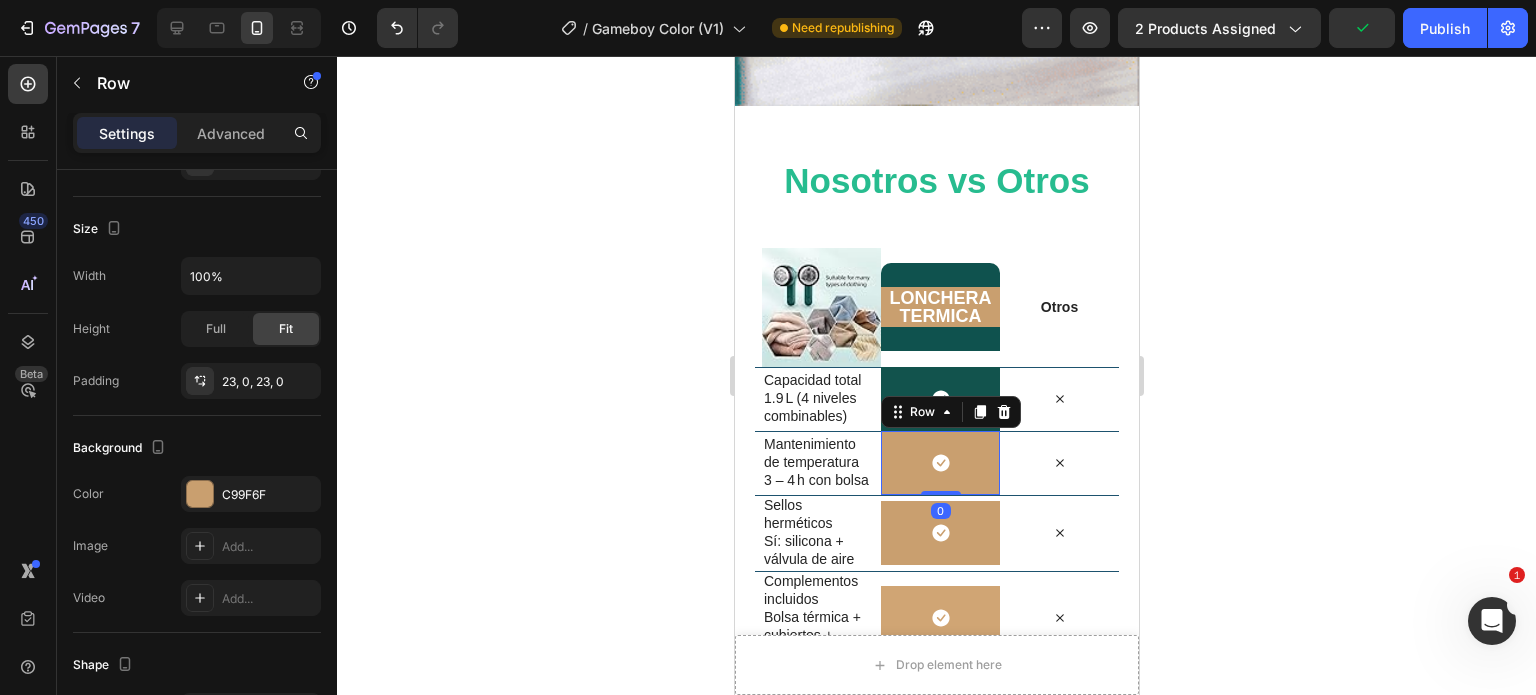 click on "Icon Row   0" at bounding box center (939, 463) 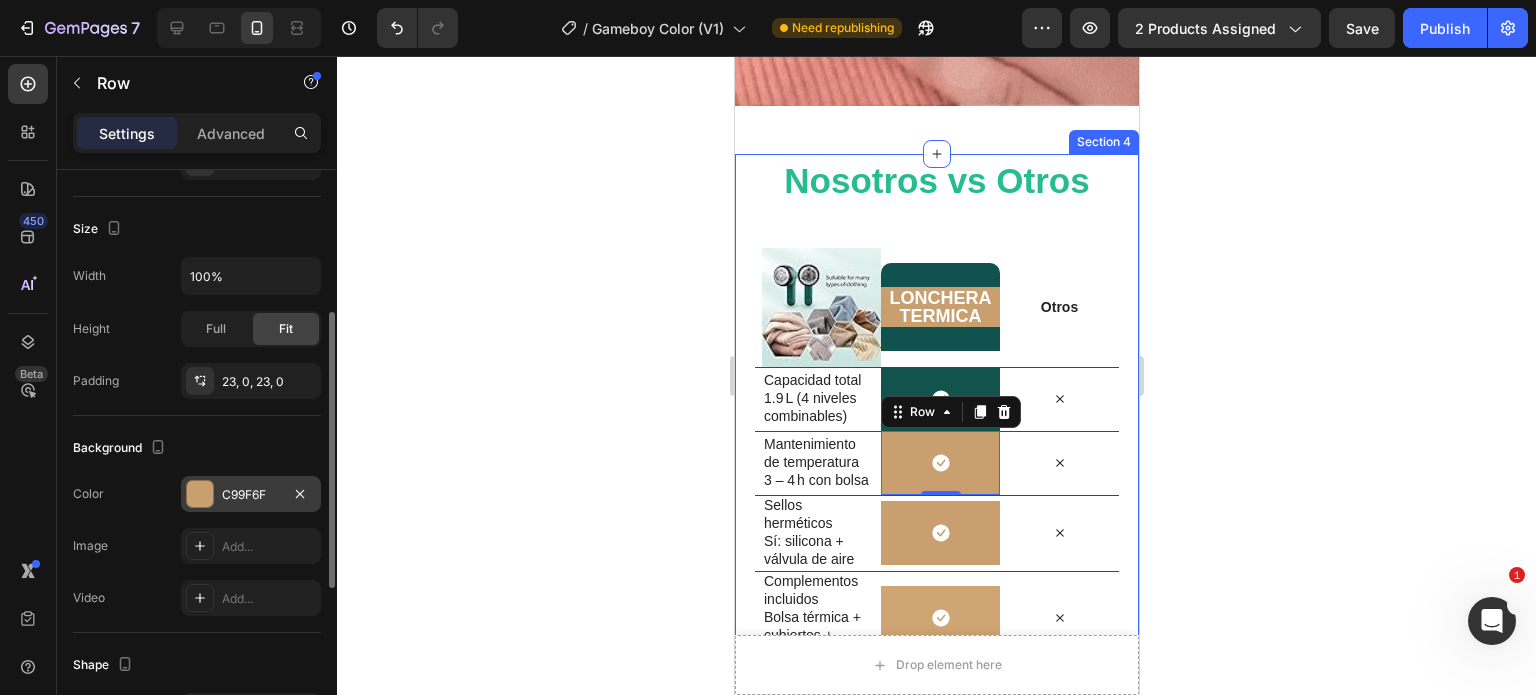 click at bounding box center [200, 494] 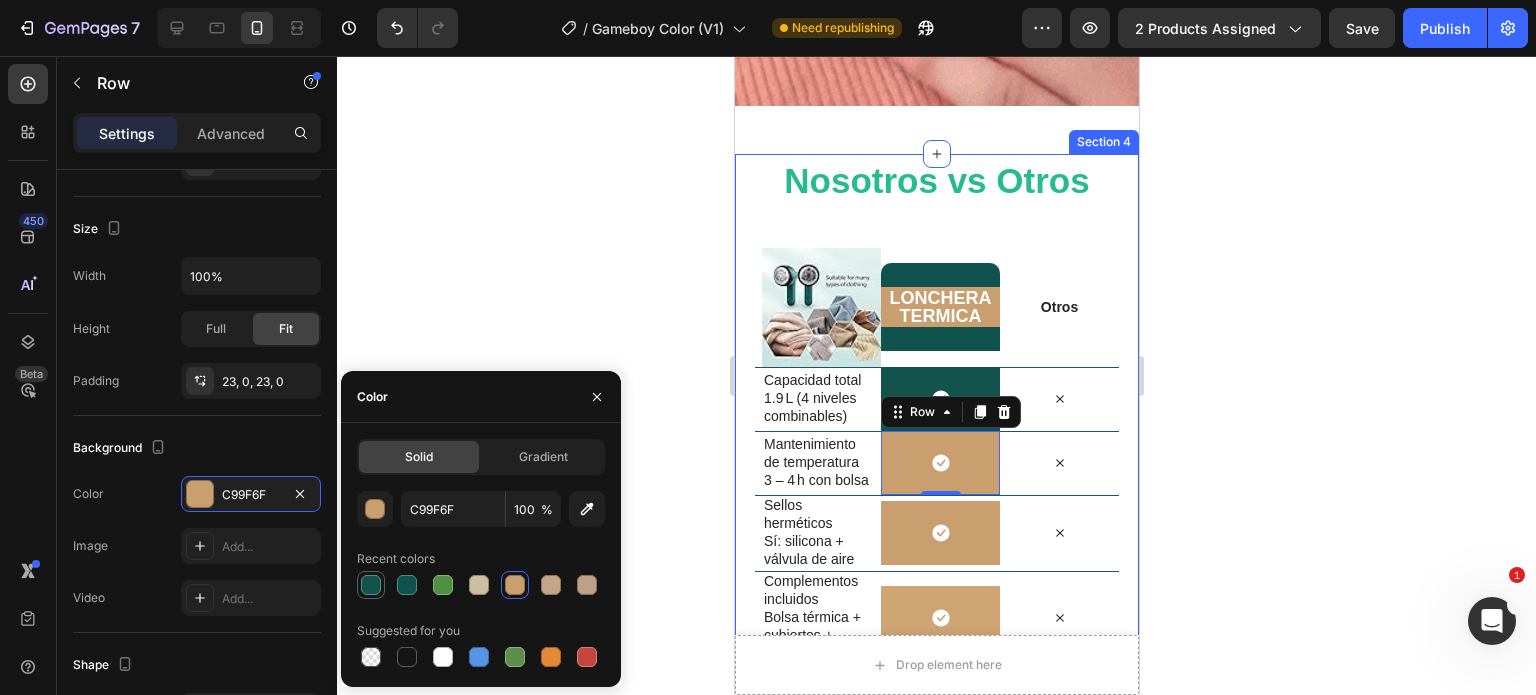 click at bounding box center [371, 585] 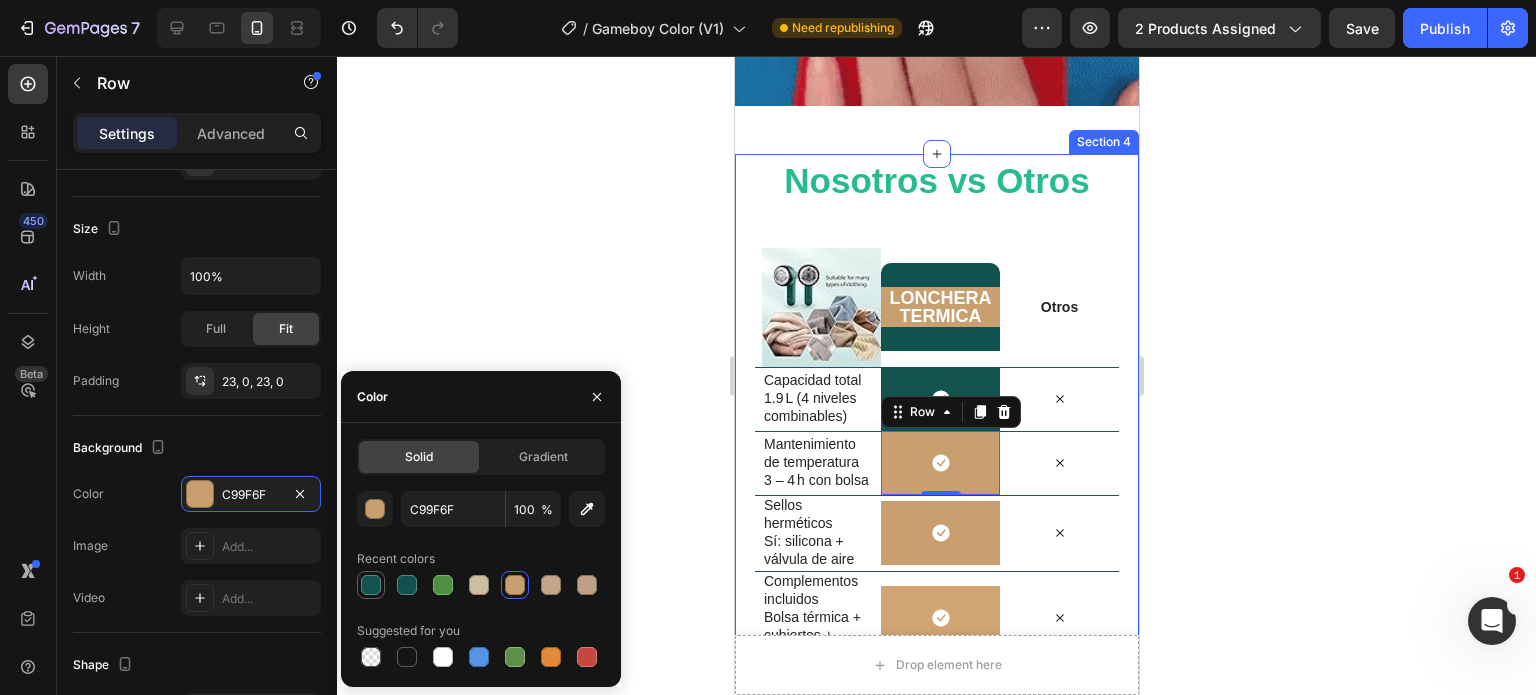 type on "12534D" 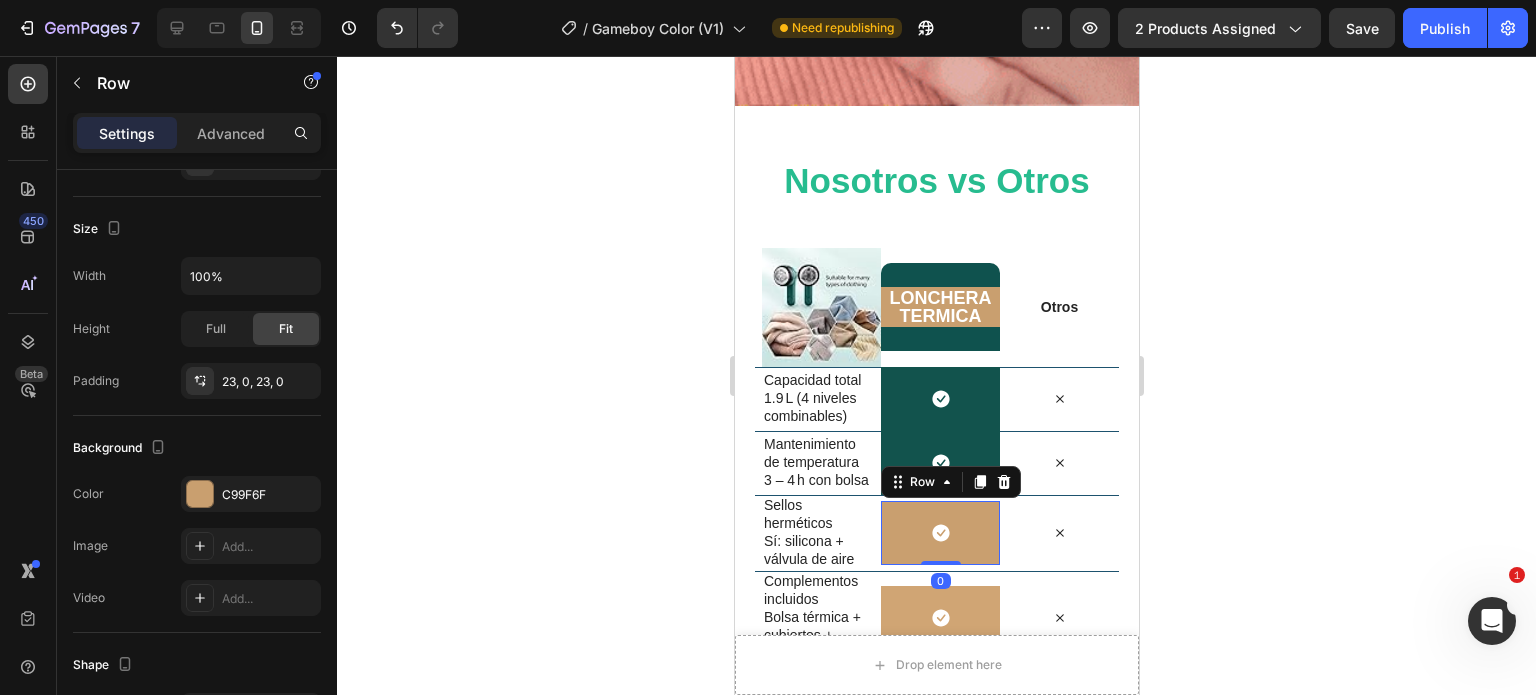 click on "Icon Row   0" at bounding box center [939, 533] 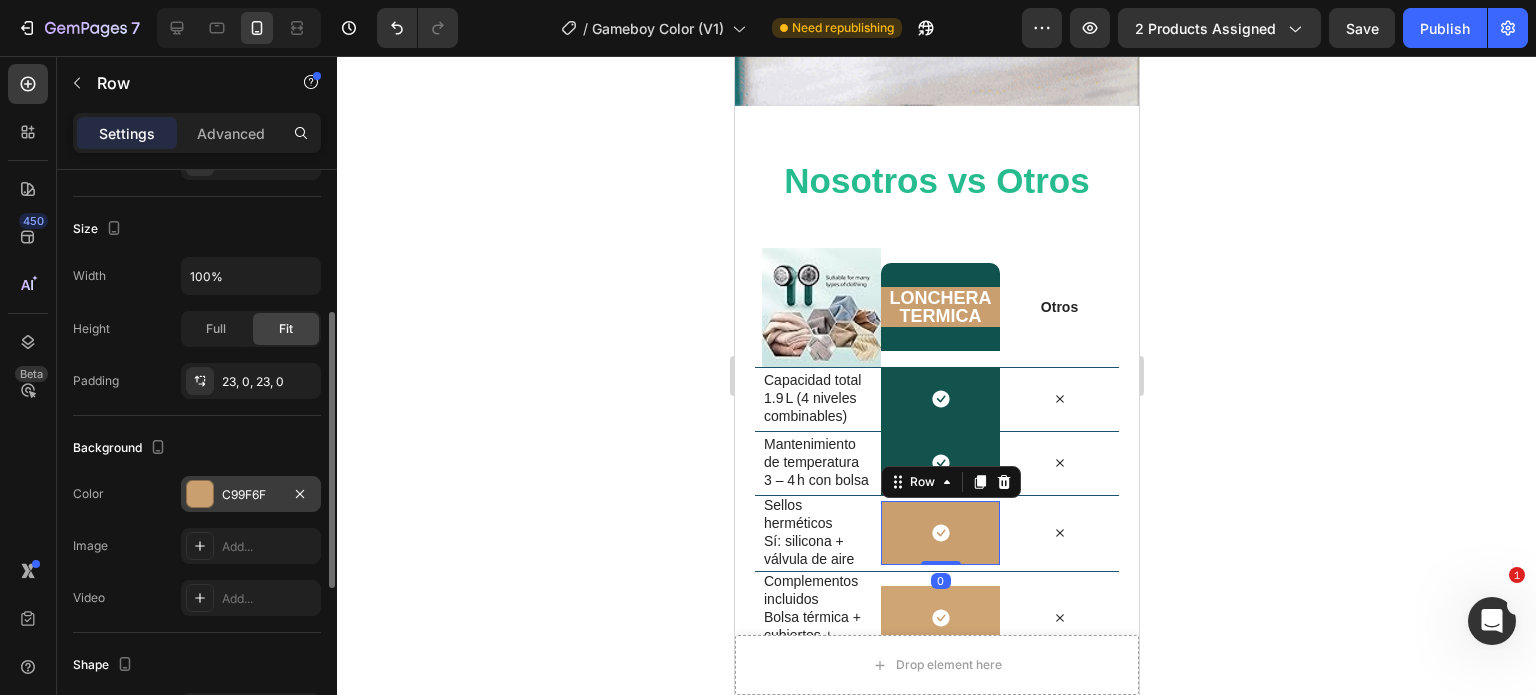 click at bounding box center [200, 494] 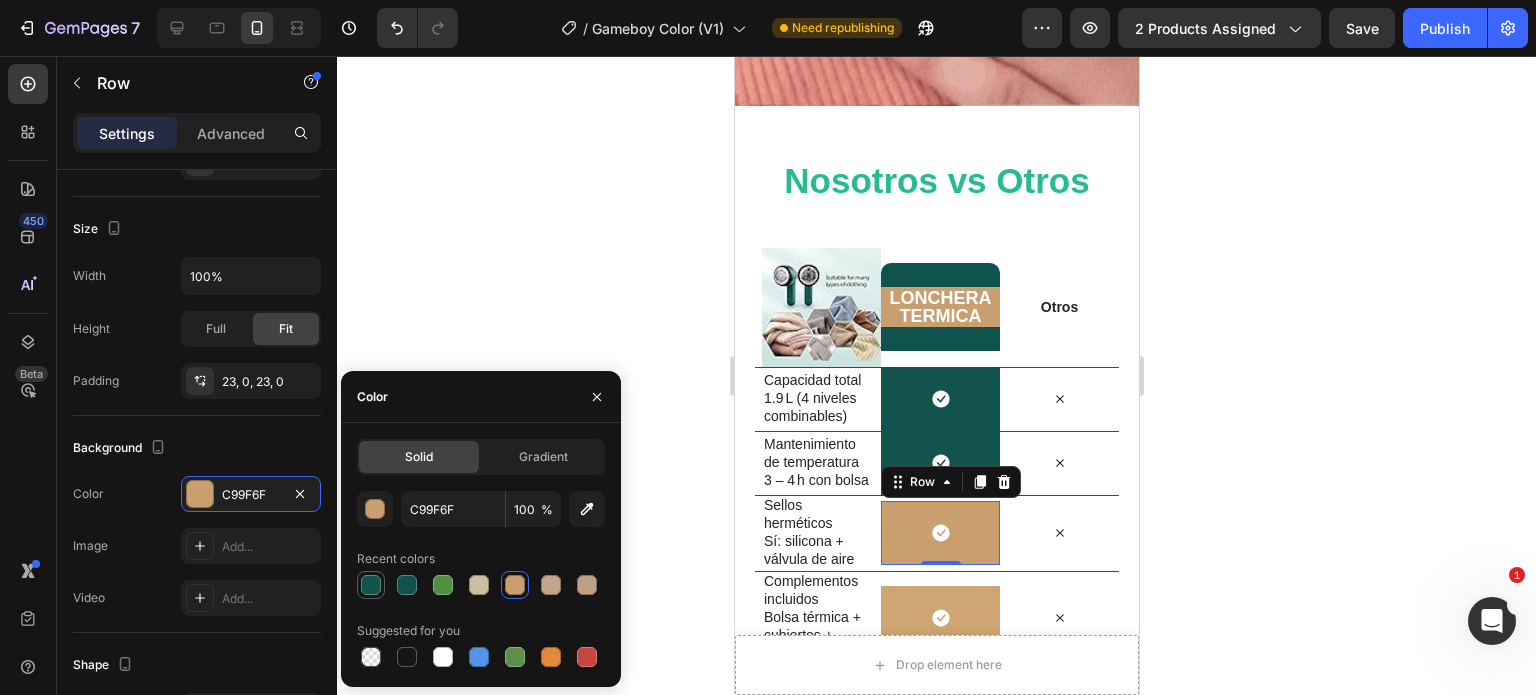 click at bounding box center [371, 585] 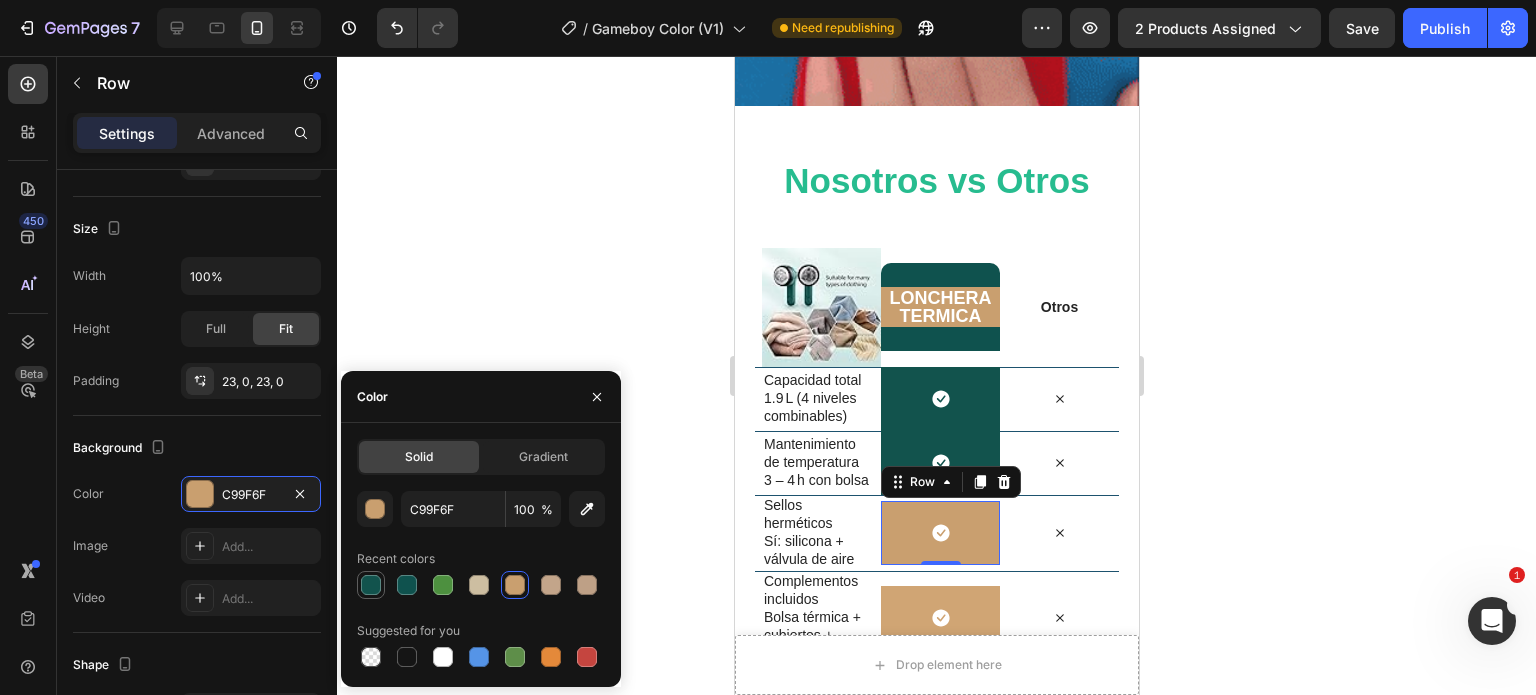 type on "12534D" 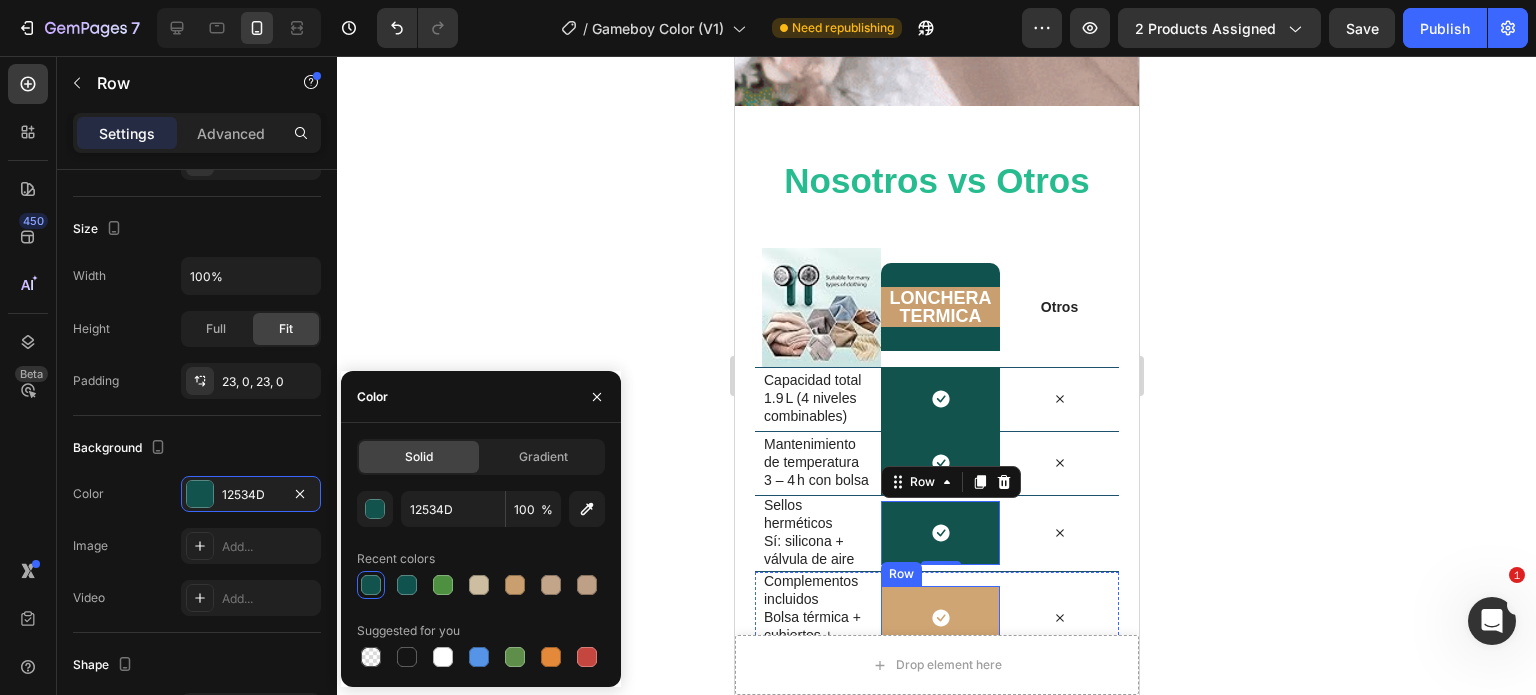click on "Icon Row" at bounding box center (939, 618) 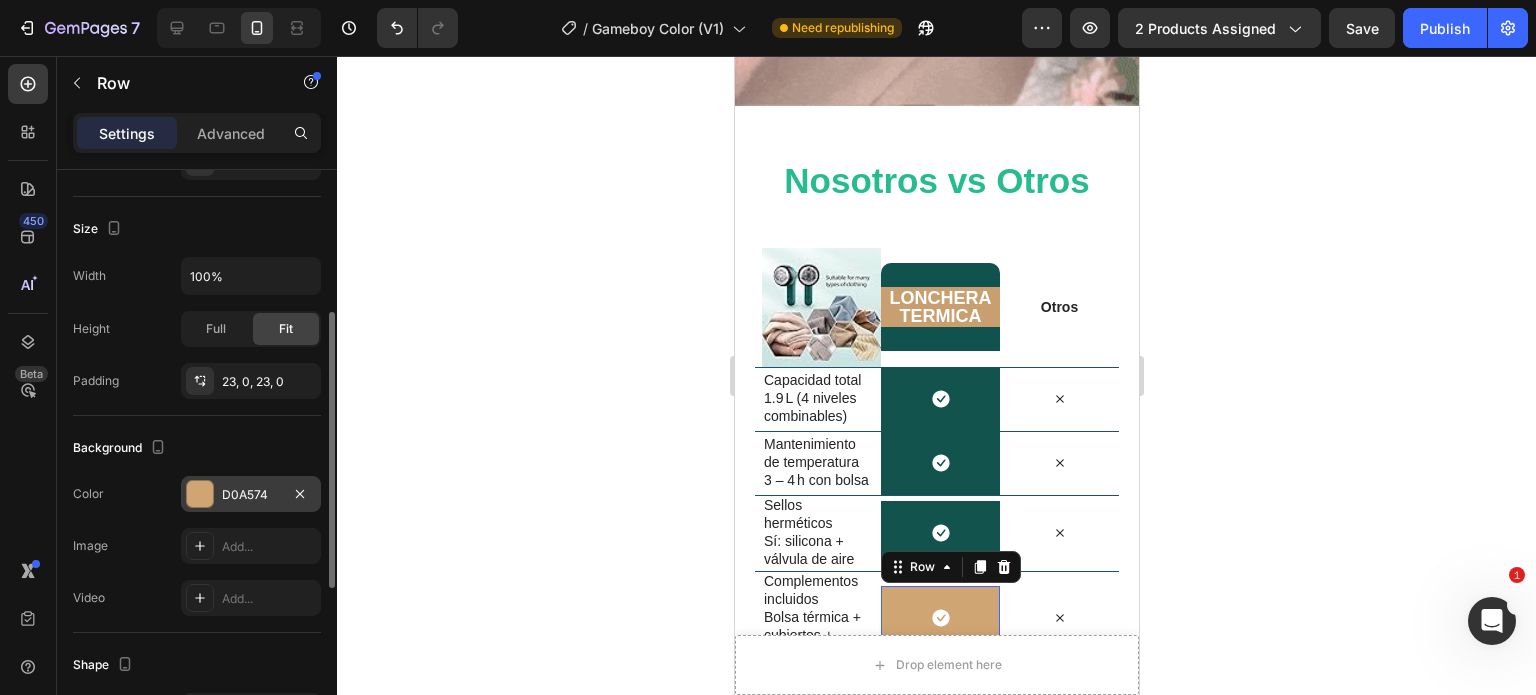 click at bounding box center [200, 494] 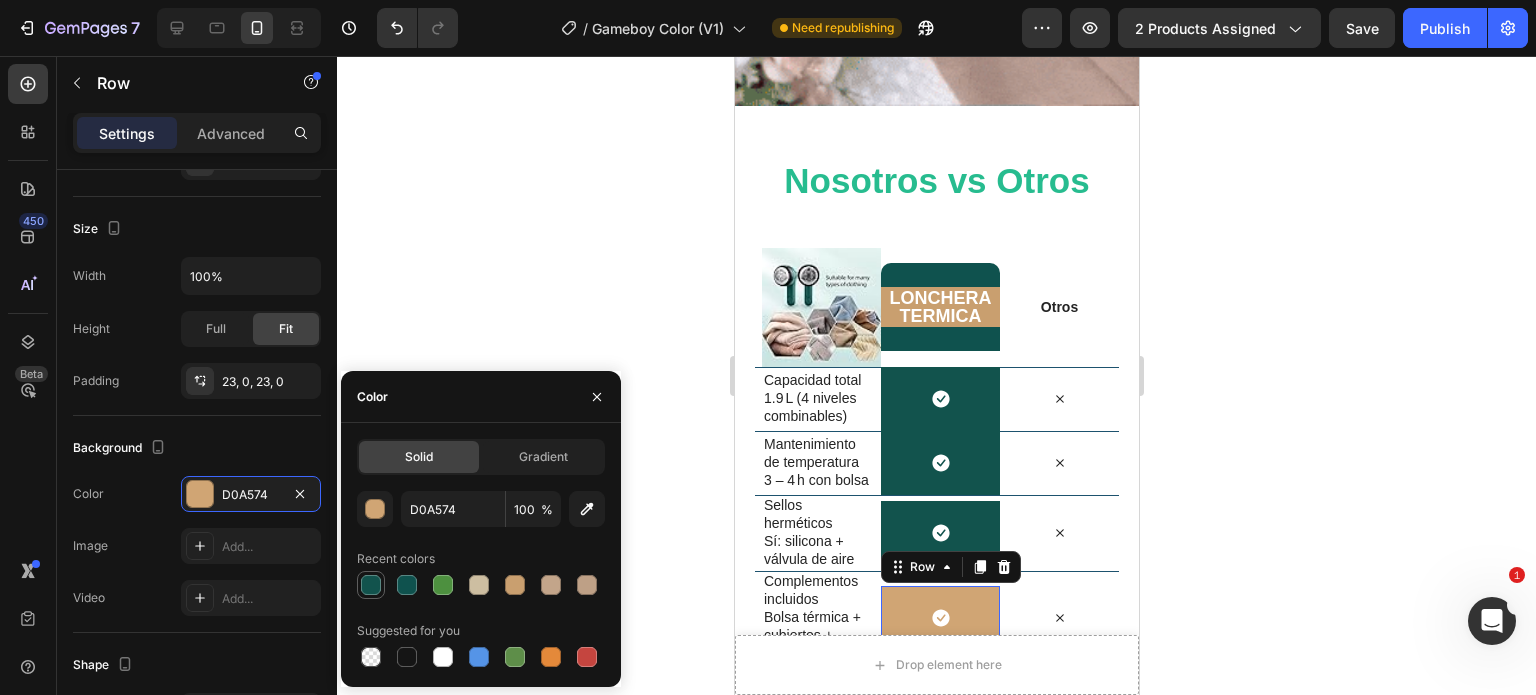 click at bounding box center [371, 585] 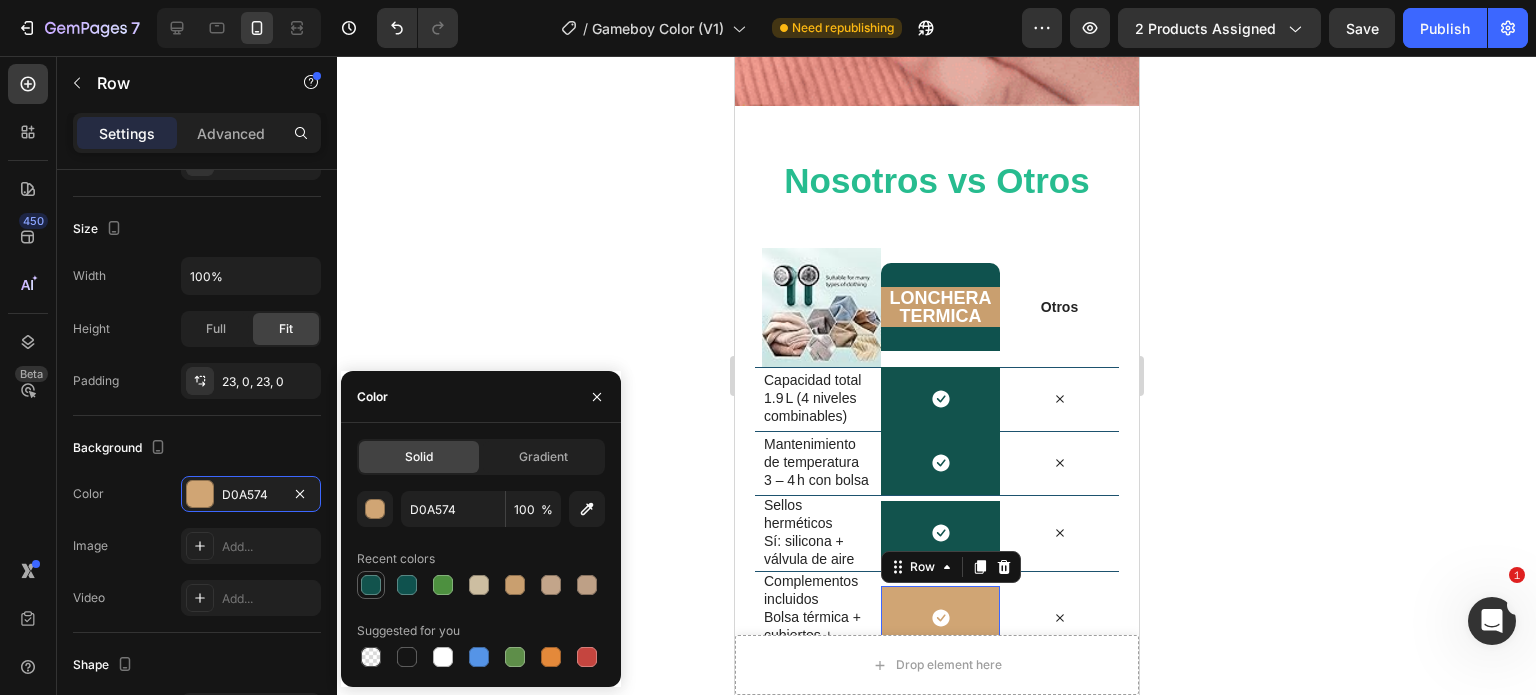 type on "12534D" 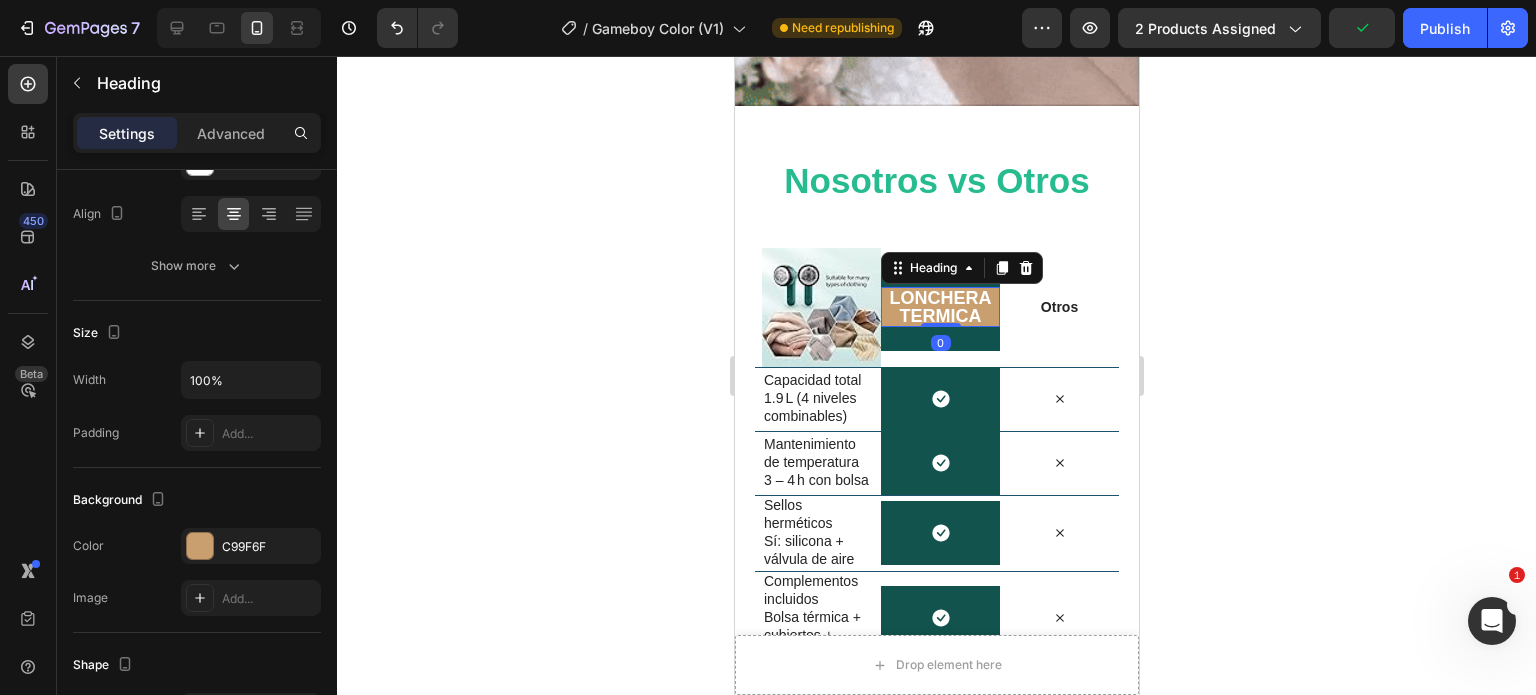 click on "lonchera termica" at bounding box center (939, 307) 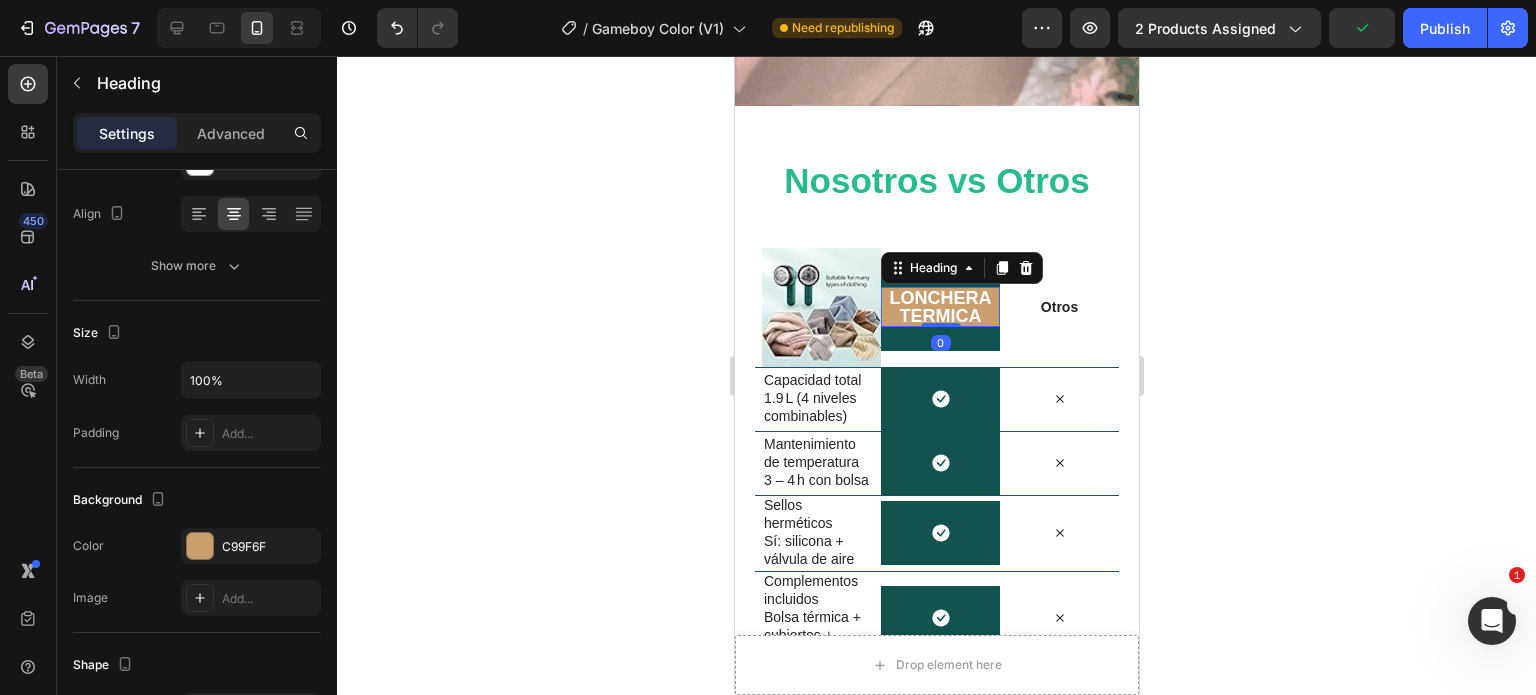 scroll, scrollTop: 0, scrollLeft: 0, axis: both 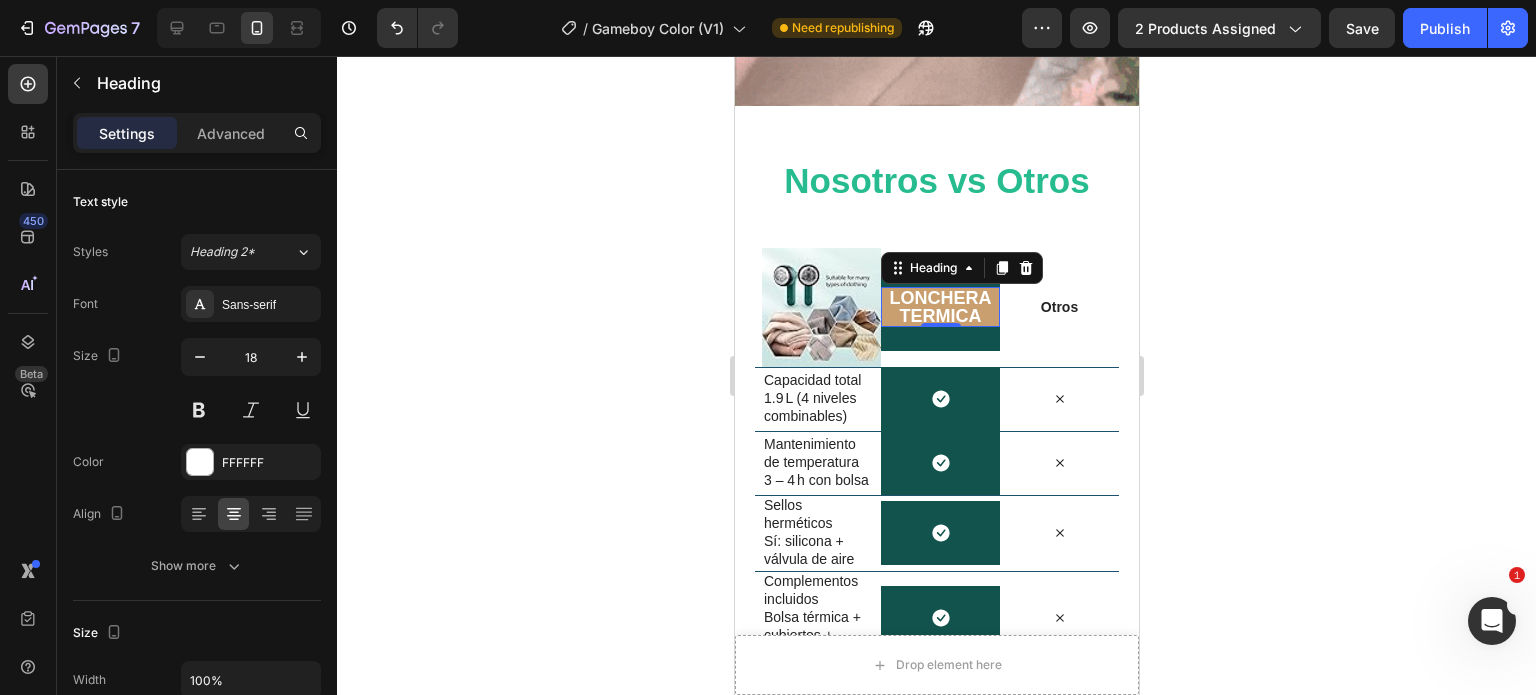click on "lonchera termica" at bounding box center (939, 307) 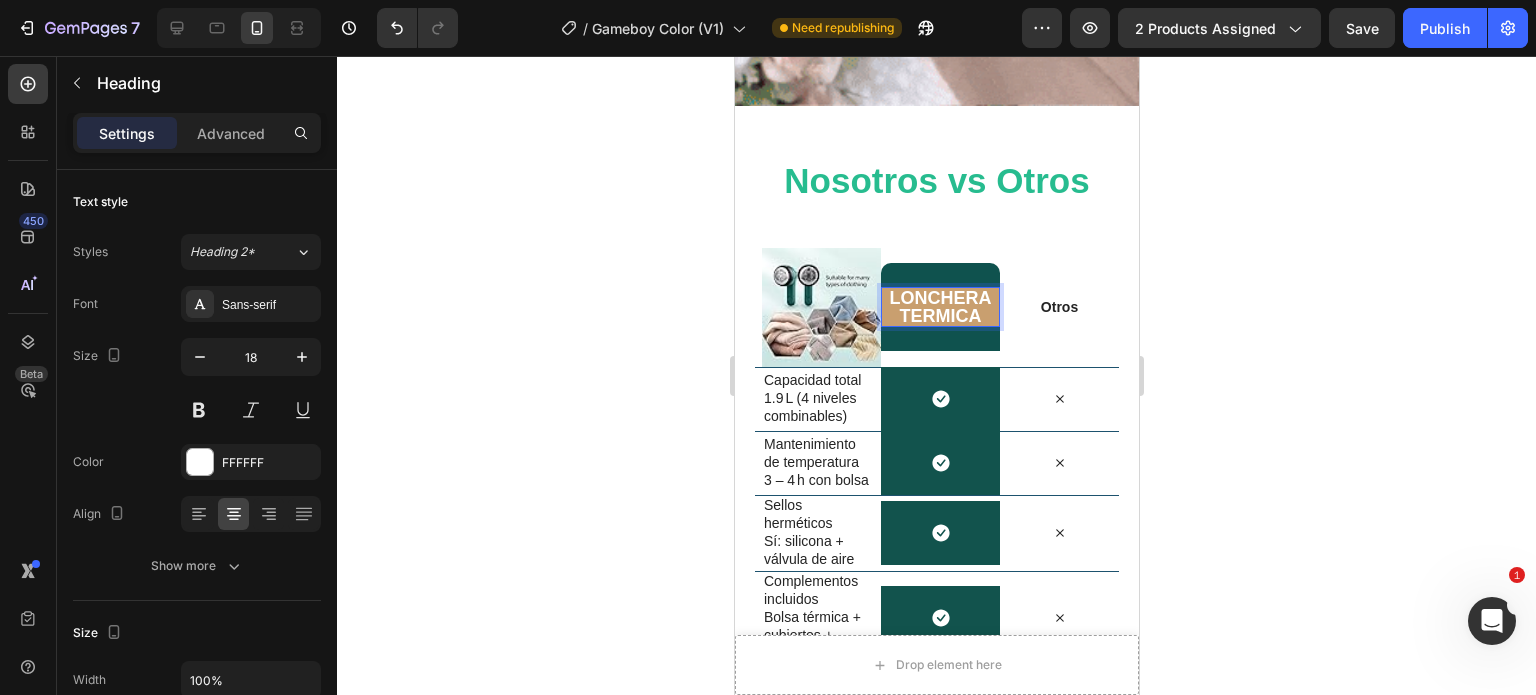 click on "lonchera termica" at bounding box center [939, 307] 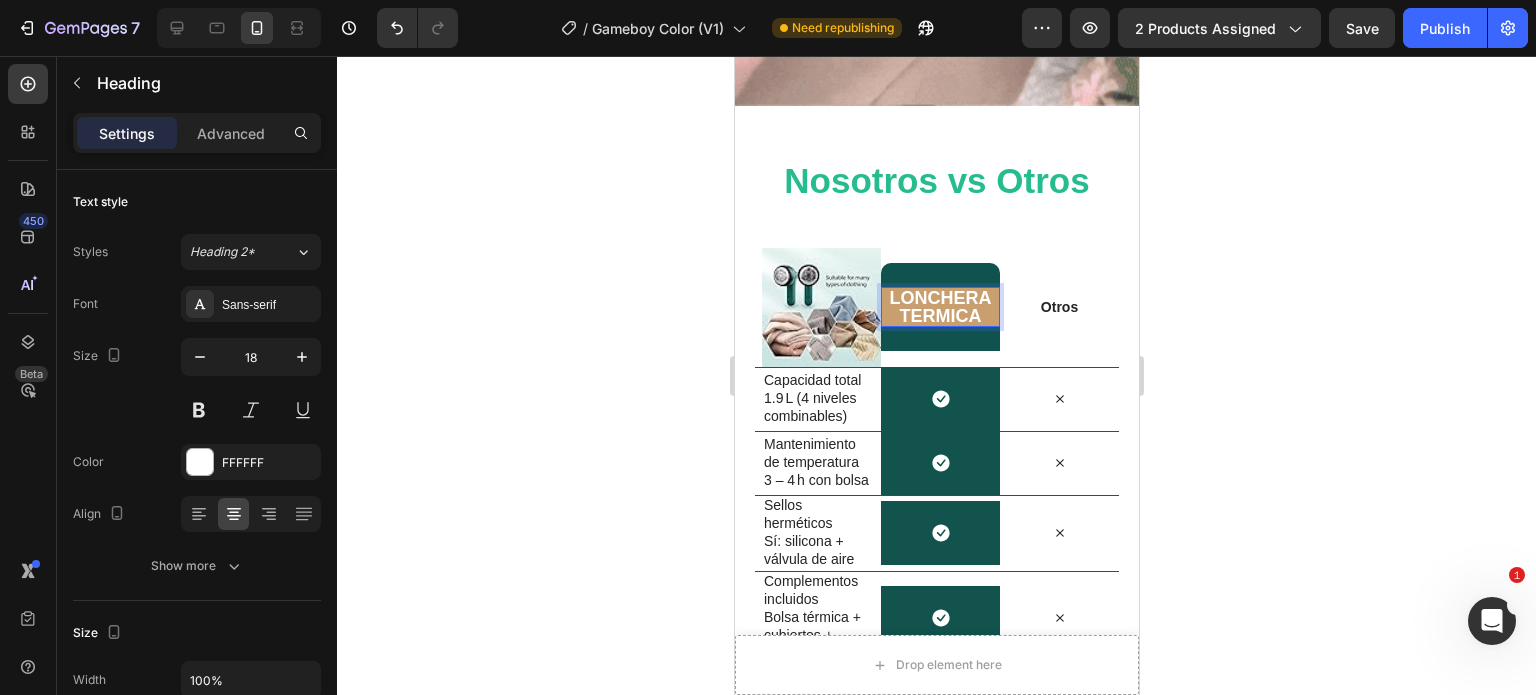click on "lonchera termica" at bounding box center (939, 307) 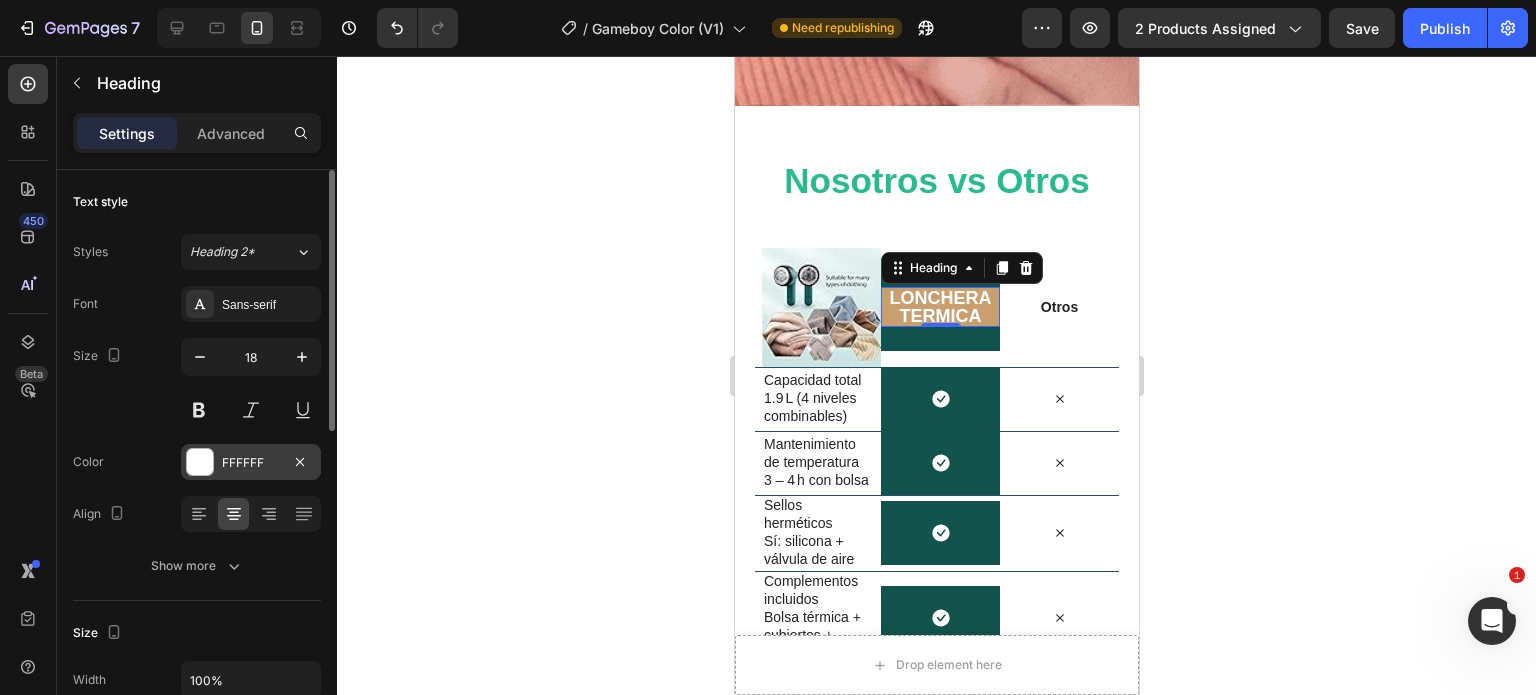 click at bounding box center (200, 462) 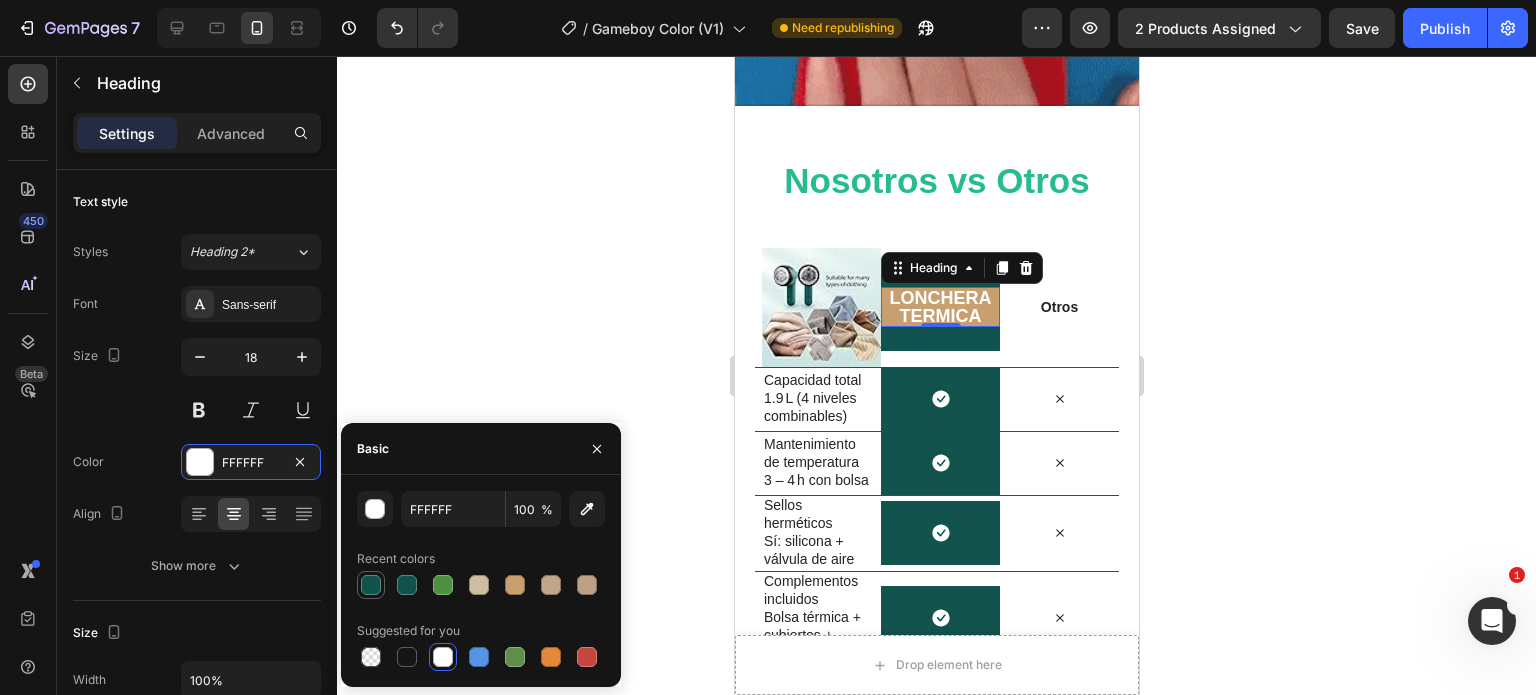 click at bounding box center [371, 585] 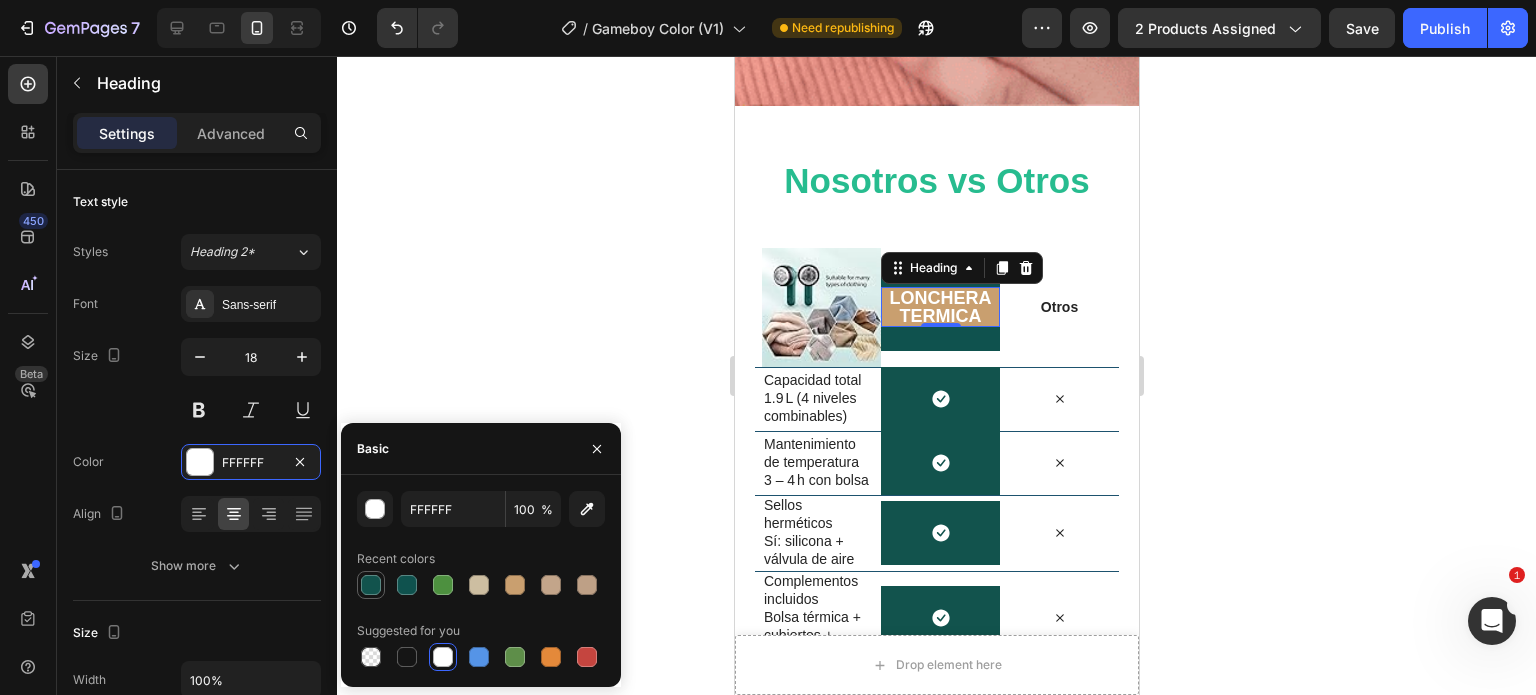 type on "12534D" 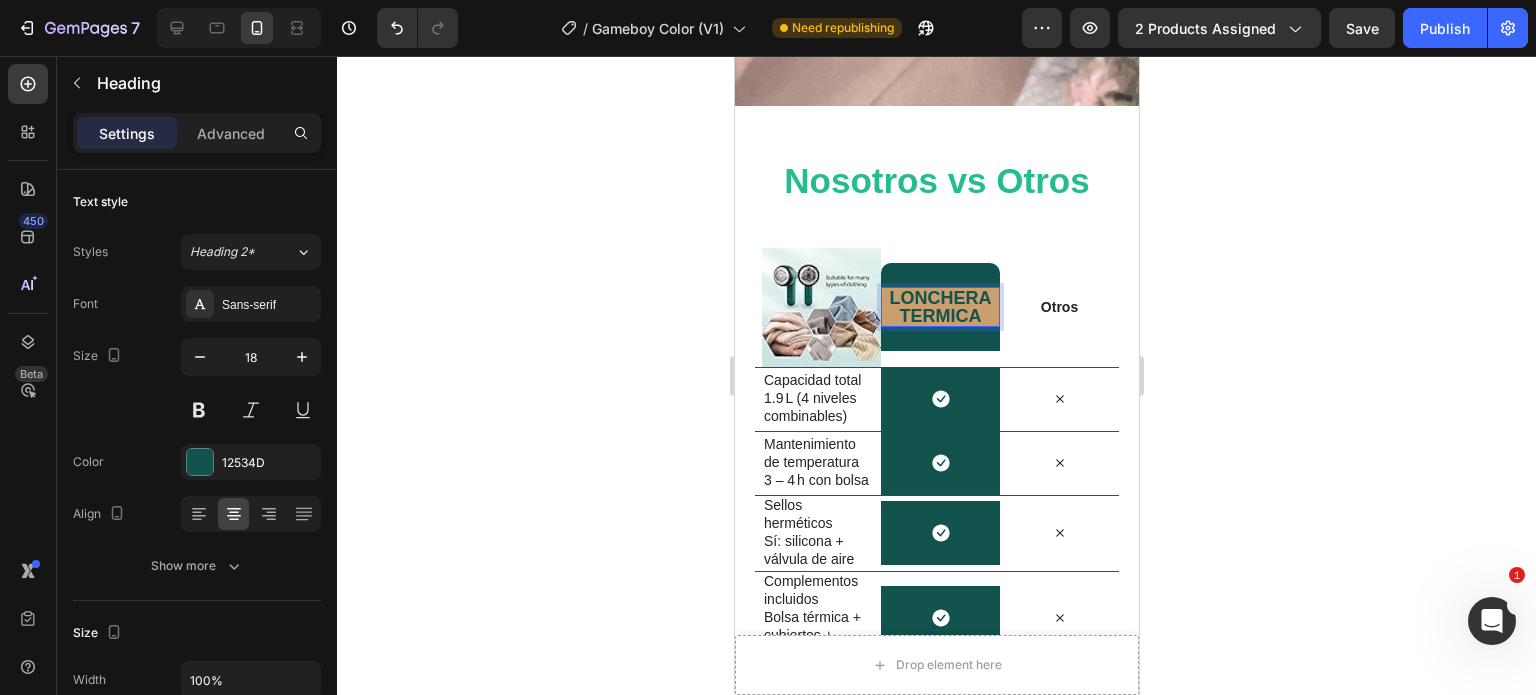 click on "lonchera termica" at bounding box center [939, 307] 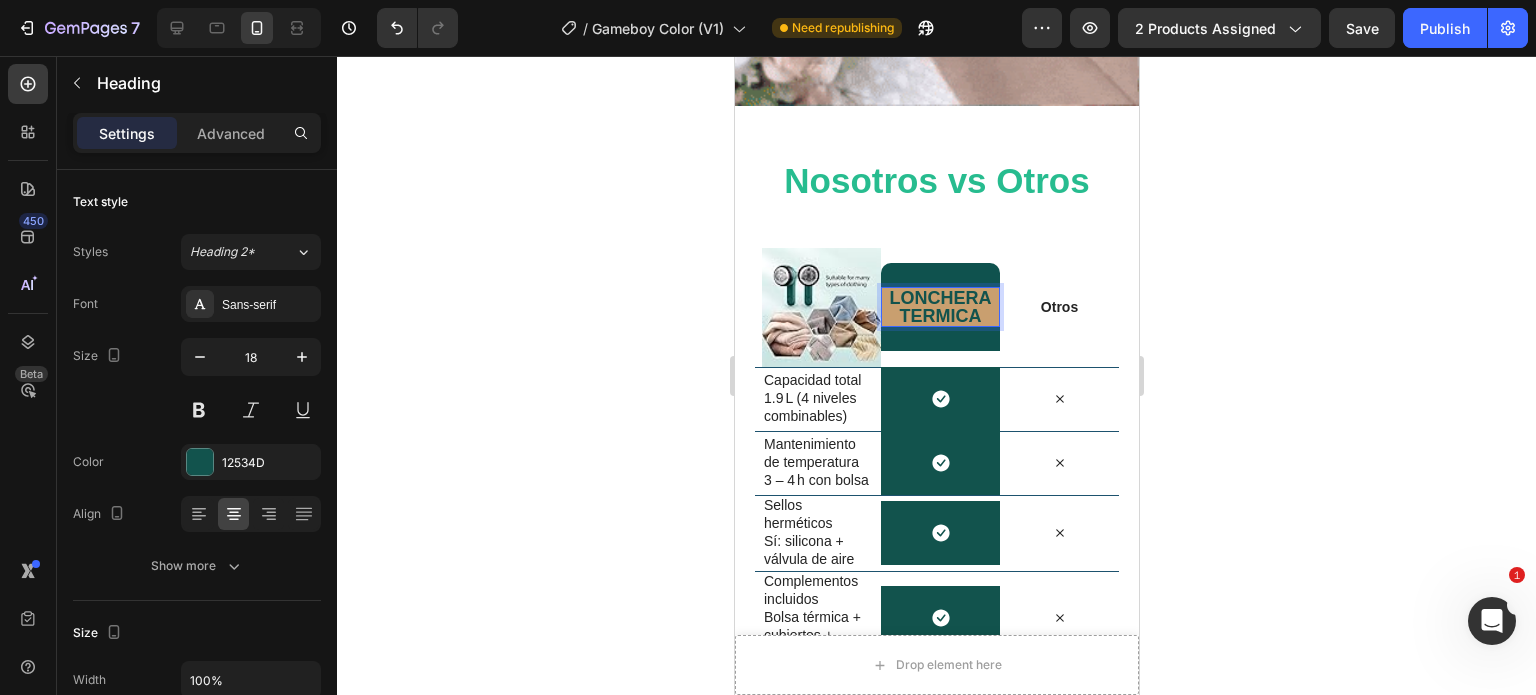 click on "lonchera termica" at bounding box center [939, 307] 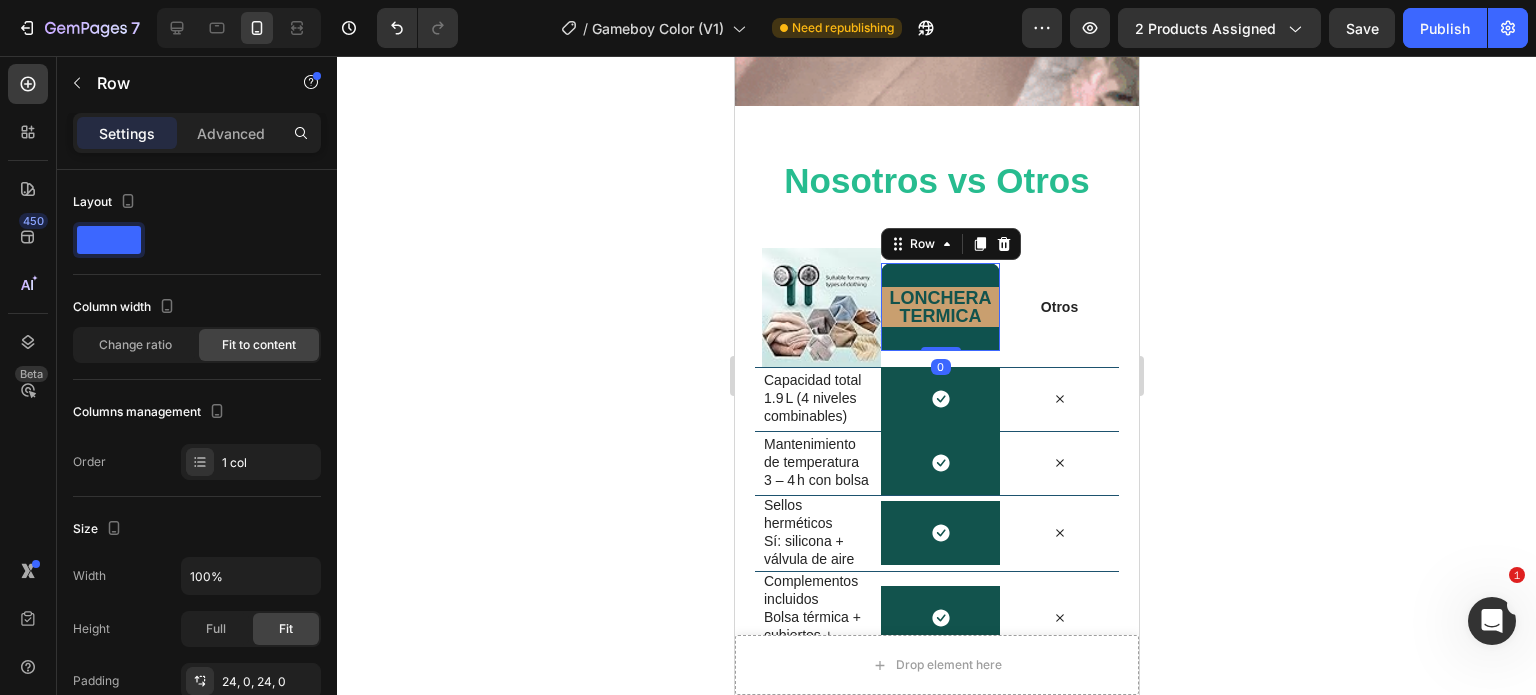 click on "lonchera termica Heading Row   0" at bounding box center [939, 307] 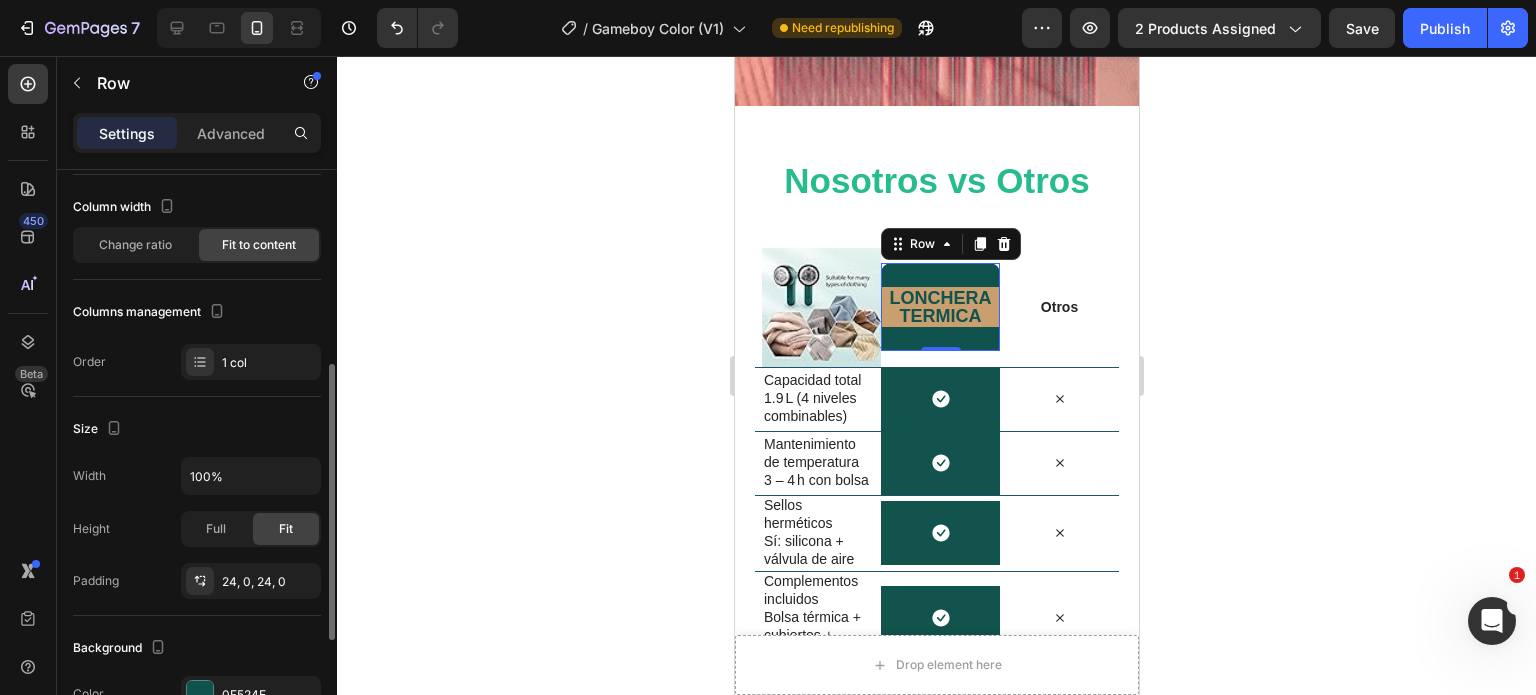 scroll, scrollTop: 200, scrollLeft: 0, axis: vertical 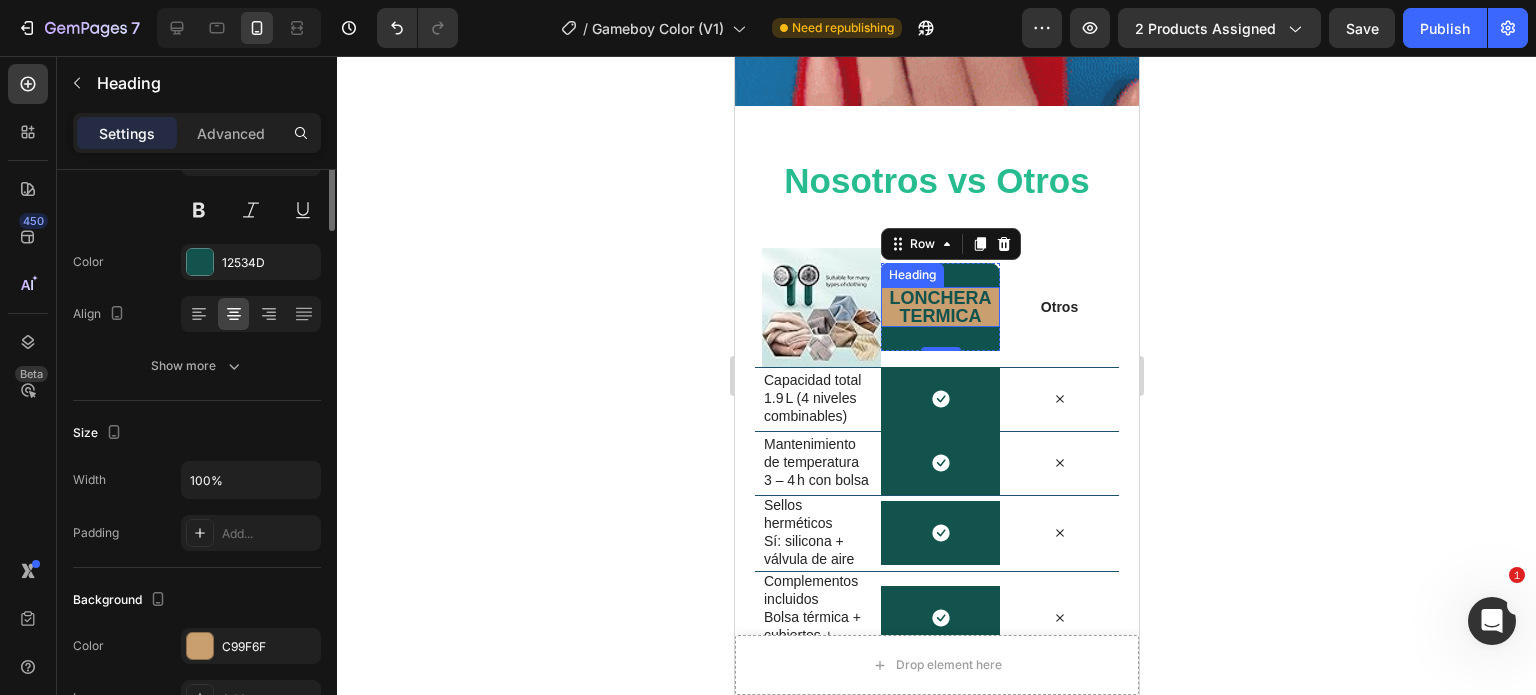 click on "lonchera termica" at bounding box center [939, 307] 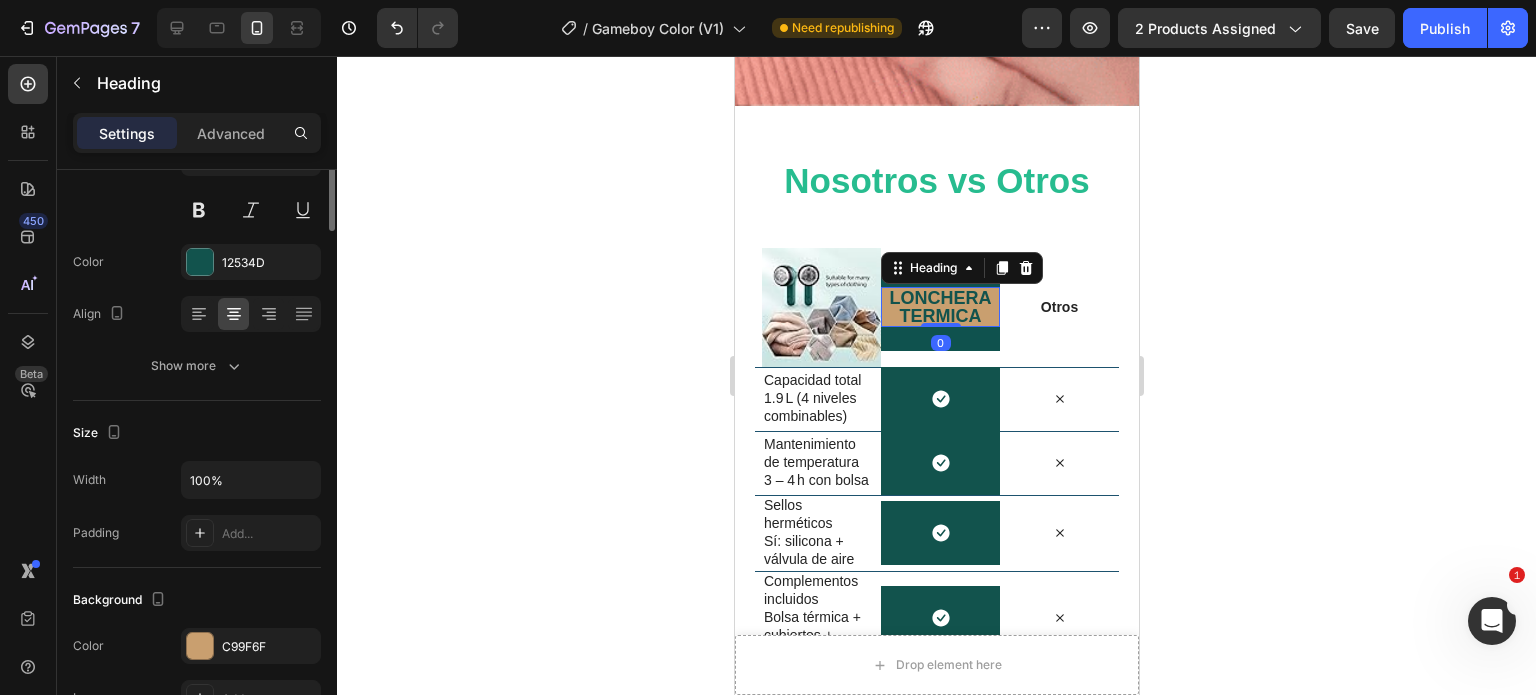 scroll, scrollTop: 0, scrollLeft: 0, axis: both 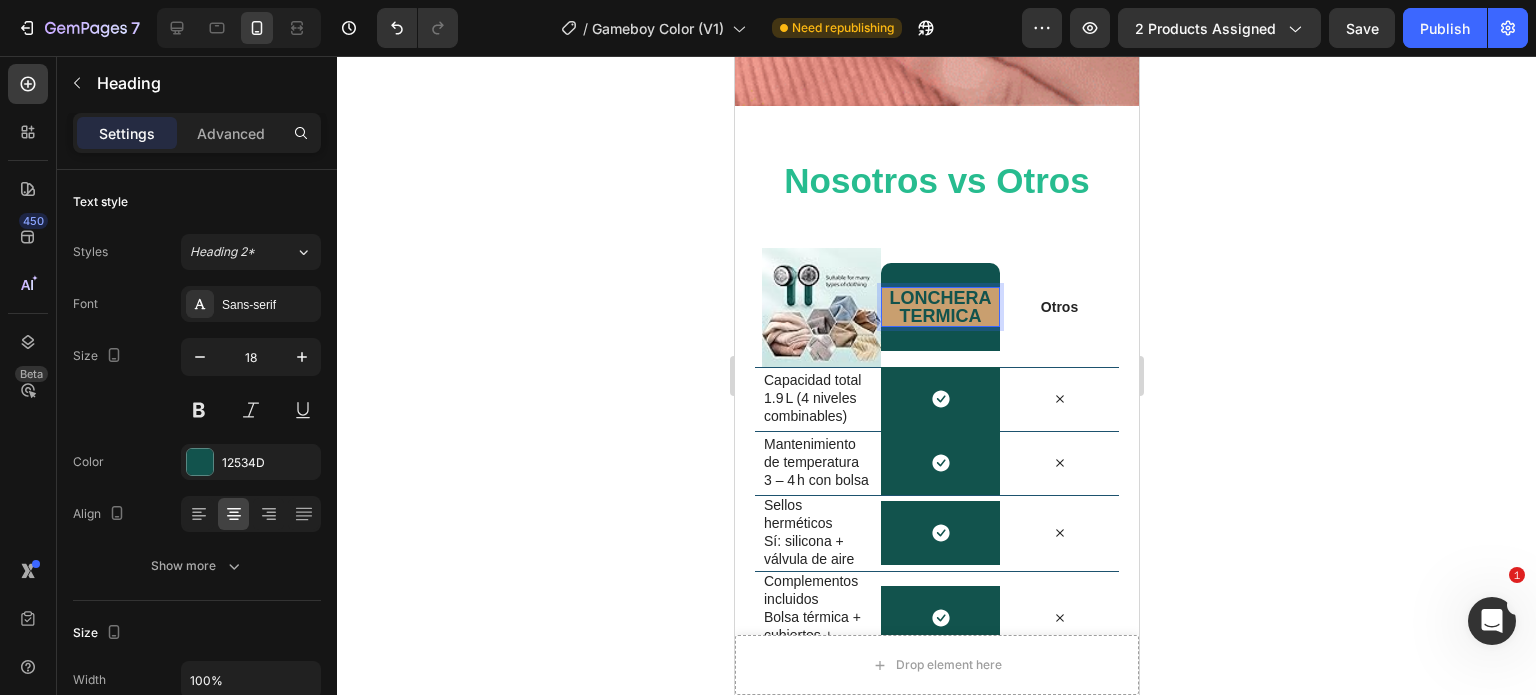 click on "lonchera termica" at bounding box center [939, 307] 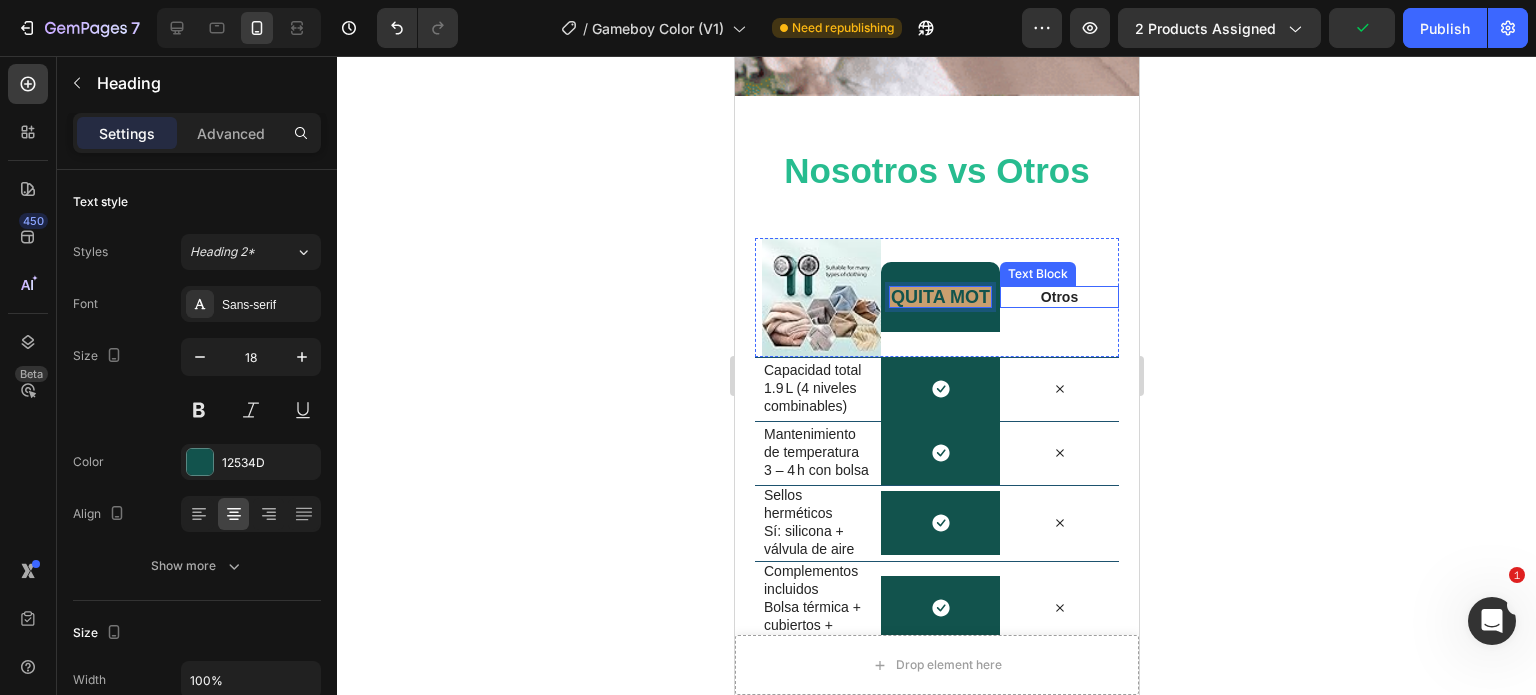 scroll, scrollTop: 4560, scrollLeft: 0, axis: vertical 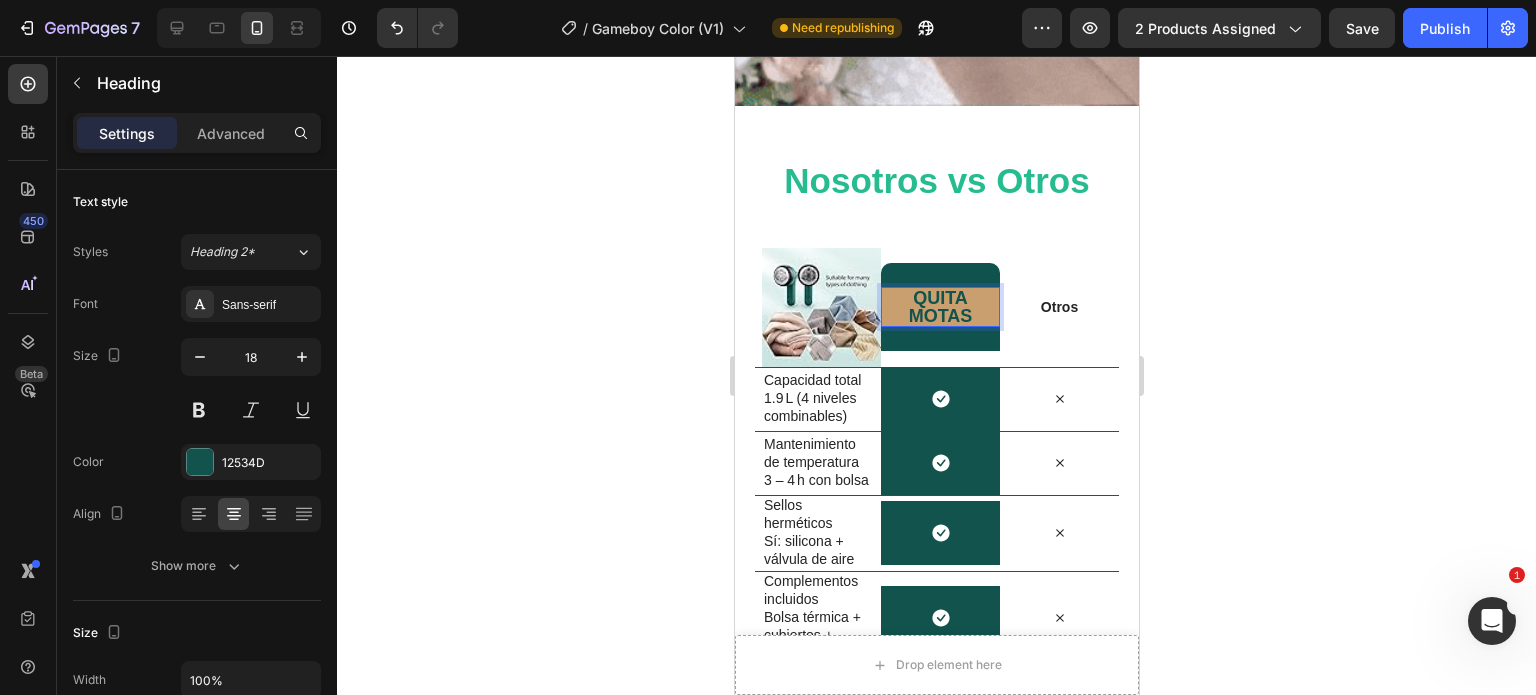 click on "quita motas" at bounding box center (939, 307) 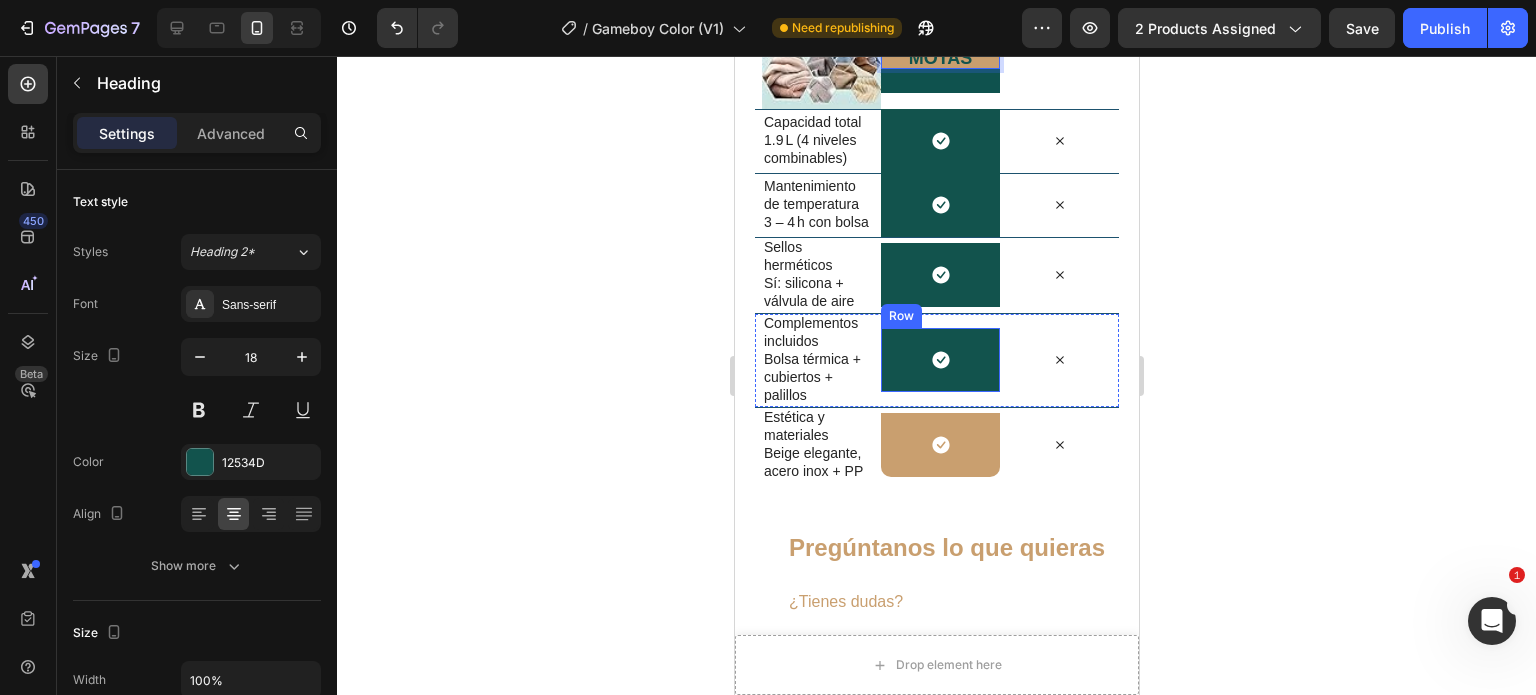scroll, scrollTop: 4860, scrollLeft: 0, axis: vertical 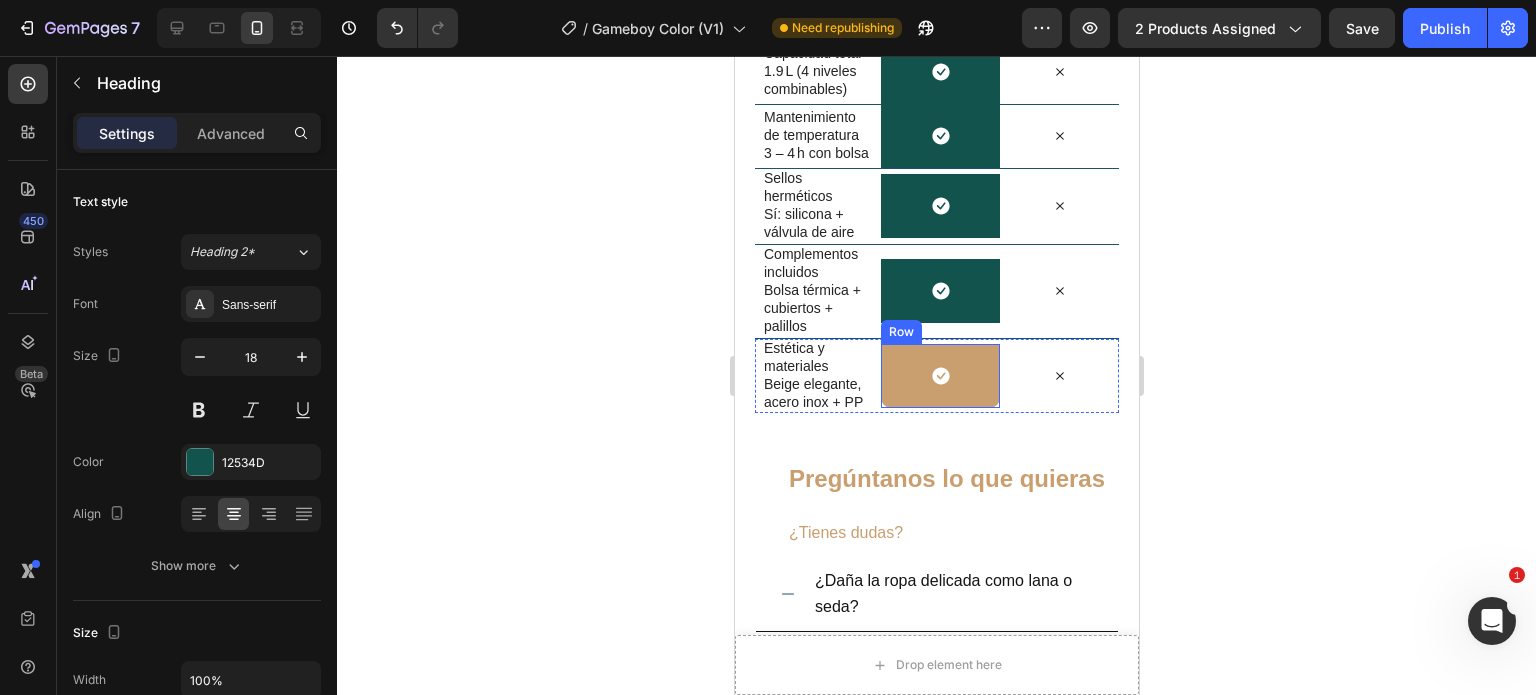 click on "Icon Row" at bounding box center [939, 376] 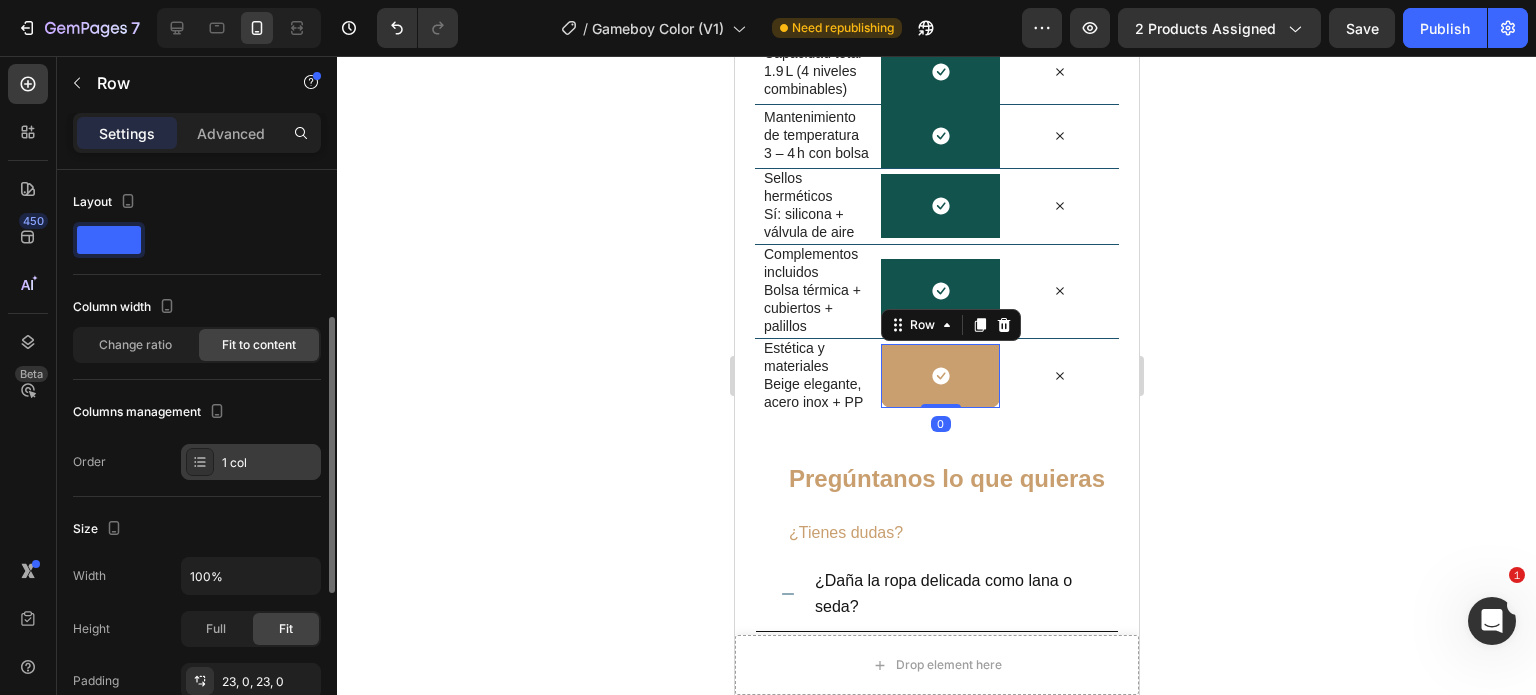 scroll, scrollTop: 200, scrollLeft: 0, axis: vertical 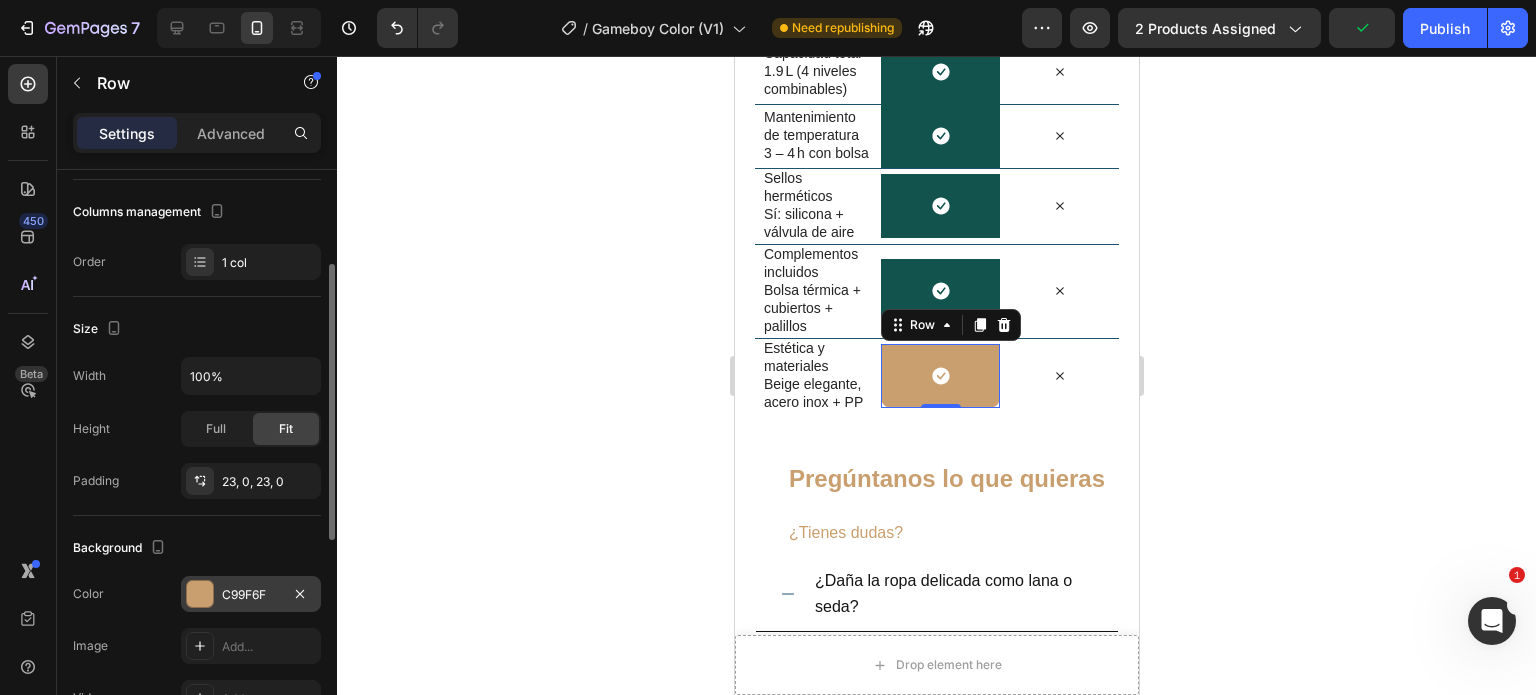 click at bounding box center (200, 594) 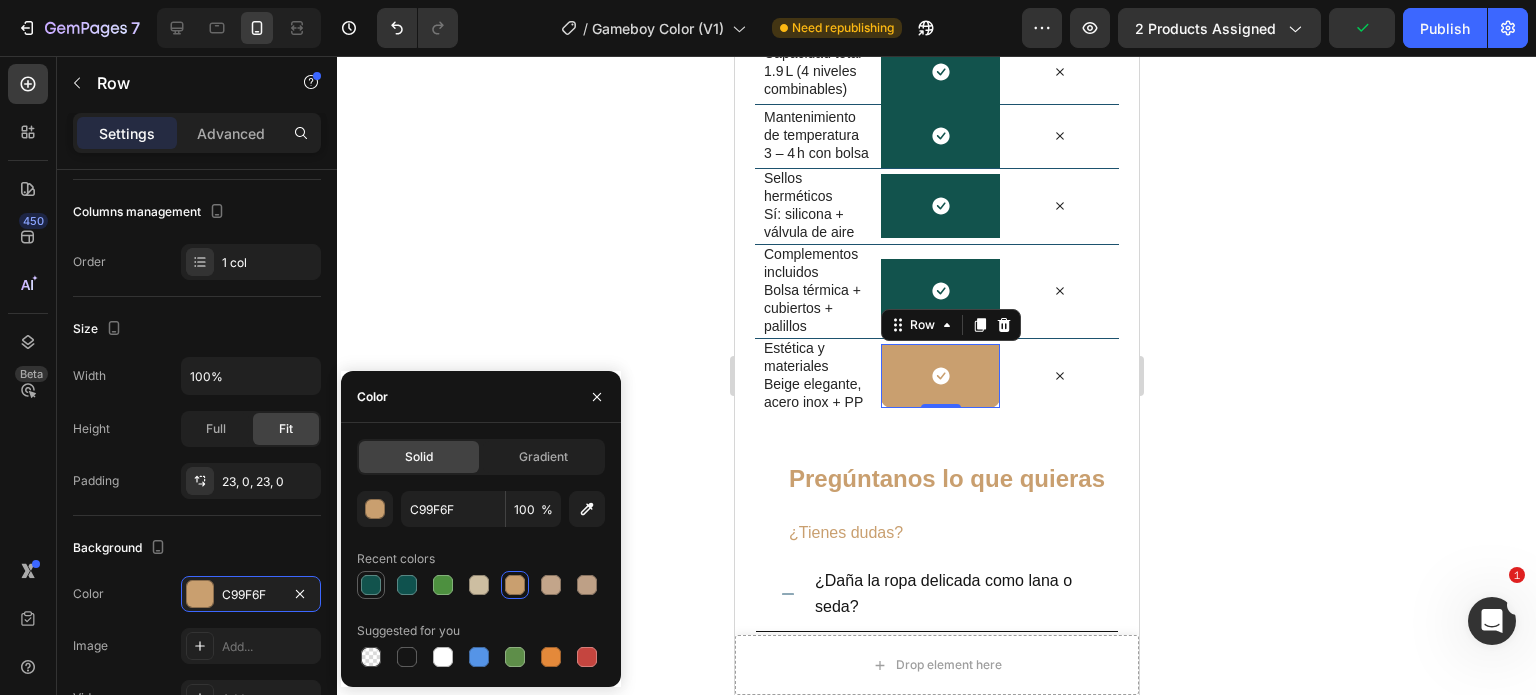 click at bounding box center (371, 585) 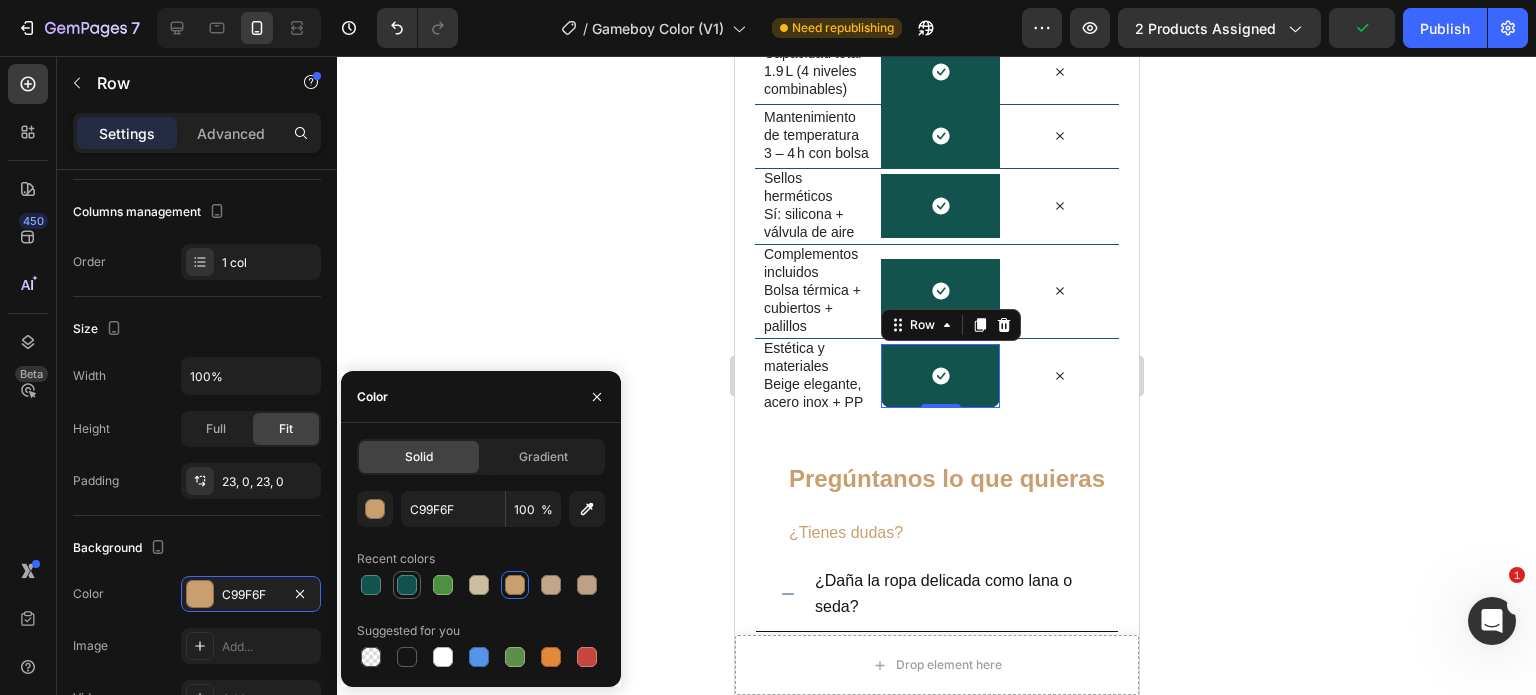 type on "12534D" 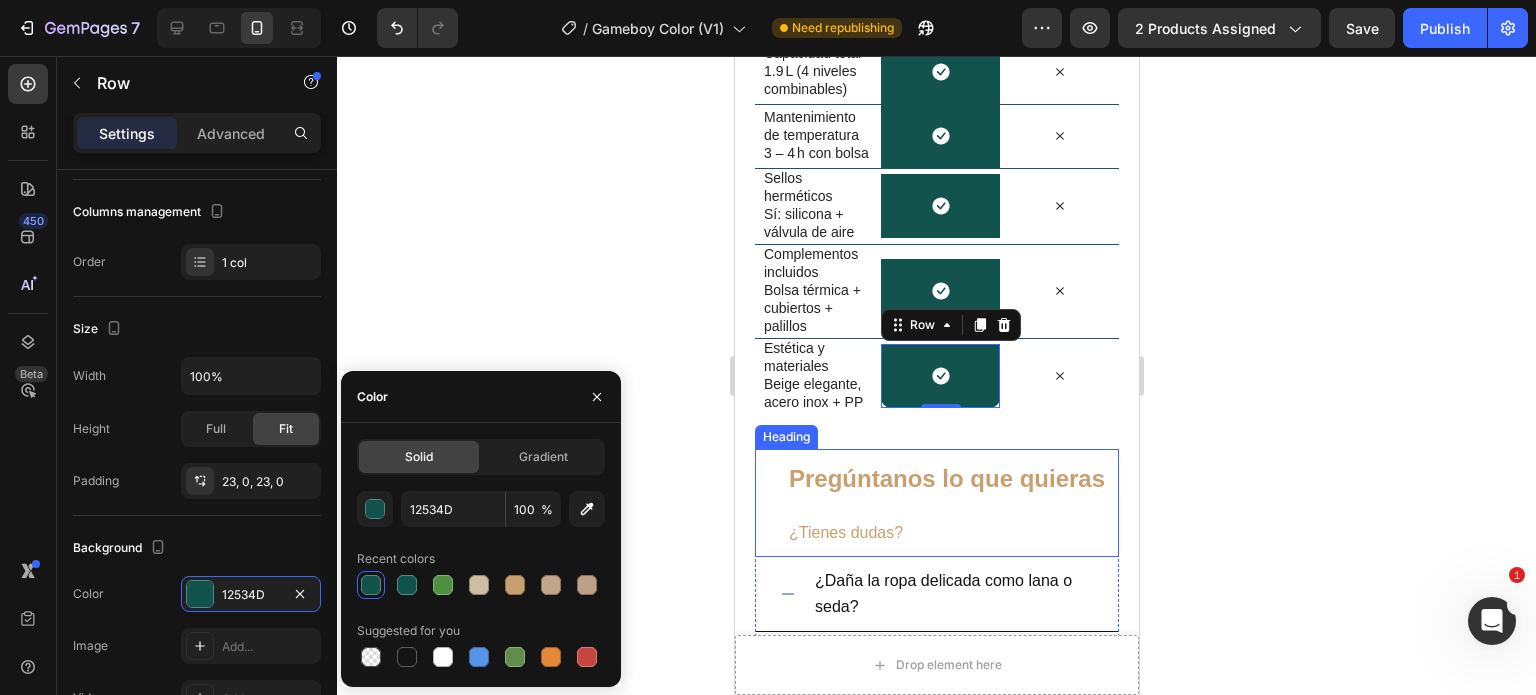 click on "¿Tienes dudas?" at bounding box center [845, 532] 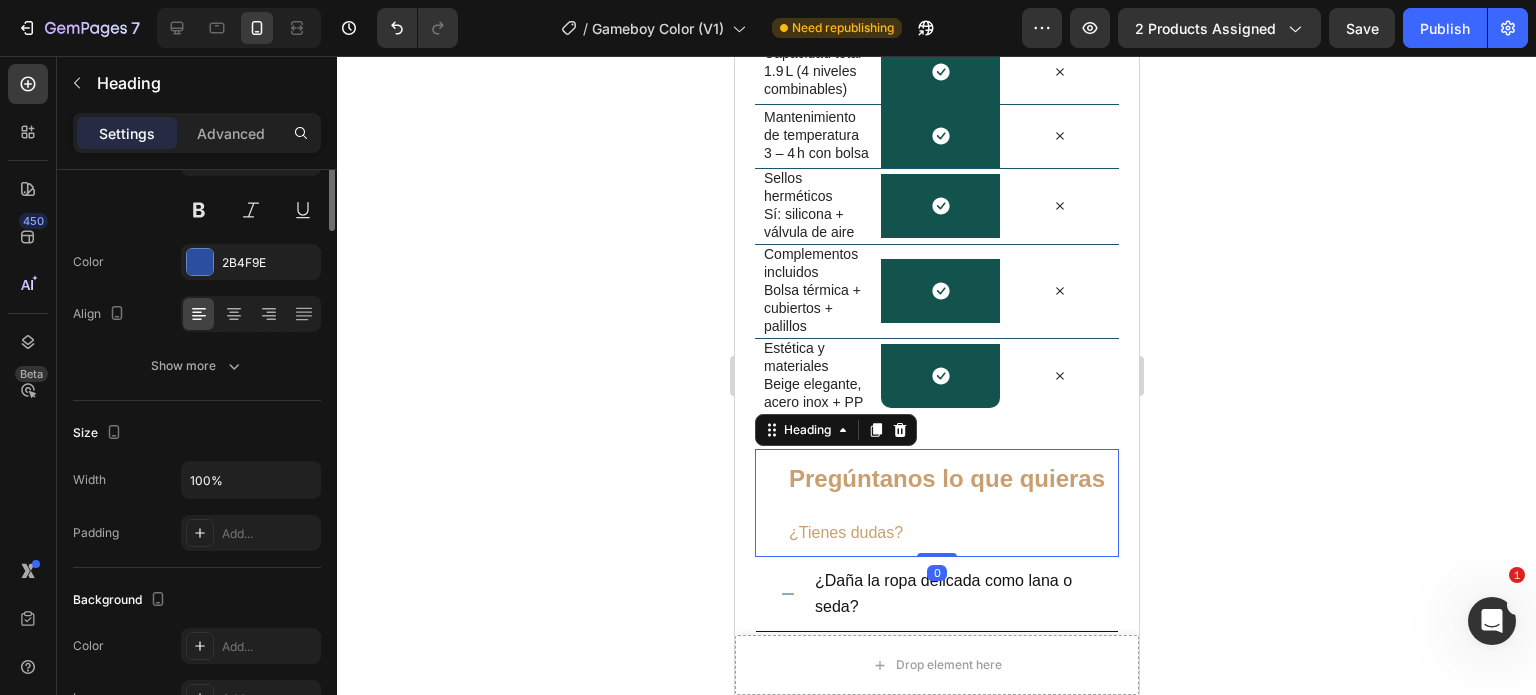 scroll, scrollTop: 0, scrollLeft: 0, axis: both 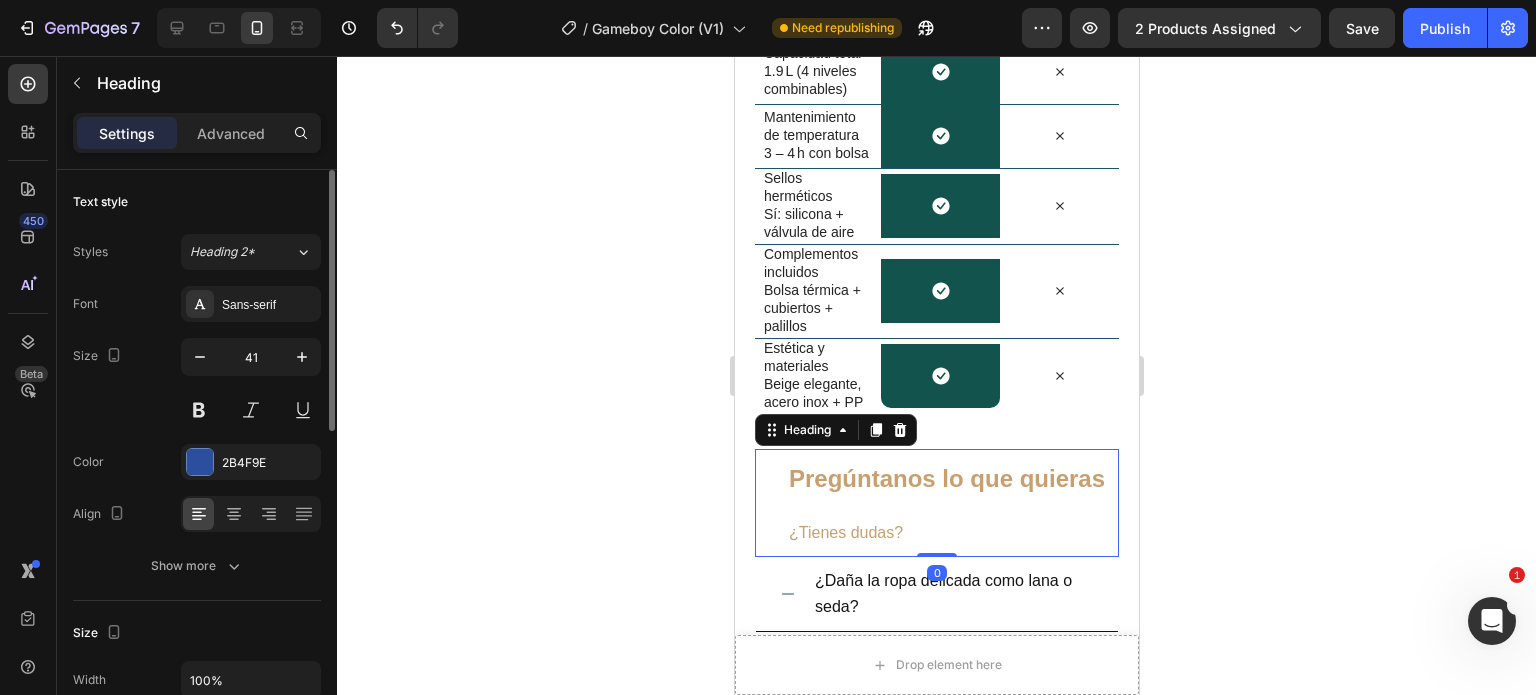 click on "Pregúntanos lo que quieras ¿Tienes dudas?" at bounding box center (952, 502) 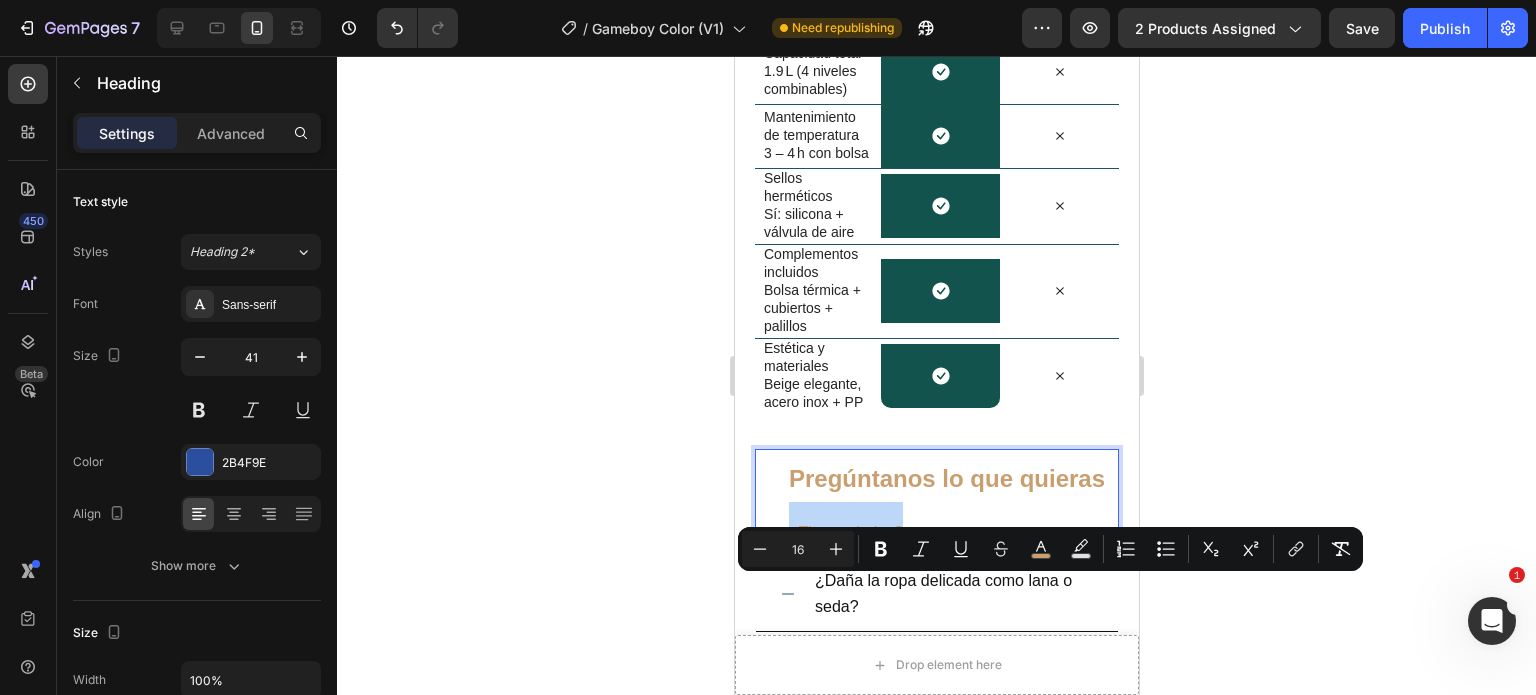drag, startPoint x: 905, startPoint y: 585, endPoint x: 782, endPoint y: 587, distance: 123.01626 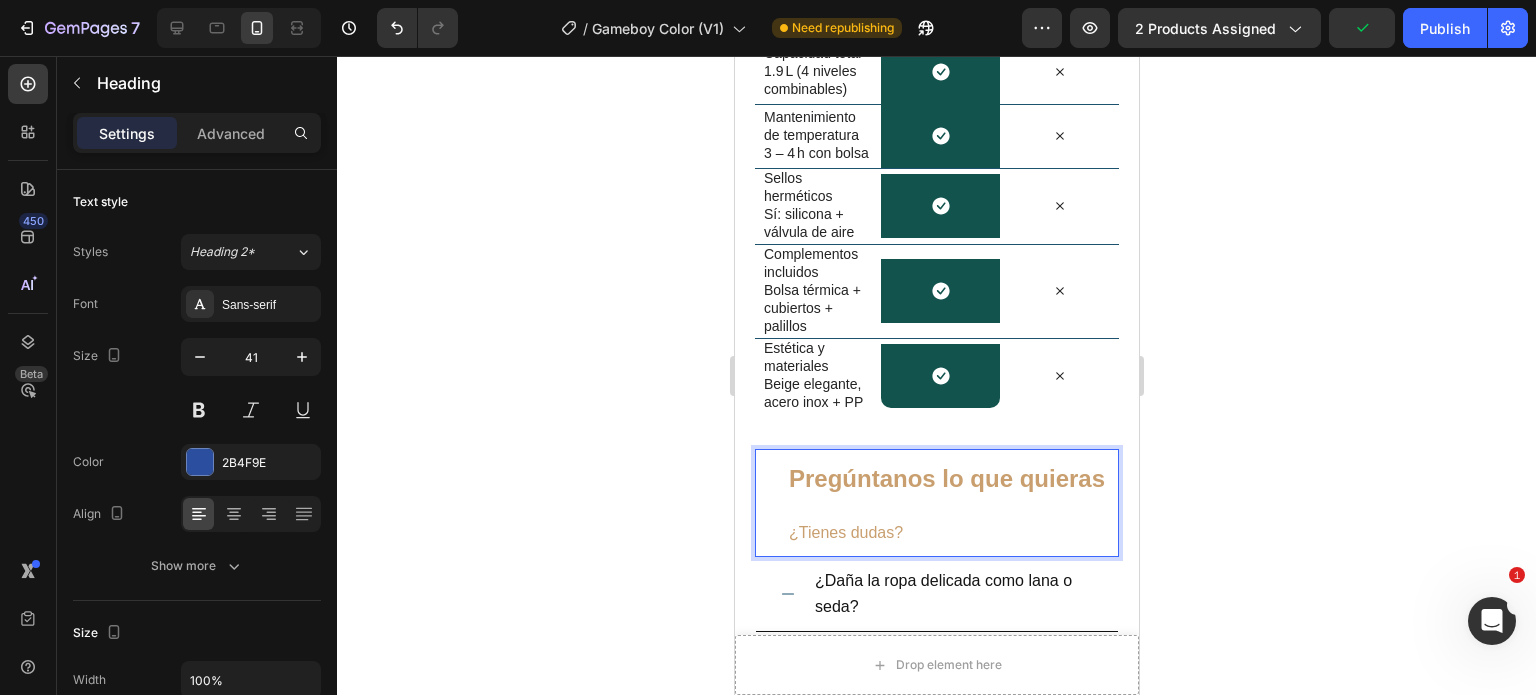 click on "Pregúntanos lo que quieras ¿Tienes dudas?" at bounding box center [952, 502] 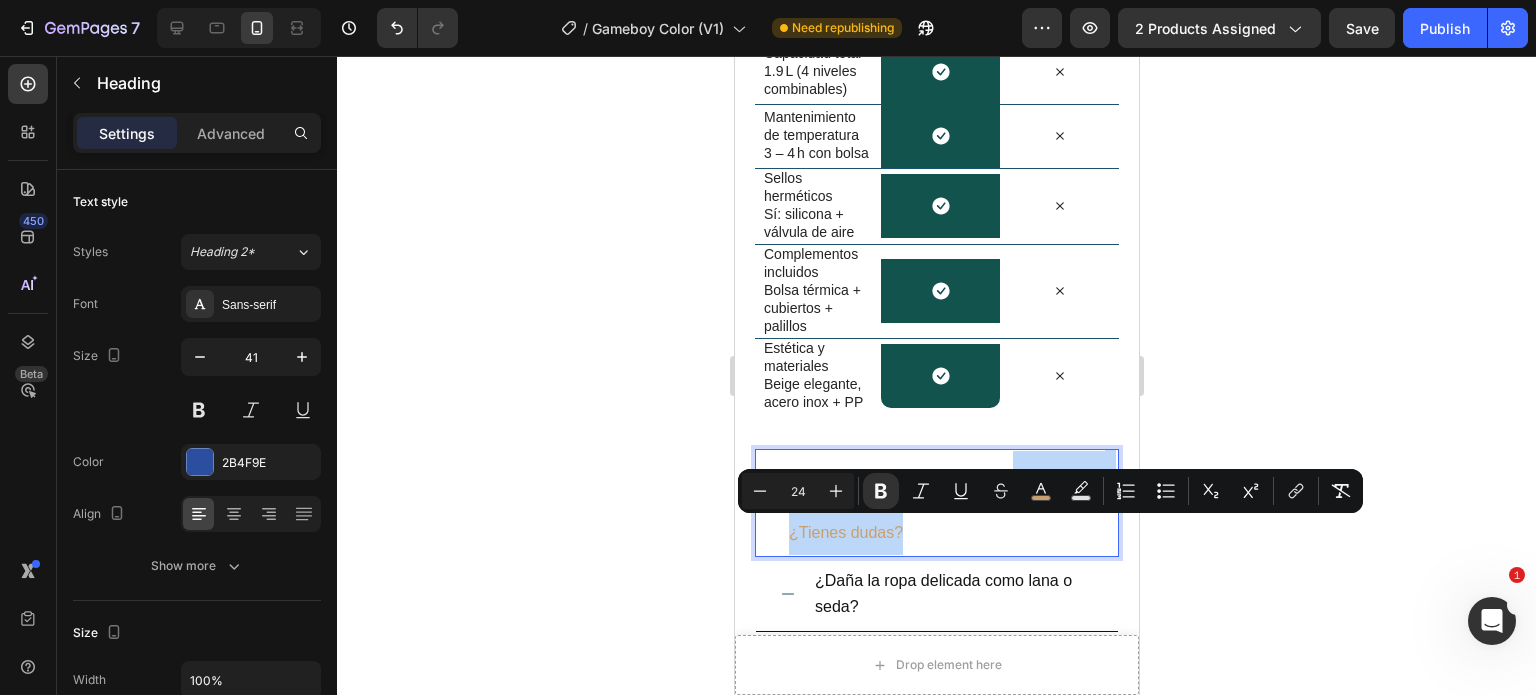 drag, startPoint x: 977, startPoint y: 471, endPoint x: 953, endPoint y: 583, distance: 114.54257 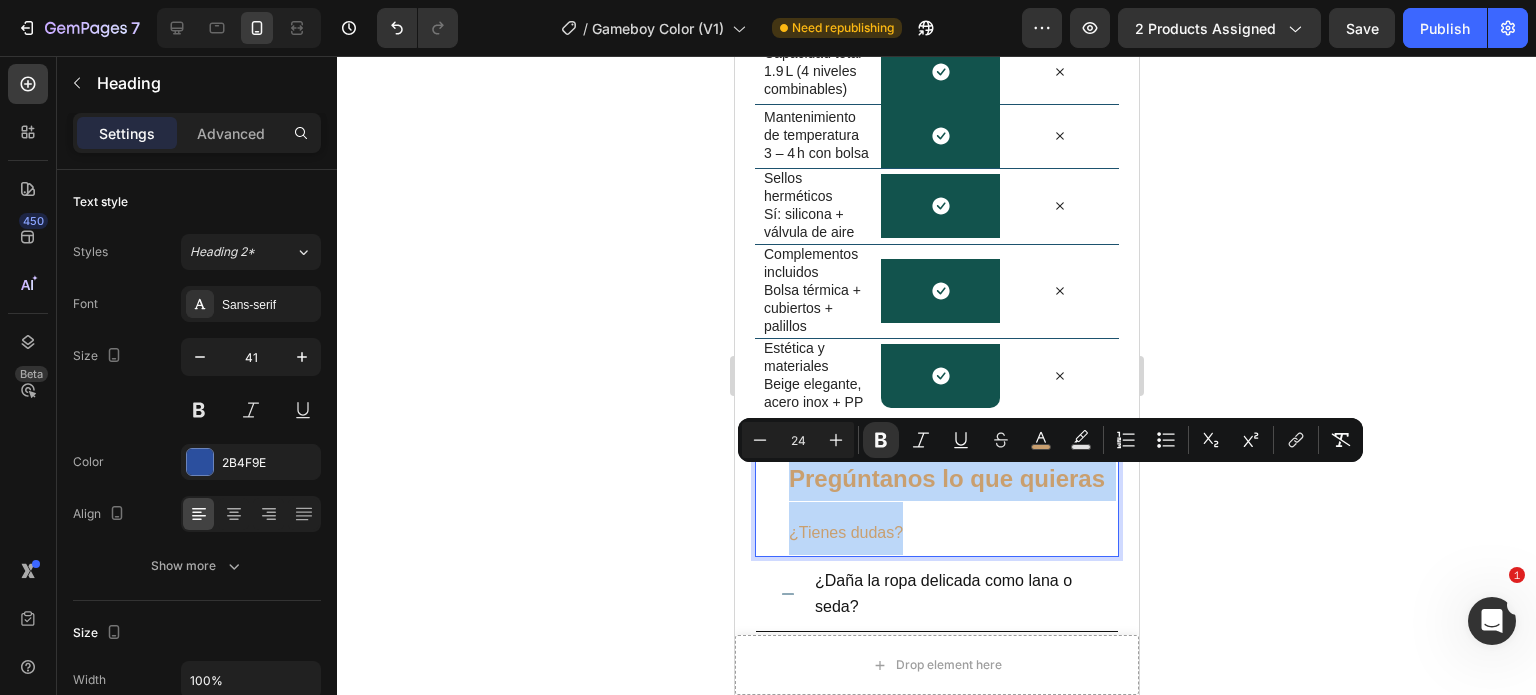 drag, startPoint x: 903, startPoint y: 584, endPoint x: 773, endPoint y: 500, distance: 154.77725 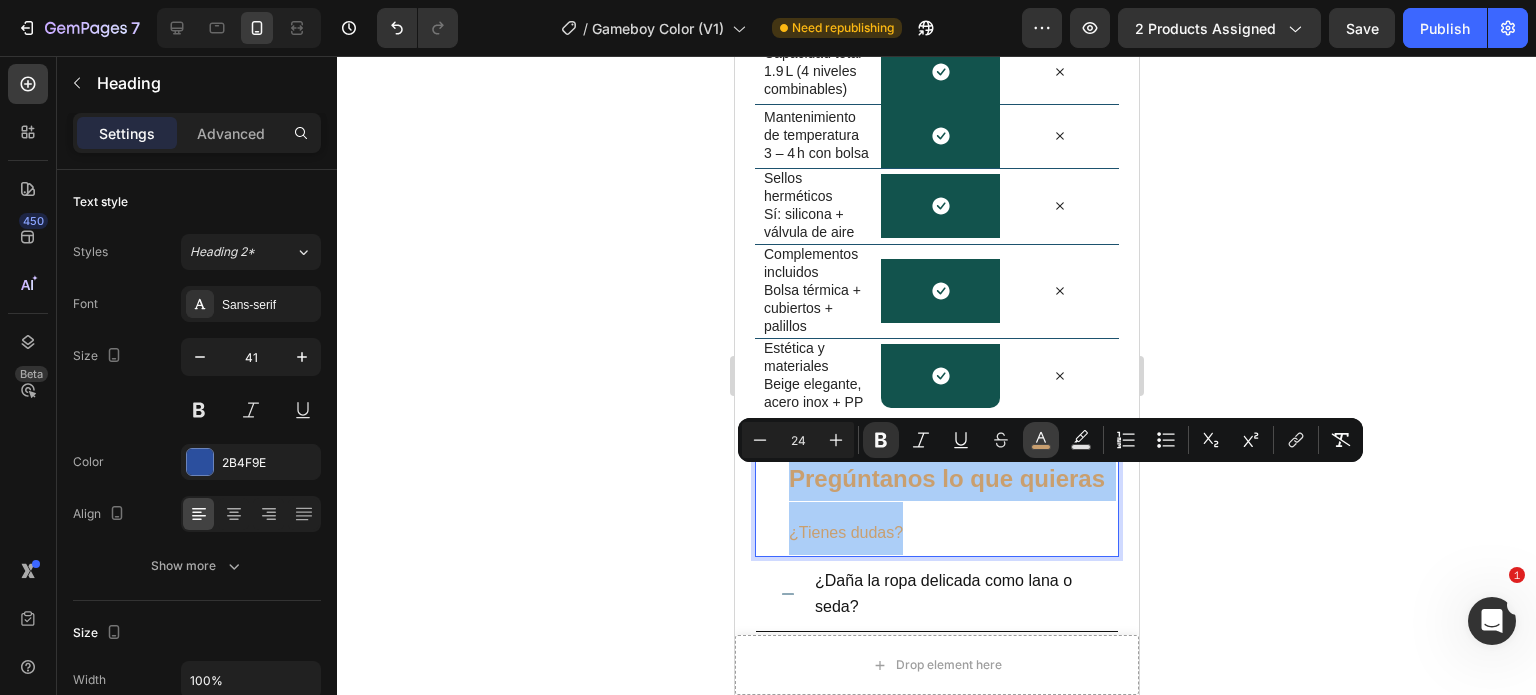 click 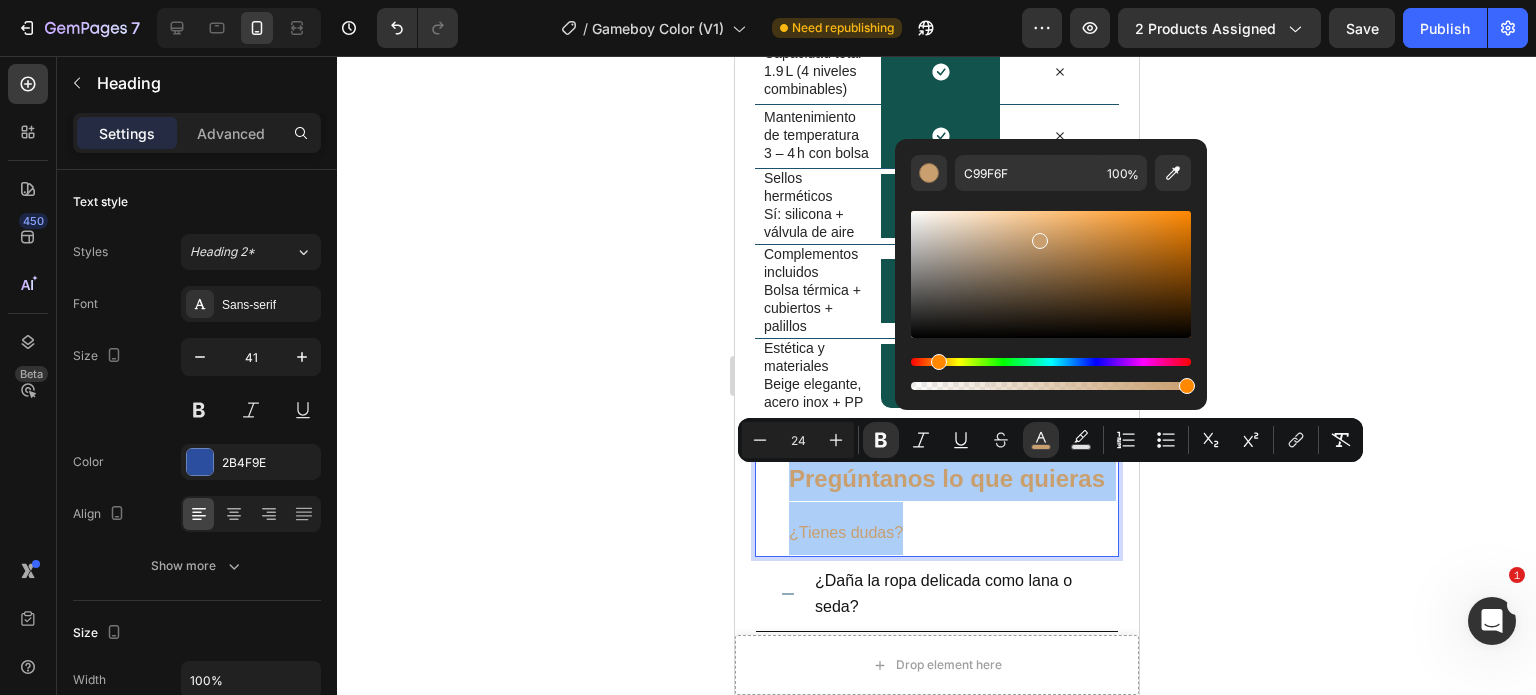 click at bounding box center [1051, 362] 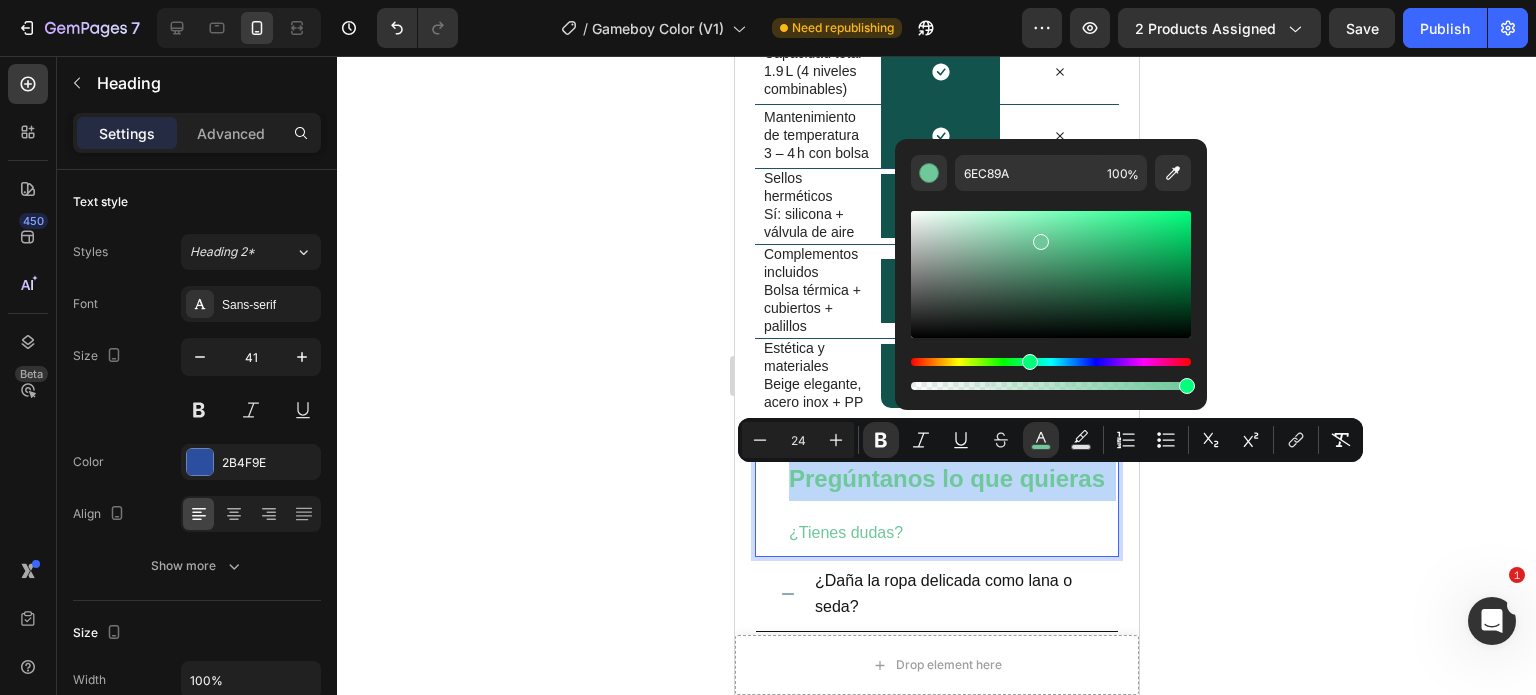 click at bounding box center (1051, 274) 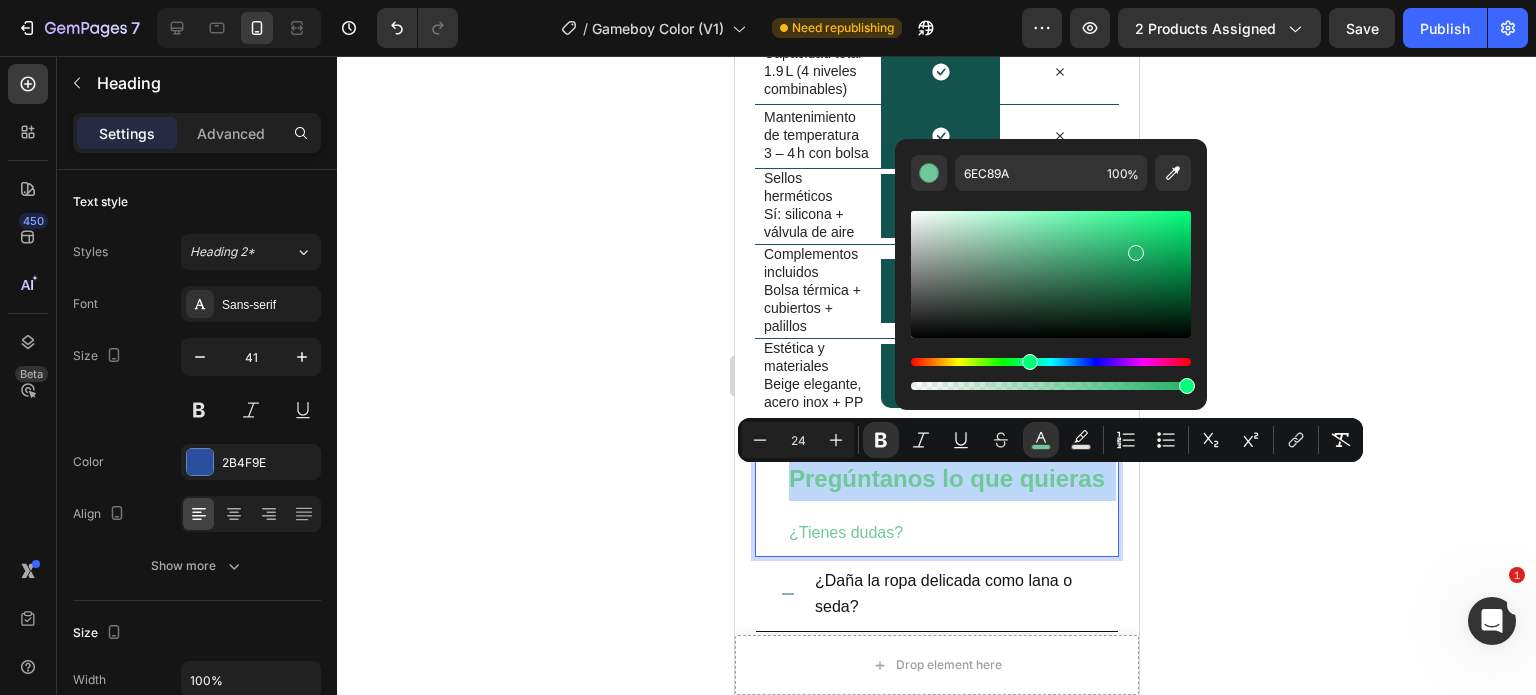 type on "25B269" 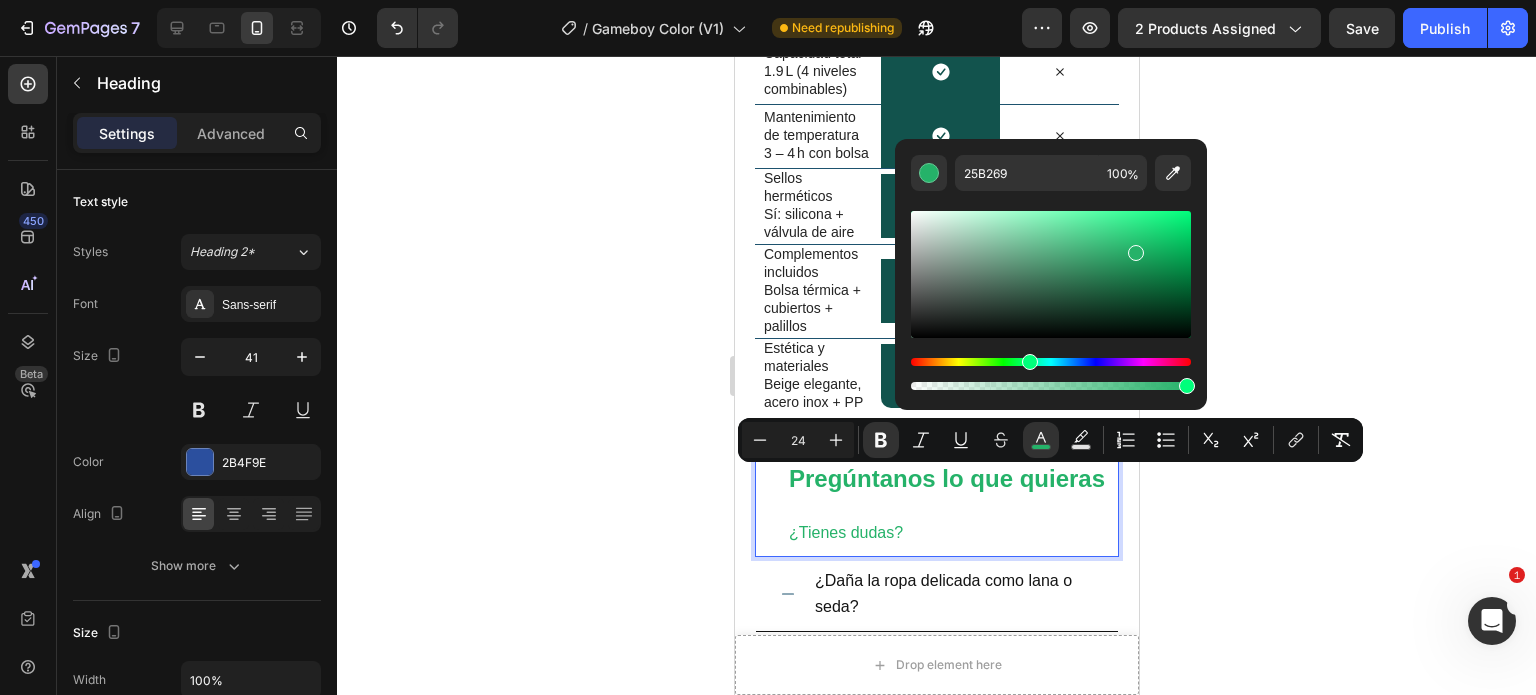 click 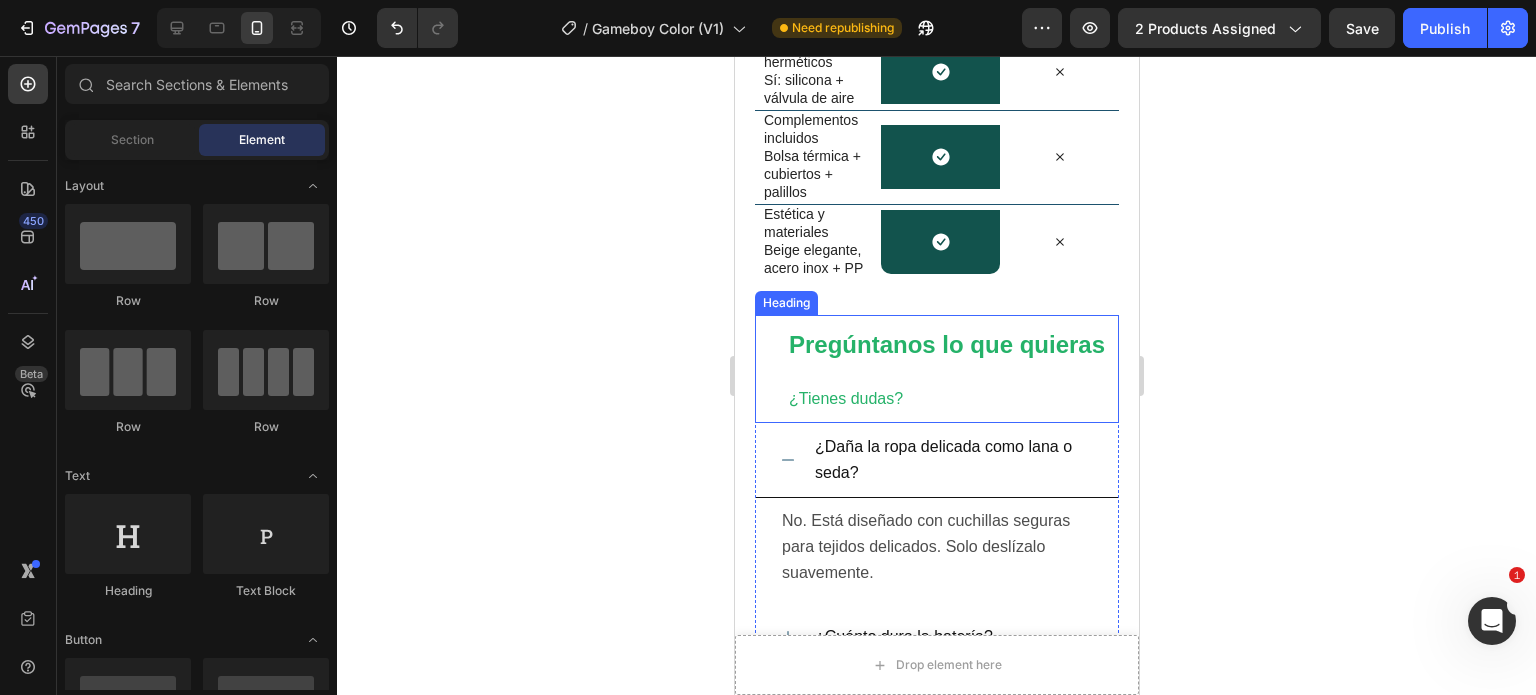 scroll, scrollTop: 4960, scrollLeft: 0, axis: vertical 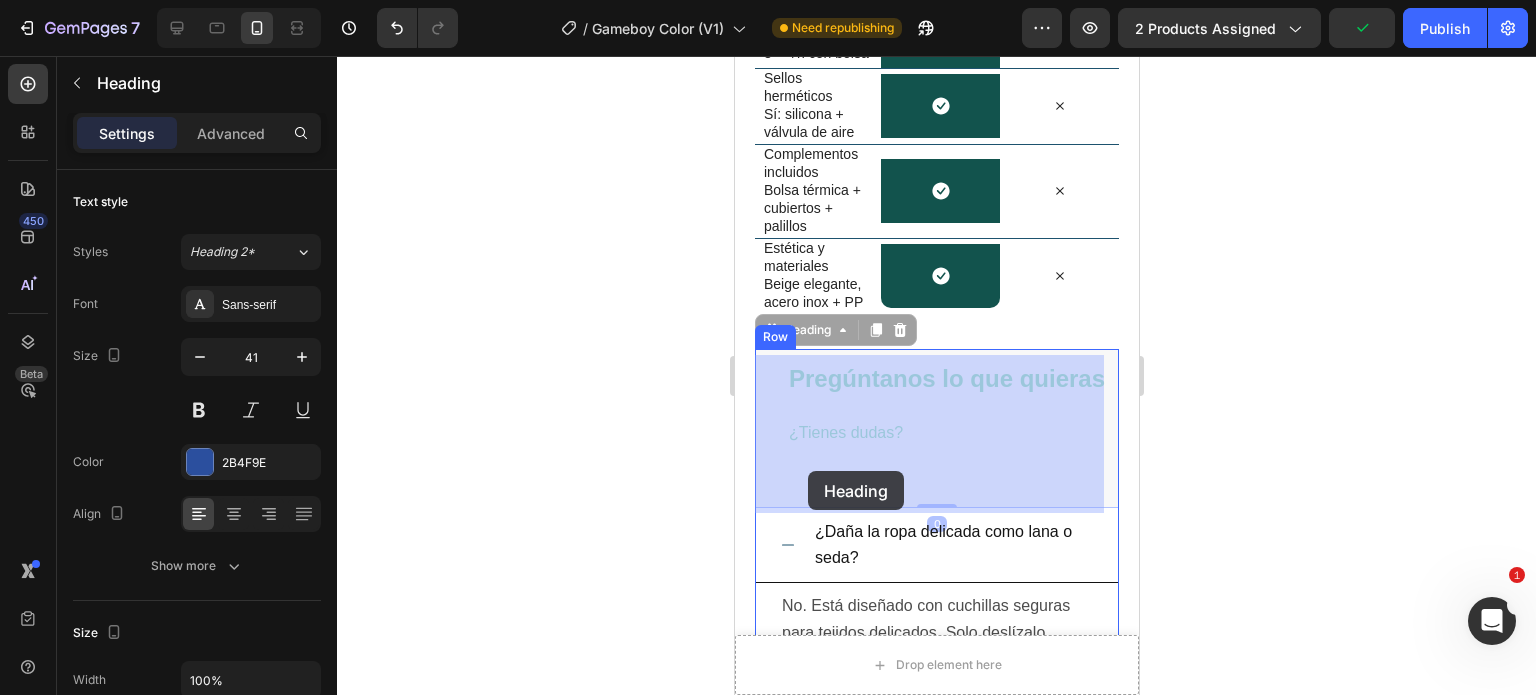 drag, startPoint x: 903, startPoint y: 481, endPoint x: 810, endPoint y: 471, distance: 93.53609 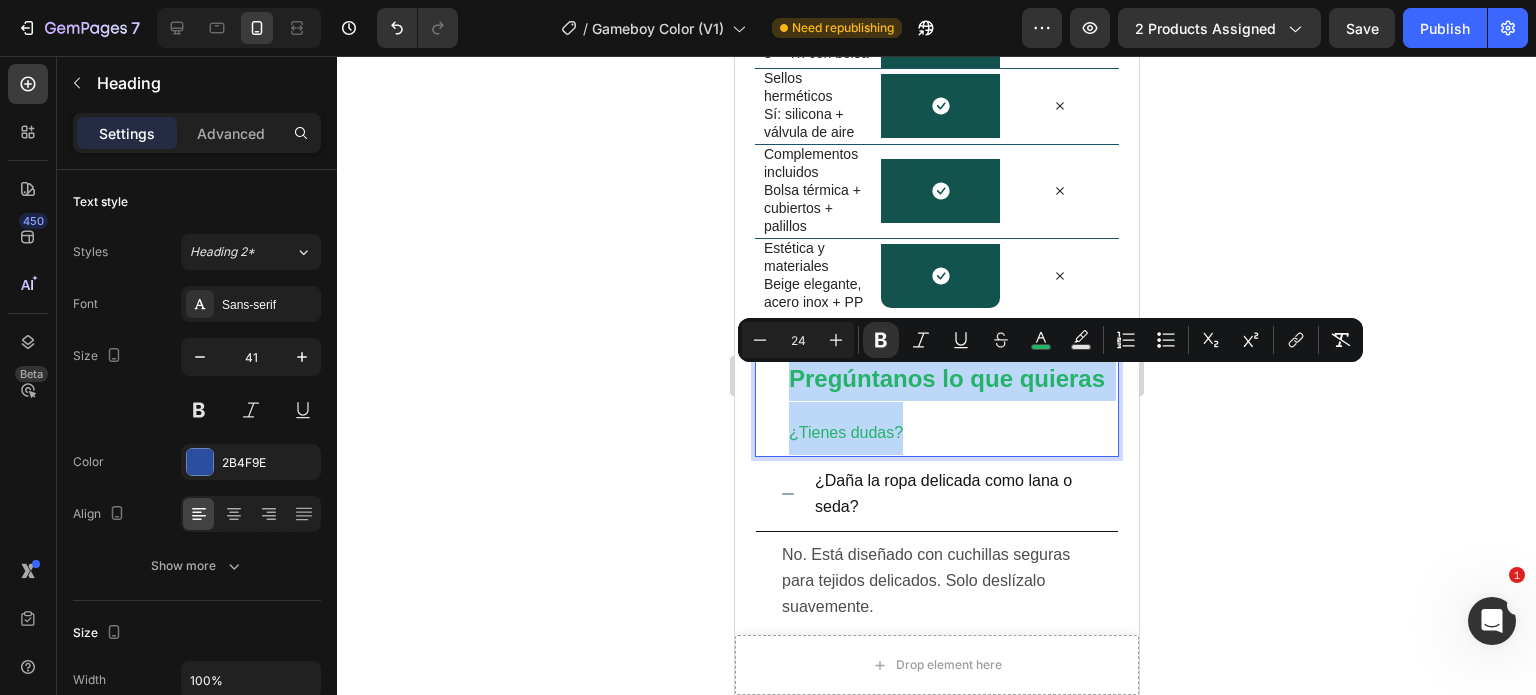 drag, startPoint x: 902, startPoint y: 483, endPoint x: 760, endPoint y: 395, distance: 167.05687 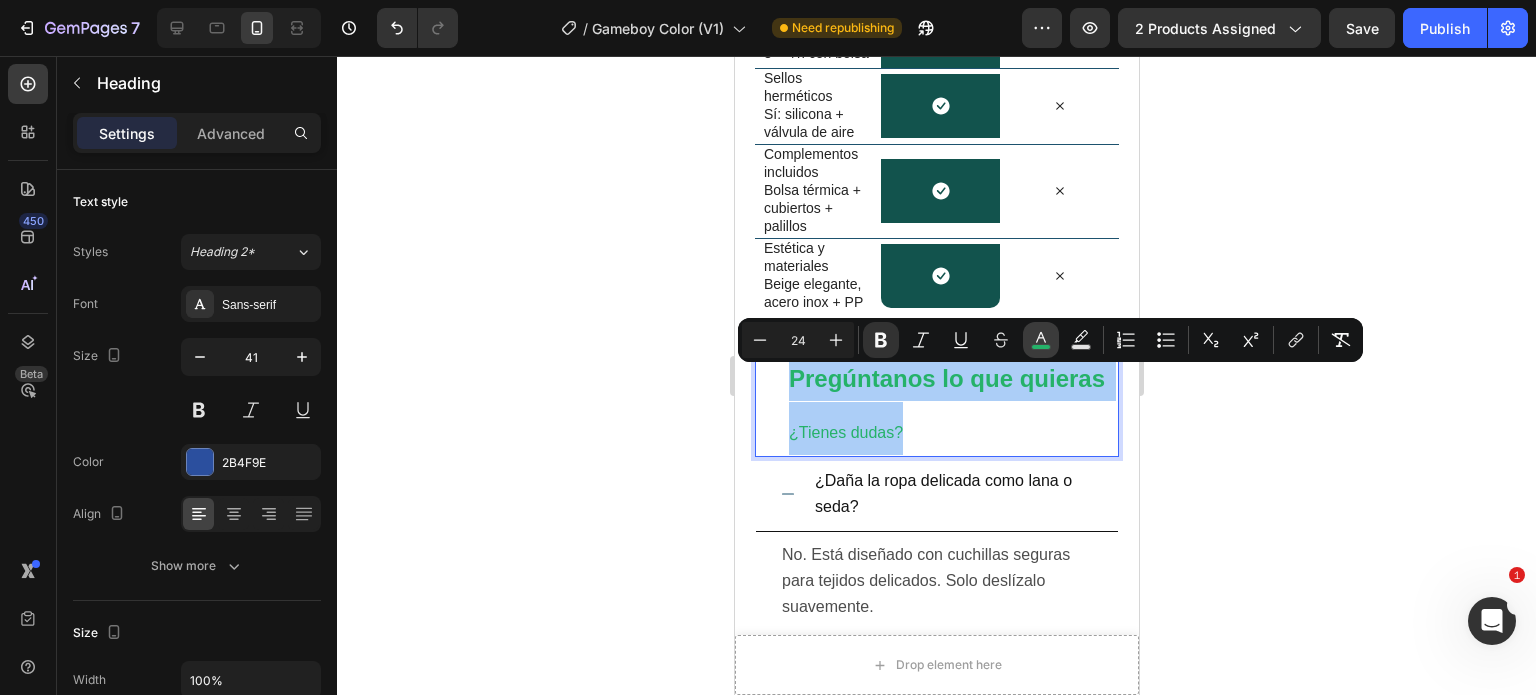 click 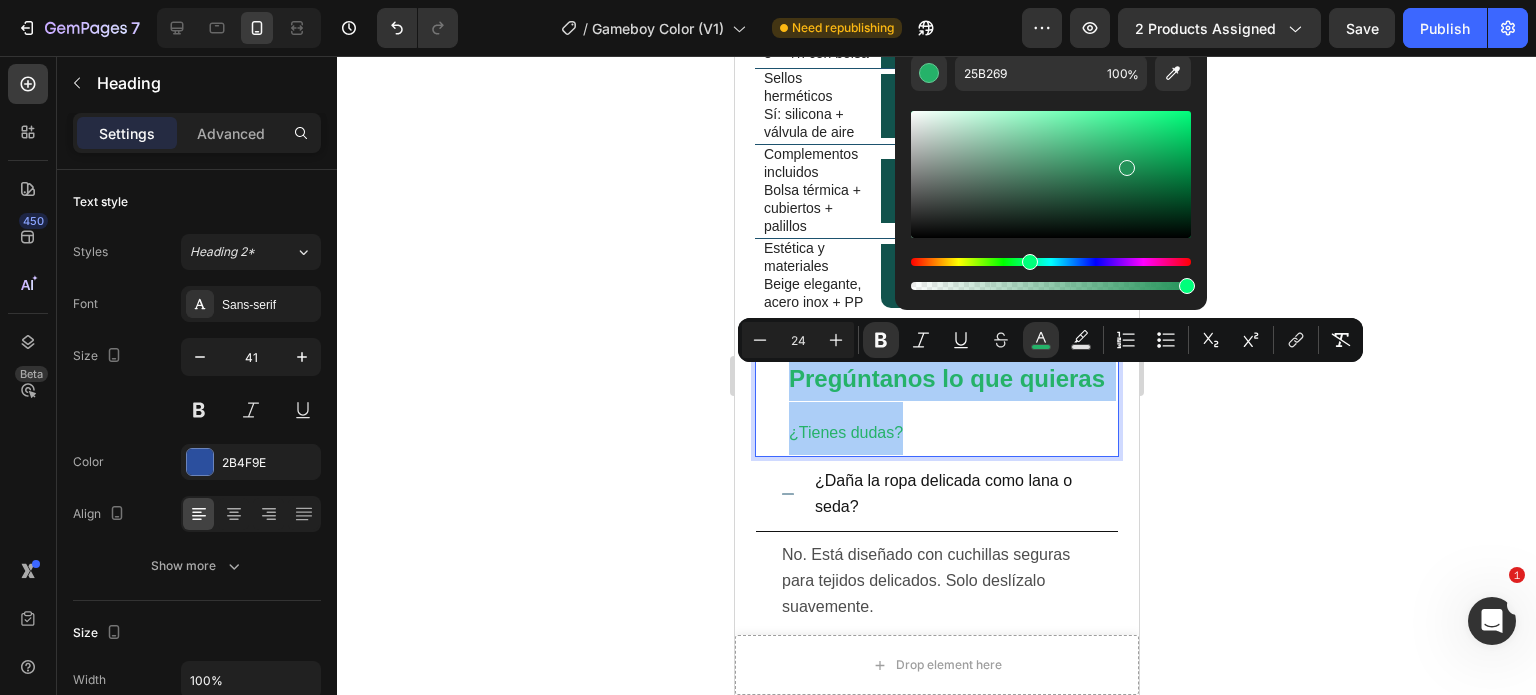 click at bounding box center [1051, 174] 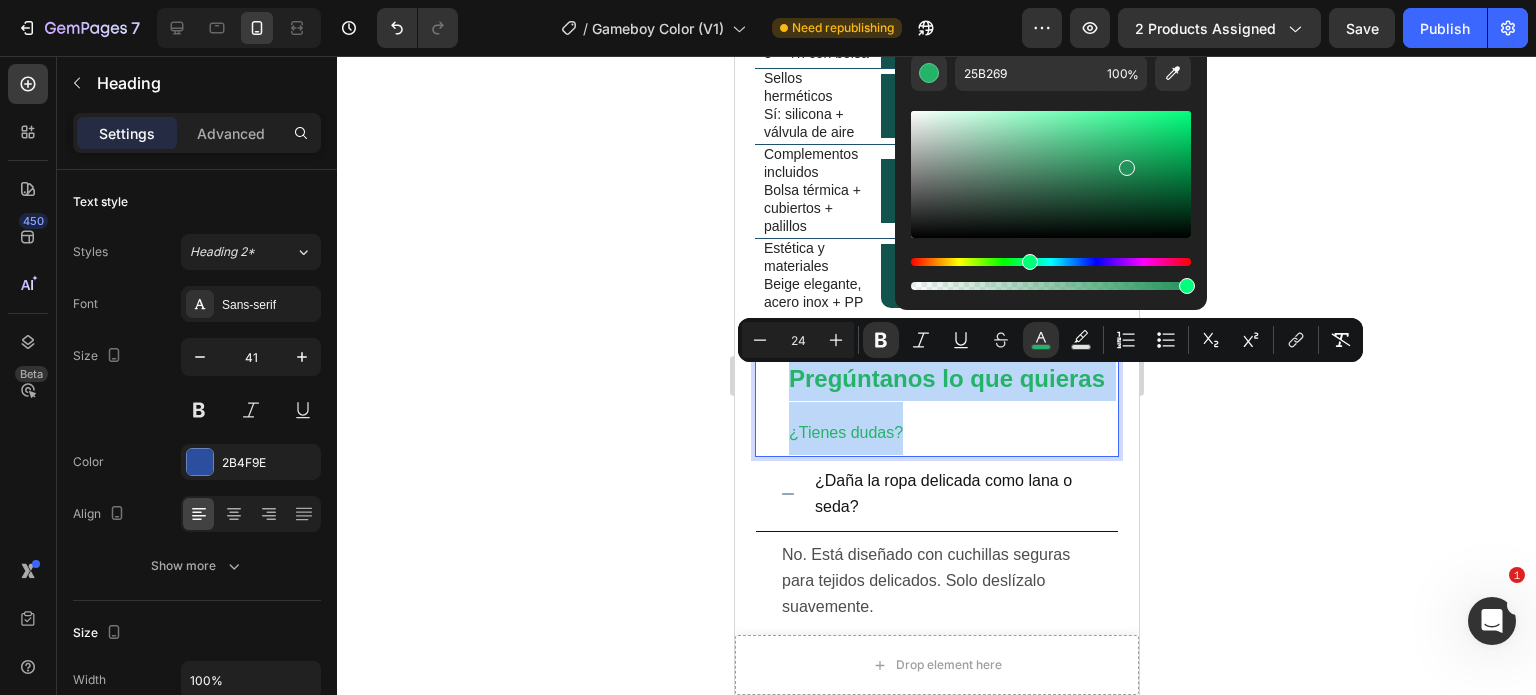 type on "239359" 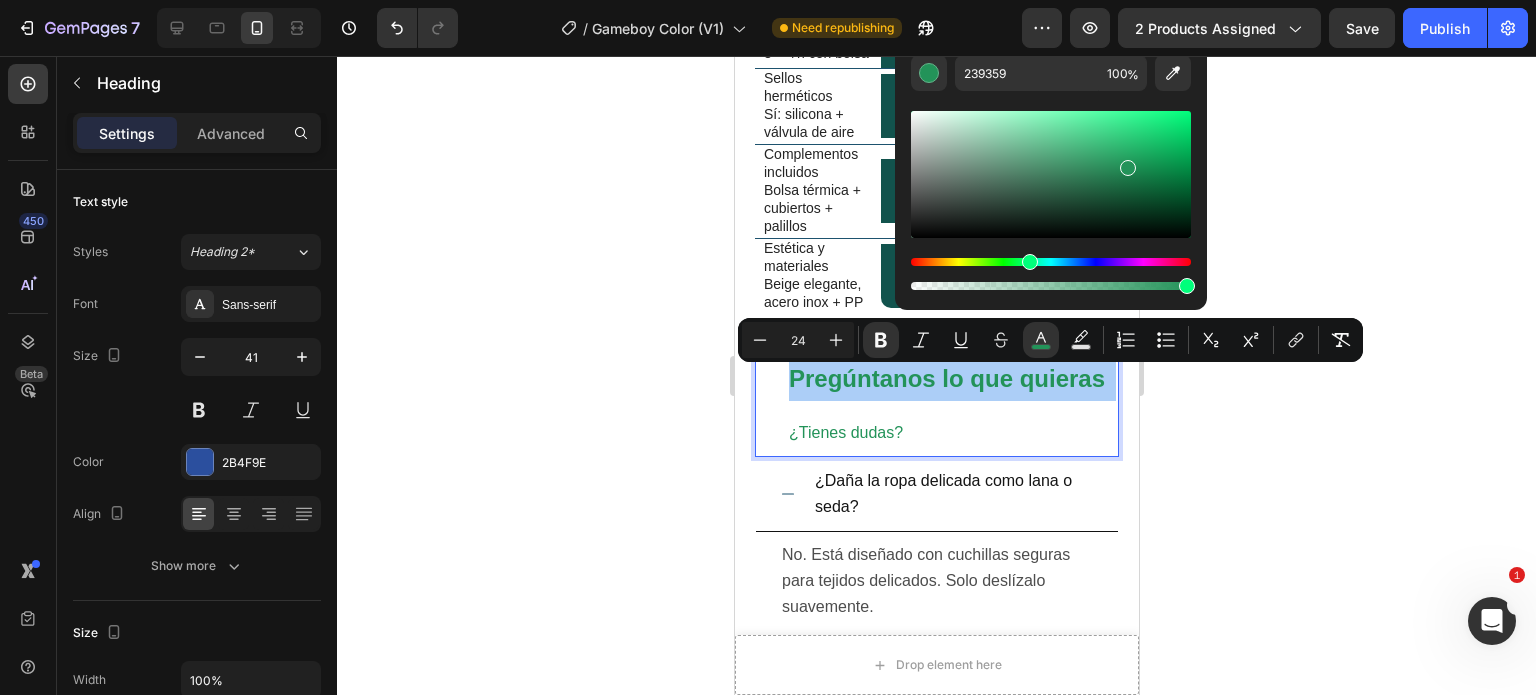 click 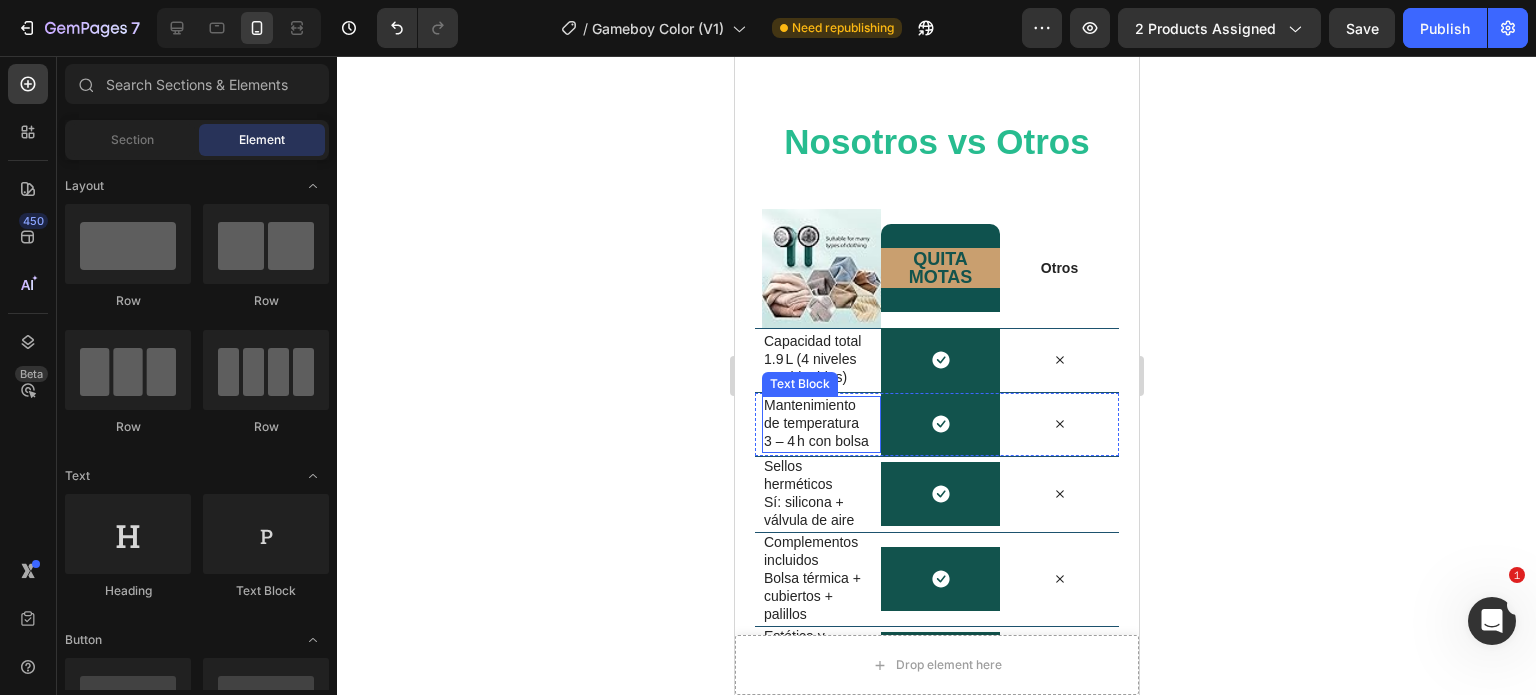 scroll, scrollTop: 4560, scrollLeft: 0, axis: vertical 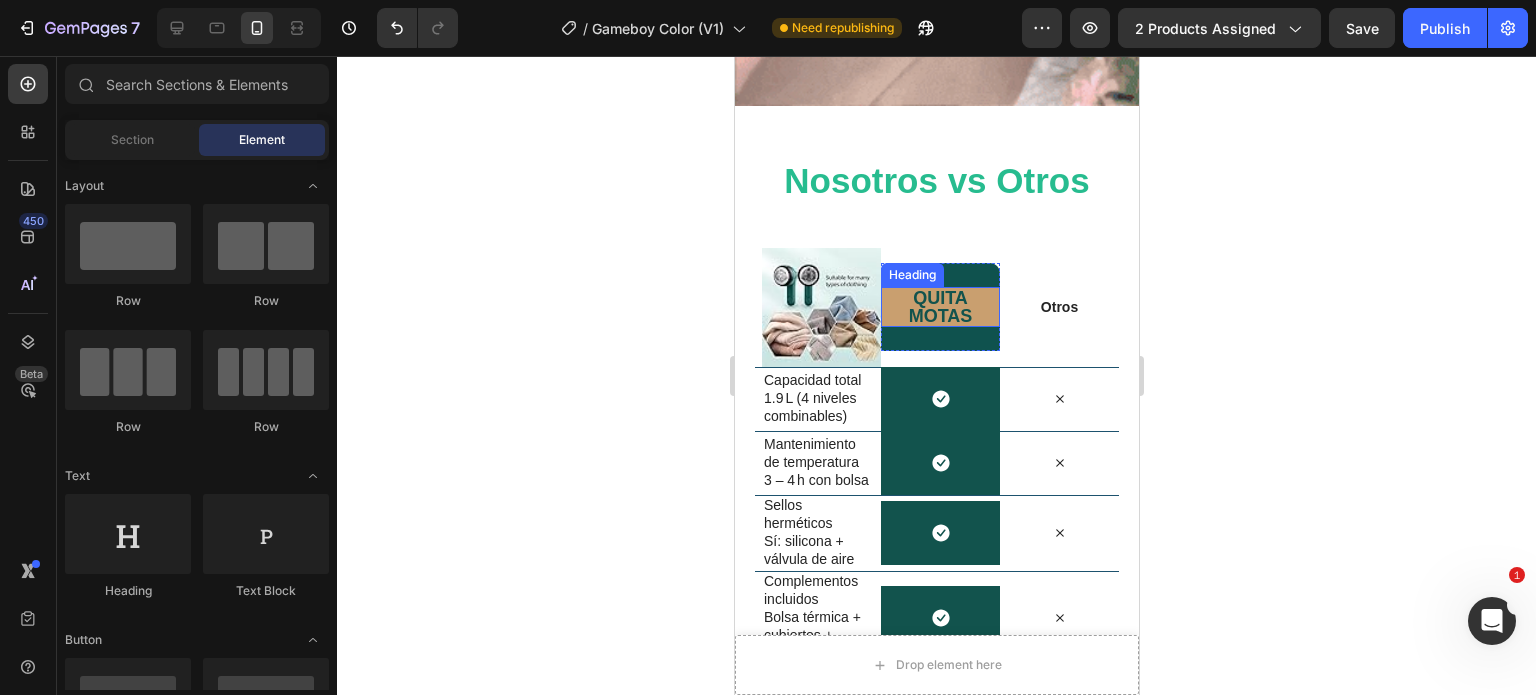 click on "quita motas" at bounding box center [939, 307] 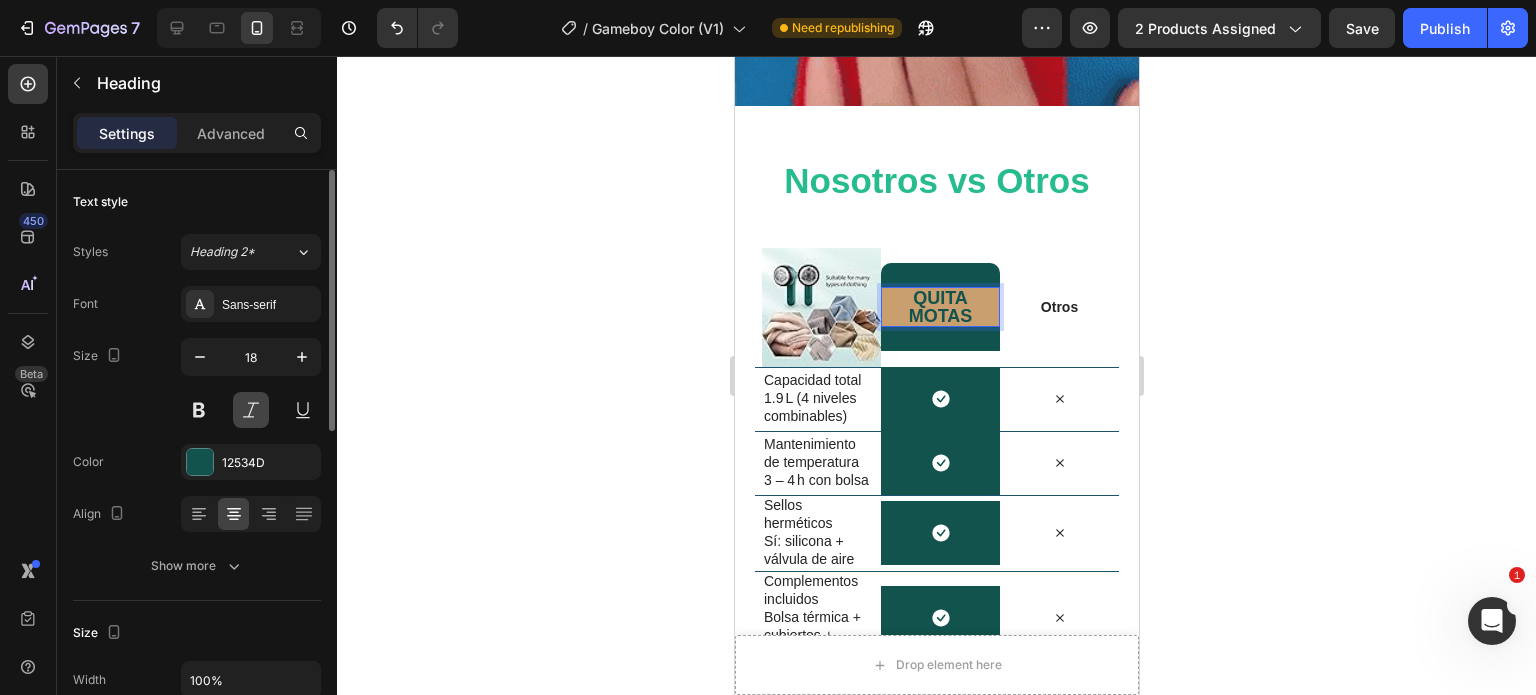 scroll, scrollTop: 200, scrollLeft: 0, axis: vertical 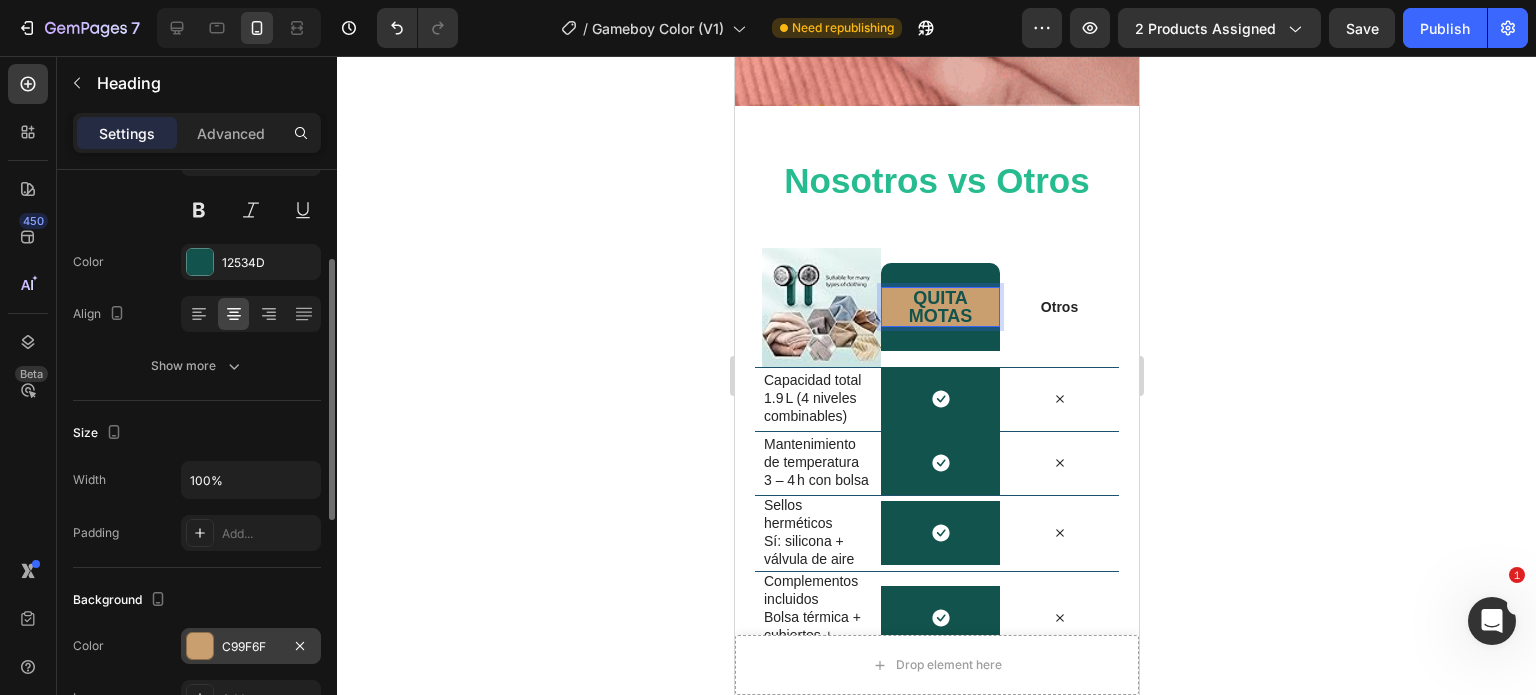 click at bounding box center [200, 646] 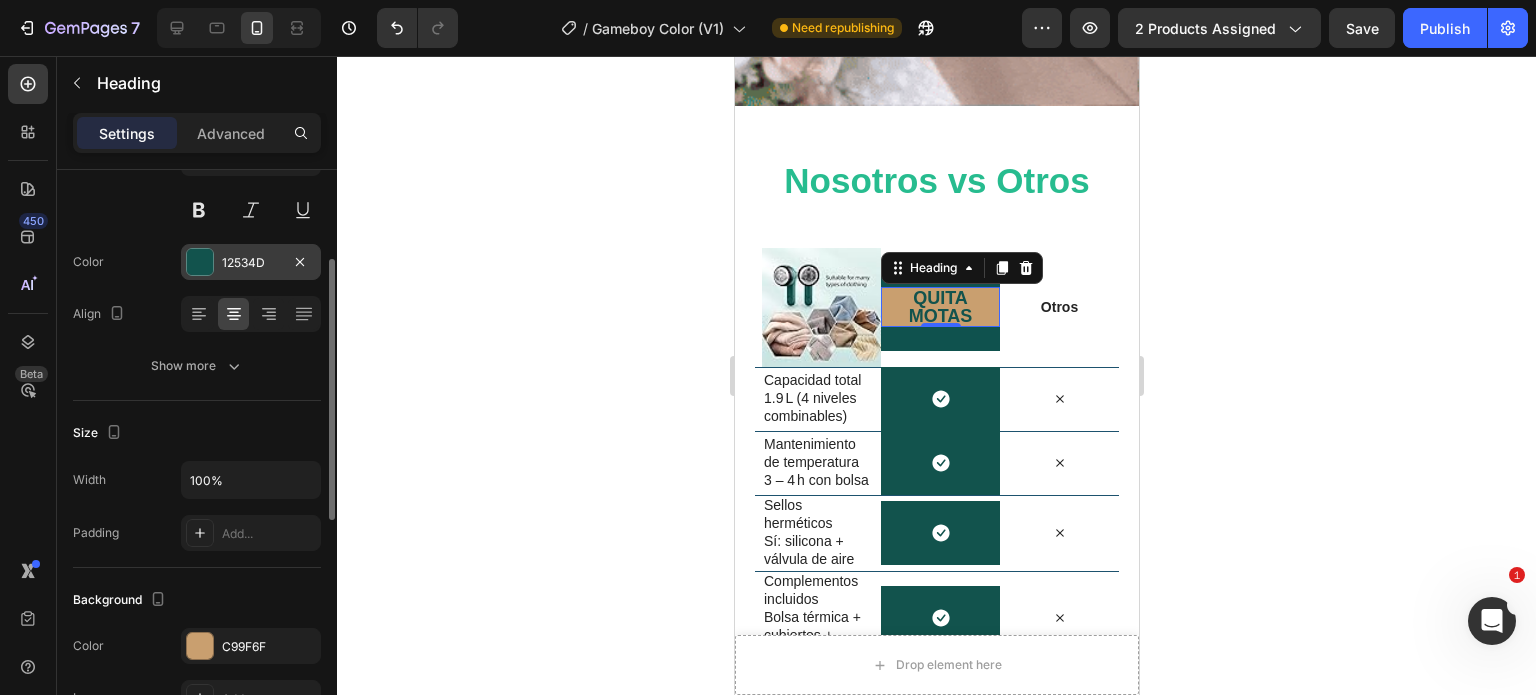 click at bounding box center [200, 262] 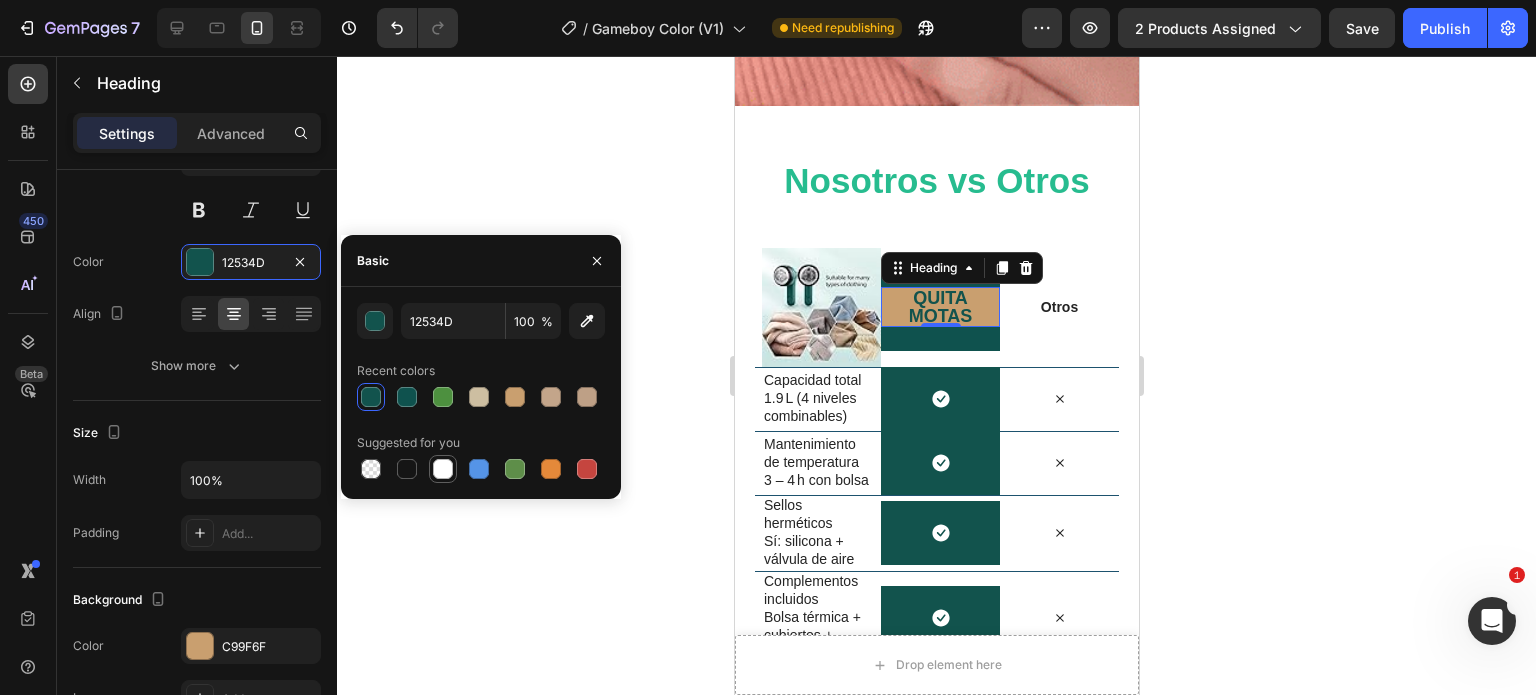 click at bounding box center (443, 469) 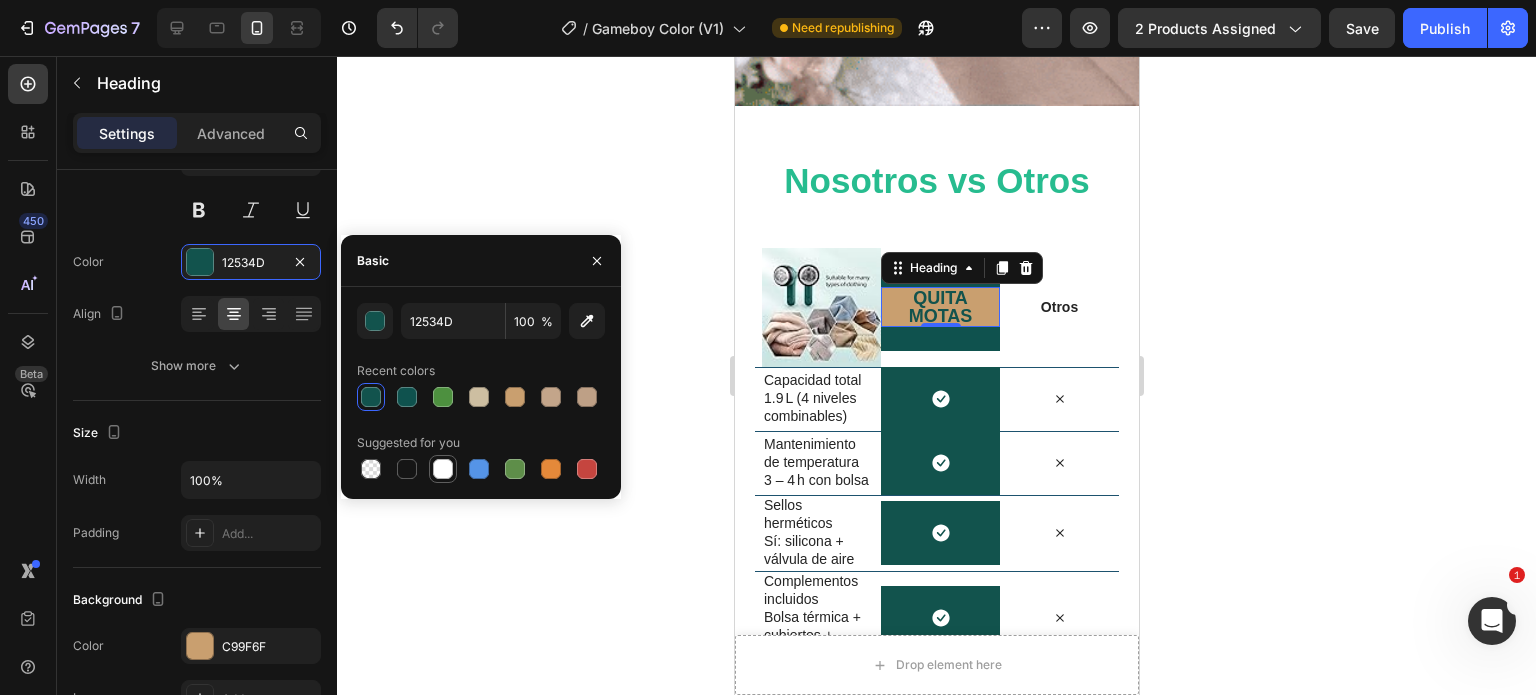type on "FFFFFF" 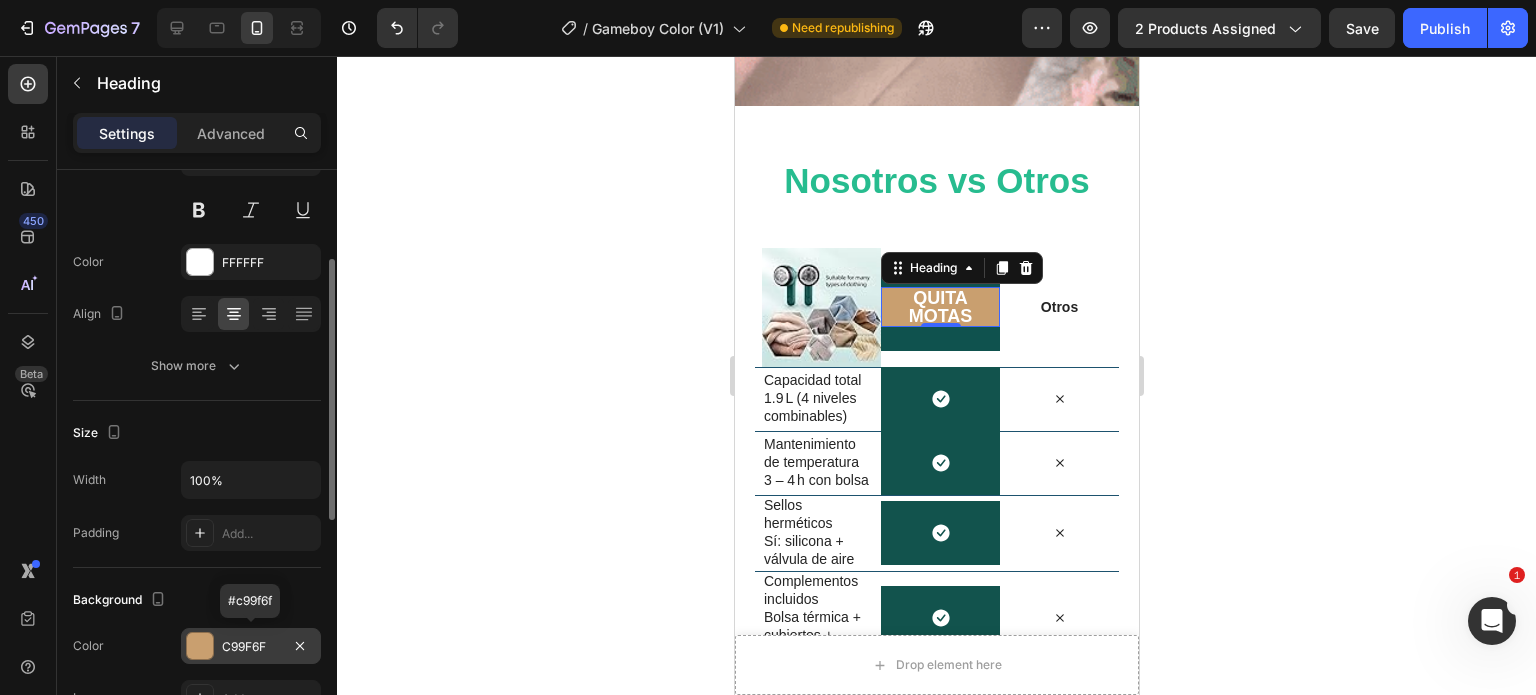 click at bounding box center (200, 646) 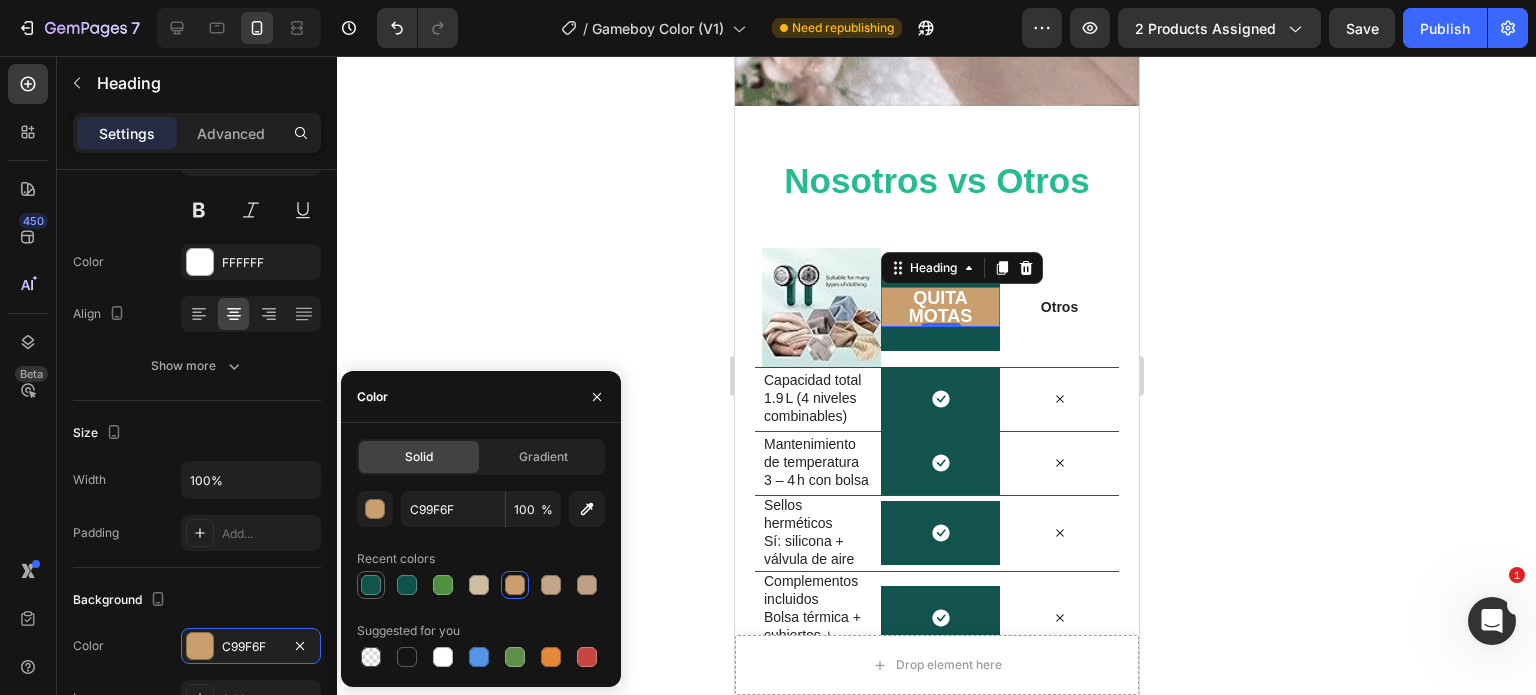 click at bounding box center (371, 585) 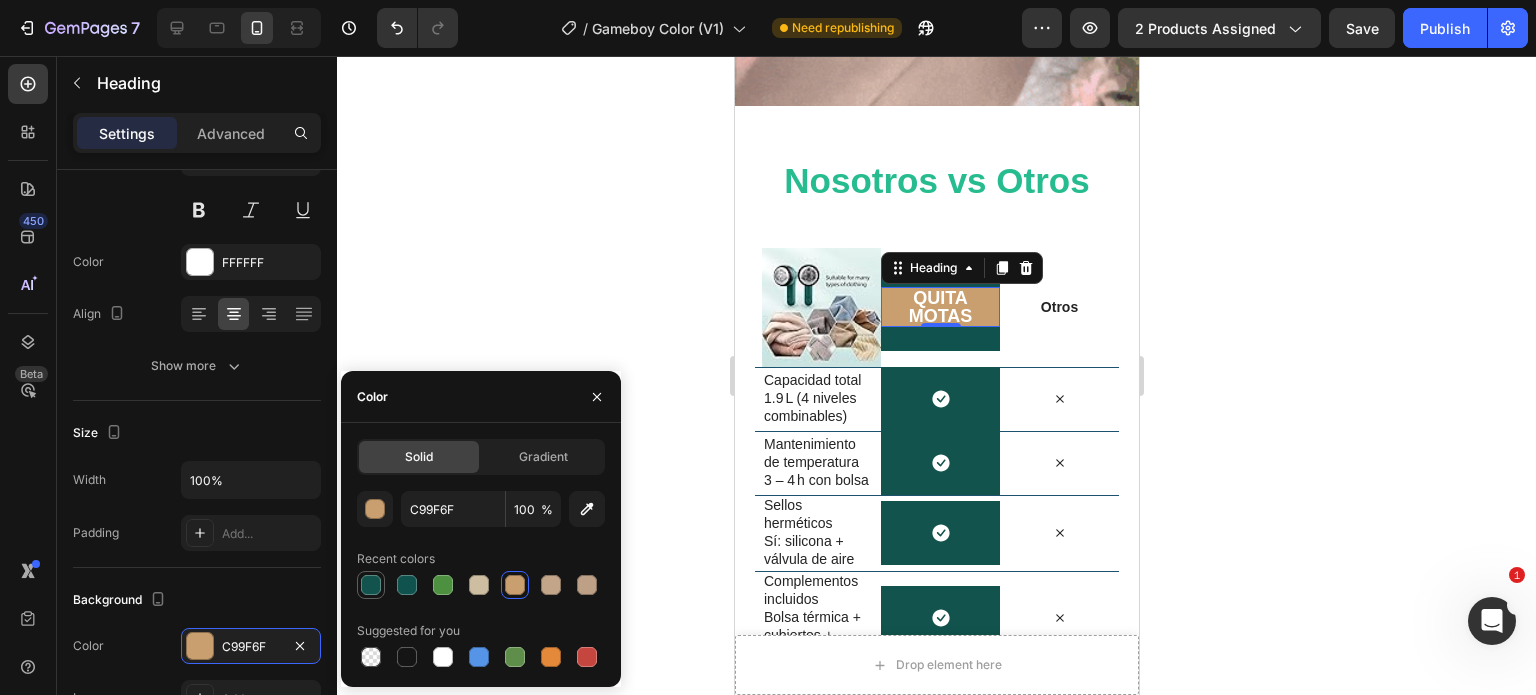type on "12534D" 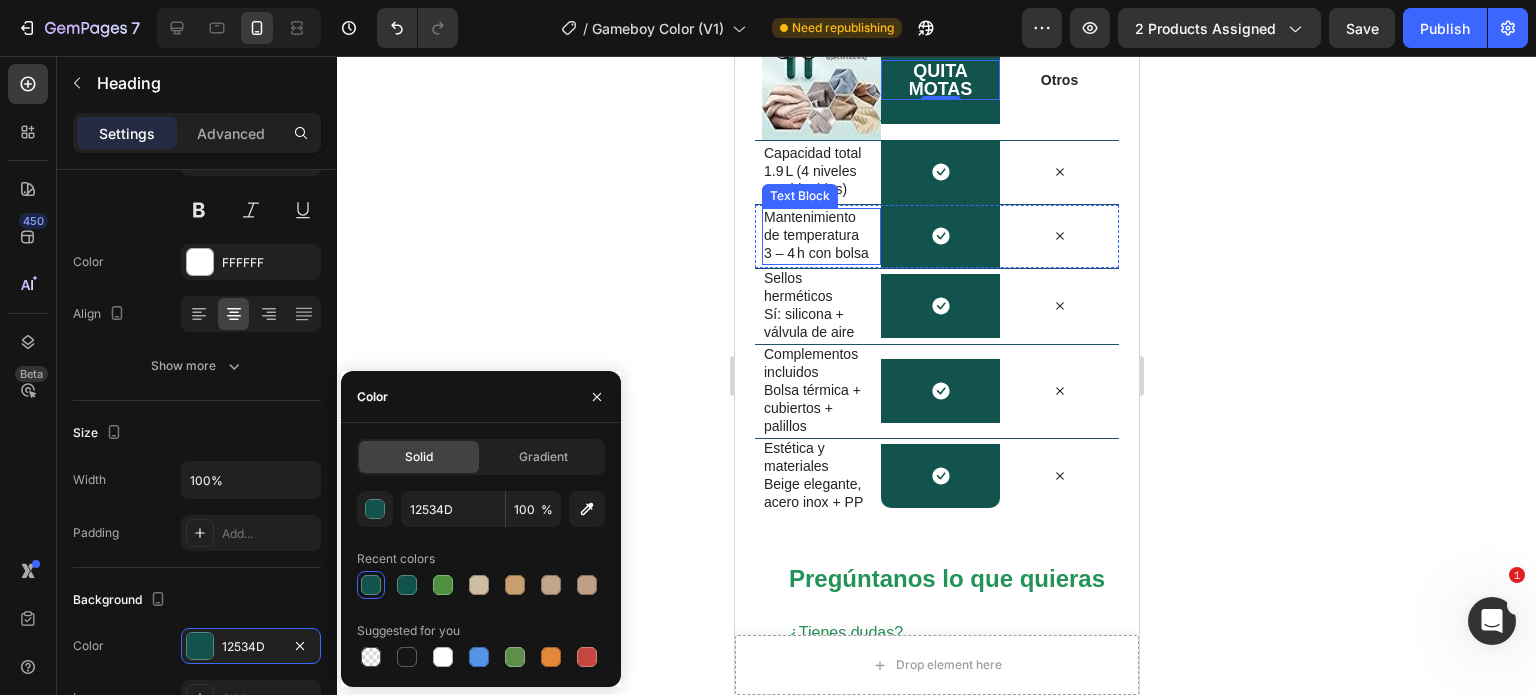 scroll, scrollTop: 4660, scrollLeft: 0, axis: vertical 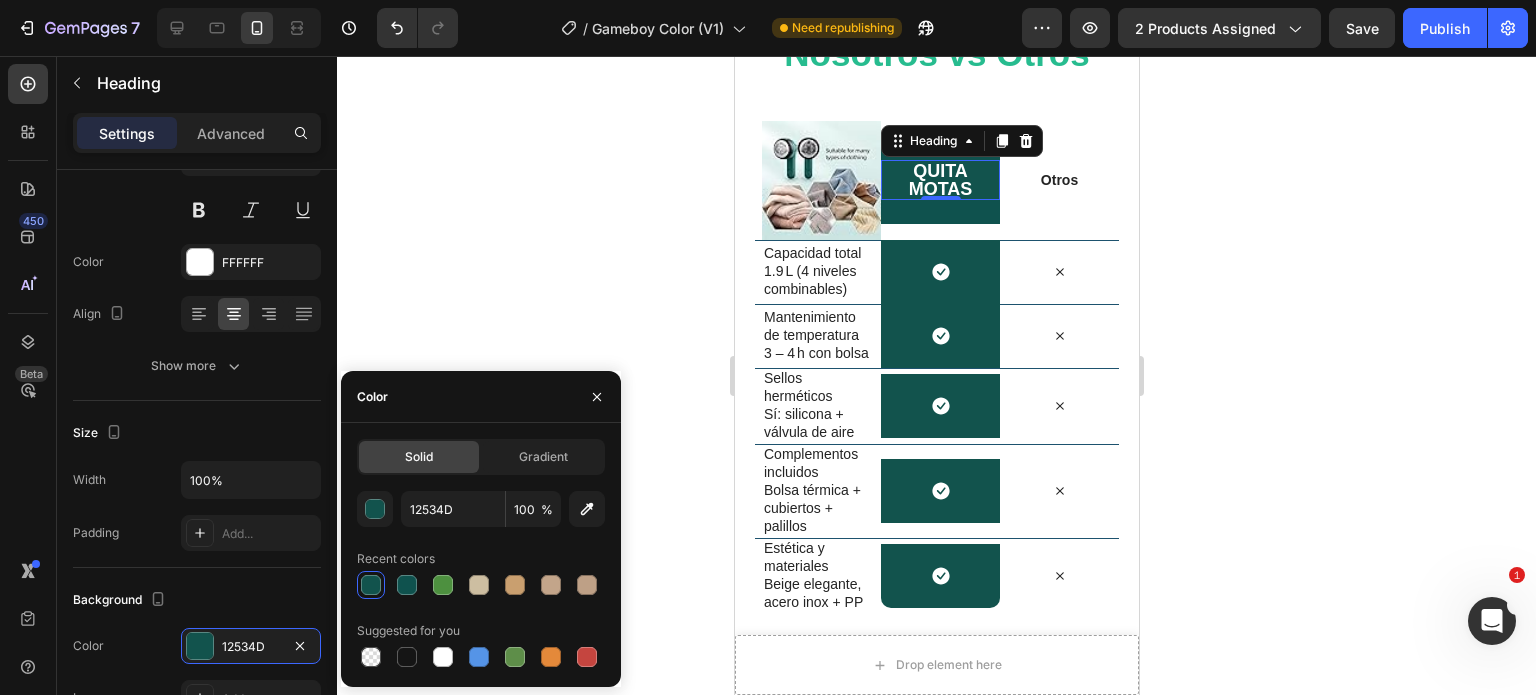 click 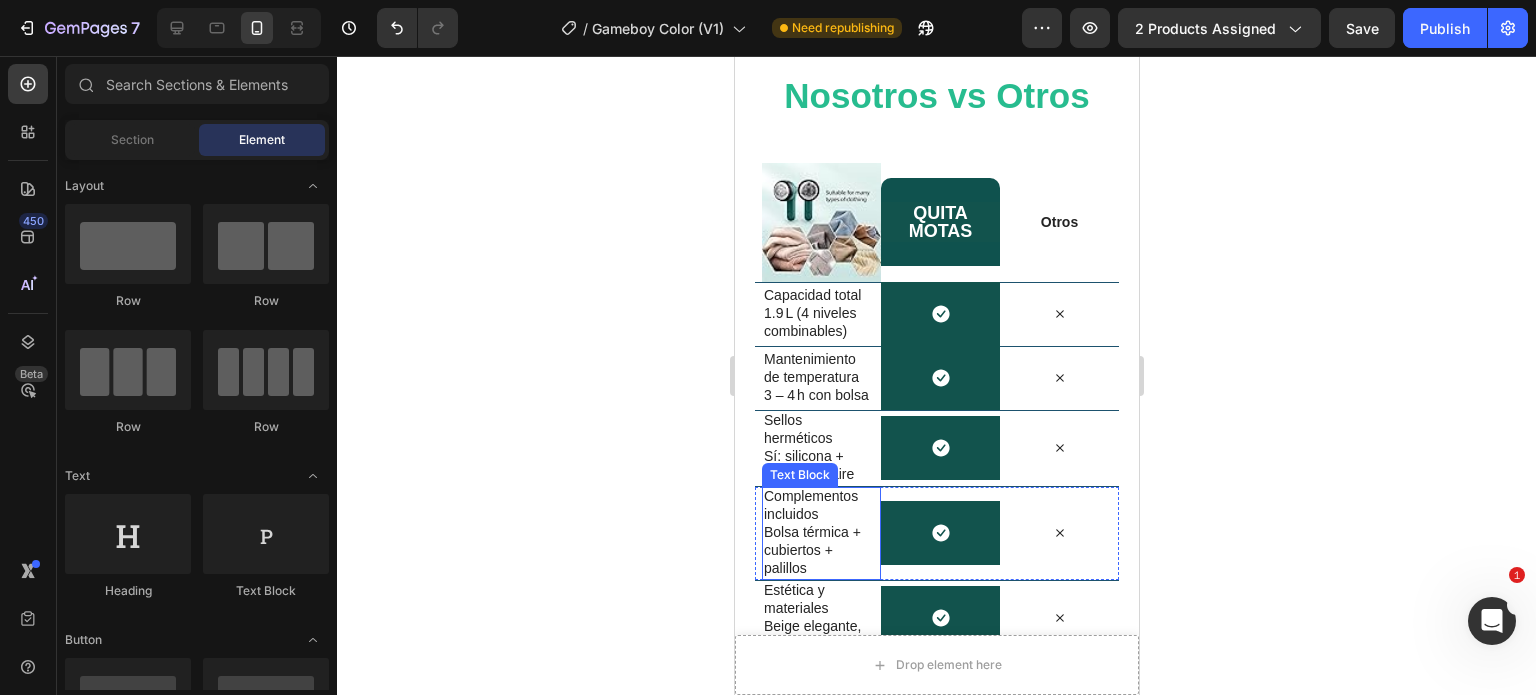 scroll, scrollTop: 4660, scrollLeft: 0, axis: vertical 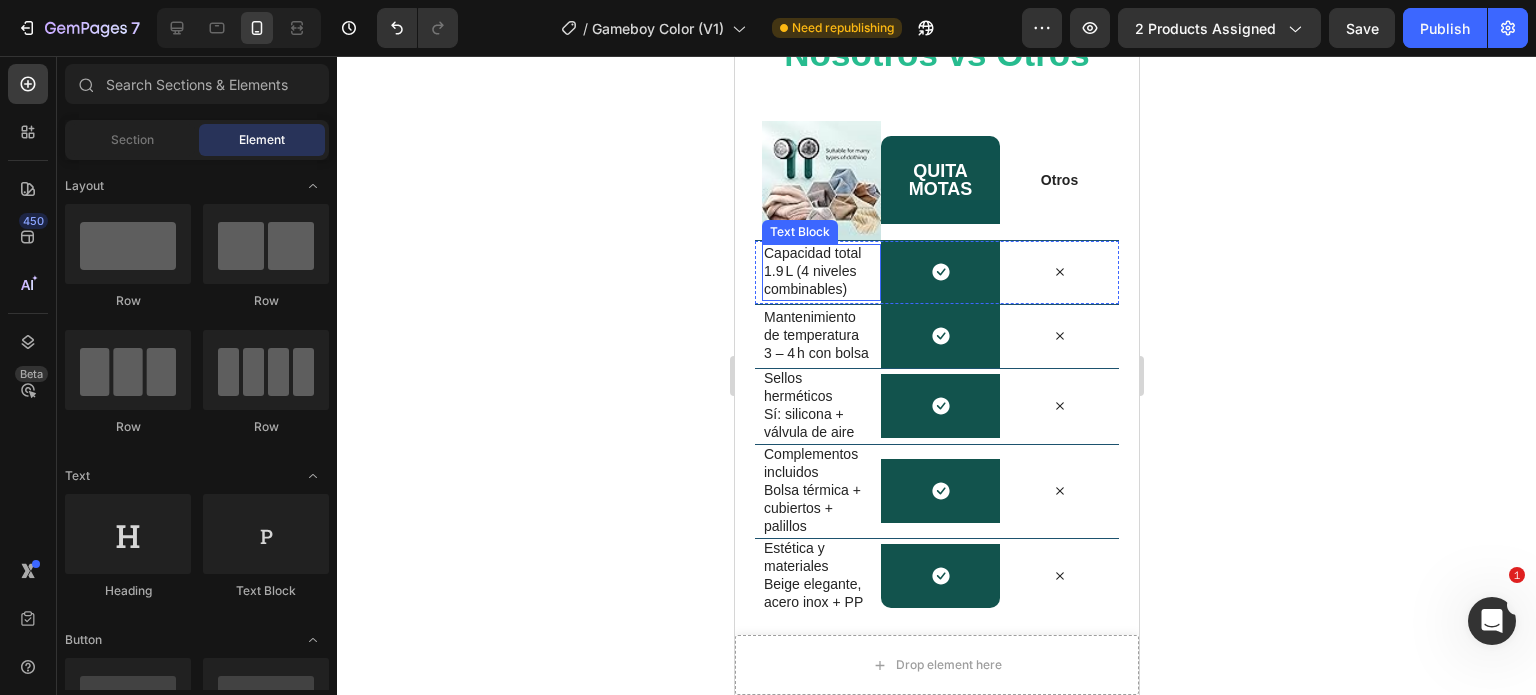 click on "1.9 L (4 niveles combinables)" at bounding box center [817, 280] 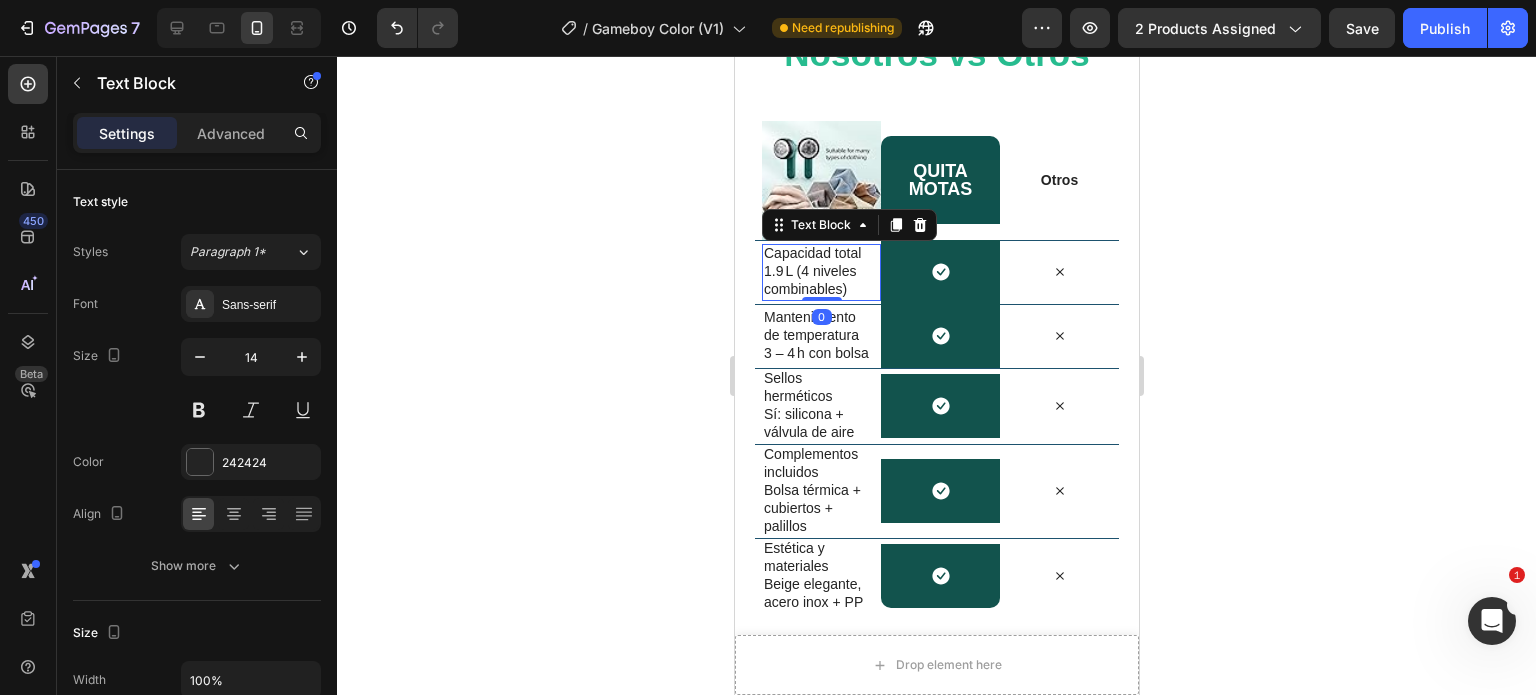 click on "1.9 L (4 niveles combinables)" at bounding box center [817, 280] 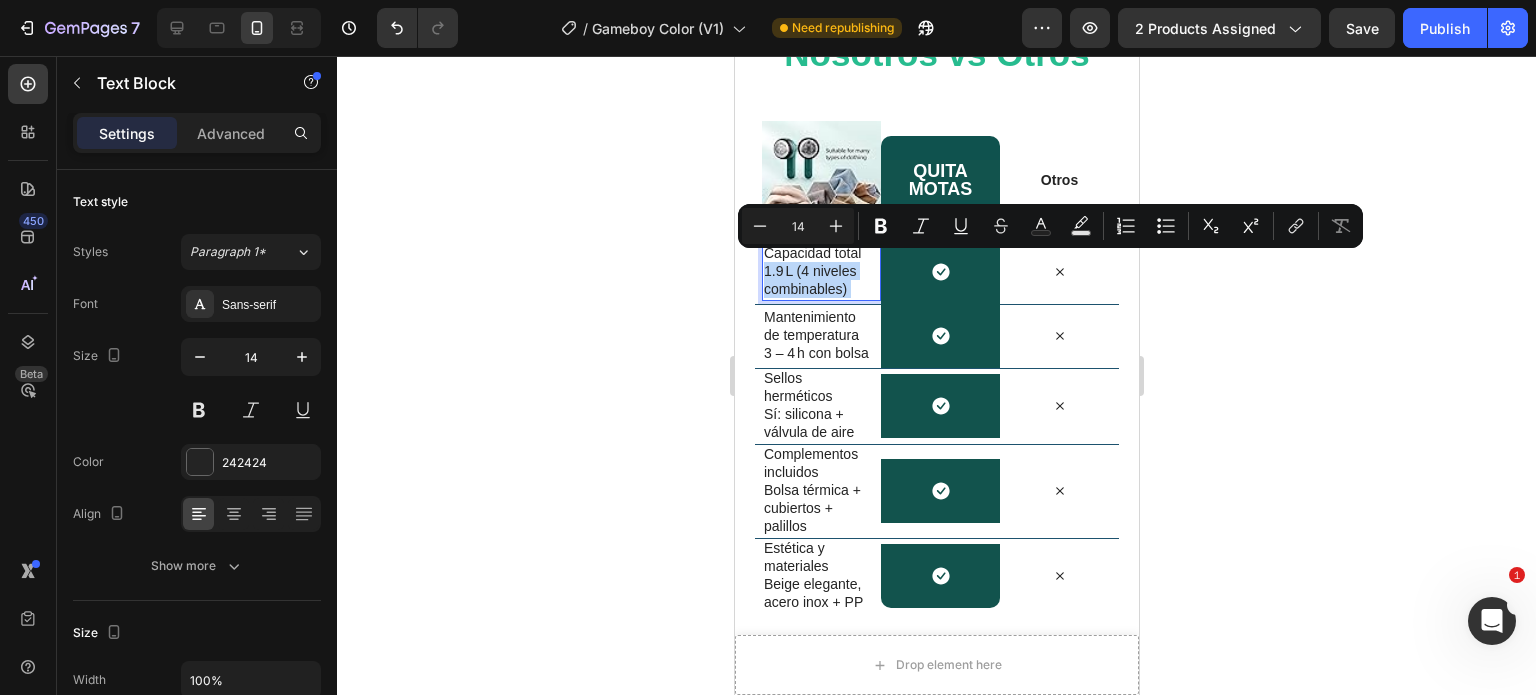 drag, startPoint x: 853, startPoint y: 279, endPoint x: 774, endPoint y: 251, distance: 83.81527 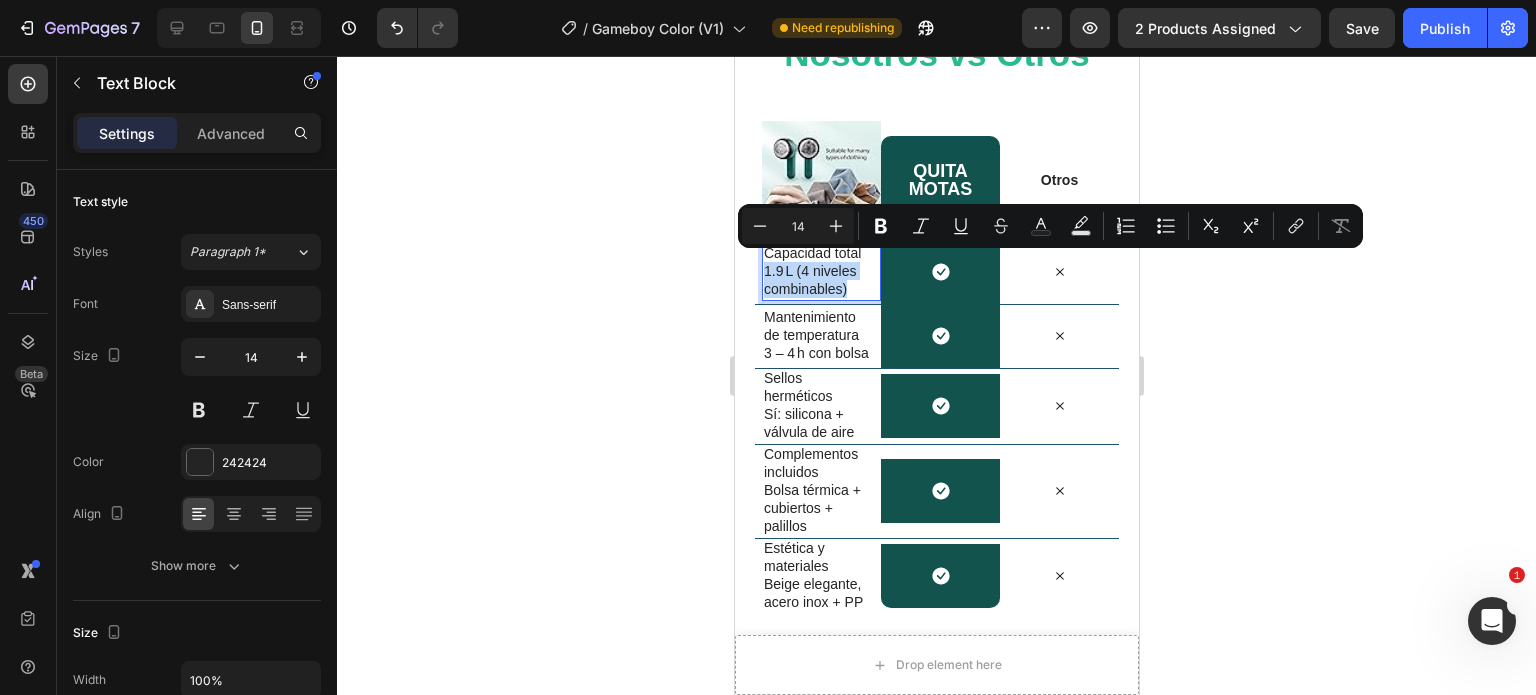 click on "1.9 L (4 niveles combinables)" at bounding box center [817, 280] 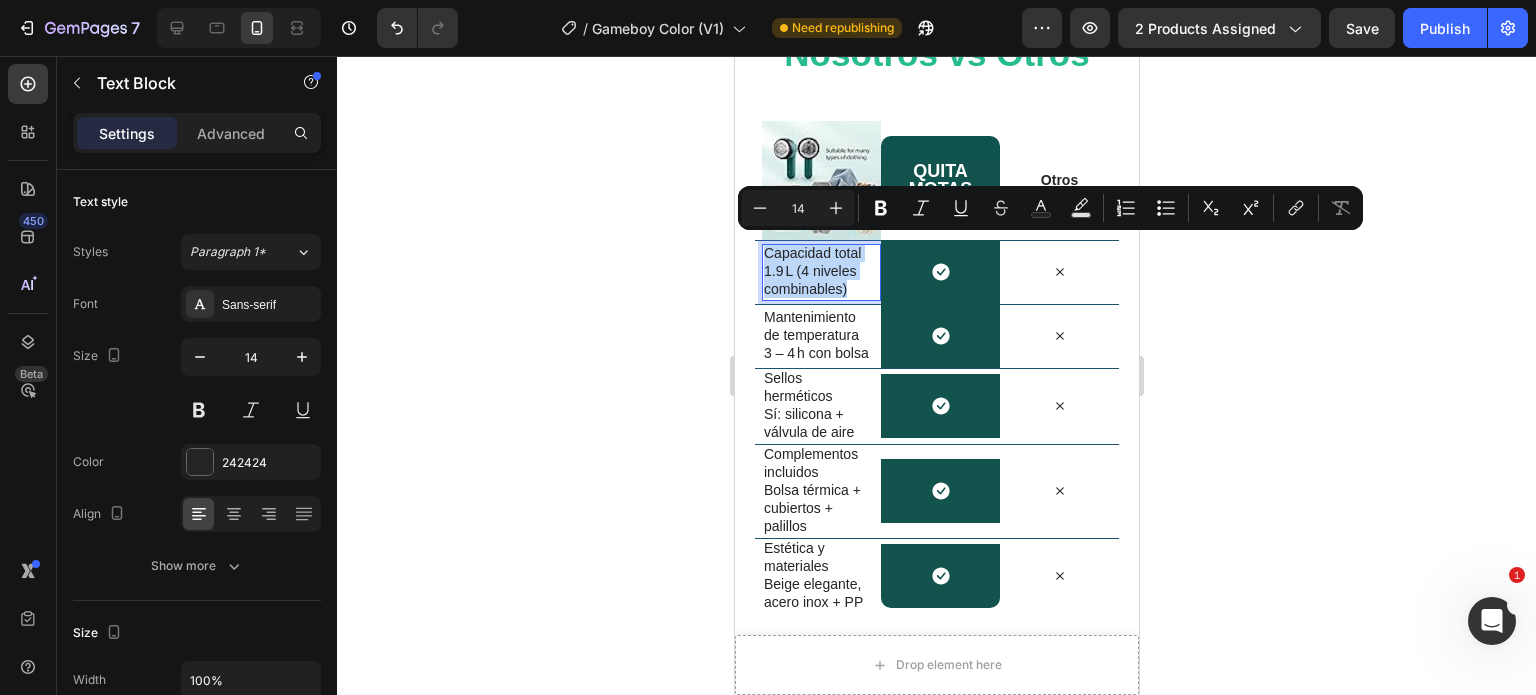 drag, startPoint x: 821, startPoint y: 281, endPoint x: 764, endPoint y: 254, distance: 63.07139 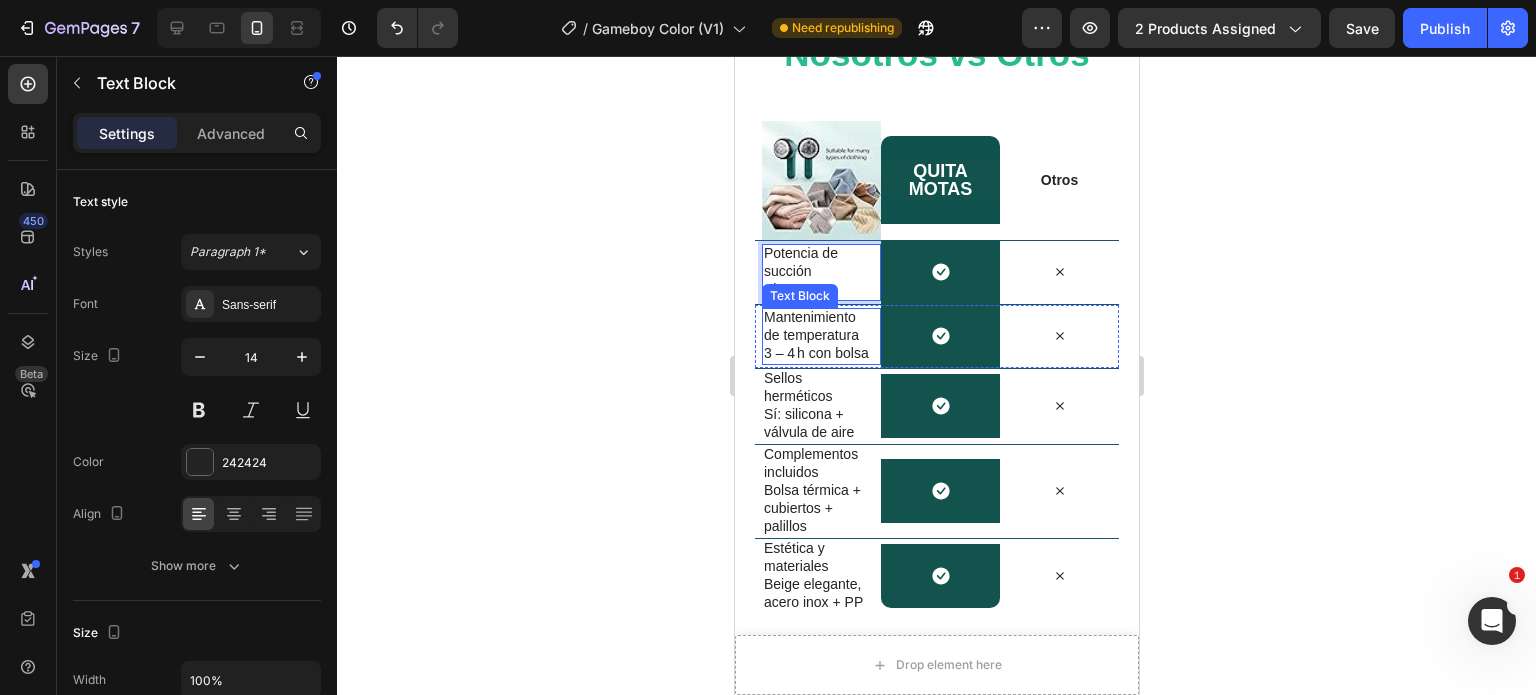 click on "3 – 4 h con bolsa" at bounding box center (817, 353) 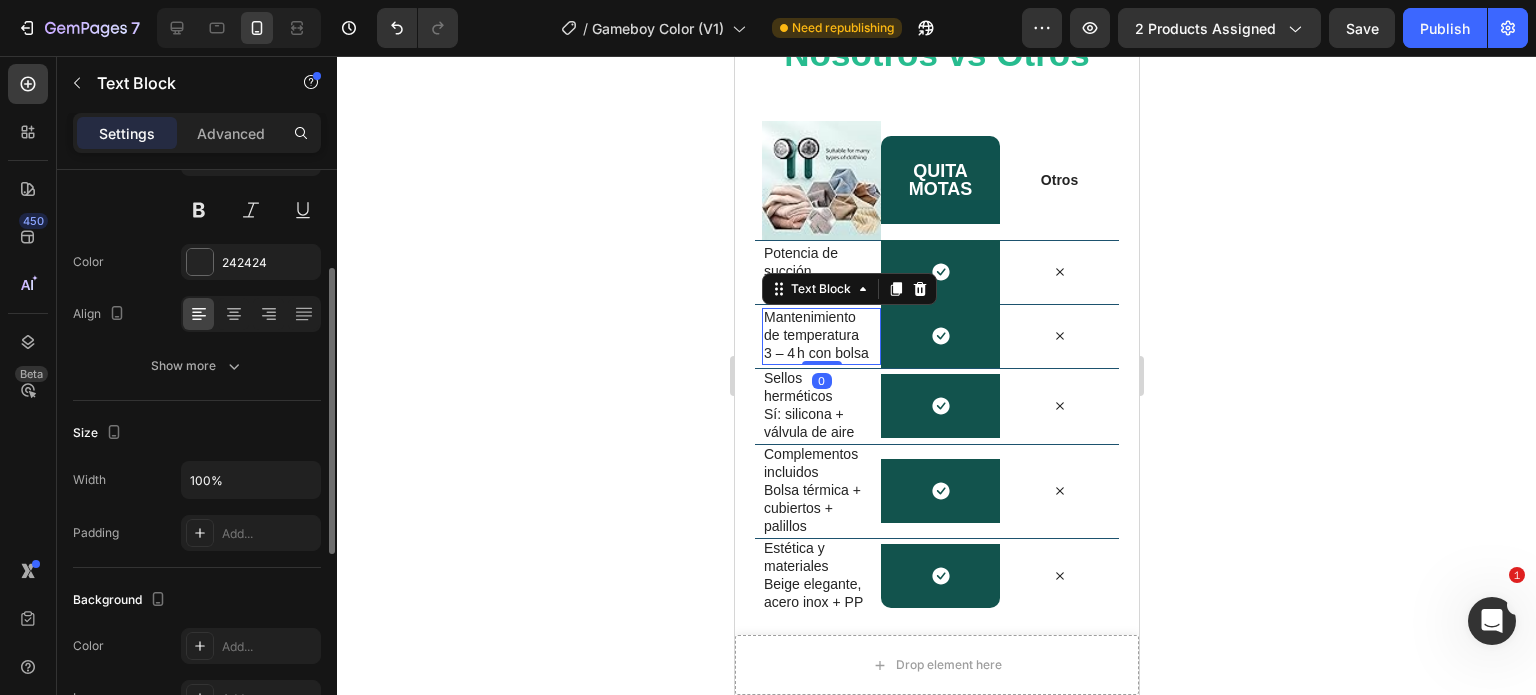 click on "3 – 4 h con bolsa" at bounding box center (817, 353) 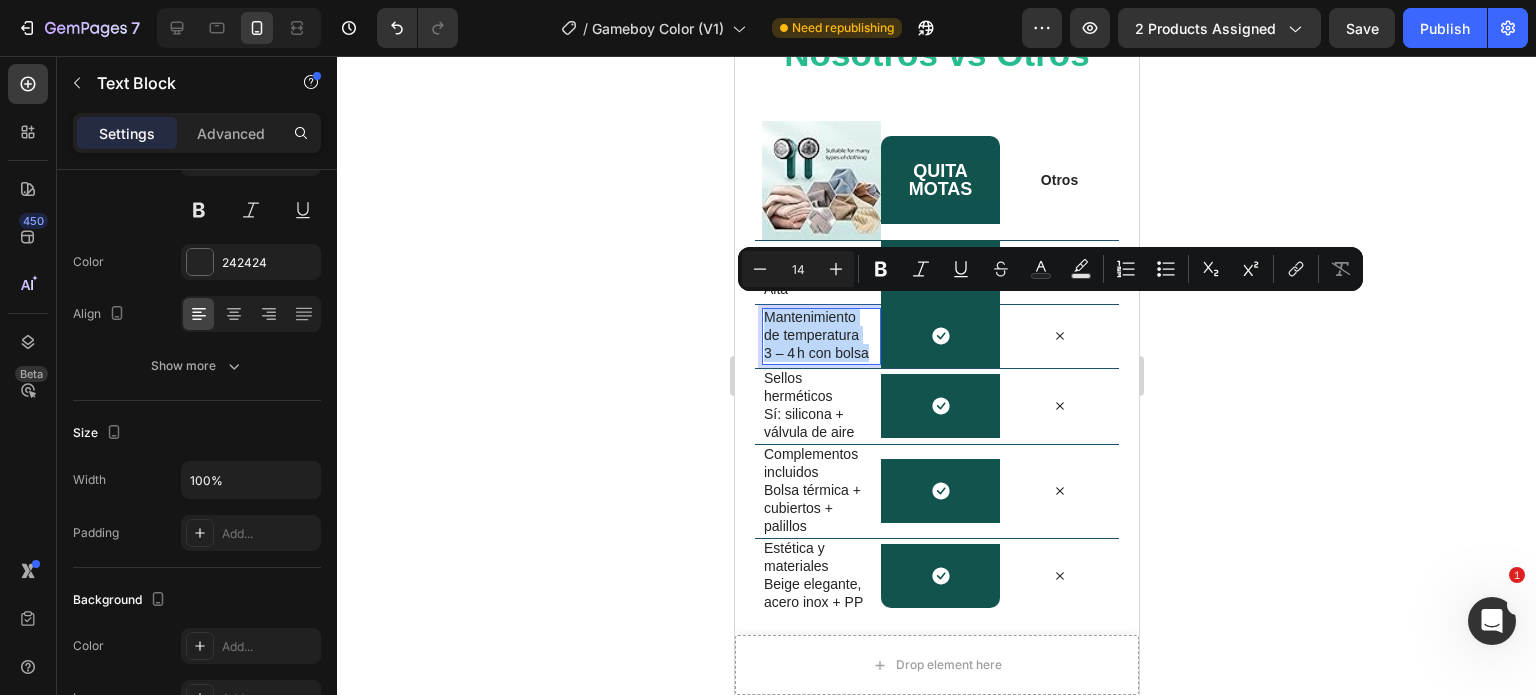 drag, startPoint x: 804, startPoint y: 356, endPoint x: 769, endPoint y: 327, distance: 45.453274 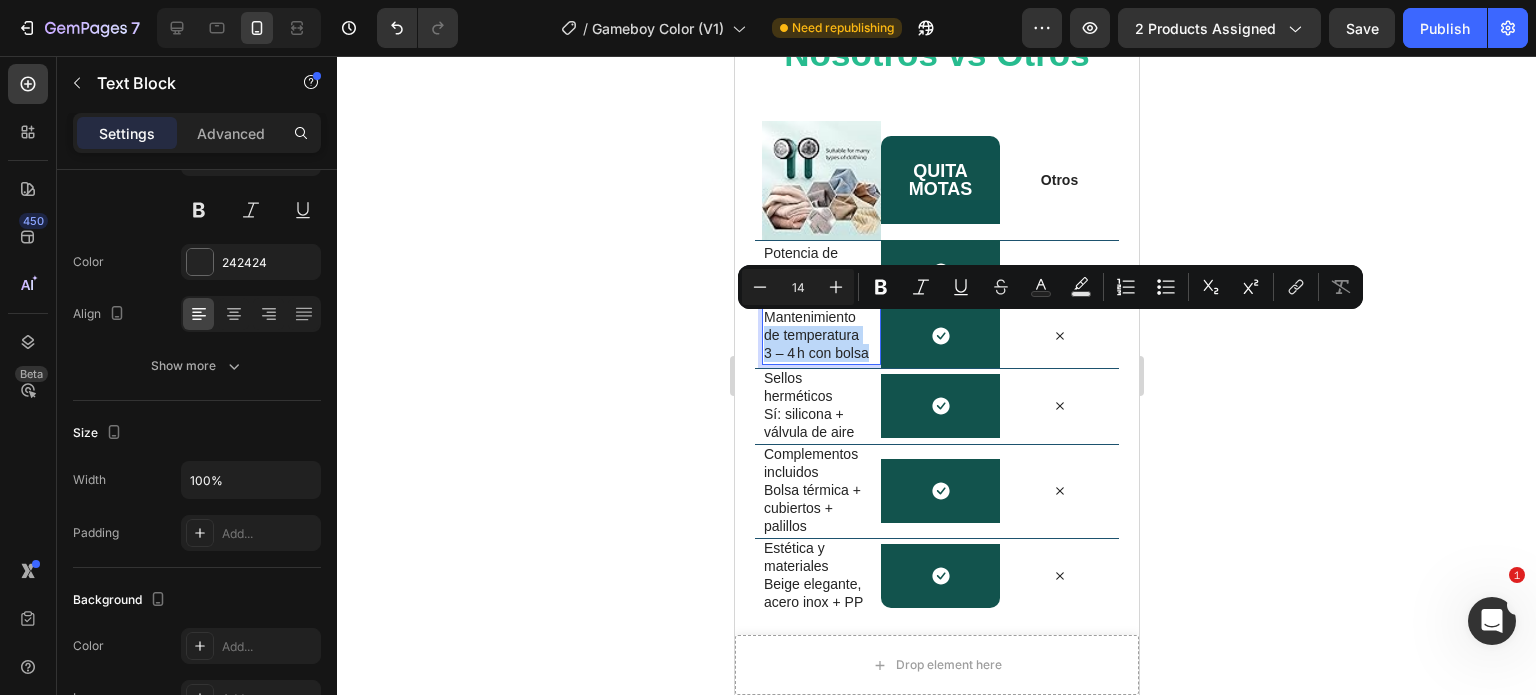 click on "3 – 4 h con bolsa" at bounding box center [817, 353] 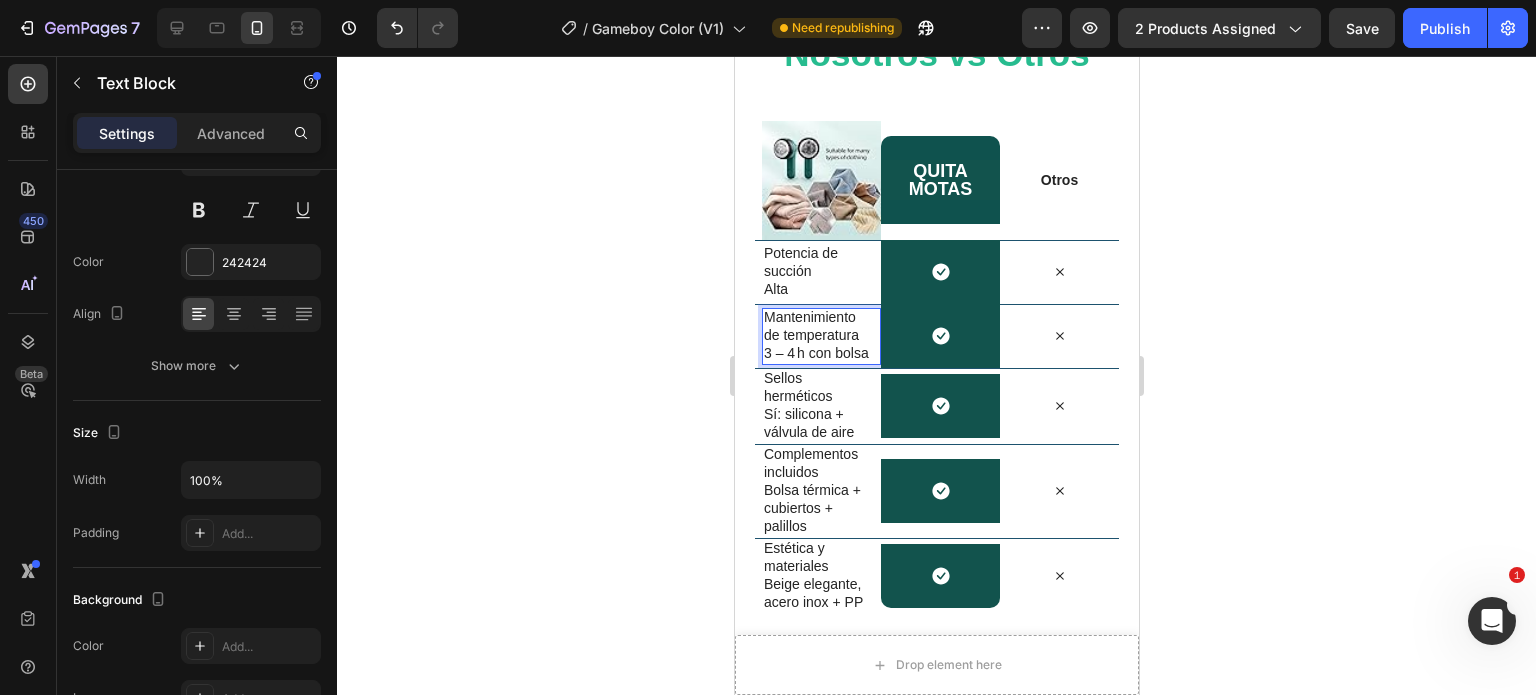 click on "3 – 4 h con bolsa" at bounding box center (817, 353) 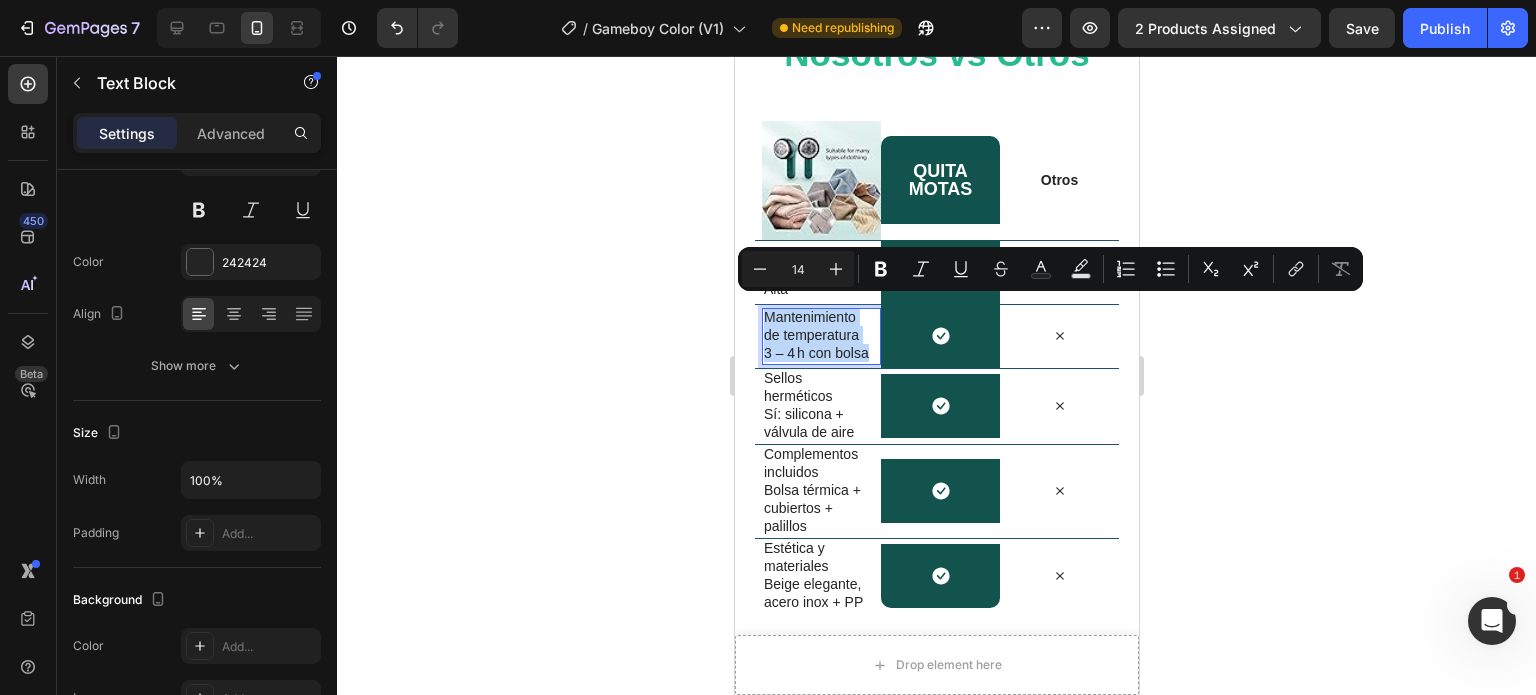 drag, startPoint x: 808, startPoint y: 355, endPoint x: 763, endPoint y: 315, distance: 60.207973 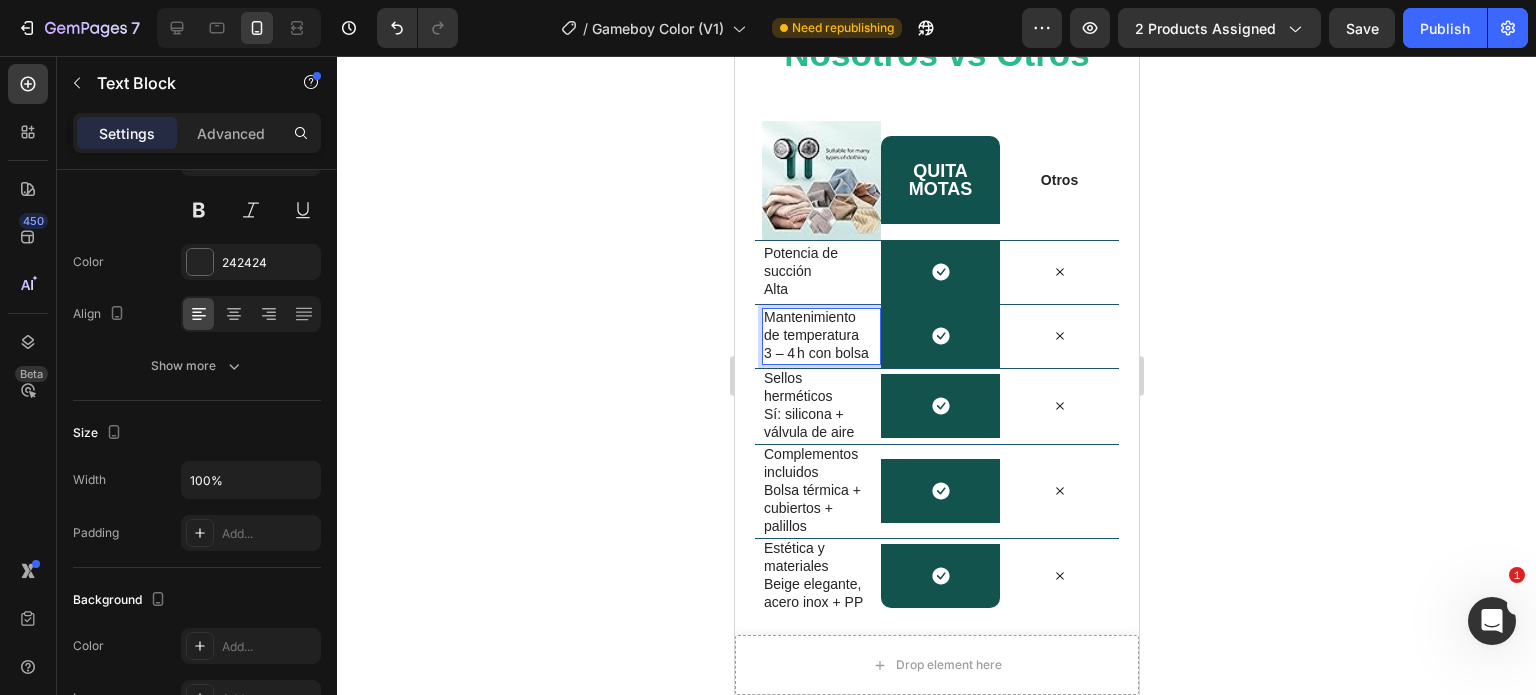 scroll, scrollTop: 4664, scrollLeft: 0, axis: vertical 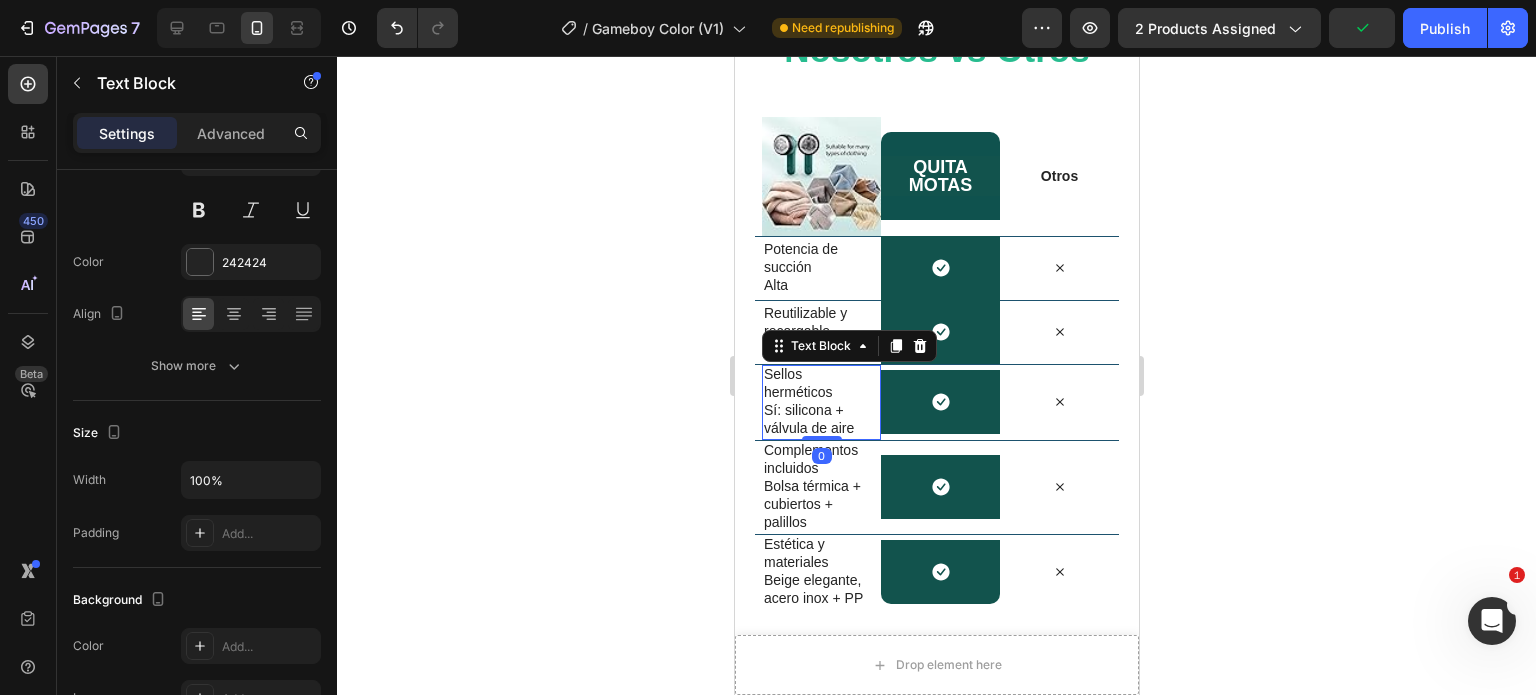click on "Sí: silicona + válvula de aire" at bounding box center (817, 419) 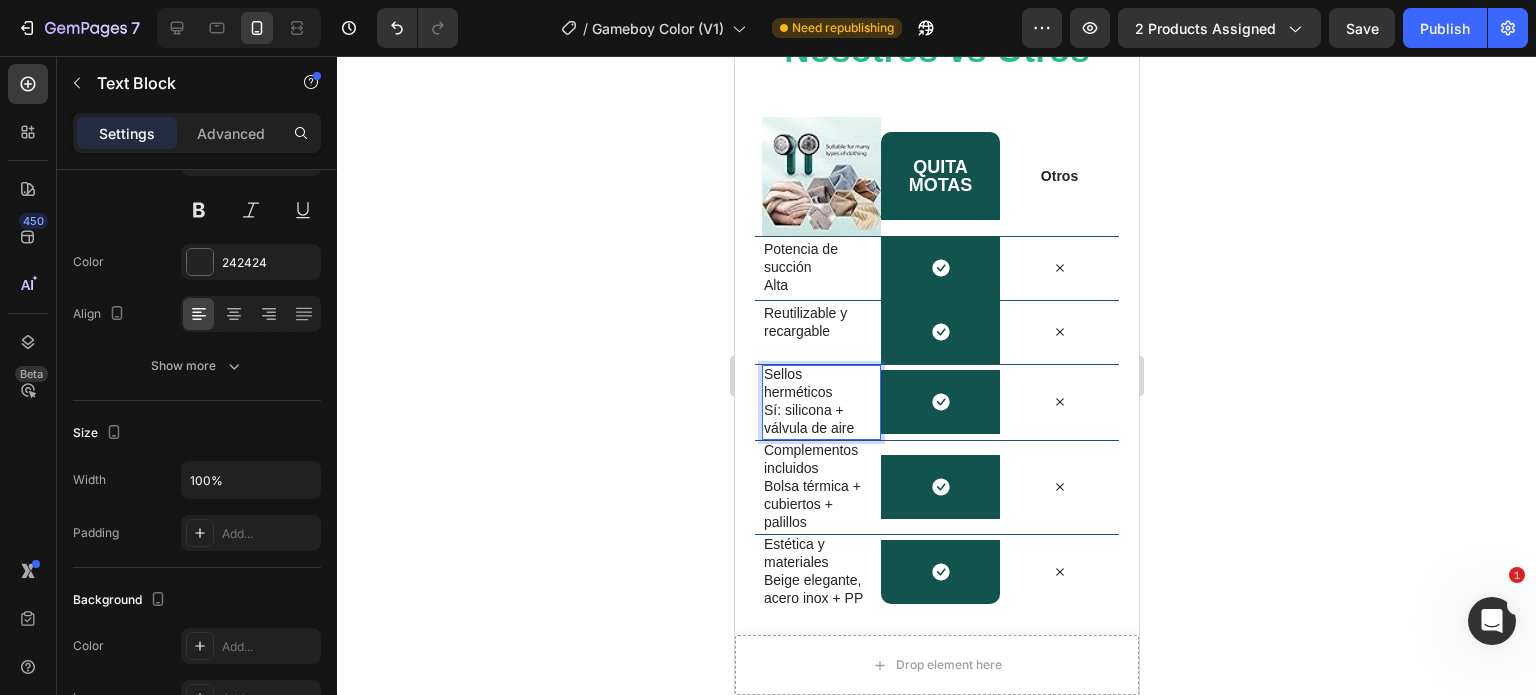 click on "Sí: silicona + válvula de aire" at bounding box center [817, 419] 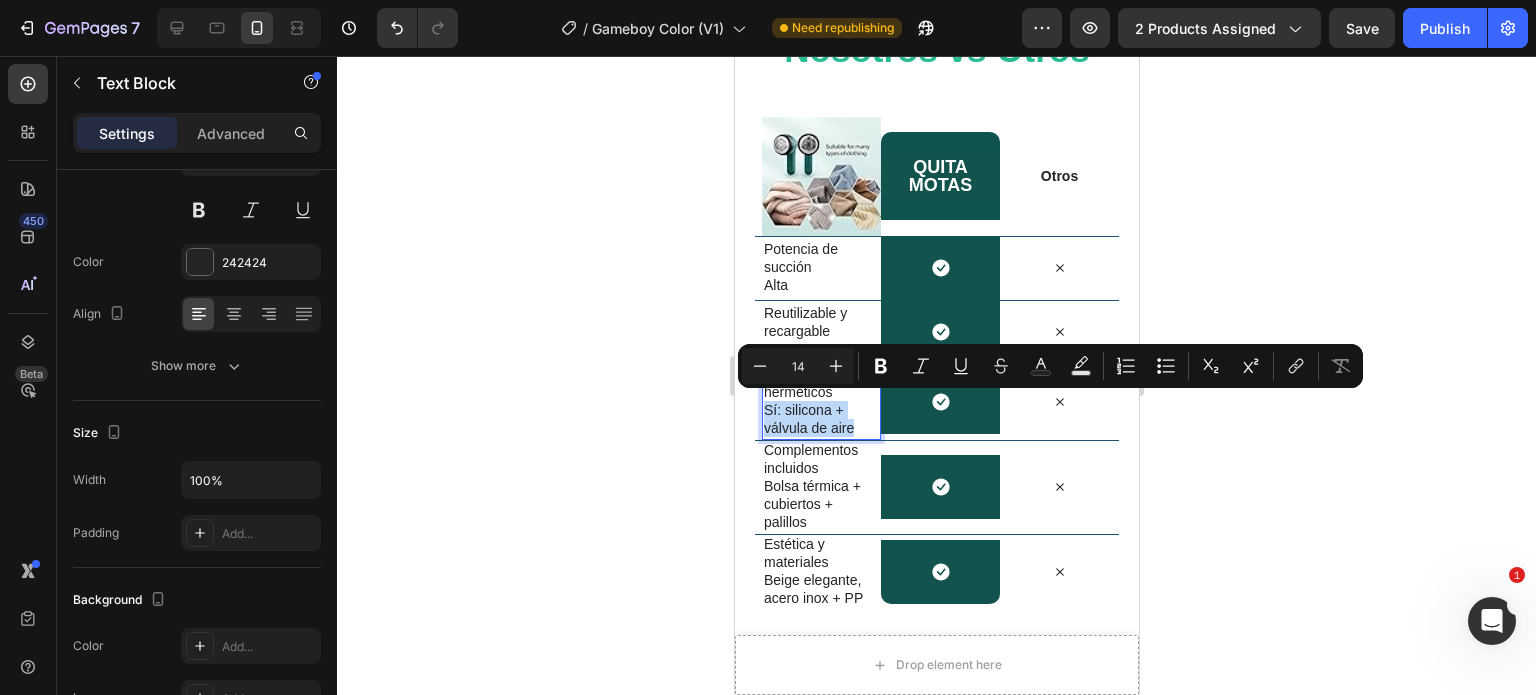drag, startPoint x: 857, startPoint y: 417, endPoint x: 784, endPoint y: 417, distance: 73 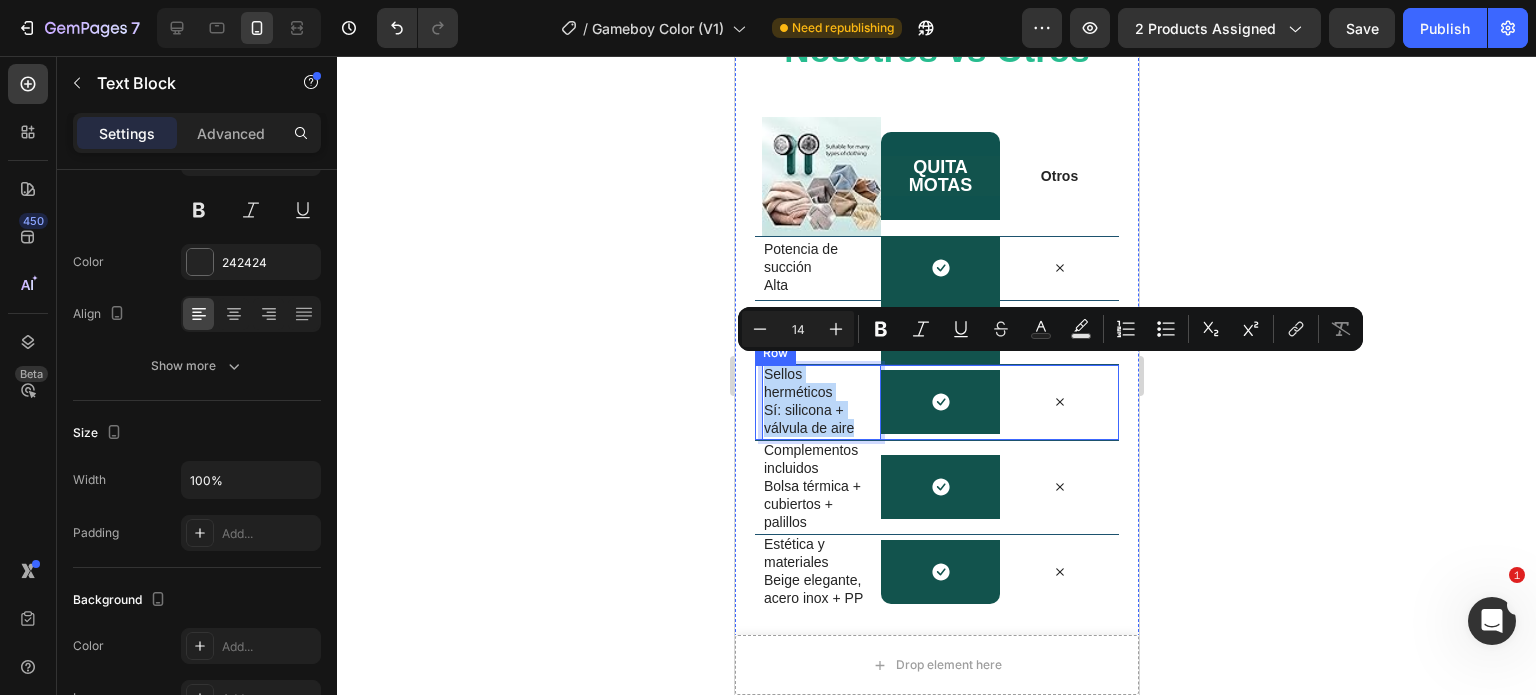 drag, startPoint x: 849, startPoint y: 416, endPoint x: 755, endPoint y: 373, distance: 103.36827 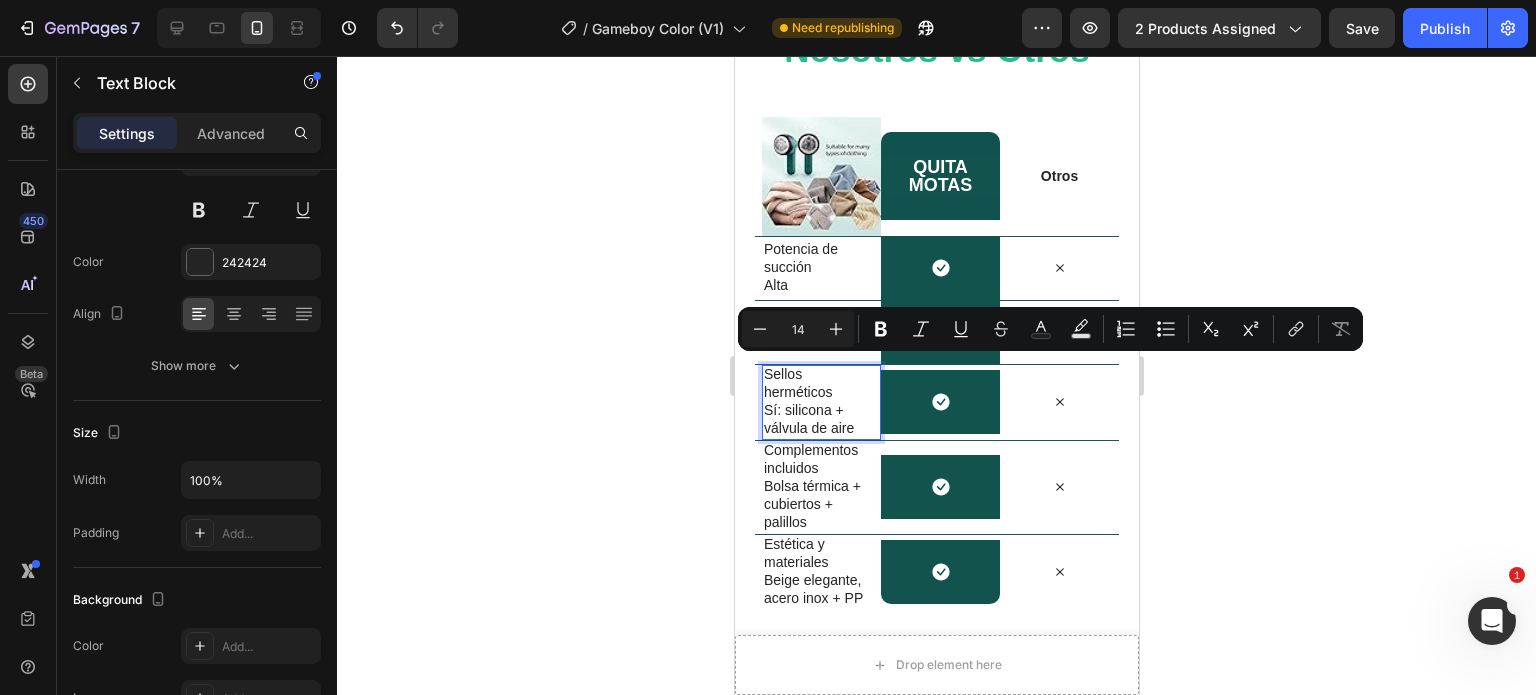 scroll, scrollTop: 4676, scrollLeft: 0, axis: vertical 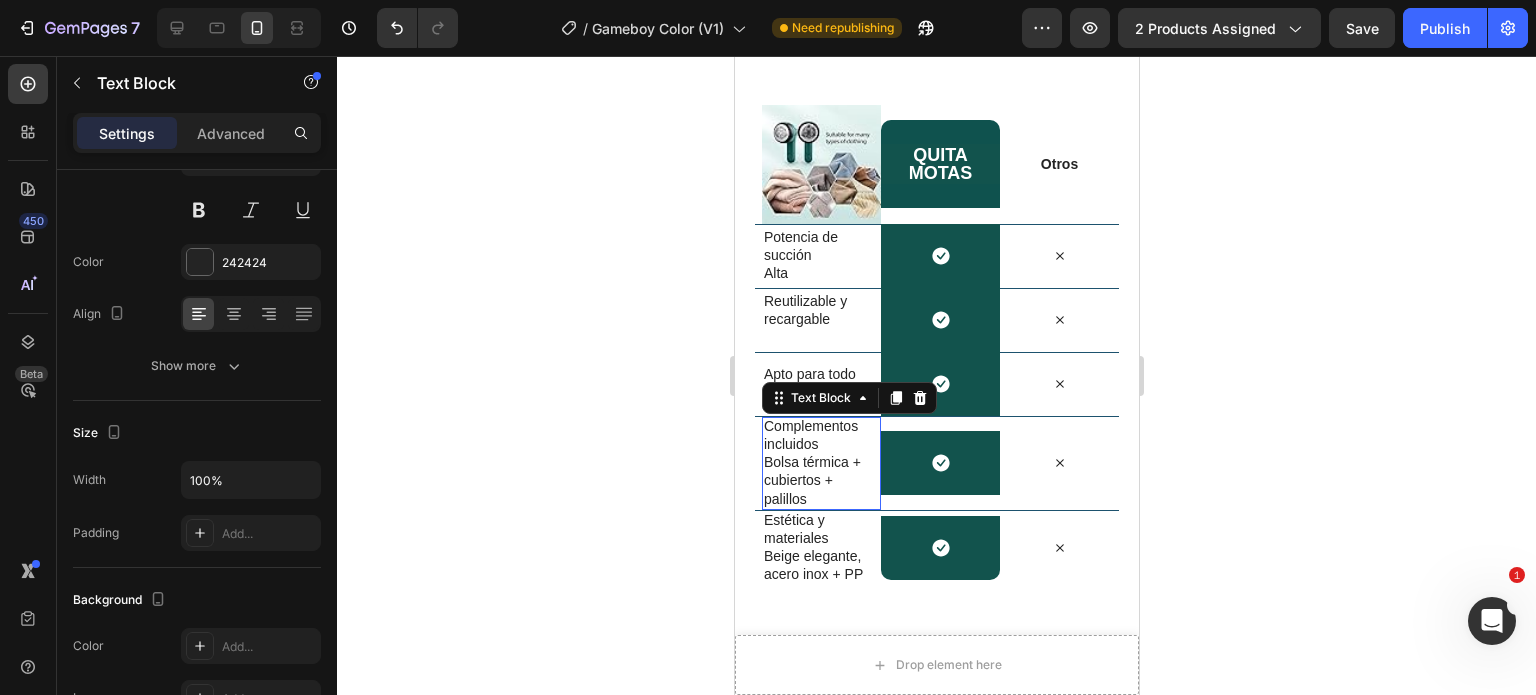 click on "Bolsa térmica + cubiertos + palillos" at bounding box center [817, 480] 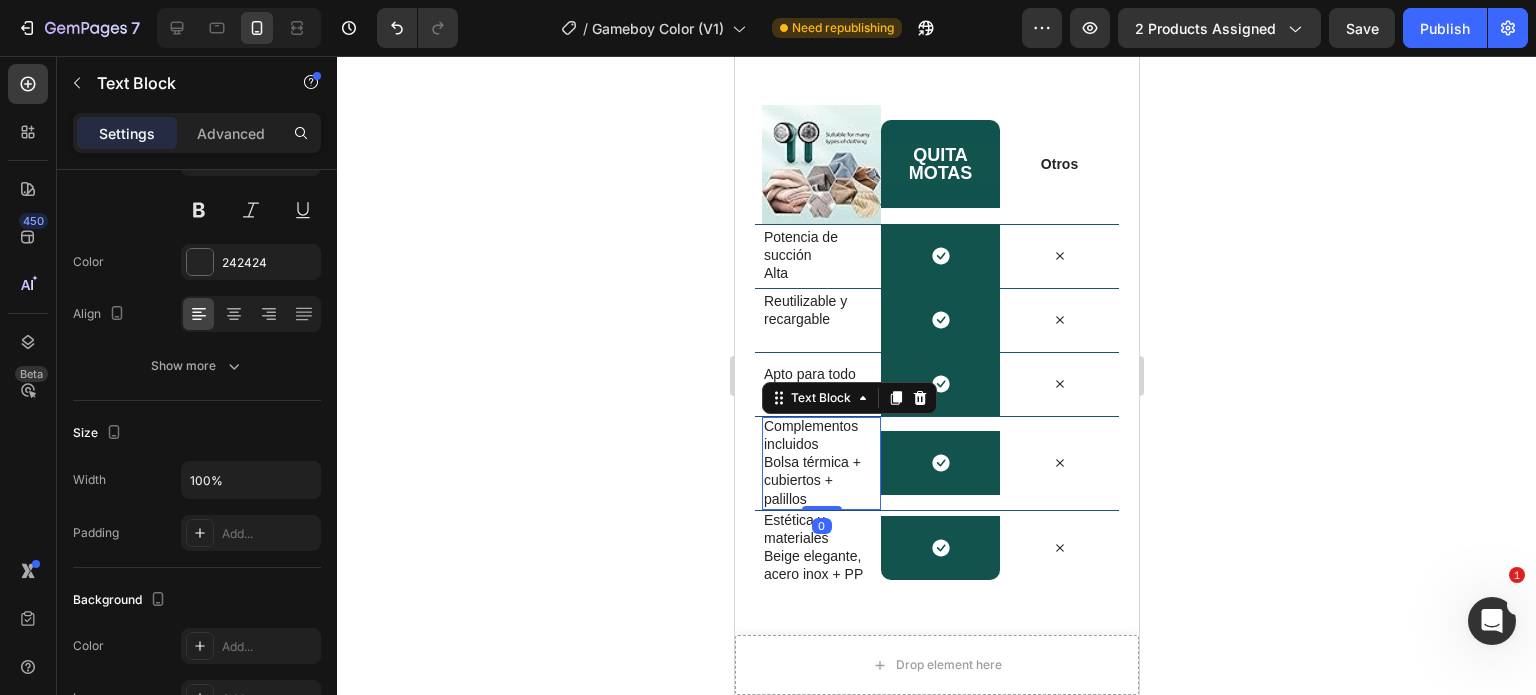 click on "Bolsa térmica + cubiertos + palillos" at bounding box center [817, 480] 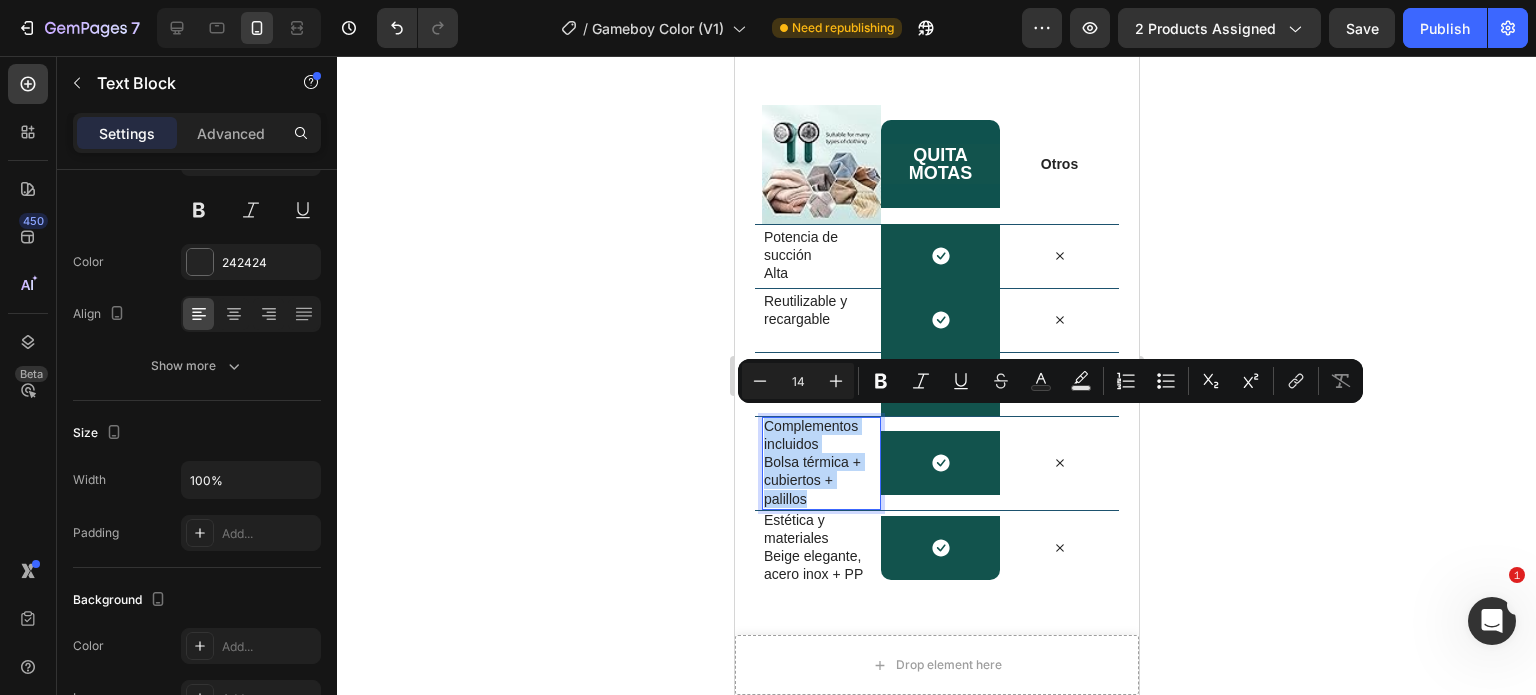 drag, startPoint x: 813, startPoint y: 487, endPoint x: 765, endPoint y: 426, distance: 77.62087 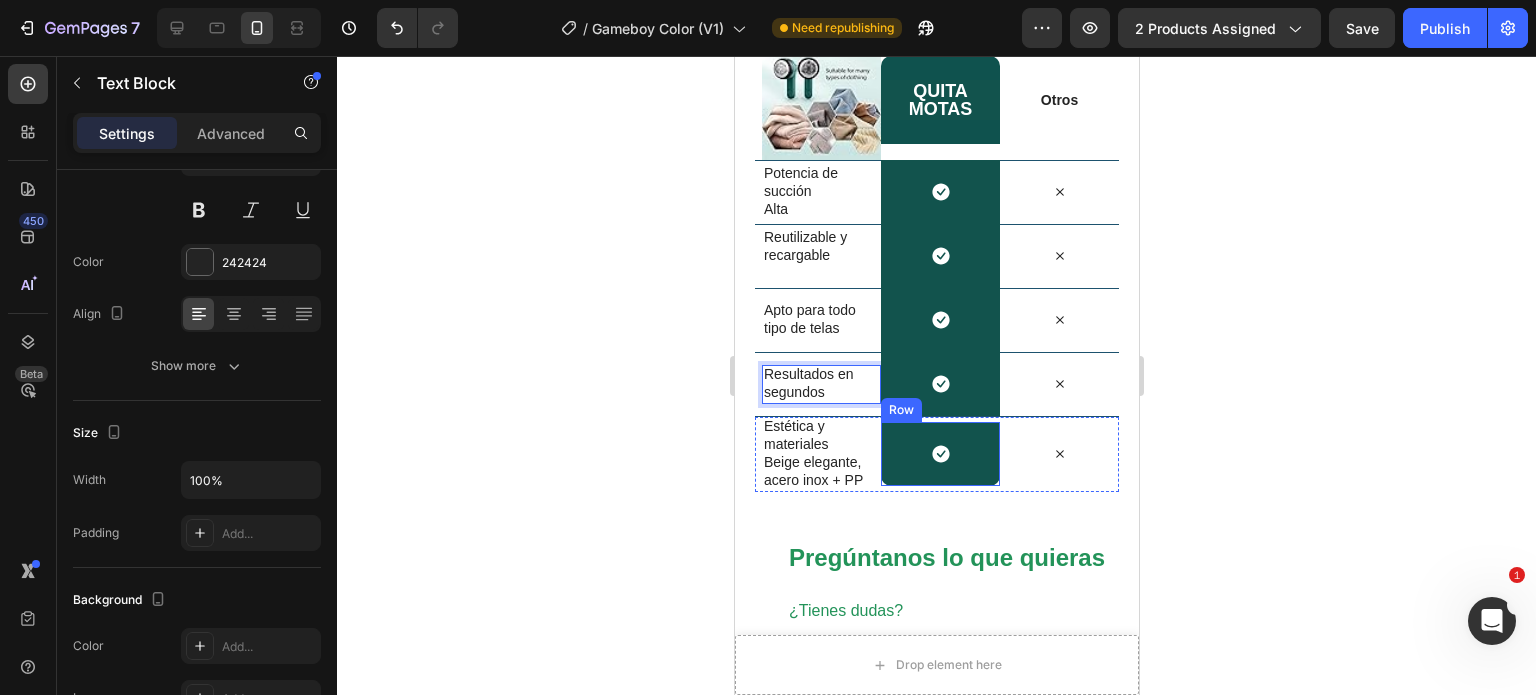 scroll, scrollTop: 4788, scrollLeft: 0, axis: vertical 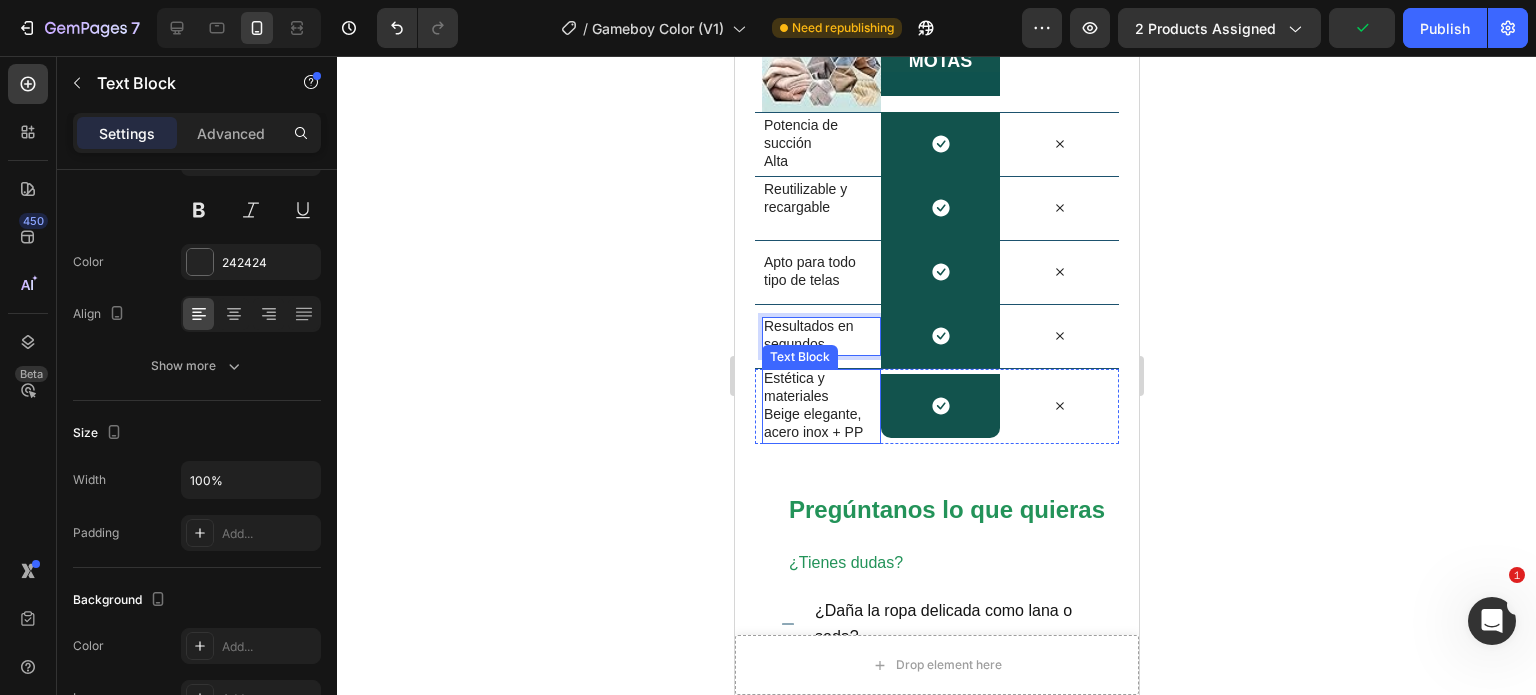 click on "Estética y materiales Beige elegante, acero inox + PP" at bounding box center (817, 406) 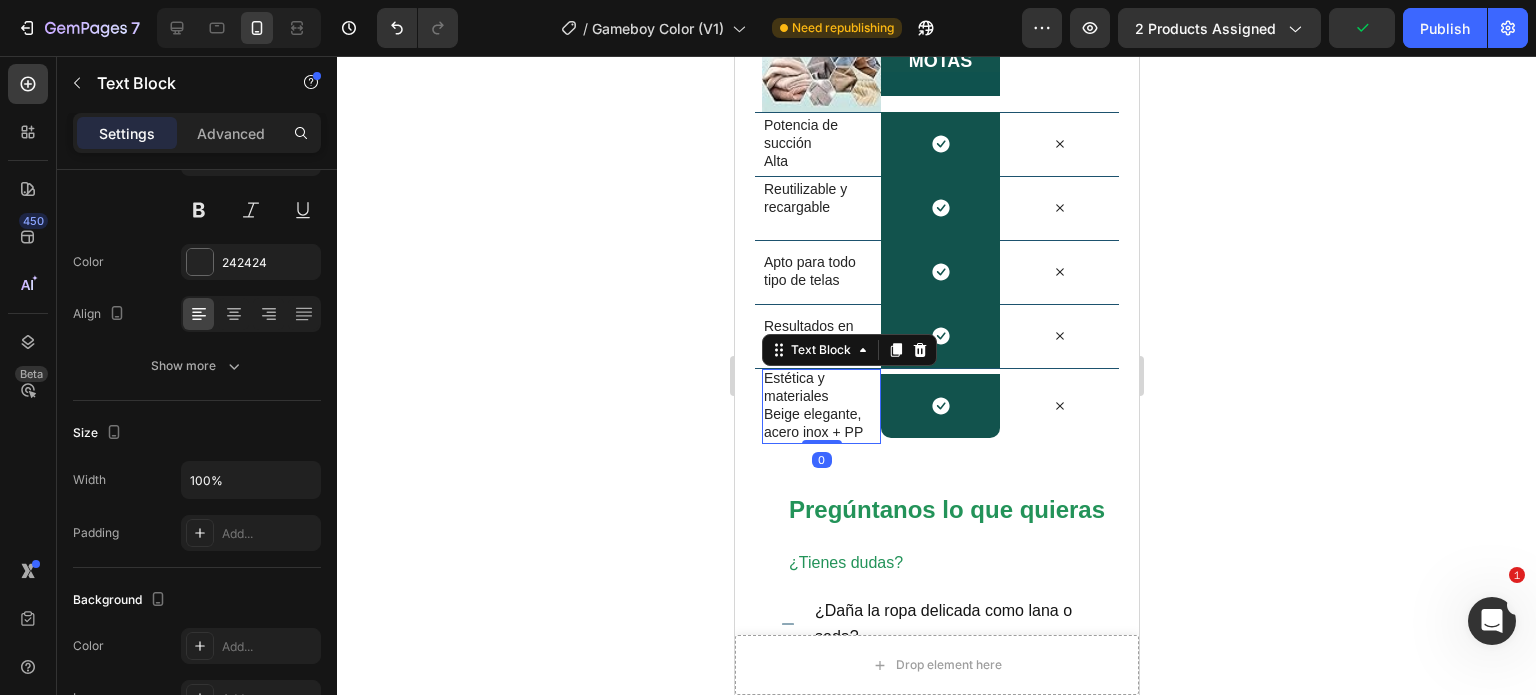 click on "Estética y materiales Beige elegante, acero inox + PP" at bounding box center [817, 406] 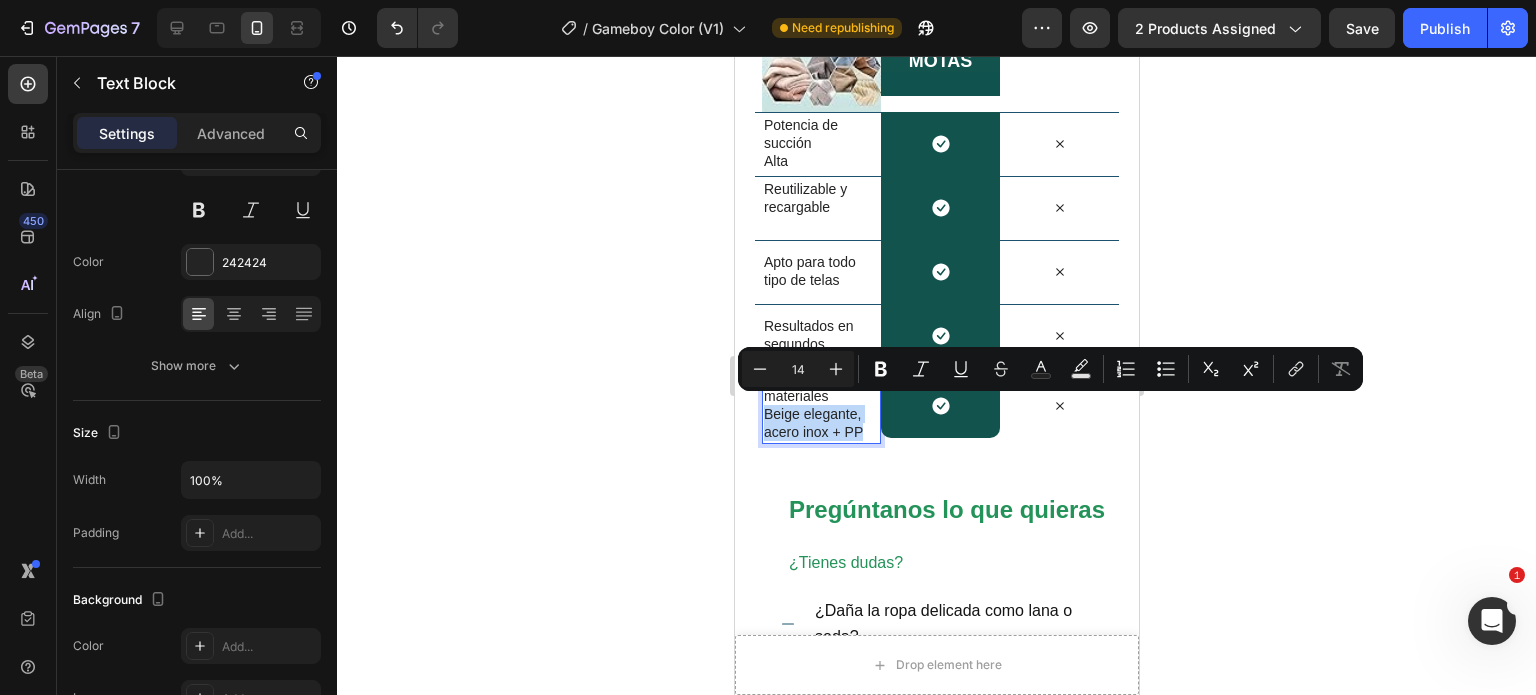 drag, startPoint x: 867, startPoint y: 420, endPoint x: 769, endPoint y: 419, distance: 98.005104 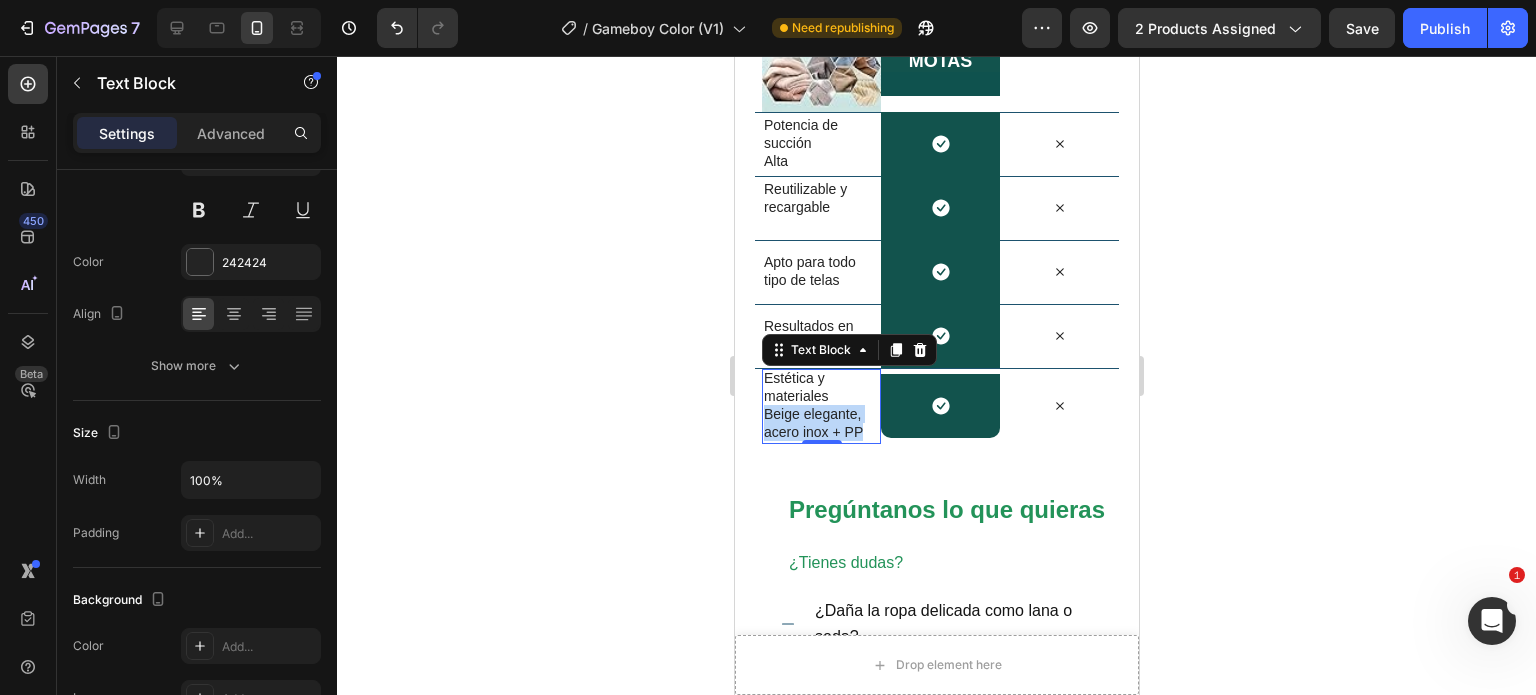 drag, startPoint x: 868, startPoint y: 417, endPoint x: 777, endPoint y: 394, distance: 93.8616 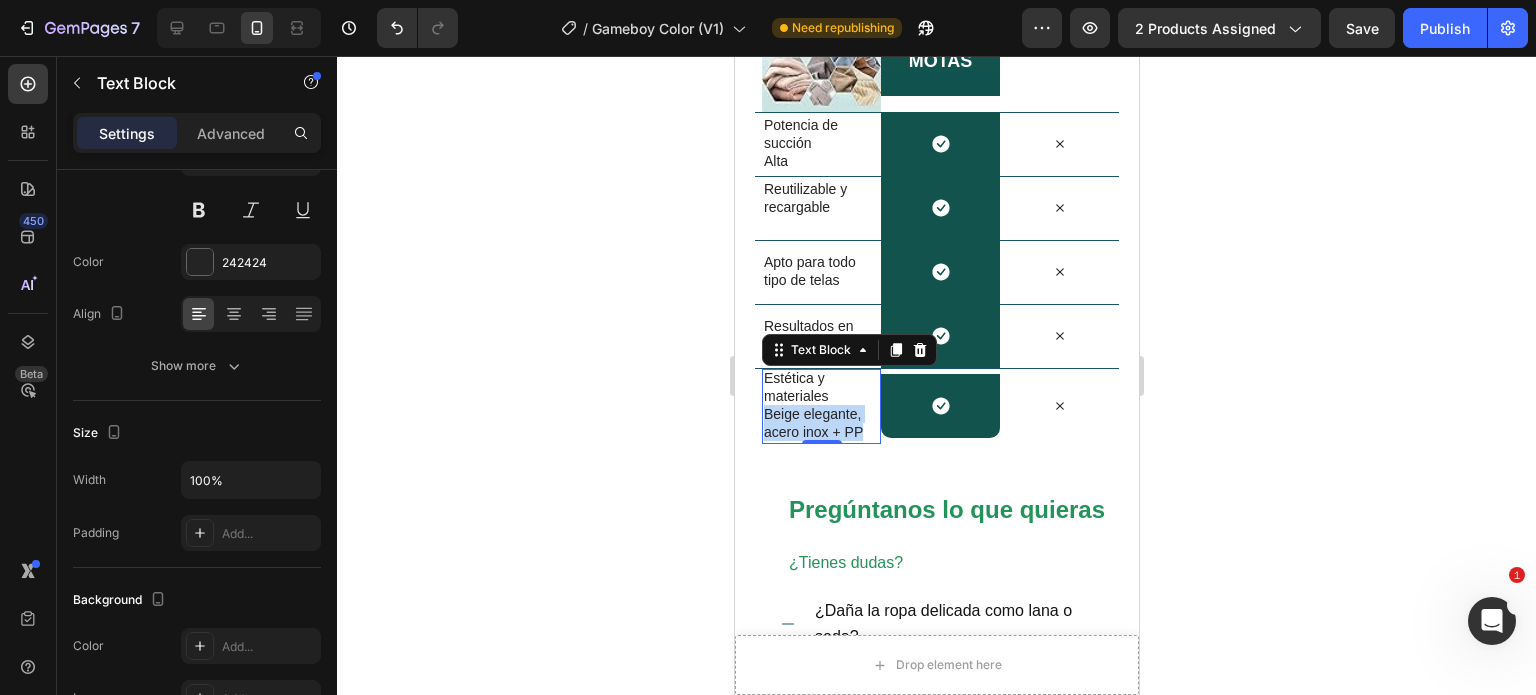 click on "Estética y materiales Beige elegante, acero inox + PP Text Block   0" at bounding box center [820, 406] 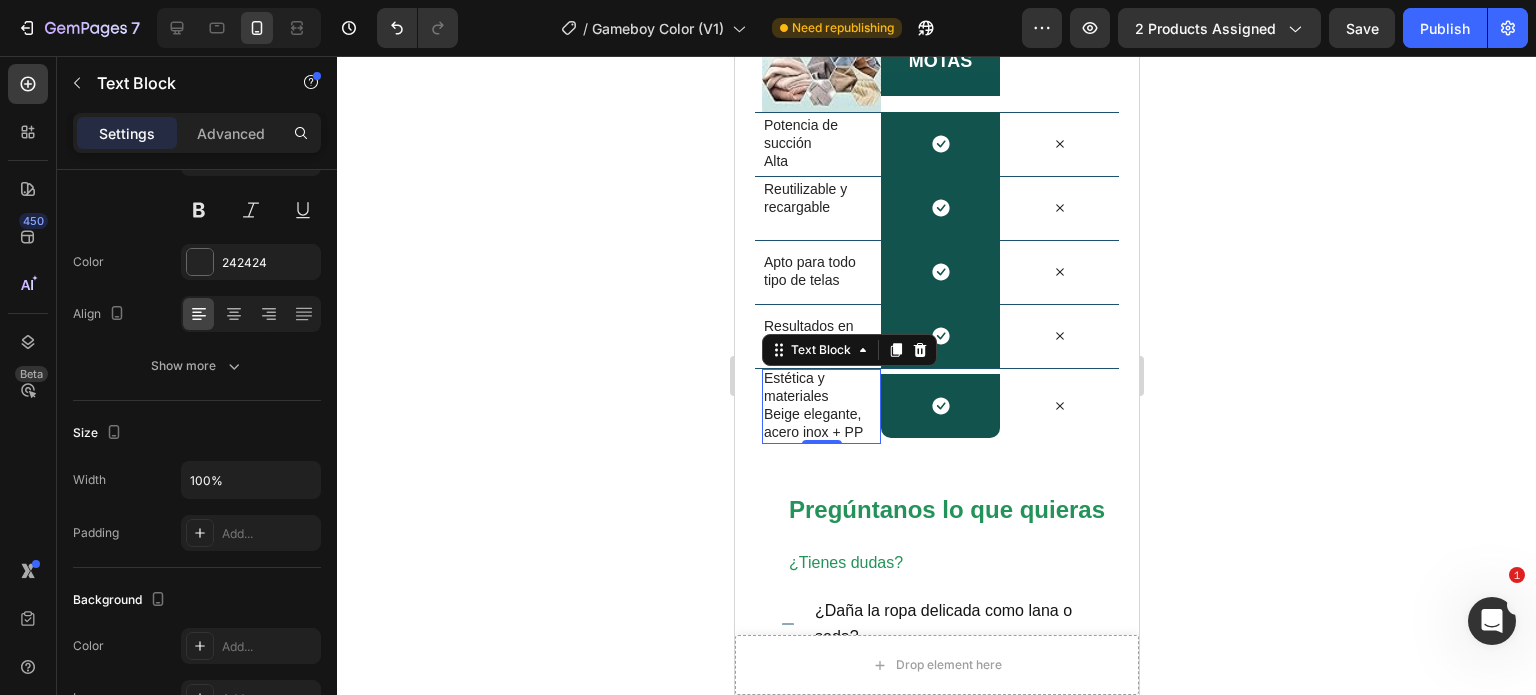 click on "Estética y materiales" at bounding box center [817, 387] 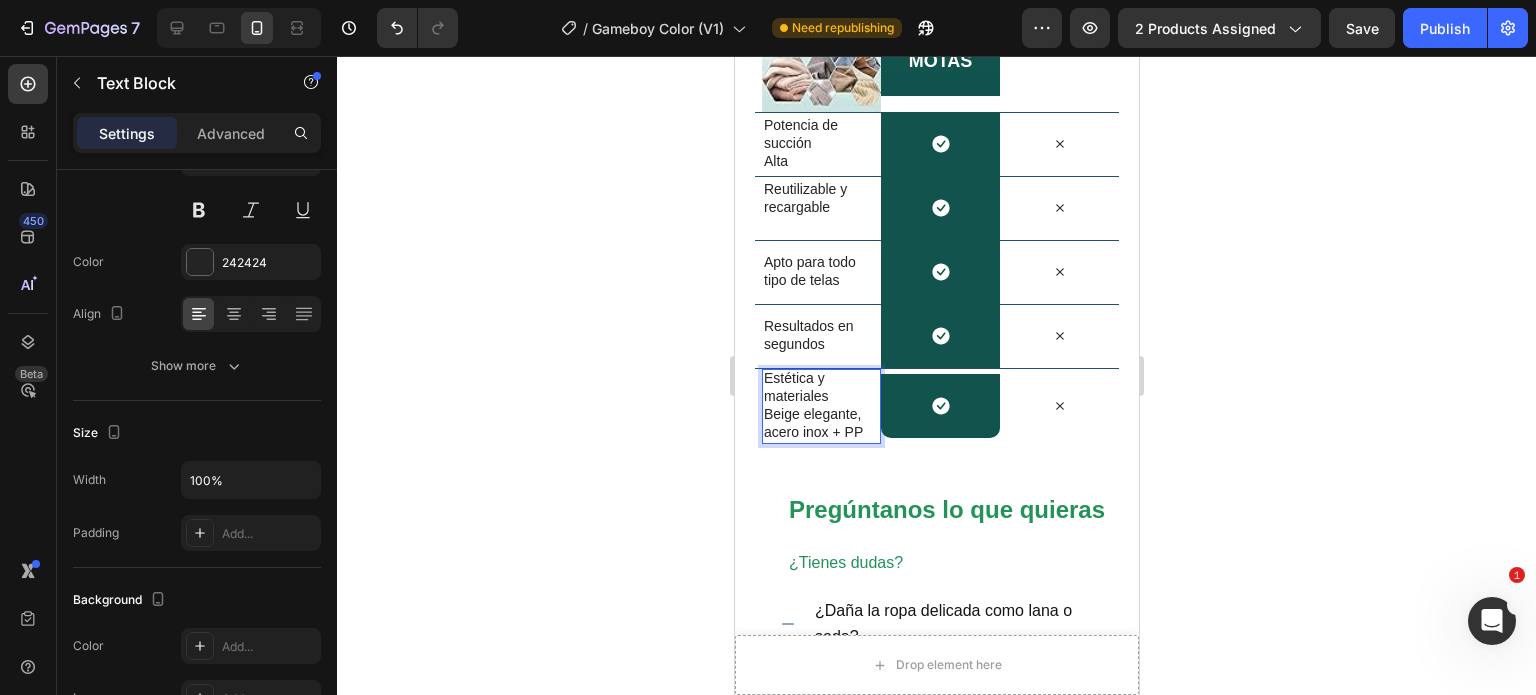 click on "Beige elegante, acero inox + PP" at bounding box center (817, 423) 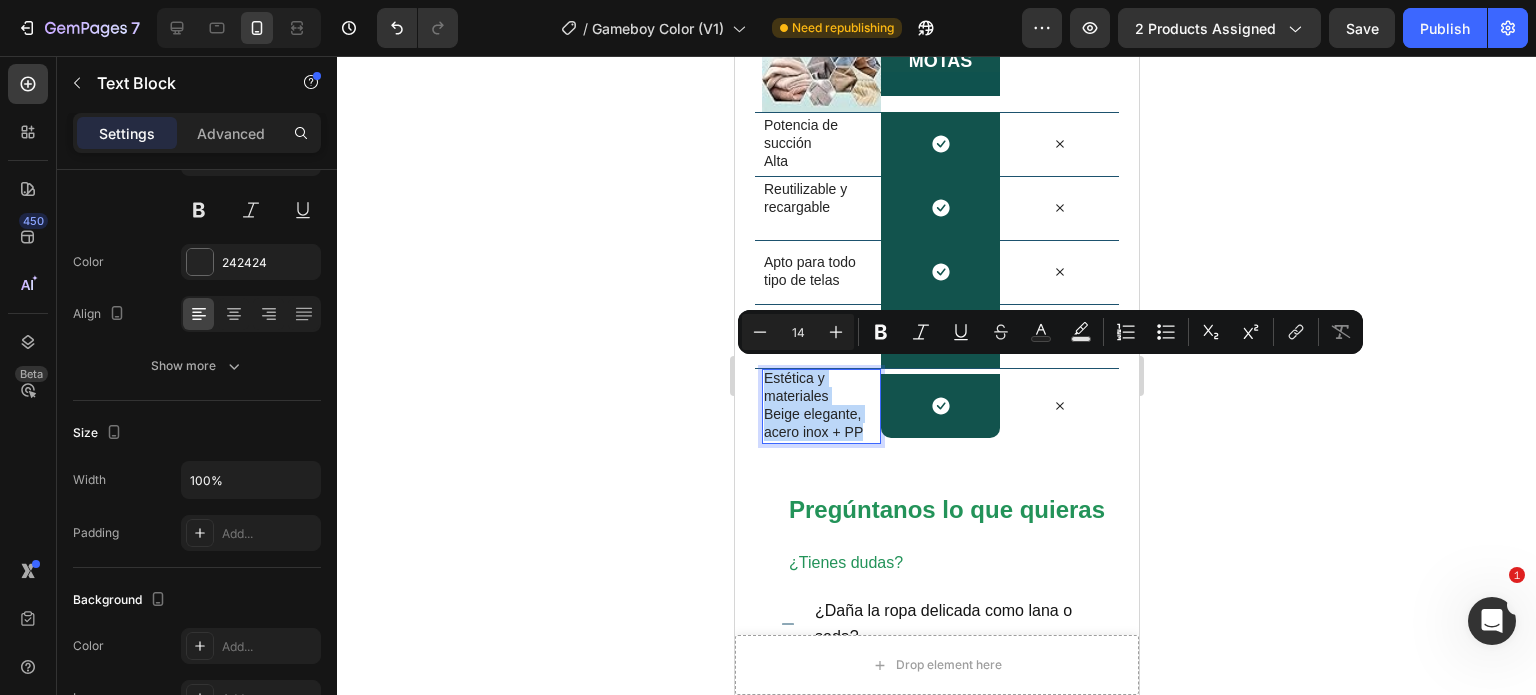 drag, startPoint x: 817, startPoint y: 422, endPoint x: 771, endPoint y: 382, distance: 60.959003 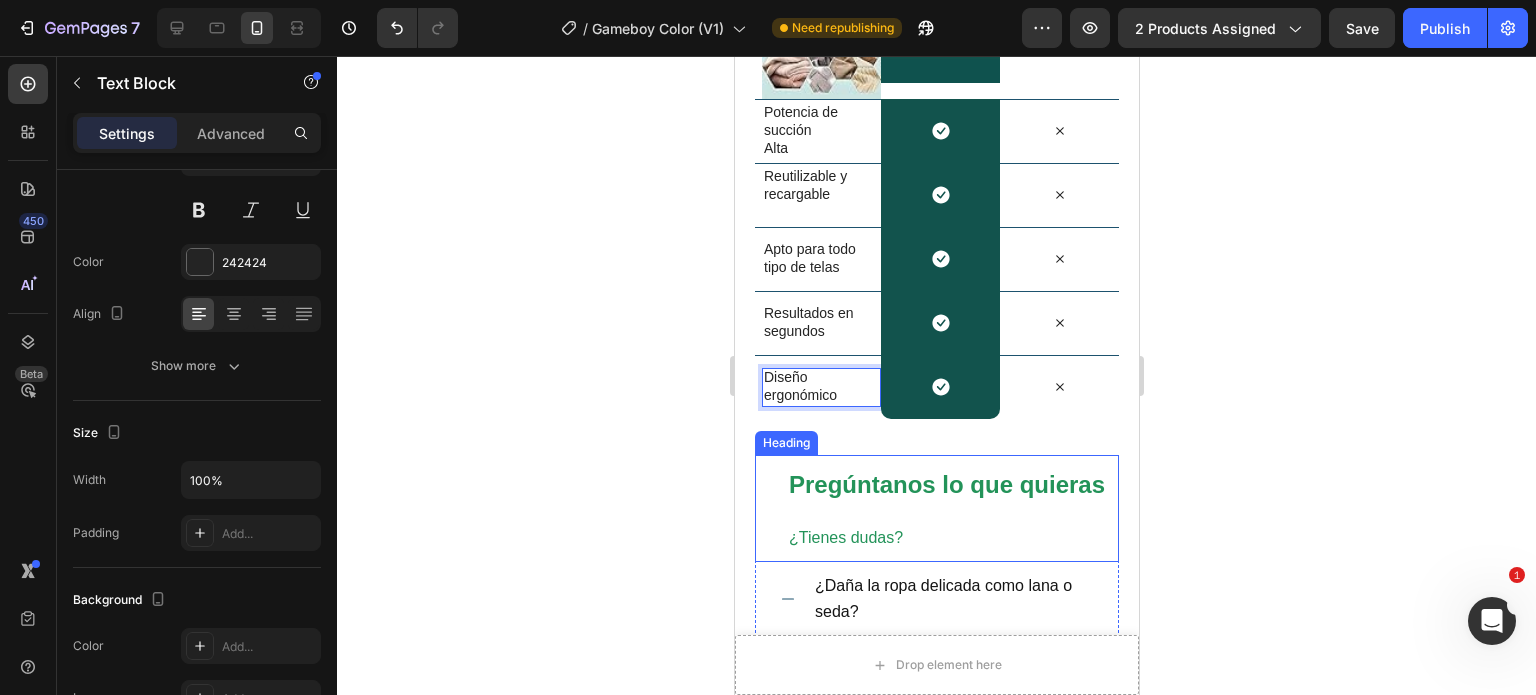 scroll, scrollTop: 4601, scrollLeft: 0, axis: vertical 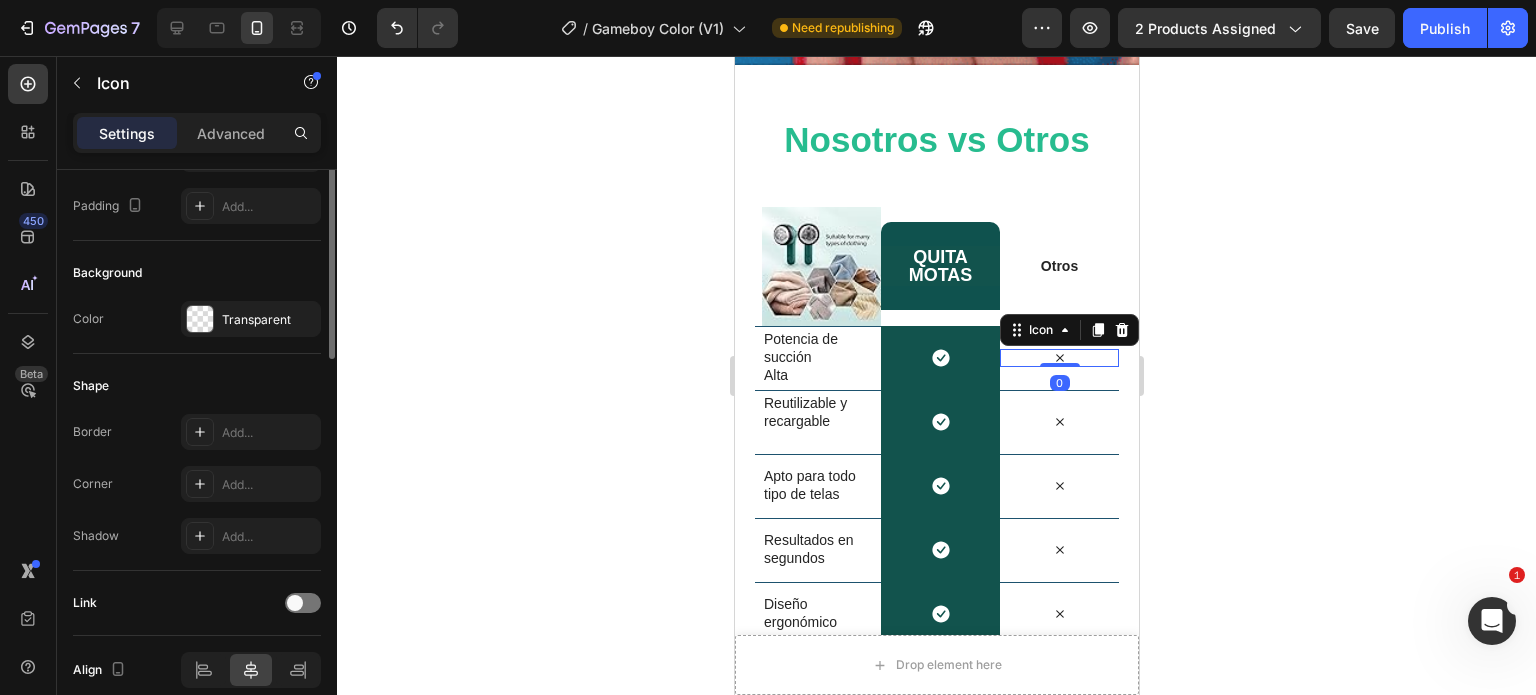 click on "Icon   0" at bounding box center [1058, 358] 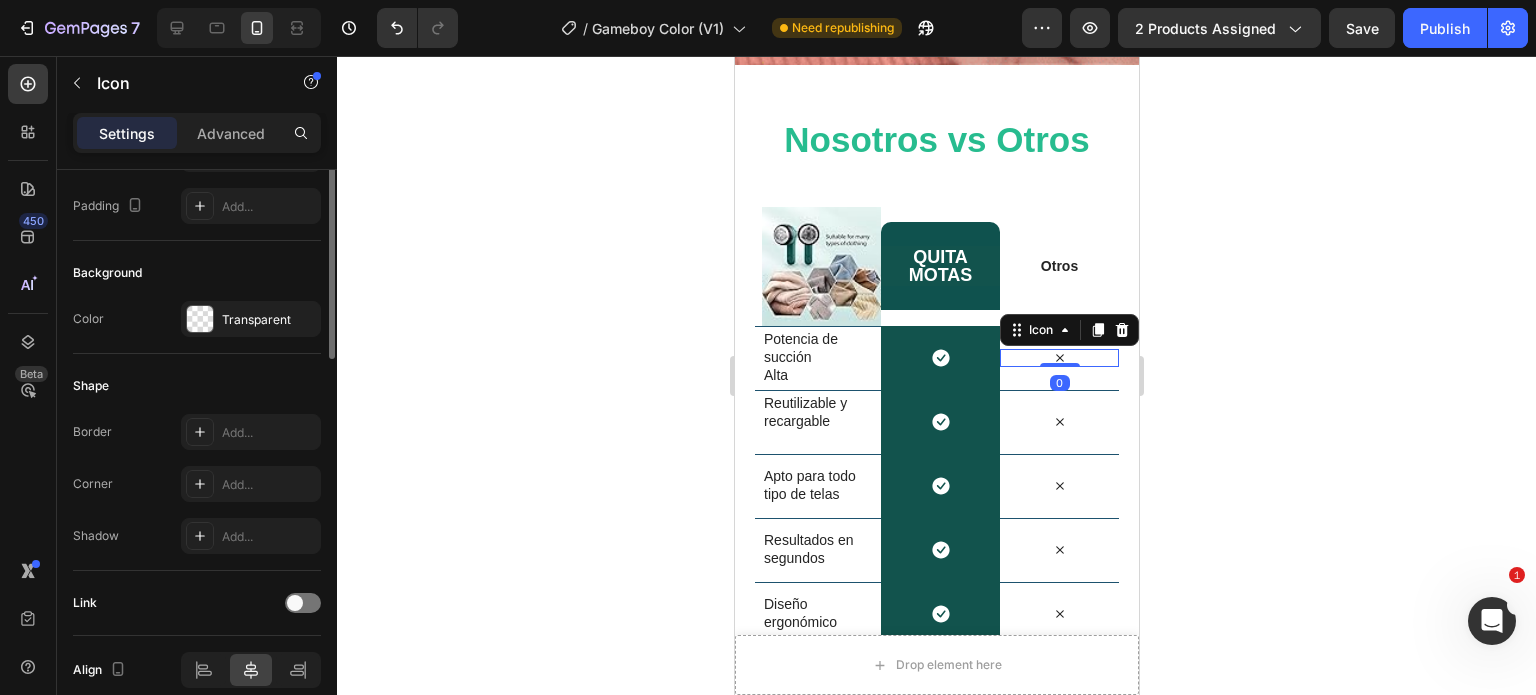 scroll, scrollTop: 0, scrollLeft: 0, axis: both 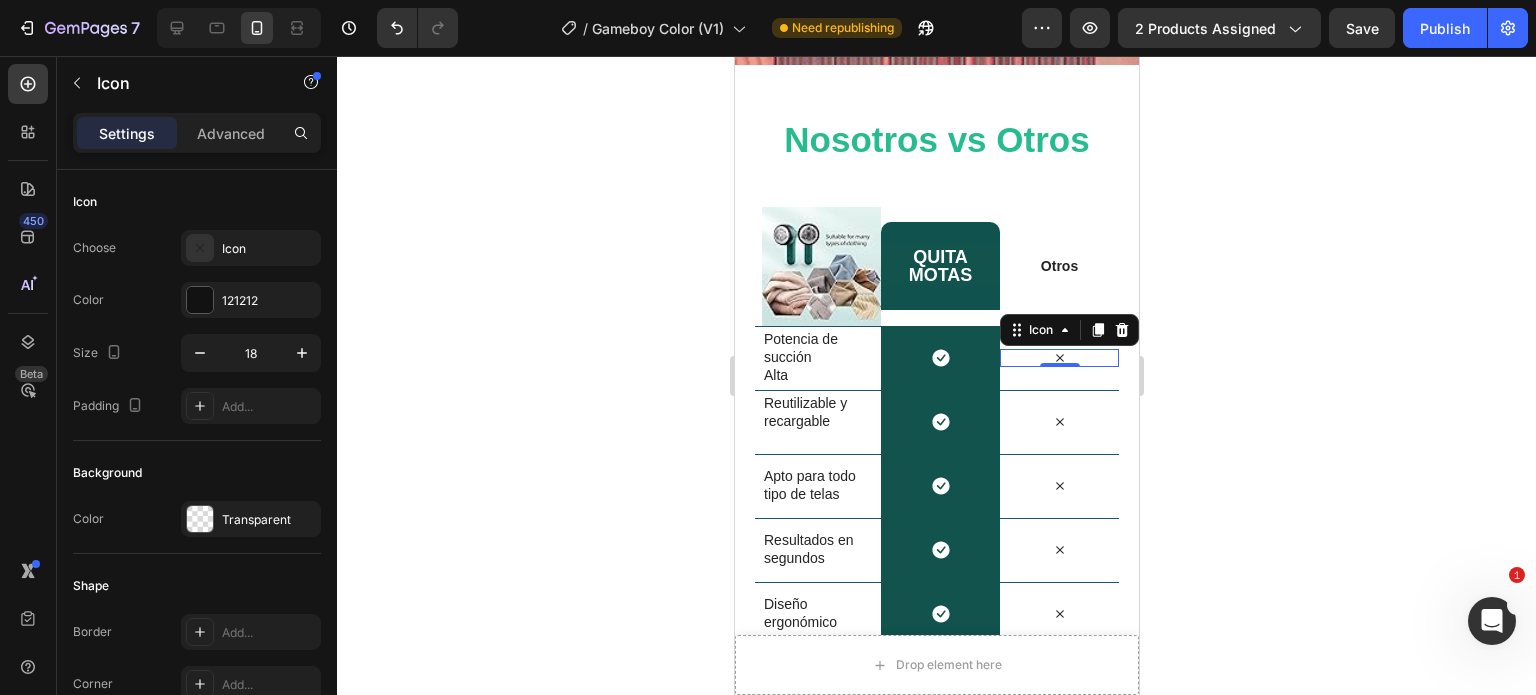click 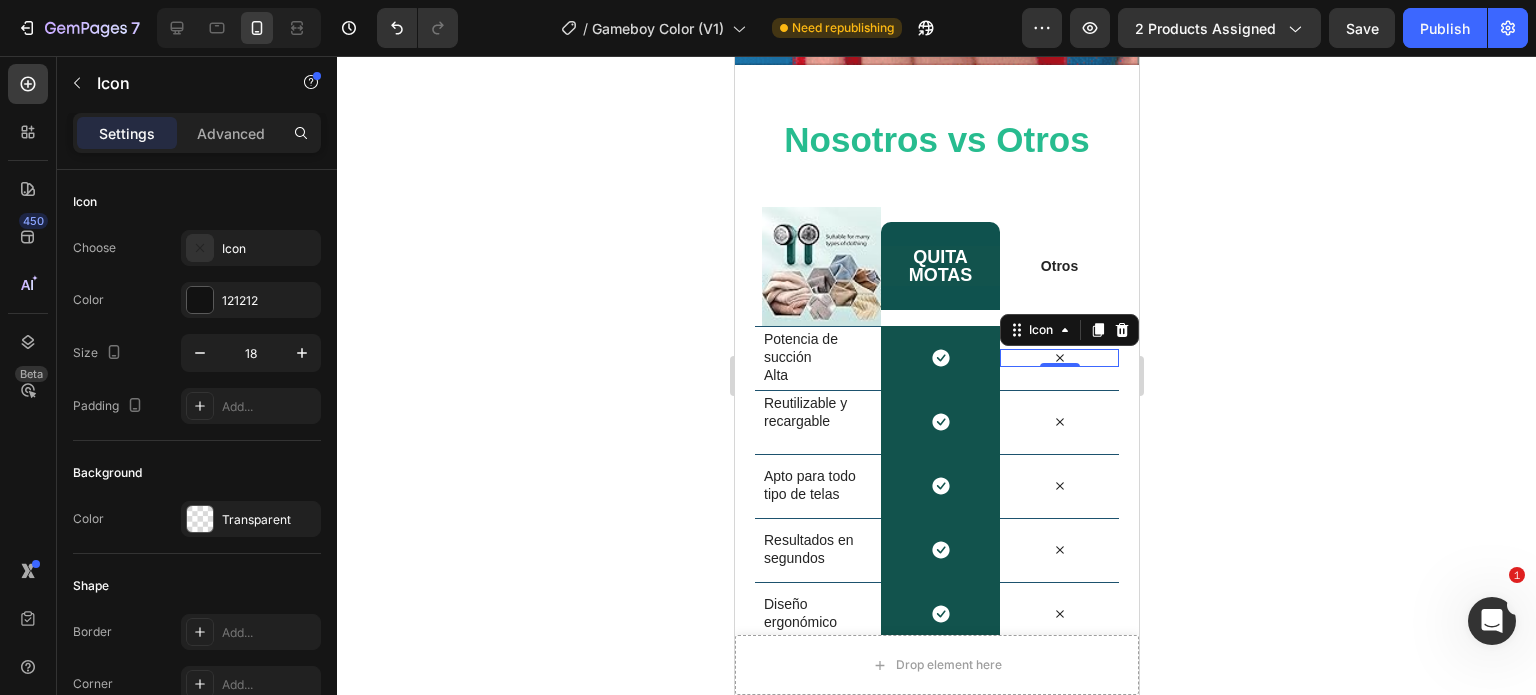 click on "Icon   0" at bounding box center (1058, 358) 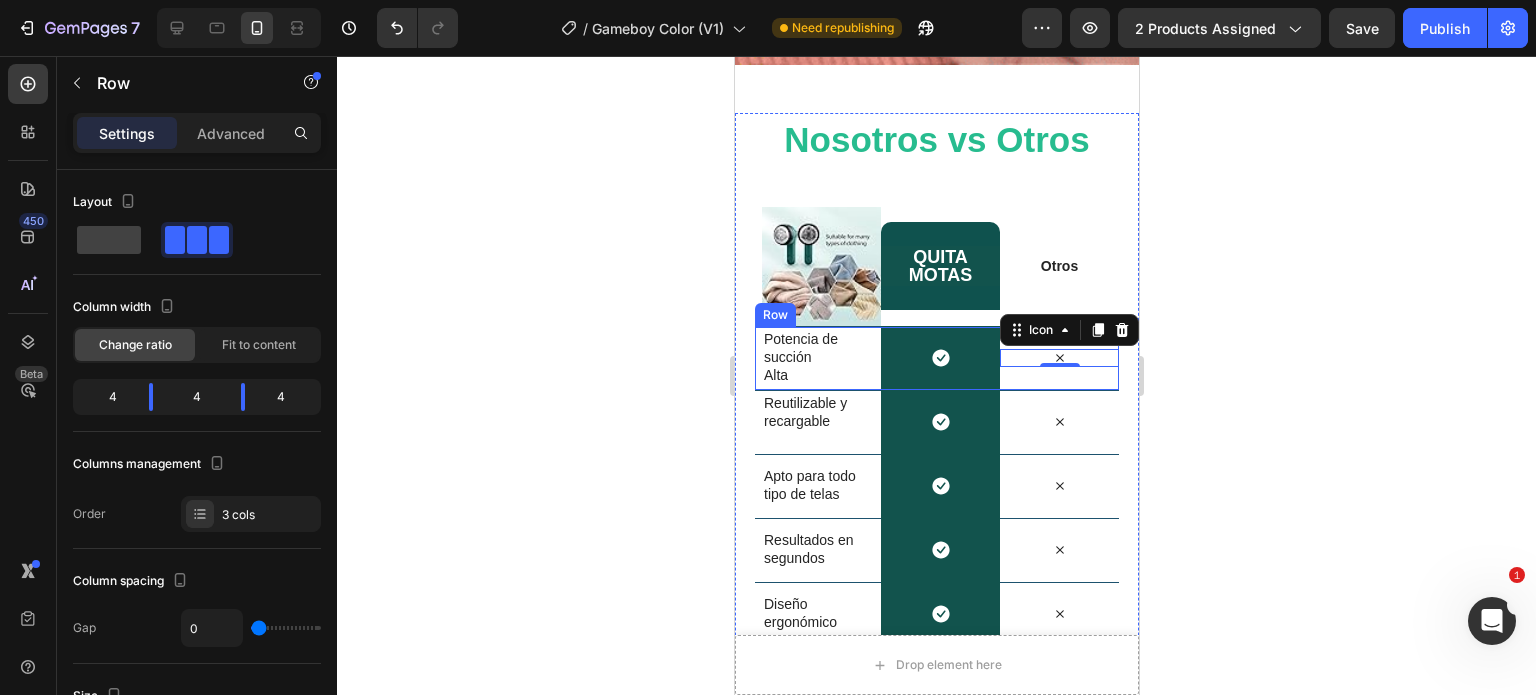 click on "Icon   0" at bounding box center (1058, 358) 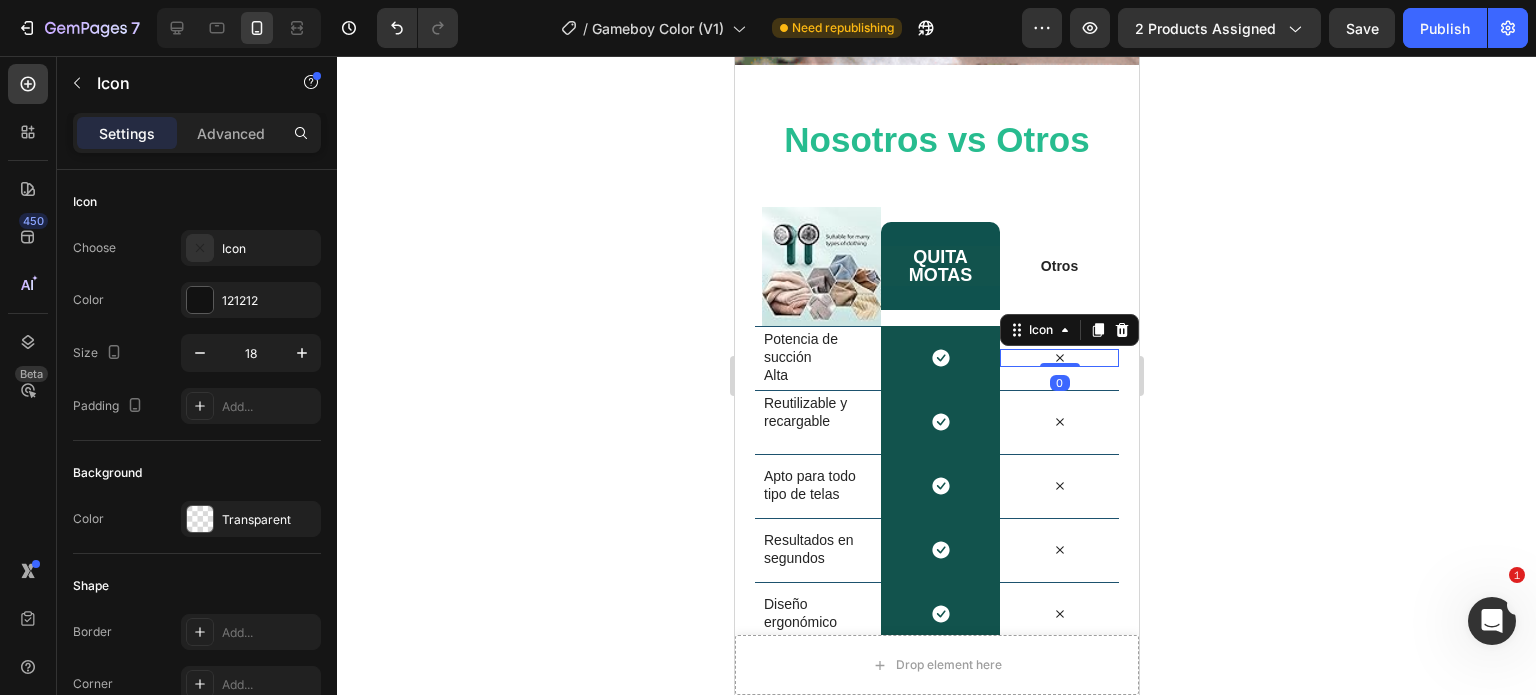 click on "Icon   0" at bounding box center (1058, 358) 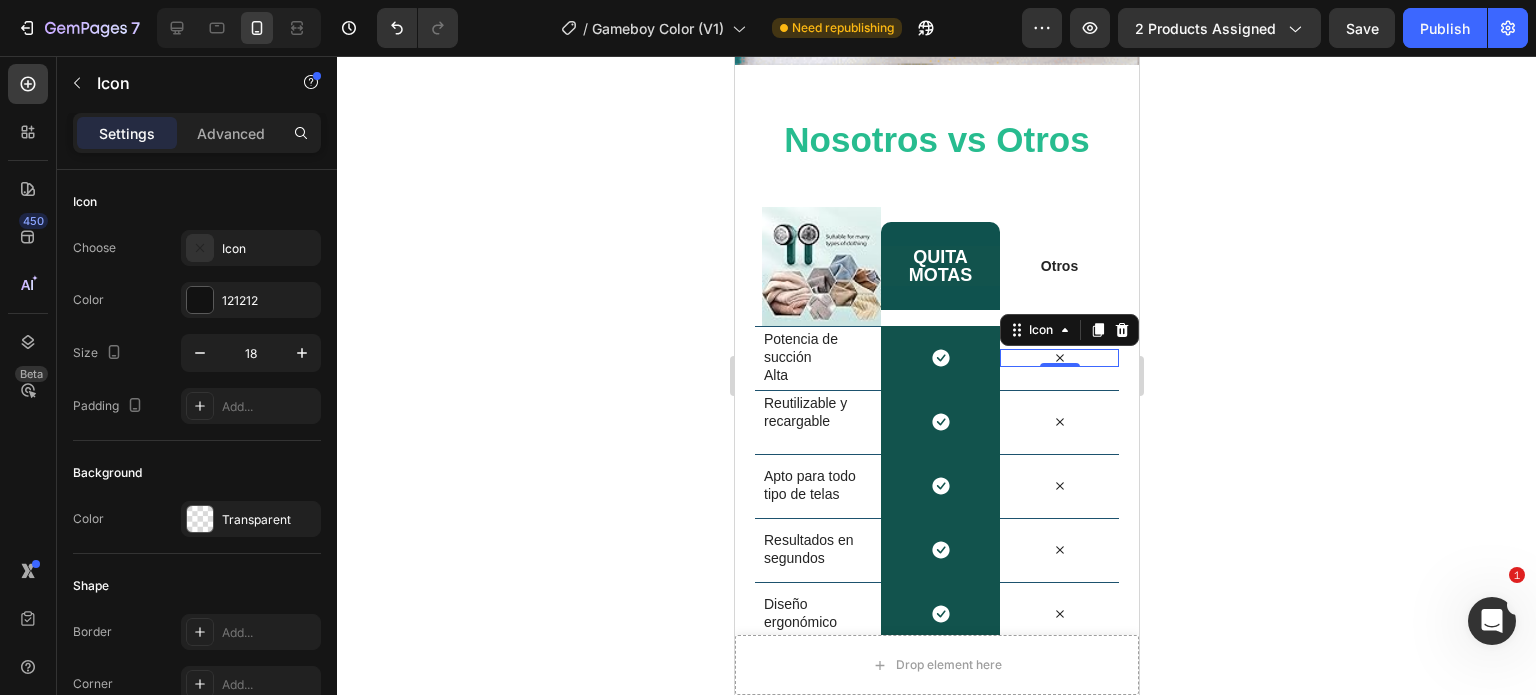click on "Icon   0" at bounding box center (1058, 358) 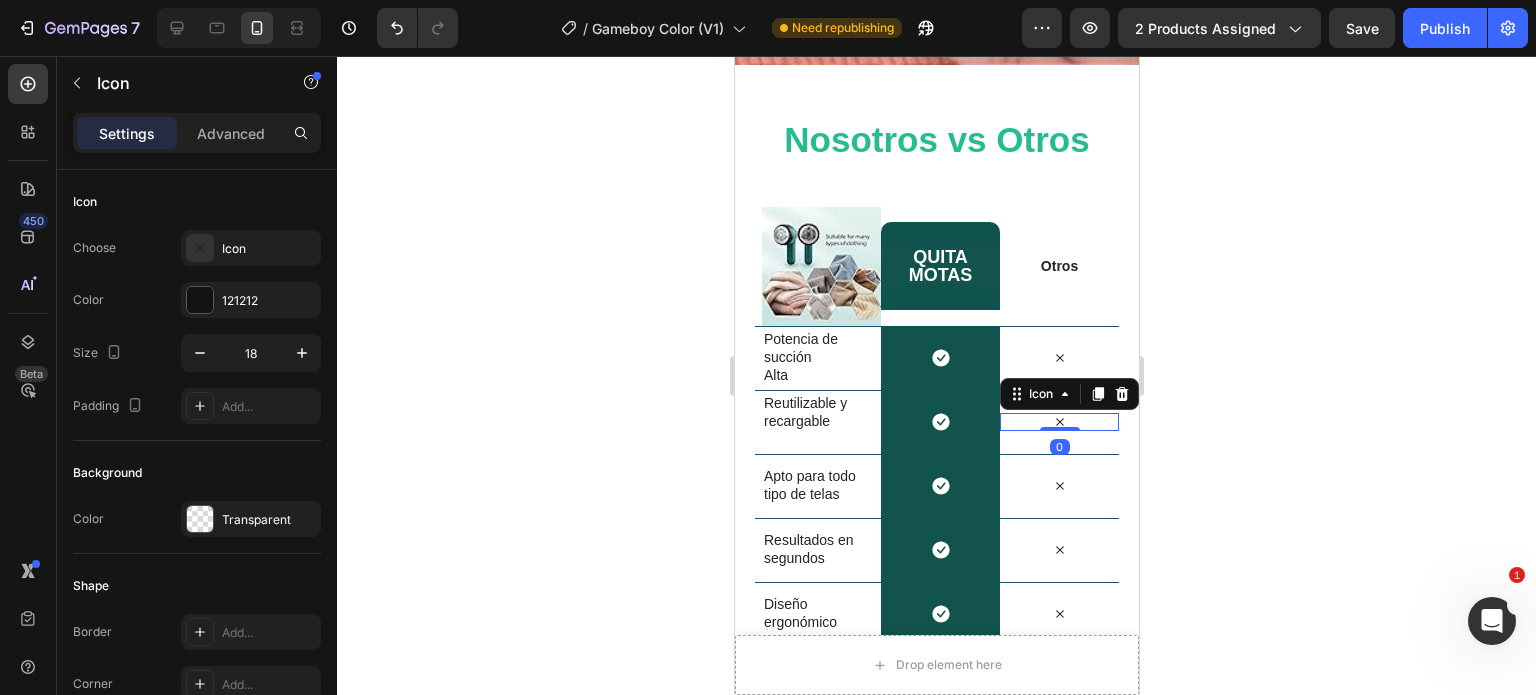 click on "Icon   0" at bounding box center (1058, 422) 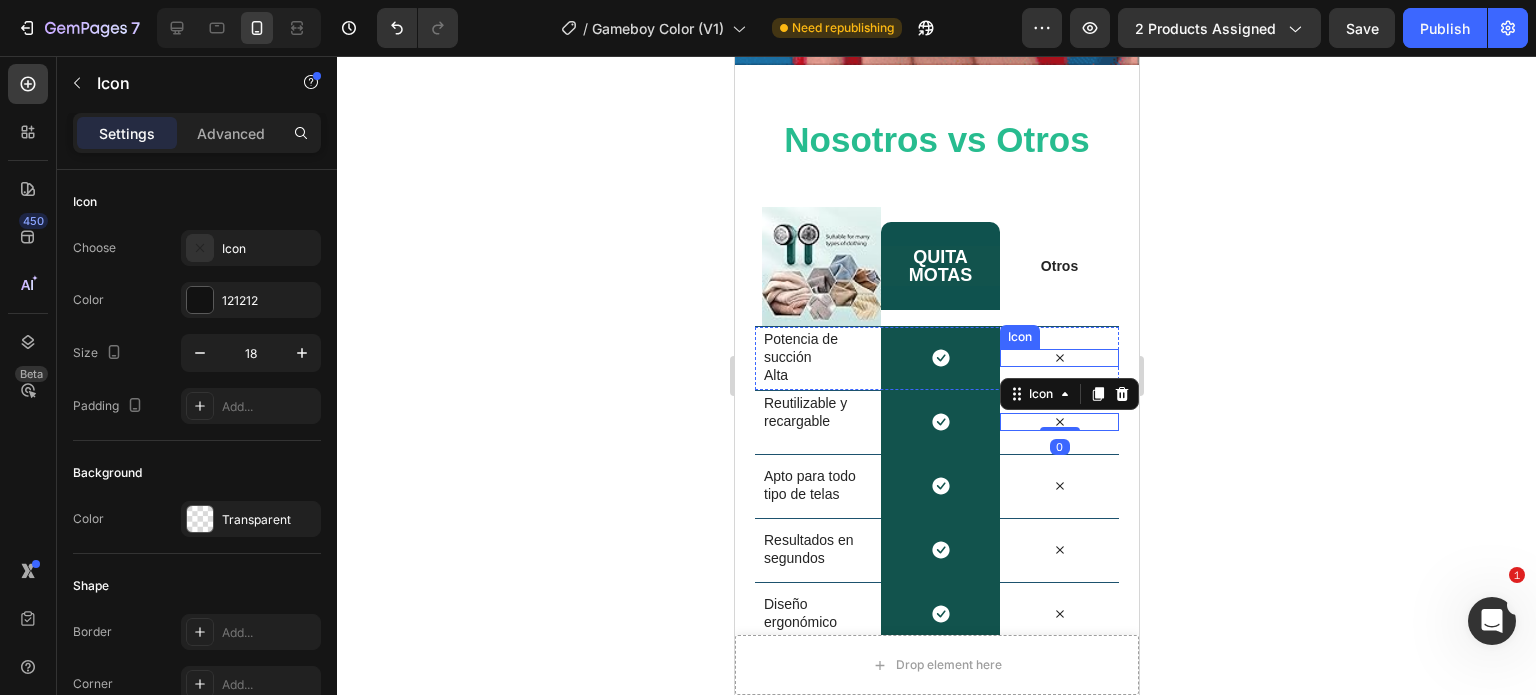 click on "Icon" at bounding box center (1058, 358) 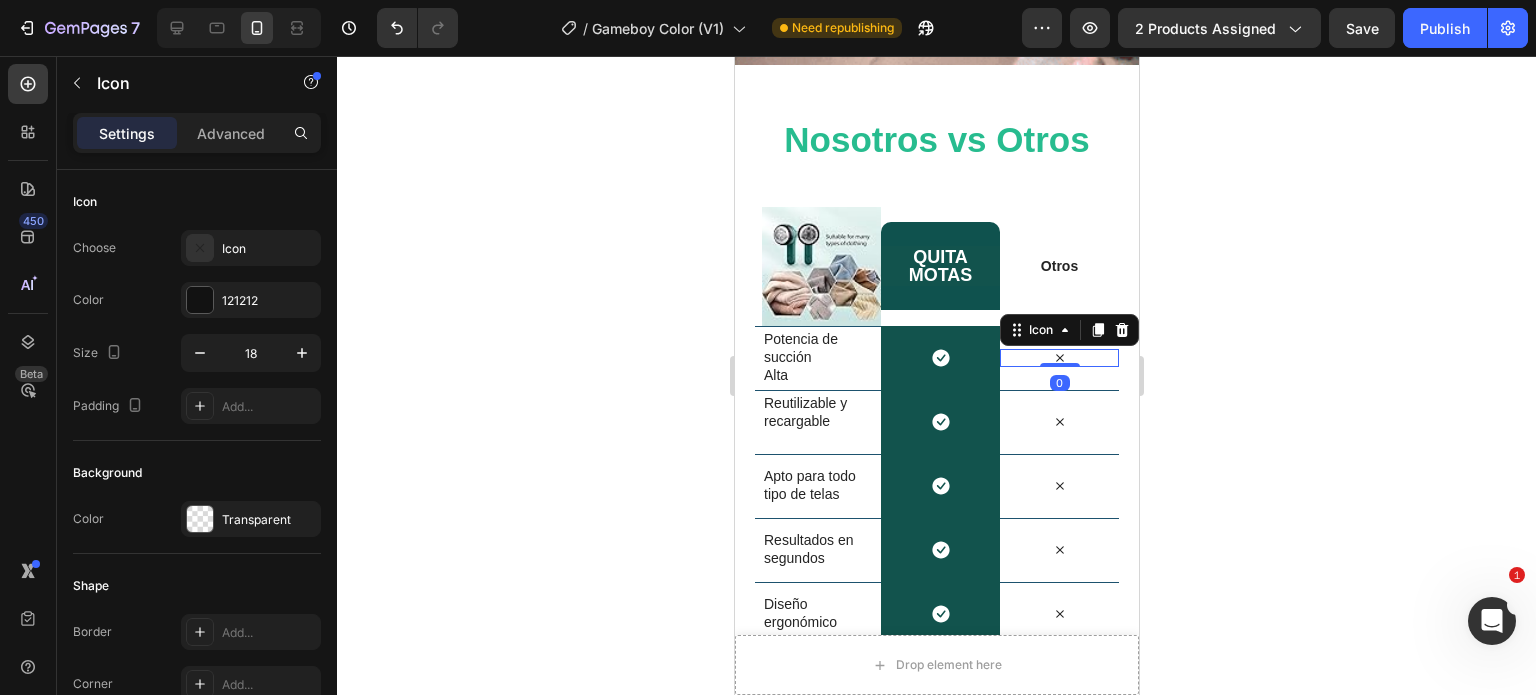 click on "Icon   0" at bounding box center (1058, 358) 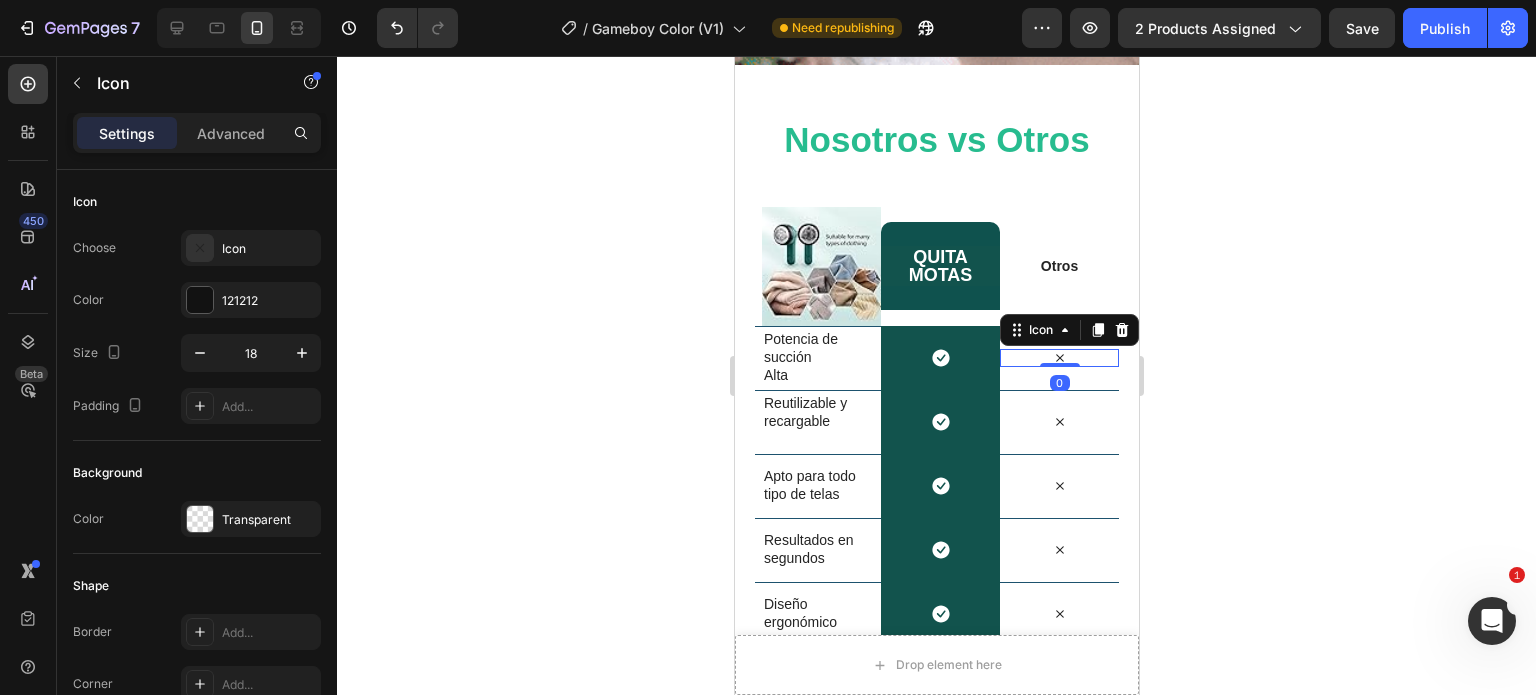 click on "Icon   0" at bounding box center (1058, 358) 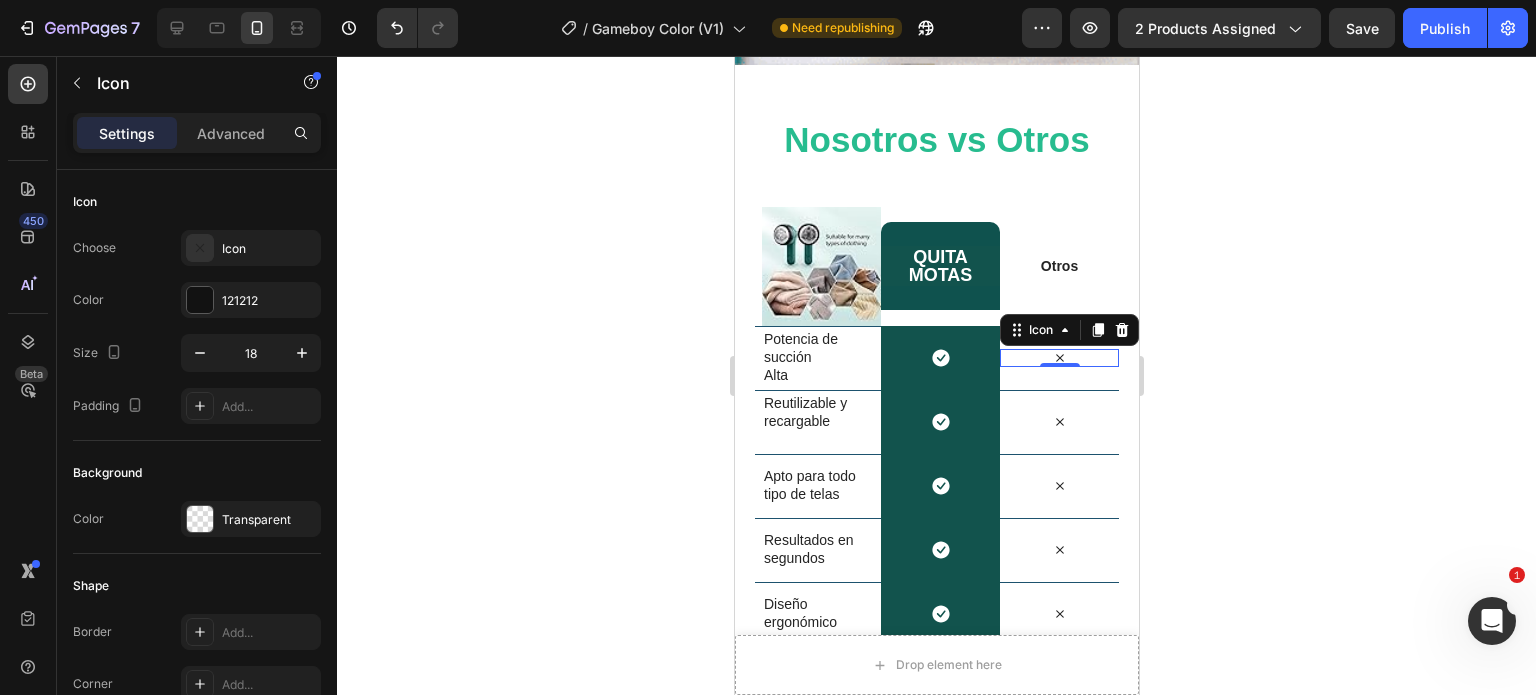 click 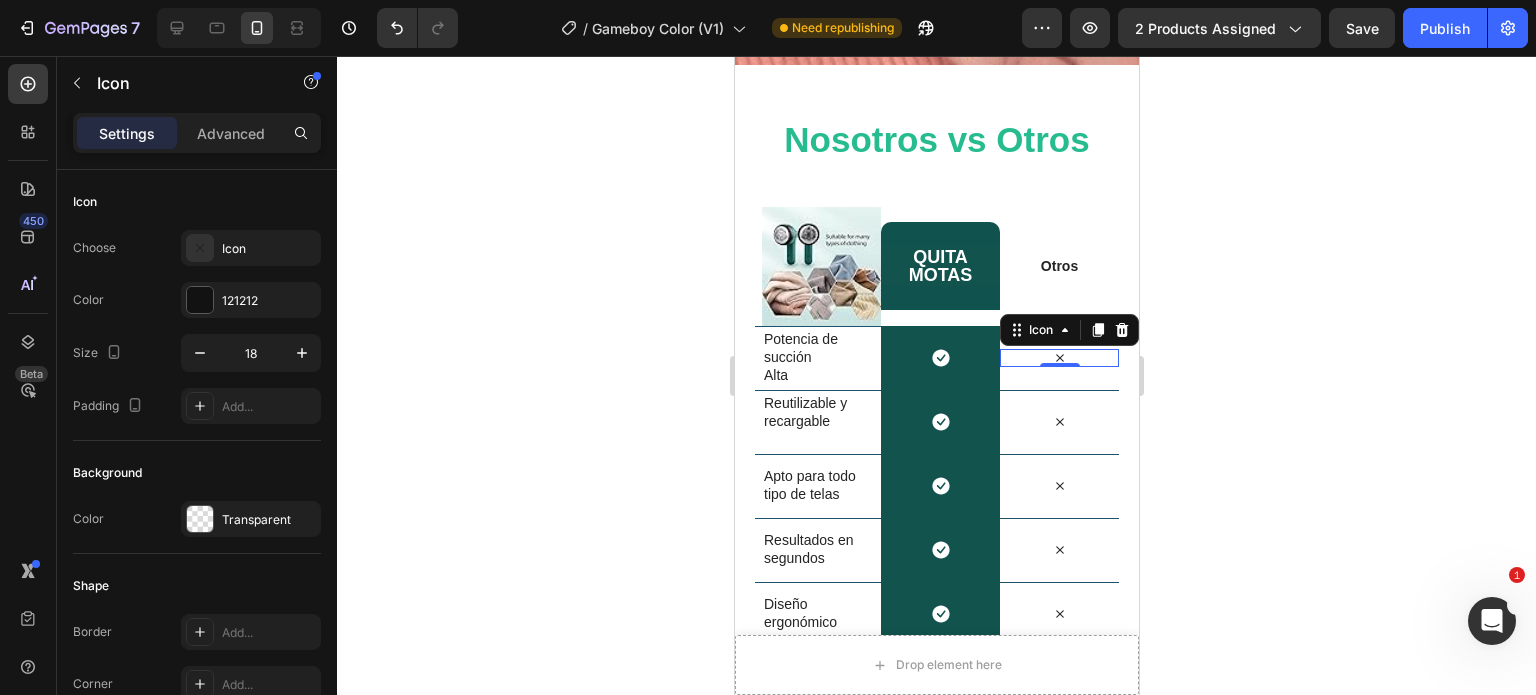 click 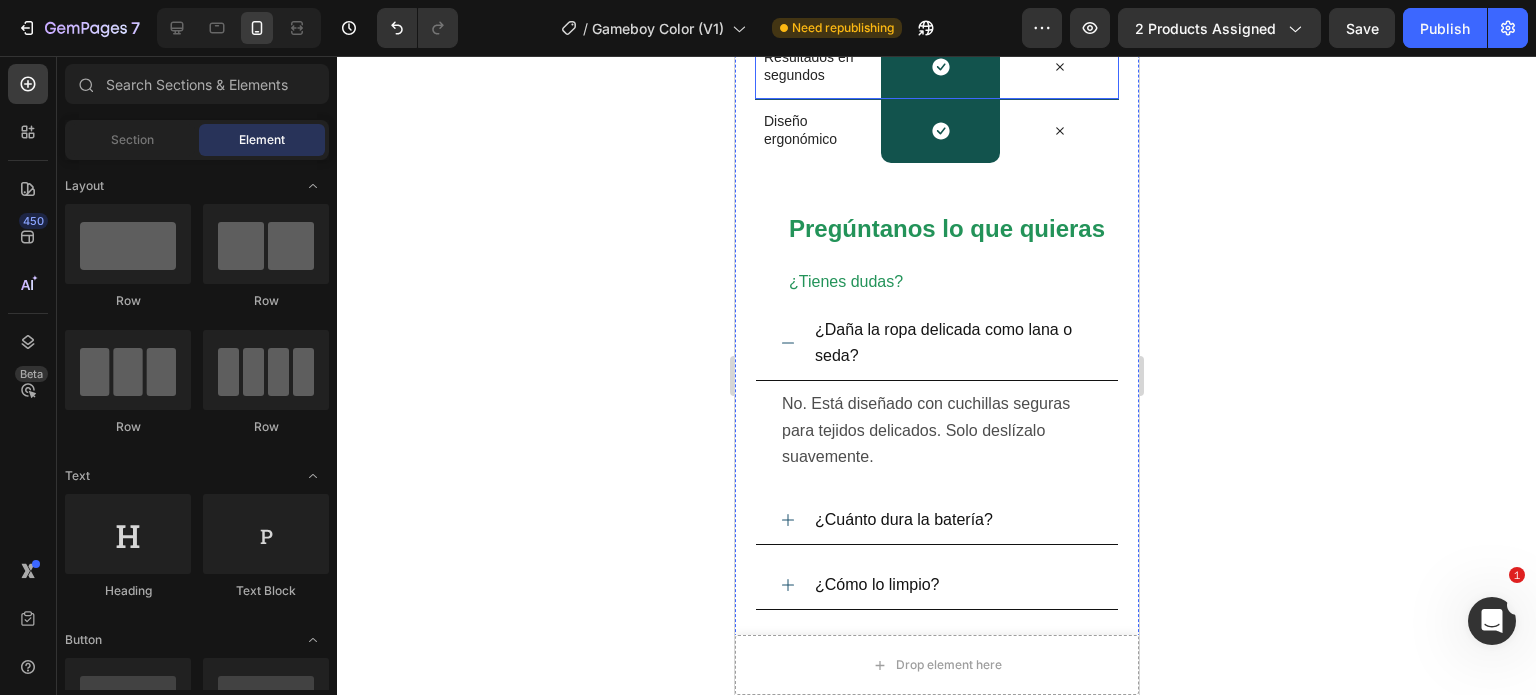 scroll, scrollTop: 5101, scrollLeft: 0, axis: vertical 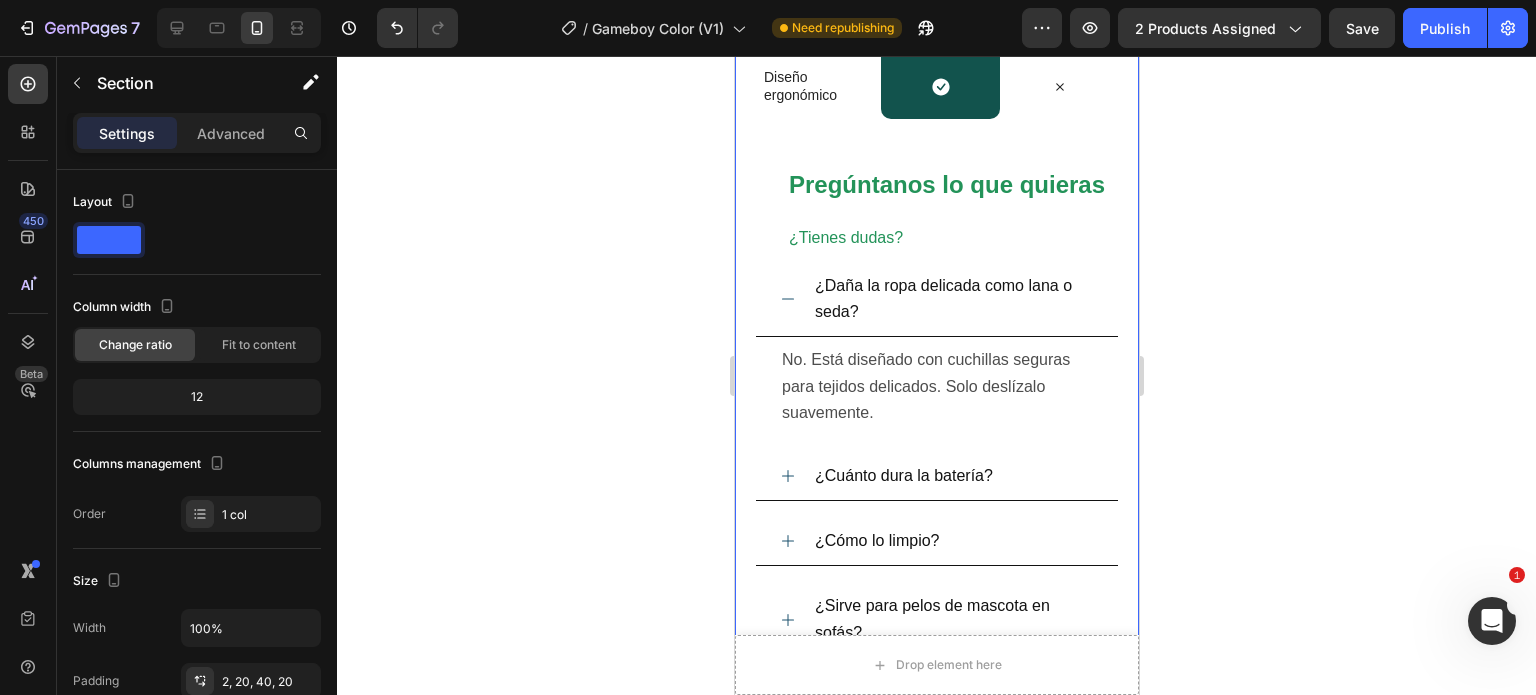 click on "⁠⁠⁠⁠⁠⁠⁠ Nosotros vs Otros Heading Row Image quita motas Heading Row Otros Text Block Row Potencia de succión Alta Text Block
Icon Row
Icon Row Reutilizable y recargable Text Block
Icon Row
Icon Row Apto para todo tipo de telas Text Block
Icon Row
Icon Row Resultados en segundos Text Block
Icon Row
Icon Row Diseño ergonómico Text Block
Icon Row
Icon Row ⁠⁠⁠⁠⁠⁠⁠ Pregúntanos lo que quieras ¿Tienes dudas? Heading
¿Daña la ropa delicada como lana o seda? No. Está diseñado con cuchillas seguras para tejidos delicados. Solo deslízalo suavemente. Text Block
¿Cuánto dura la batería?
¿Cómo lo limpio?
¿Sirve para pelos de mascota en sofás? Accordion Row Section 4   You can create reusable sections Create Theme Section AI Content Write with GemAI Tone and Voice" at bounding box center [936, 142] 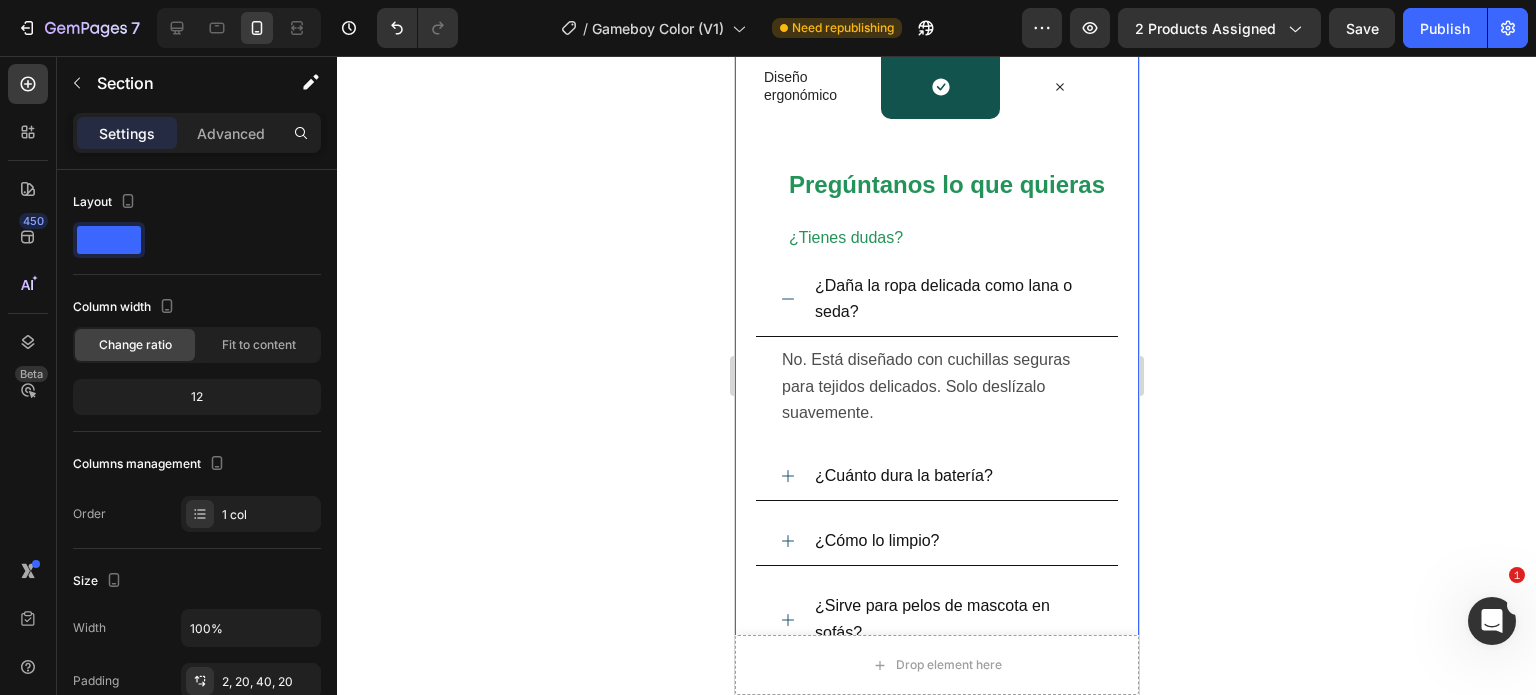click 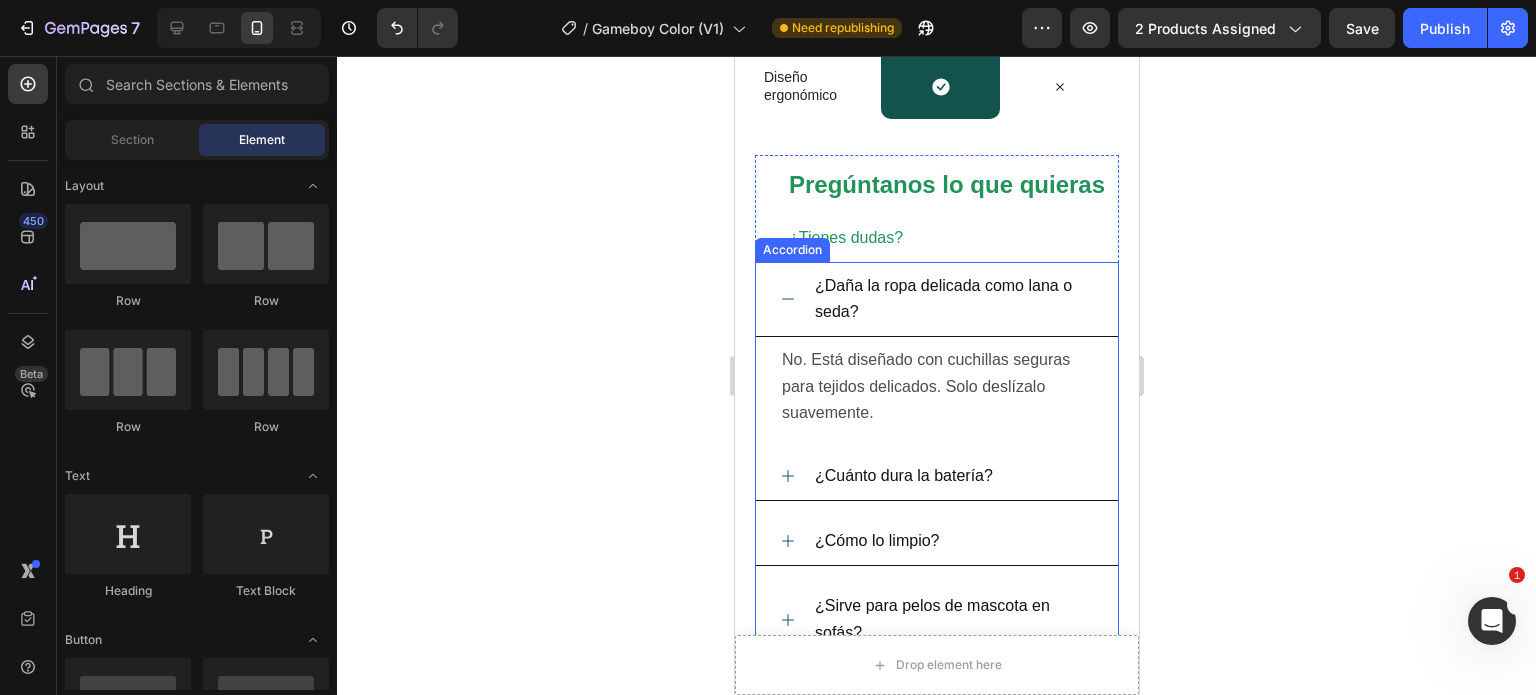 click on "¿Daña la ropa delicada como lana o seda?" at bounding box center [952, 299] 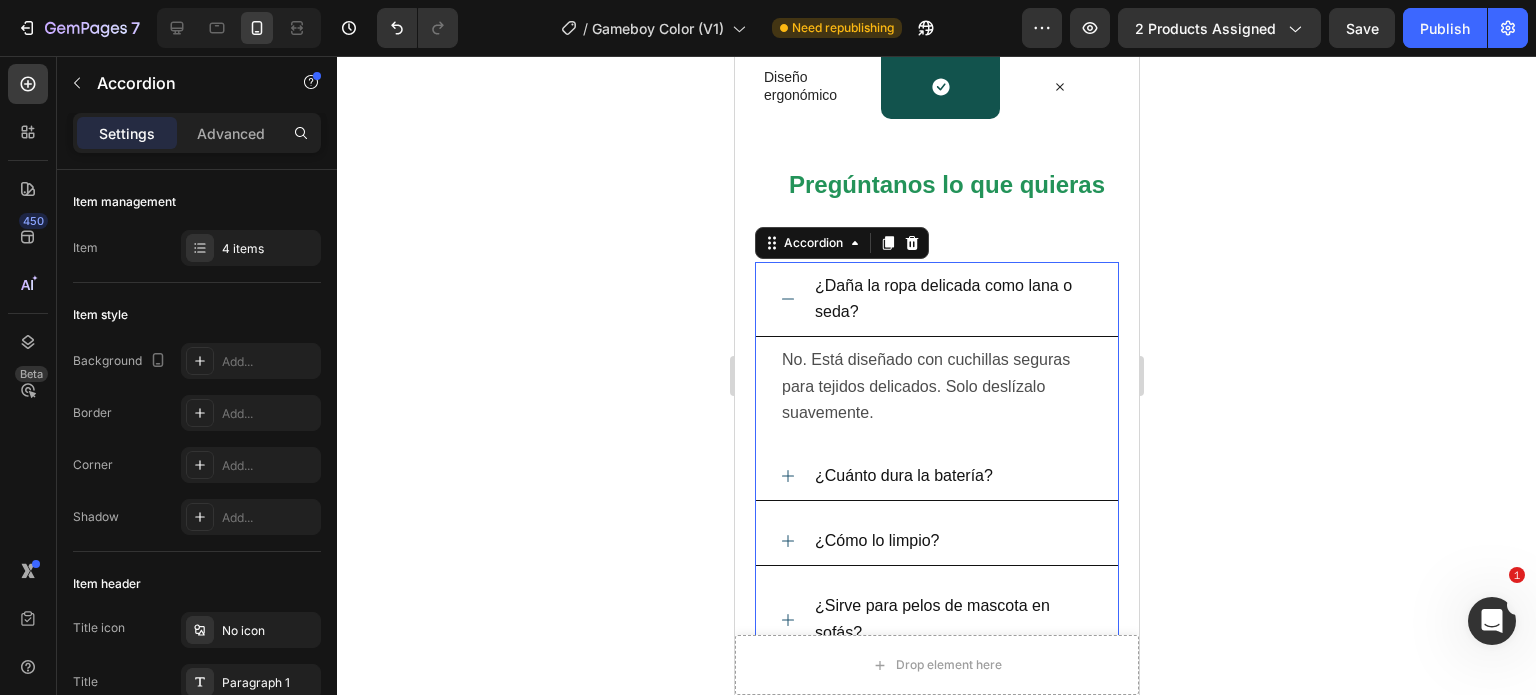 click on "¿Daña la ropa delicada como lana o seda?" at bounding box center [952, 299] 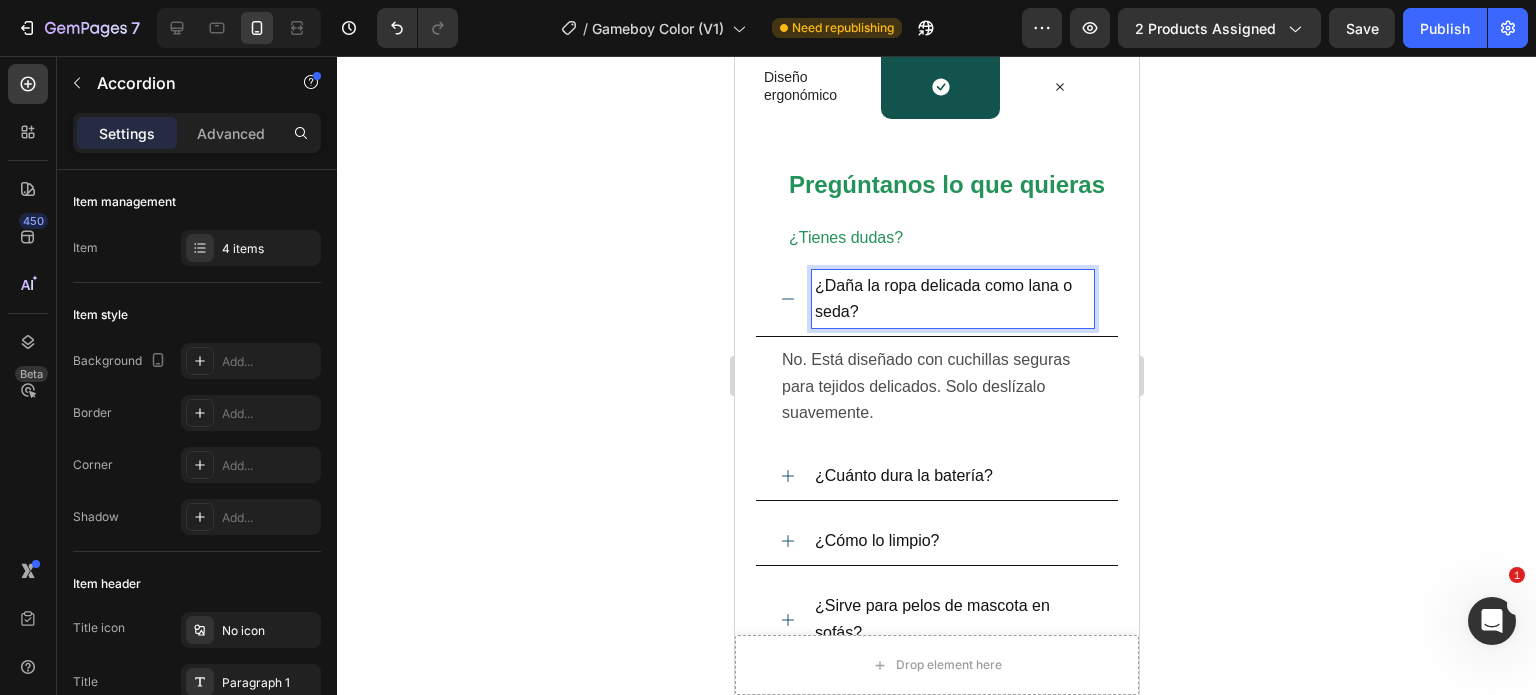 click 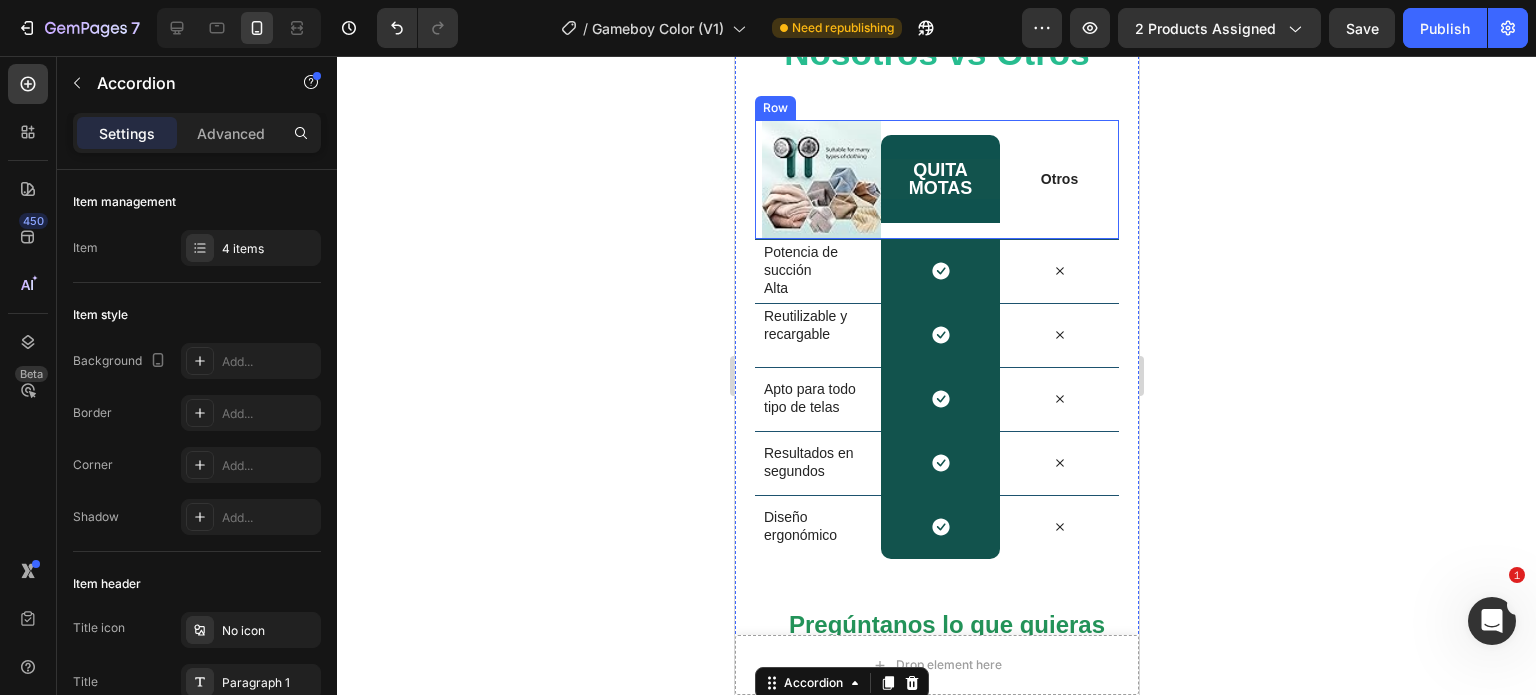 scroll, scrollTop: 4601, scrollLeft: 0, axis: vertical 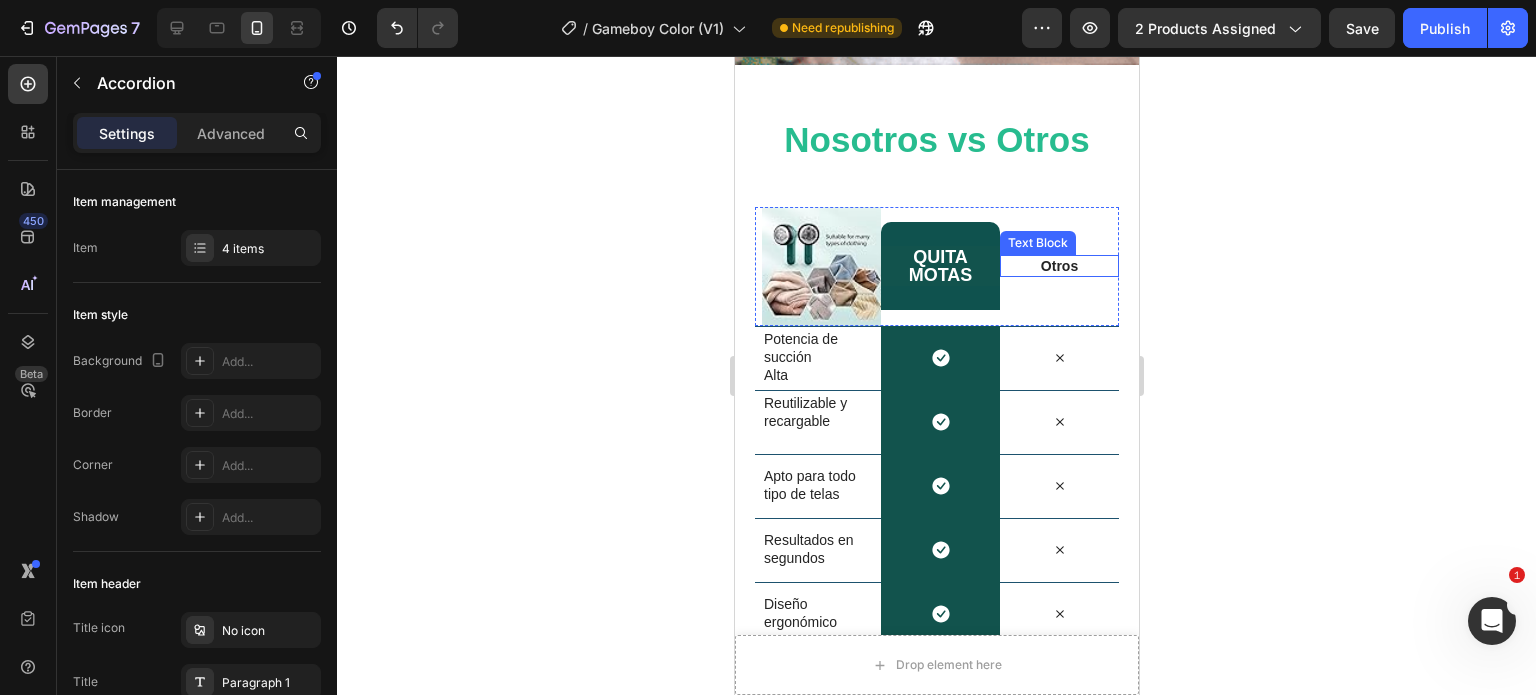 click on "Otros" at bounding box center [1058, 266] 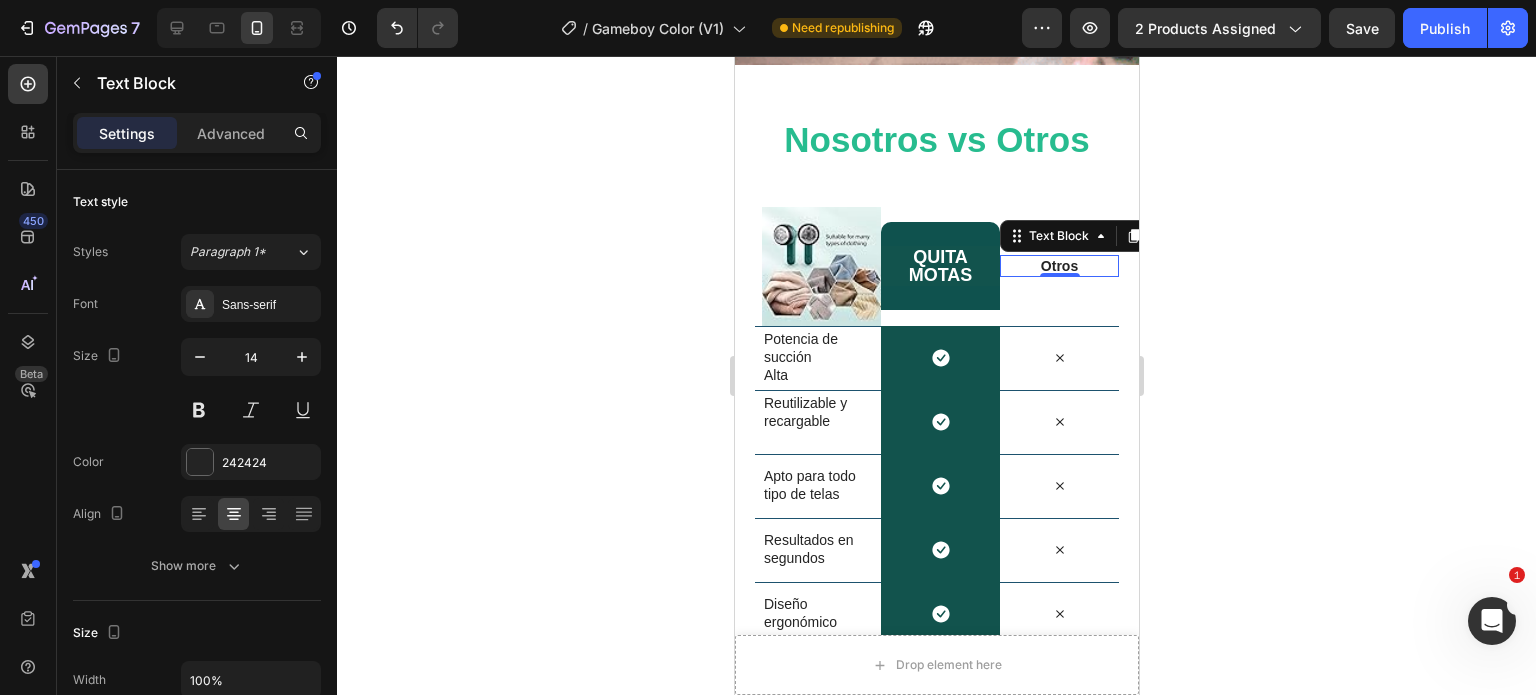 click 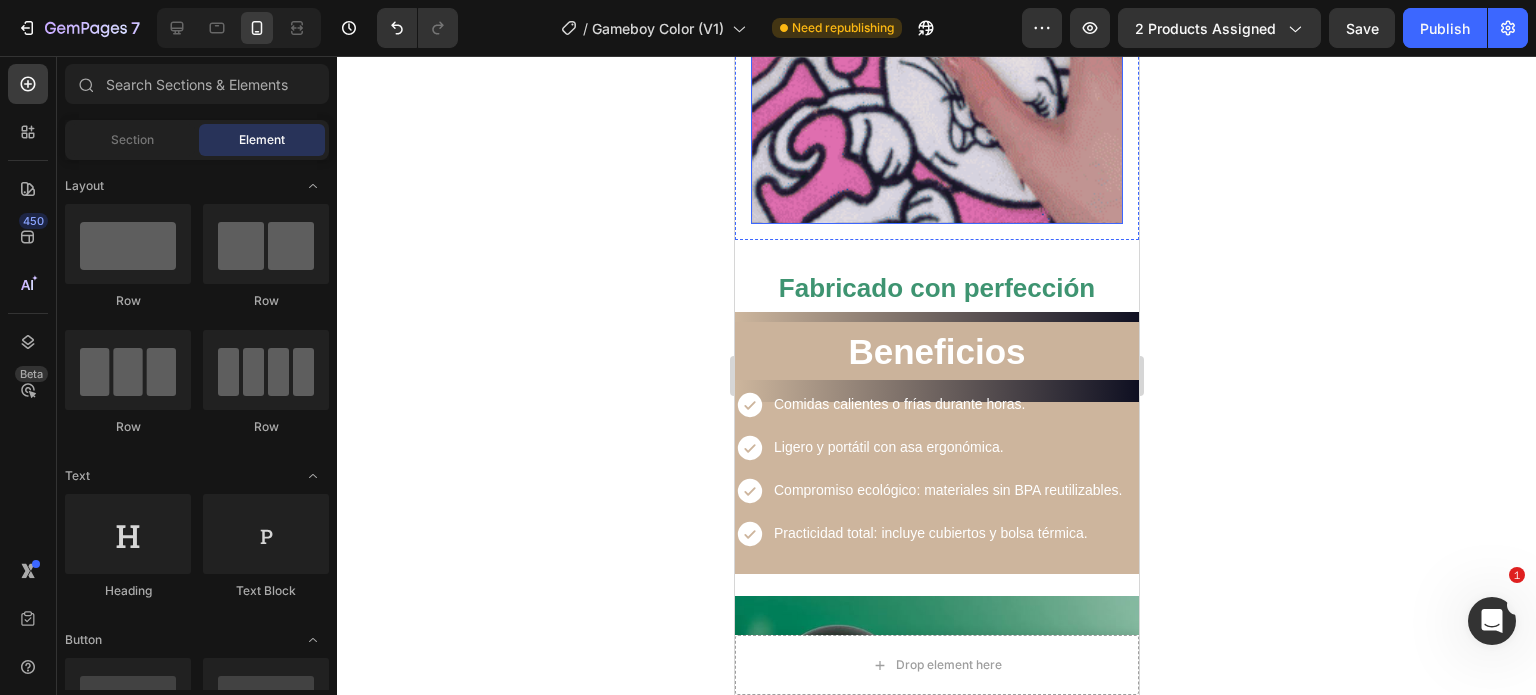 scroll, scrollTop: 3101, scrollLeft: 0, axis: vertical 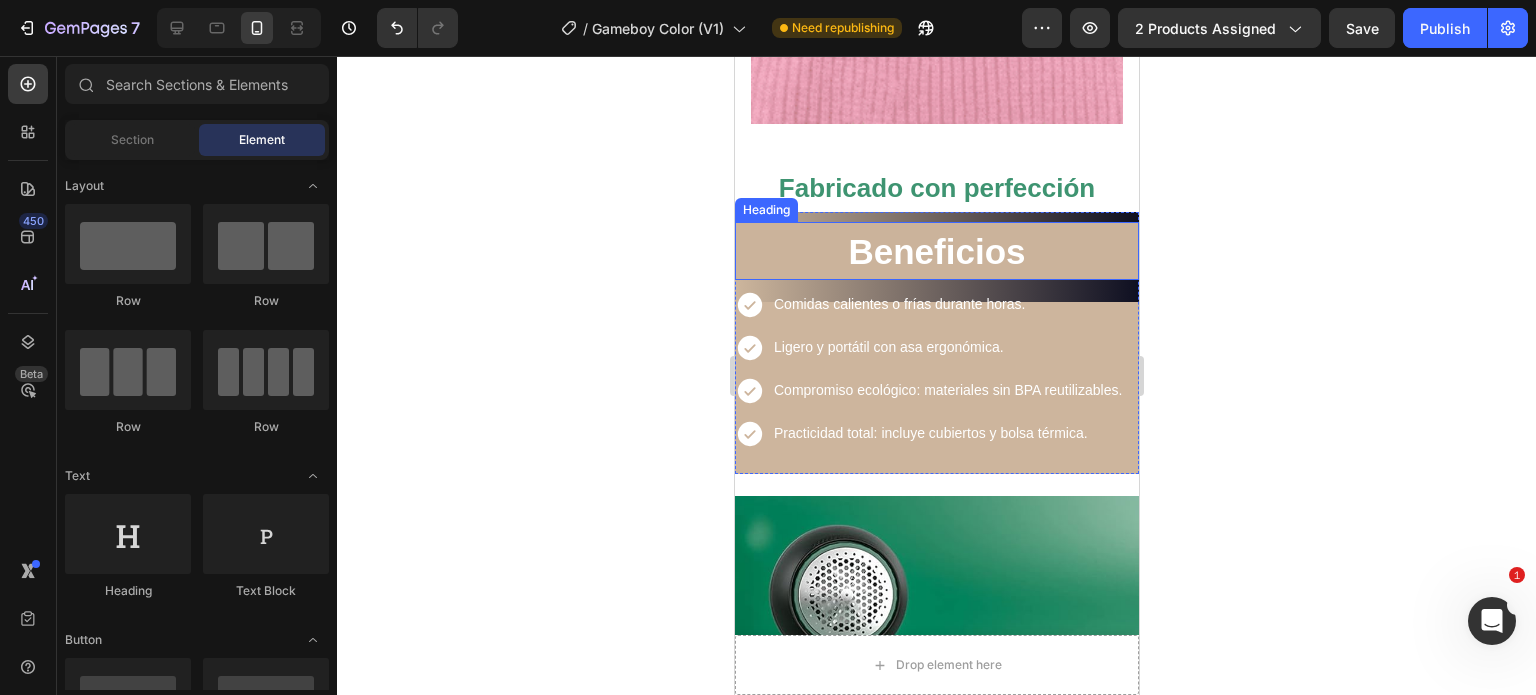 click on "Beneficios" at bounding box center (936, 251) 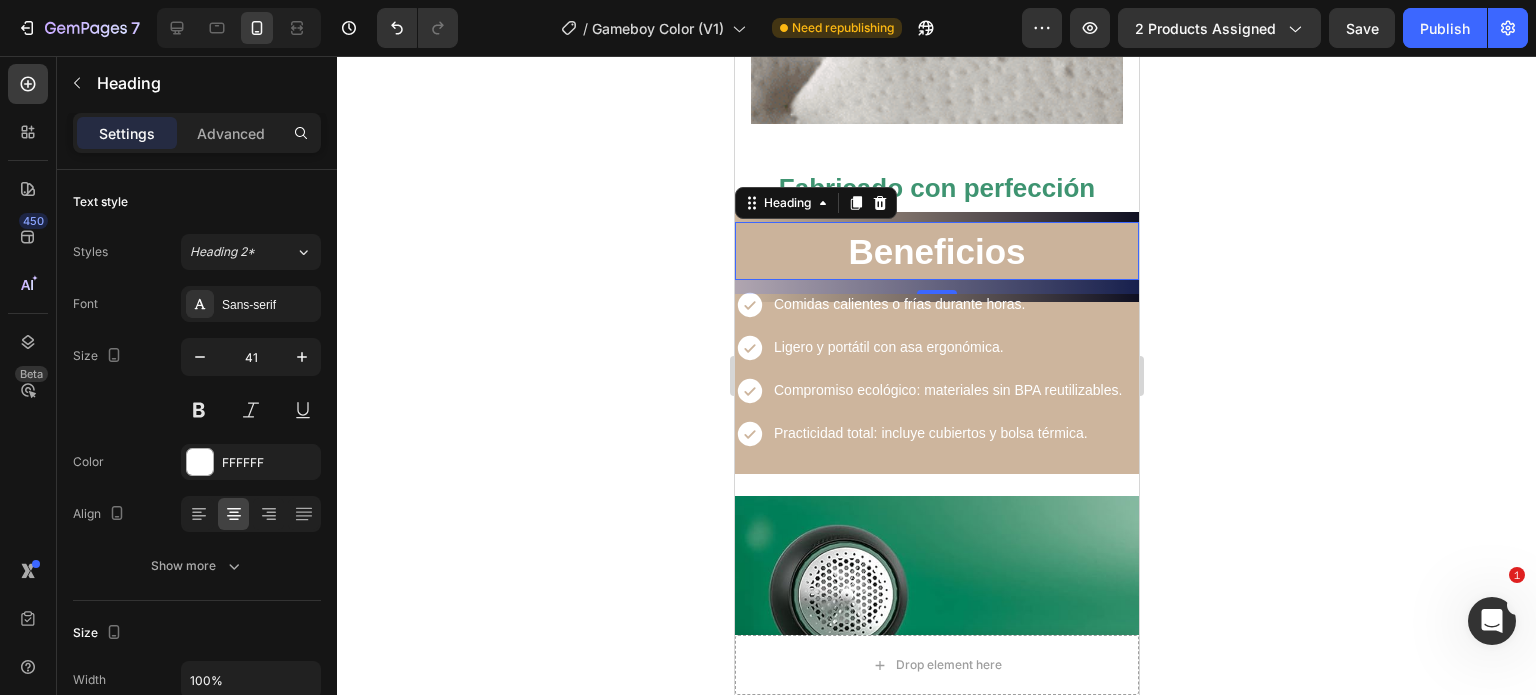 click on "Beneficios" at bounding box center (936, 251) 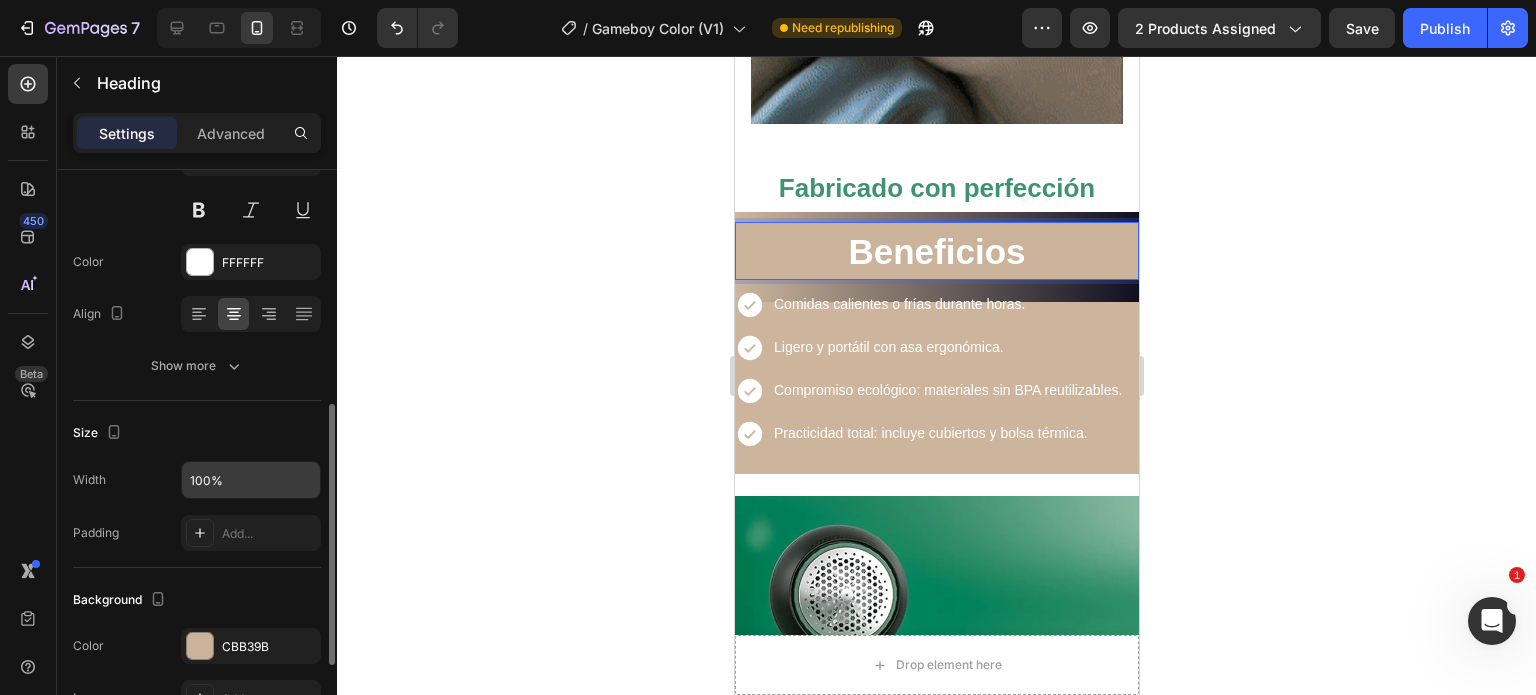 scroll, scrollTop: 300, scrollLeft: 0, axis: vertical 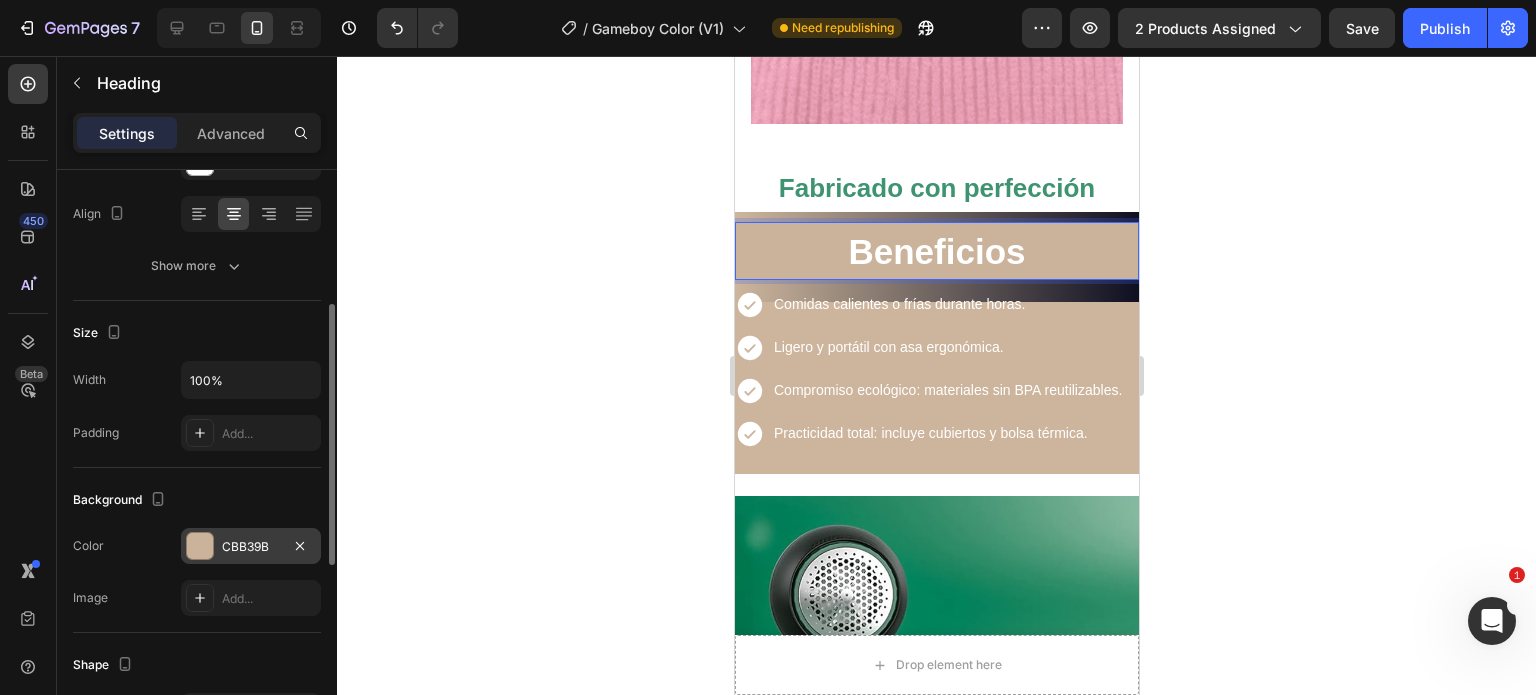 click at bounding box center [200, 546] 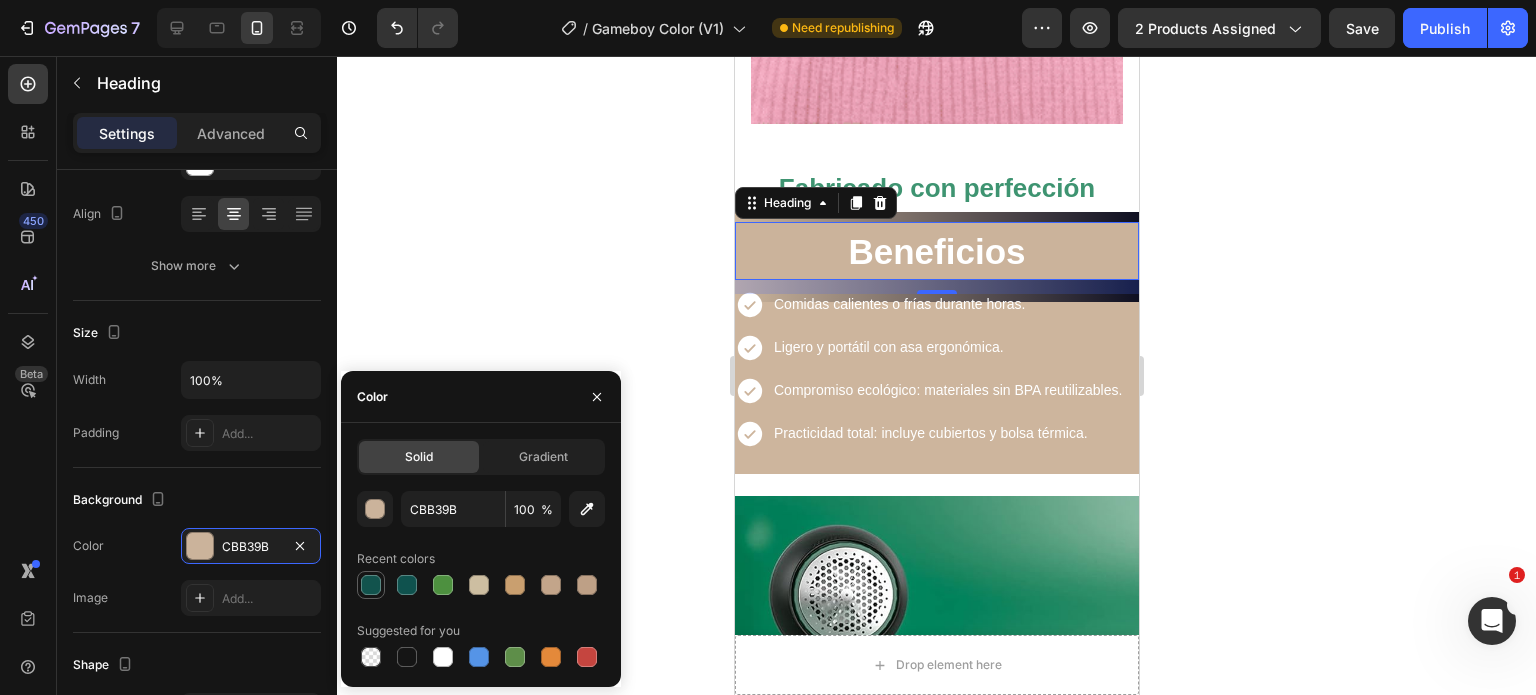 click at bounding box center [371, 585] 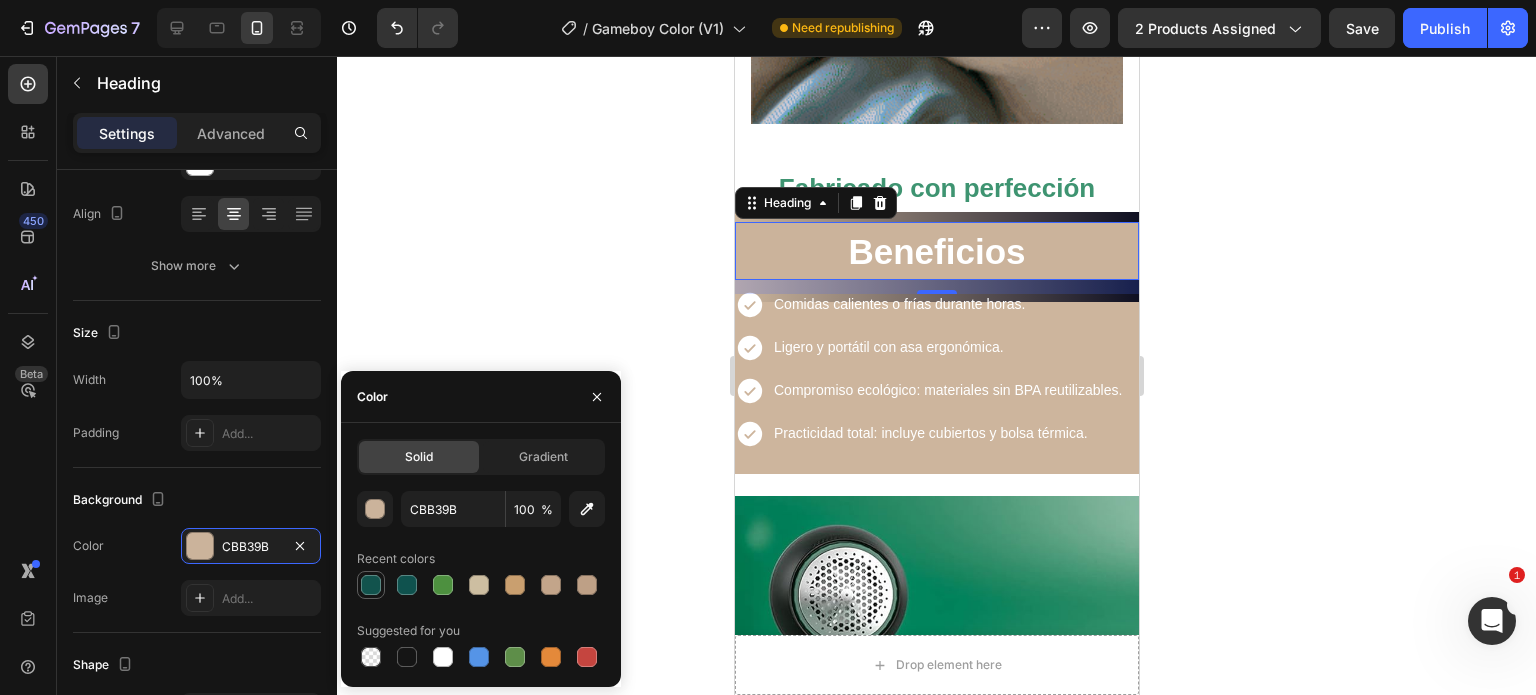 type on "12534D" 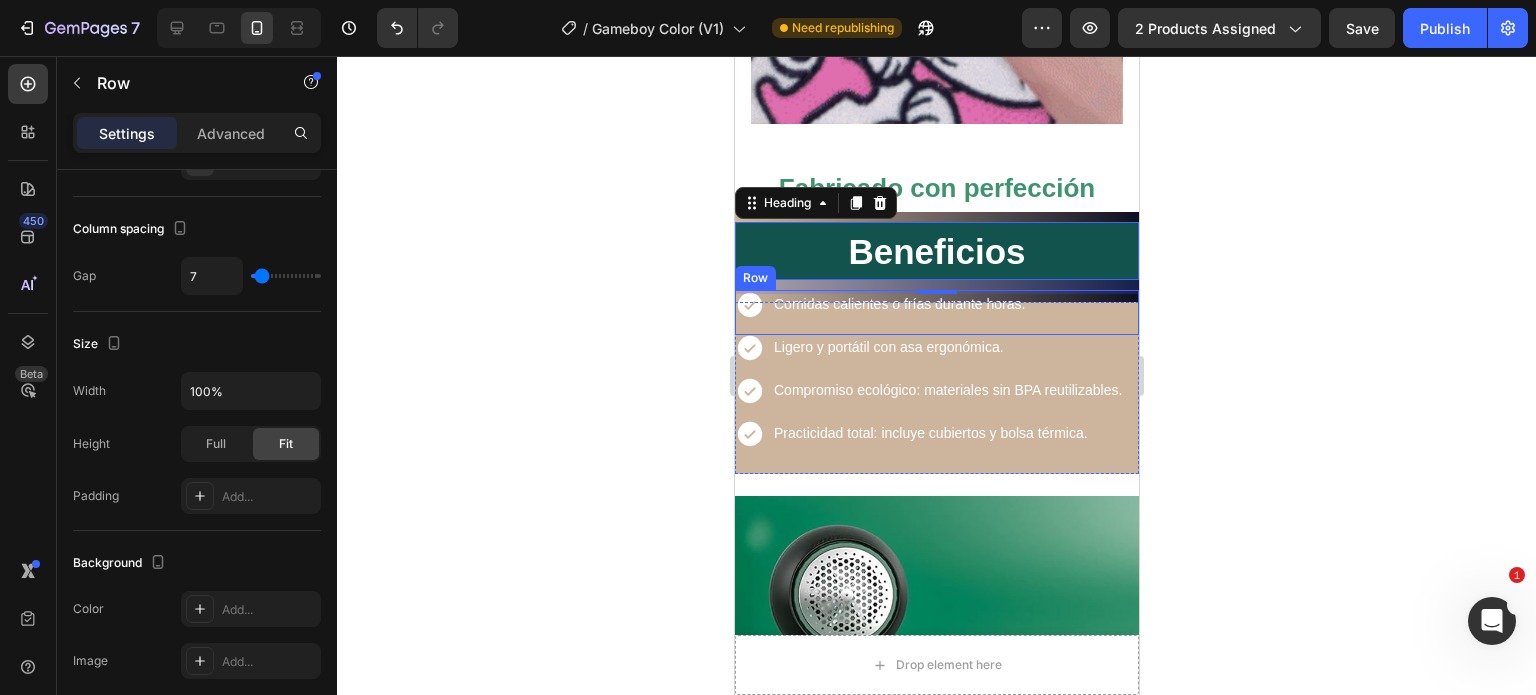 click on "Comidas calientes o frías durante horas. Text Block" at bounding box center (898, 312) 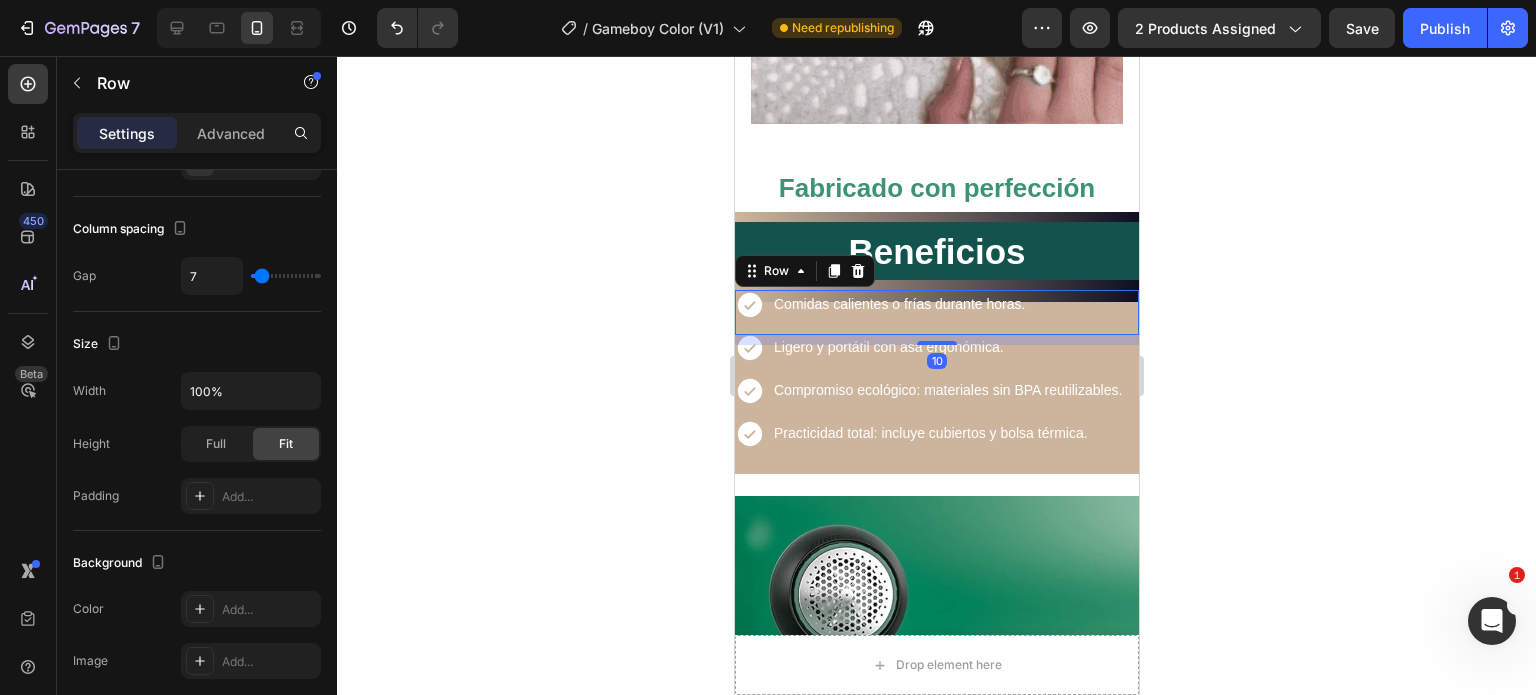 scroll, scrollTop: 0, scrollLeft: 0, axis: both 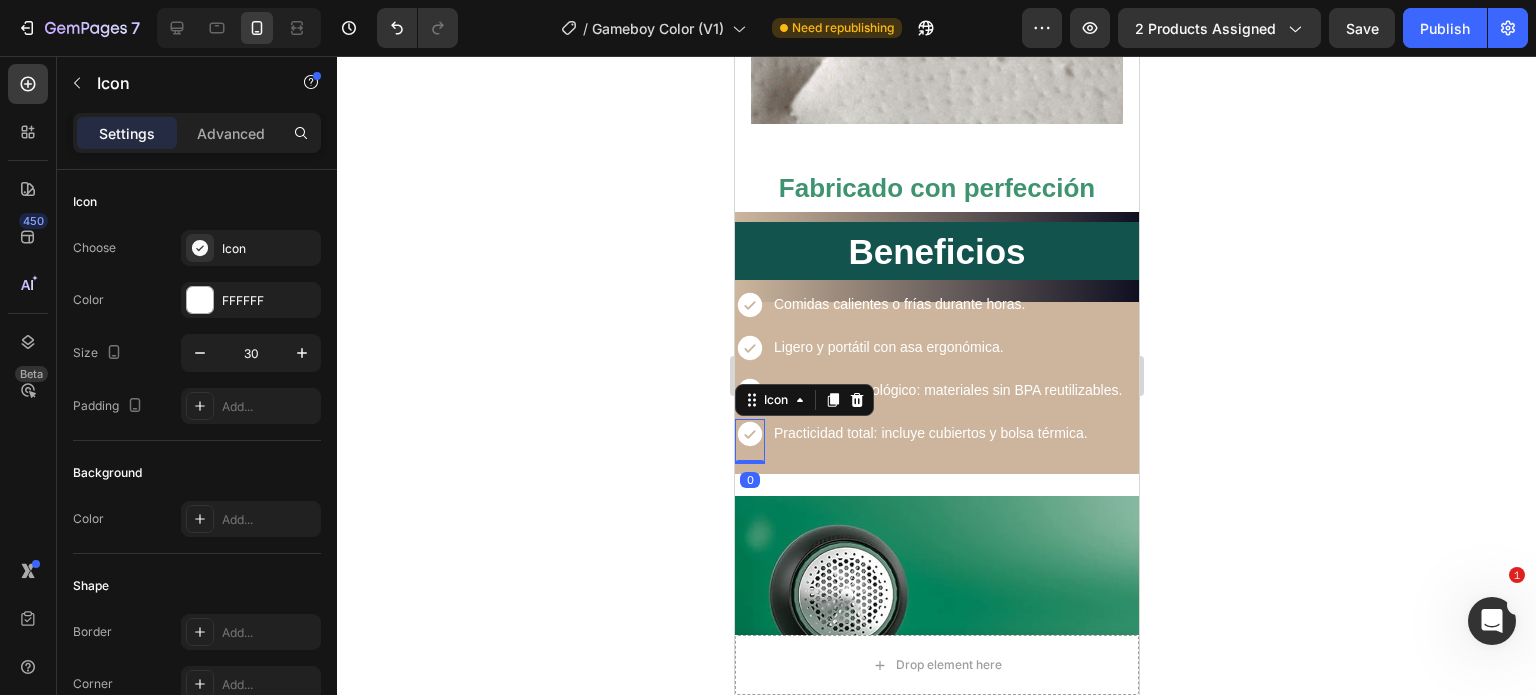 click on "Icon   0" at bounding box center [749, 441] 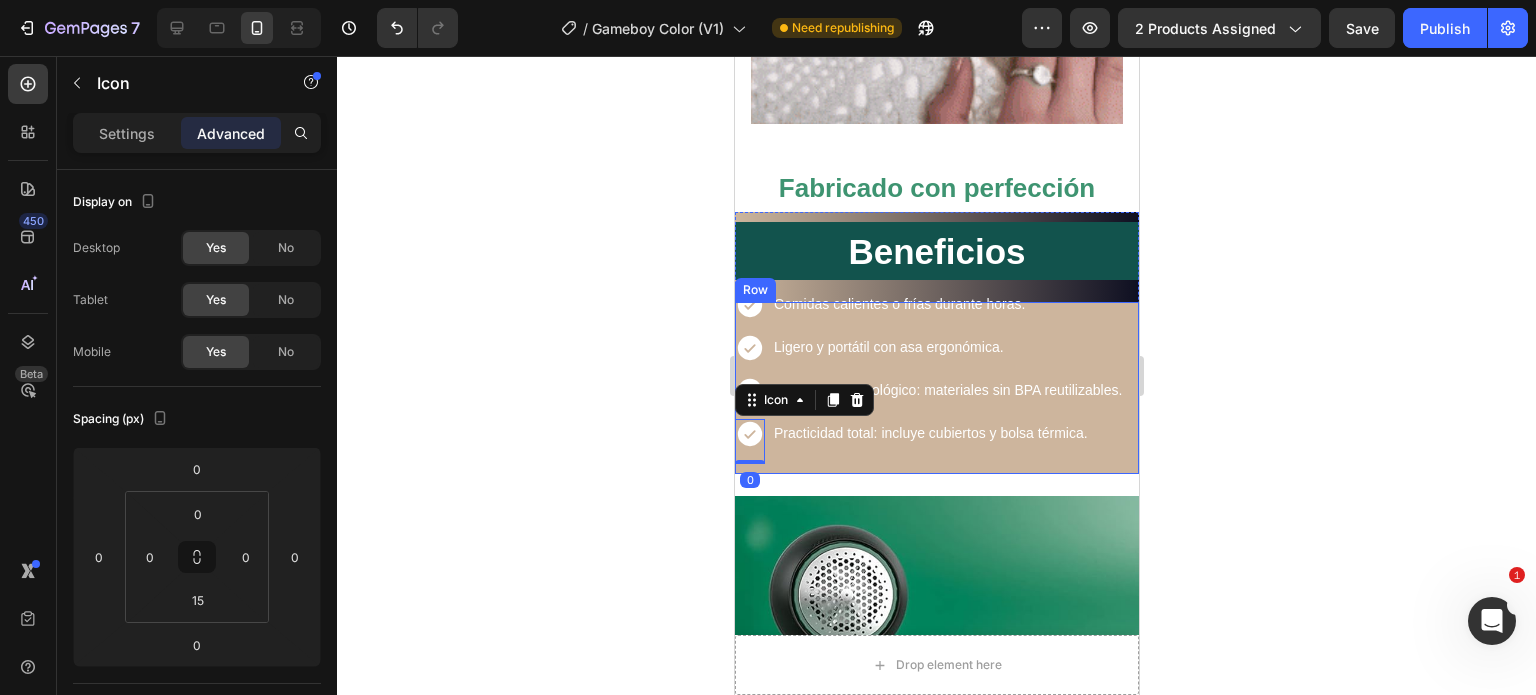 click on "Icon Compromiso ecológico: materiales sin BPA reutilizables. Text Block Row
Icon   0 Practicidad total: incluye cubiertos y bolsa térmica. Text Block Row" at bounding box center (936, 431) 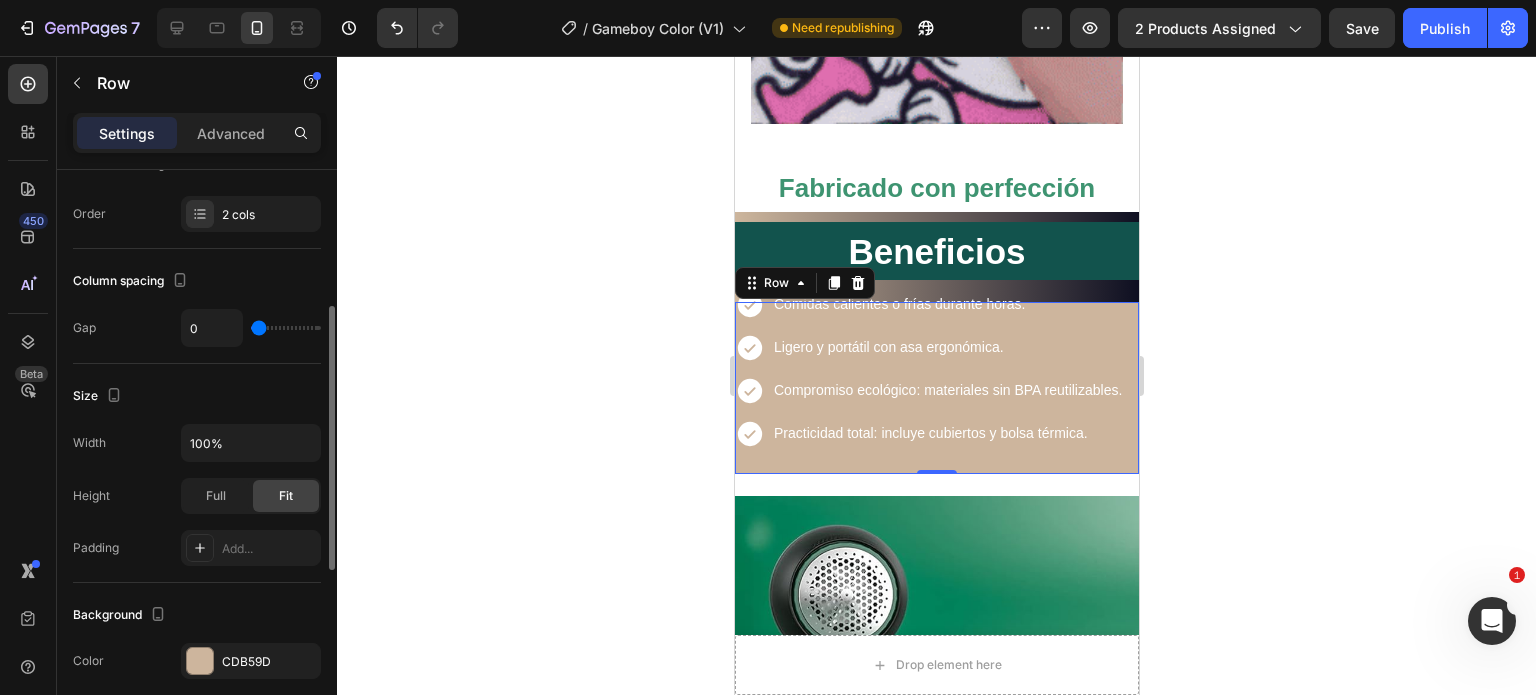 scroll, scrollTop: 400, scrollLeft: 0, axis: vertical 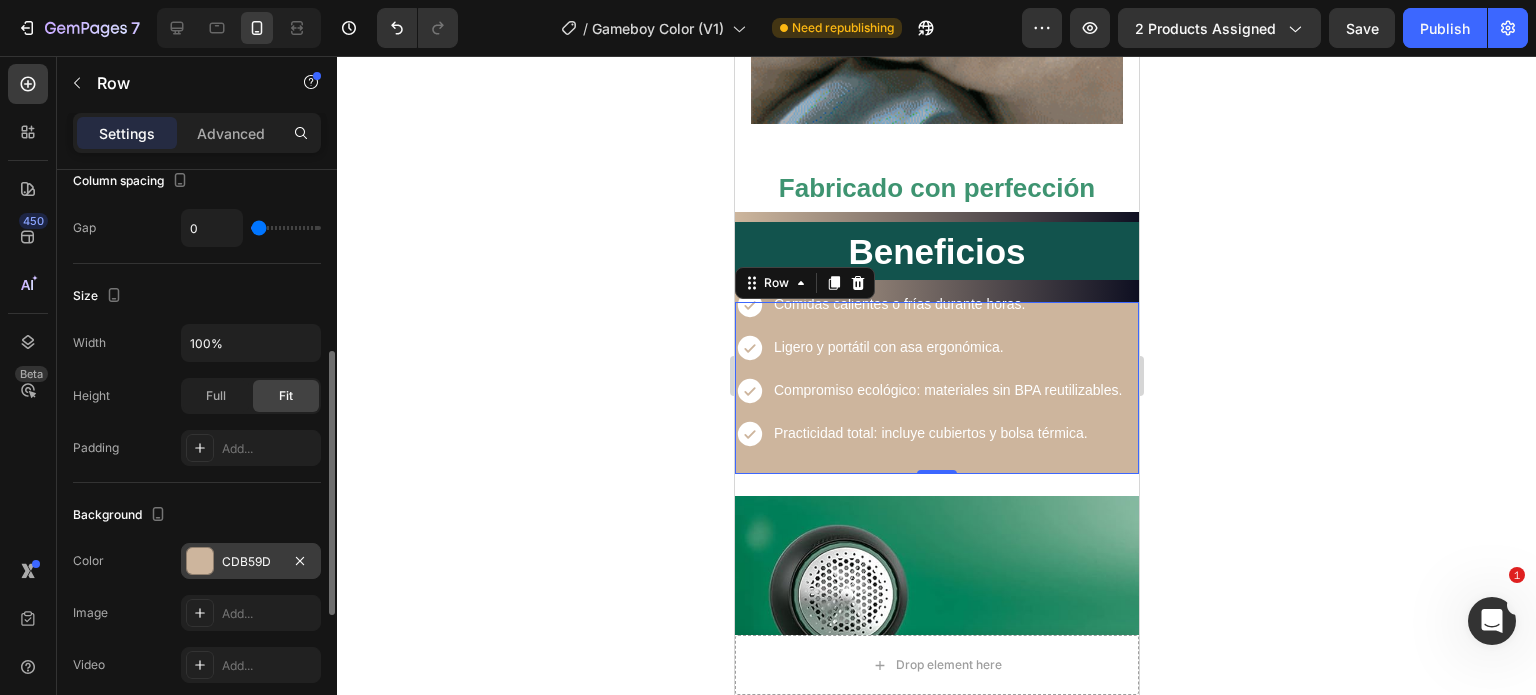 click at bounding box center [200, 561] 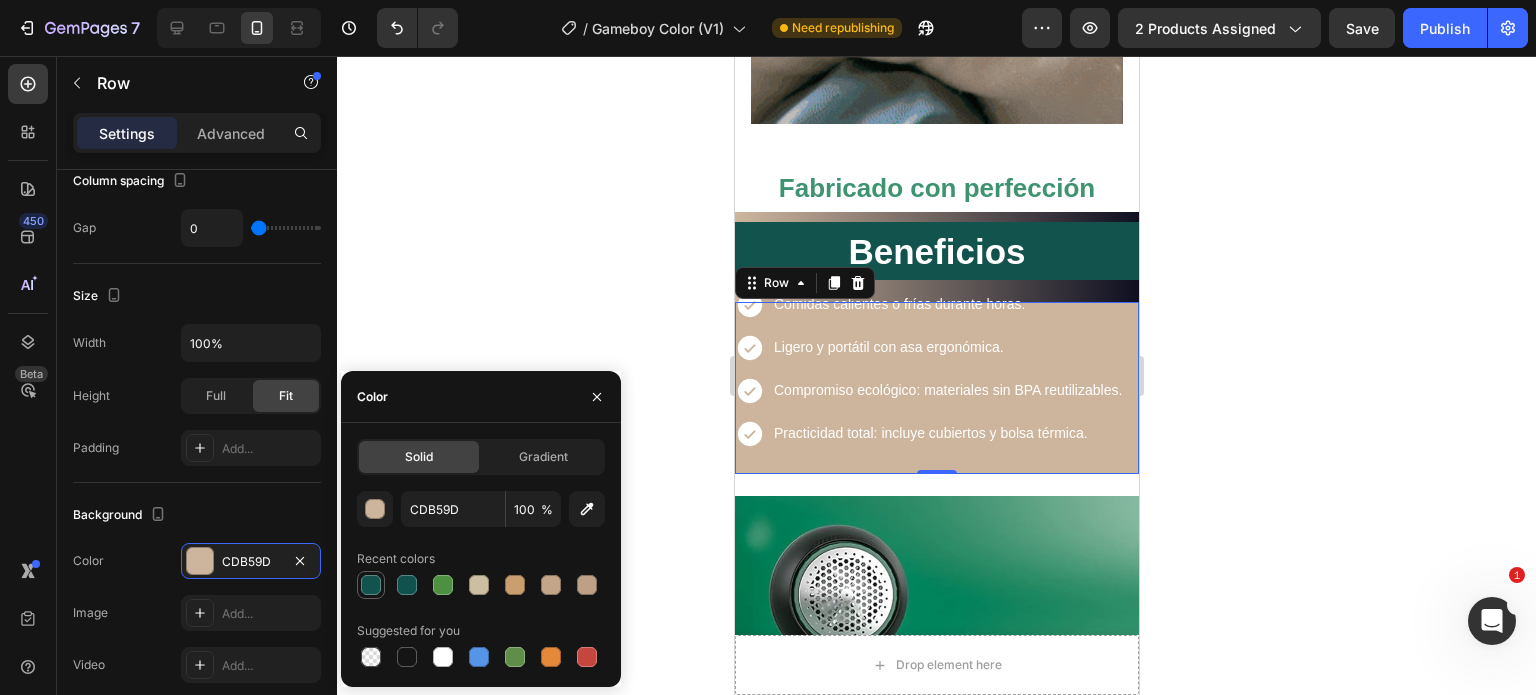 click at bounding box center [371, 585] 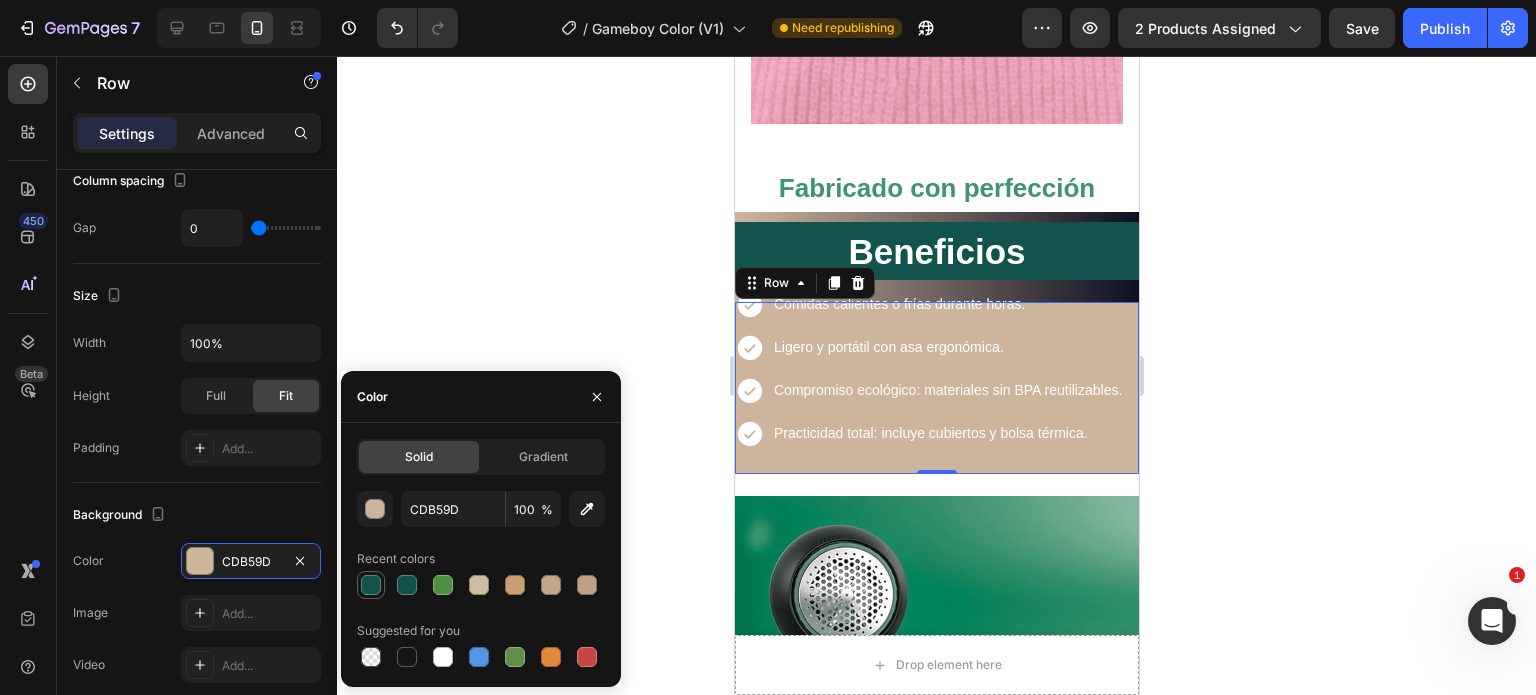 type on "12534D" 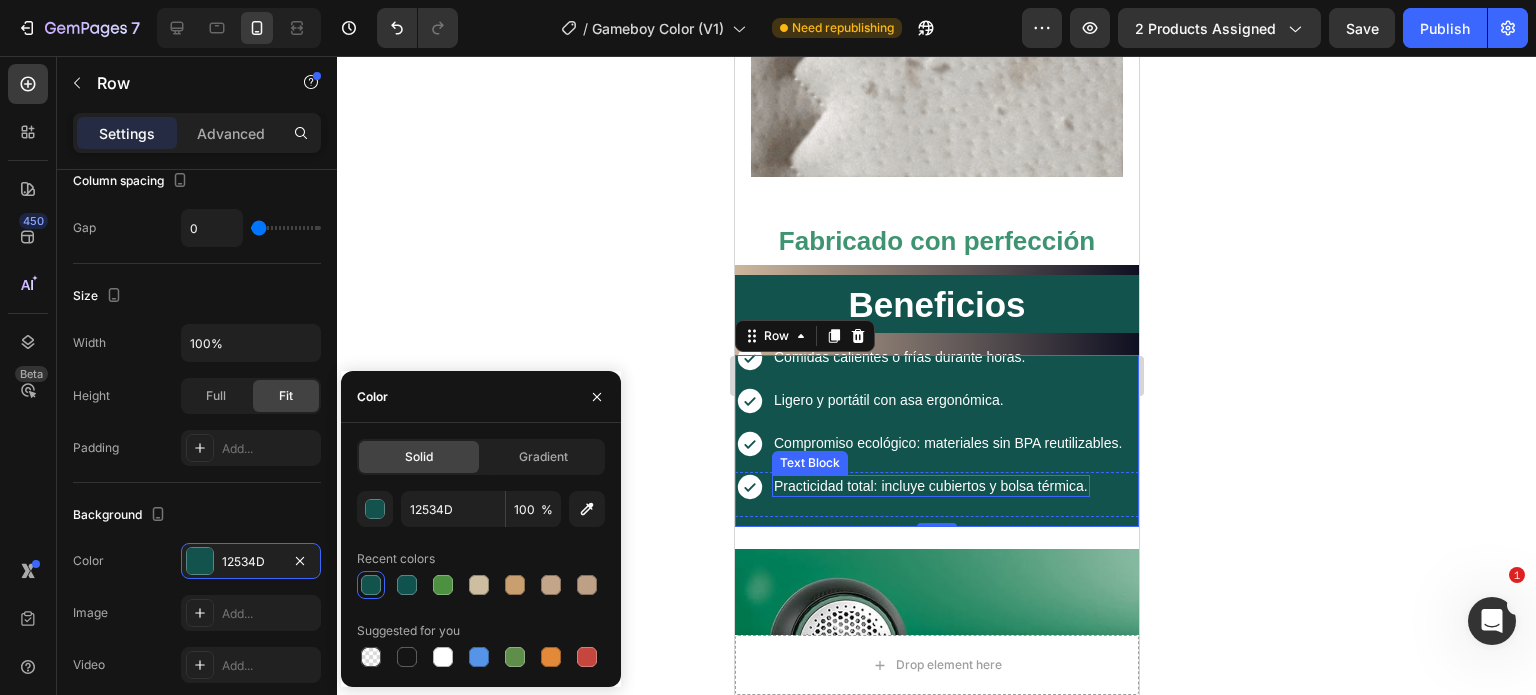 scroll, scrollTop: 3001, scrollLeft: 0, axis: vertical 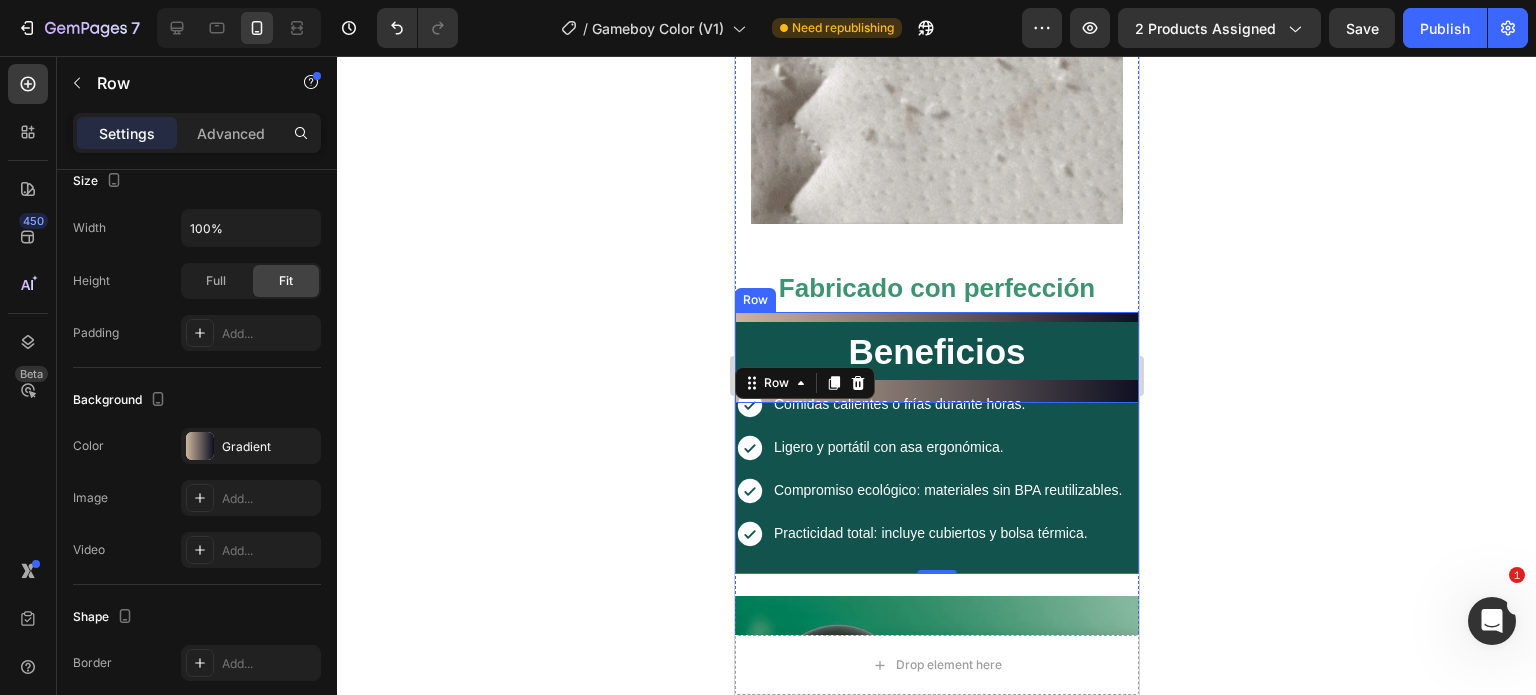 click on "⁠⁠⁠⁠⁠⁠⁠ Beneficios Heading
Icon Comidas calientes o frías durante horas. Text Block Row
Icon Ligero y portátil con asa ergonómica. Text Block Row
Icon Compromiso ecológico: materiales sin BPA reutilizables. Text Block Row
Icon Practicidad total: incluye cubiertos y bolsa térmica. Text Block Row Row   0" at bounding box center [936, 443] 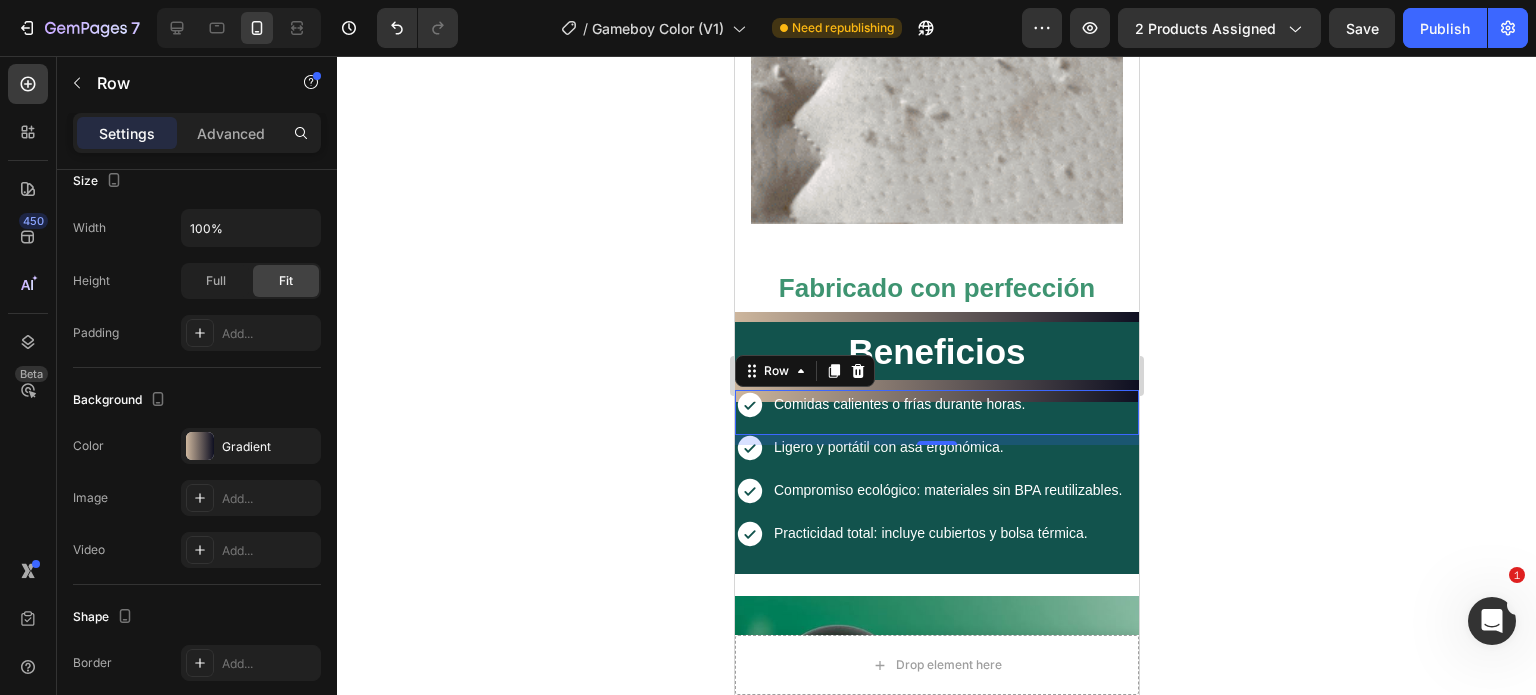 click on "Comidas calientes o frías durante horas. Text Block" at bounding box center [898, 412] 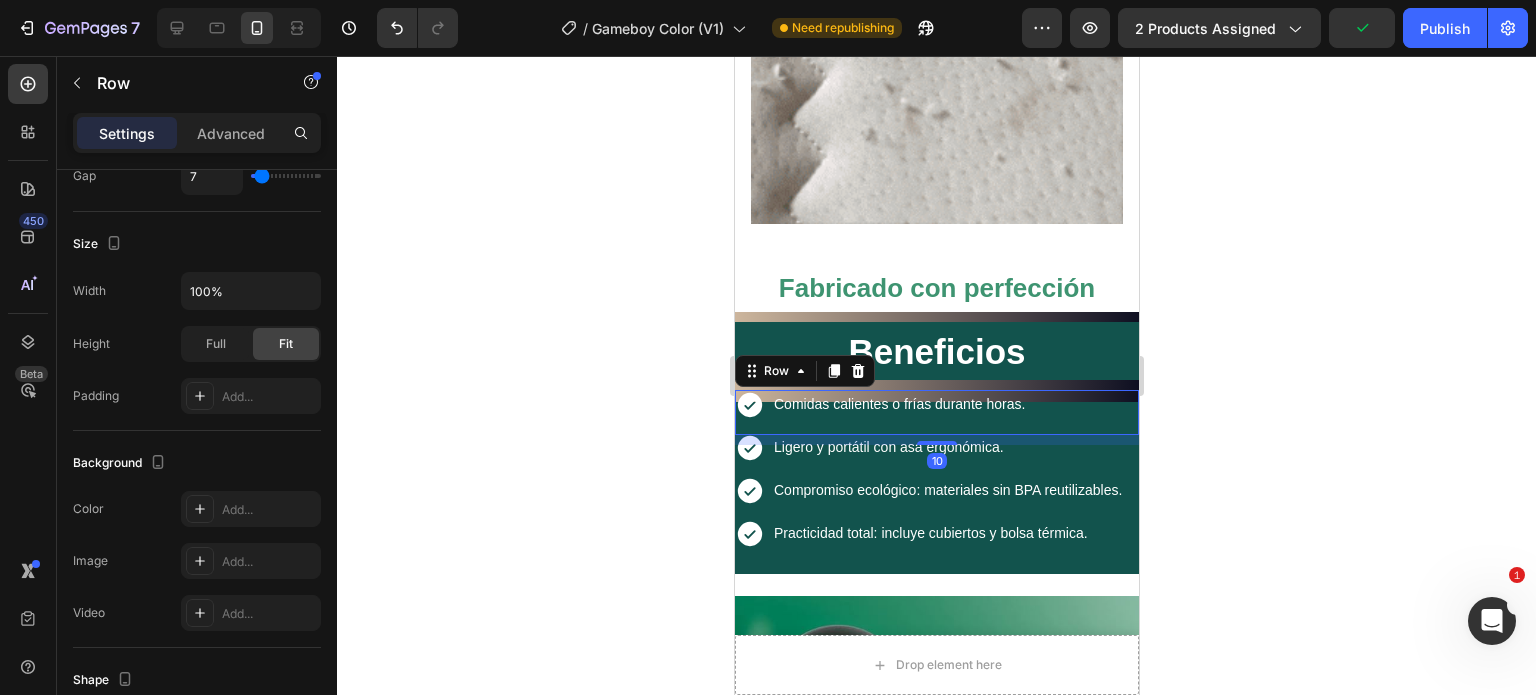 click on "Row" at bounding box center [804, 371] 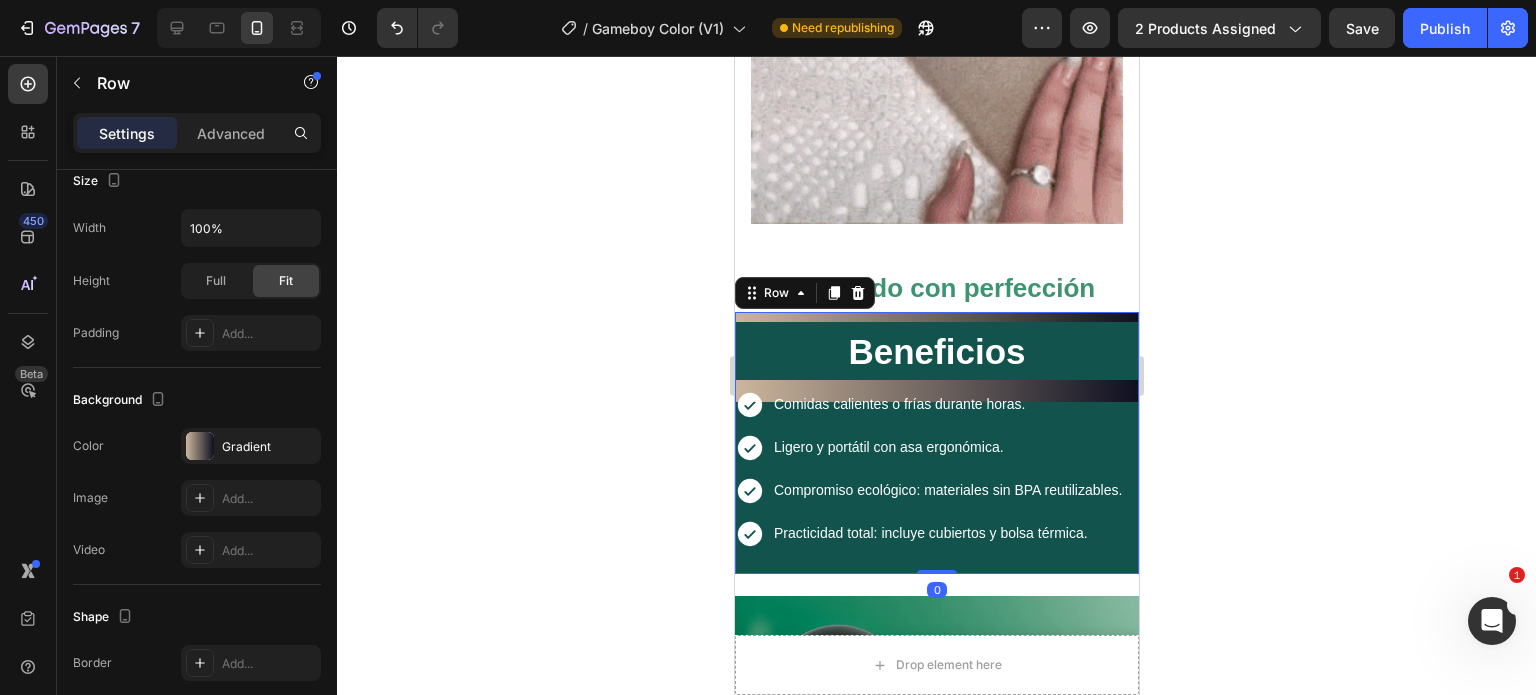 click on "⁠⁠⁠⁠⁠⁠⁠ Beneficios Heading
Icon Comidas calientes o frías durante horas. Text Block Row
Icon Ligero y portátil con asa ergonómica. Text Block Row
Icon Compromiso ecológico: materiales sin BPA reutilizables. Text Block Row
Icon Practicidad total: incluye cubiertos y bolsa térmica. Text Block Row Row" at bounding box center (936, 443) 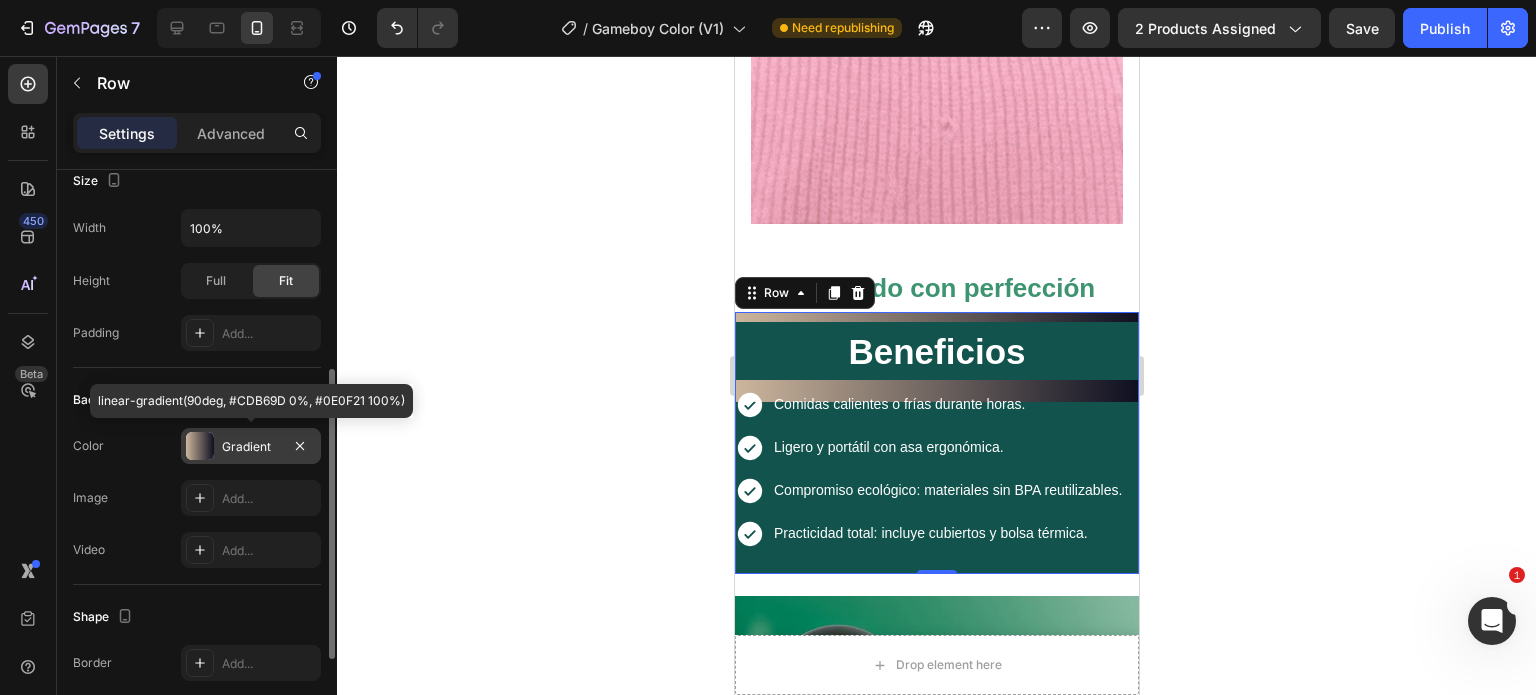 click at bounding box center [200, 446] 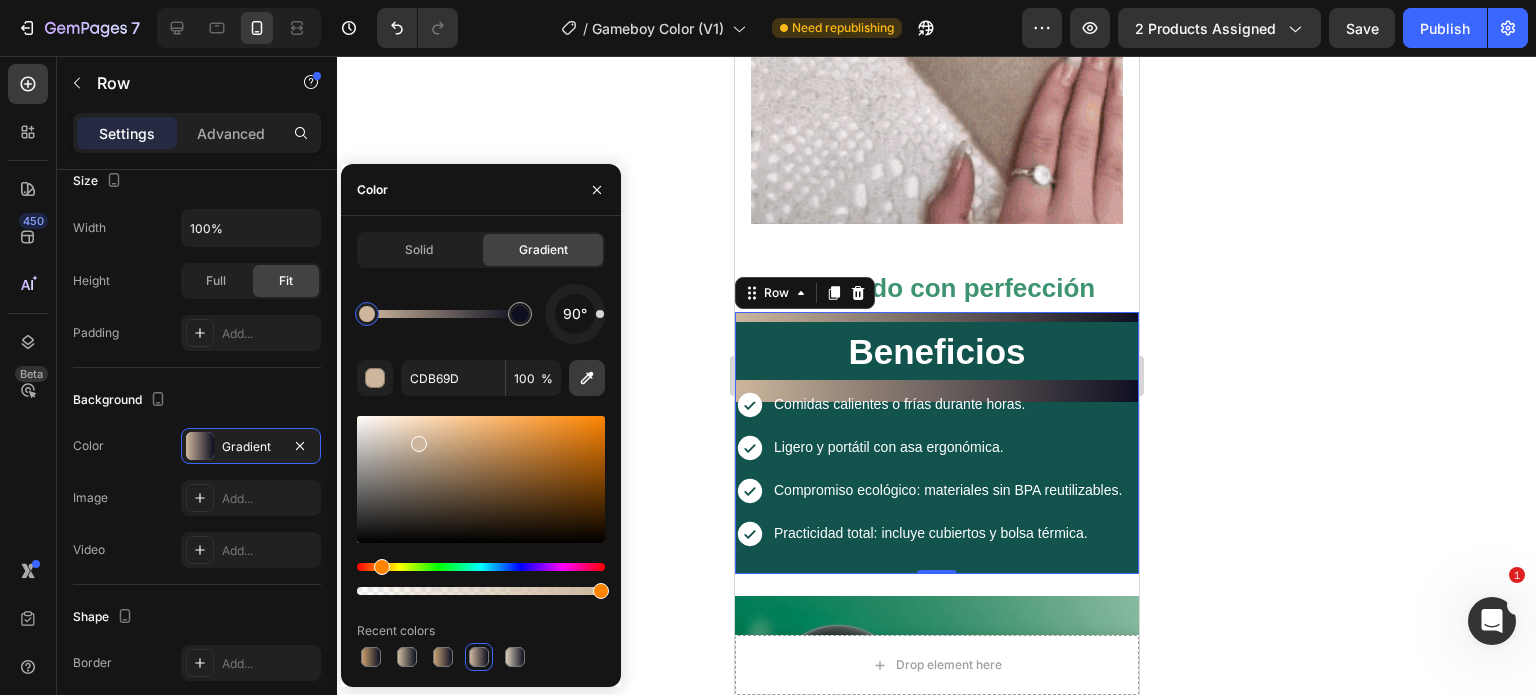 click 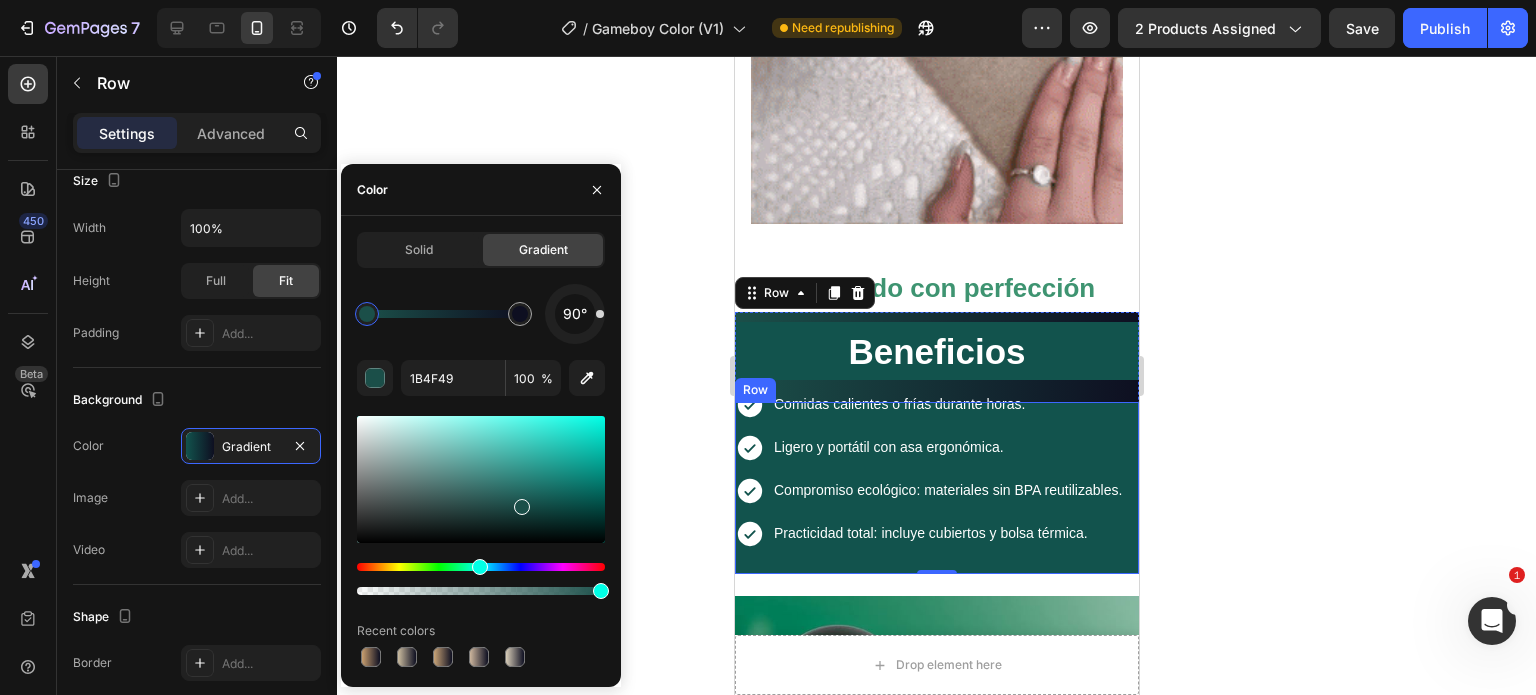 click at bounding box center [481, 479] 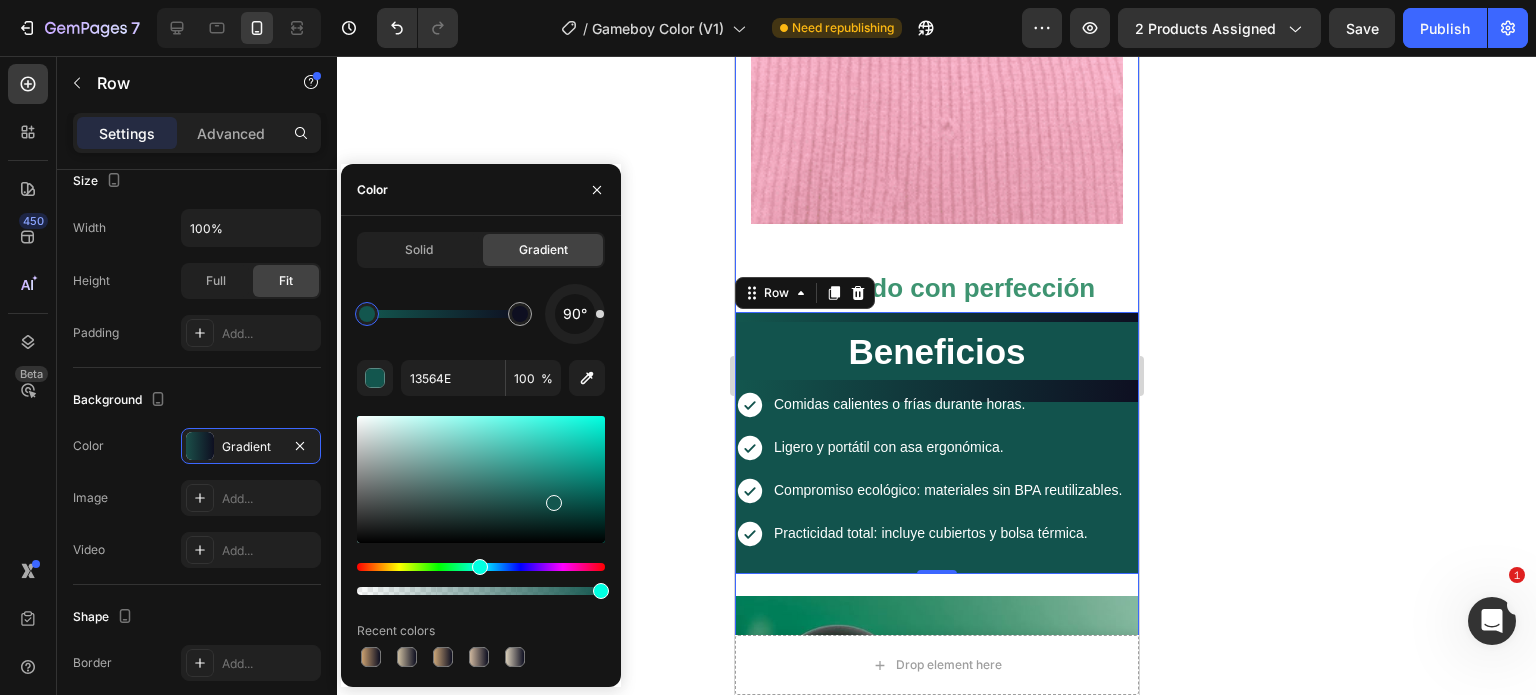 click at bounding box center (481, 479) 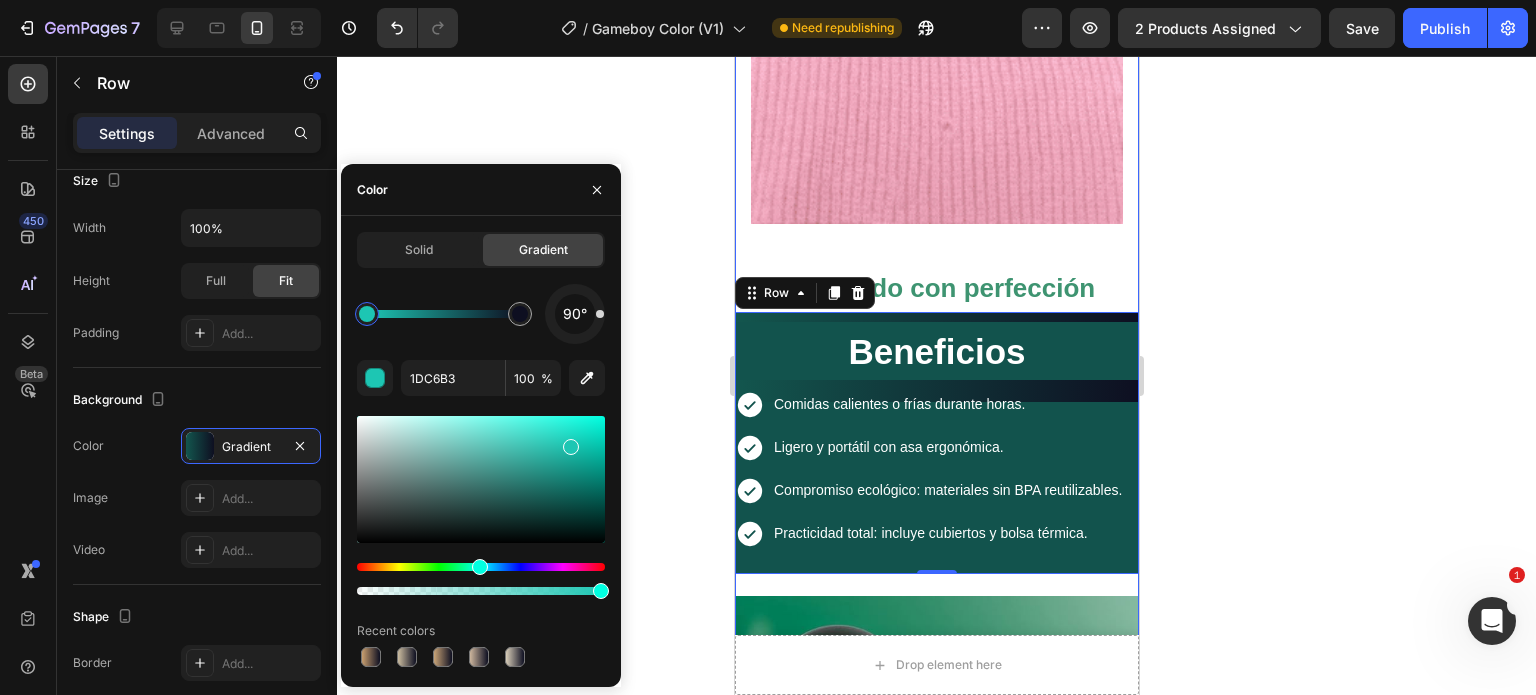 click at bounding box center [481, 479] 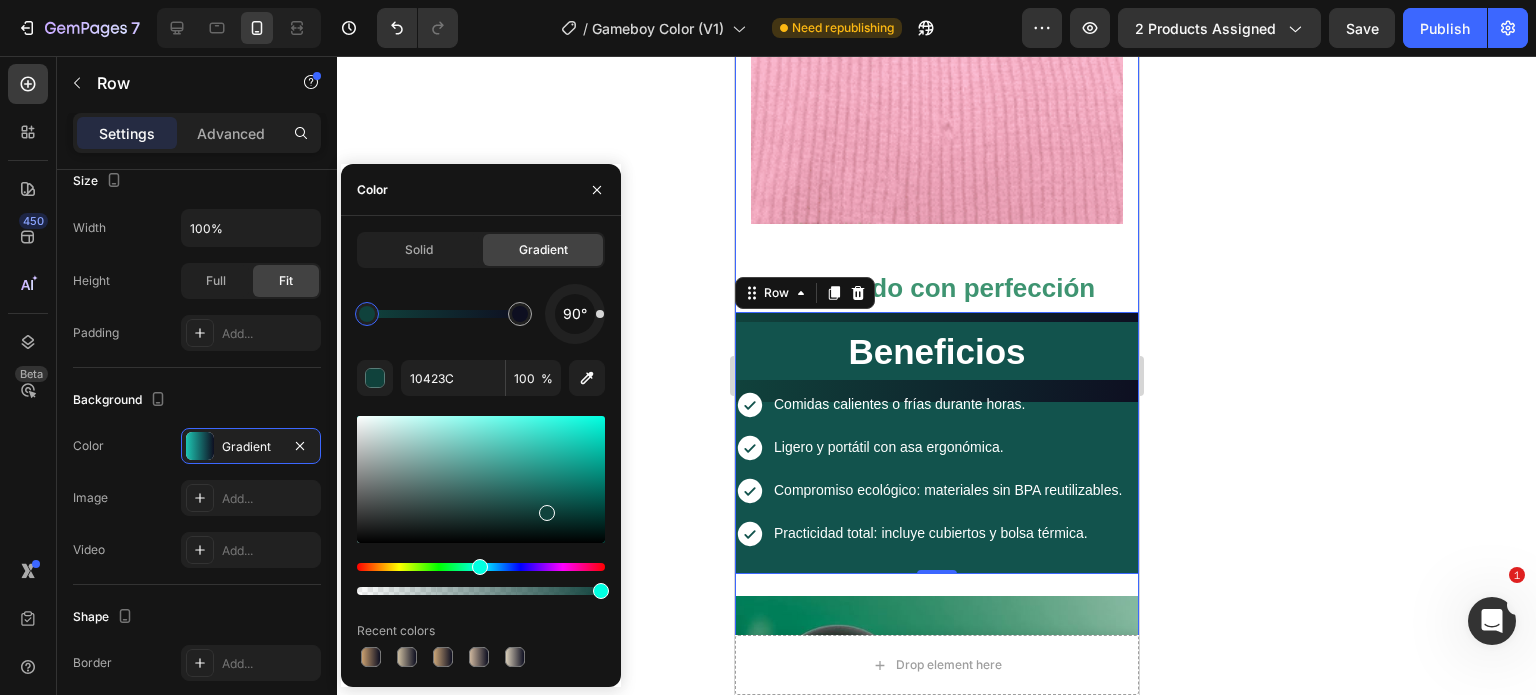click at bounding box center (481, 479) 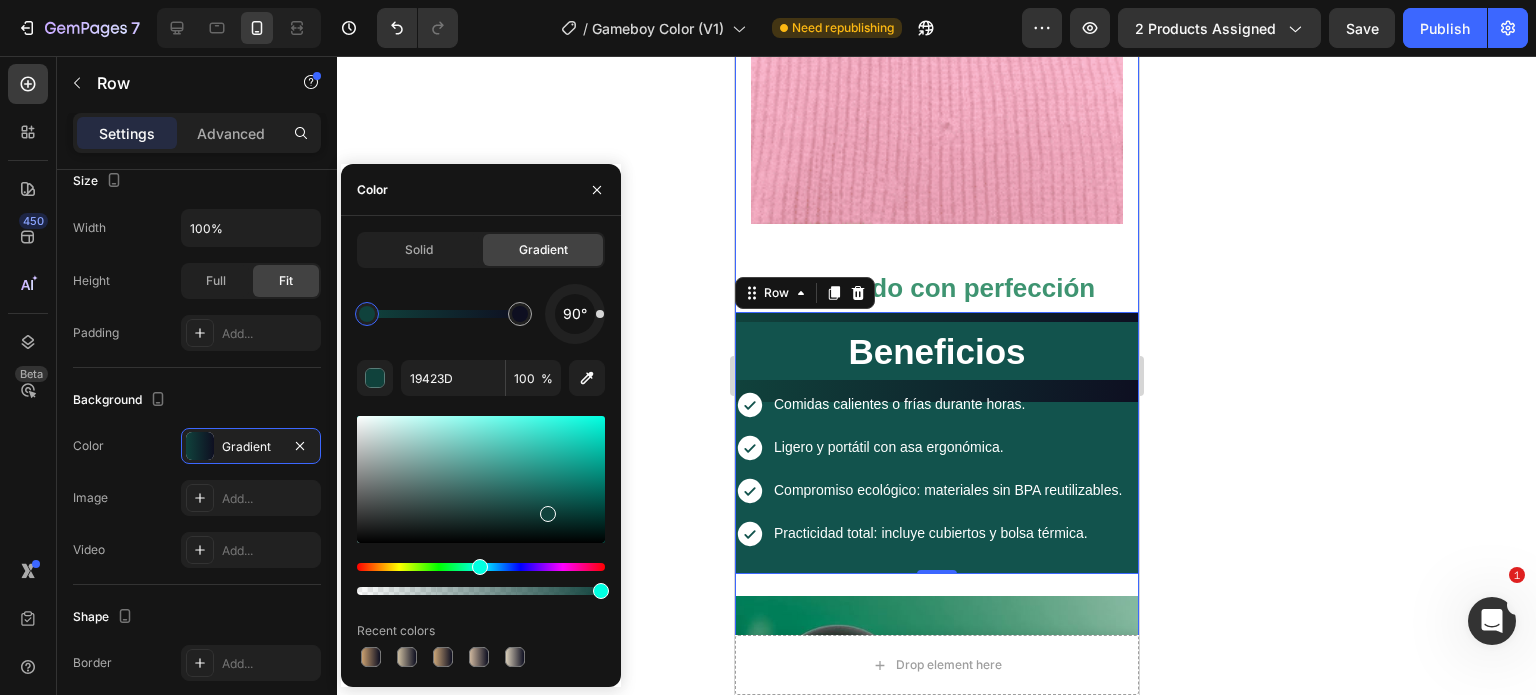 click at bounding box center (481, 479) 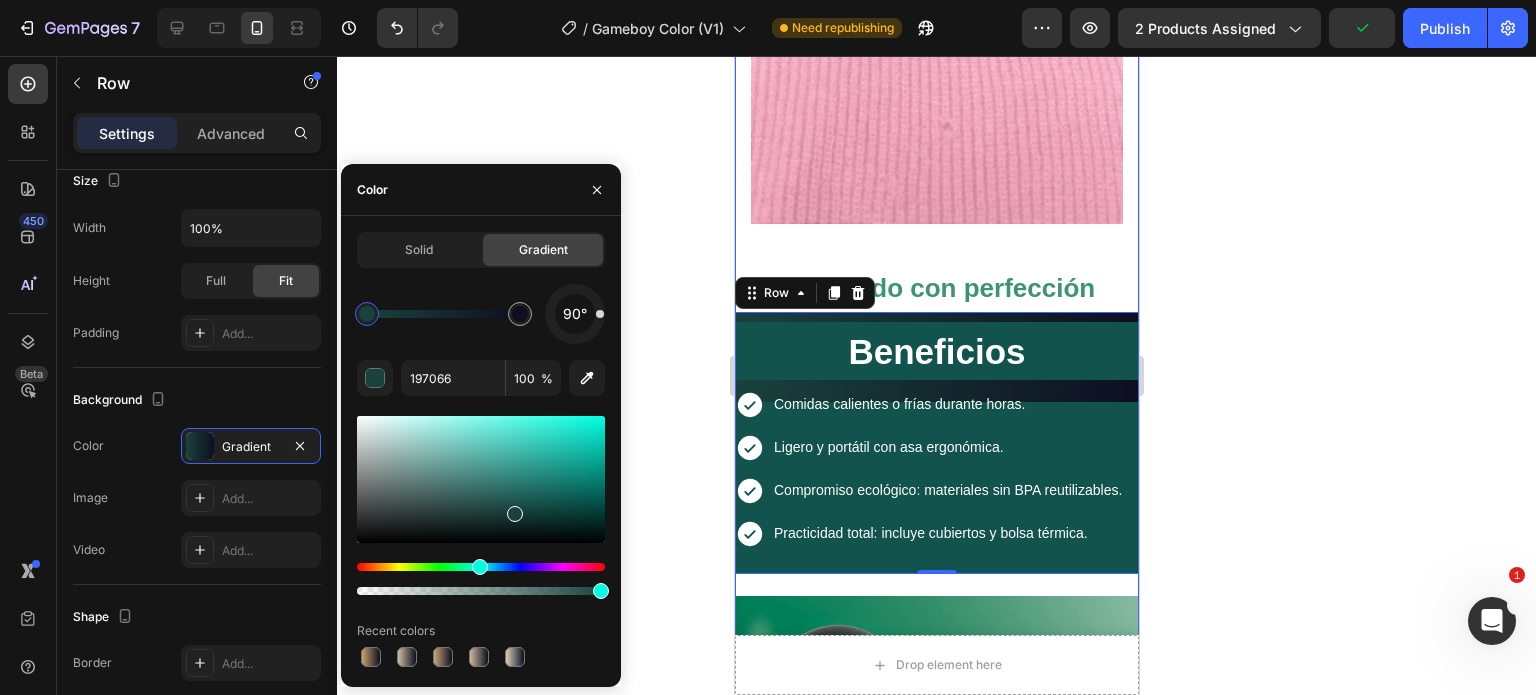 click at bounding box center (481, 479) 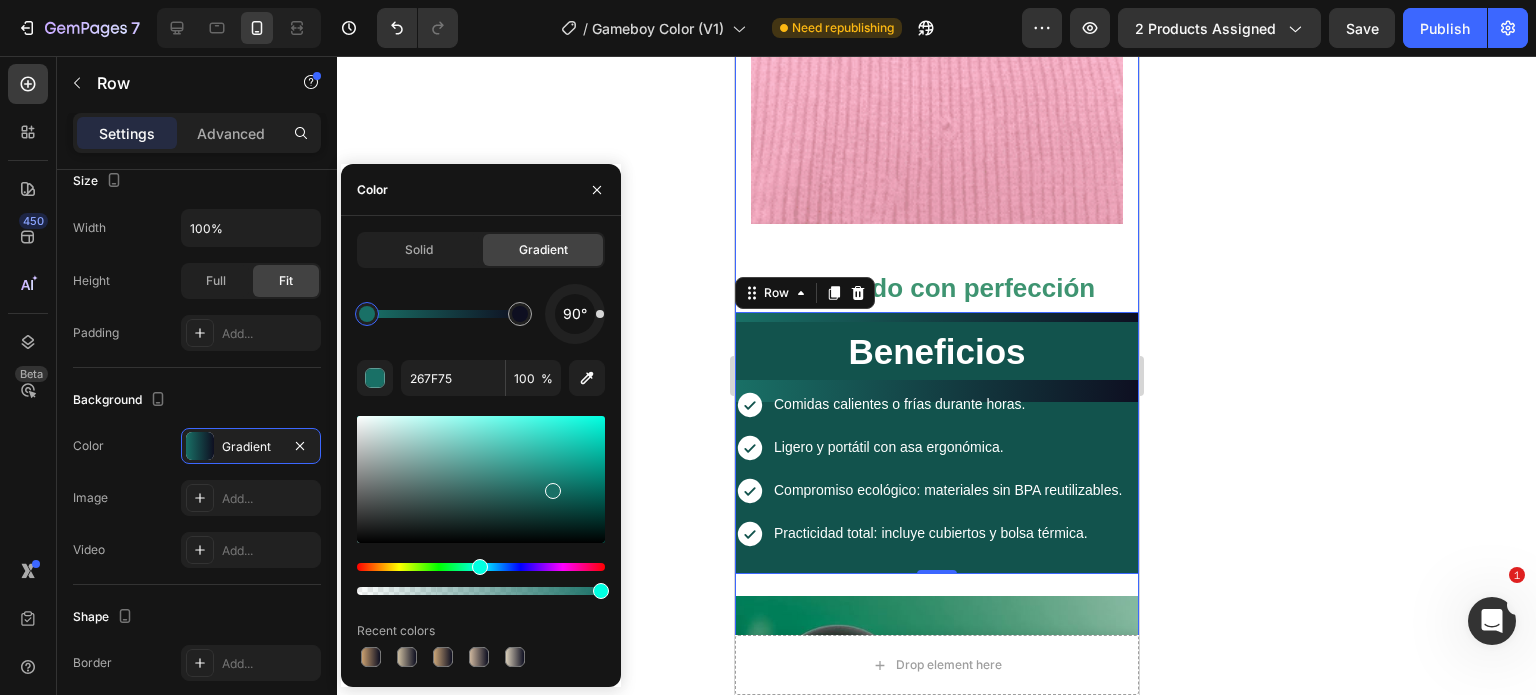 click at bounding box center [481, 479] 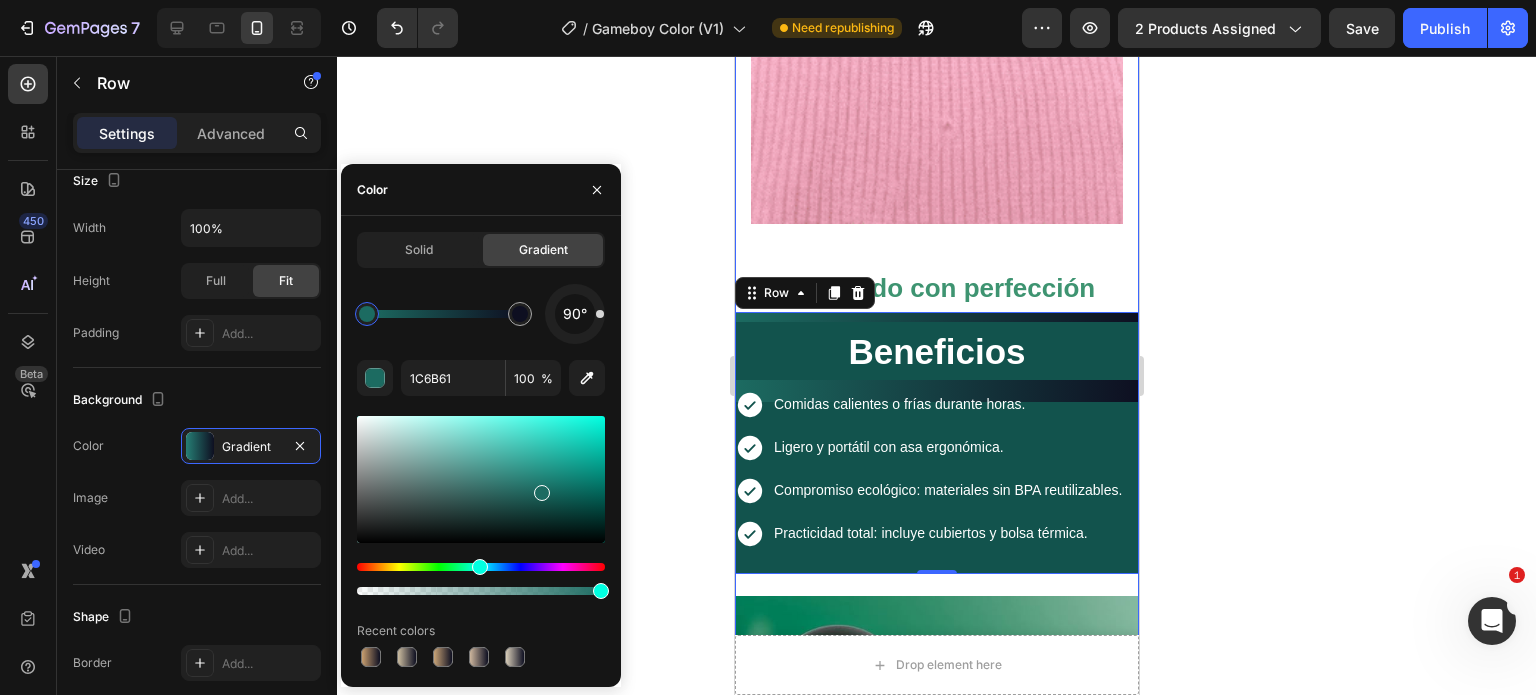click at bounding box center [481, 479] 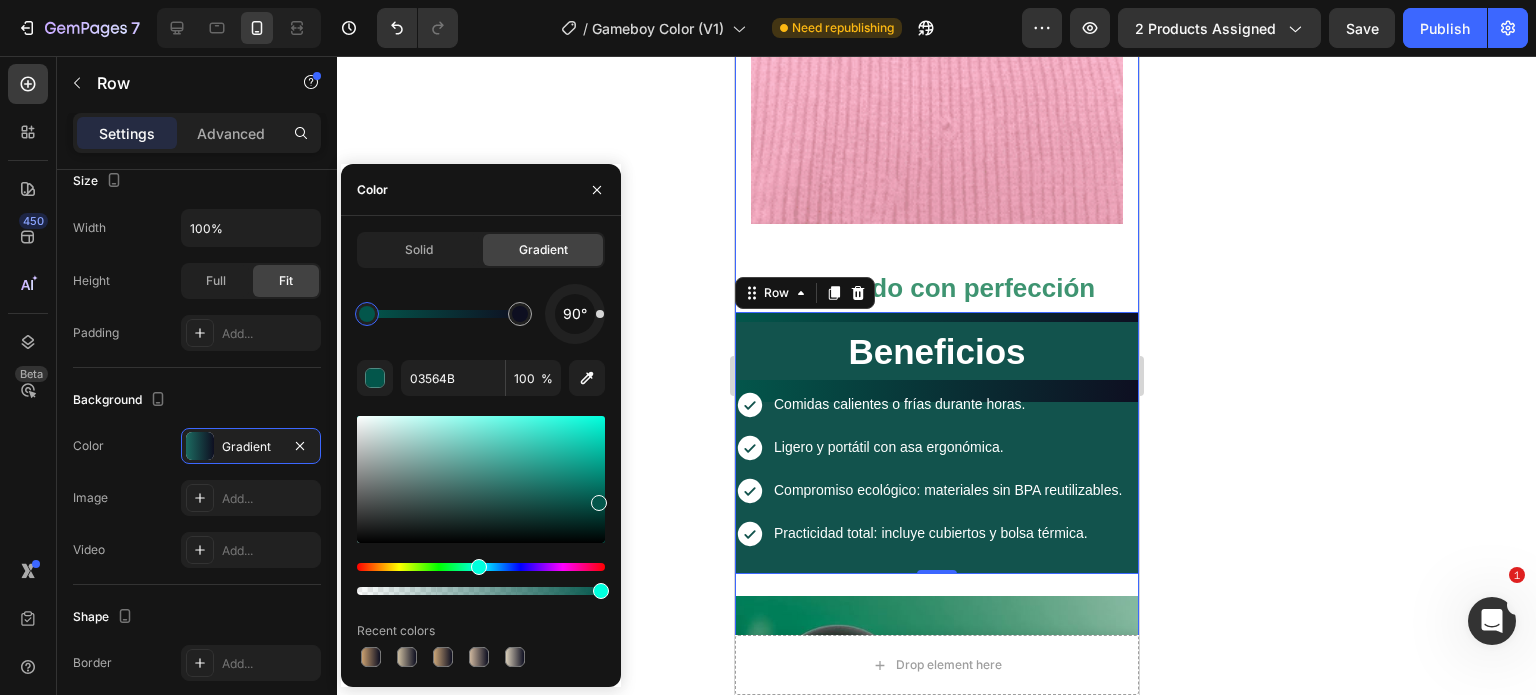 click at bounding box center [481, 479] 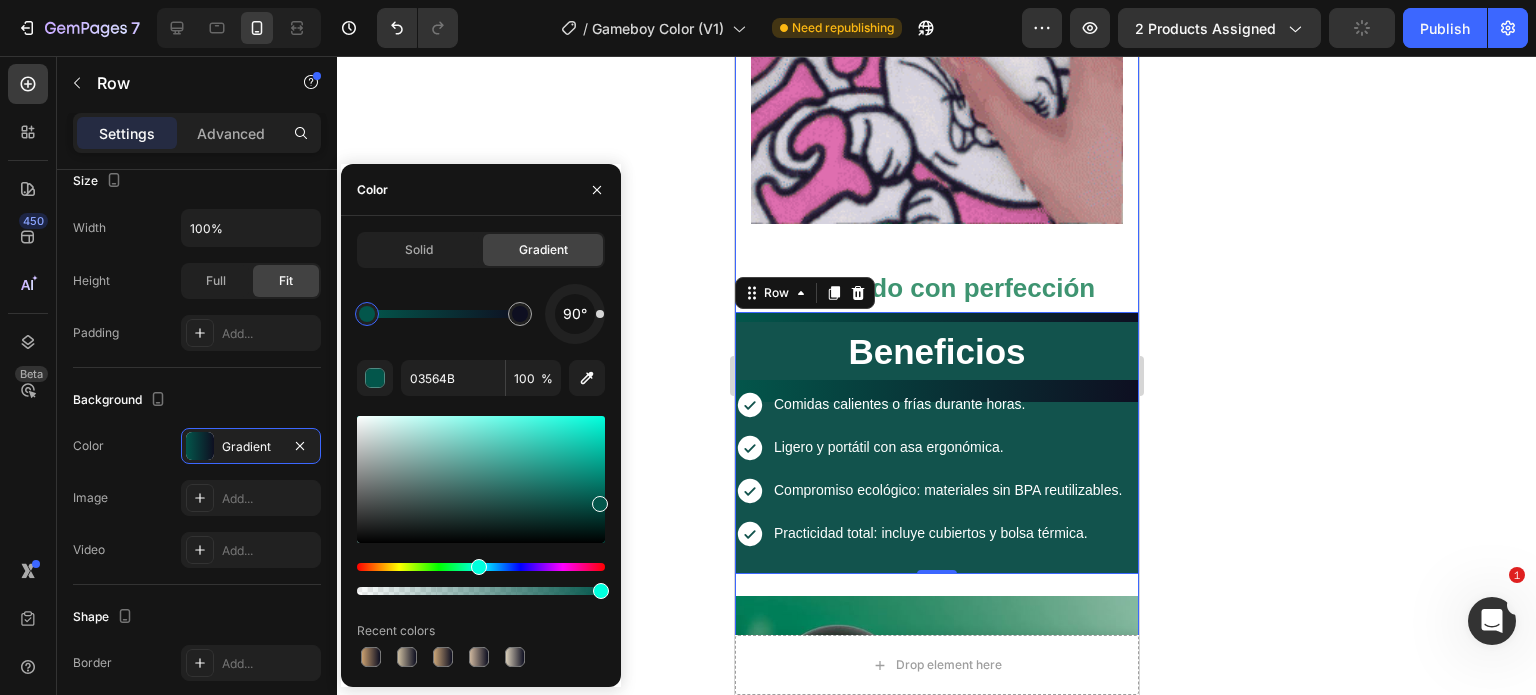 type on "10685C" 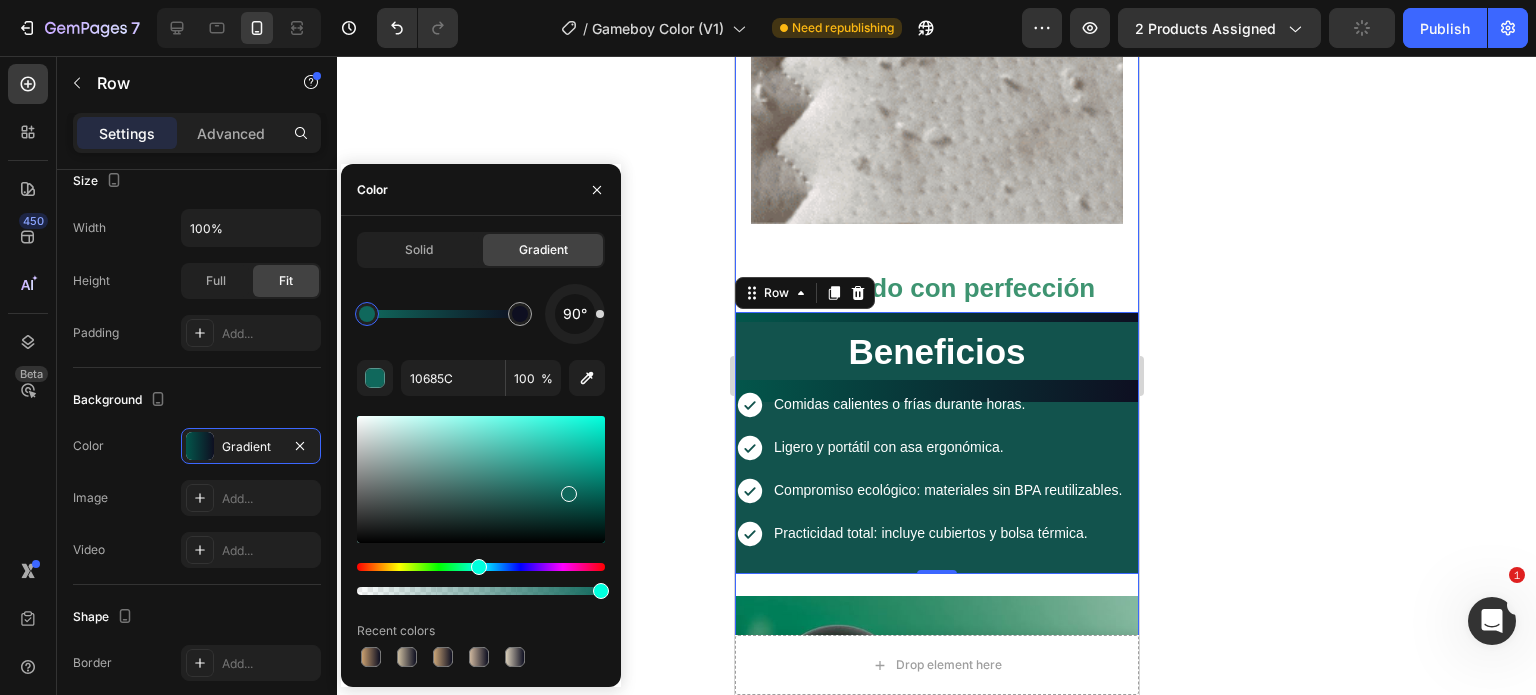 click at bounding box center [481, 479] 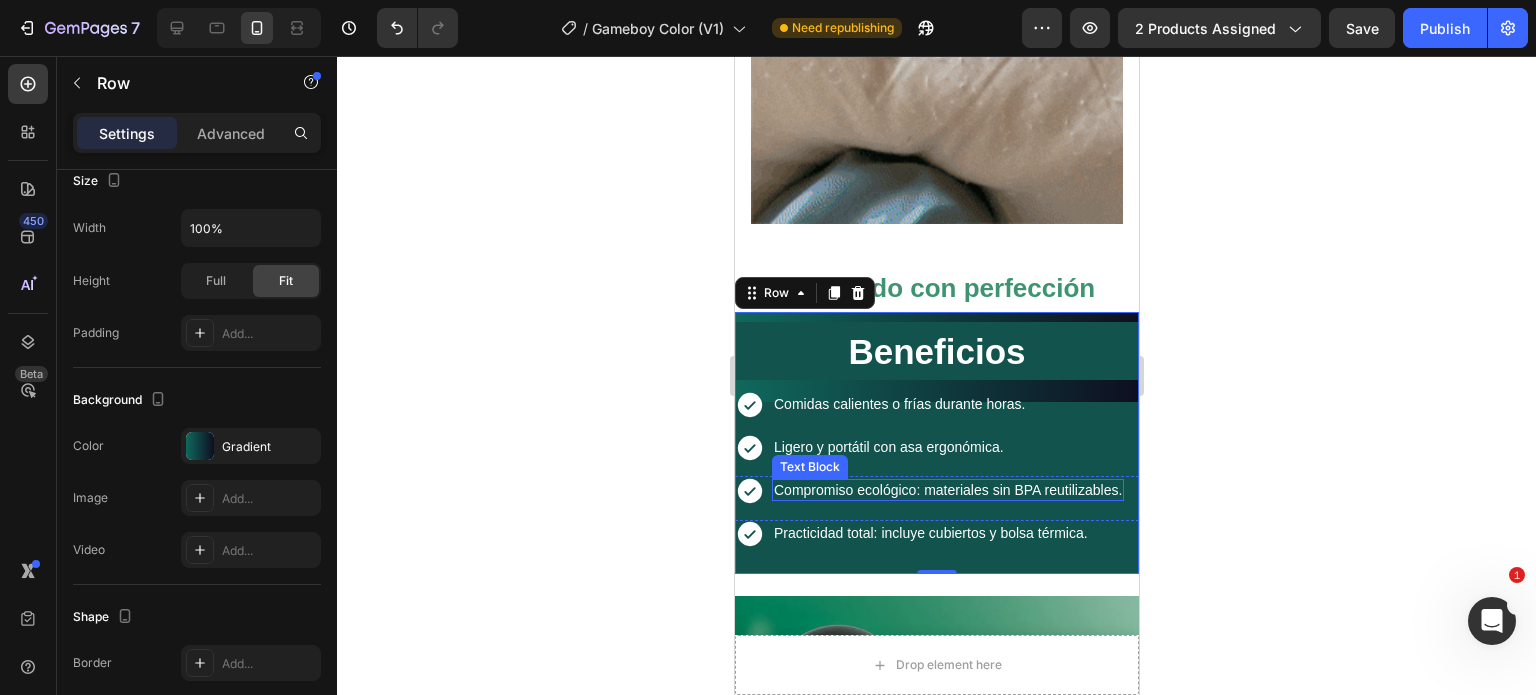 click 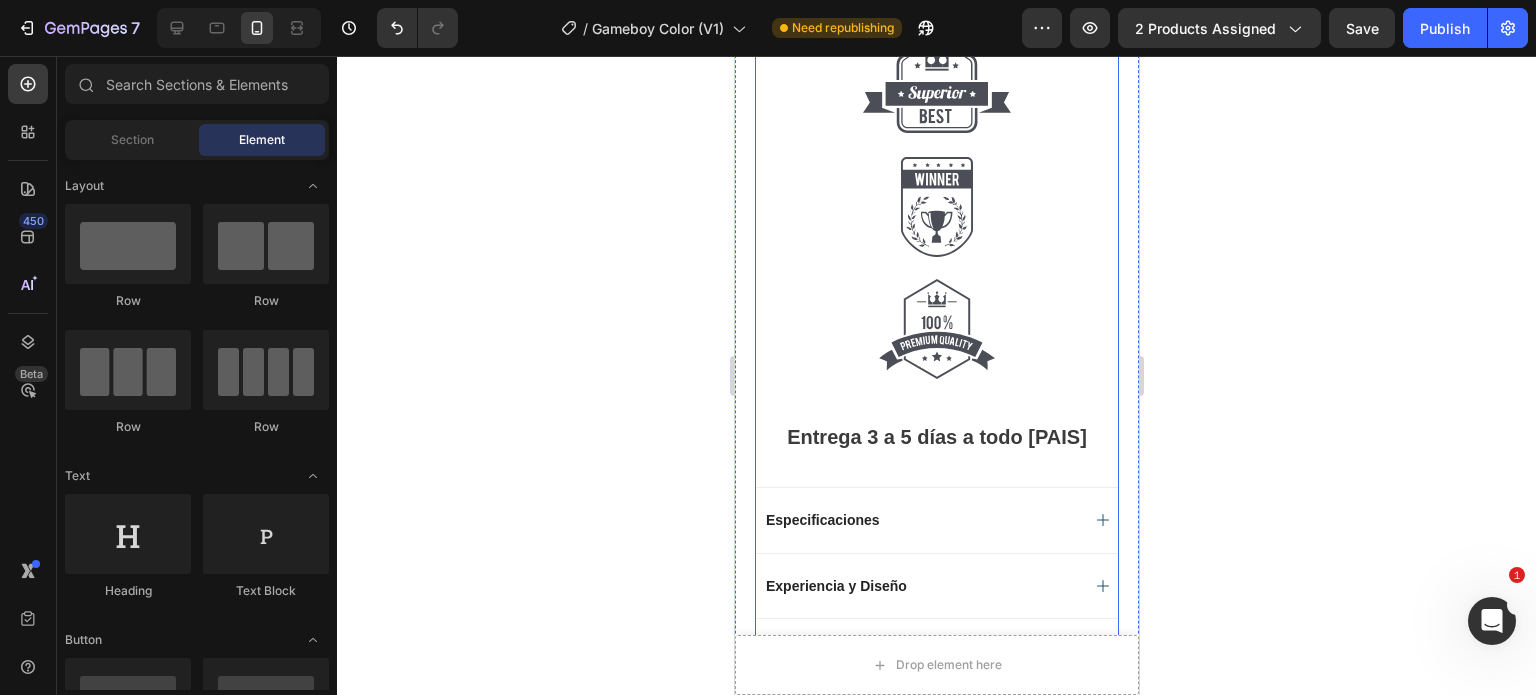 scroll, scrollTop: 1401, scrollLeft: 0, axis: vertical 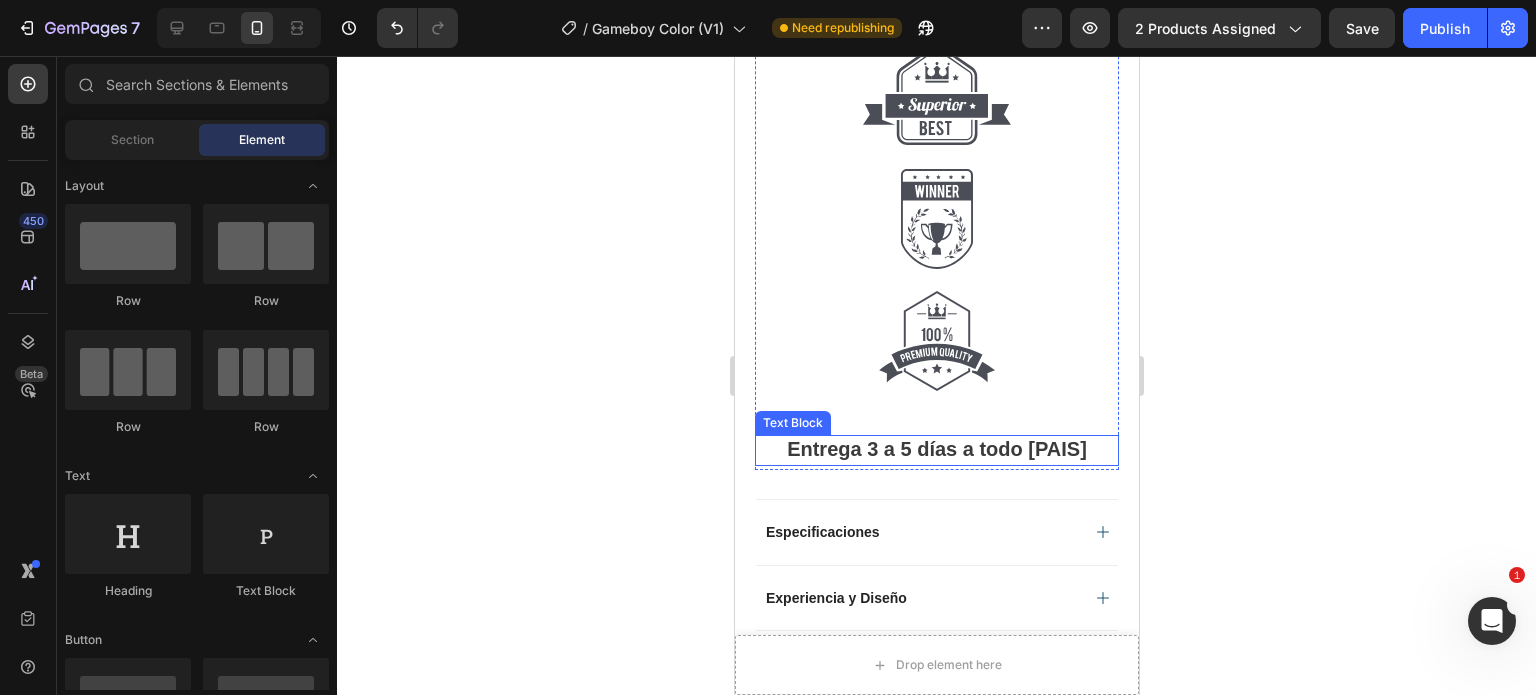 click on "Entrega [NUMBER] a [NUMBER] días a todo Colombia" at bounding box center (936, 449) 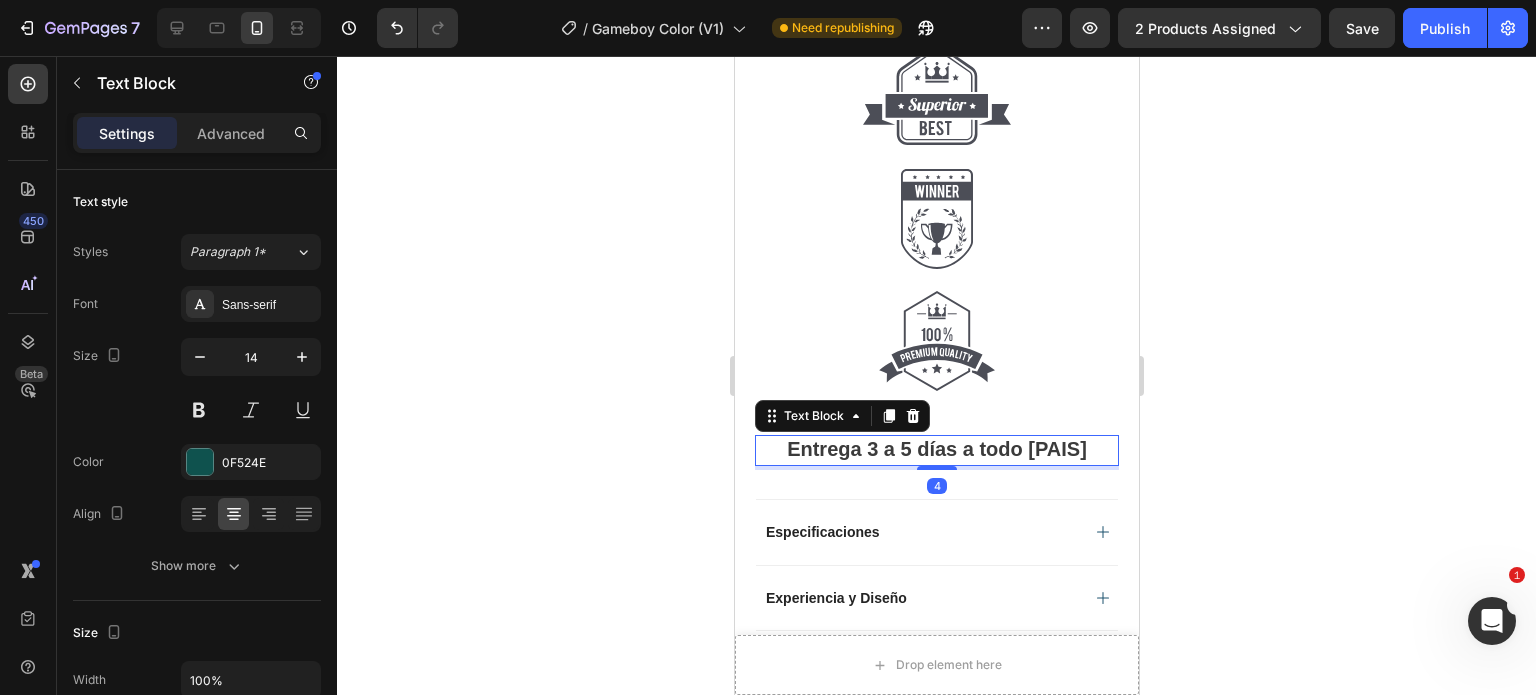 click on "Entrega [NUMBER] a [NUMBER] días a todo Colombia" at bounding box center (936, 449) 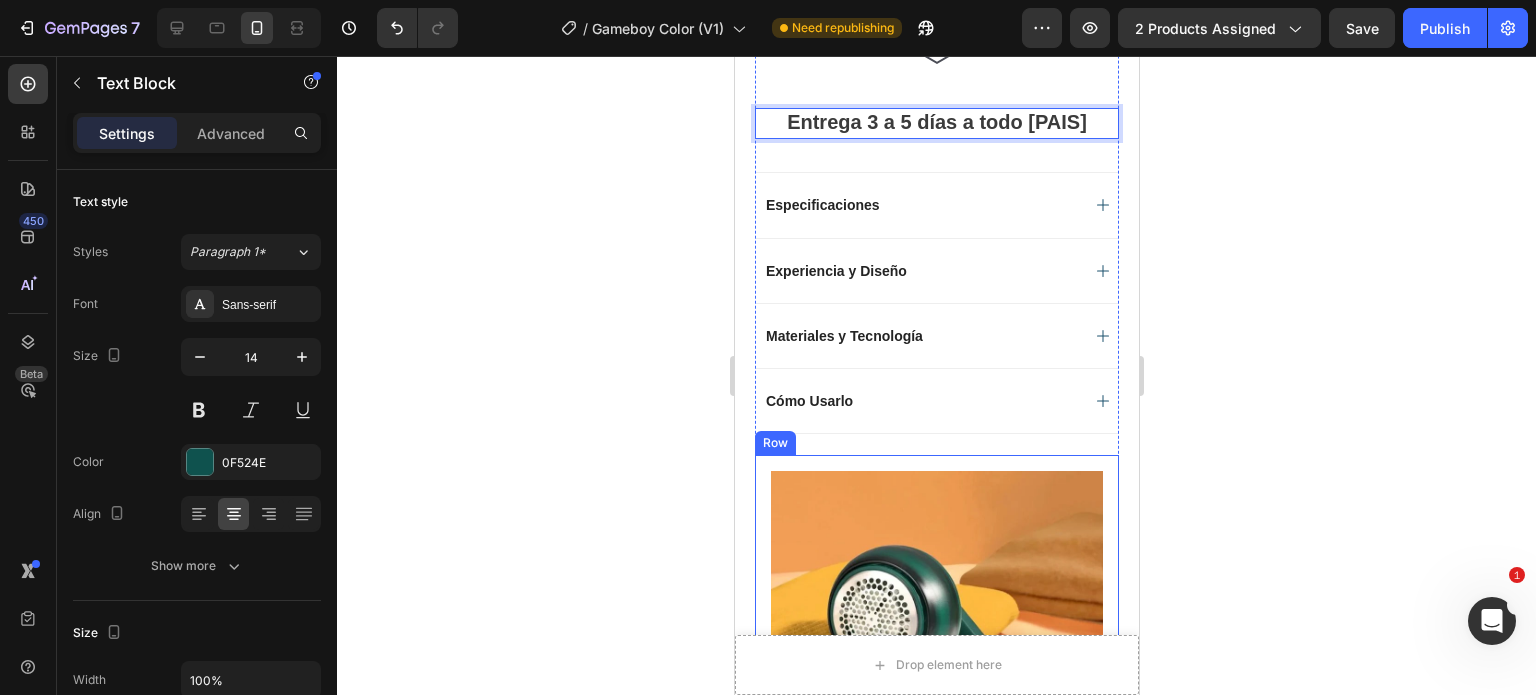 scroll, scrollTop: 1801, scrollLeft: 0, axis: vertical 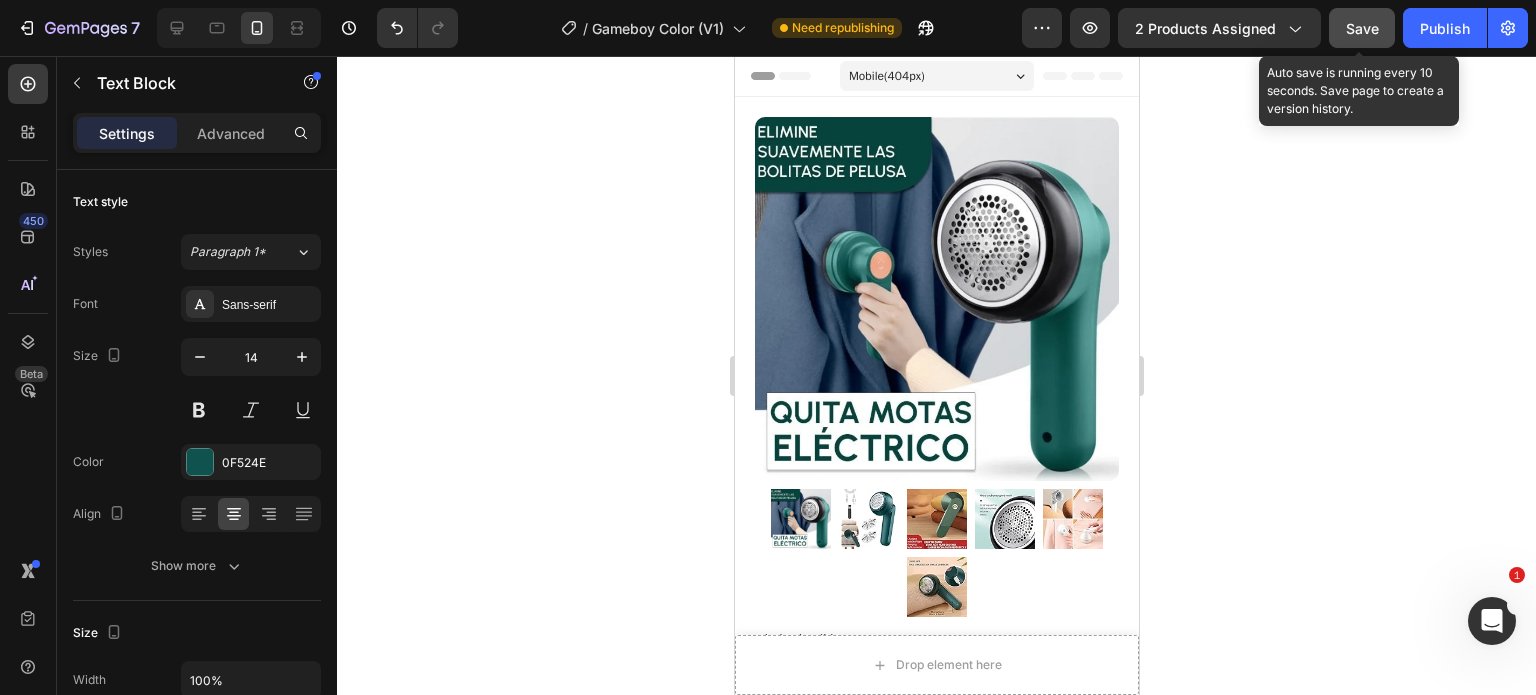 click on "Save" at bounding box center [1362, 28] 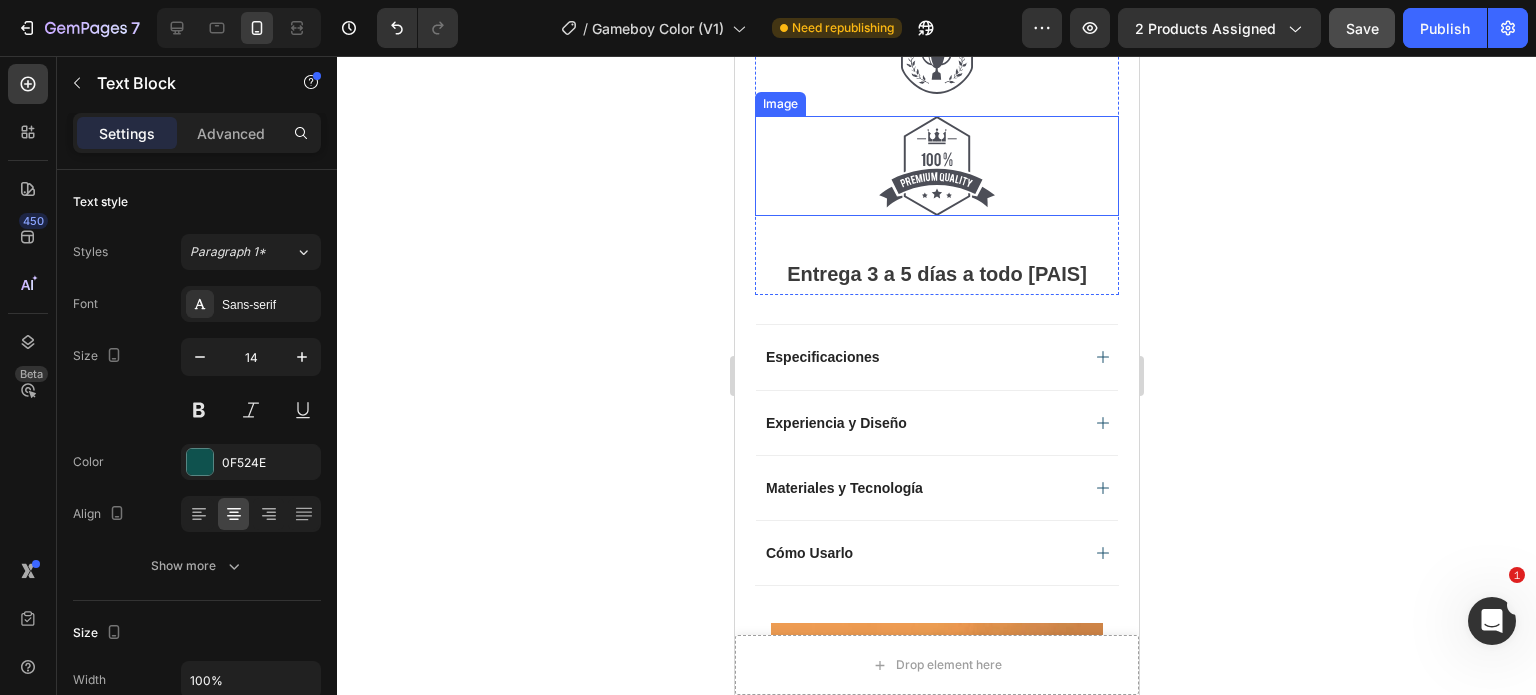 scroll, scrollTop: 1476, scrollLeft: 0, axis: vertical 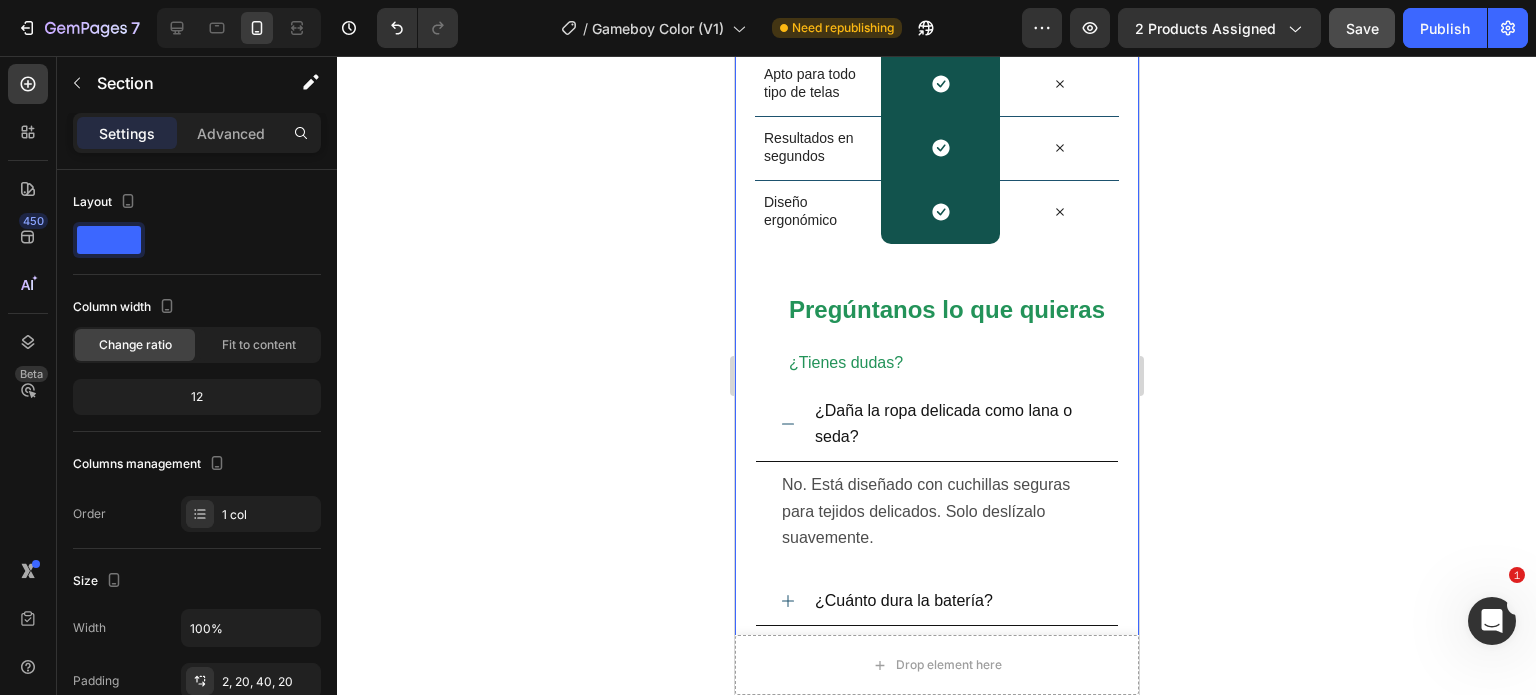 click on "Nosotros vs Otros Heading Row Image quita motas Heading Row Otros Text Block Row Potencia de succión Alta Text Block
Icon Row
Icon Row Reutilizable y recargable   Text Block
Icon Row
Icon Row Apto para todo tipo de telas Text Block
Icon Row
Icon Row Resultados en segundos Text Block
Icon Row
Icon Row Diseño ergonómico Text Block
Icon Row
Icon Row Pregúntanos lo que quieras ¿Tienes dudas? Heading
¿Daña la ropa delicada como lana o seda? No. Está diseñado con cuchillas seguras para tejidos delicados. Solo deslízalo suavemente. Text Block
¿Cuánto dura la batería?
¿Cómo lo limpio?
¿Sirve para pelos de mascota en sofás? Accordion Row" at bounding box center (936, 248) 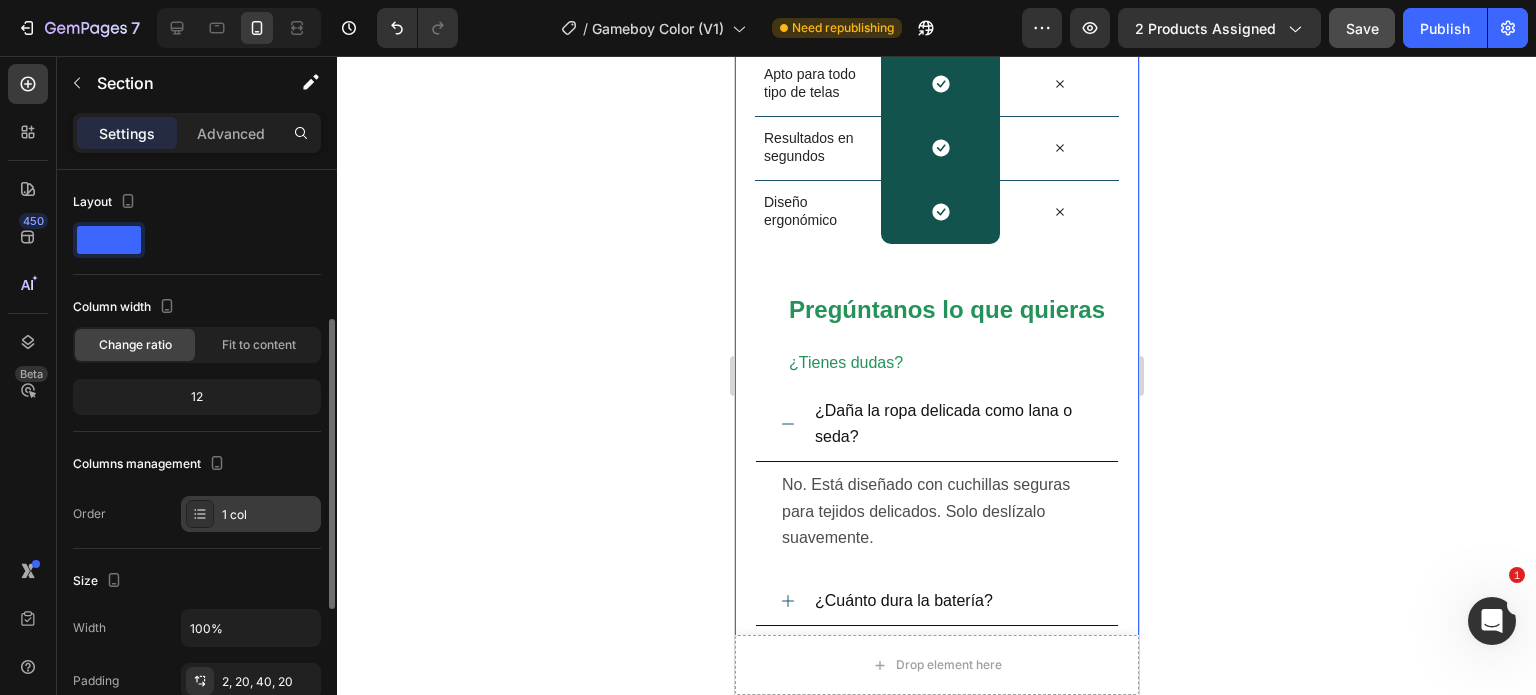 scroll, scrollTop: 200, scrollLeft: 0, axis: vertical 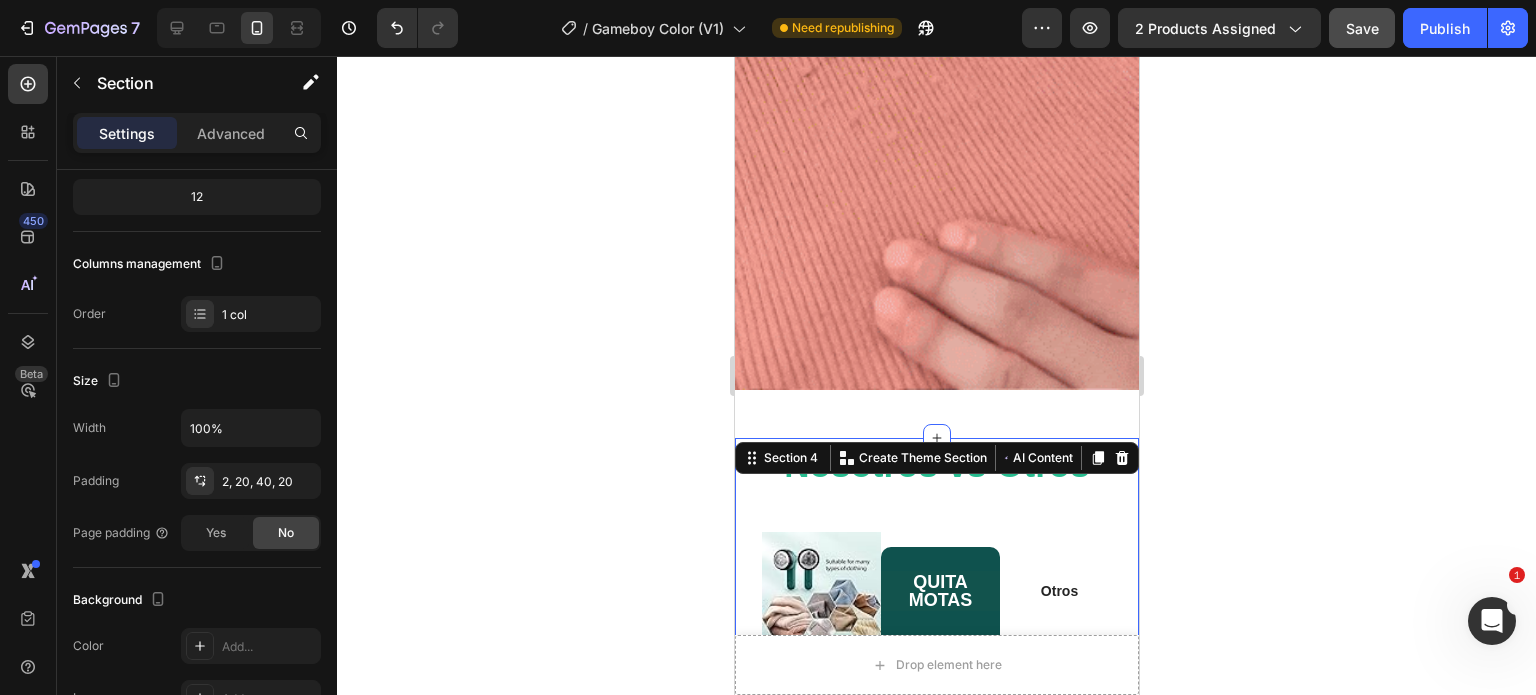 click 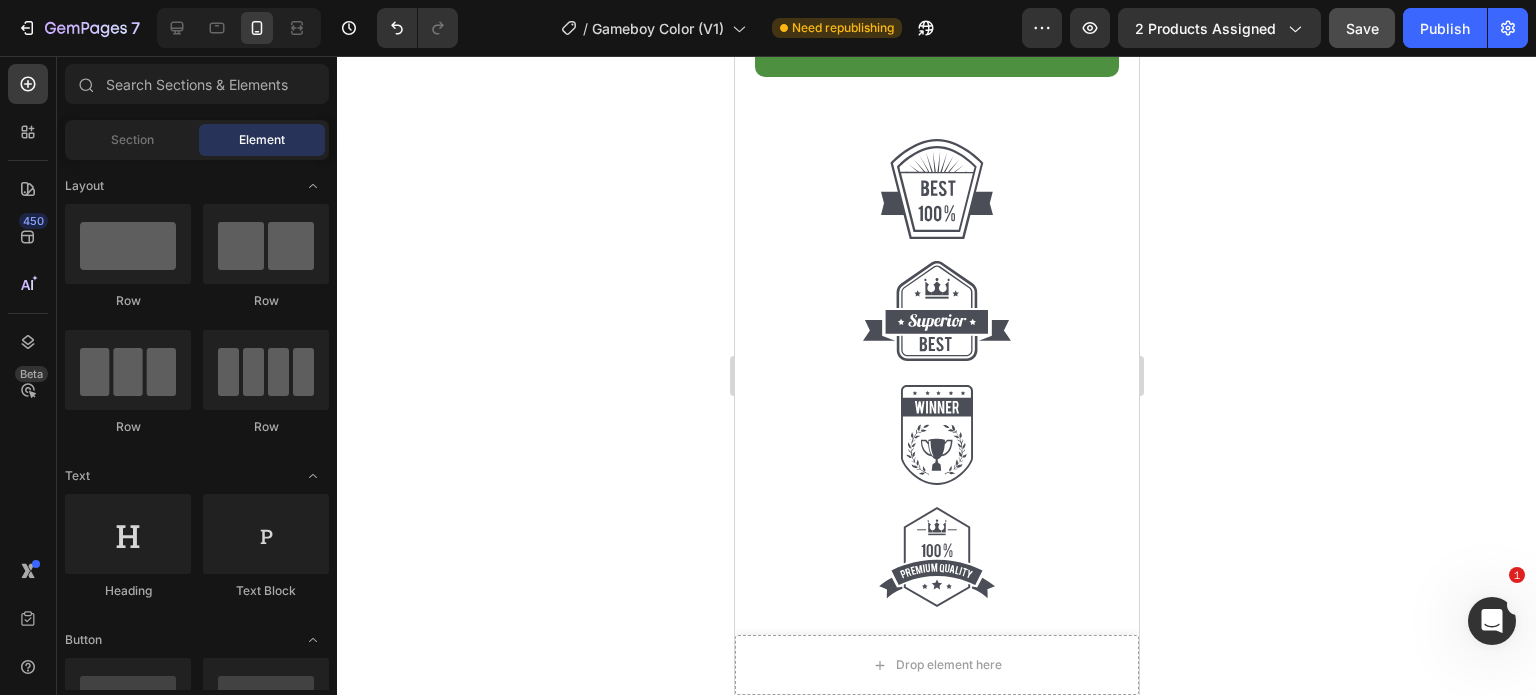 scroll, scrollTop: 976, scrollLeft: 0, axis: vertical 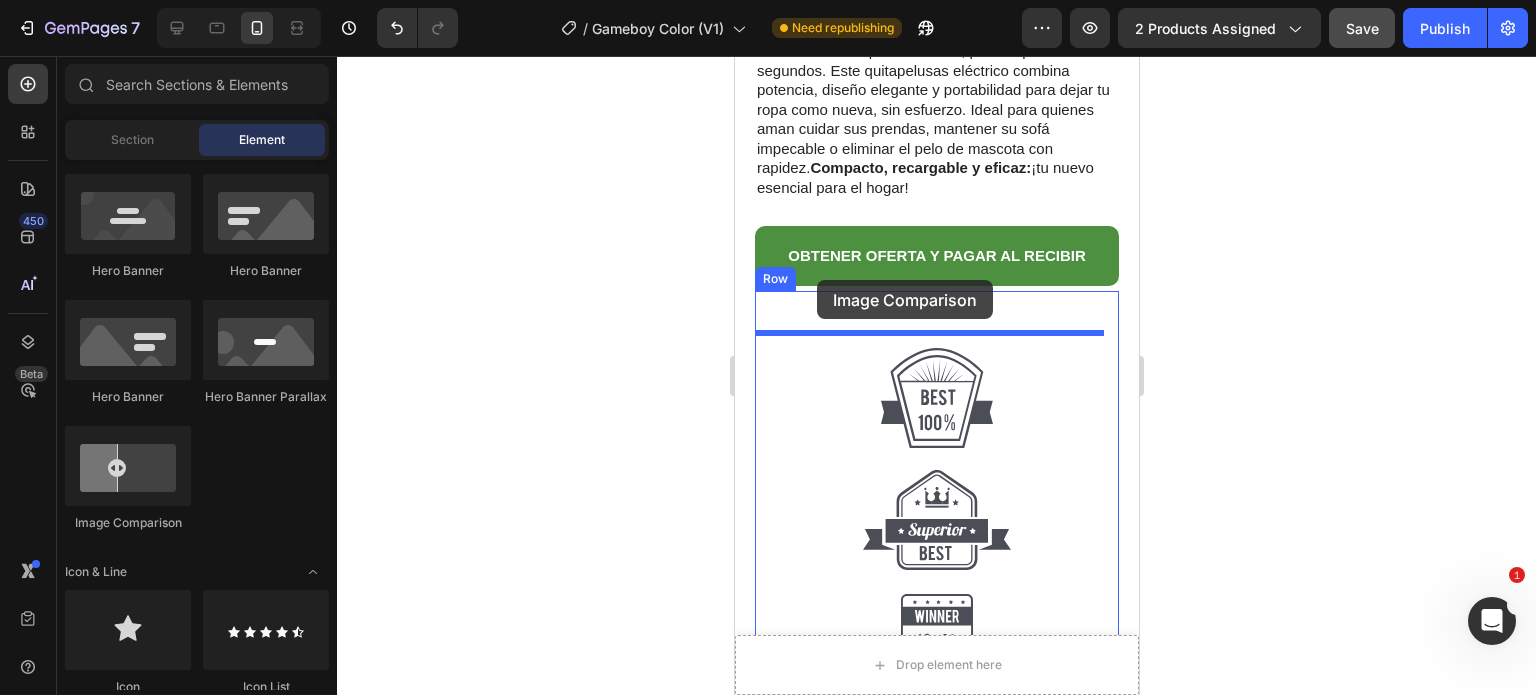 drag, startPoint x: 894, startPoint y: 516, endPoint x: 816, endPoint y: 280, distance: 248.55583 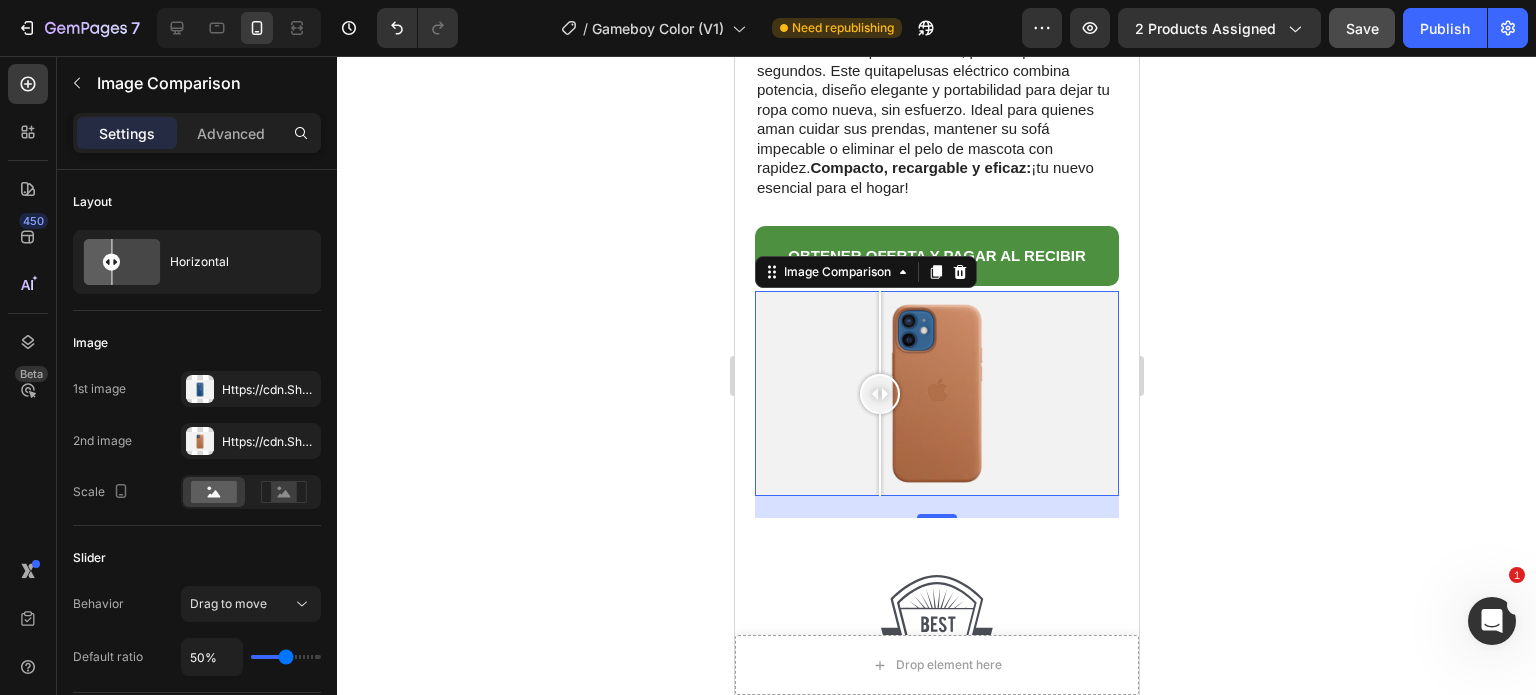 click at bounding box center [936, 393] 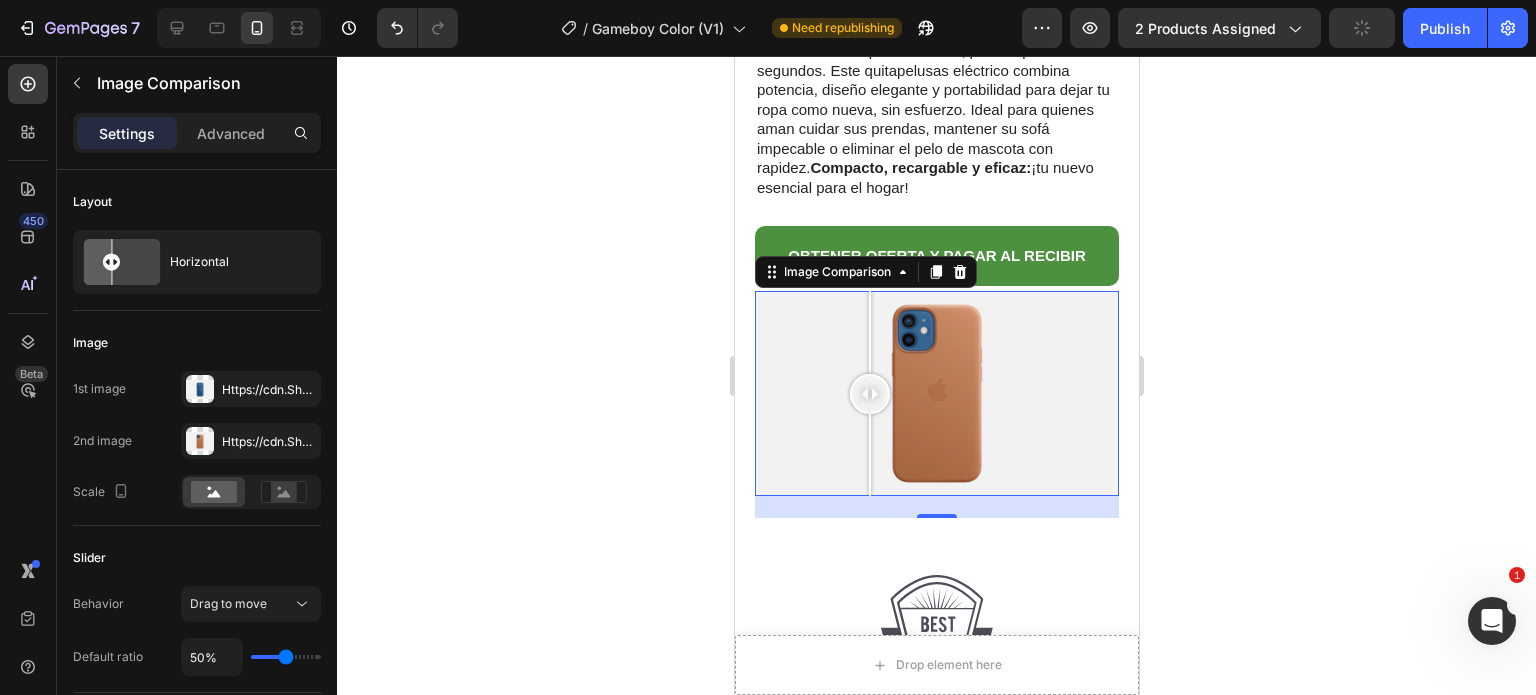 click at bounding box center [936, 393] 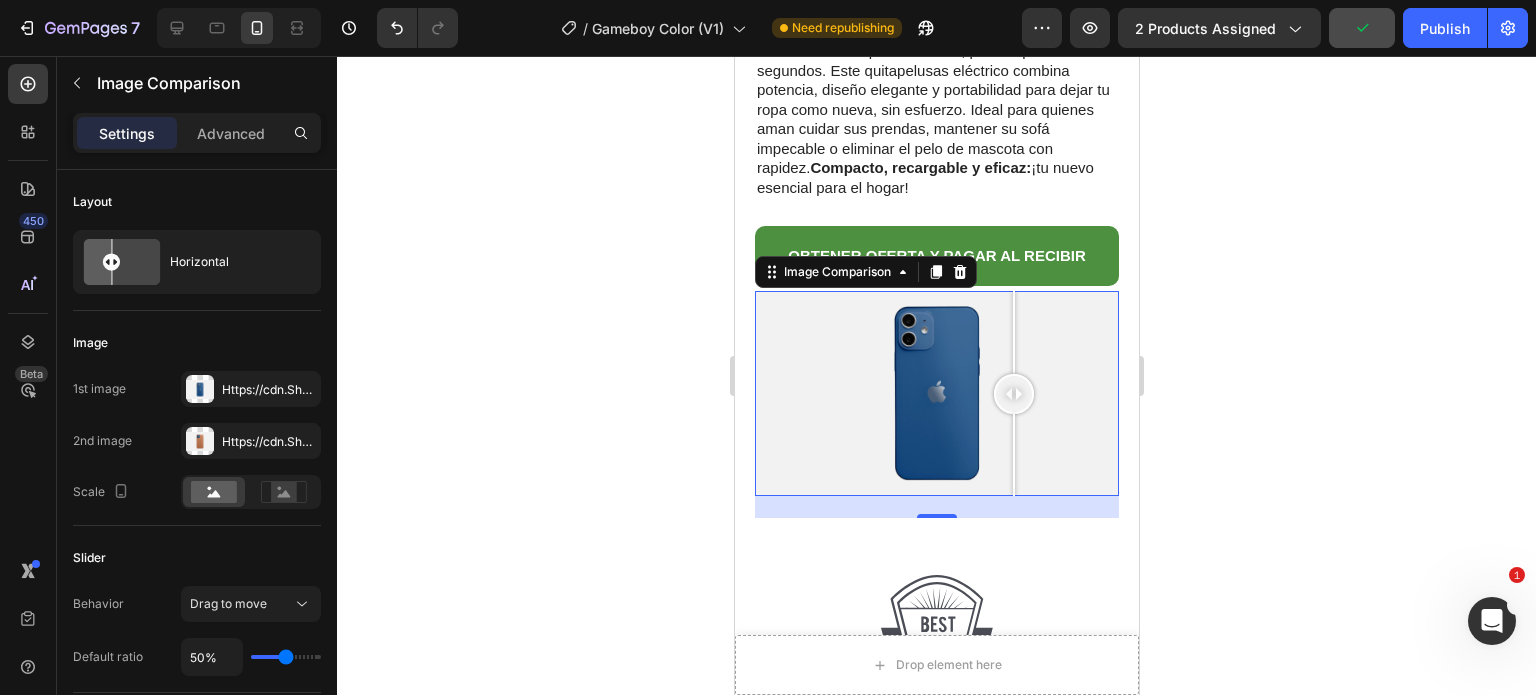 click at bounding box center [936, 393] 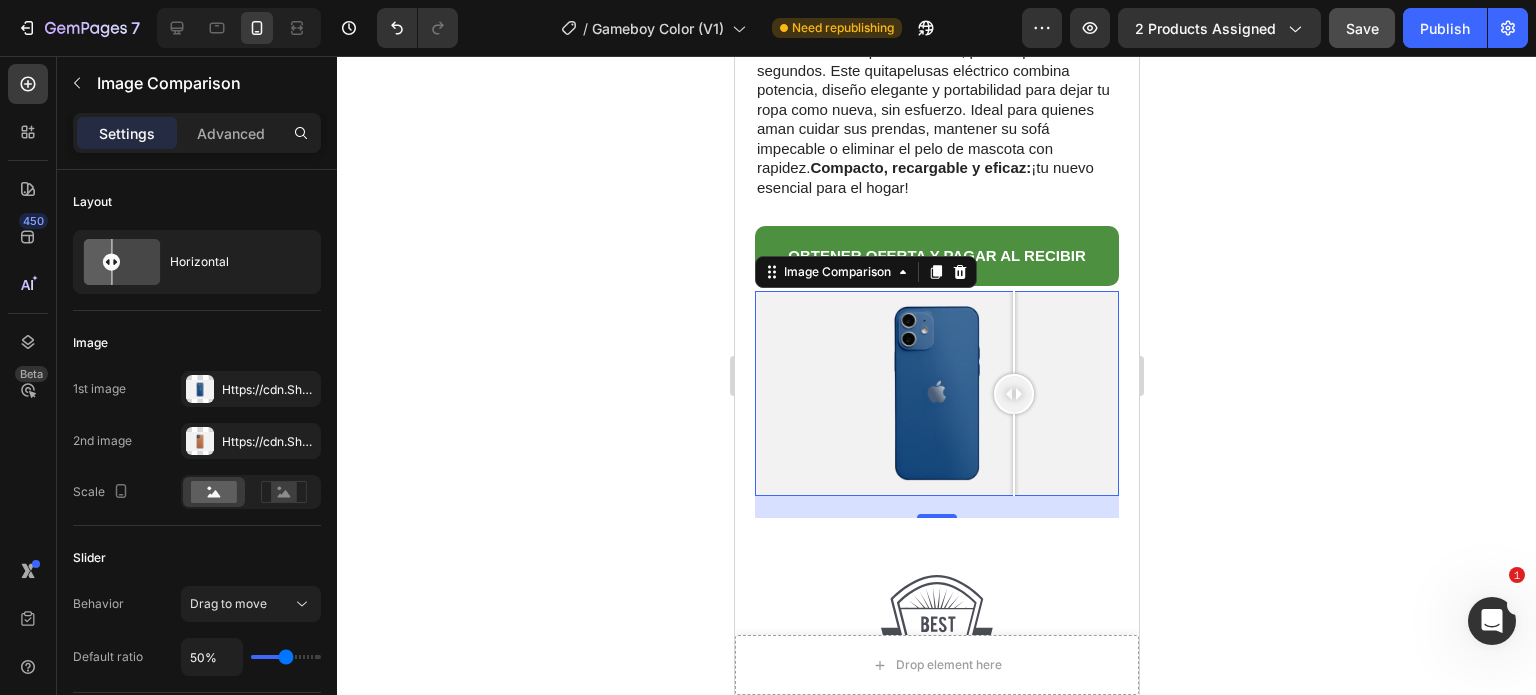 click at bounding box center (936, 393) 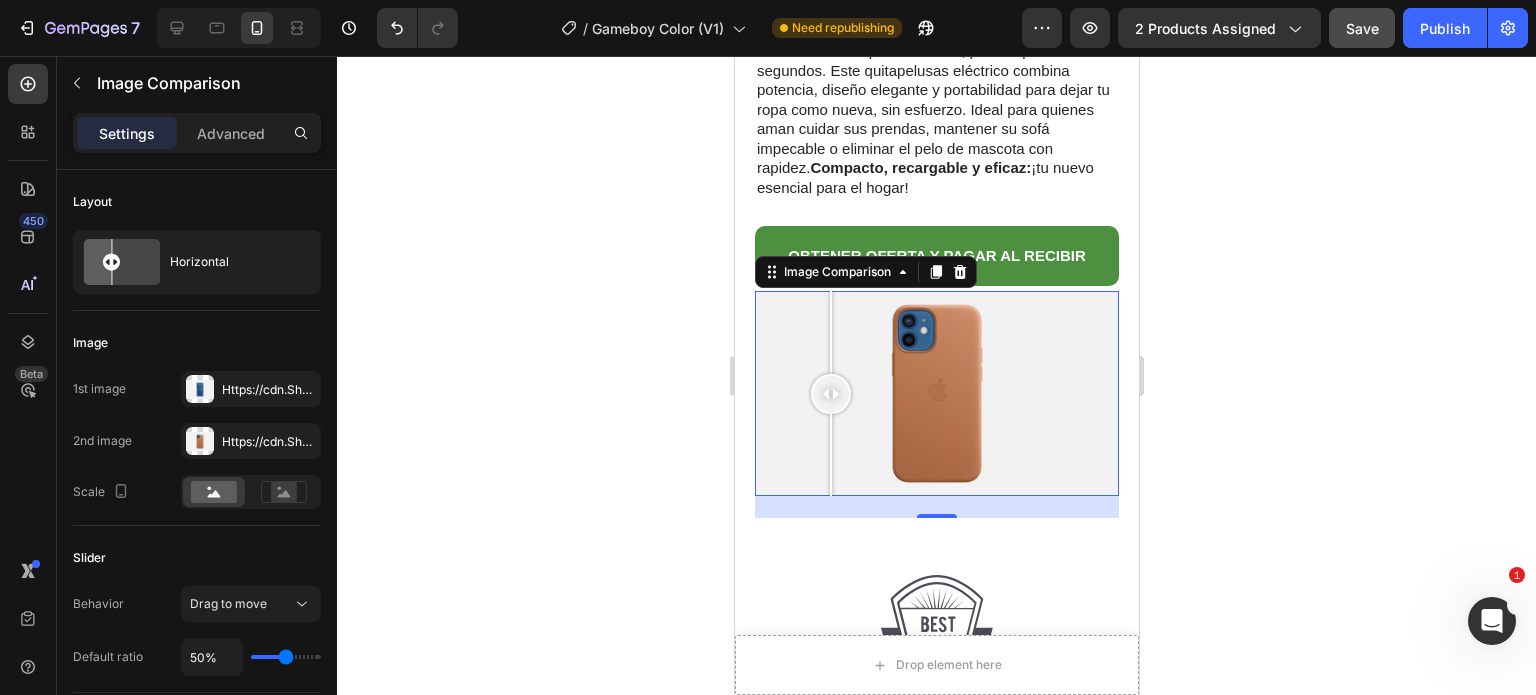 click at bounding box center [936, 393] 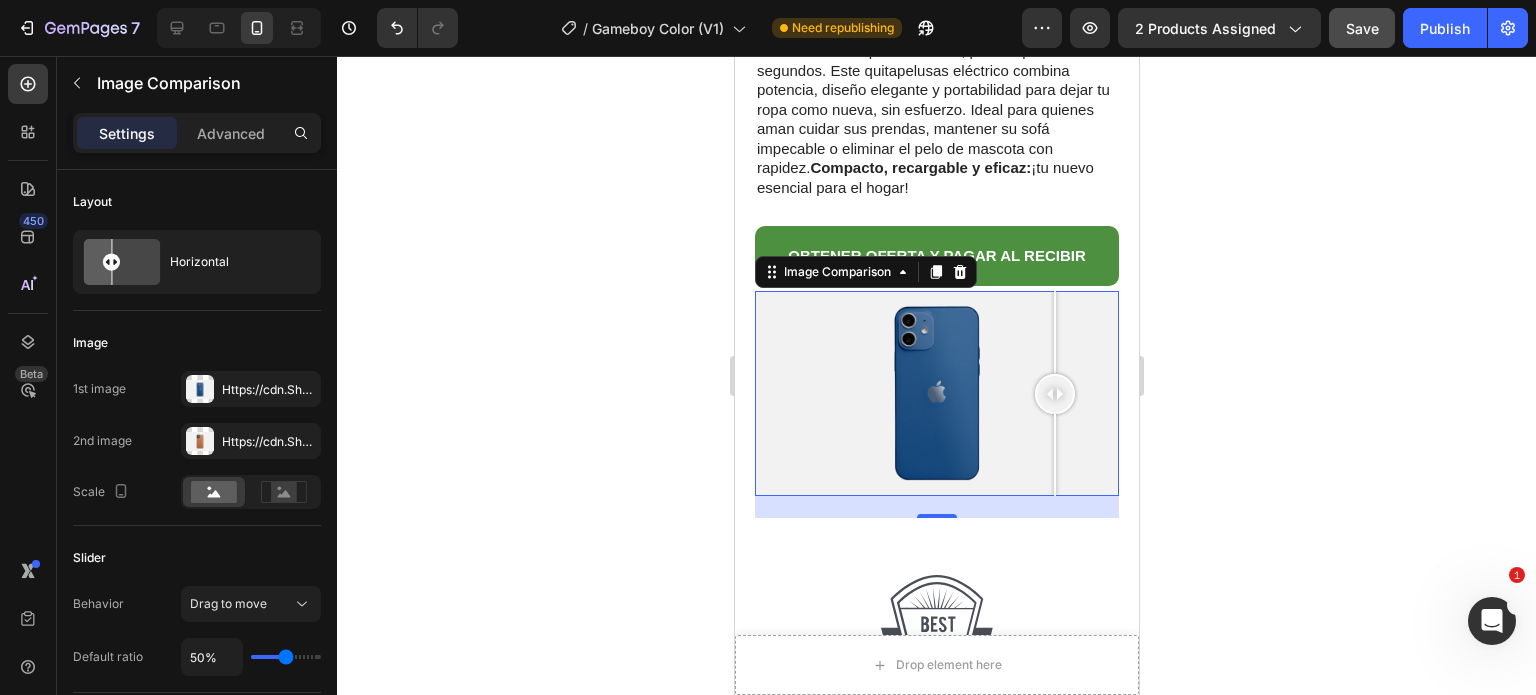 click at bounding box center [936, 393] 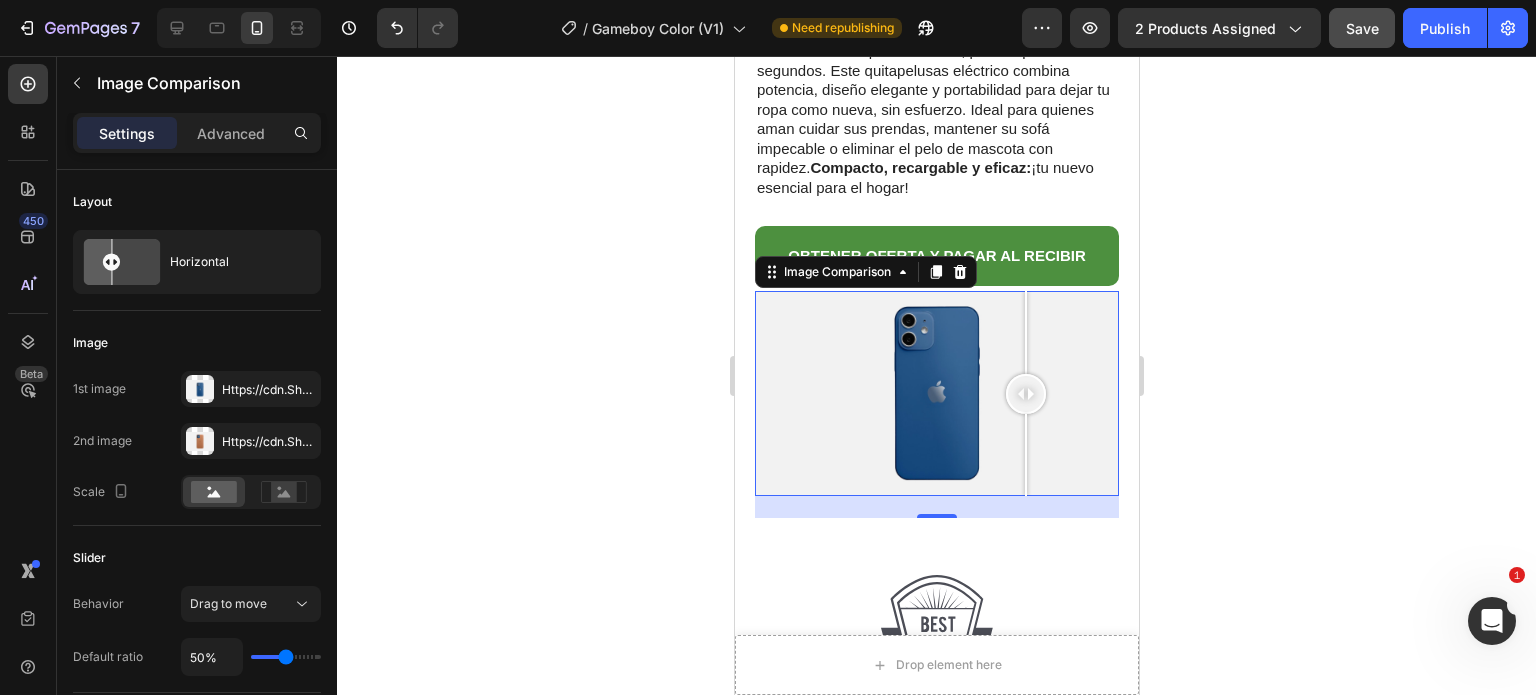 click at bounding box center (936, 393) 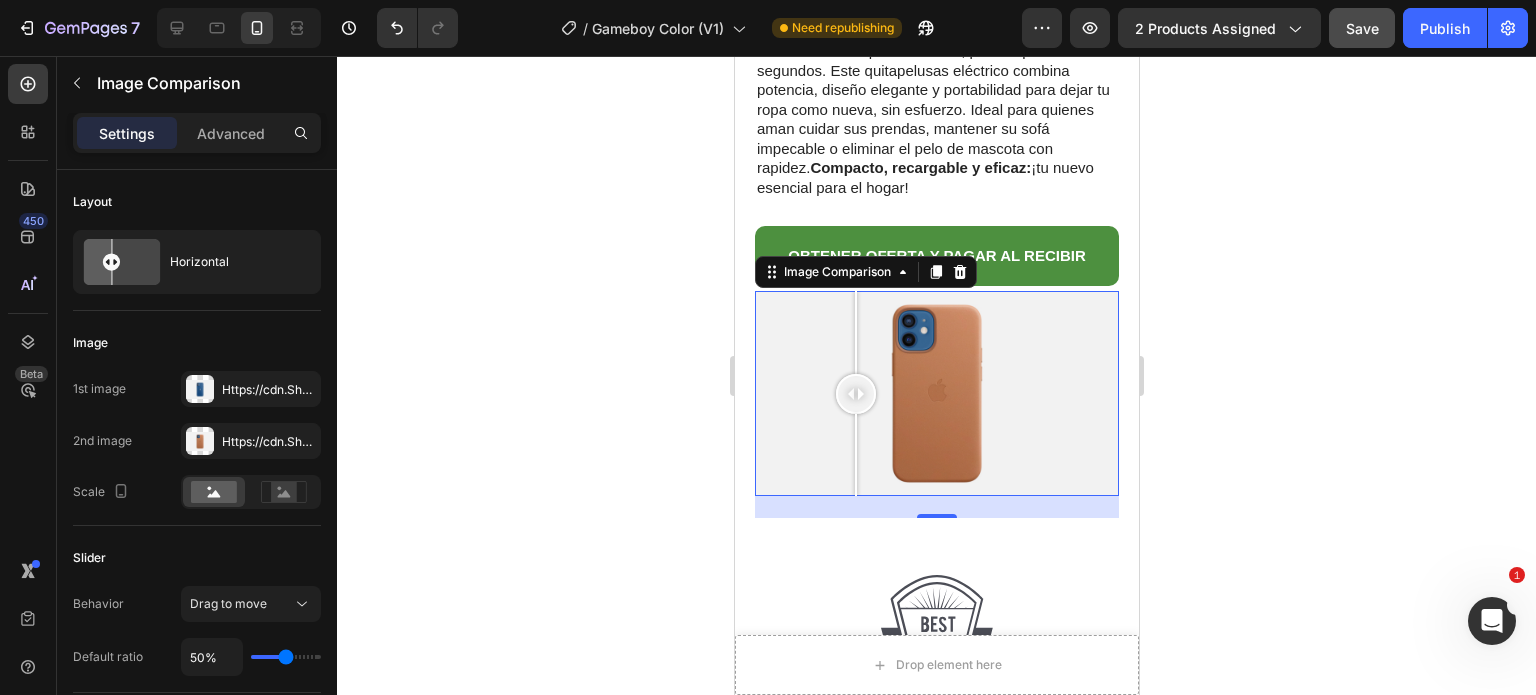 click at bounding box center [936, 393] 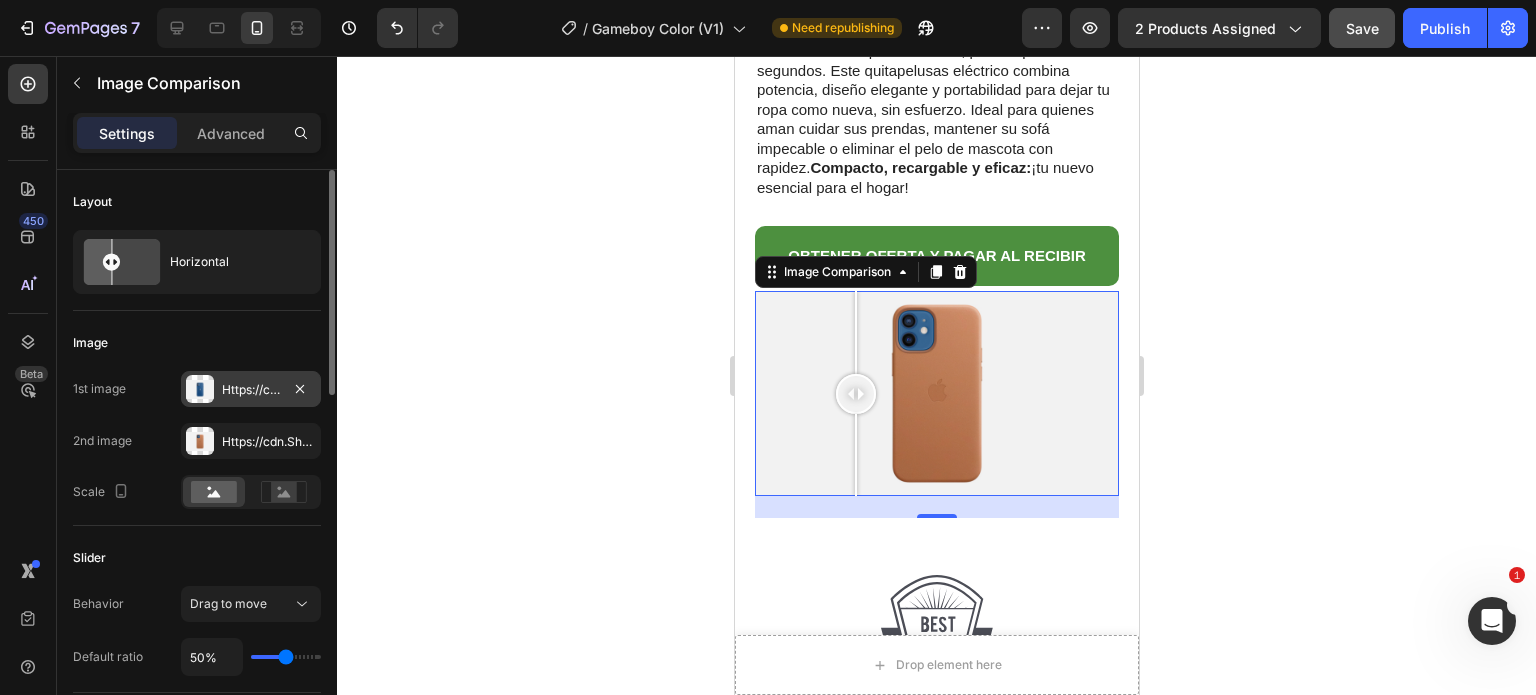 click on "Https://cdn.Shopify.Com/s/files/1/2005/9307/files/image_compare_before.Png" at bounding box center [251, 390] 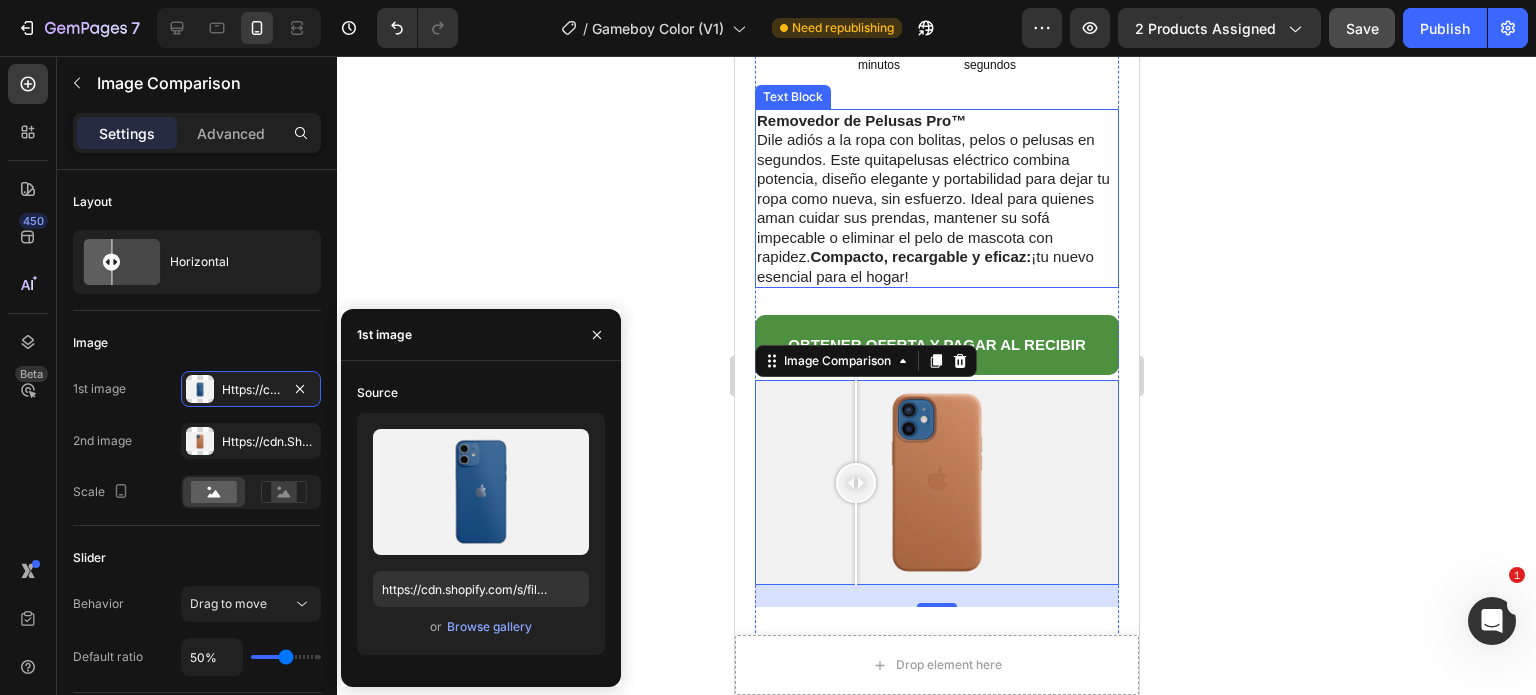 scroll, scrollTop: 900, scrollLeft: 0, axis: vertical 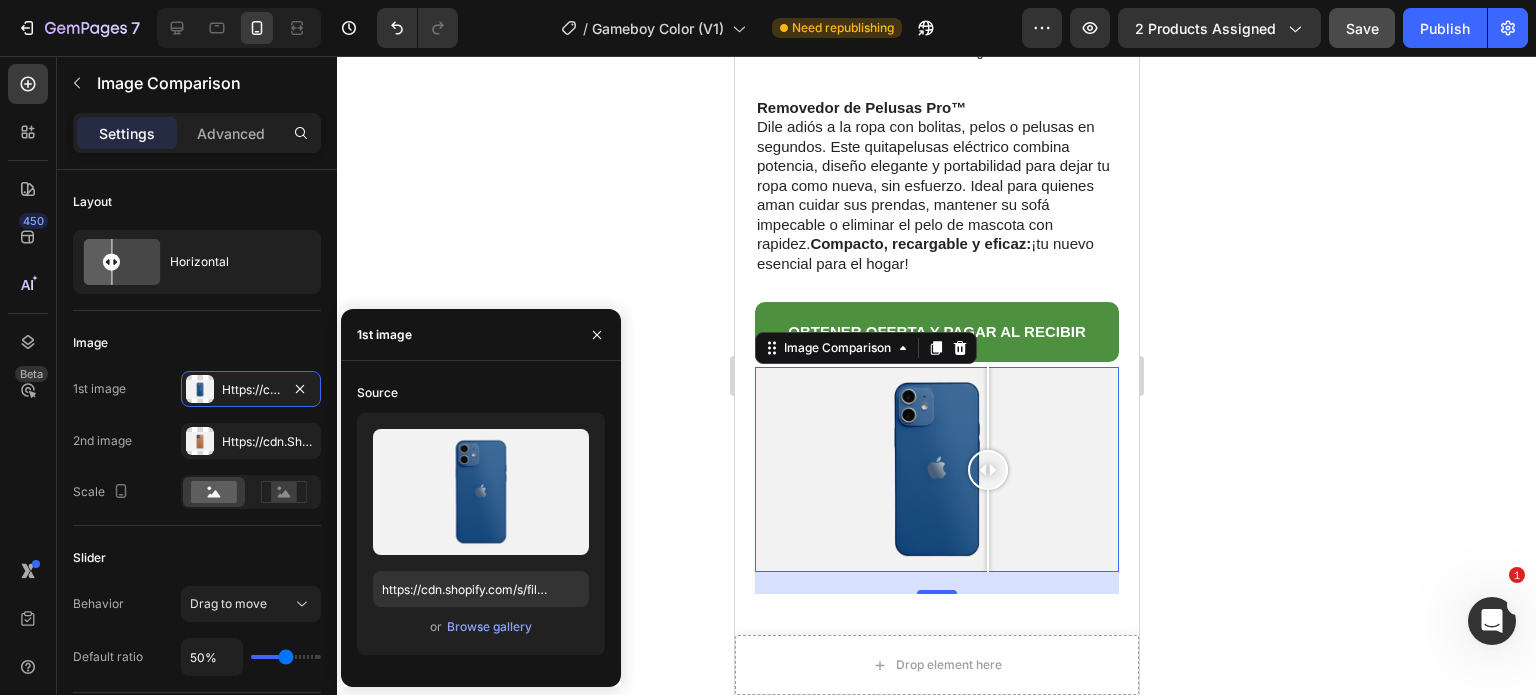 click at bounding box center (936, 469) 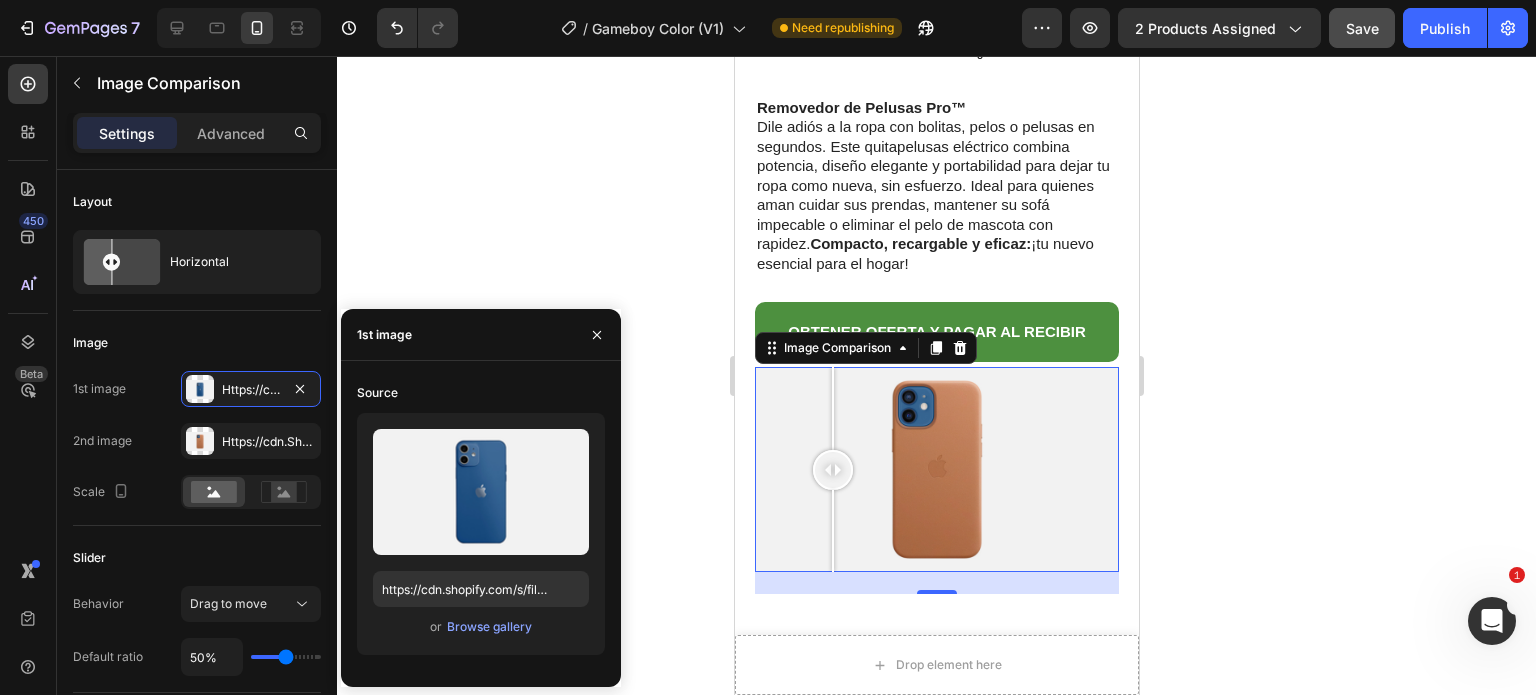click at bounding box center (936, 469) 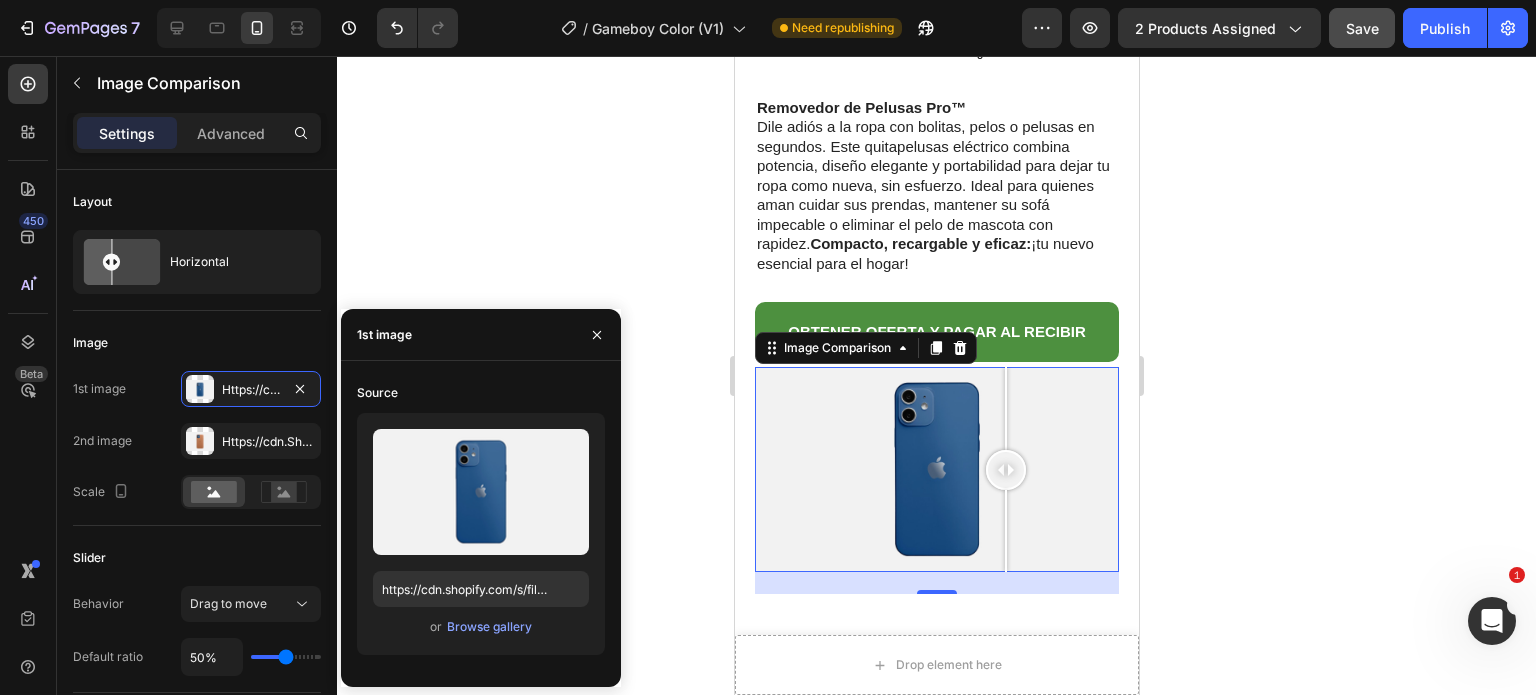 click at bounding box center [936, 469] 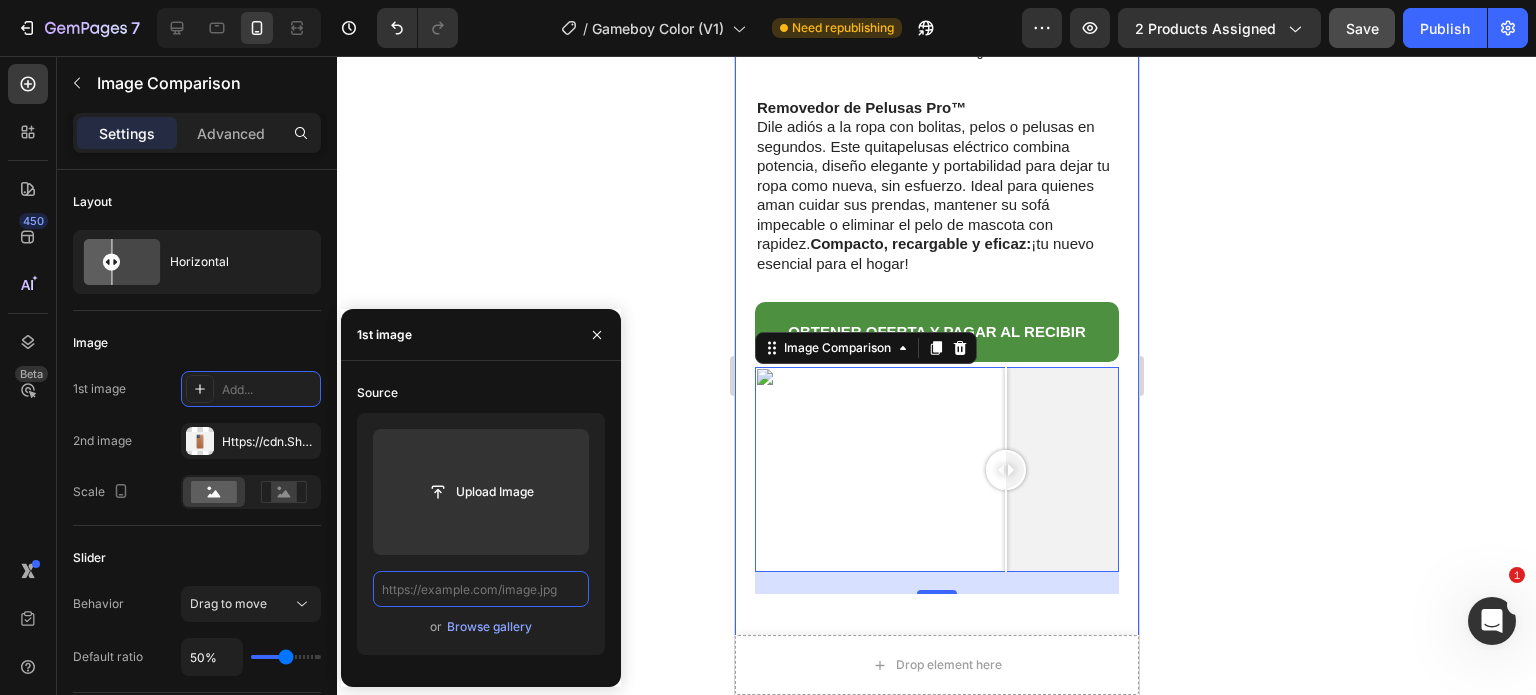 scroll, scrollTop: 0, scrollLeft: 0, axis: both 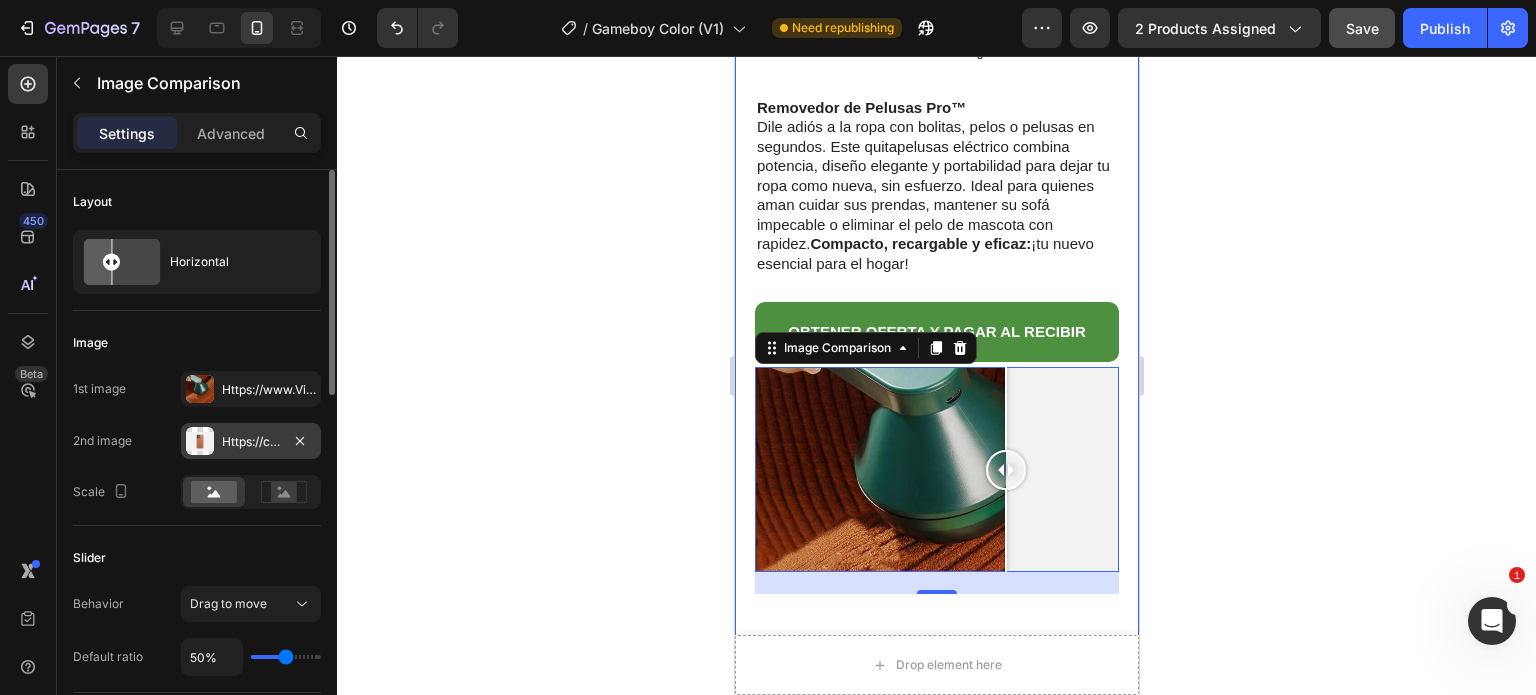 click on "Https://cdn.Shopify.Com/s/files/1/2005/9307/files/image_compare_after.Png" at bounding box center [251, 442] 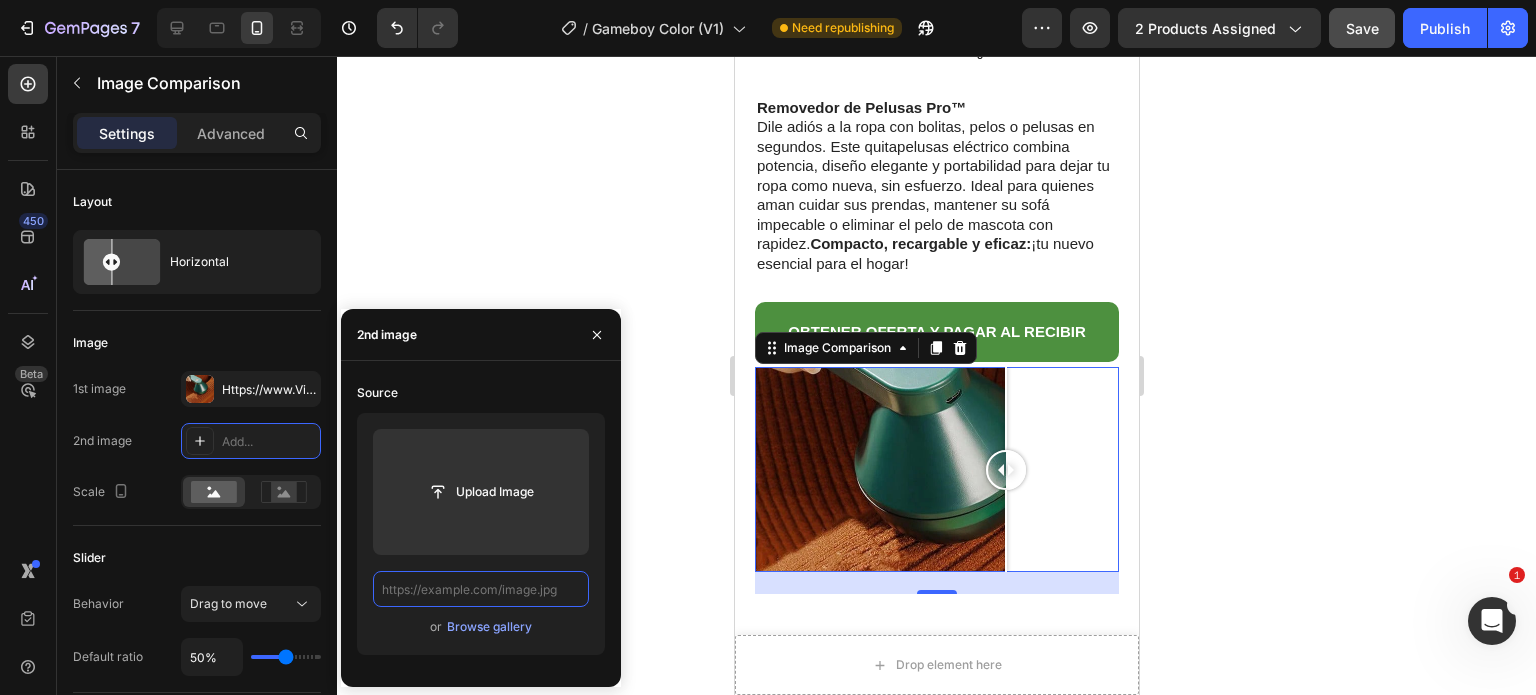 scroll, scrollTop: 0, scrollLeft: 0, axis: both 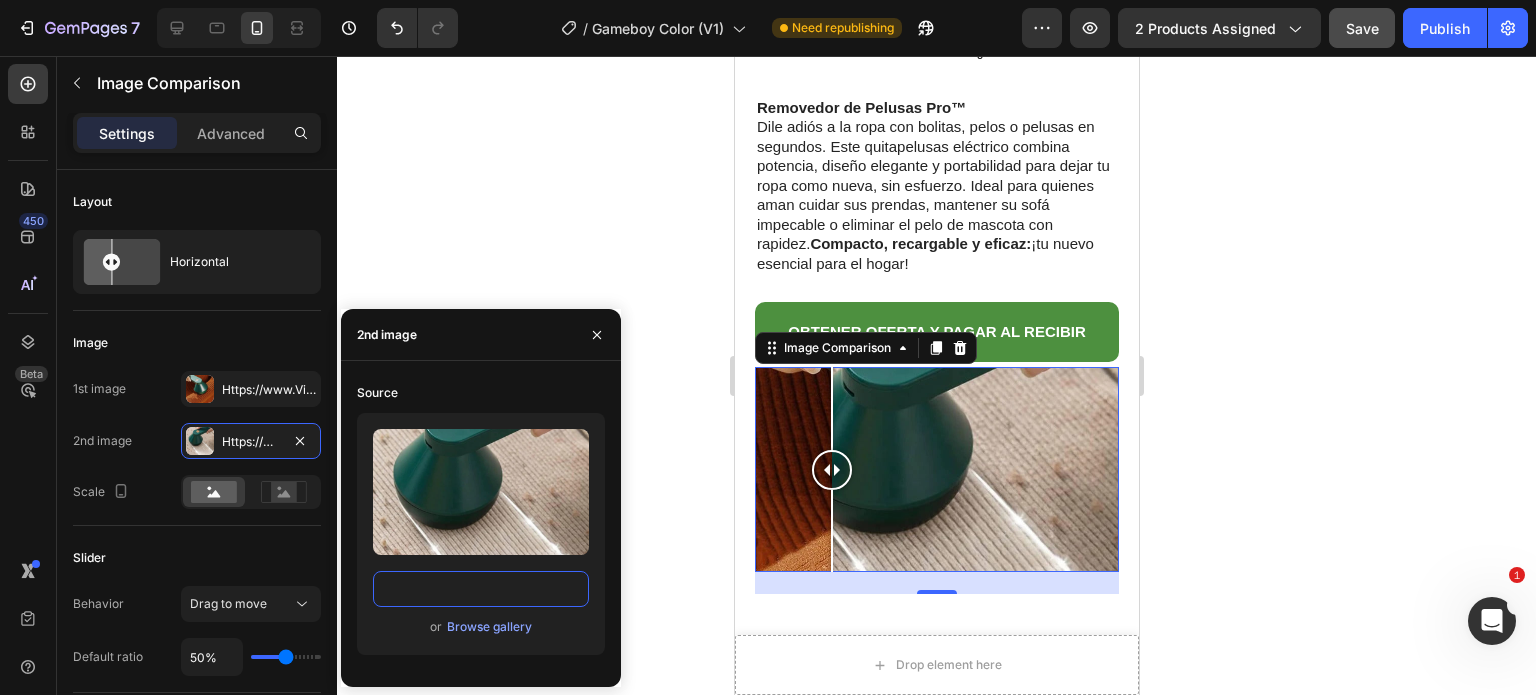 click at bounding box center [936, 469] 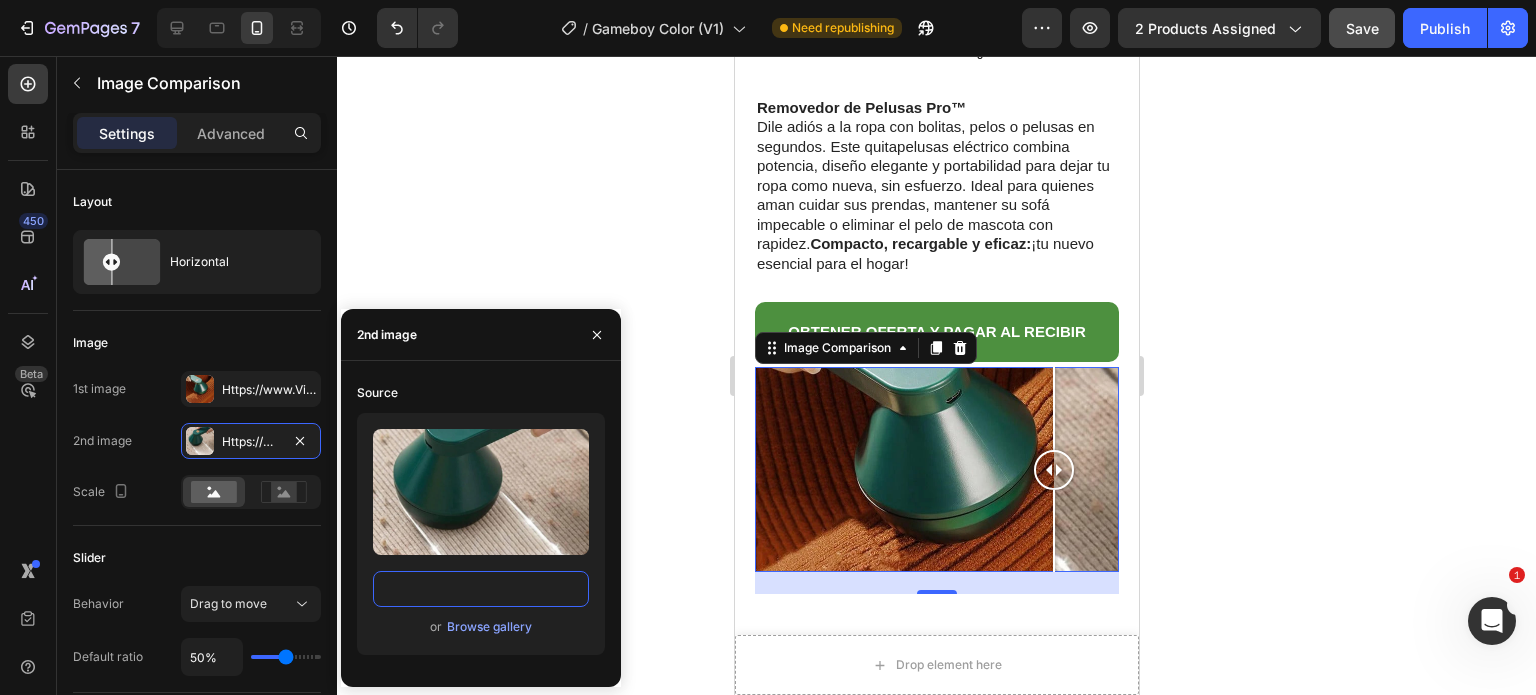 click at bounding box center (936, 469) 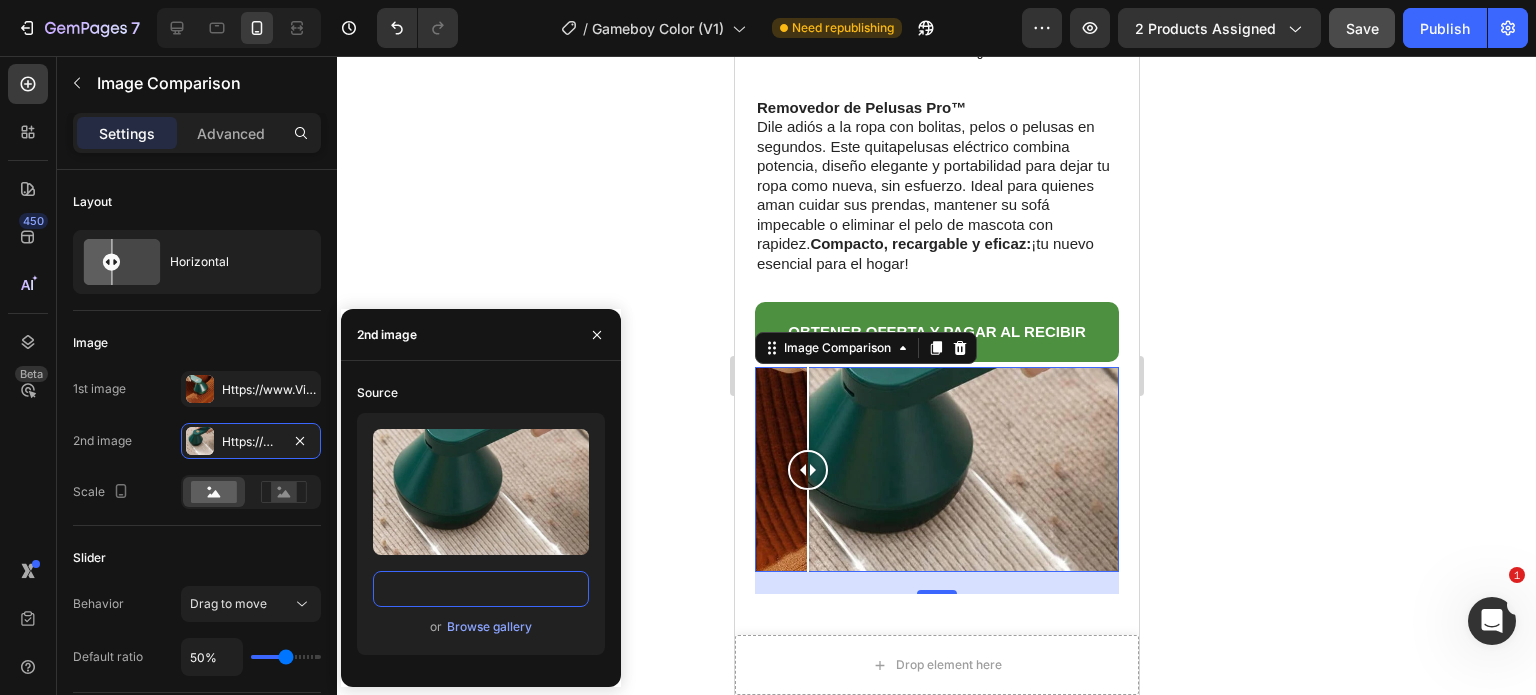 click at bounding box center [936, 469] 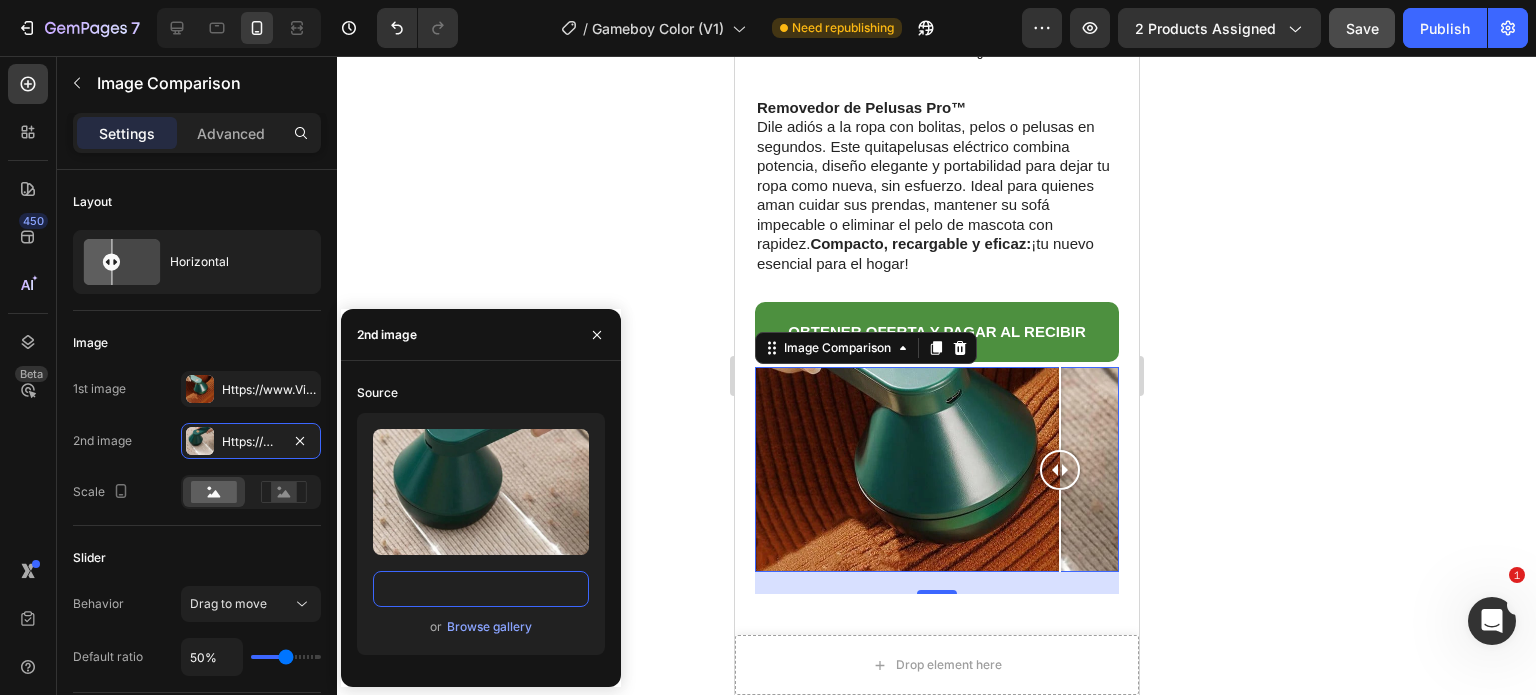 click at bounding box center (936, 469) 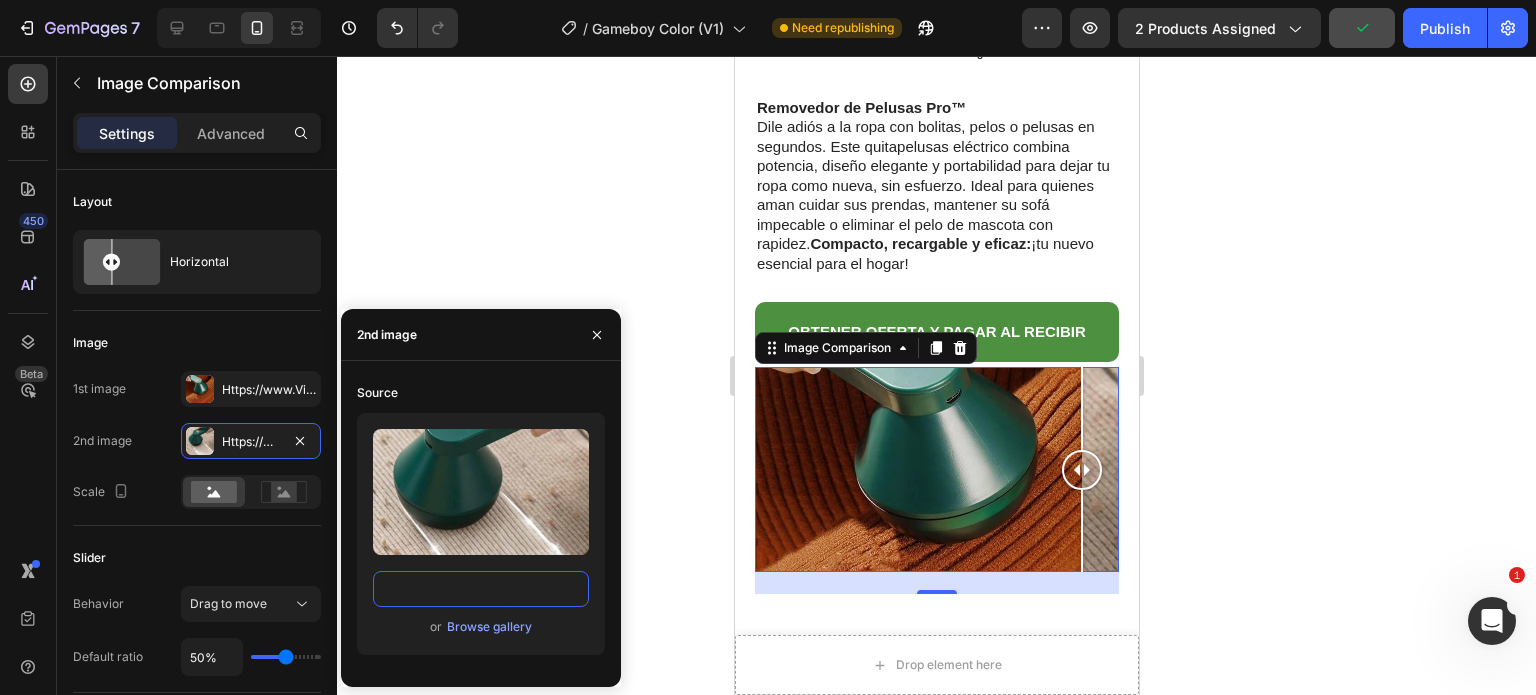 click at bounding box center [936, 469] 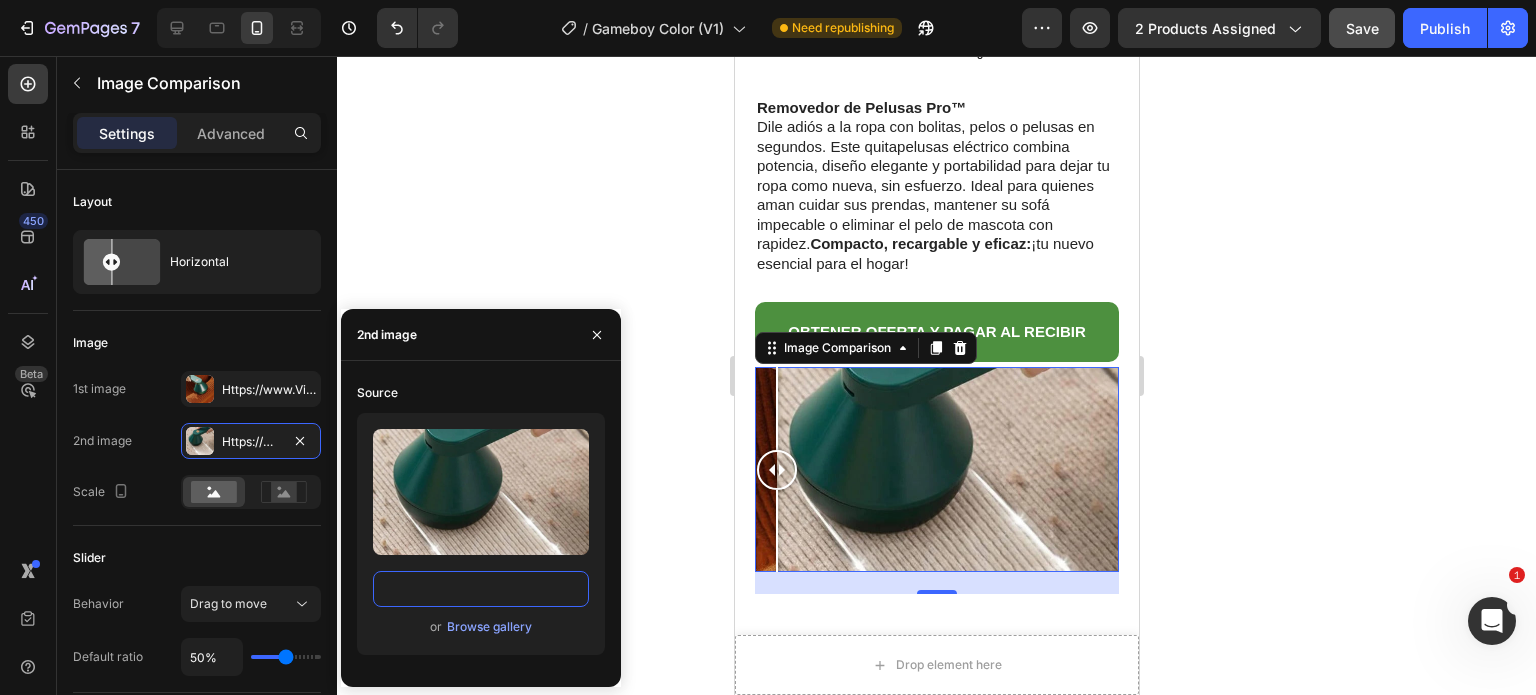 click at bounding box center [936, 469] 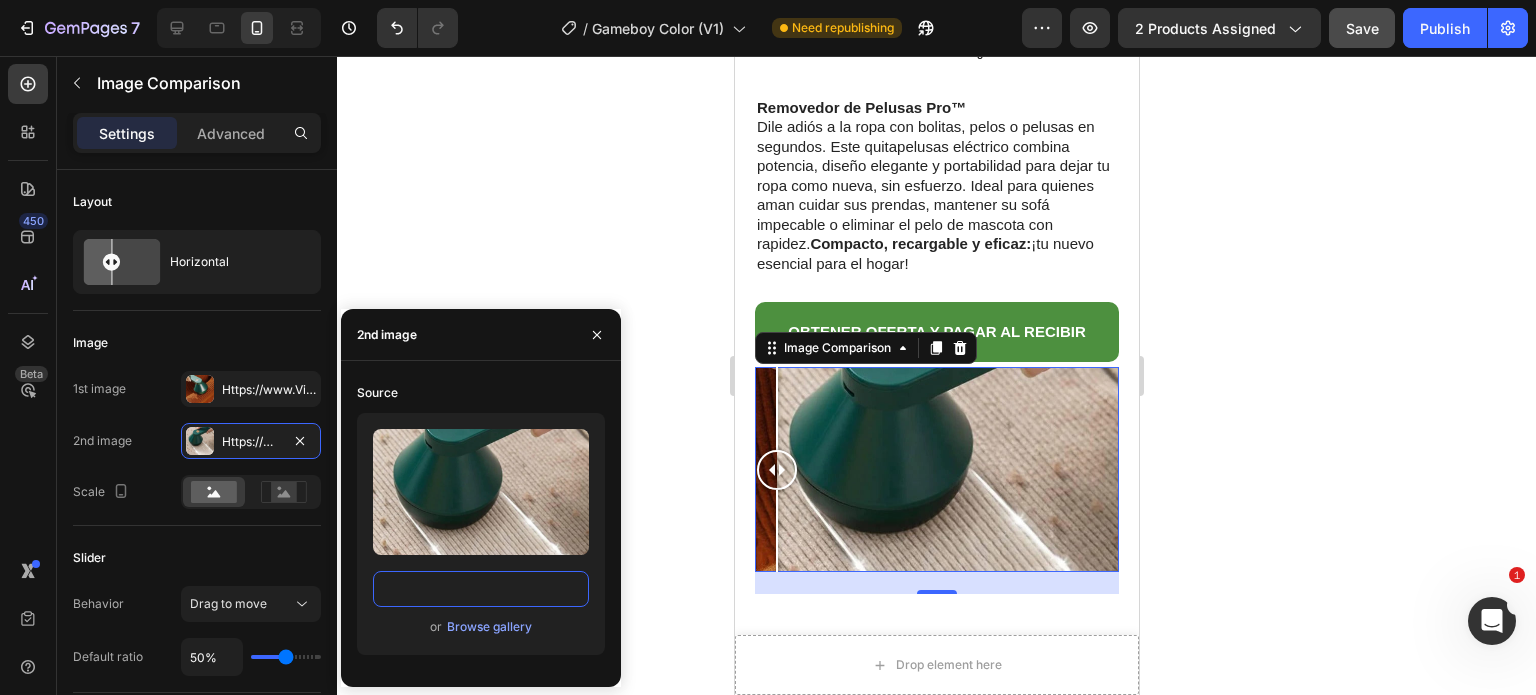 click at bounding box center [936, 469] 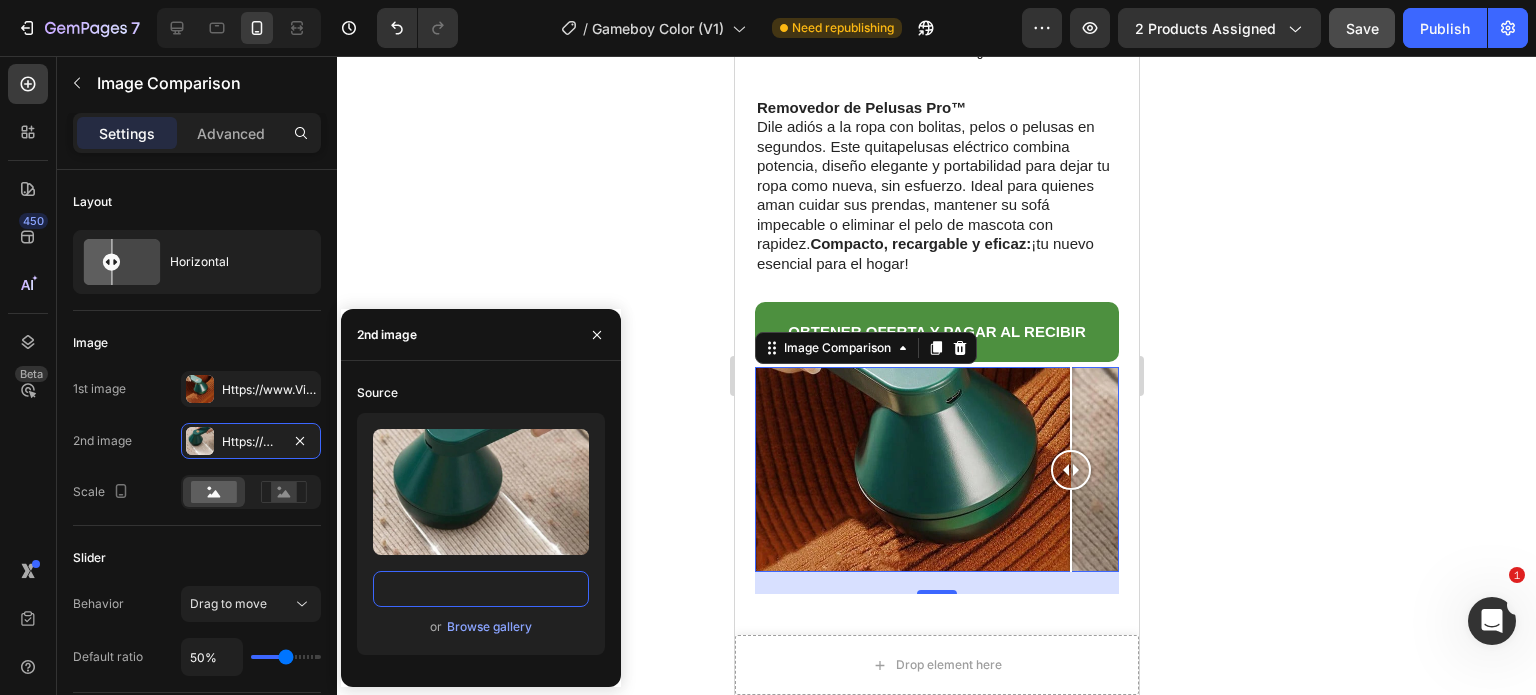 click at bounding box center [936, 469] 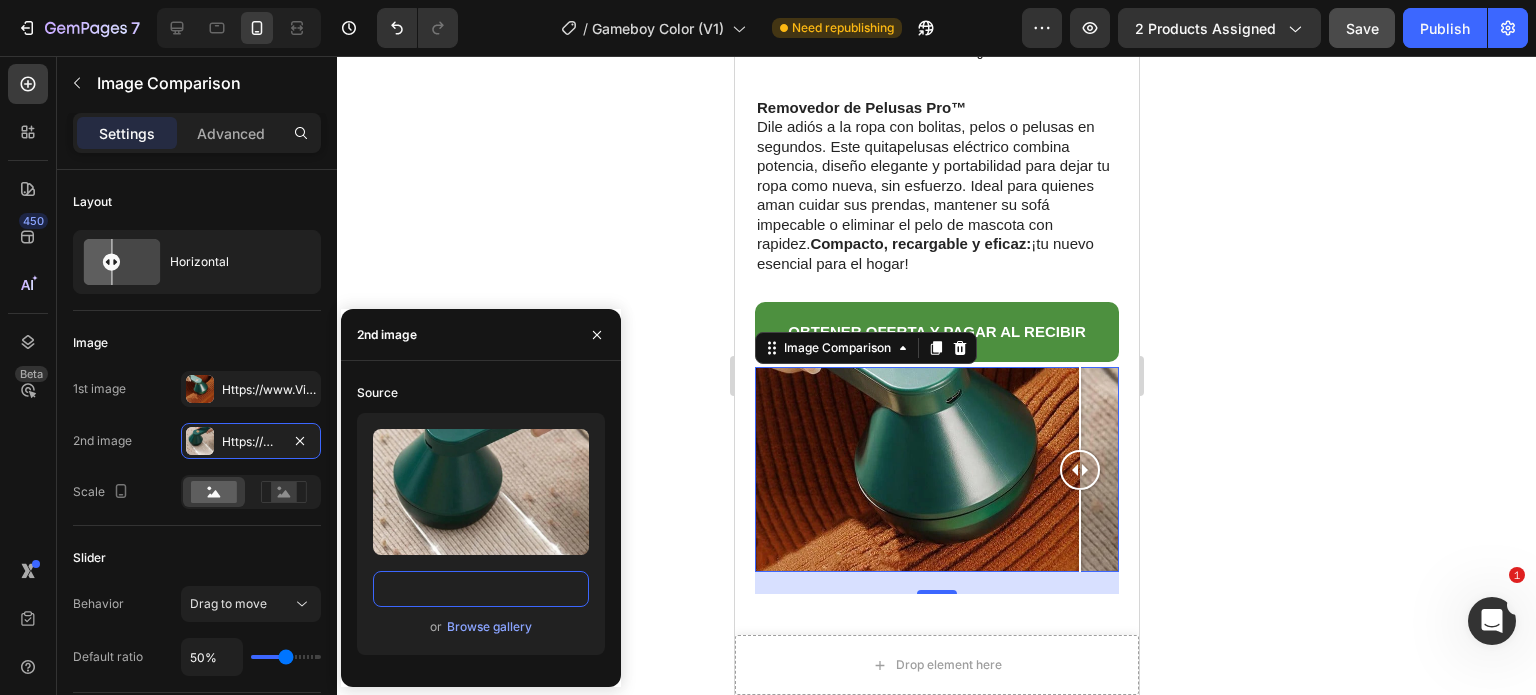 click at bounding box center [936, 469] 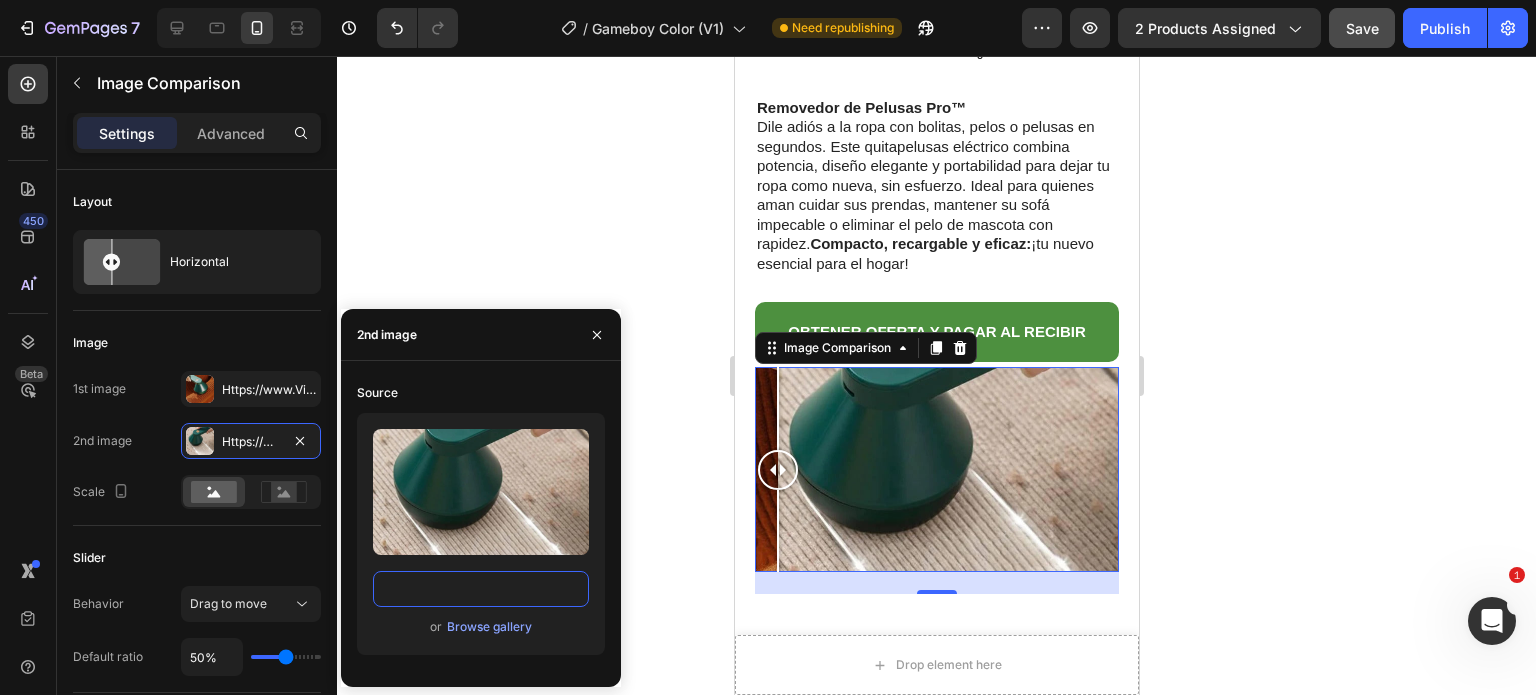 click at bounding box center [936, 469] 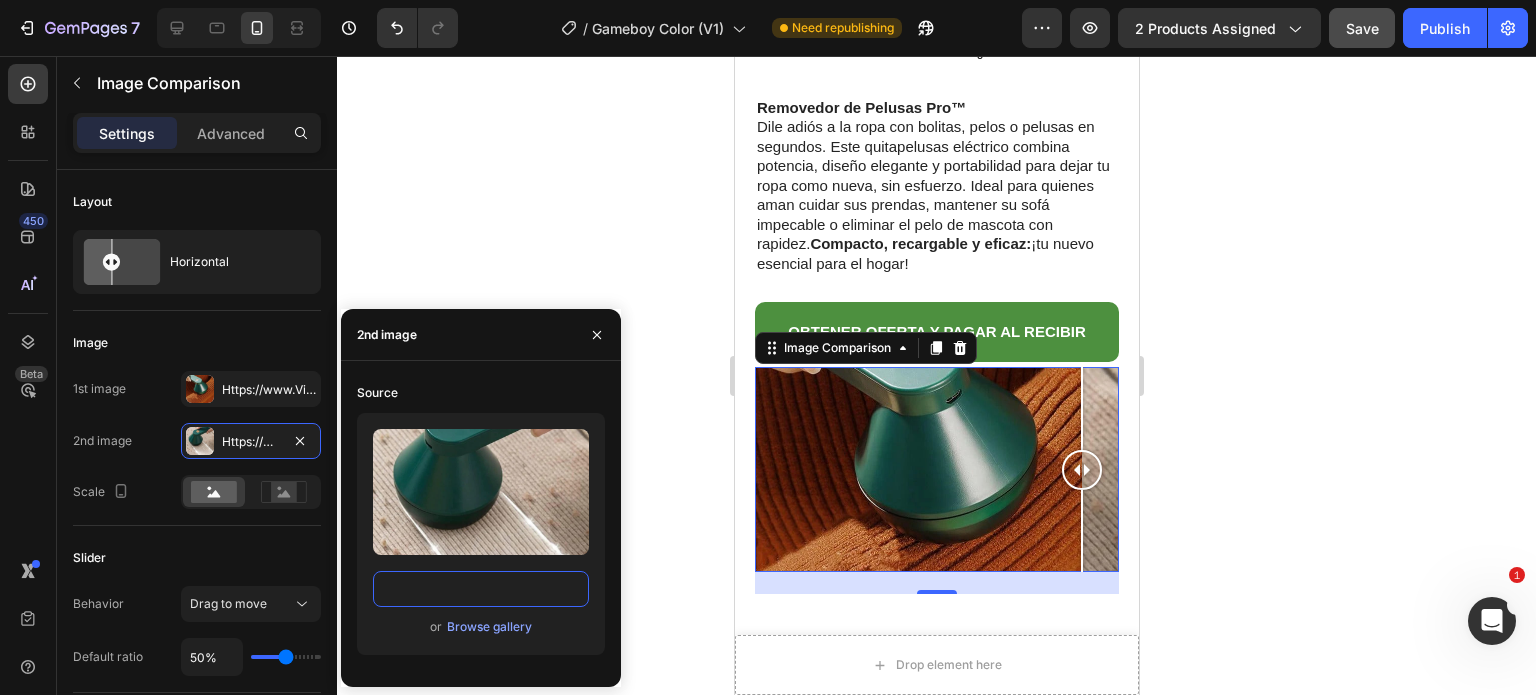 click at bounding box center [936, 469] 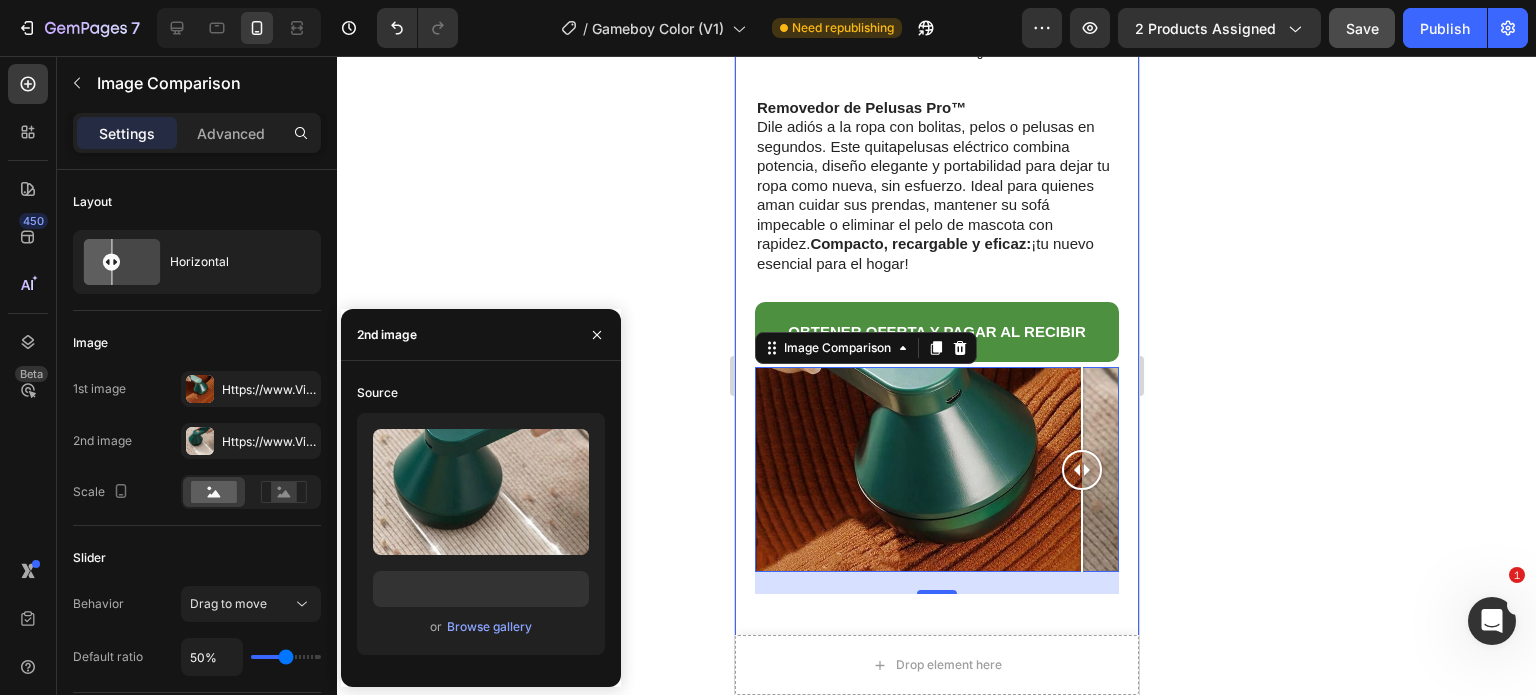 scroll, scrollTop: 0, scrollLeft: 0, axis: both 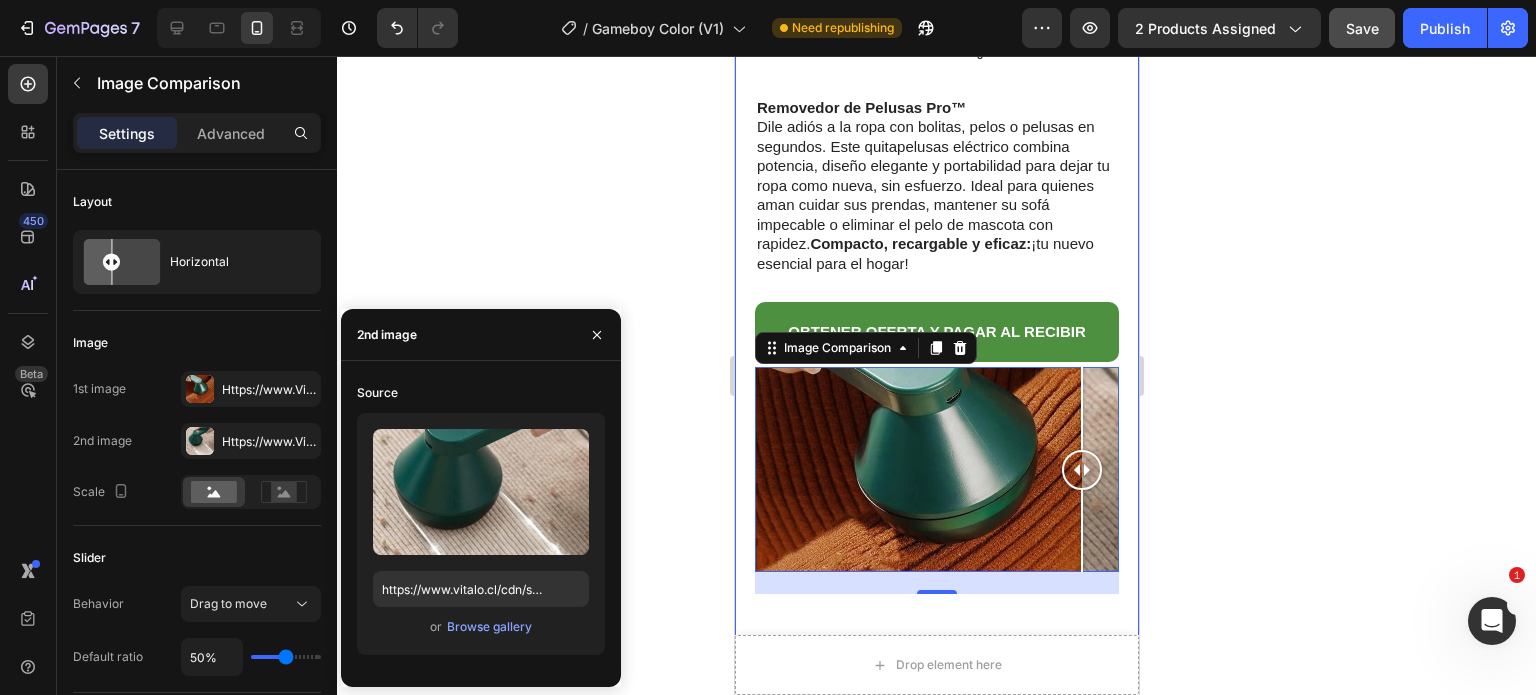 click 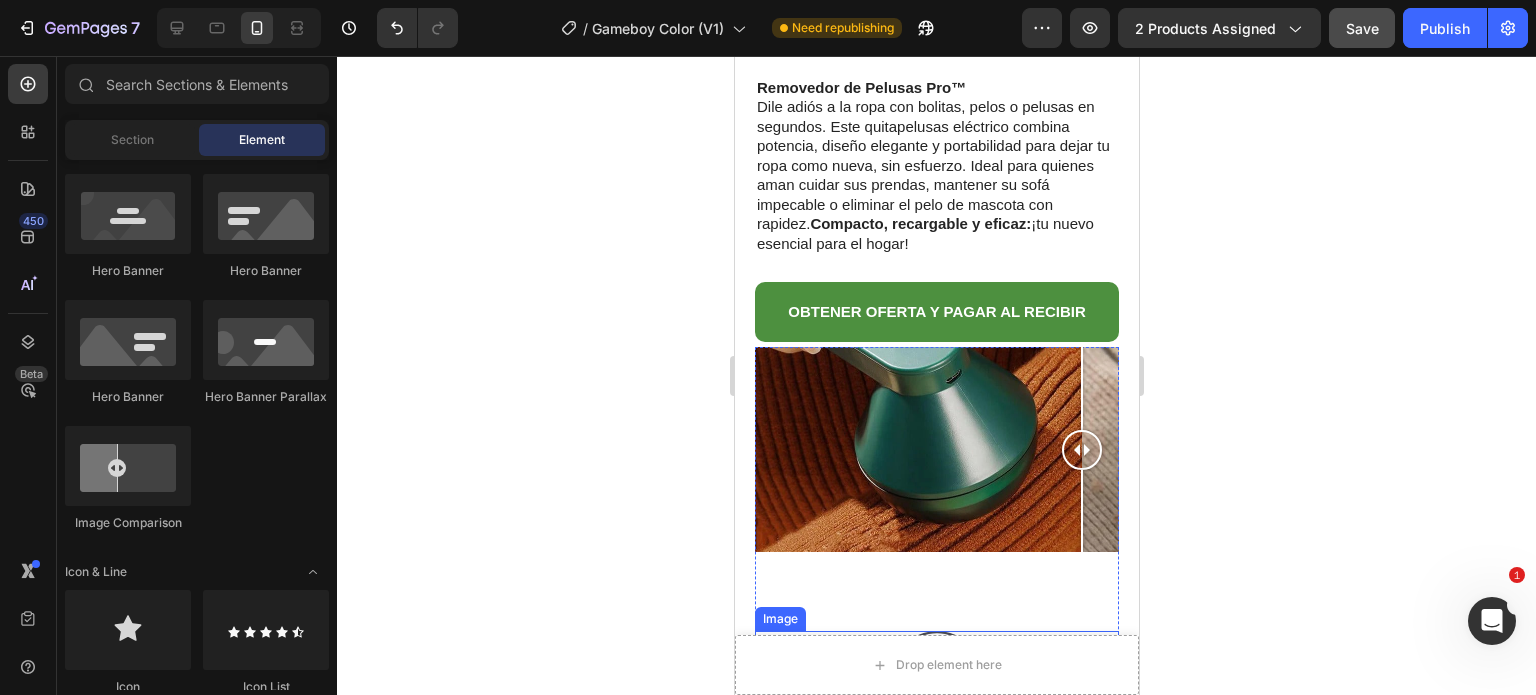 scroll, scrollTop: 900, scrollLeft: 0, axis: vertical 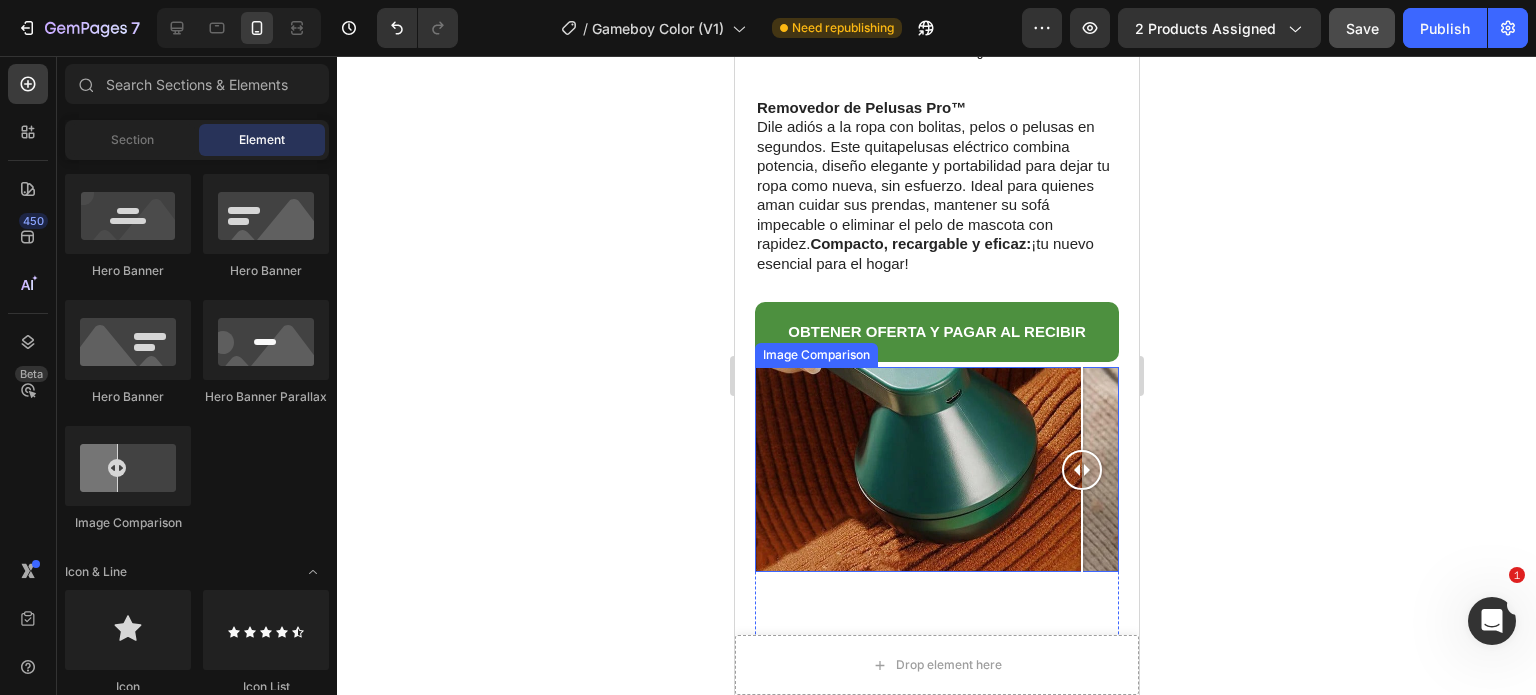 click at bounding box center [936, 469] 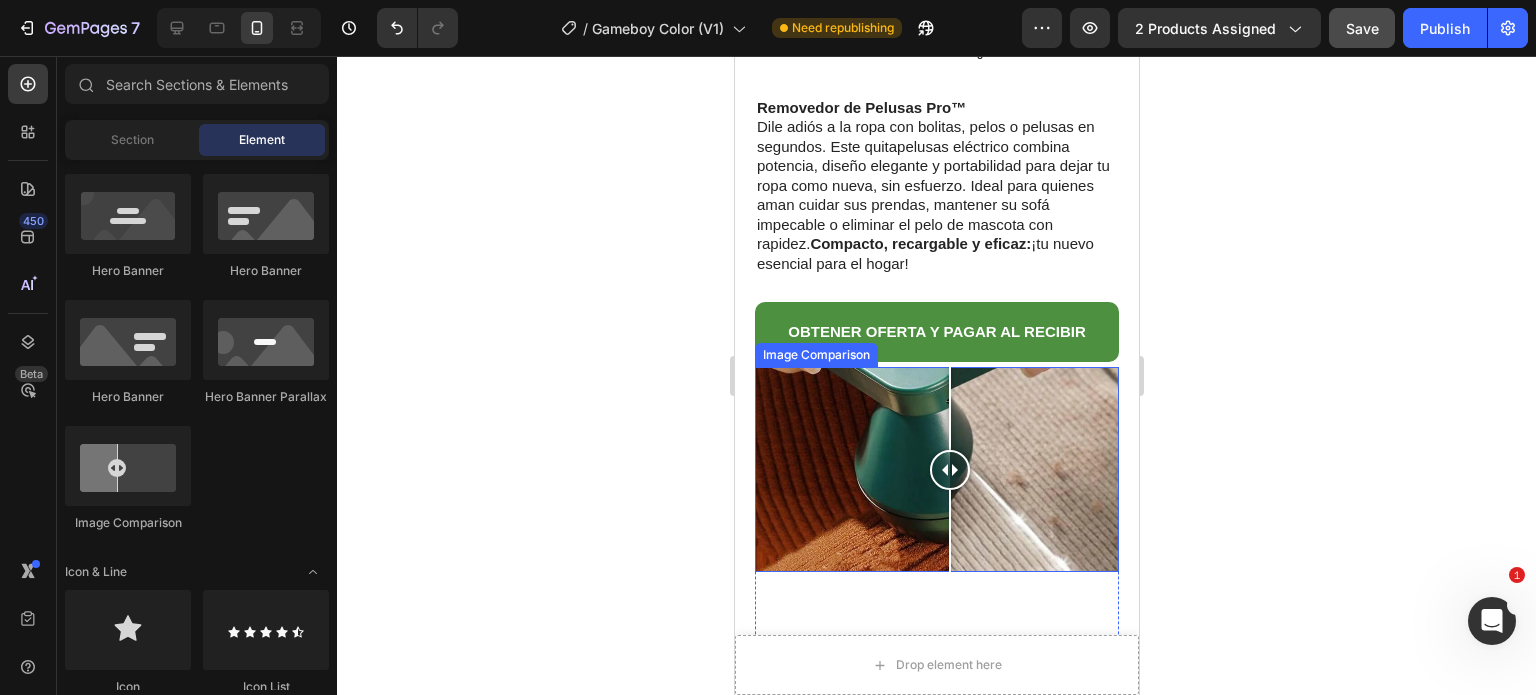 click at bounding box center [949, 469] 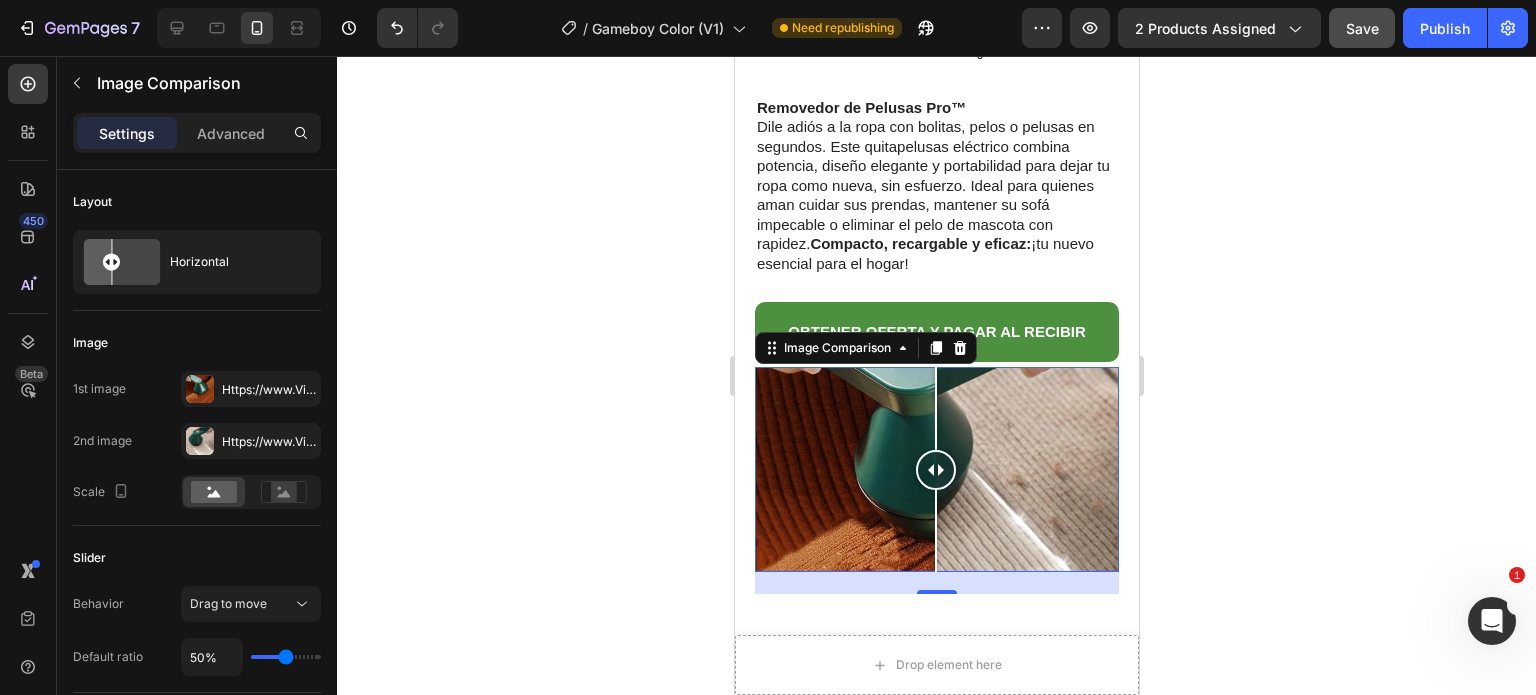 click 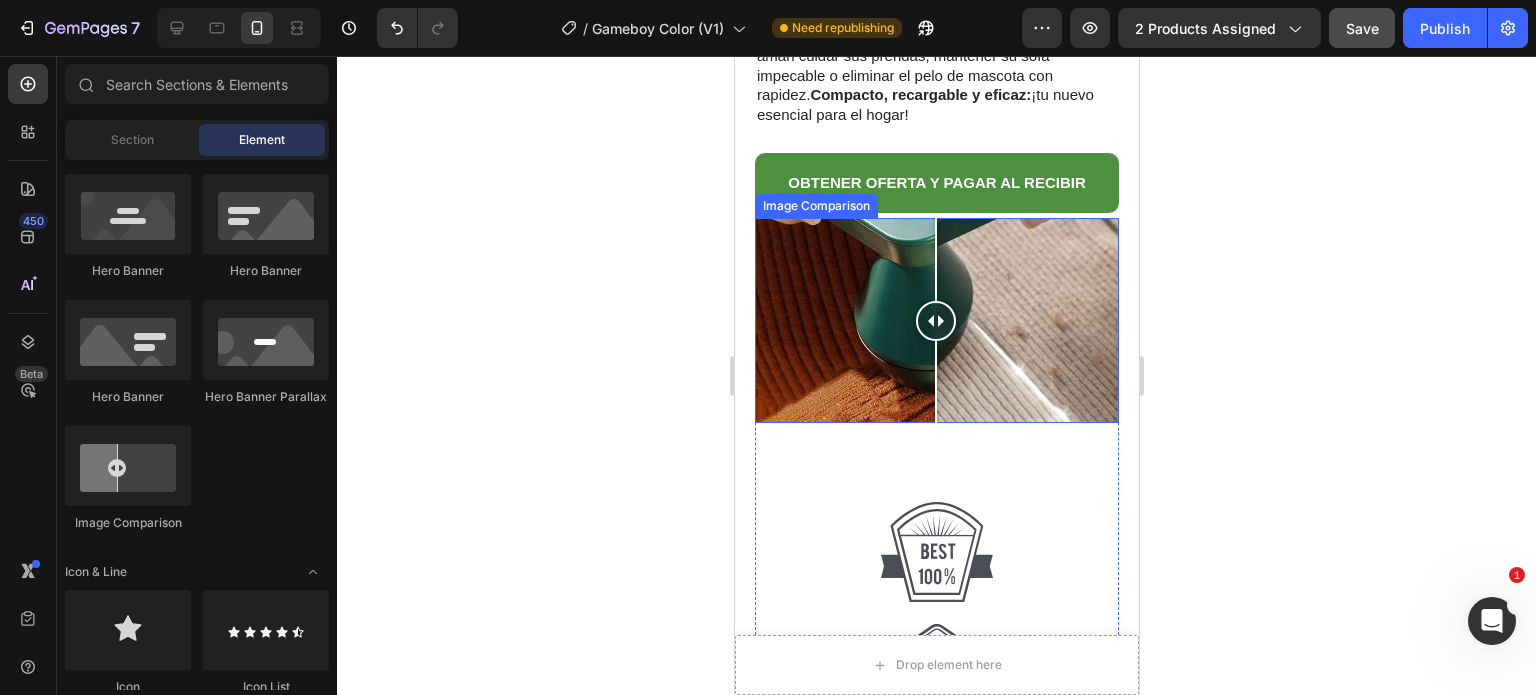 scroll, scrollTop: 900, scrollLeft: 0, axis: vertical 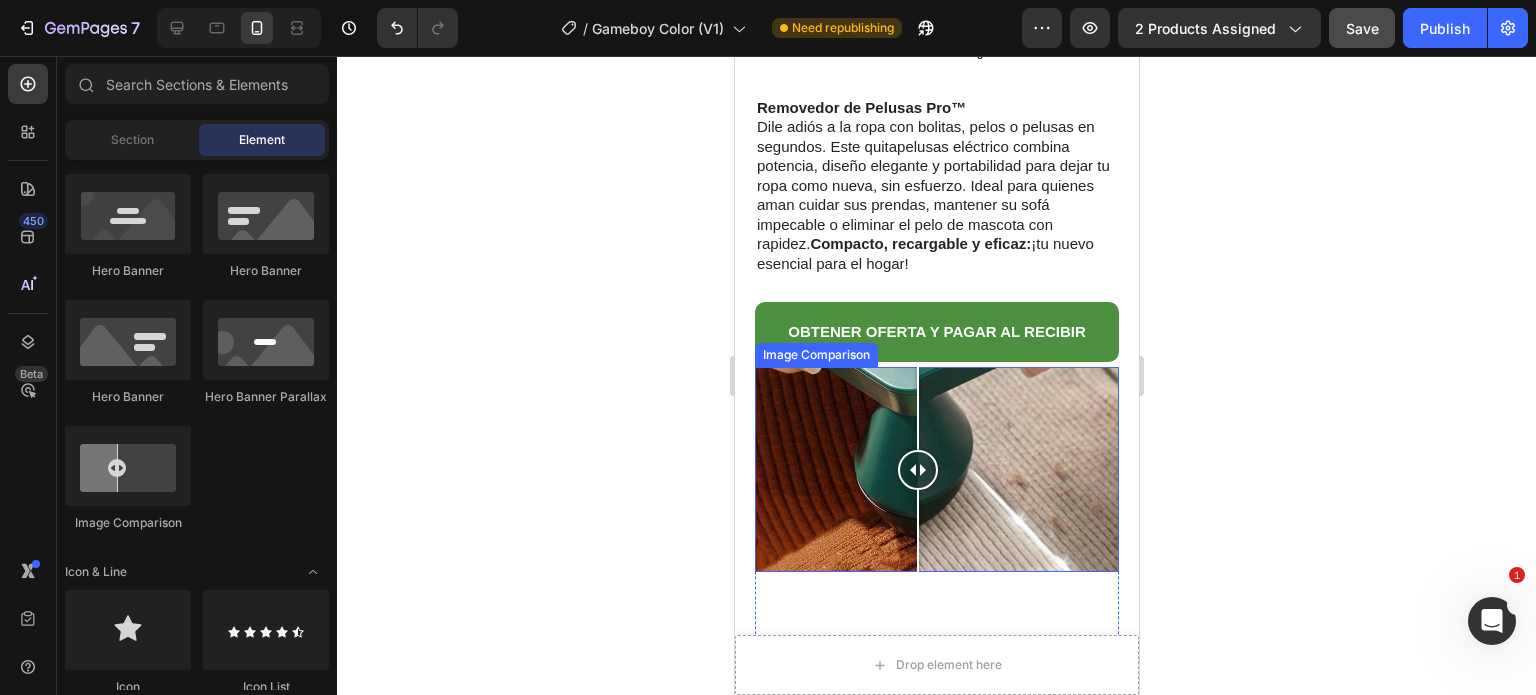 click at bounding box center (917, 469) 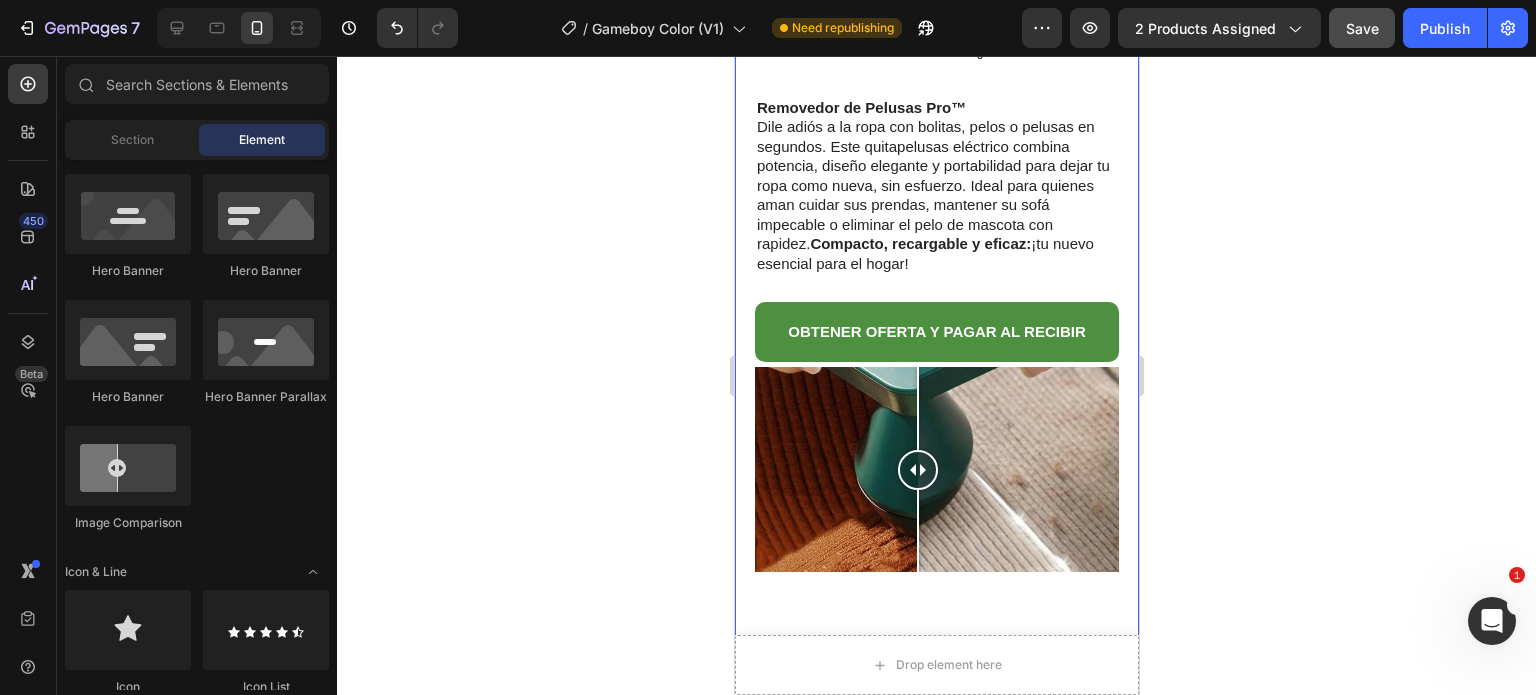 click on "Product Images Row Limited Edition Text Block Quita Motas Electrico Product Title Icon Icon Icon Icon  Clasificado 4,7 estrellas (217 reseñas) Text Block Icon List 🔥¡CORRE QUE SE ACABA!🔥 Text Block Row  ¡Por tiempo limitado! Aprovecha esta oferta 🔥HASTA 40% OFF 🔖  HOT SALE   👉 89.900,00 Text Block 02 minutos 45 segundos Countdown Timer Row Removedor de Pelusas Pro™ Dile adiós a la ropa con bolitas, pelos o pelusas en segundos. Este quitapelusas eléctrico combina potencia, diseño elegante y portabilidad para dejar tu ropa como nueva, sin esfuerzo. Ideal para quienes aman cuidar sus prendas, mantener su sofá impecable o eliminar el pelo de mascota con rapidez.  Compacto, recargable y eficaz:  ¡tu nuevo esencial para el hogar! Text Block OBTENER OFERTA Y PAGAR AL RECIBIR Button Image Comparison Image Image Image Image Entrega 3 a 5 días a todo Colombia Text Block Row
Especificaciones" at bounding box center [936, 535] 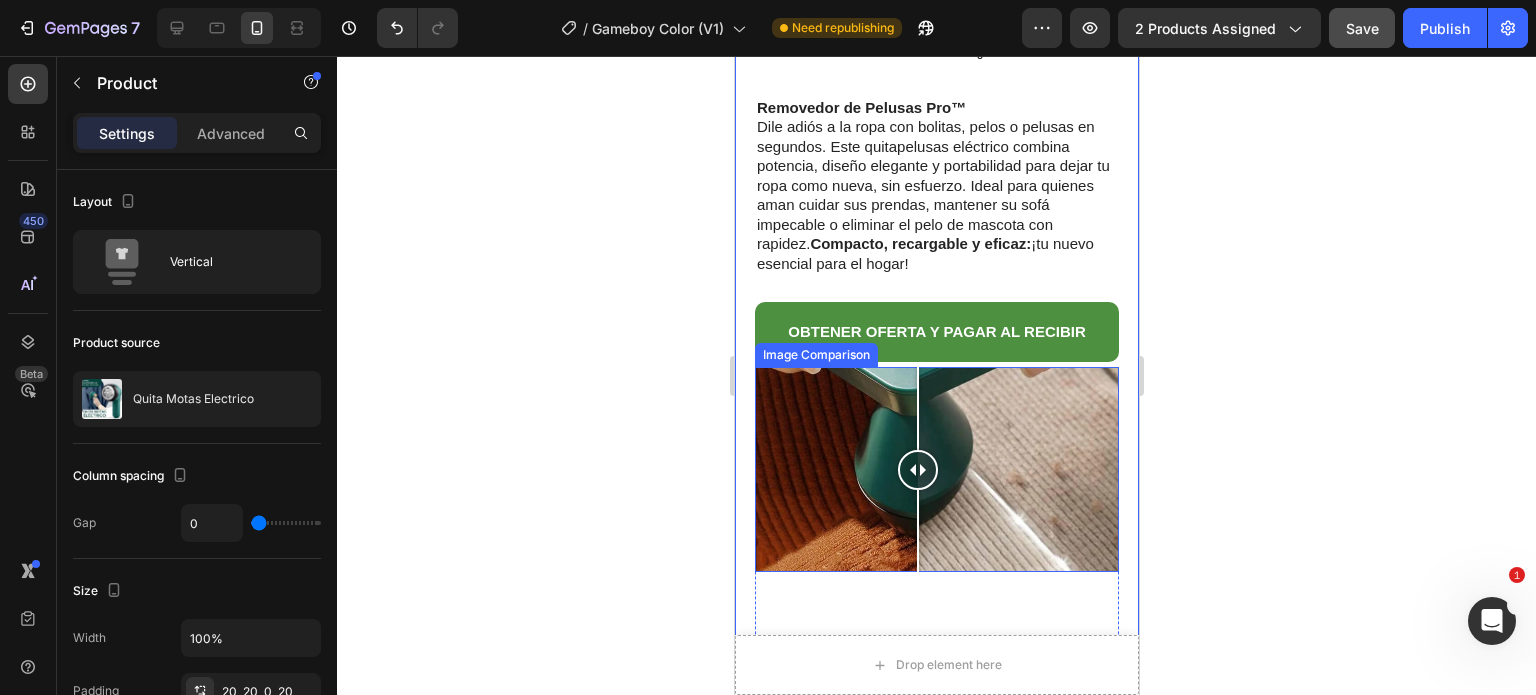click at bounding box center (936, 469) 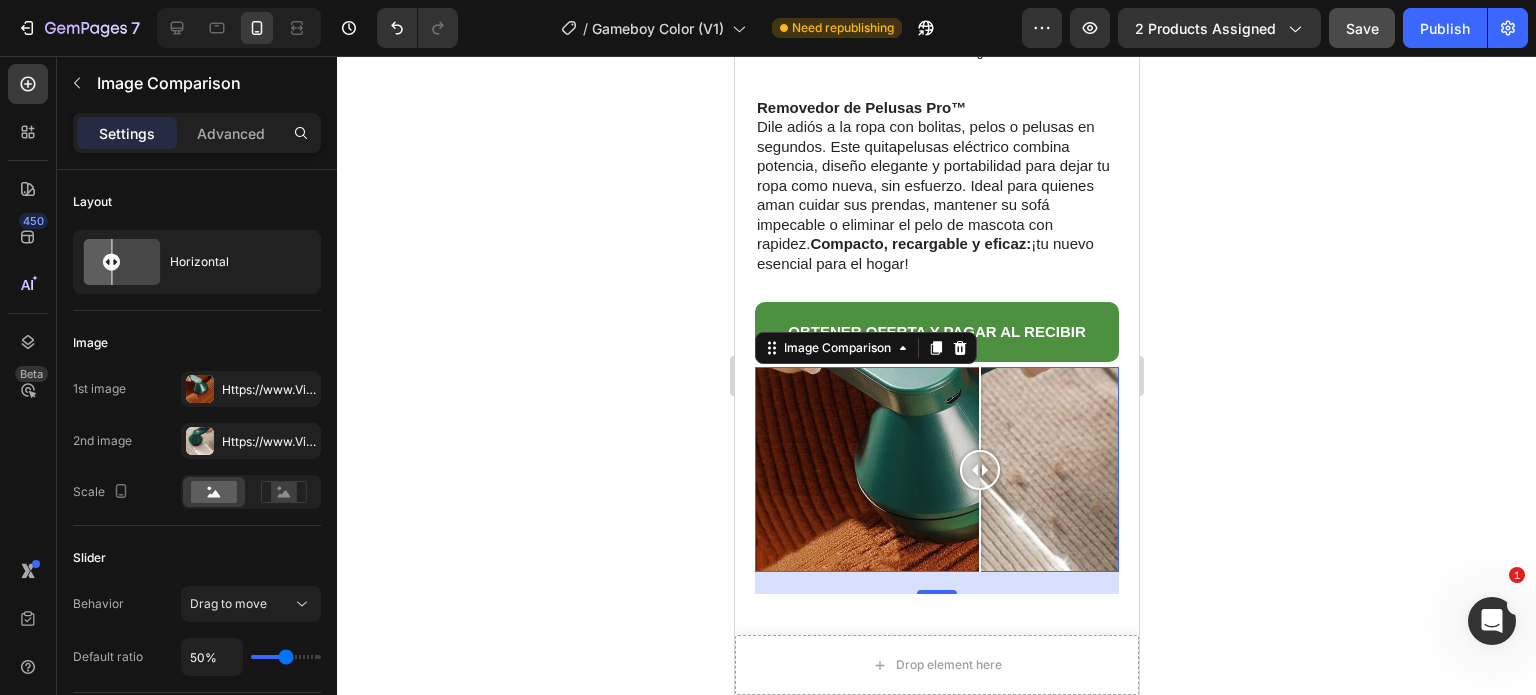 click at bounding box center (936, 469) 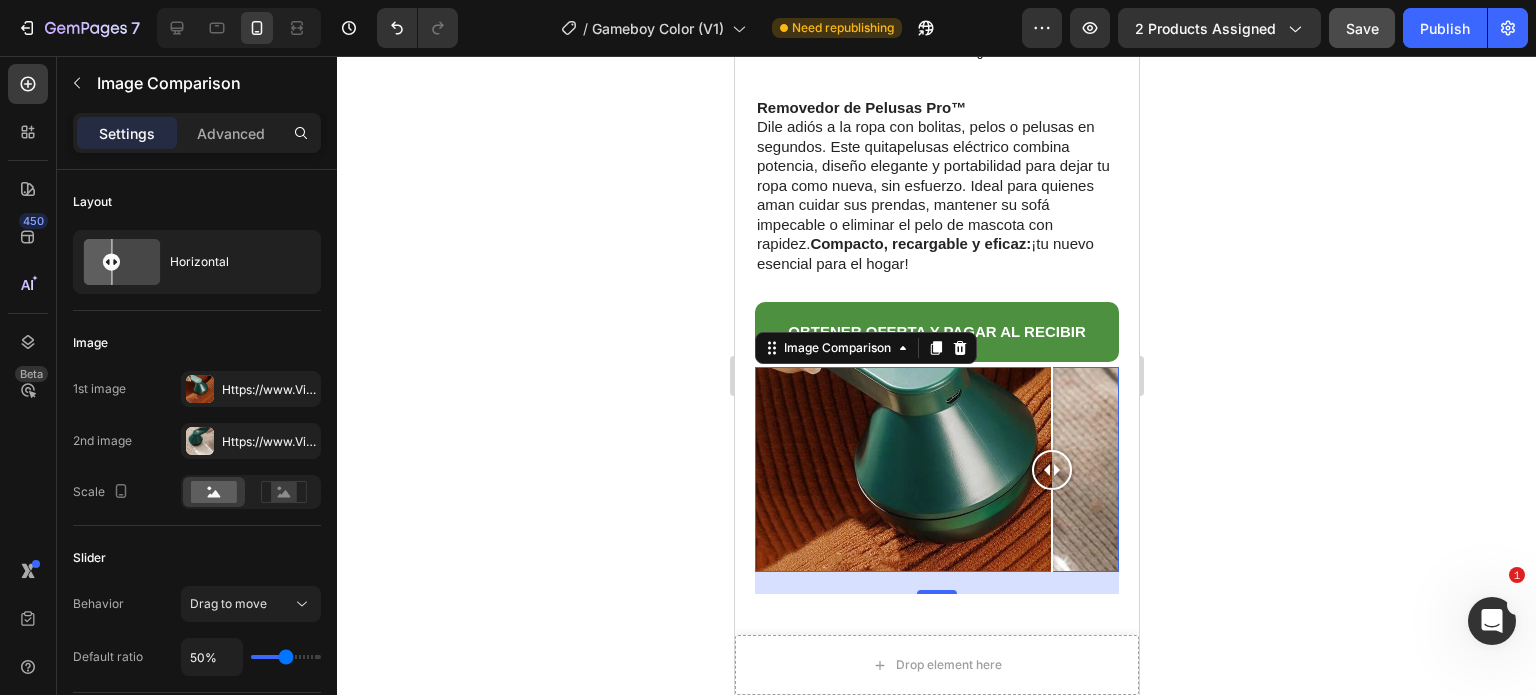 click at bounding box center (936, 469) 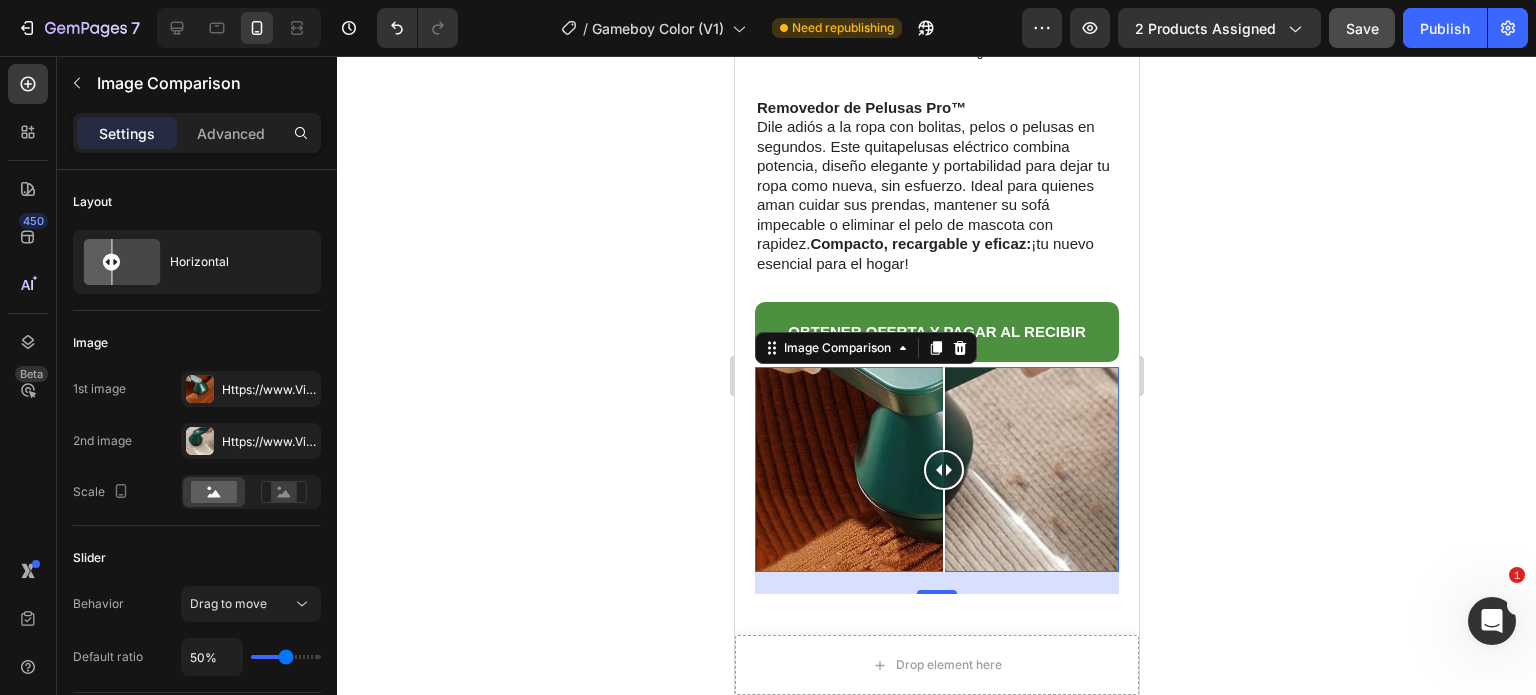 click on "22" at bounding box center [936, 583] 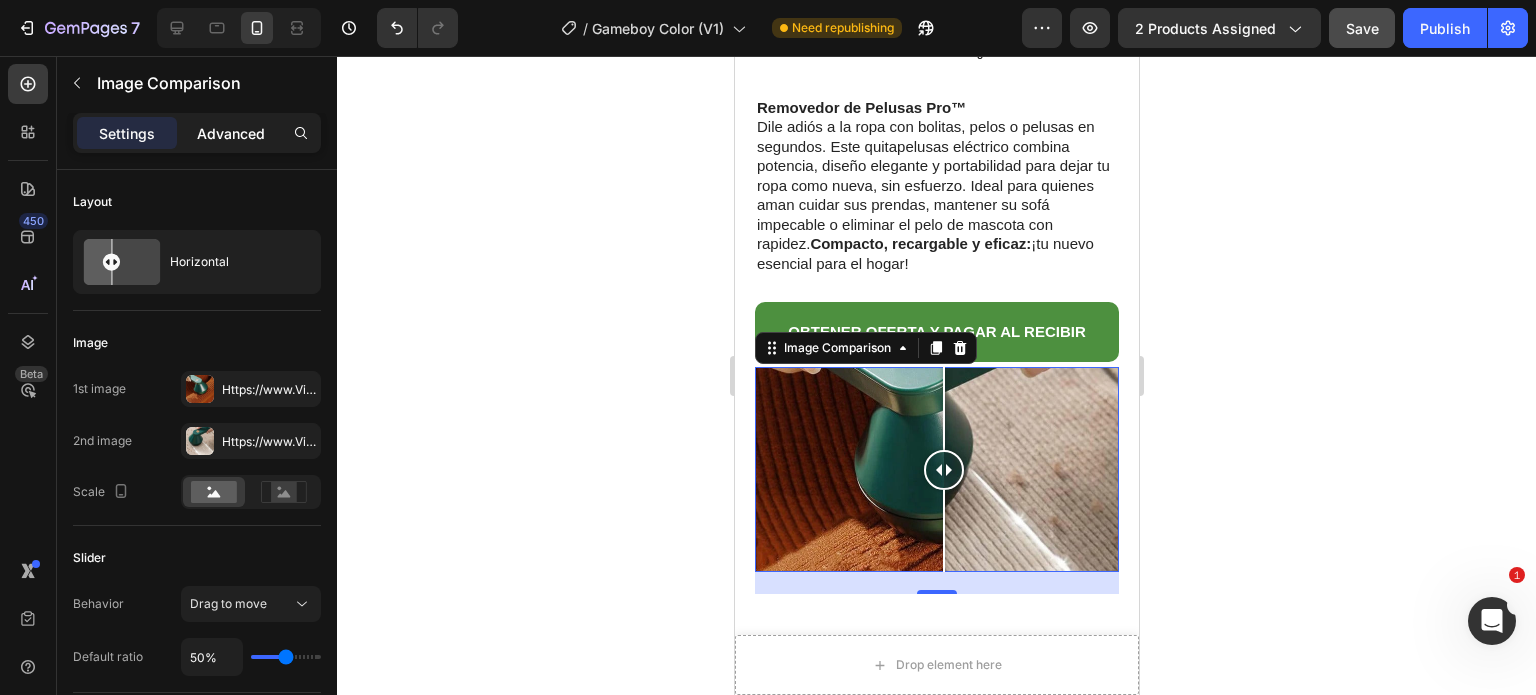 click on "Advanced" at bounding box center [231, 133] 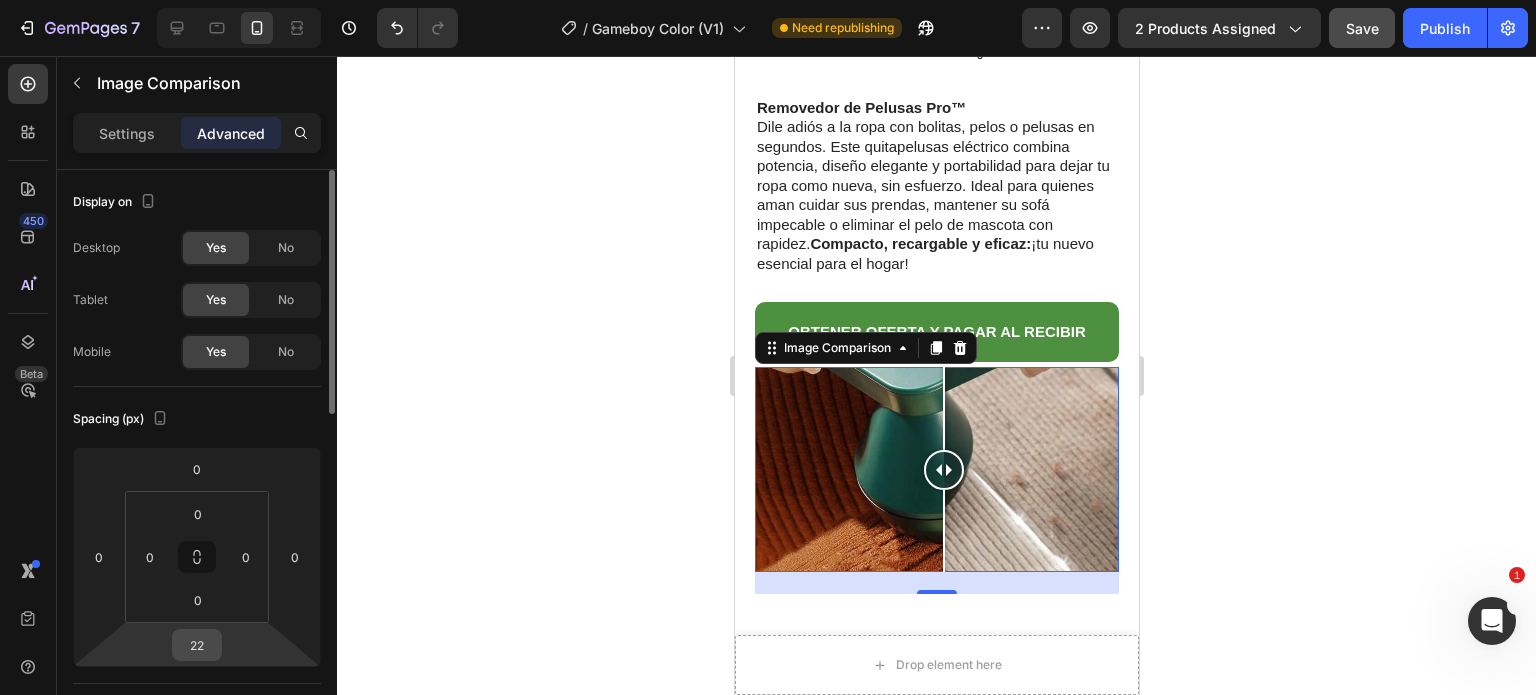click on "22" at bounding box center [197, 645] 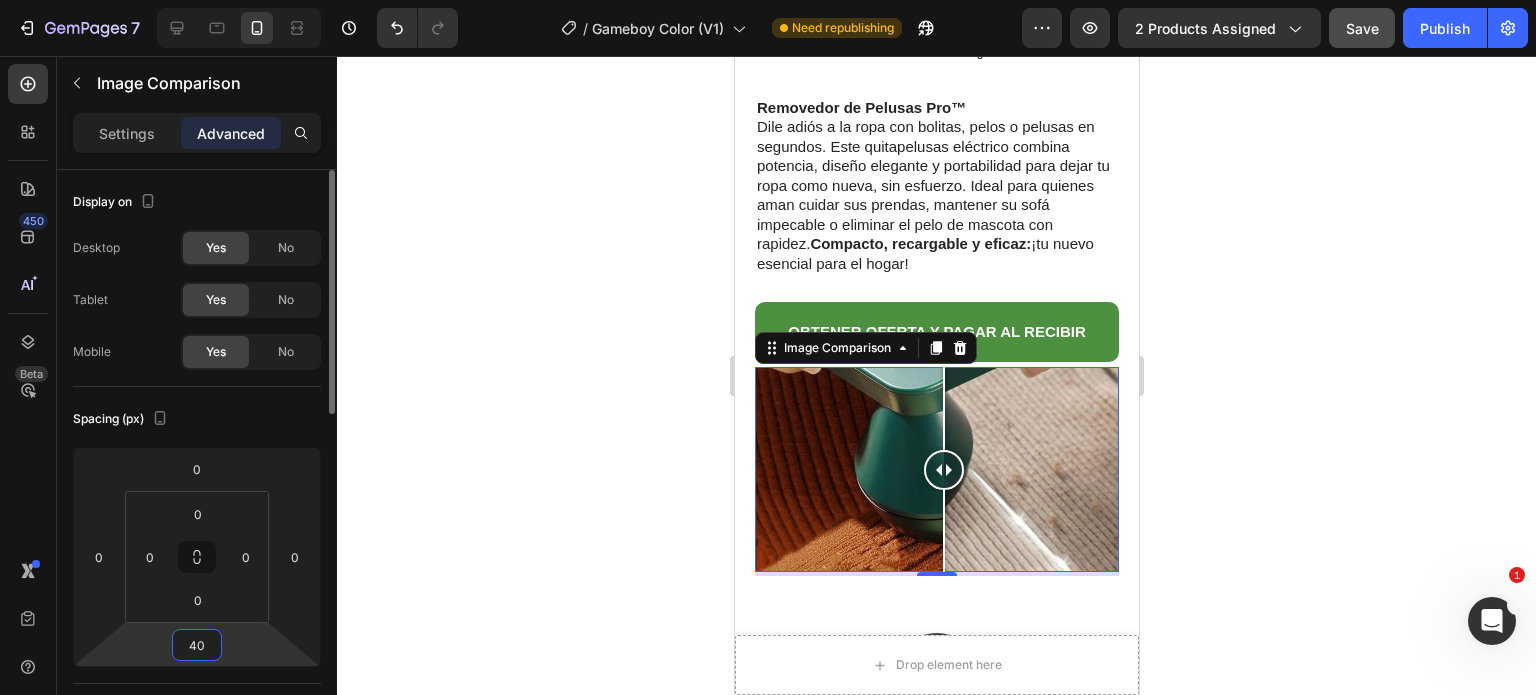 type on "4" 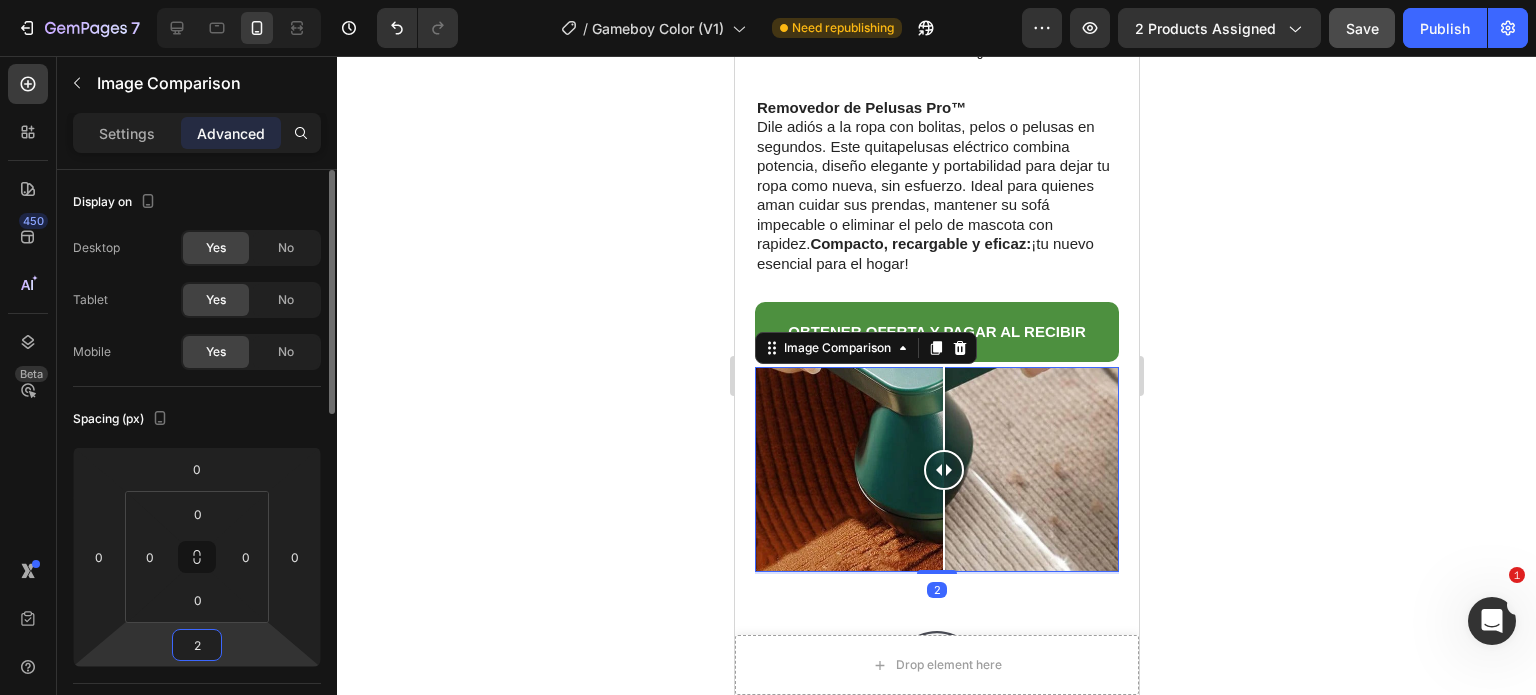 type on "22" 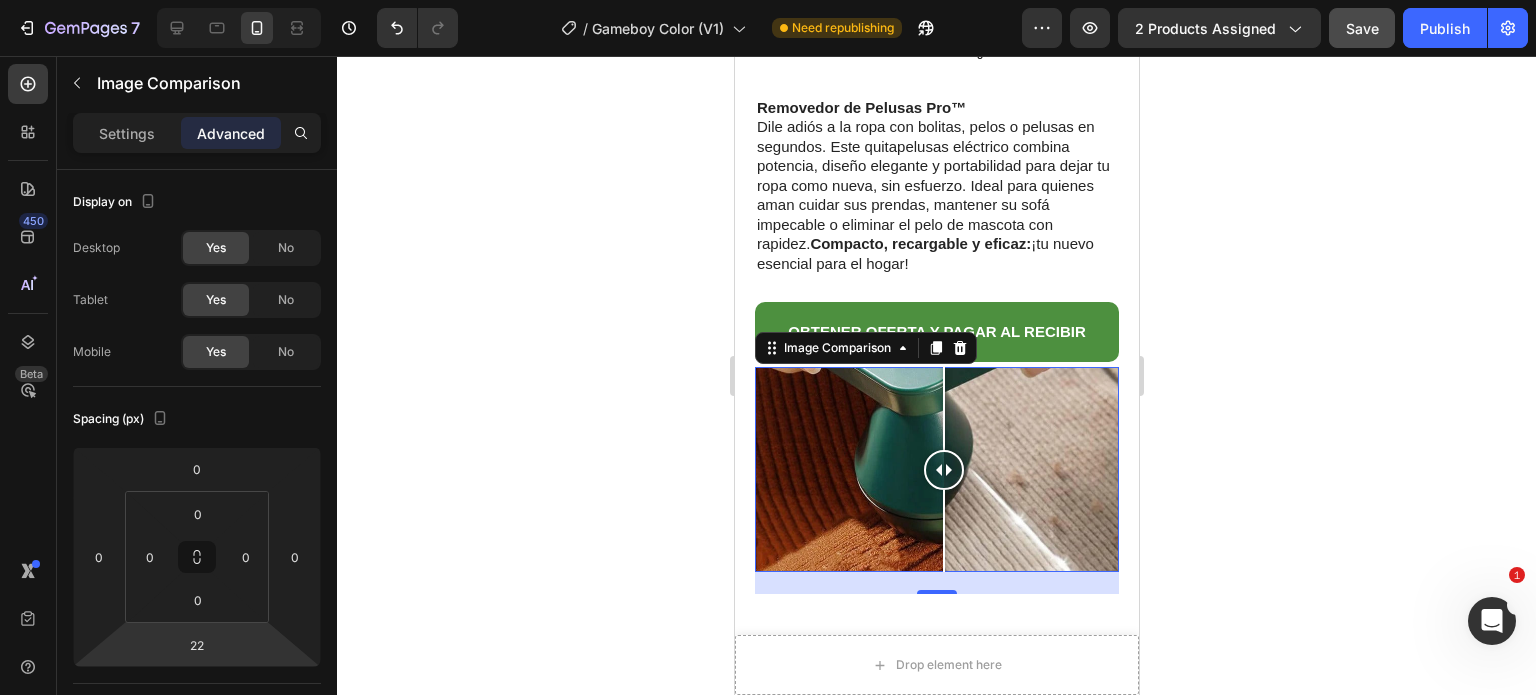 click on "Image Comparison" at bounding box center (865, 348) 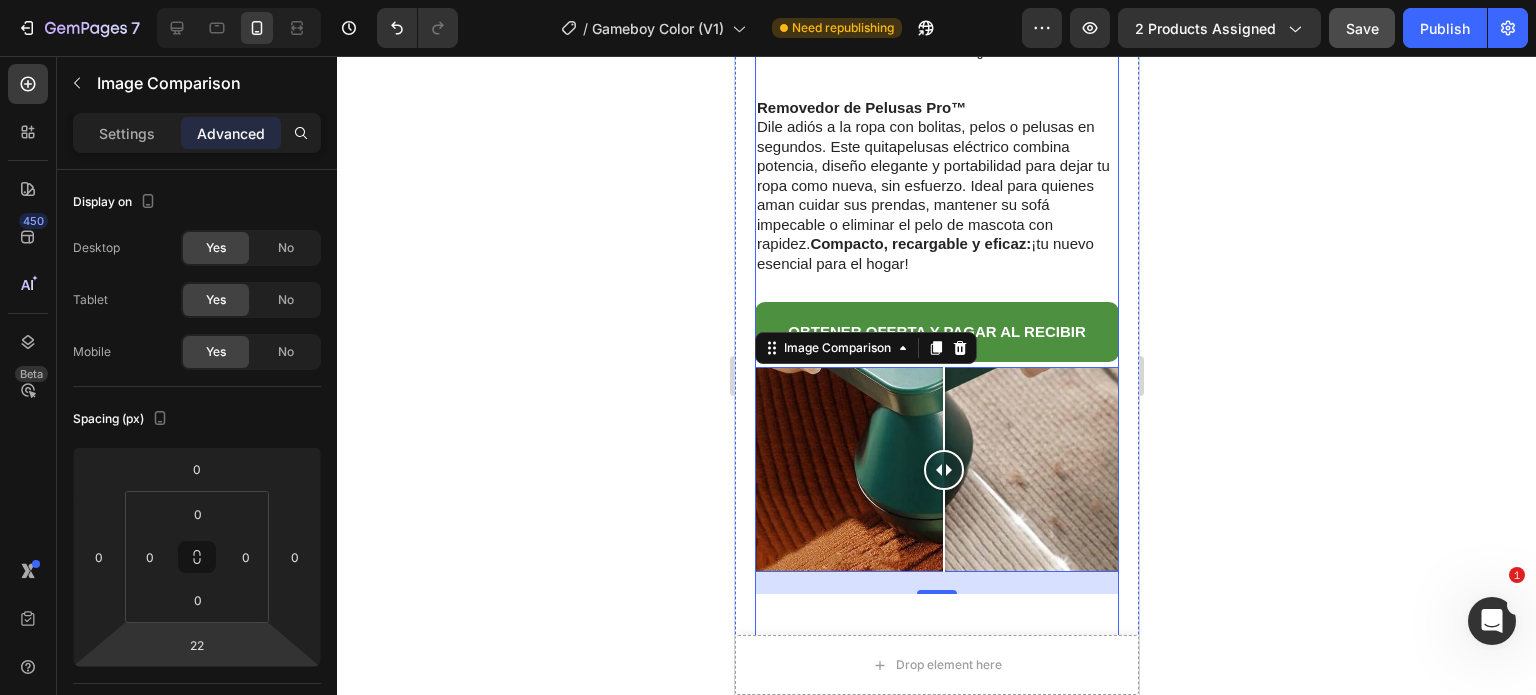 click on "Limited Edition Text Block Quita Motas Electrico Product Title Icon Icon Icon Icon  Clasificado 4,7 estrellas (217 reseñas) Text Block Icon List 🔥¡CORRE QUE SE ACABA!🔥 Text Block Row  ¡Por tiempo limitado! Aprovecha esta oferta 🔥HASTA 40% OFF 🔖  HOT SALE   👉 89.900,00 Text Block 02 minutos 11 segundos Countdown Timer Row Removedor de Pelusas Pro™ Dile adiós a la ropa con bolitas, pelos o pelusas en segundos. Este quitapelusas eléctrico combina potencia, diseño elegante y portabilidad para dejar tu ropa como nueva, sin esfuerzo. Ideal para quienes aman cuidar sus prendas, mantener su sofá impecable o eliminar el pelo de mascota con rapidez.  Compacto, recargable y eficaz:  ¡tu nuevo esencial para el hogar! Text Block OBTENER OFERTA Y PAGAR AL RECIBIR Button Image Comparison   22 Image Image Image Image Entrega 3 a 5 días a todo Colombia Text Block Row
Especificaciones
Experiencia y Diseño Image" at bounding box center [936, 806] 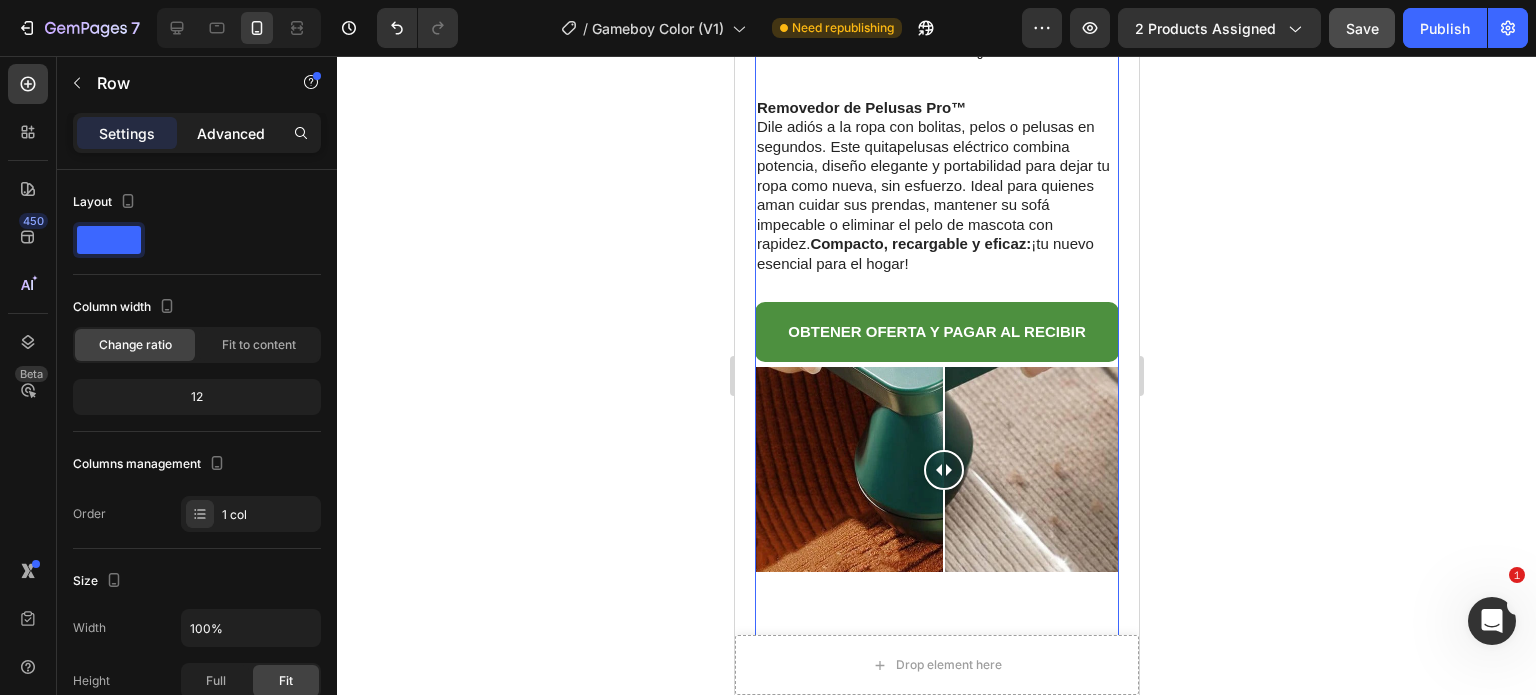 click on "Advanced" at bounding box center [231, 133] 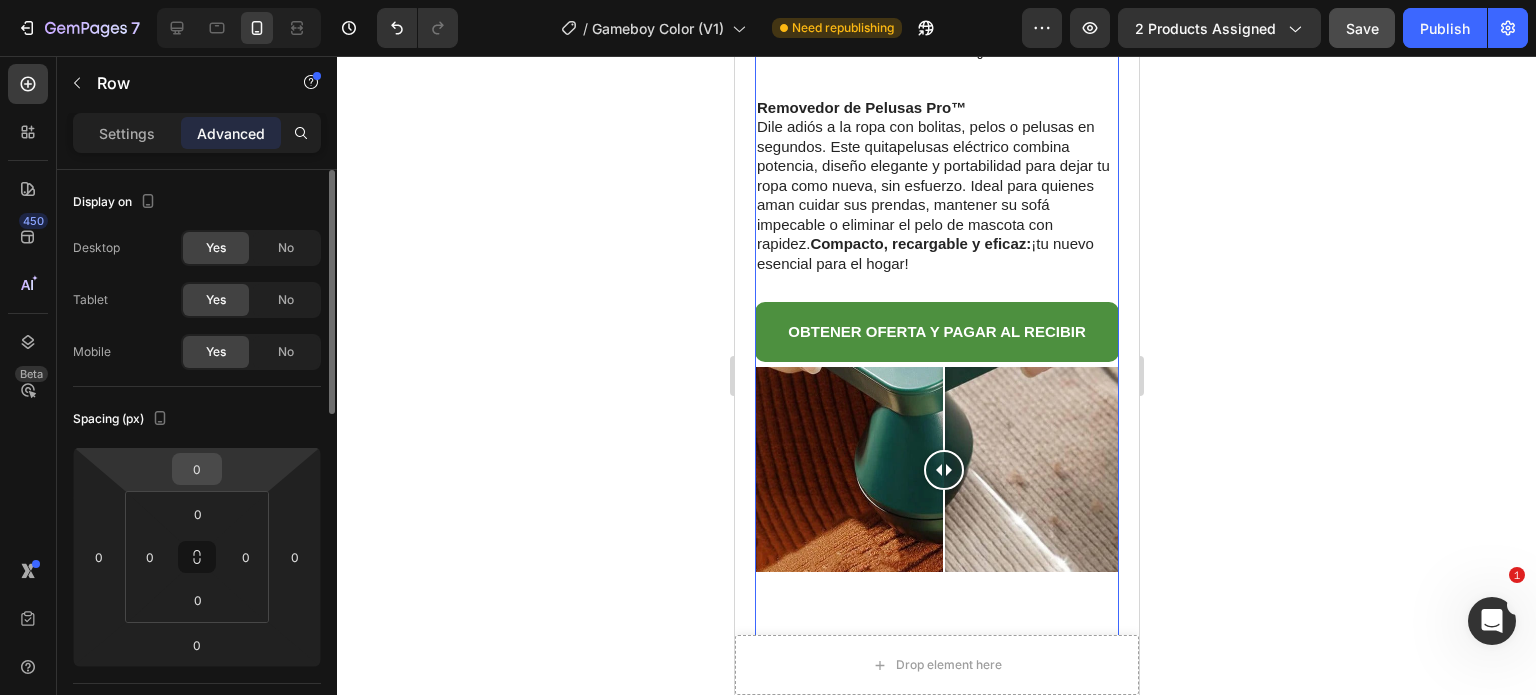 click on "0" at bounding box center [197, 469] 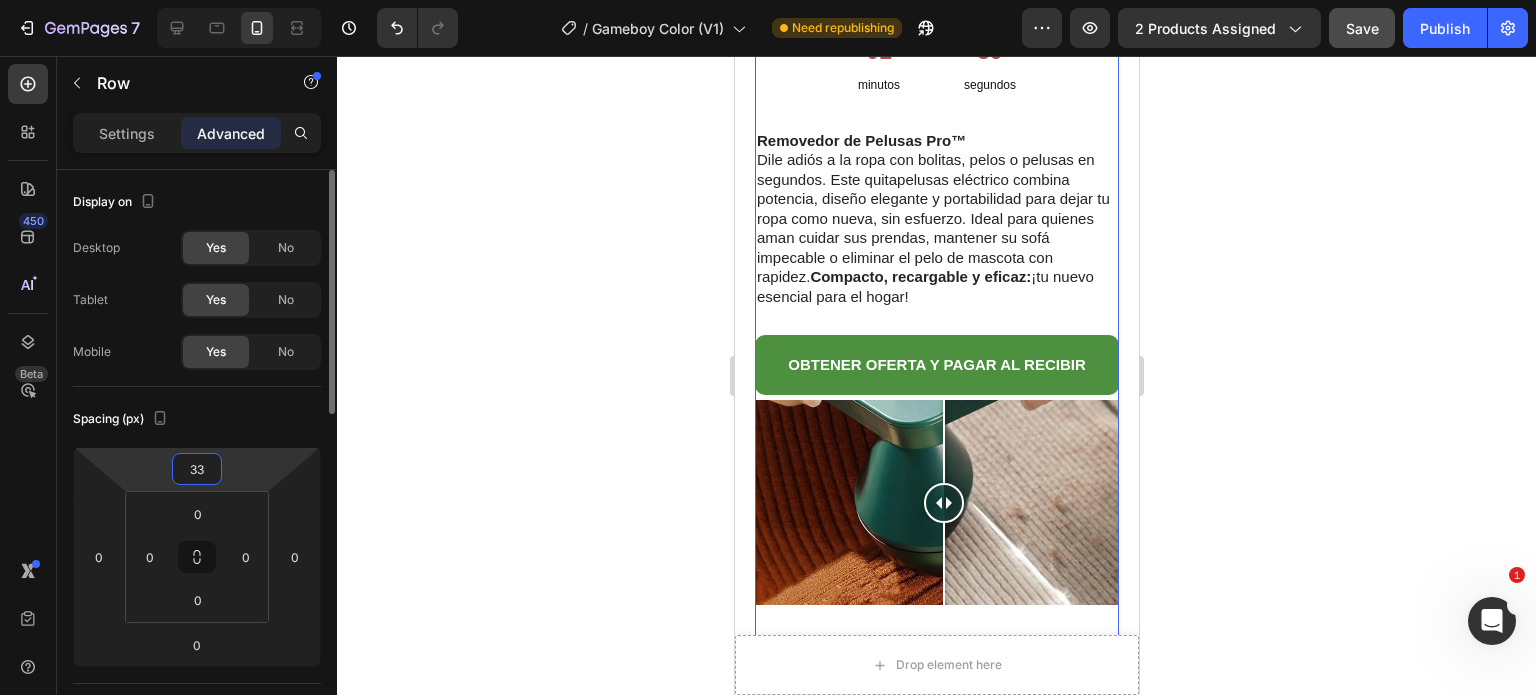 type on "3" 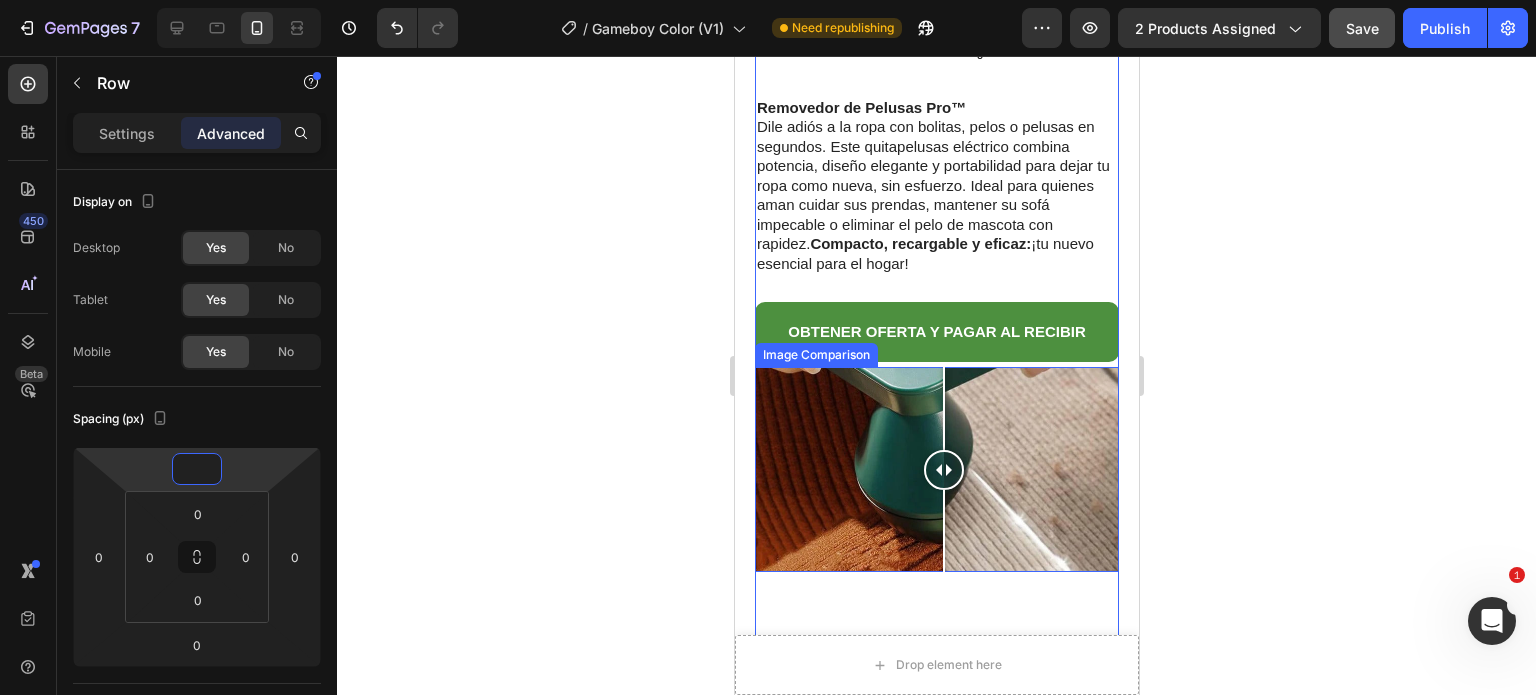 click at bounding box center (936, 469) 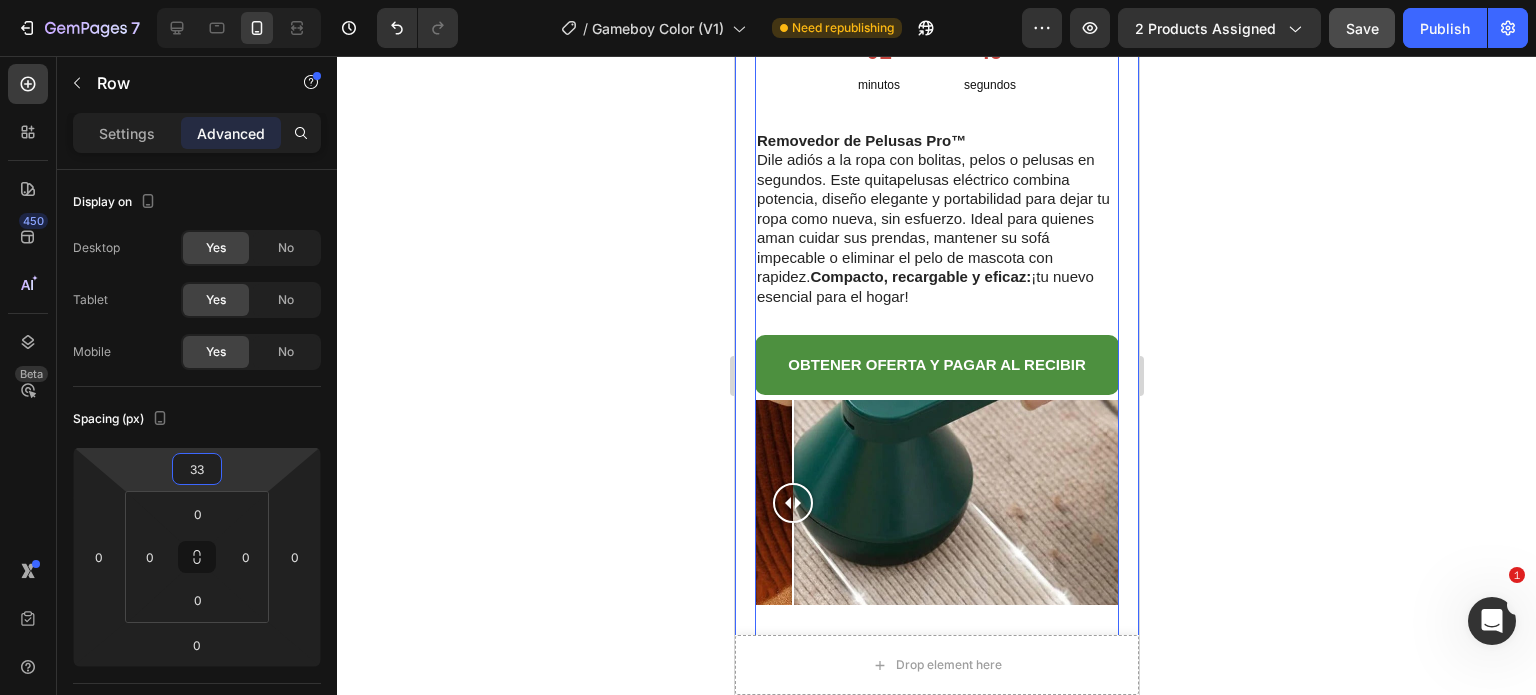 type on "3" 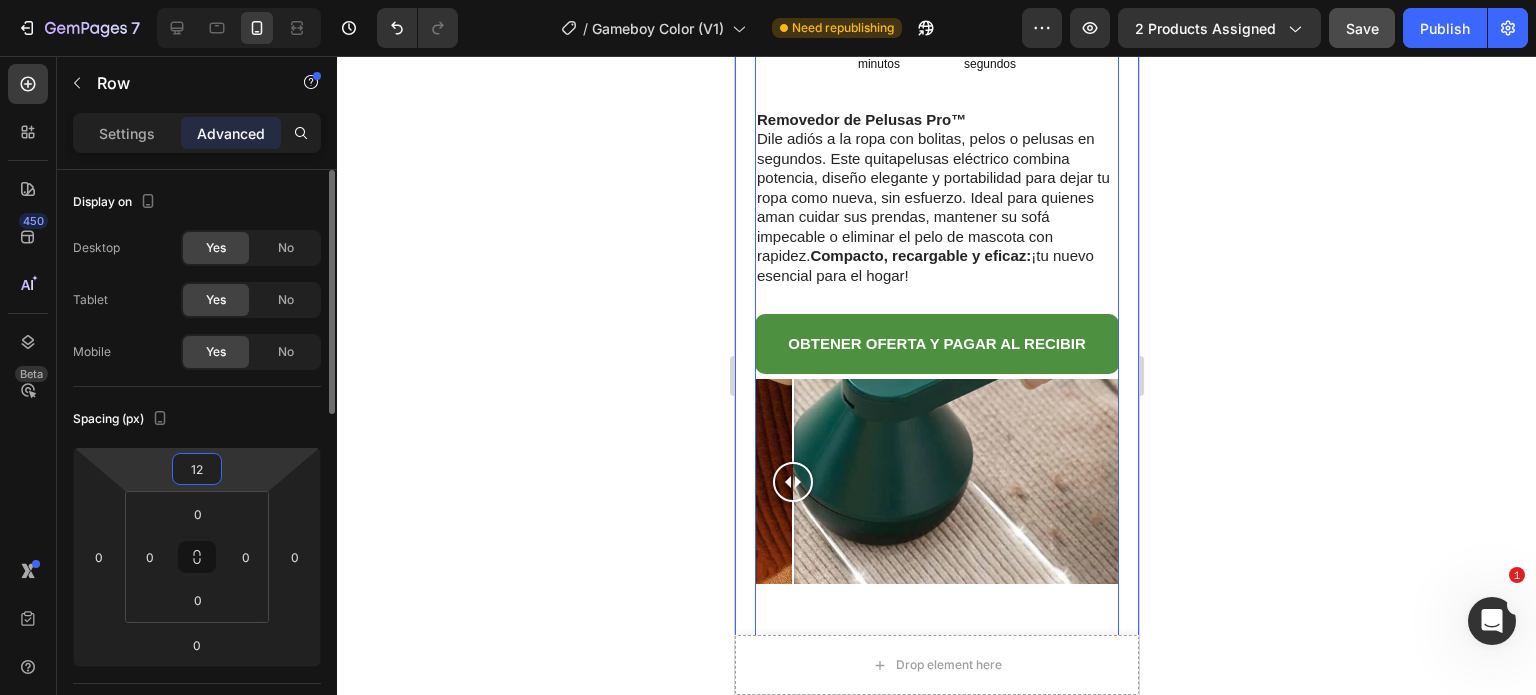 type on "1" 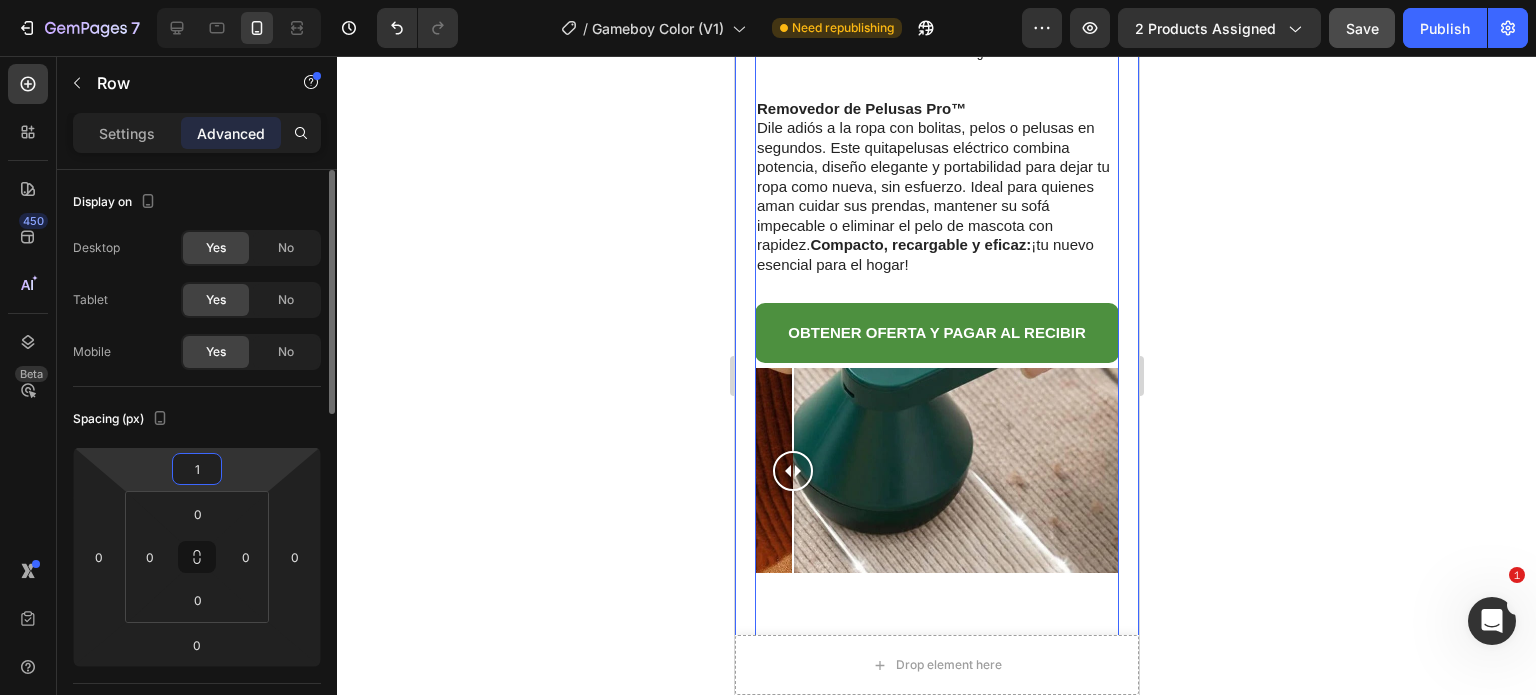 type 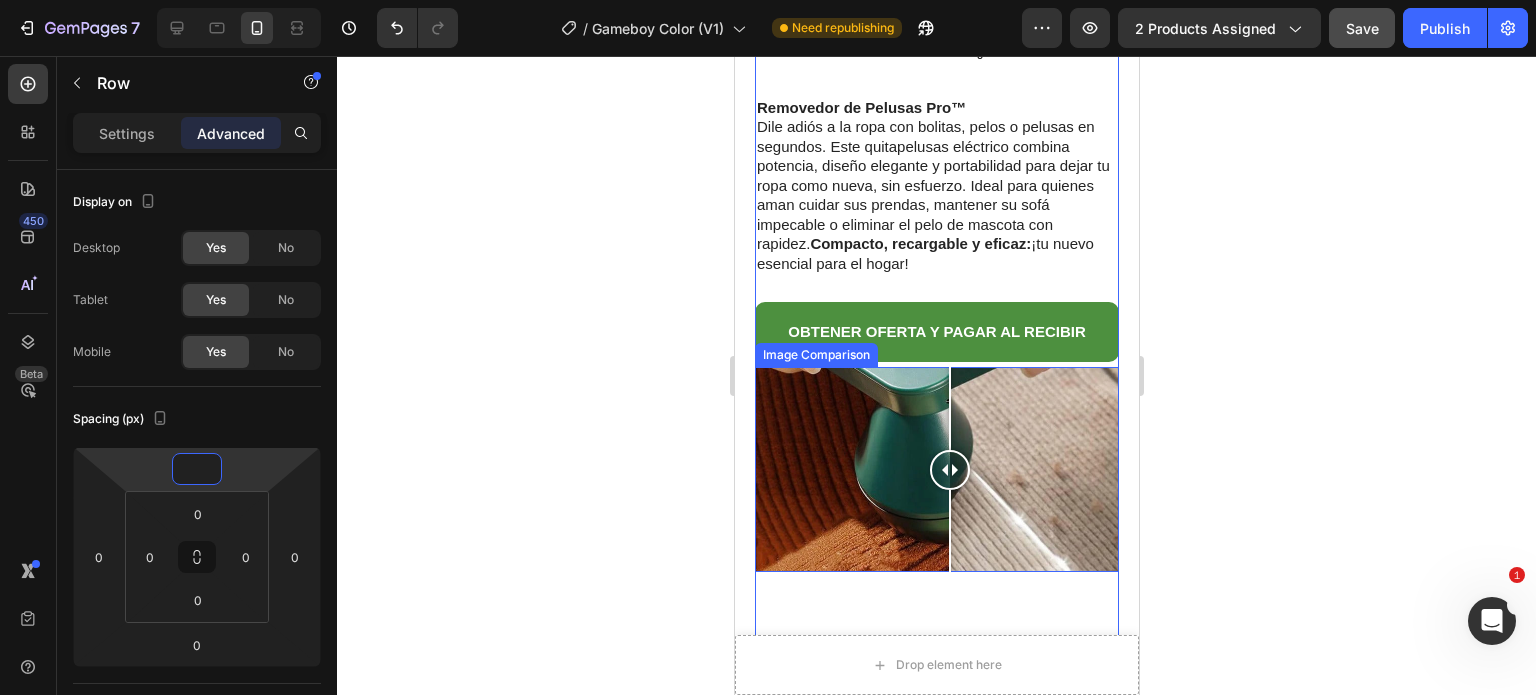 click at bounding box center (936, 469) 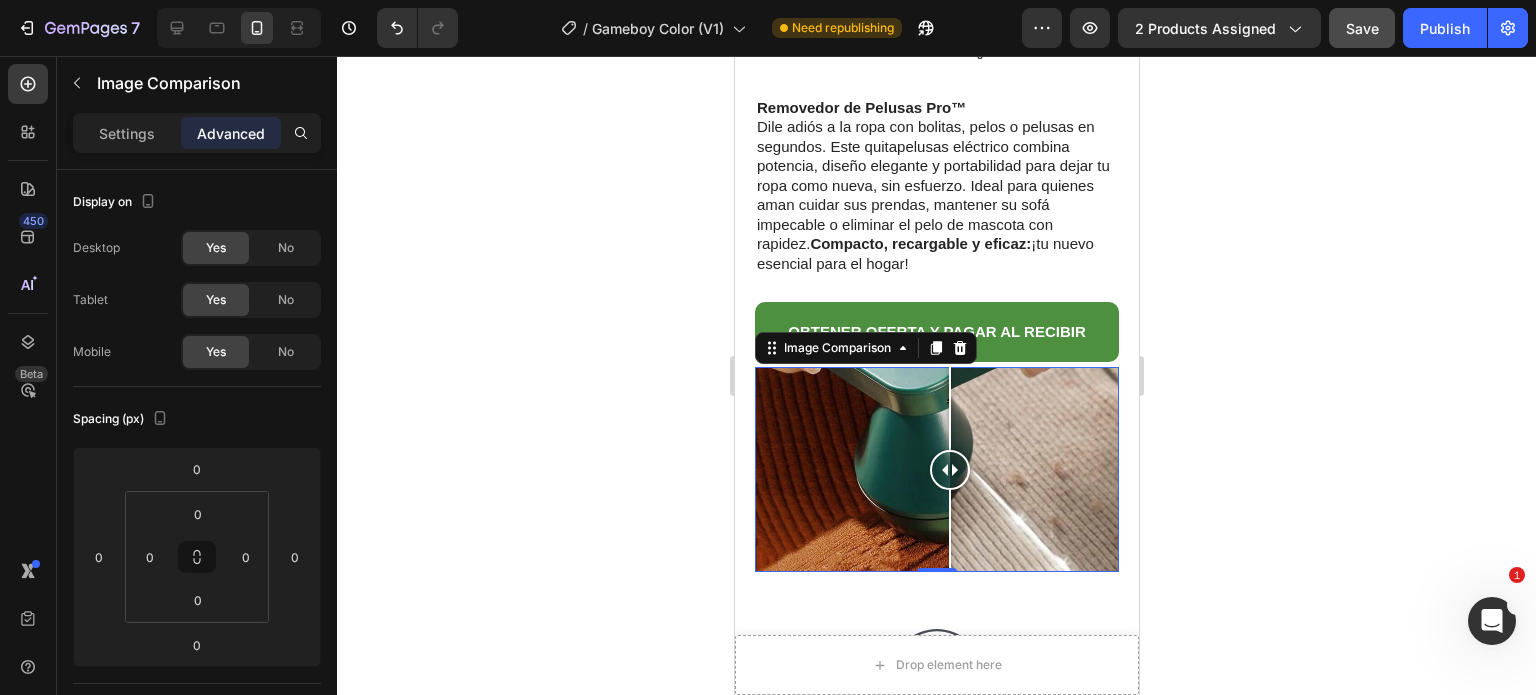 click at bounding box center (936, 469) 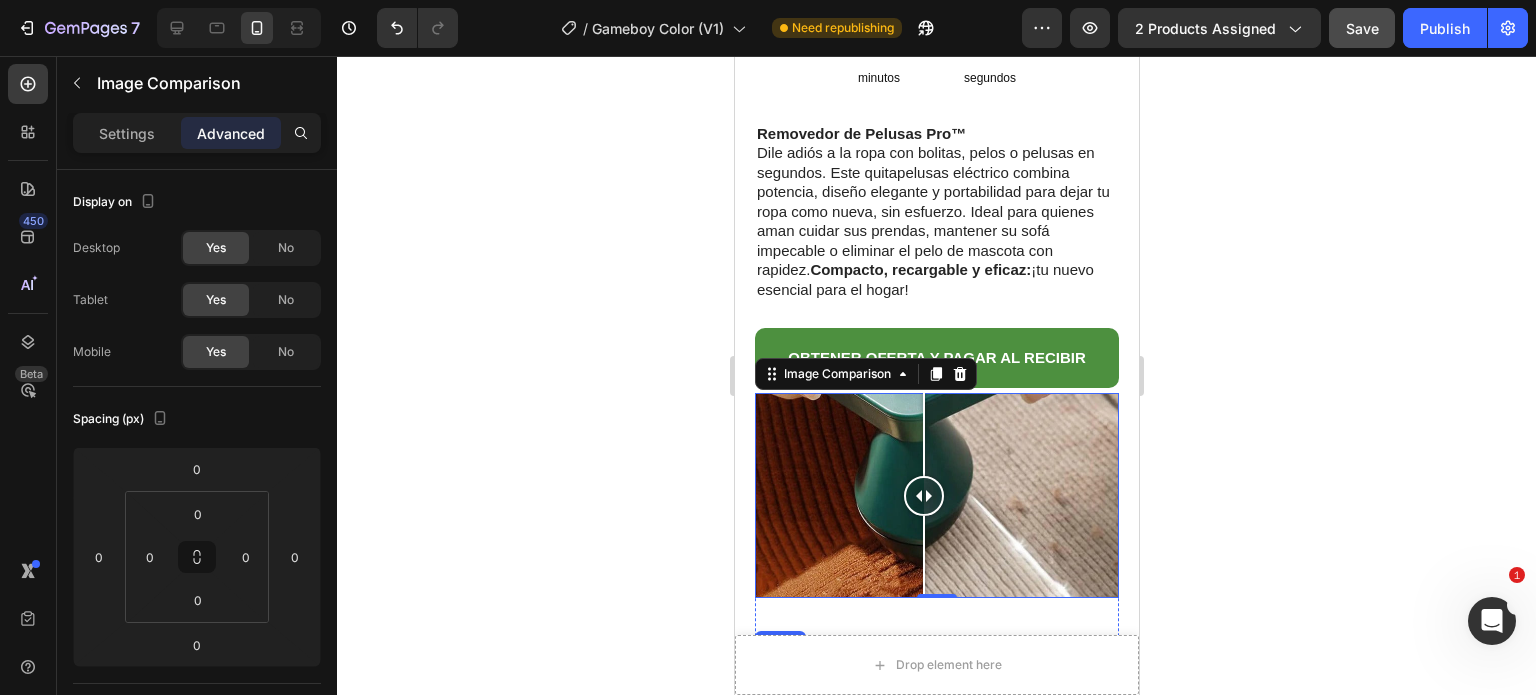 scroll, scrollTop: 800, scrollLeft: 0, axis: vertical 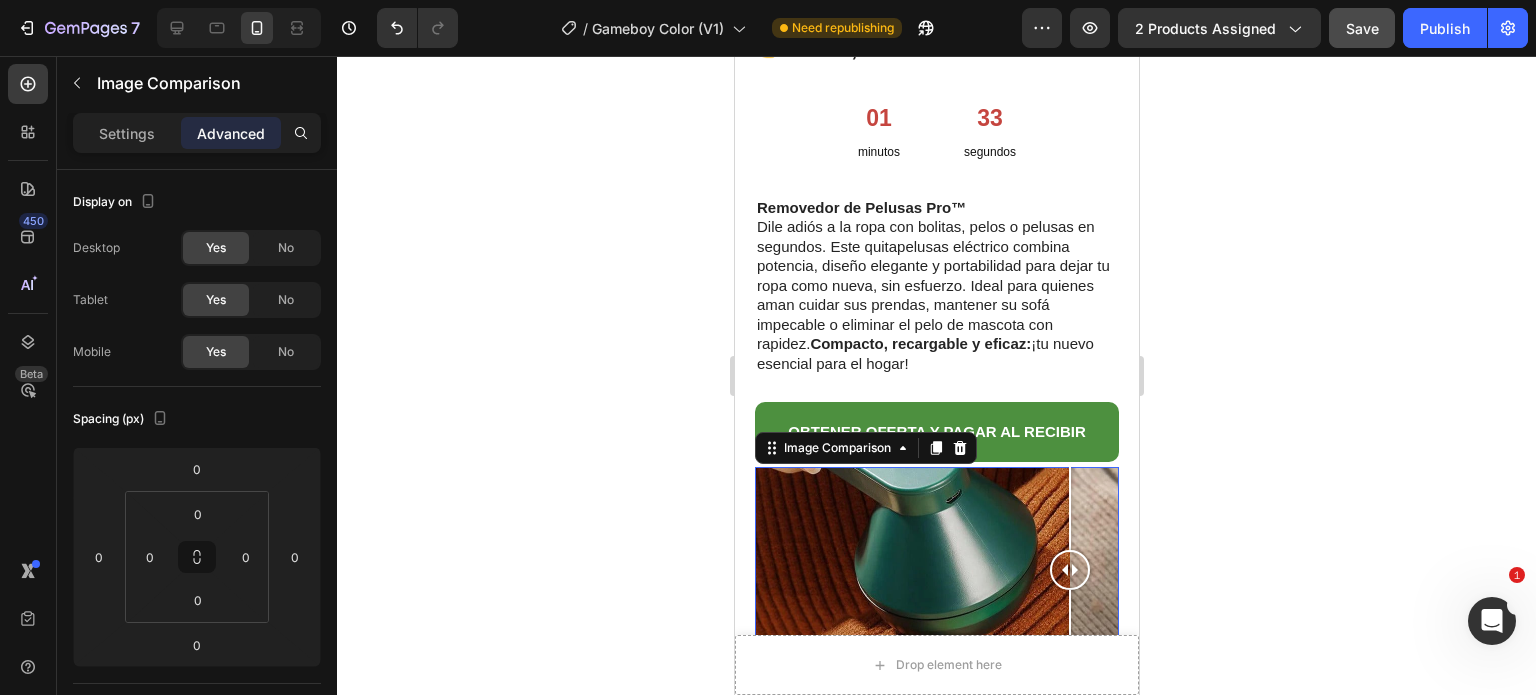 click at bounding box center [936, 569] 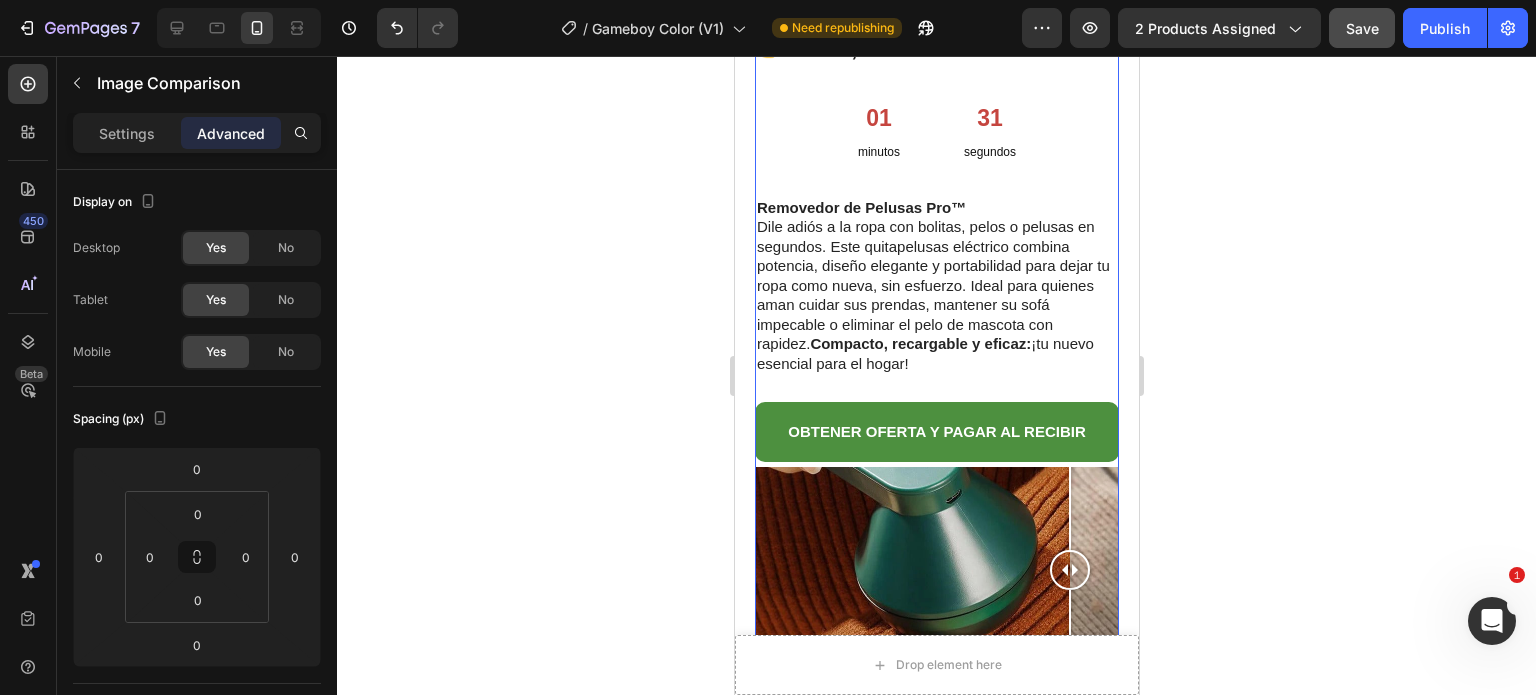click on "Limited Edition Text Block Quita Motas Electrico Product Title Icon Icon Icon Icon  Clasificado 4,7 estrellas (217 reseñas) Text Block Icon List 🔥¡CORRE QUE SE ACABA!🔥 Text Block Row  ¡Por tiempo limitado! Aprovecha esta oferta 🔥HASTA 40% OFF 🔖  HOT SALE   👉 89.900,00 Text Block 01 minutos 31 segundos Countdown Timer Row Removedor de Pelusas Pro™ Dile adiós a la ropa con bolitas, pelos o pelusas en segundos. Este quitapelusas eléctrico combina potencia, diseño elegante y portabilidad para dejar tu ropa como nueva, sin esfuerzo. Ideal para quienes aman cuidar sus prendas, mantener su sofá impecable o eliminar el pelo de mascota con rapidez.  Compacto, recargable y eficaz:  ¡tu nuevo esencial para el hogar! Text Block OBTENER OFERTA Y PAGAR AL RECIBIR Button Image Comparison   0 Image Image Image Image Entrega 3 a 5 días a todo Colombia Text Block Row
Especificaciones
Experiencia y Diseño Image" at bounding box center (936, 895) 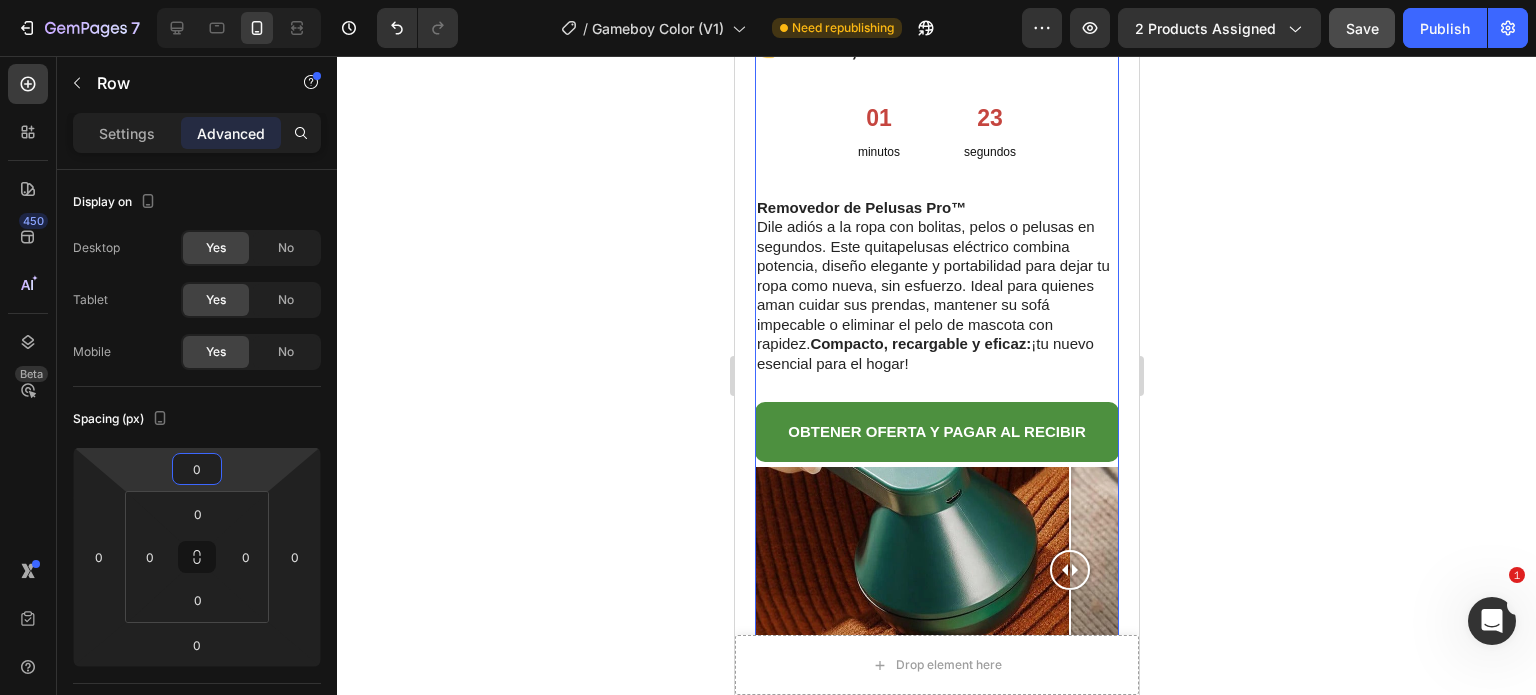click on "7   /  Gameboy Color (V1) Need republishing Preview 2 products assigned  Save   Publish  450 Beta Sections(18) Elements(84) Section Element Hero Section Product Detail Brands Trusted Badges Guarantee Product Breakdown How to use Testimonials Compare Bundle FAQs Social Proof Brand Story Product List Collection Blog List Contact Sticky Add to Cart Custom Footer Browse Library 450 Layout
Row
Row
Row
Row Text
Heading
Text Block Button
Button
Button Media
Image
Image
Video" at bounding box center [768, 0] 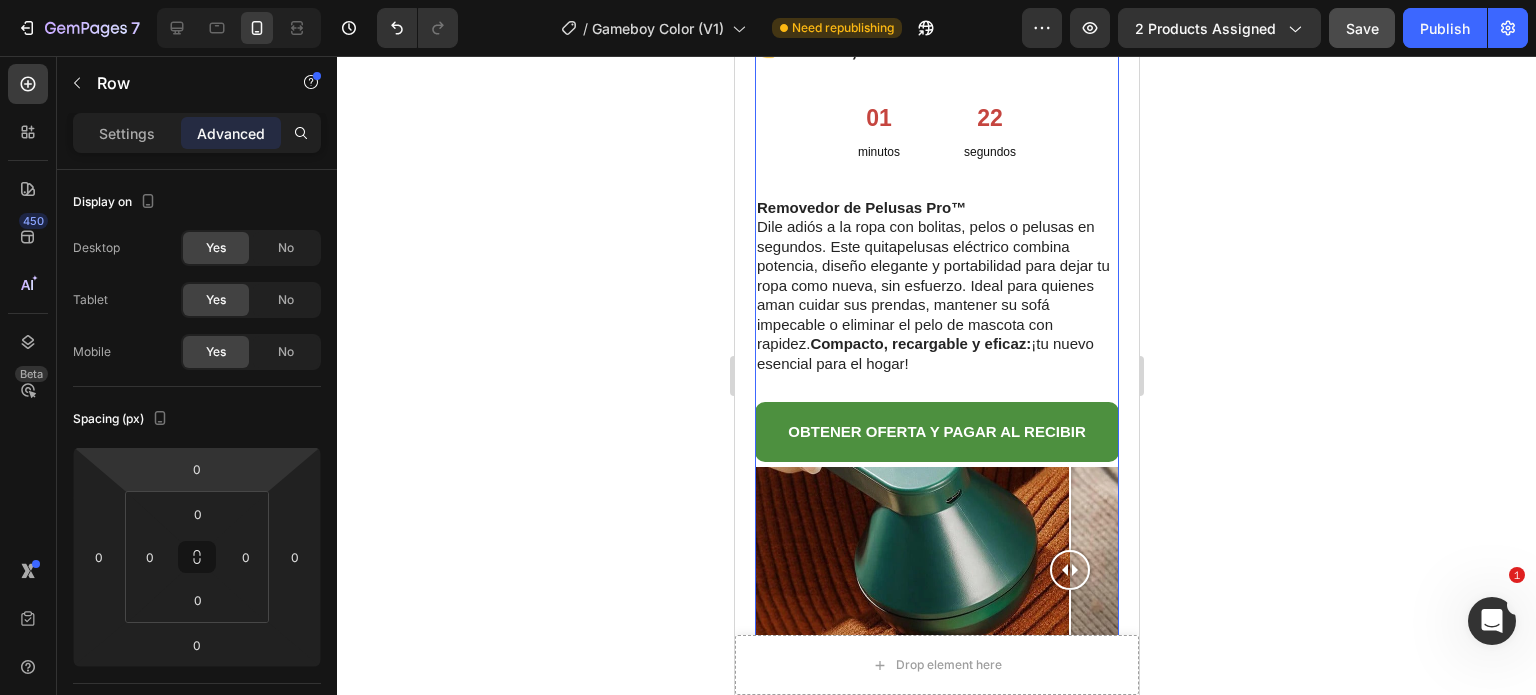 drag, startPoint x: 268, startPoint y: 472, endPoint x: 232, endPoint y: 472, distance: 36 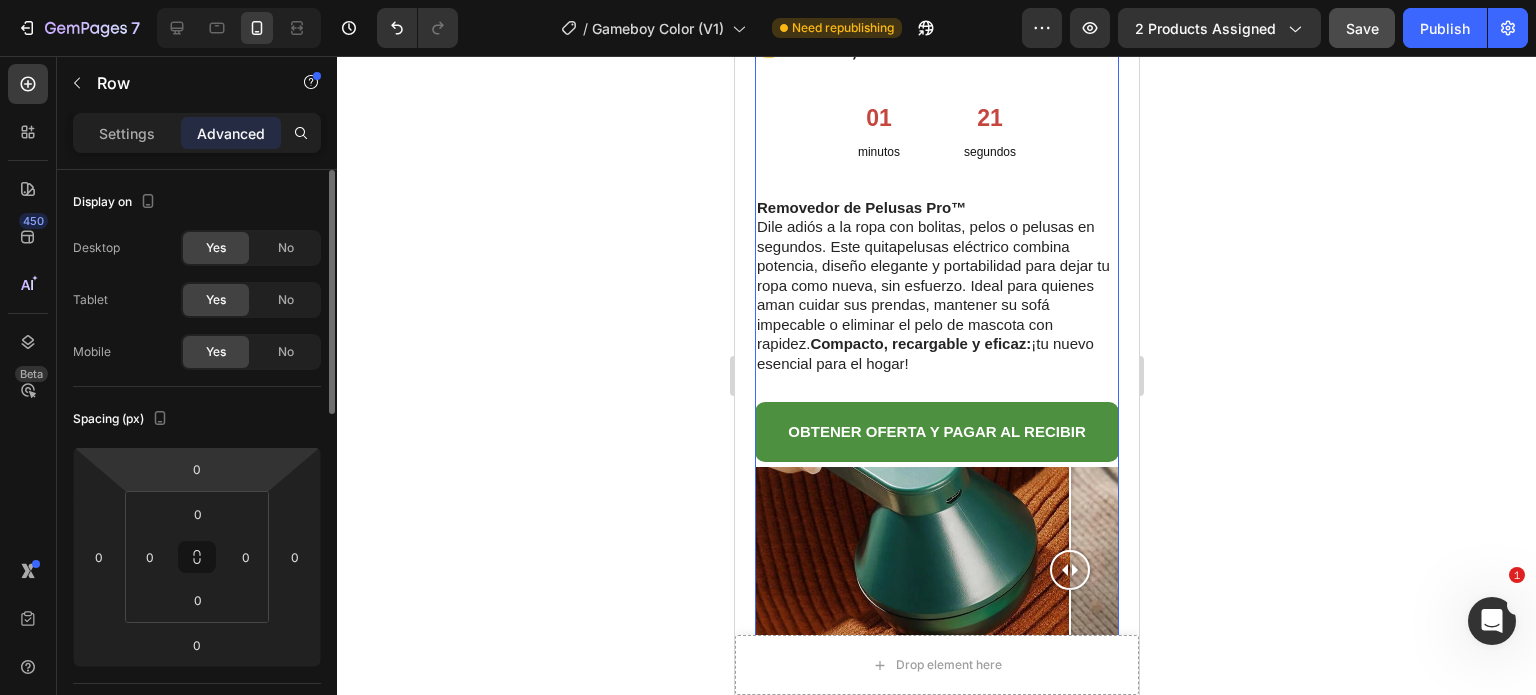 drag, startPoint x: 228, startPoint y: 470, endPoint x: 254, endPoint y: 470, distance: 26 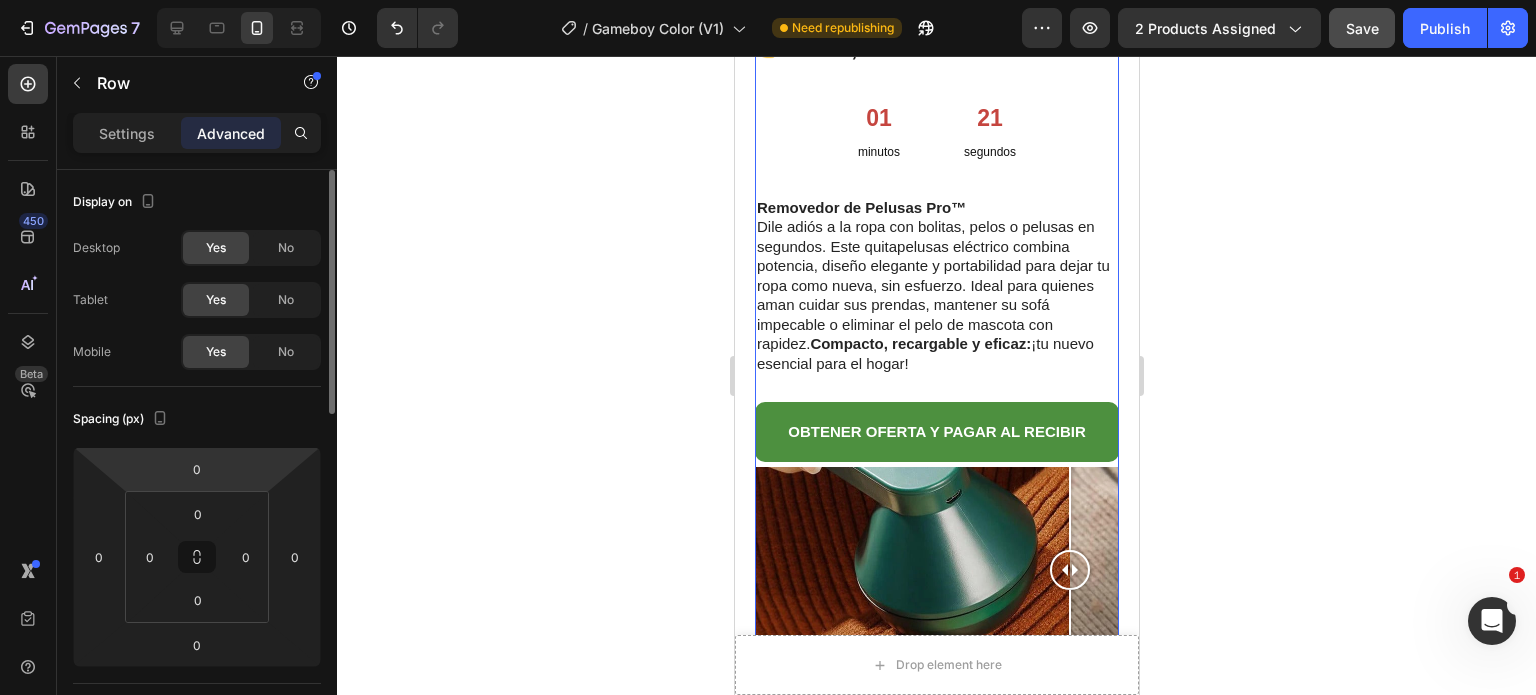 click on "7   /  Gameboy Color (V1) Need republishing Preview 2 products assigned  Save   Publish  450 Beta Sections(18) Elements(84) Section Element Hero Section Product Detail Brands Trusted Badges Guarantee Product Breakdown How to use Testimonials Compare Bundle FAQs Social Proof Brand Story Product List Collection Blog List Contact Sticky Add to Cart Custom Footer Browse Library 450 Layout
Row
Row
Row
Row Text
Heading
Text Block Button
Button
Button Media
Image
Image
Video" at bounding box center (768, 0) 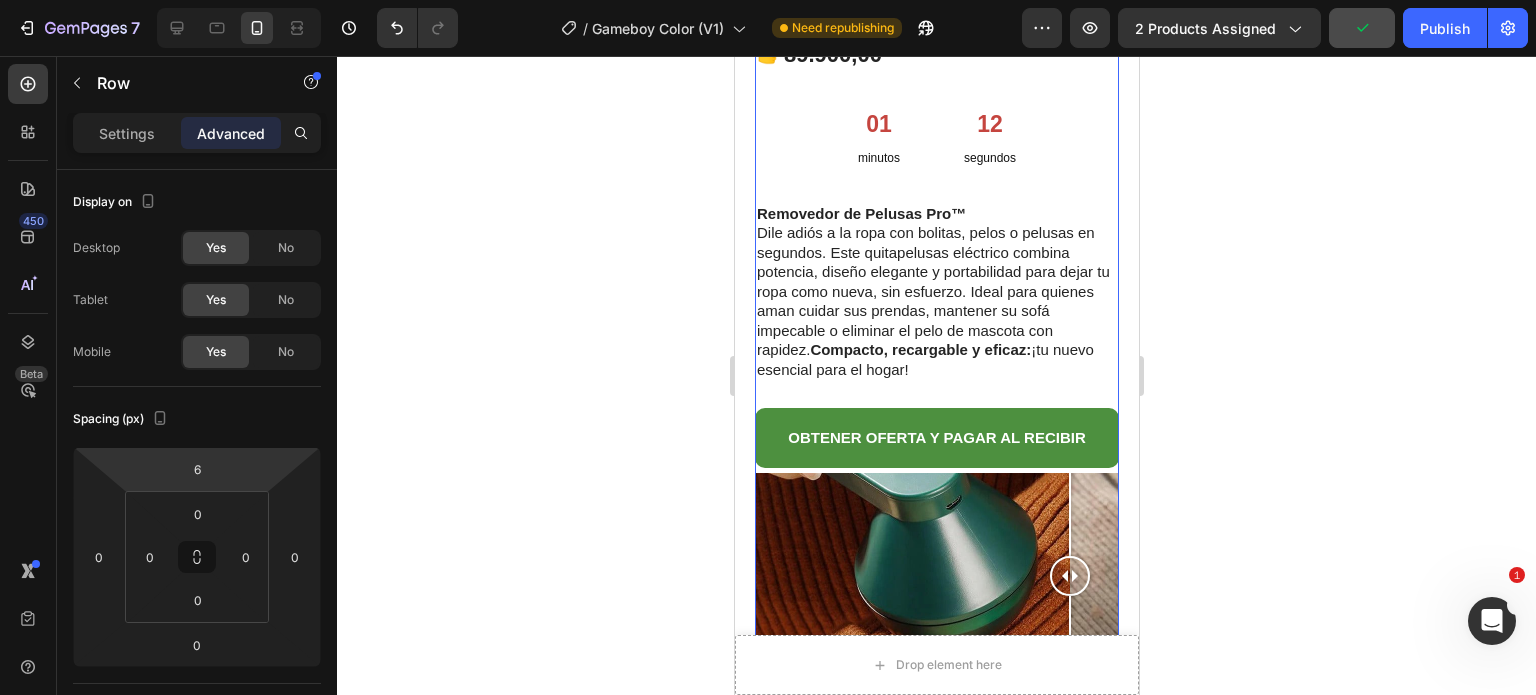 type on "0" 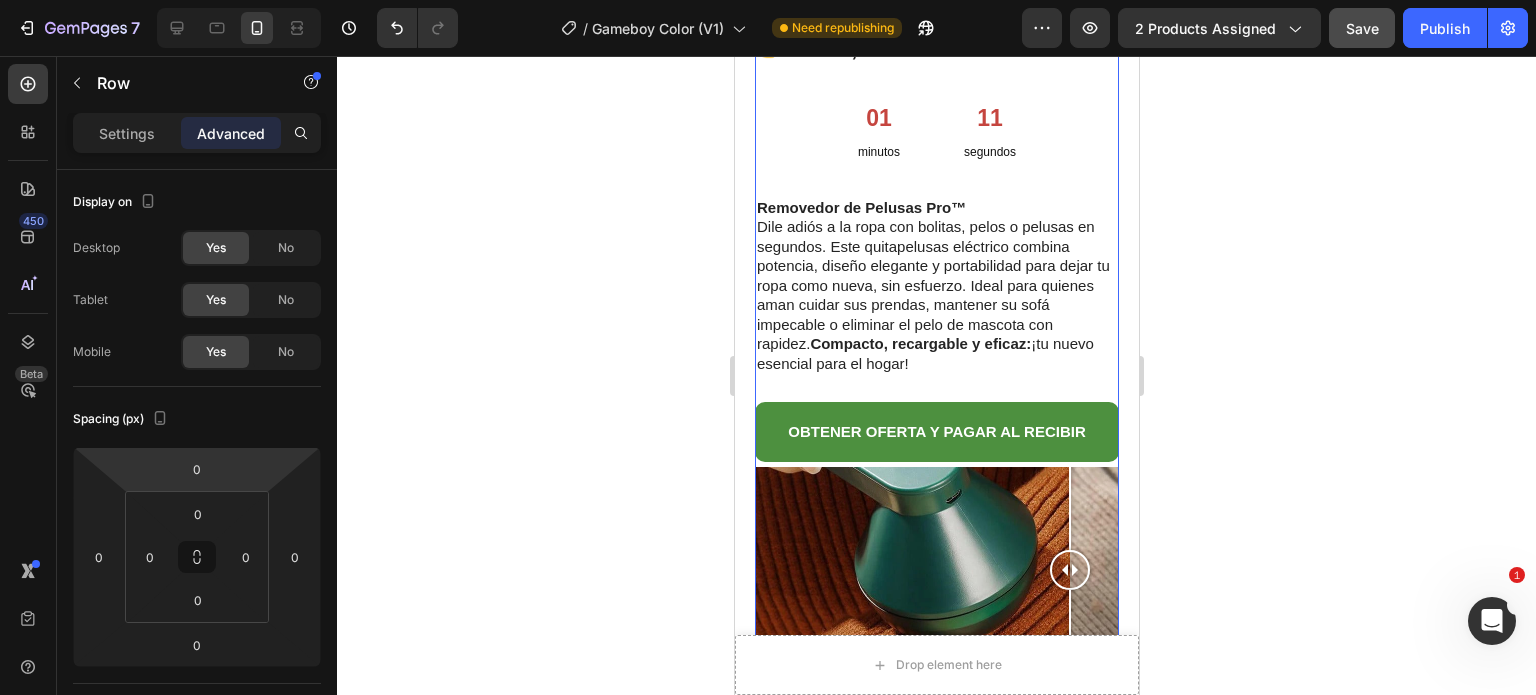 drag, startPoint x: 243, startPoint y: 453, endPoint x: 241, endPoint y: 483, distance: 30.066593 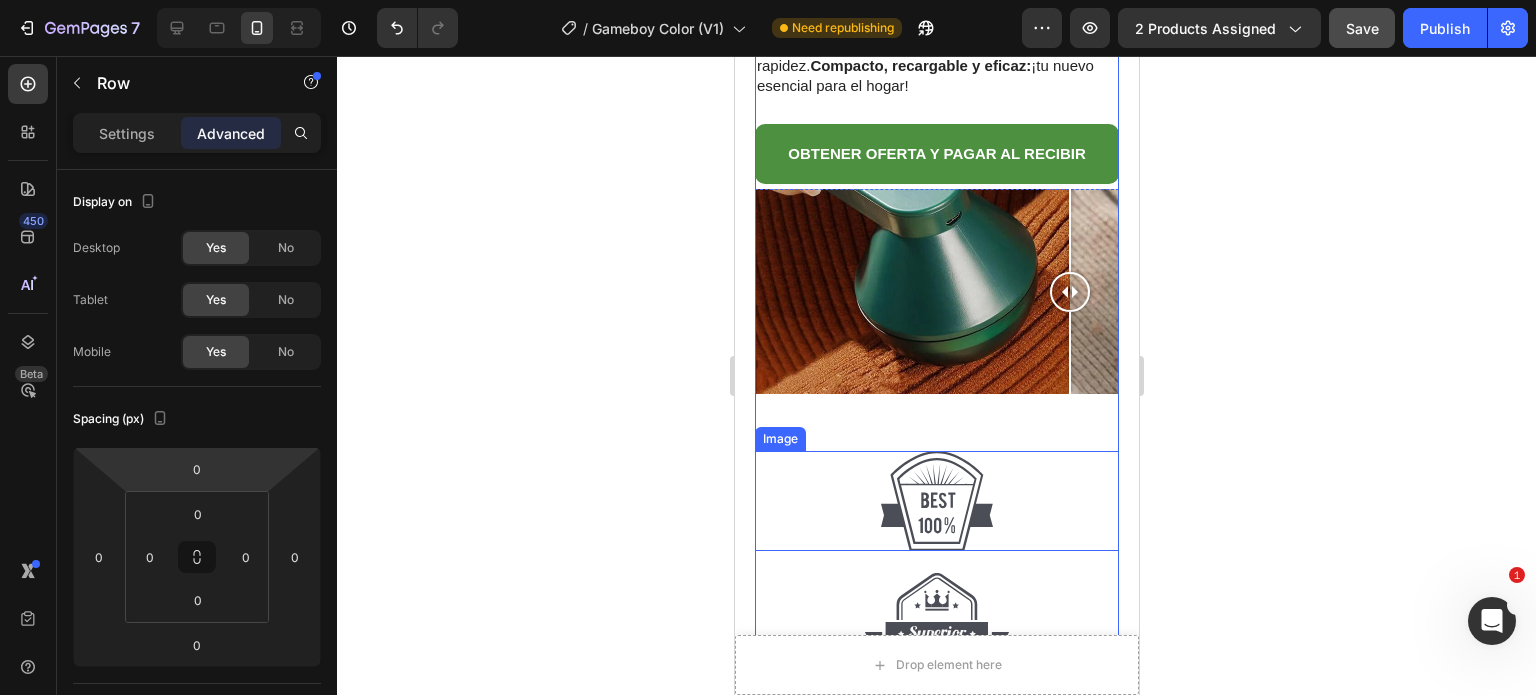 scroll, scrollTop: 1100, scrollLeft: 0, axis: vertical 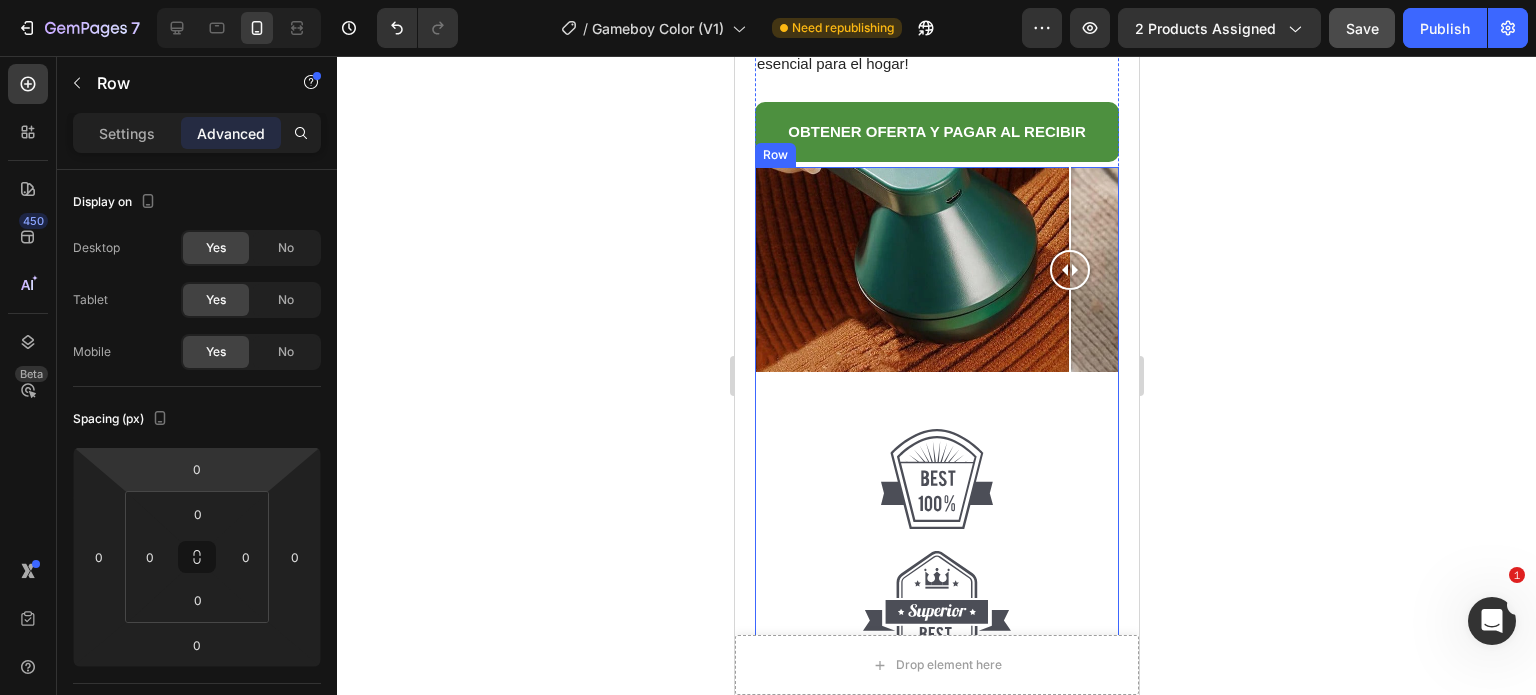 click on "Image Comparison Image Image Image Image Entrega 3 a 5 días a todo Colombia Text Block" at bounding box center (936, 571) 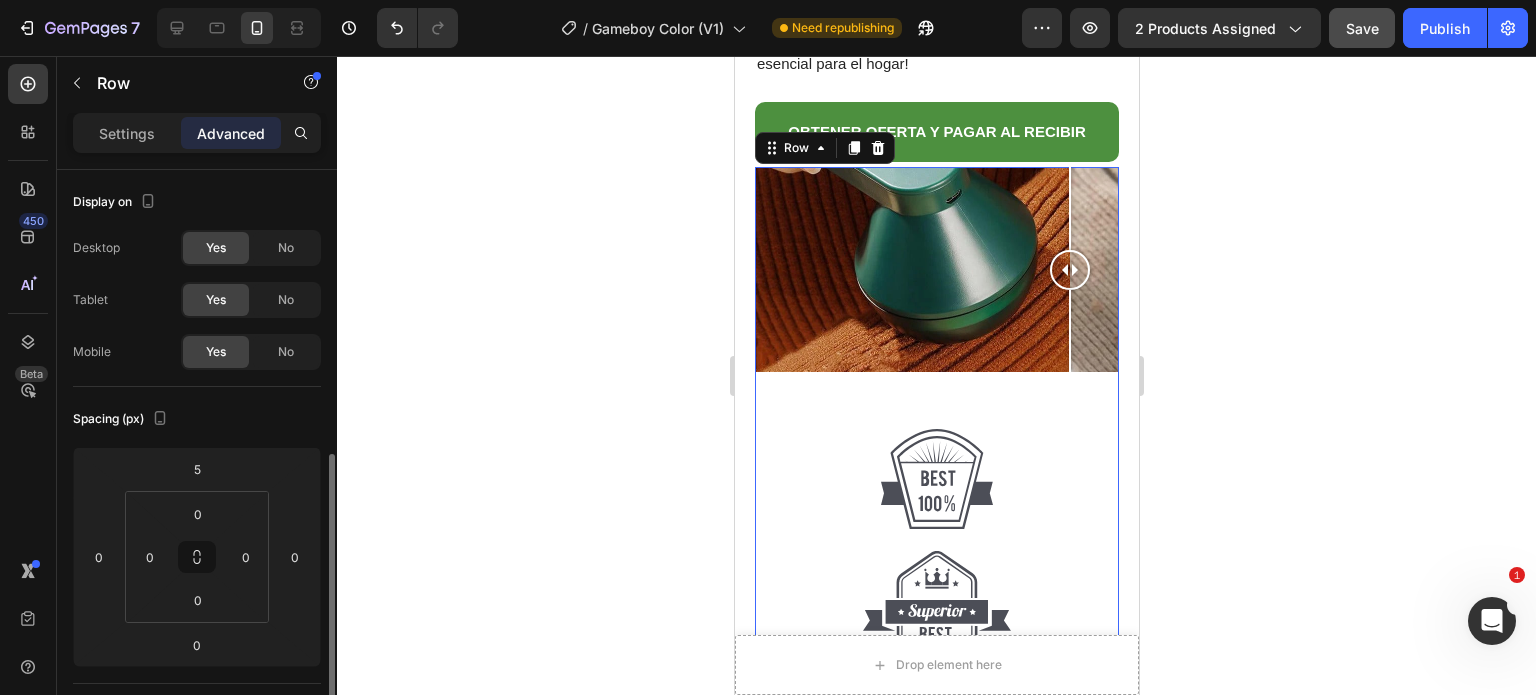 scroll, scrollTop: 200, scrollLeft: 0, axis: vertical 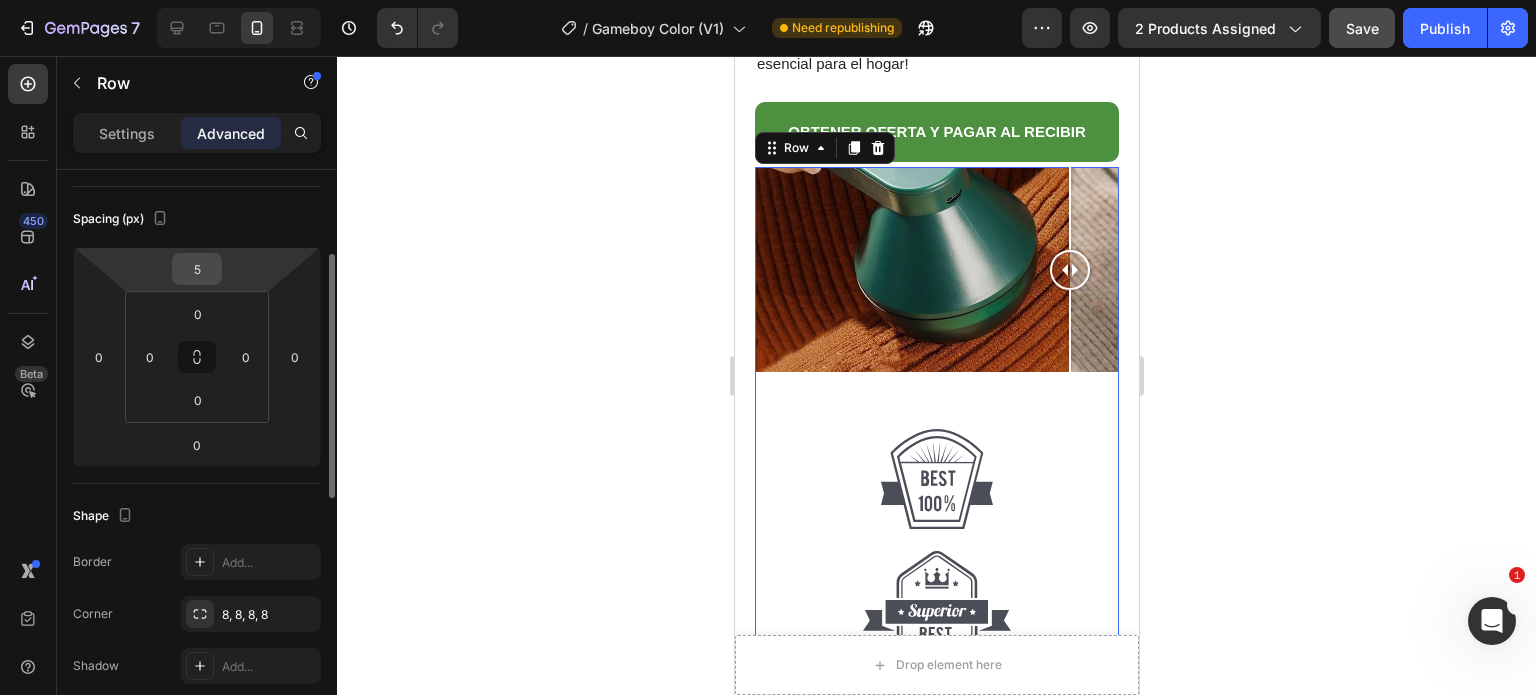 click on "5" at bounding box center [197, 269] 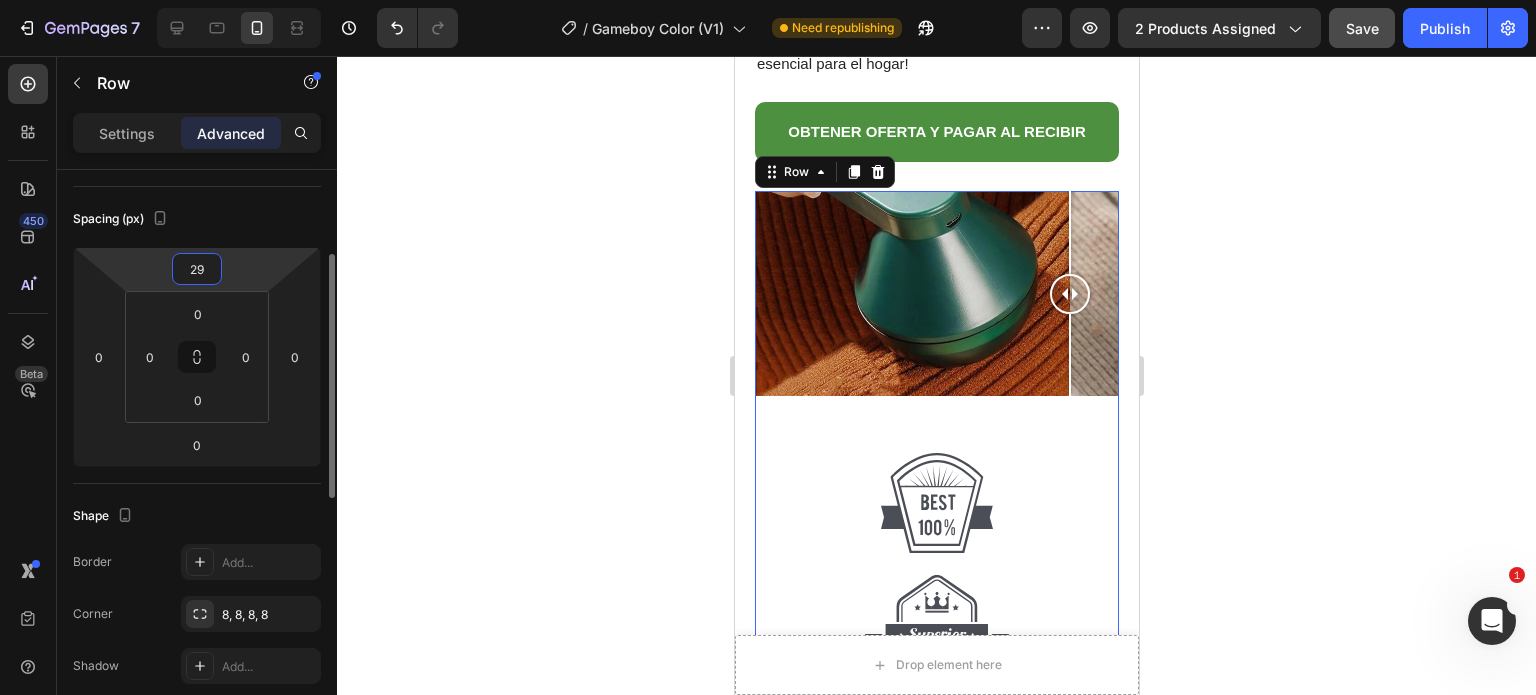type on "2" 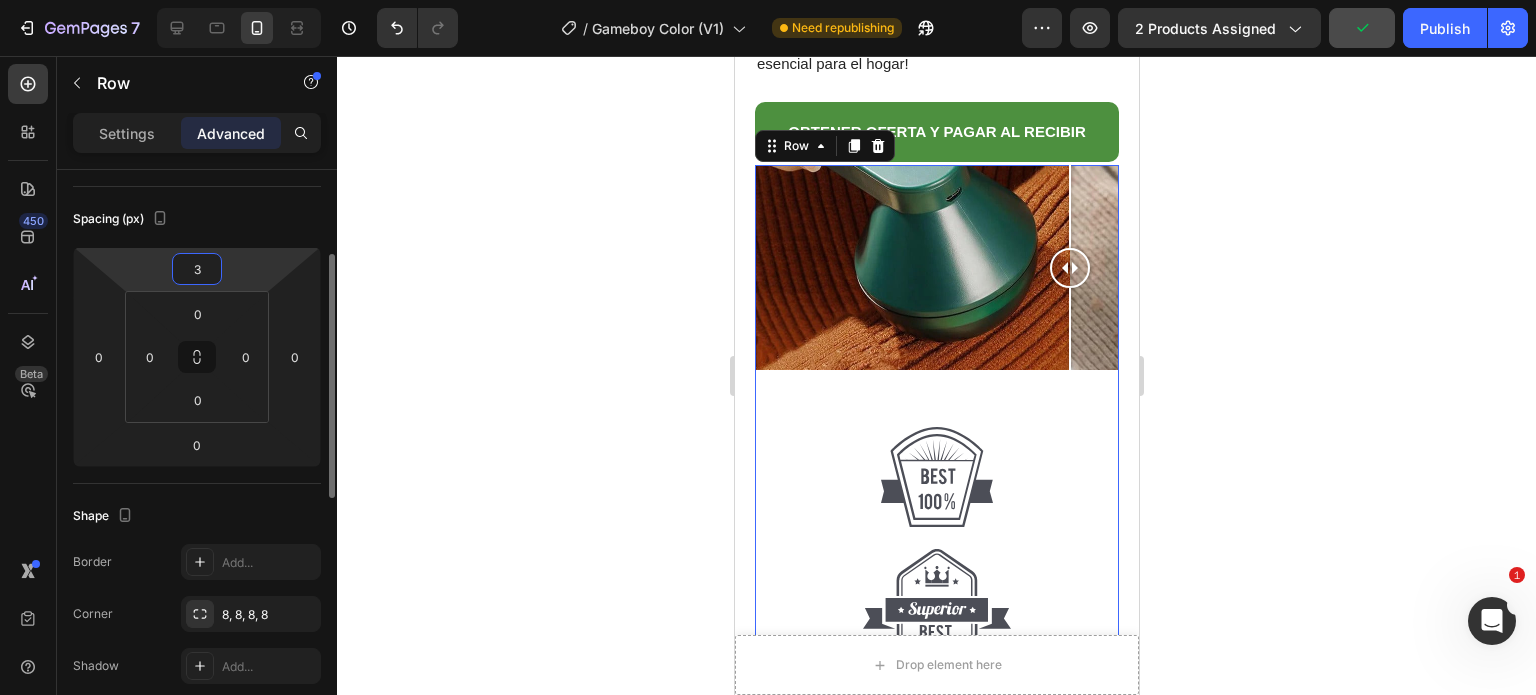 type on "36" 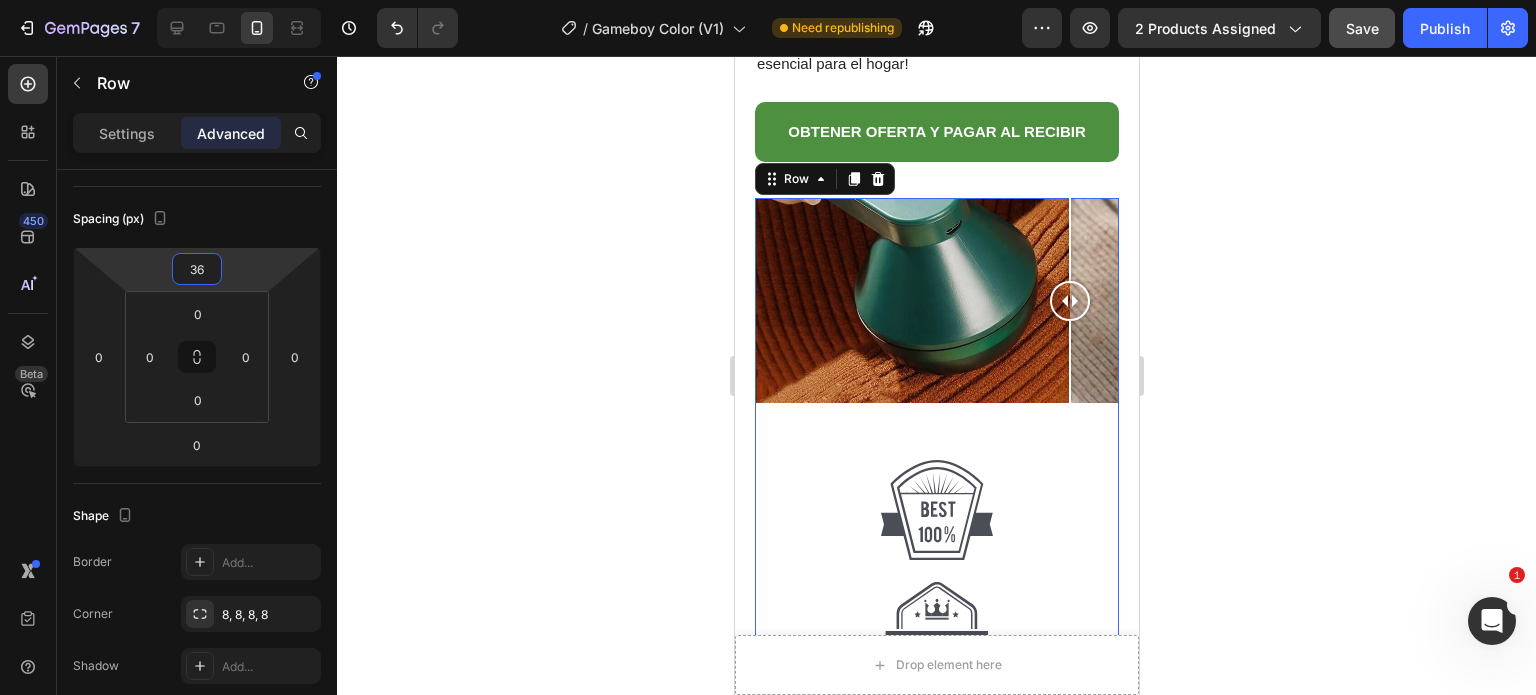 click 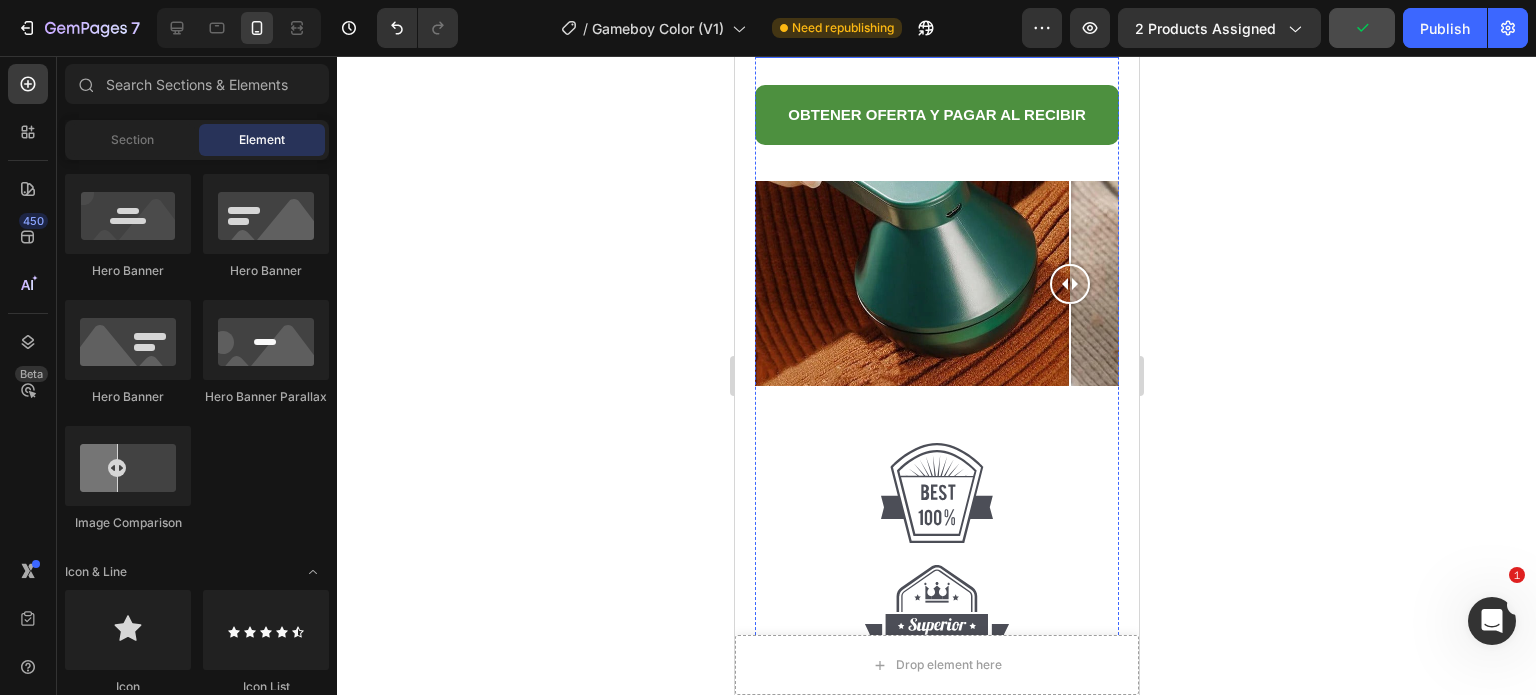 scroll, scrollTop: 1100, scrollLeft: 0, axis: vertical 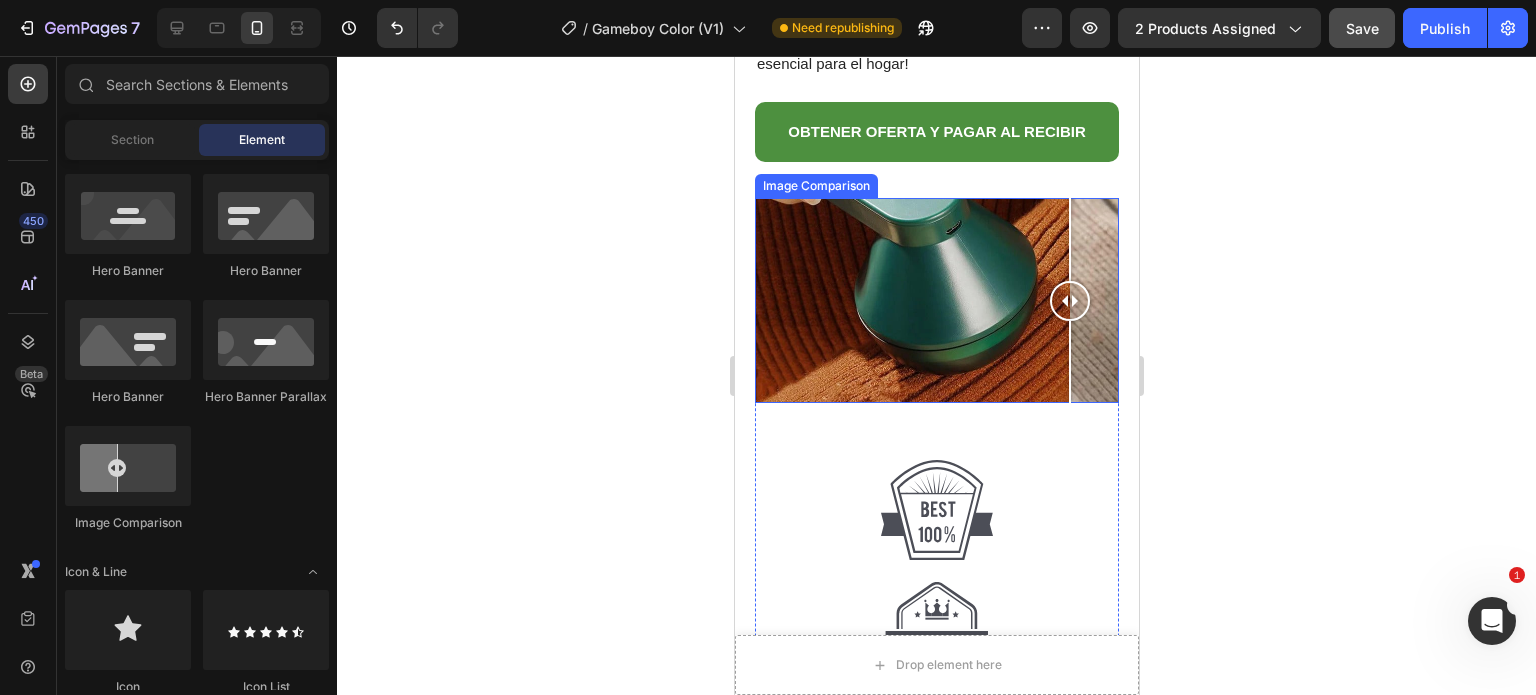 click at bounding box center [936, 300] 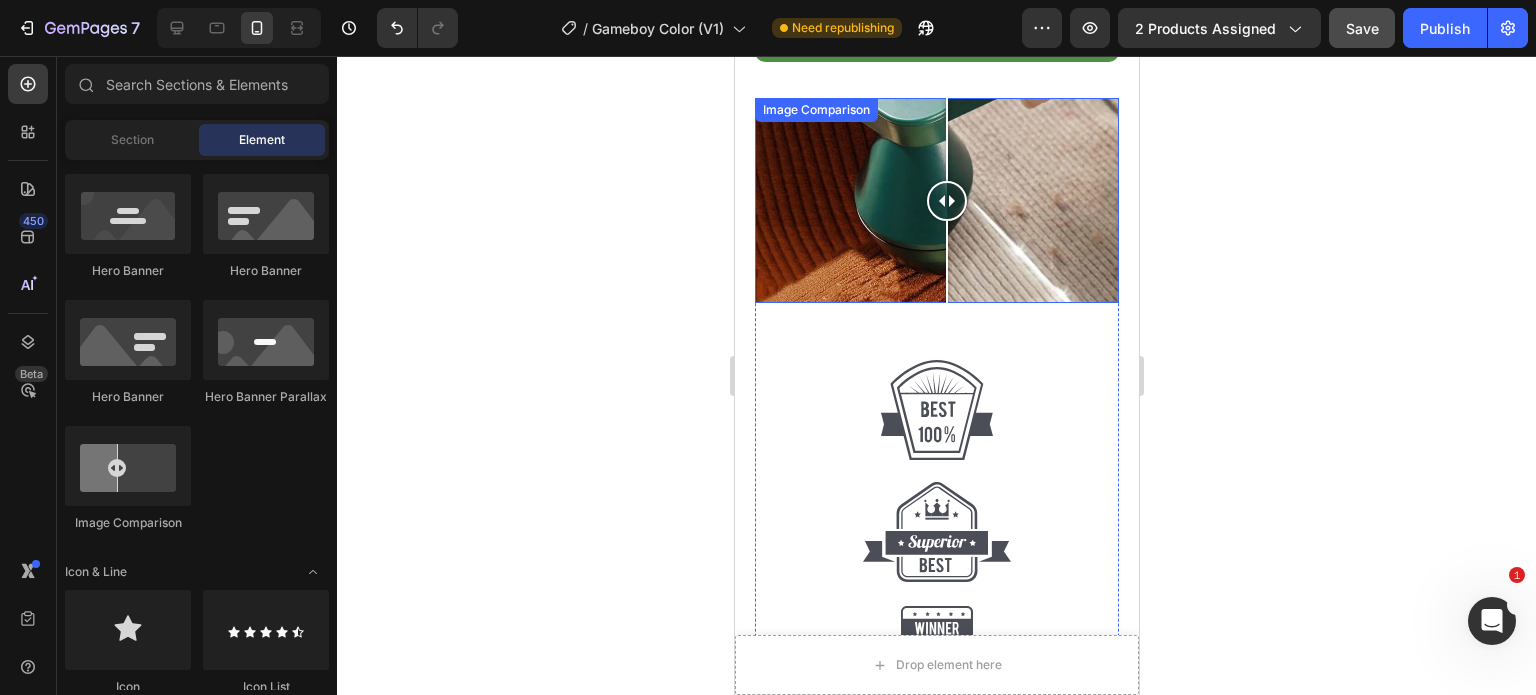 scroll, scrollTop: 1000, scrollLeft: 0, axis: vertical 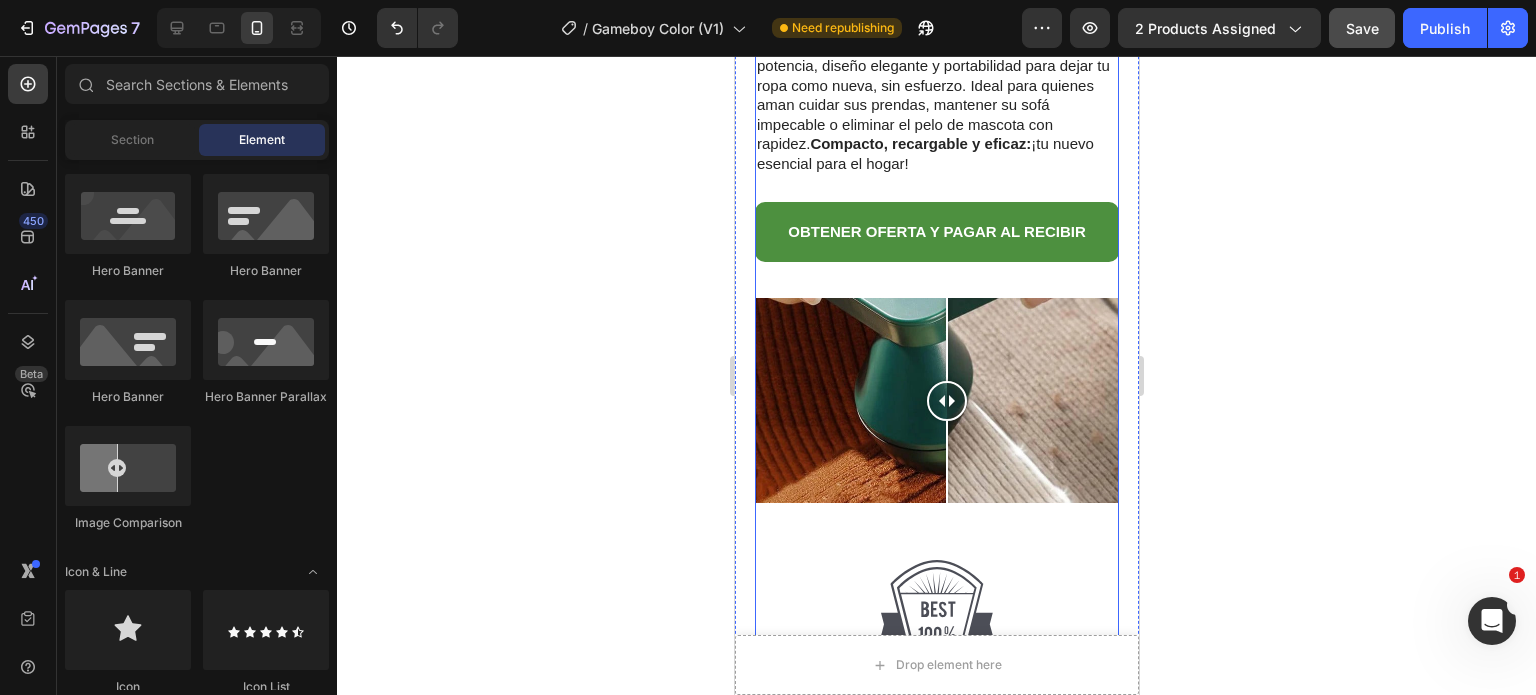 click on "Limited Edition Text Block Quita Motas Electrico Product Title Icon Icon Icon Icon  Clasificado 4,7 estrellas (217 reseñas) Text Block Icon List 🔥¡CORRE QUE SE ACABA!🔥 Text Block Row  ¡Por tiempo limitado! Aprovecha esta oferta 🔥HASTA 40% OFF 🔖  HOT SALE   👉 89.900,00 Text Block 00 minutos 06 segundos Countdown Timer Row Removedor de Pelusas Pro™ Dile adiós a la ropa con bolitas, pelos o pelusas en segundos. Este quitapelusas eléctrico combina potencia, diseño elegante y portabilidad para dejar tu ropa como nueva, sin esfuerzo. Ideal para quienes aman cuidar sus prendas, mantener su sofá impecable o eliminar el pelo de mascota con rapidez.  Compacto, recargable y eficaz:  ¡tu nuevo esencial para el hogar! Text Block OBTENER OFERTA Y PAGAR AL RECIBIR Button Image Comparison Image Image Image Image Entrega 3 a 5 días a todo Colombia Text Block Row
Especificaciones
Experiencia y Diseño Accordion" at bounding box center [936, 710] 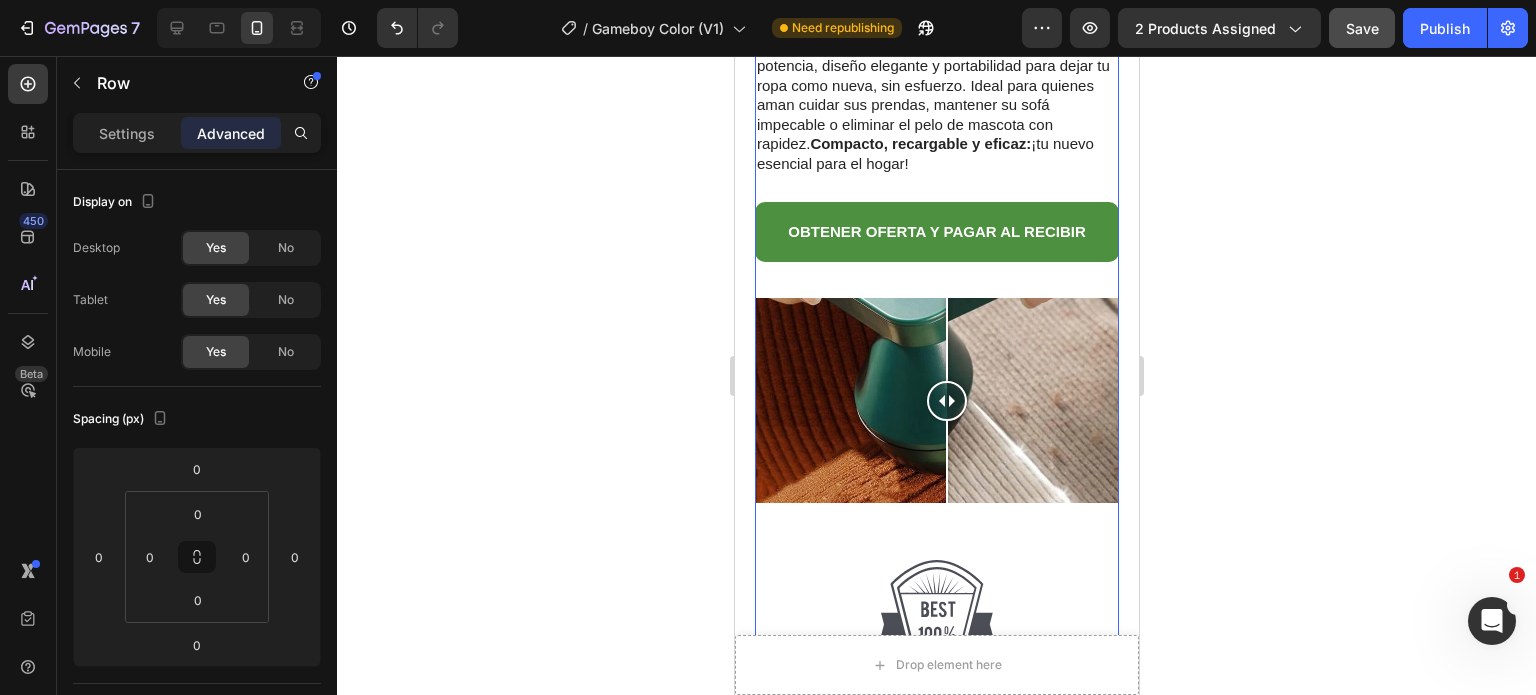 click on "Limited Edition Text Block Quita Motas Electrico Product Title Icon Icon Icon Icon  Clasificado 4,7 estrellas (217 reseñas) Text Block Icon List 🔥¡CORRE QUE SE ACABA!🔥 Text Block Row  ¡Por tiempo limitado! Aprovecha esta oferta 🔥HASTA 40% OFF 🔖  HOT SALE   👉 89.900,00 Text Block 00 minutos 00 segundos Countdown Timer Row Removedor de Pelusas Pro™ Dile adiós a la ropa con bolitas, pelos o pelusas en segundos. Este quitapelusas eléctrico combina potencia, diseño elegante y portabilidad para dejar tu ropa como nueva, sin esfuerzo. Ideal para quienes aman cuidar sus prendas, mantener su sofá impecable o eliminar el pelo de mascota con rapidez.  Compacto, recargable y eficaz:  ¡tu nuevo esencial para el hogar! Text Block OBTENER OFERTA Y PAGAR AL RECIBIR Button Image Comparison Image Image Image Image Entrega 3 a 5 días a todo Colombia Text Block Row
Especificaciones
Experiencia y Diseño Accordion" at bounding box center [936, 710] 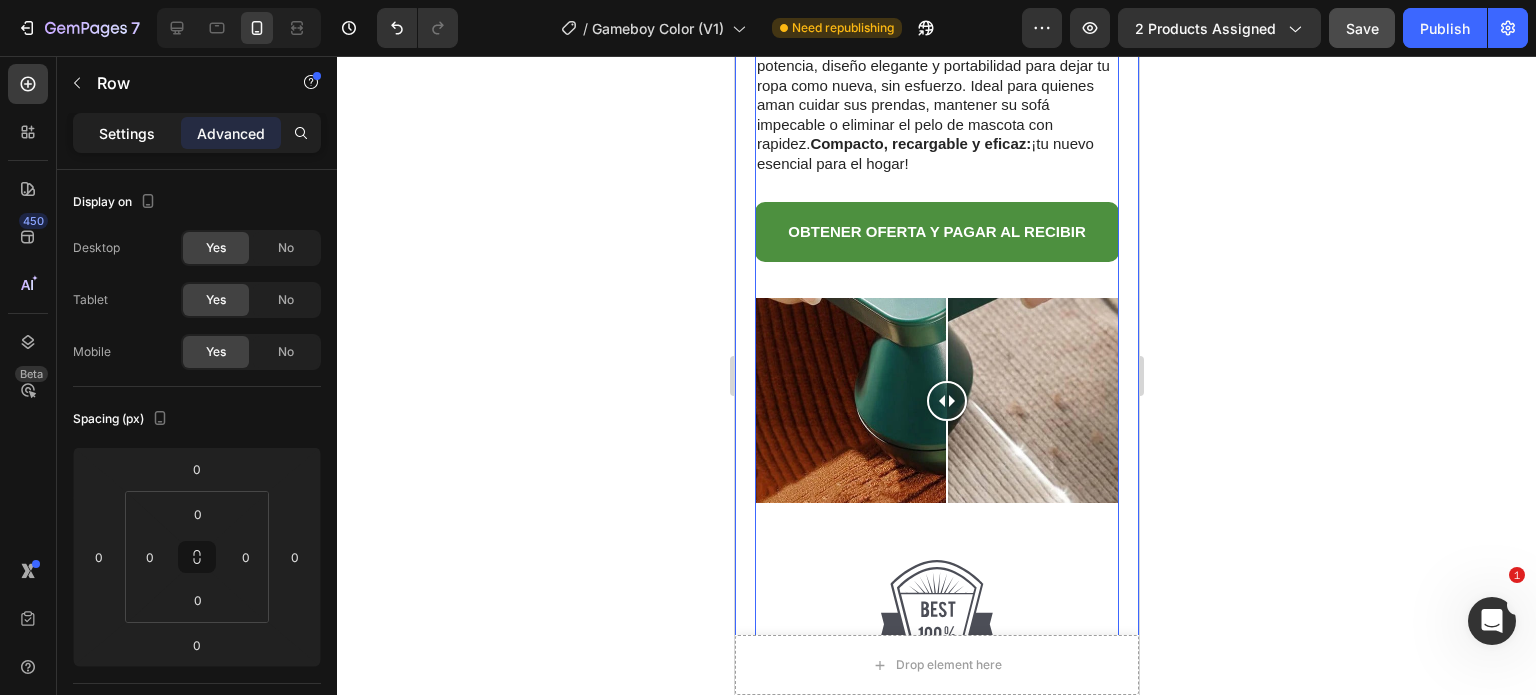 click on "Settings" at bounding box center [127, 133] 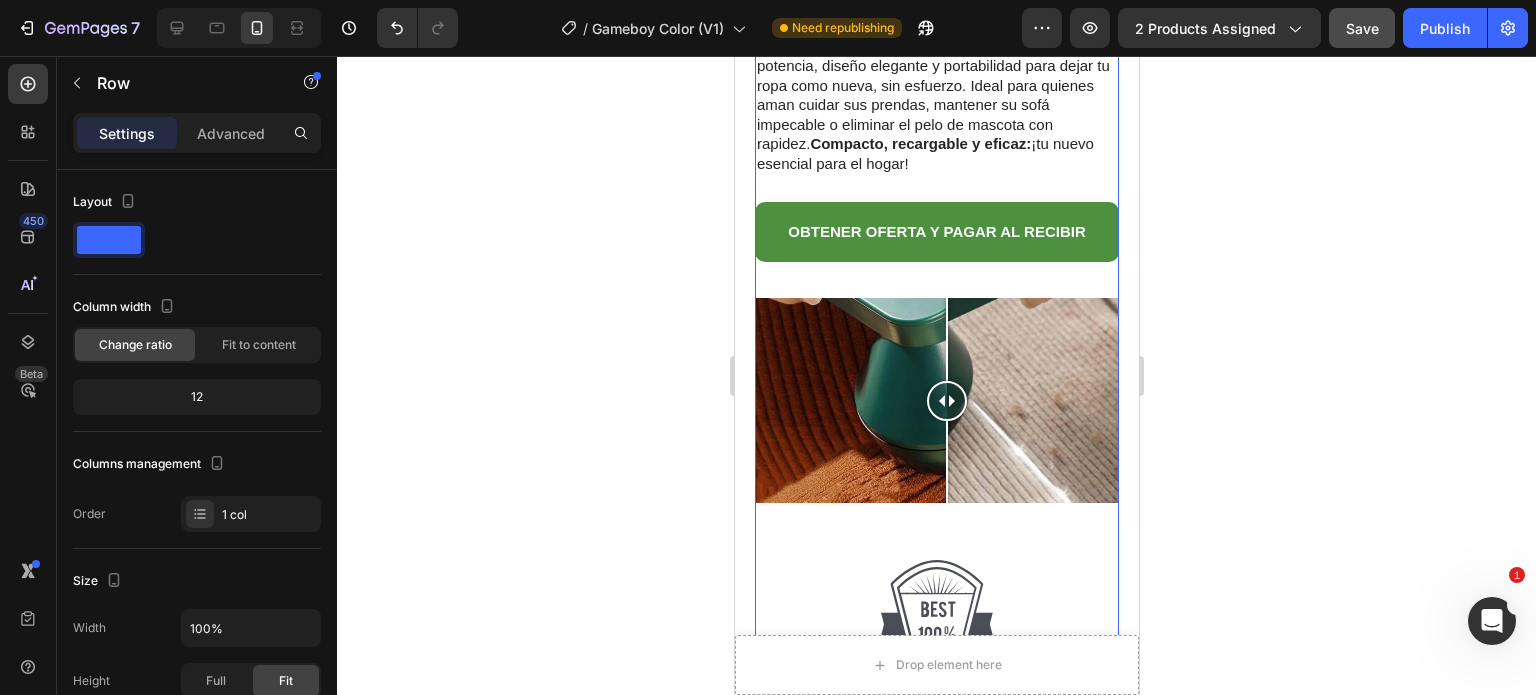 click on "Limited Edition Text Block Quita Motas Electrico Product Title Icon Icon Icon Icon  Clasificado 4,7 estrellas (217 reseñas) Text Block Icon List 🔥¡CORRE QUE SE ACABA!🔥 Text Block Row  ¡Por tiempo limitado! Aprovecha esta oferta 🔥HASTA 40% OFF 🔖  HOT SALE   👉 89.900,00 Text Block 08 minutos 24 segundos Countdown Timer Row Removedor de Pelusas Pro™ Dile adiós a la ropa con bolitas, pelos o pelusas en segundos. Este quitapelusas eléctrico combina potencia, diseño elegante y portabilidad para dejar tu ropa como nueva, sin esfuerzo. Ideal para quienes aman cuidar sus prendas, mantener su sofá impecable o eliminar el pelo de mascota con rapidez.  Compacto, recargable y eficaz:  ¡tu nuevo esencial para el hogar! Text Block OBTENER OFERTA Y PAGAR AL RECIBIR Button Image Comparison Image Image Image Image Entrega 3 a 5 días a todo Colombia Text Block Row
Especificaciones
Experiencia y Diseño Accordion" at bounding box center [936, 710] 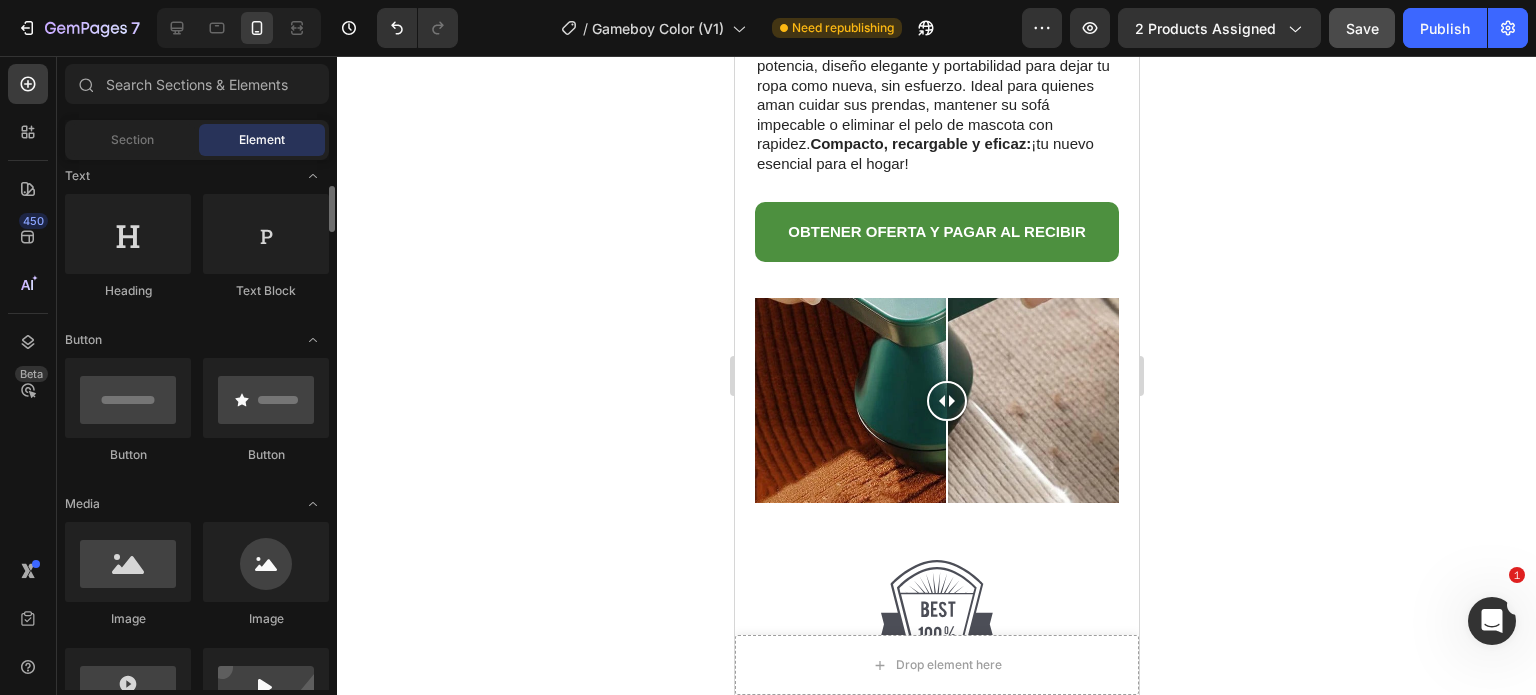 scroll, scrollTop: 0, scrollLeft: 0, axis: both 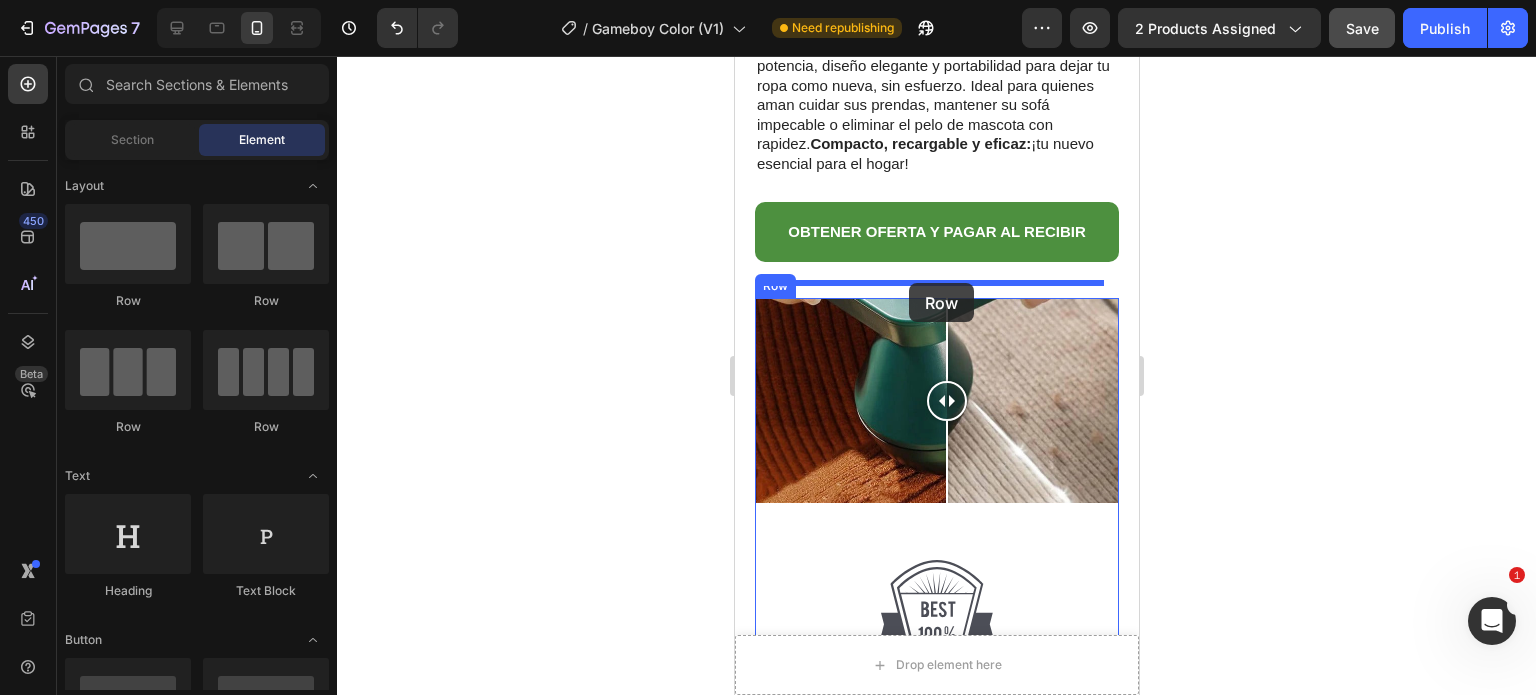 drag, startPoint x: 868, startPoint y: 308, endPoint x: 908, endPoint y: 283, distance: 47.169907 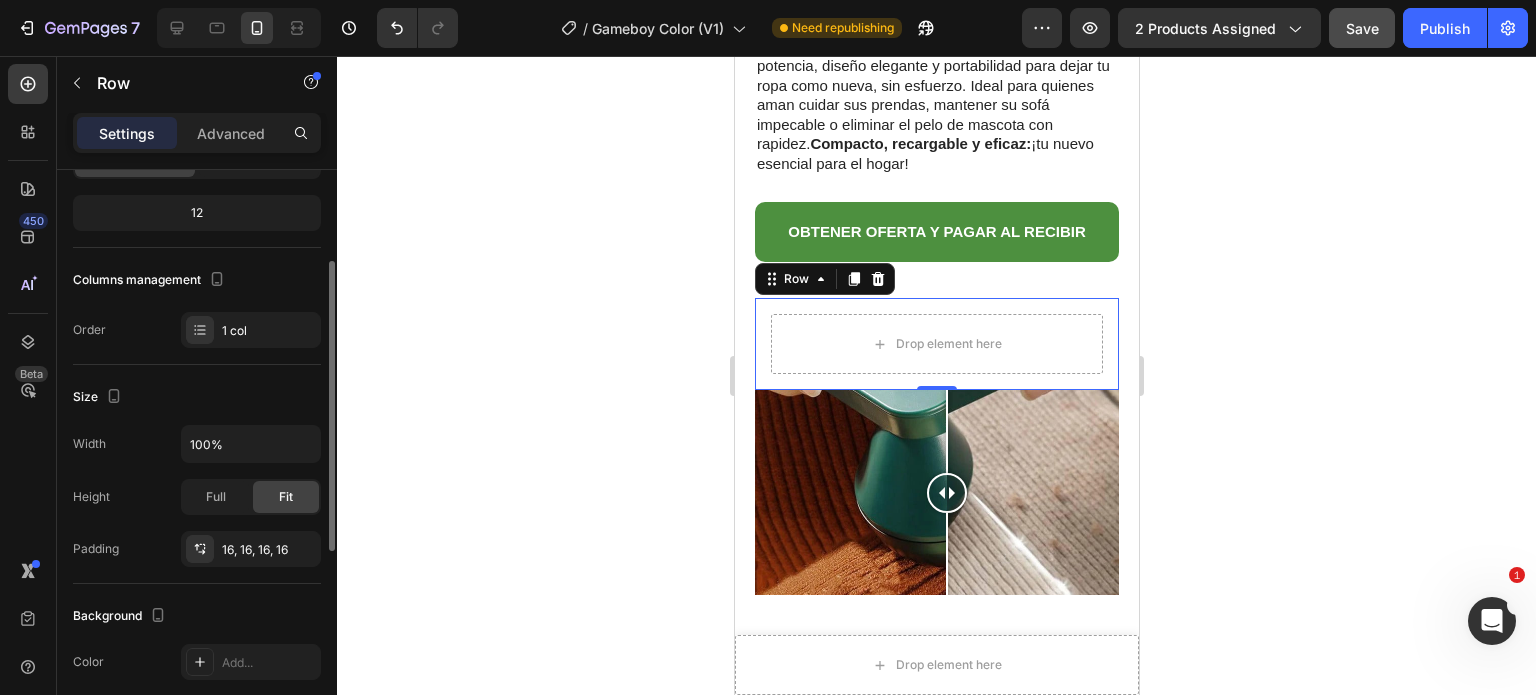 scroll, scrollTop: 0, scrollLeft: 0, axis: both 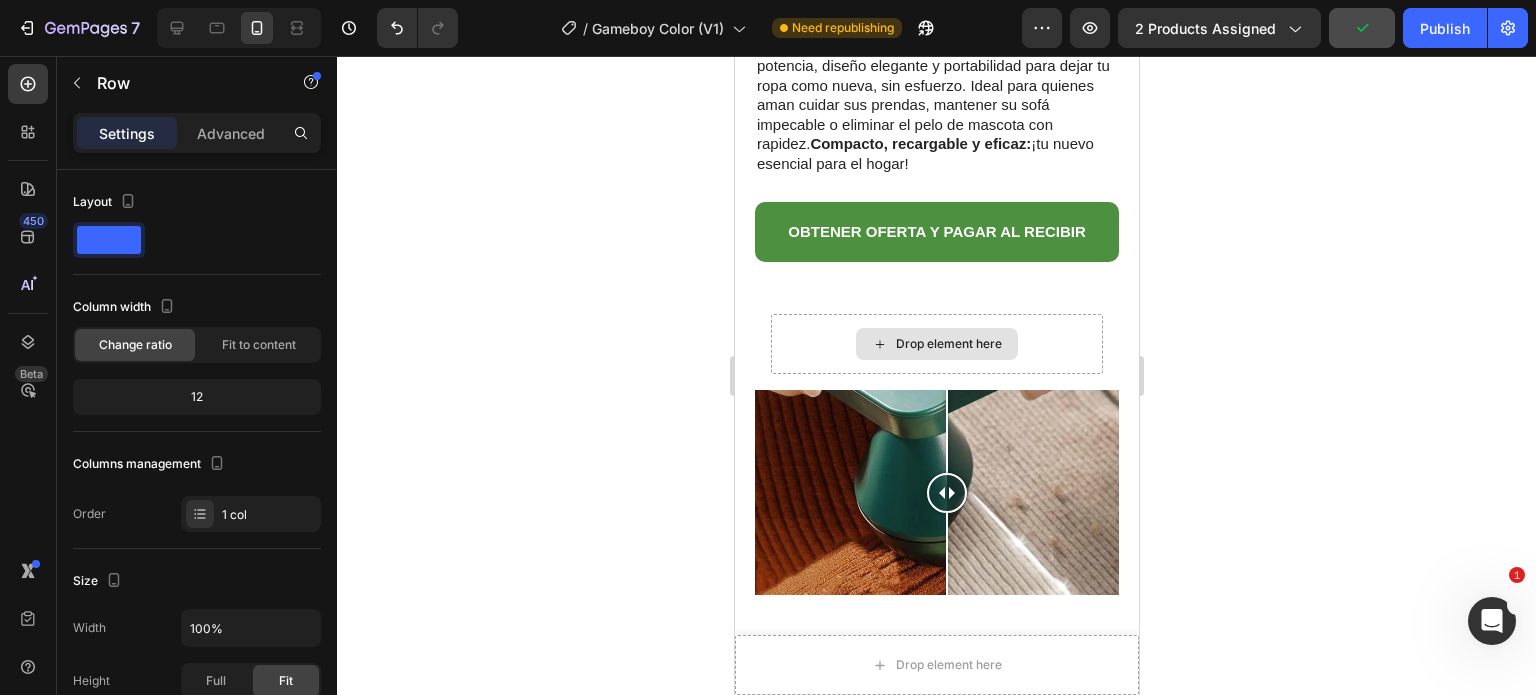 click on "Drop element here" at bounding box center (936, 344) 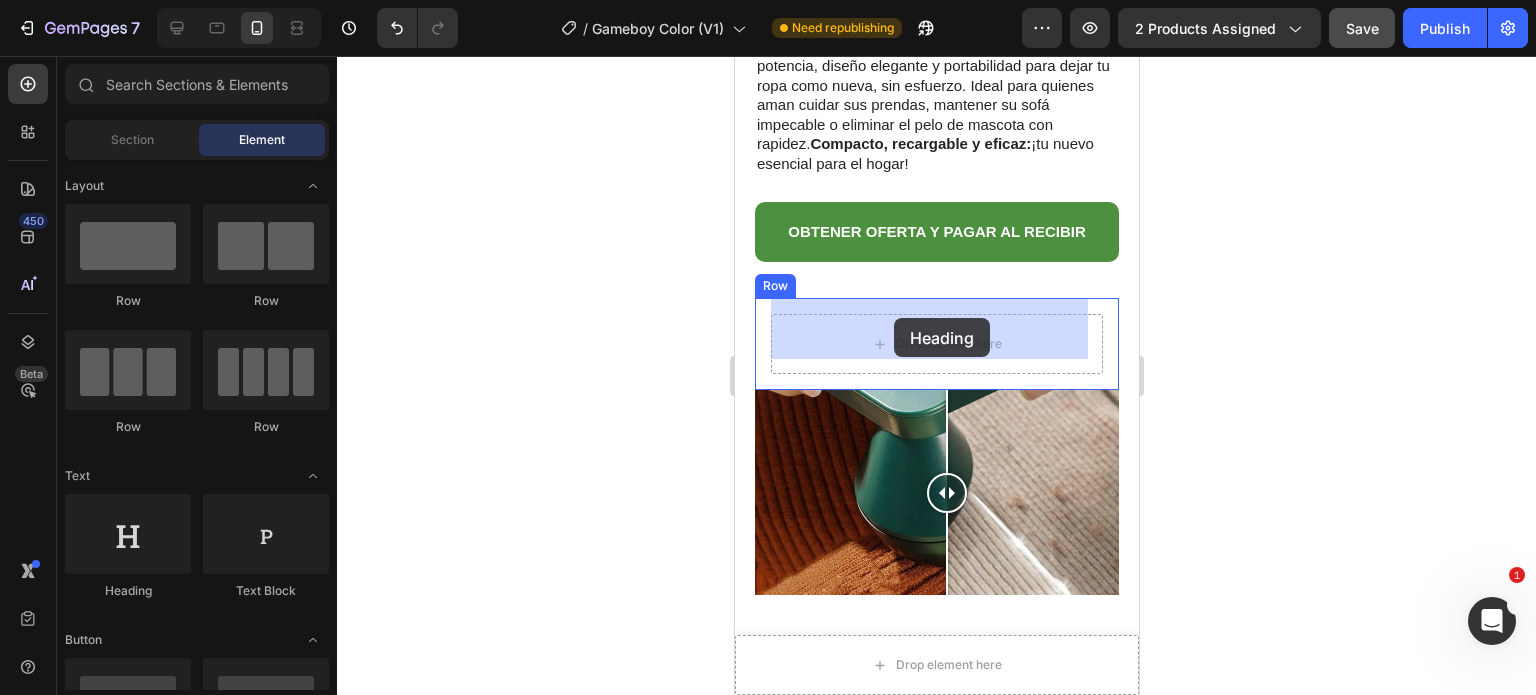 drag, startPoint x: 877, startPoint y: 603, endPoint x: 1455, endPoint y: 436, distance: 601.6419 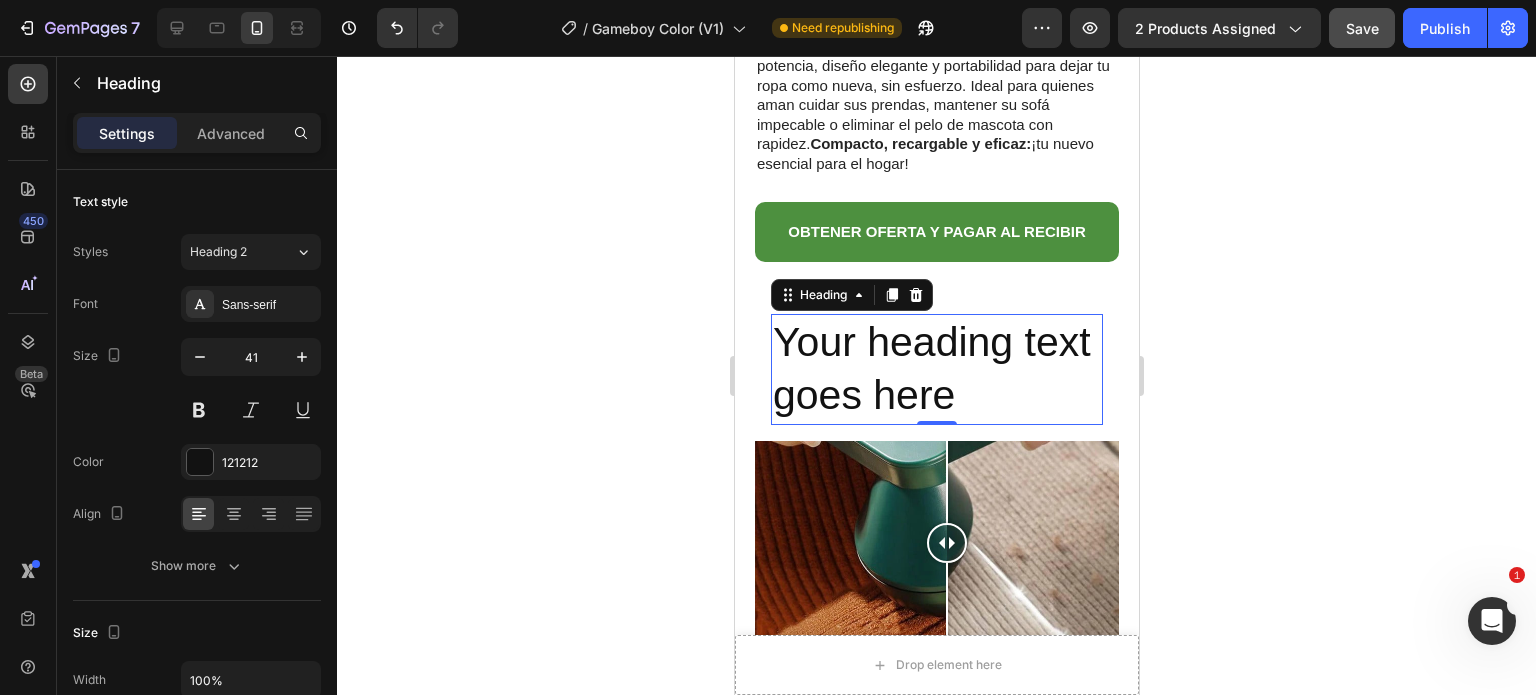 click on "Your heading text goes here" at bounding box center (936, 369) 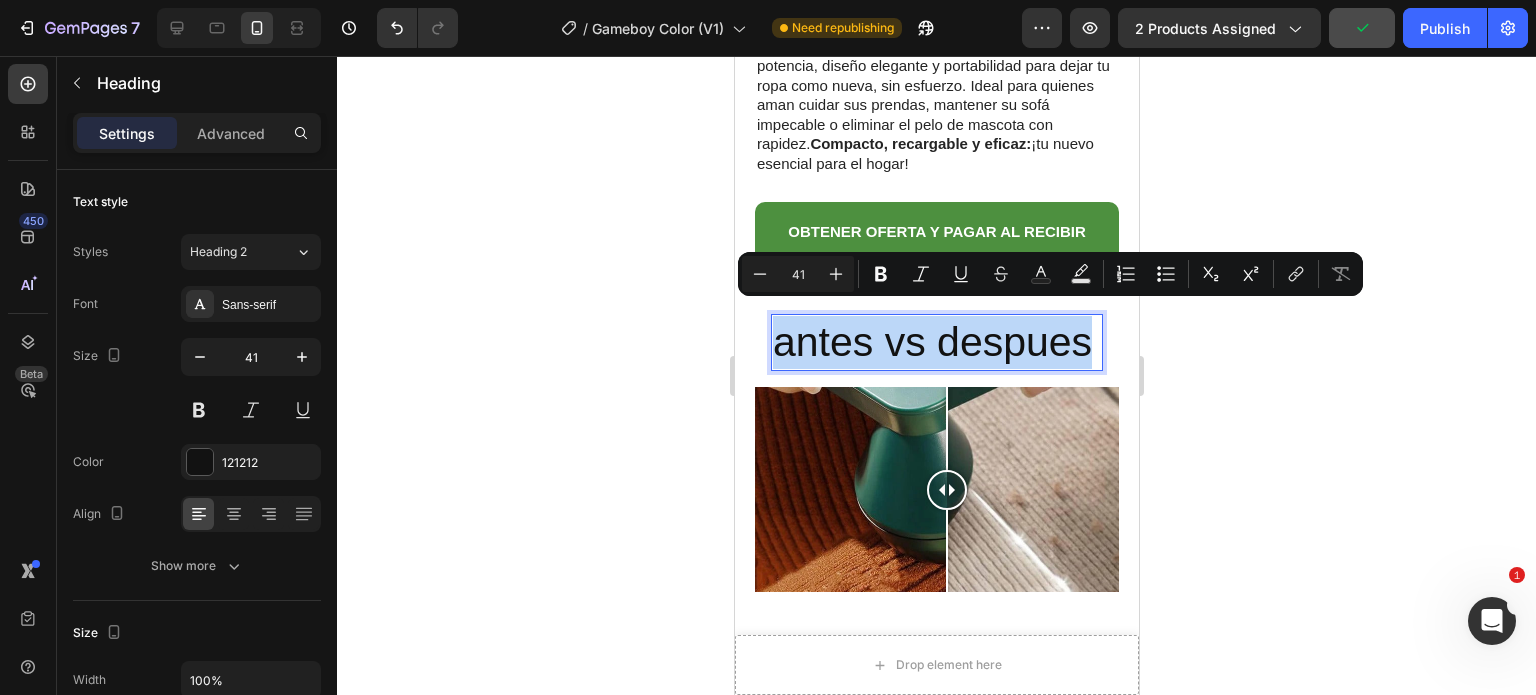drag, startPoint x: 934, startPoint y: 379, endPoint x: 772, endPoint y: 339, distance: 166.86522 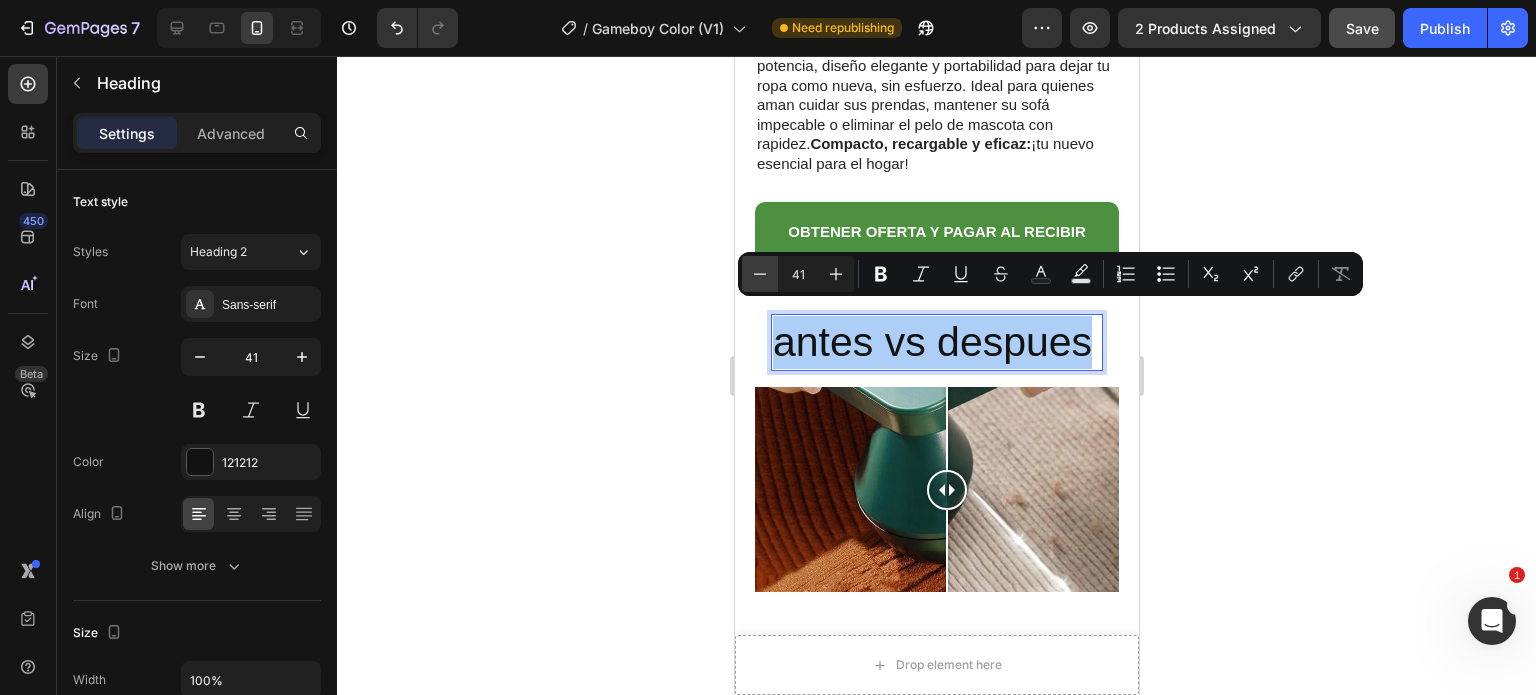 click 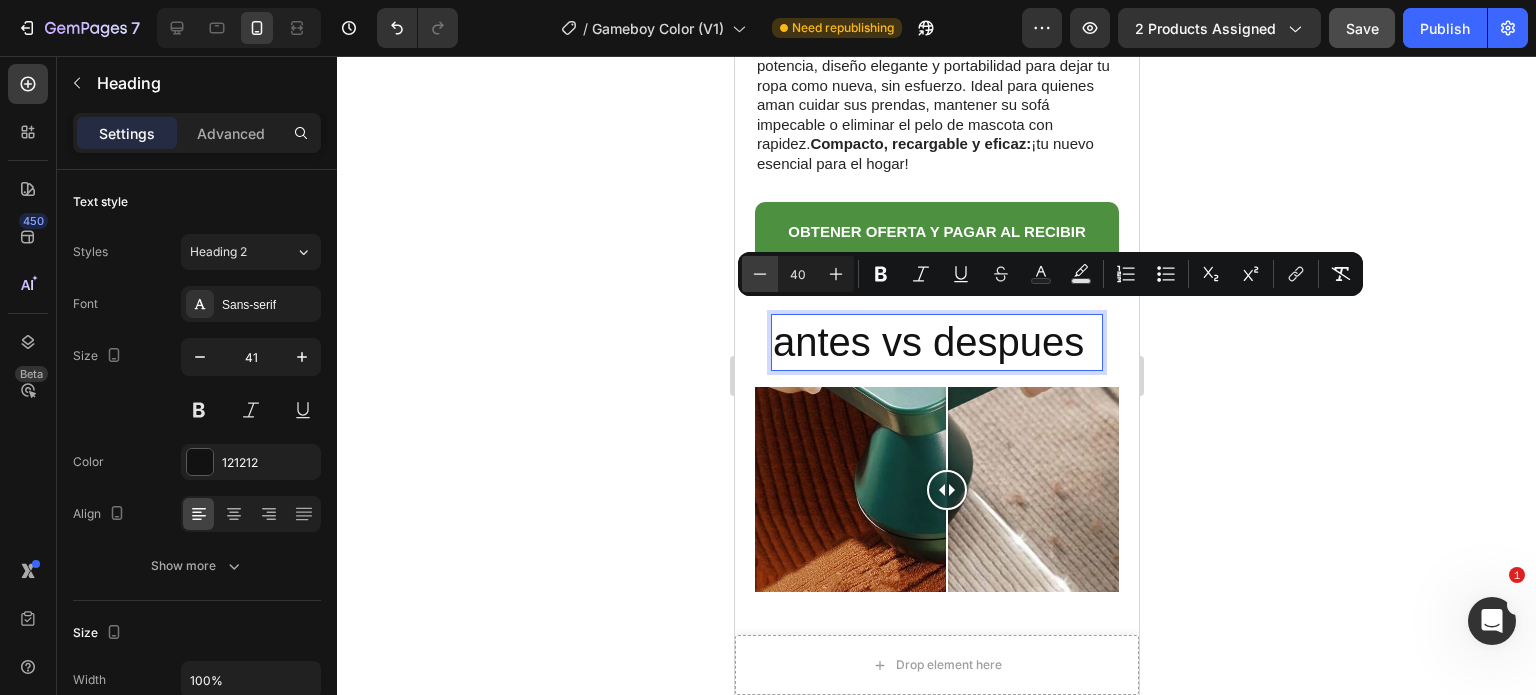 click 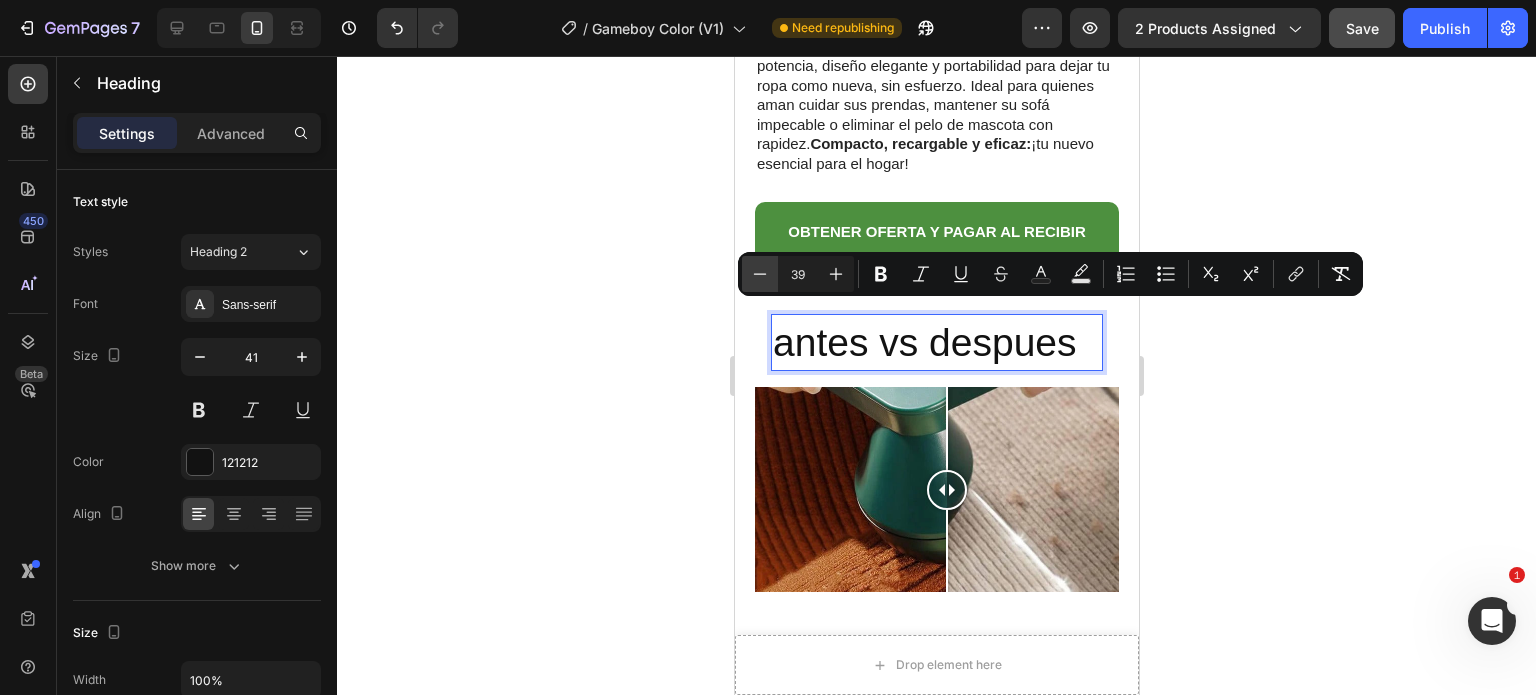 click 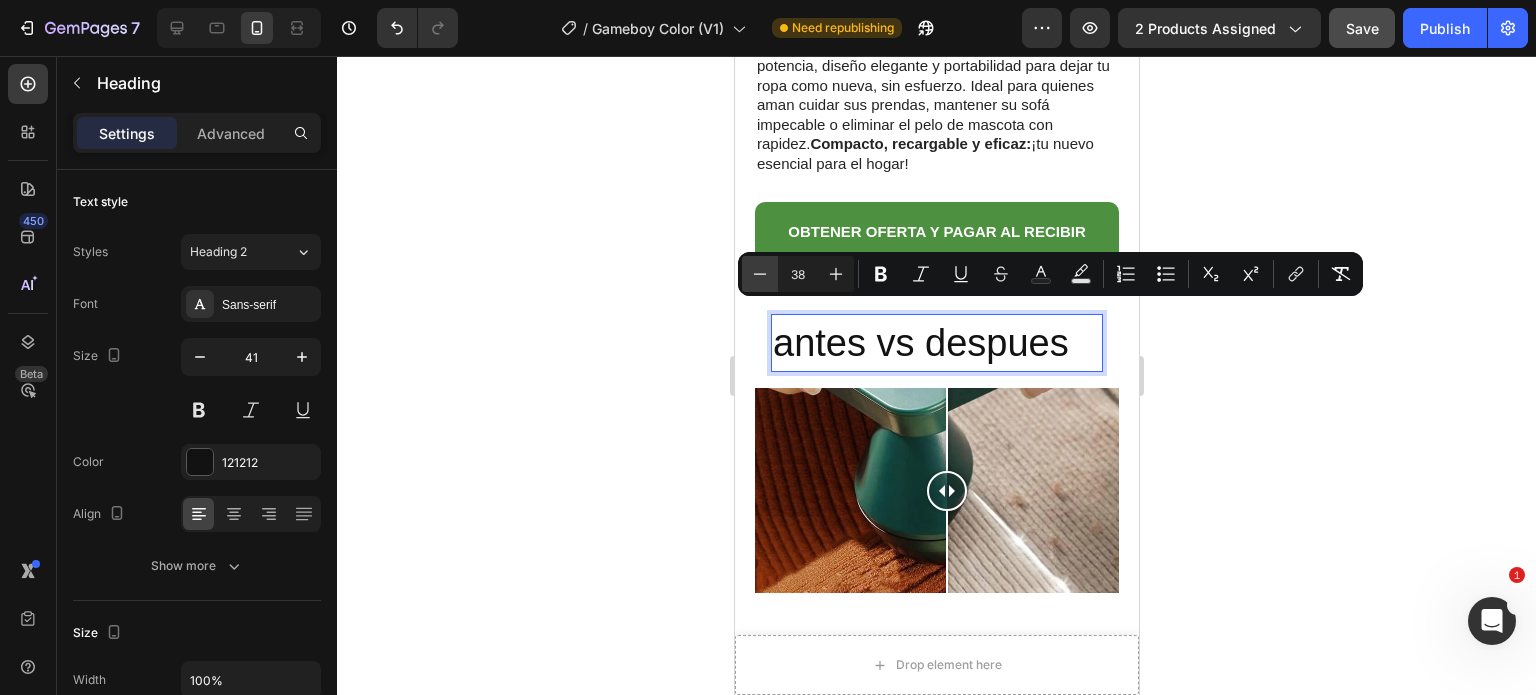 click 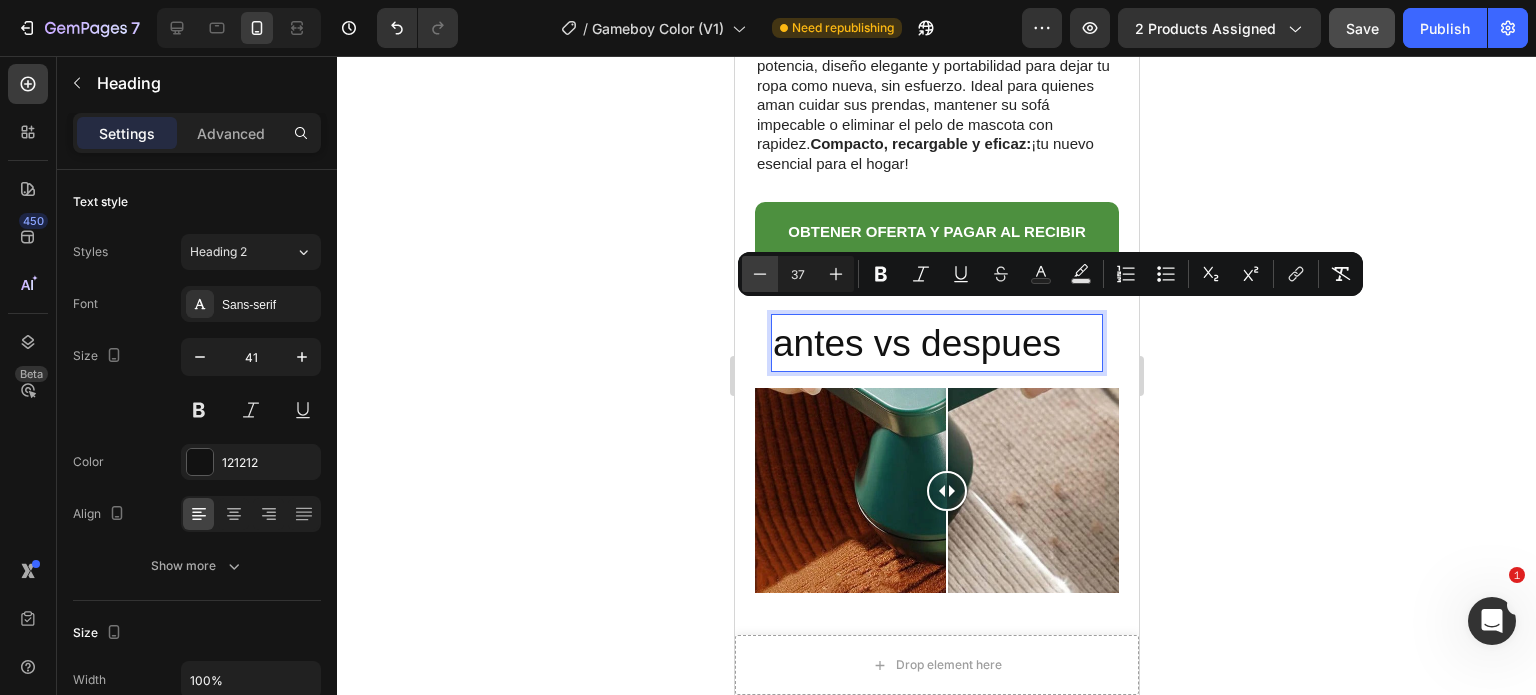 click 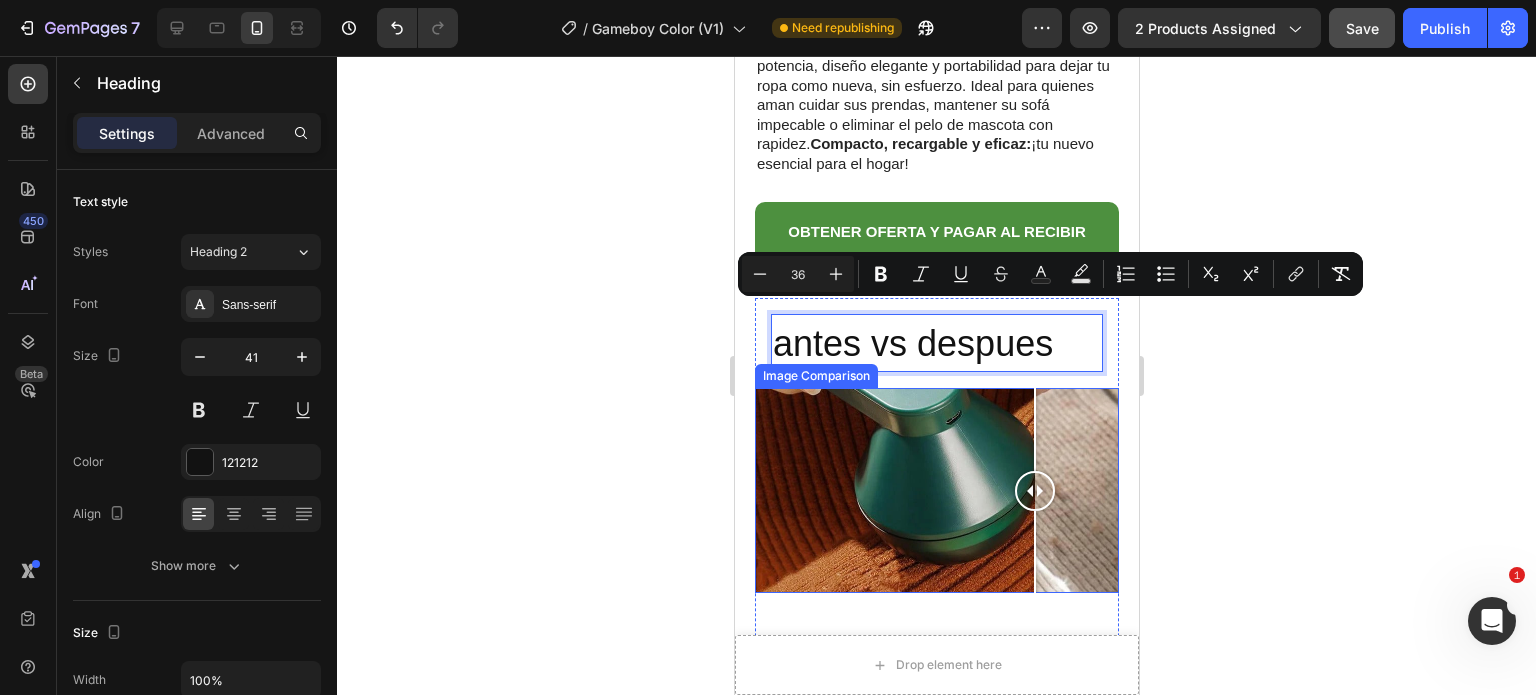 click at bounding box center [936, 490] 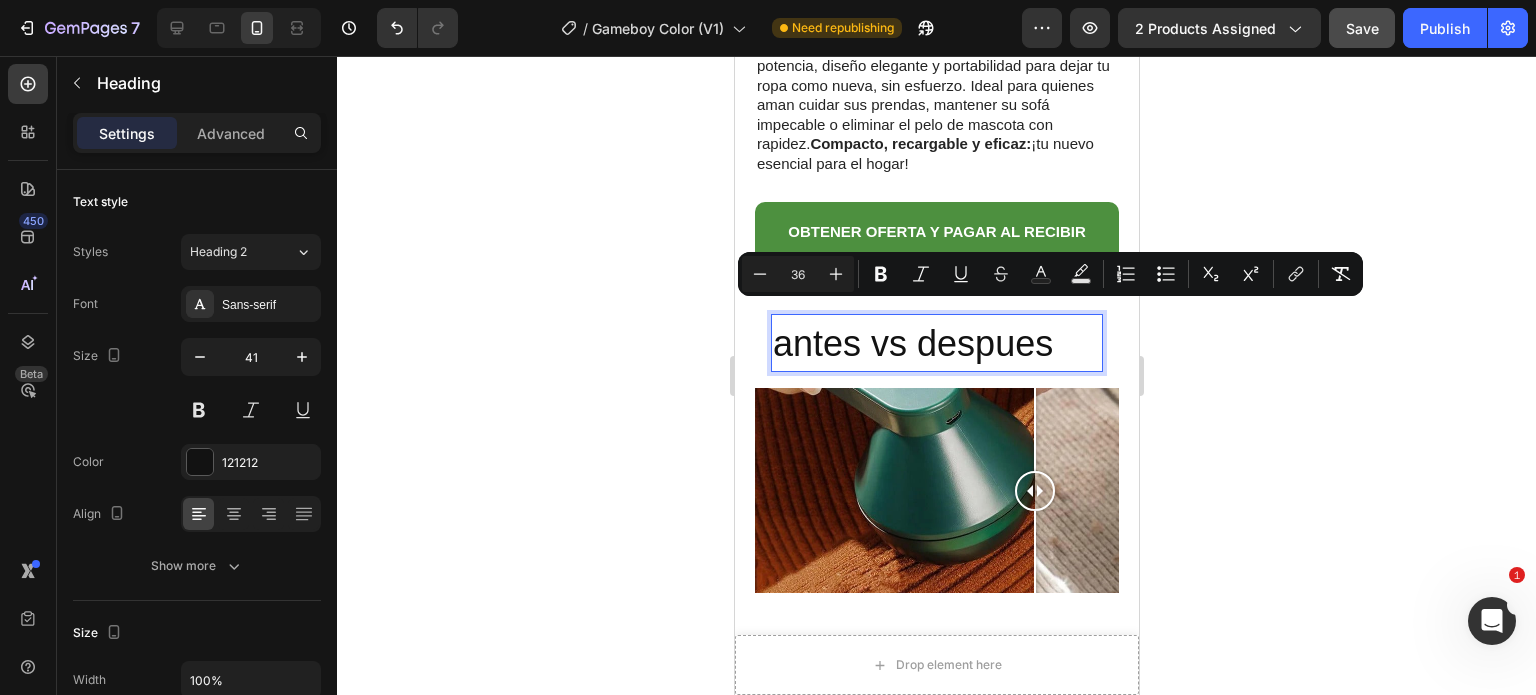 click on "antes vs despues" at bounding box center (936, 343) 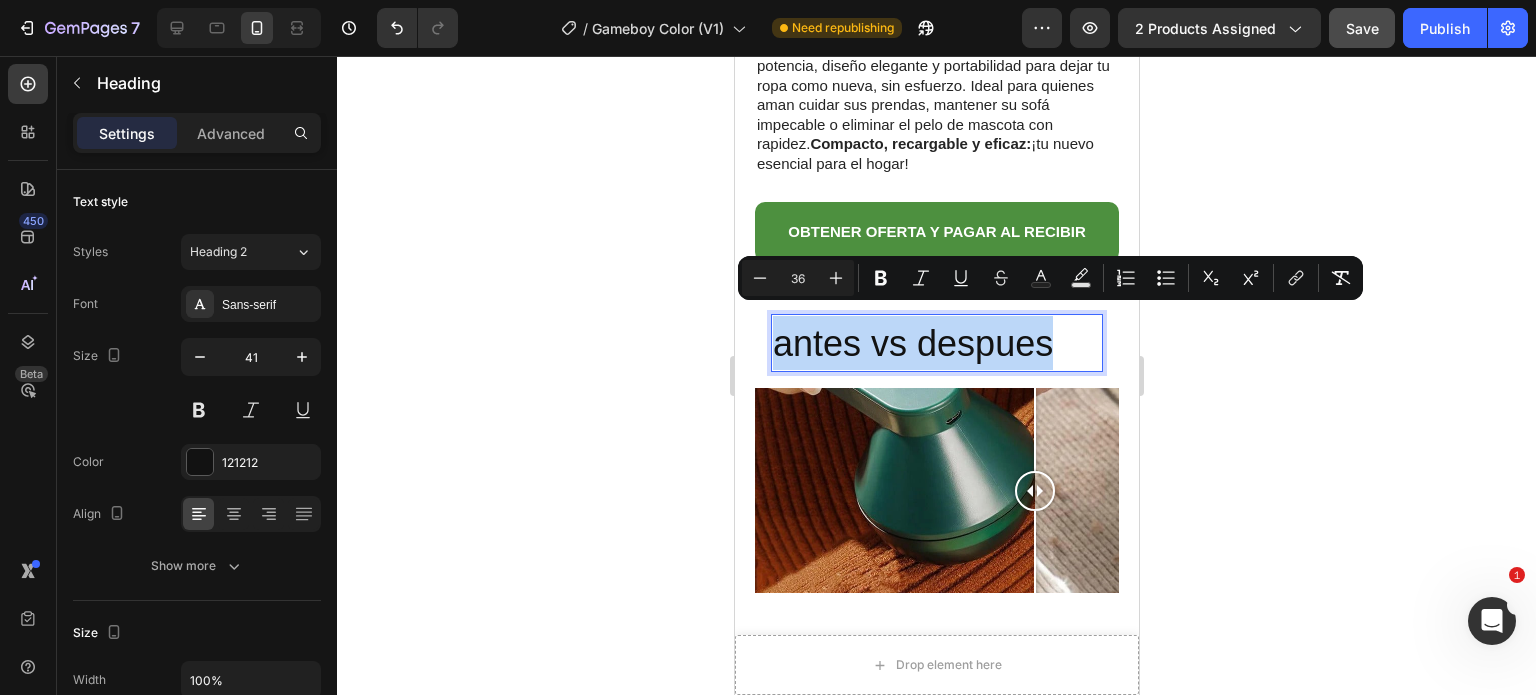 drag, startPoint x: 1055, startPoint y: 331, endPoint x: 778, endPoint y: 325, distance: 277.06497 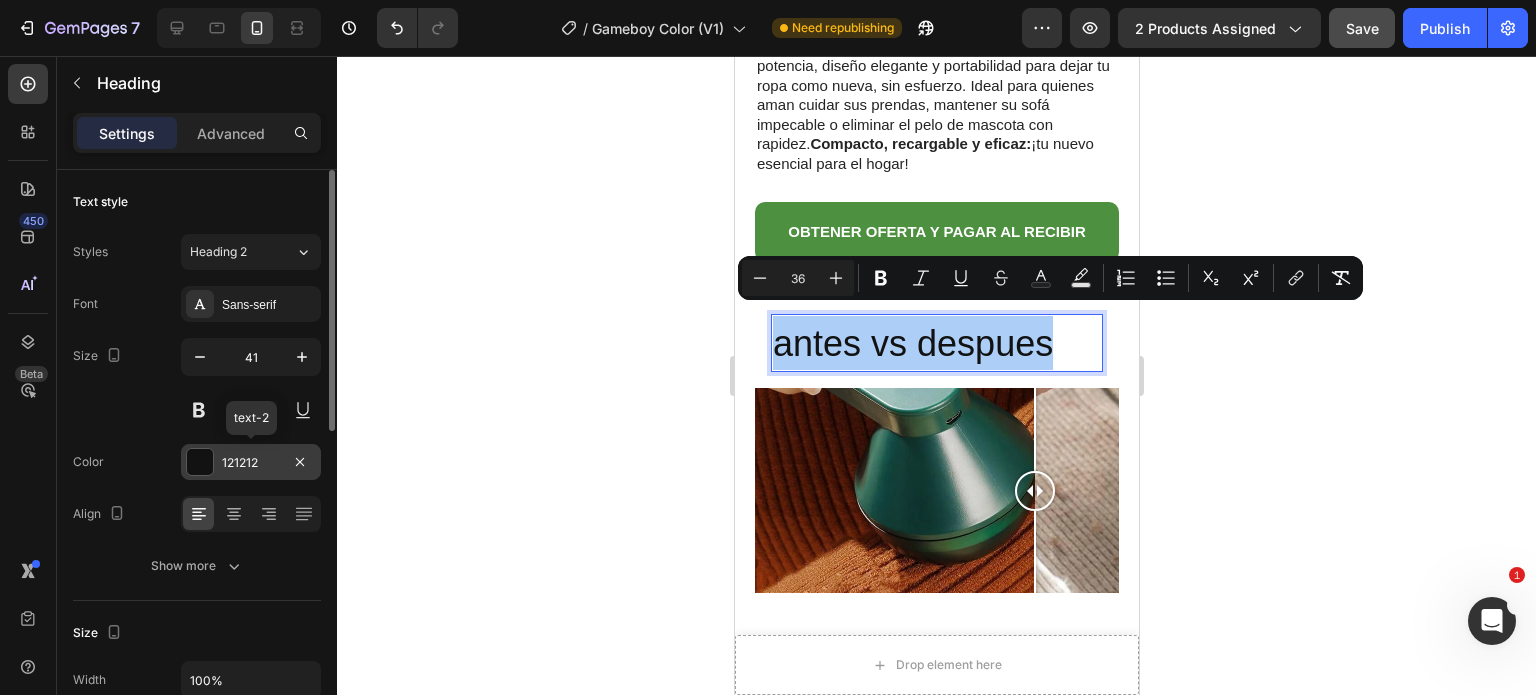 click at bounding box center (200, 462) 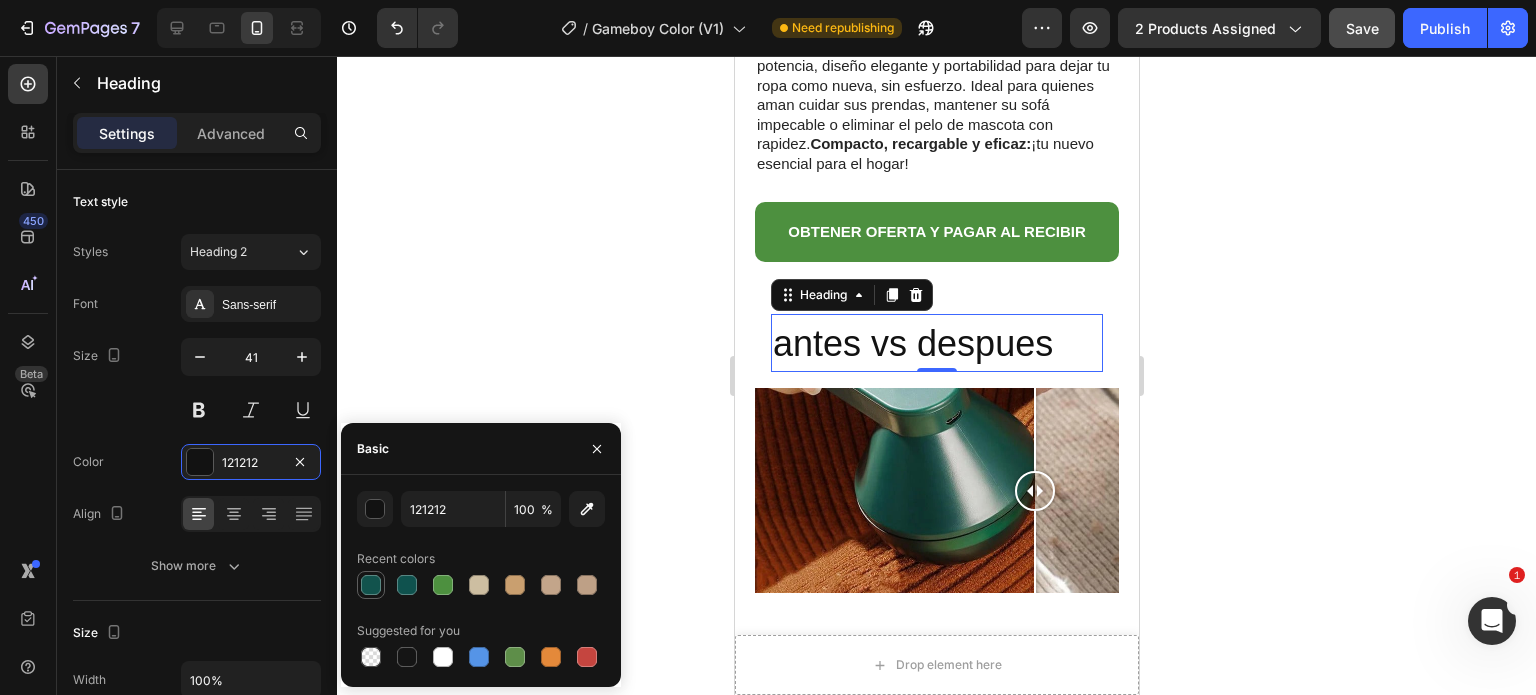 click at bounding box center (371, 585) 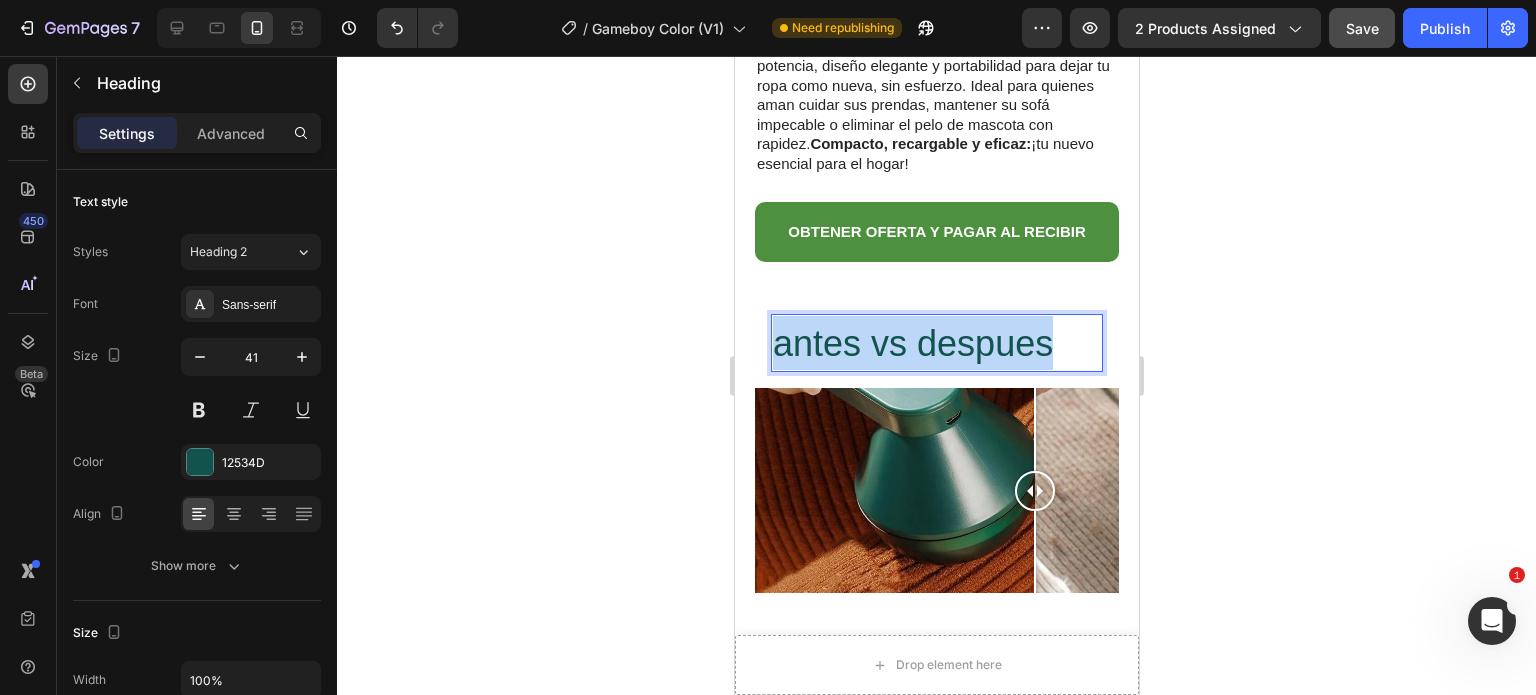 drag, startPoint x: 1060, startPoint y: 327, endPoint x: 779, endPoint y: 330, distance: 281.01602 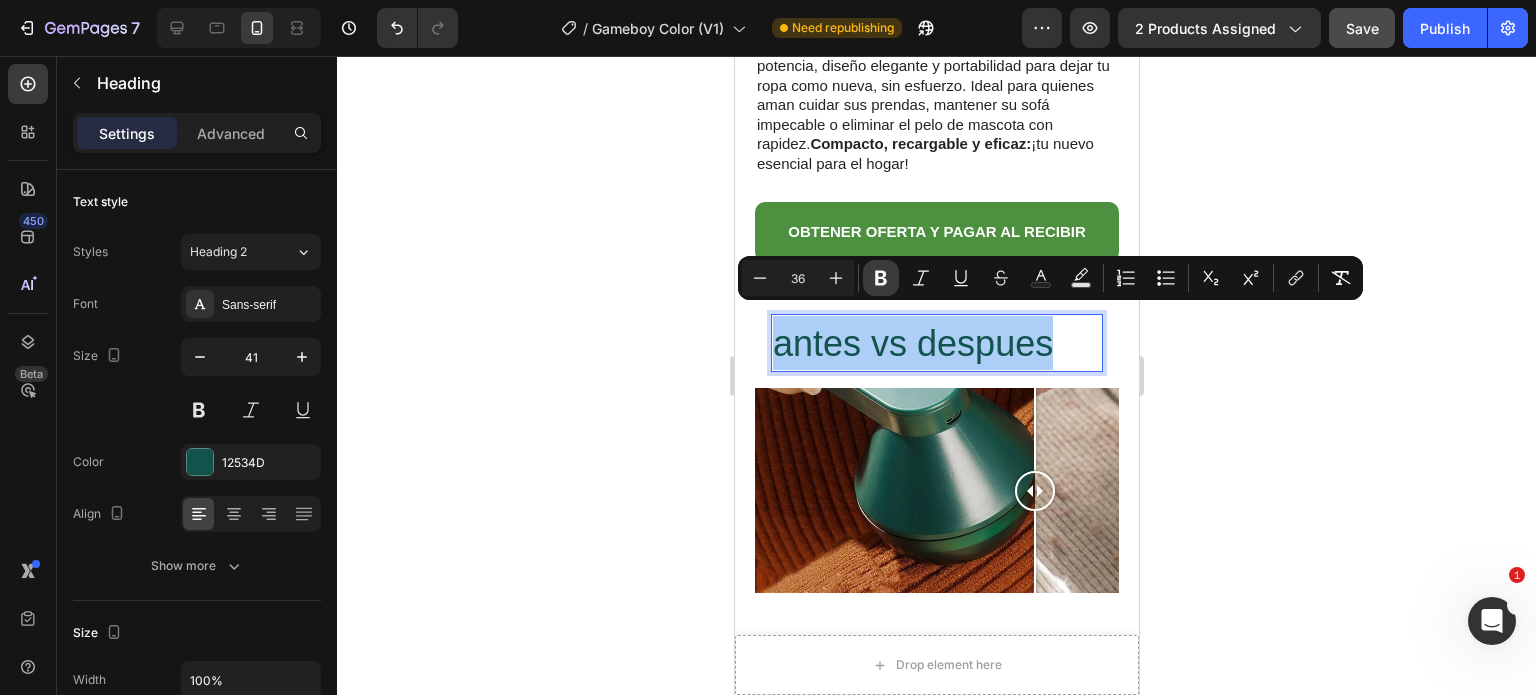 click 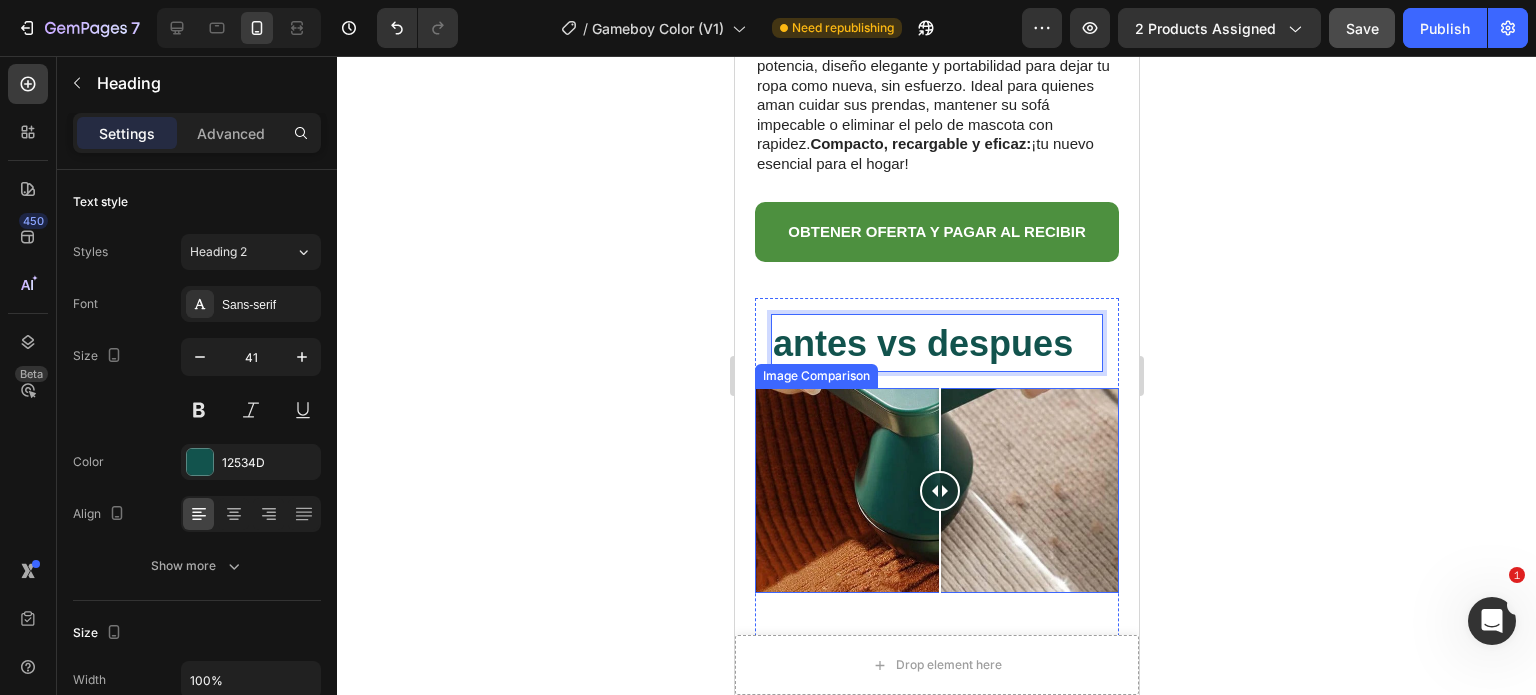 click at bounding box center (936, 490) 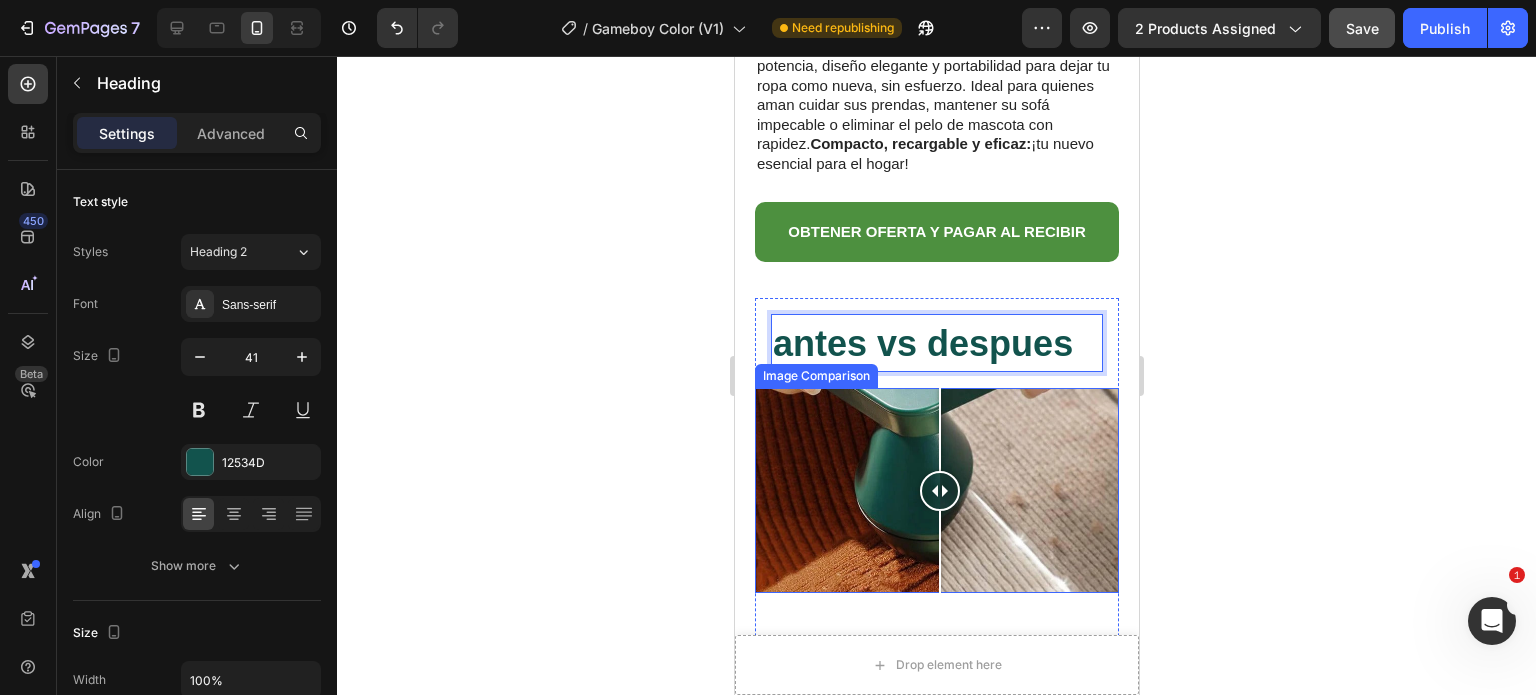 click at bounding box center (936, 490) 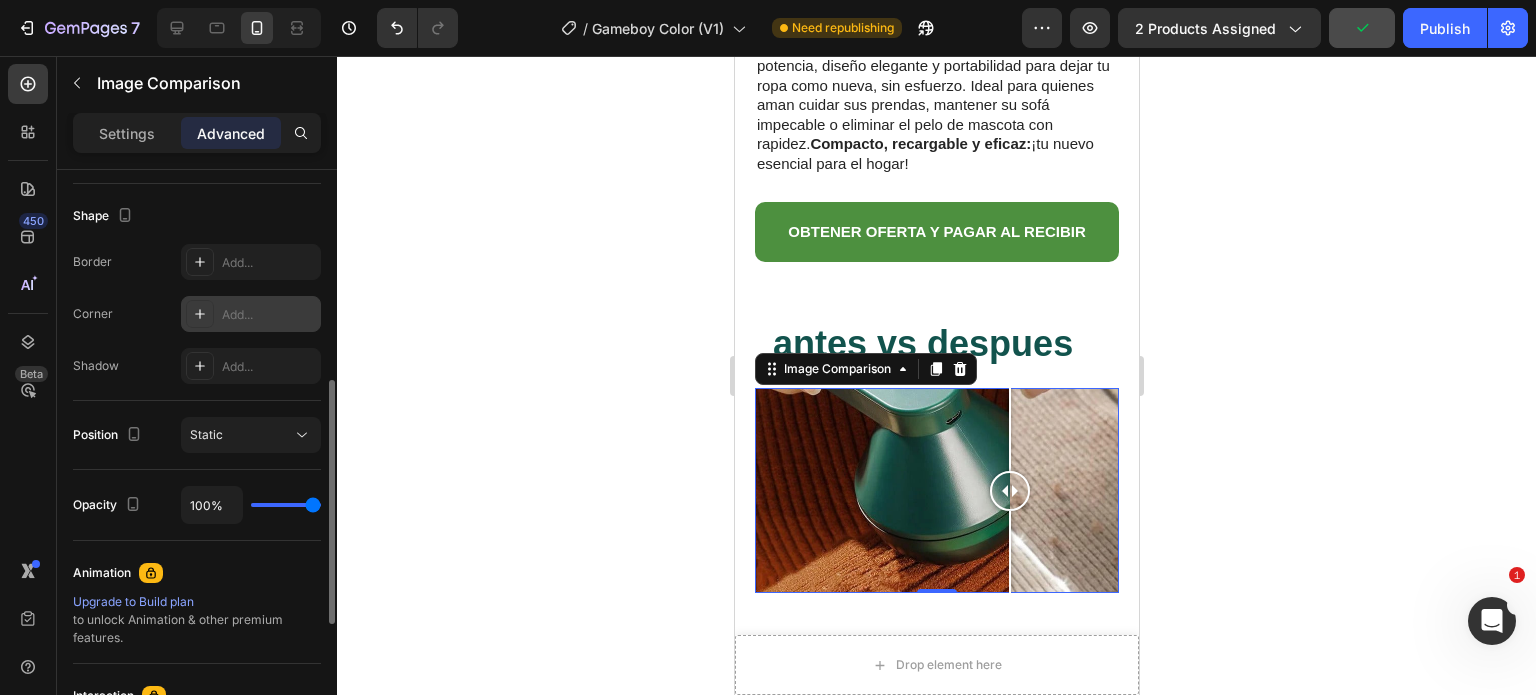 scroll, scrollTop: 700, scrollLeft: 0, axis: vertical 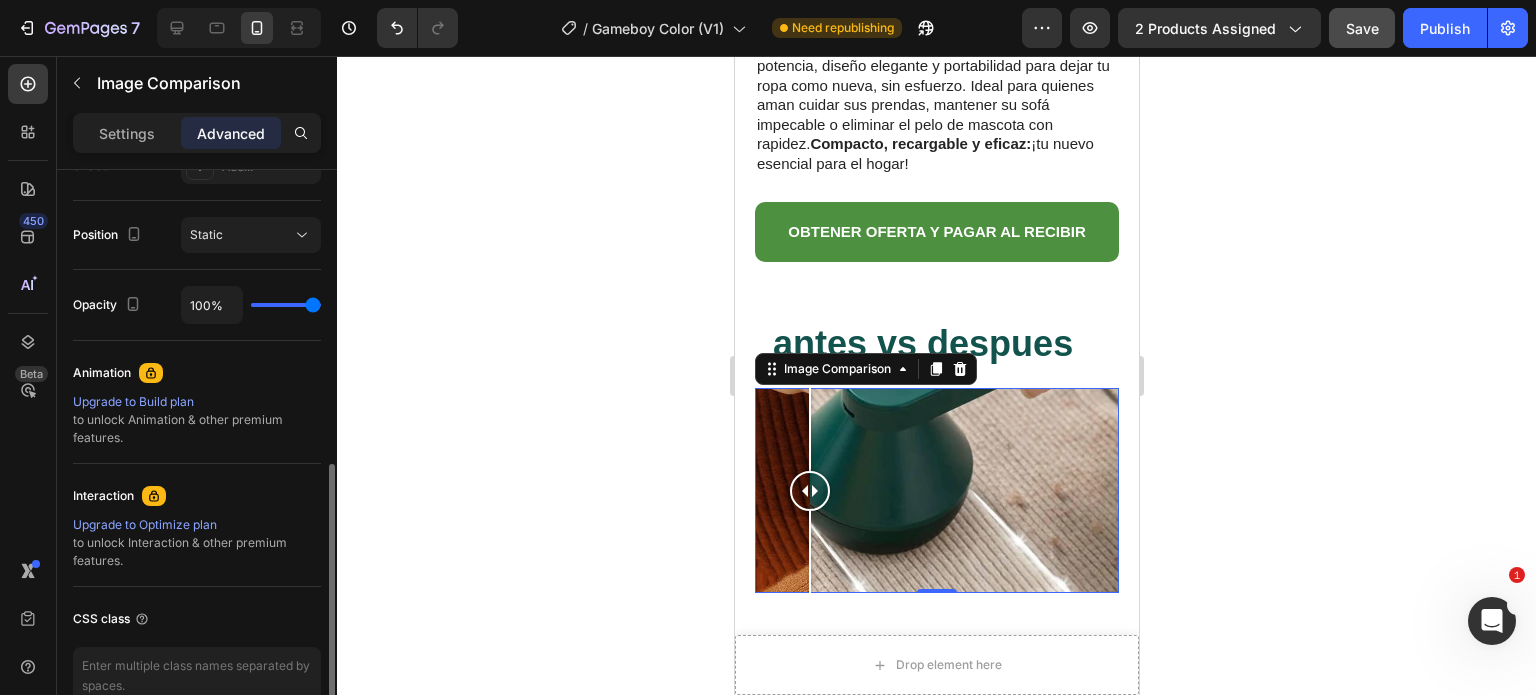 click at bounding box center (936, 490) 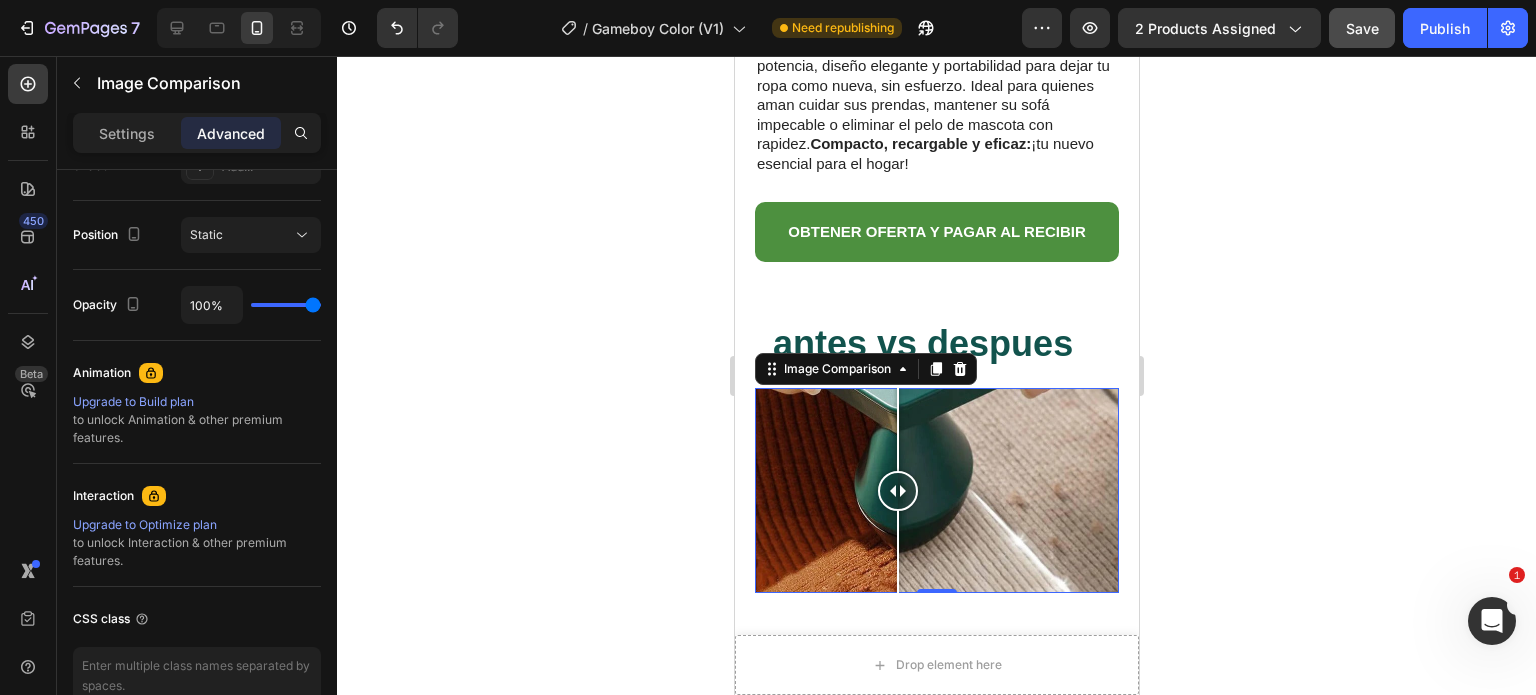 click at bounding box center (936, 490) 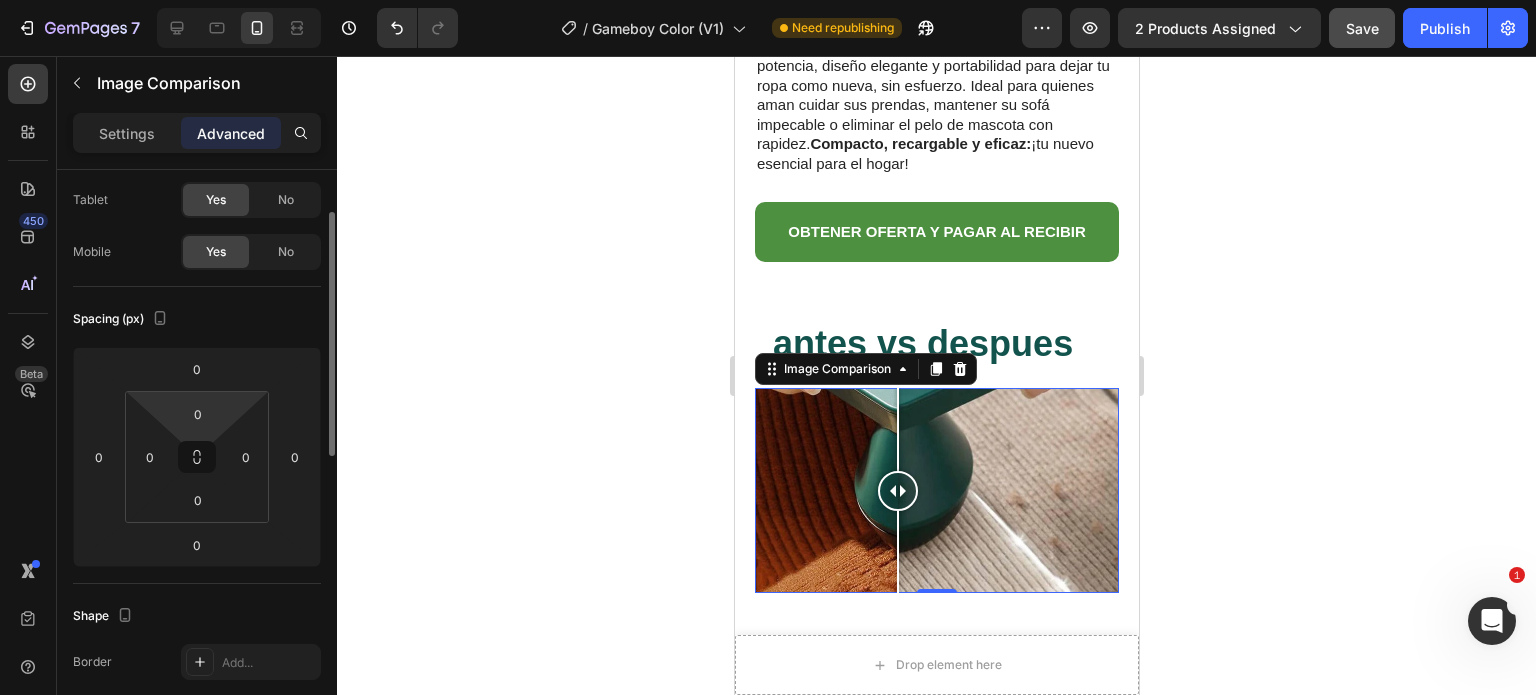 scroll, scrollTop: 0, scrollLeft: 0, axis: both 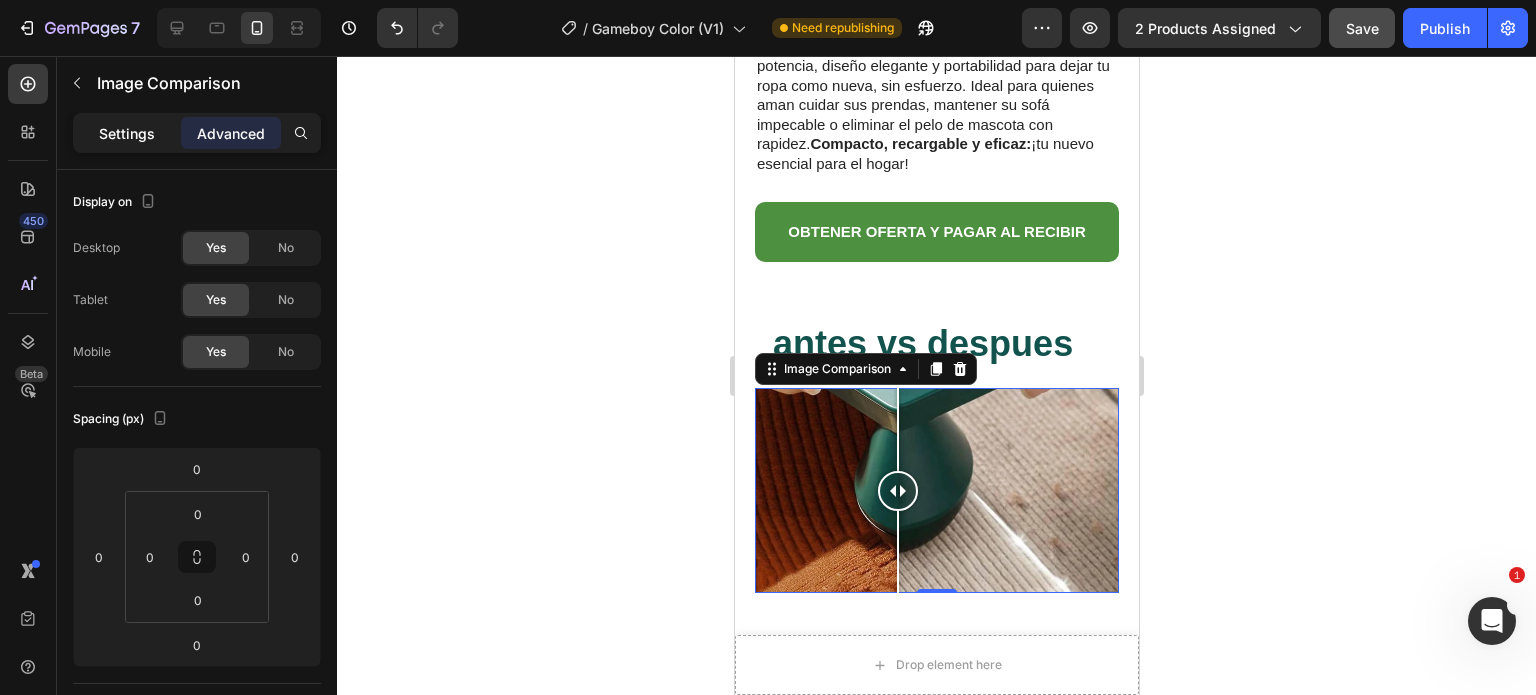 click on "Settings" at bounding box center (127, 133) 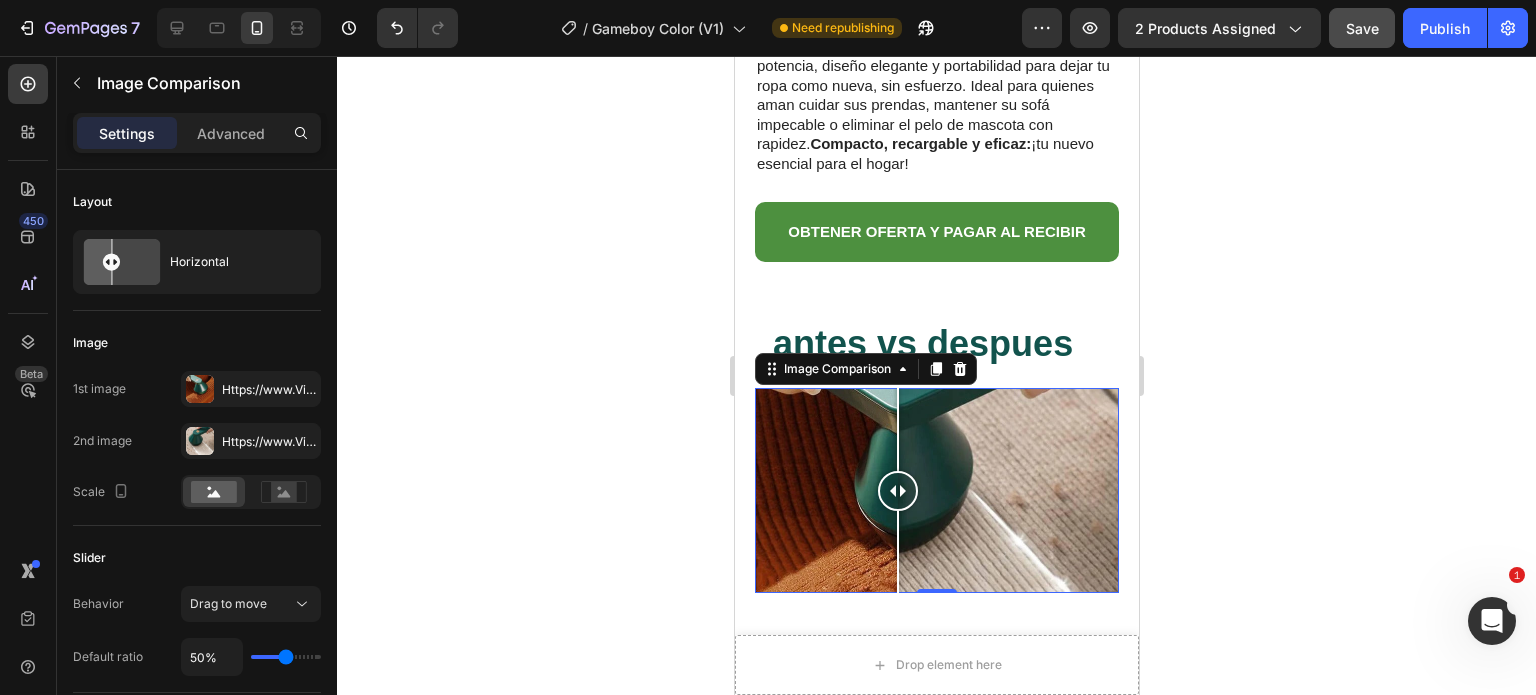 click at bounding box center [936, 490] 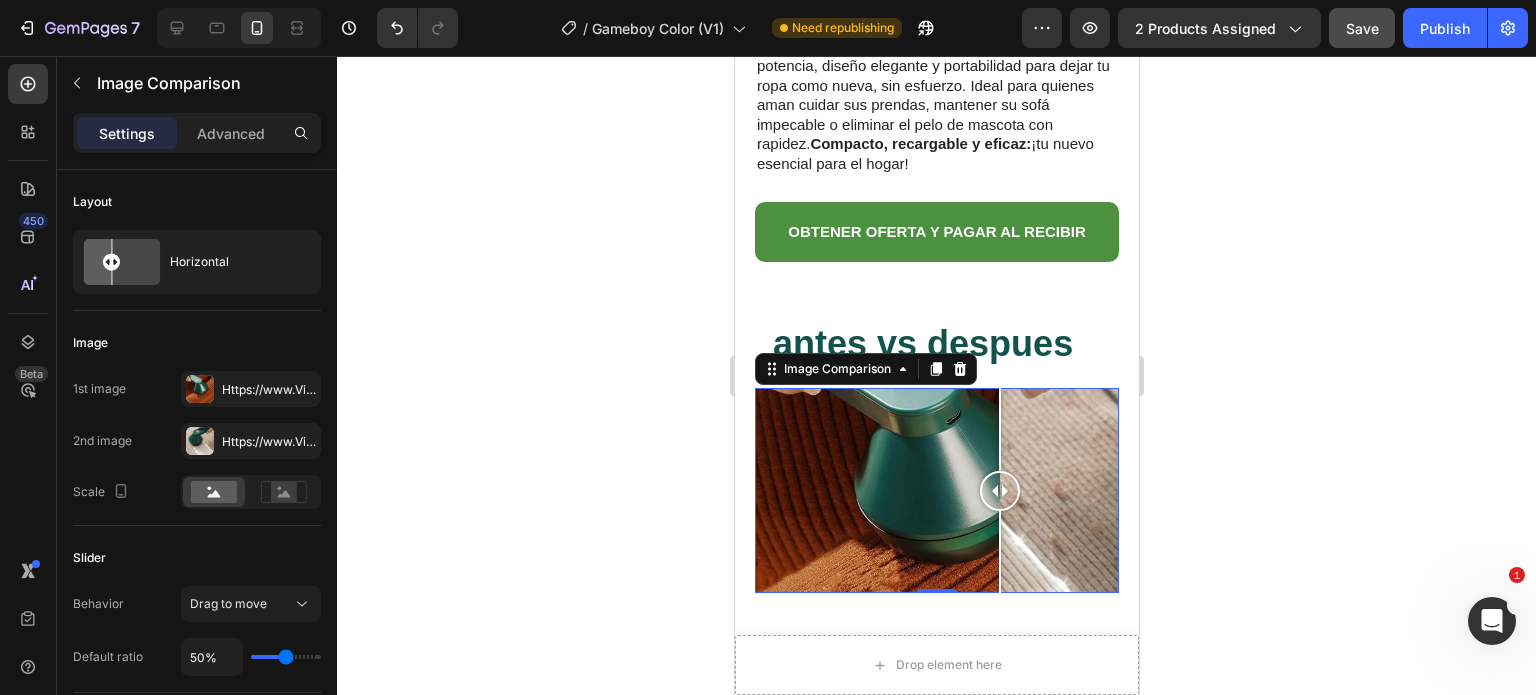 click at bounding box center [936, 490] 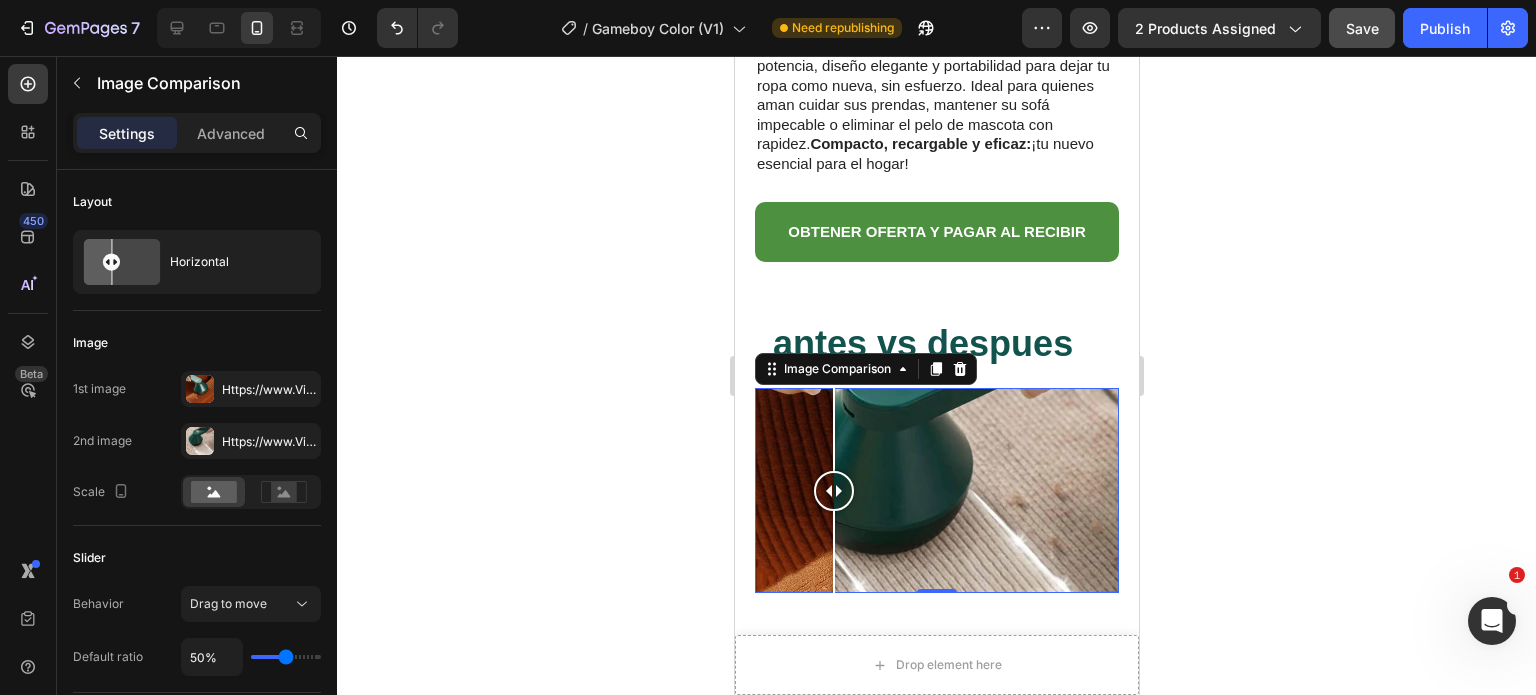 drag, startPoint x: 833, startPoint y: 477, endPoint x: 817, endPoint y: 486, distance: 18.35756 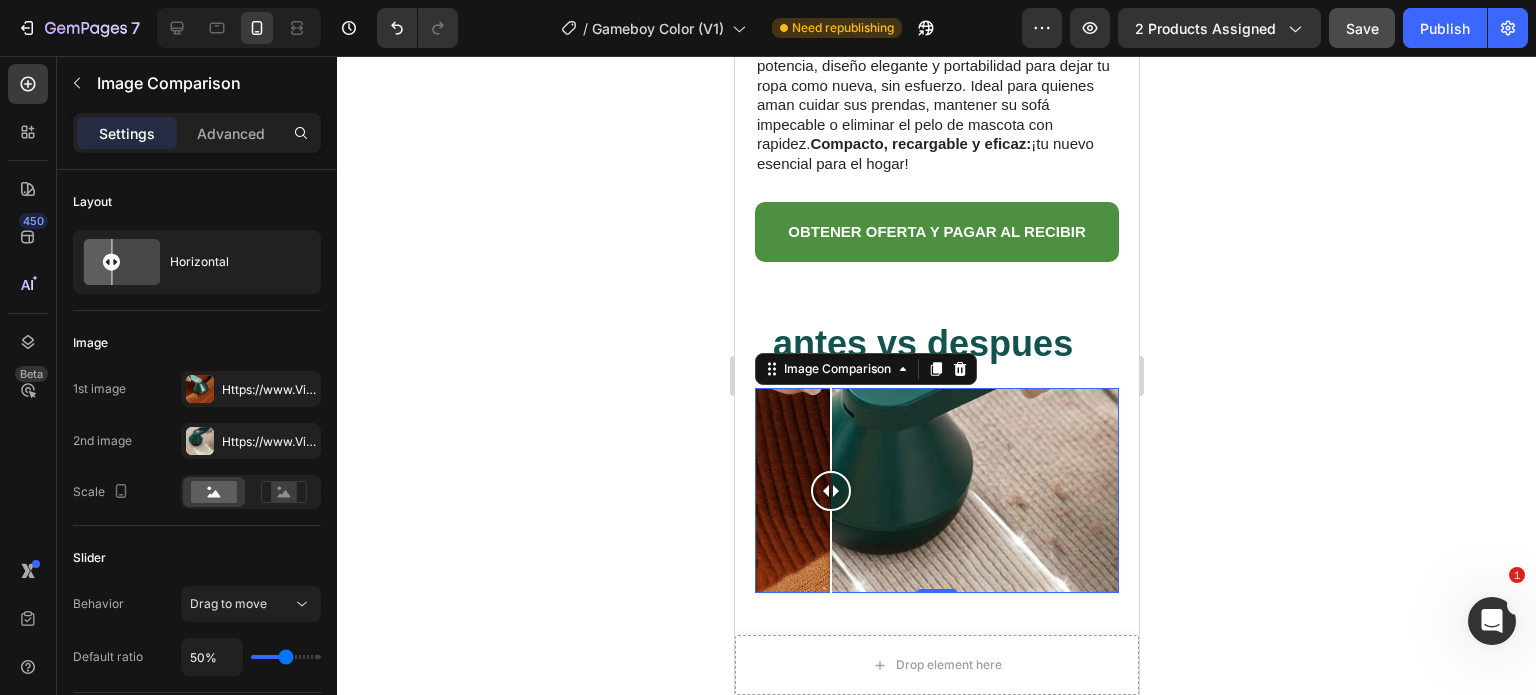 click at bounding box center [936, 490] 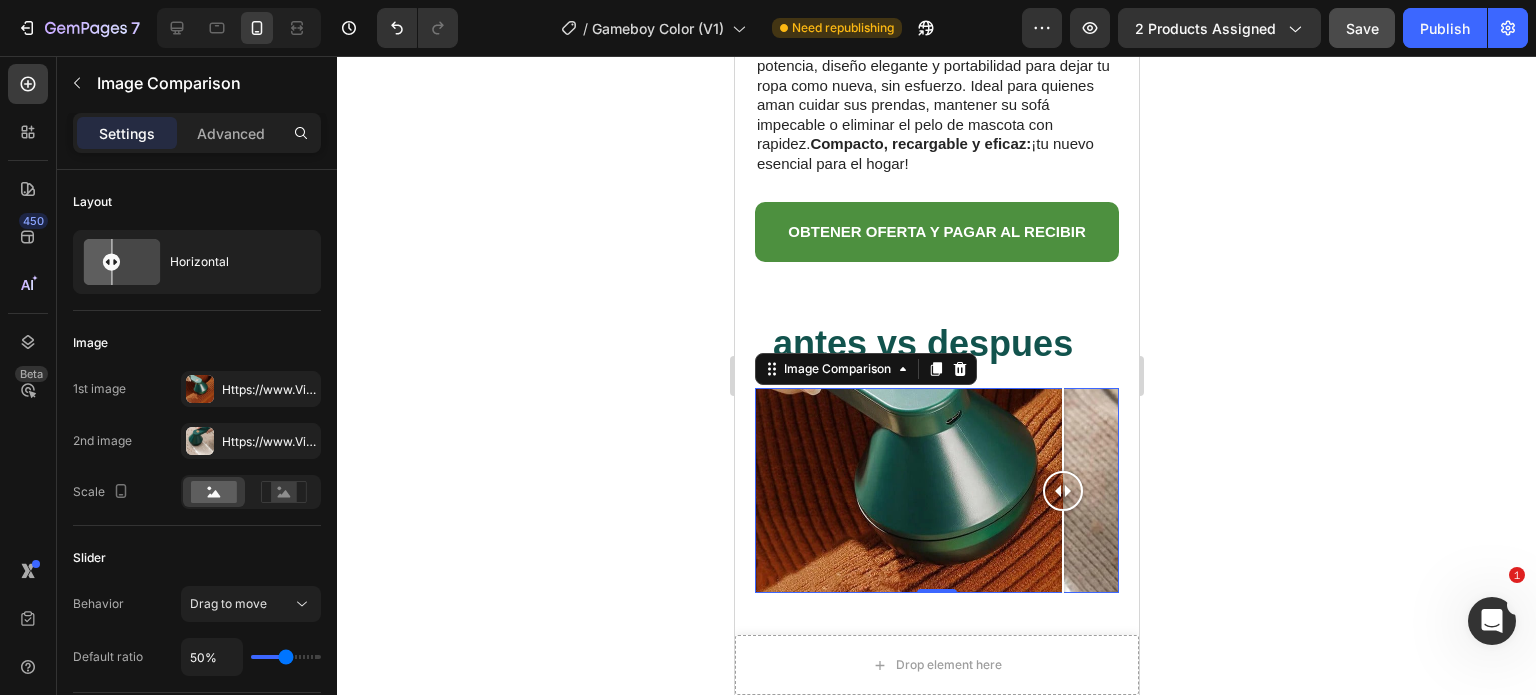 click at bounding box center (936, 490) 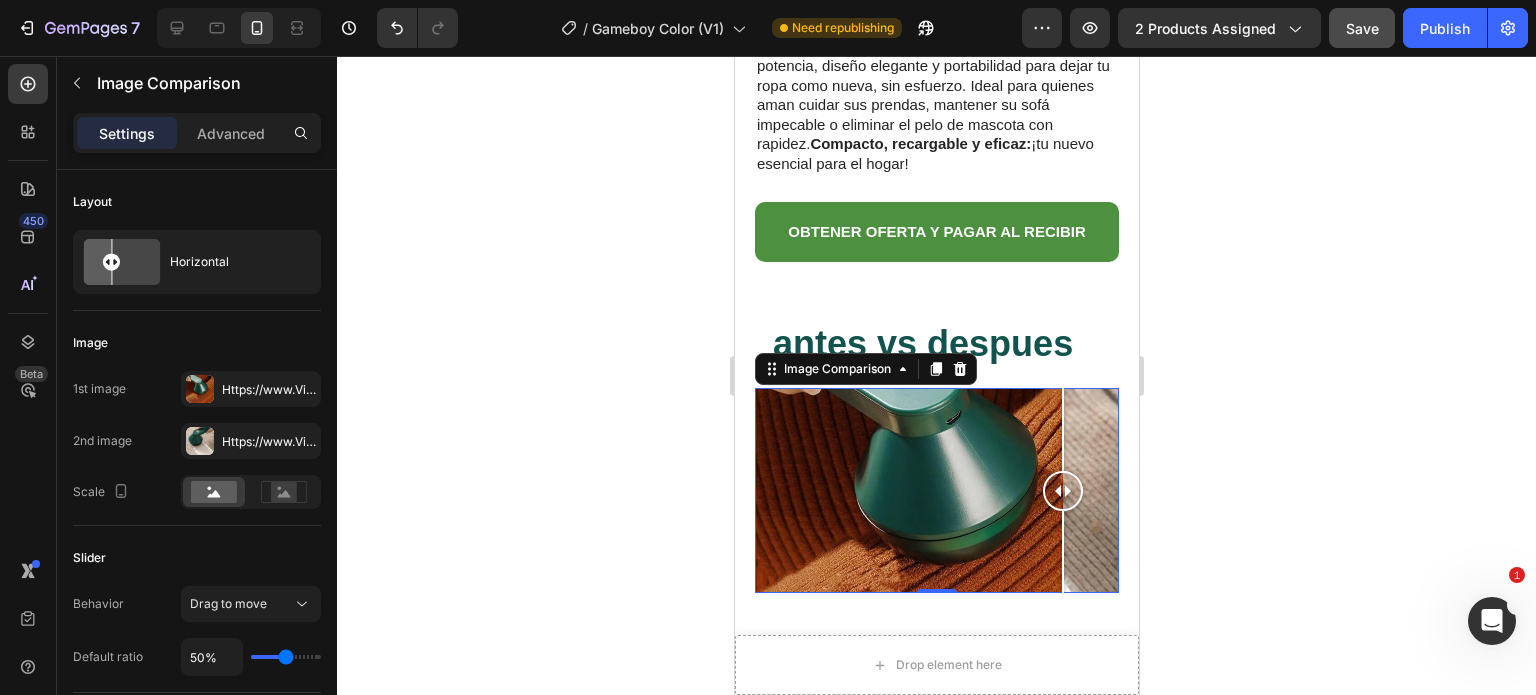 click at bounding box center (936, 490) 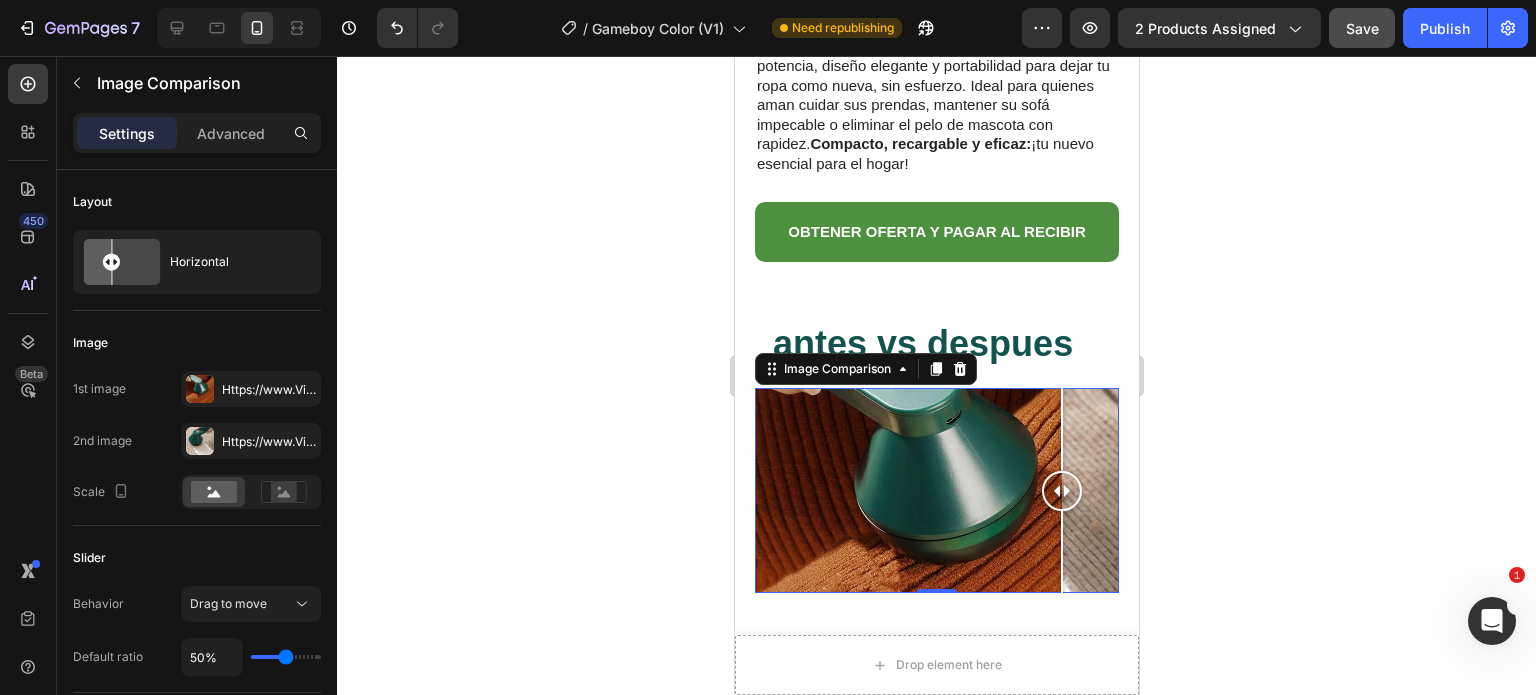 click at bounding box center (936, 490) 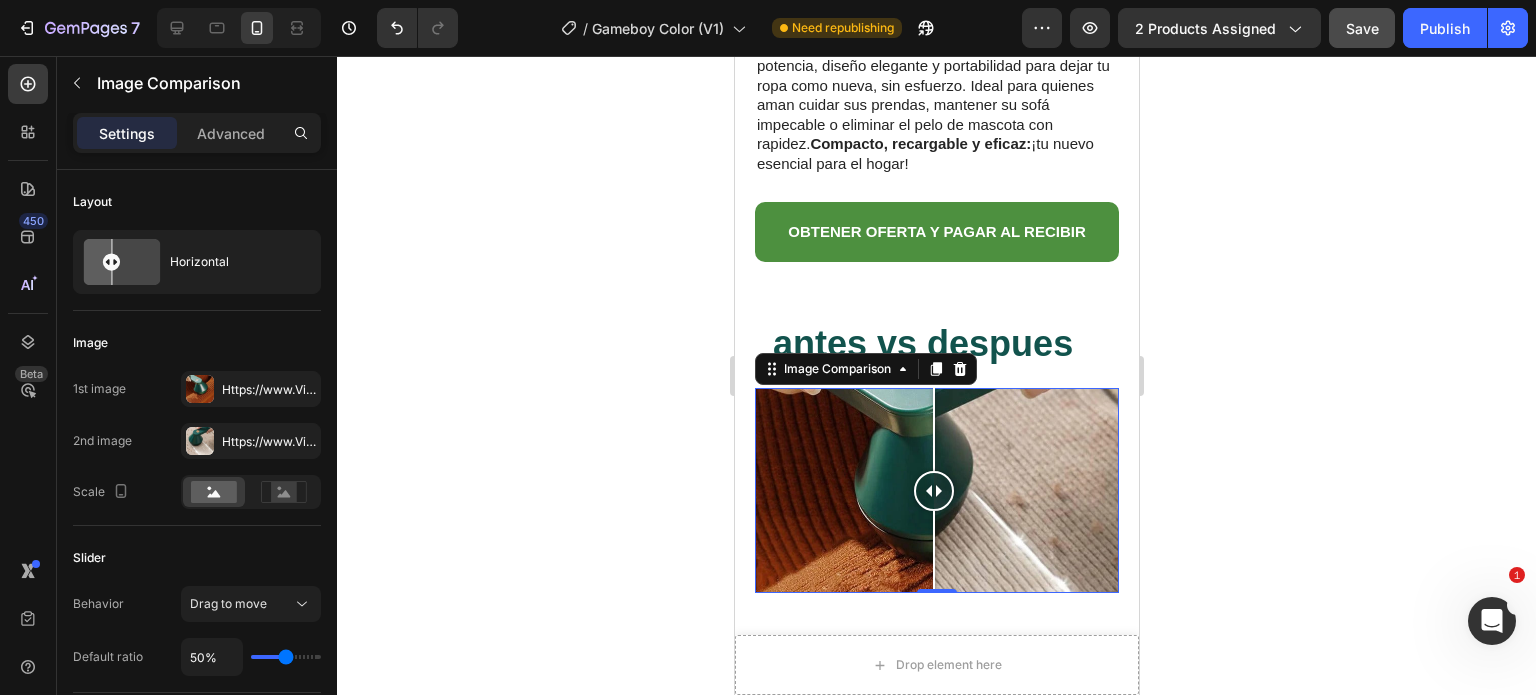 click at bounding box center [936, 490] 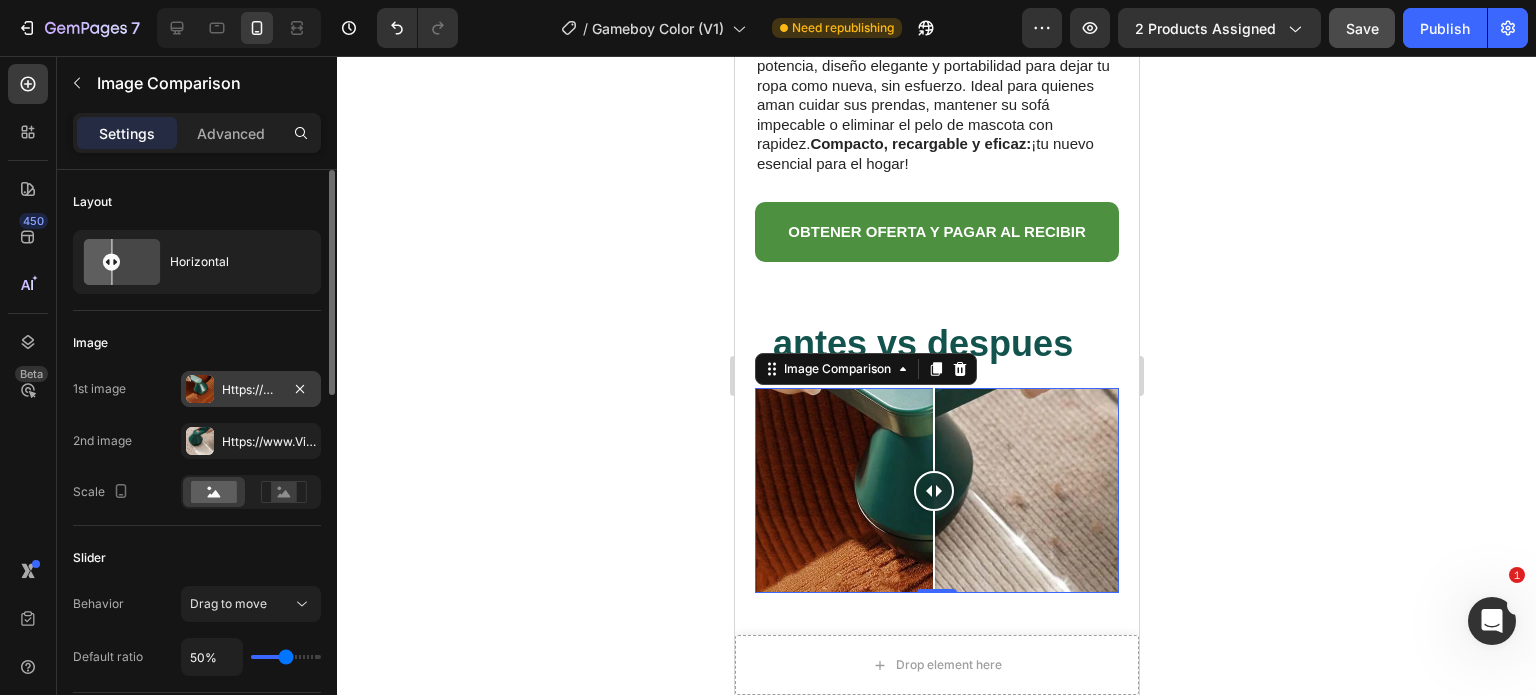 click on "Https://www.Vitalo.Cl/cdn/shop/files/Quita_pelusas_1.Jpg?V=1752024406" at bounding box center [251, 390] 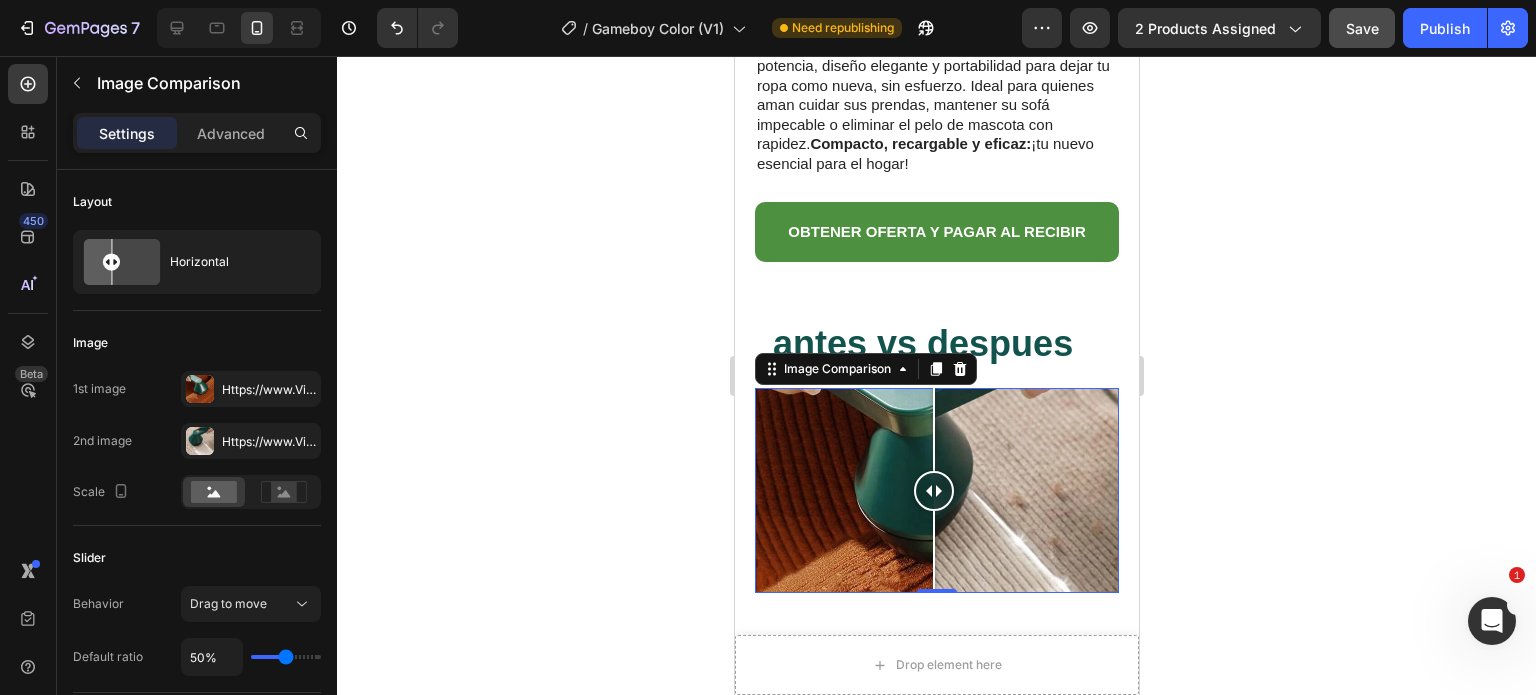 click 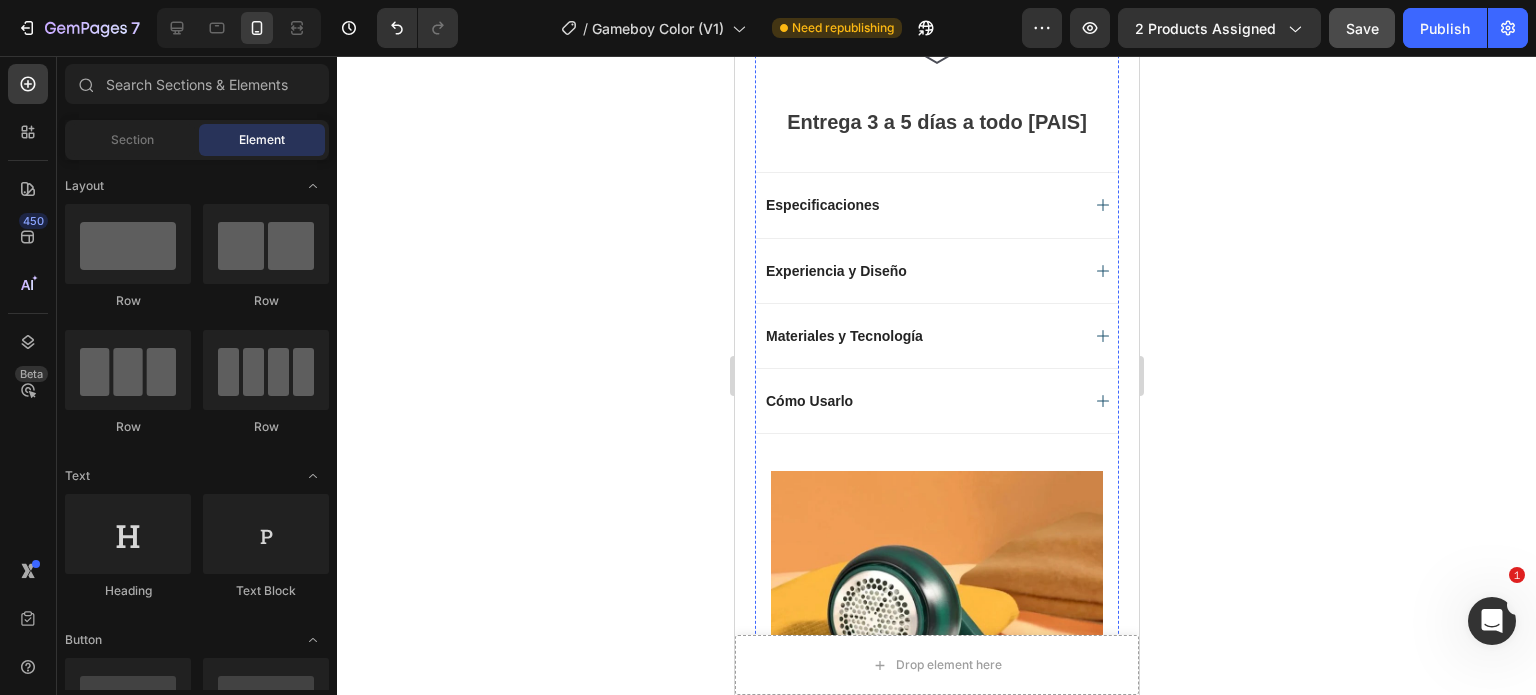 scroll, scrollTop: 2100, scrollLeft: 0, axis: vertical 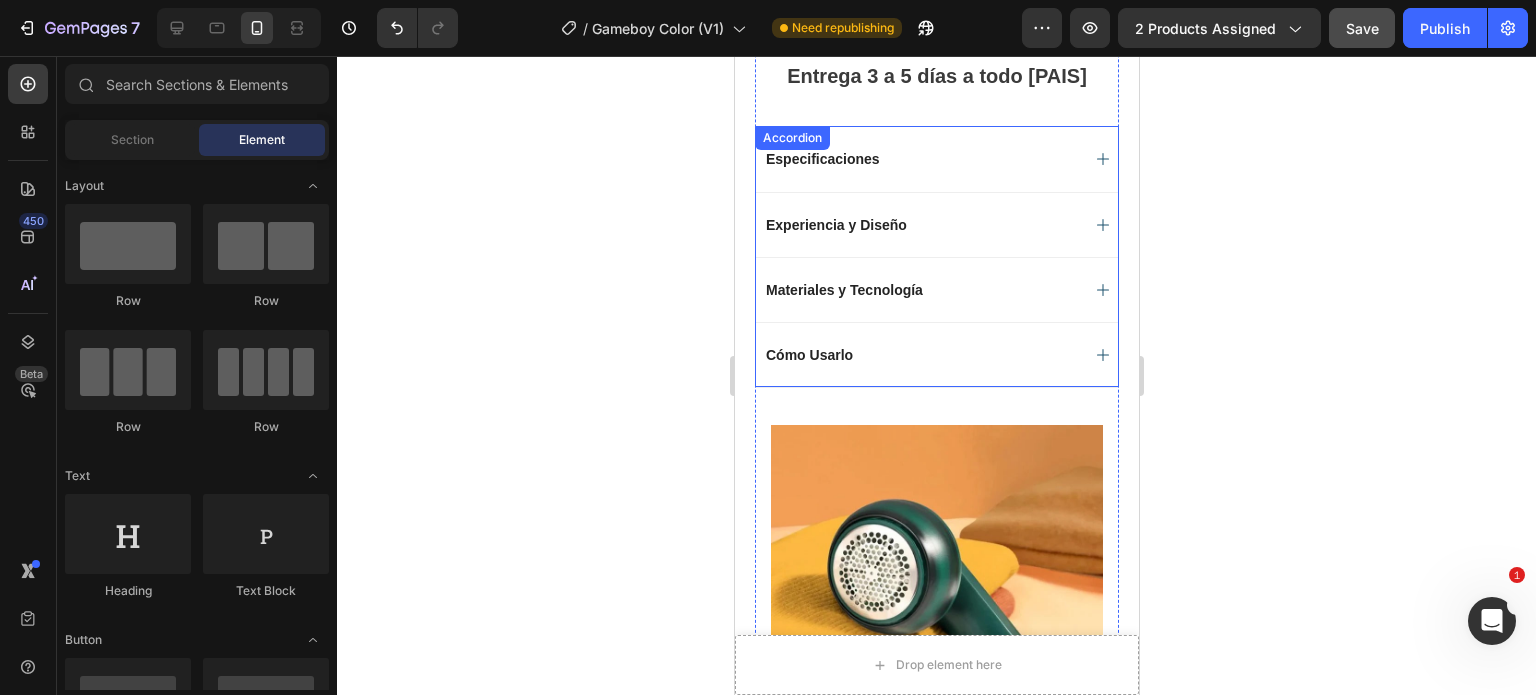 click on "Especificaciones" at bounding box center [920, 159] 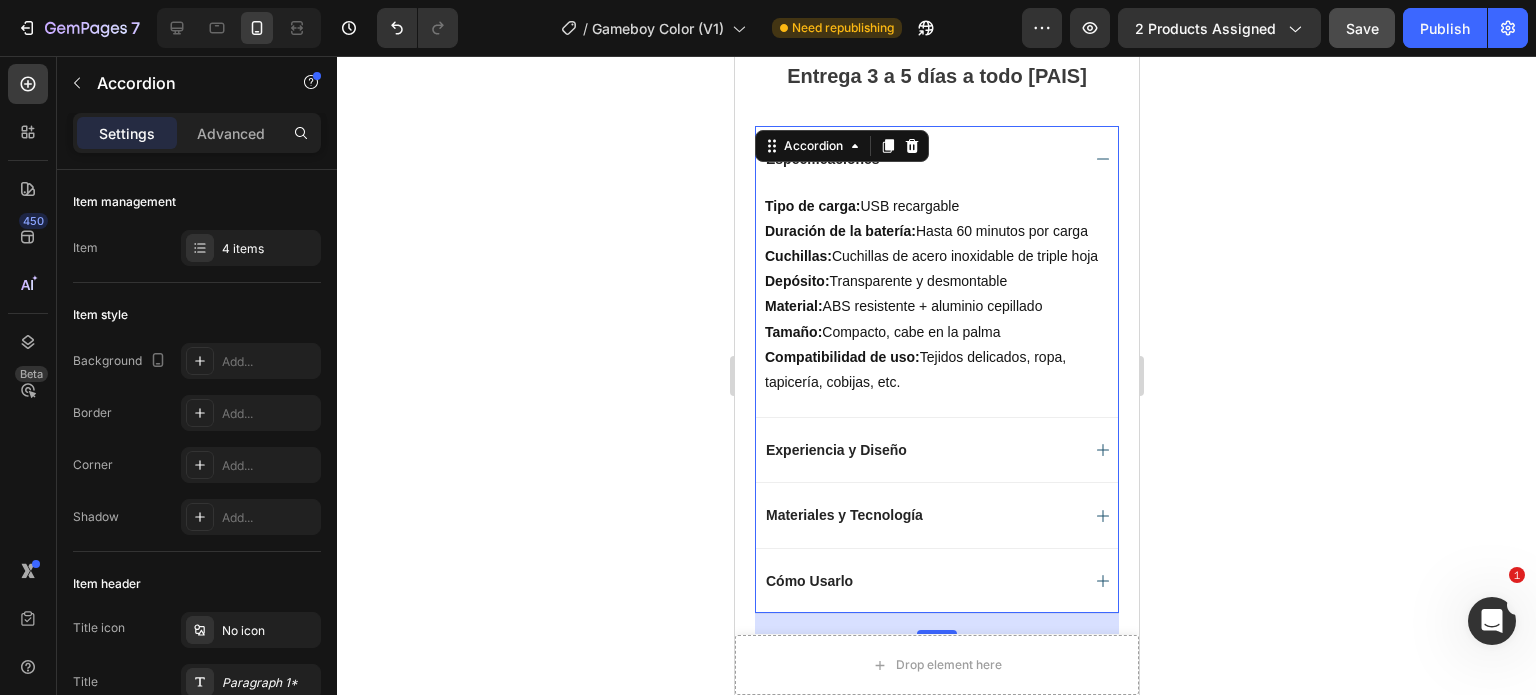 click 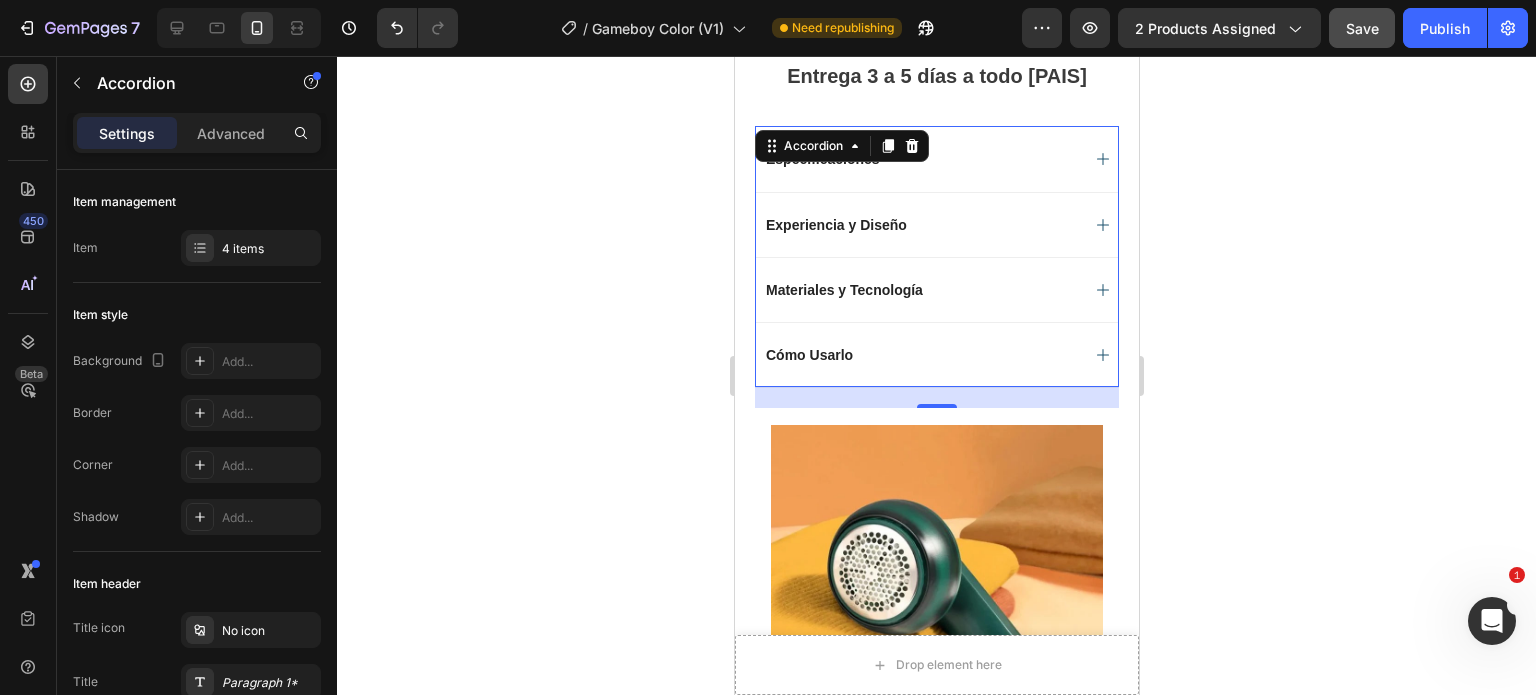 click 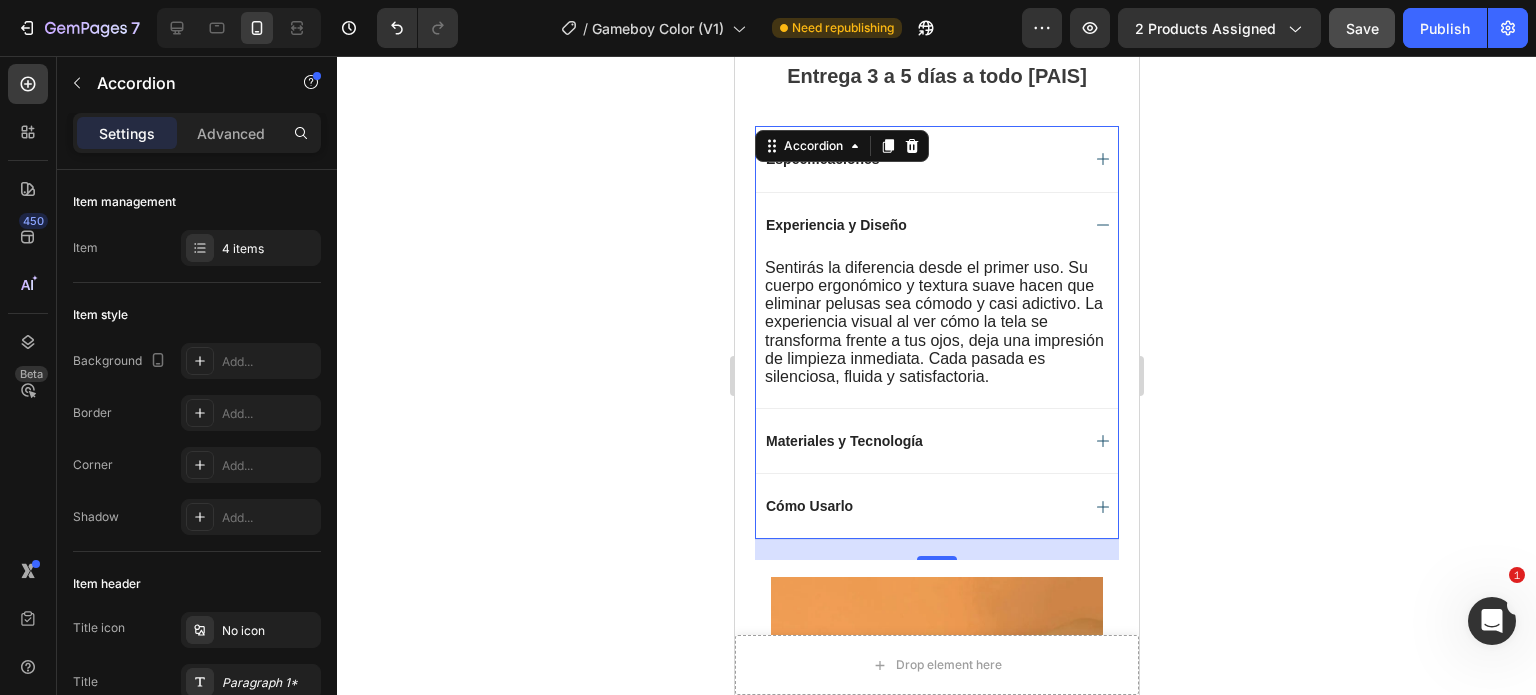 click 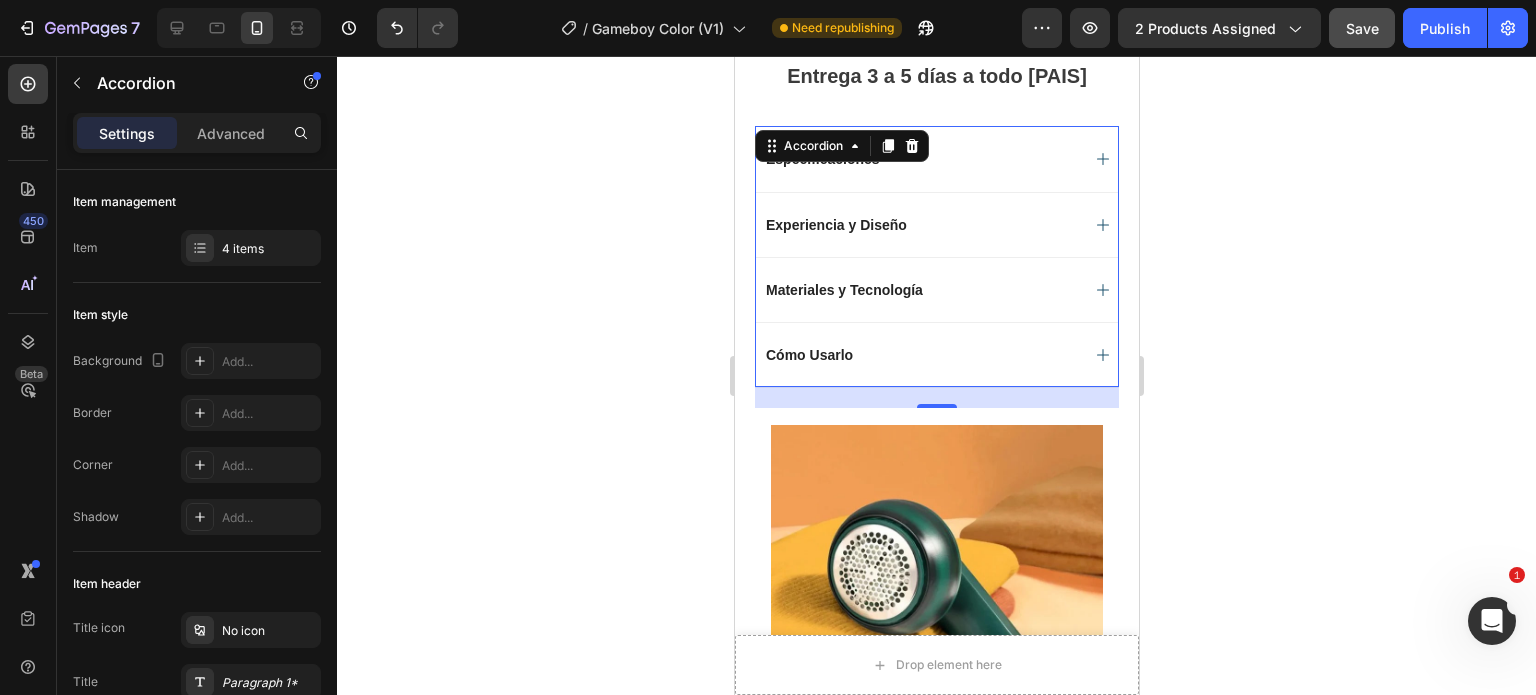 click 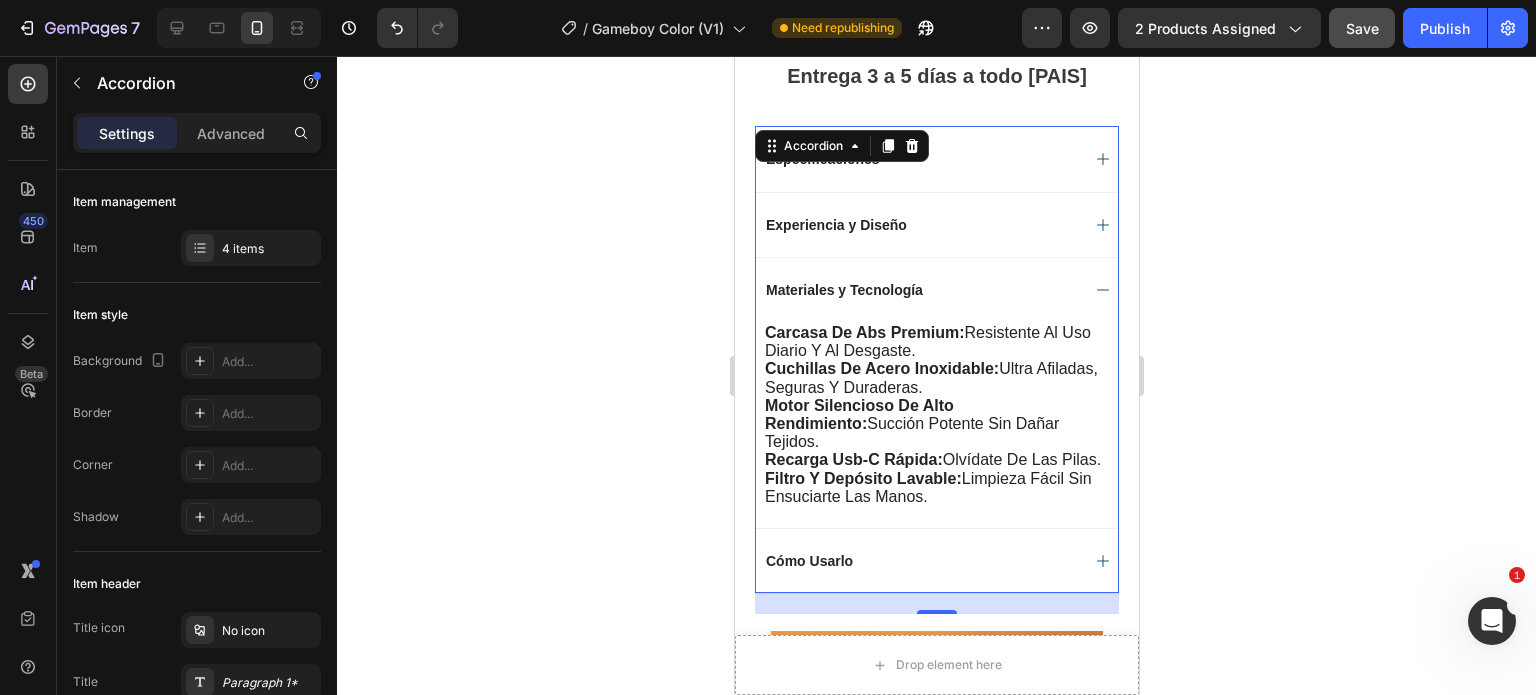 click 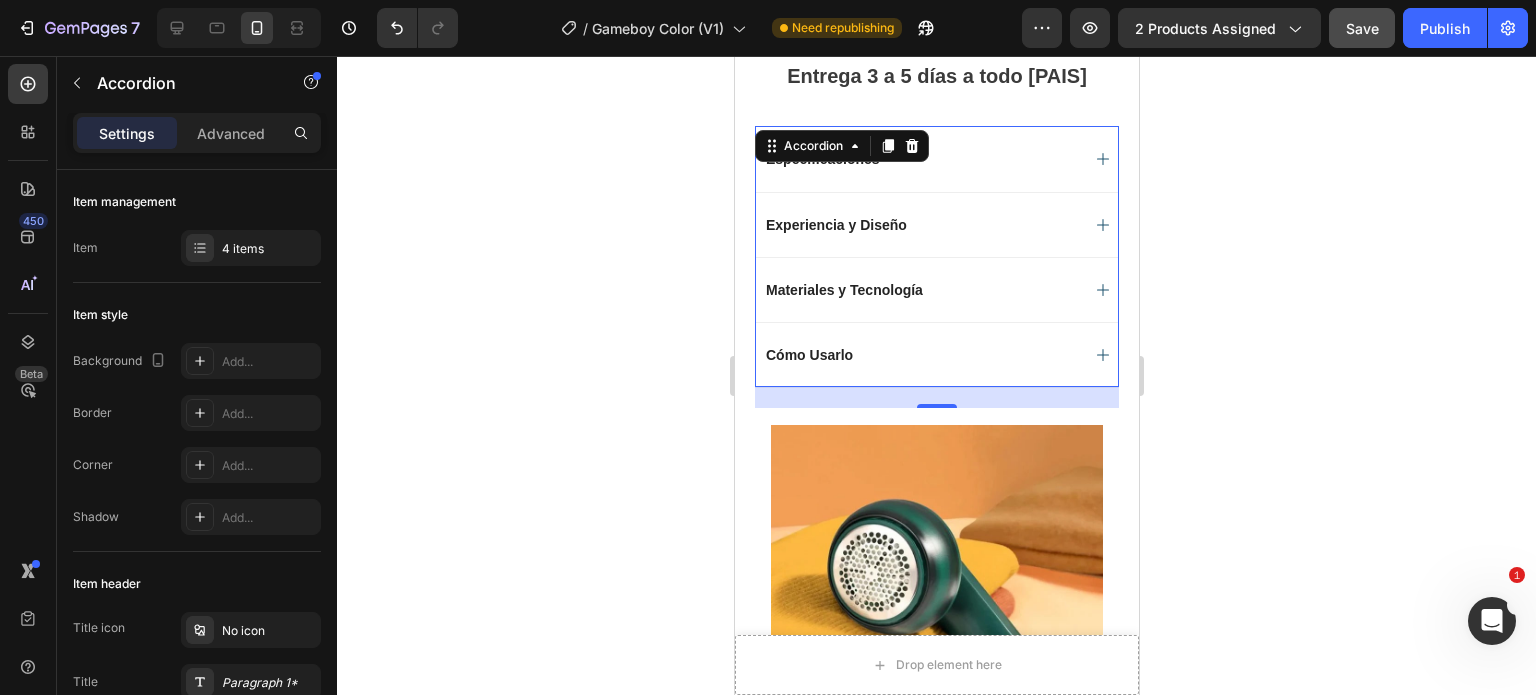 click 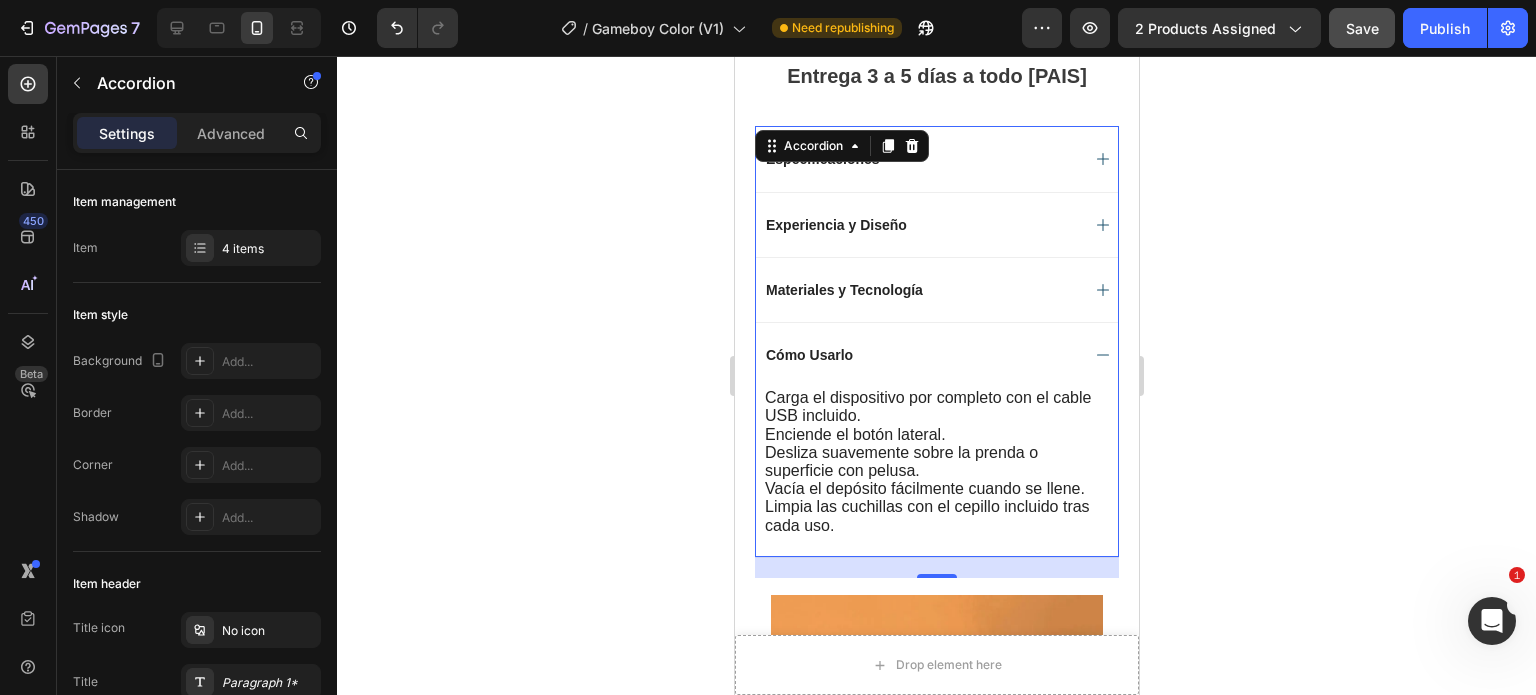 click 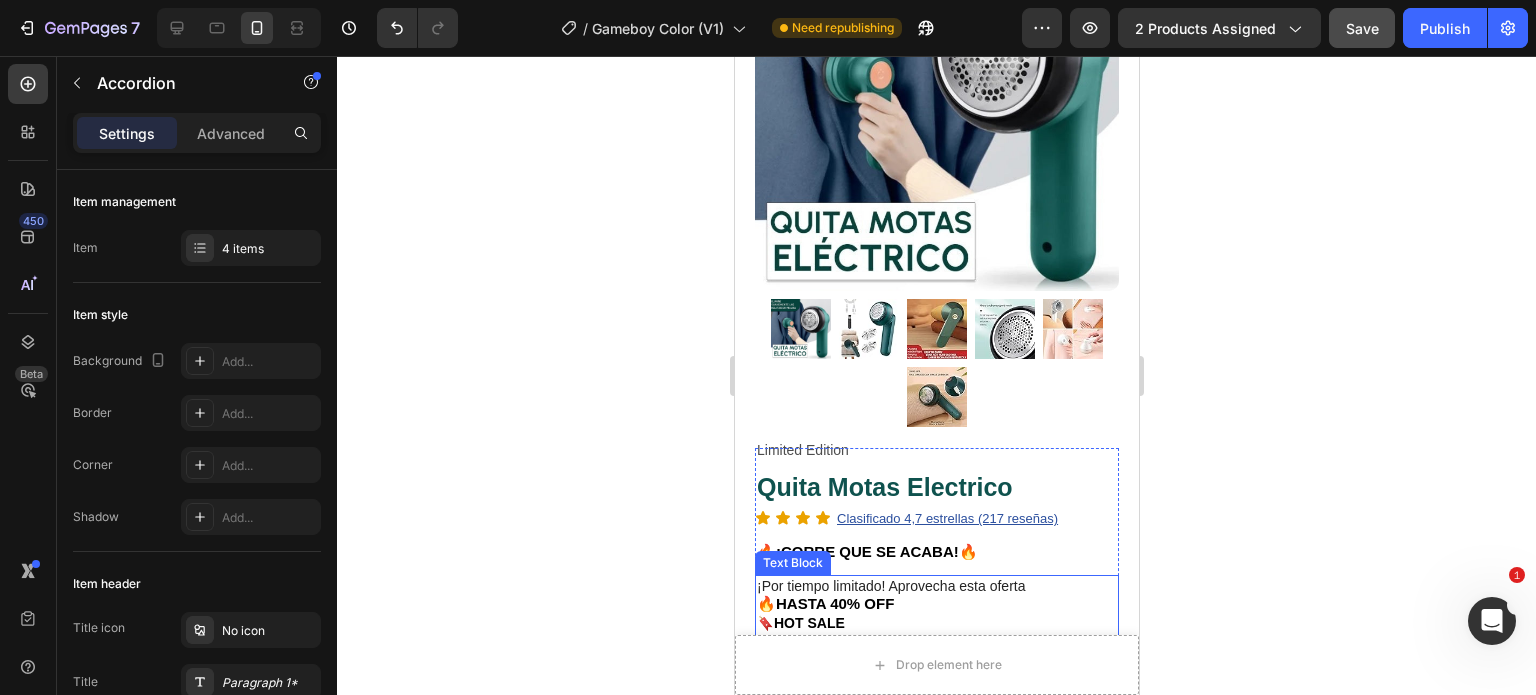 scroll, scrollTop: 0, scrollLeft: 0, axis: both 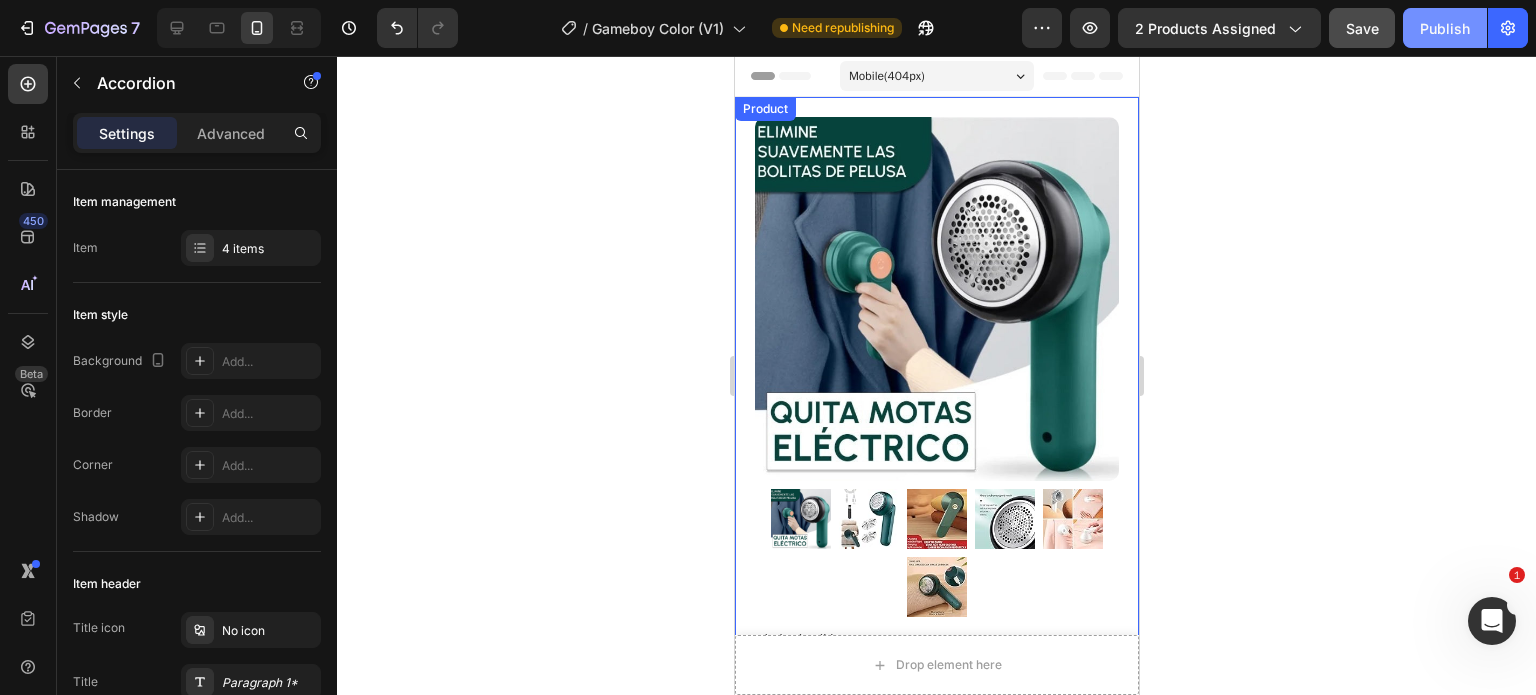 click on "Publish" at bounding box center [1445, 28] 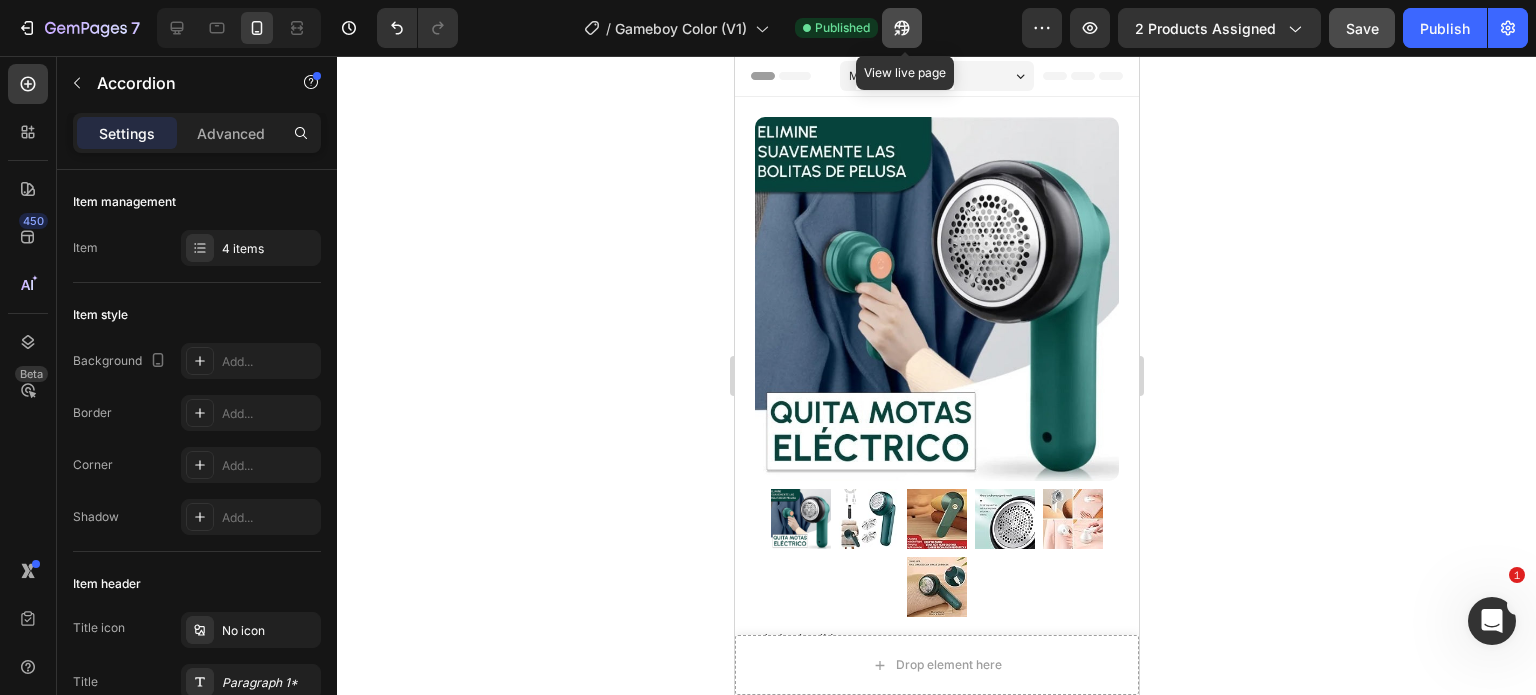 click 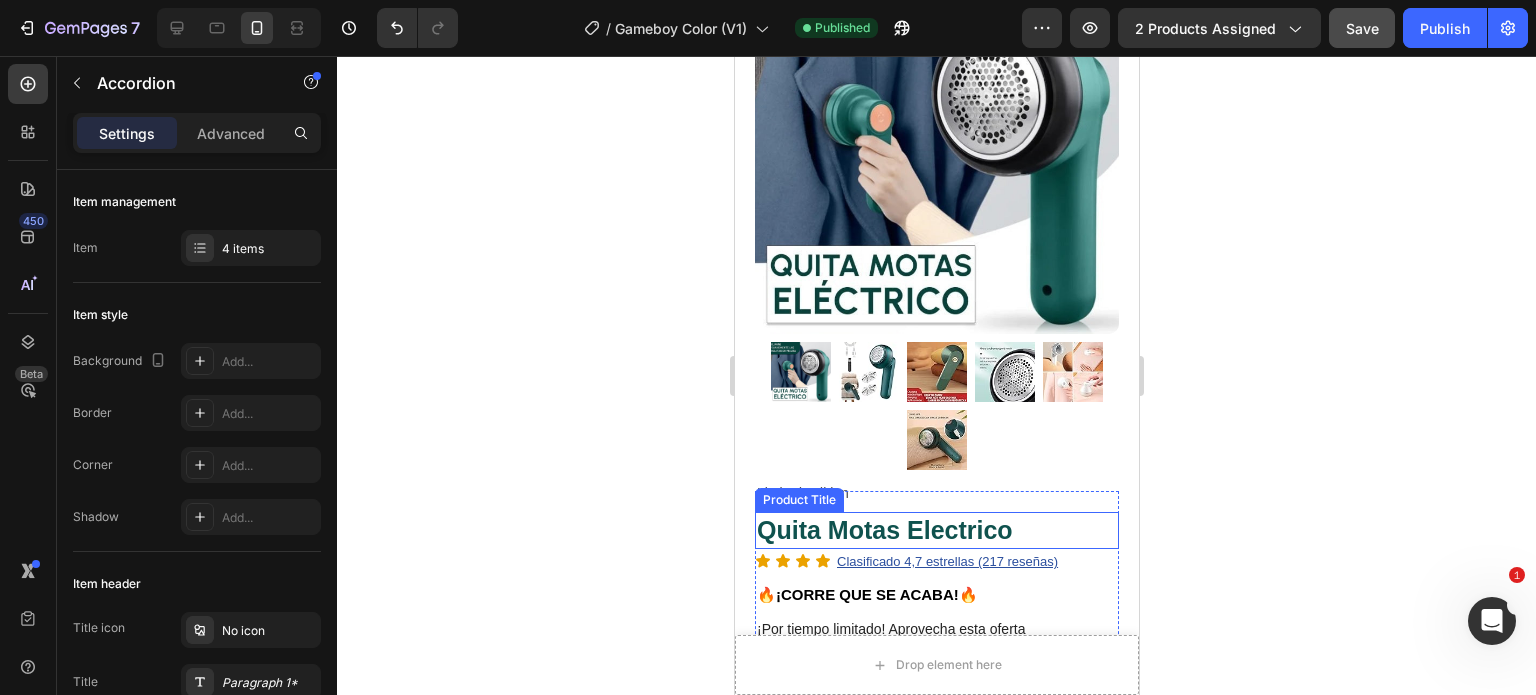 scroll, scrollTop: 300, scrollLeft: 0, axis: vertical 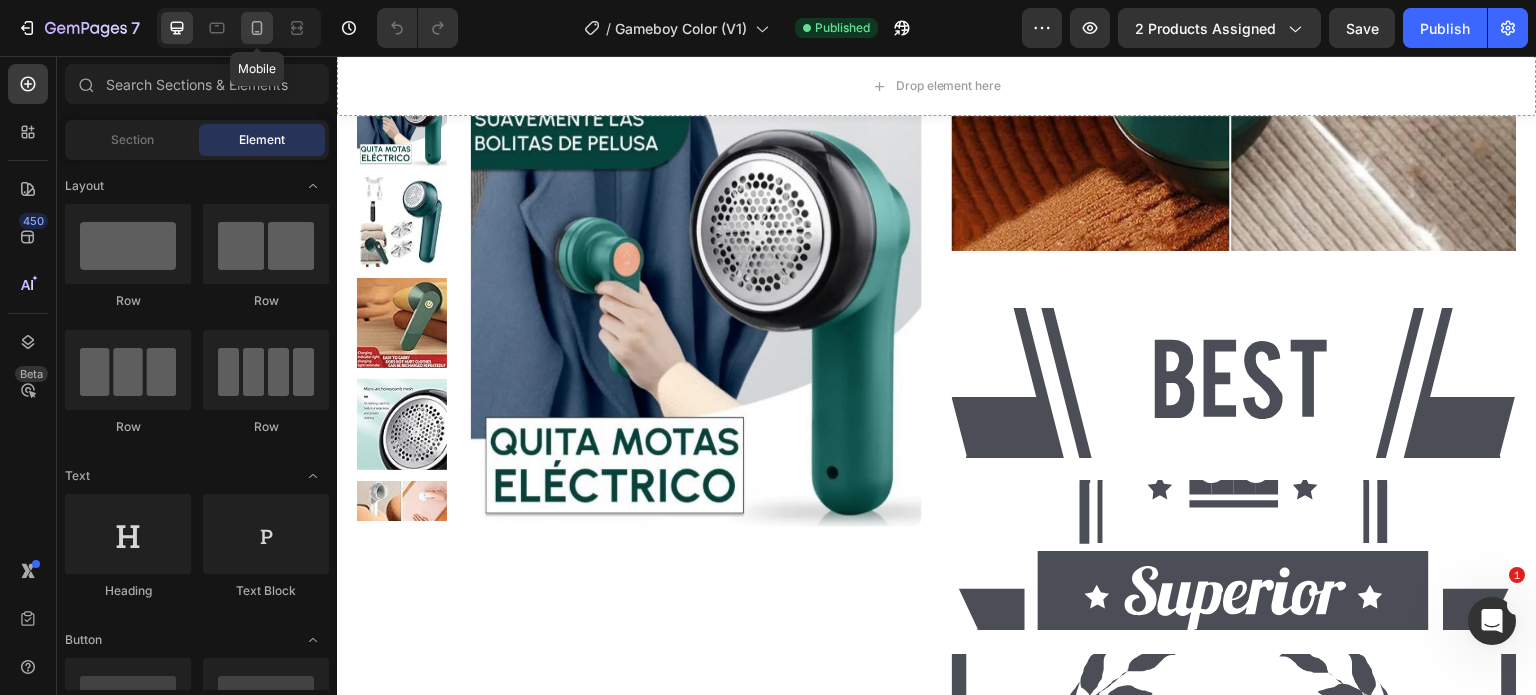 click 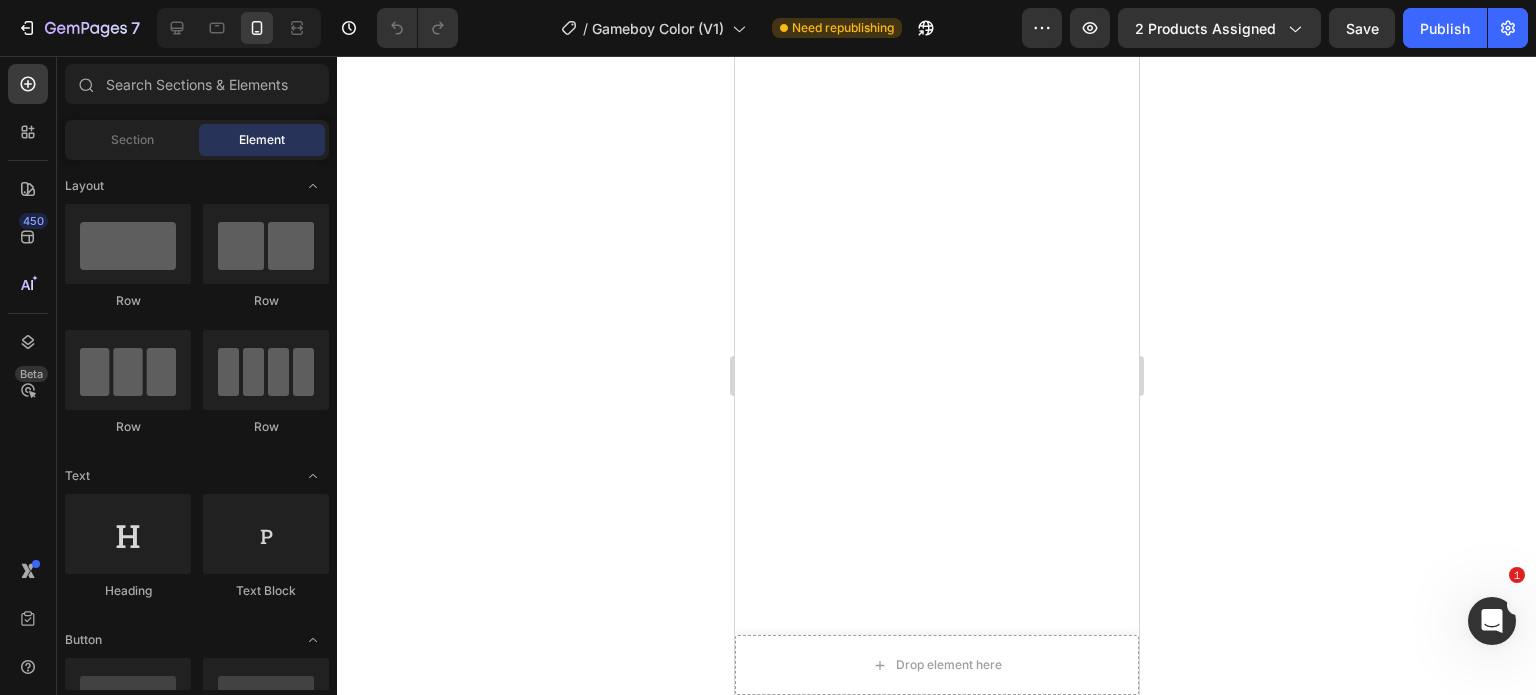 scroll, scrollTop: 3268, scrollLeft: 0, axis: vertical 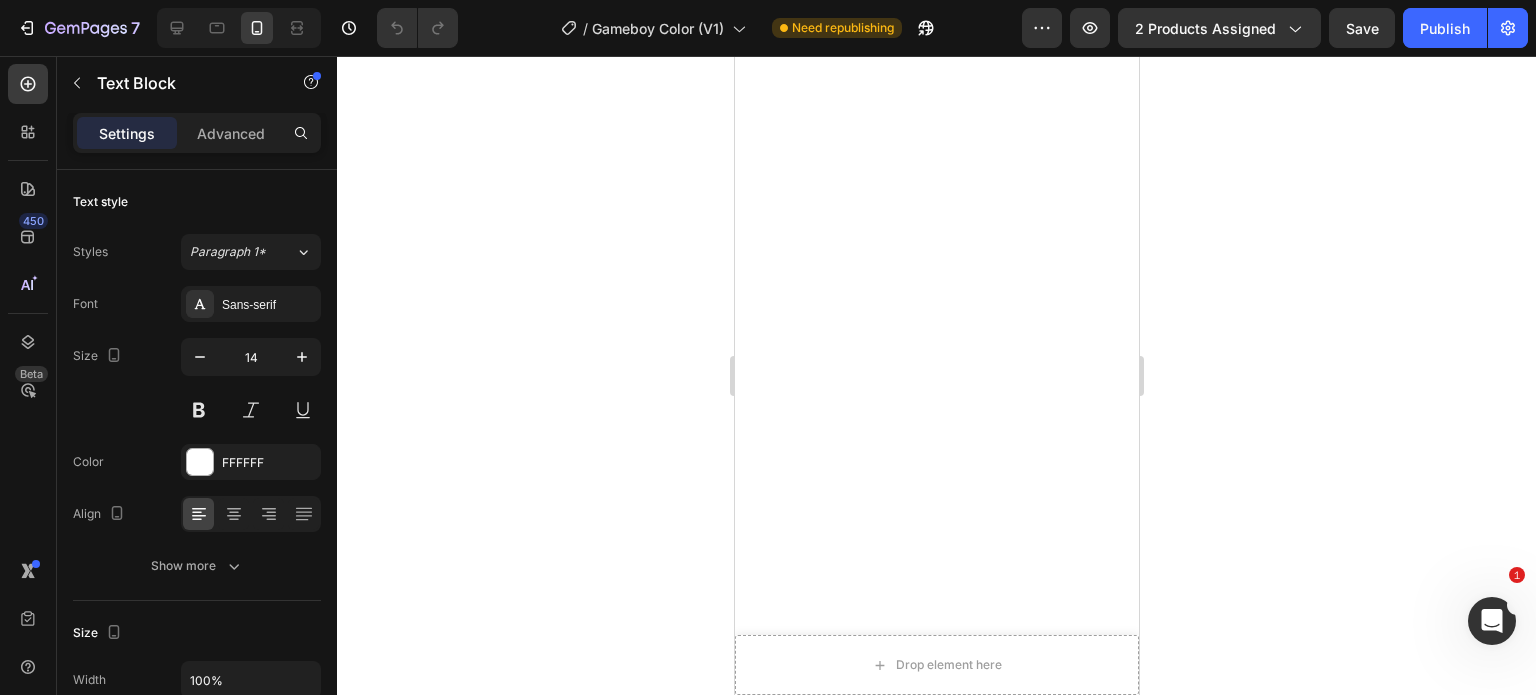 click on "Comidas calientes o frías durante horas." at bounding box center [898, -530] 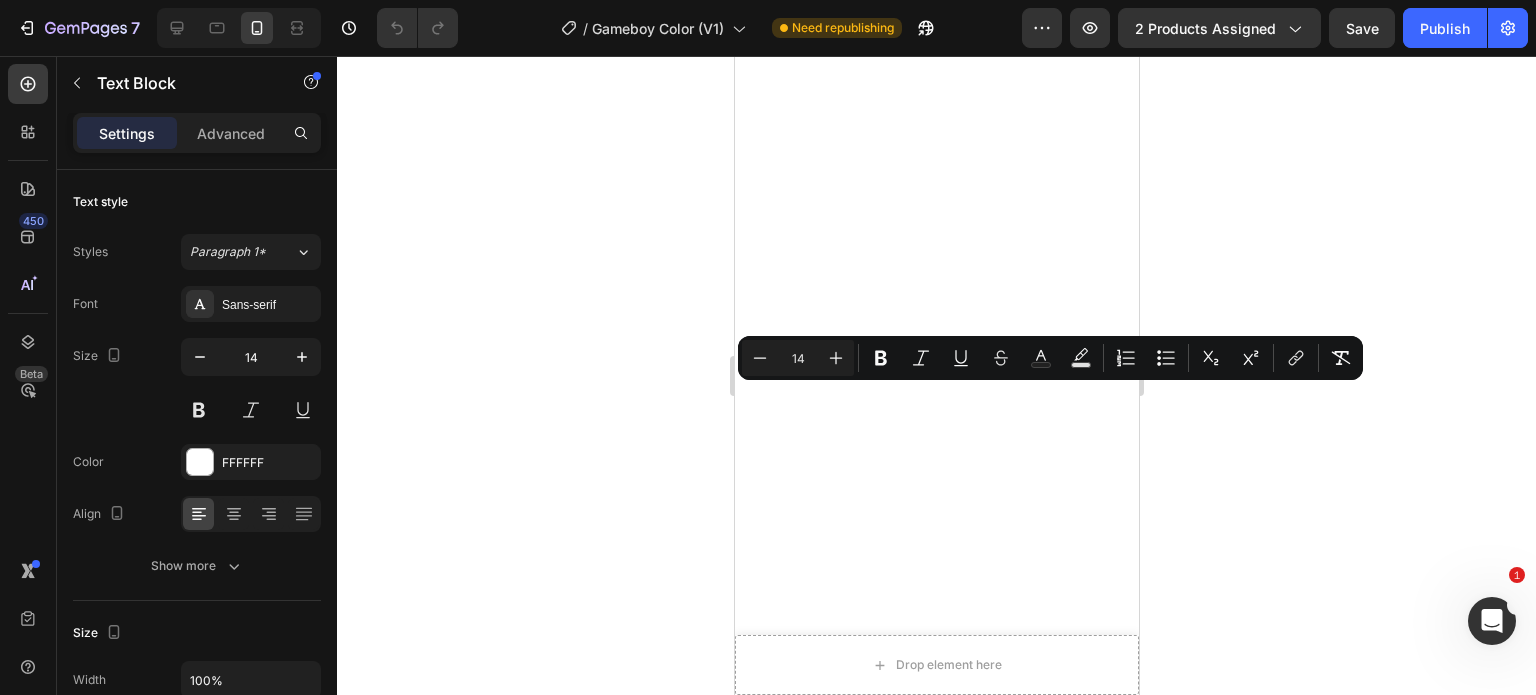 drag, startPoint x: 1021, startPoint y: 393, endPoint x: 777, endPoint y: 393, distance: 244 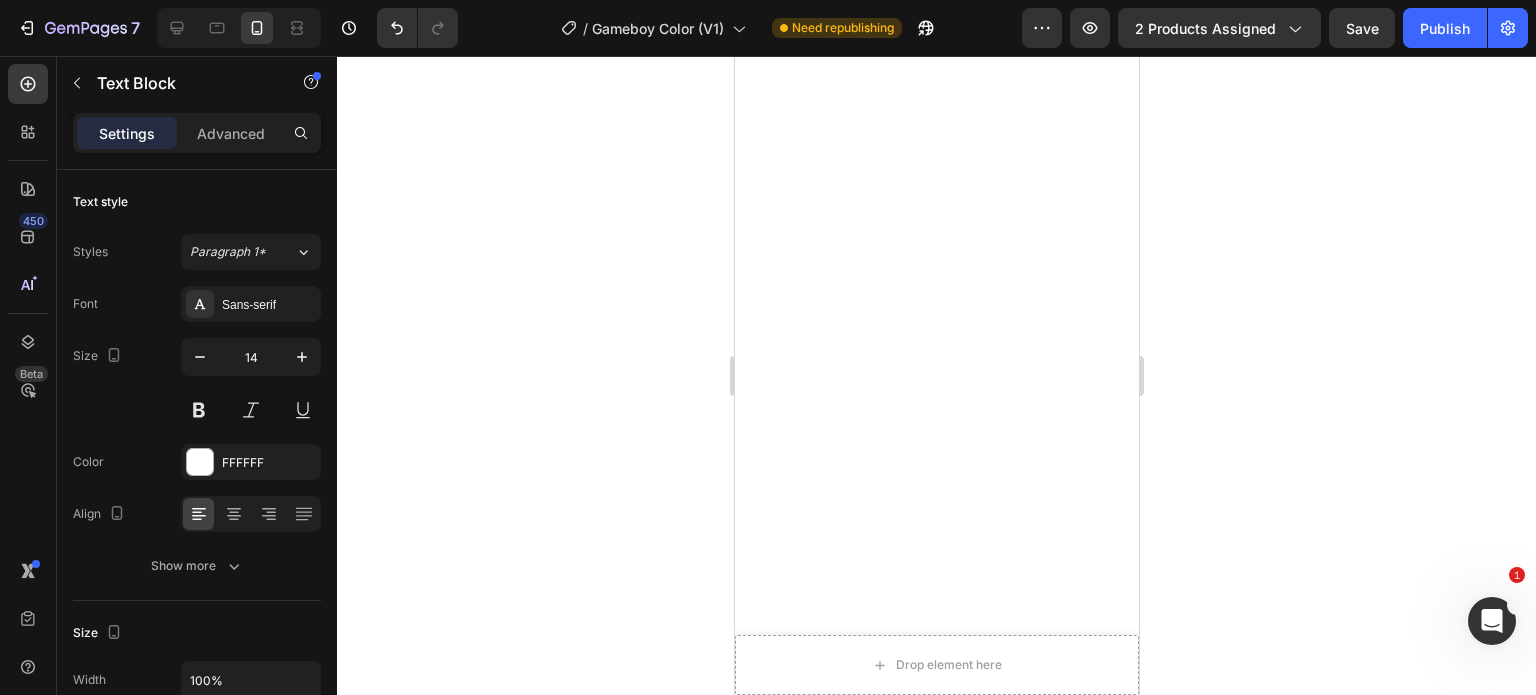 click on "Ligero y portátil con asa ergonómica." at bounding box center [888, -487] 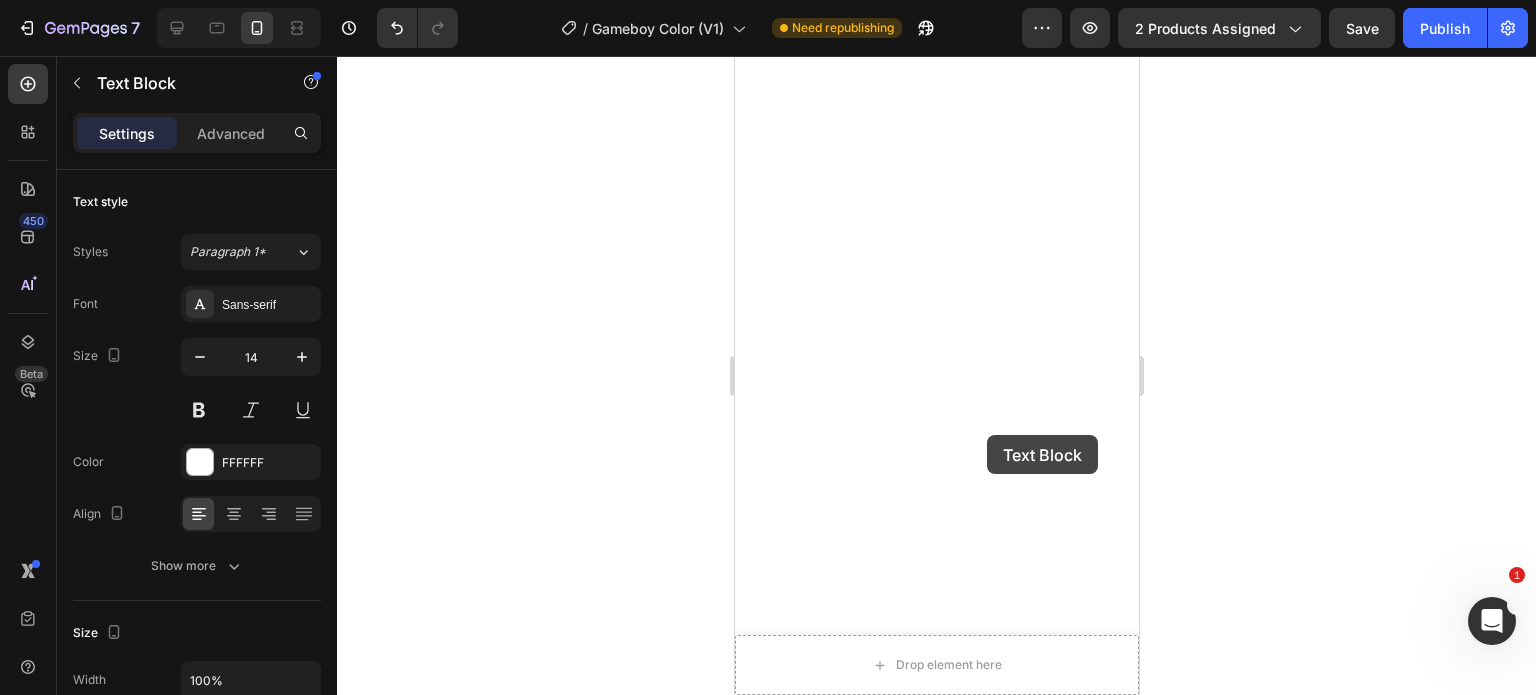 scroll, scrollTop: 3264, scrollLeft: 0, axis: vertical 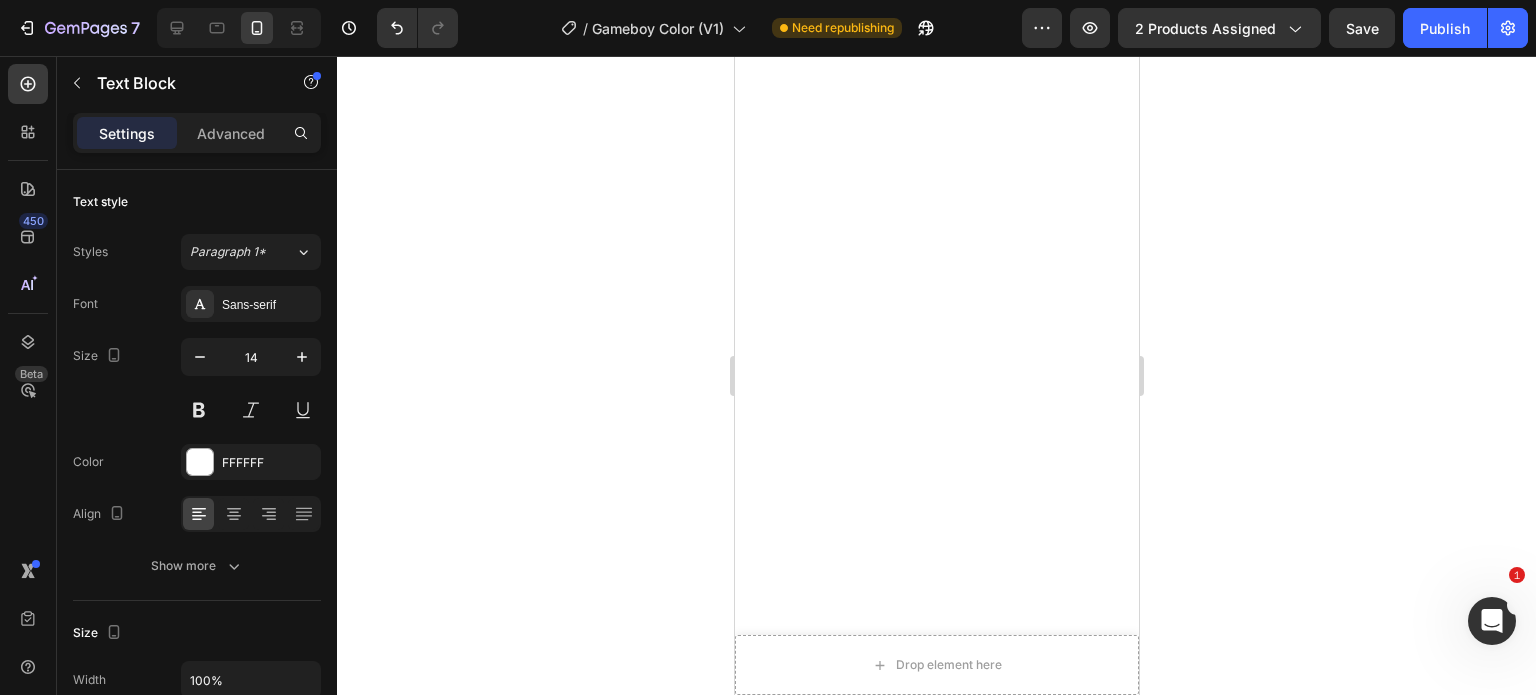 click on "Ligero y portátil con asa ergonómica." at bounding box center [888, -483] 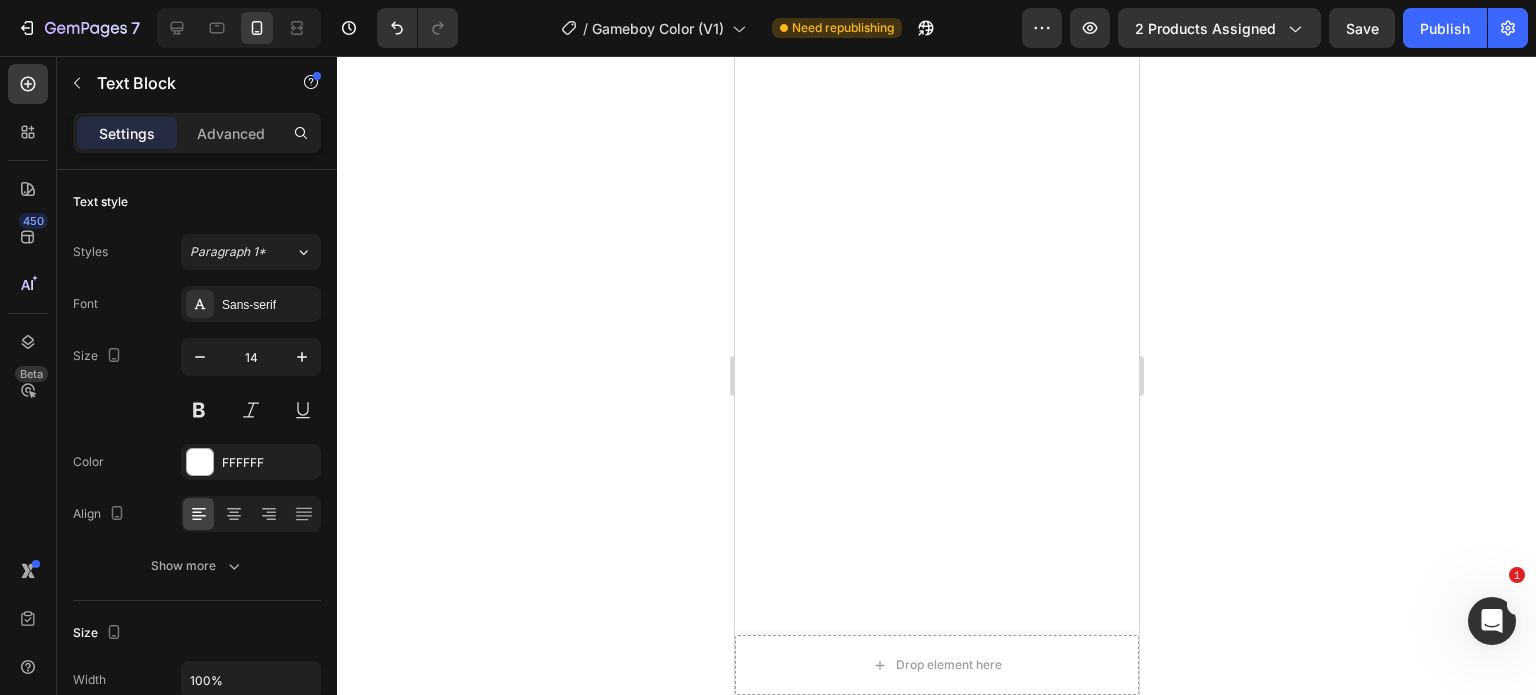click on "Ligero y portátil con asa ergonómica." at bounding box center [888, -482] 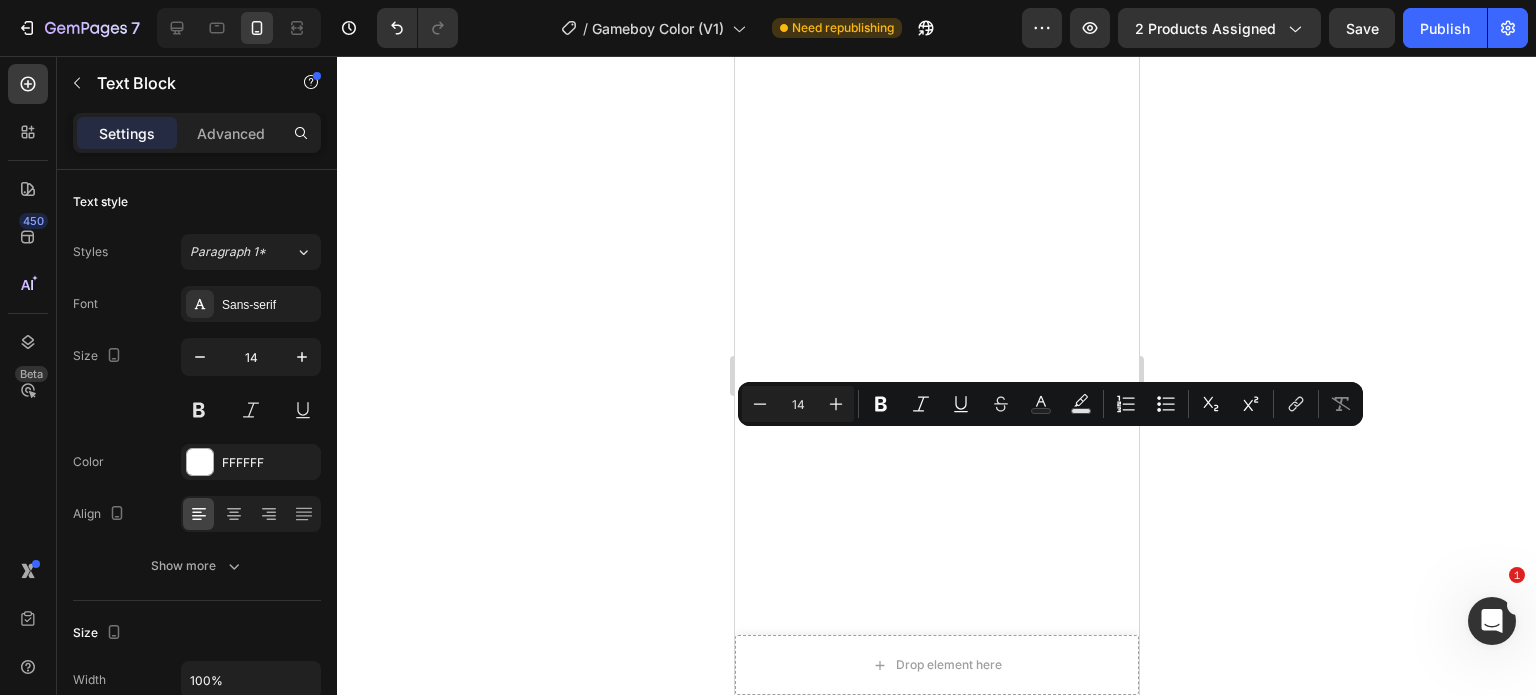 drag, startPoint x: 1002, startPoint y: 437, endPoint x: 785, endPoint y: 443, distance: 217.08293 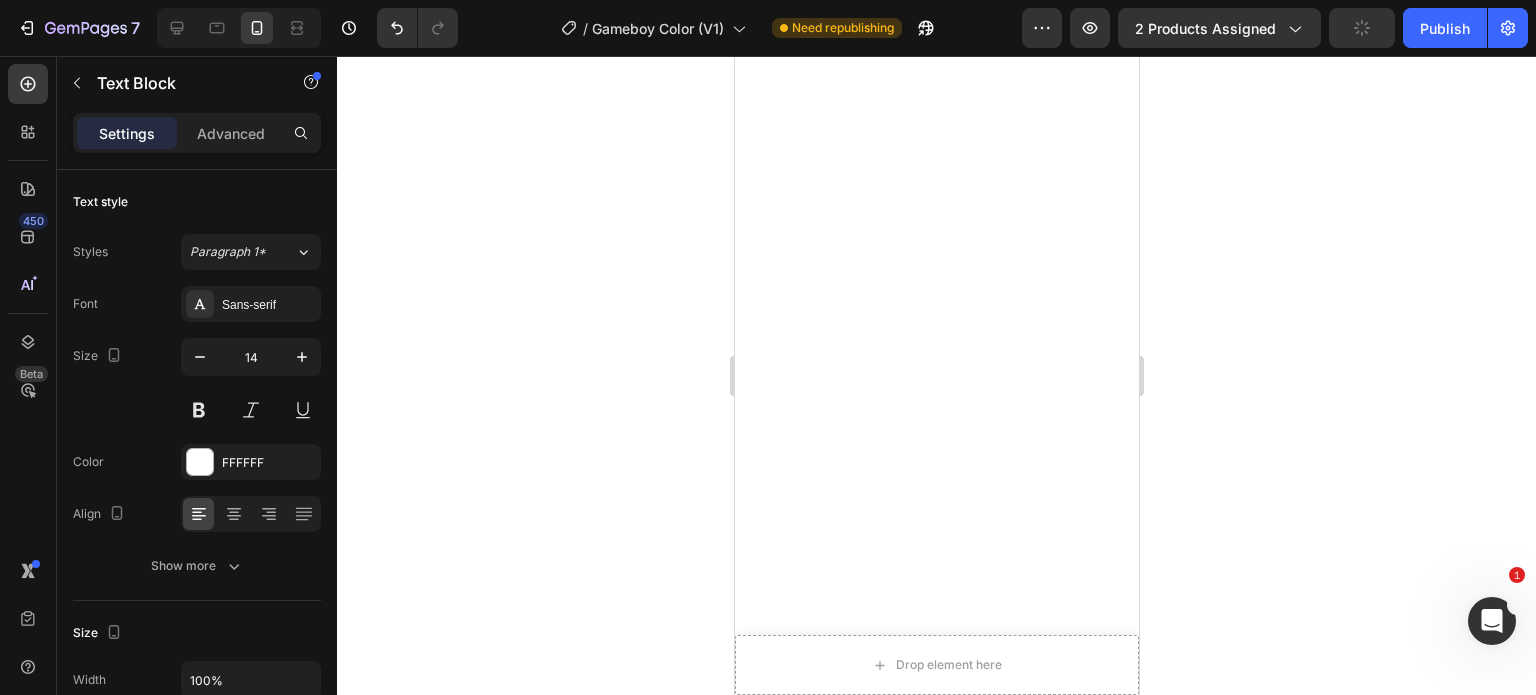 scroll, scrollTop: 3264, scrollLeft: 0, axis: vertical 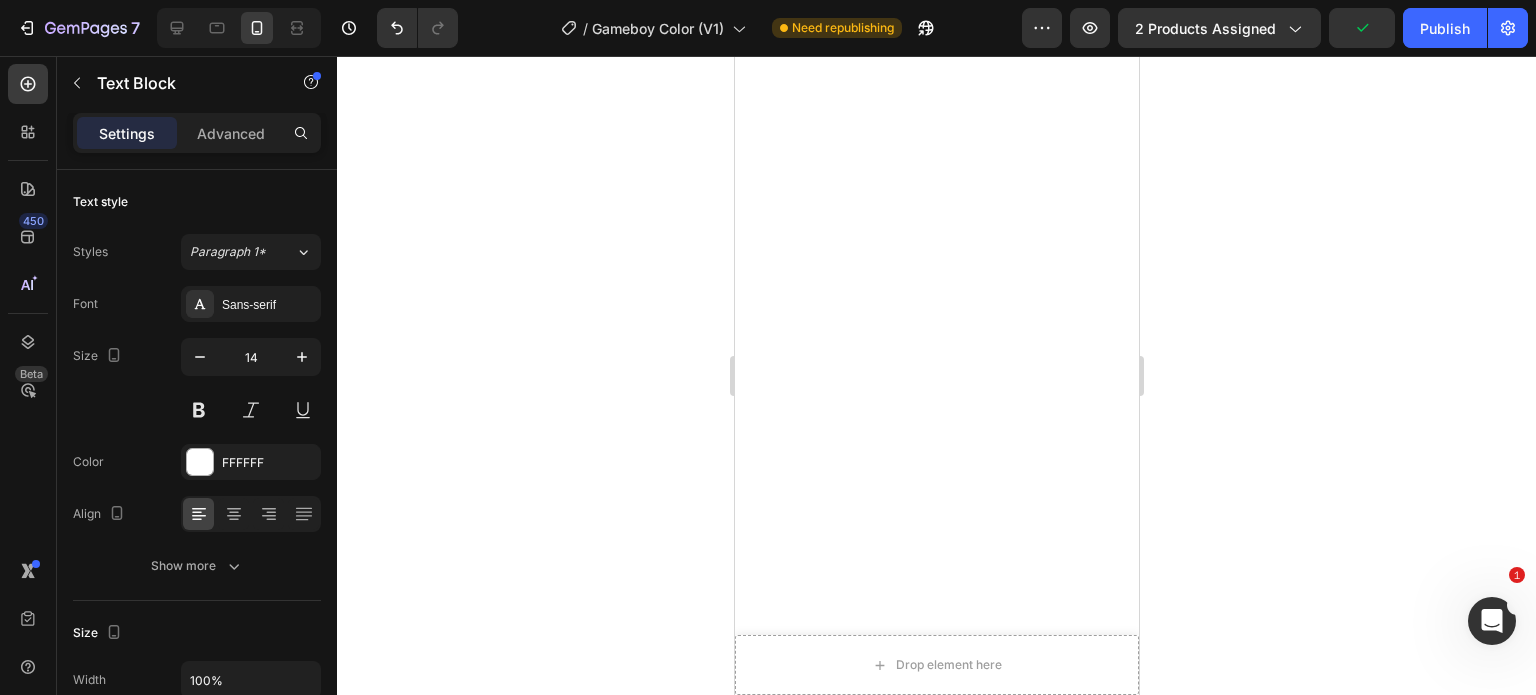click on "Compromiso ecológico: materiales sin BPA reutilizables." at bounding box center [947, -440] 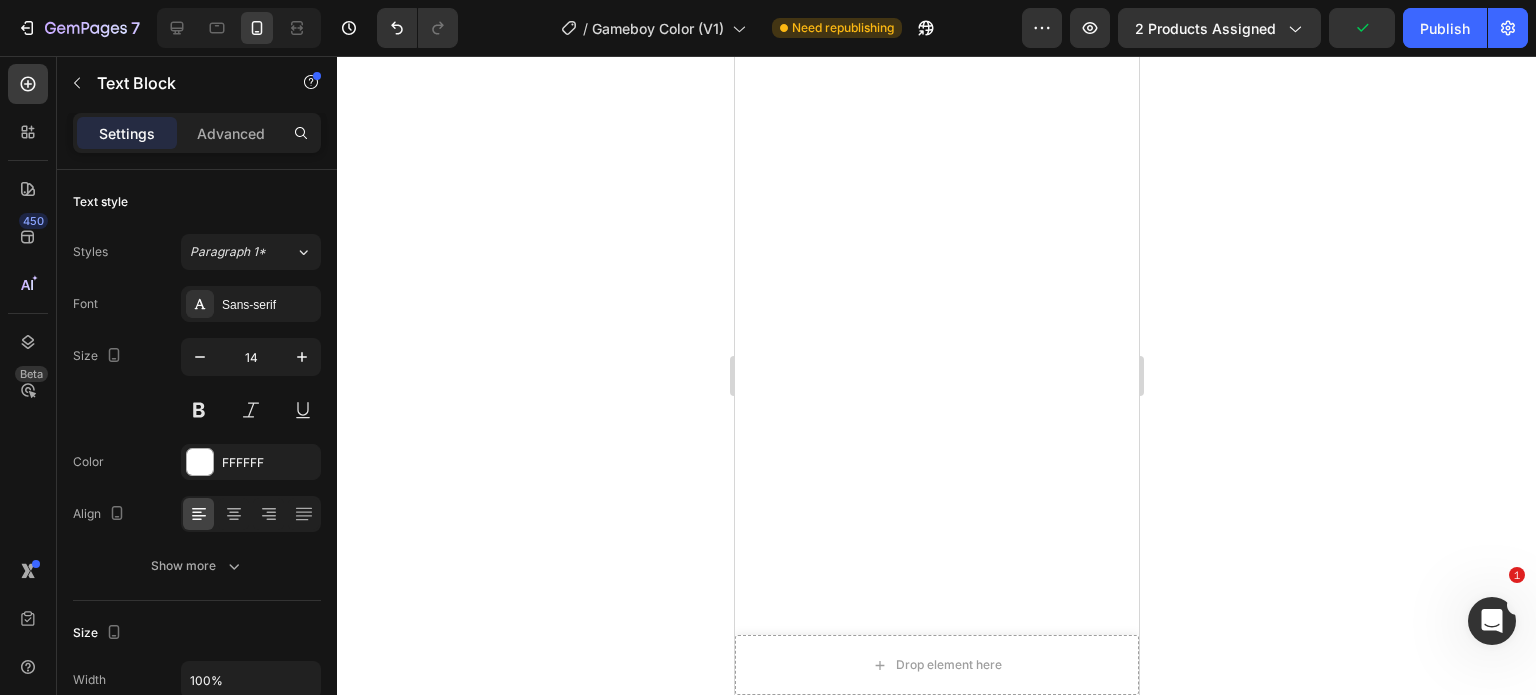 click on "Compromiso ecológico: materiales sin BPA reutilizables." at bounding box center (947, -440) 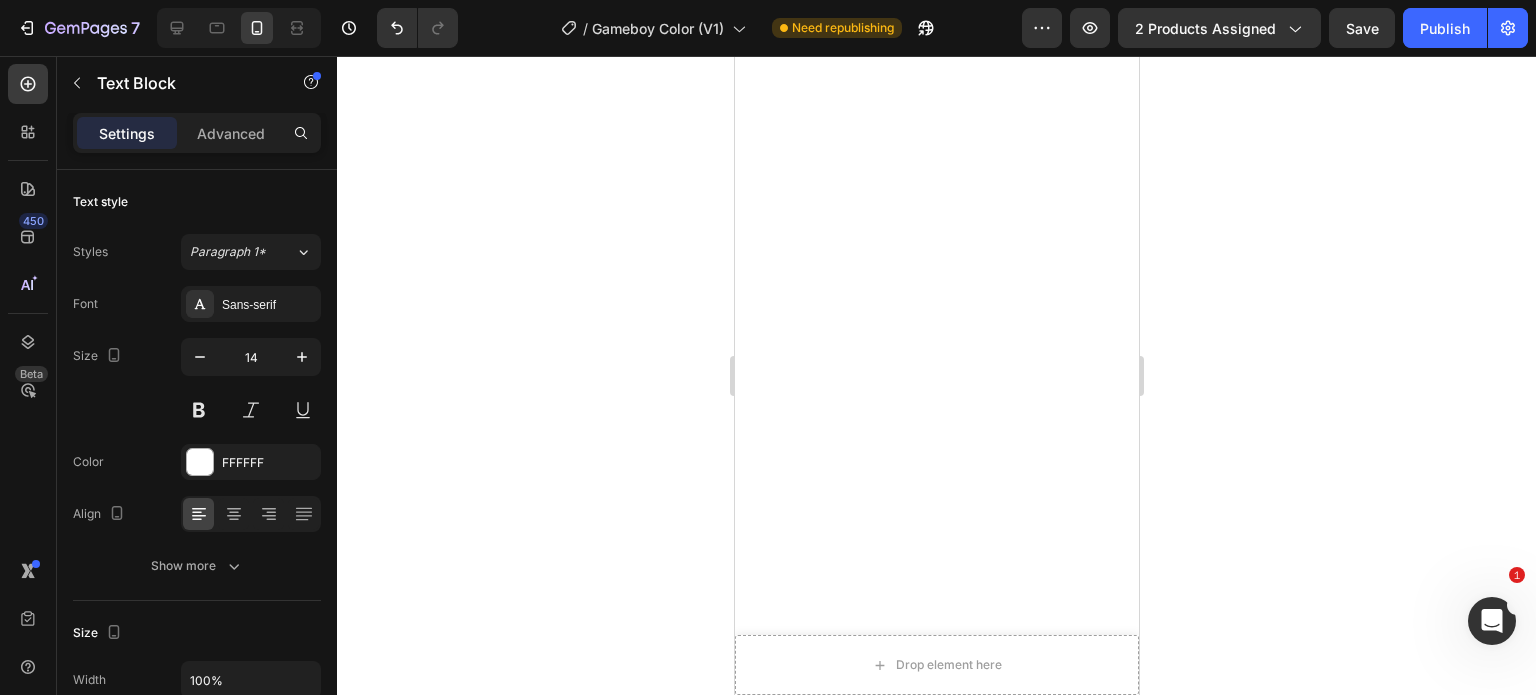 click on "Compromiso ecológico: materiales sin BPA reutilizables." at bounding box center [947, -440] 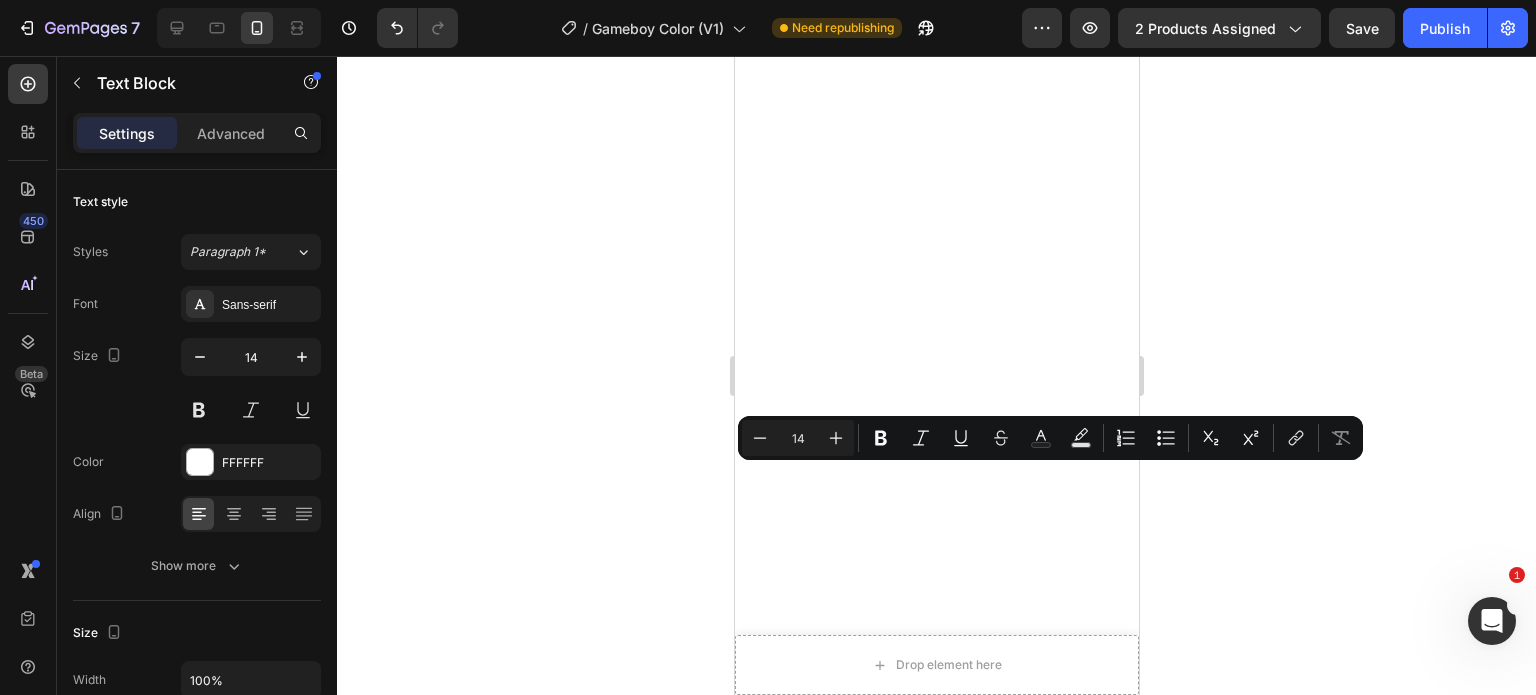 click on "Compromiso ecológico: materiales sin BPA reutilizables." at bounding box center (947, -440) 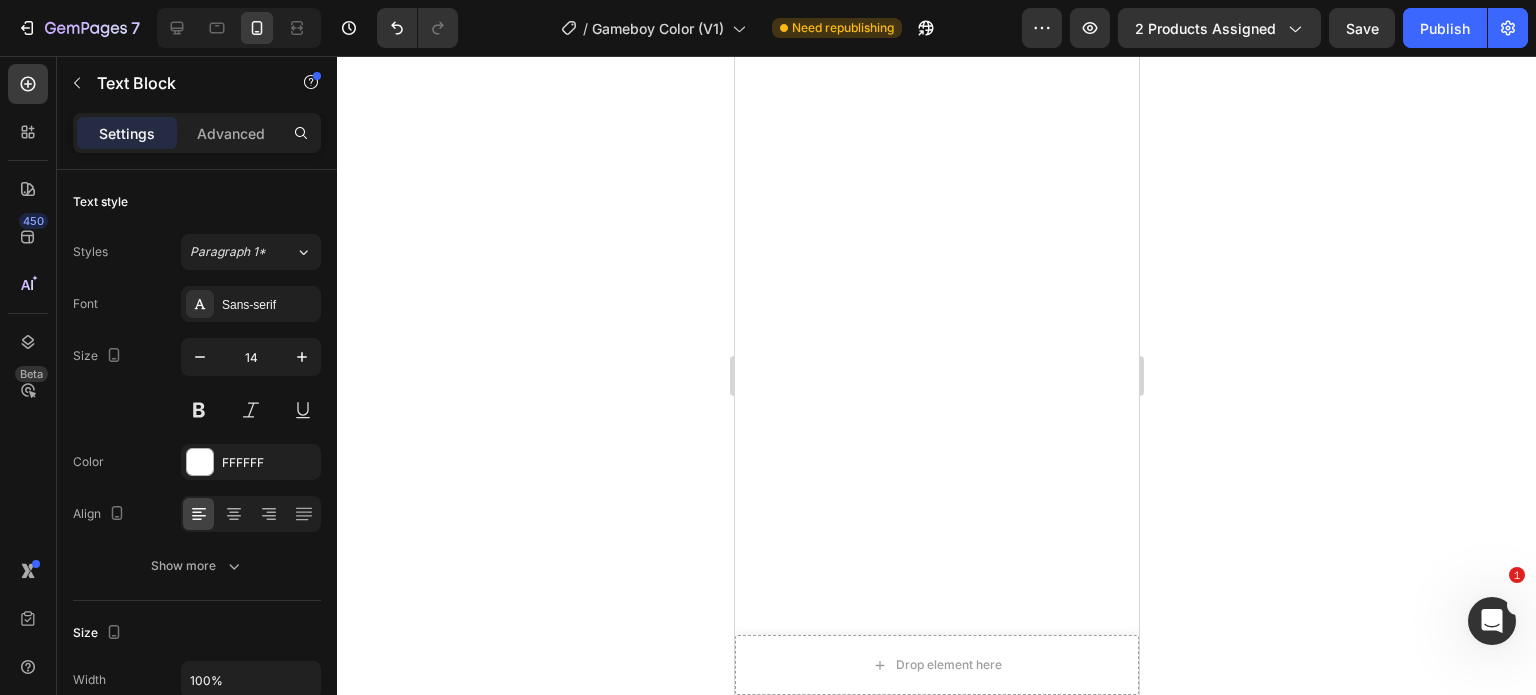 drag, startPoint x: 850, startPoint y: 491, endPoint x: 771, endPoint y: 475, distance: 80.60397 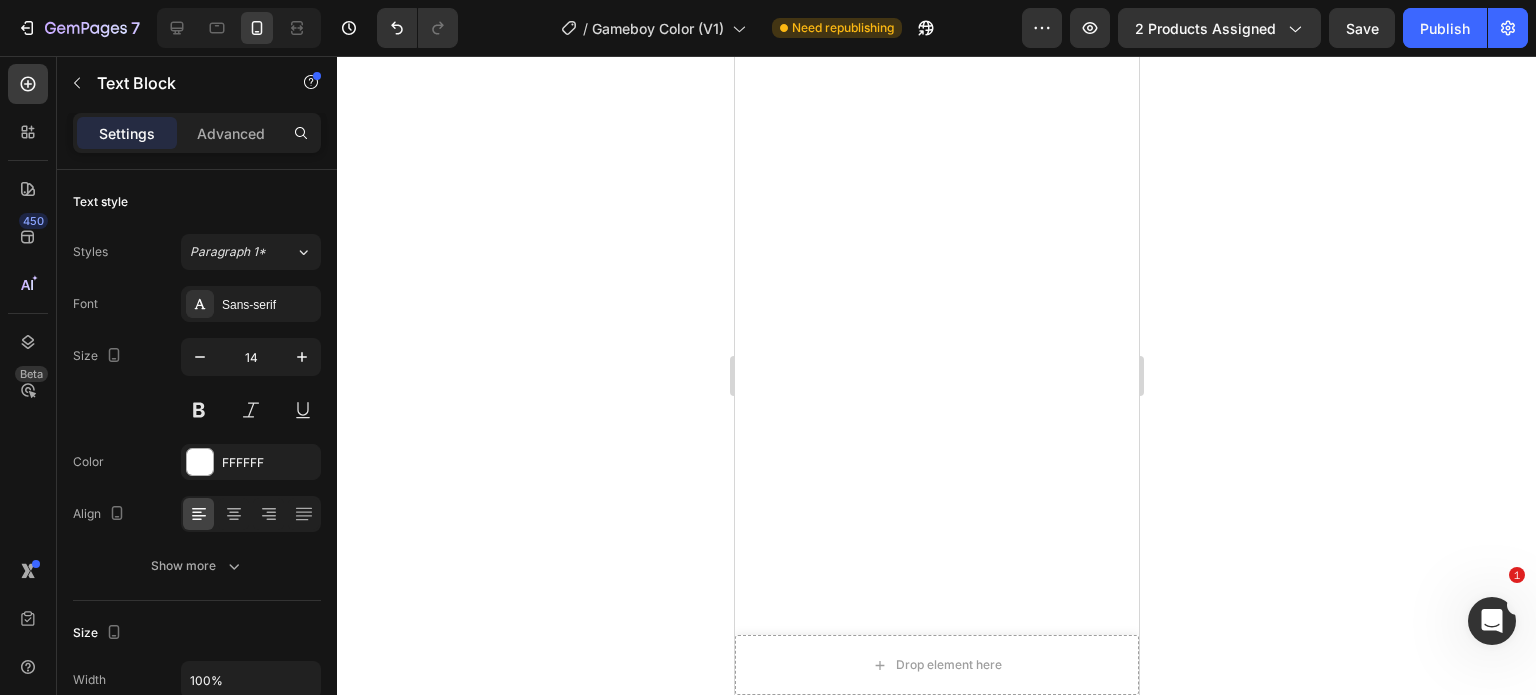 click on "Practicidad total: incluye cubiertos y bolsa térmica." at bounding box center [930, -397] 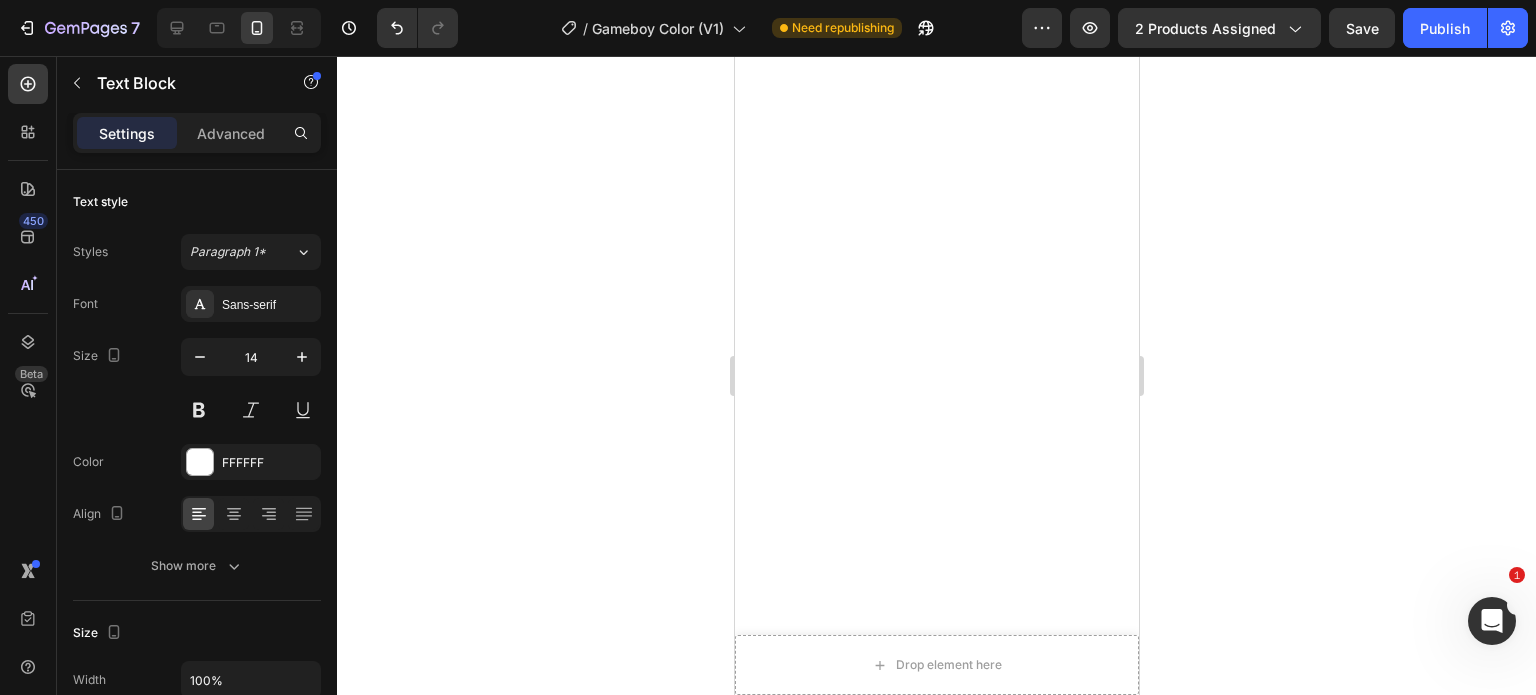 click on "Practicidad total: incluye cubiertos y bolsa térmica." at bounding box center [930, -397] 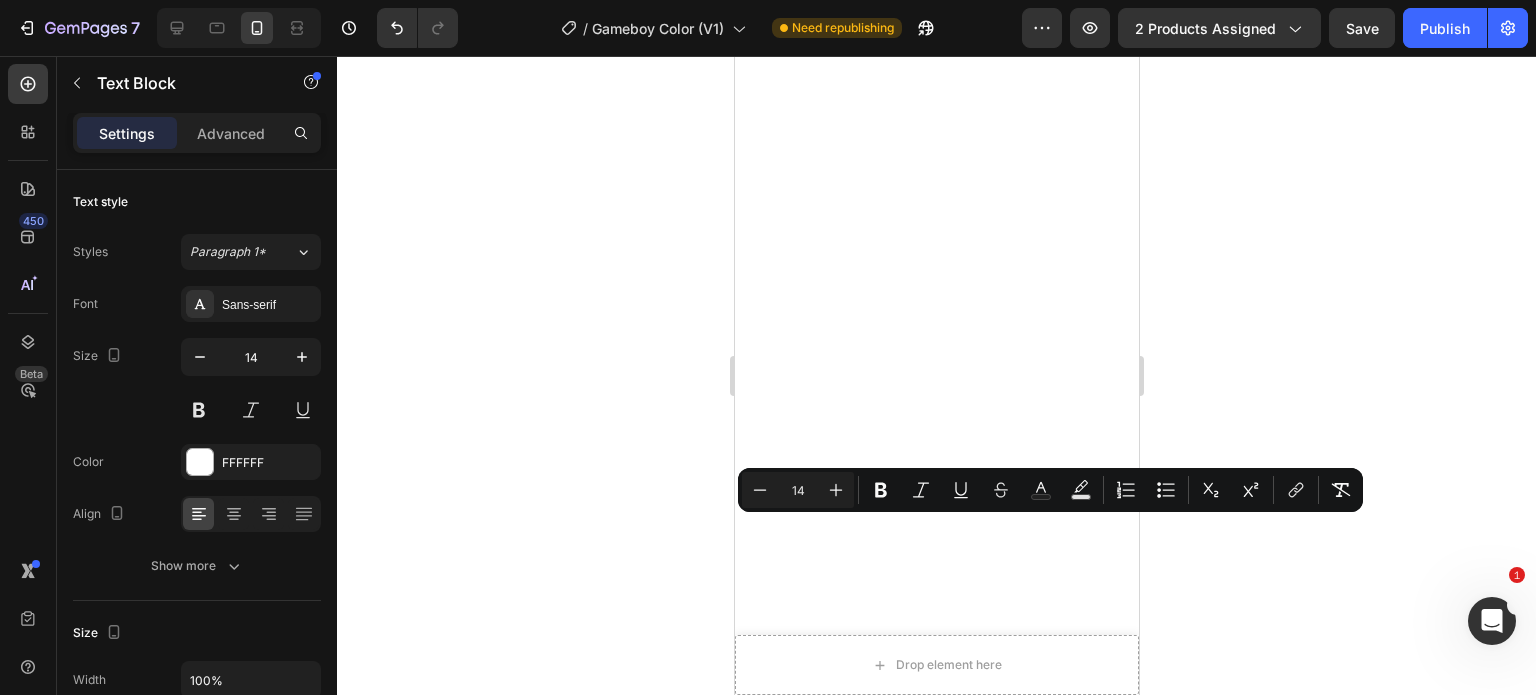 drag, startPoint x: 1085, startPoint y: 524, endPoint x: 966, endPoint y: 527, distance: 119.03781 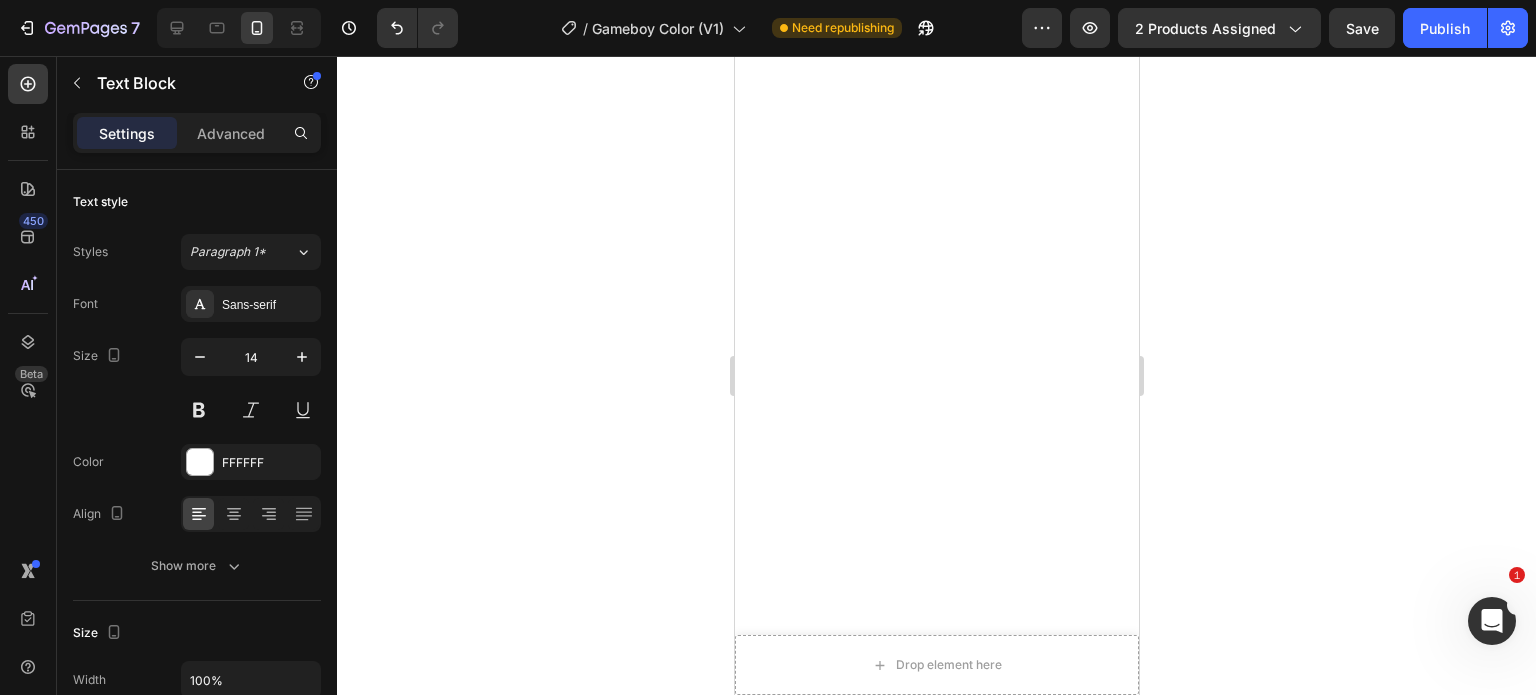 scroll, scrollTop: 3264, scrollLeft: 0, axis: vertical 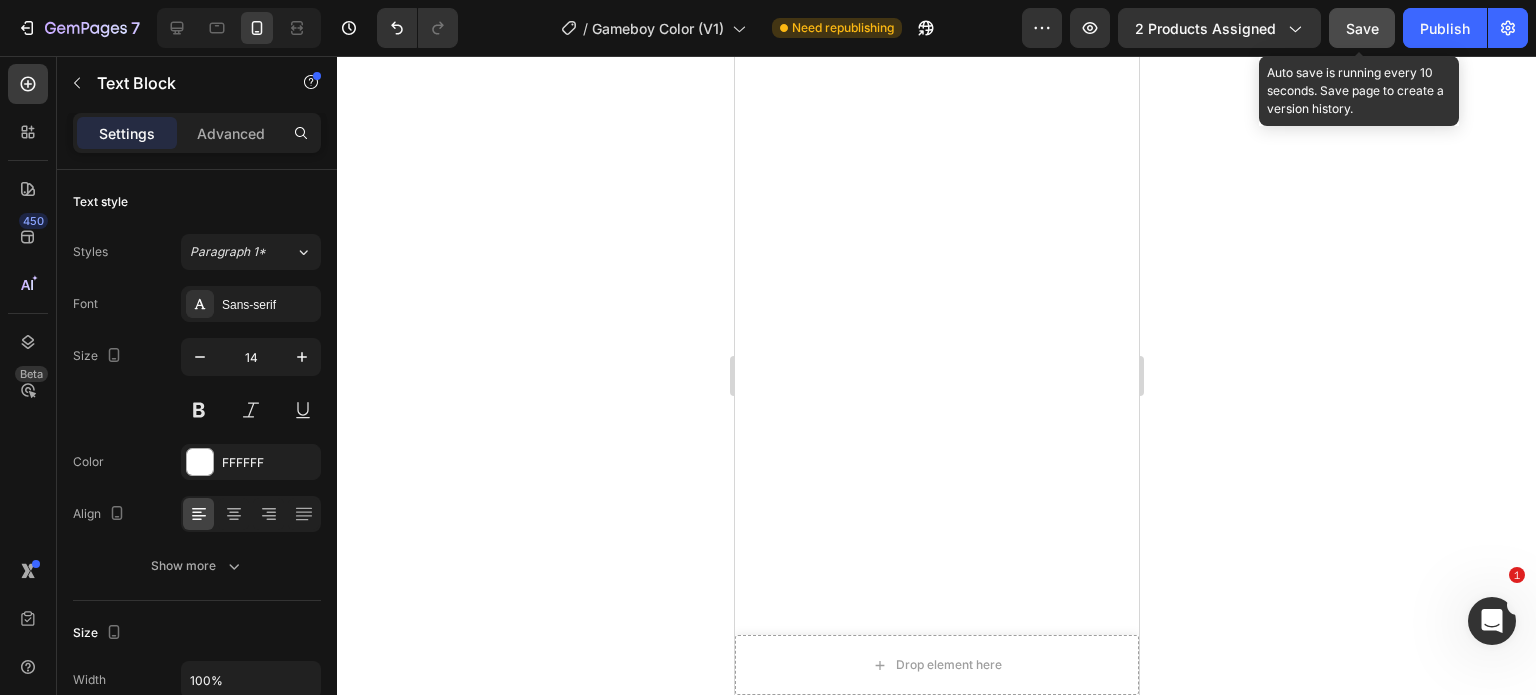 click on "Save" at bounding box center (1362, 28) 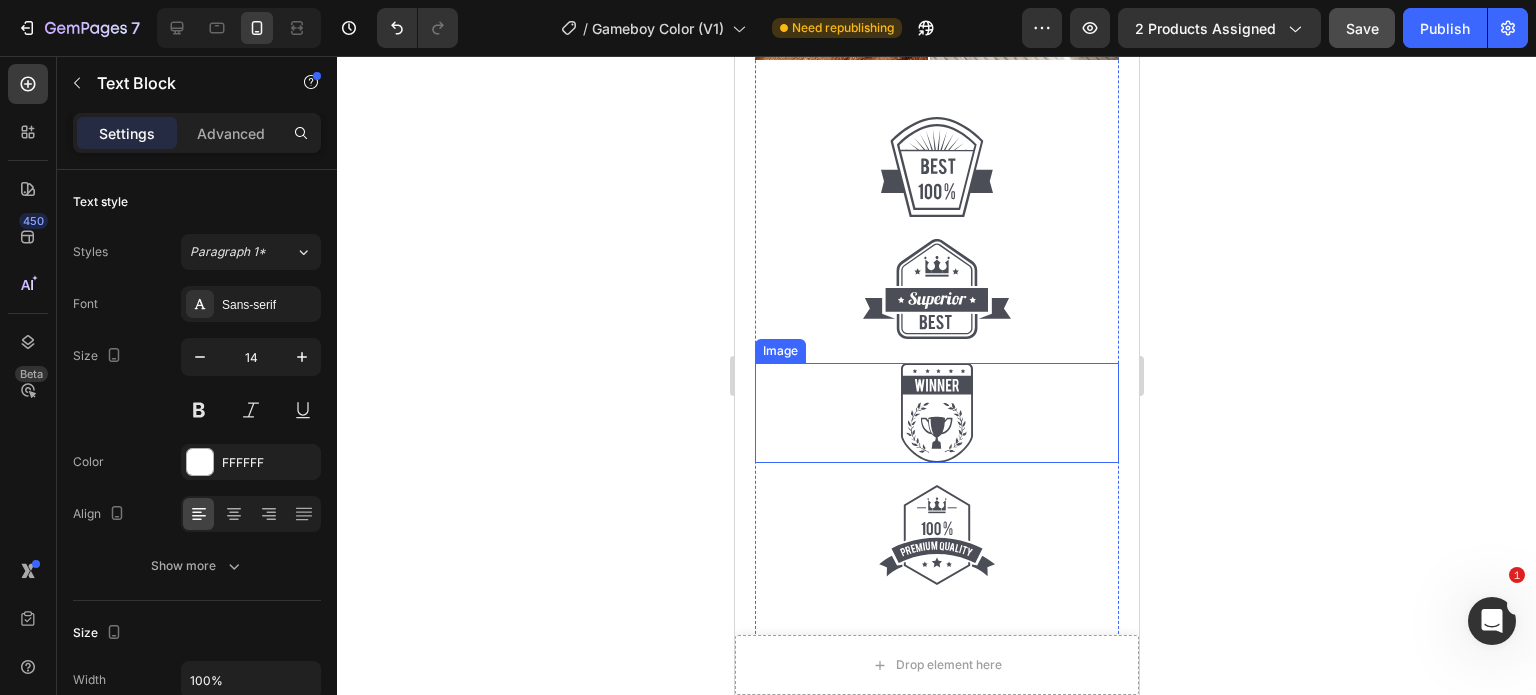 scroll, scrollTop: 1133, scrollLeft: 0, axis: vertical 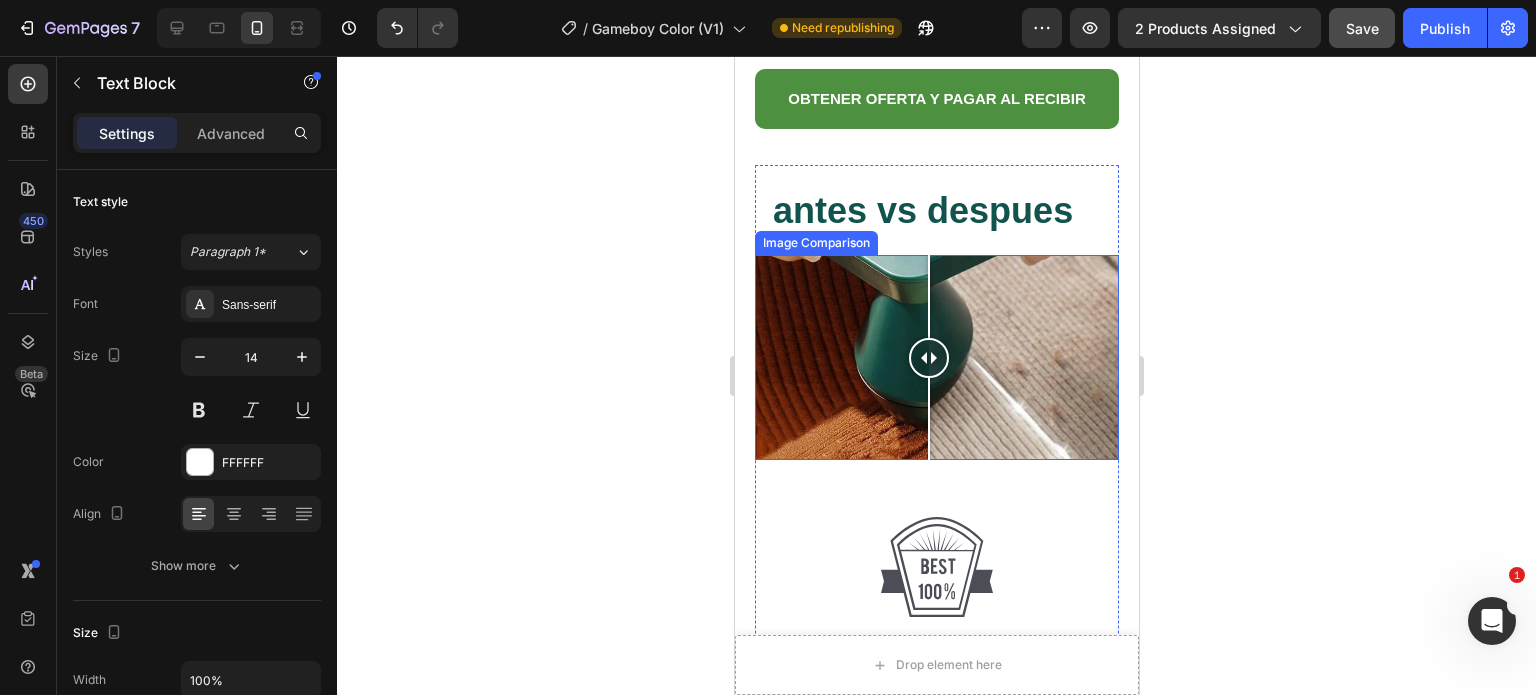 click at bounding box center (936, 357) 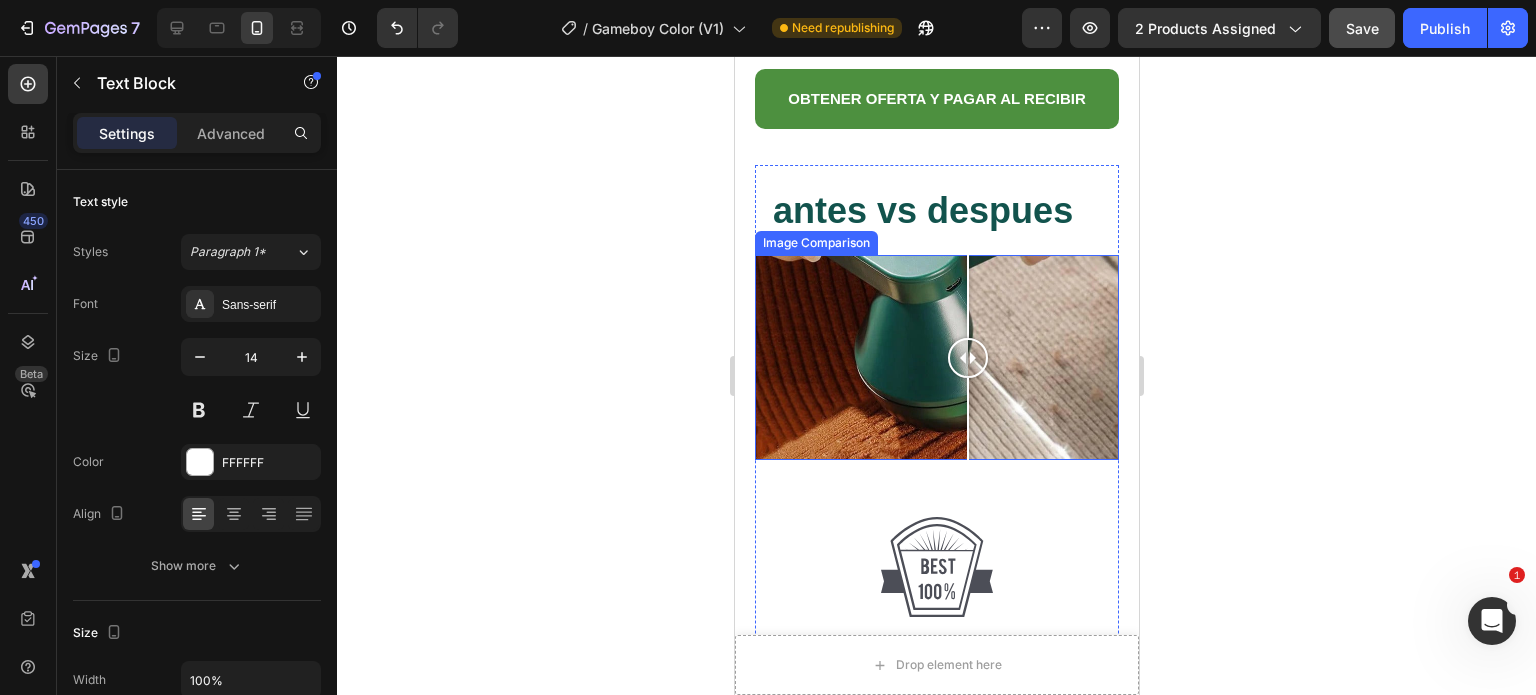click at bounding box center (936, 357) 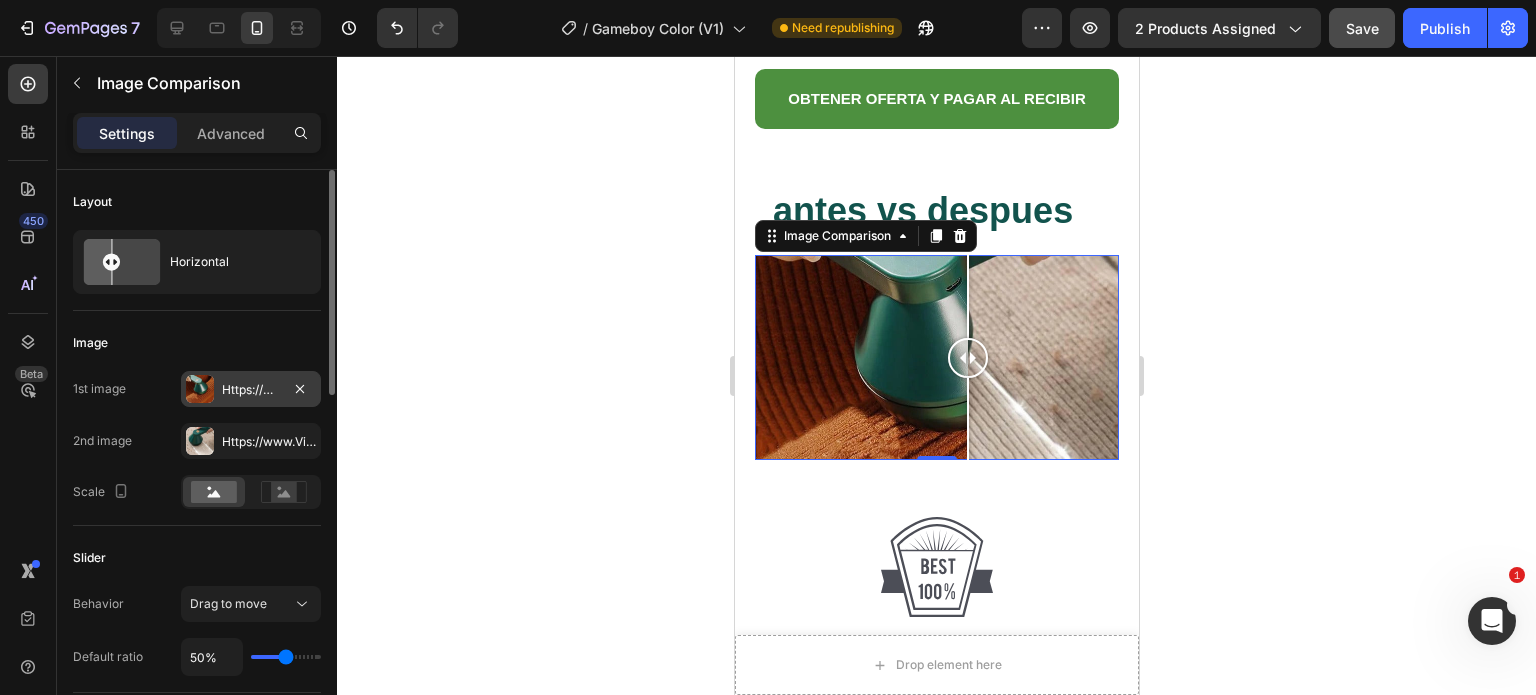 click on "Https://www.Vitalo.Cl/cdn/shop/files/Quita_pelusas_1.Jpg?V=1752024406" at bounding box center (251, 390) 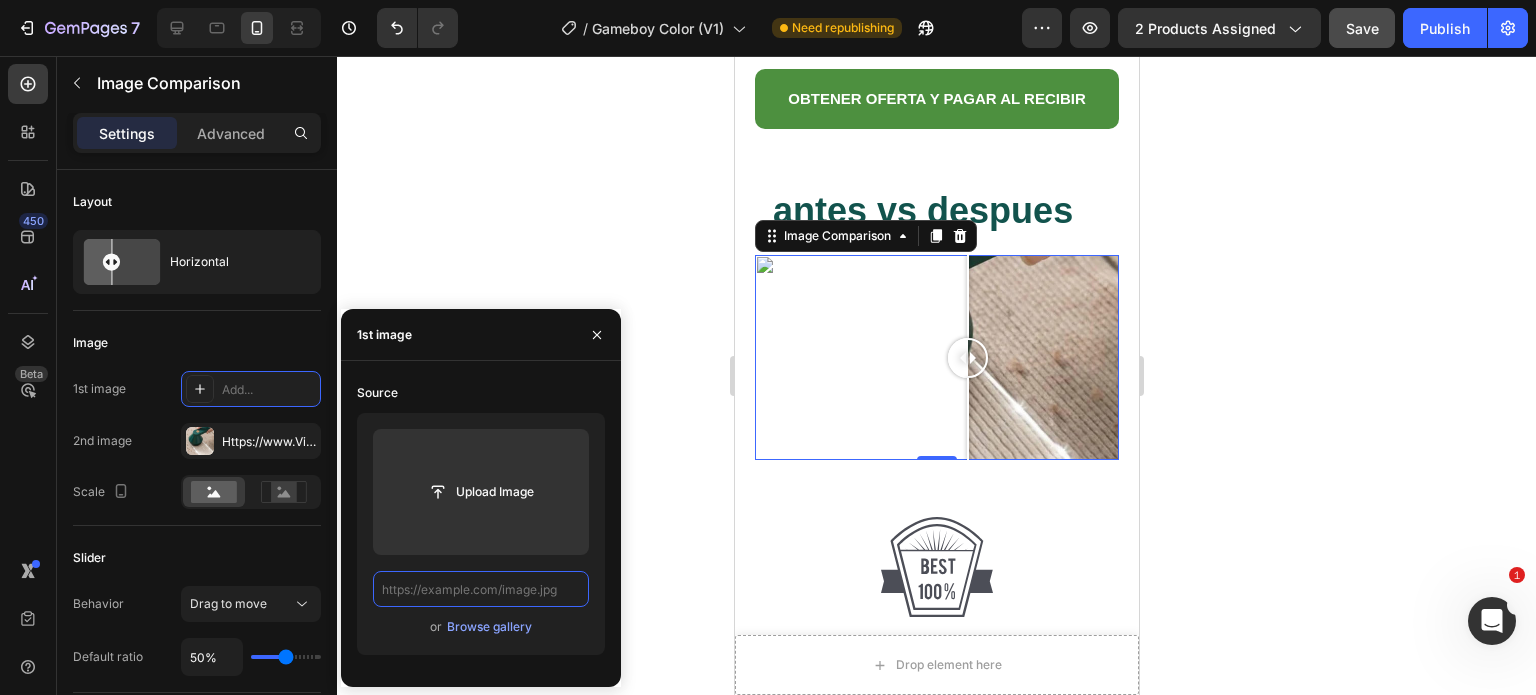 scroll, scrollTop: 0, scrollLeft: 0, axis: both 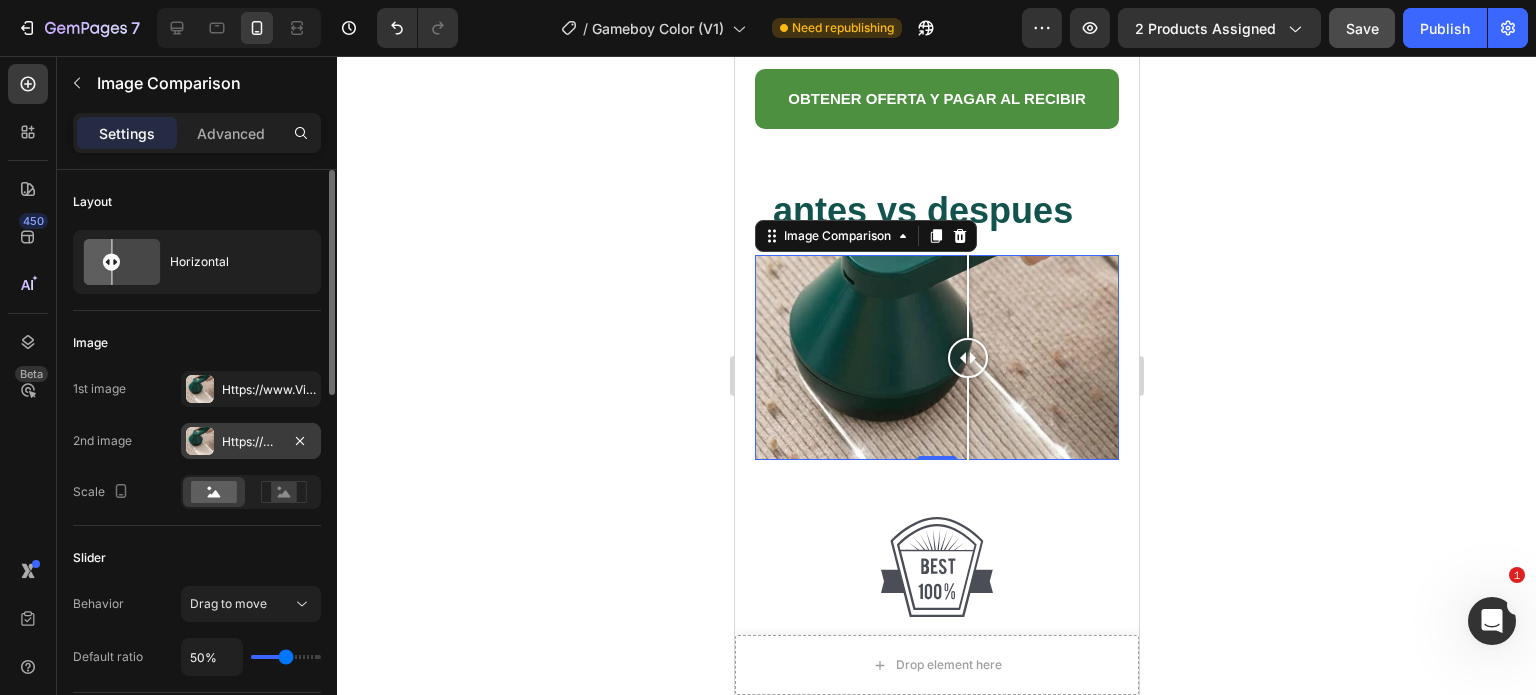click on "Https://www.Vitalo.Cl/cdn/shop/files/Quita_pelusas_electrico.Jpg?V=1752024407" at bounding box center (251, 442) 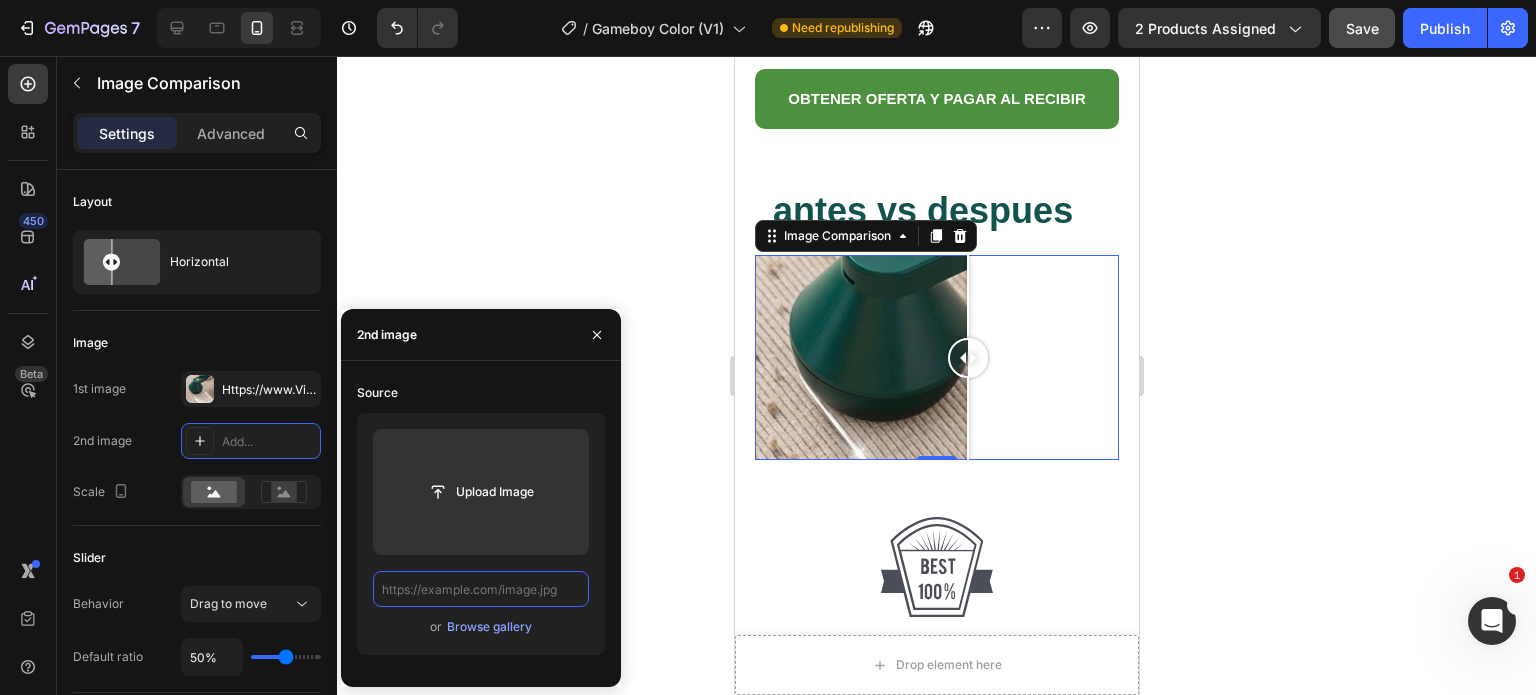 scroll, scrollTop: 0, scrollLeft: 0, axis: both 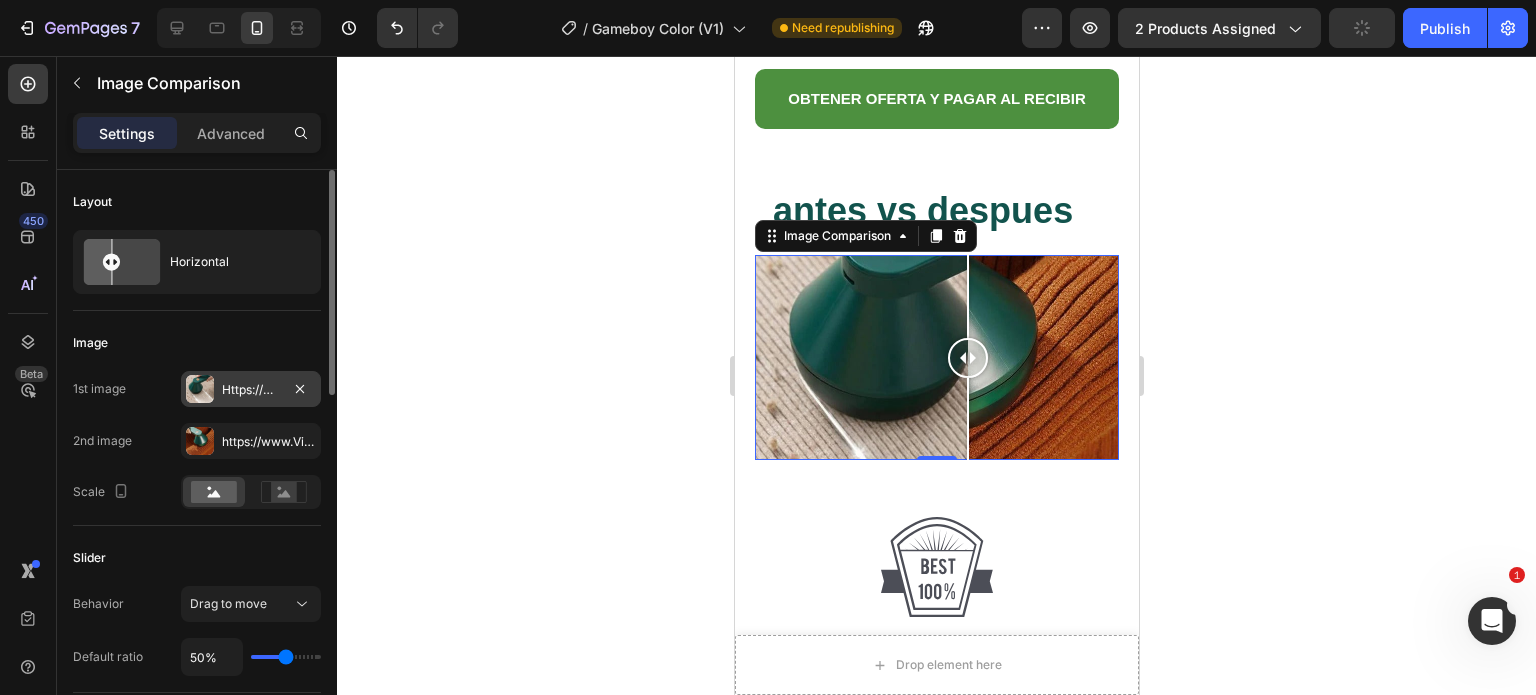 click on "Https://www.Vitalo.Cl/cdn/shop/files/Quita_pelusas_electrico.Jpg?V=1752024407" at bounding box center (251, 390) 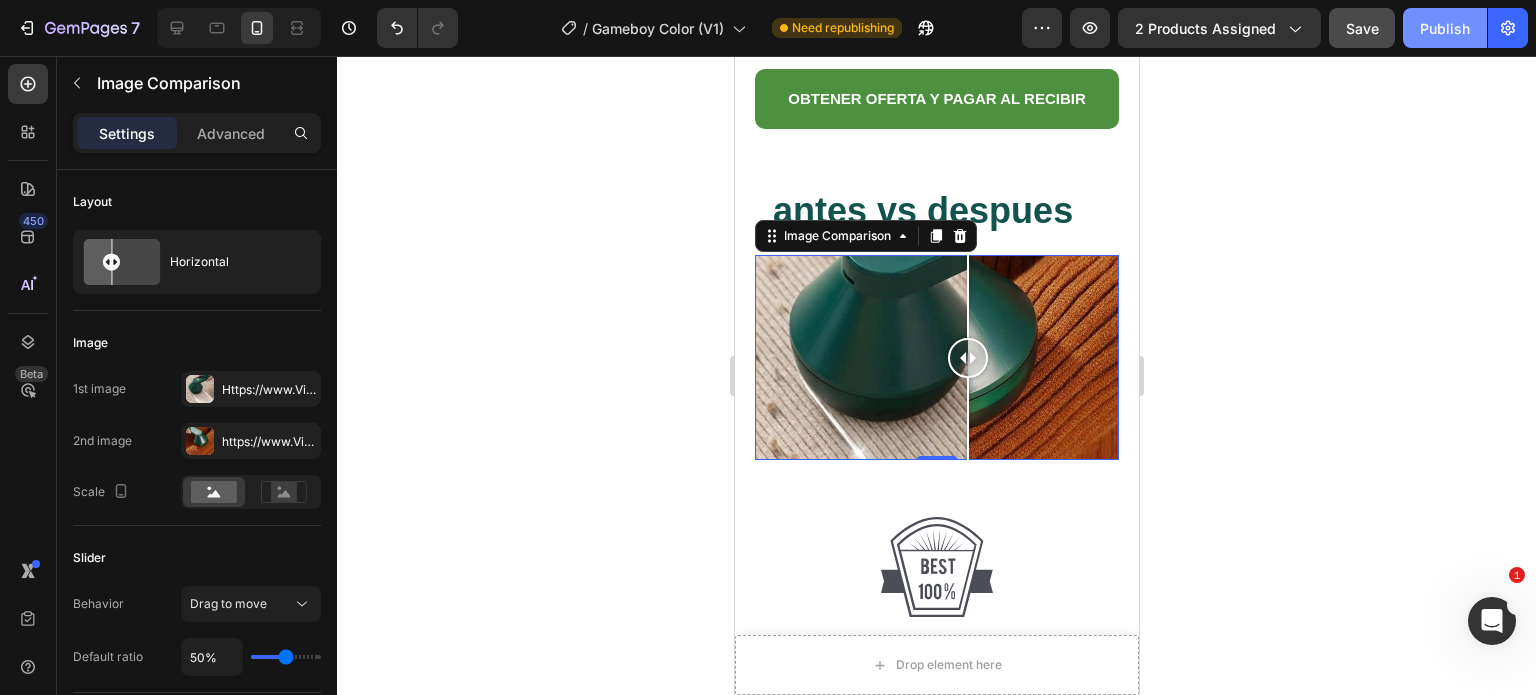 click on "Publish" at bounding box center (1445, 28) 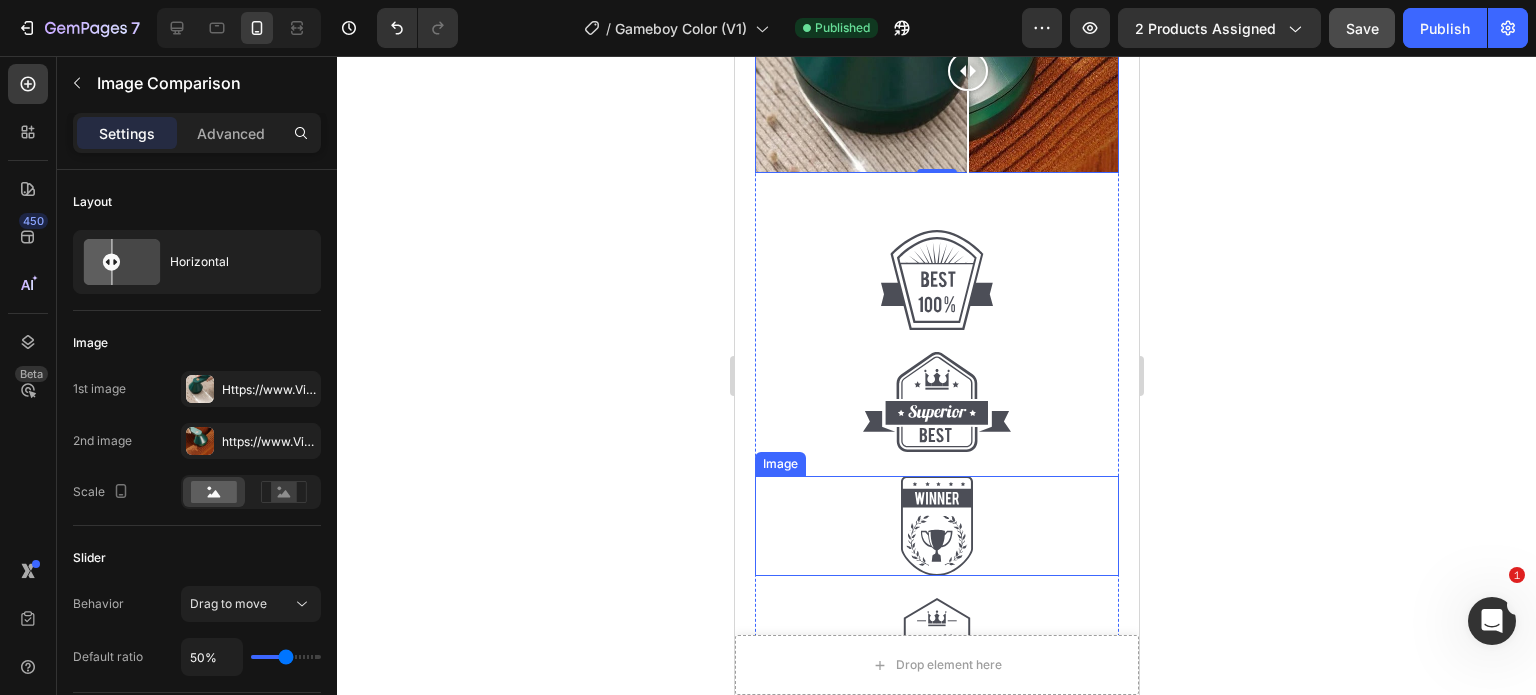 scroll, scrollTop: 1133, scrollLeft: 0, axis: vertical 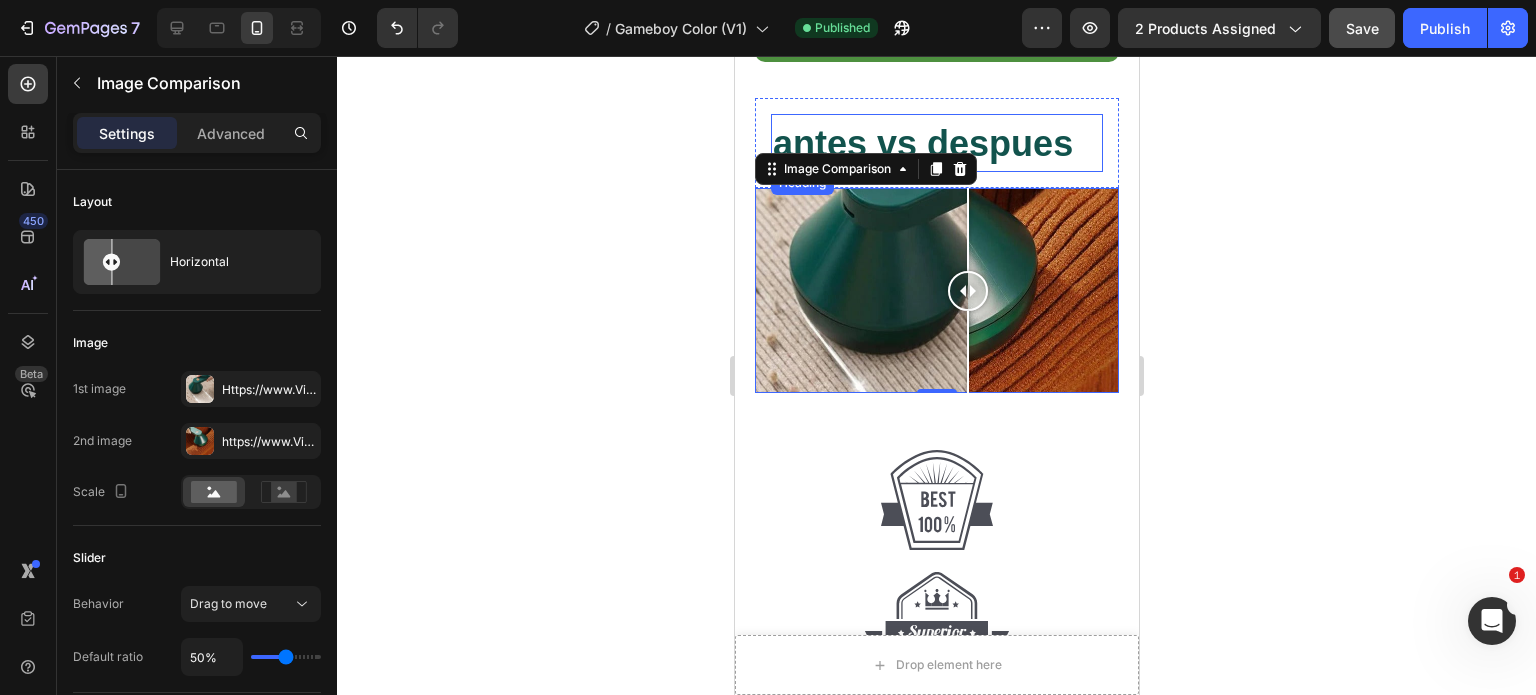 click on "antes vs despues" at bounding box center (922, 143) 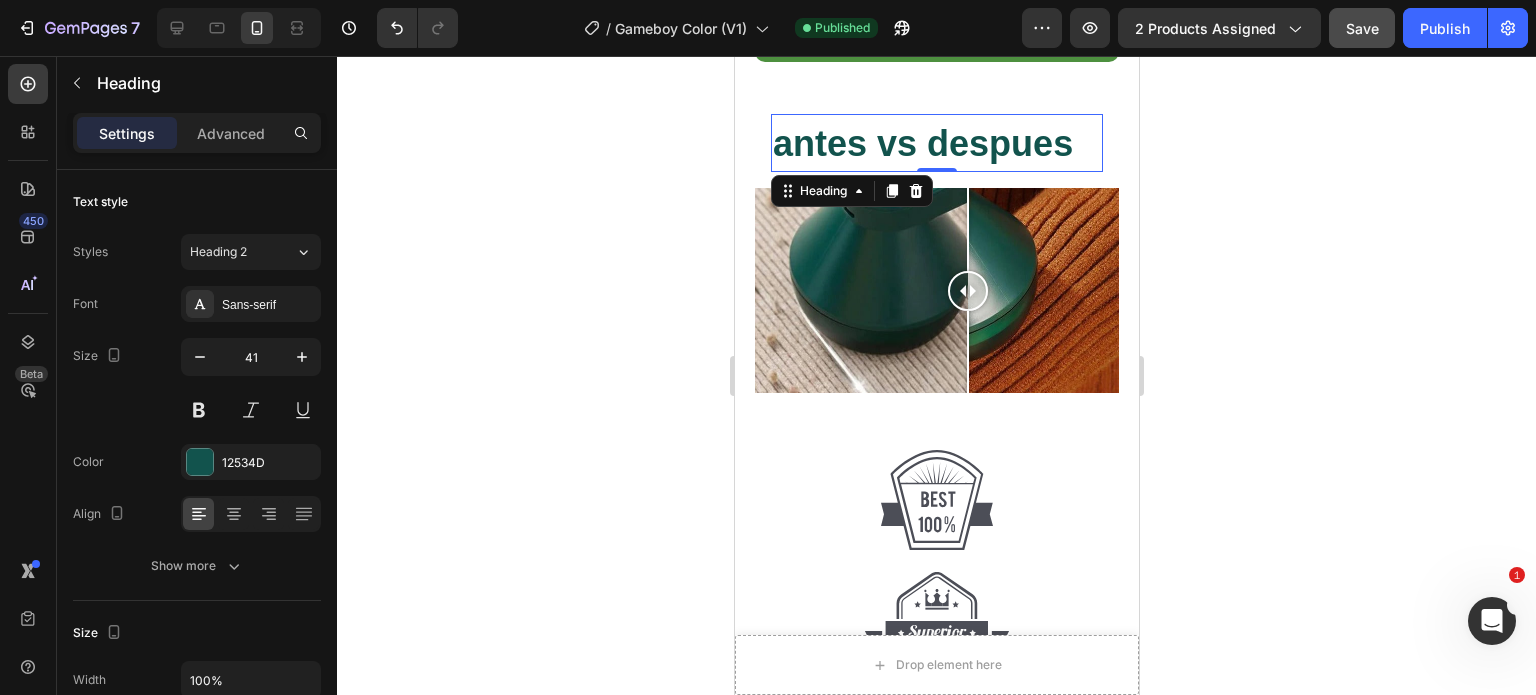 click on "antes vs despues" at bounding box center (936, 143) 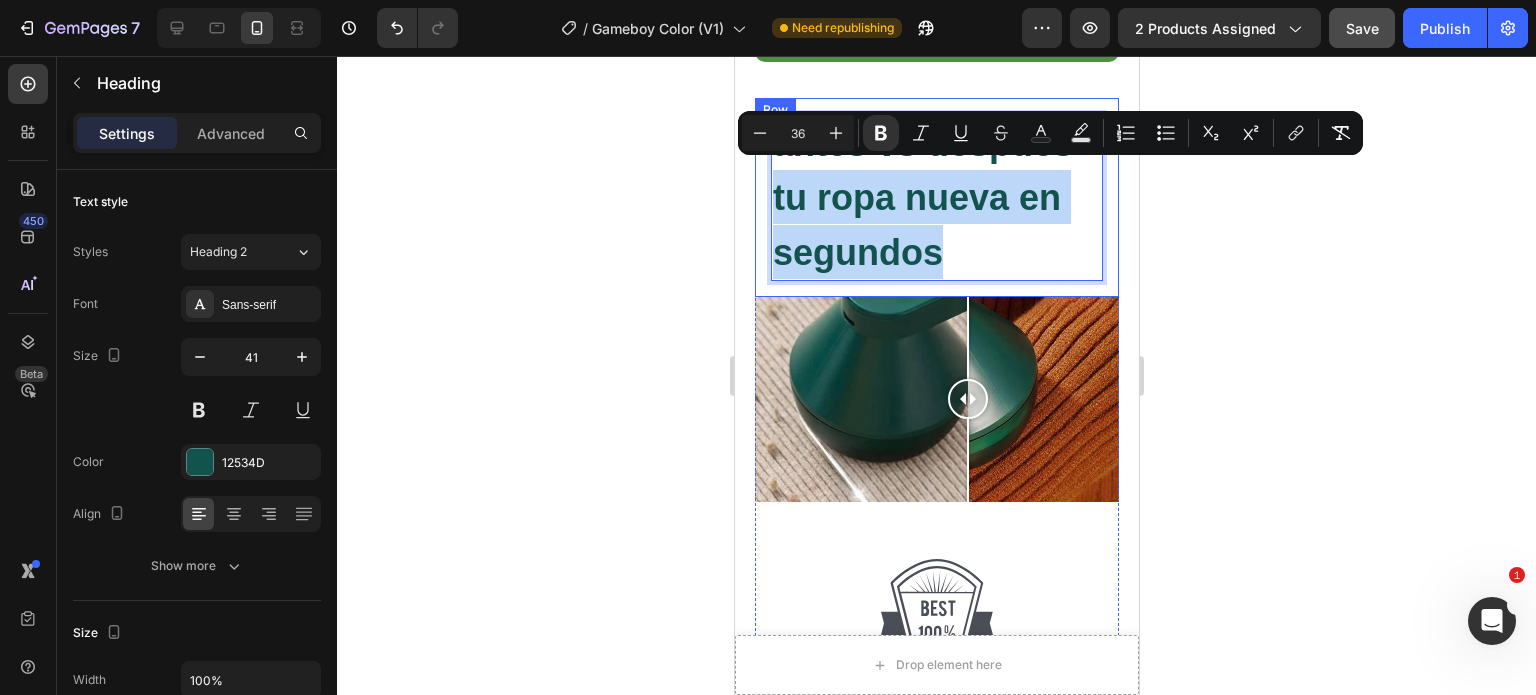 drag, startPoint x: 946, startPoint y: 232, endPoint x: 765, endPoint y: 185, distance: 187.00267 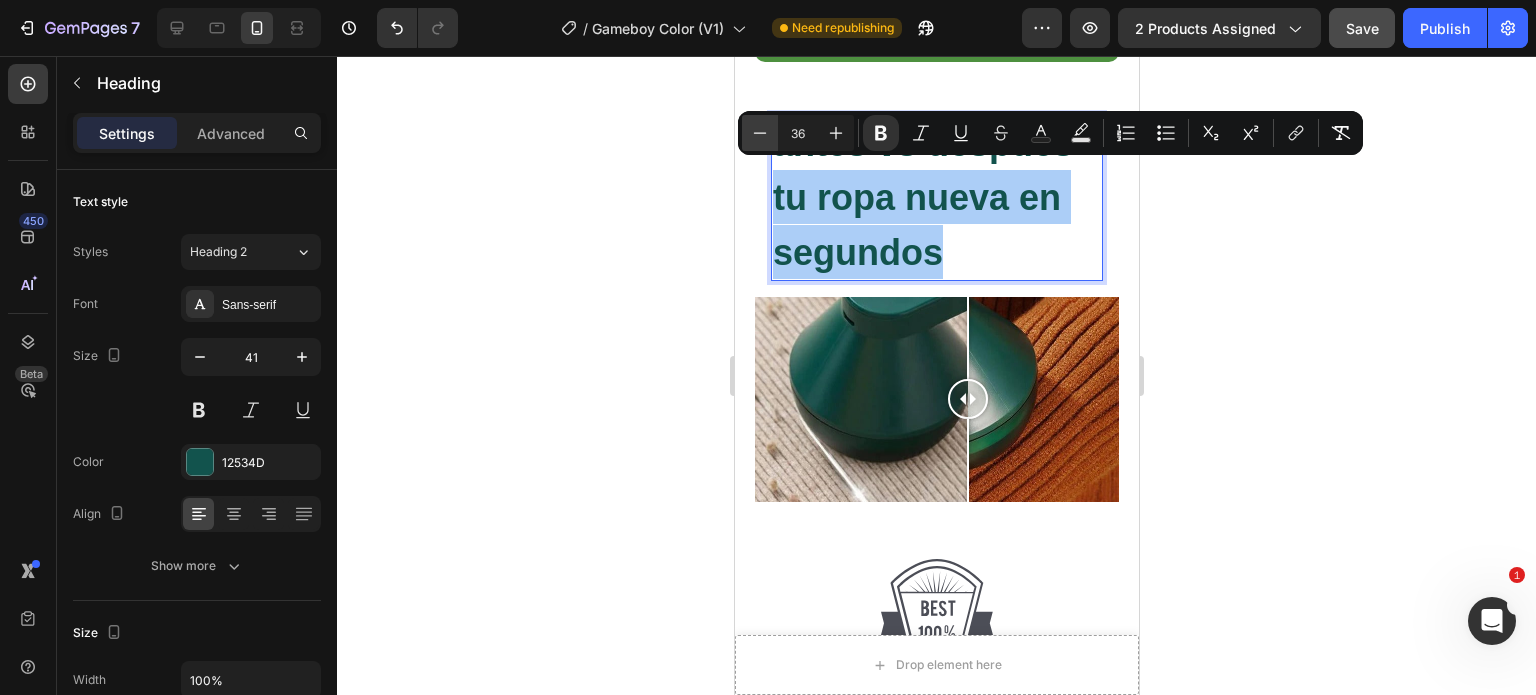 click 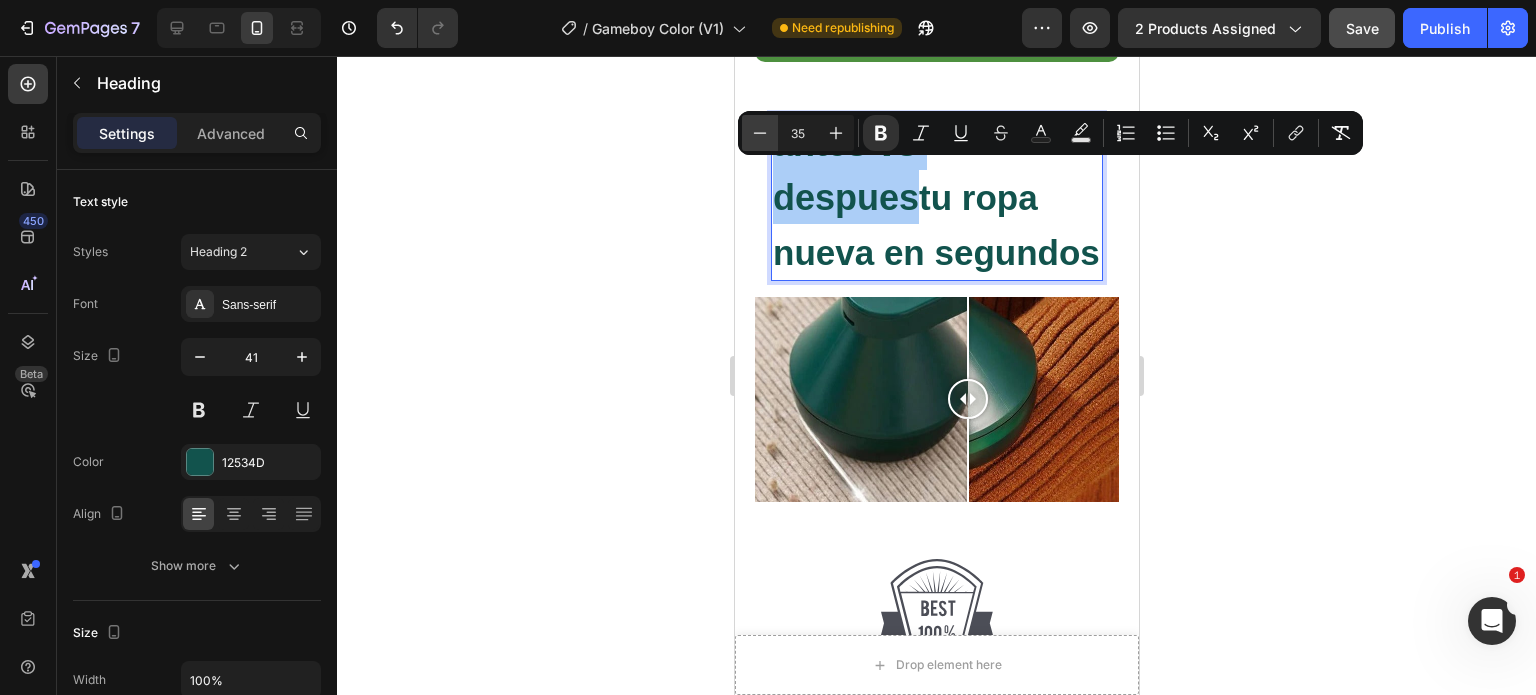 click 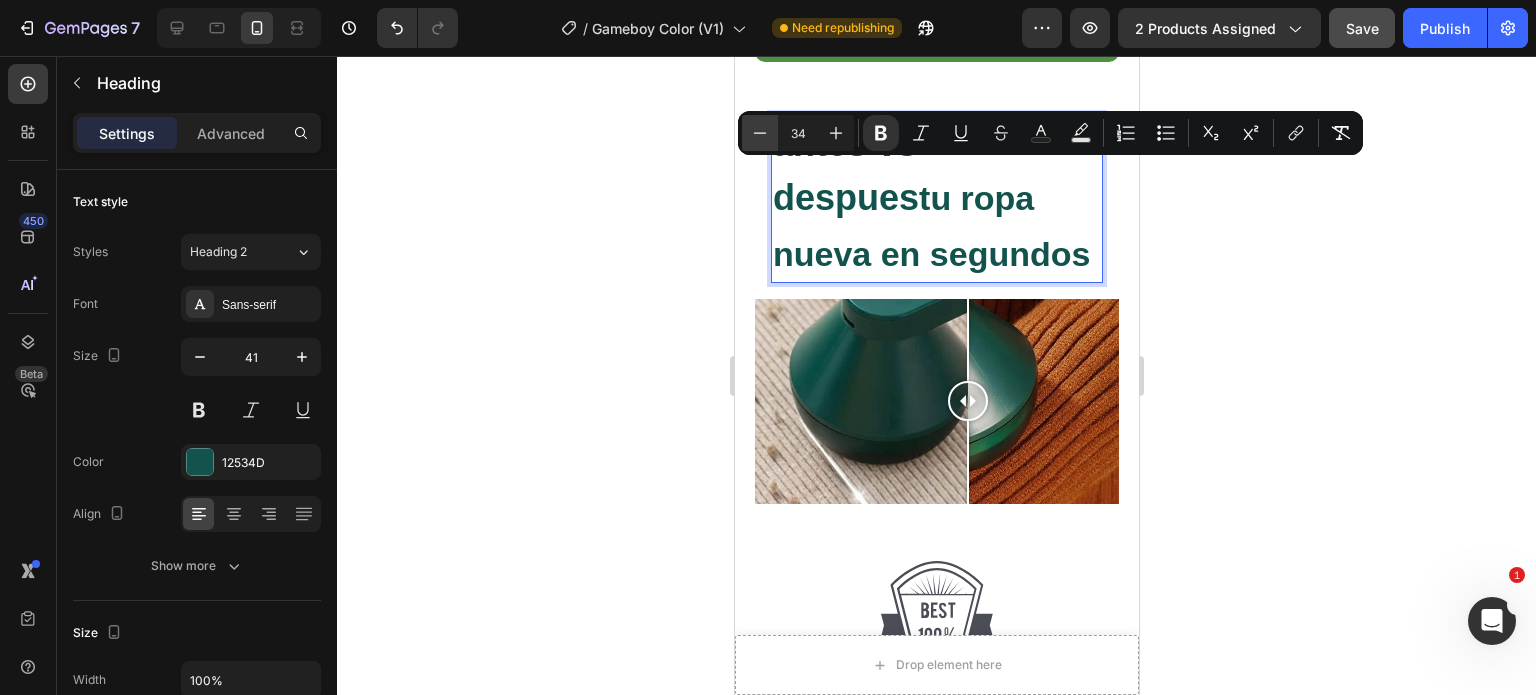 click 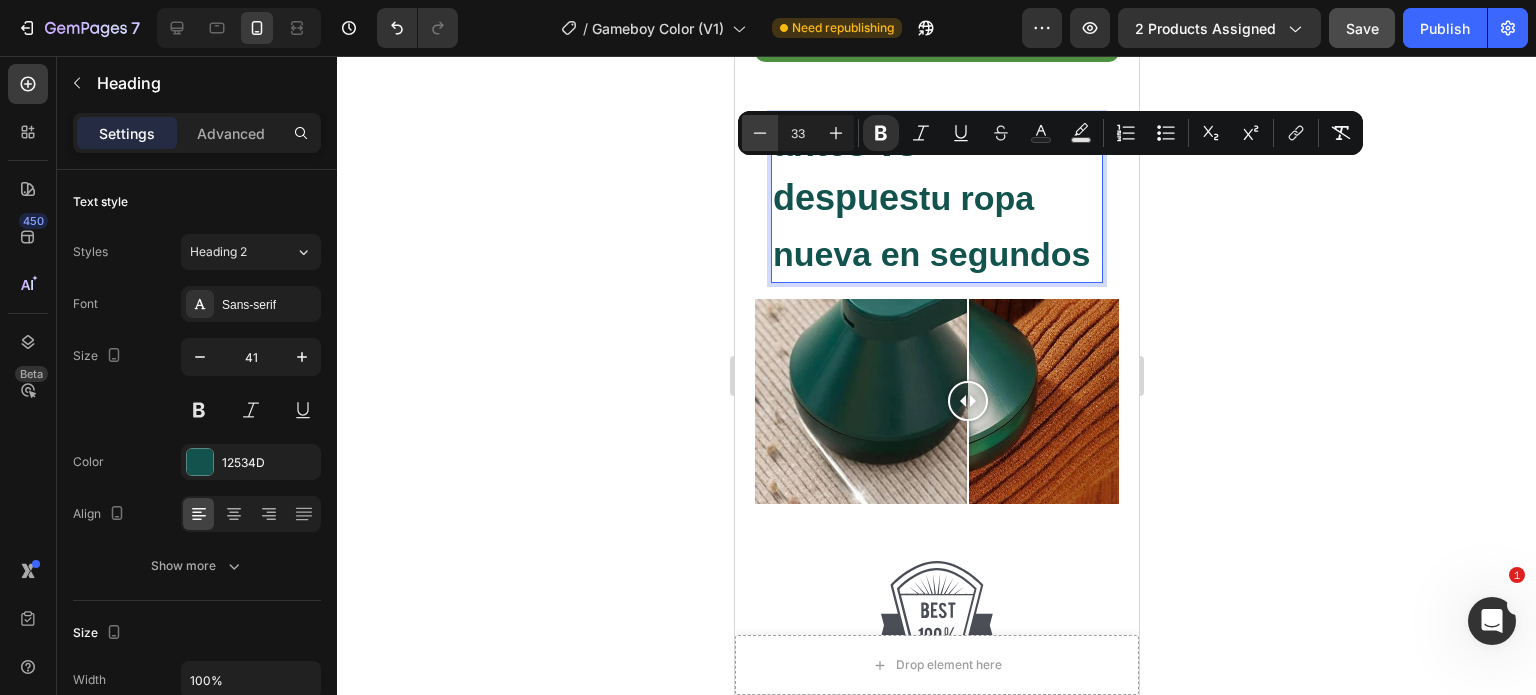 click 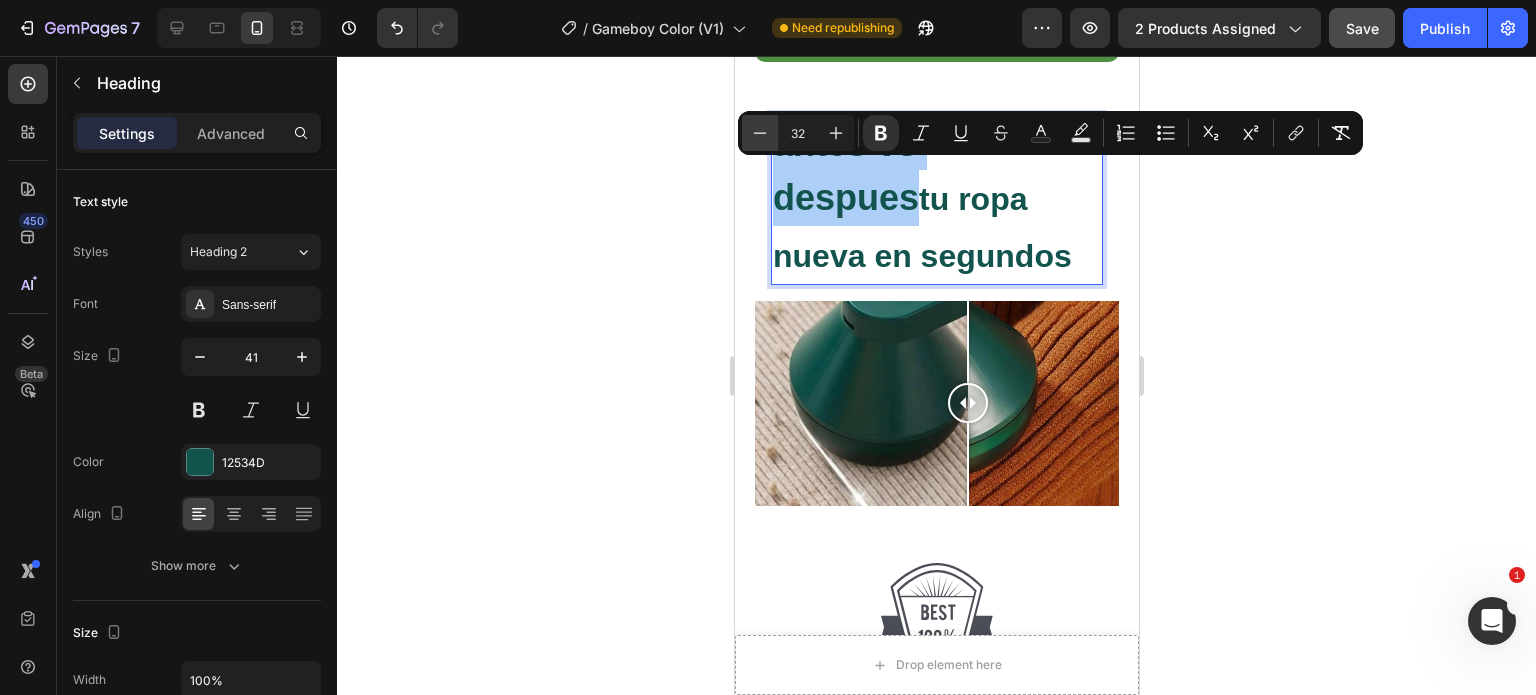 click 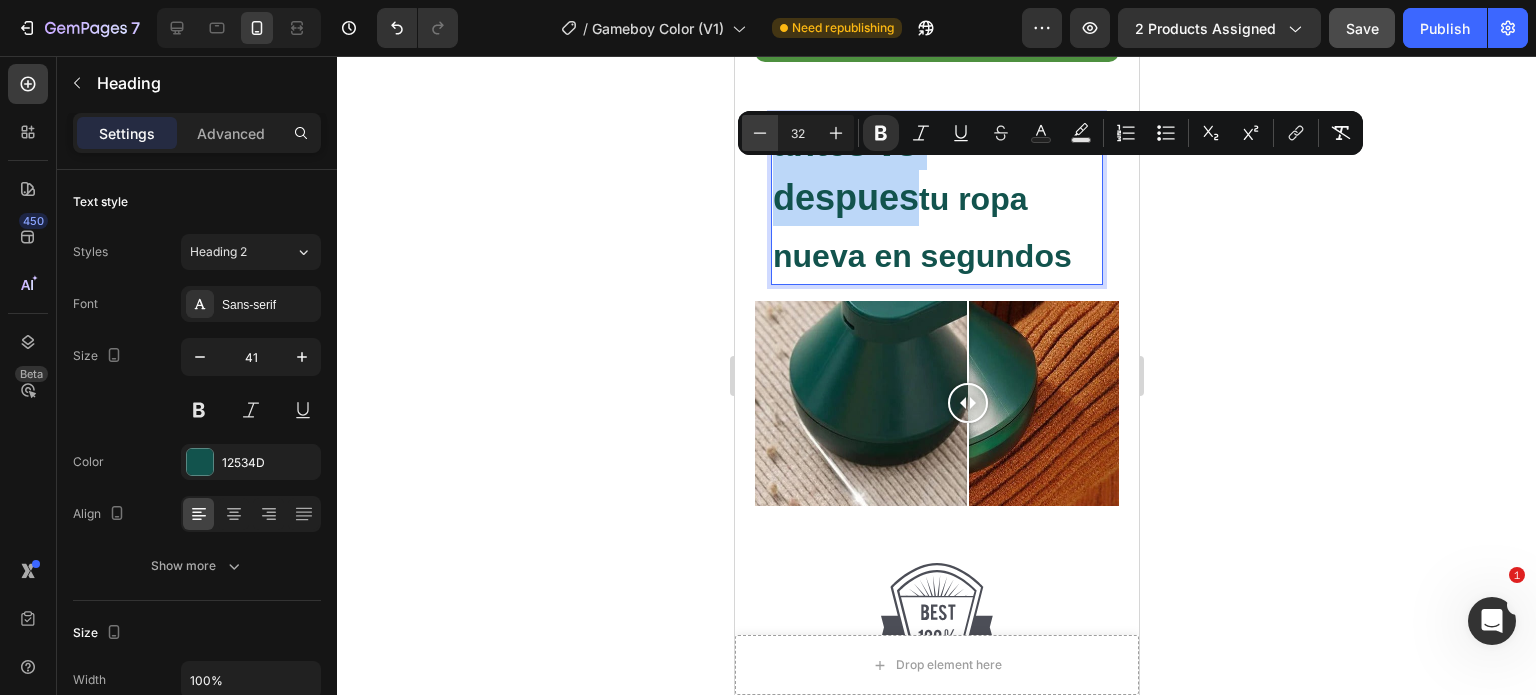 type on "31" 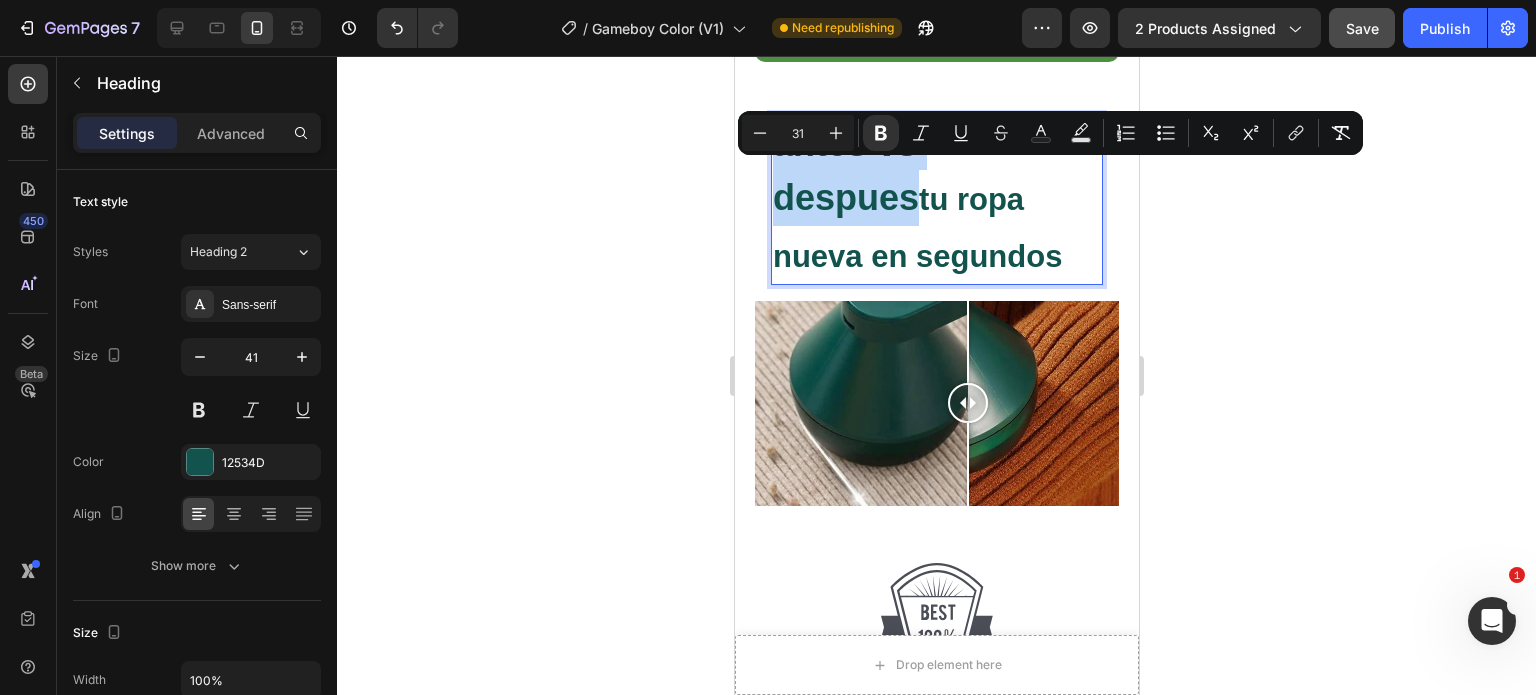 click on "antes vs despues  tu ropa nueva en segundos" at bounding box center (936, 199) 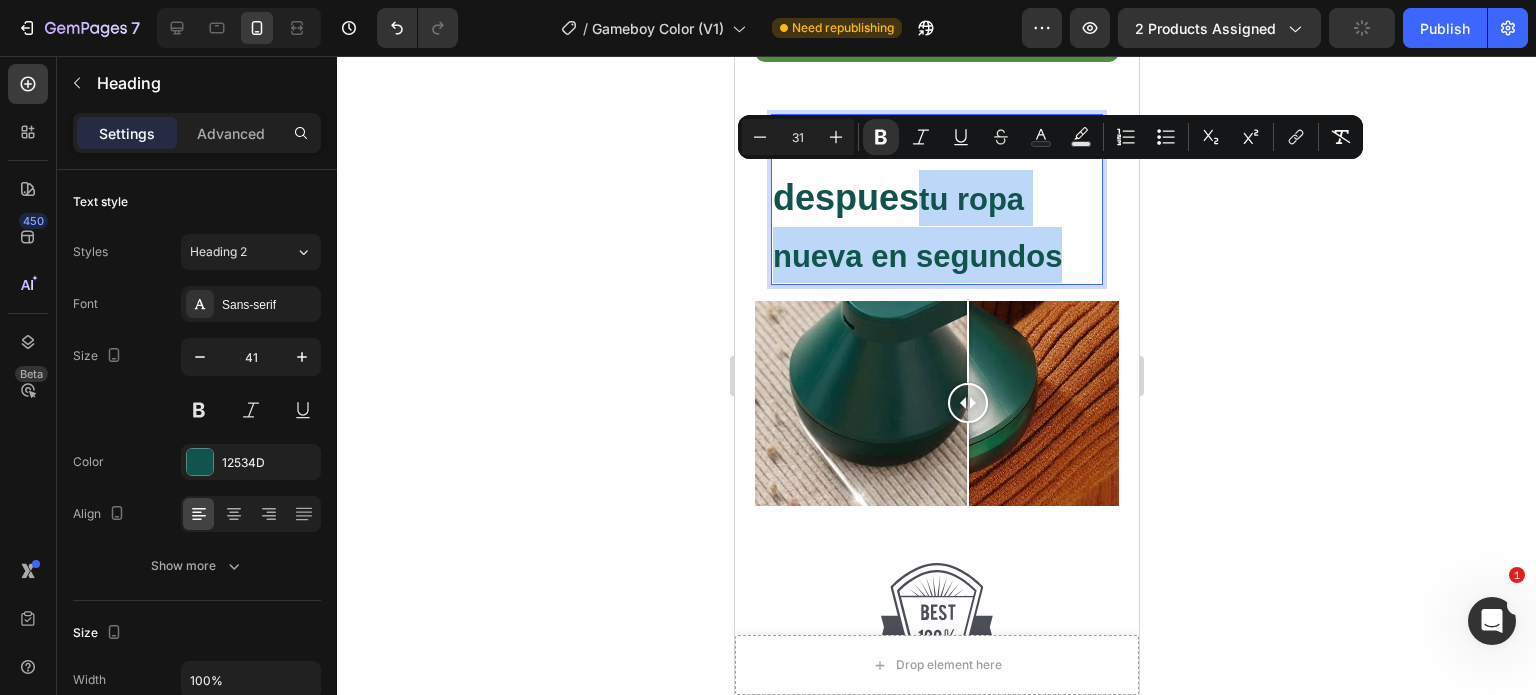drag, startPoint x: 932, startPoint y: 243, endPoint x: 769, endPoint y: 206, distance: 167.14664 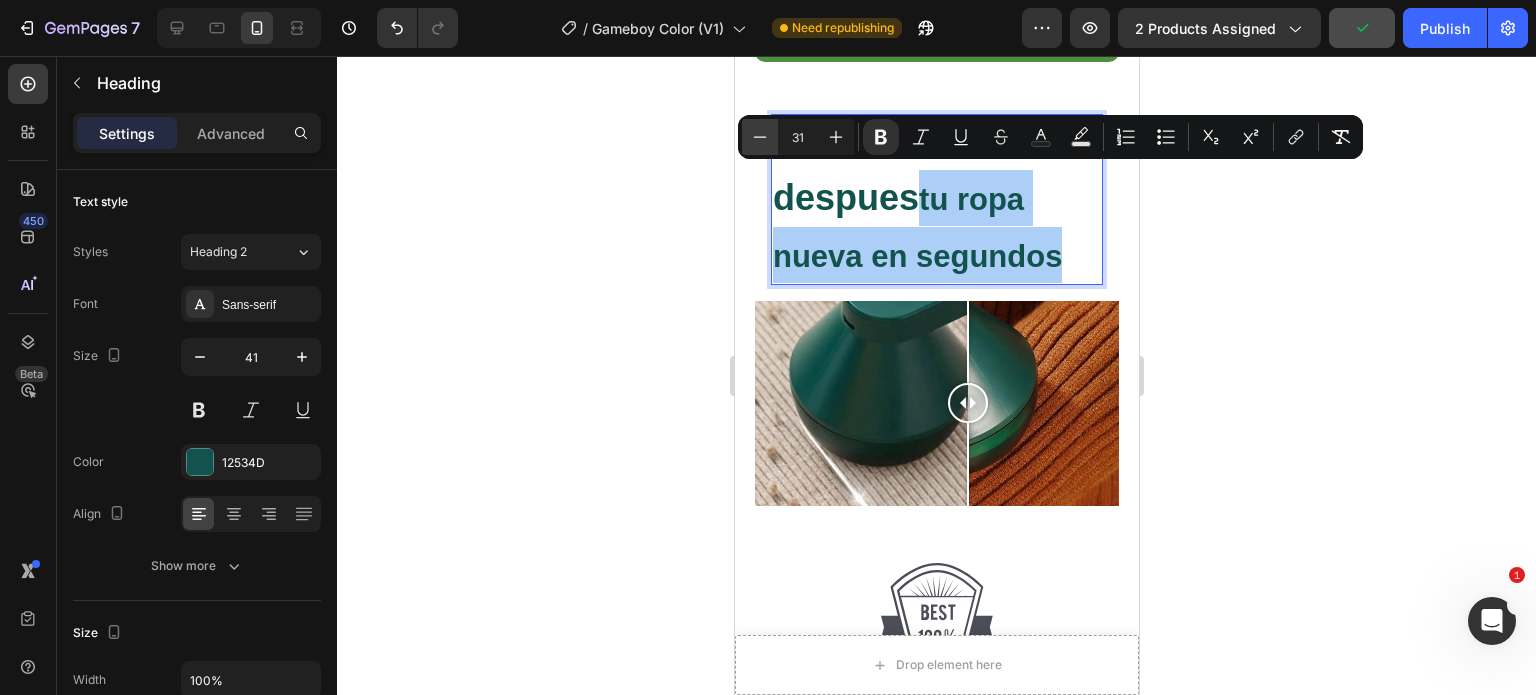 click 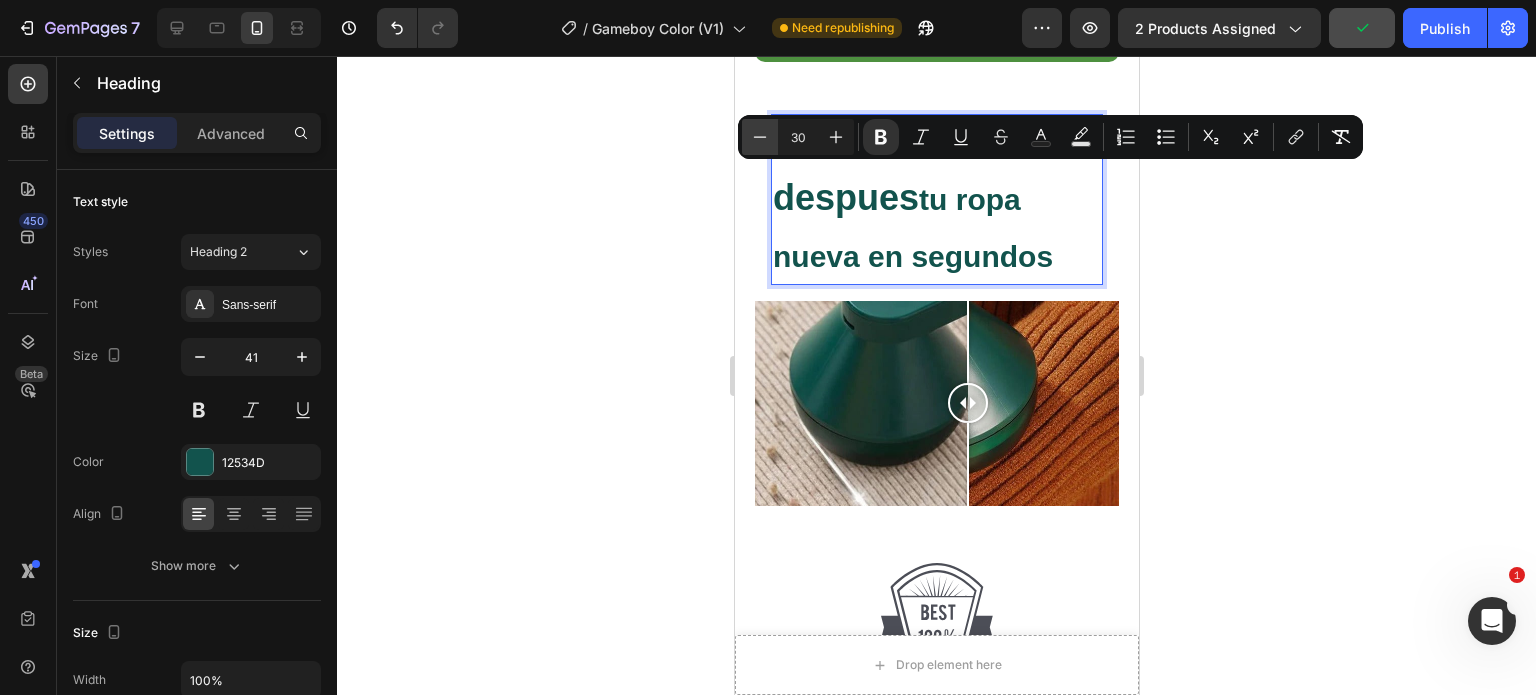 click 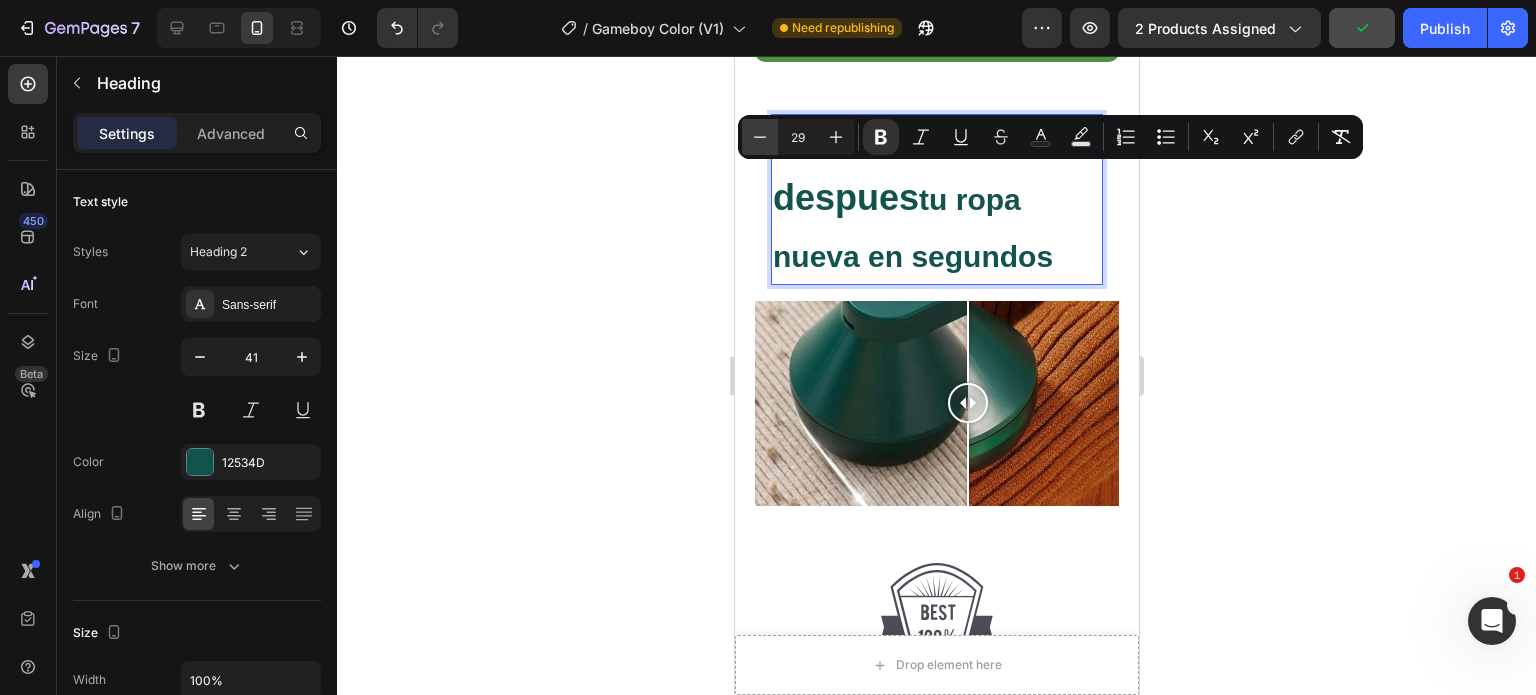 click 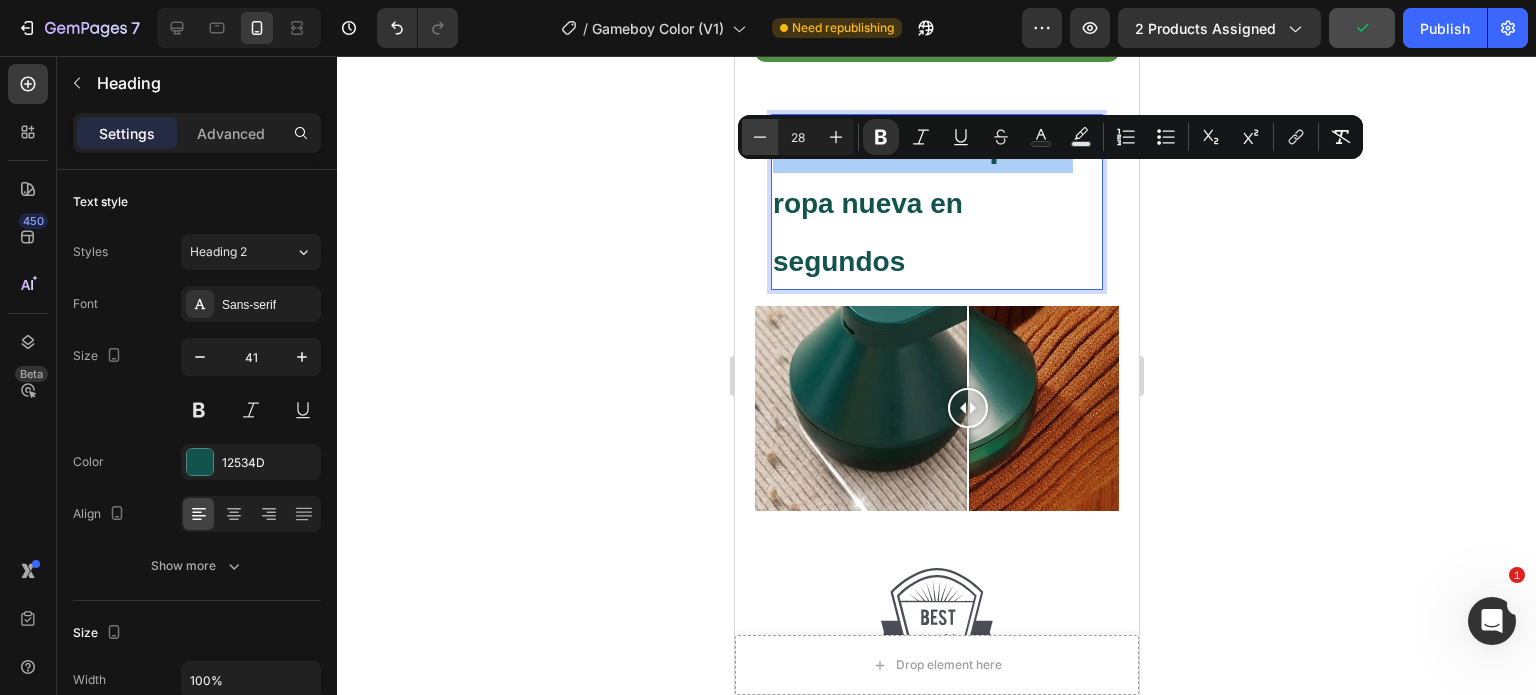 click 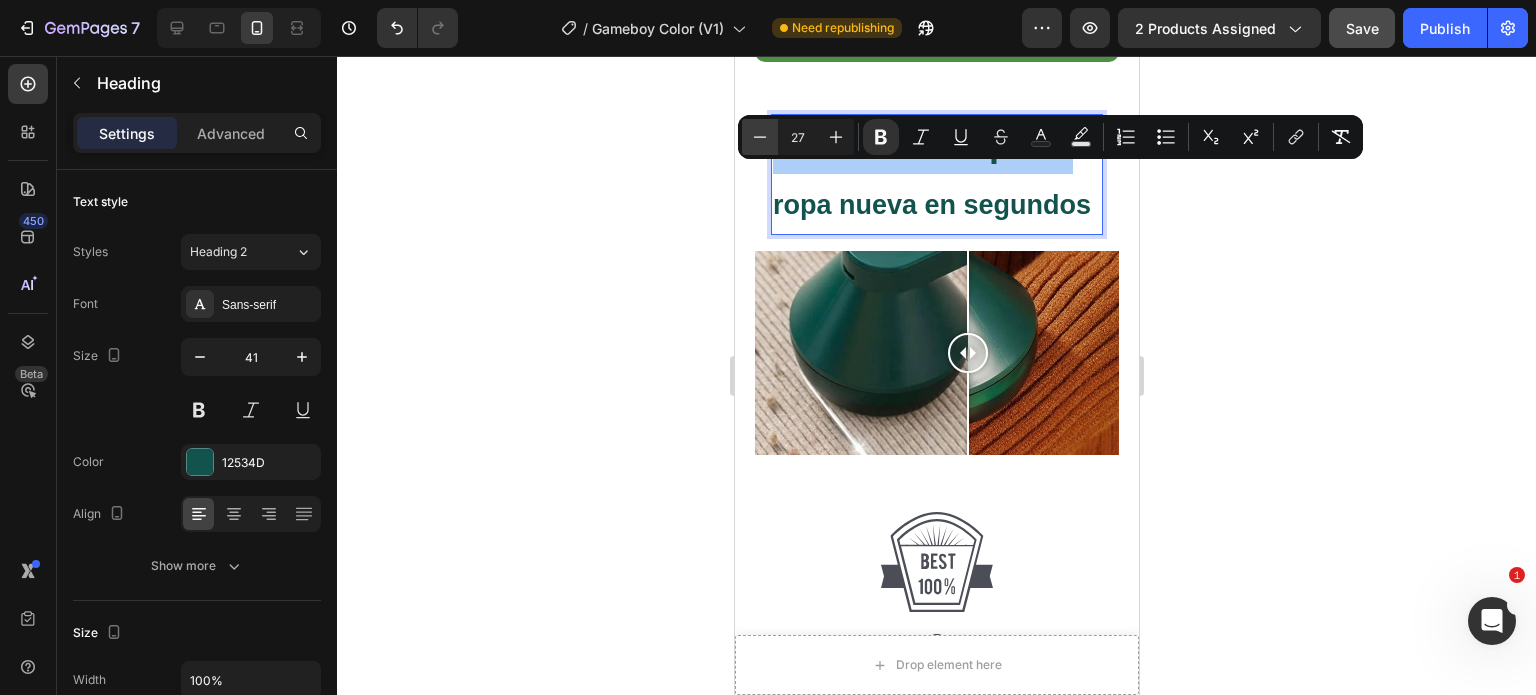 click 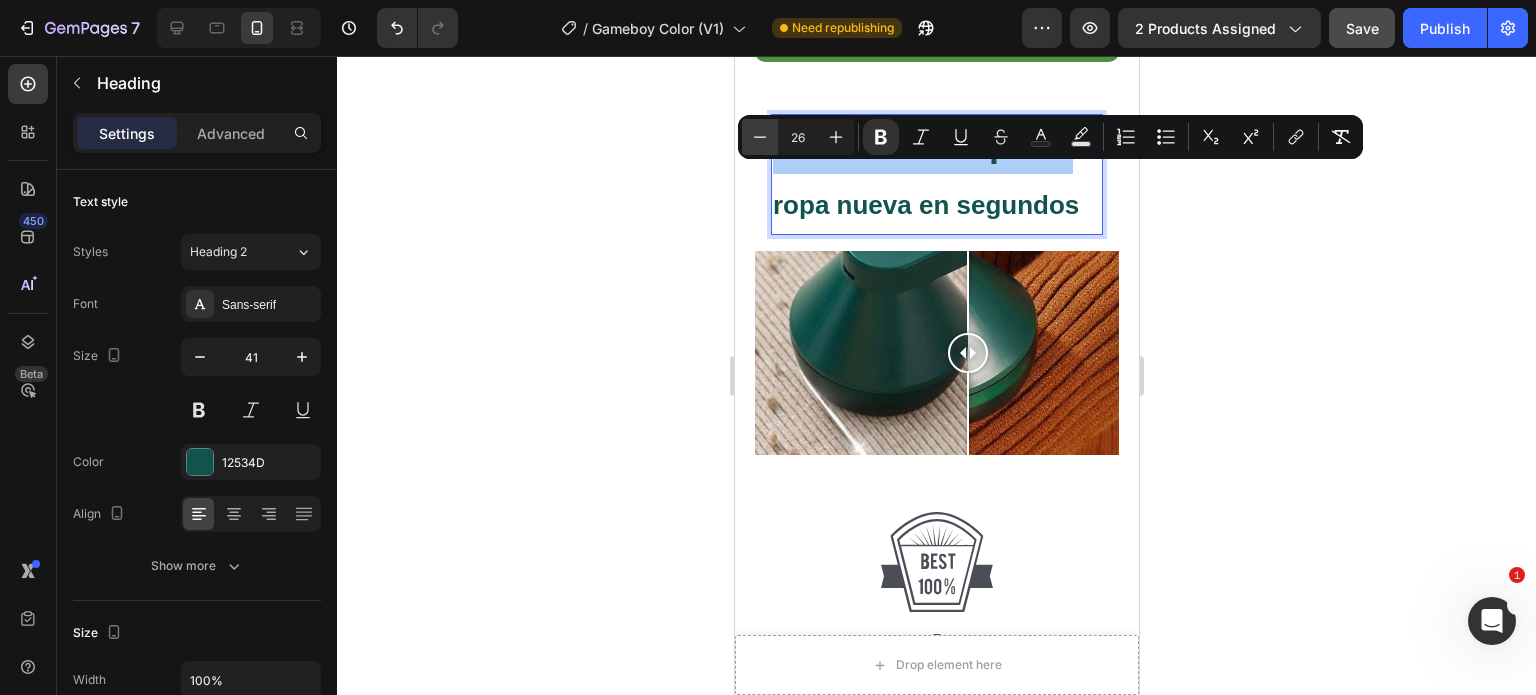 click 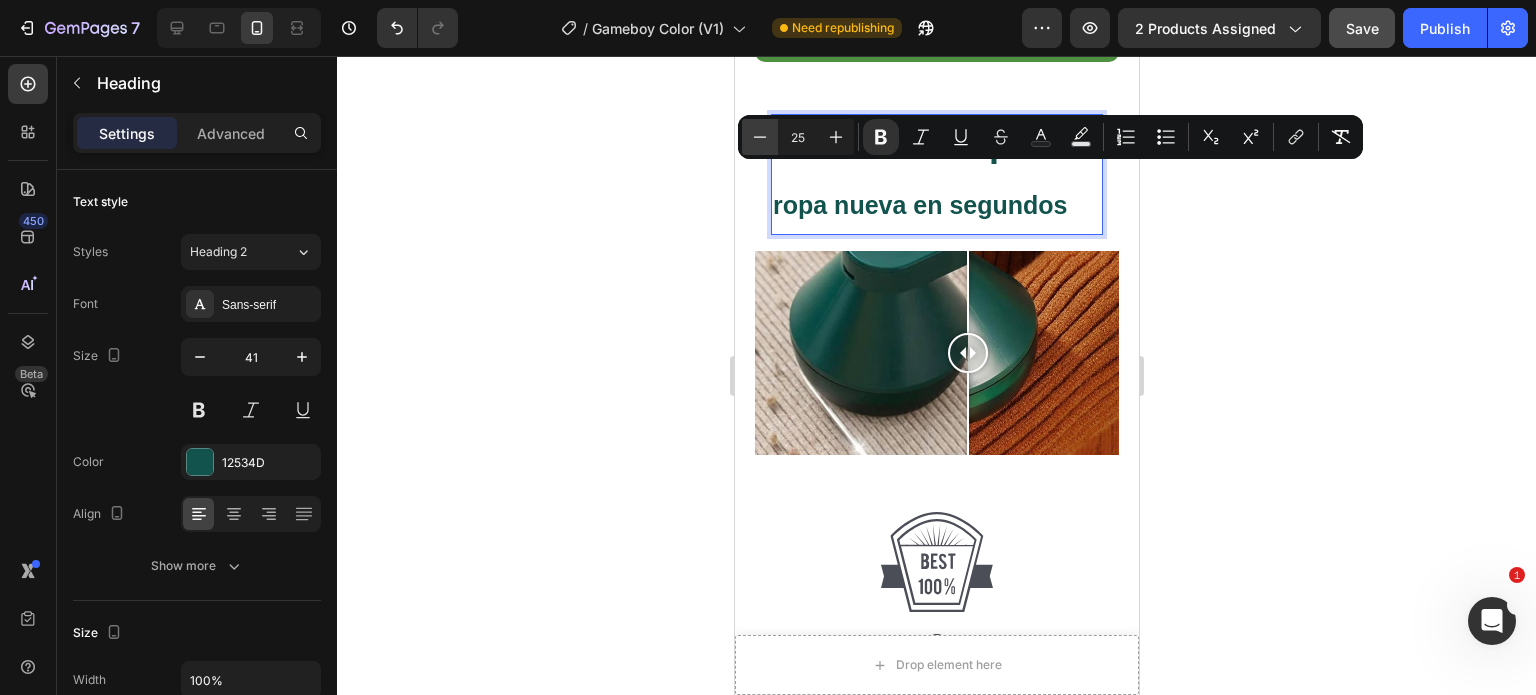 click 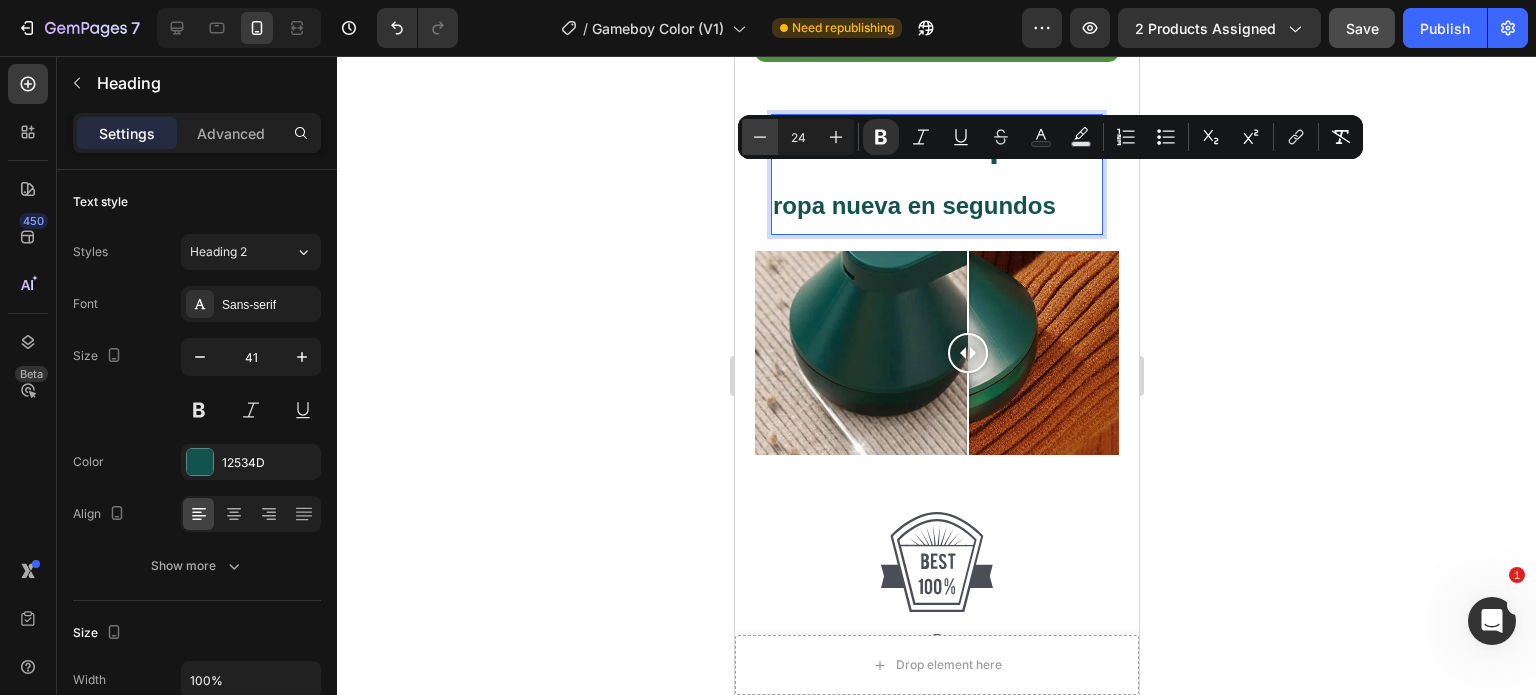 click 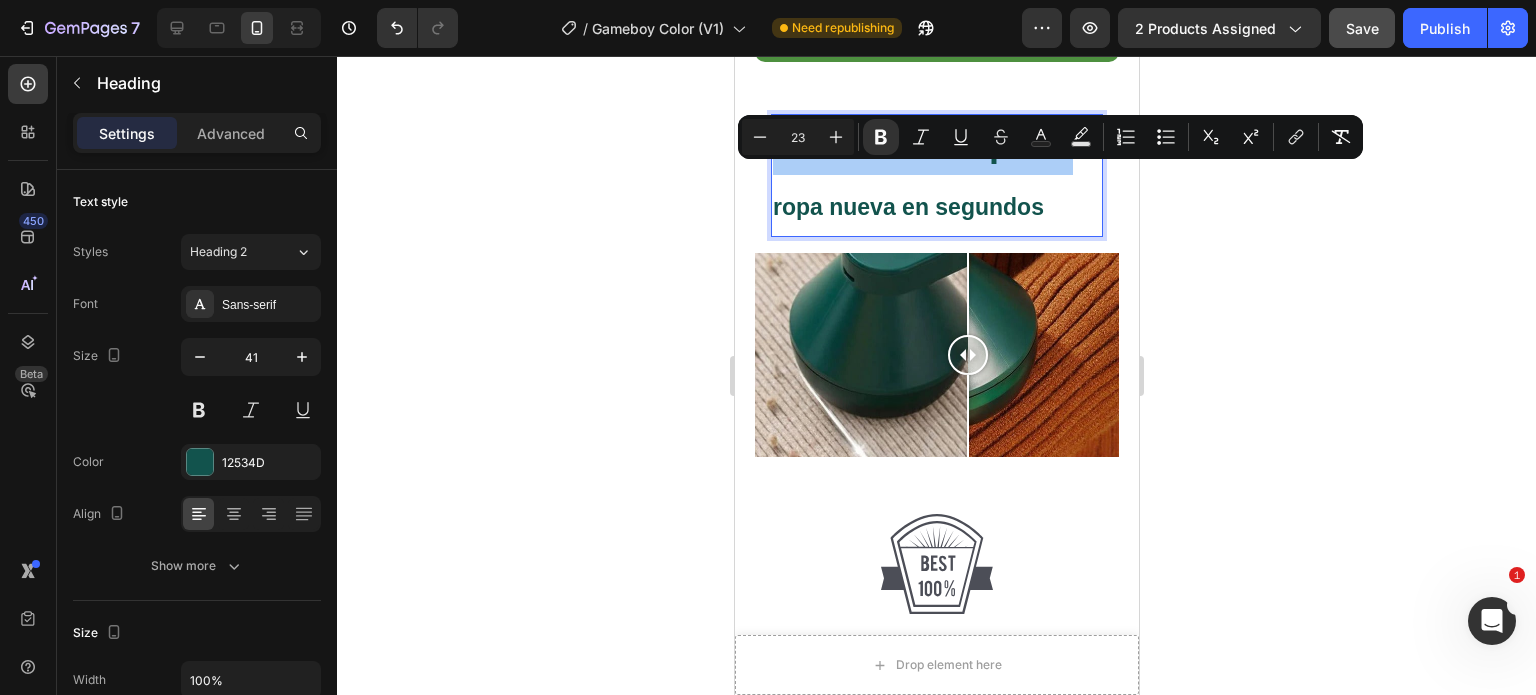click 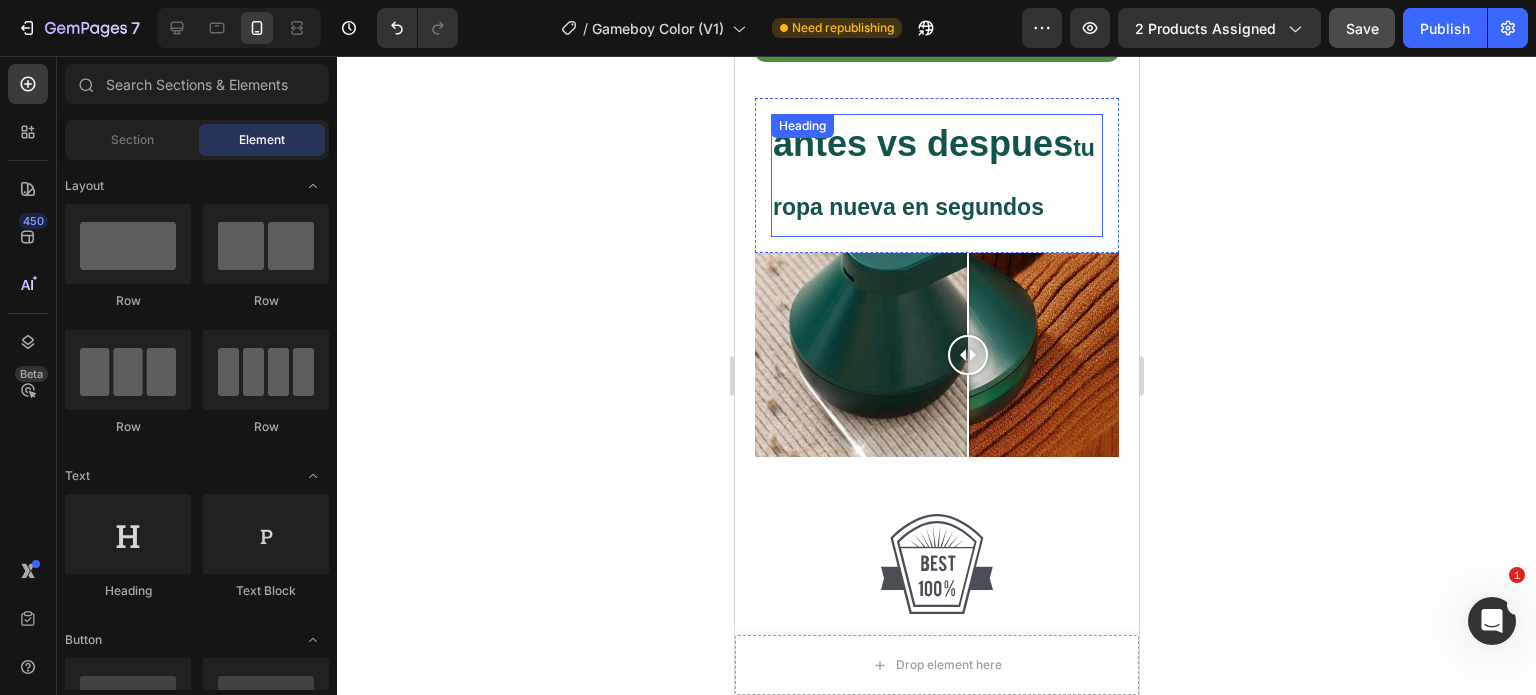 click on "tu ropa nueva en segundos" at bounding box center [933, 177] 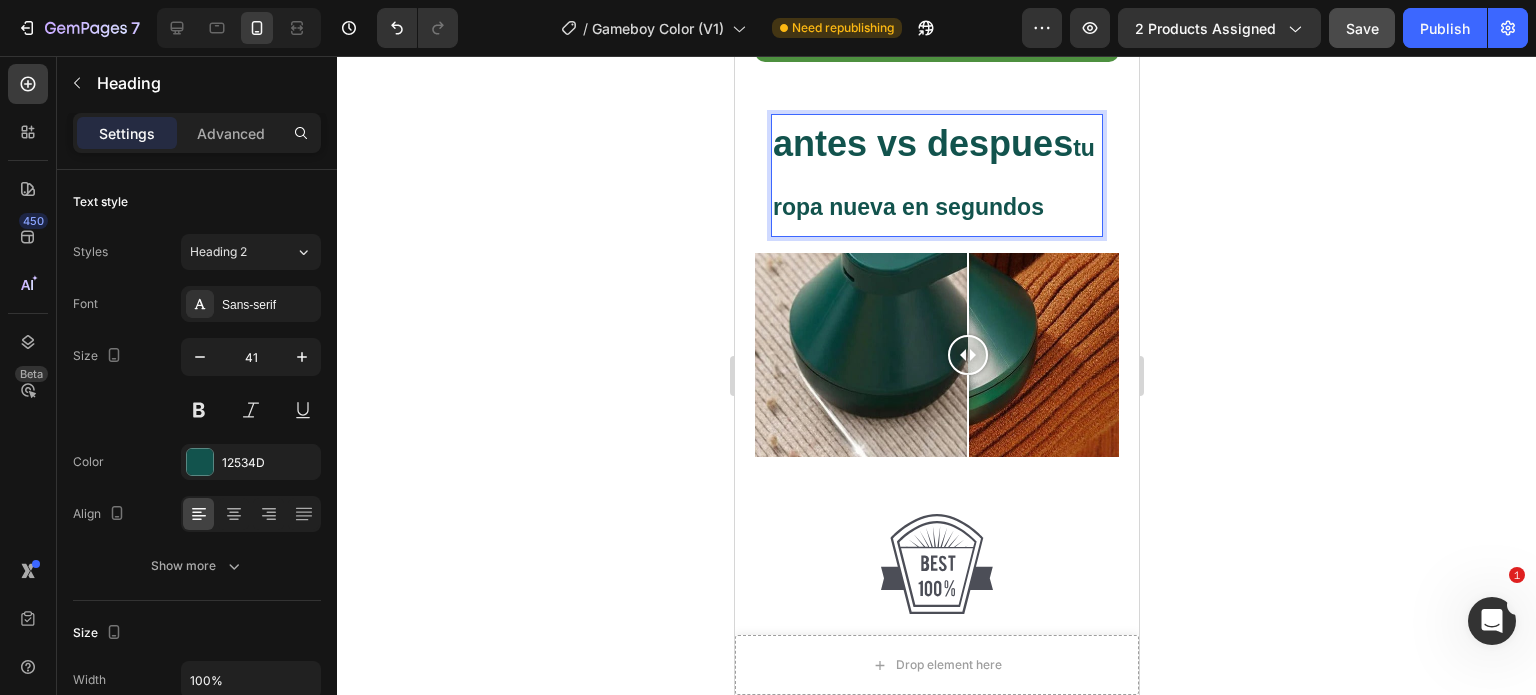 click on "tu ropa nueva en segundos" at bounding box center (933, 177) 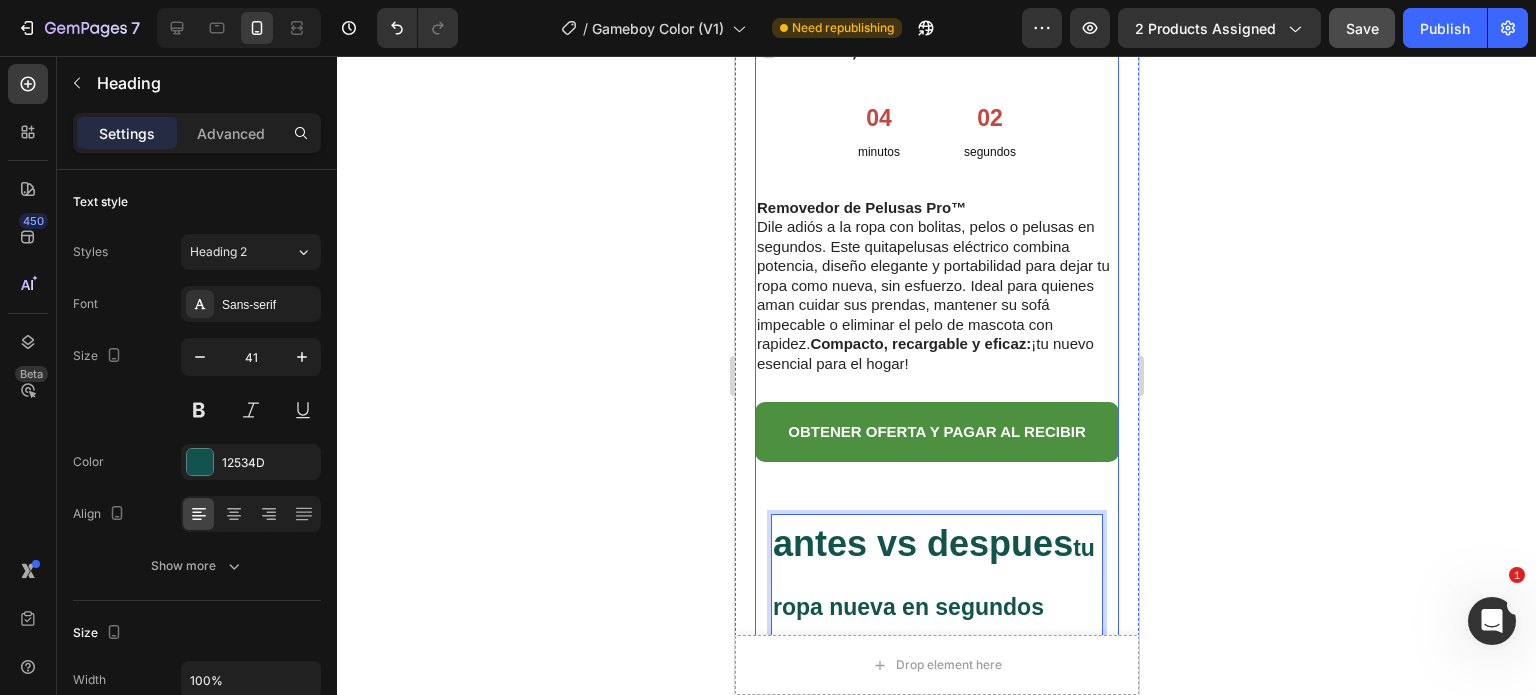 scroll, scrollTop: 900, scrollLeft: 0, axis: vertical 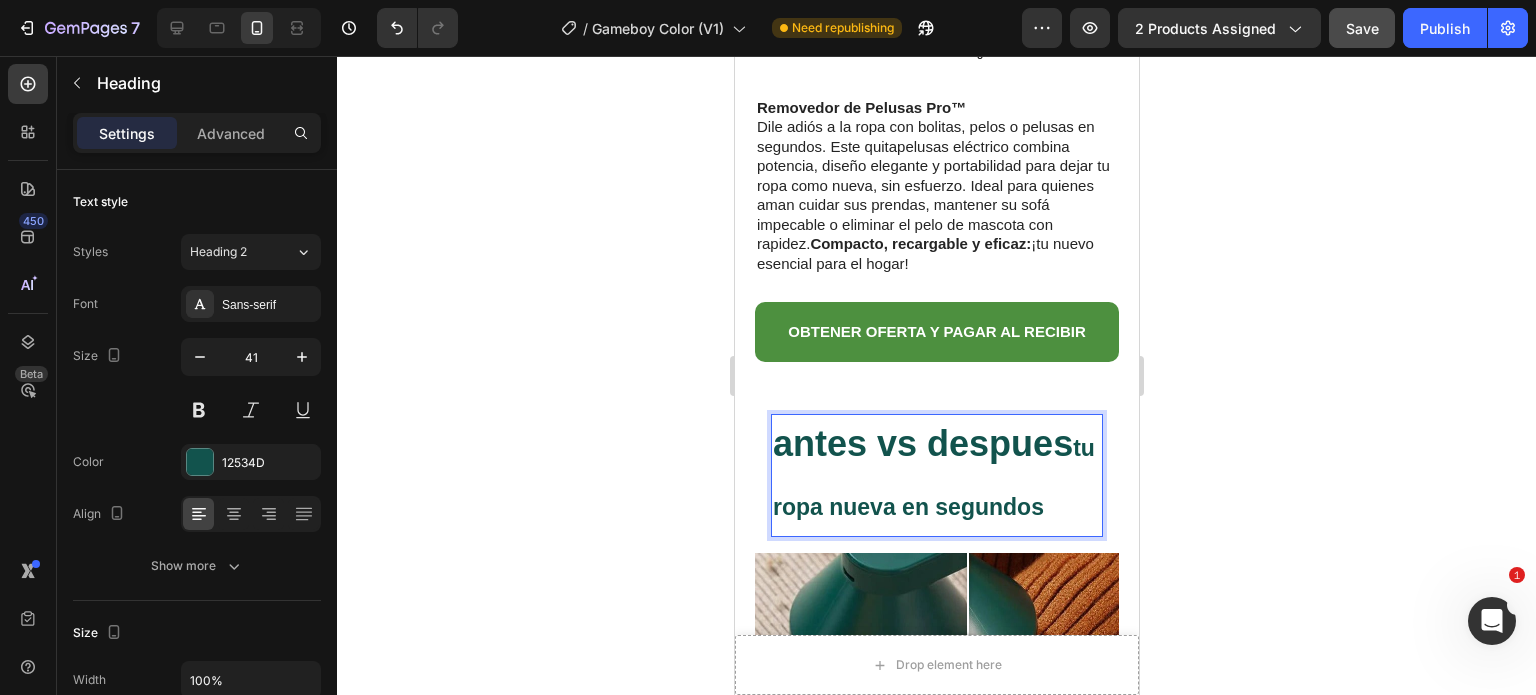 click on "antes vs despues  tu ropa nueva en segundos" at bounding box center [936, 475] 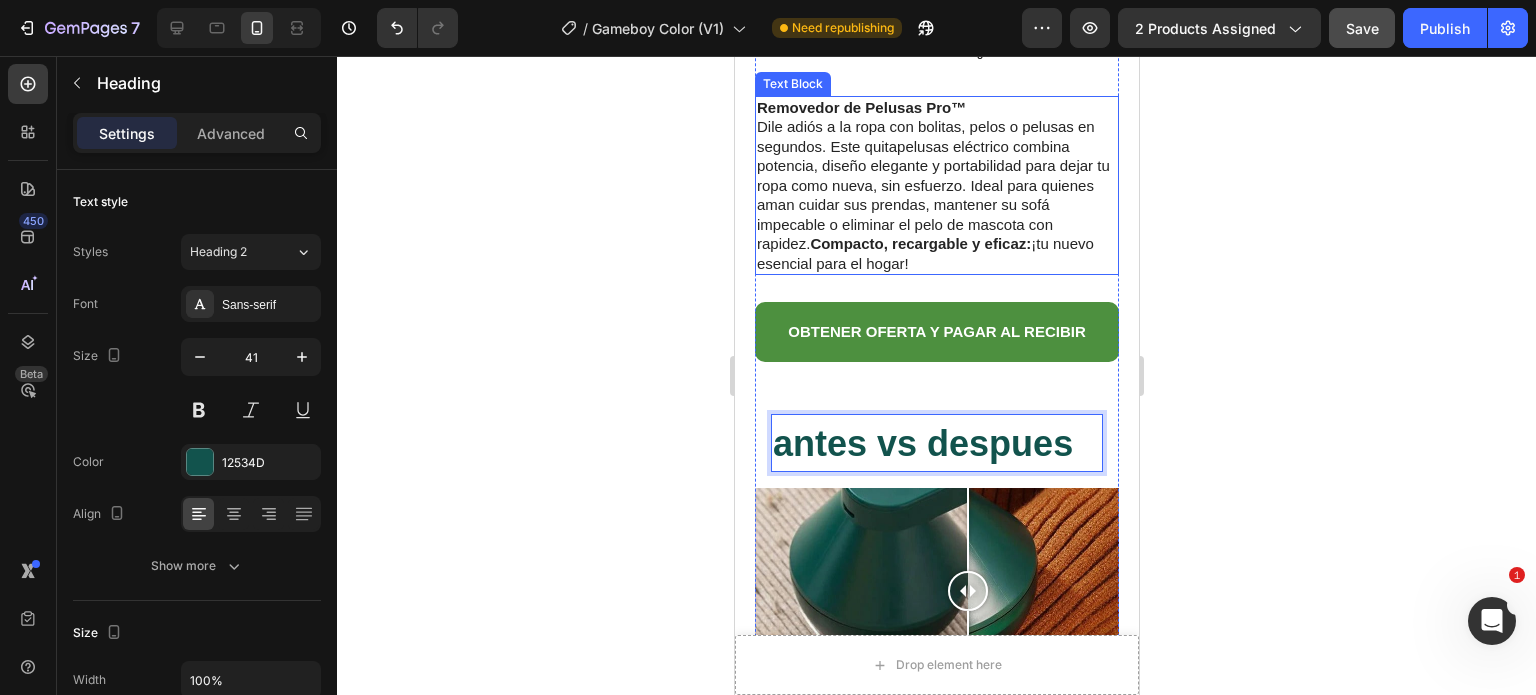 scroll, scrollTop: 700, scrollLeft: 0, axis: vertical 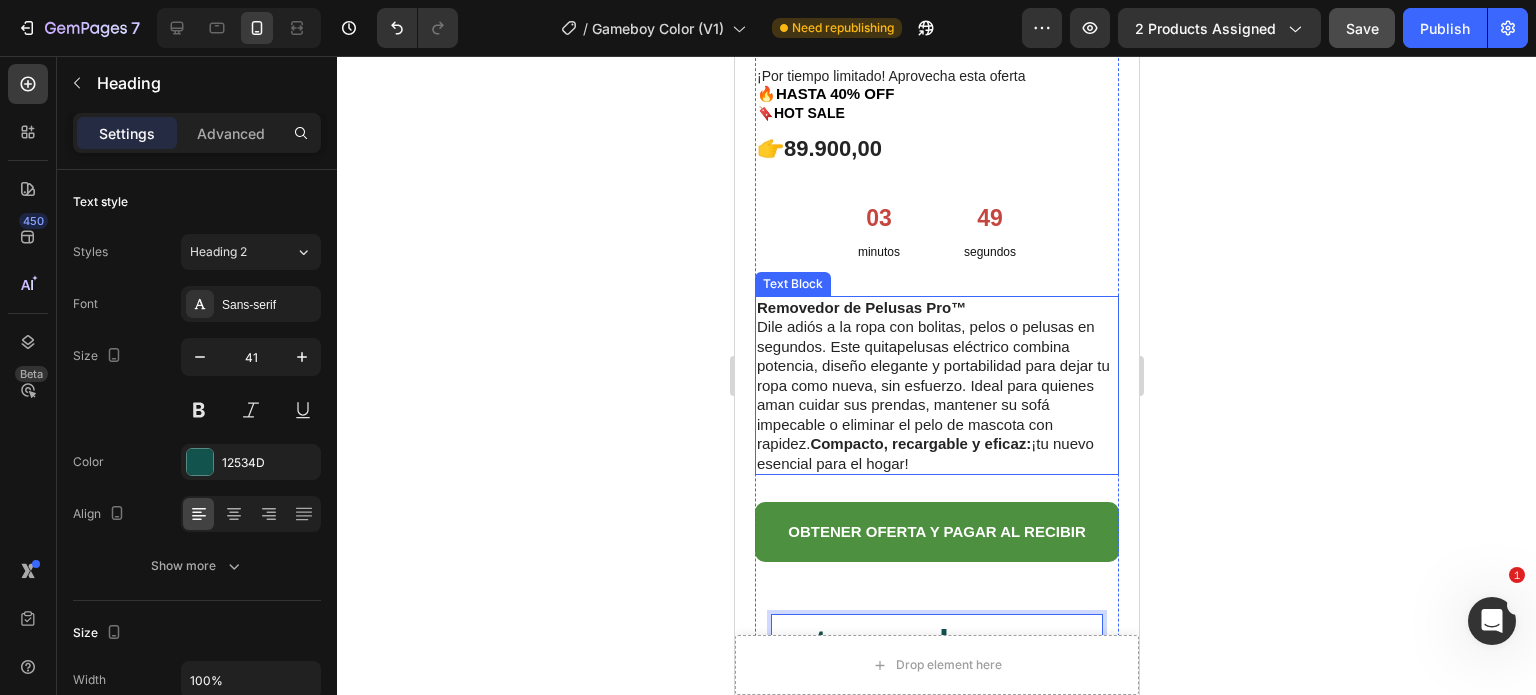 click on "Removedor de Pelusas Pro™" at bounding box center [860, 307] 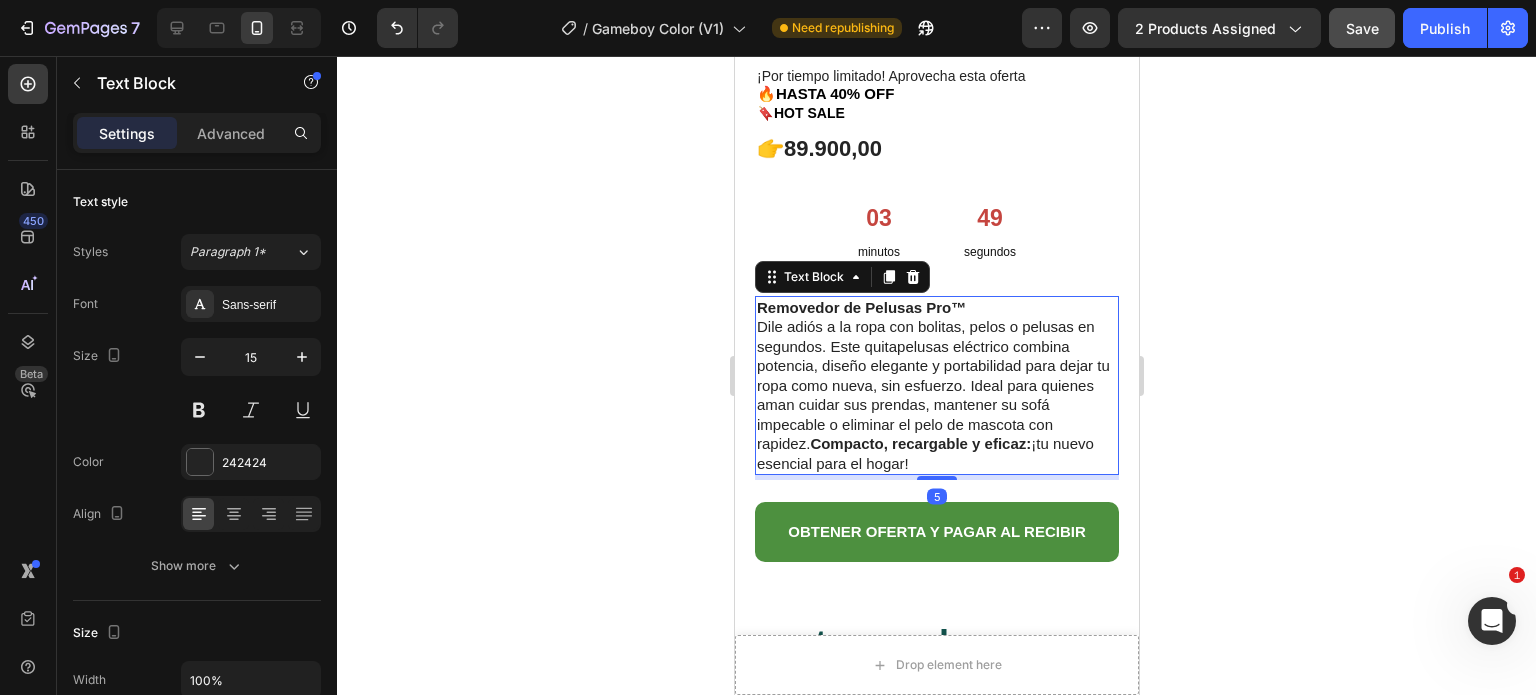 click on "Removedor de Pelusas Pro™" at bounding box center (860, 307) 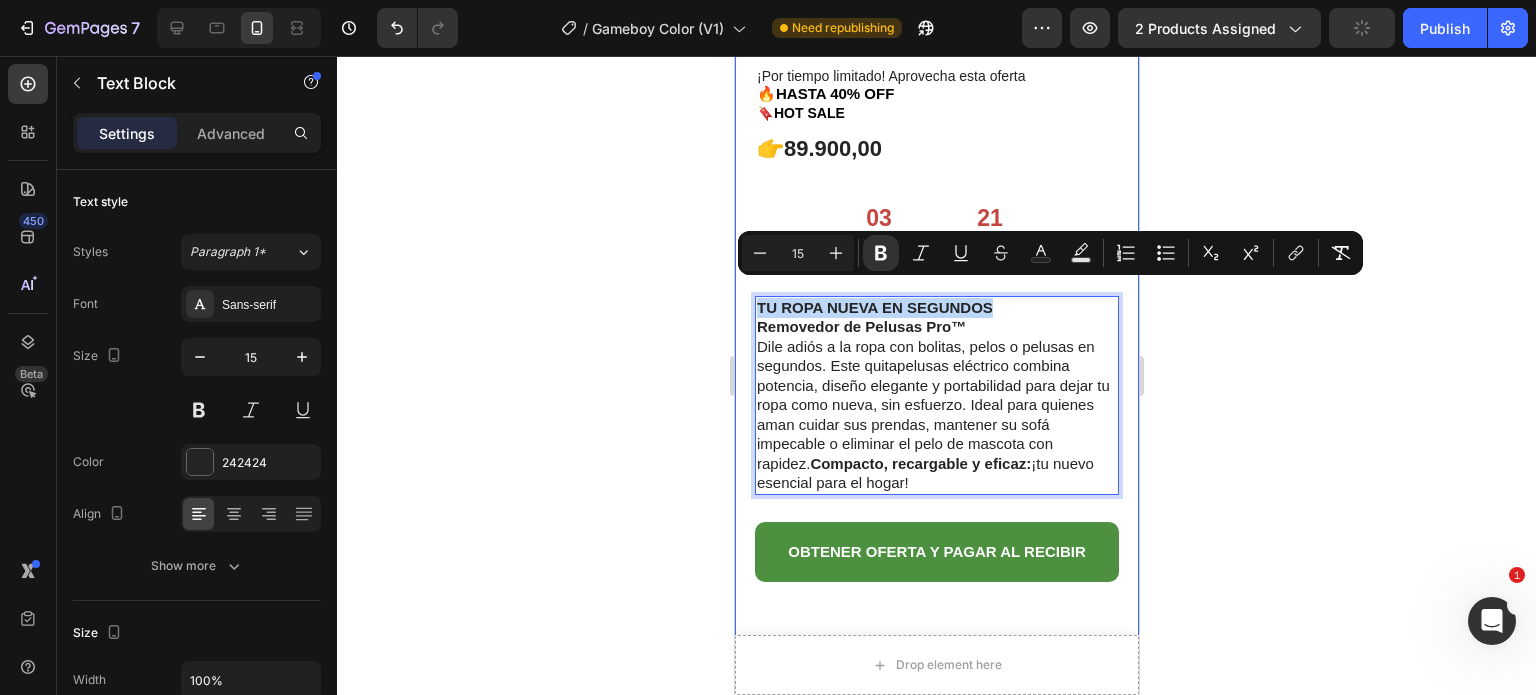 drag, startPoint x: 996, startPoint y: 287, endPoint x: 748, endPoint y: 275, distance: 248.29015 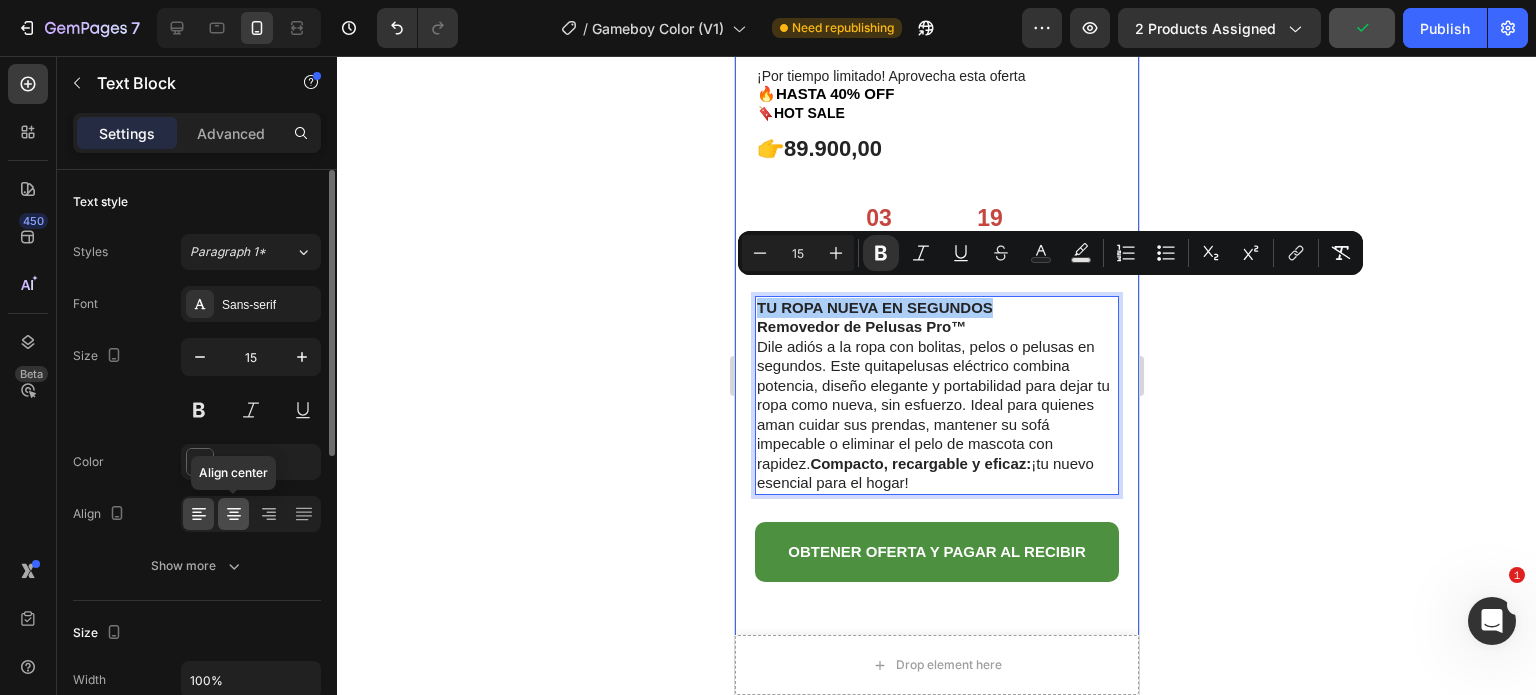 click 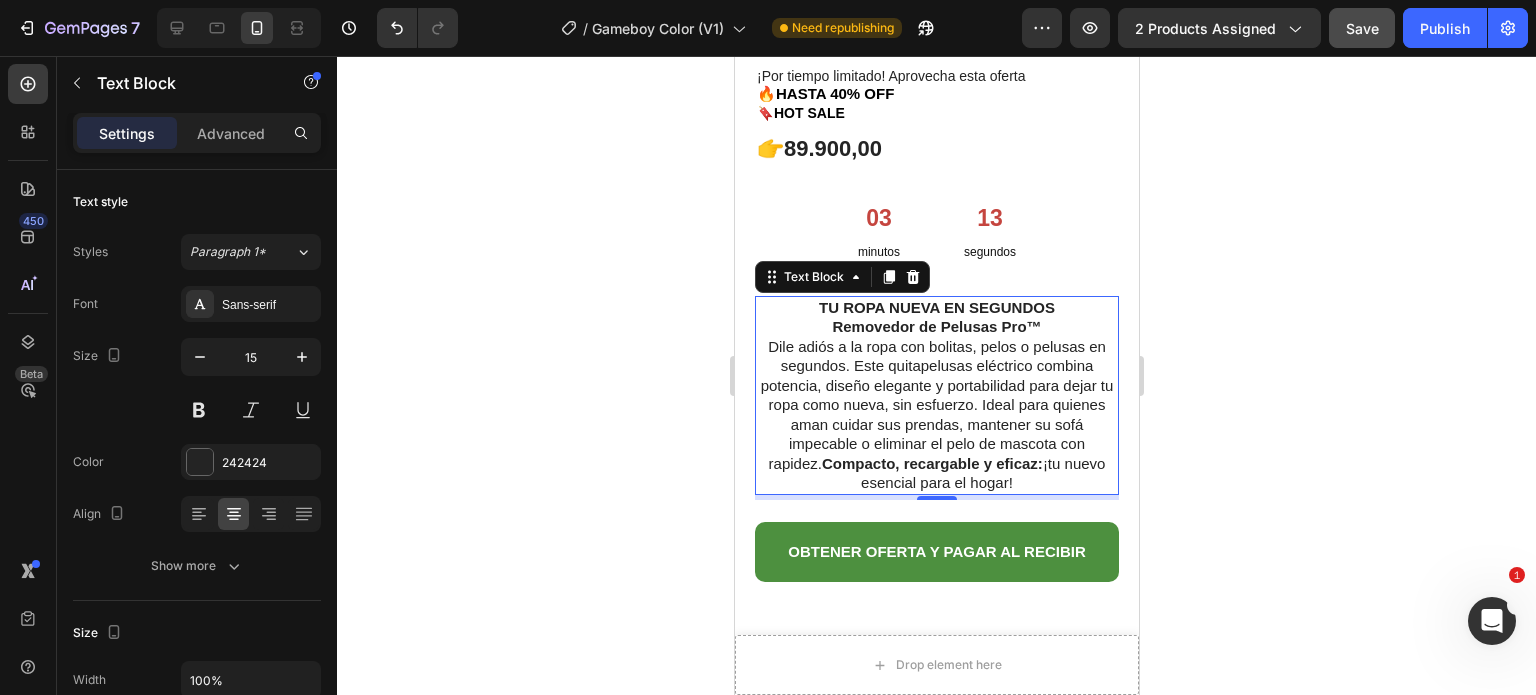 click on "TU ROPA NUEVA EN SEGUNDOS" at bounding box center [936, 308] 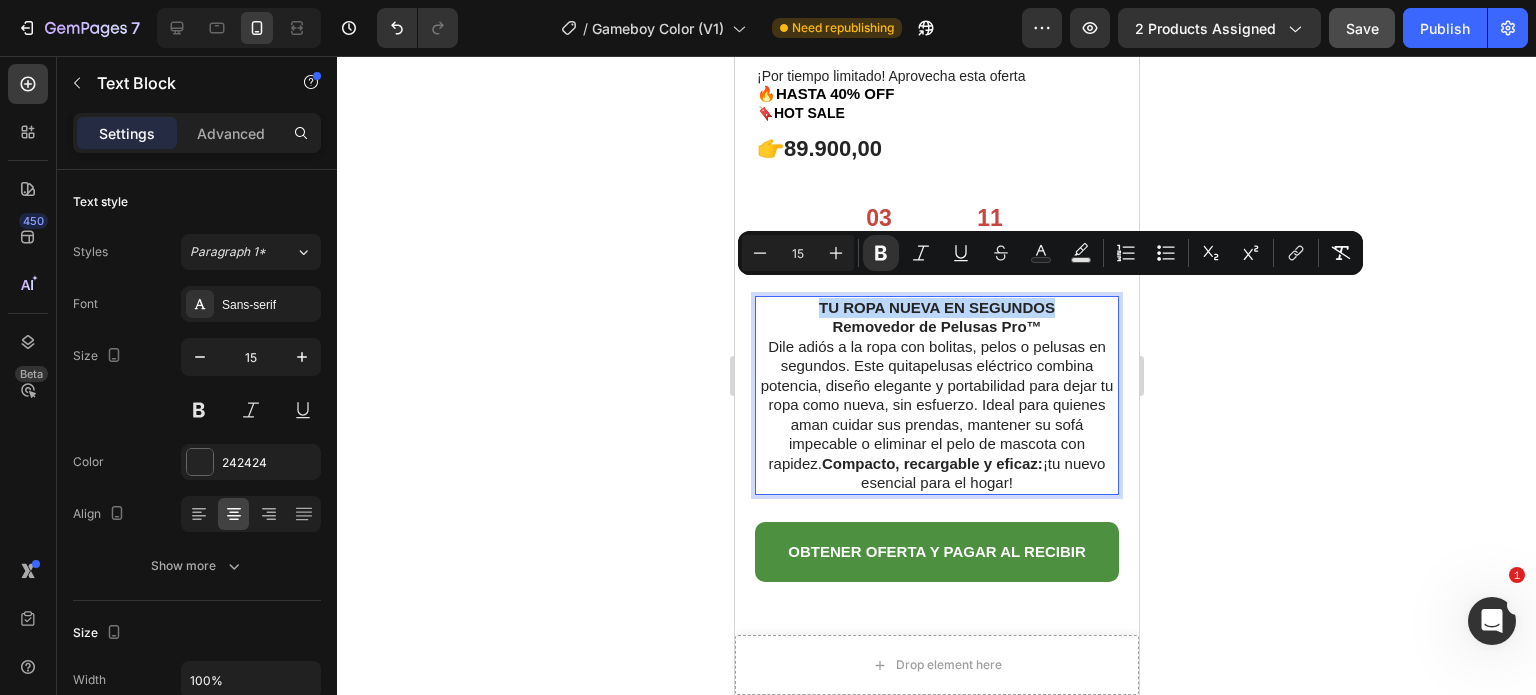 drag, startPoint x: 1054, startPoint y: 291, endPoint x: 809, endPoint y: 279, distance: 245.2937 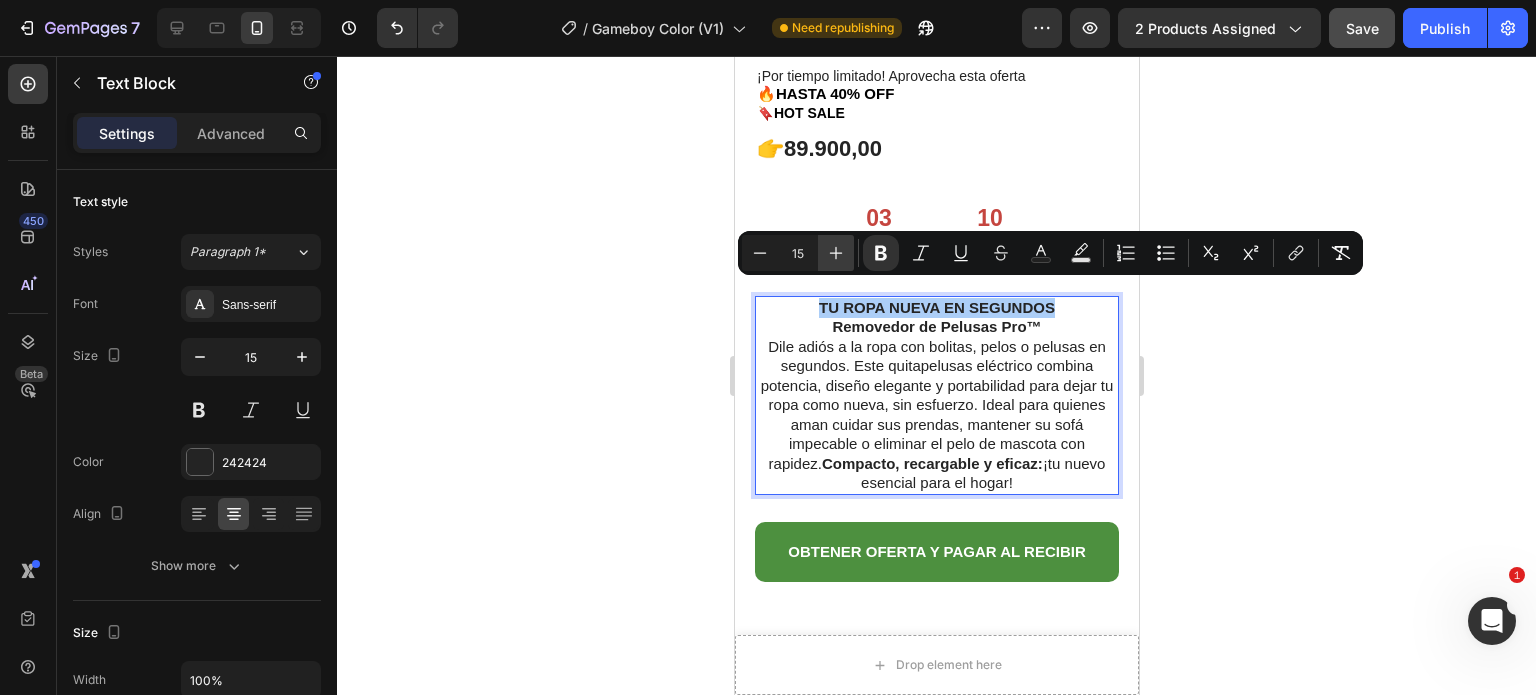 click 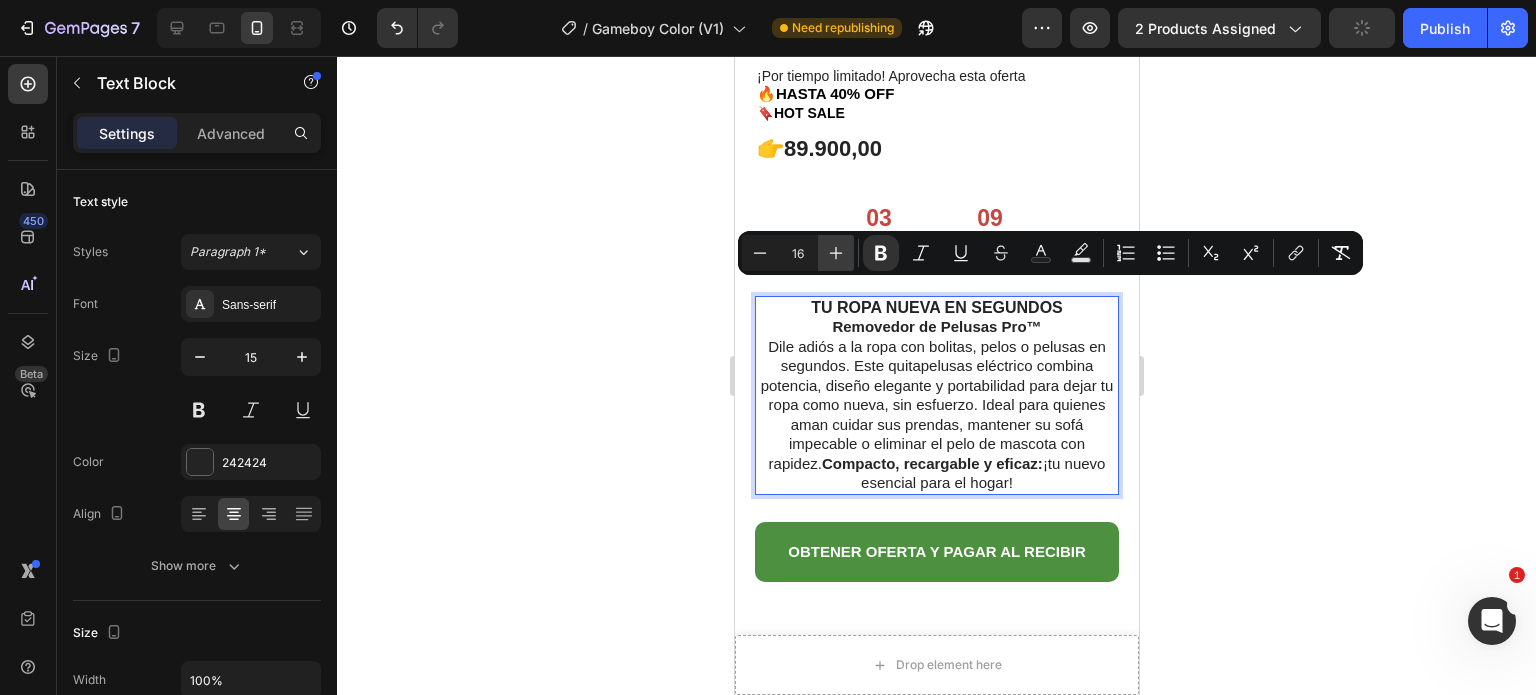 click 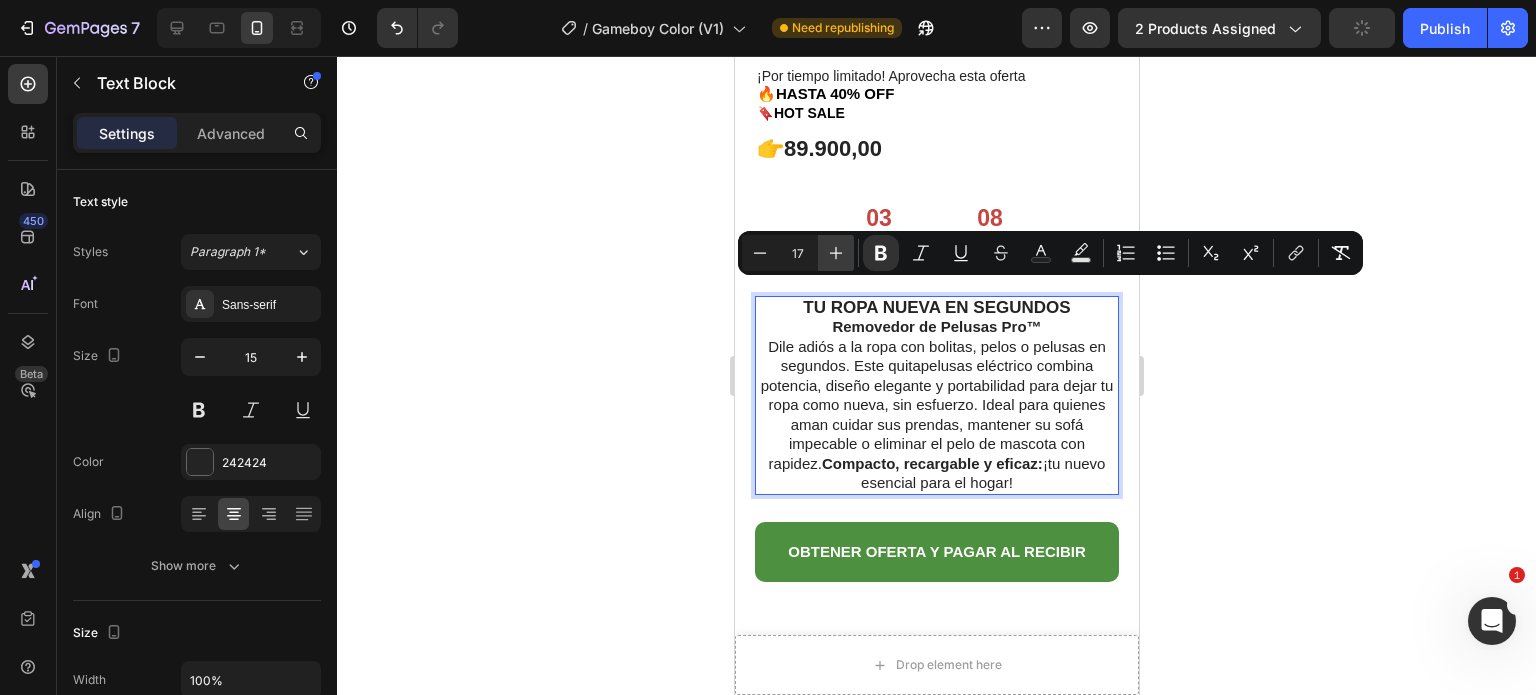 click 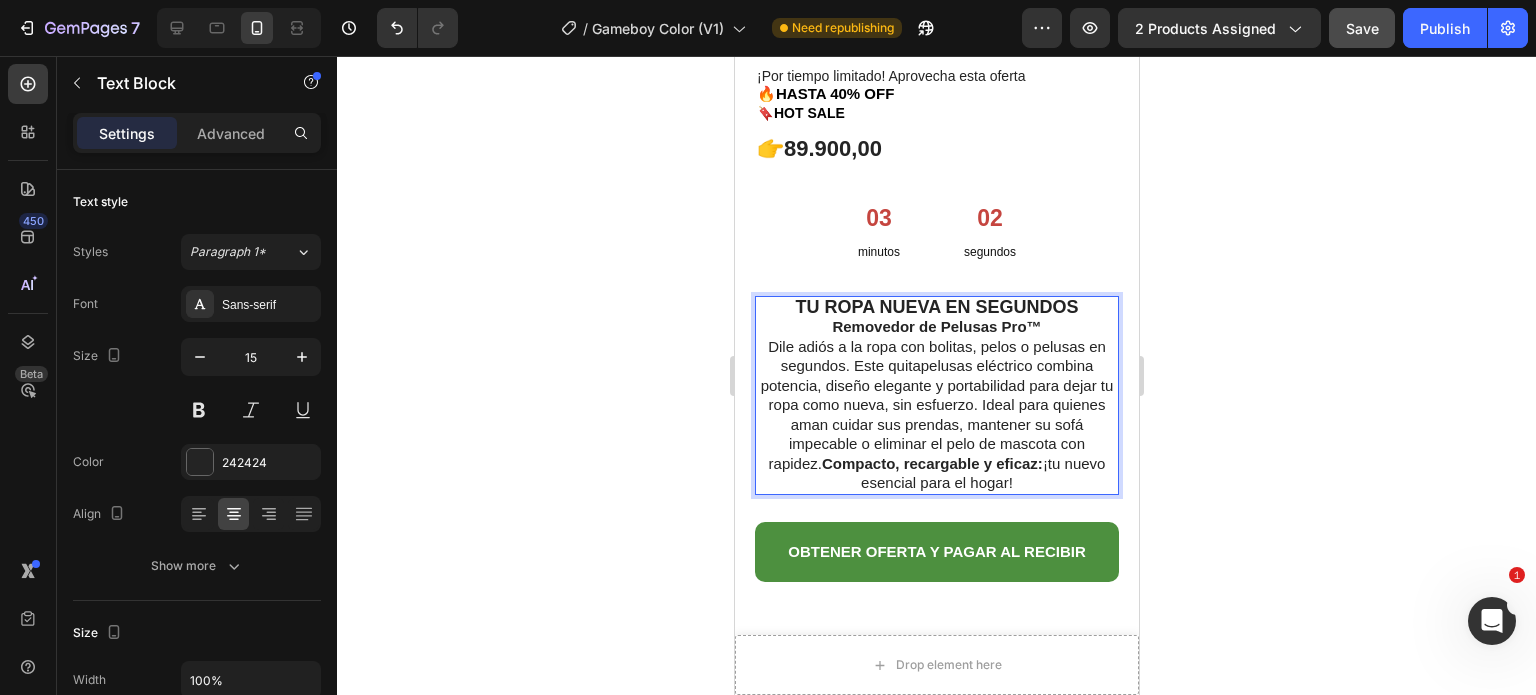 click on "Removedor de Pelusas Pro™ Dile adiós a la ropa con bolitas, pelos o pelusas en segundos. Este quitapelusas eléctrico combina potencia, diseño elegante y portabilidad para dejar tu ropa como nueva, sin esfuerzo. Ideal para quienes aman cuidar sus prendas, mantener su sofá impecable o eliminar el pelo de mascota con rapidez.  Compacto, recargable y eficaz:  ¡tu nuevo esencial para el hogar!" at bounding box center [936, 405] 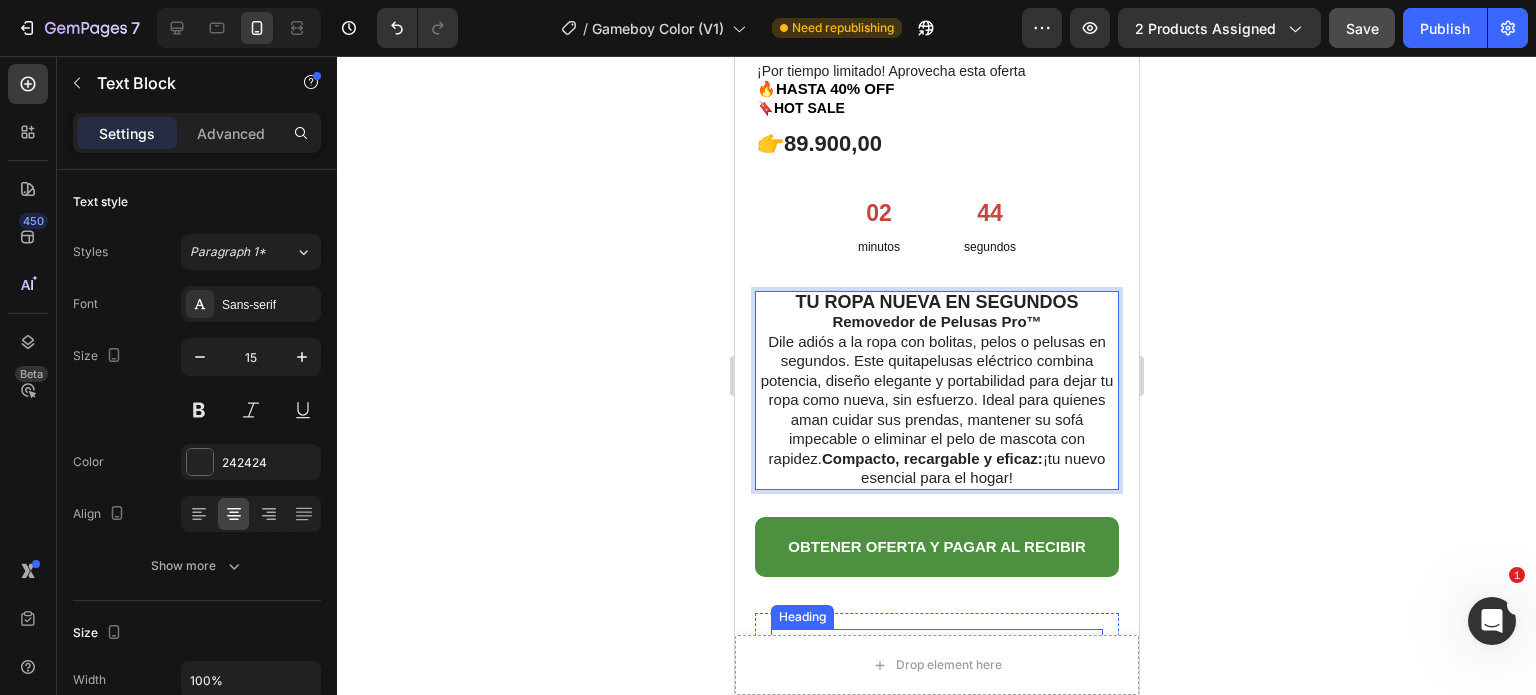 scroll, scrollTop: 700, scrollLeft: 0, axis: vertical 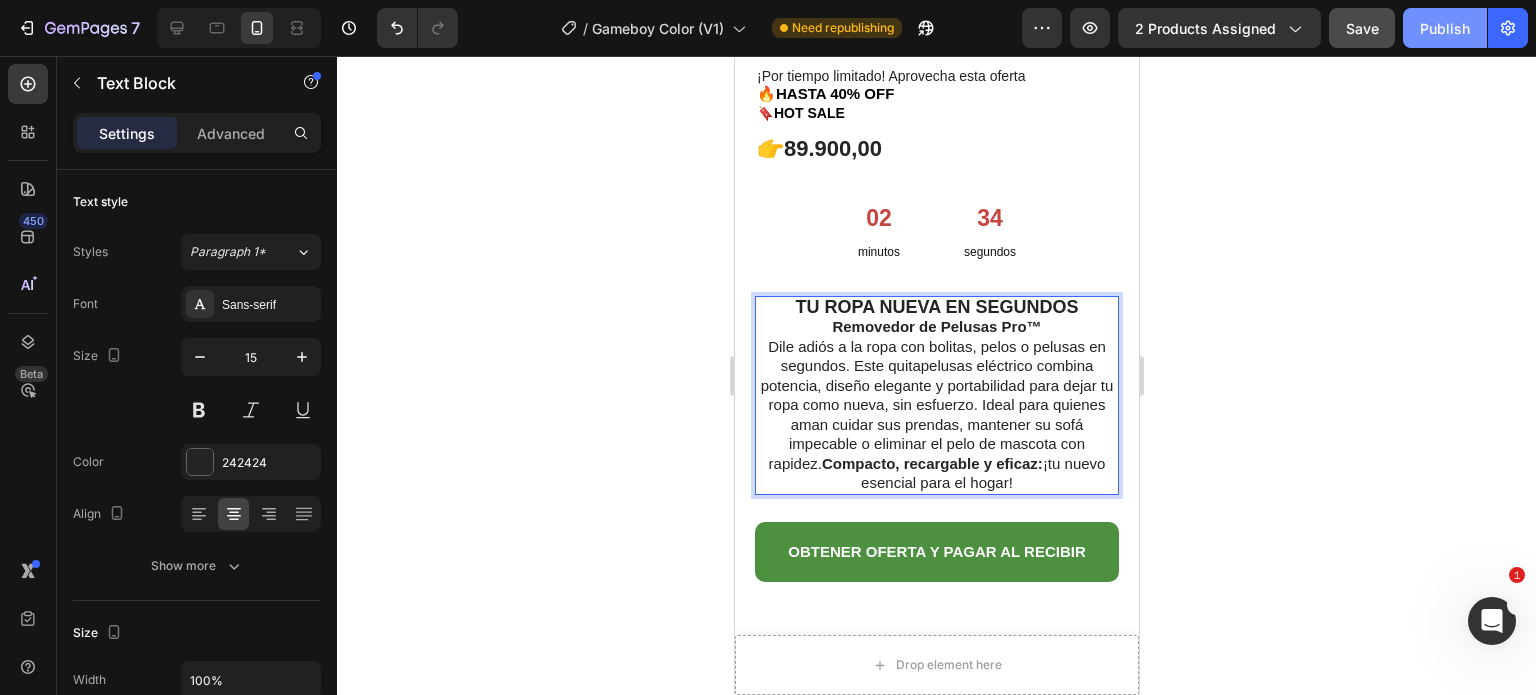 click on "Publish" at bounding box center (1445, 28) 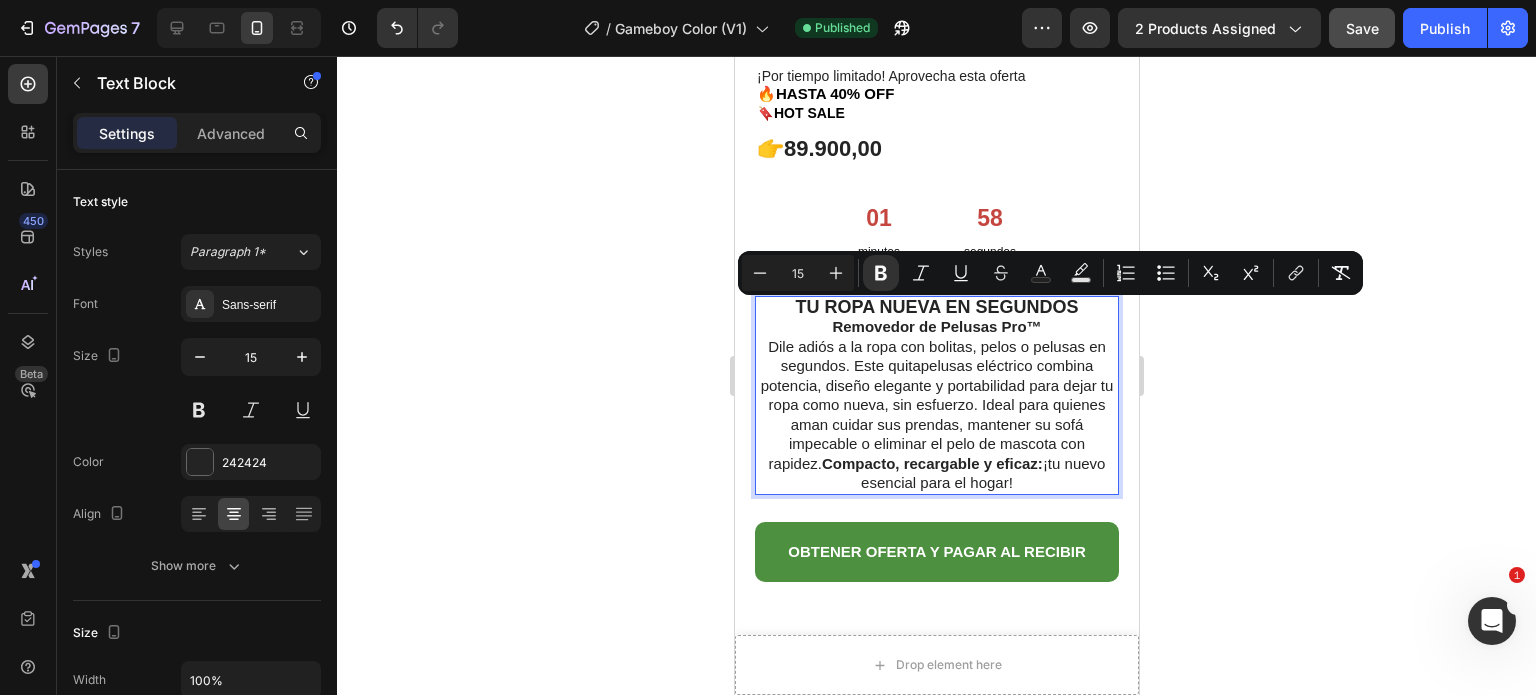 drag, startPoint x: 815, startPoint y: 307, endPoint x: 1101, endPoint y: 461, distance: 324.8261 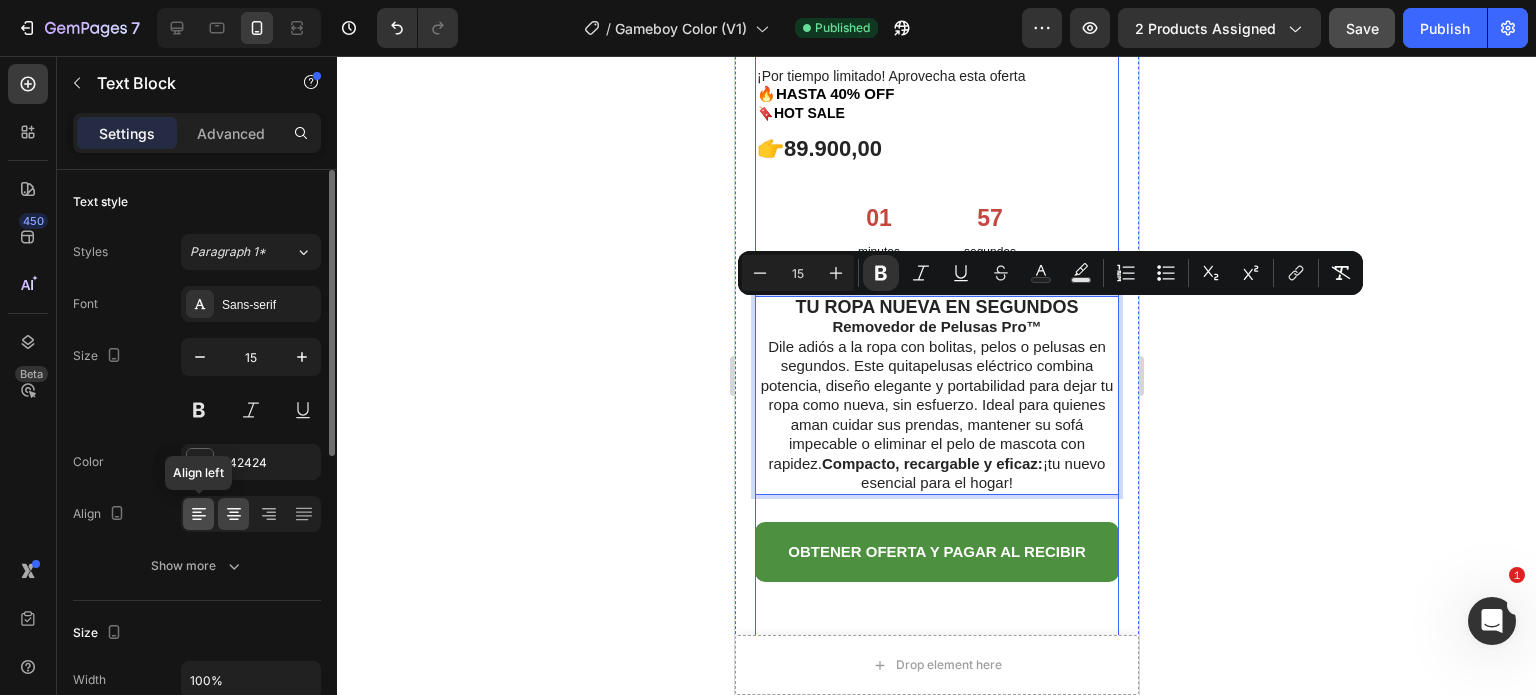 click 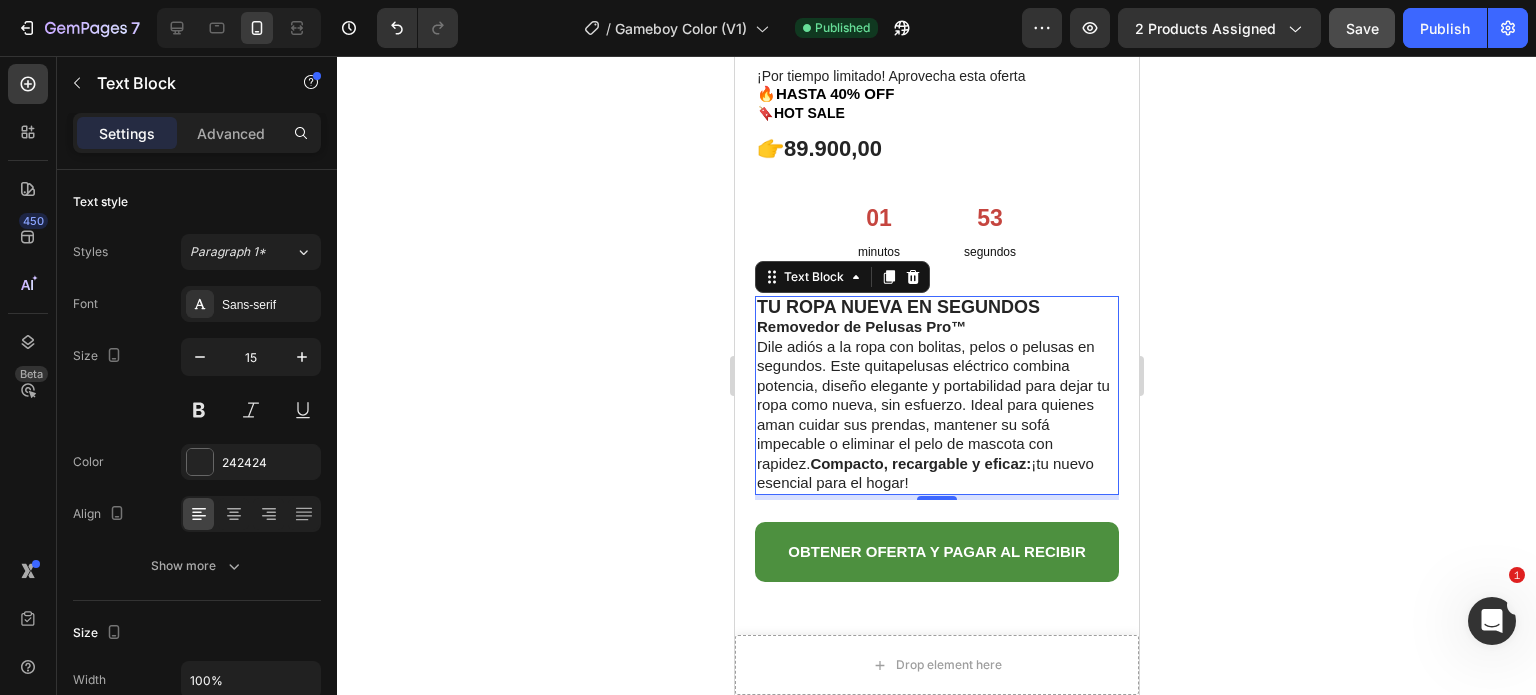 click on "TU ROPA NUEVA EN SEGUNDOS" at bounding box center [936, 308] 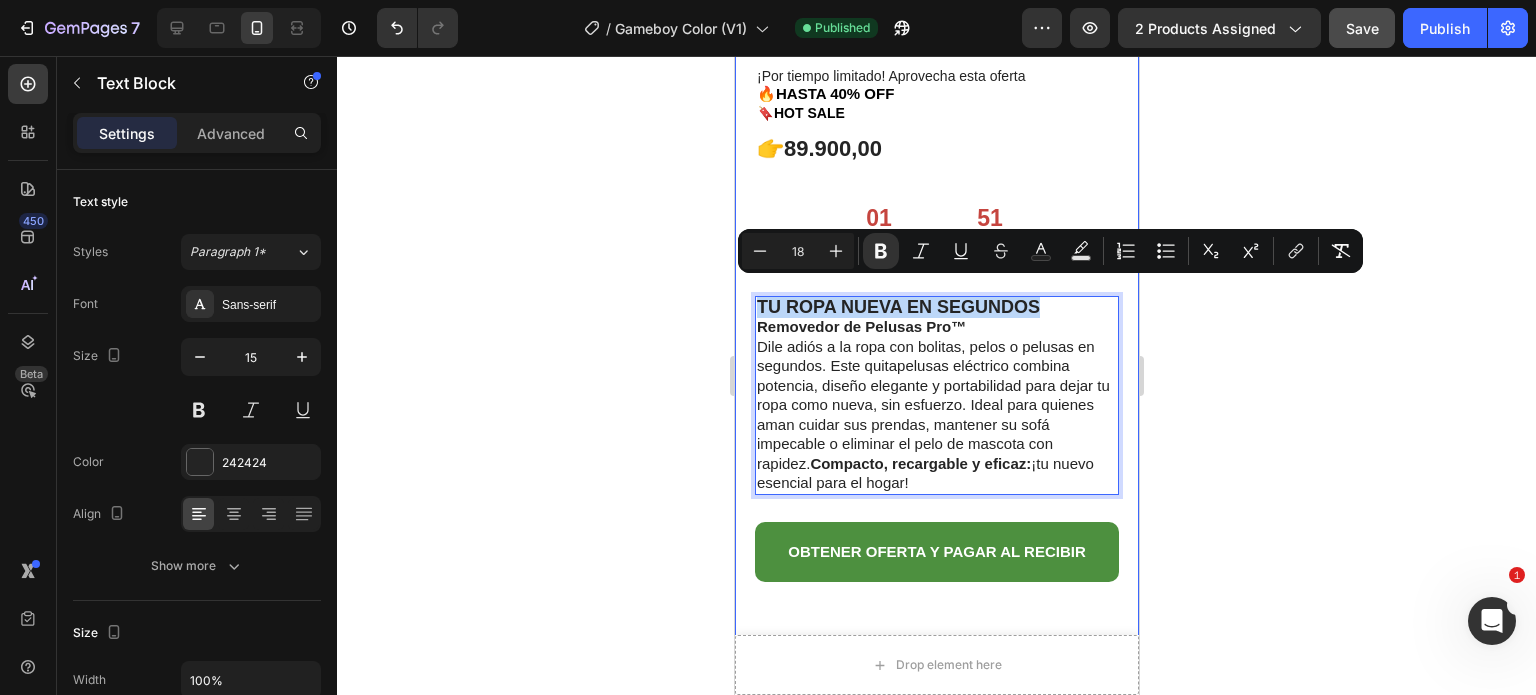 drag, startPoint x: 1041, startPoint y: 291, endPoint x: 750, endPoint y: 301, distance: 291.17178 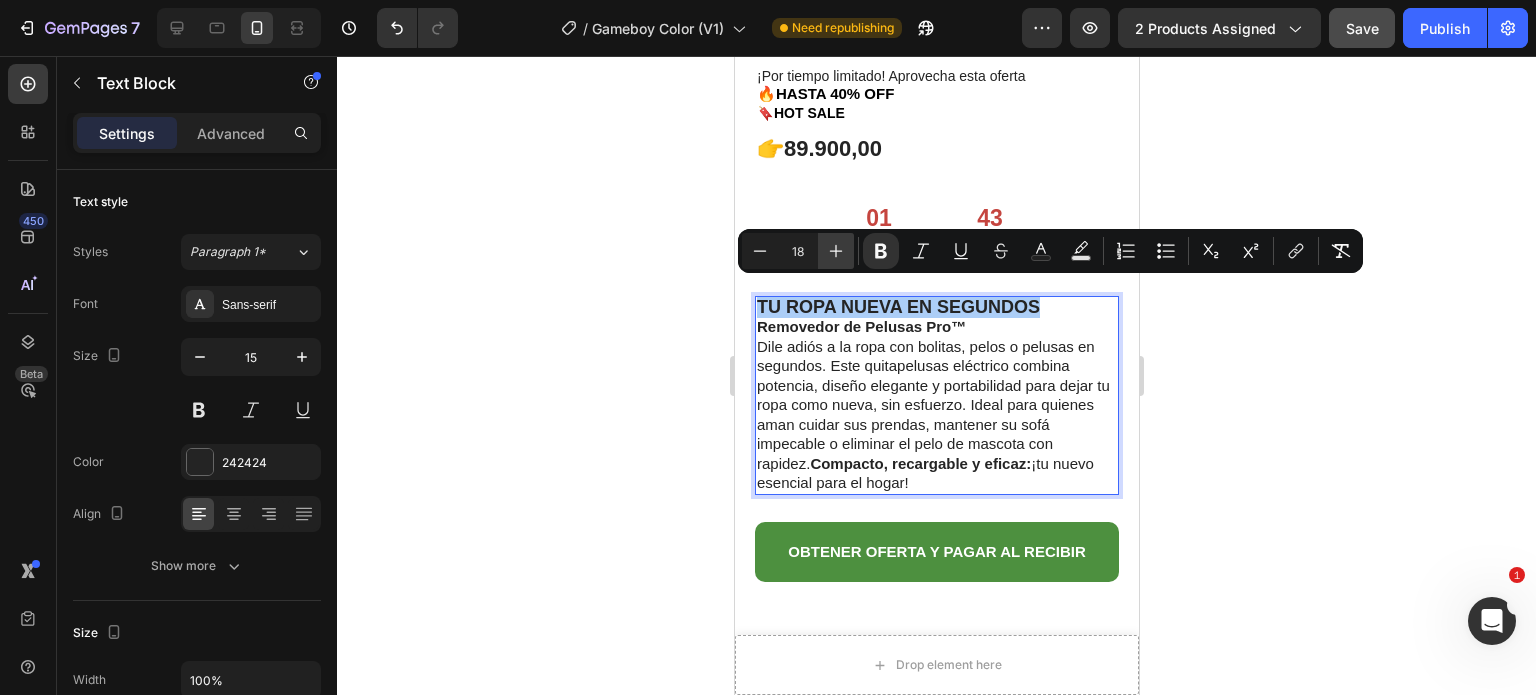 click on "Plus" at bounding box center [836, 251] 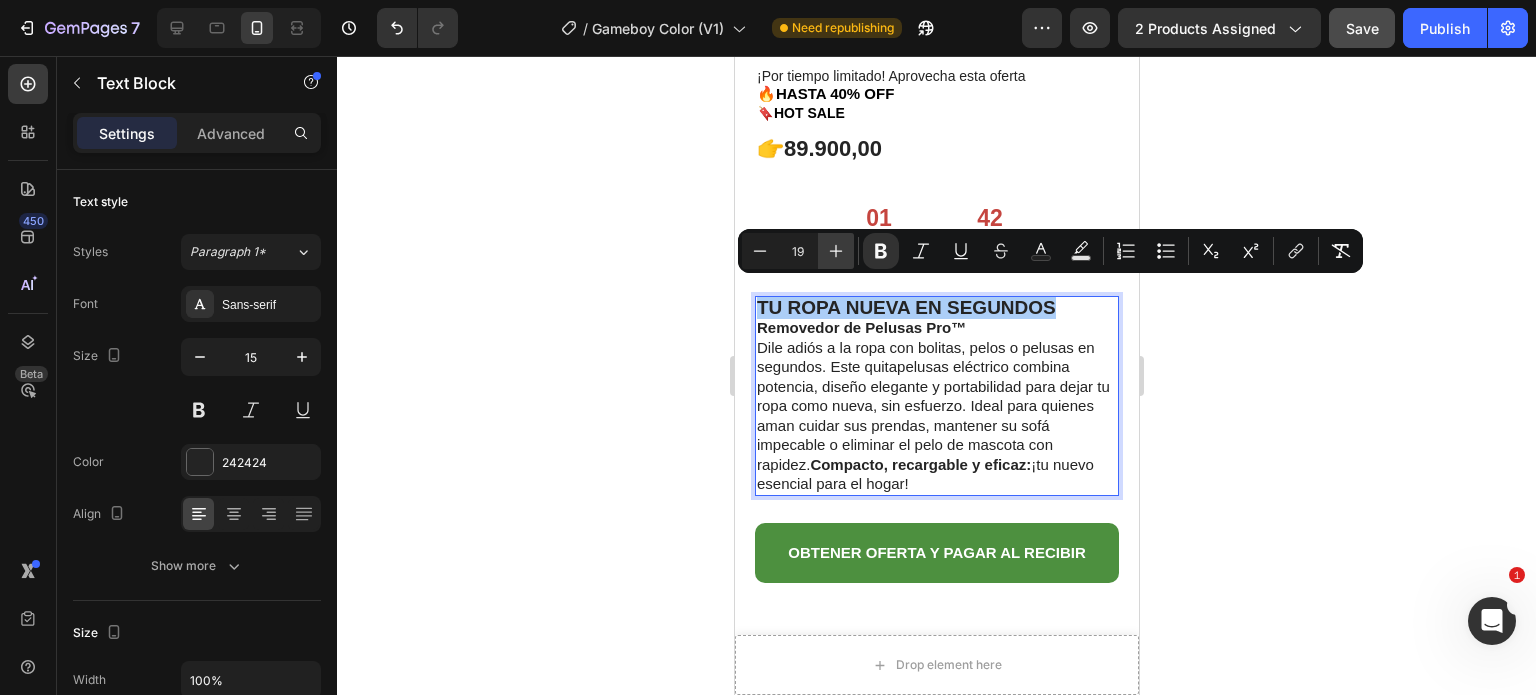 click 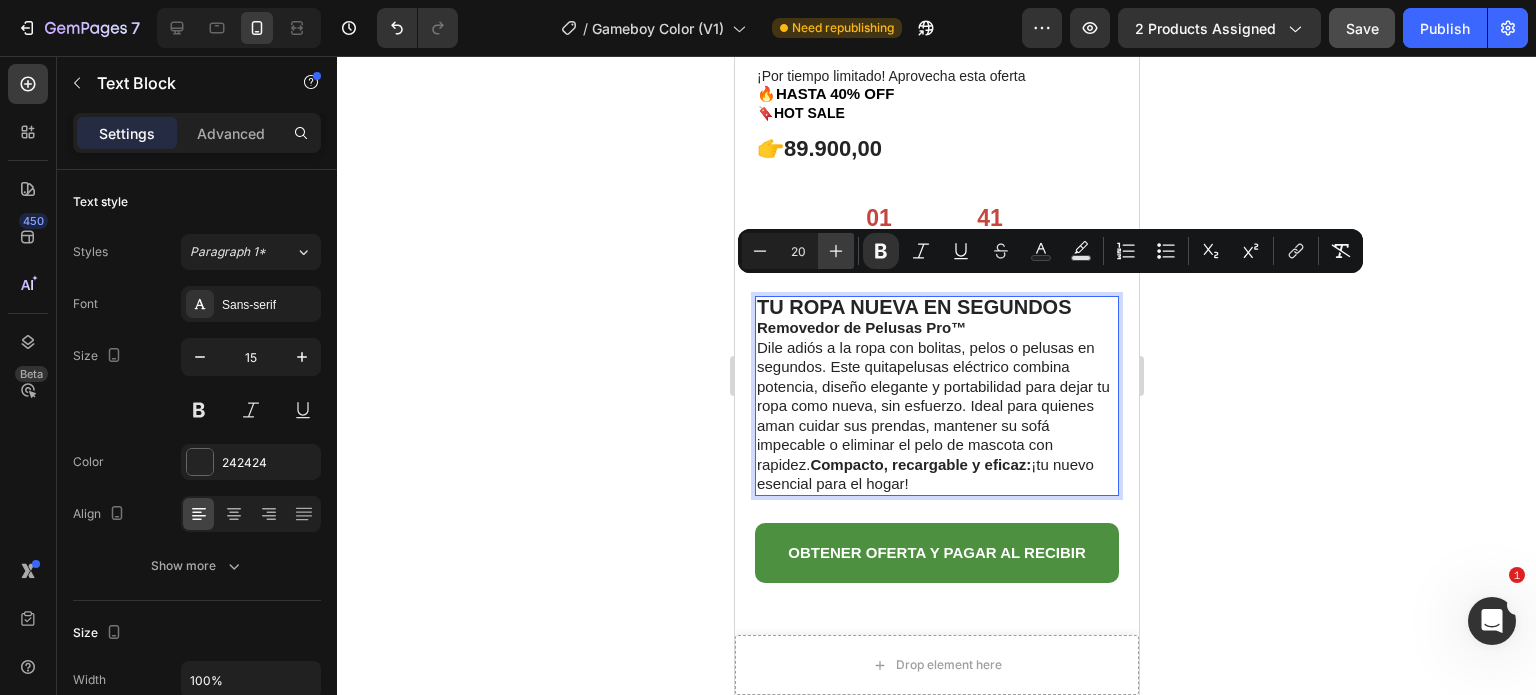 click 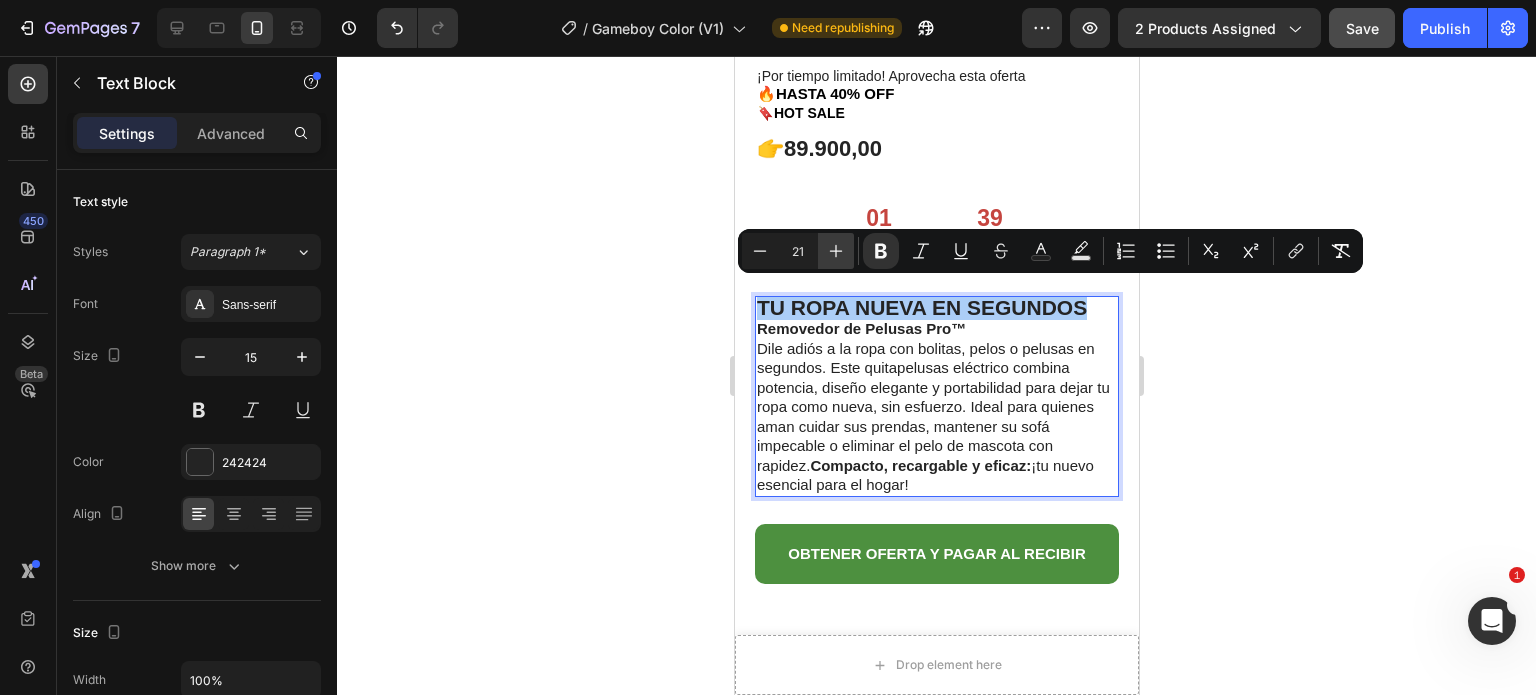 click 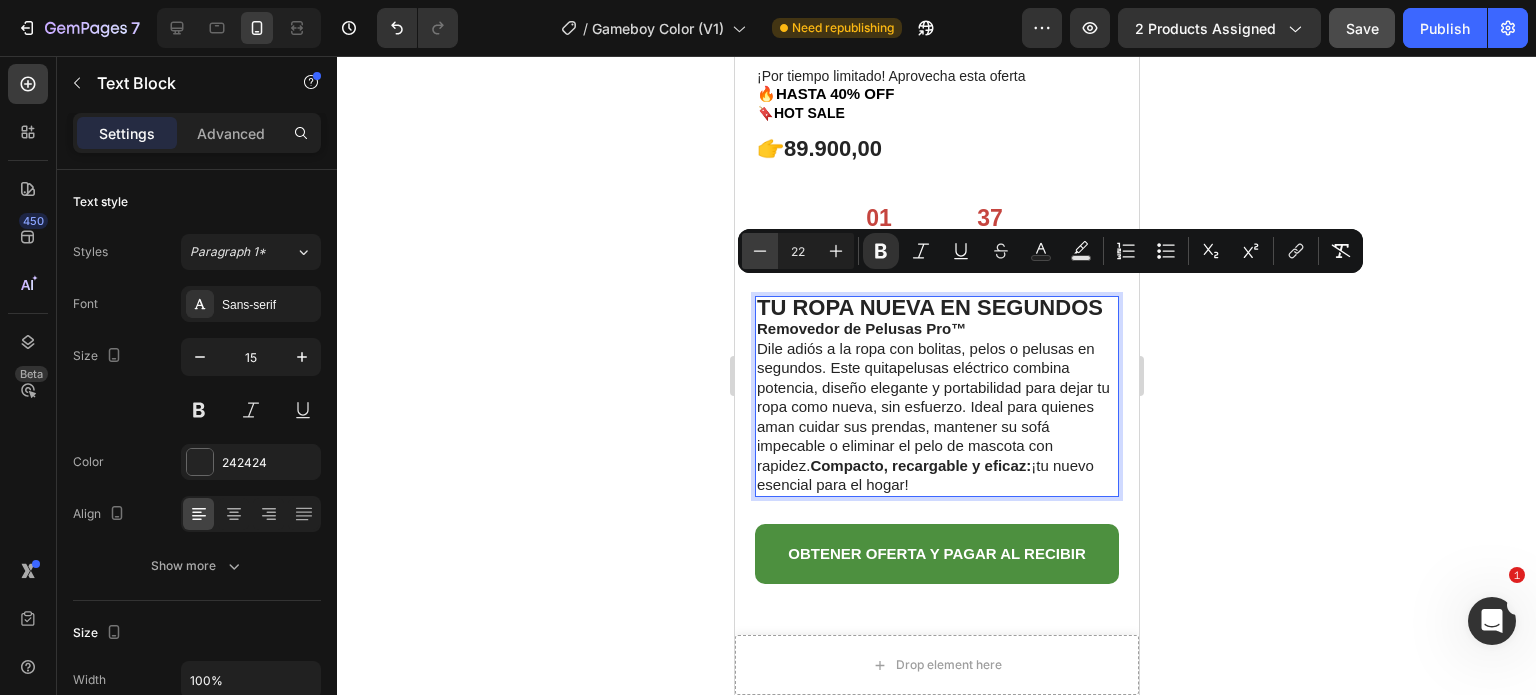 click on "Minus" at bounding box center (760, 251) 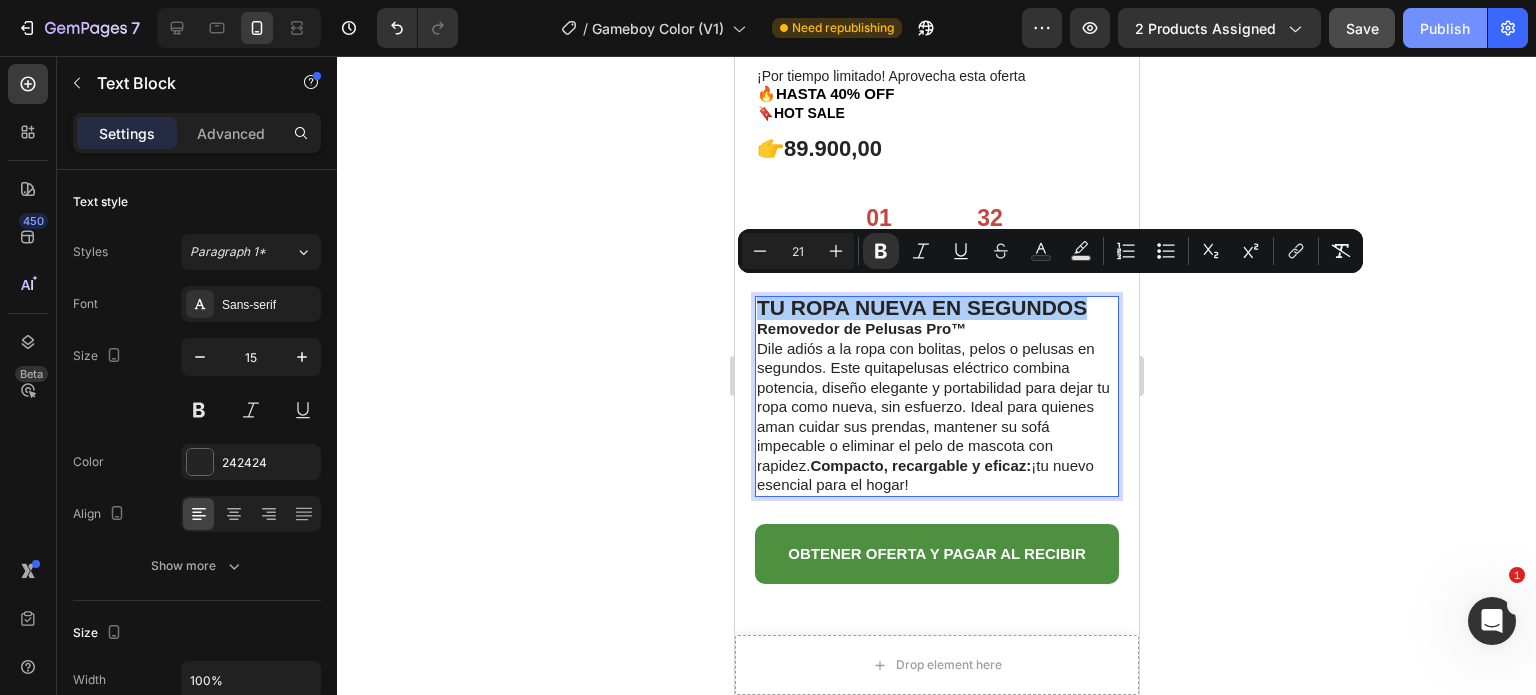 click on "Publish" at bounding box center [1445, 28] 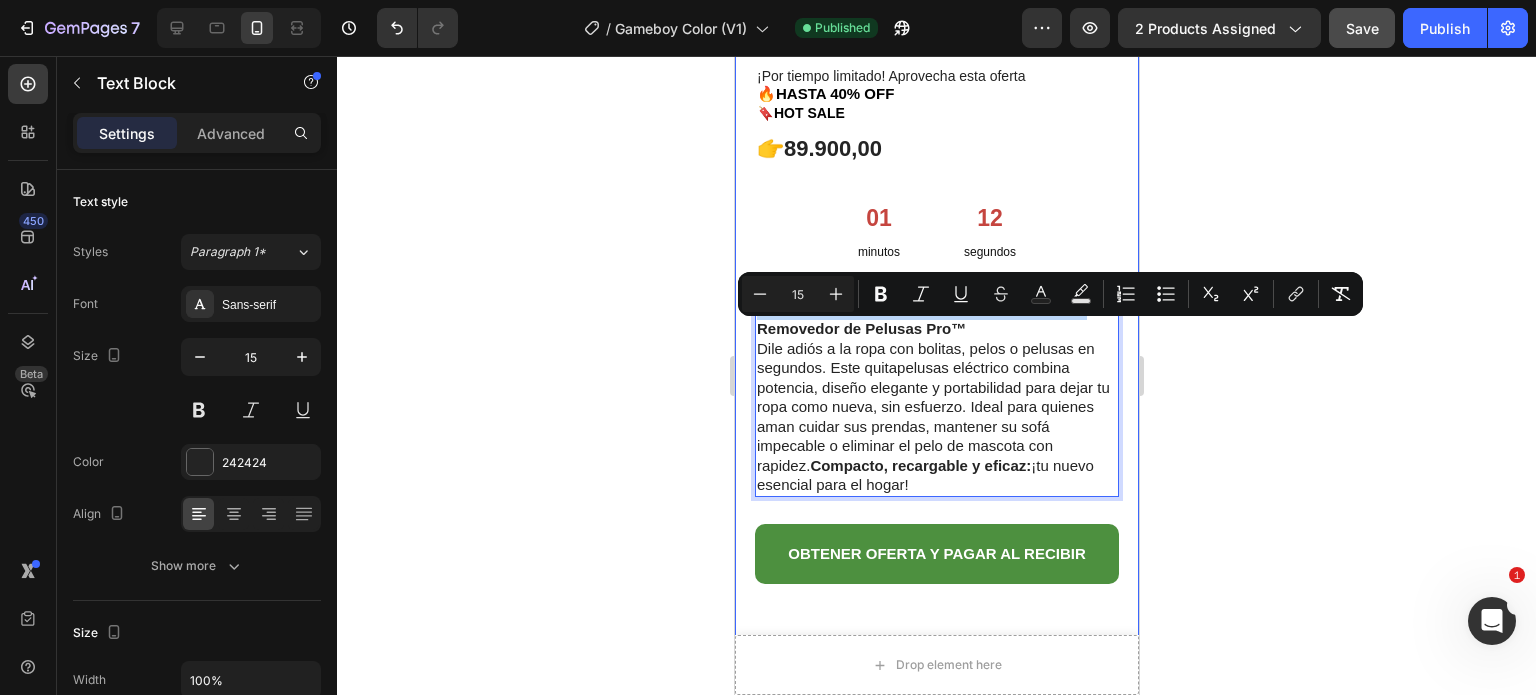 drag, startPoint x: 982, startPoint y: 465, endPoint x: 751, endPoint y: 324, distance: 270.6326 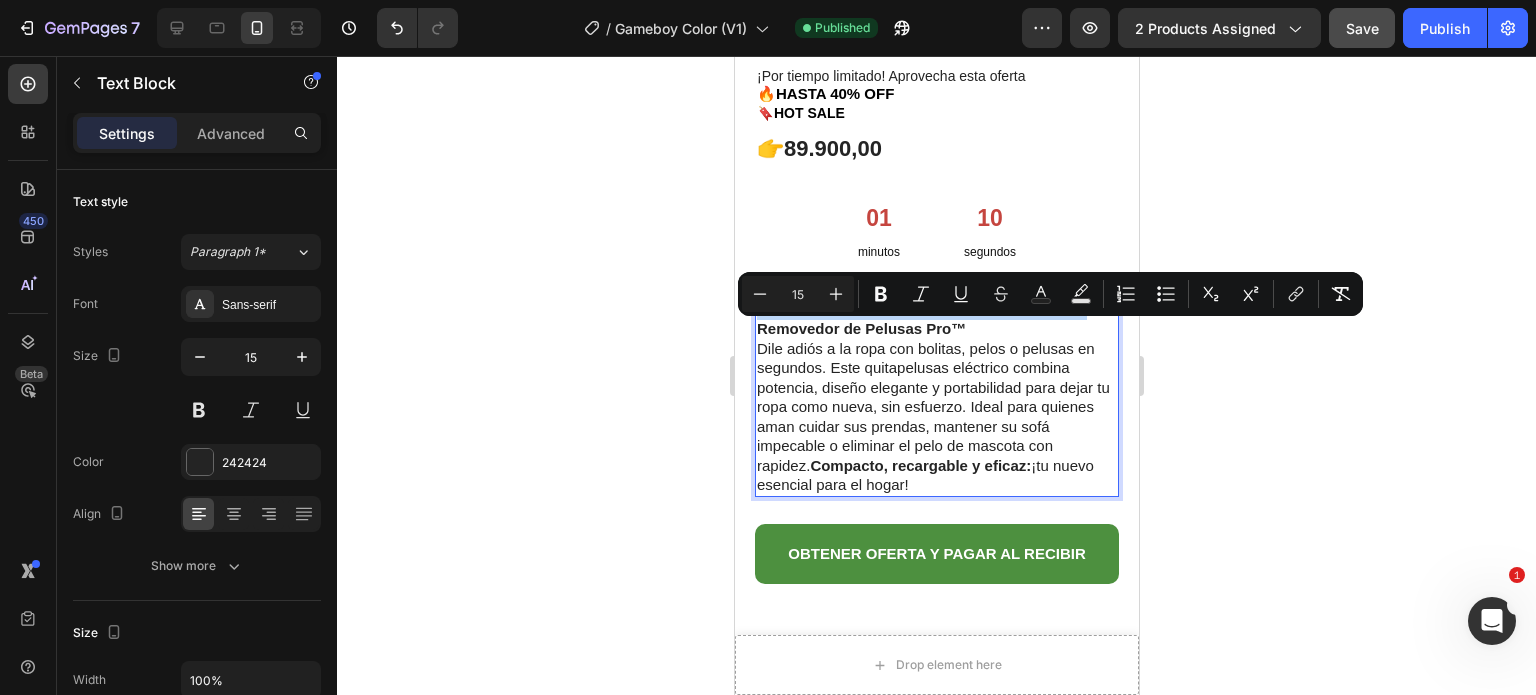 click on "Removedor de Pelusas Pro™ Dile adiós a la ropa con bolitas, pelos o pelusas en segundos. Este quitapelusas eléctrico combina potencia, diseño elegante y portabilidad para dejar tu ropa como nueva, sin esfuerzo. Ideal para quienes aman cuidar sus prendas, mantener su sofá impecable o eliminar el pelo de mascota con rapidez.  Compacto, recargable y eficaz:  ¡tu nuevo esencial para el hogar!" at bounding box center (936, 407) 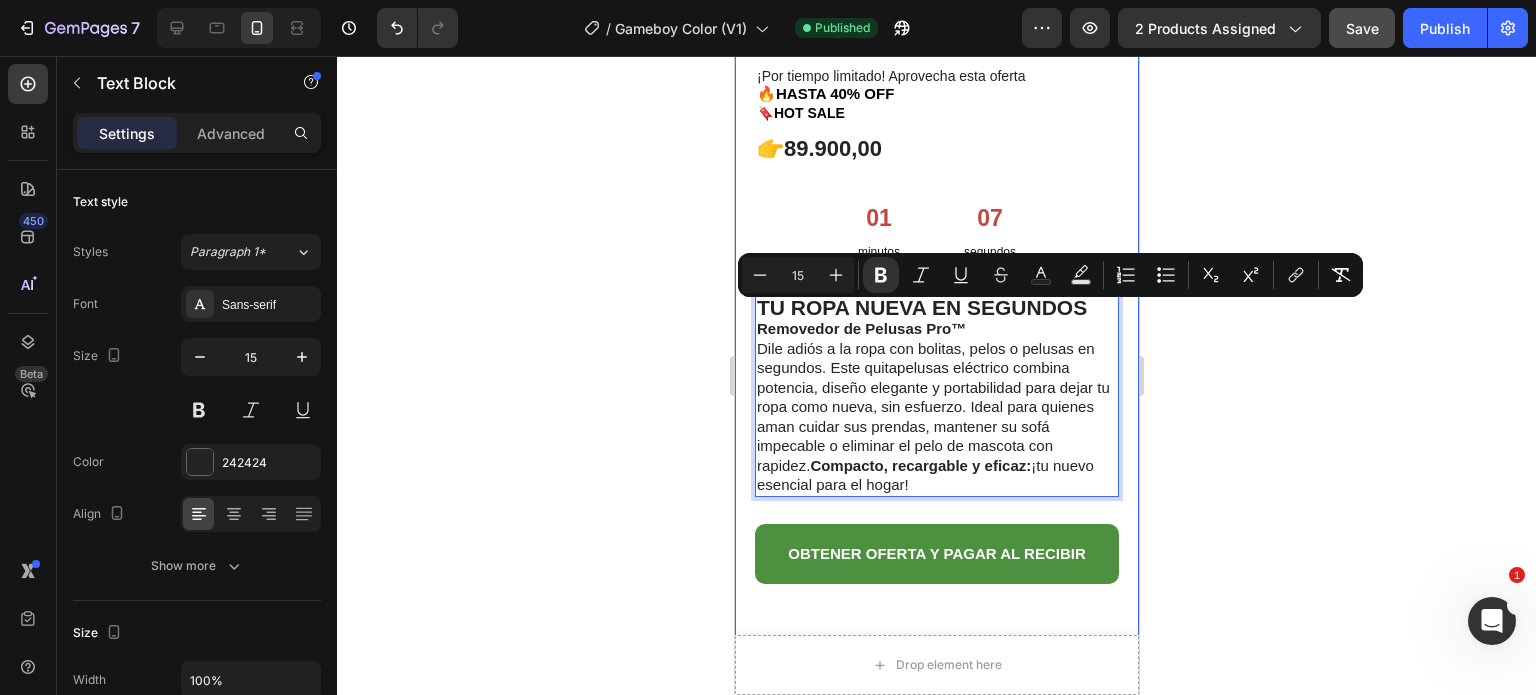 drag, startPoint x: 966, startPoint y: 470, endPoint x: 749, endPoint y: 321, distance: 263.22995 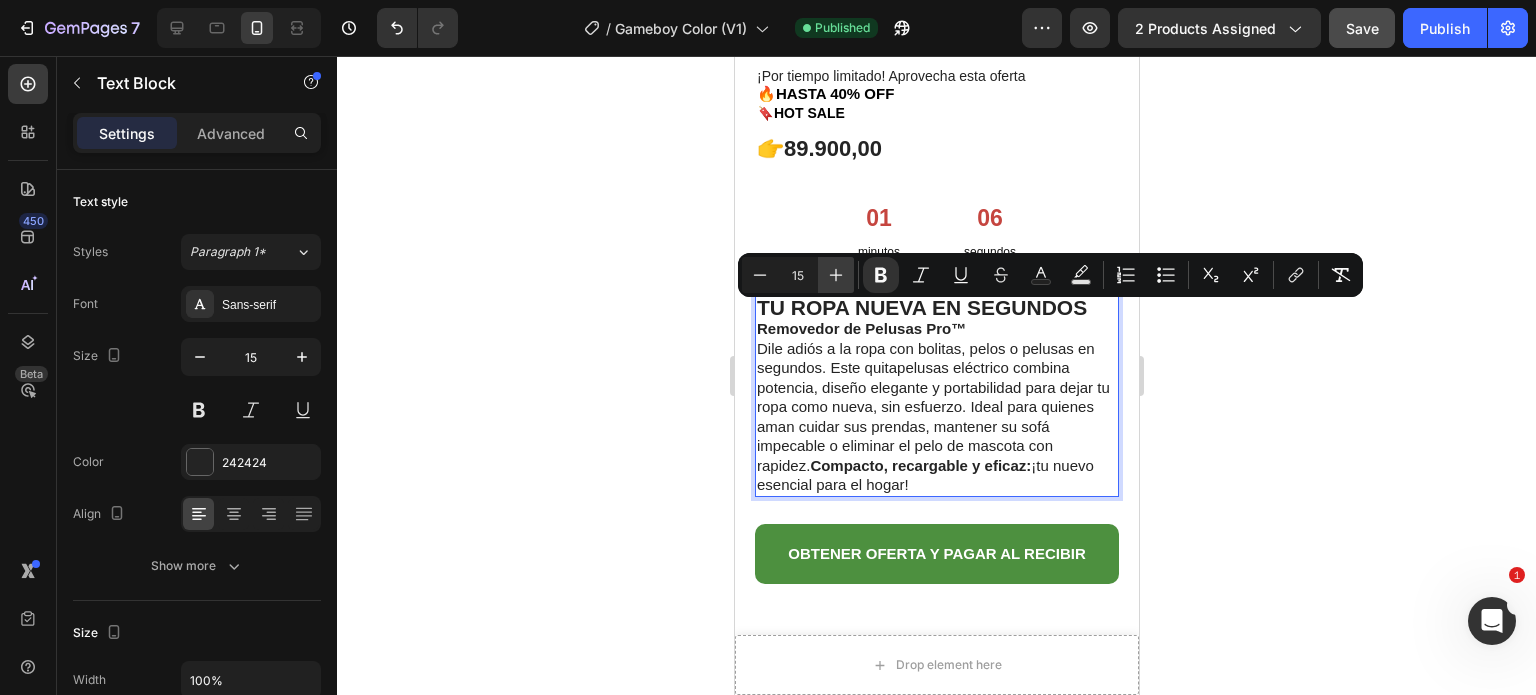 click 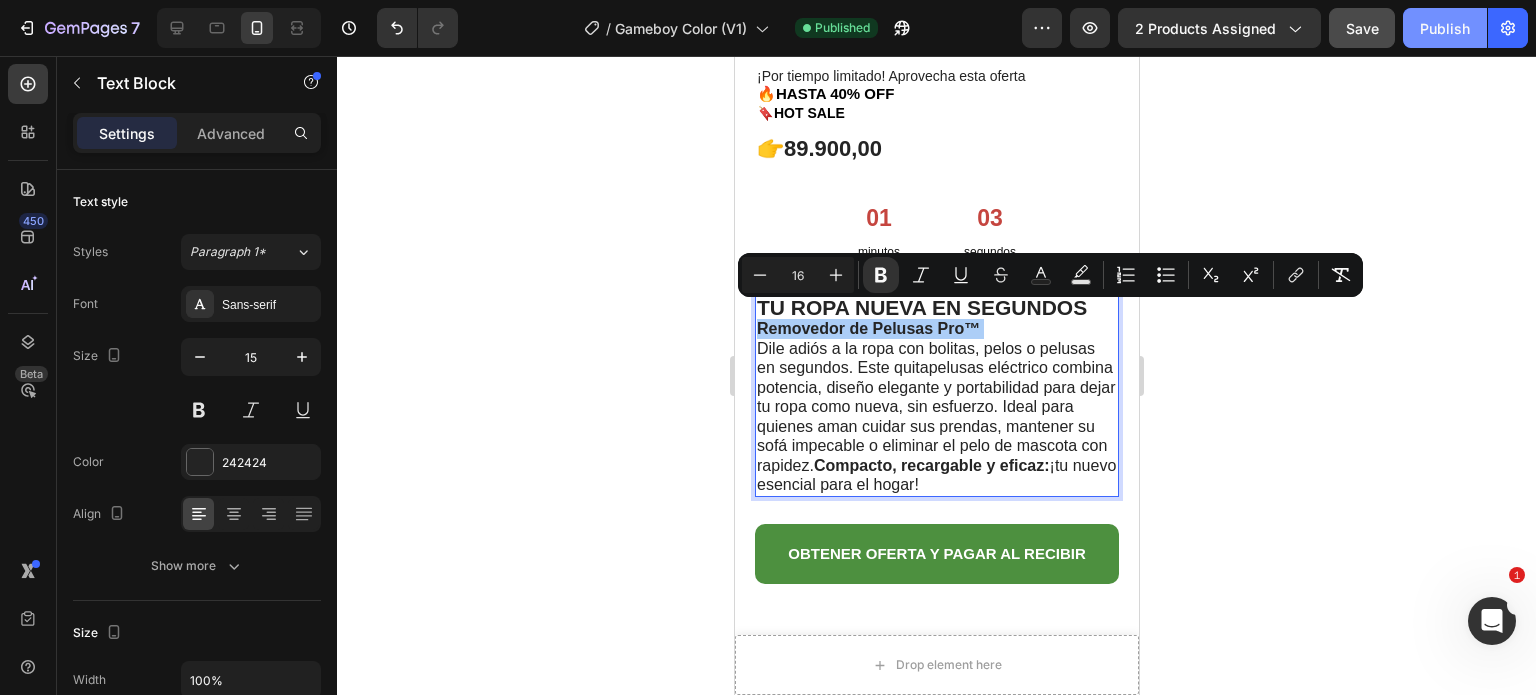 click on "Publish" at bounding box center [1445, 28] 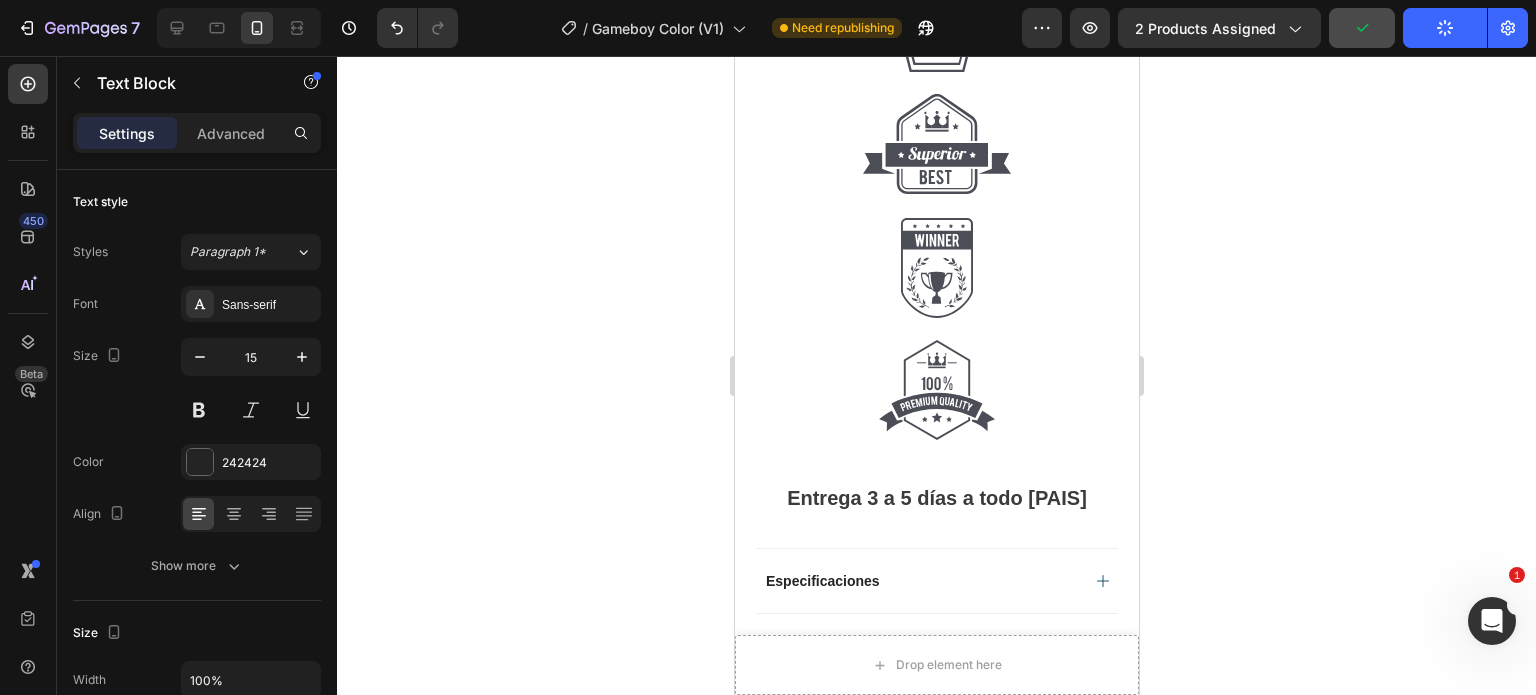 scroll, scrollTop: 2000, scrollLeft: 0, axis: vertical 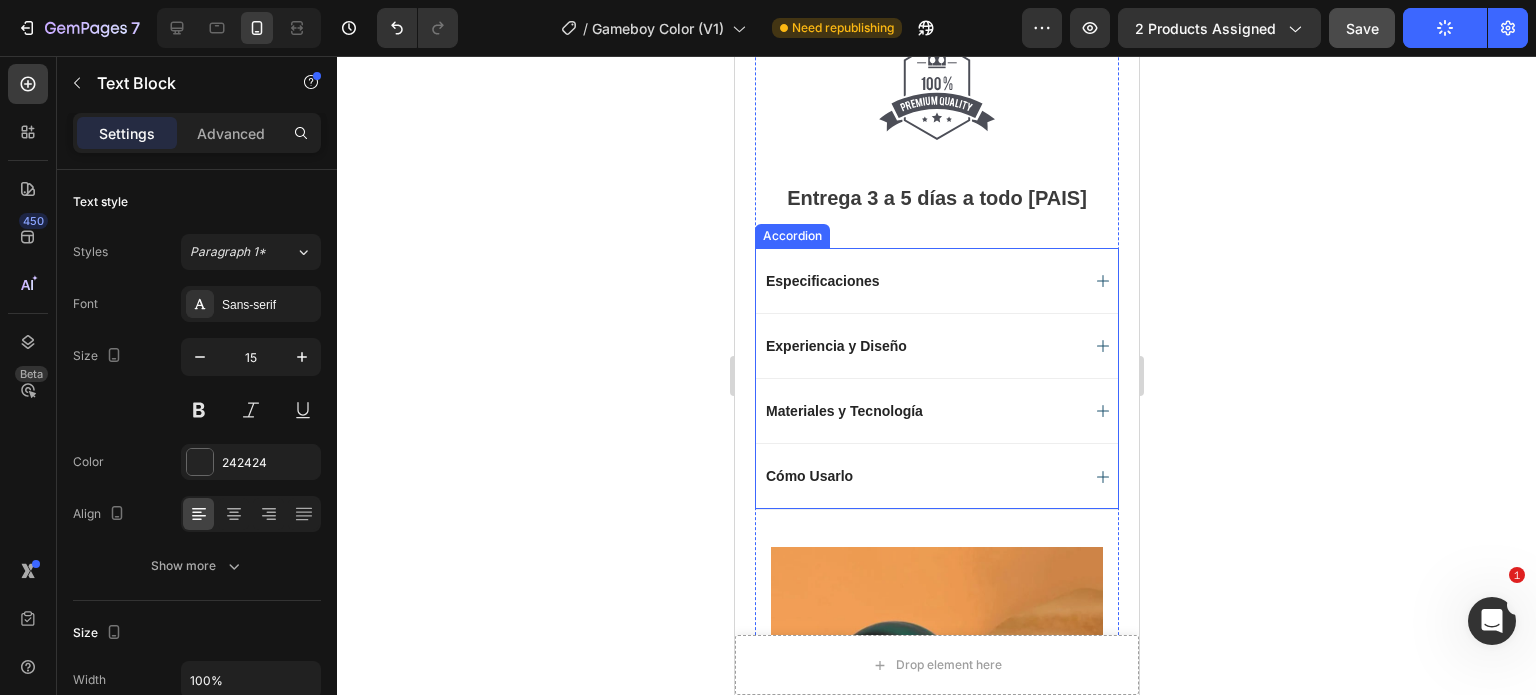 click on "Especificaciones" at bounding box center [920, 281] 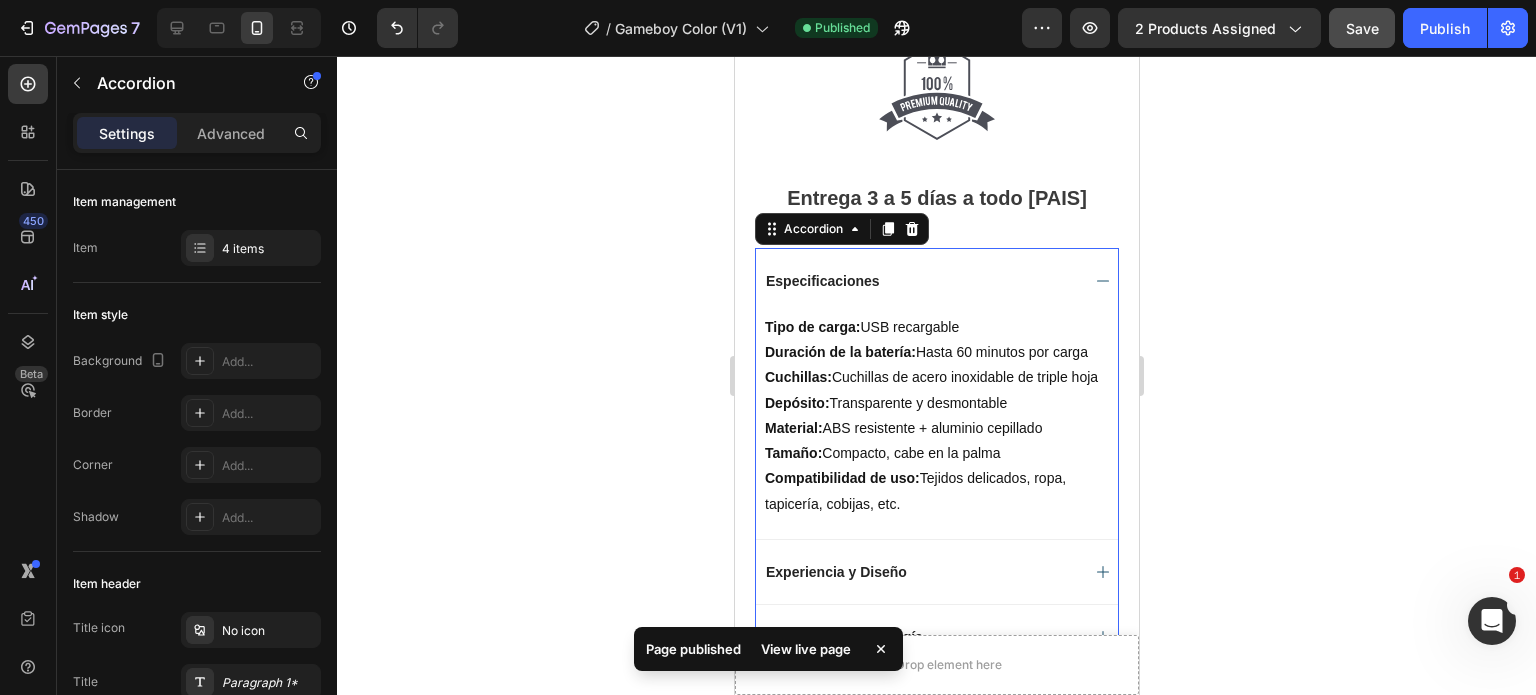 click on "Especificaciones" at bounding box center [920, 281] 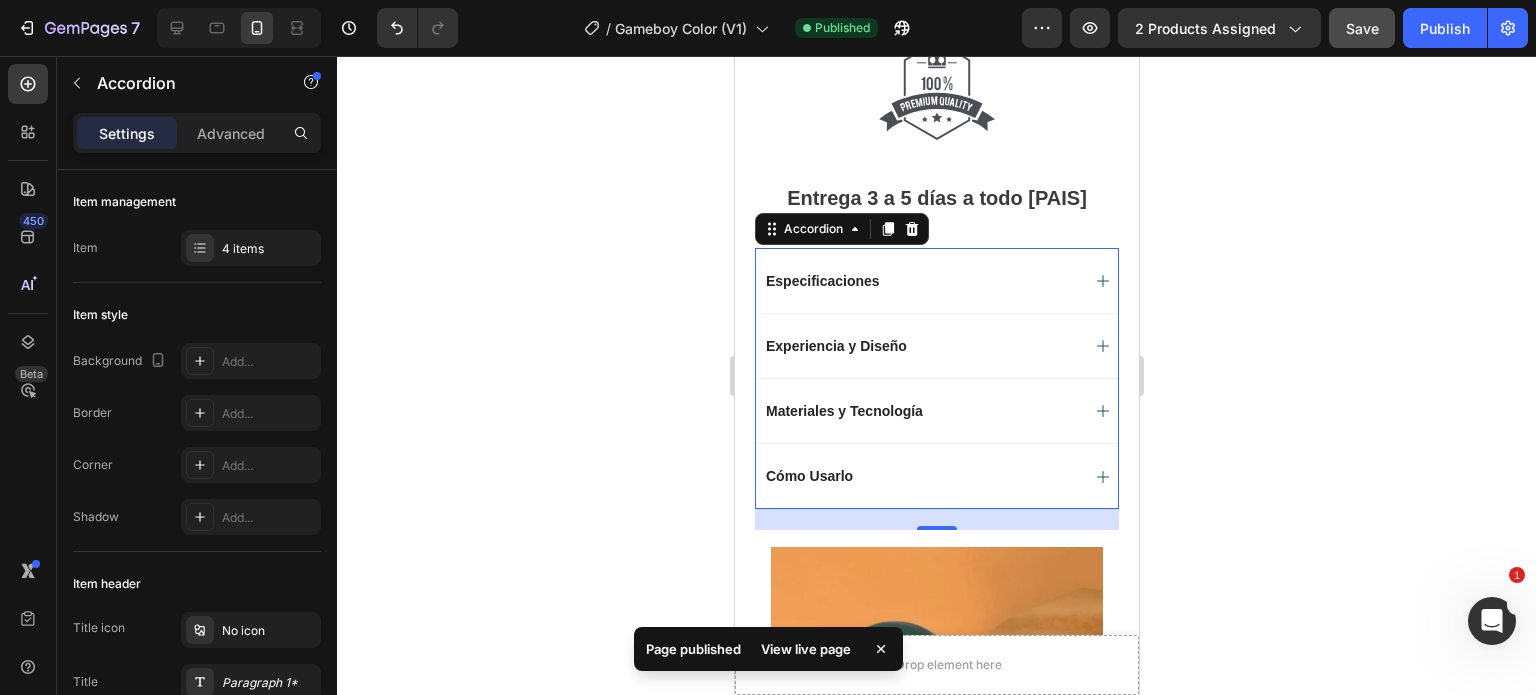 click on "Especificaciones" at bounding box center (822, 281) 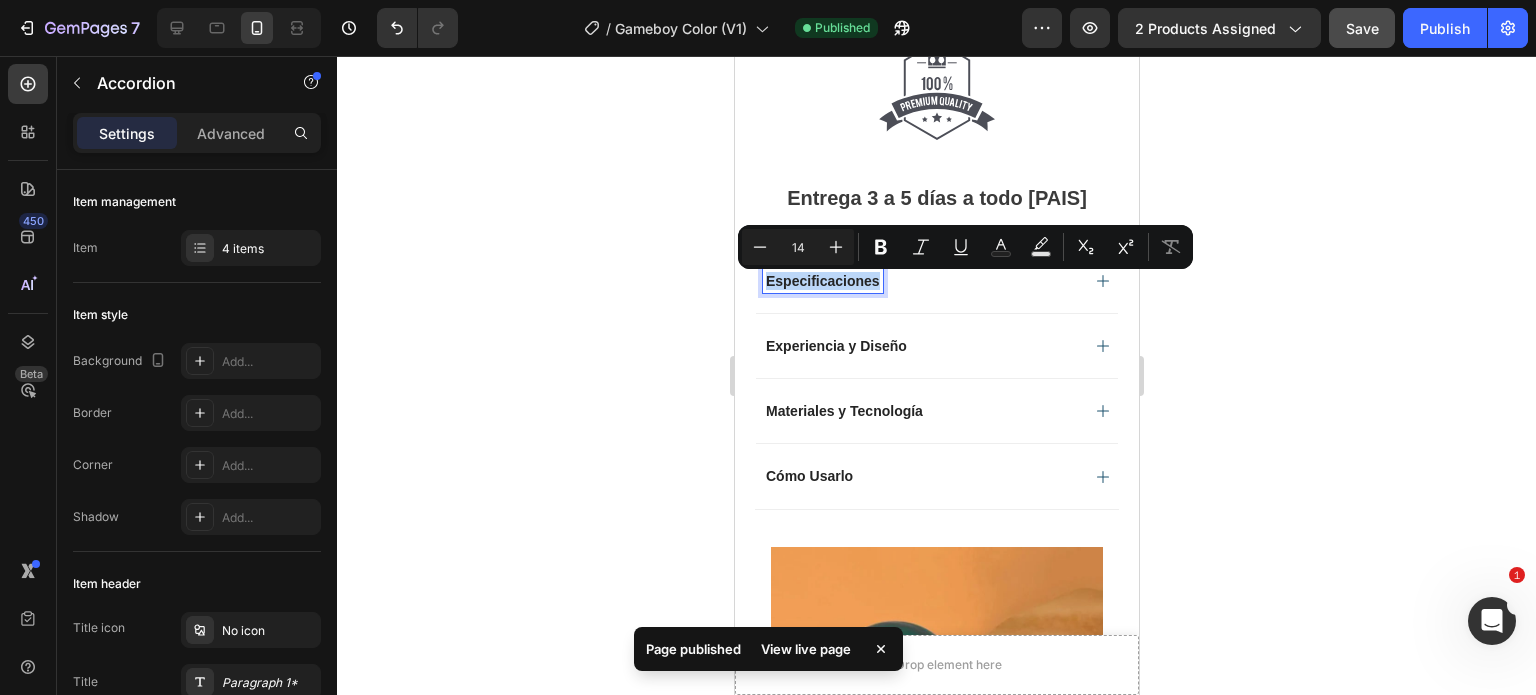 drag, startPoint x: 868, startPoint y: 283, endPoint x: 765, endPoint y: 300, distance: 104.393486 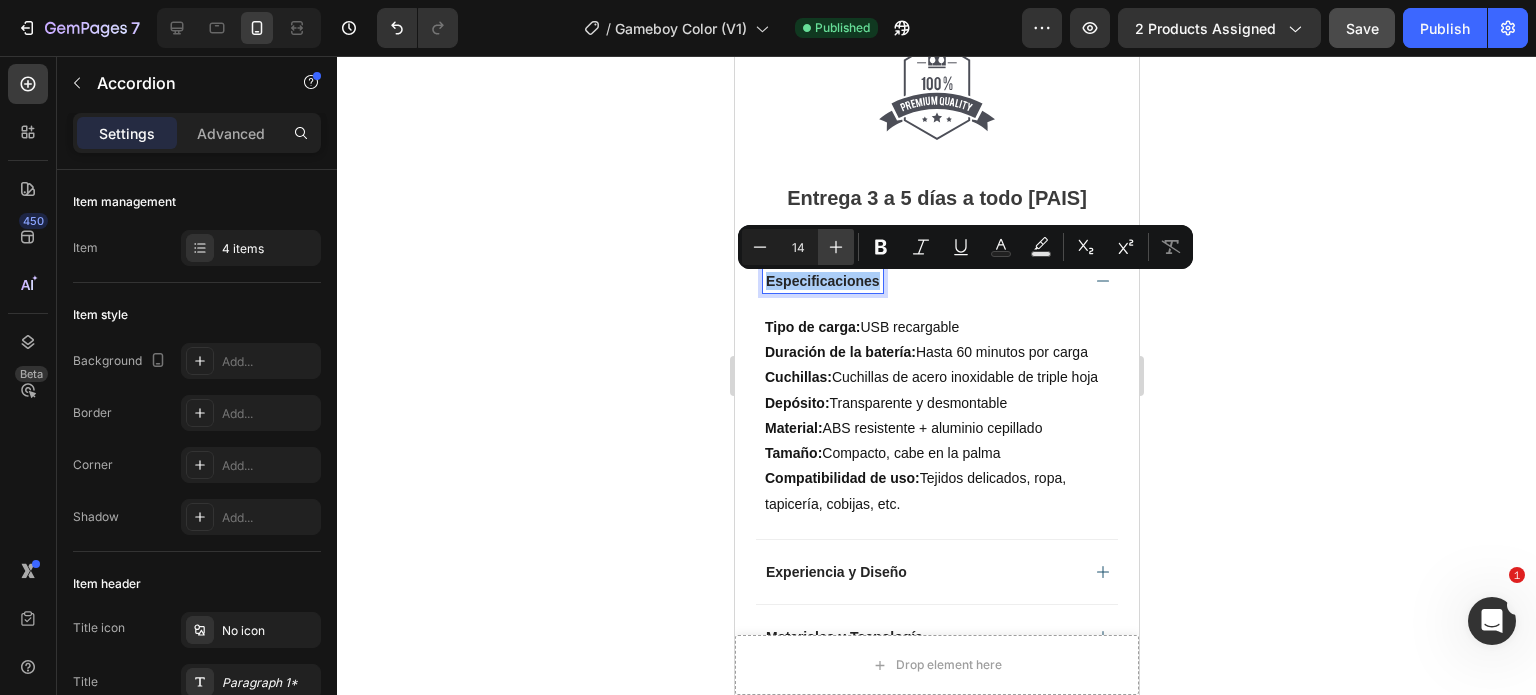 click 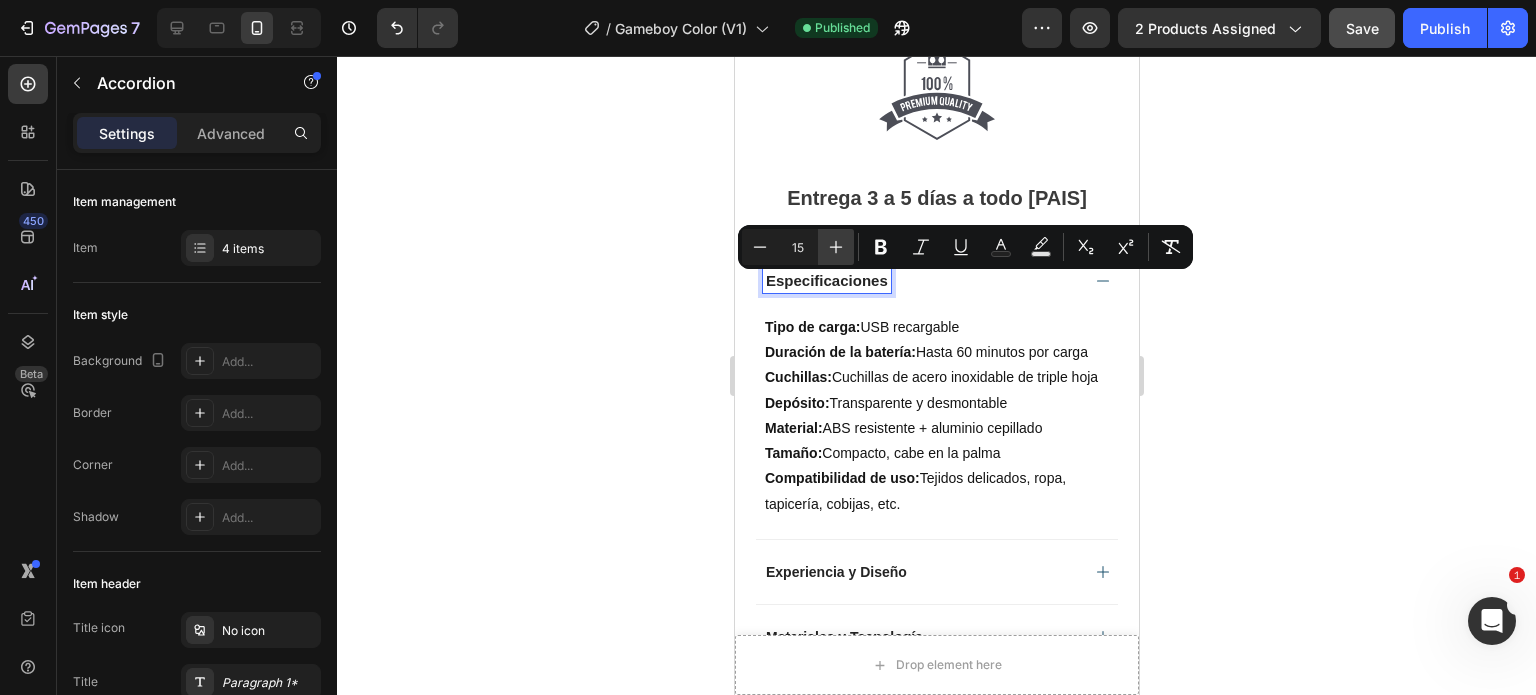 click 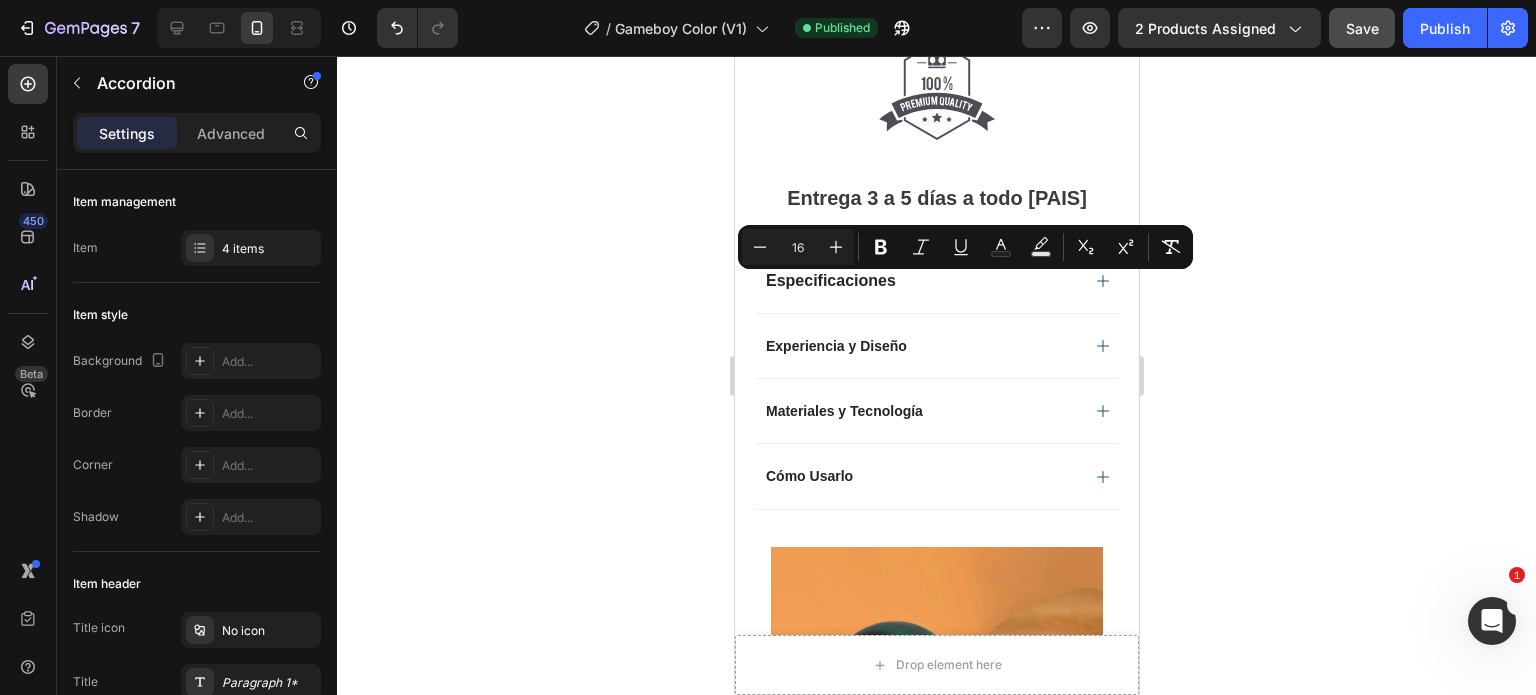 click on "Especificaciones" at bounding box center (920, 281) 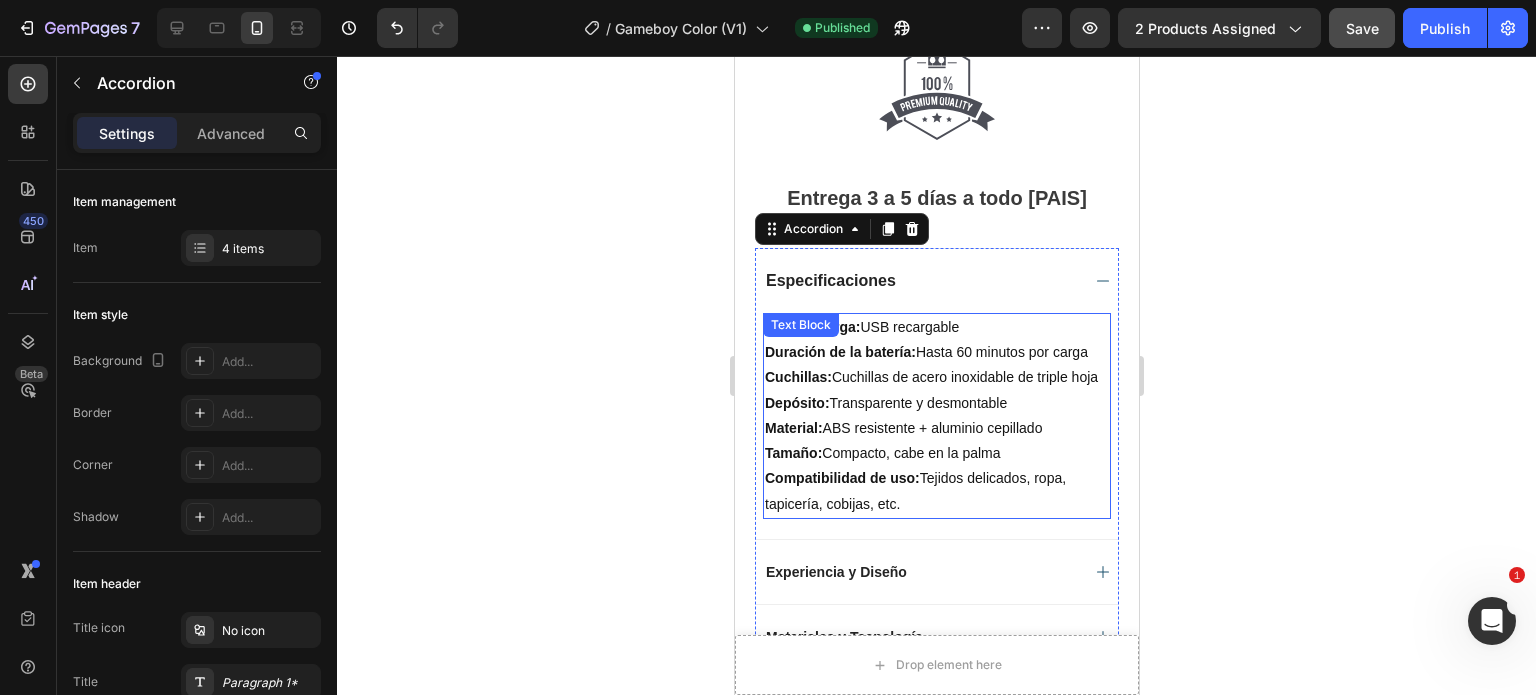 click on "Compatibilidad de uso:  Tejidos delicados, ropa, tapicería, cobijas, etc." at bounding box center (936, 491) 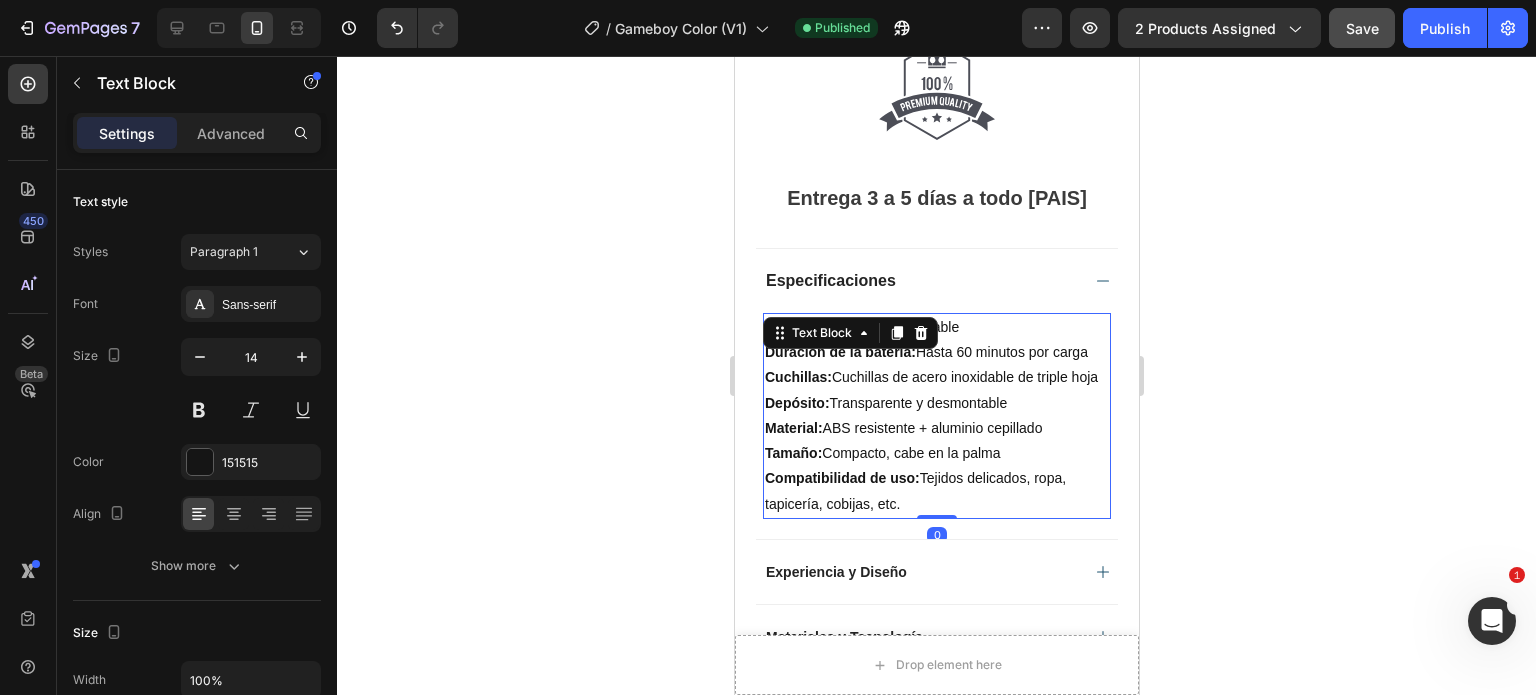 click on "Compatibilidad de uso:  Tejidos delicados, ropa, tapicería, cobijas, etc." at bounding box center [936, 491] 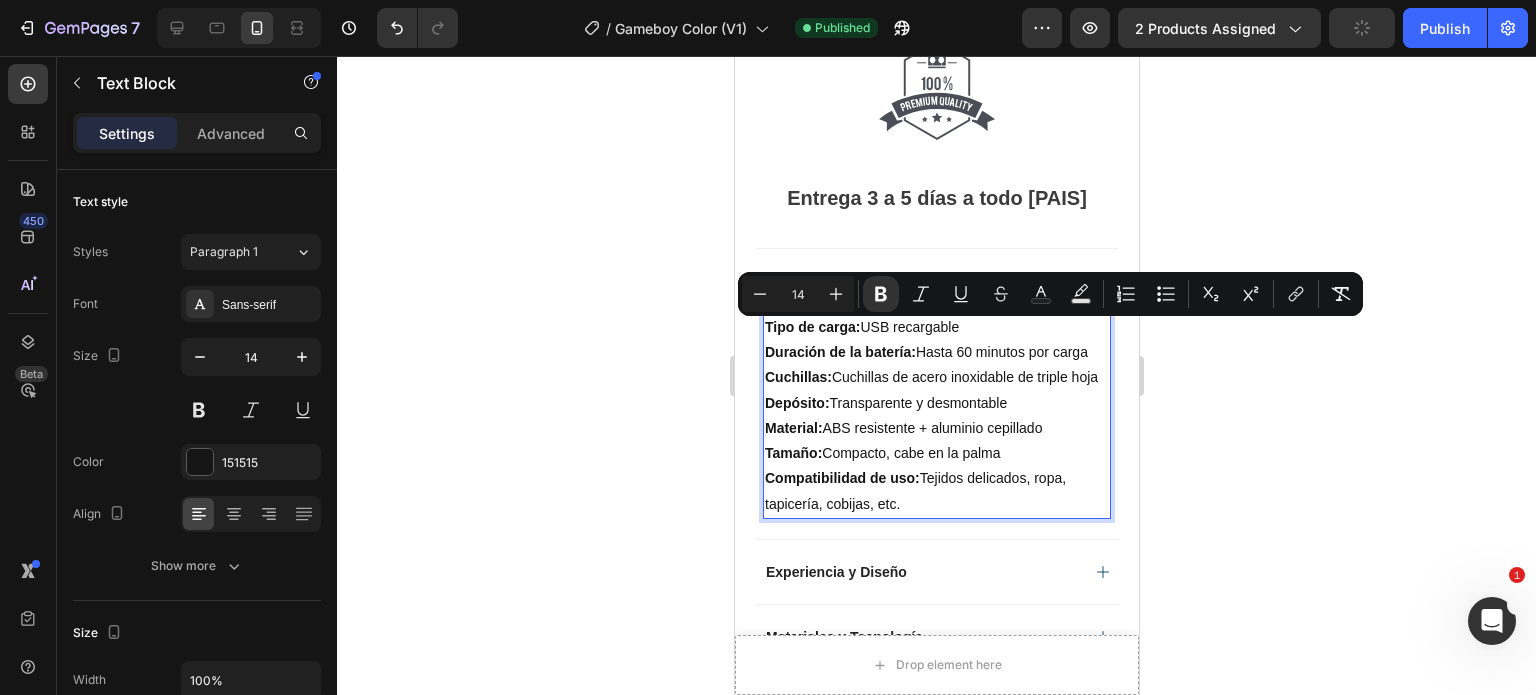 drag, startPoint x: 901, startPoint y: 530, endPoint x: 764, endPoint y: 338, distance: 235.86649 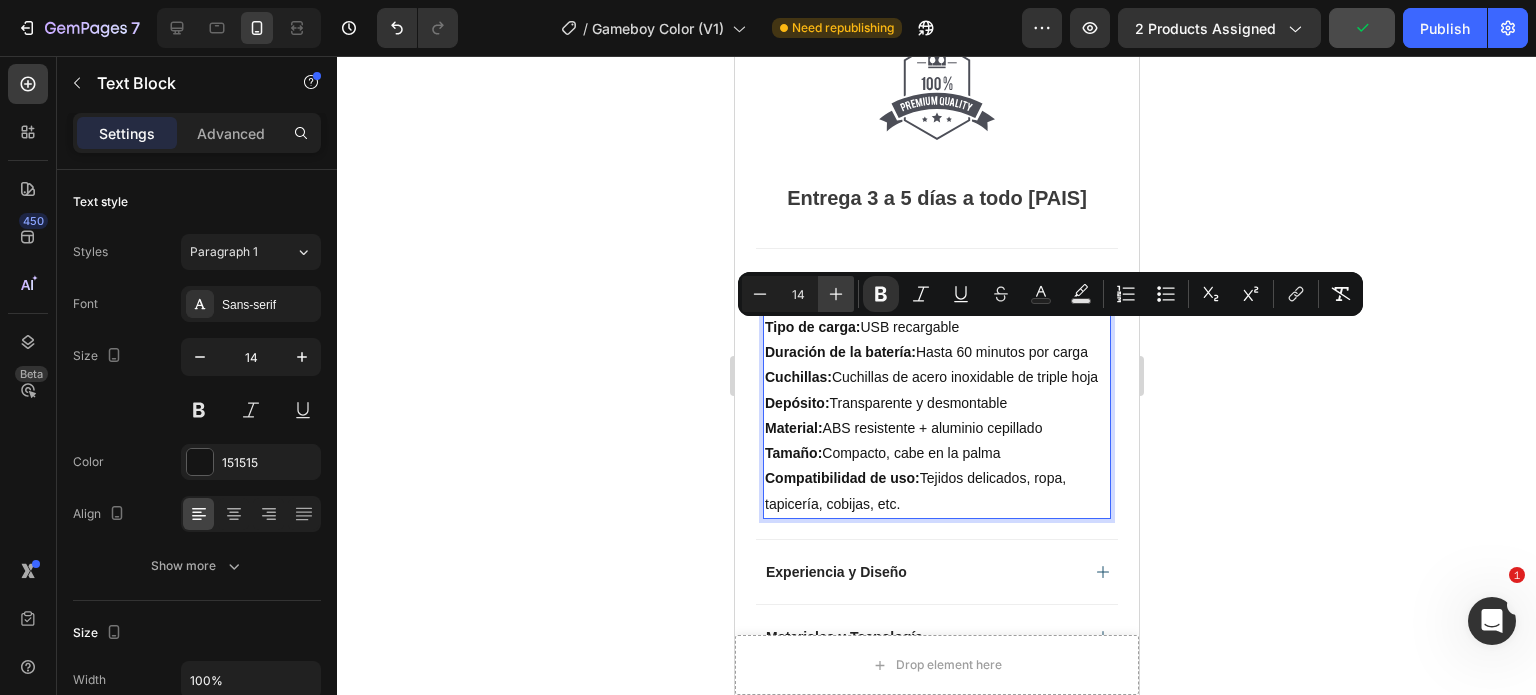 click 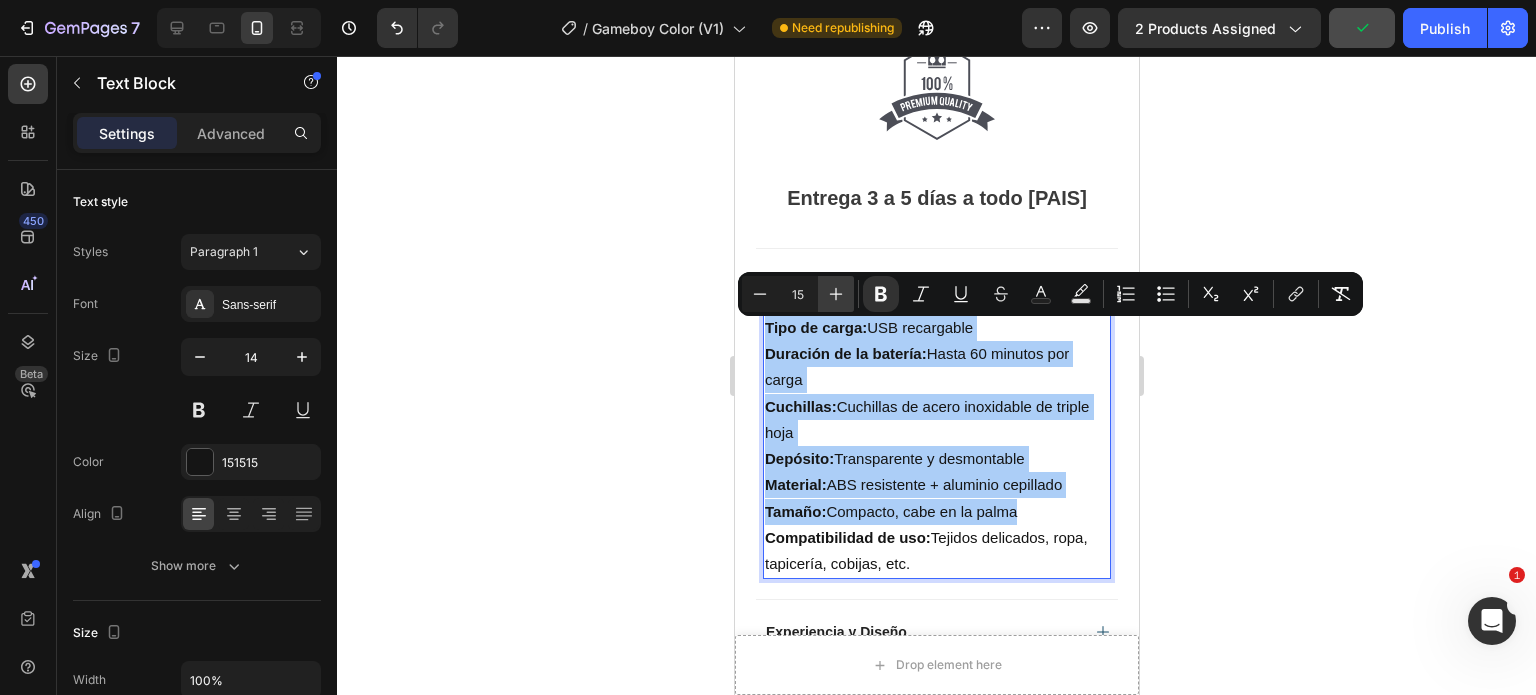 click 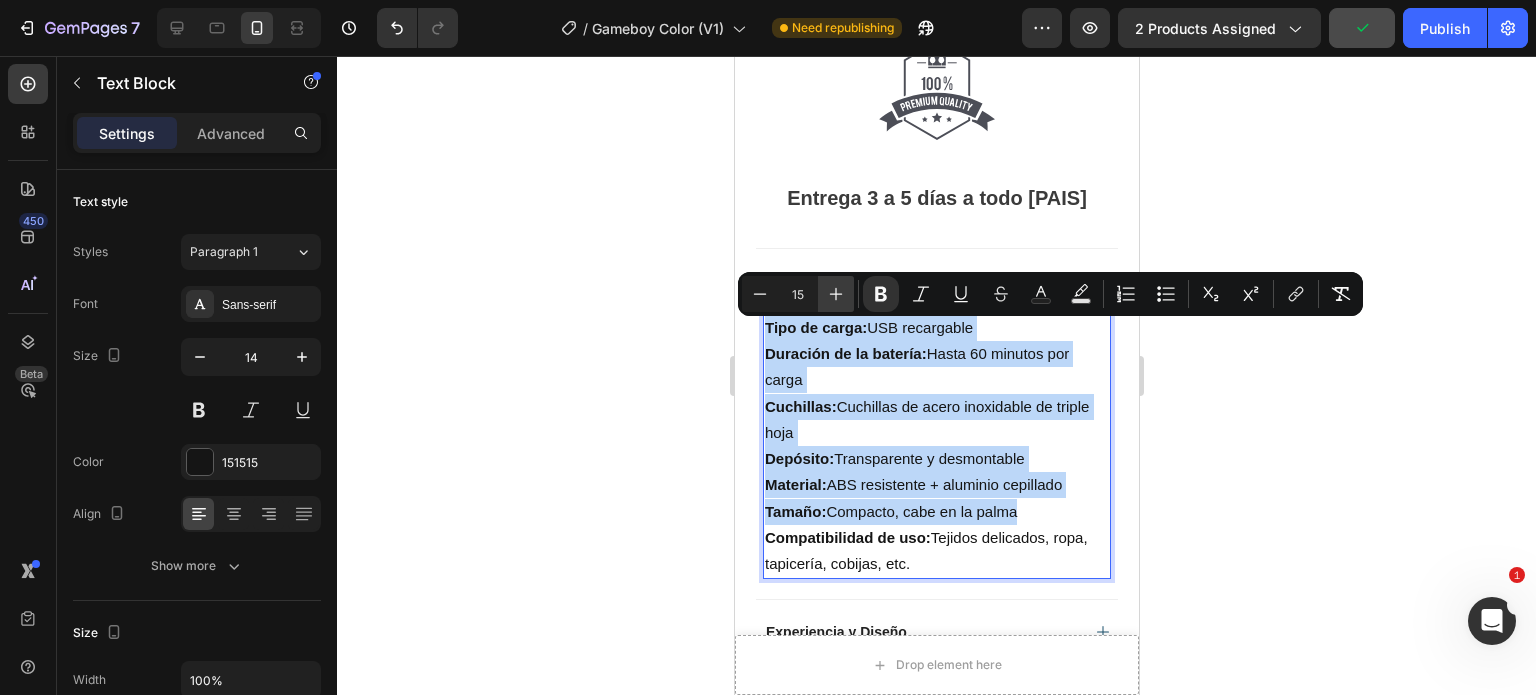 type on "16" 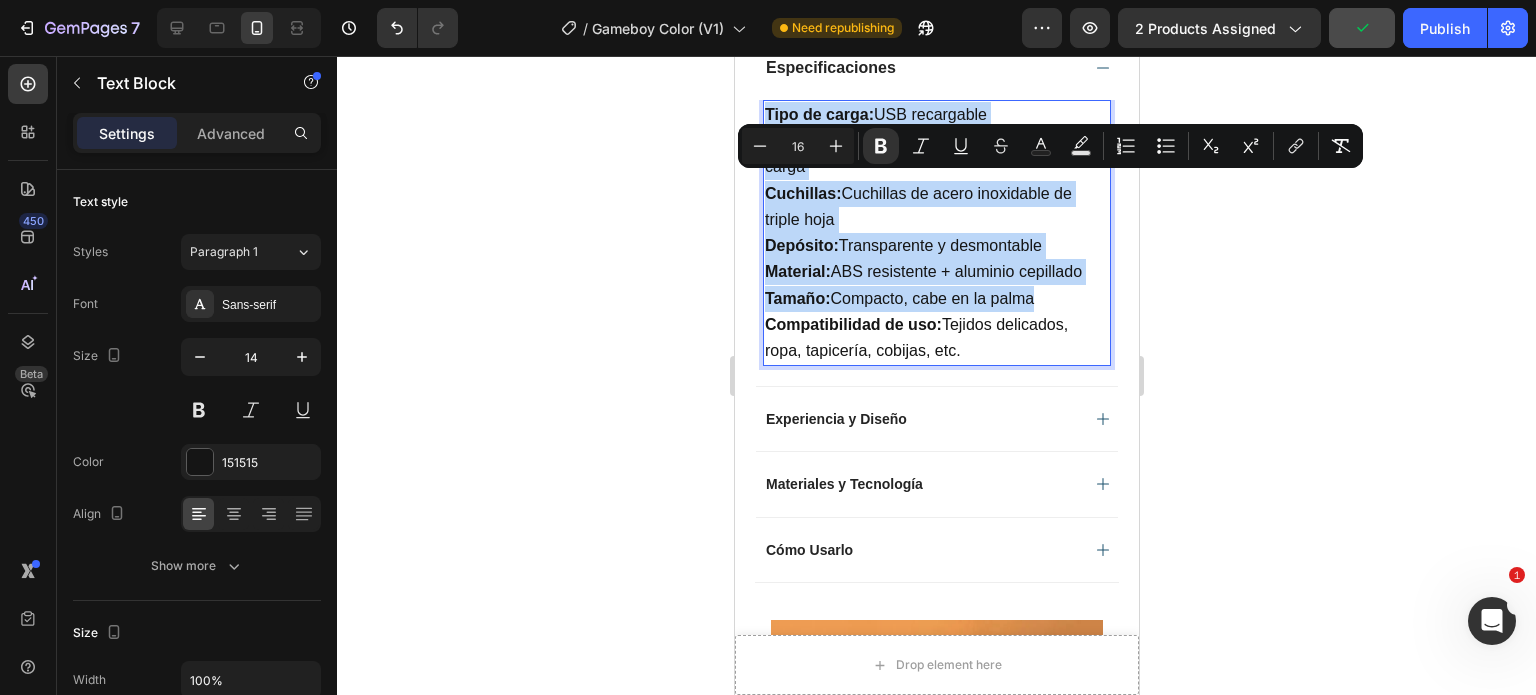 scroll, scrollTop: 2300, scrollLeft: 0, axis: vertical 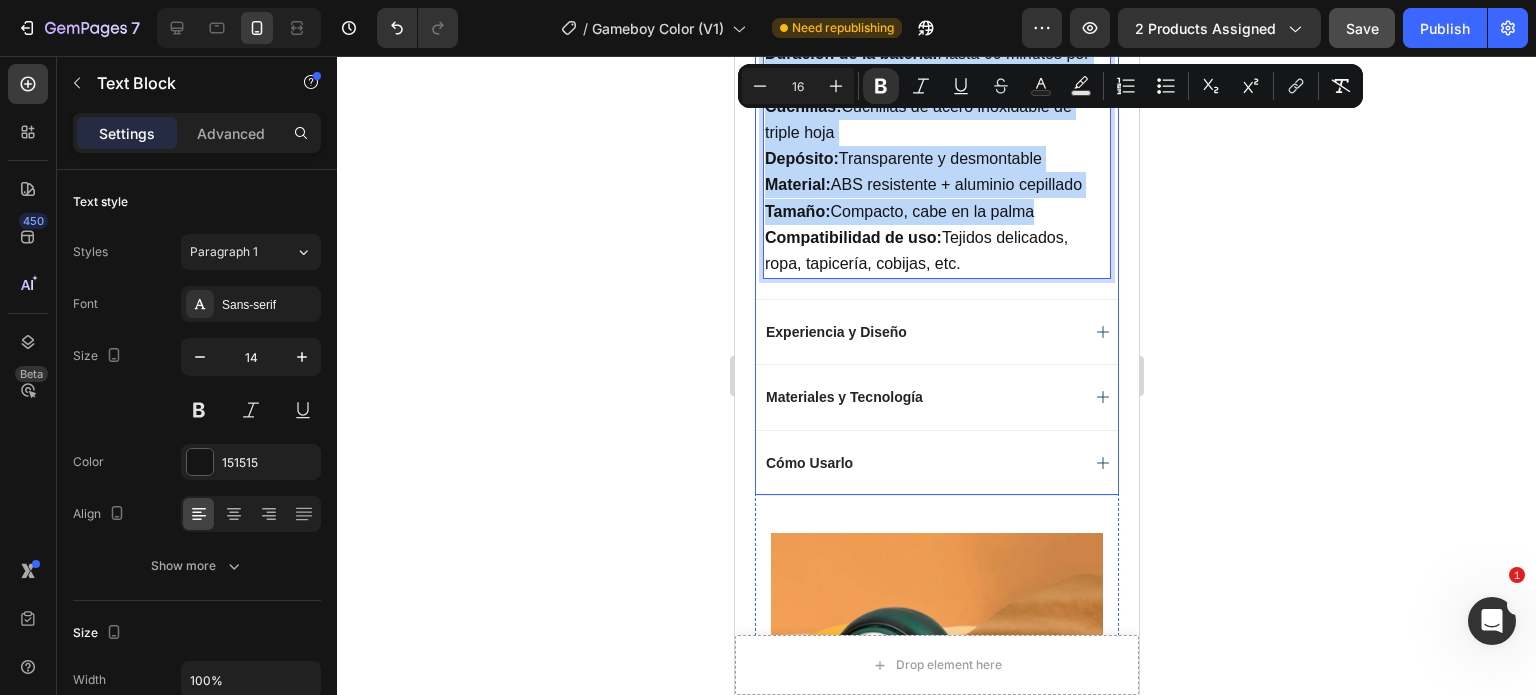 click on "Experiencia y Diseño" at bounding box center [920, 332] 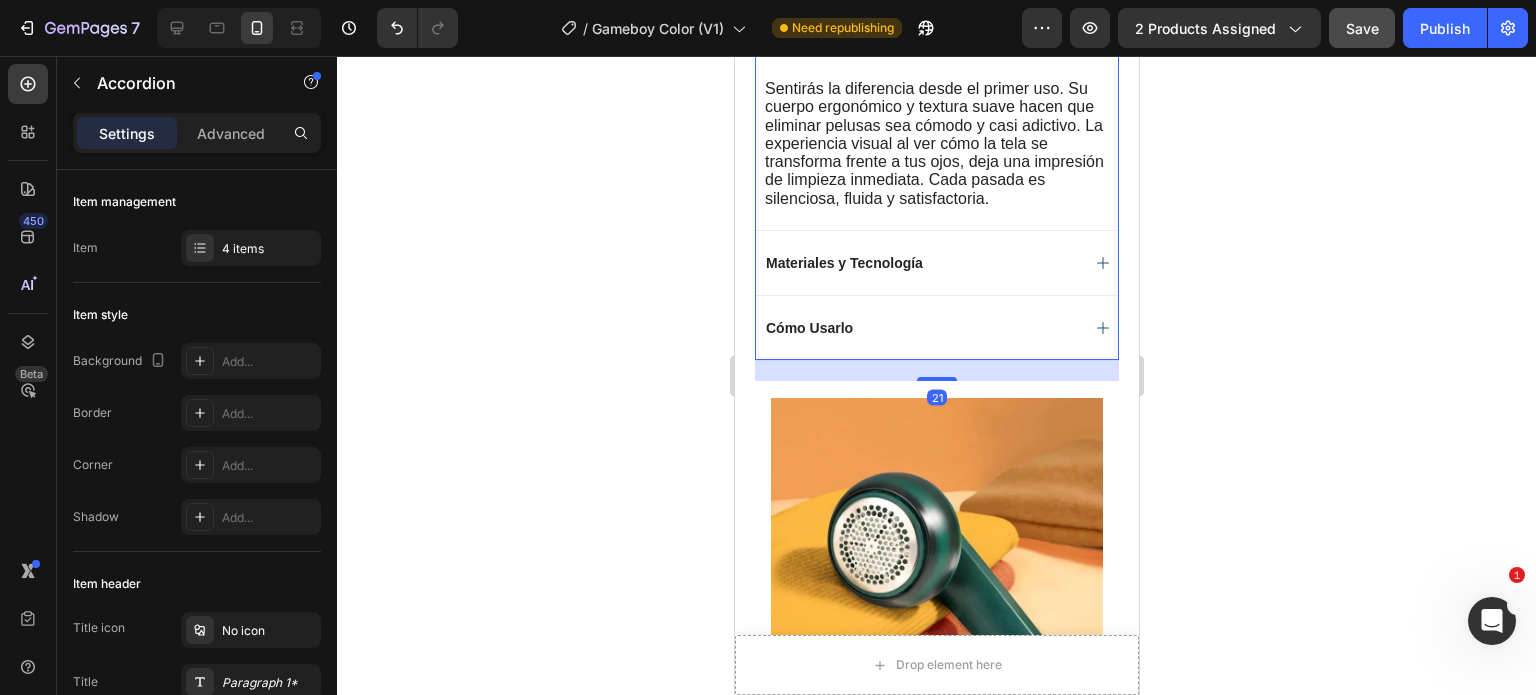 scroll, scrollTop: 2200, scrollLeft: 0, axis: vertical 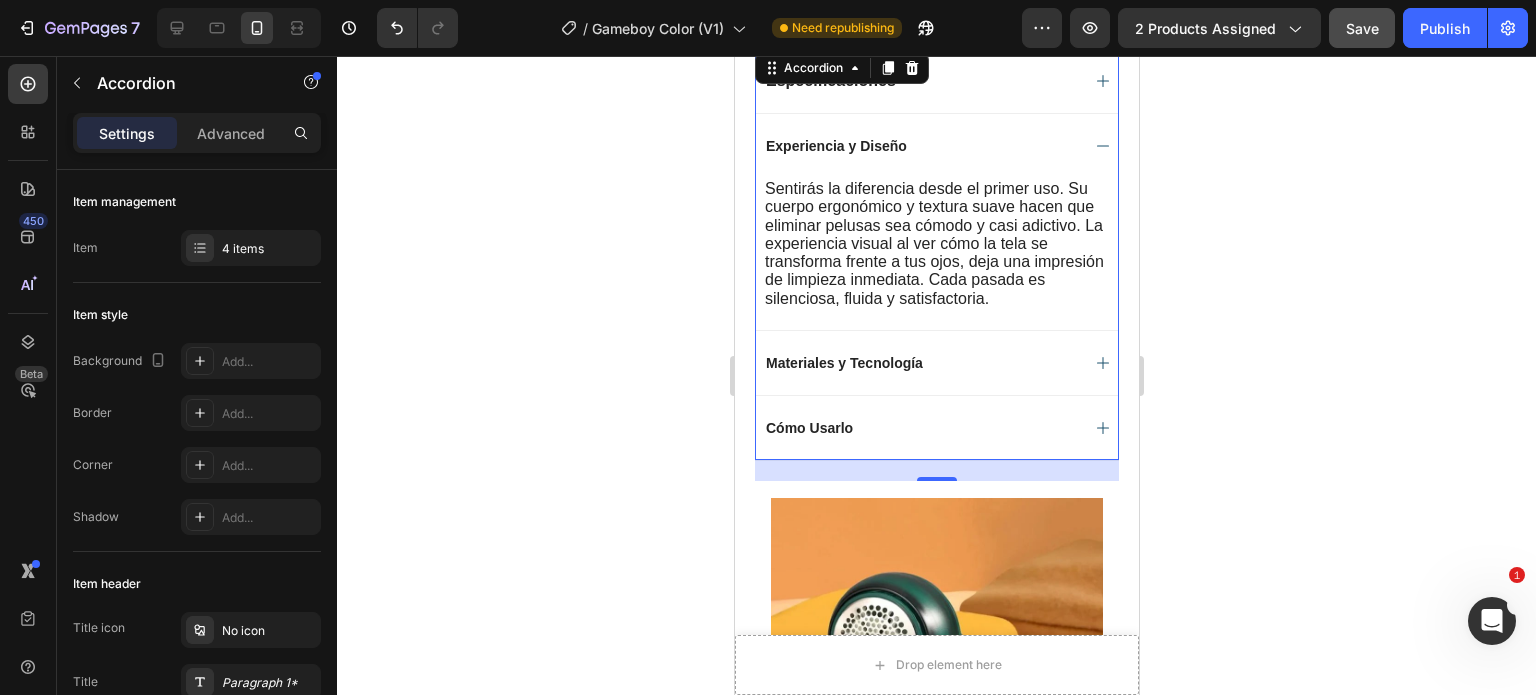 click on "Experiencia y Diseño" at bounding box center [920, 146] 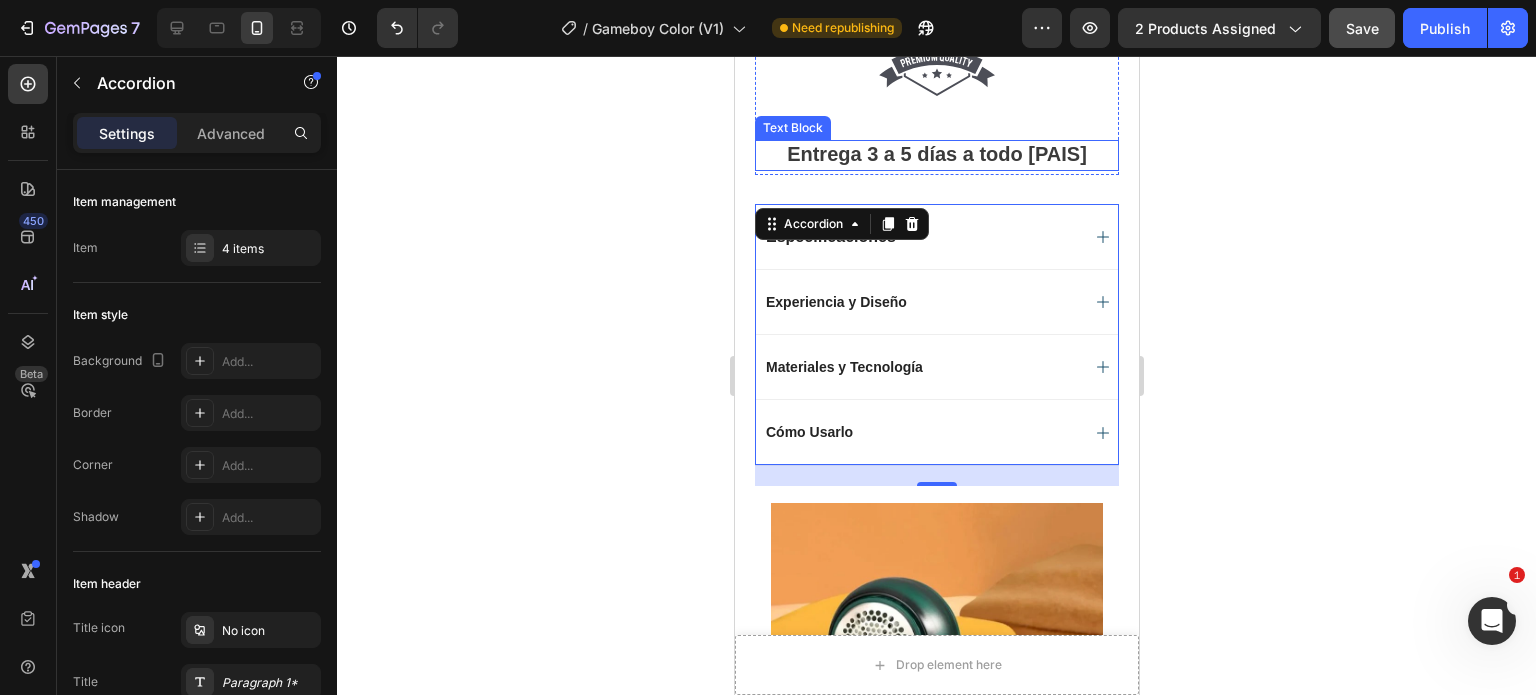 scroll, scrollTop: 2043, scrollLeft: 0, axis: vertical 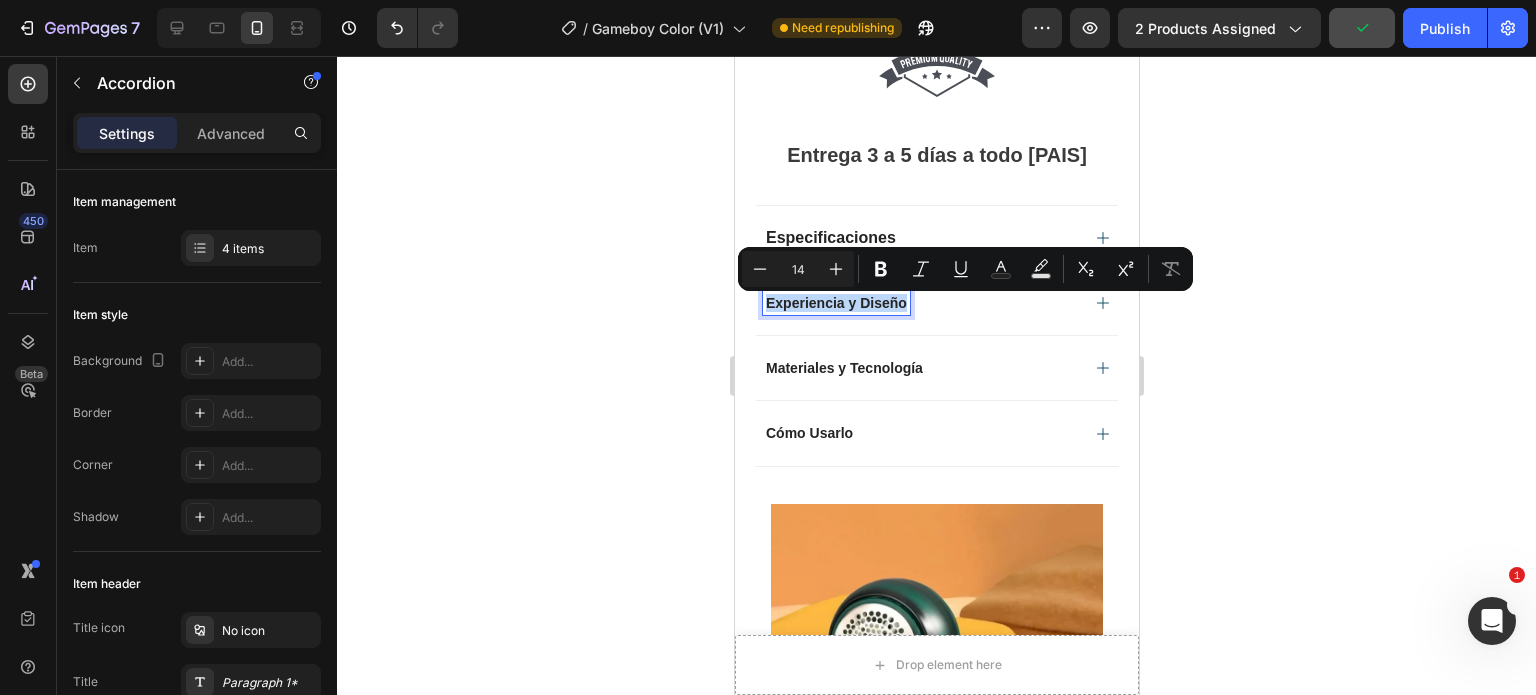 drag, startPoint x: 904, startPoint y: 307, endPoint x: 765, endPoint y: 318, distance: 139.43457 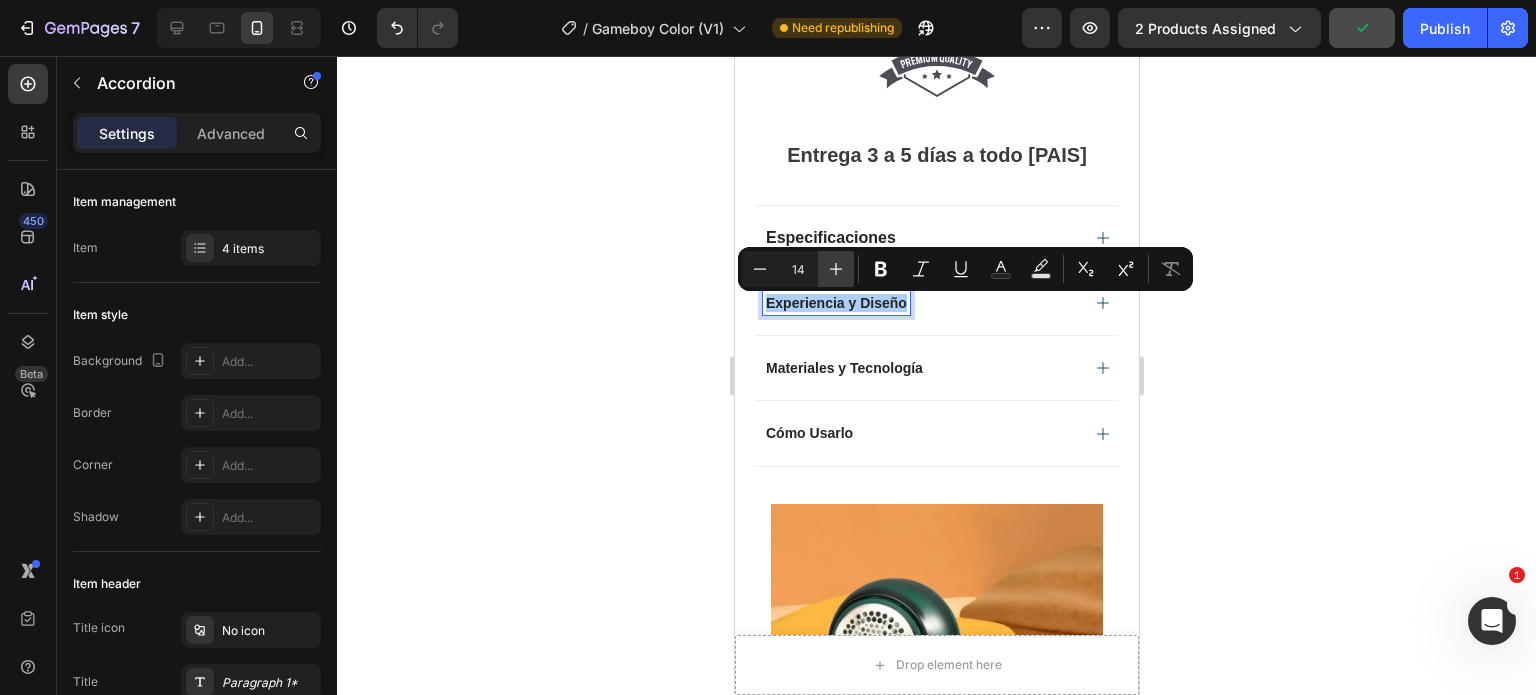 click 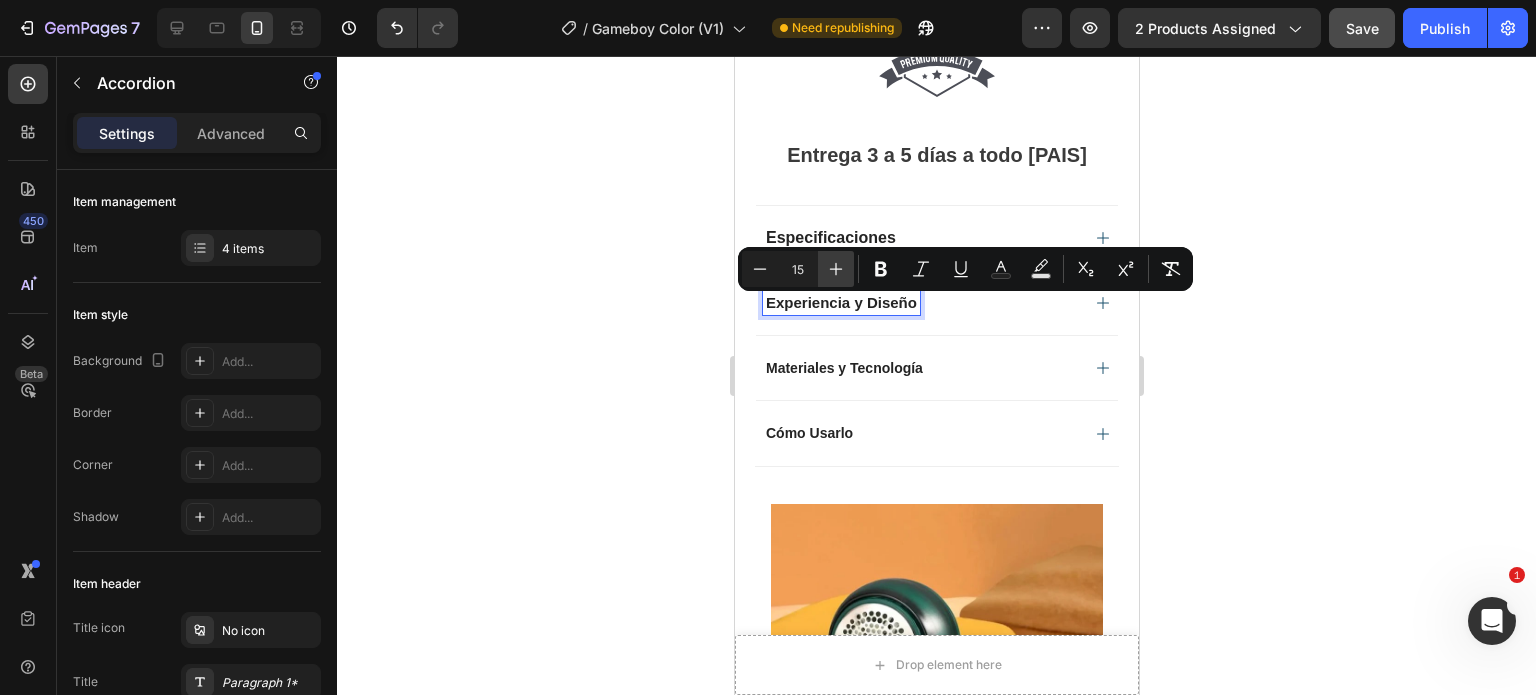 click 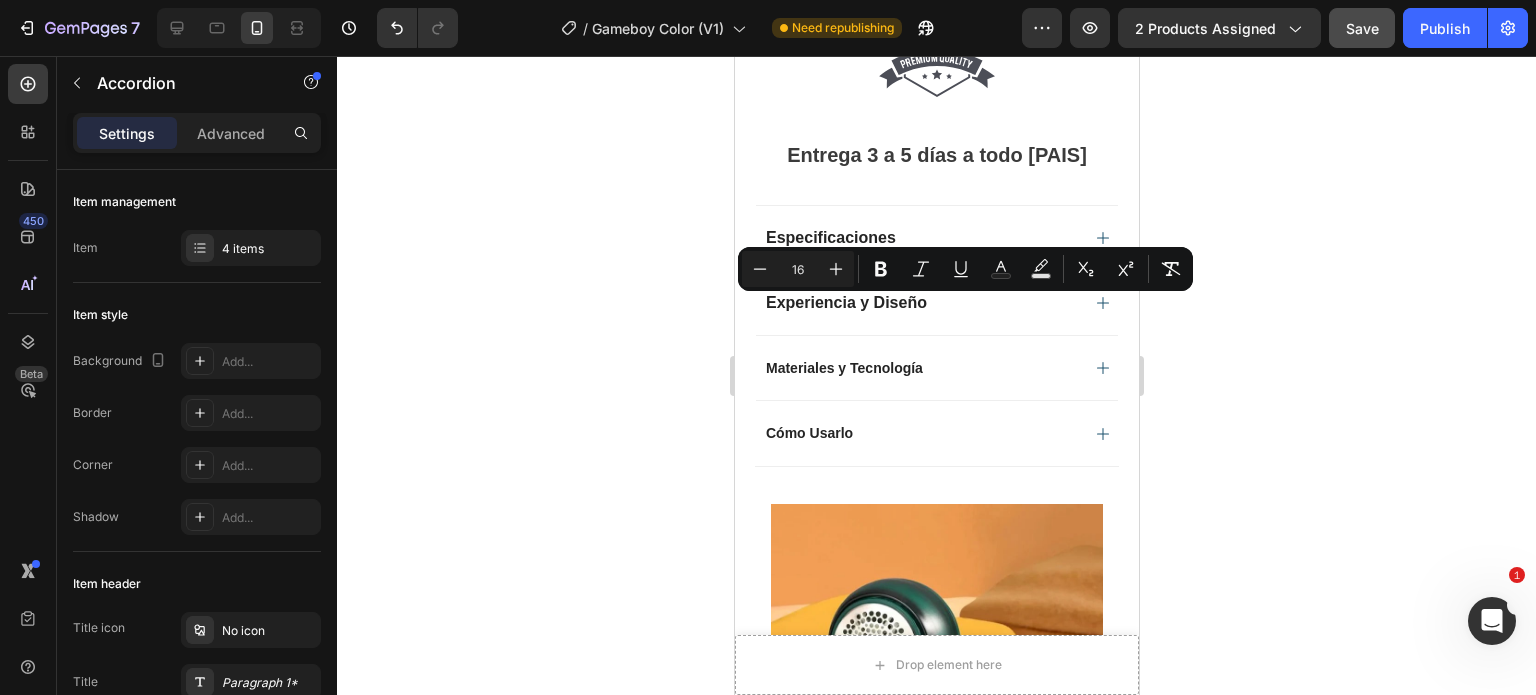 click on "Experiencia y Diseño" at bounding box center [920, 303] 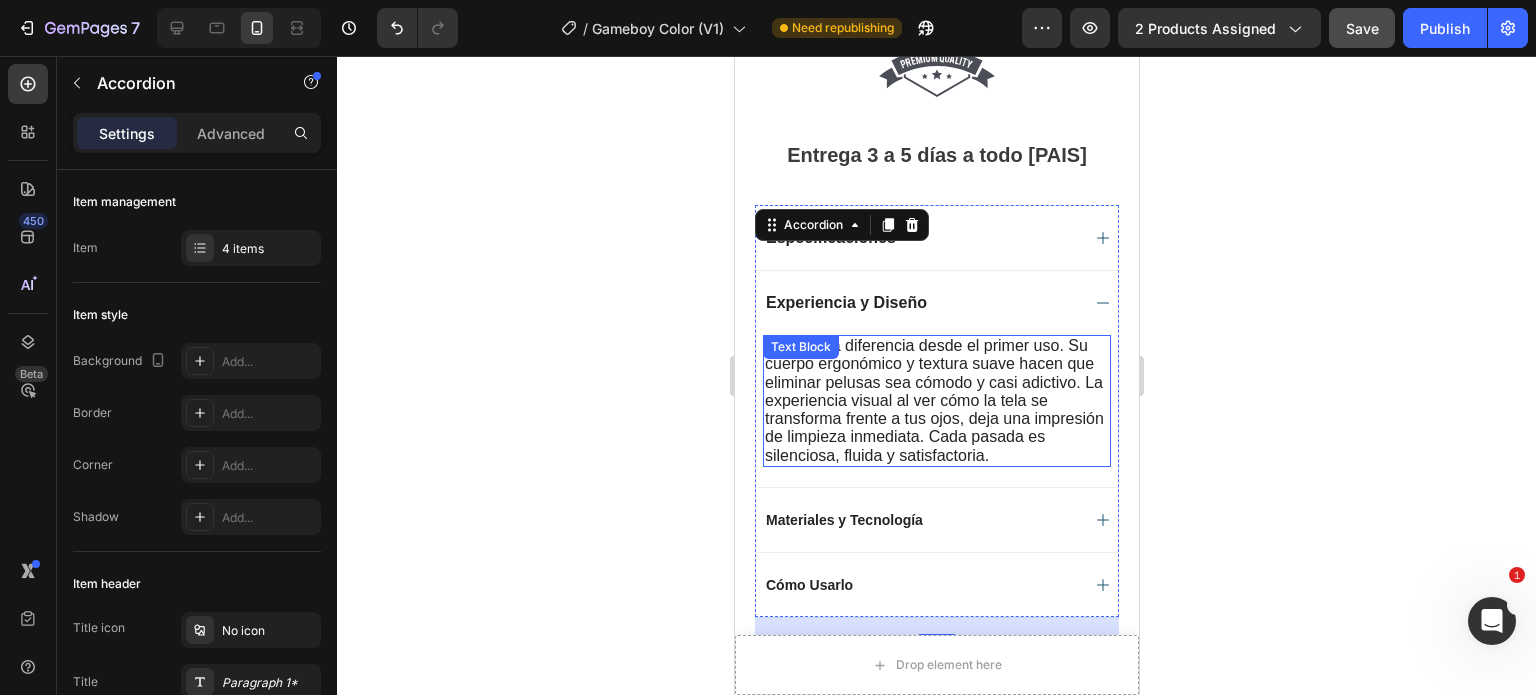 click on "Sentirás la diferencia desde el primer uso. Su cuerpo ergonómico y textura suave hacen que eliminar pelusas sea cómodo y casi adictivo. La experiencia visual al ver cómo la tela se transforma frente a tus ojos, deja una impresión de limpieza inmediata. Cada pasada es silenciosa, fluida y satisfactoria." at bounding box center [933, 400] 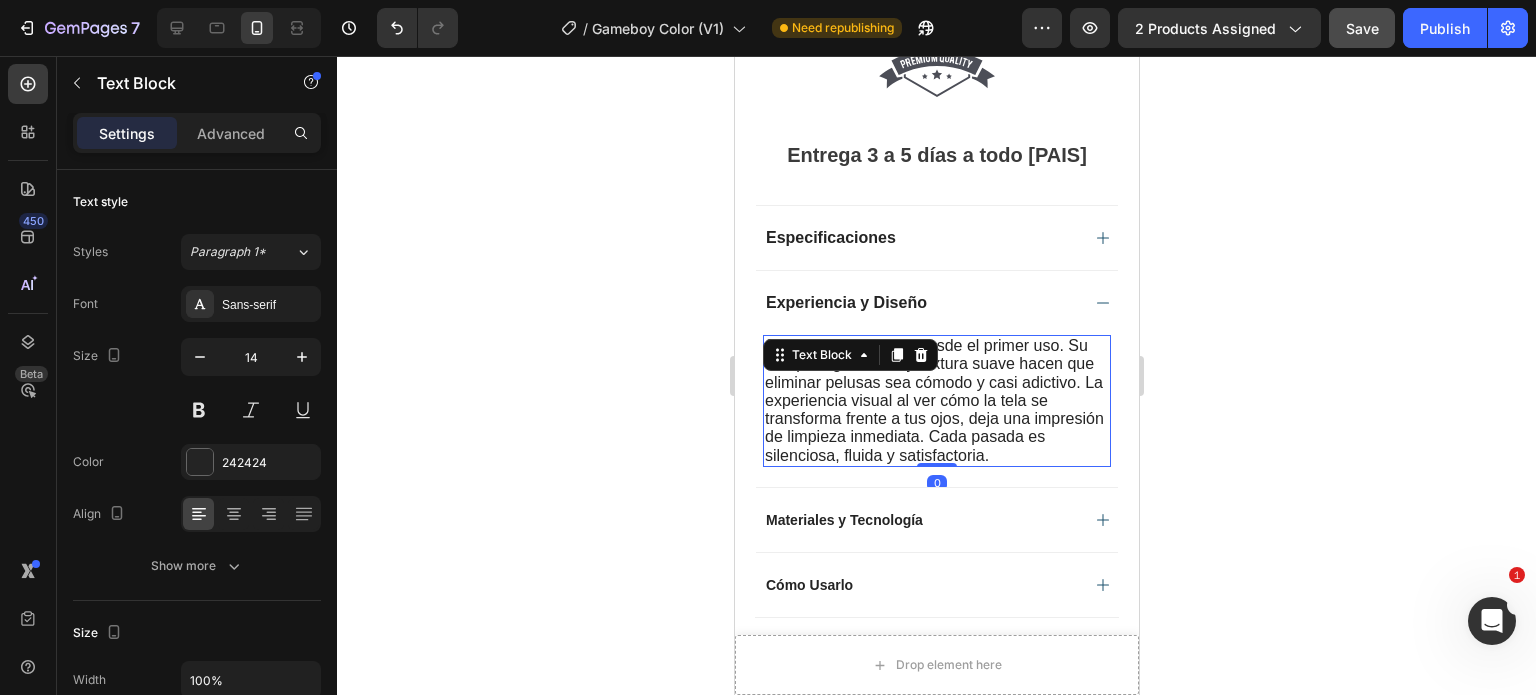 click on "Sentirás la diferencia desde el primer uso. Su cuerpo ergonómico y textura suave hacen que eliminar pelusas sea cómodo y casi adictivo. La experiencia visual al ver cómo la tela se transforma frente a tus ojos, deja una impresión de limpieza inmediata. Cada pasada es silenciosa, fluida y satisfactoria." at bounding box center [933, 400] 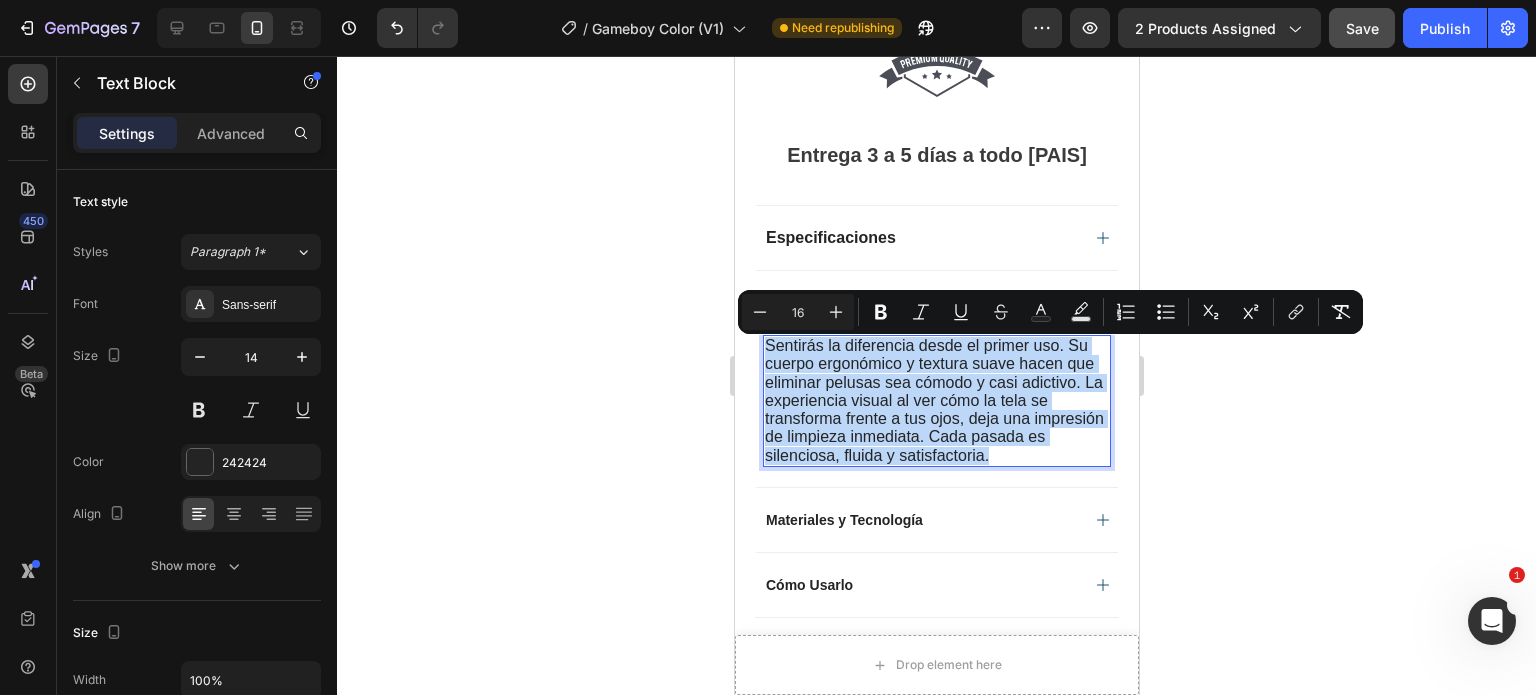 drag, startPoint x: 1065, startPoint y: 464, endPoint x: 767, endPoint y: 354, distance: 317.6539 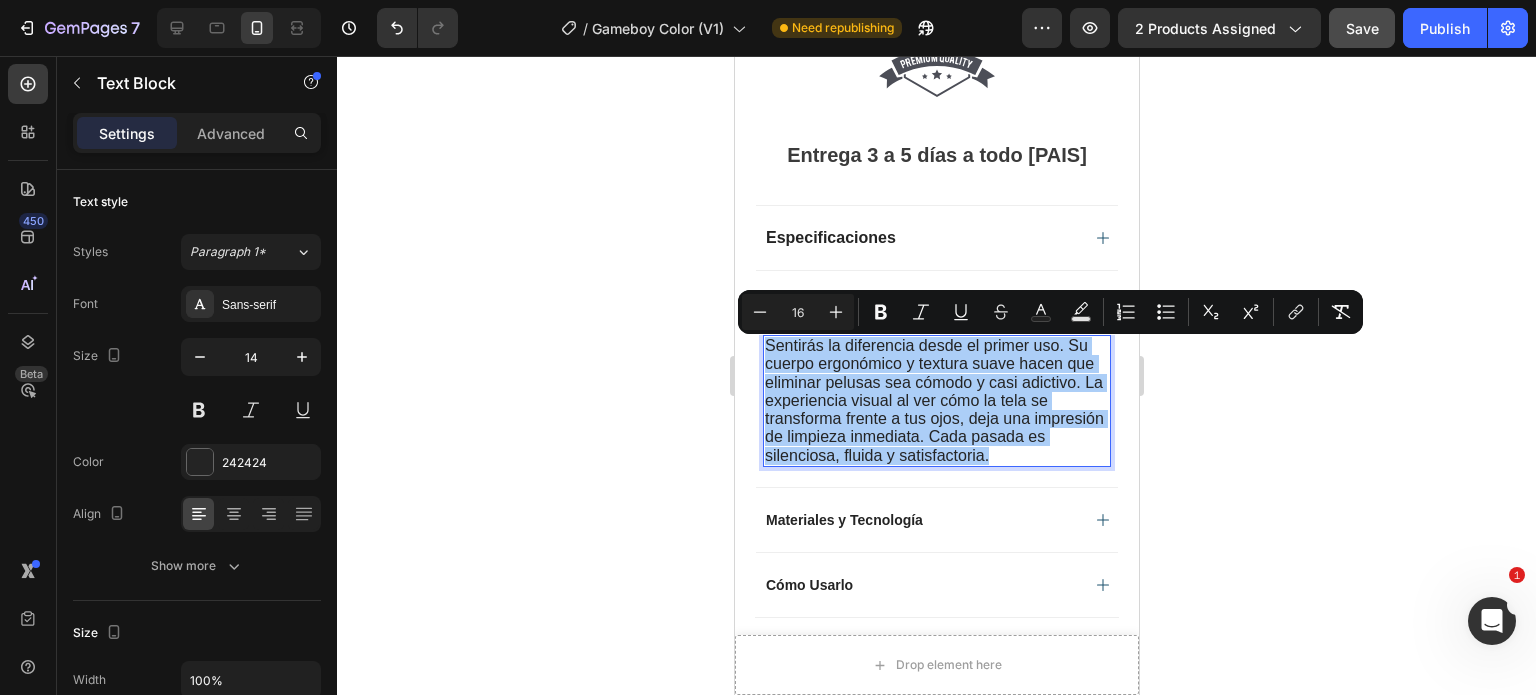 click 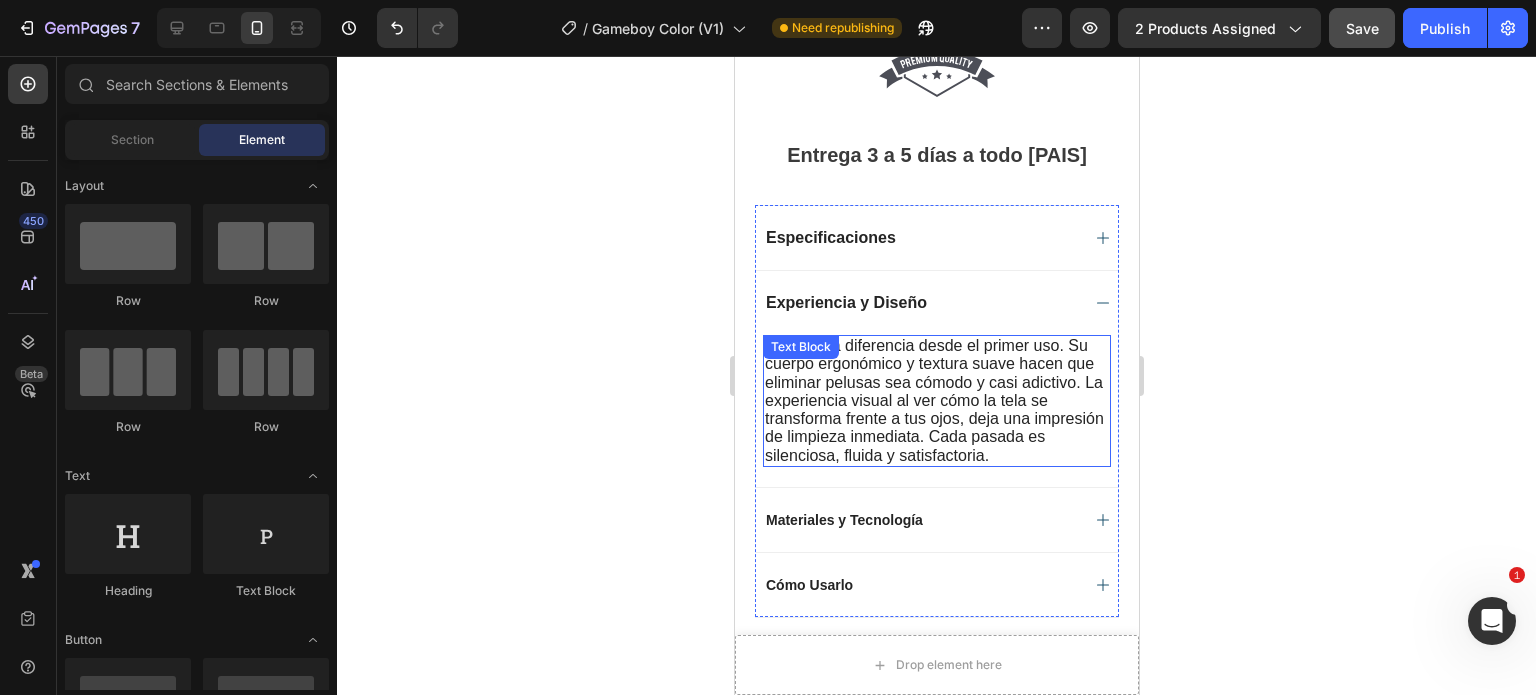 scroll, scrollTop: 2143, scrollLeft: 0, axis: vertical 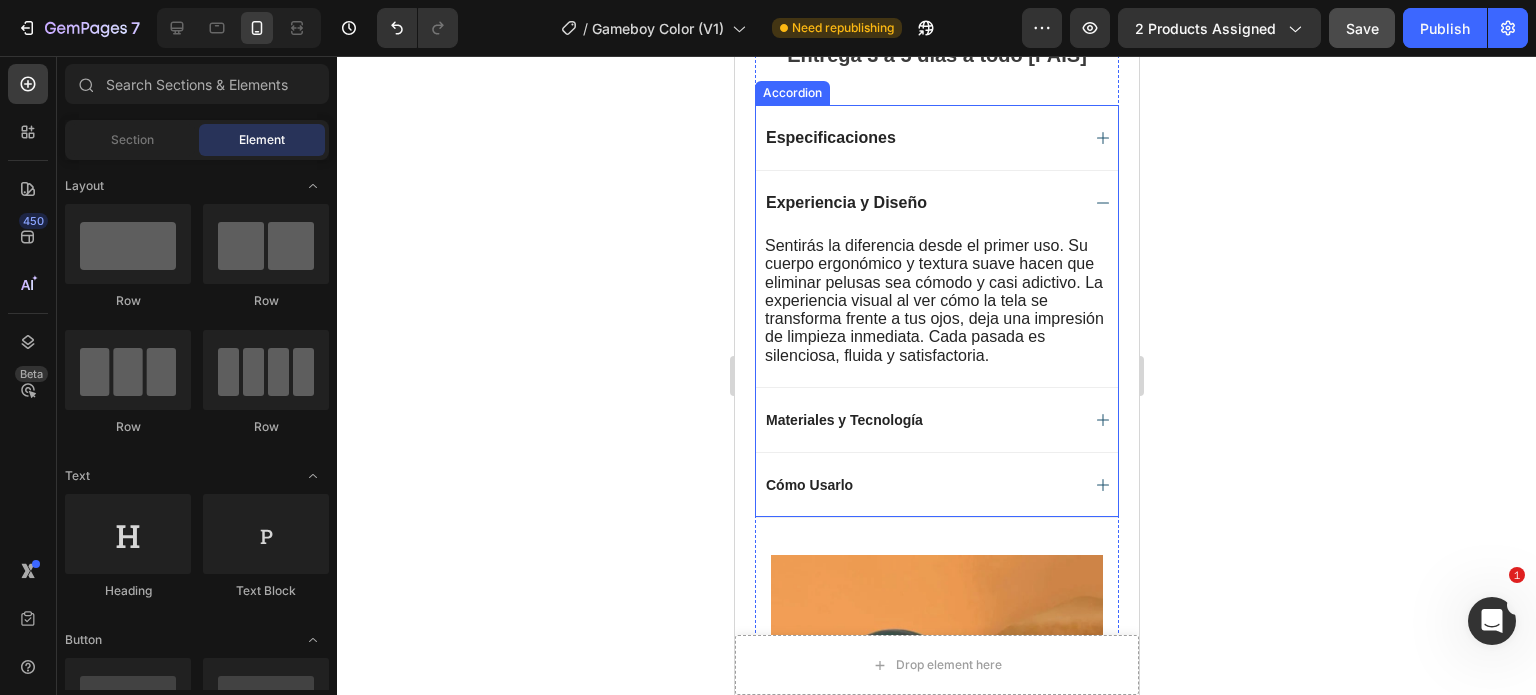 click on "Materiales y Tecnología" at bounding box center (843, 420) 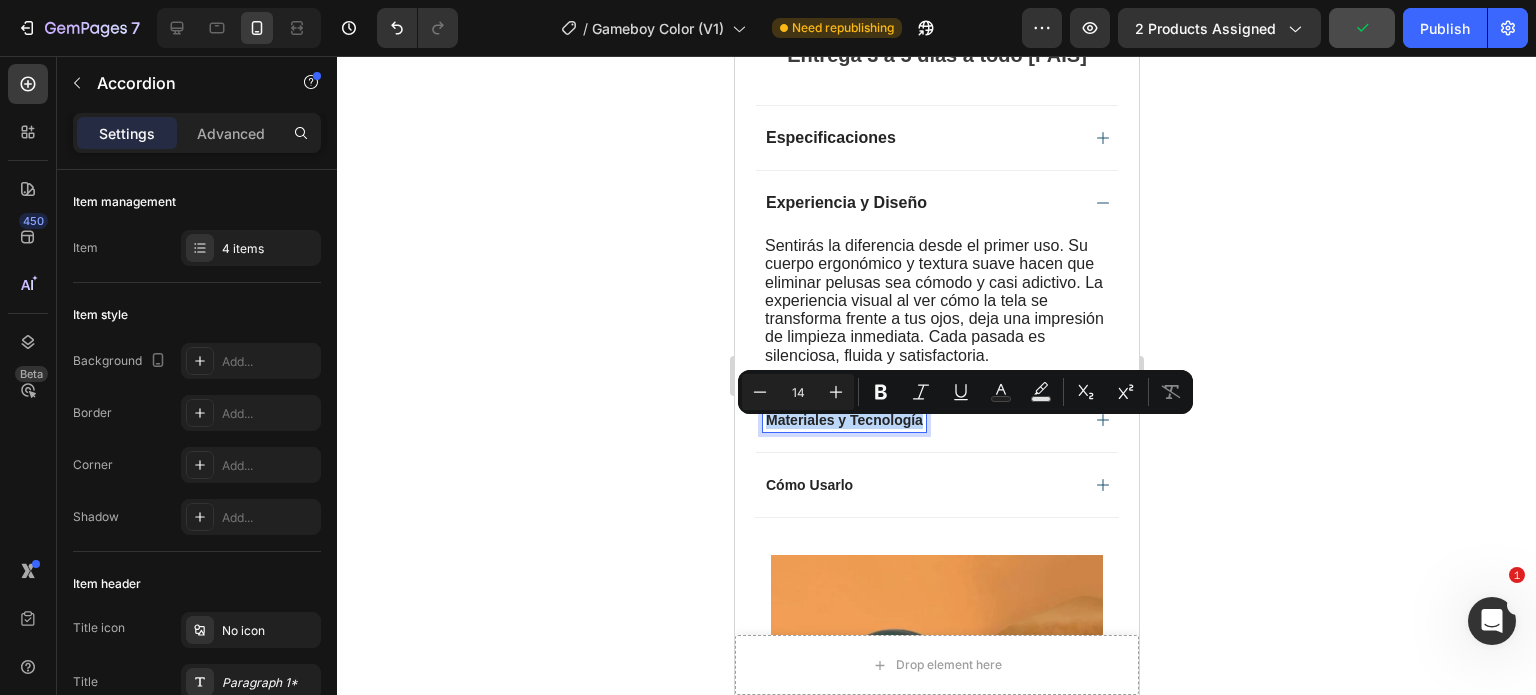 drag, startPoint x: 920, startPoint y: 429, endPoint x: 760, endPoint y: 429, distance: 160 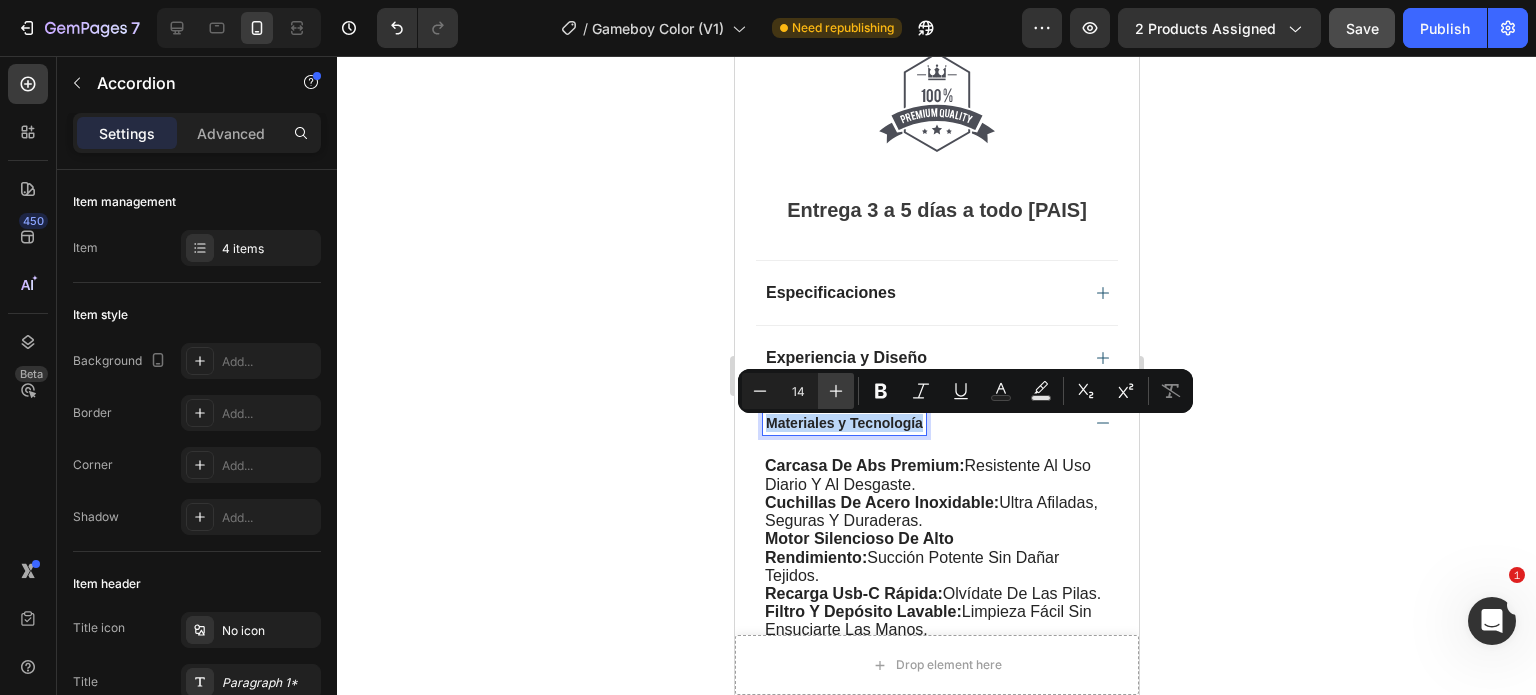 scroll, scrollTop: 1986, scrollLeft: 0, axis: vertical 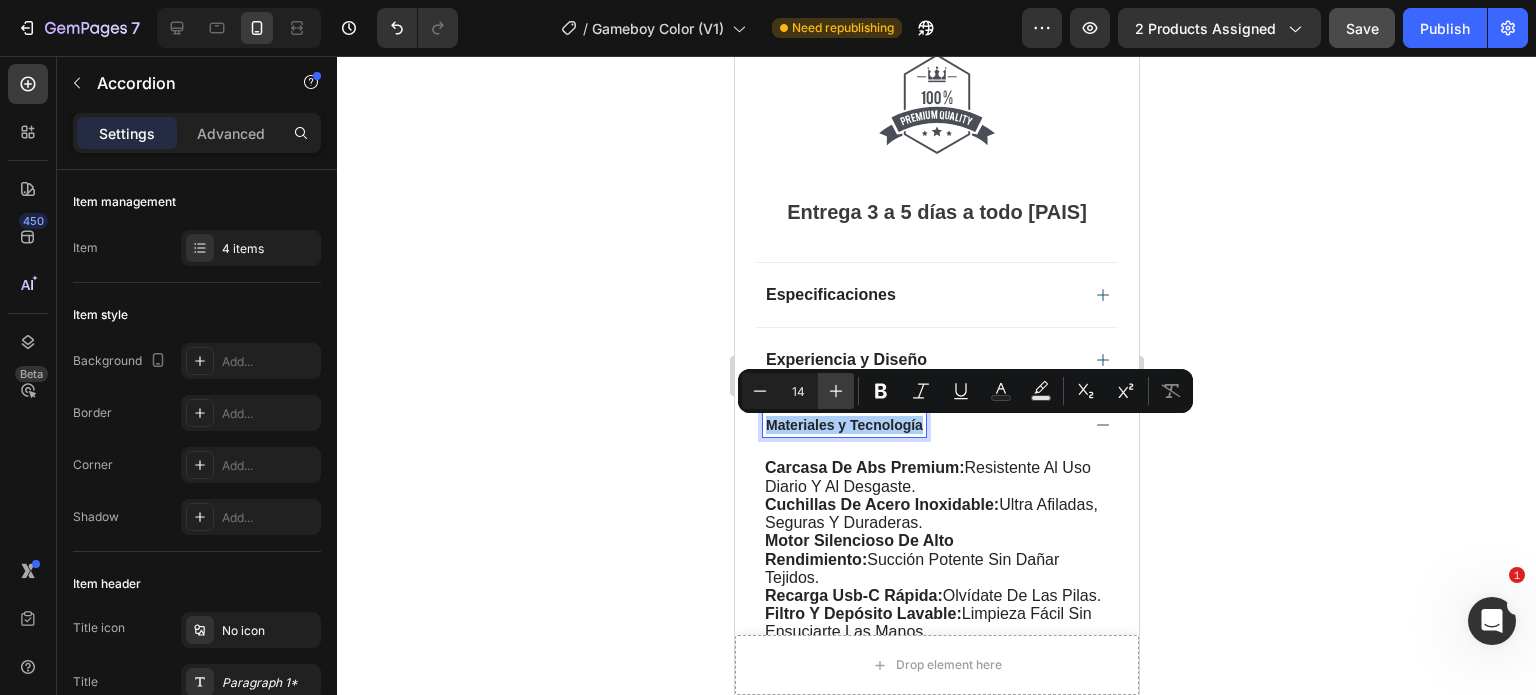click 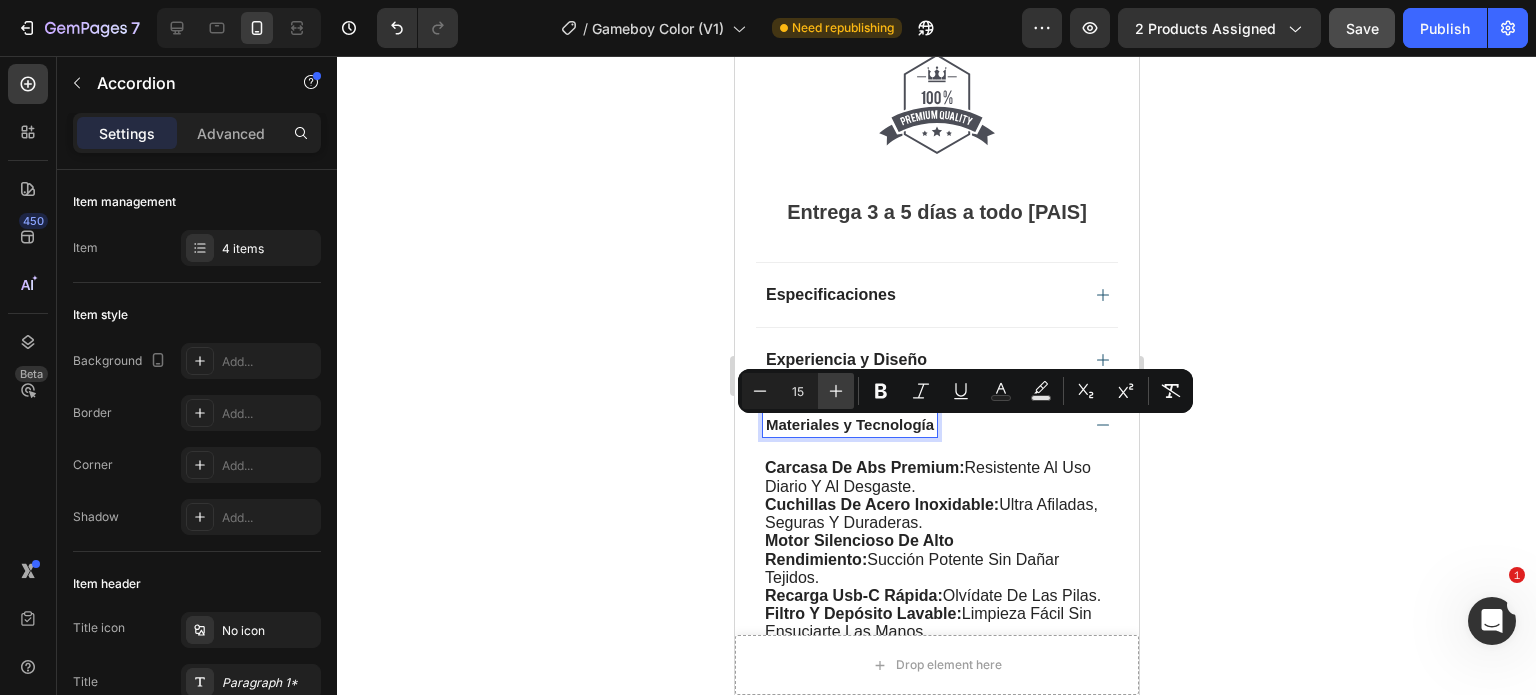 click 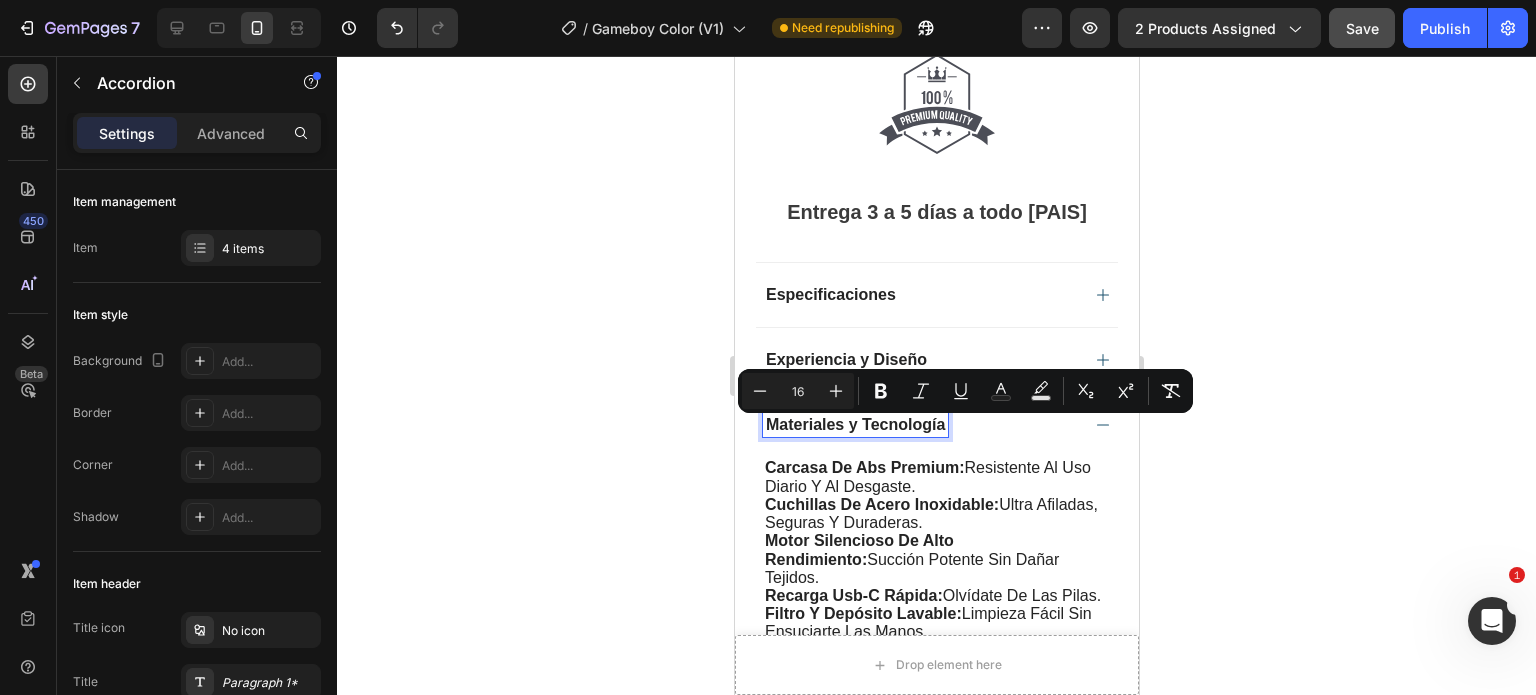 click 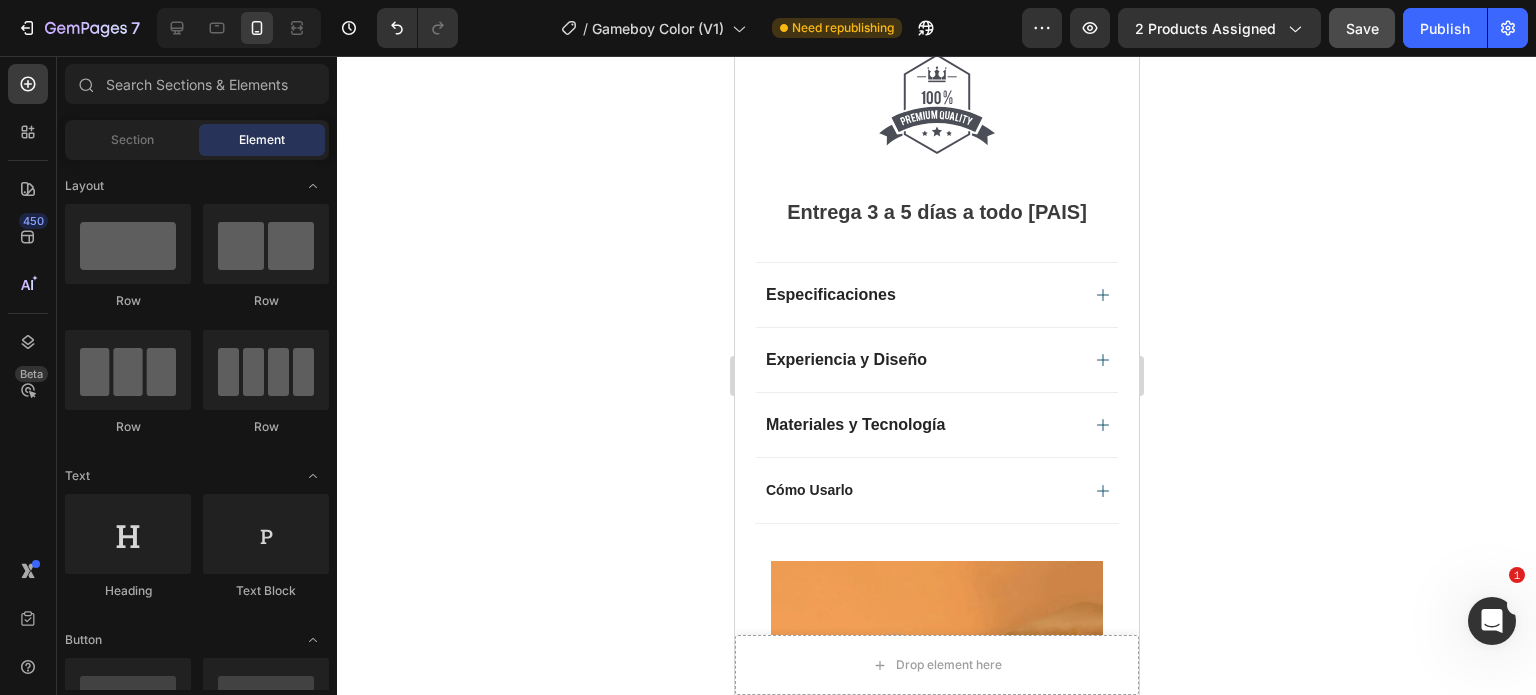 click 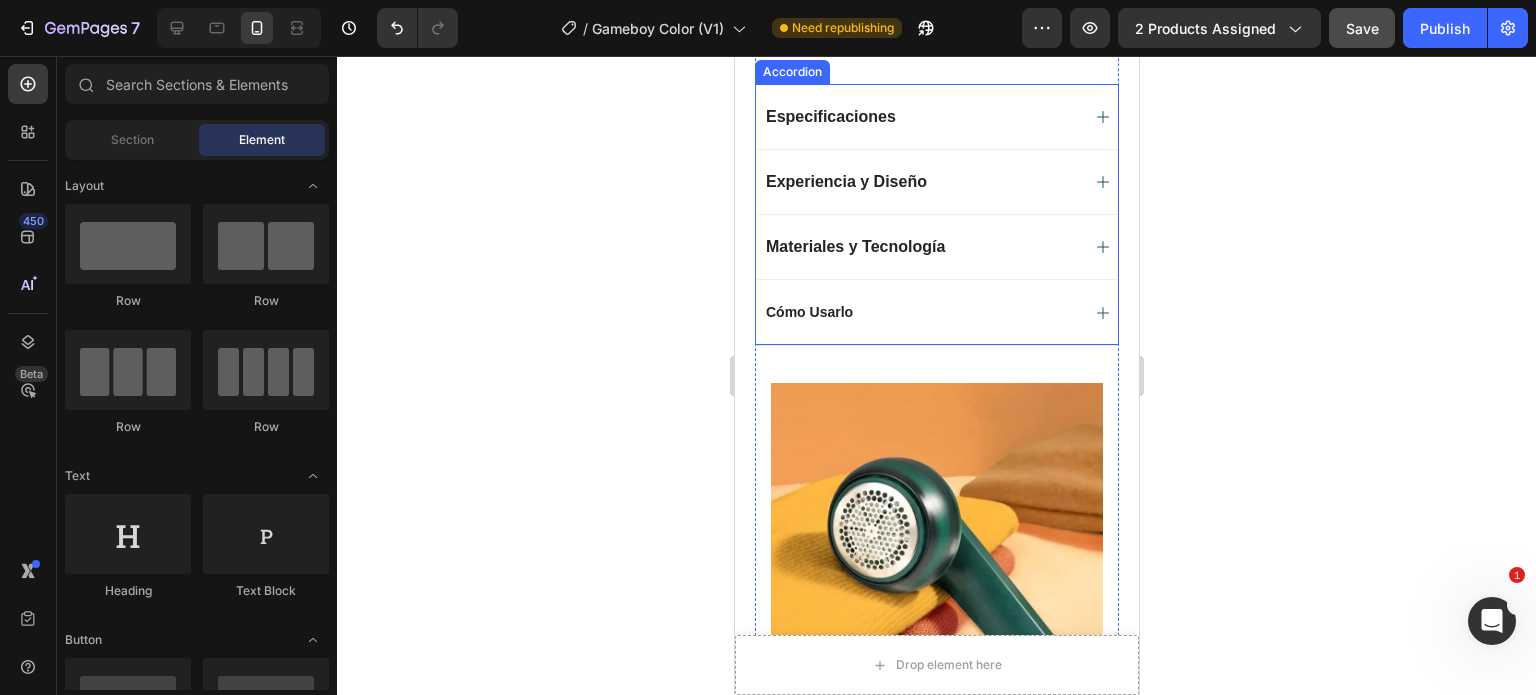 scroll, scrollTop: 2186, scrollLeft: 0, axis: vertical 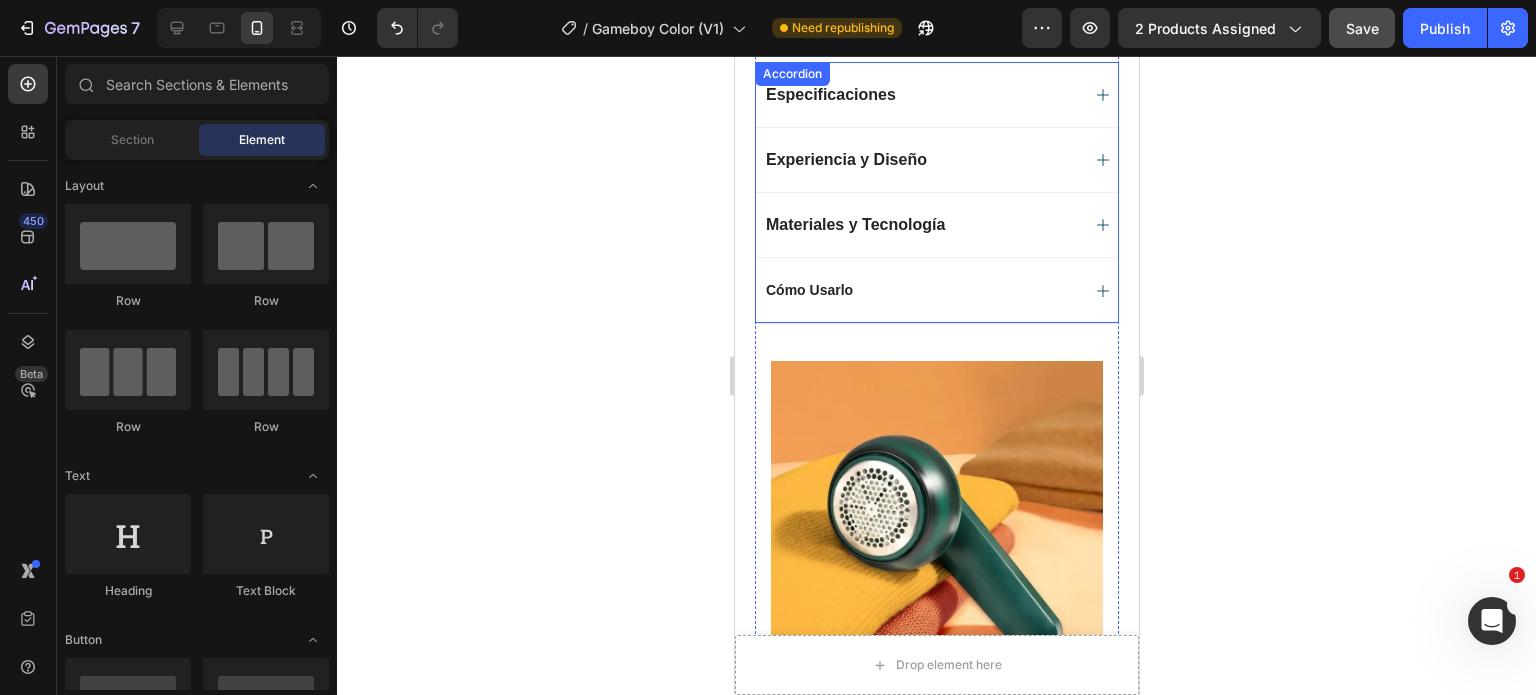 click on "Materiales y Tecnología" at bounding box center [920, 225] 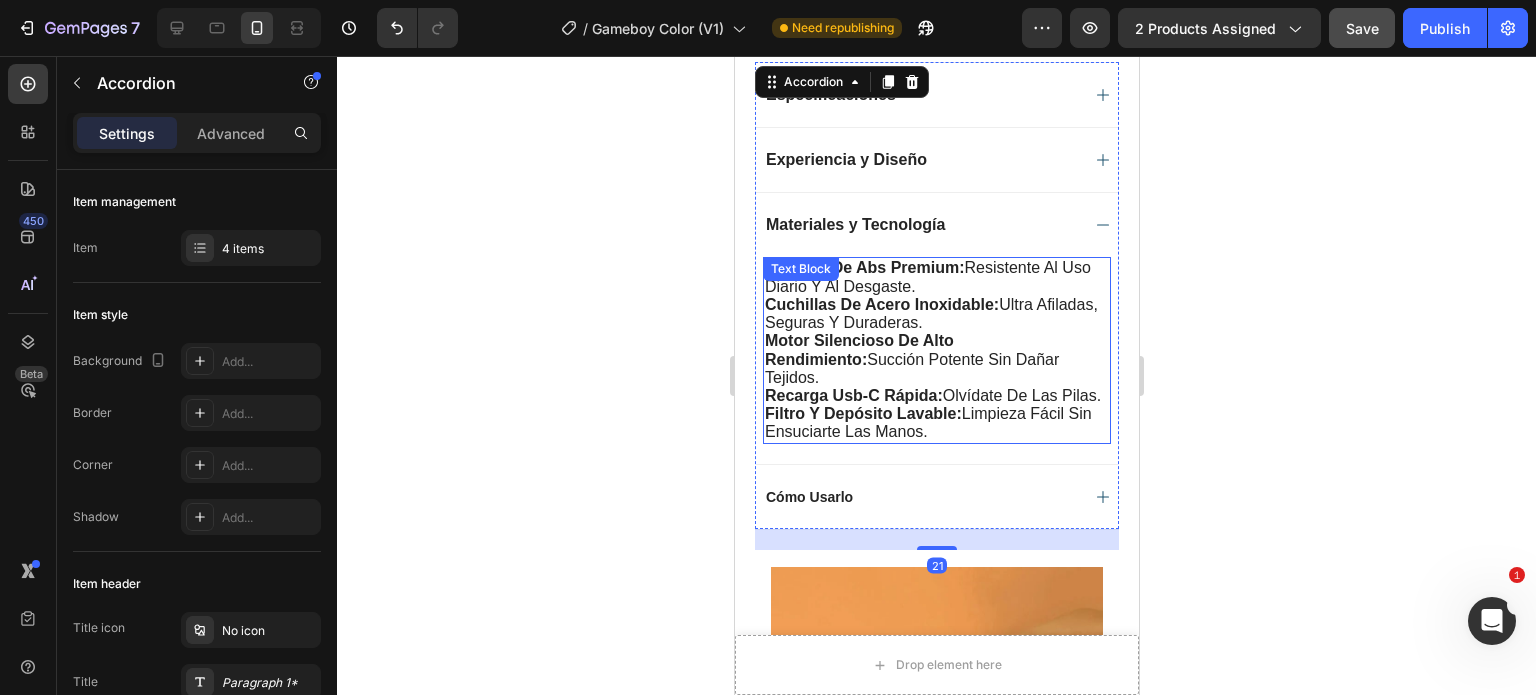click on "filtro y depósito lavable:  limpieza fácil sin ensuciarte las manos." at bounding box center [936, 423] 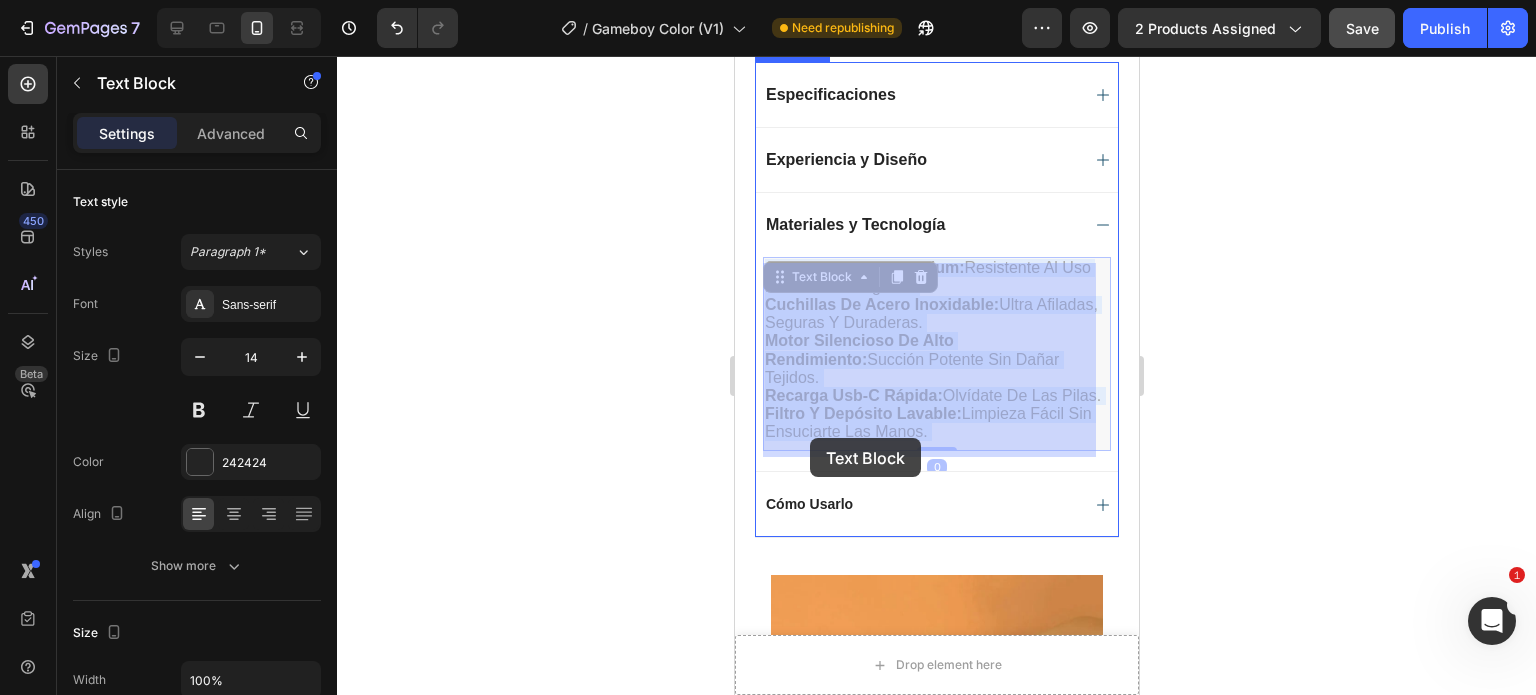 drag, startPoint x: 956, startPoint y: 446, endPoint x: 965, endPoint y: 441, distance: 10.29563 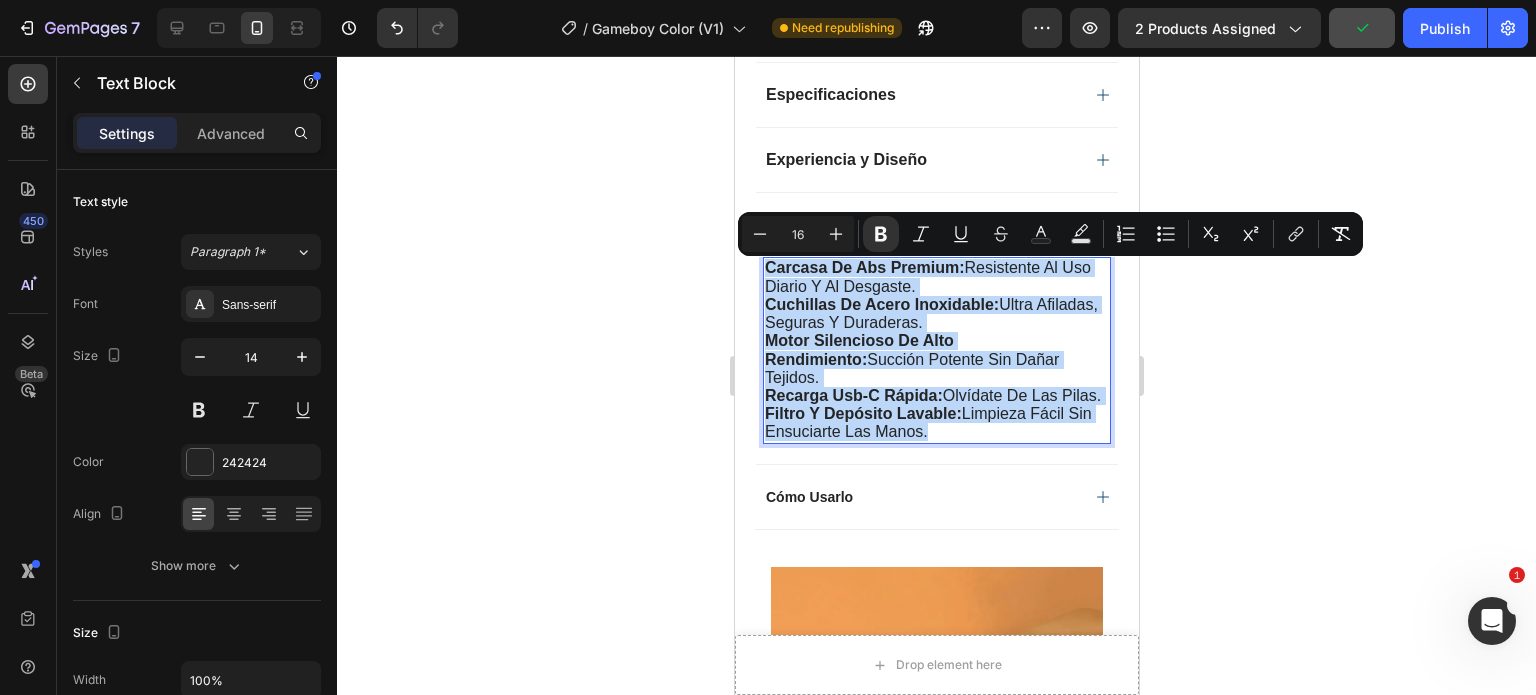drag, startPoint x: 826, startPoint y: 444, endPoint x: 764, endPoint y: 281, distance: 174.39323 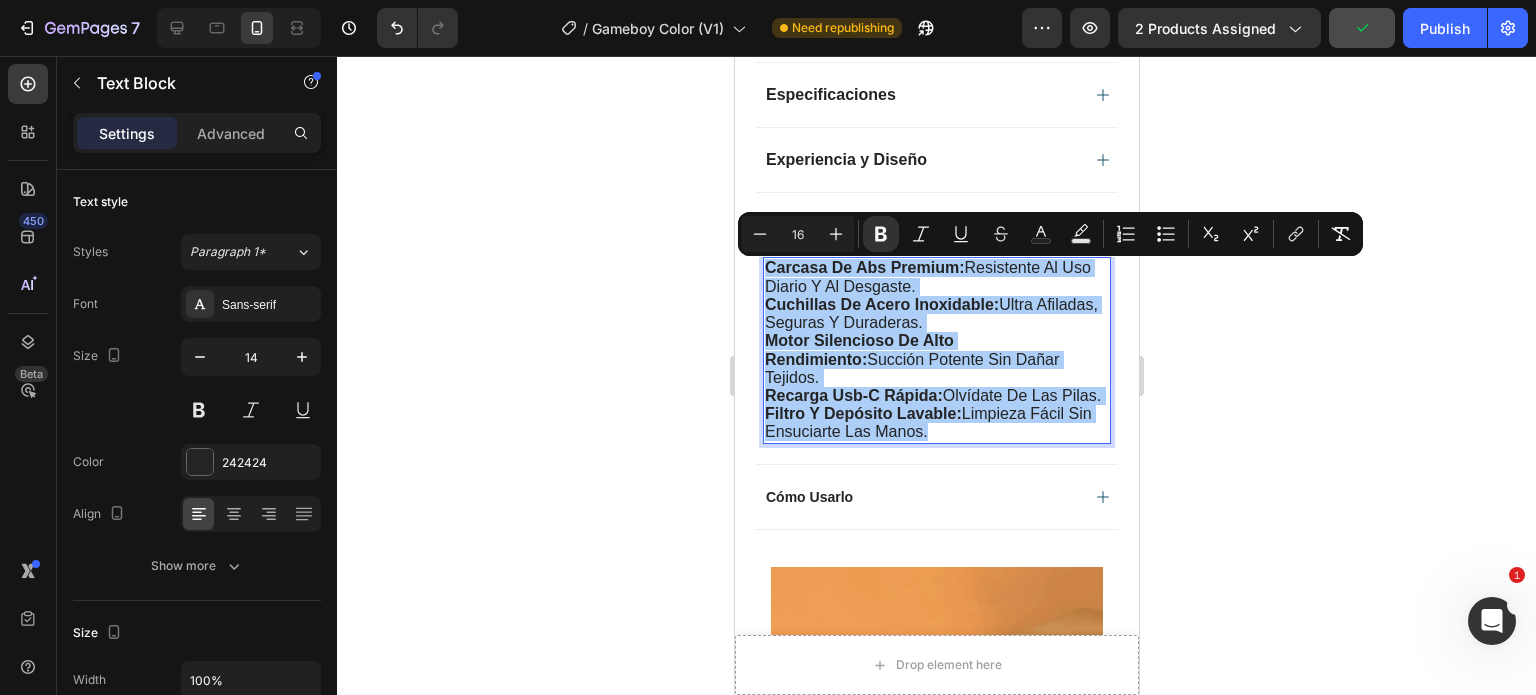 click 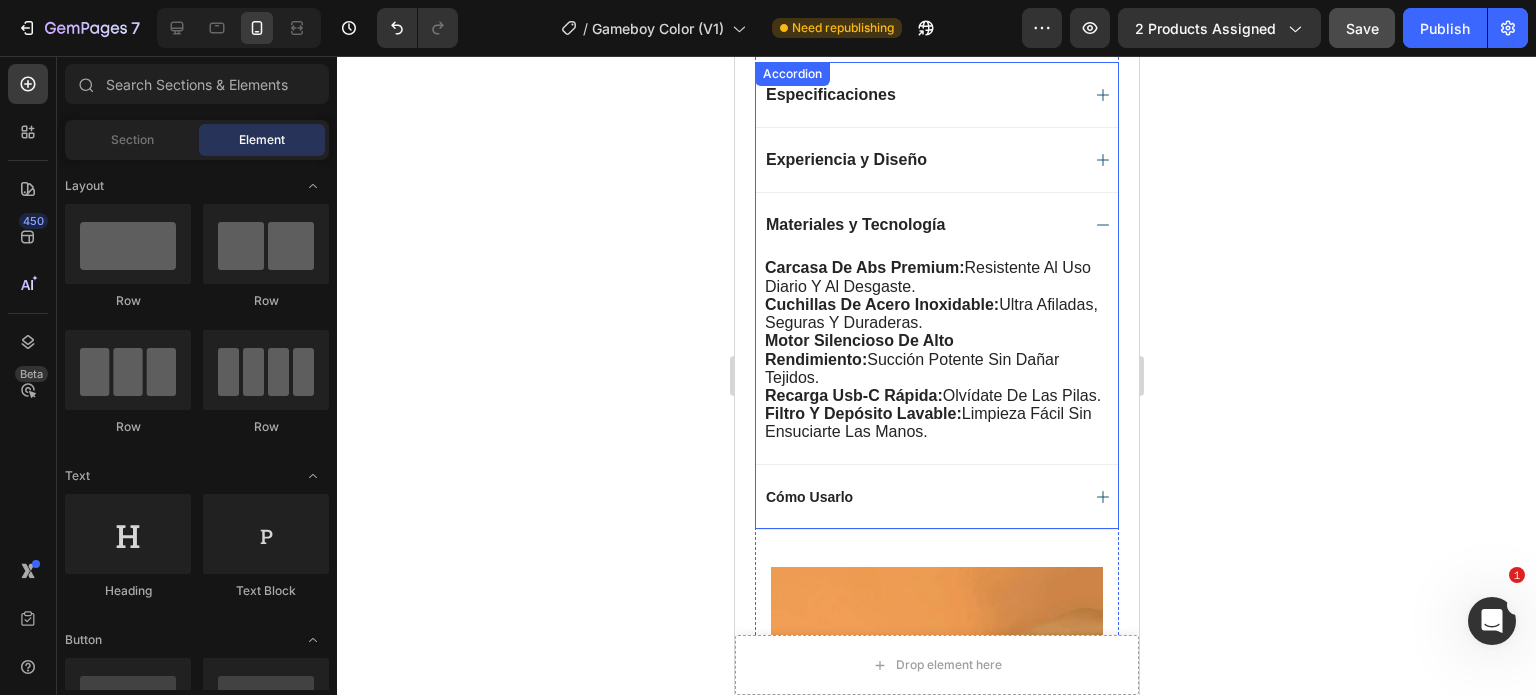 click on "Cómo Usarlo" at bounding box center [808, 497] 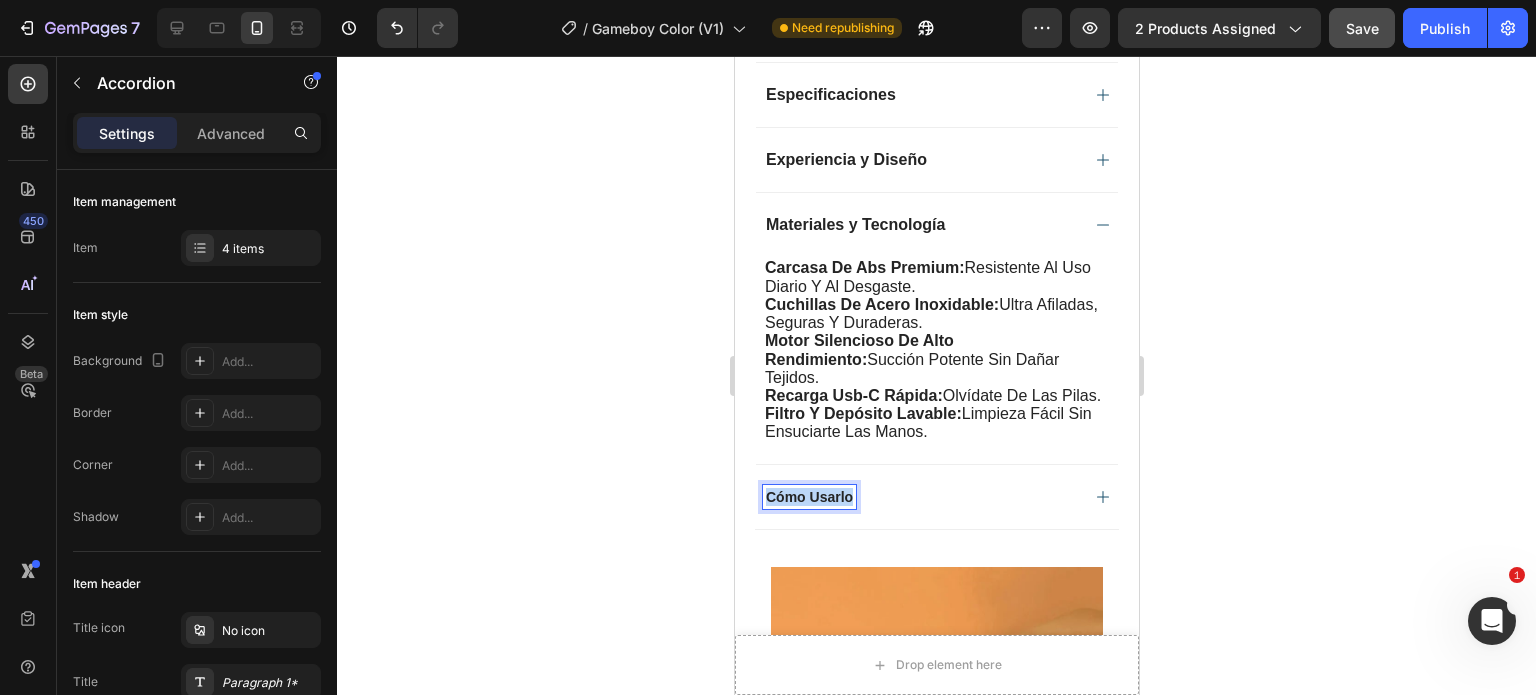 drag, startPoint x: 850, startPoint y: 508, endPoint x: 763, endPoint y: 514, distance: 87.20665 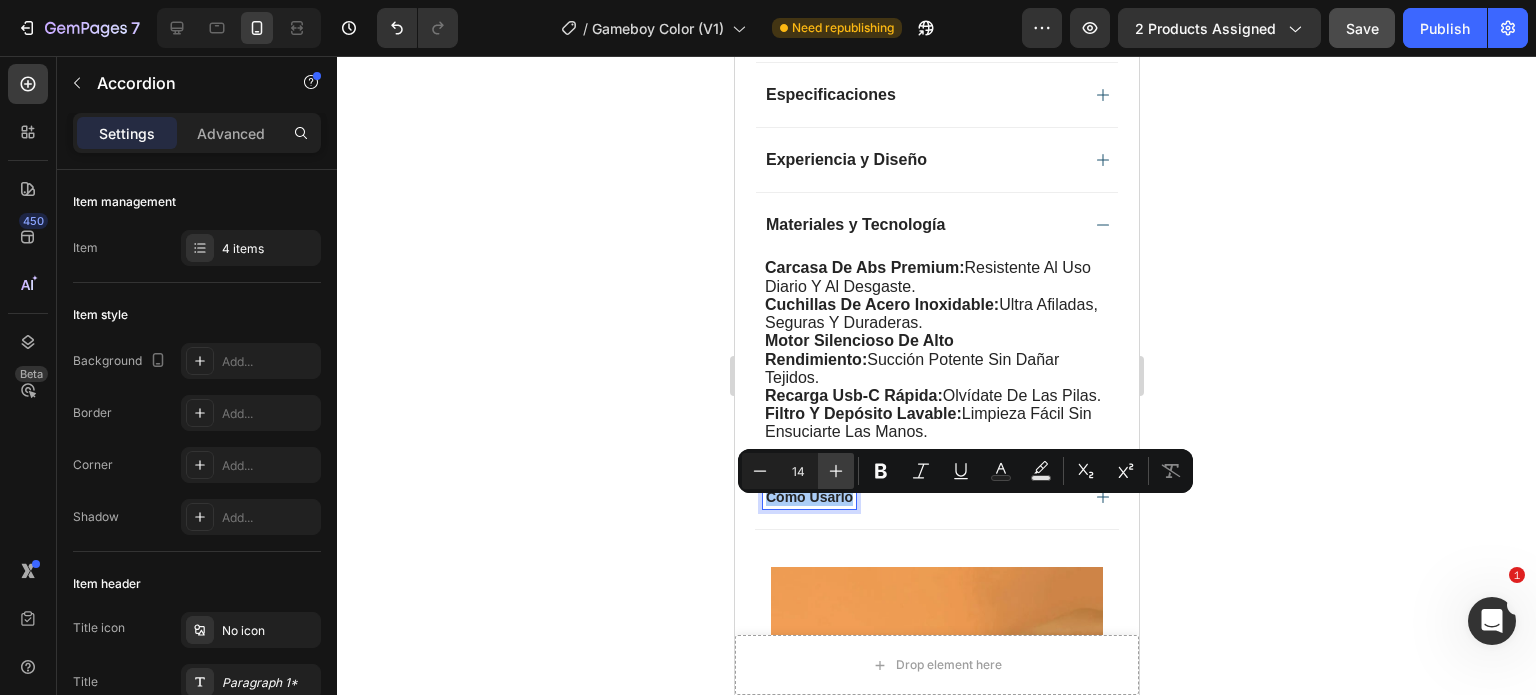click 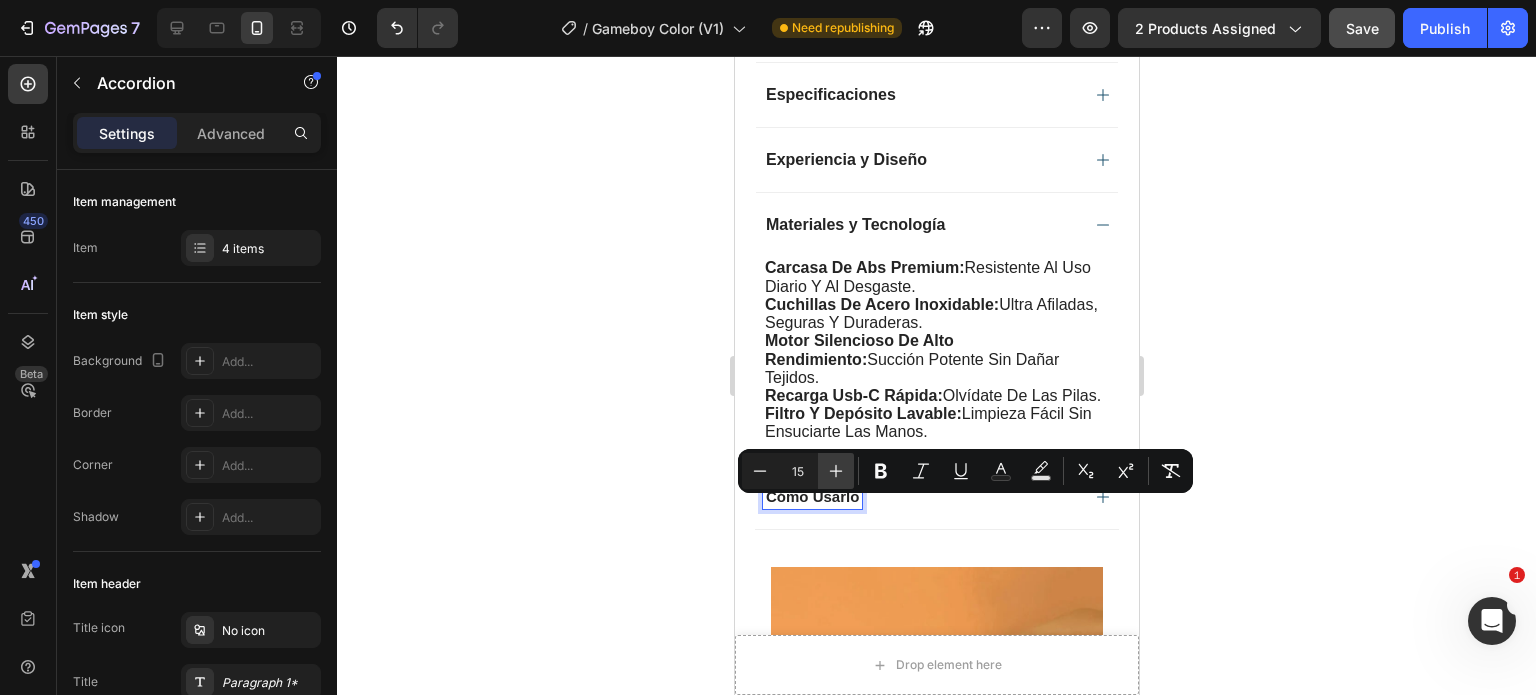 click 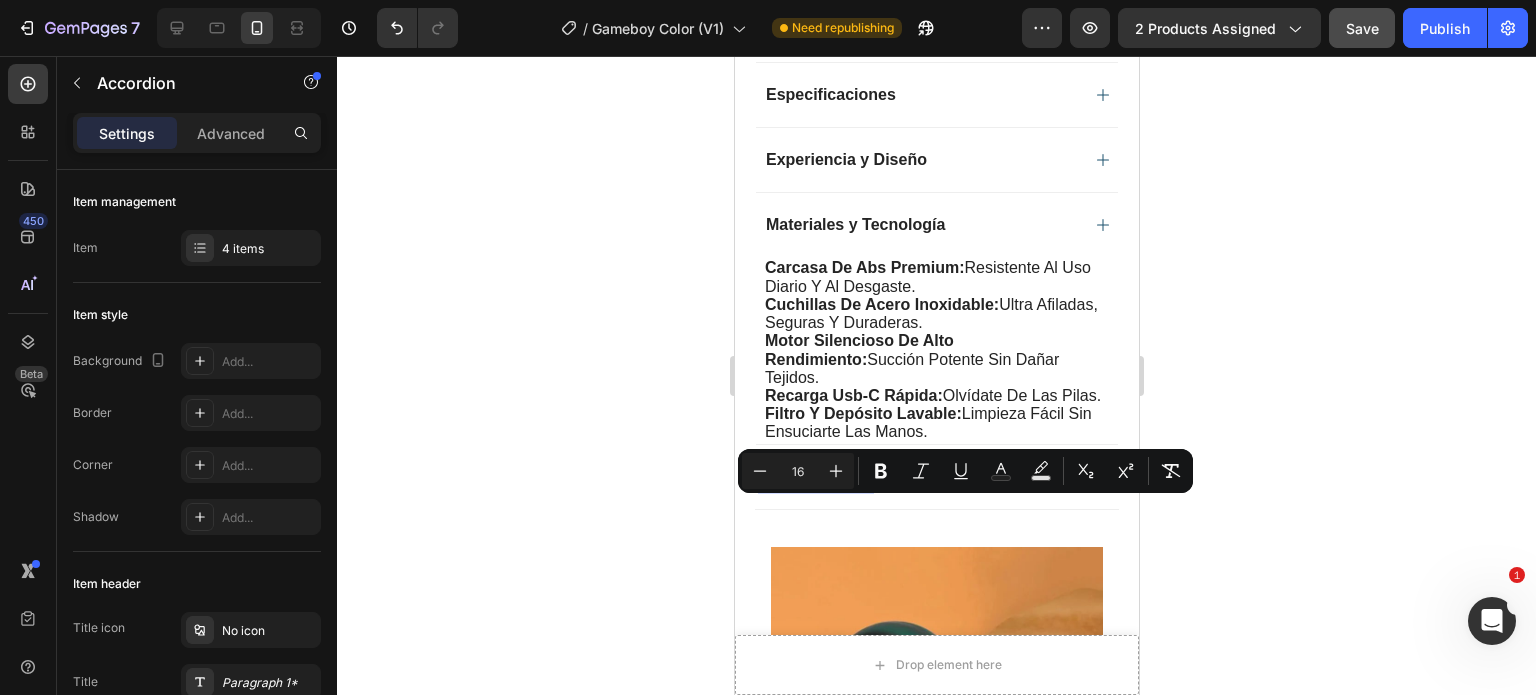 click 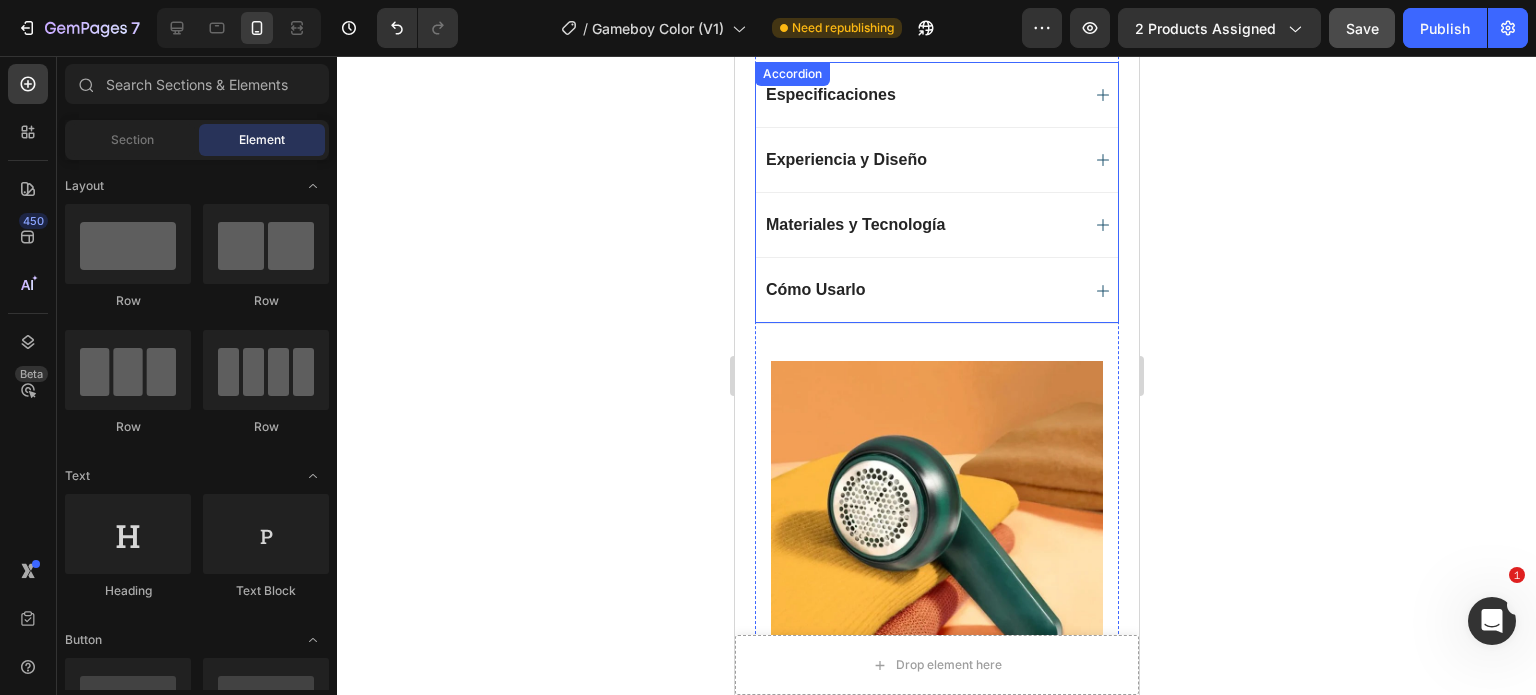 click on "Cómo Usarlo" at bounding box center [920, 290] 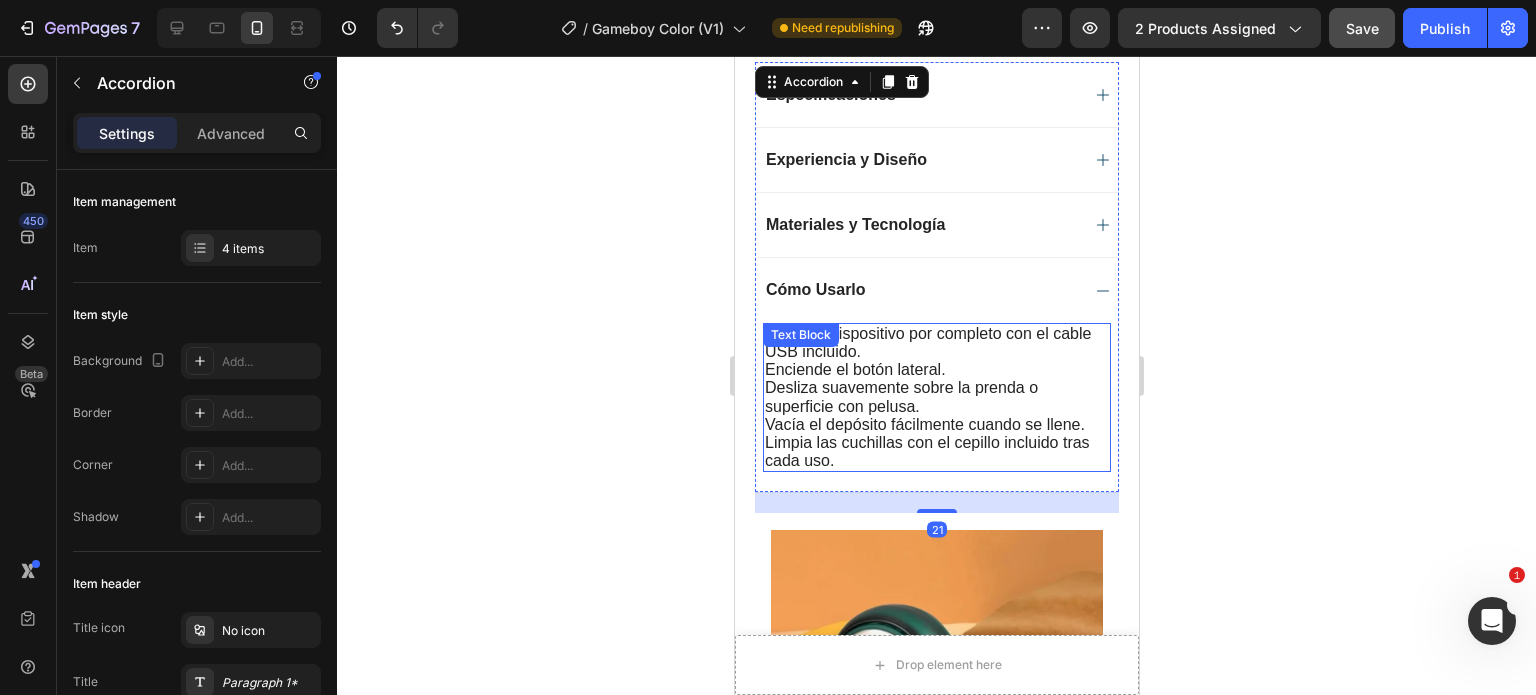 click on "Limpia las cuchillas con el cepillo incluido tras cada uso." at bounding box center (936, 452) 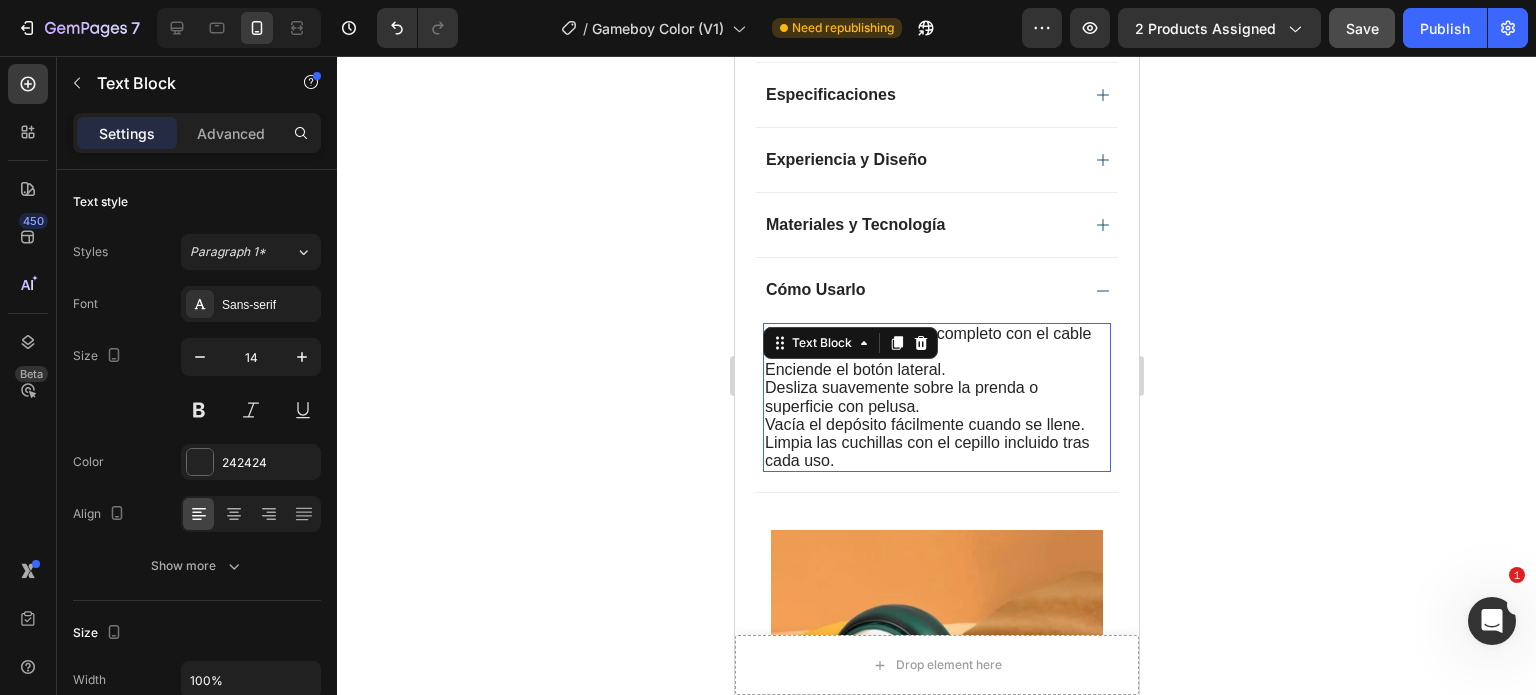 click on "Limpia las cuchillas con el cepillo incluido tras cada uso." at bounding box center [936, 452] 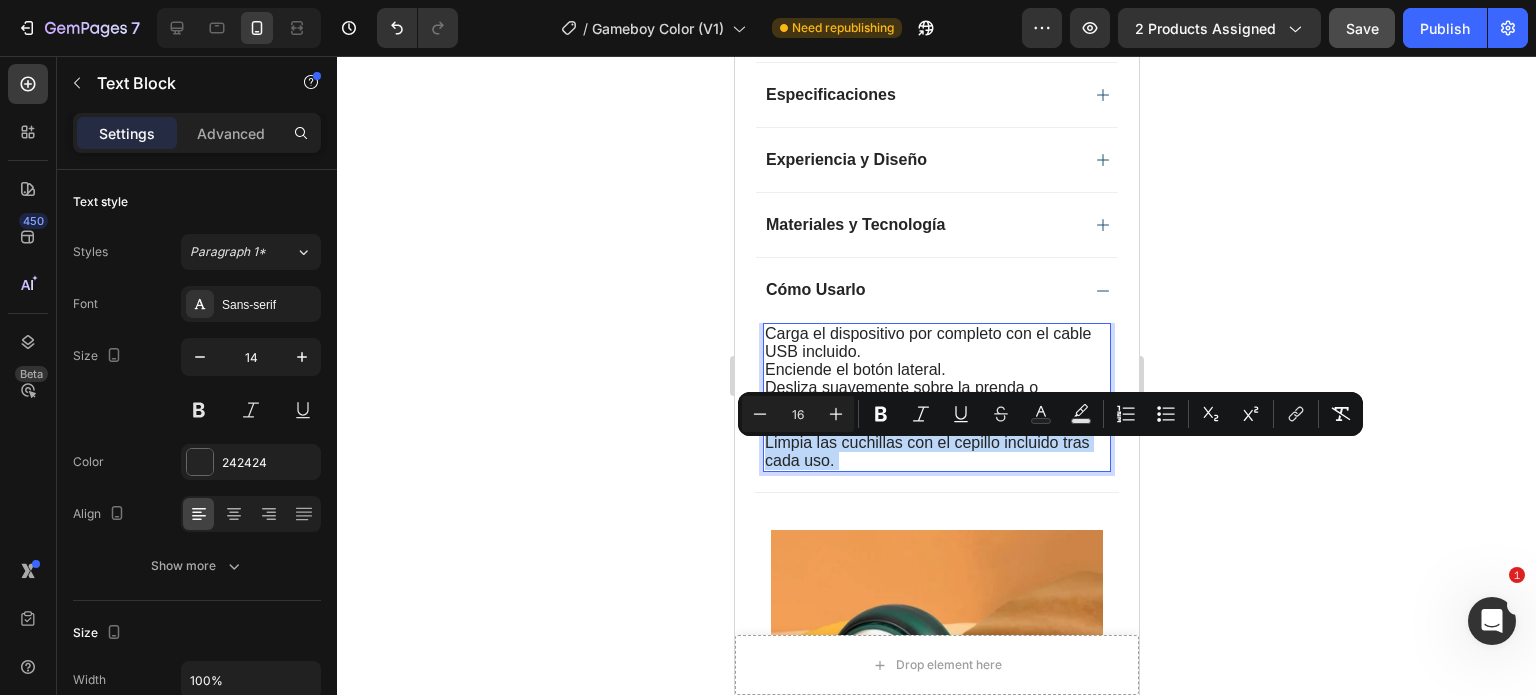 drag, startPoint x: 835, startPoint y: 472, endPoint x: 767, endPoint y: 385, distance: 110.42192 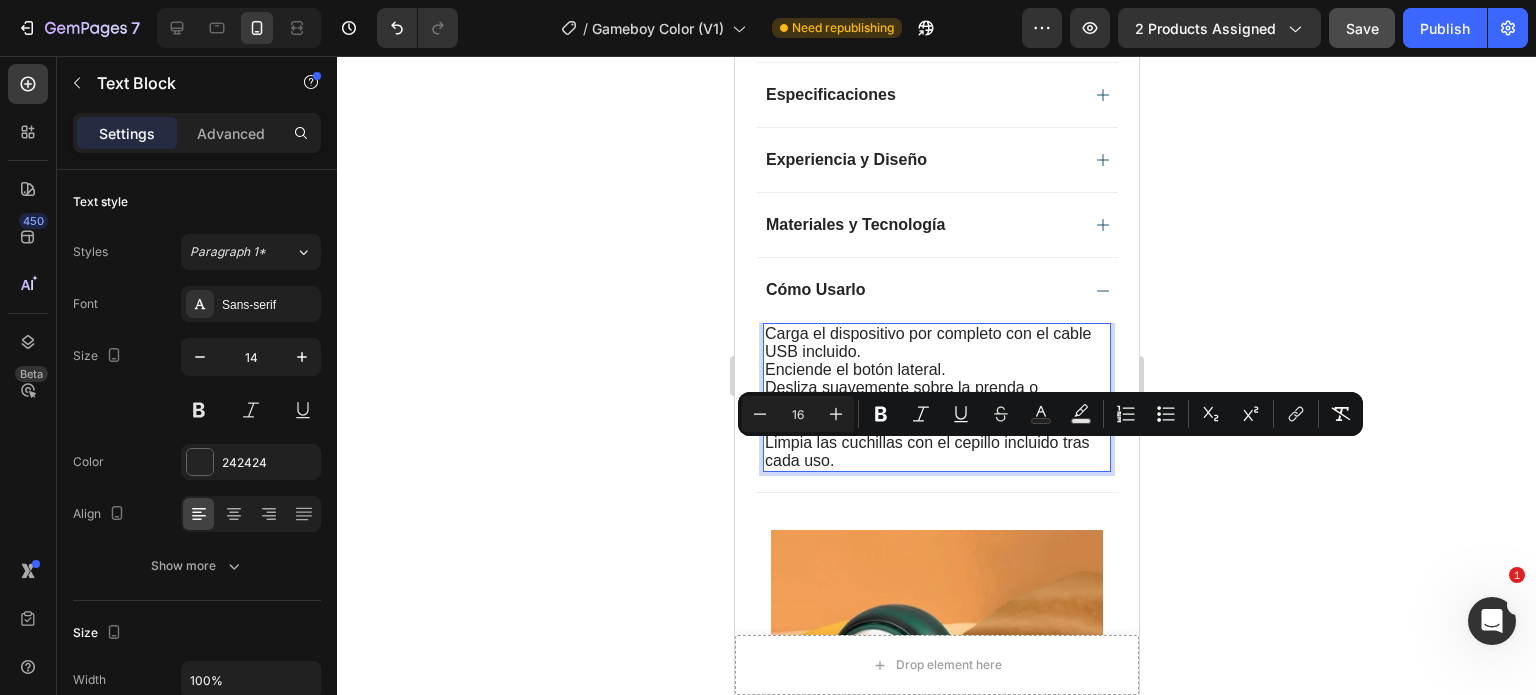 click 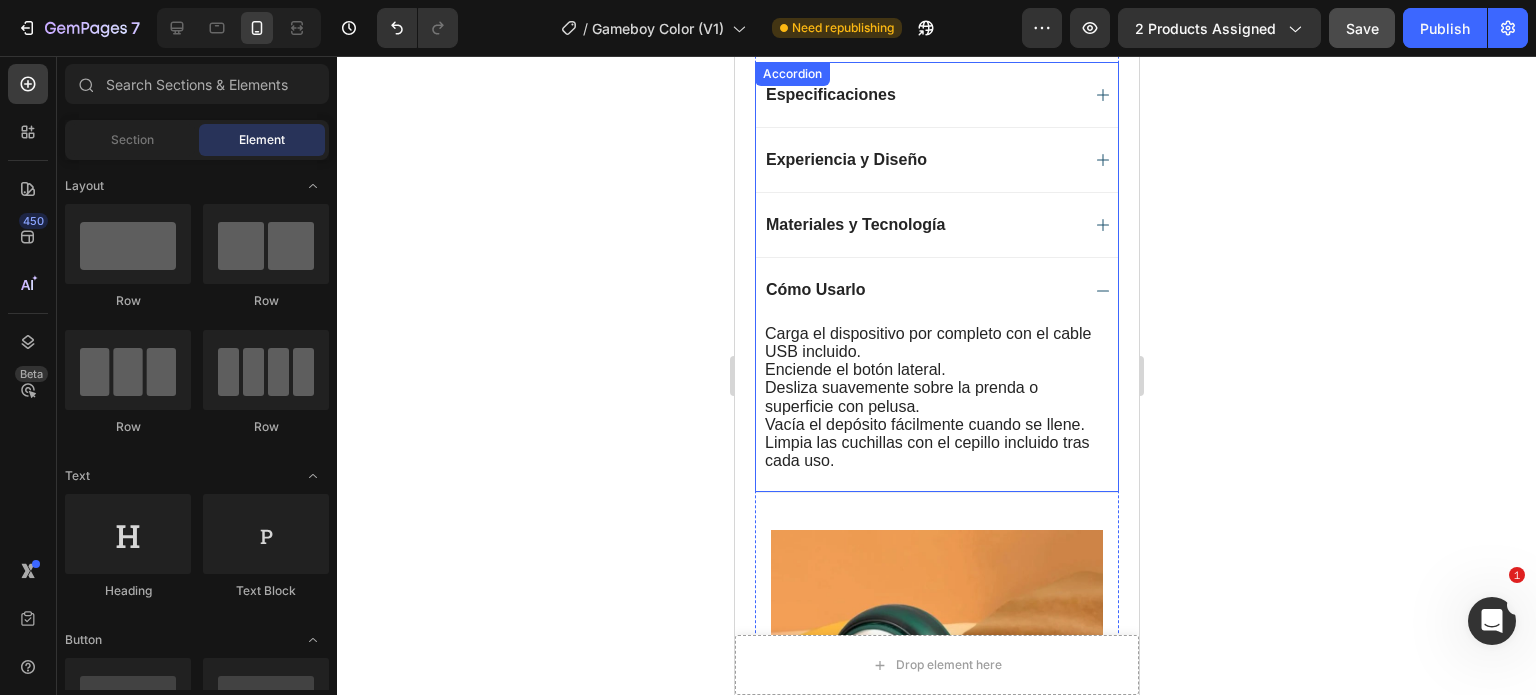 click 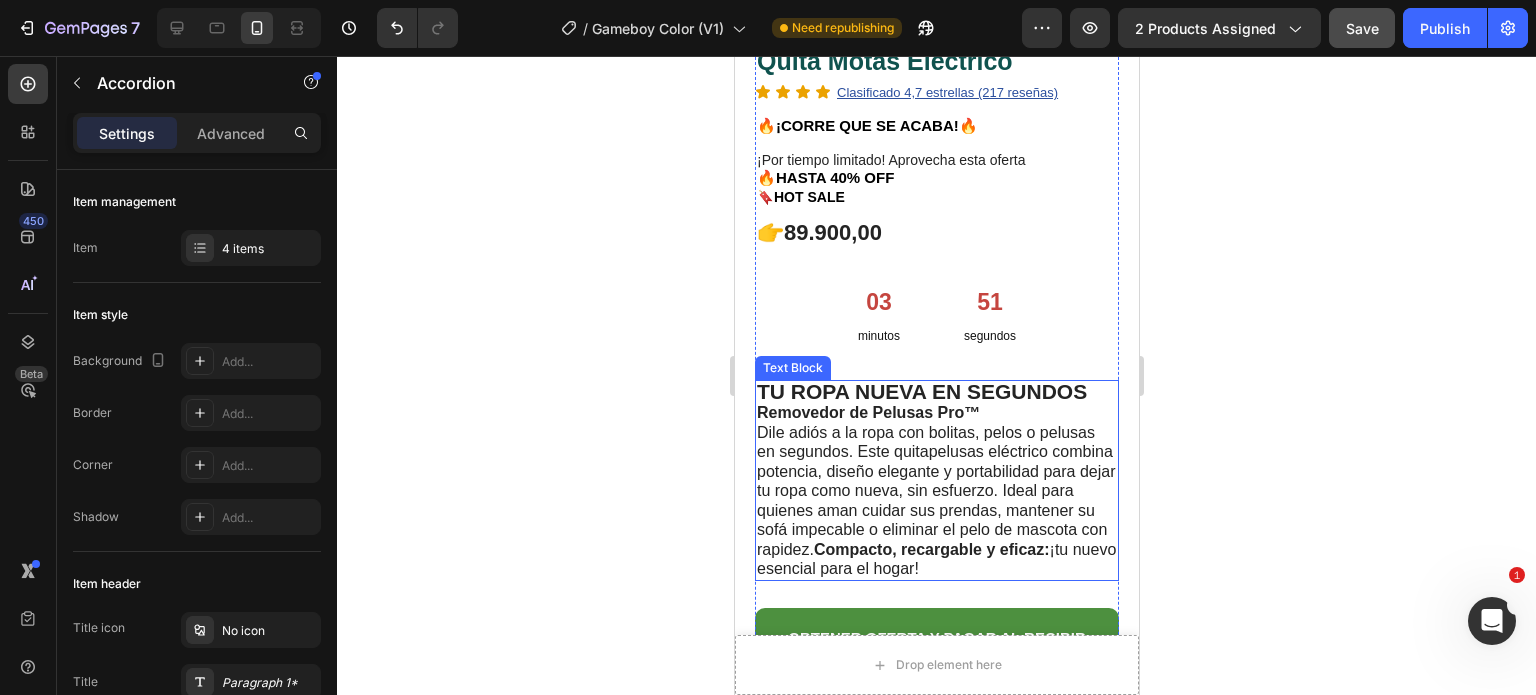 scroll, scrollTop: 586, scrollLeft: 0, axis: vertical 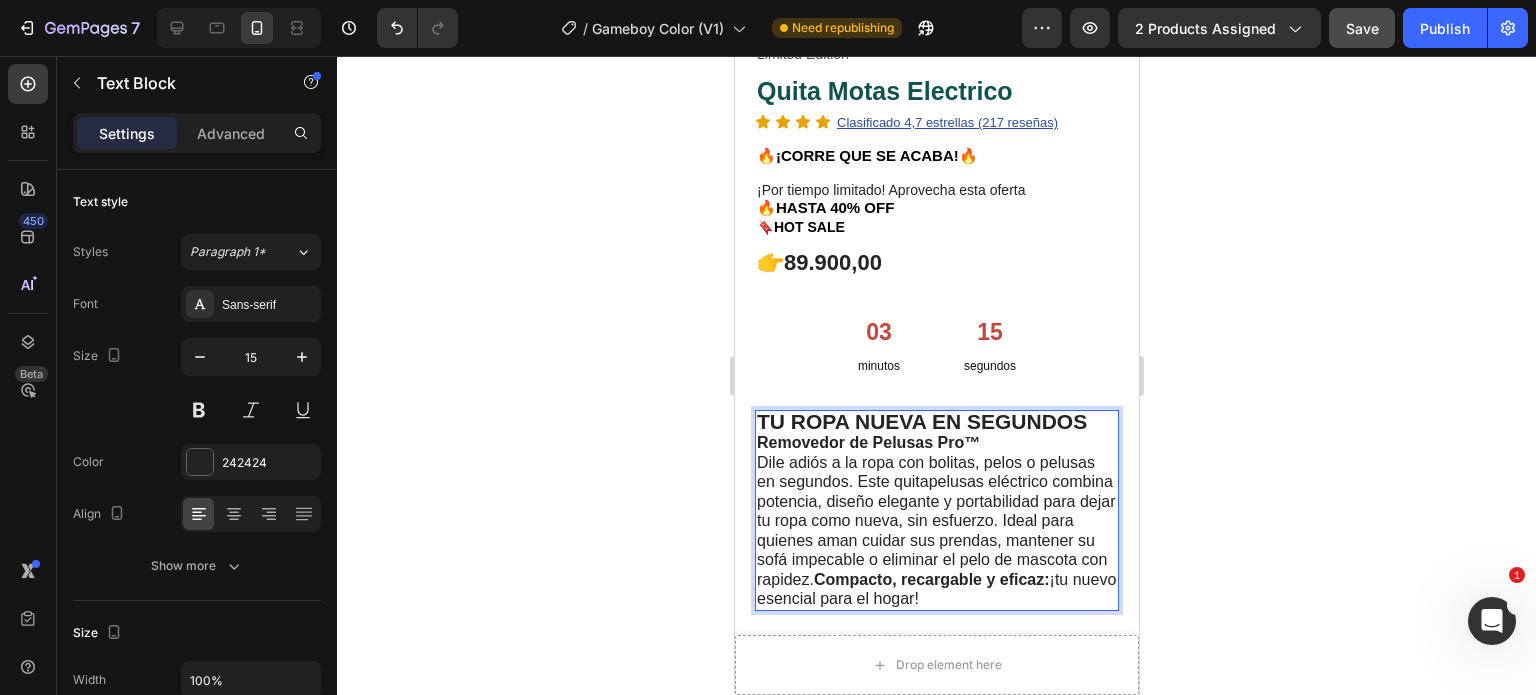 type 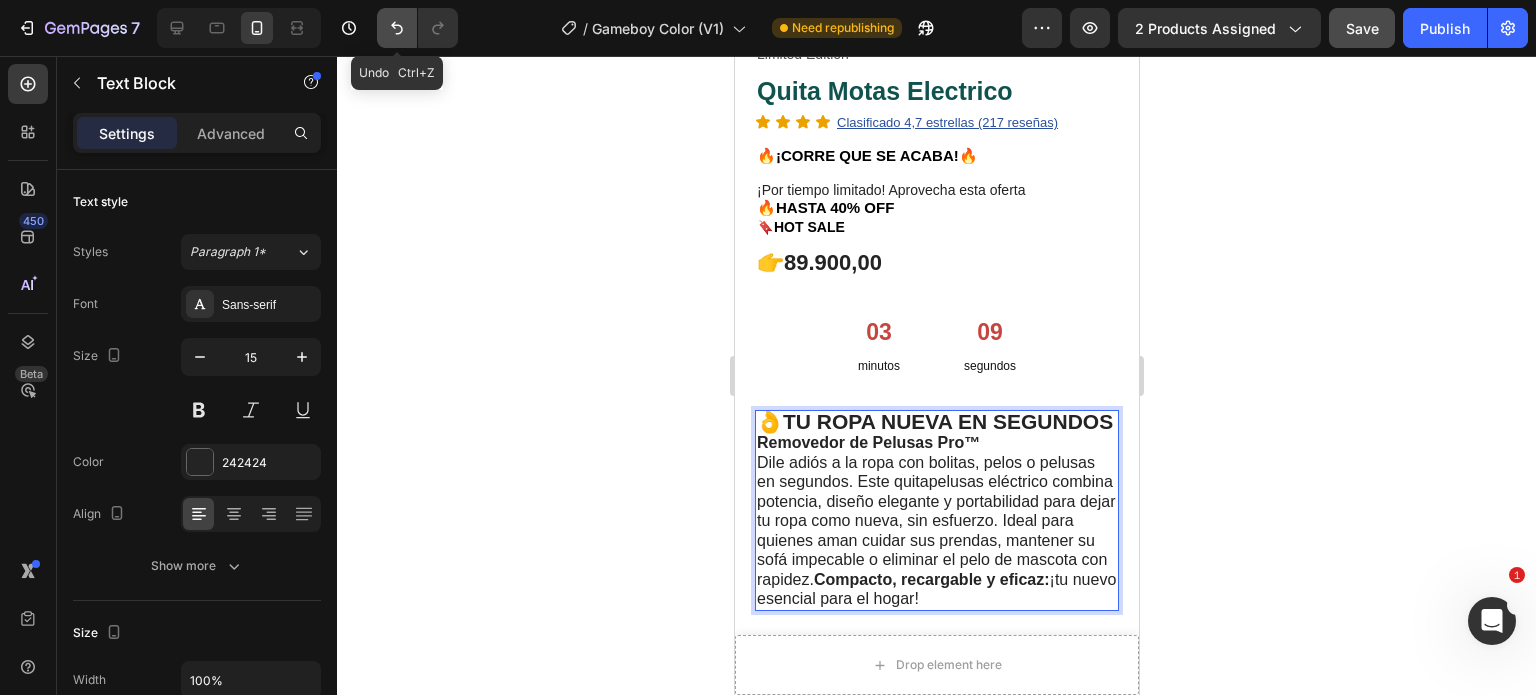 click 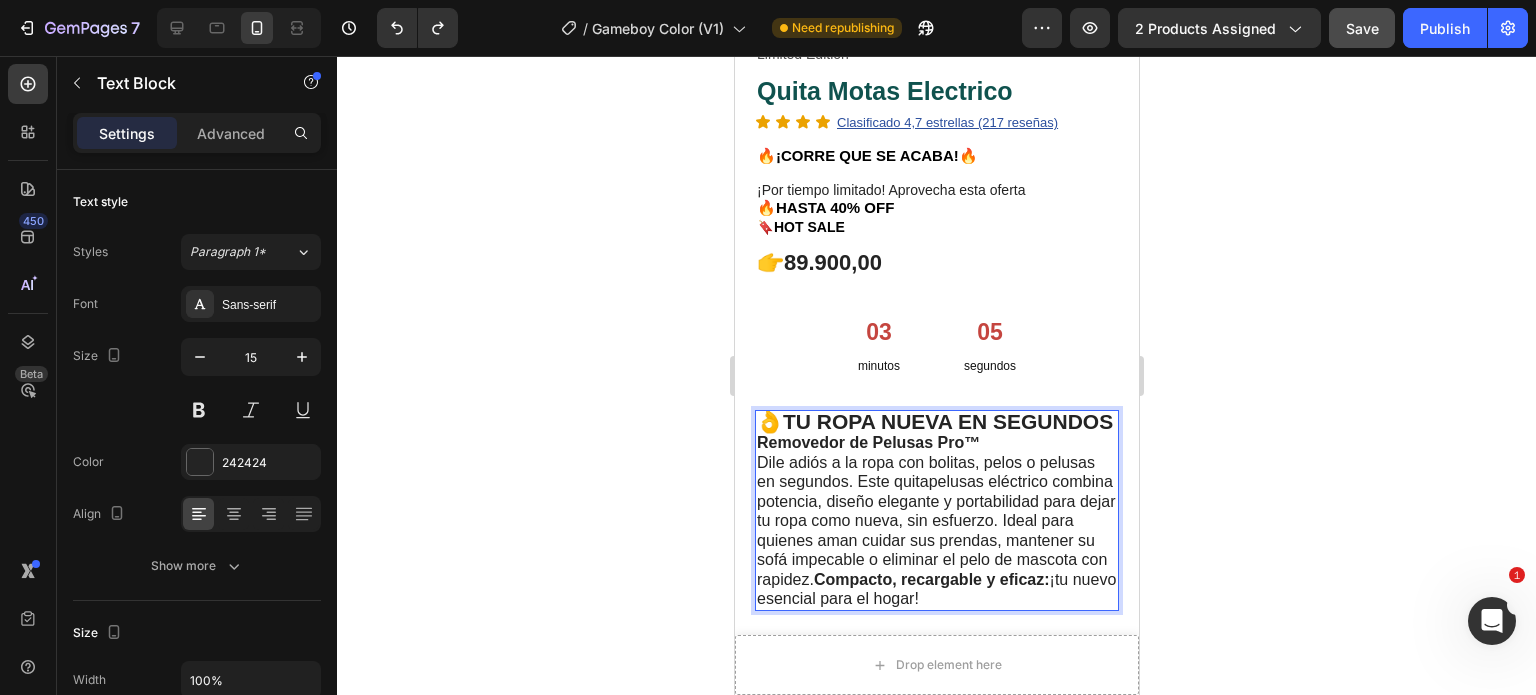 click on "👌TU ROPA NUEVA EN SEGUNDOS" at bounding box center (934, 421) 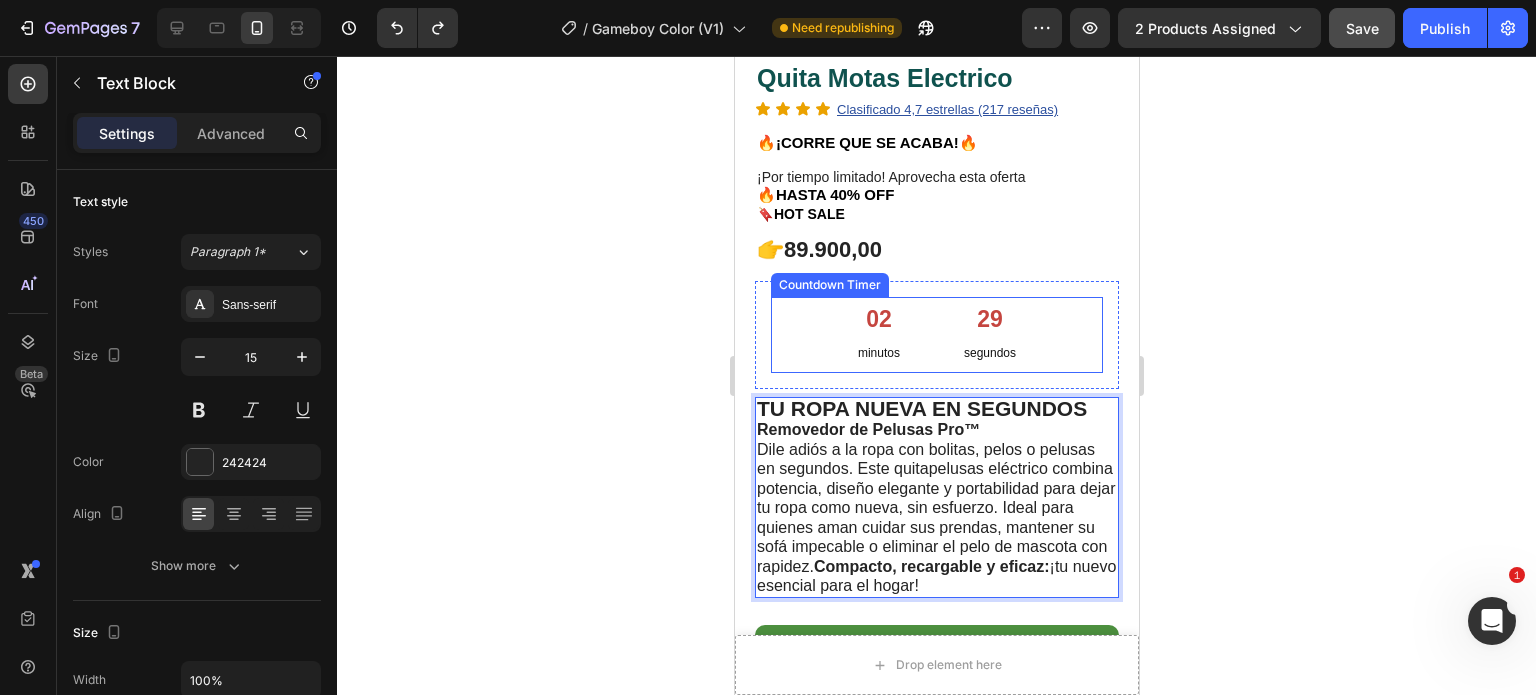 scroll, scrollTop: 600, scrollLeft: 0, axis: vertical 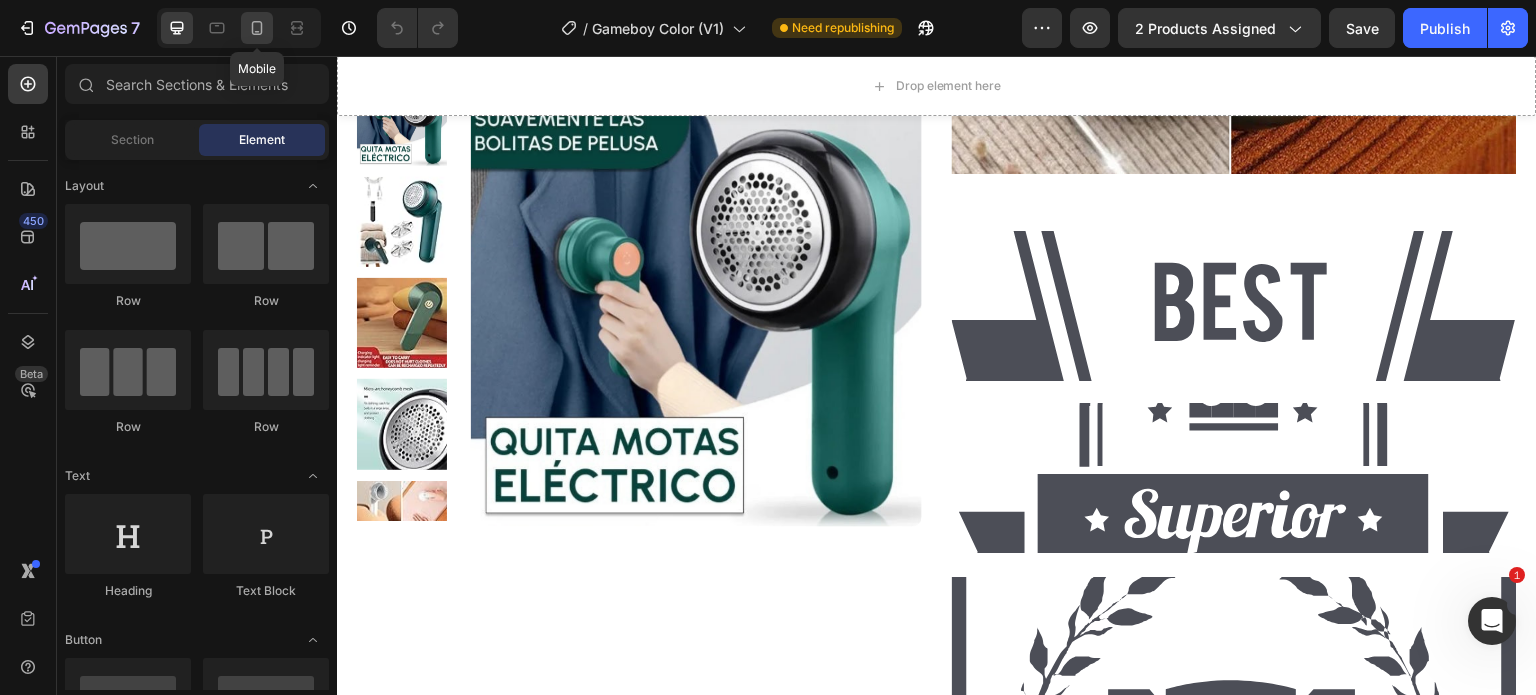 click 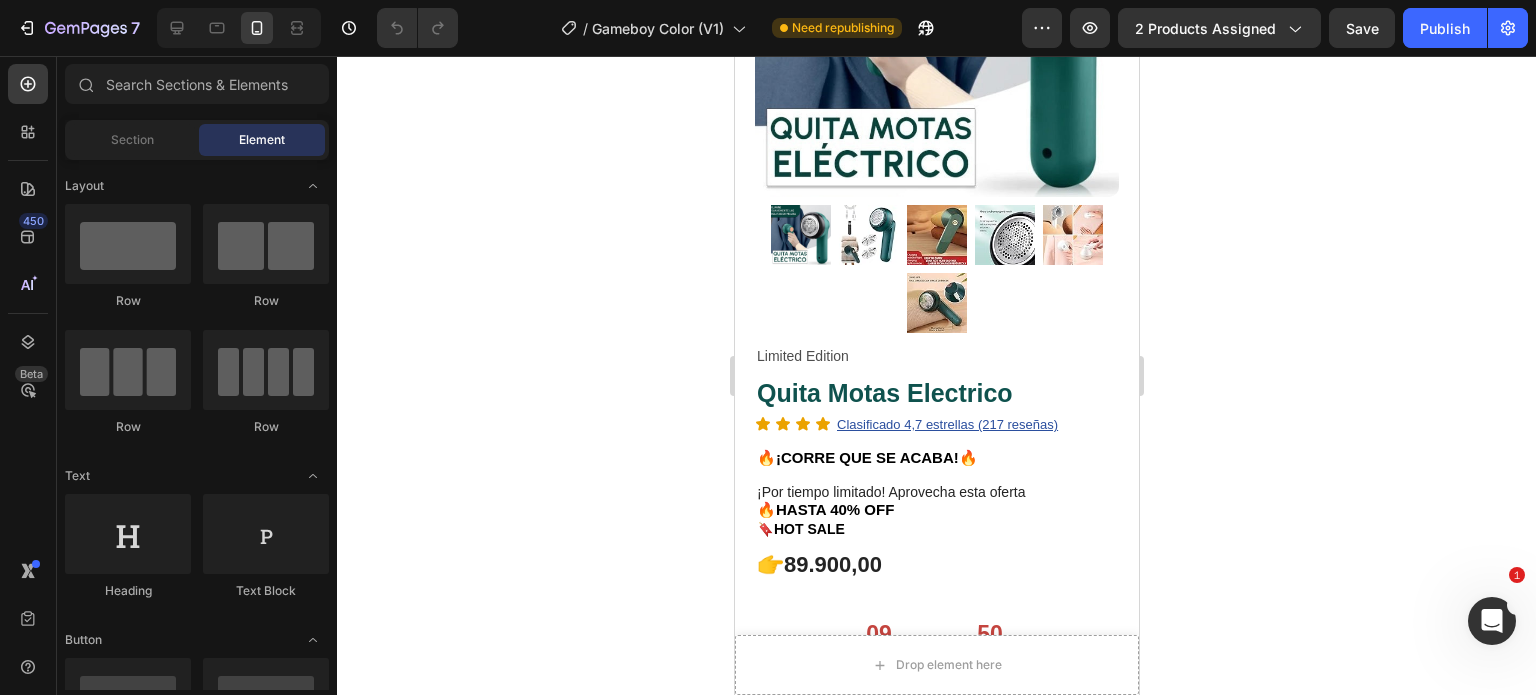 scroll, scrollTop: 300, scrollLeft: 0, axis: vertical 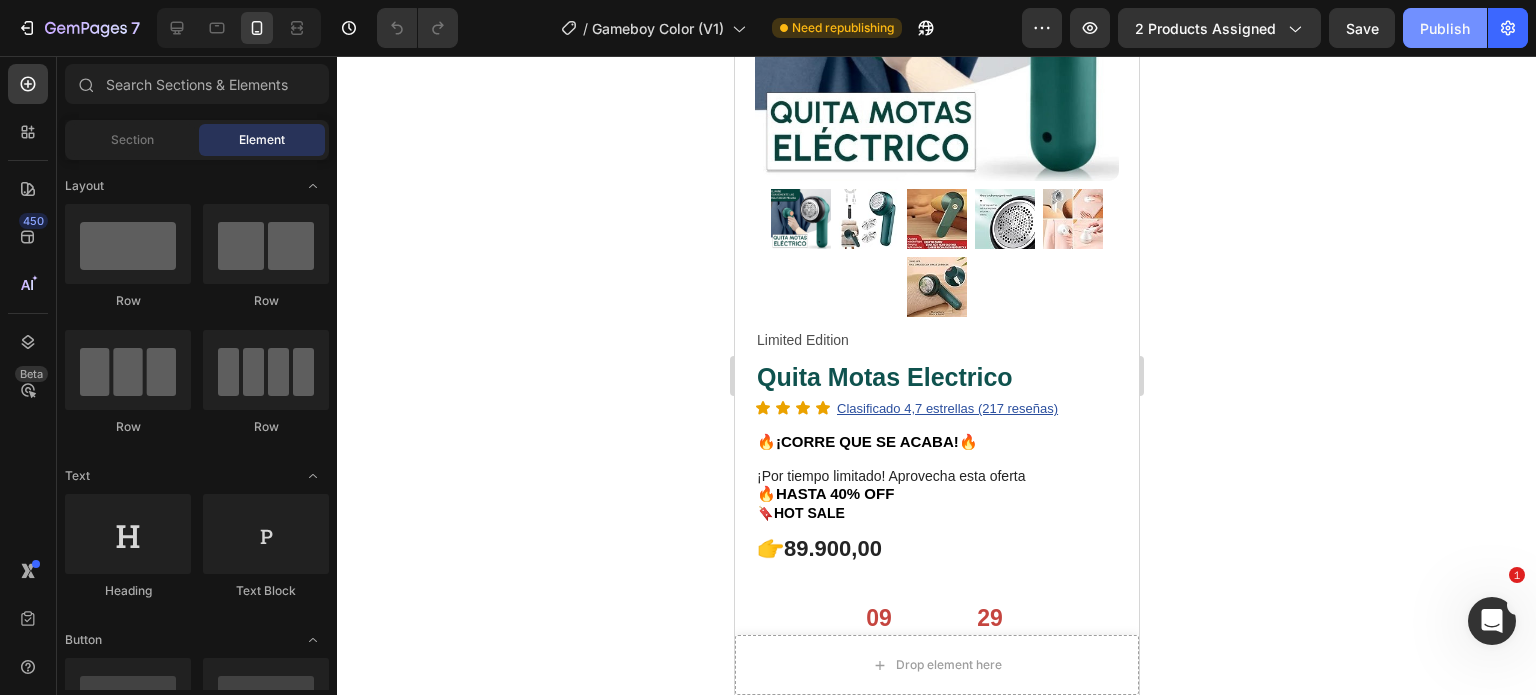 click on "Publish" at bounding box center [1445, 28] 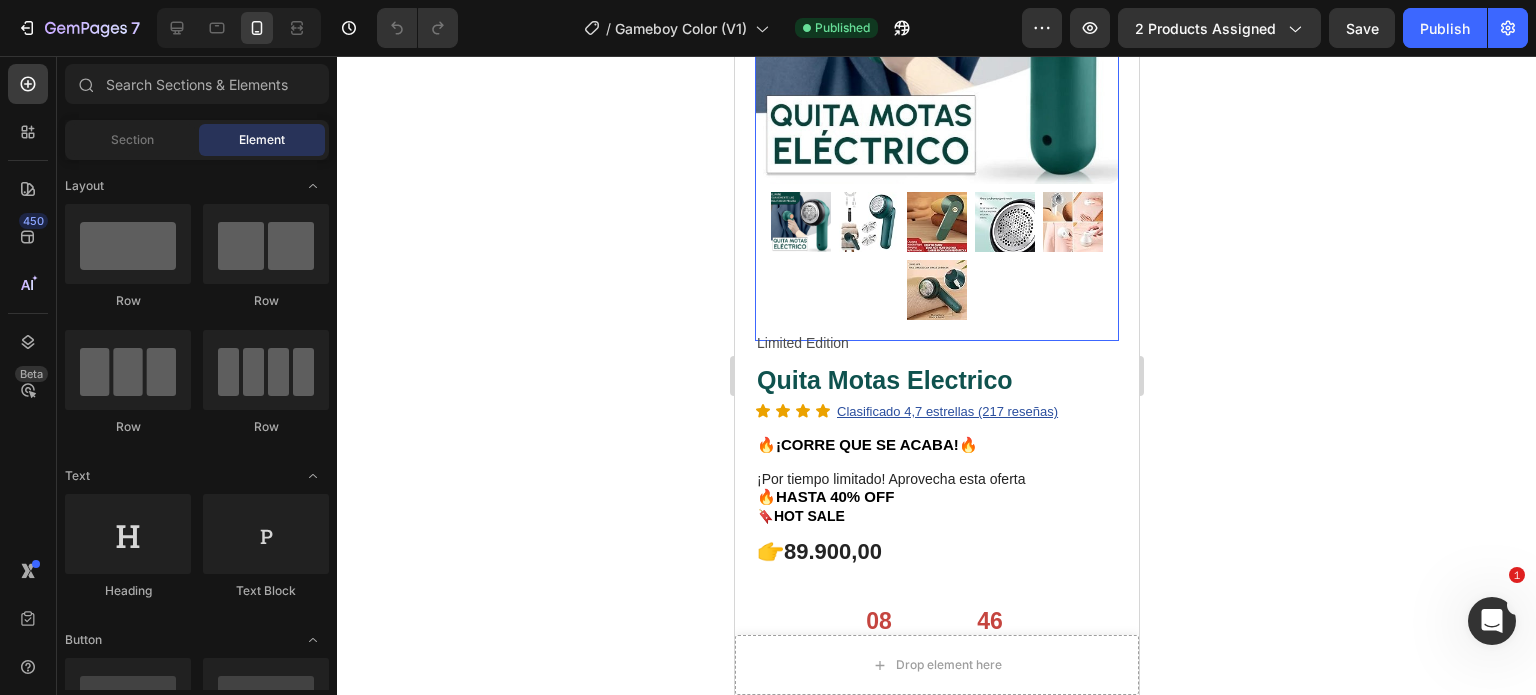 scroll, scrollTop: 300, scrollLeft: 0, axis: vertical 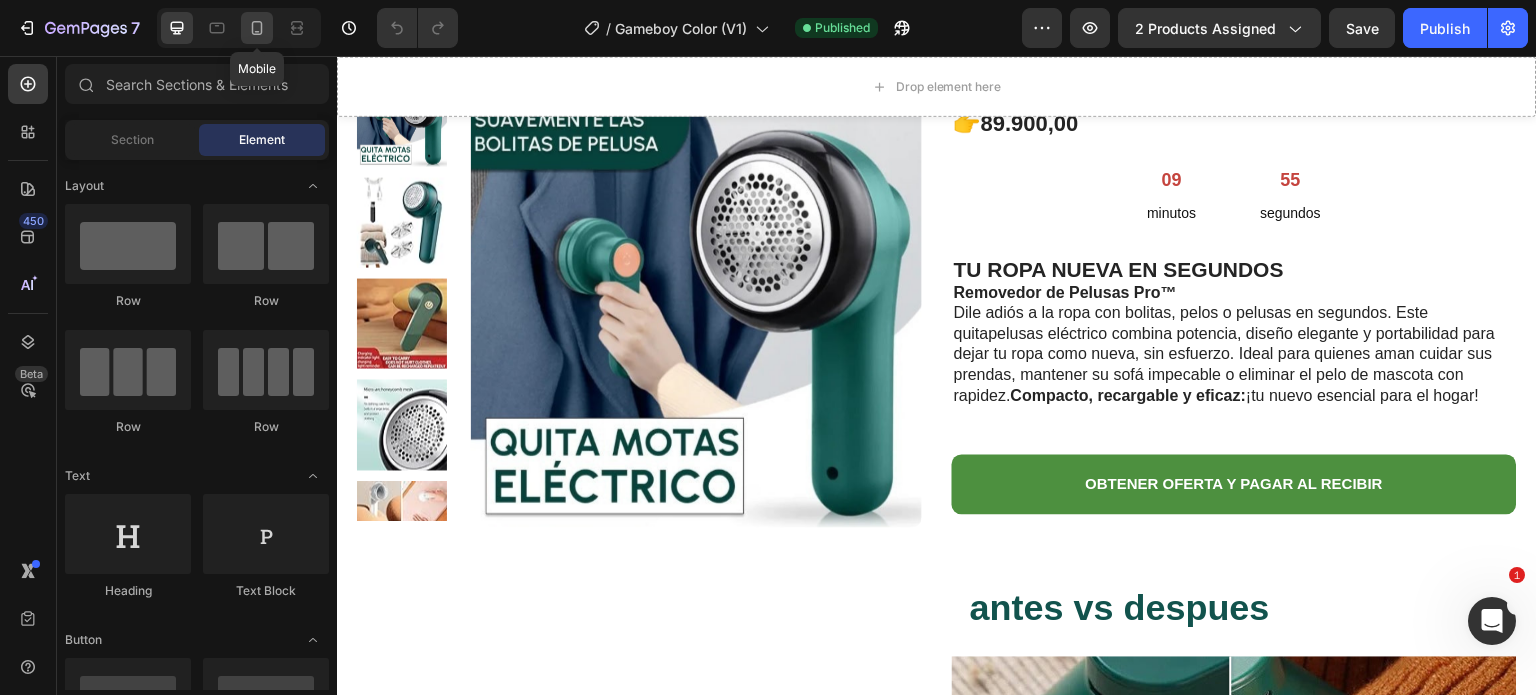 click 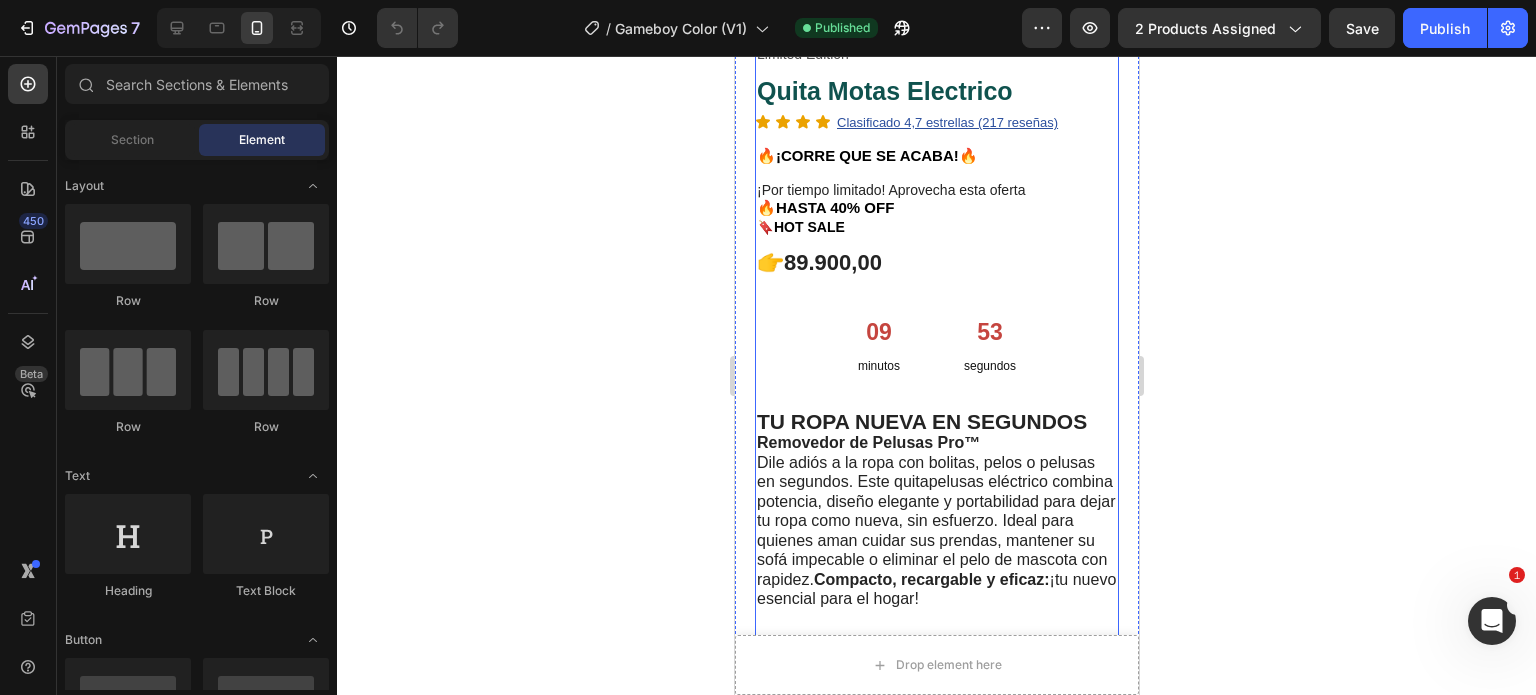 scroll, scrollTop: 600, scrollLeft: 0, axis: vertical 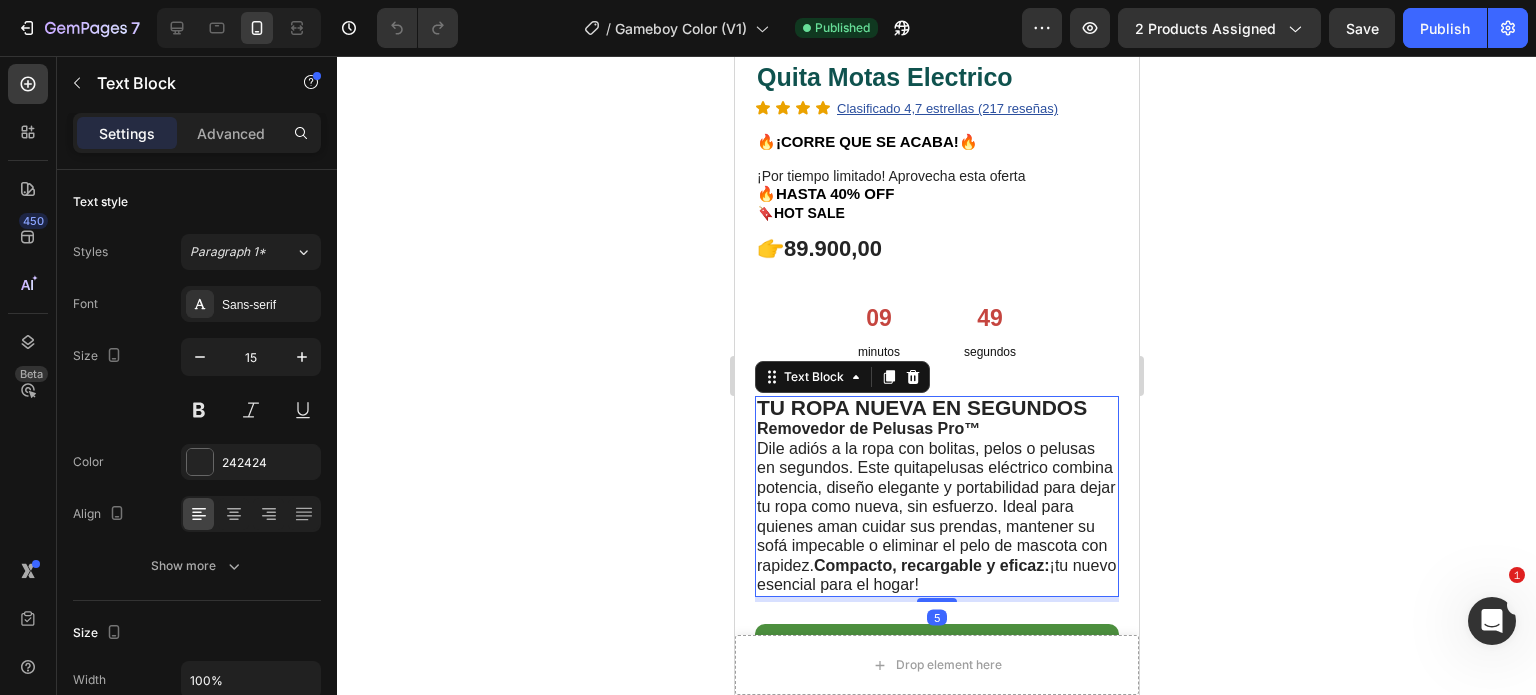 click on "TU ROPA NUEVA EN SEGUNDOS" at bounding box center (936, 409) 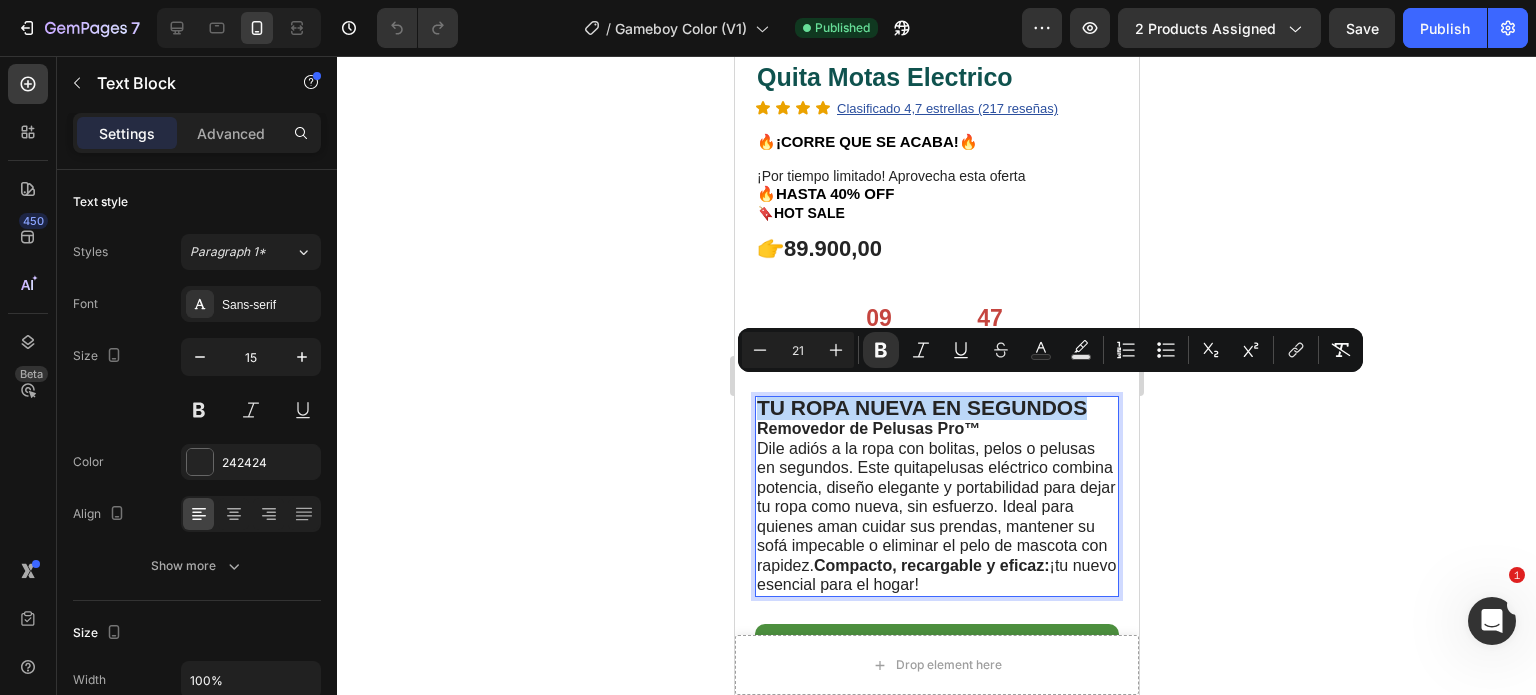 drag, startPoint x: 1089, startPoint y: 386, endPoint x: 756, endPoint y: 386, distance: 333 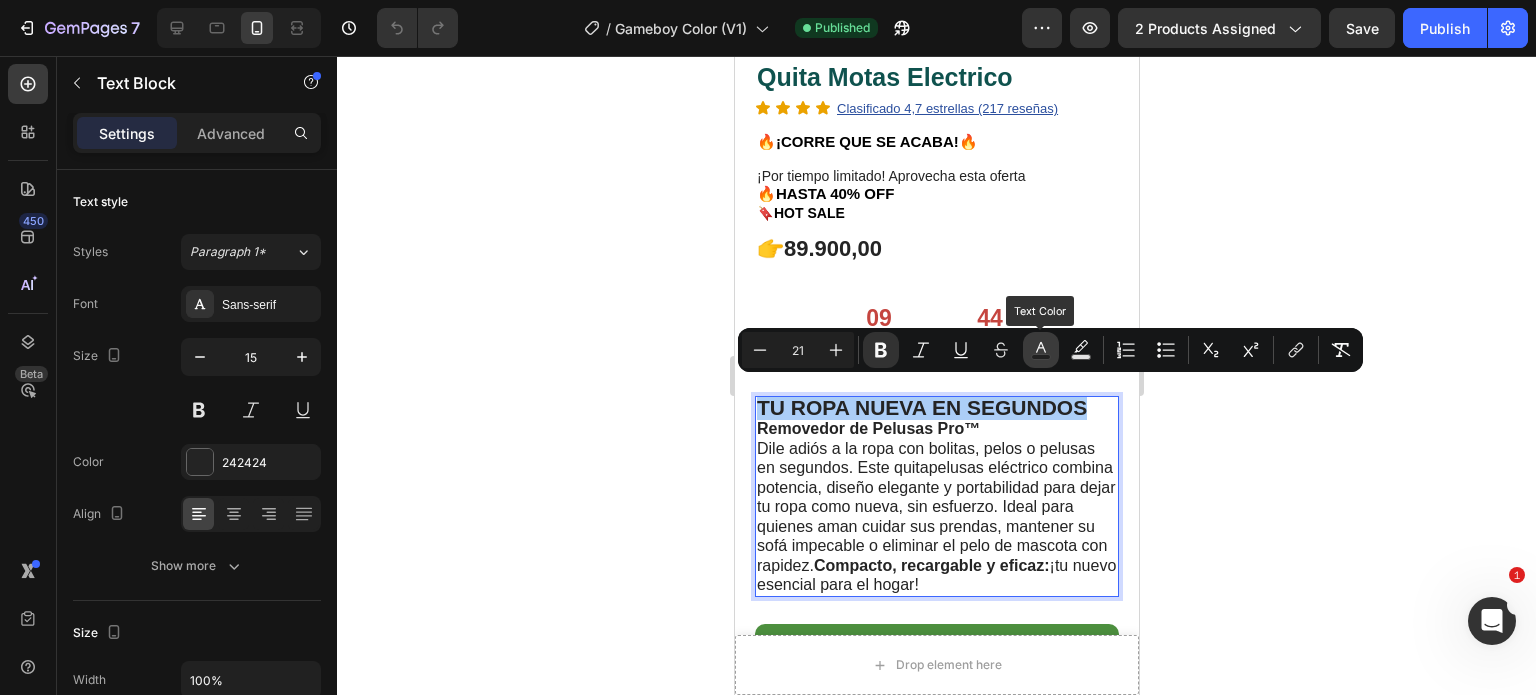 click 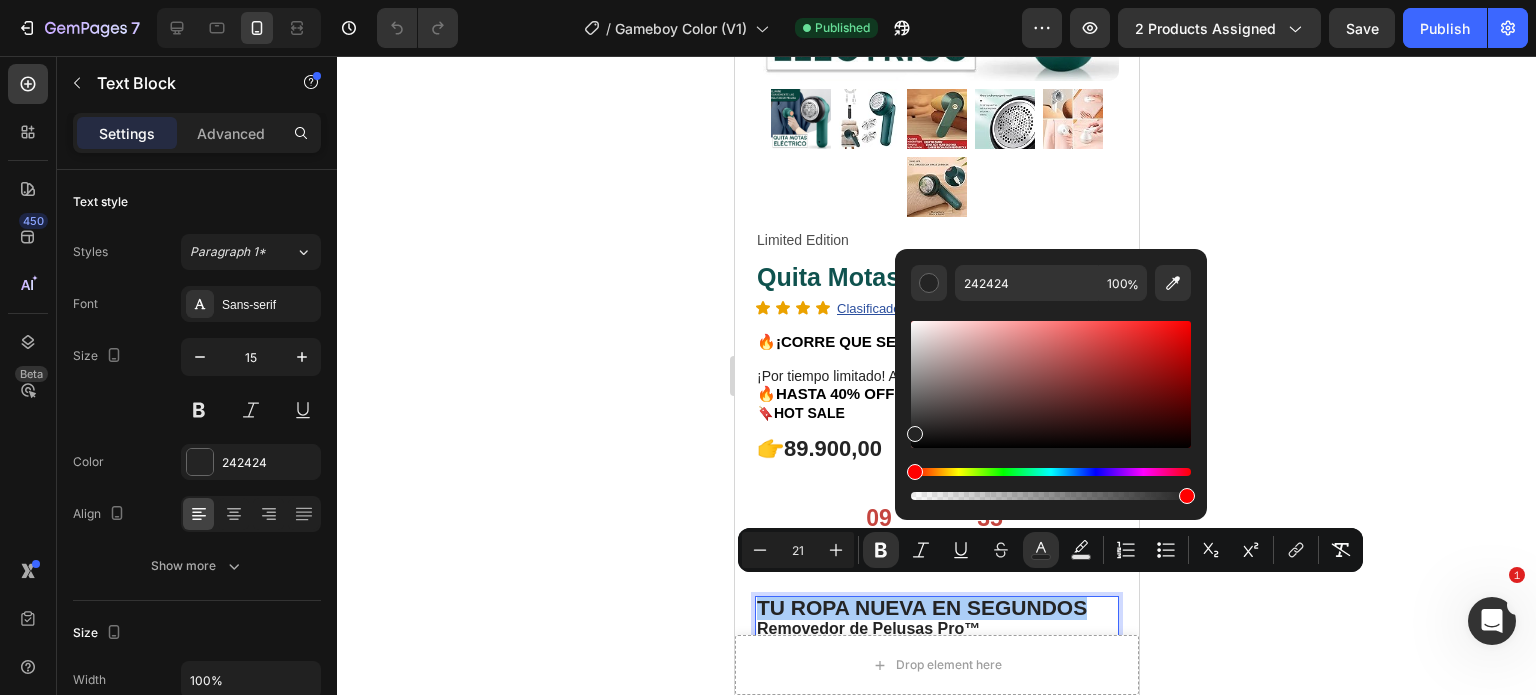 scroll, scrollTop: 100, scrollLeft: 0, axis: vertical 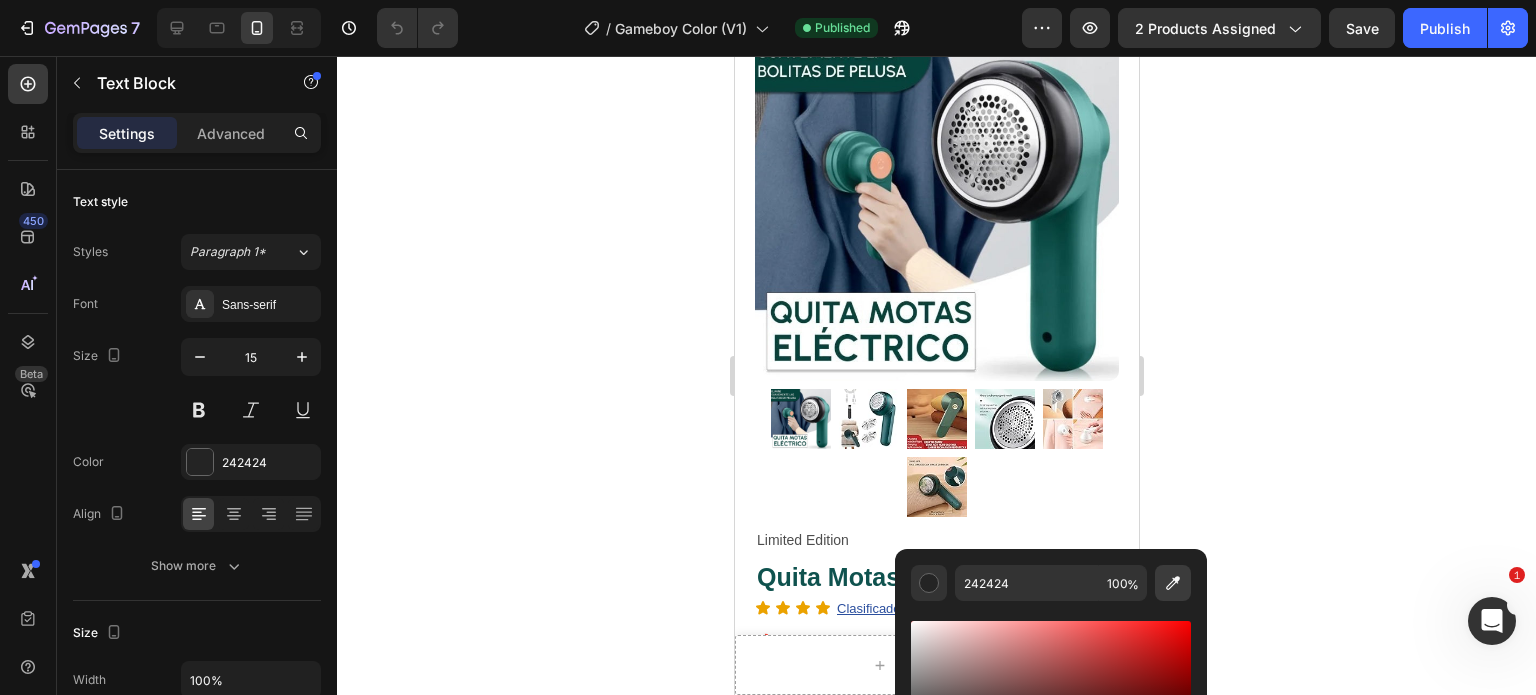 click 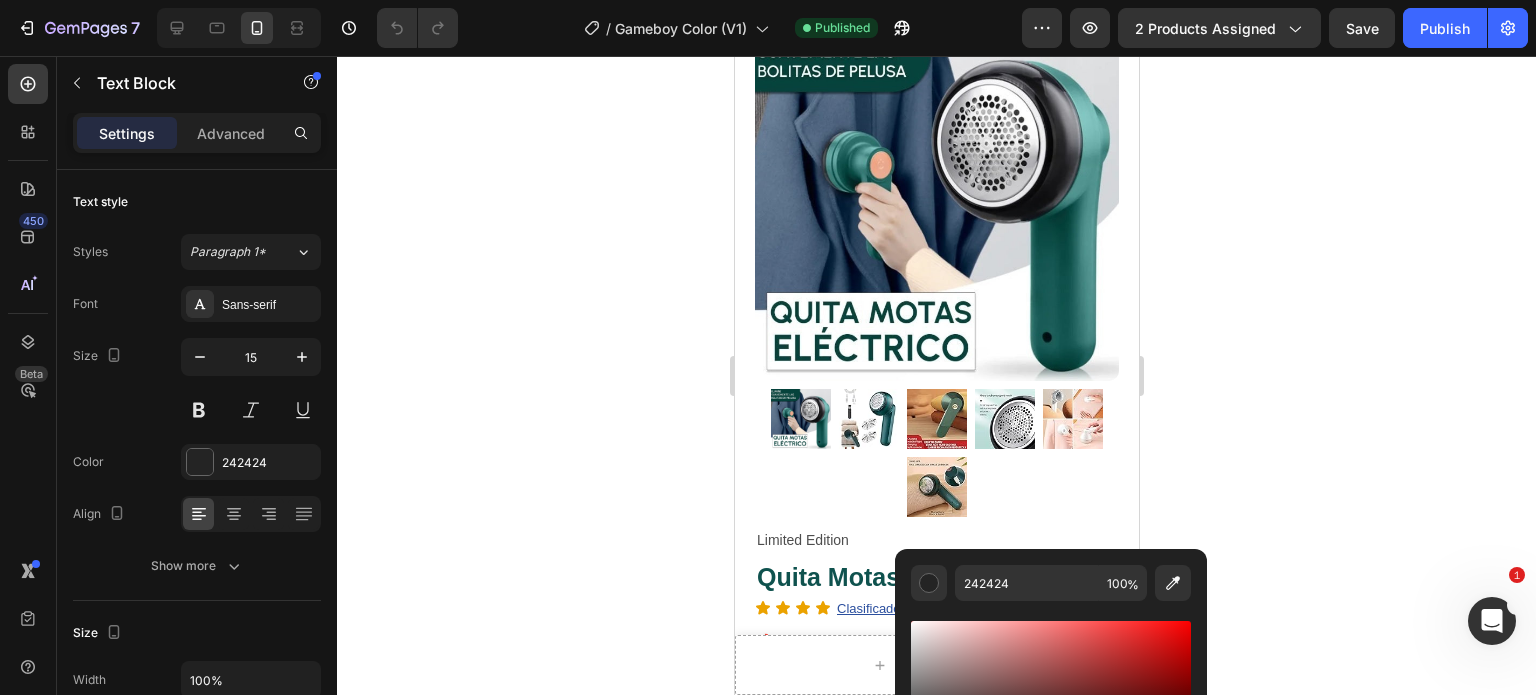 type on "135450" 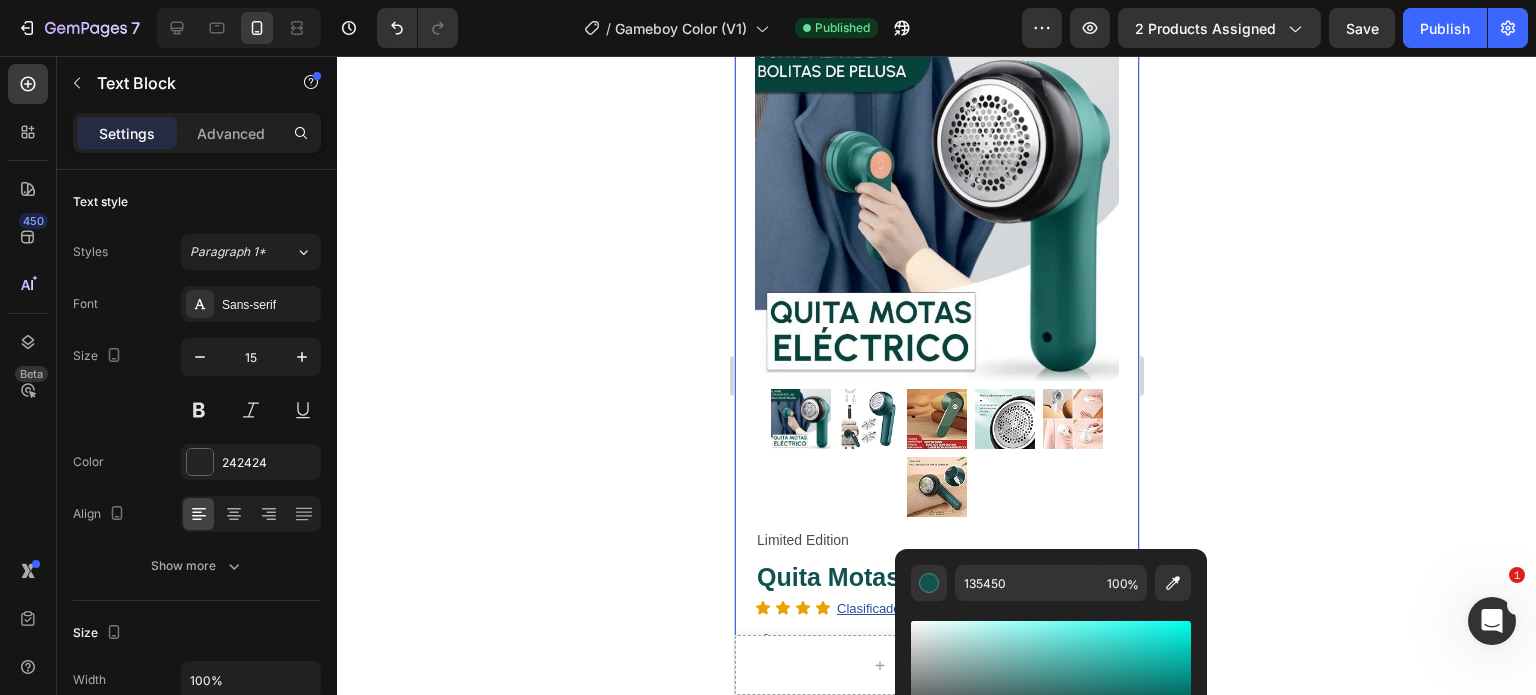 click 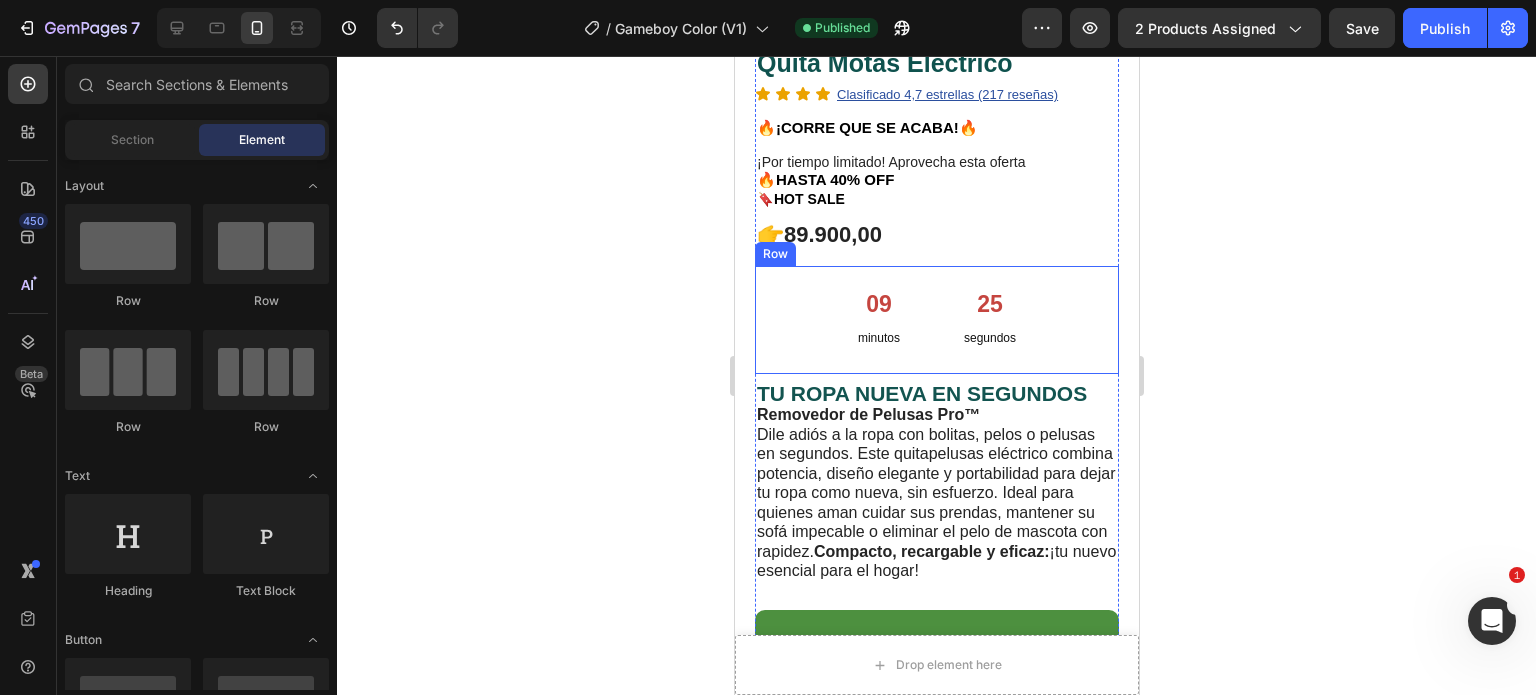 scroll, scrollTop: 700, scrollLeft: 0, axis: vertical 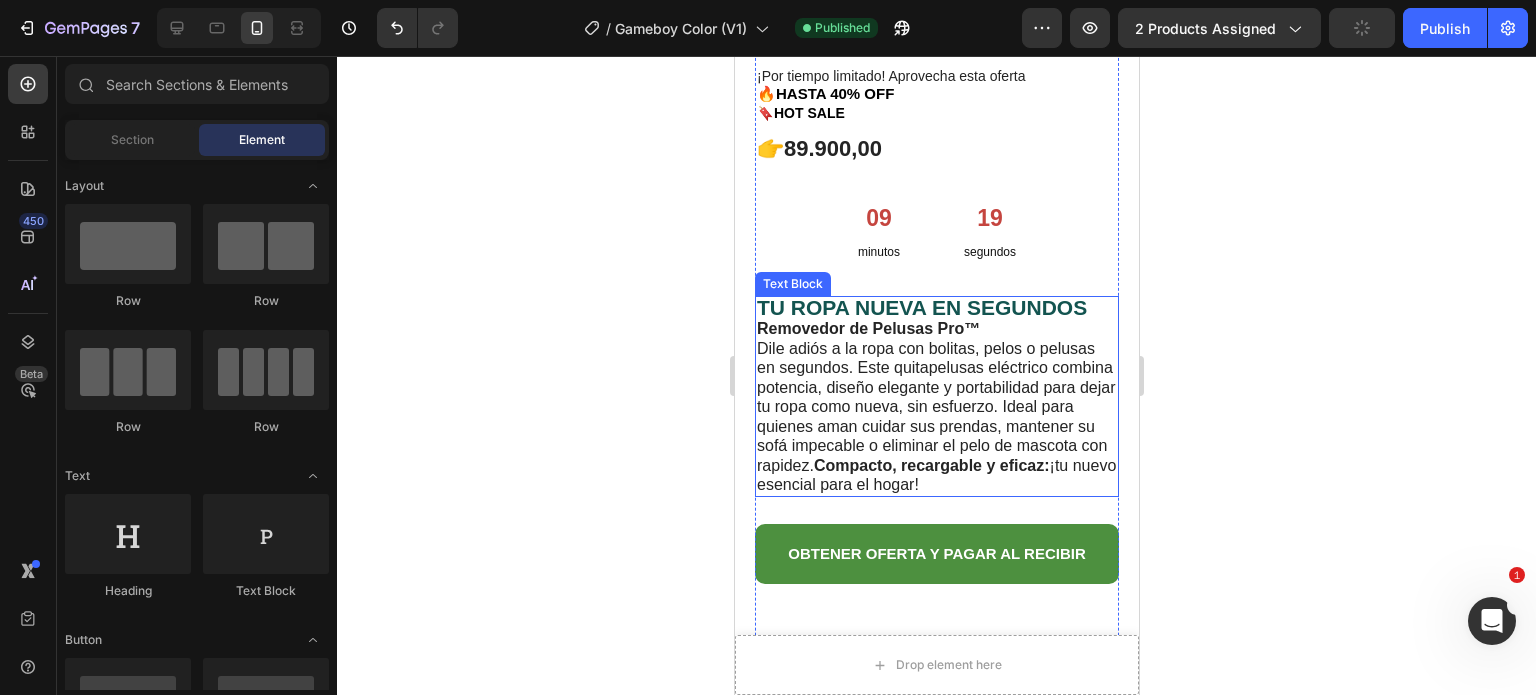 click on "TU ROPA NUEVA EN SEGUNDOS" at bounding box center [936, 309] 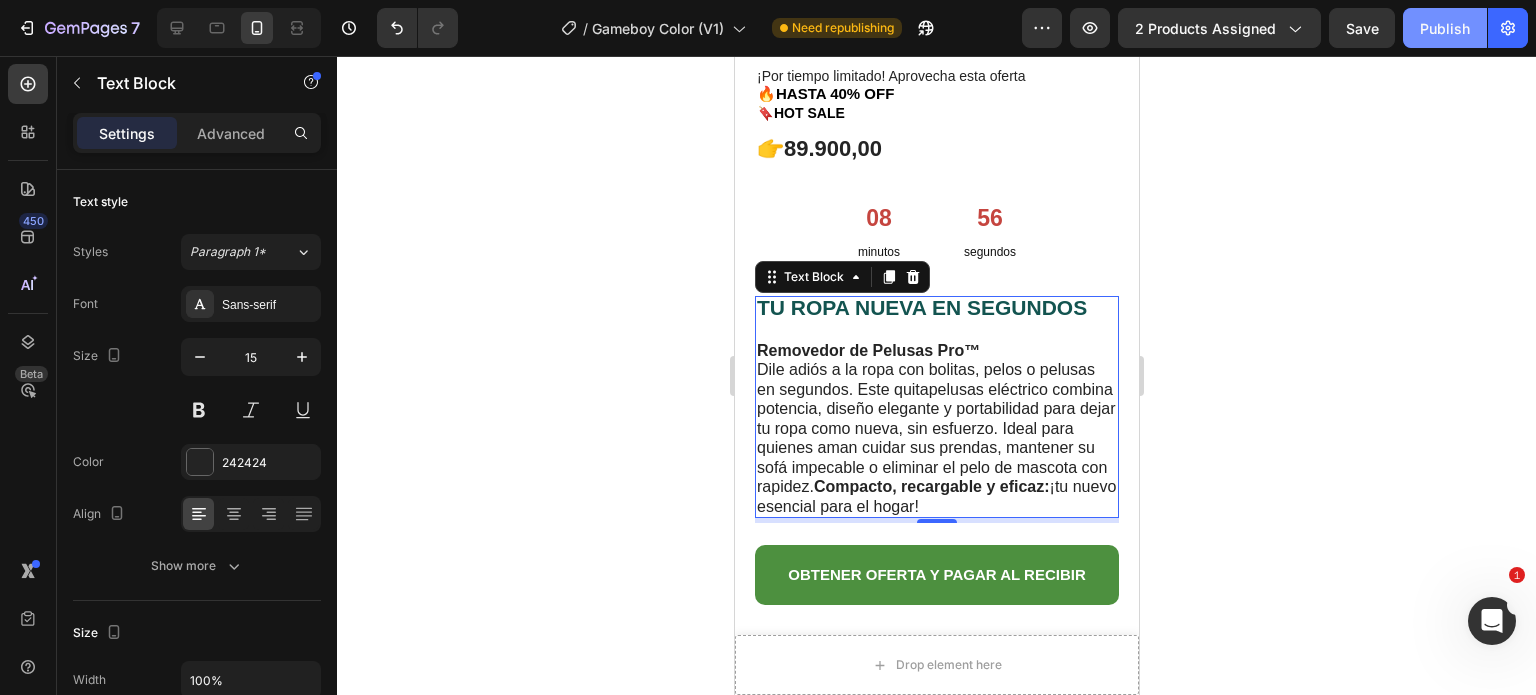 click on "Publish" at bounding box center (1445, 28) 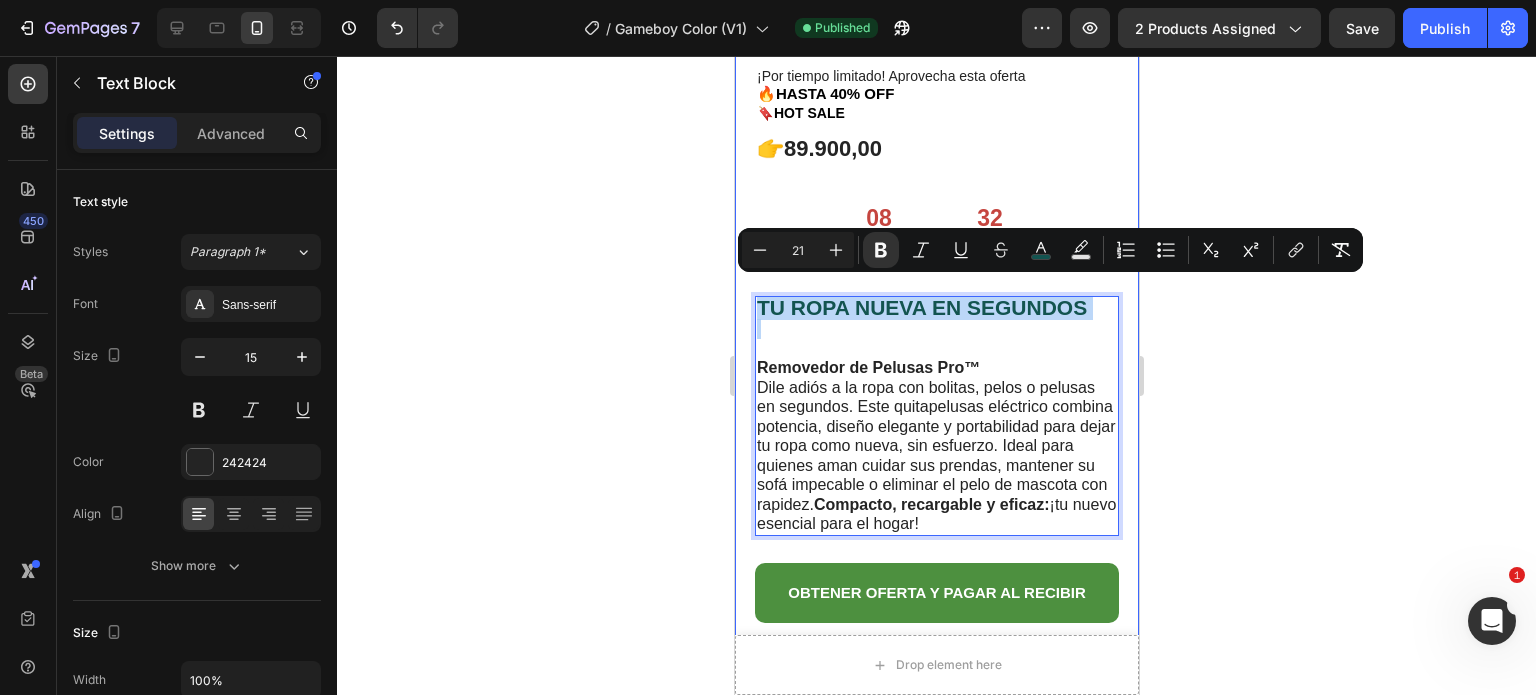 drag, startPoint x: 1089, startPoint y: 291, endPoint x: 747, endPoint y: 291, distance: 342 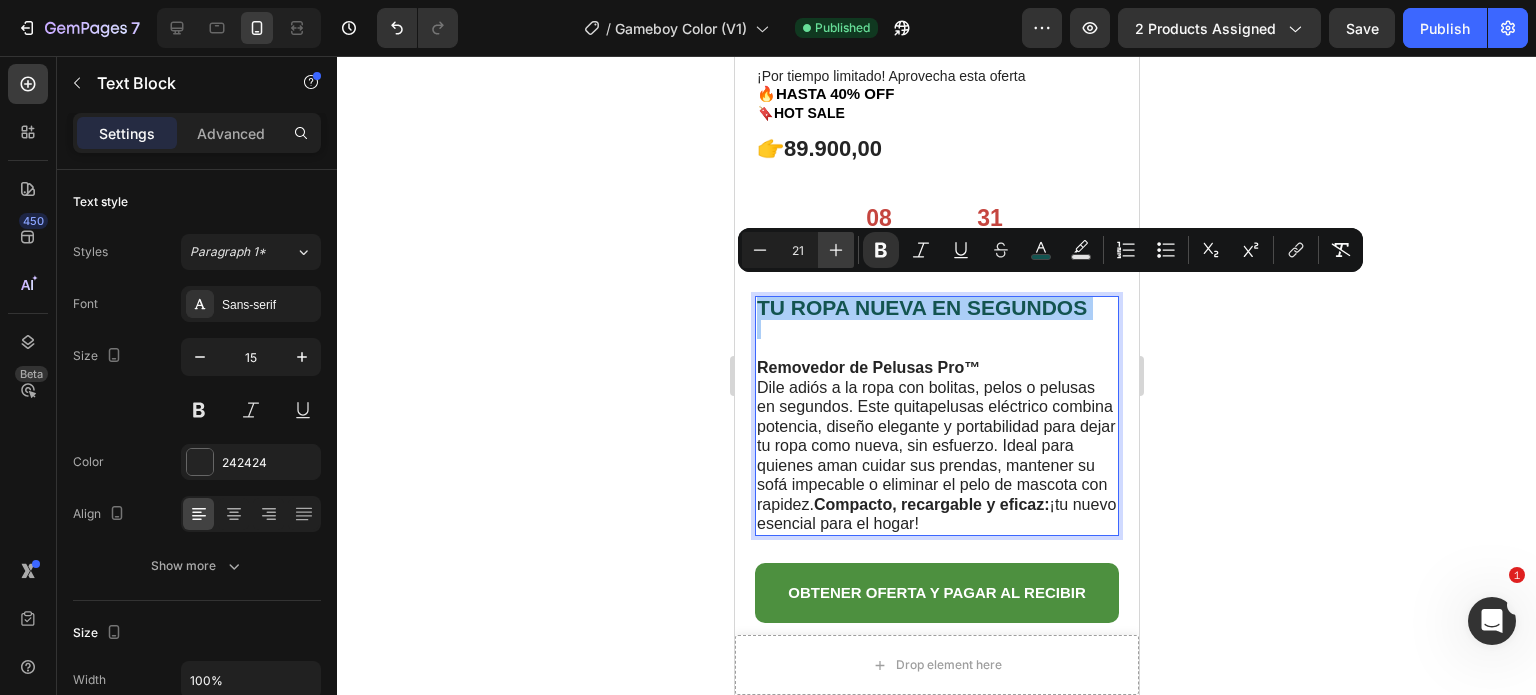 click 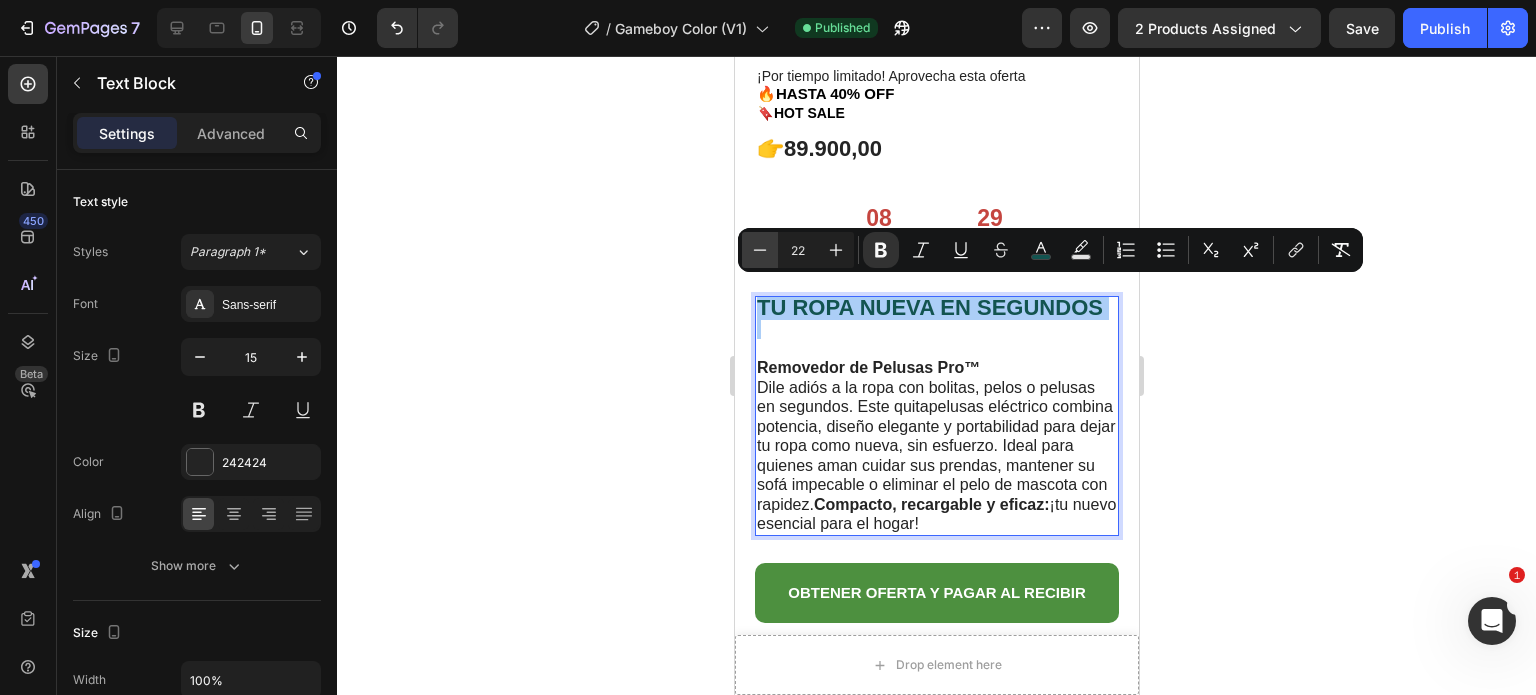click on "Minus" at bounding box center (760, 250) 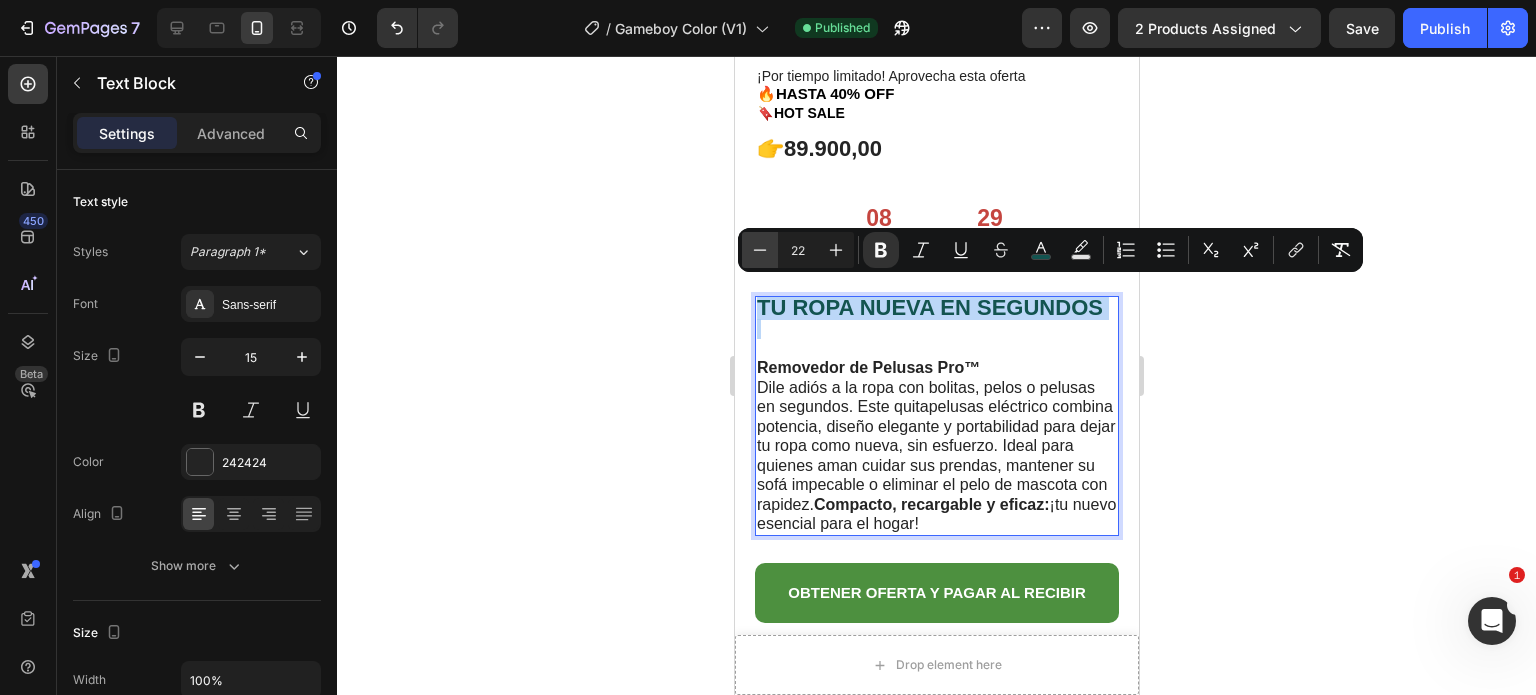 type on "21" 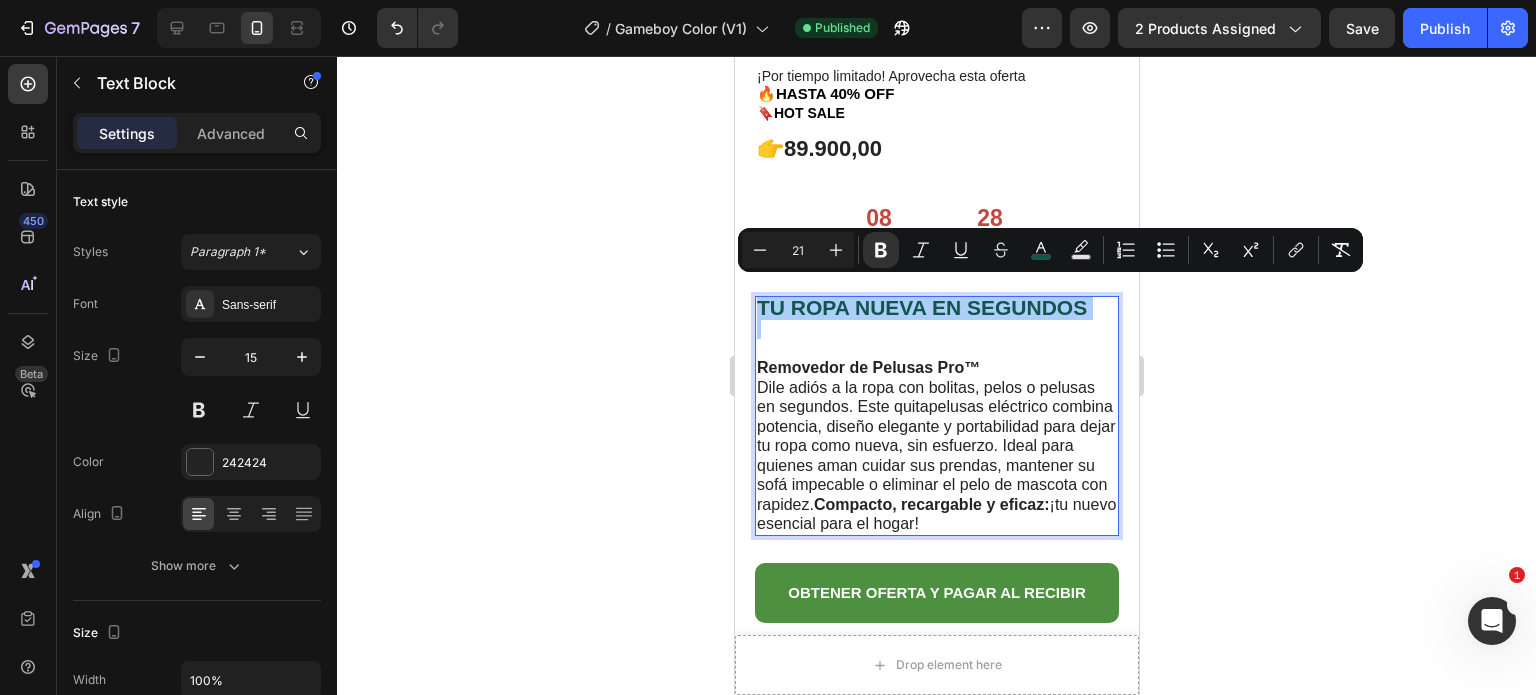 click 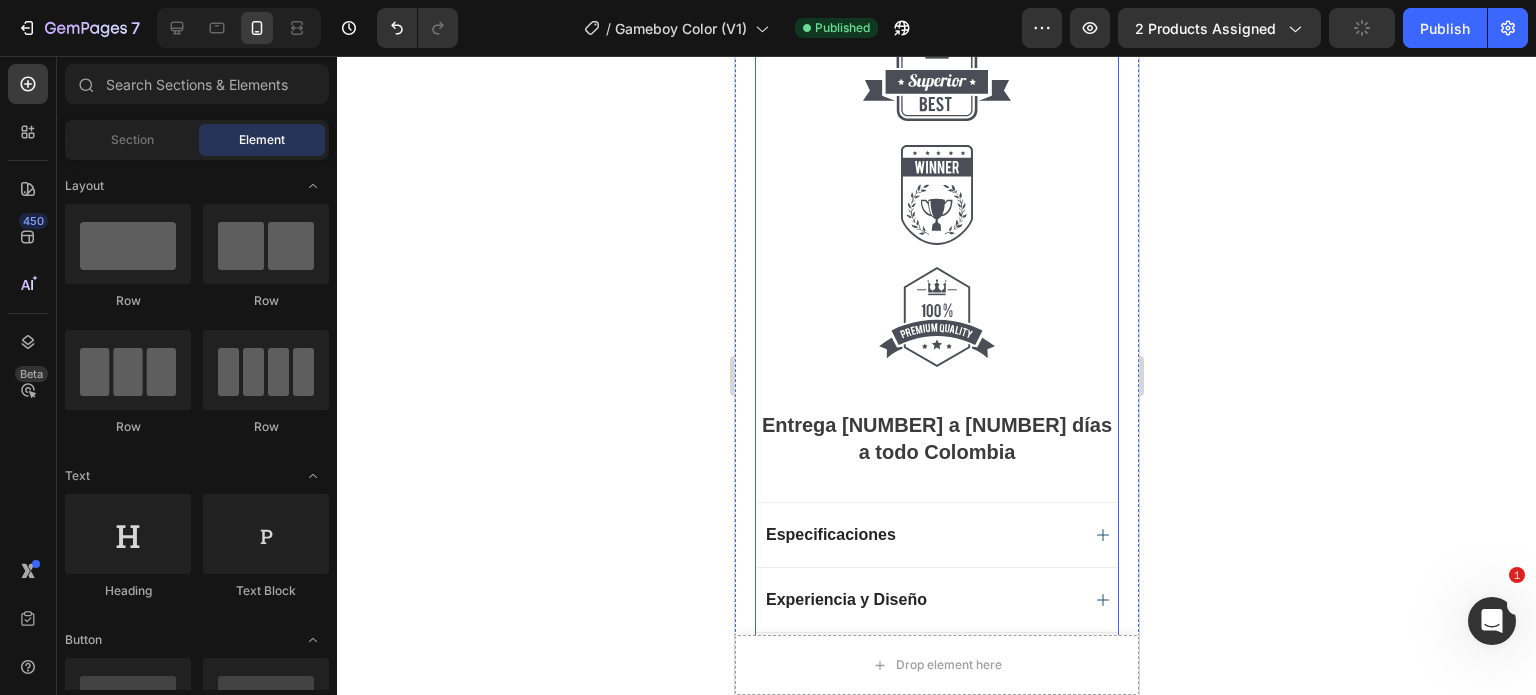 scroll, scrollTop: 1900, scrollLeft: 0, axis: vertical 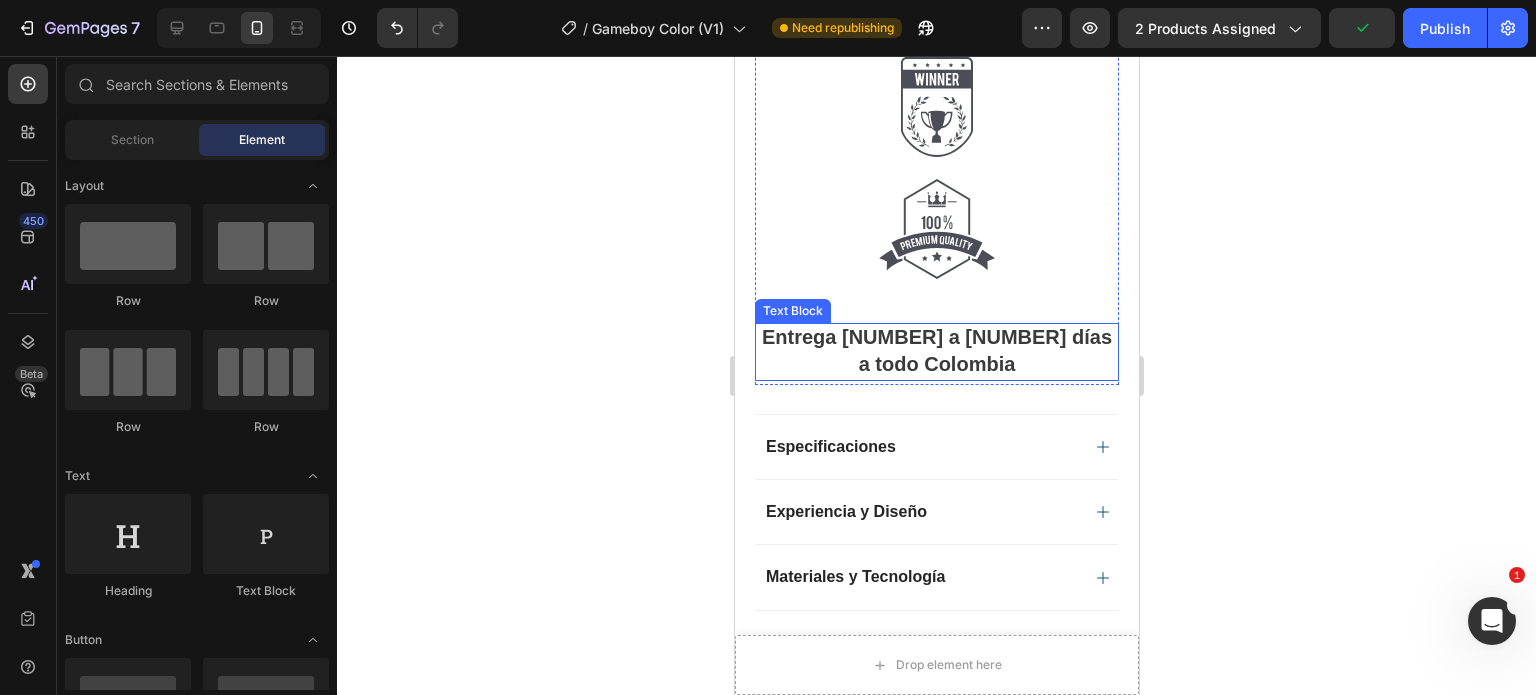 click on "Entrega [NUMBER] a [NUMBER] días a todo Colombia" at bounding box center [936, 352] 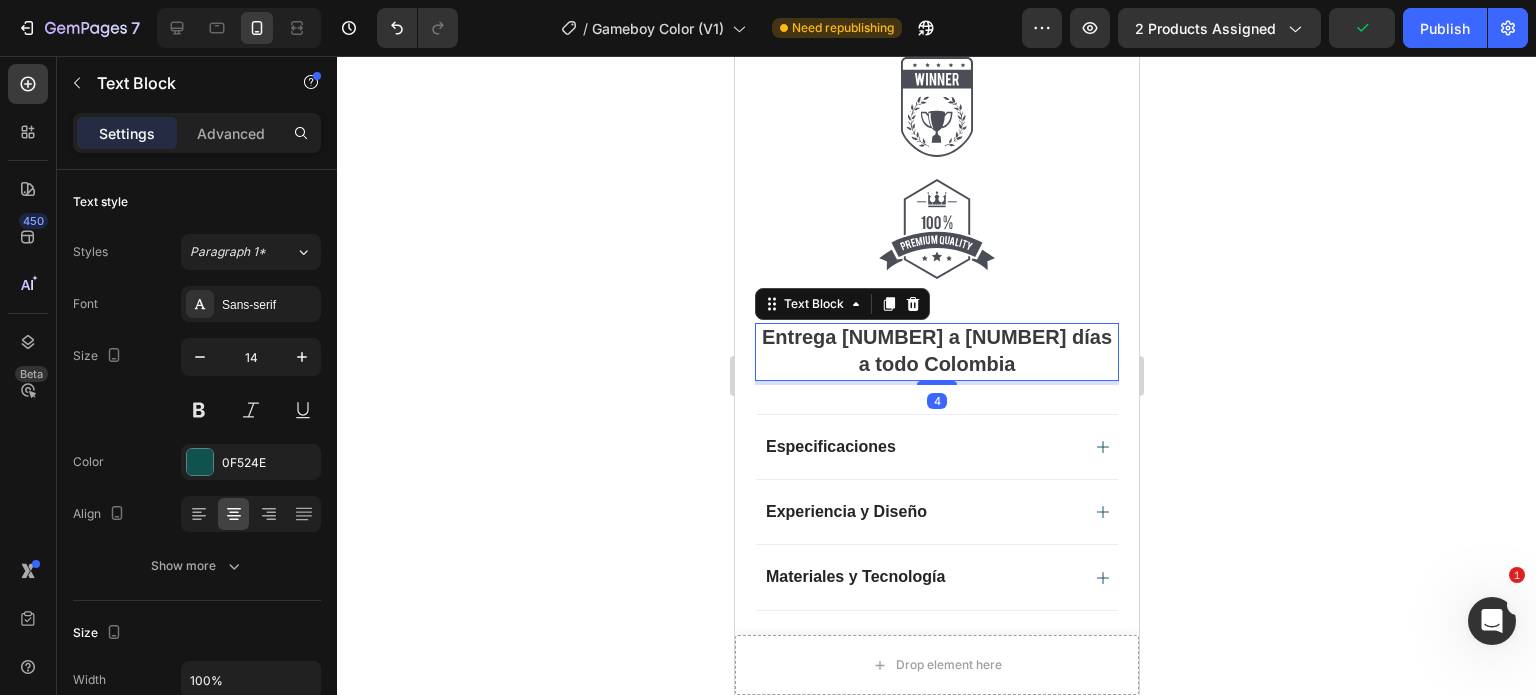 click on "Entrega [NUMBER] a [NUMBER] días a todo Colombia" at bounding box center (936, 352) 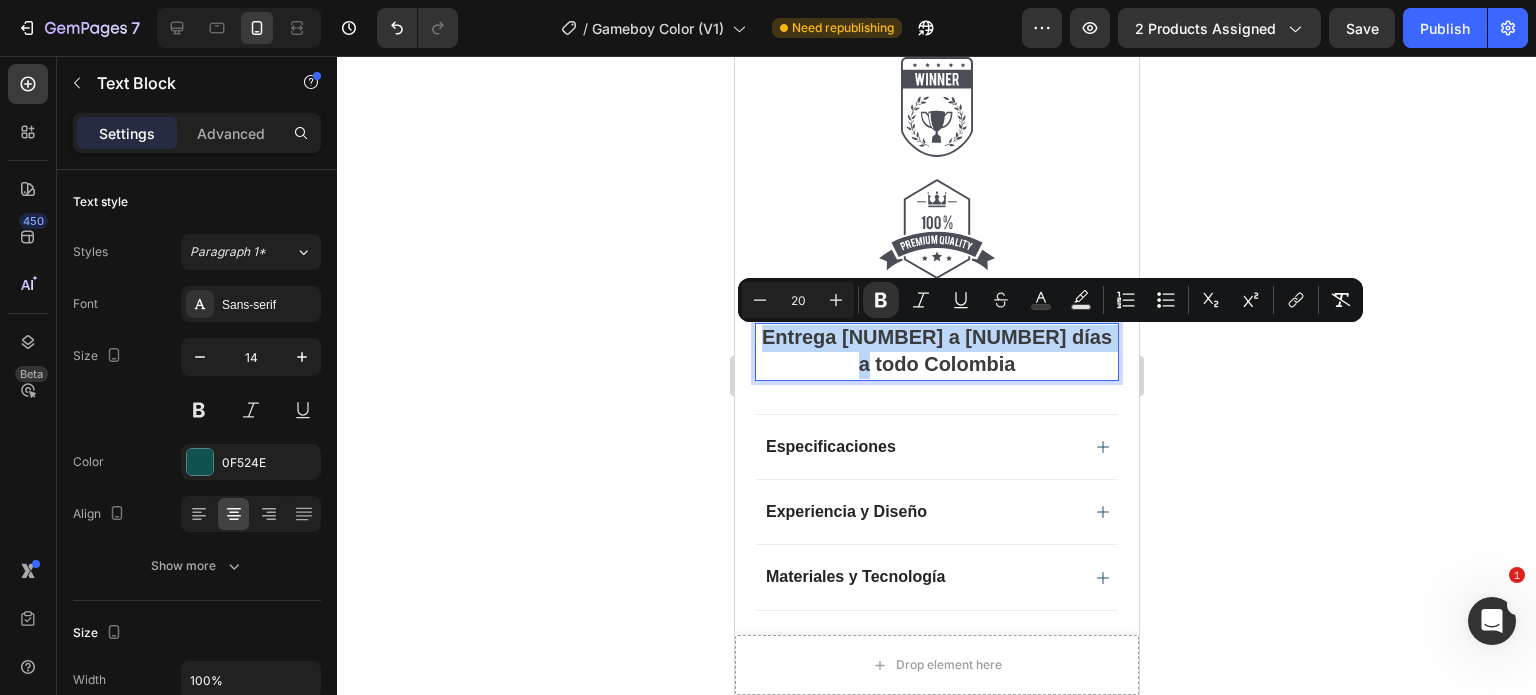 drag, startPoint x: 1096, startPoint y: 347, endPoint x: 764, endPoint y: 341, distance: 332.0542 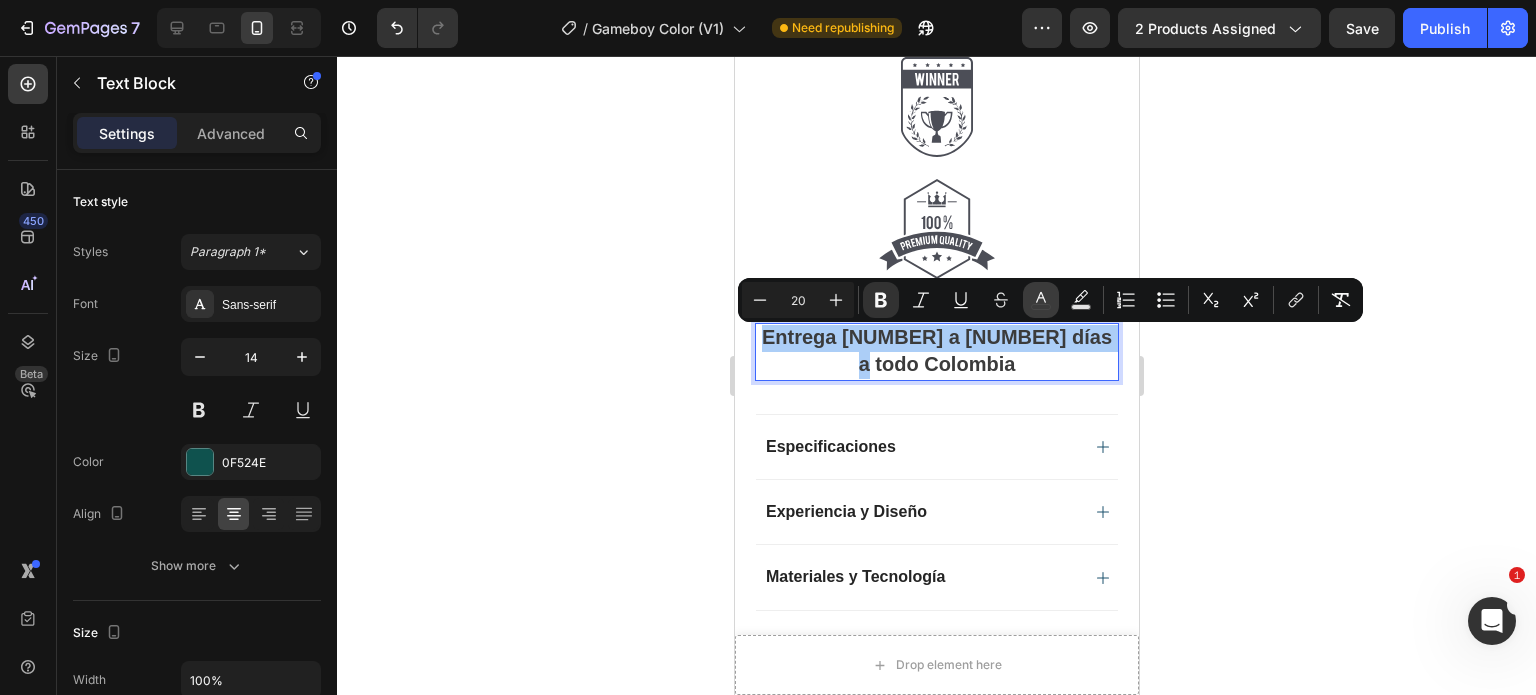 click 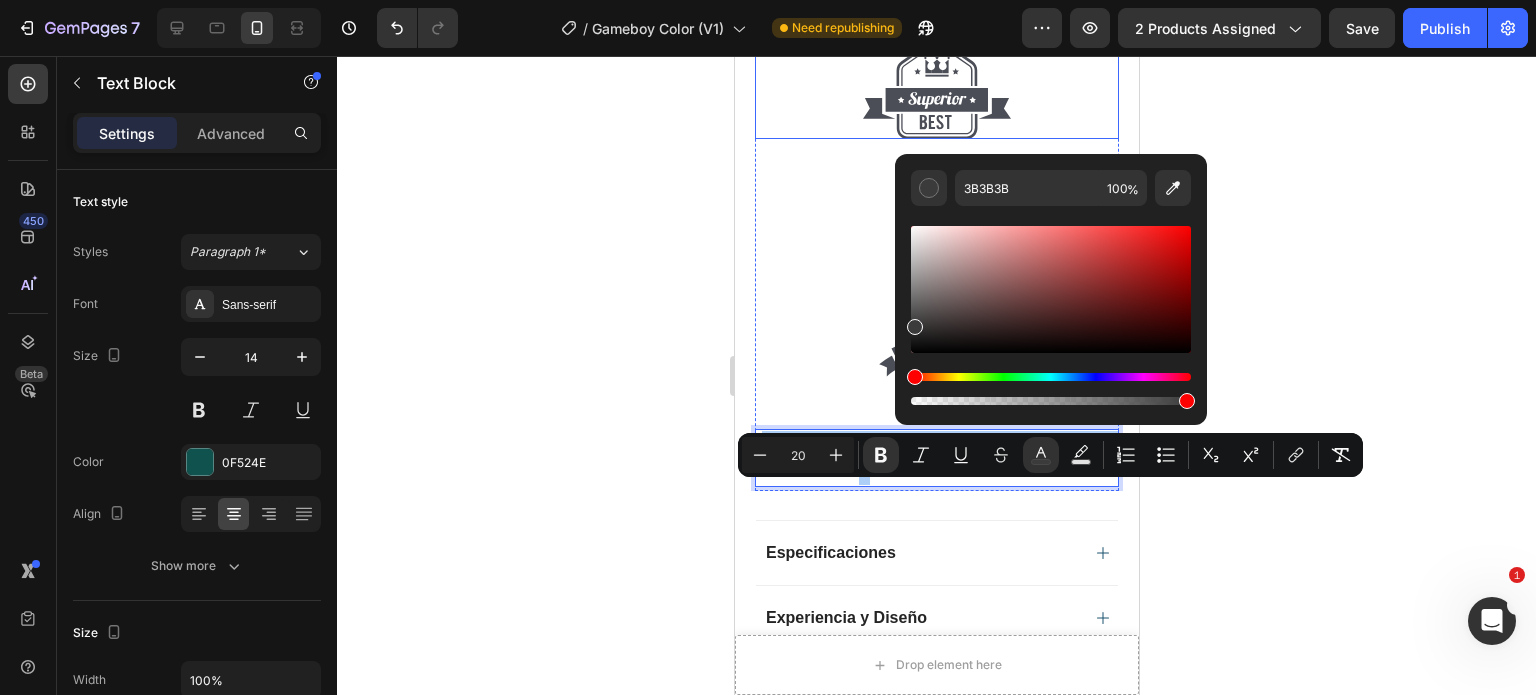 scroll, scrollTop: 1800, scrollLeft: 0, axis: vertical 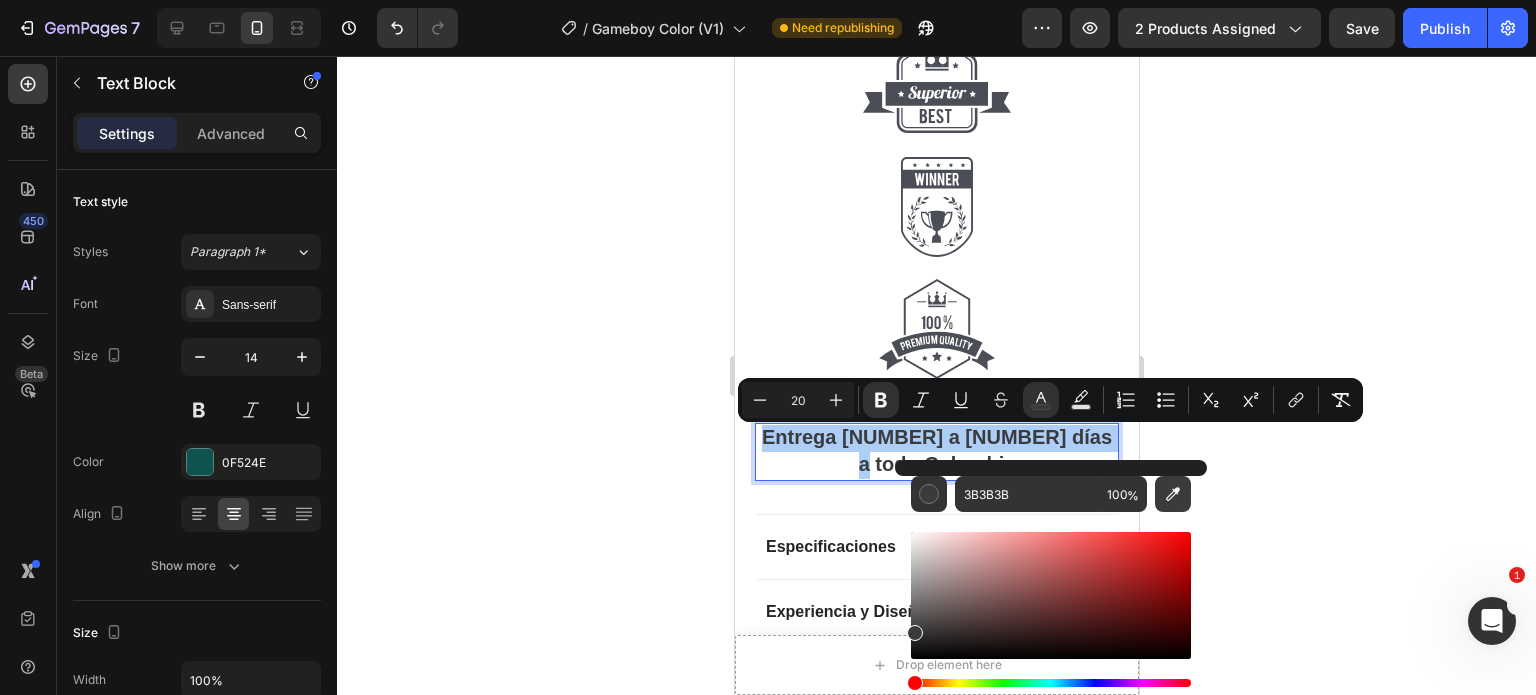 click 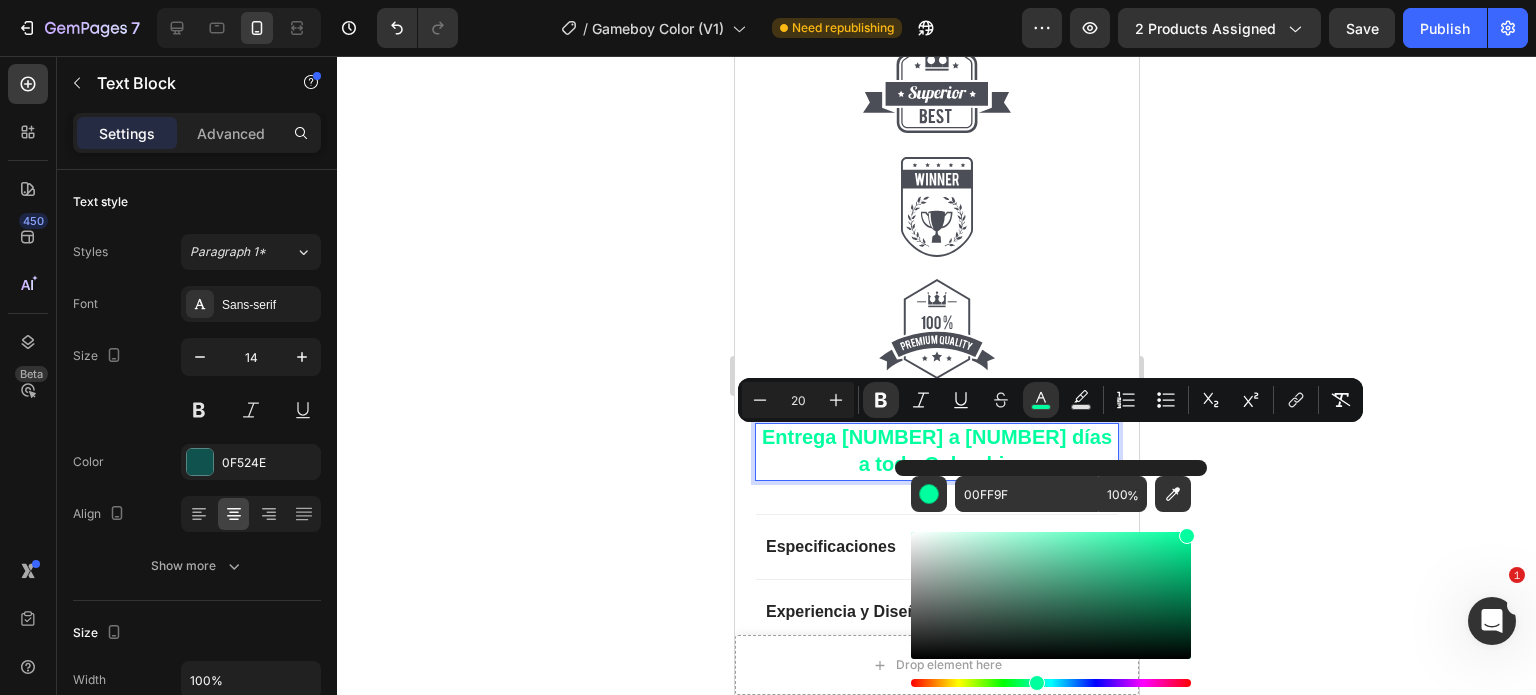 click at bounding box center (1051, 595) 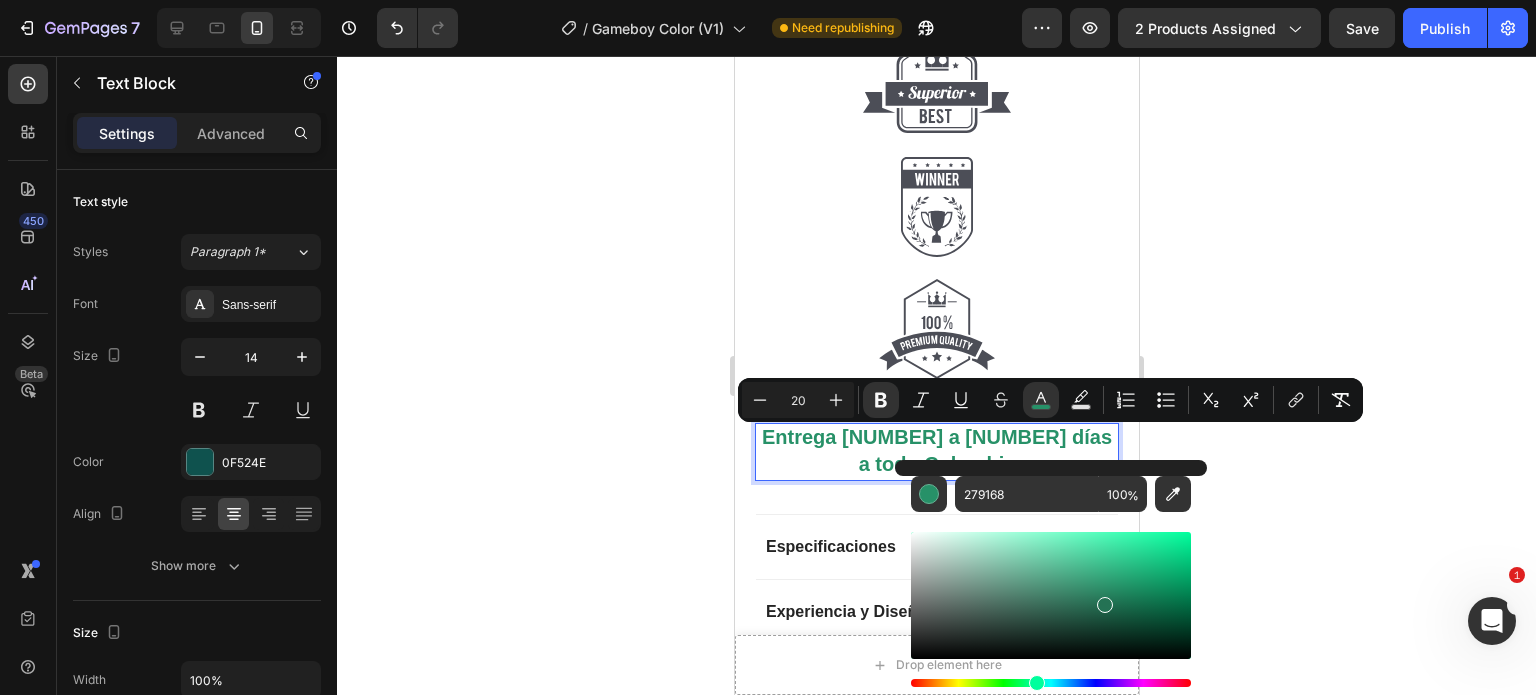 click at bounding box center (1051, 595) 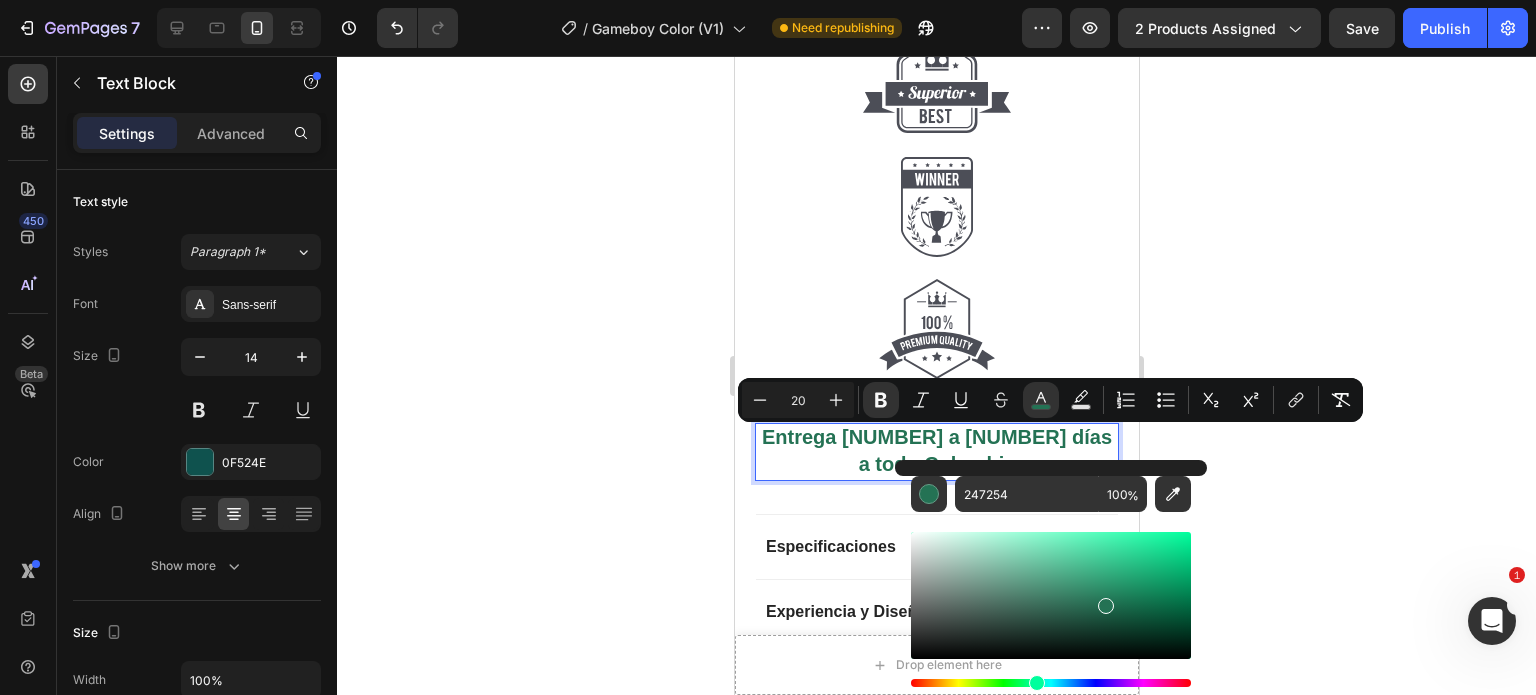click at bounding box center [1051, 595] 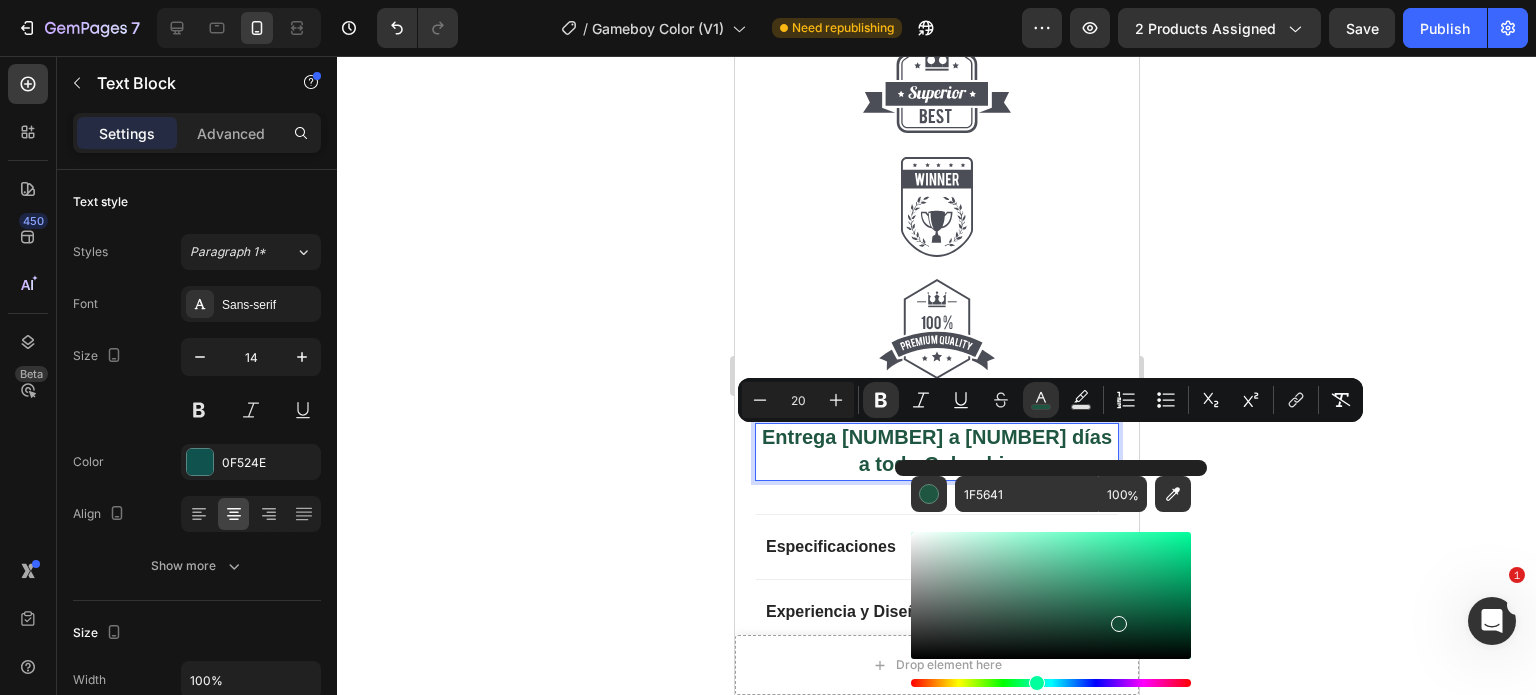 click at bounding box center (1051, 595) 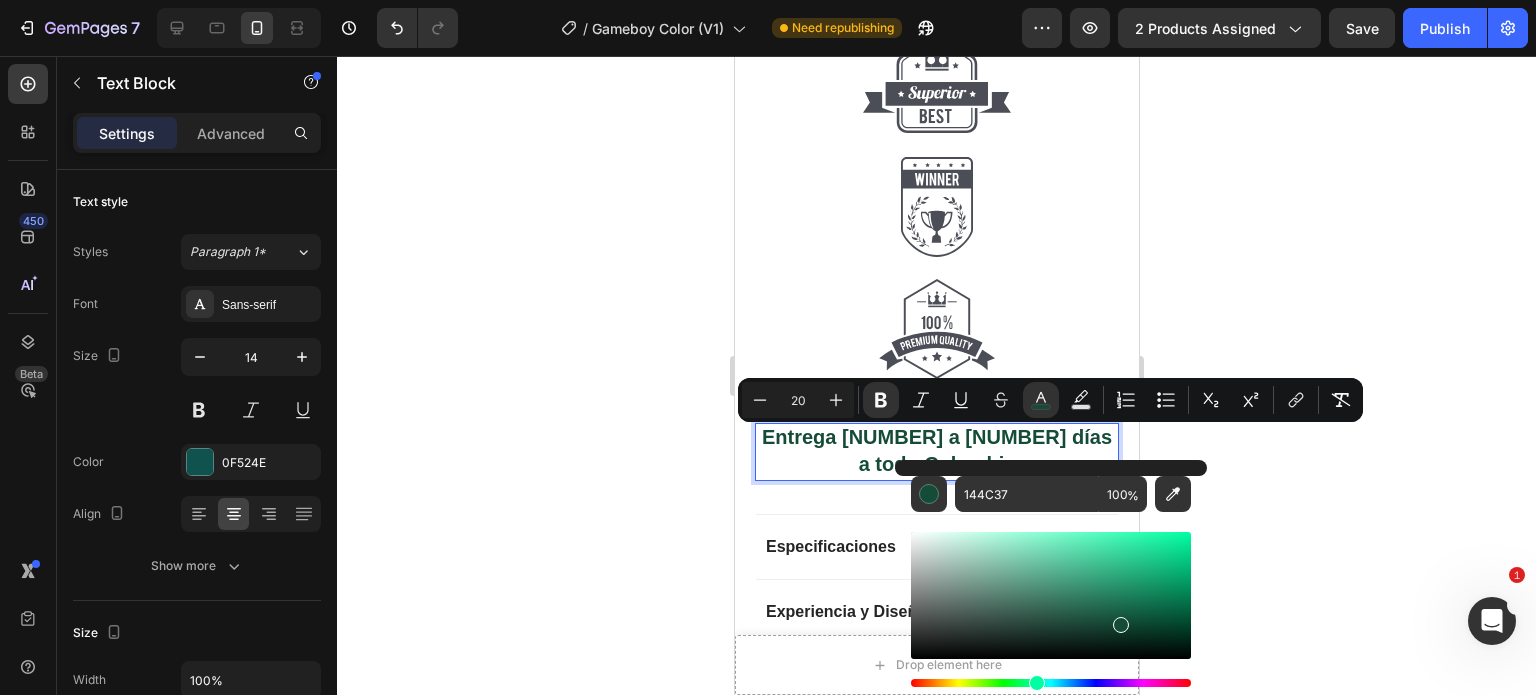 click at bounding box center [1051, 595] 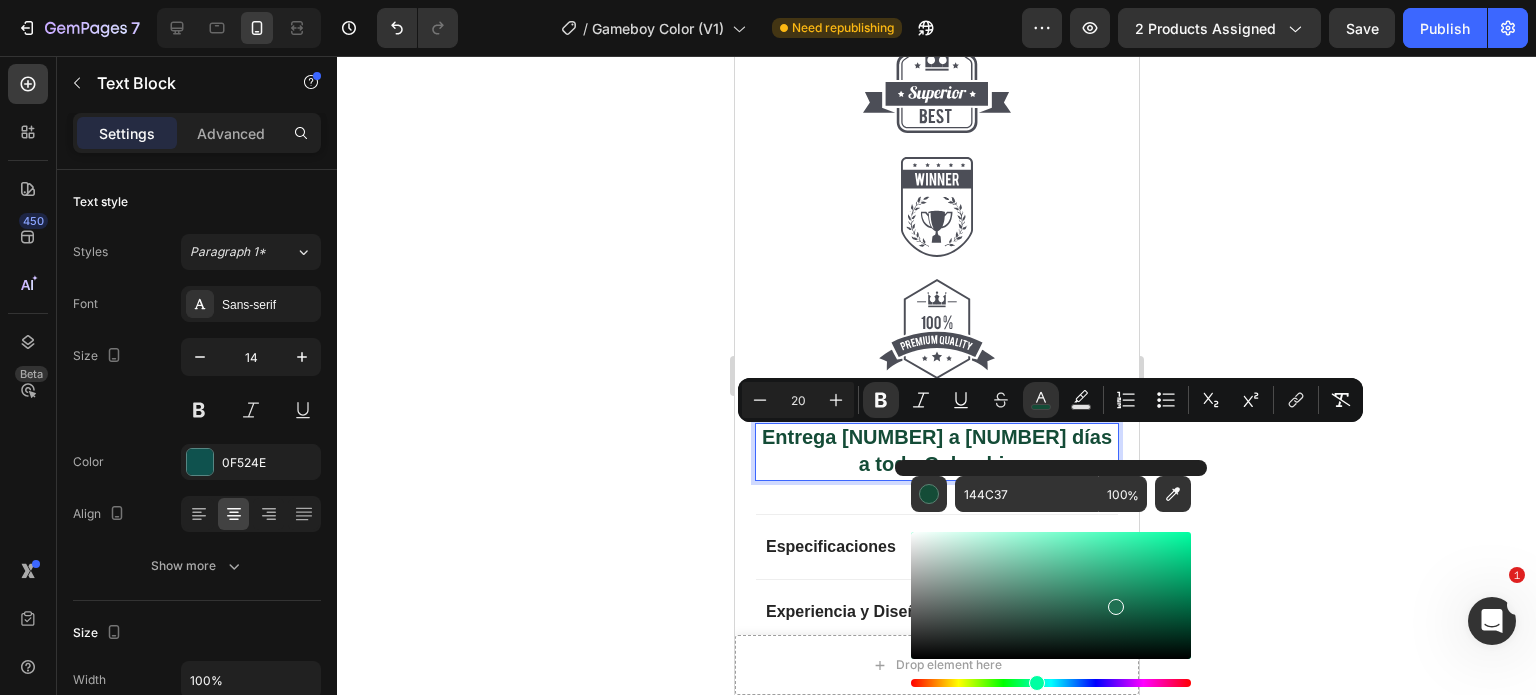 type on "1F7052" 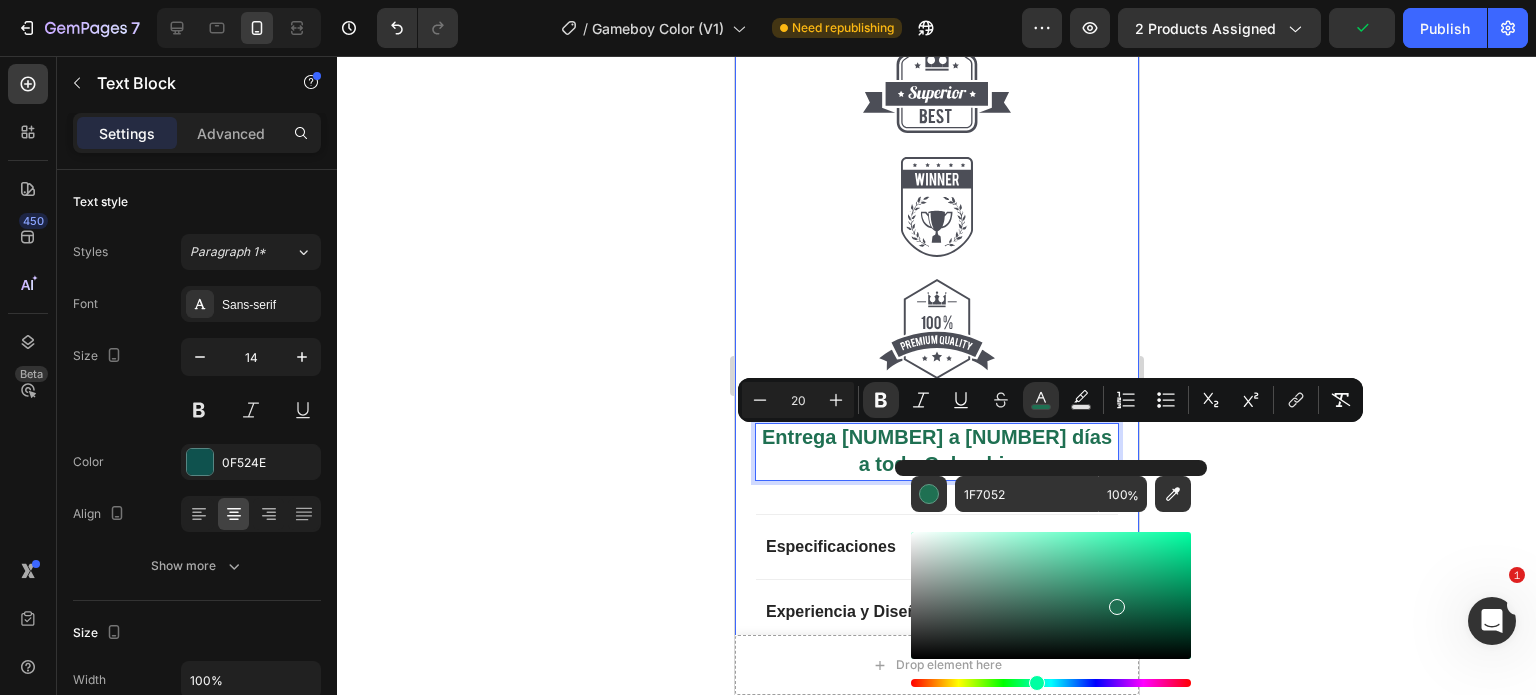 click 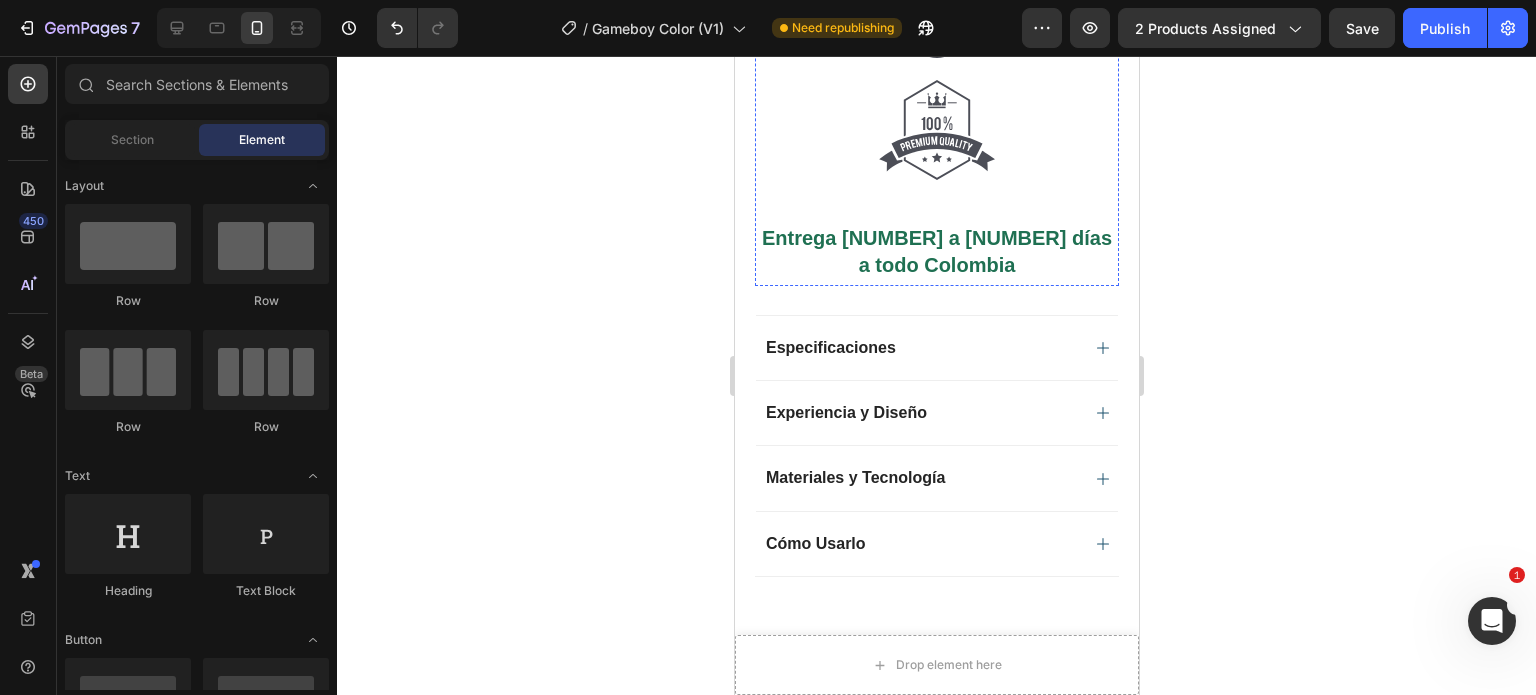 scroll, scrollTop: 2000, scrollLeft: 0, axis: vertical 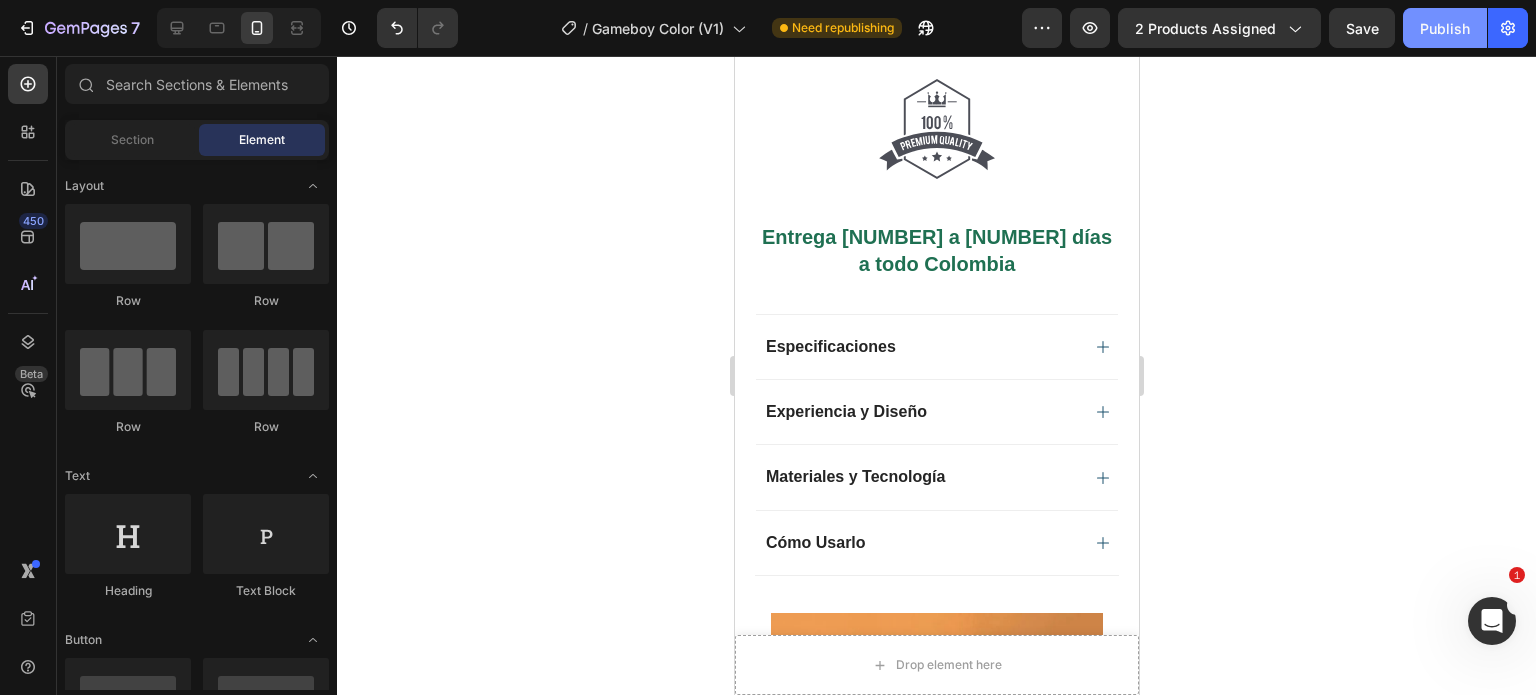 click on "Publish" at bounding box center (1445, 28) 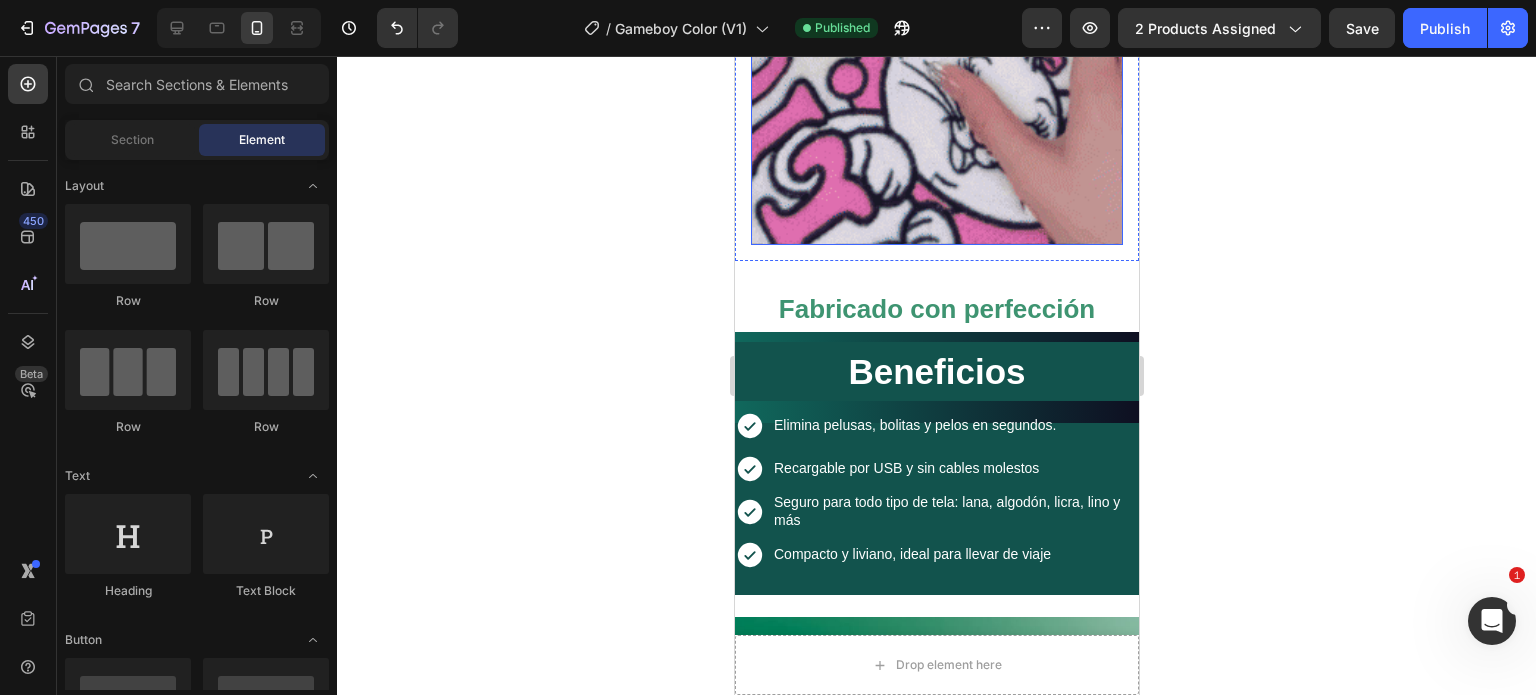 scroll, scrollTop: 3400, scrollLeft: 0, axis: vertical 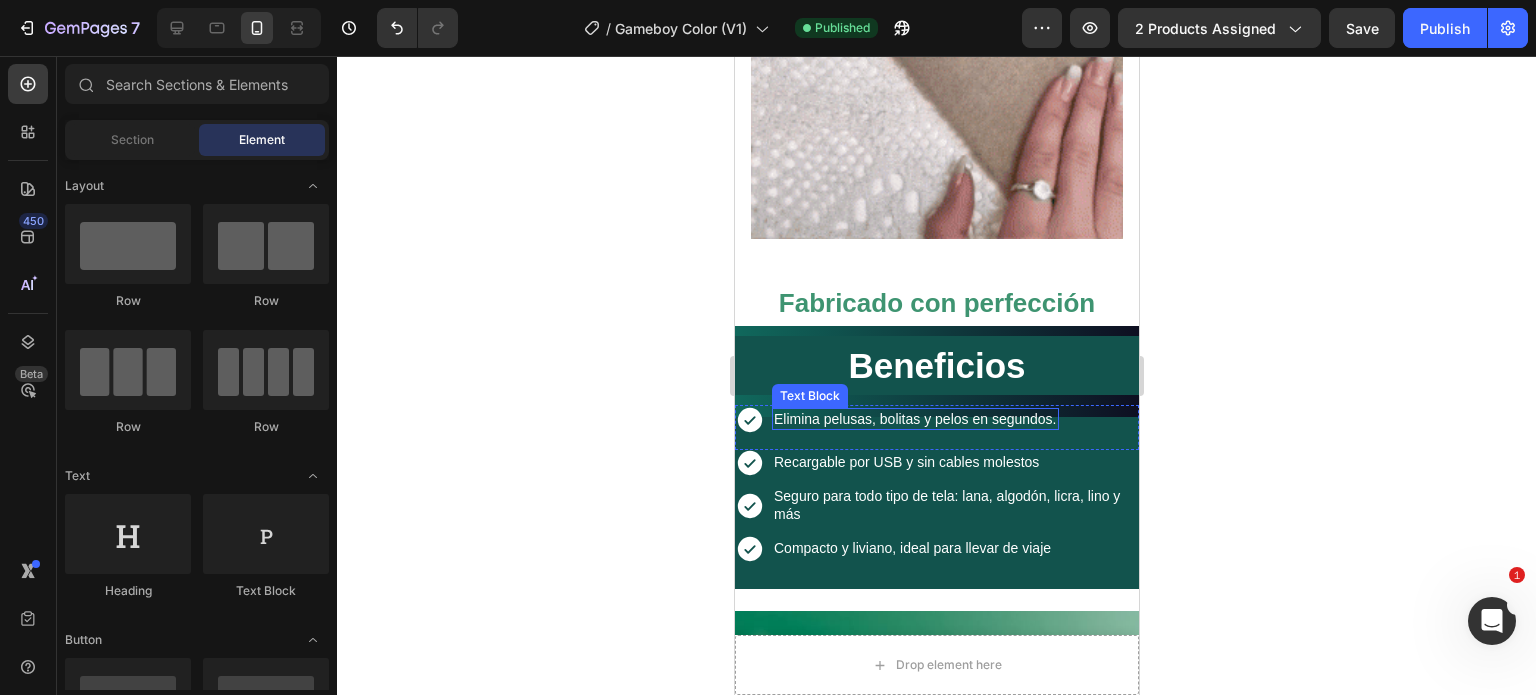 click on "Elimina pelusas, bolitas y pelos en segundos." at bounding box center (914, 419) 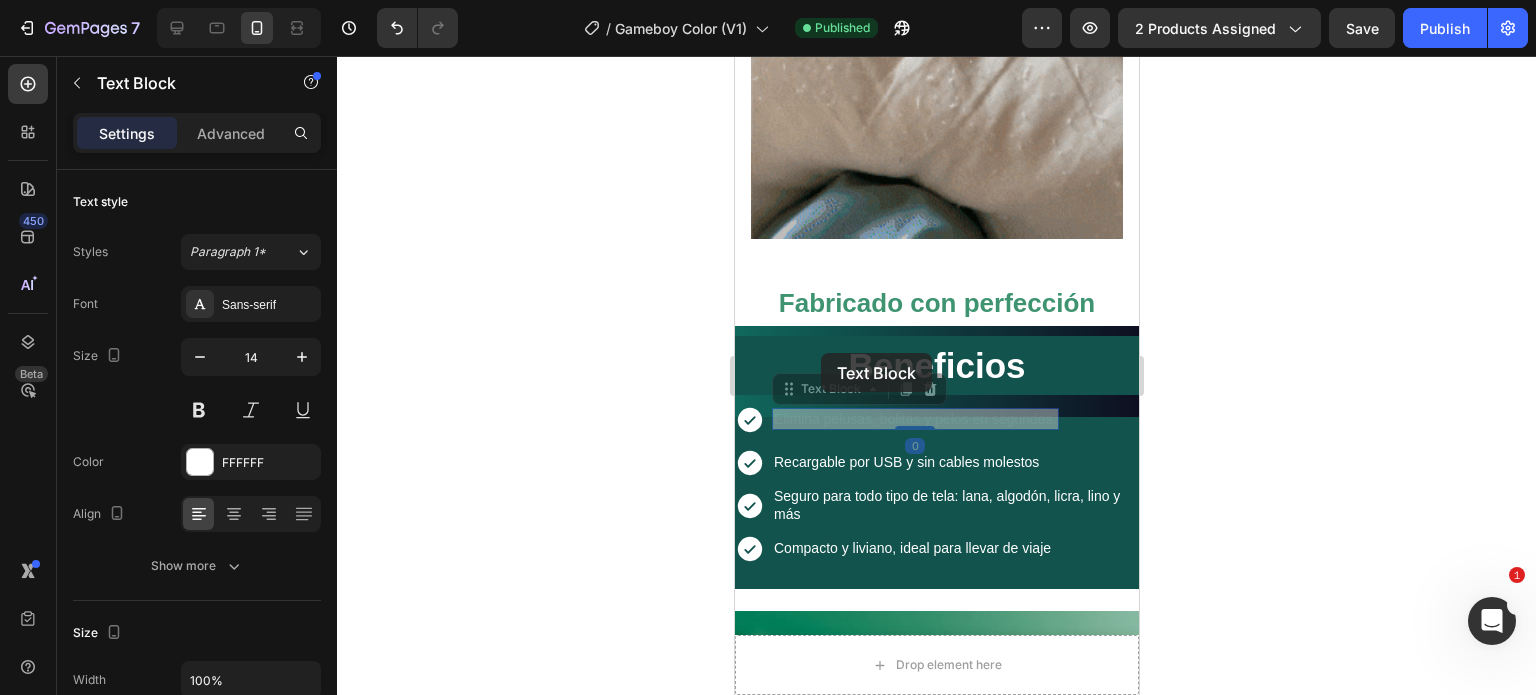 scroll, scrollTop: 3396, scrollLeft: 0, axis: vertical 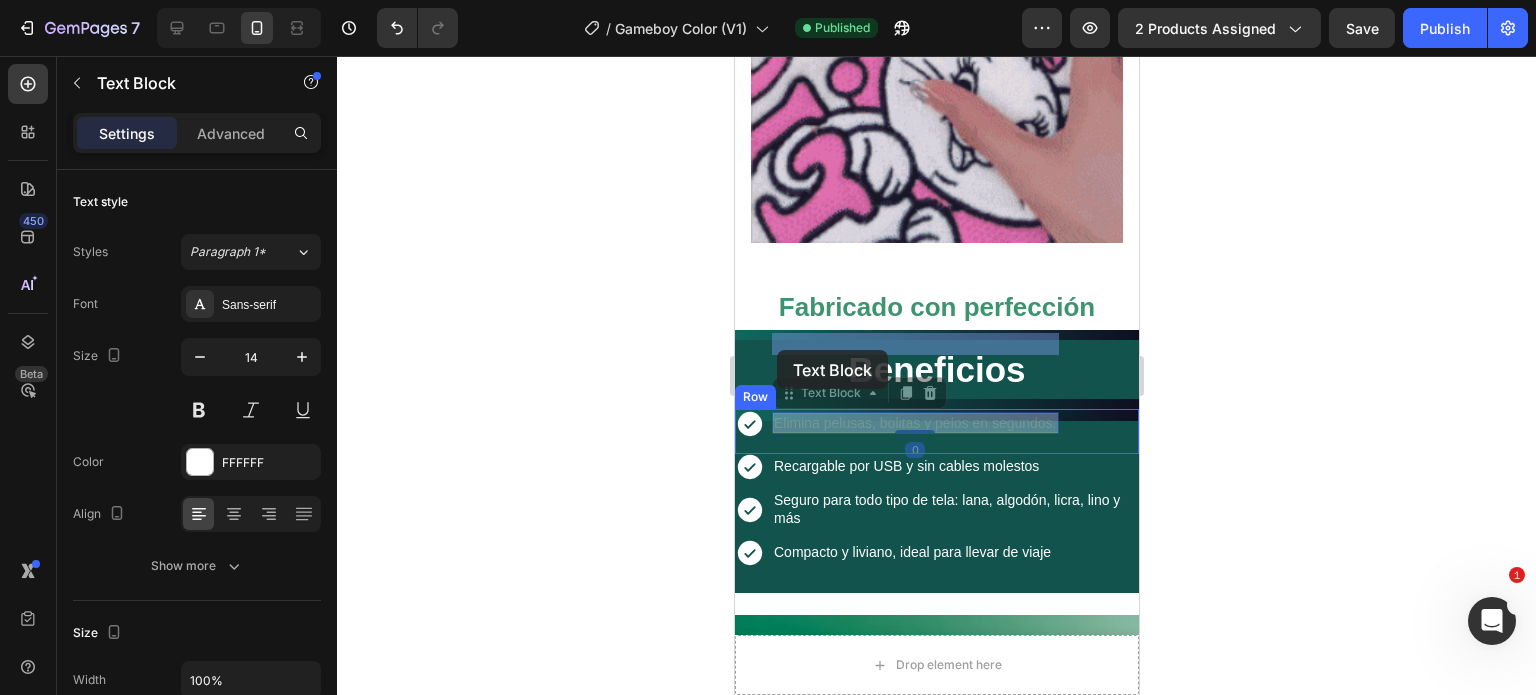 drag, startPoint x: 1053, startPoint y: 355, endPoint x: 1035, endPoint y: 354, distance: 18.027756 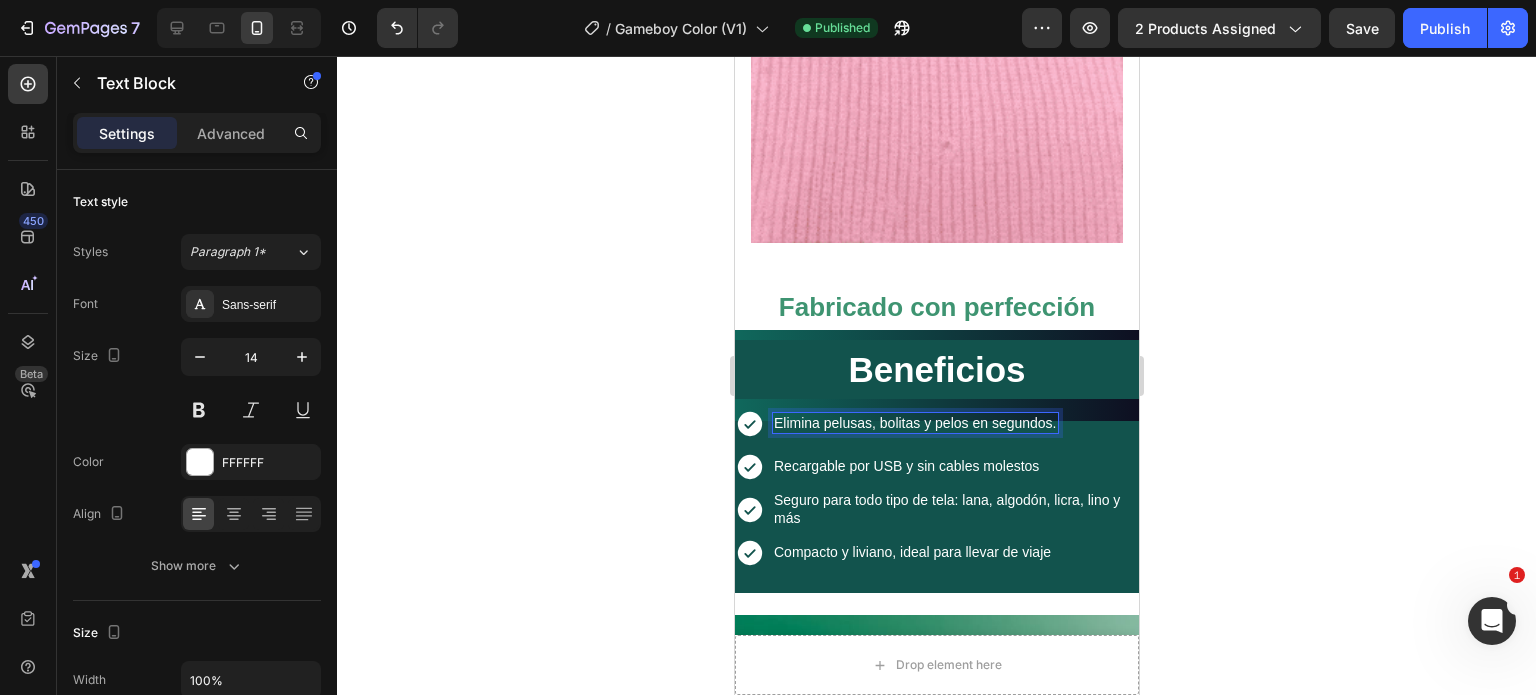 click on "Elimina pelusas, bolitas y pelos en segundos." at bounding box center [914, 423] 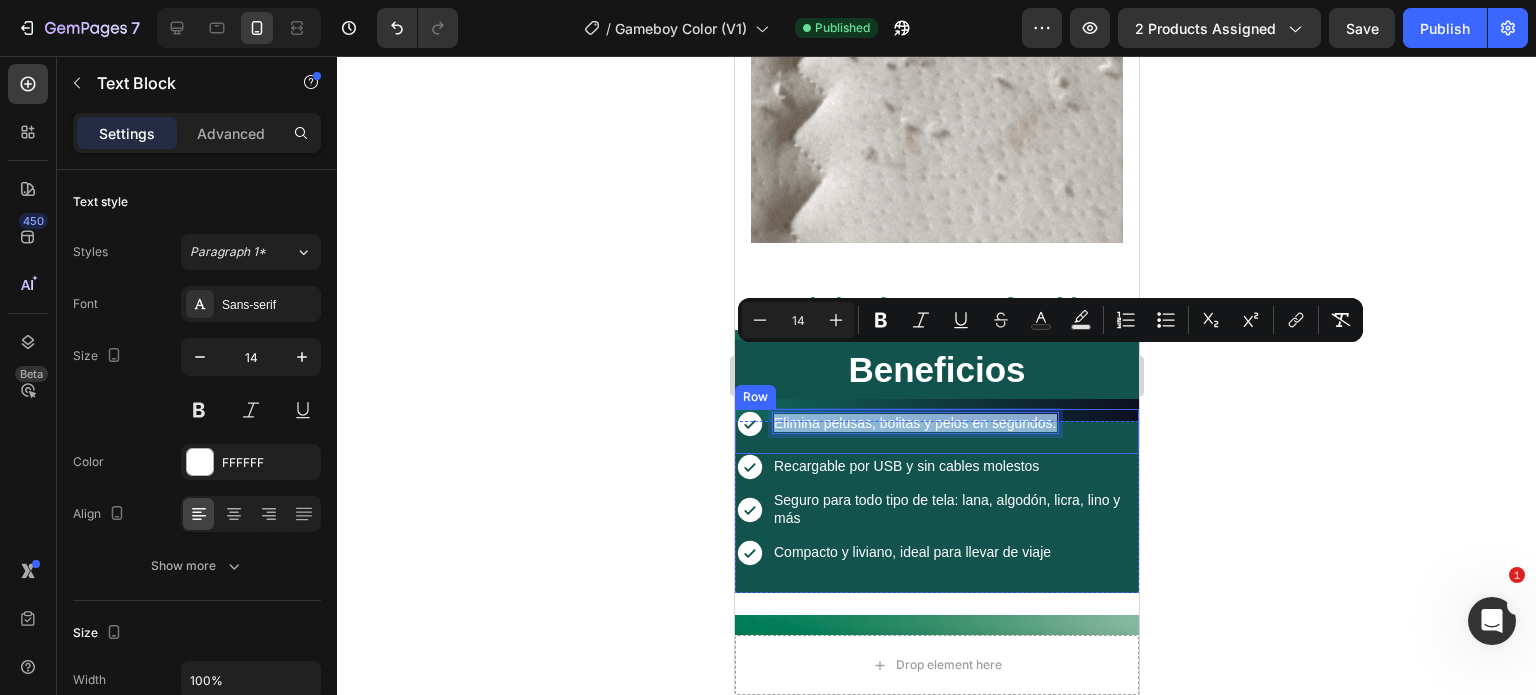 drag, startPoint x: 1053, startPoint y: 359, endPoint x: 776, endPoint y: 371, distance: 277.2598 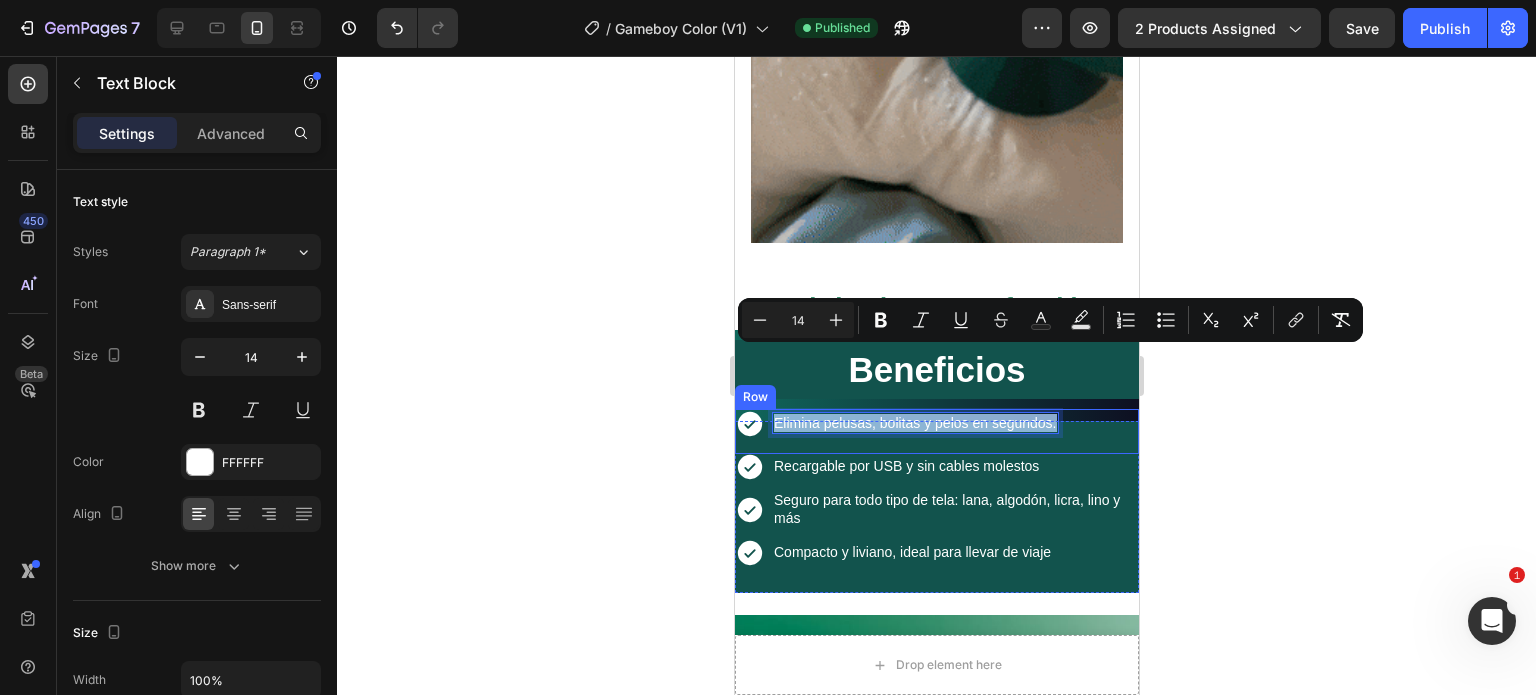 click on "Elimina pelusas, bolitas y pelos en segundos. Text Block   0" at bounding box center [914, 431] 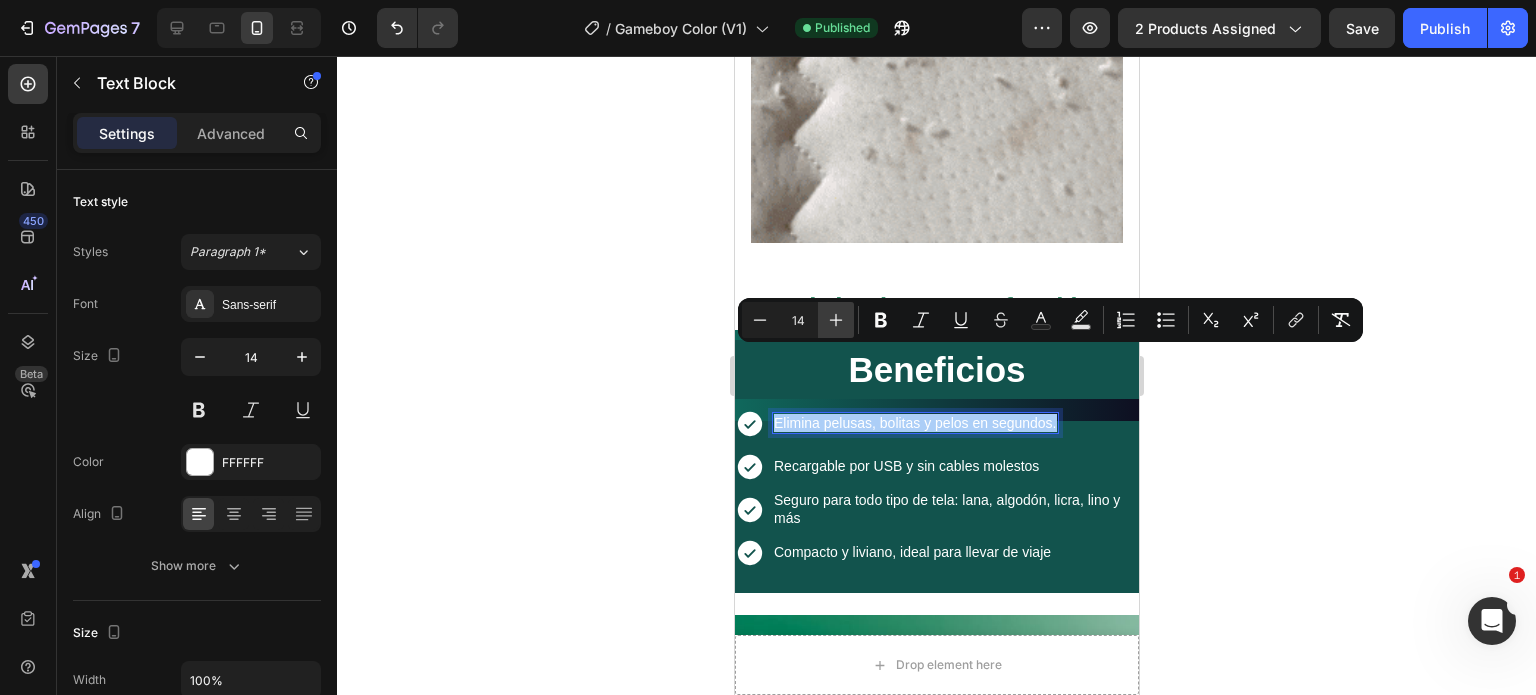 click 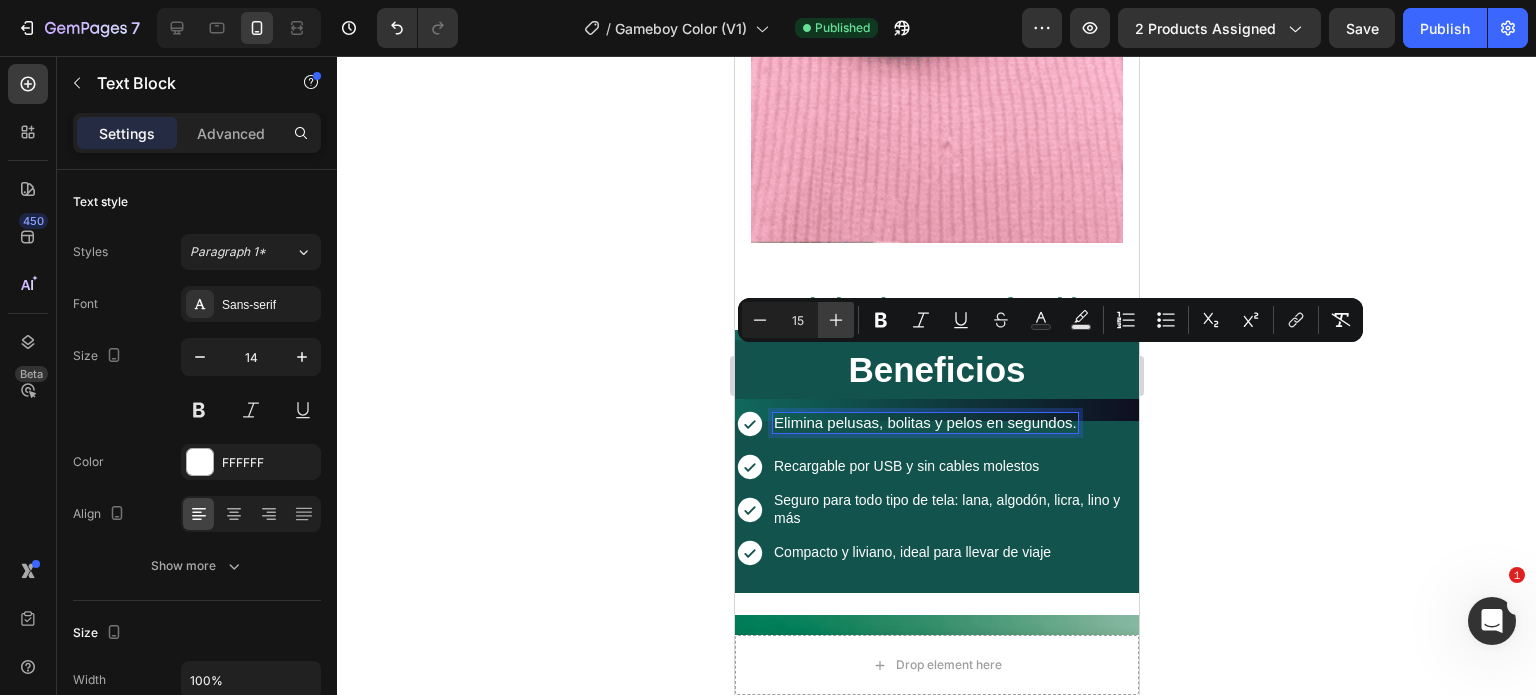 click 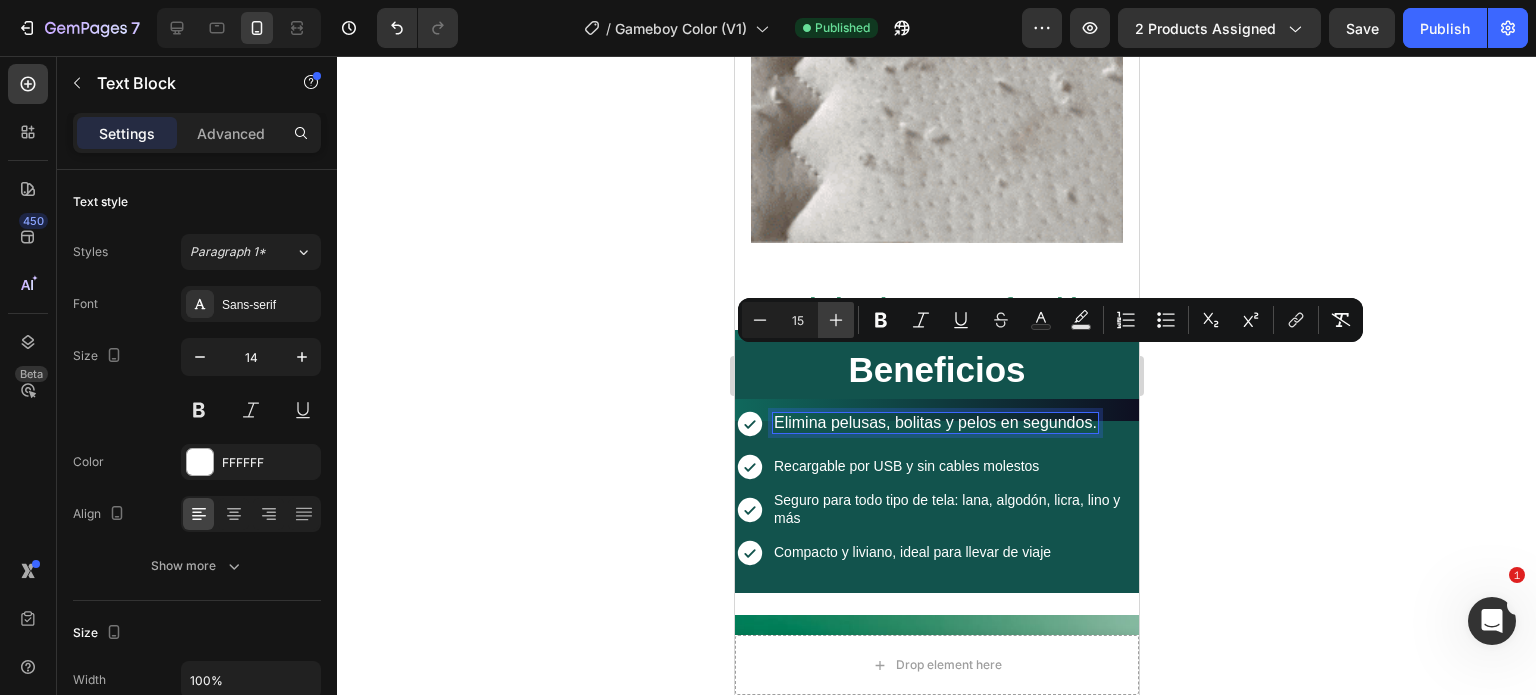 type on "16" 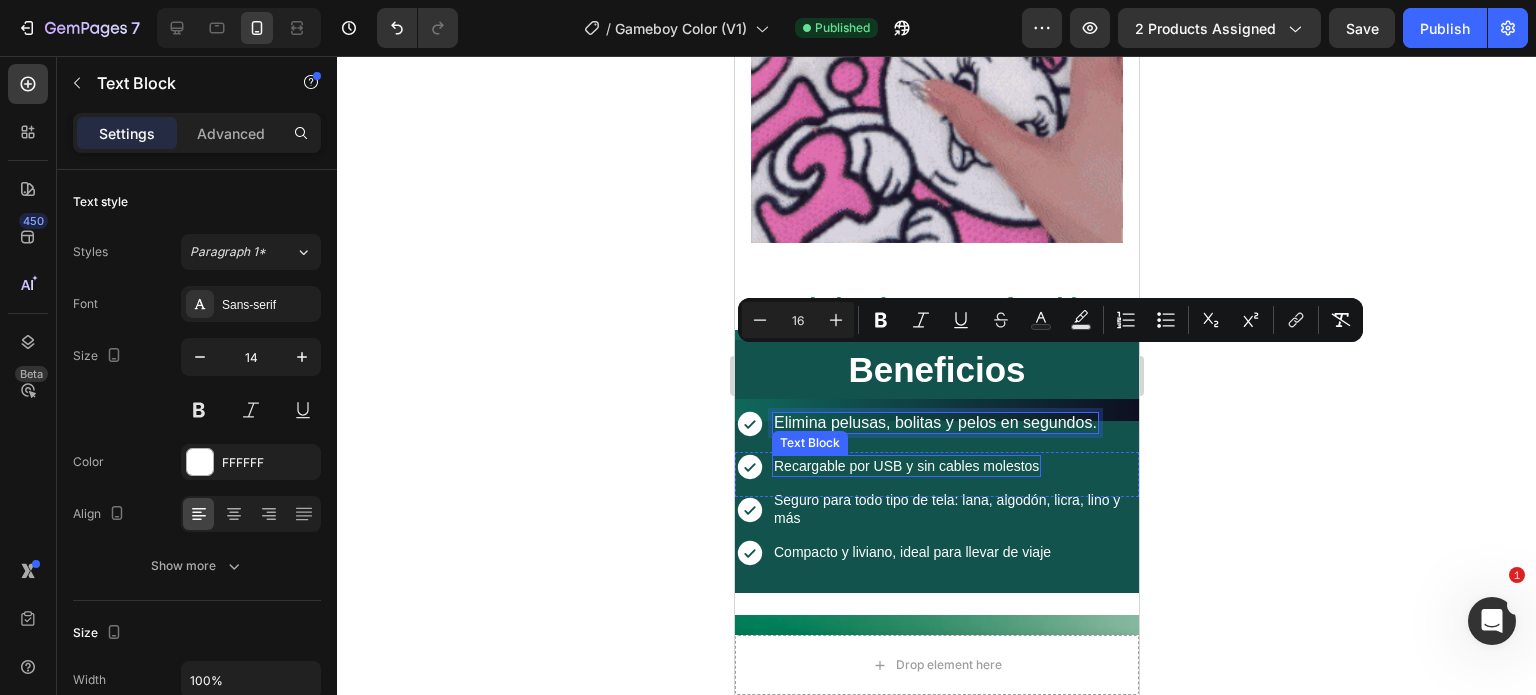 click on "Recargable por USB y sin cables molestos" at bounding box center [905, 466] 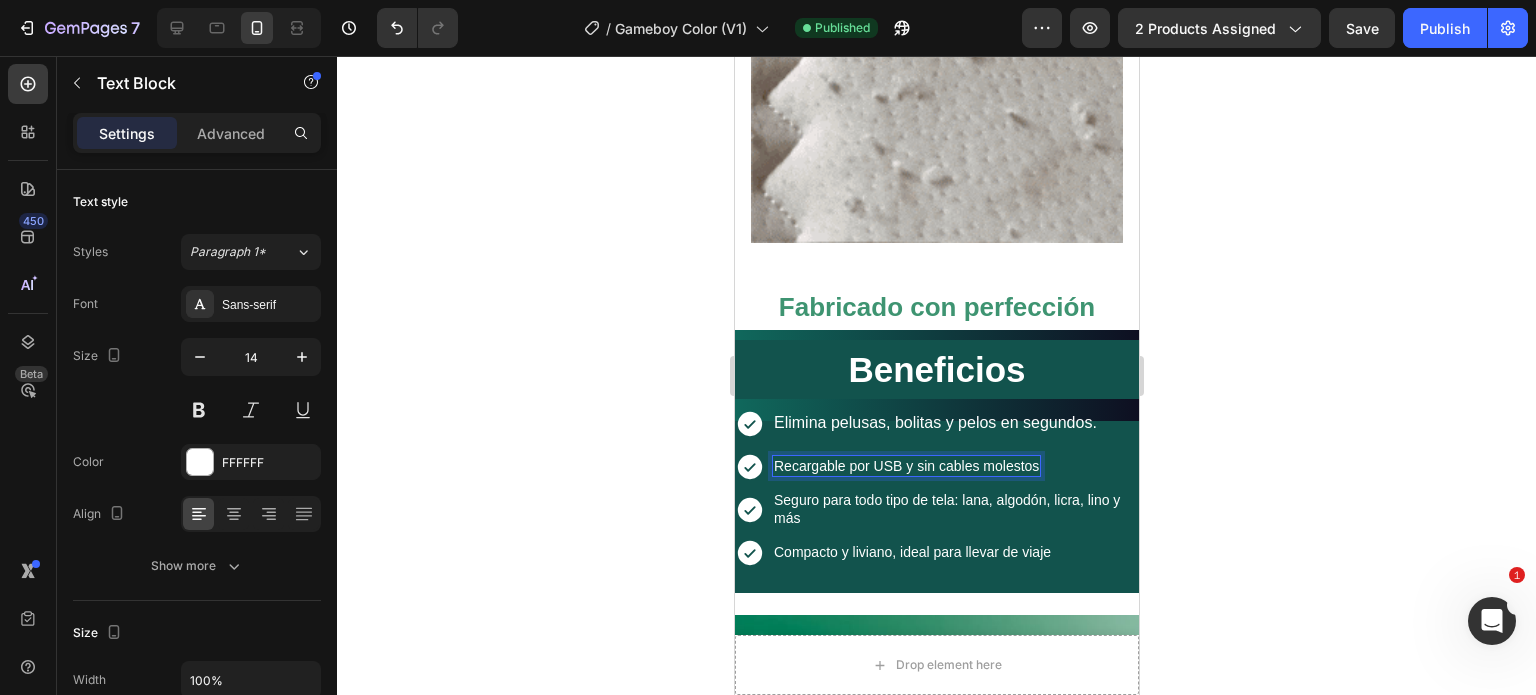 click on "Recargable por USB y sin cables molestos" at bounding box center (905, 466) 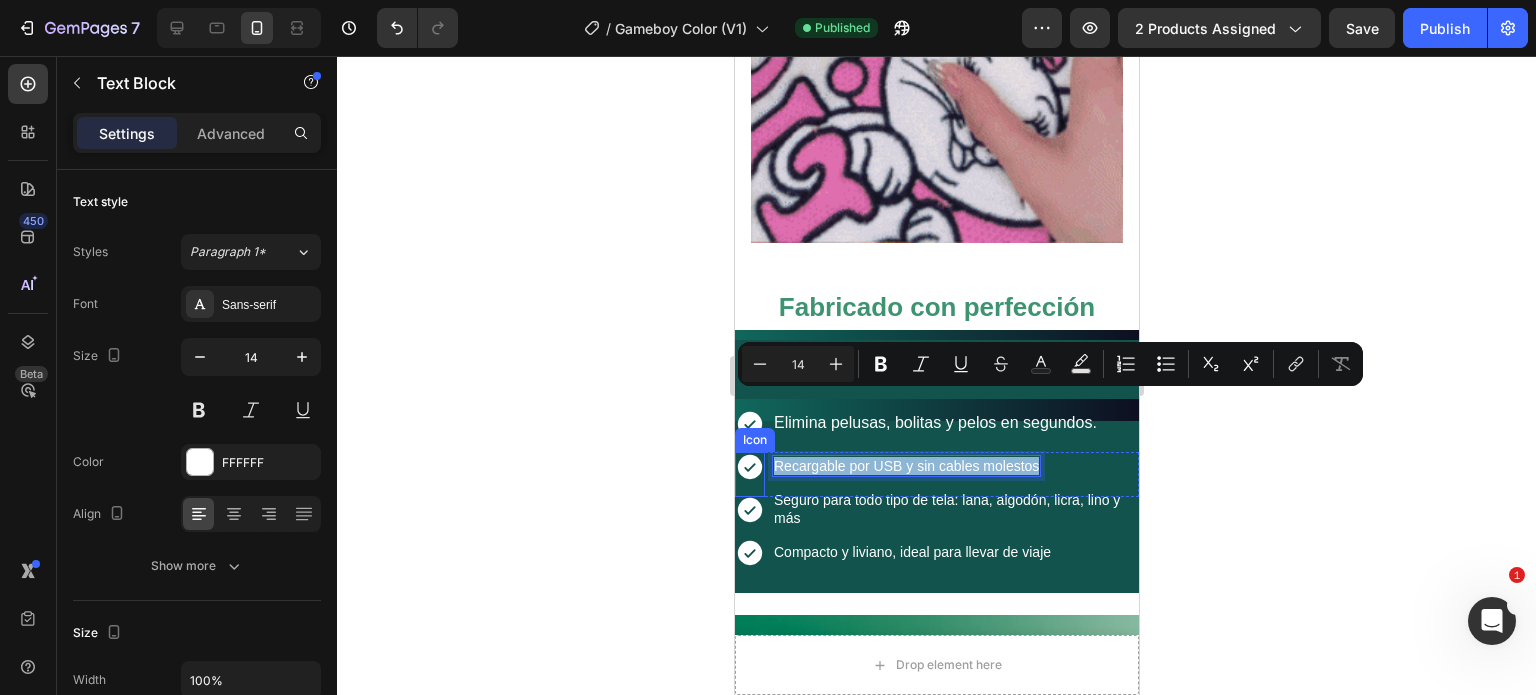 drag, startPoint x: 1037, startPoint y: 400, endPoint x: 761, endPoint y: 408, distance: 276.1159 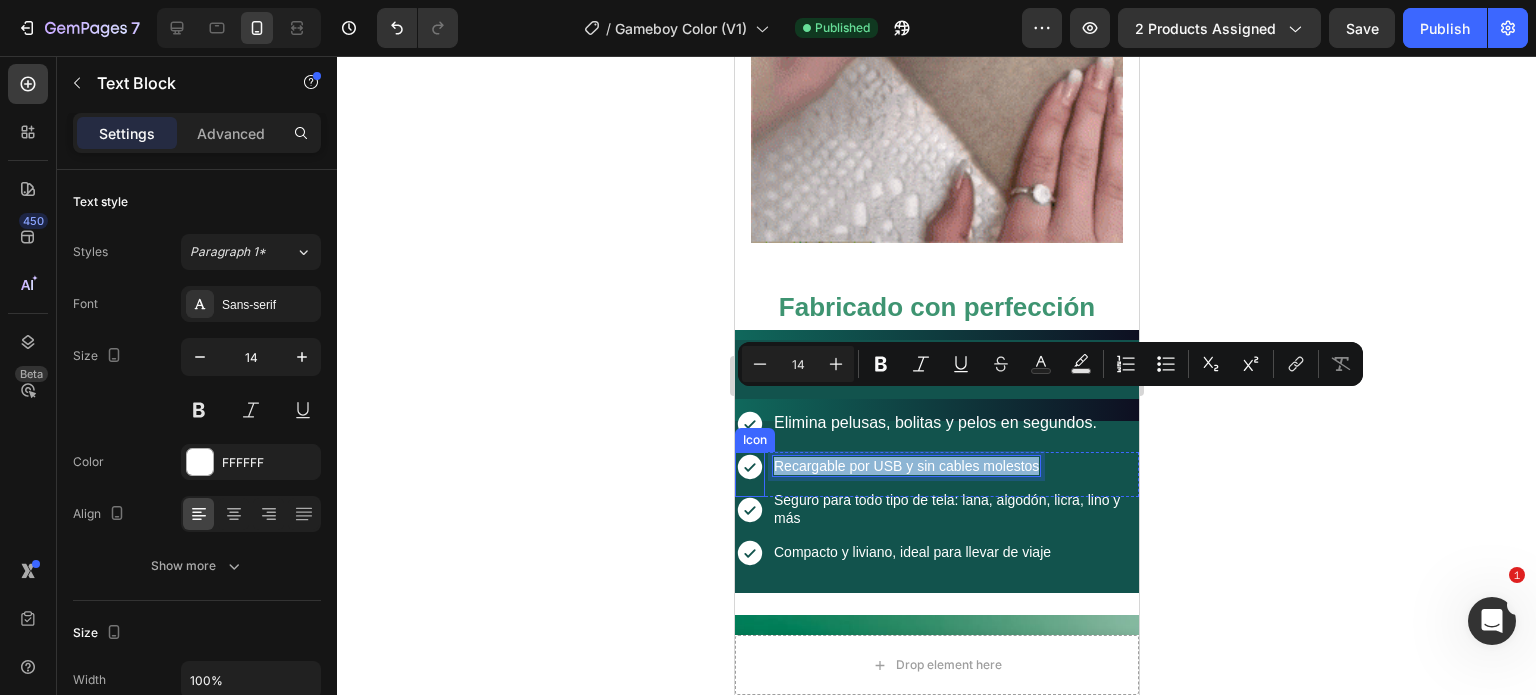 click on "Icon Recargable por USB y sin cables molestos Text Block   0 Row" at bounding box center [936, 474] 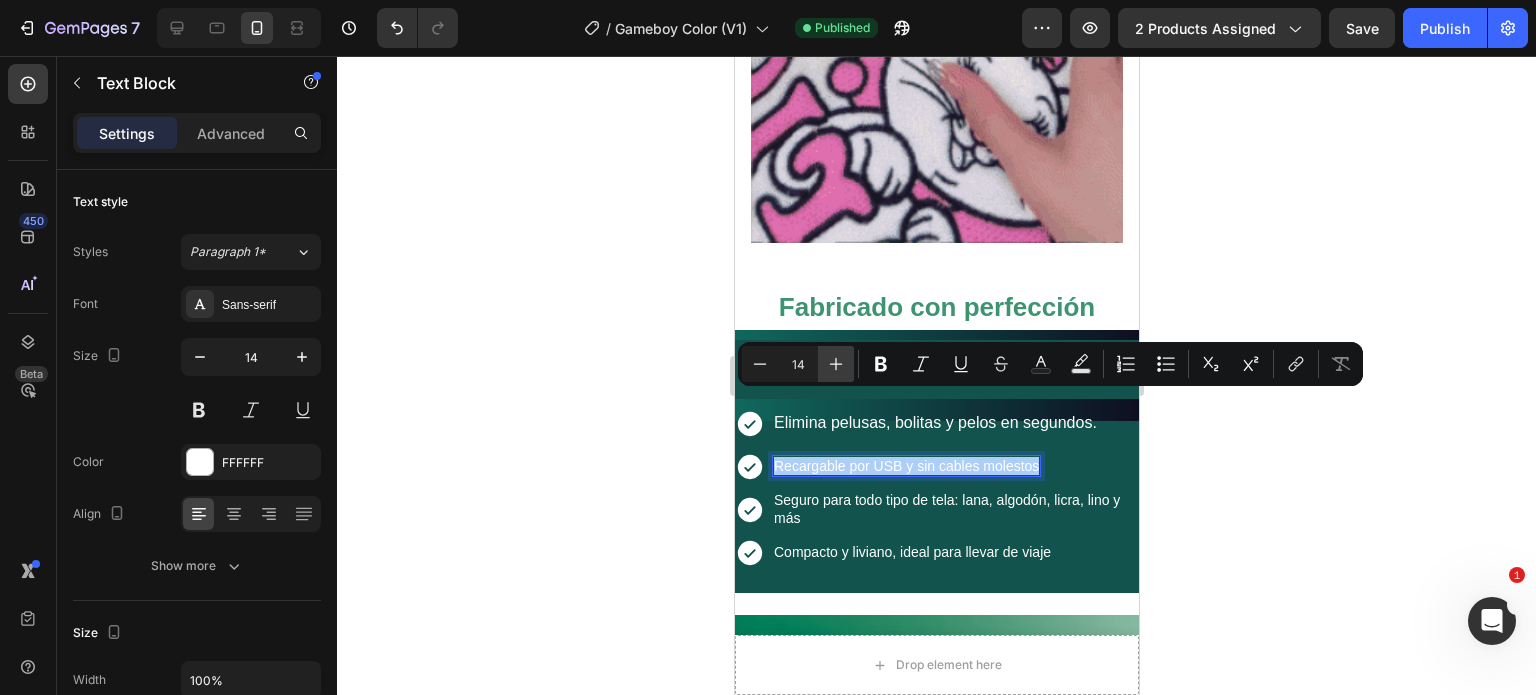click 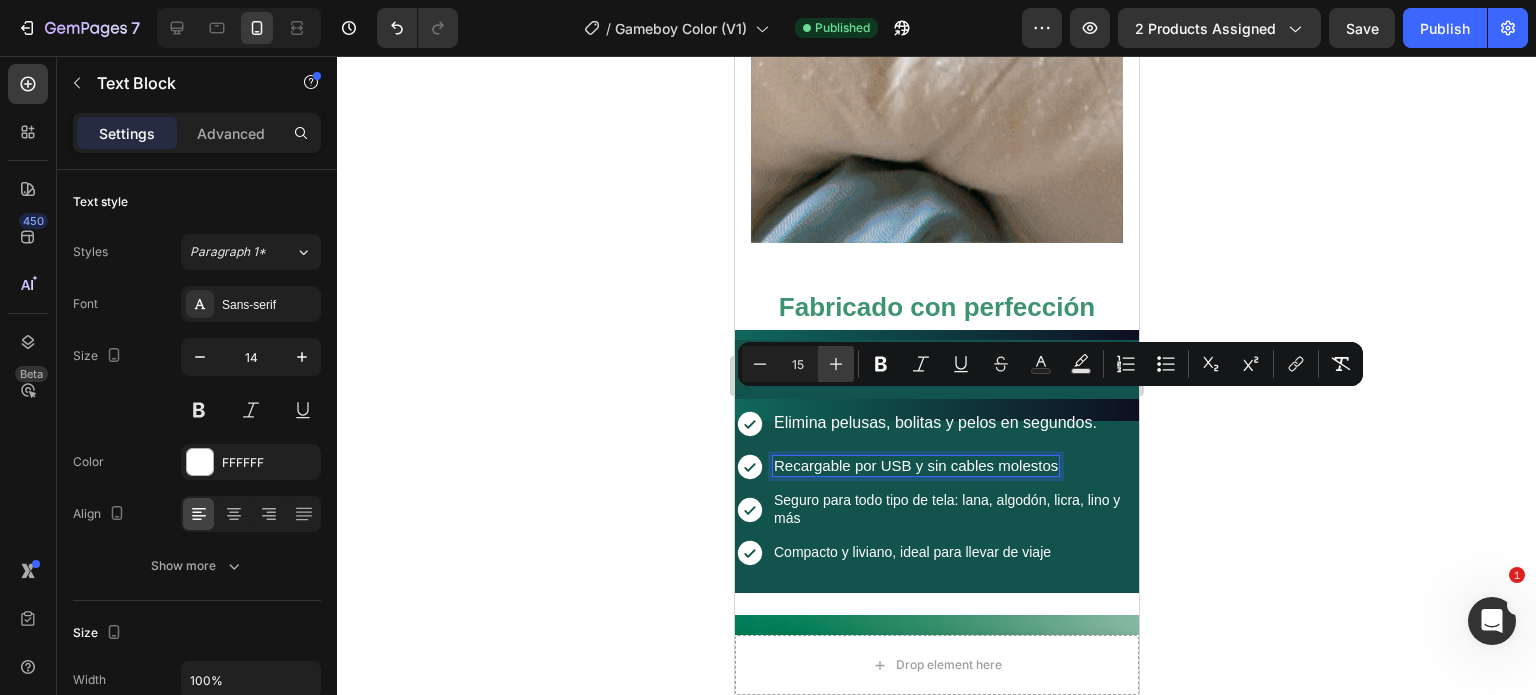 click 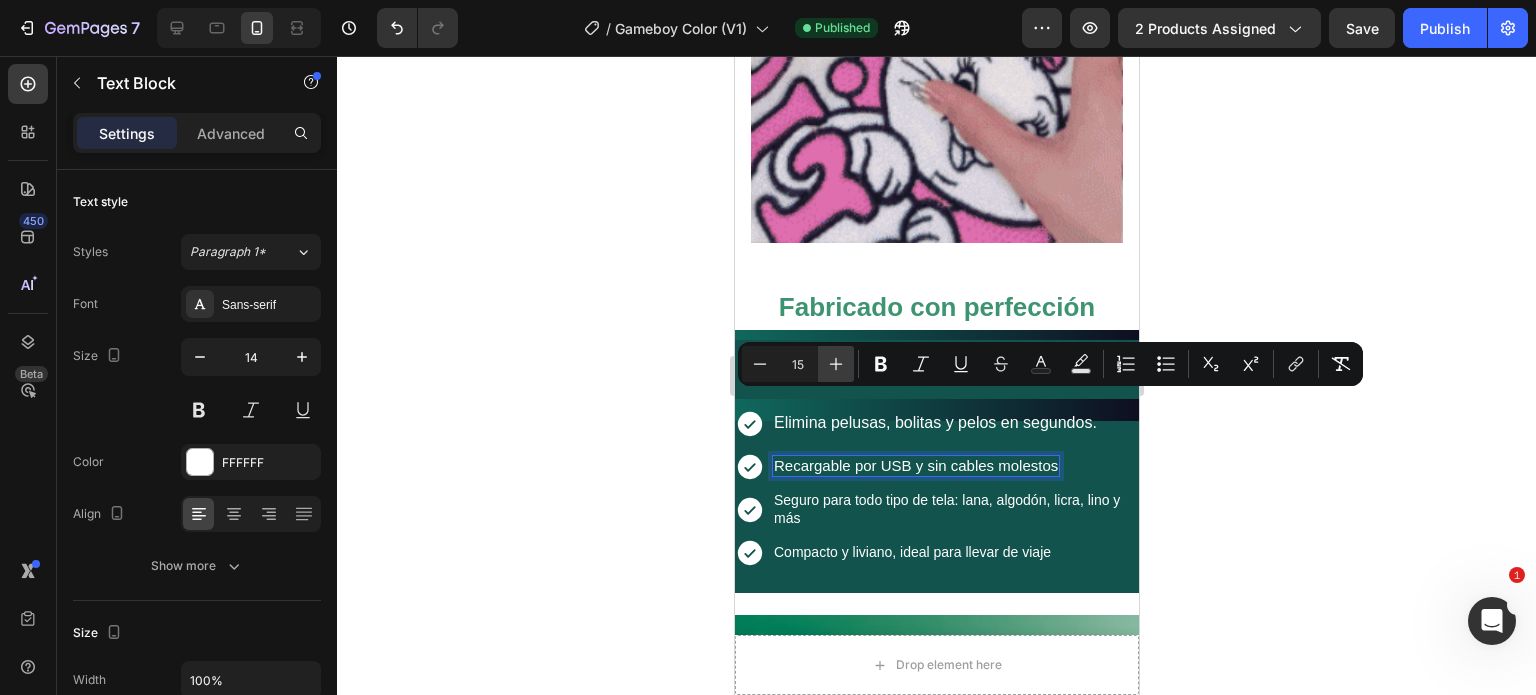 type on "16" 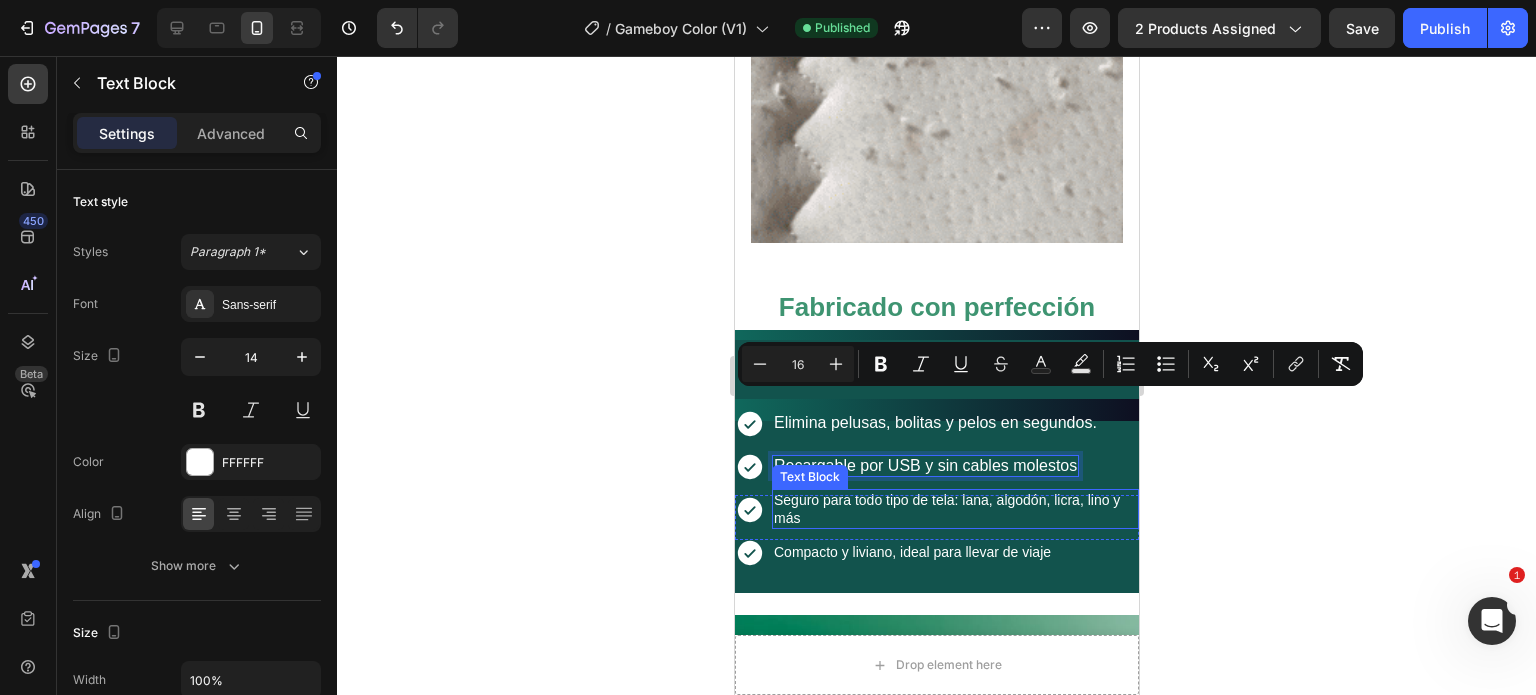 click on "Seguro para todo tipo de tela: lana, algodón, licra, lino y más" at bounding box center [954, 509] 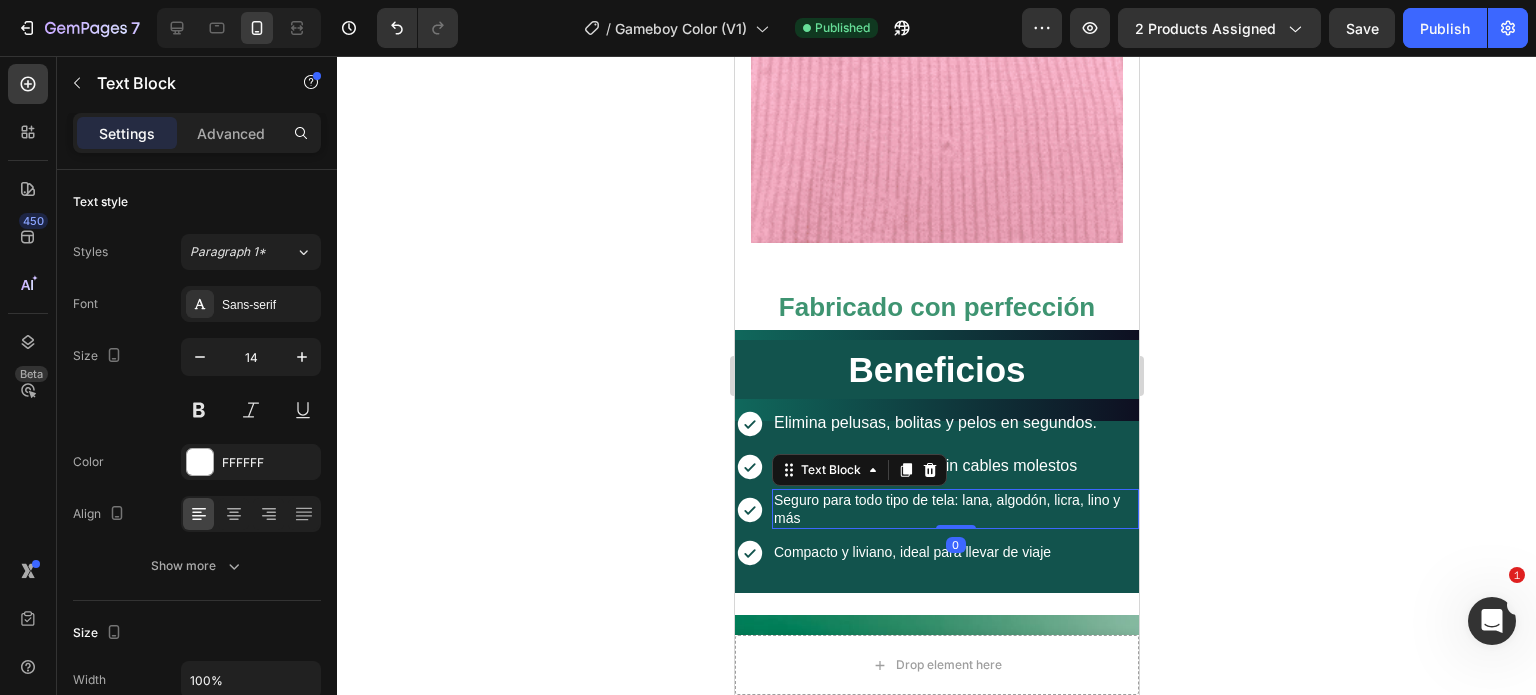 click on "Seguro para todo tipo de tela: lana, algodón, licra, lino y más" at bounding box center (954, 509) 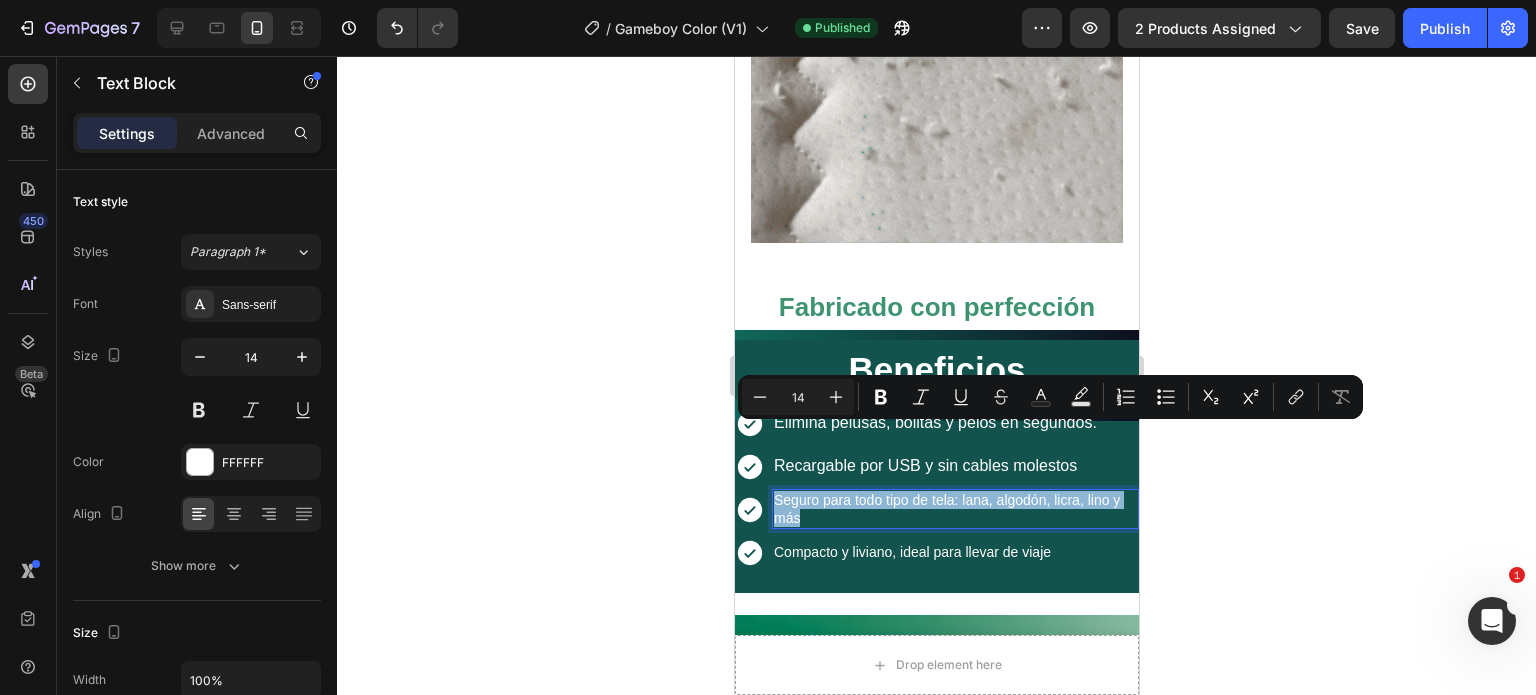 drag, startPoint x: 801, startPoint y: 451, endPoint x: 779, endPoint y: 451, distance: 22 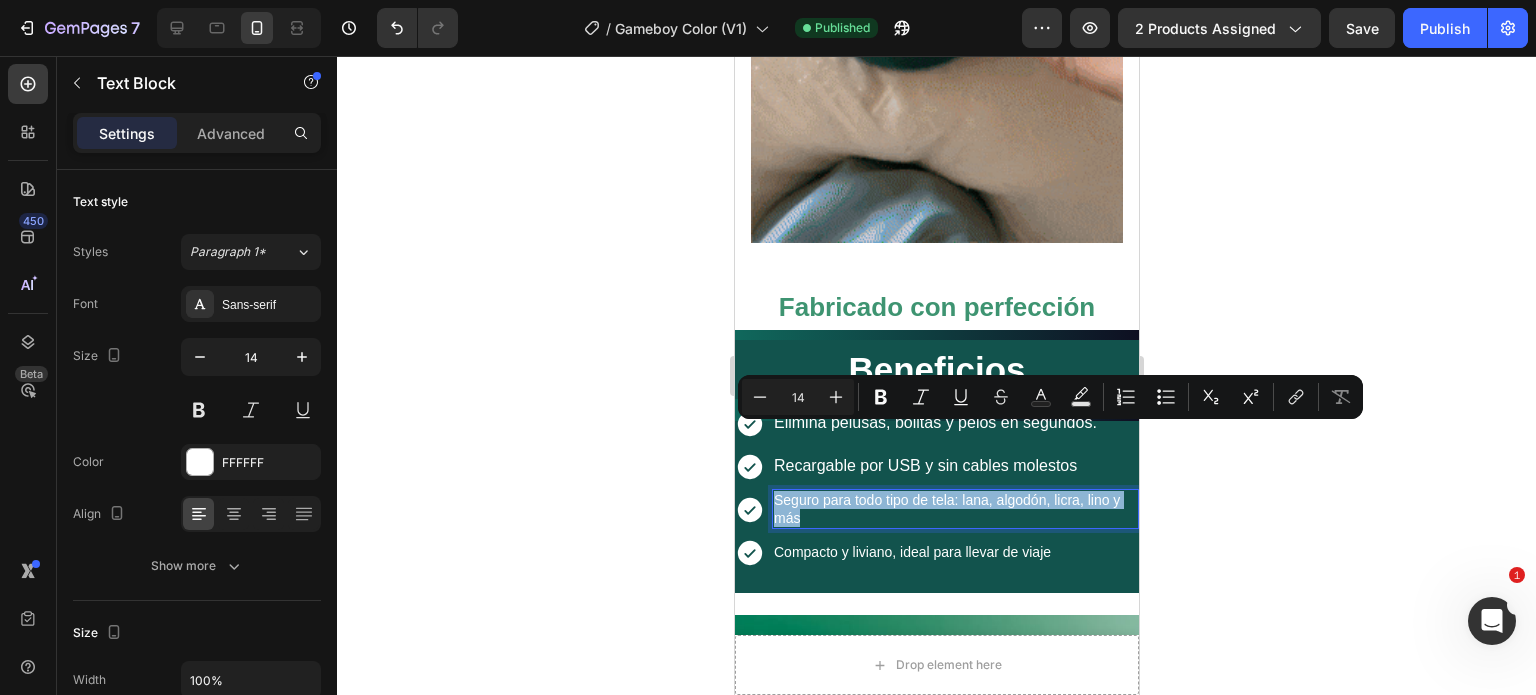 click on "Seguro para todo tipo de tela: lana, algodón, licra, lino y más" at bounding box center [954, 509] 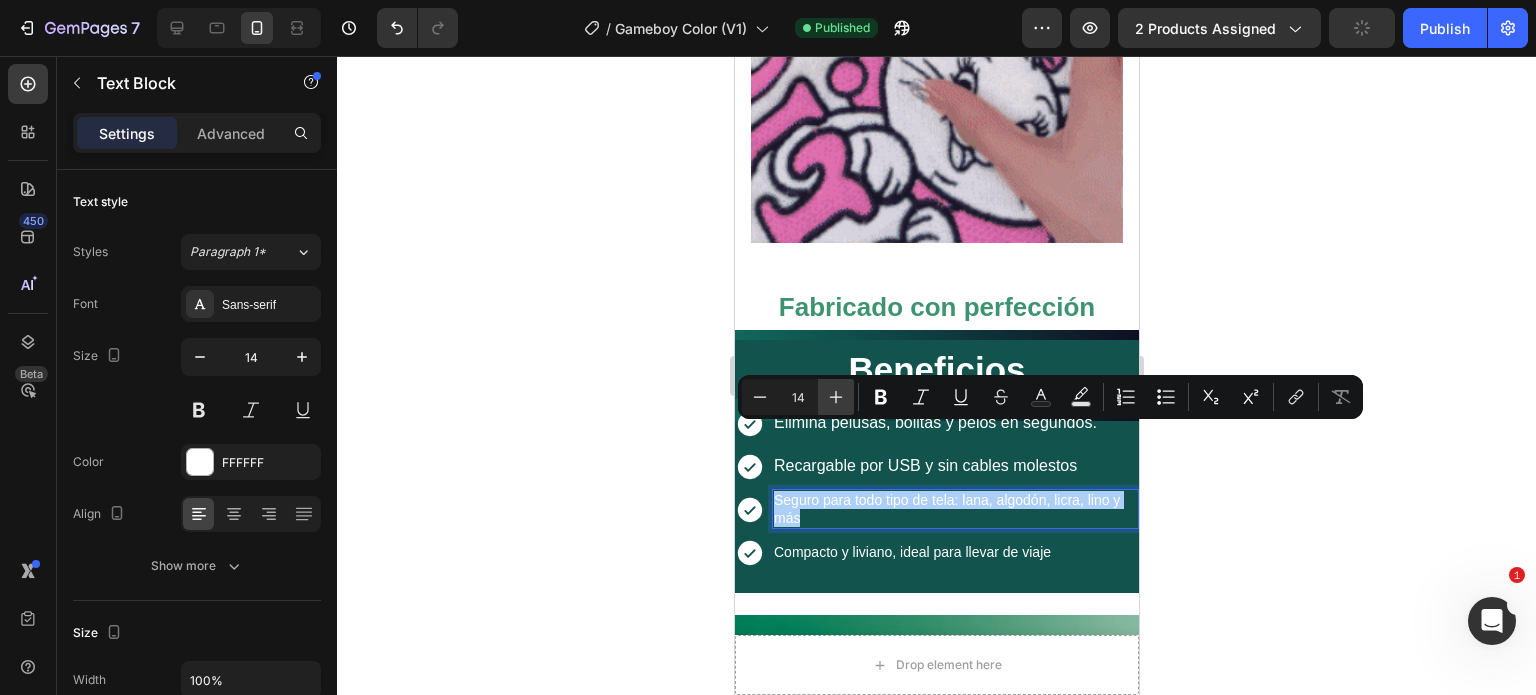 click 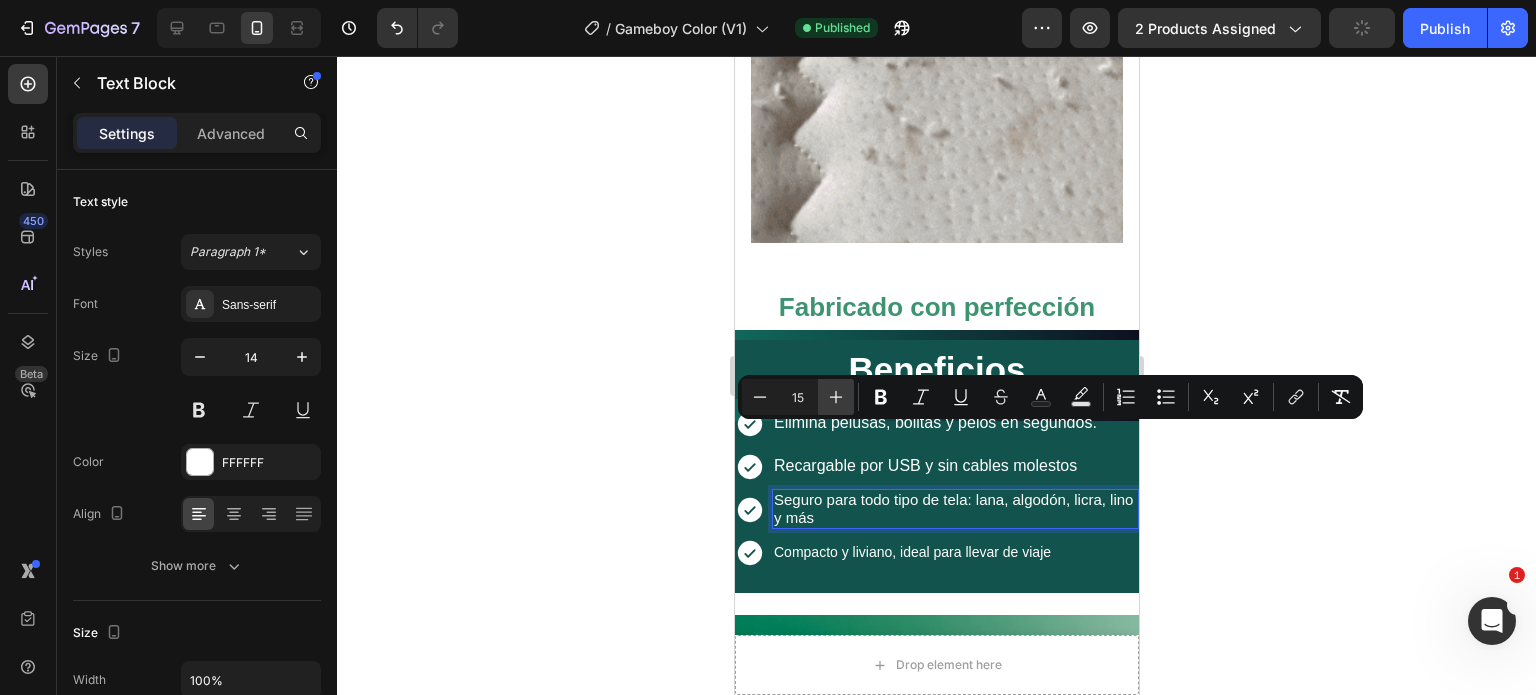 click 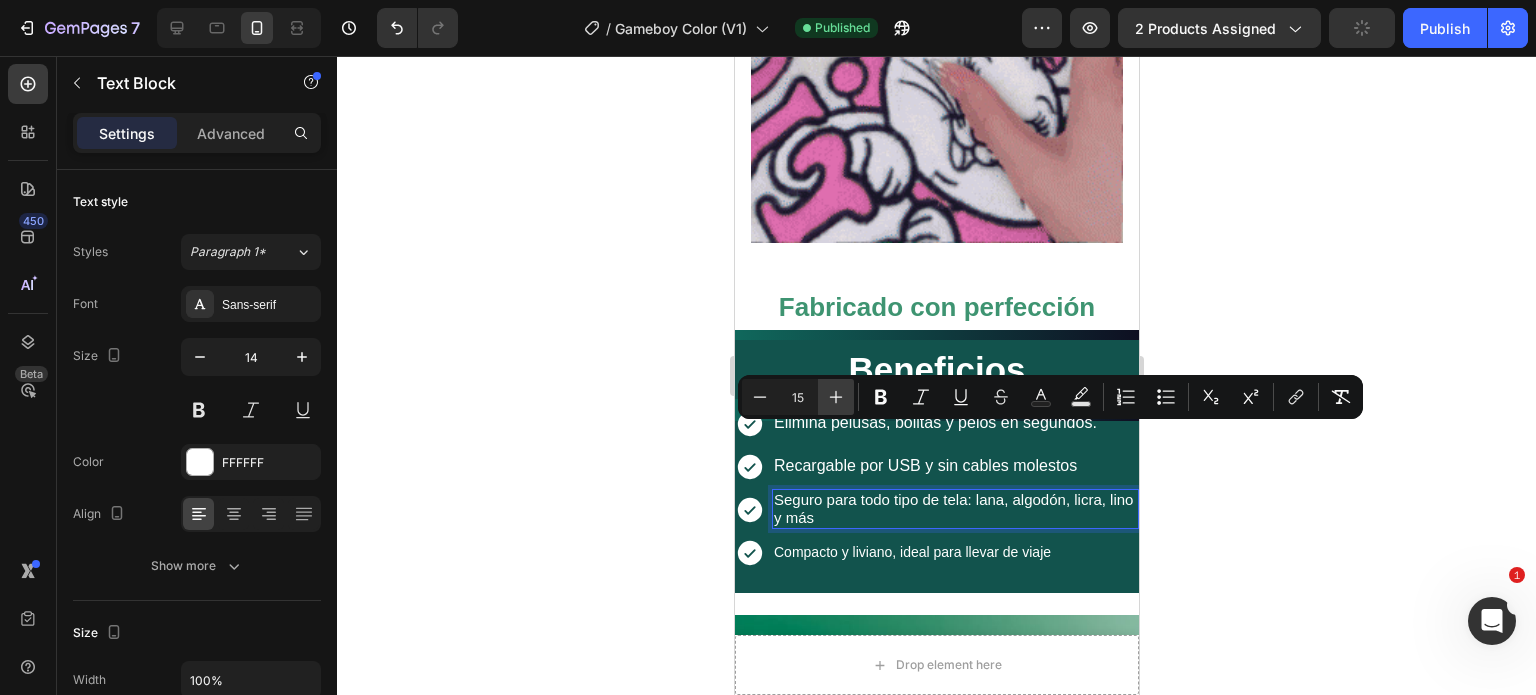 type on "16" 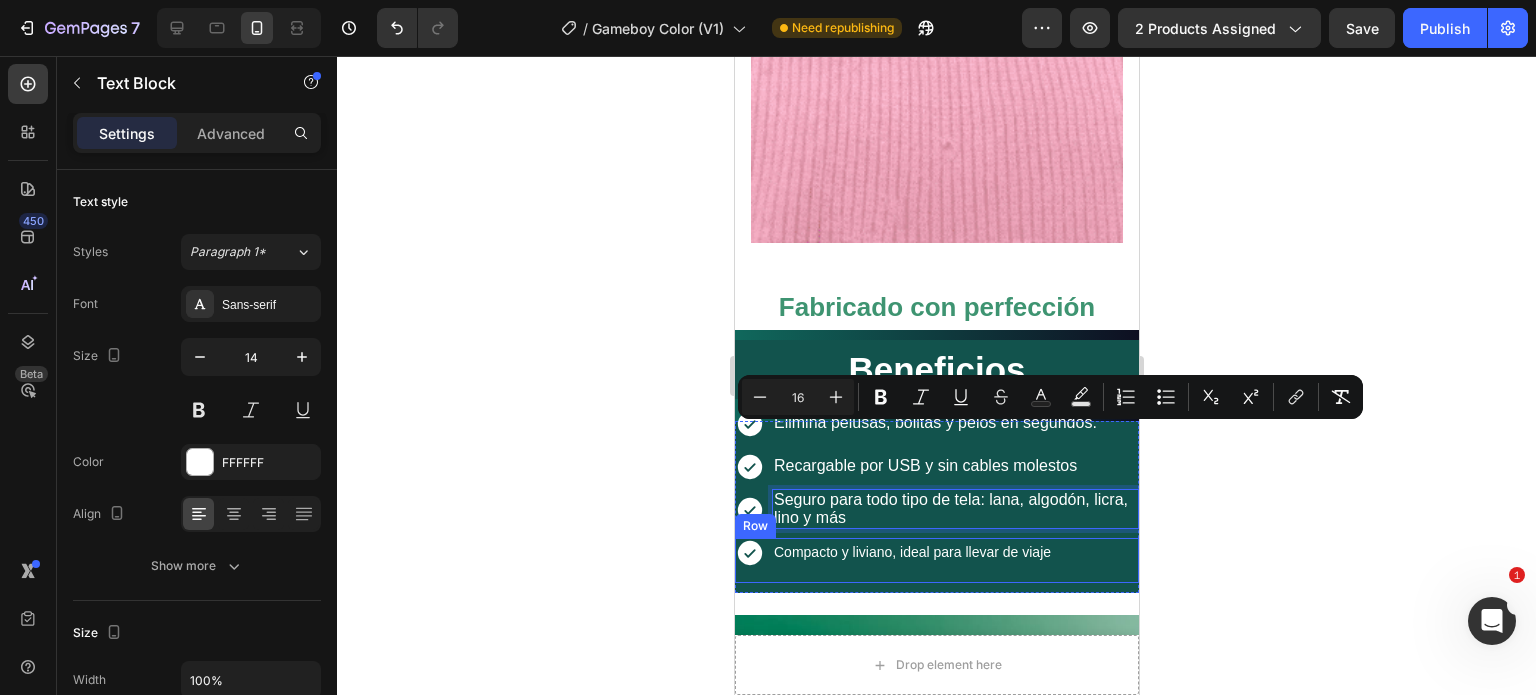 click on "Icon Compacto y liviano, ideal para llevar de viaje Text Block Row" at bounding box center (936, 560) 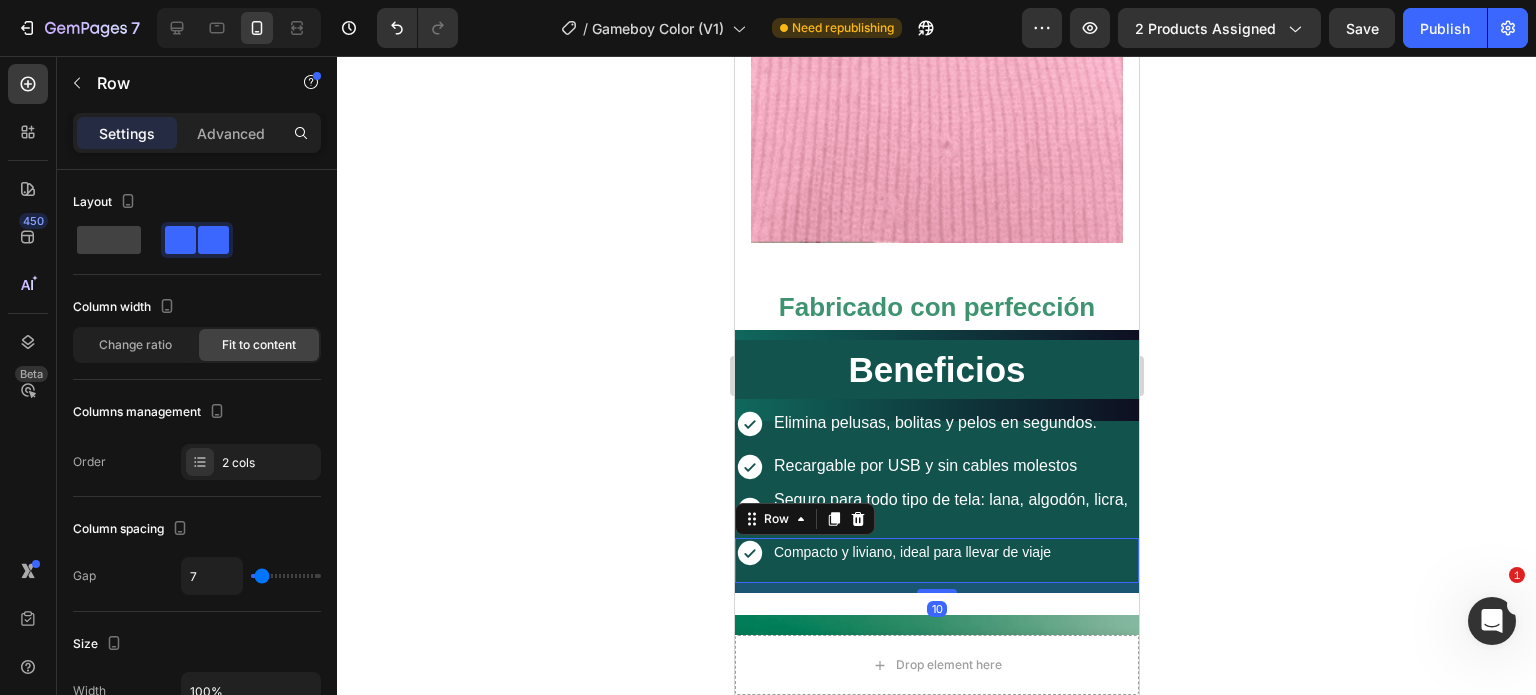 click on "Icon Compacto y liviano, ideal para llevar de viaje Text Block Row   10" at bounding box center [936, 560] 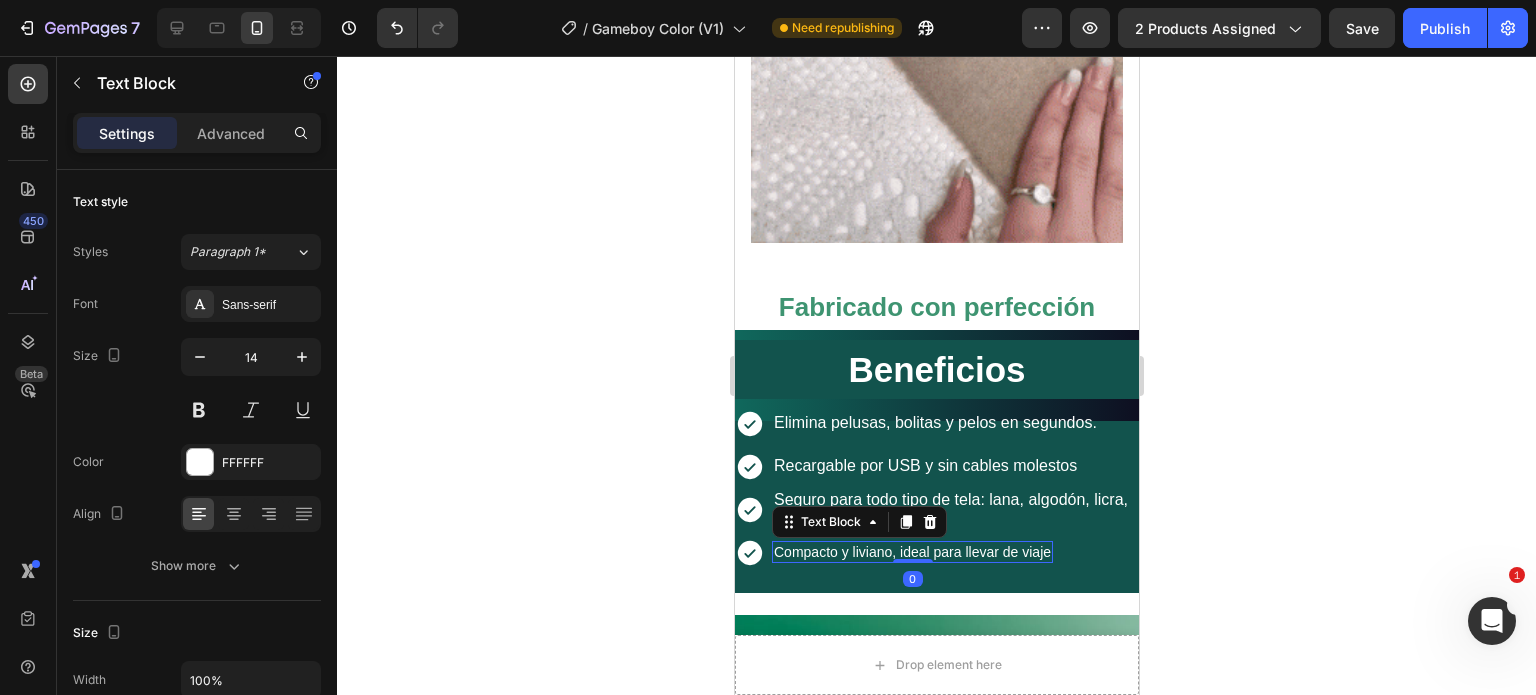 click on "Compacto y liviano, ideal para llevar de viaje" at bounding box center (911, 552) 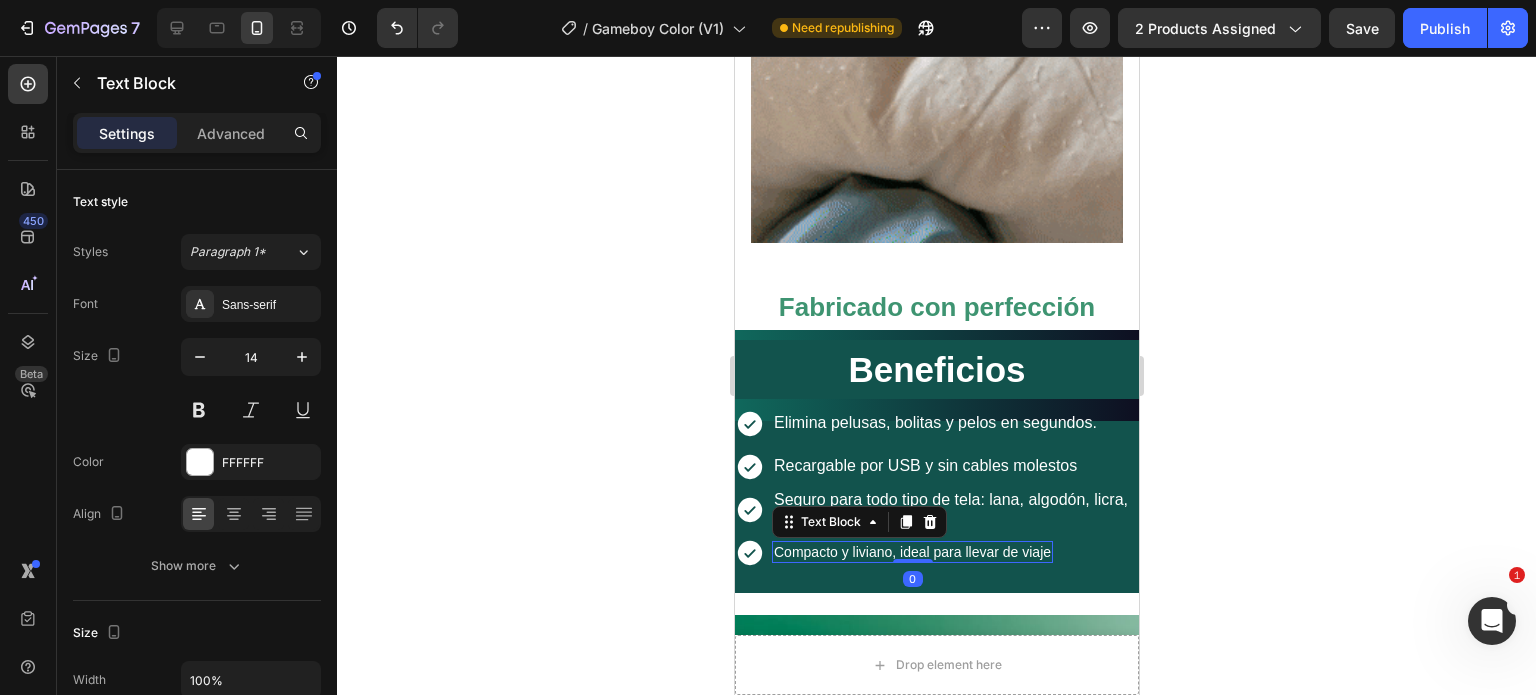 click on "Compacto y liviano, ideal para llevar de viaje" at bounding box center (911, 552) 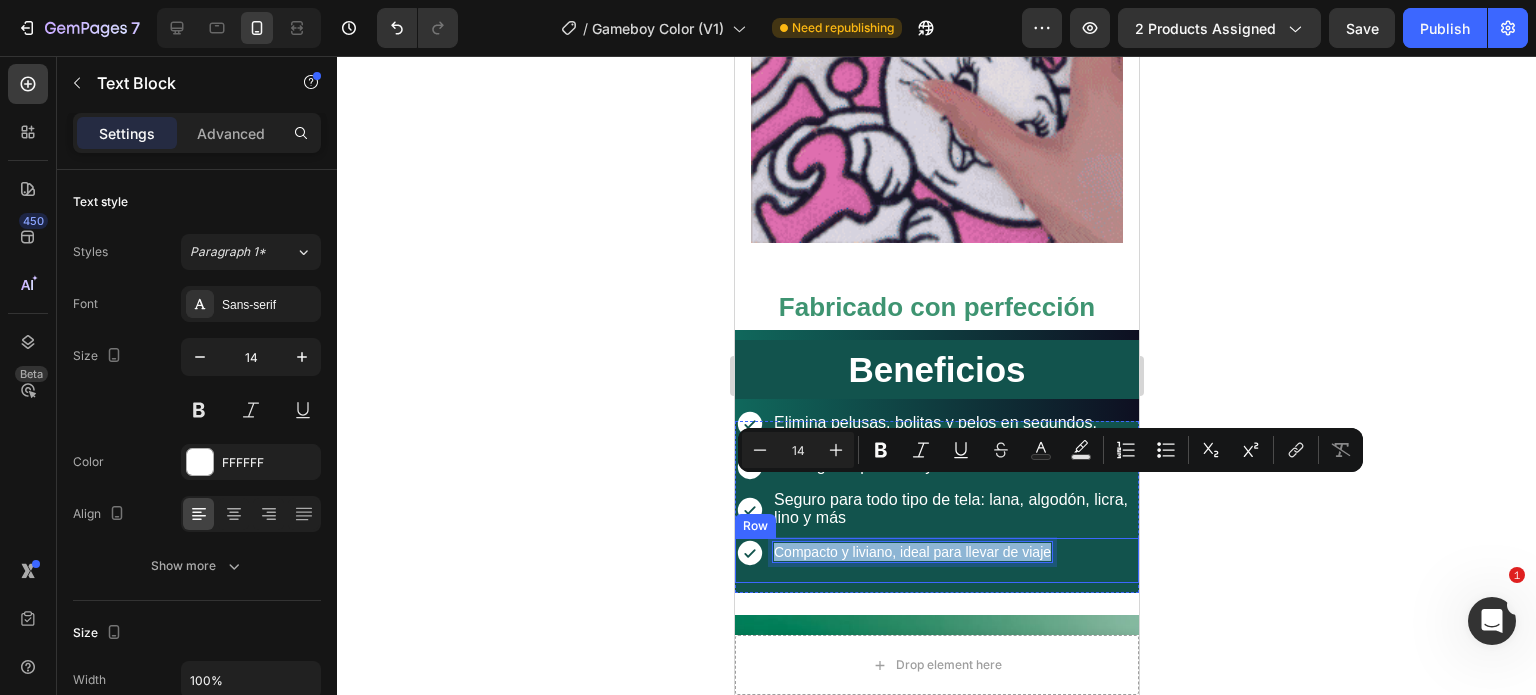 drag, startPoint x: 1048, startPoint y: 486, endPoint x: 777, endPoint y: 475, distance: 271.22314 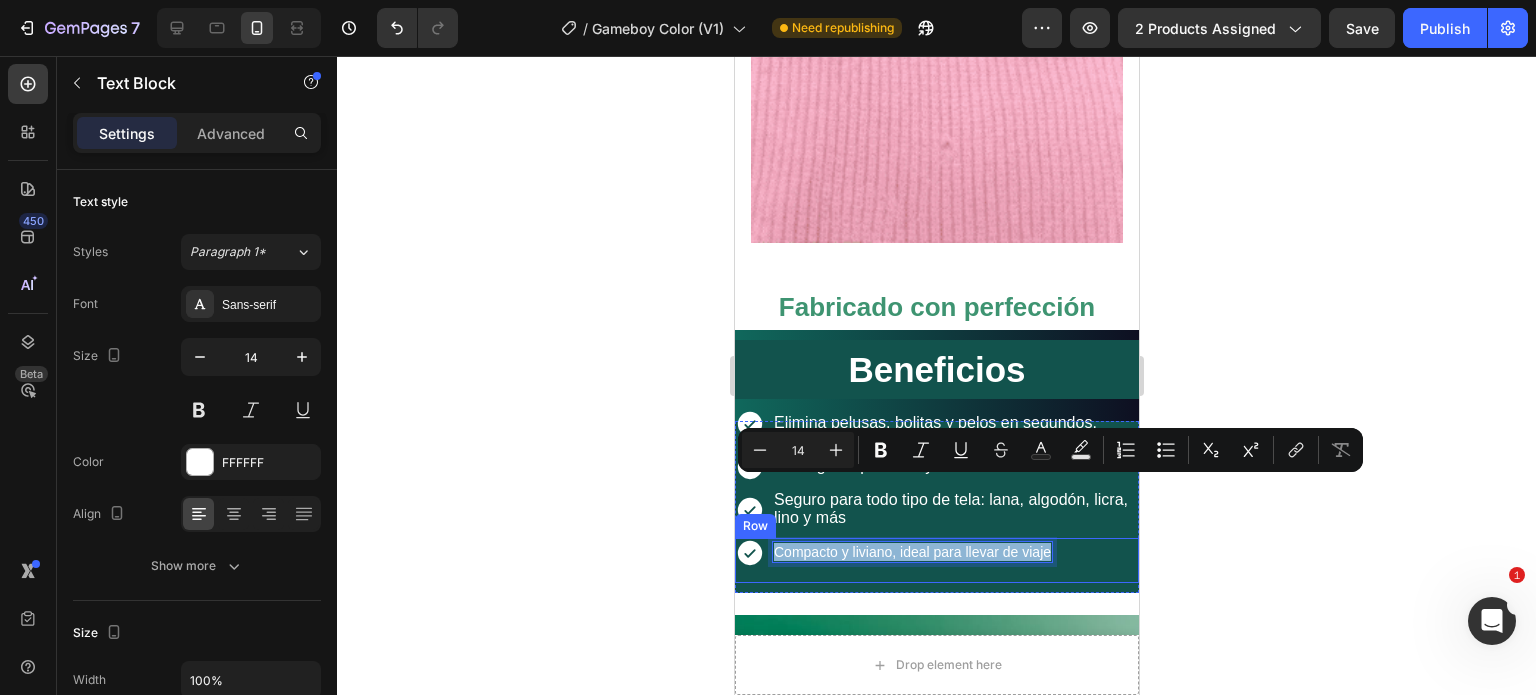 click on "Compacto y liviano, ideal para llevar de viaje Text Block   0" at bounding box center [911, 560] 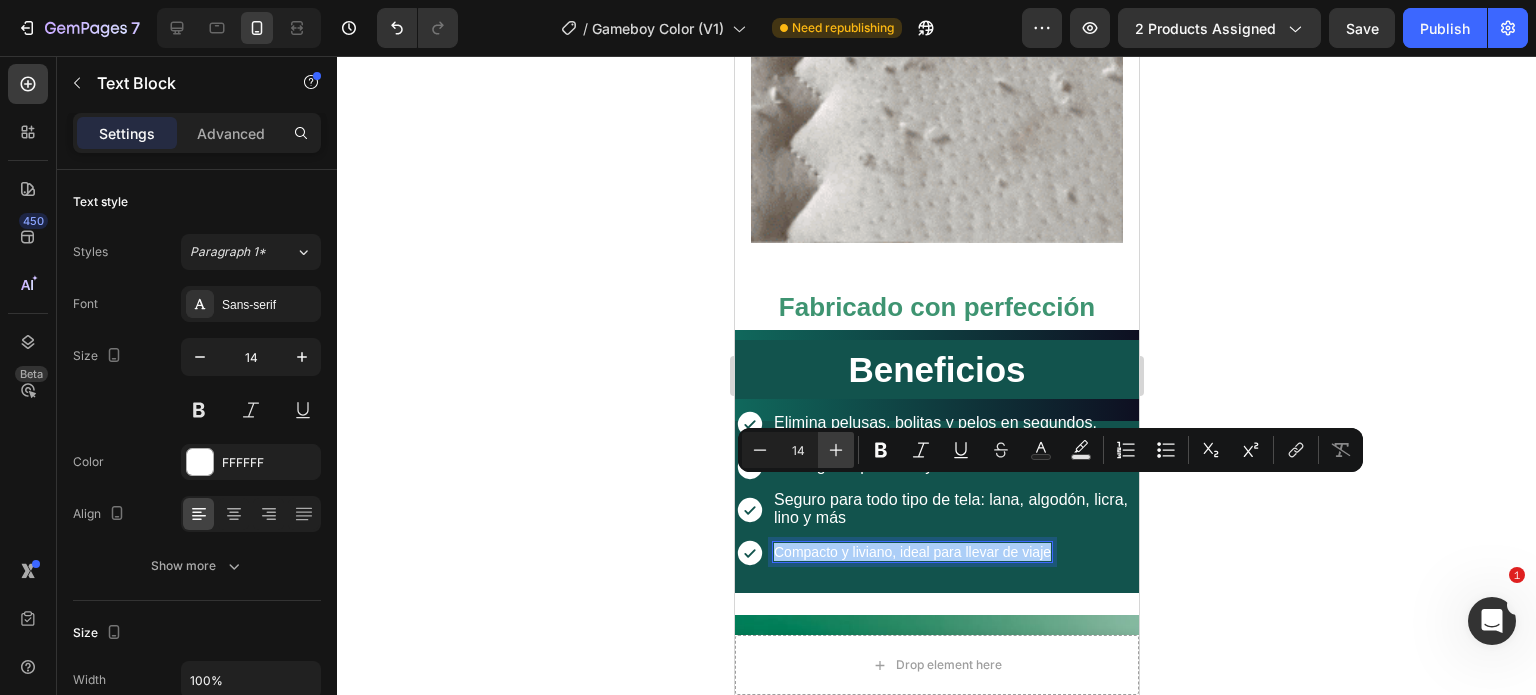 click 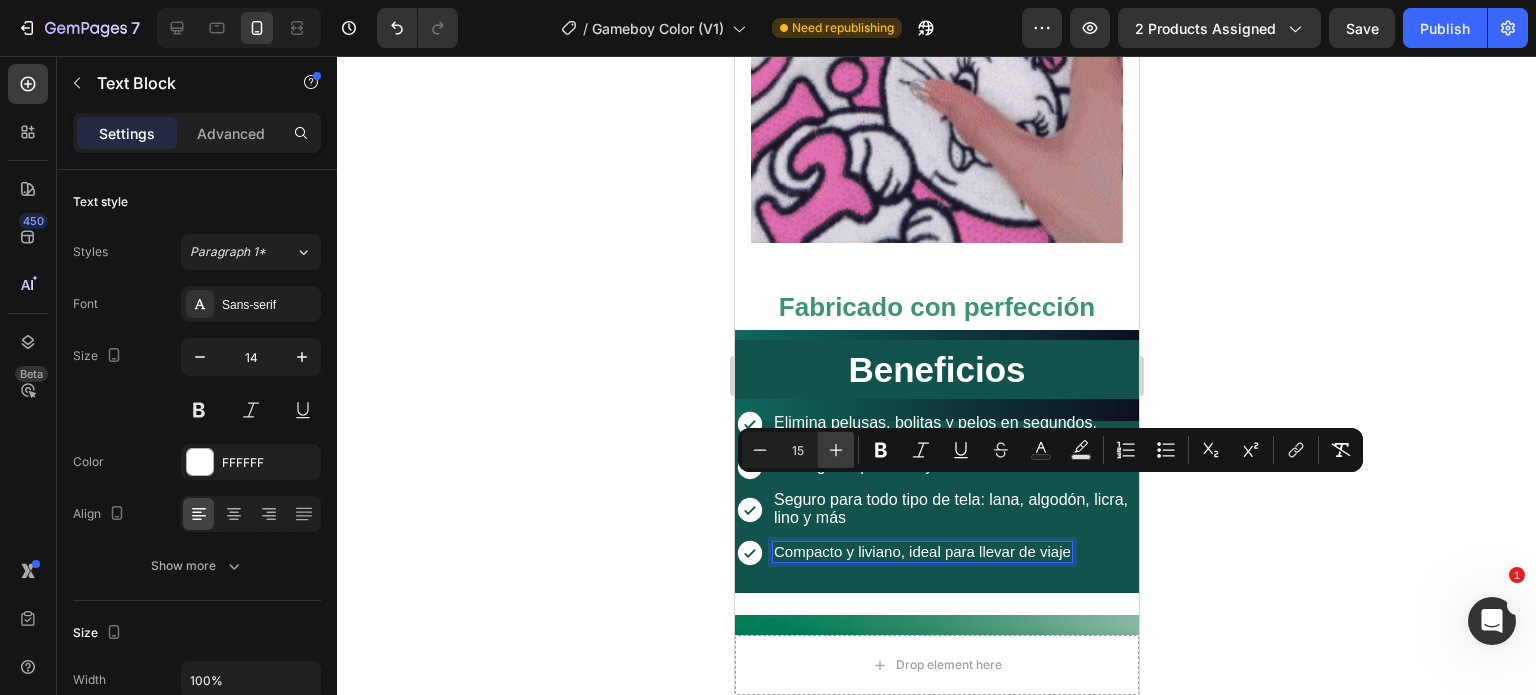 click 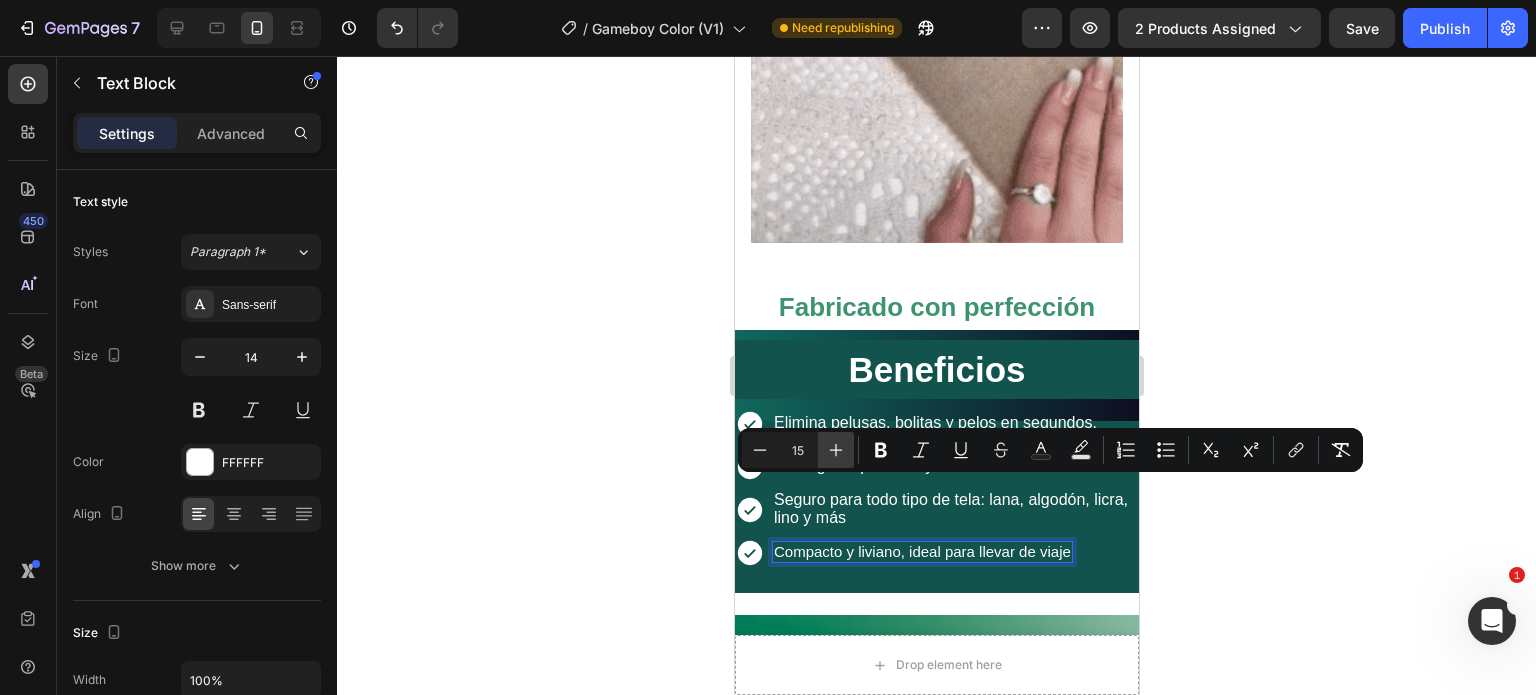 type on "16" 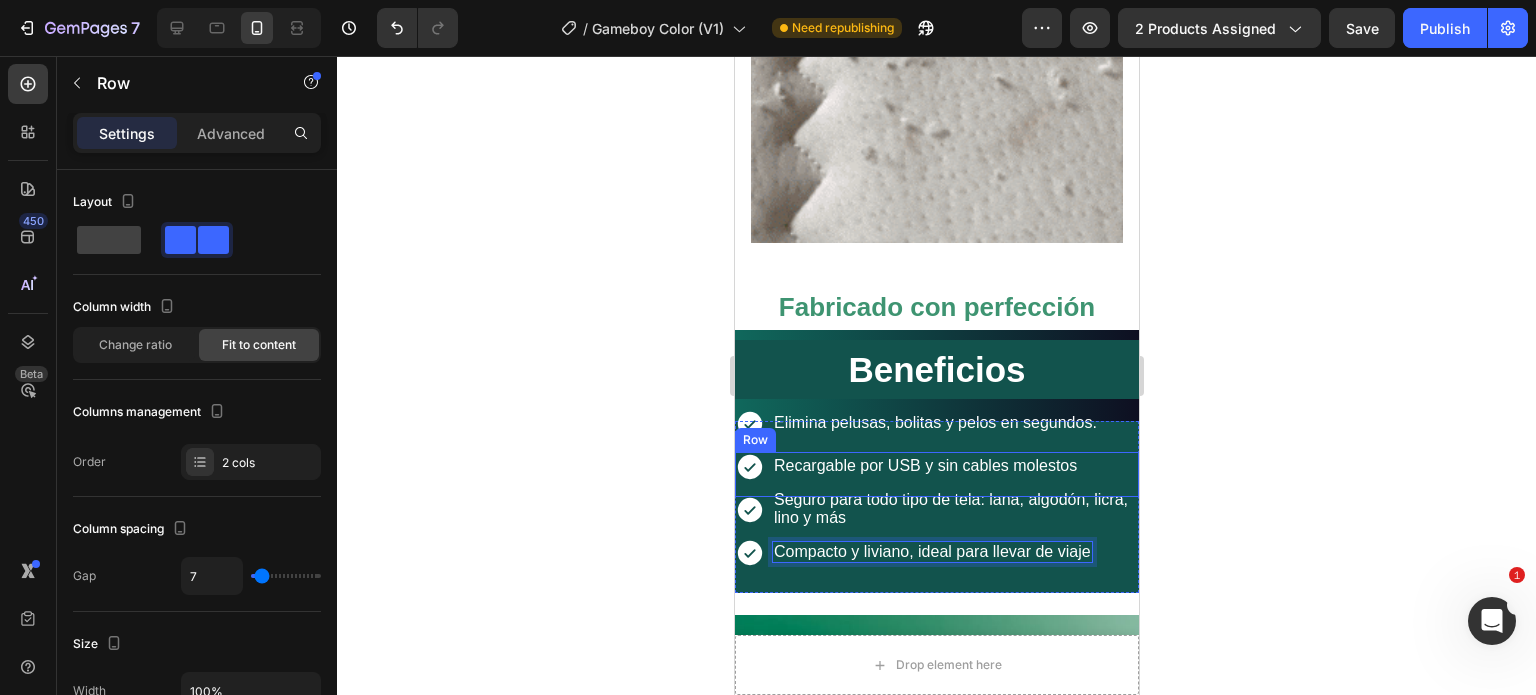 click on "Icon Recargable por USB y sin cables molestos Text Block Row" at bounding box center [936, 474] 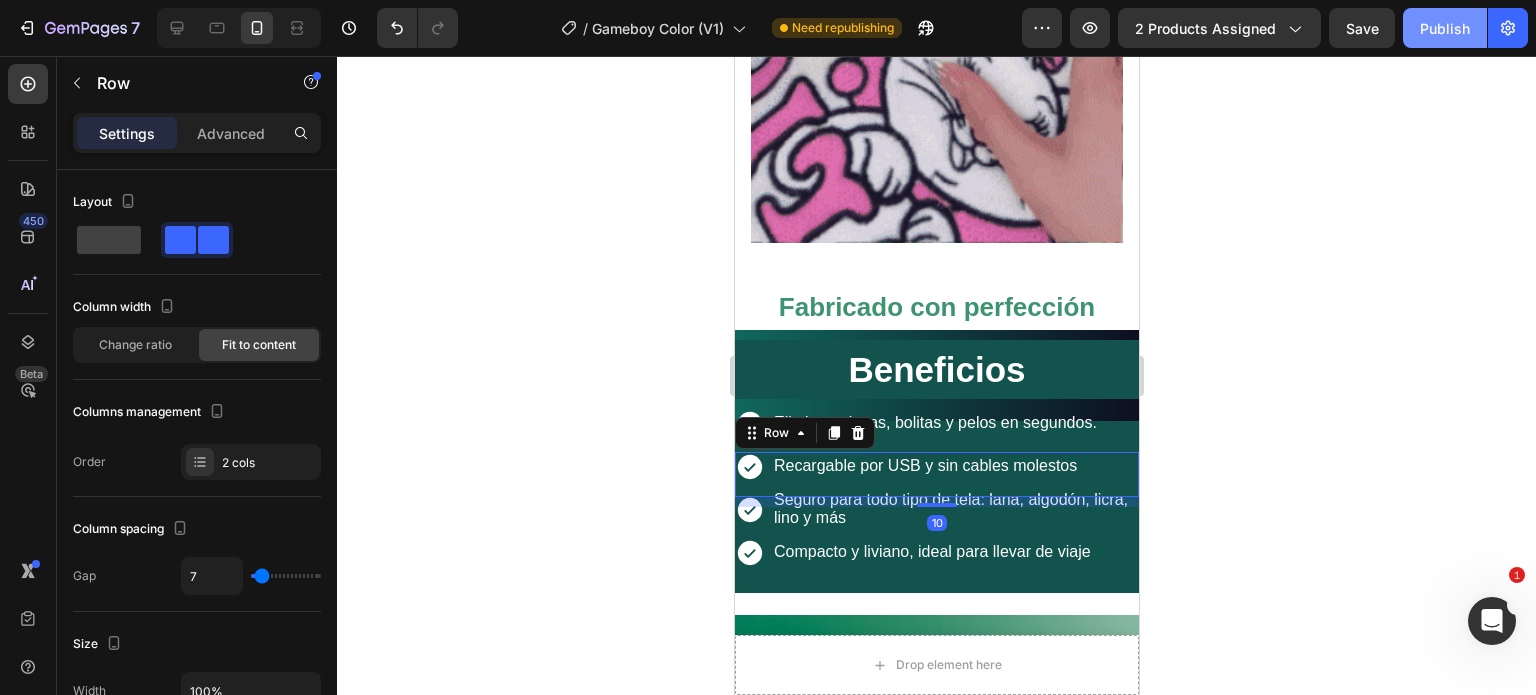click on "Publish" at bounding box center (1445, 28) 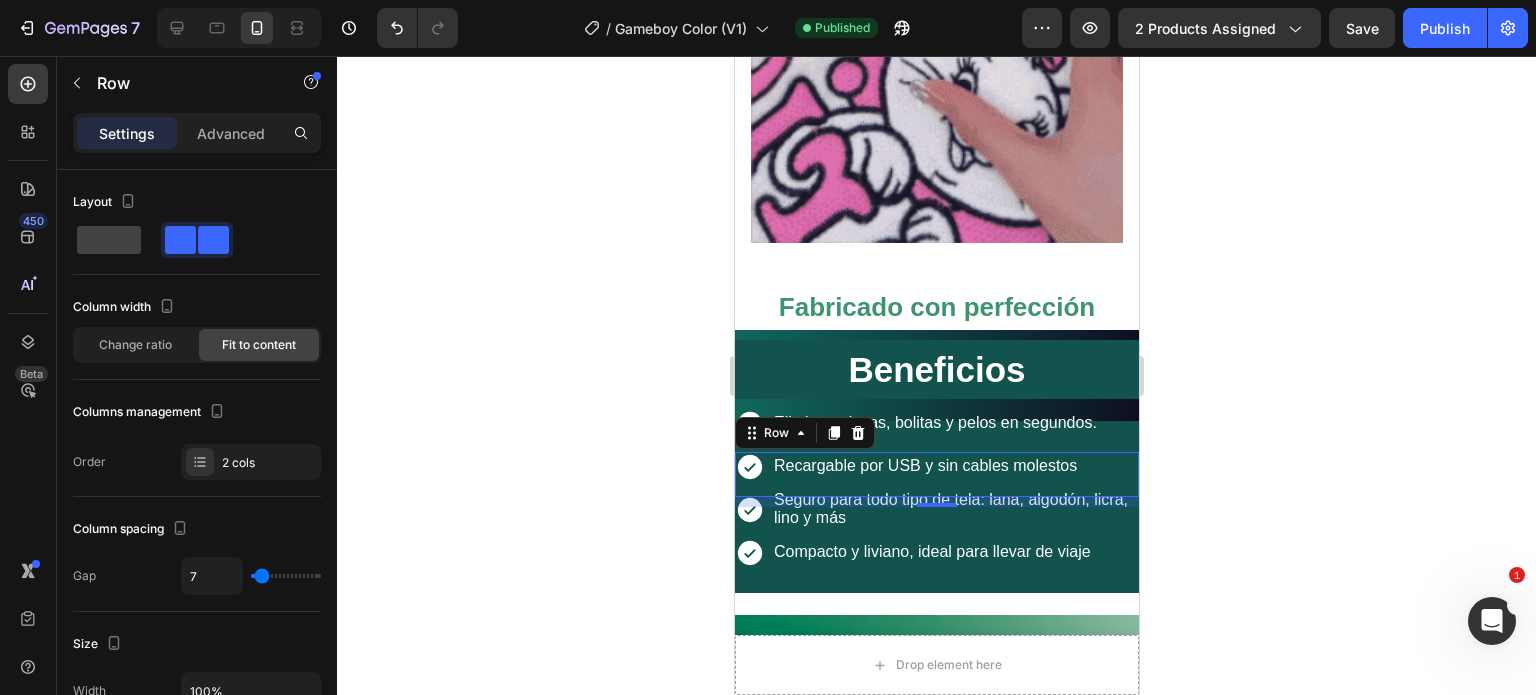 click 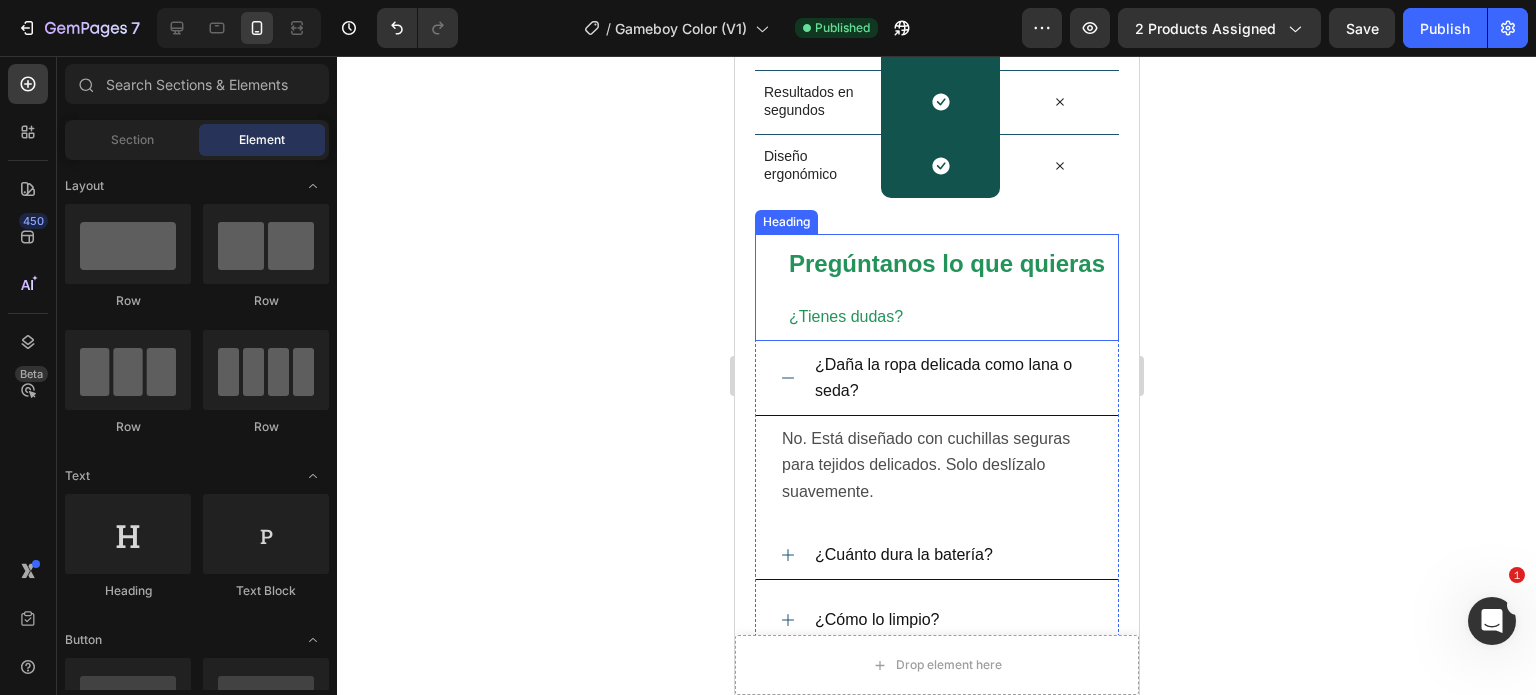 scroll, scrollTop: 5396, scrollLeft: 0, axis: vertical 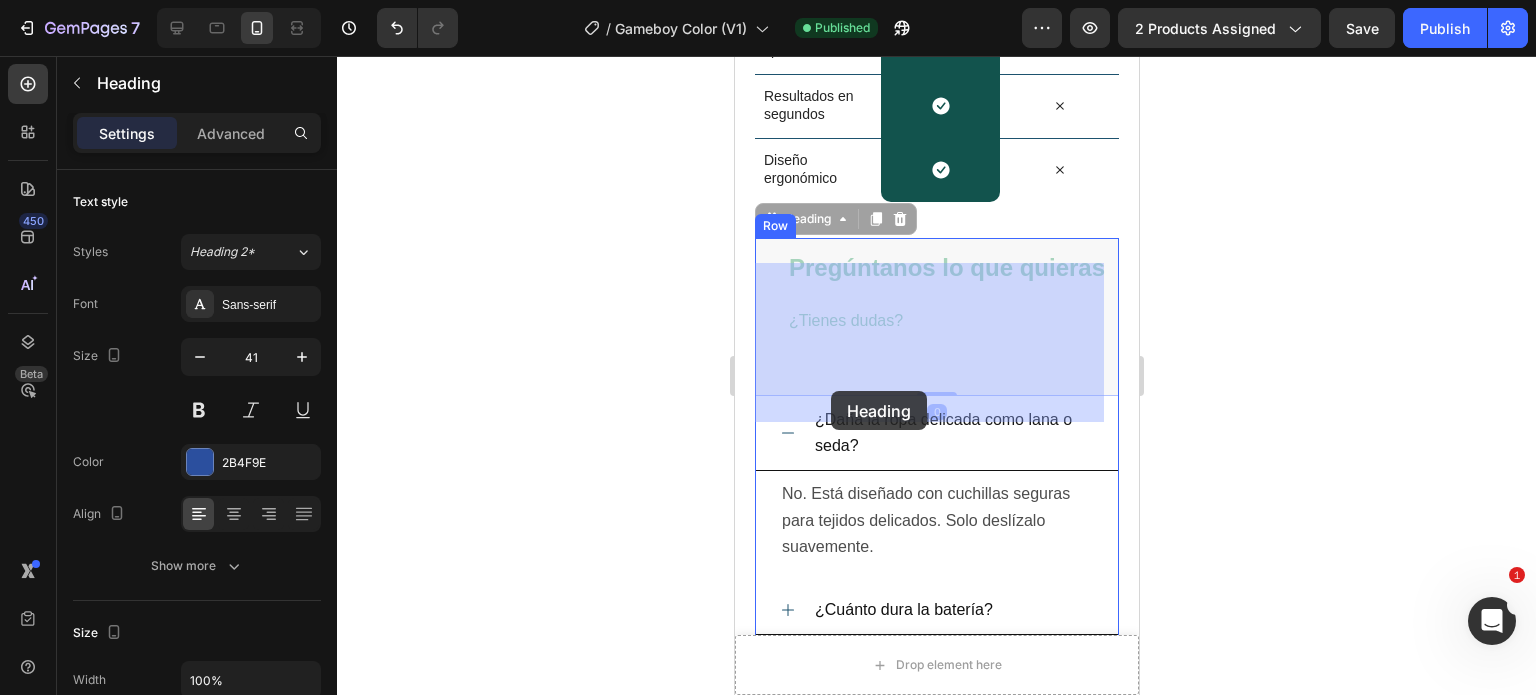 drag, startPoint x: 913, startPoint y: 389, endPoint x: 830, endPoint y: 391, distance: 83.02409 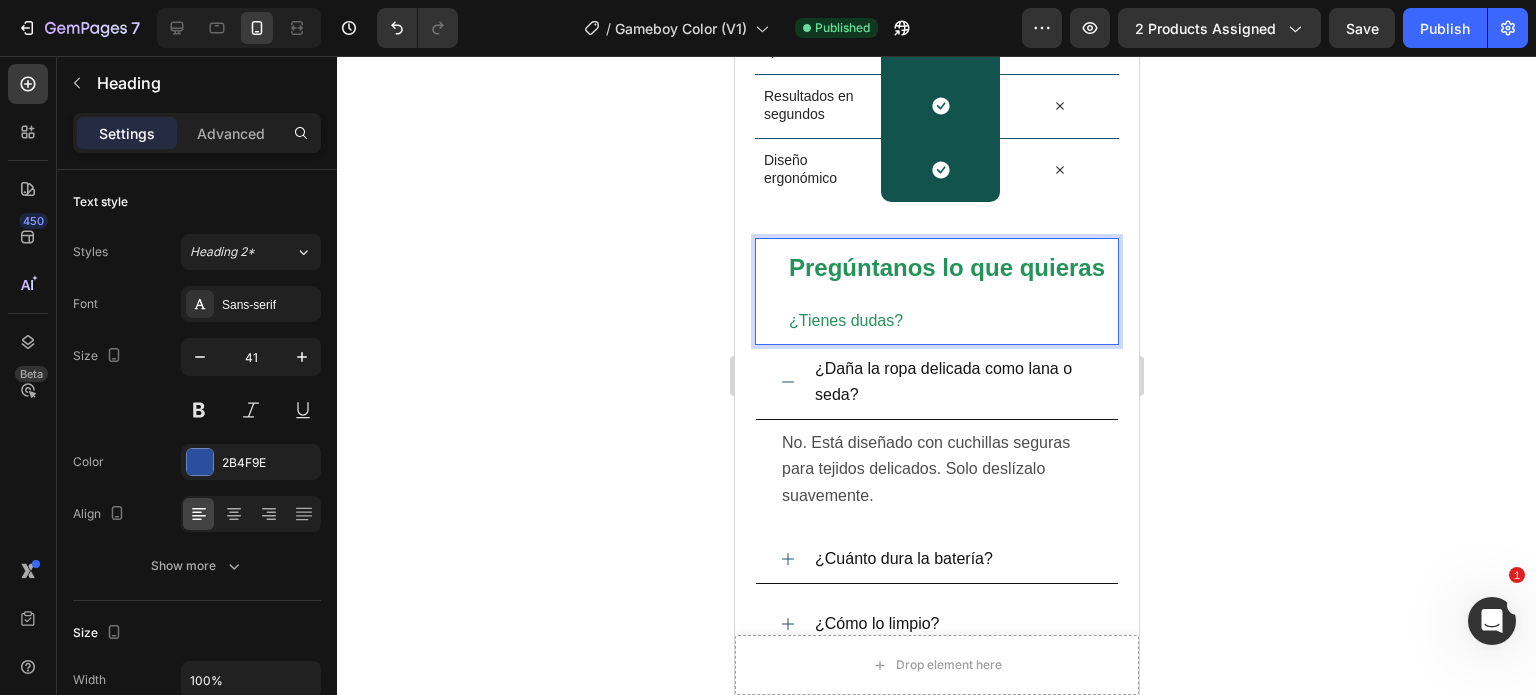 click on "Pregúntanos lo que quieras ¿Tienes dudas?" at bounding box center [952, 291] 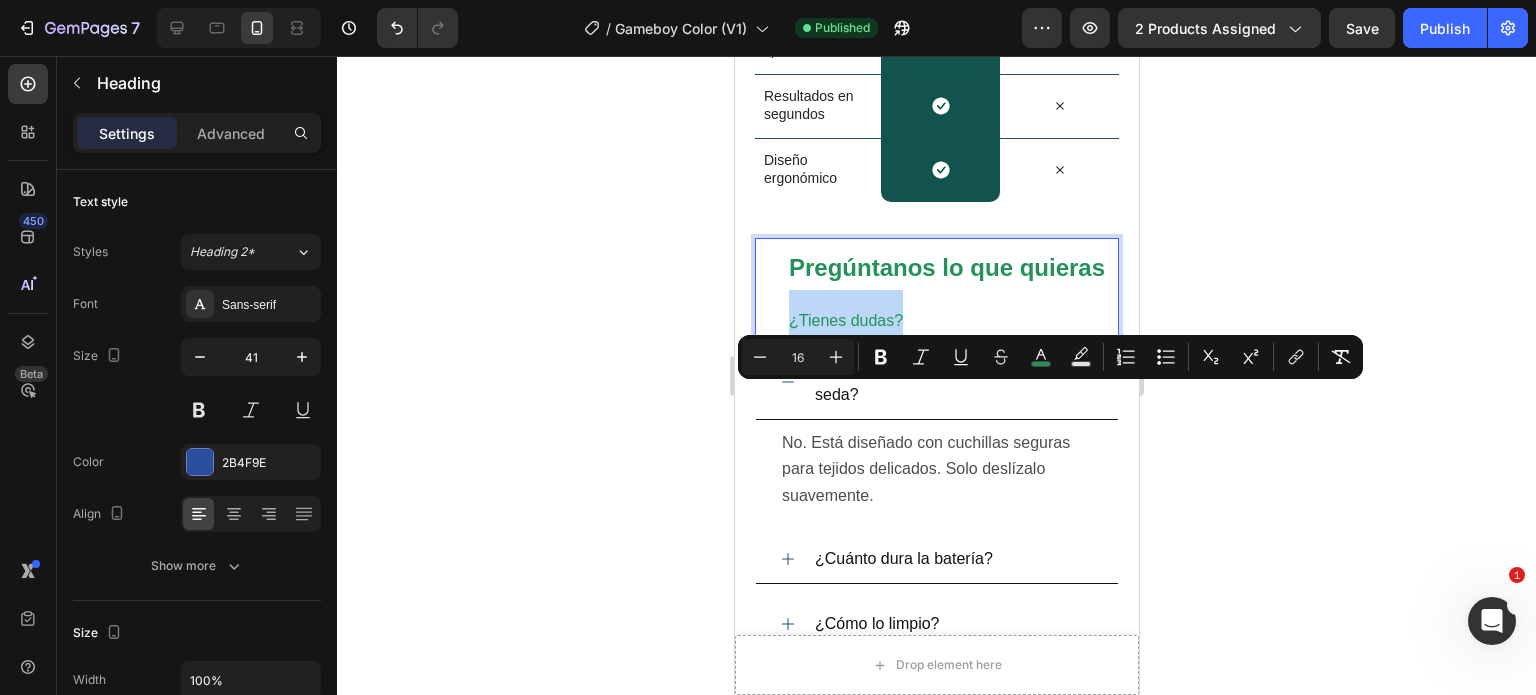 drag, startPoint x: 910, startPoint y: 388, endPoint x: 789, endPoint y: 391, distance: 121.037186 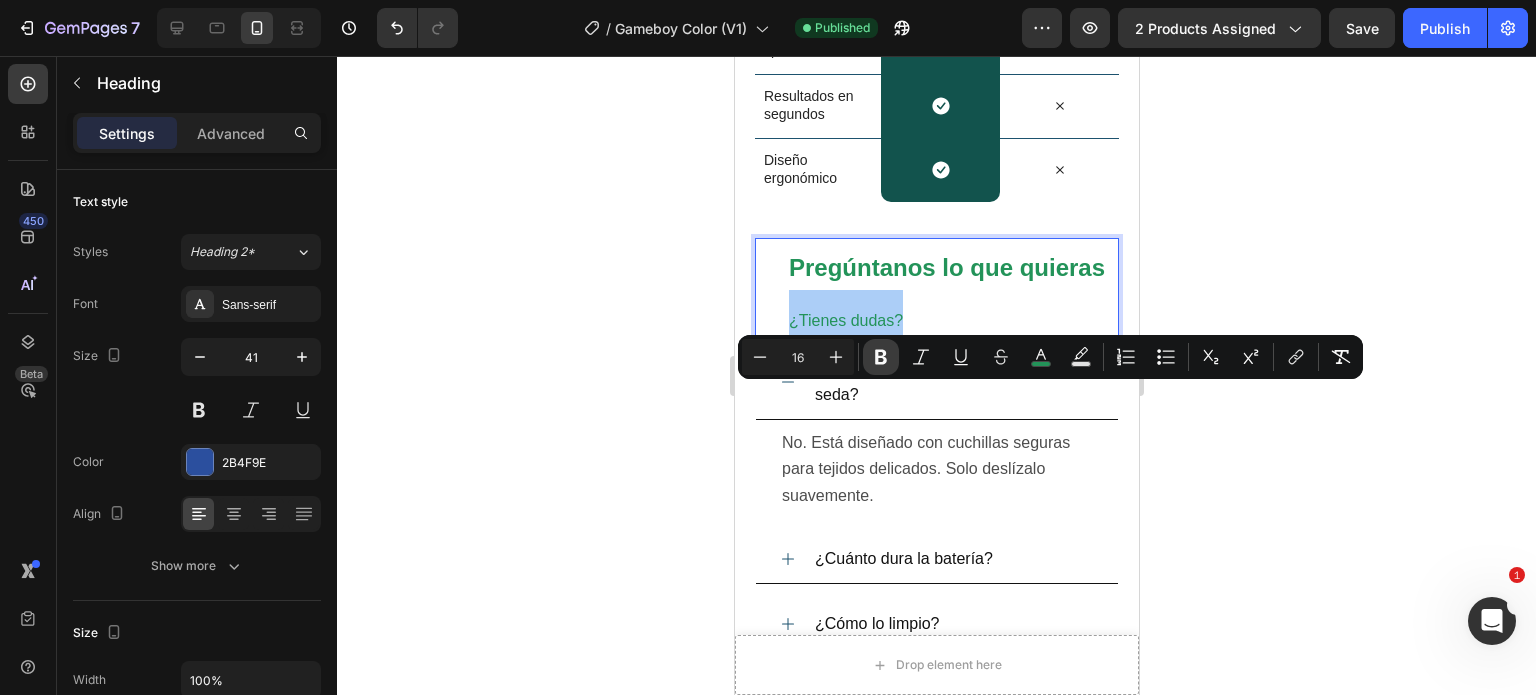 click 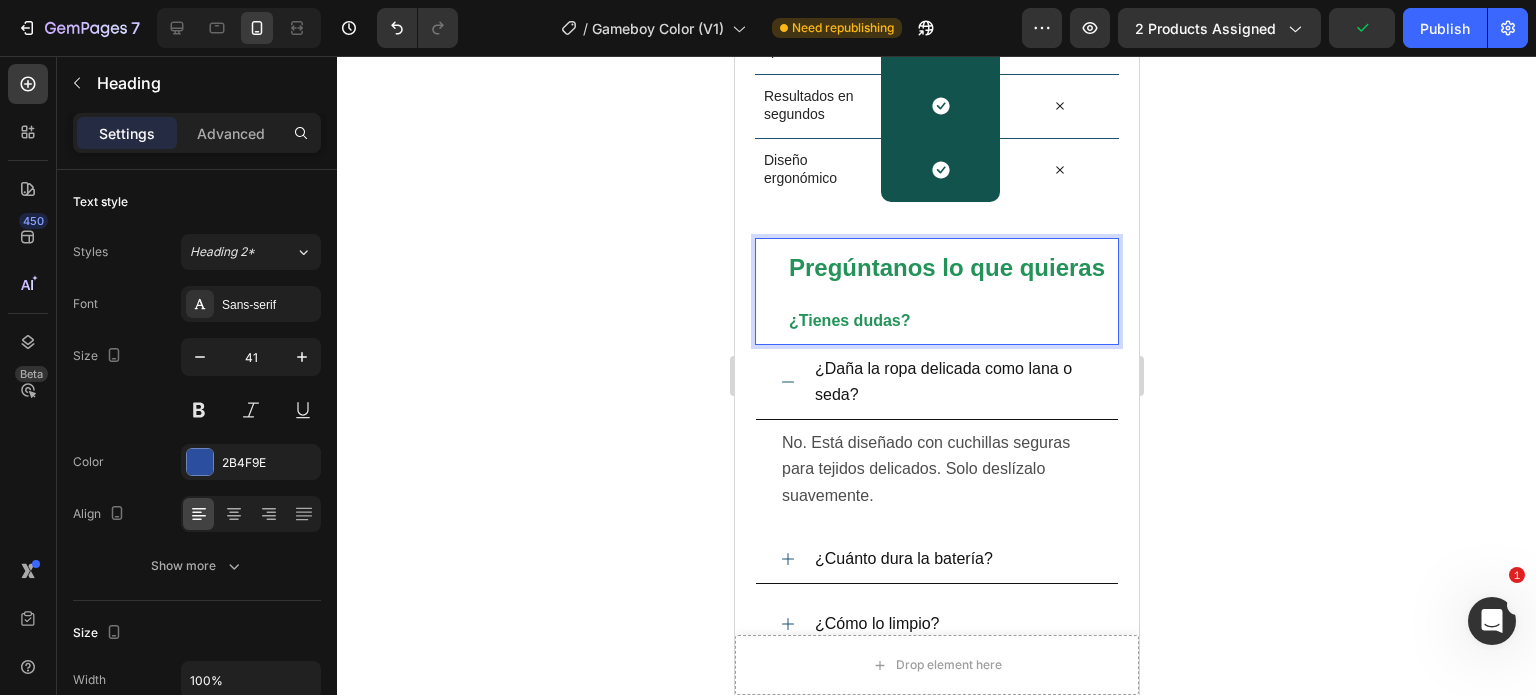 click on "Pregúntanos lo que quieras ¿Tienes dudas?" at bounding box center [952, 291] 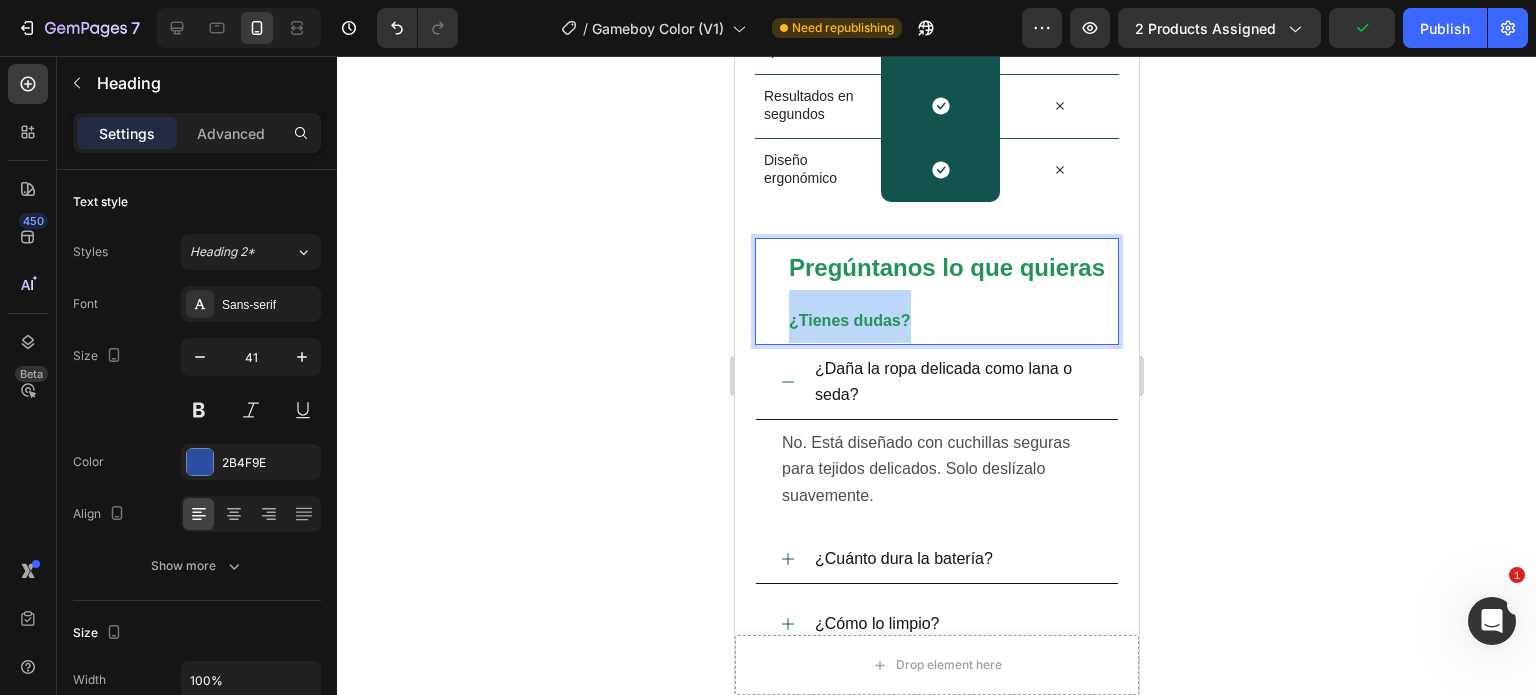 drag, startPoint x: 917, startPoint y: 391, endPoint x: 778, endPoint y: 383, distance: 139.23003 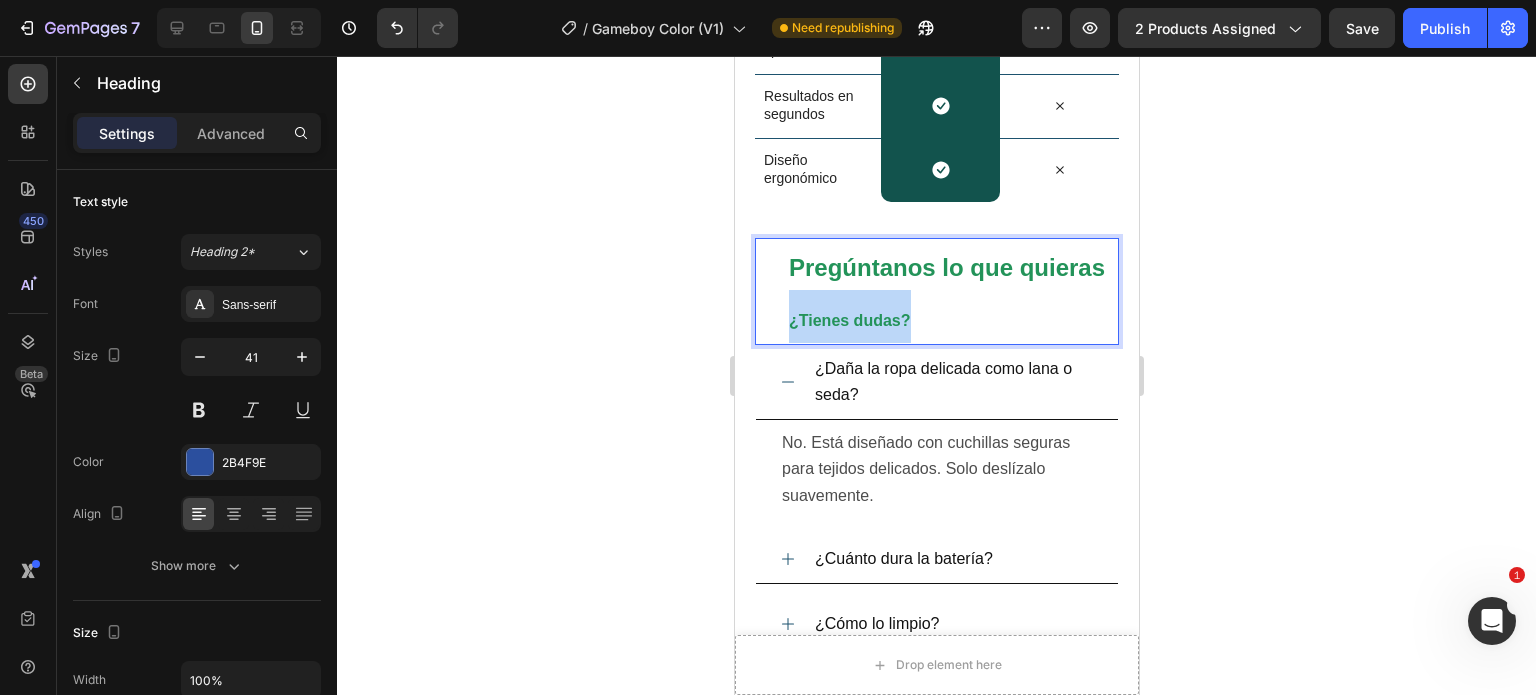 click on "Pregúntanos lo que quieras ¿Tienes dudas?" at bounding box center [952, 291] 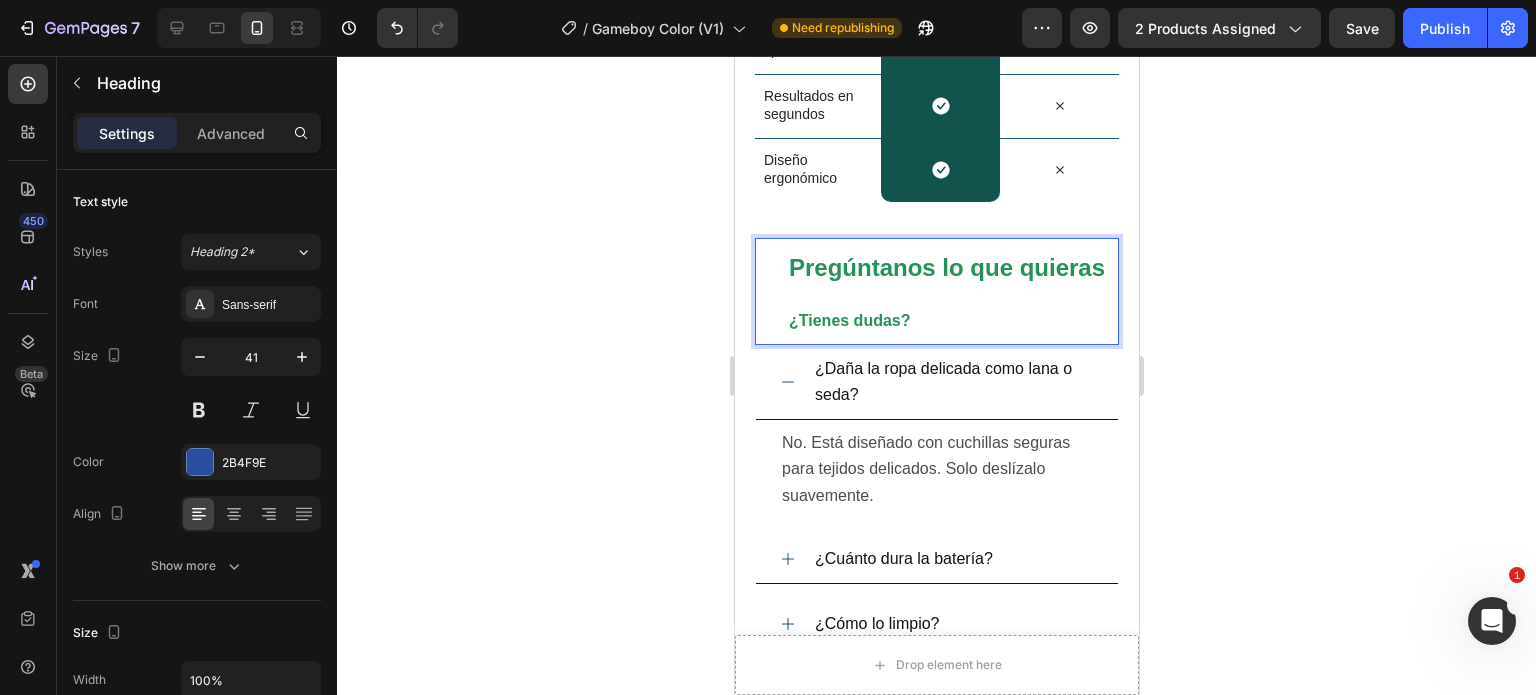 click on "Pregúntanos lo que quieras ¿Tienes dudas?" at bounding box center (952, 291) 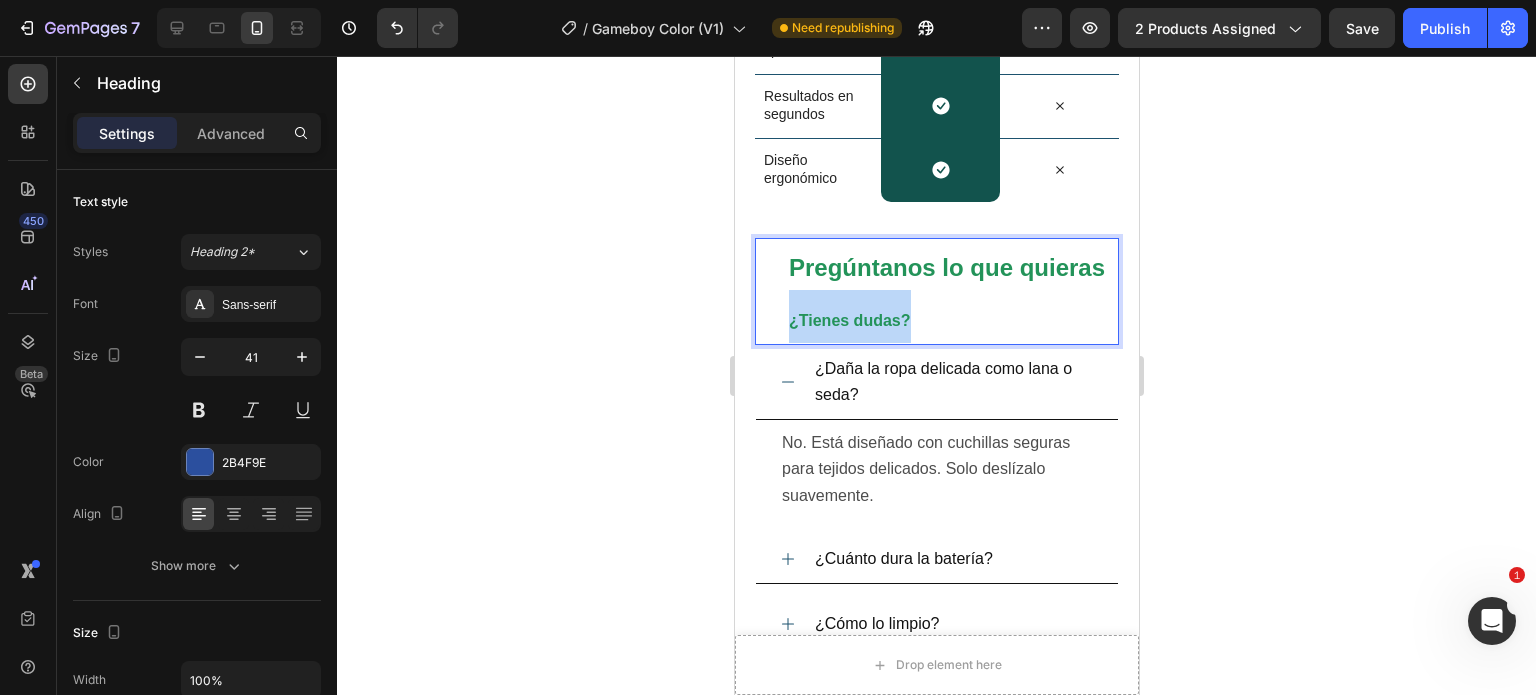 drag, startPoint x: 914, startPoint y: 394, endPoint x: 781, endPoint y: 397, distance: 133.03383 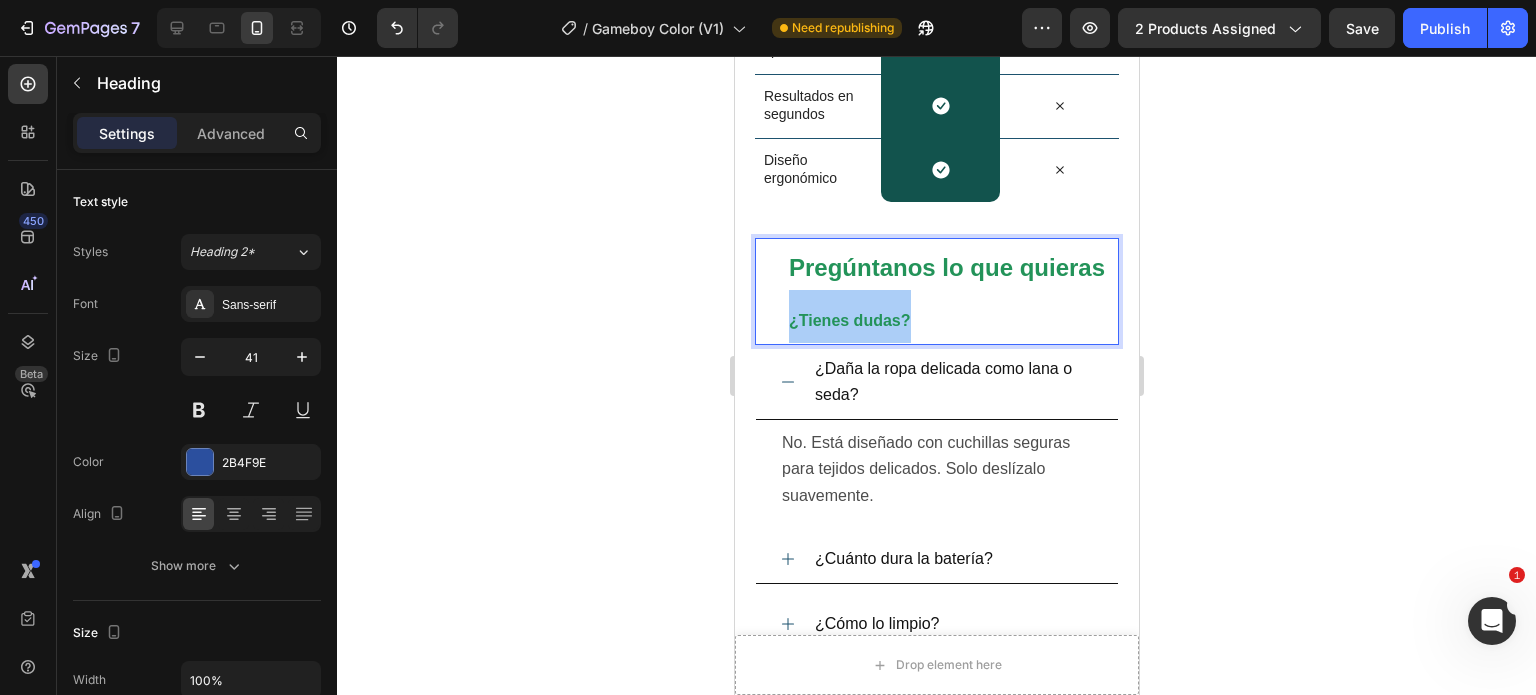 click 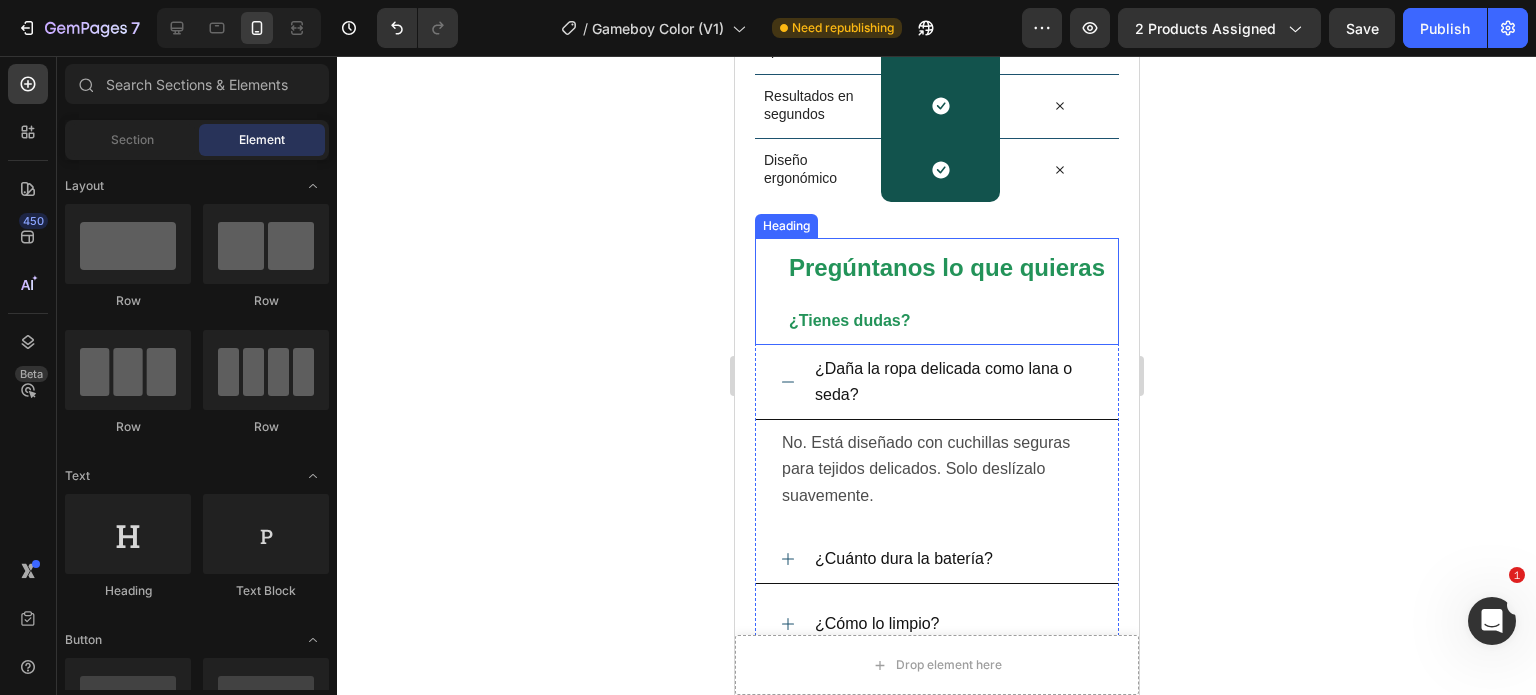 click on "⁠⁠⁠⁠⁠⁠⁠ Pregúntanos lo que quieras ¿Tienes dudas?" at bounding box center (952, 291) 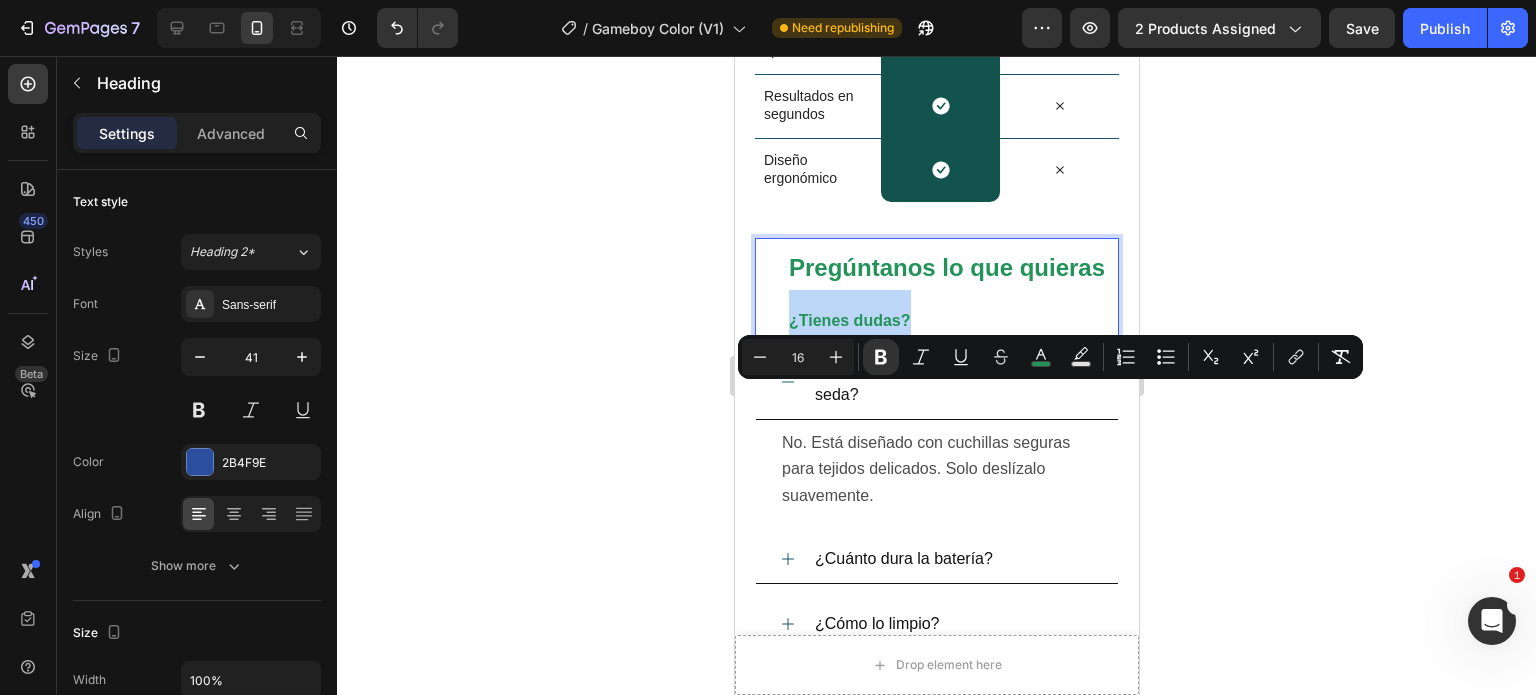 drag, startPoint x: 917, startPoint y: 392, endPoint x: 786, endPoint y: 393, distance: 131.00381 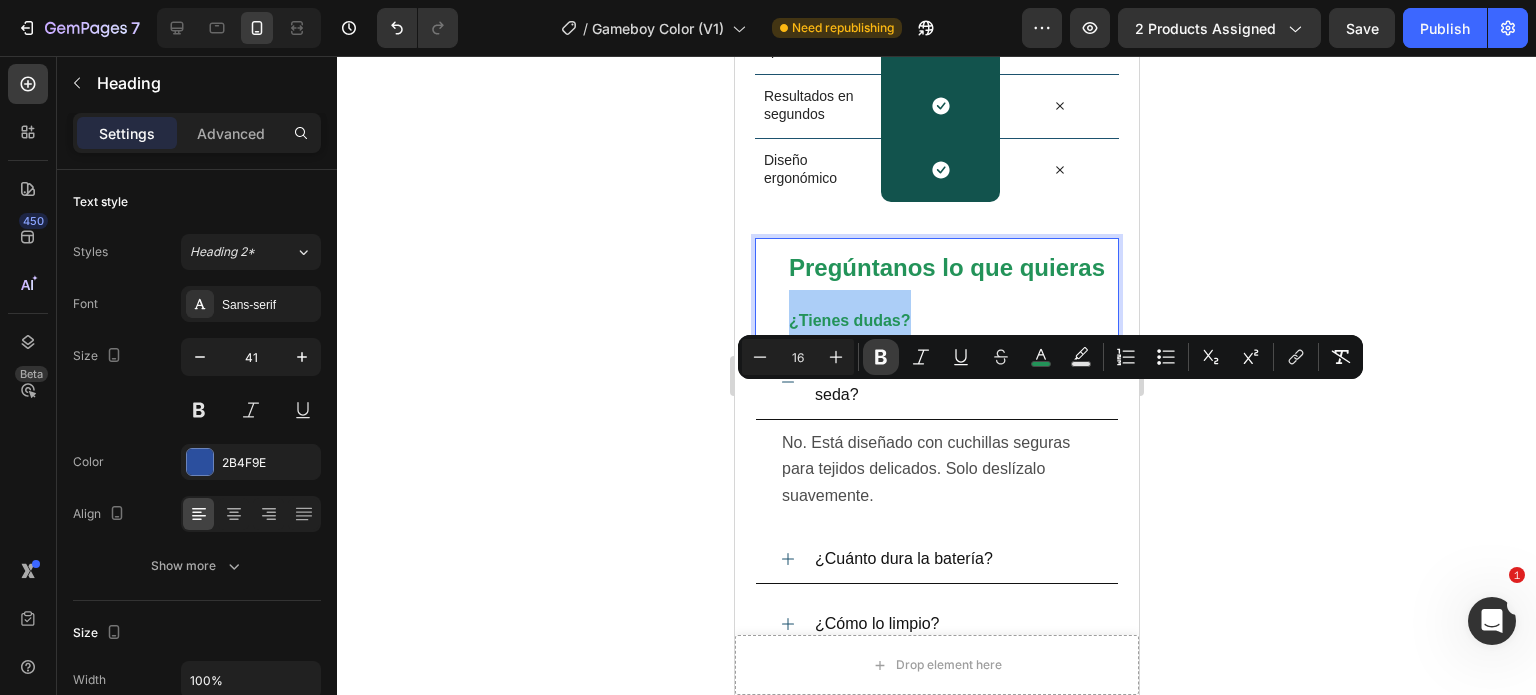 click 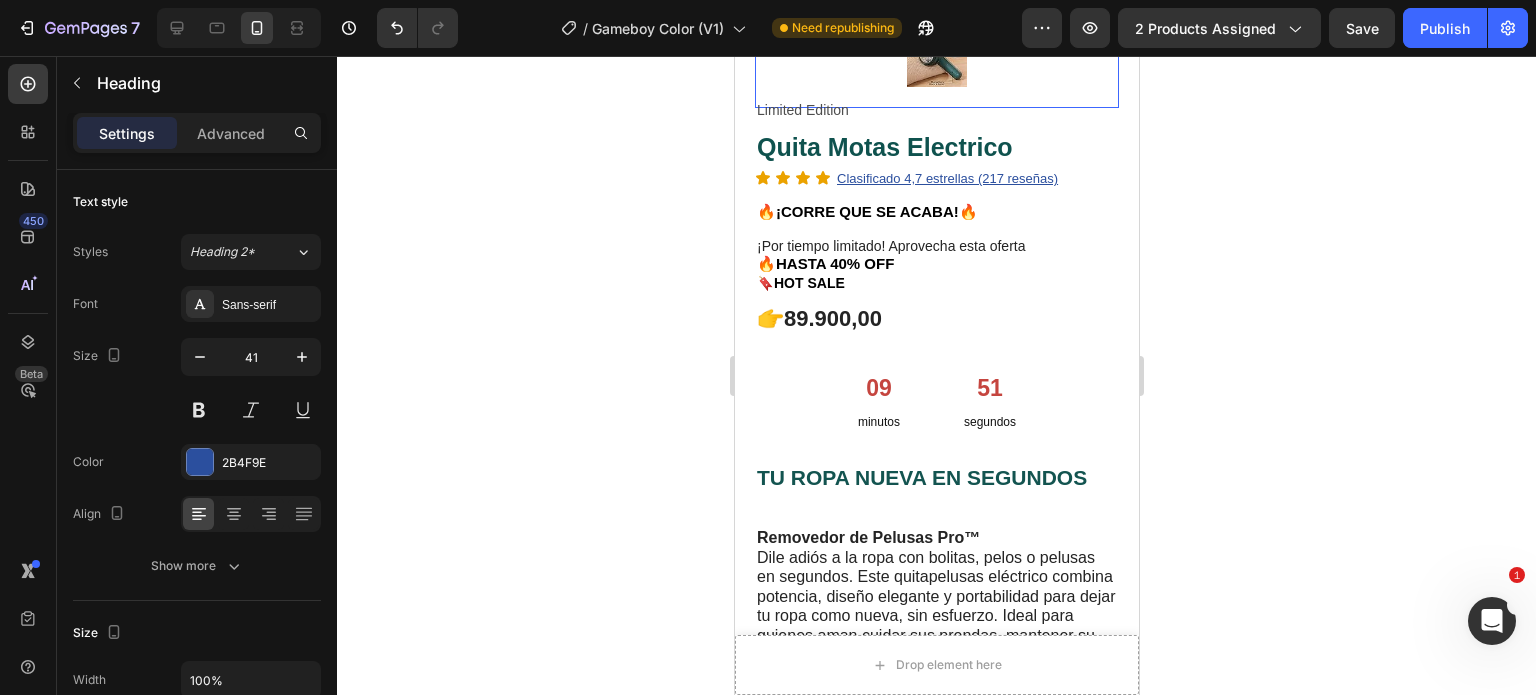 scroll, scrollTop: 531, scrollLeft: 0, axis: vertical 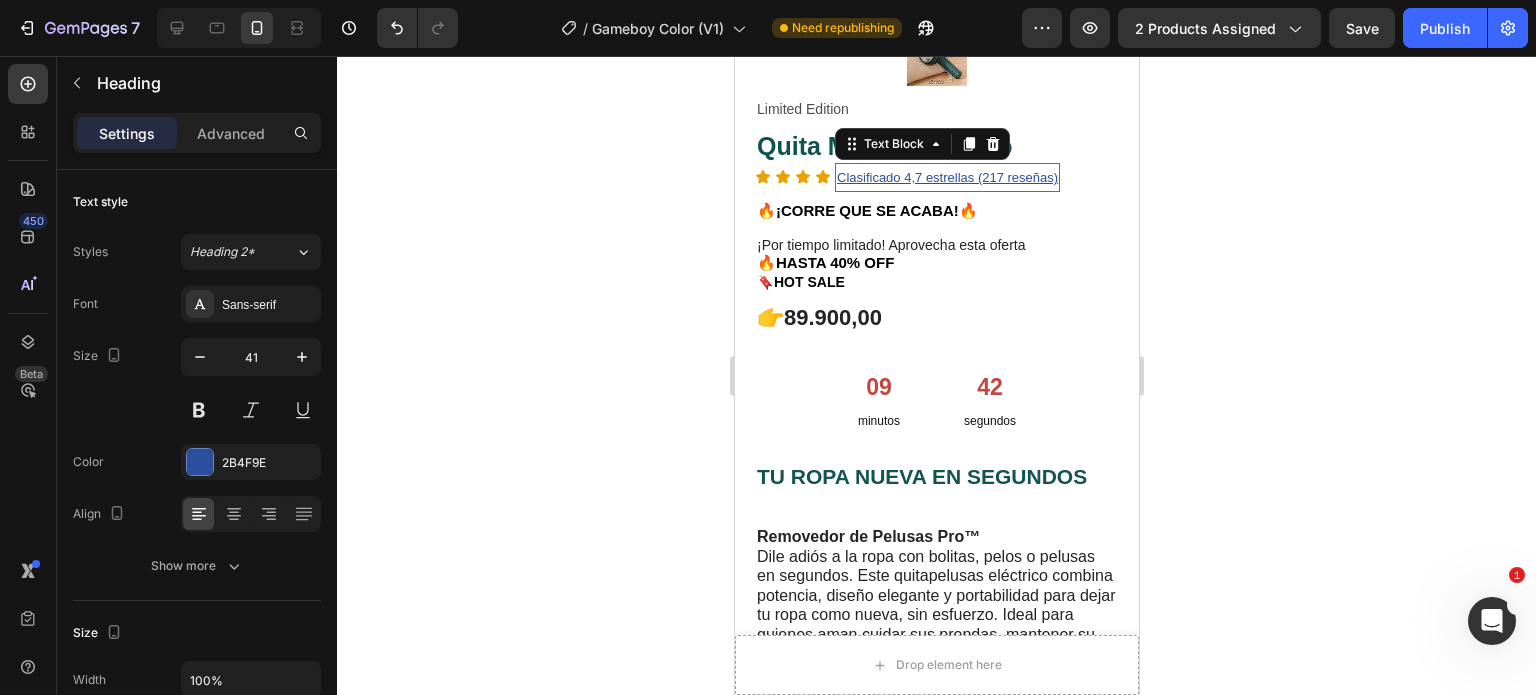 click on "Clasificado 4,7 estrellas (217 reseñas)" at bounding box center [946, 177] 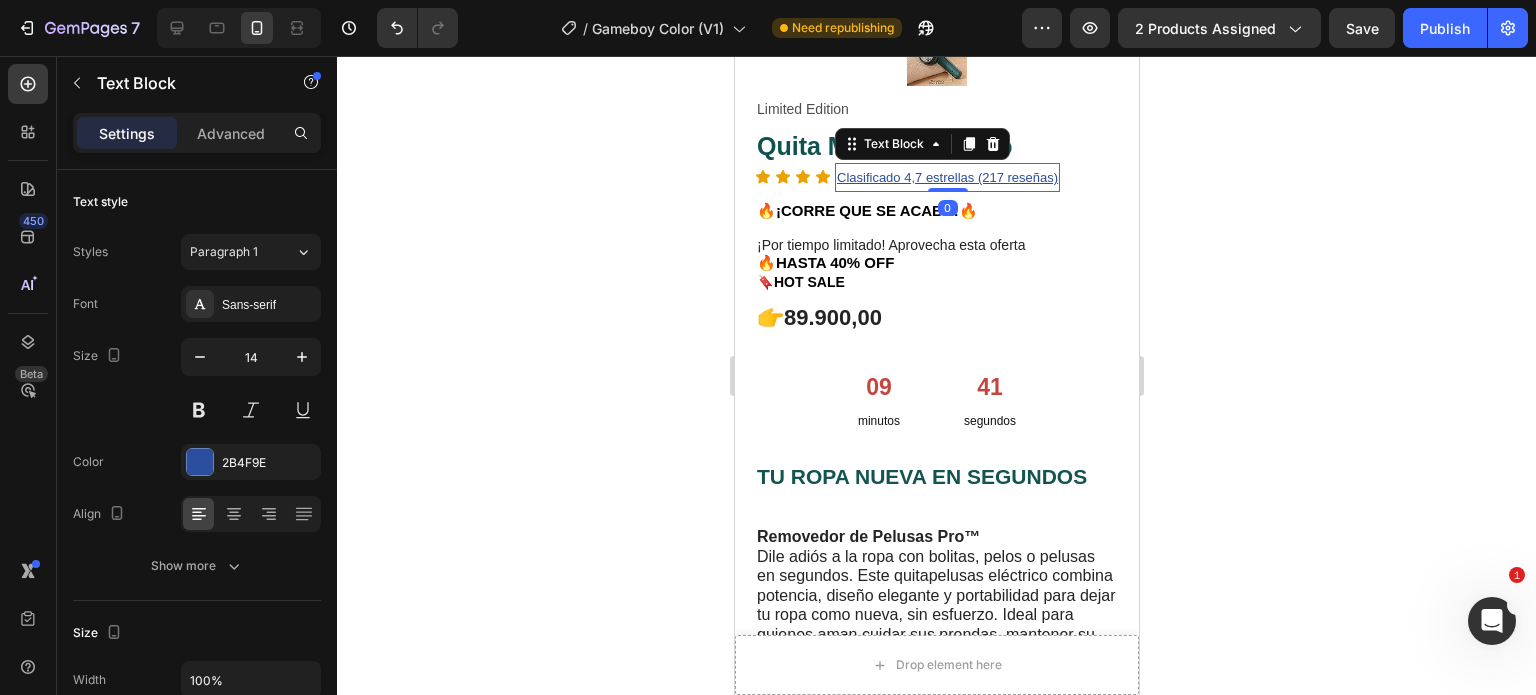 click on "Clasificado 4,7 estrellas (217 reseñas)" at bounding box center [946, 177] 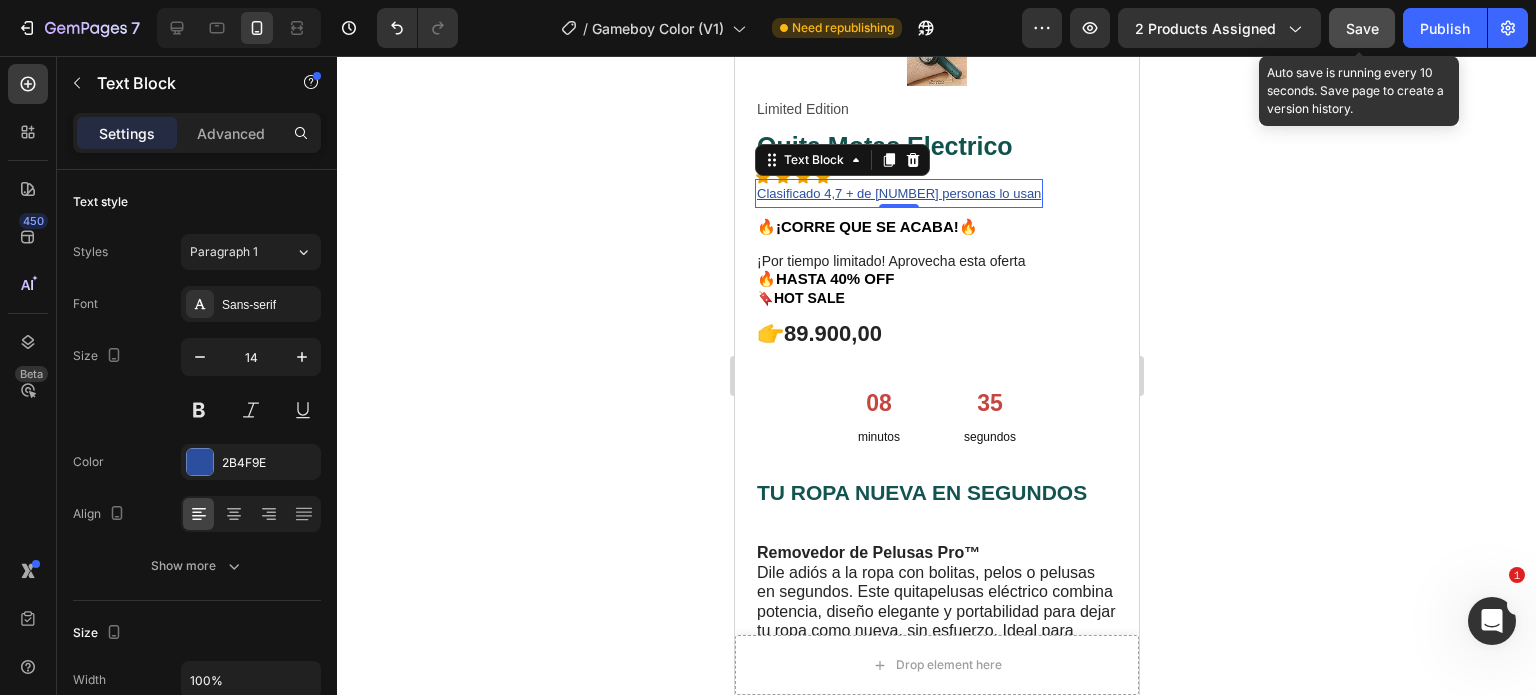 click on "Save" at bounding box center (1362, 28) 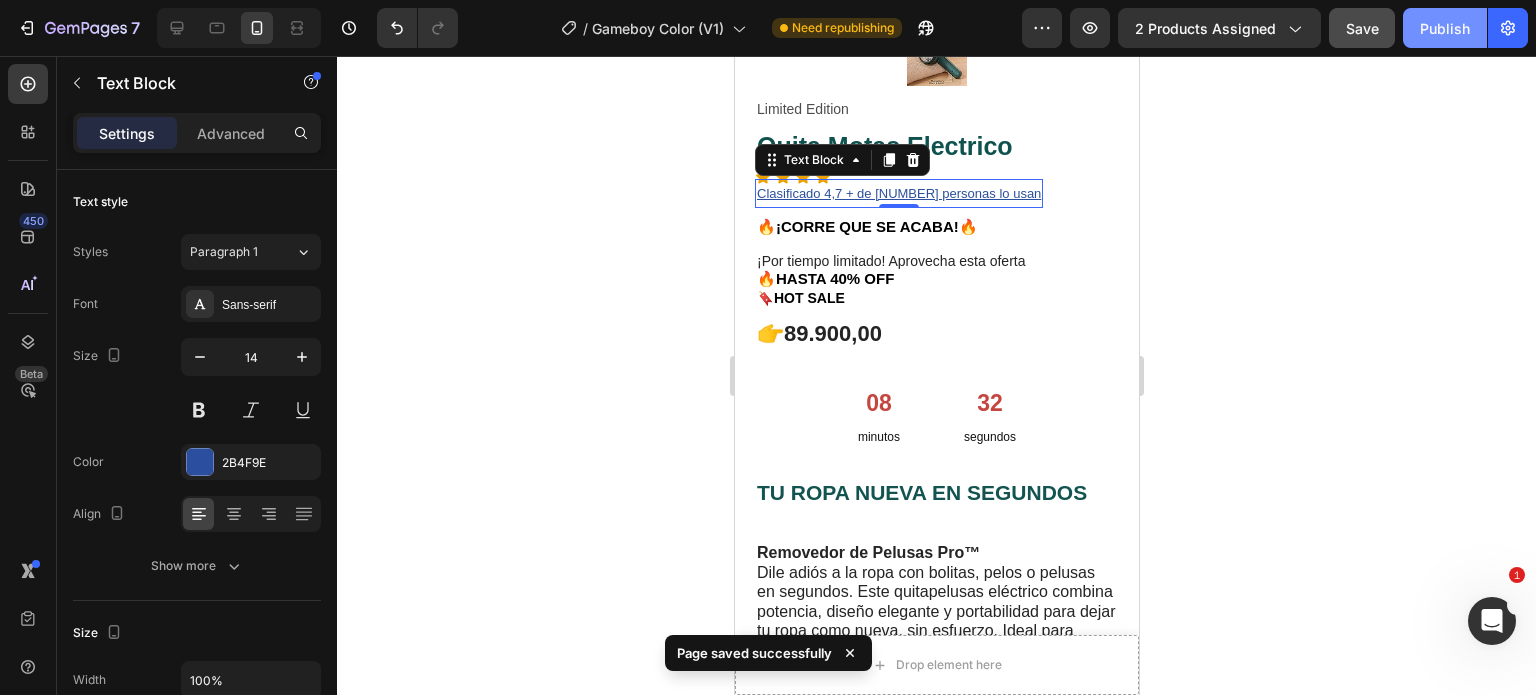click on "Publish" at bounding box center [1445, 28] 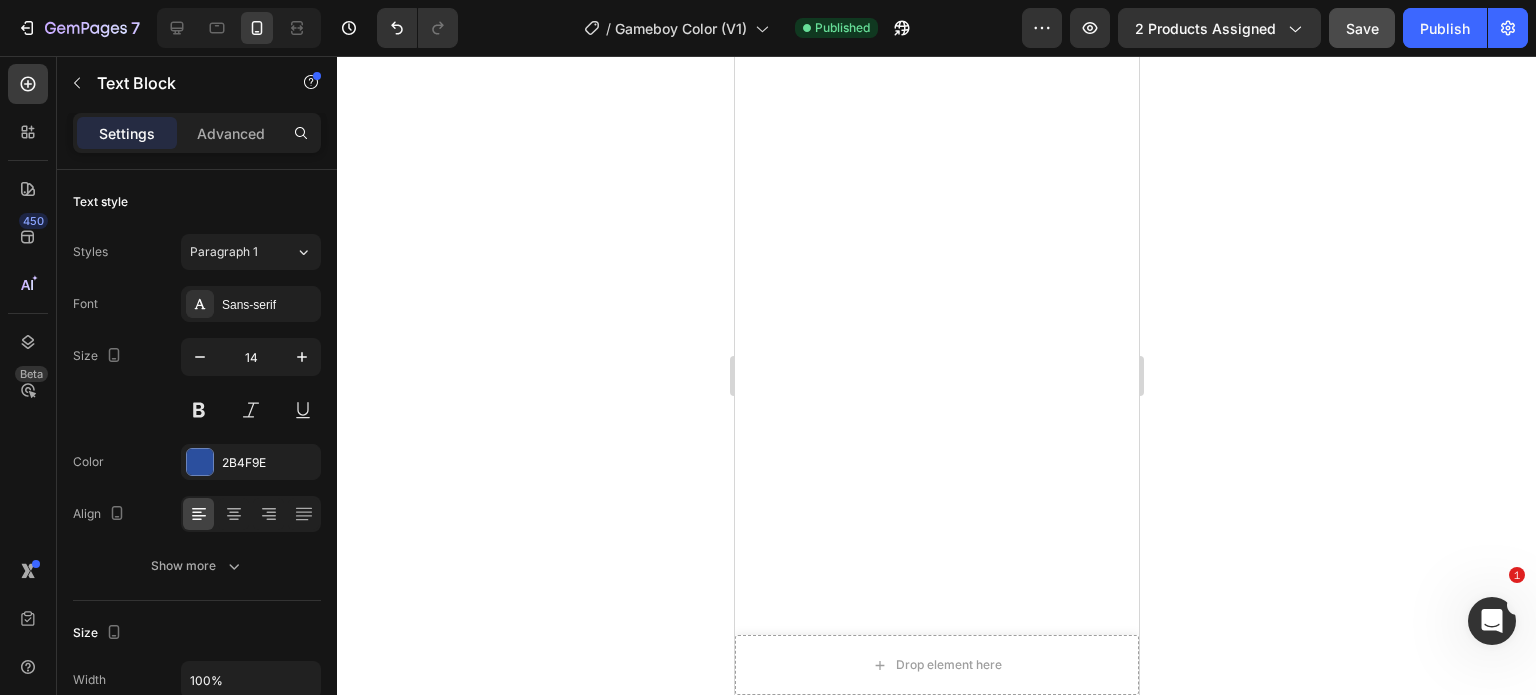 scroll, scrollTop: 4125, scrollLeft: 0, axis: vertical 